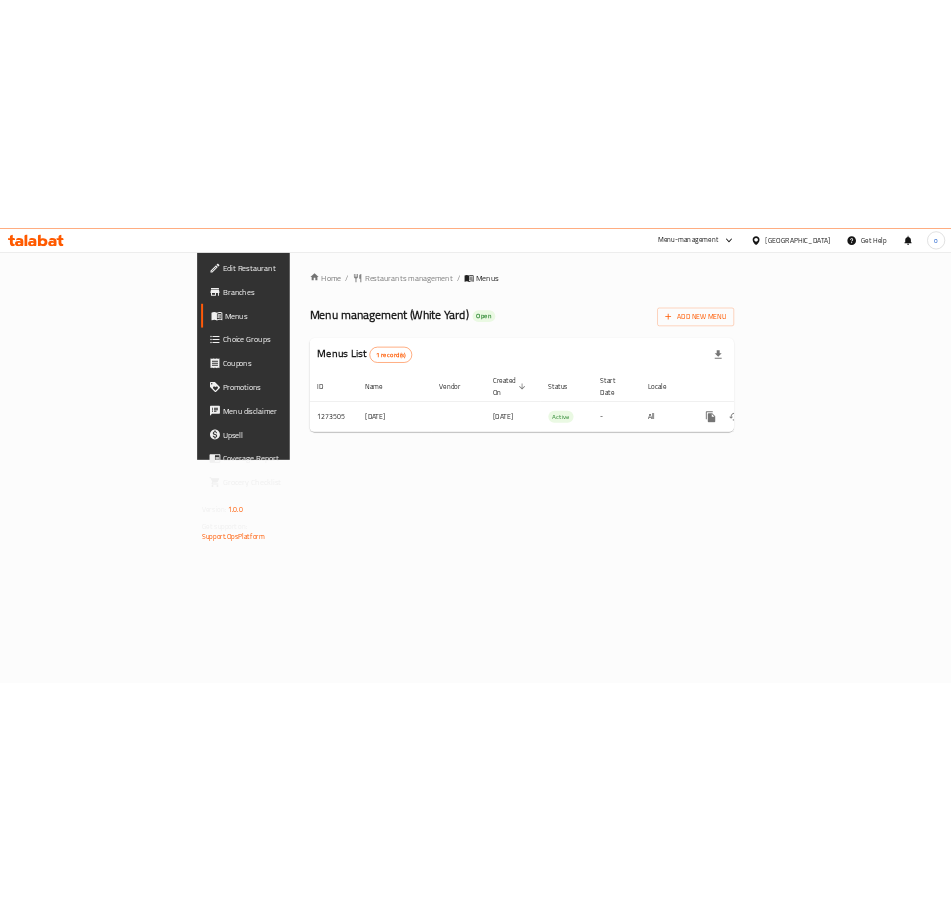 scroll, scrollTop: 0, scrollLeft: 0, axis: both 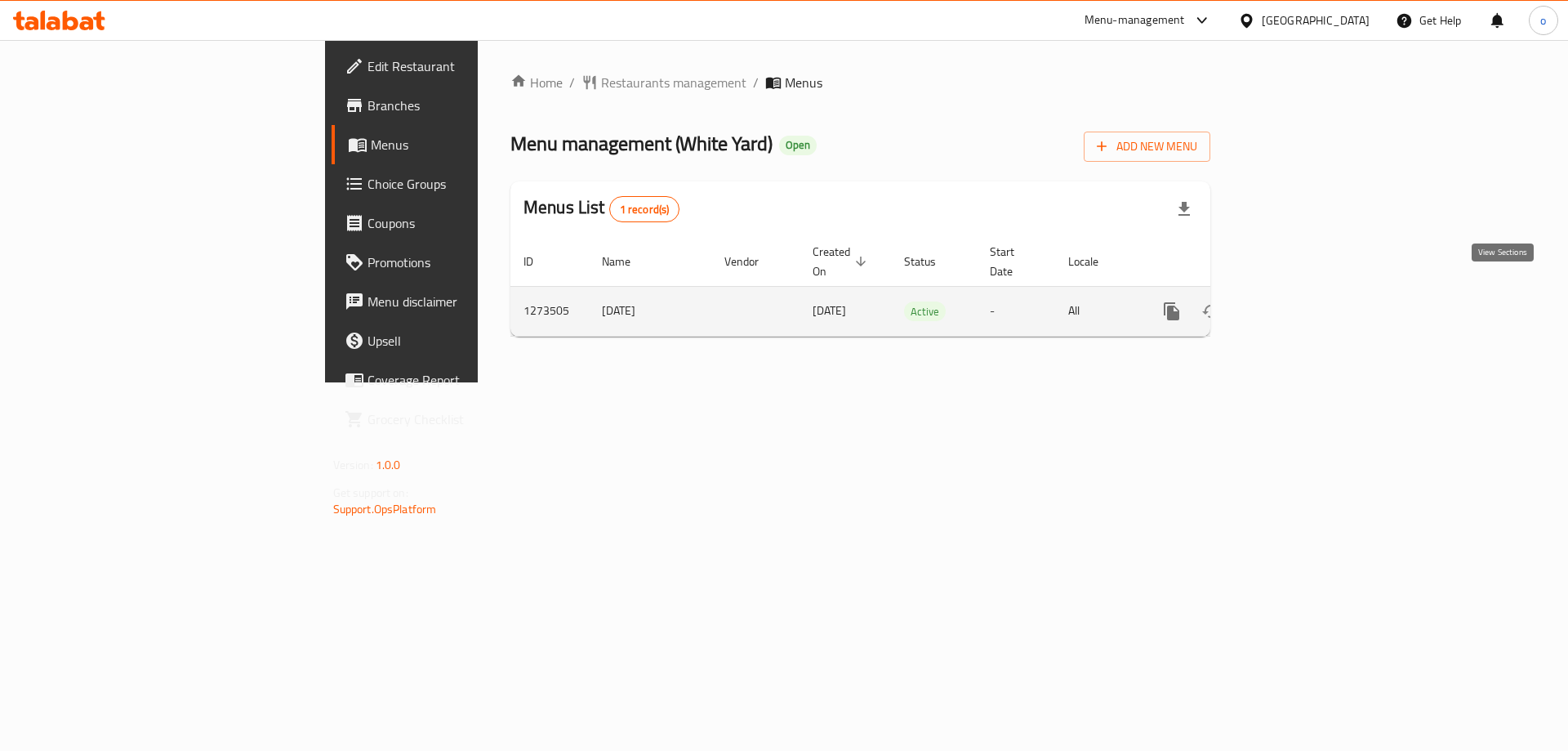 click 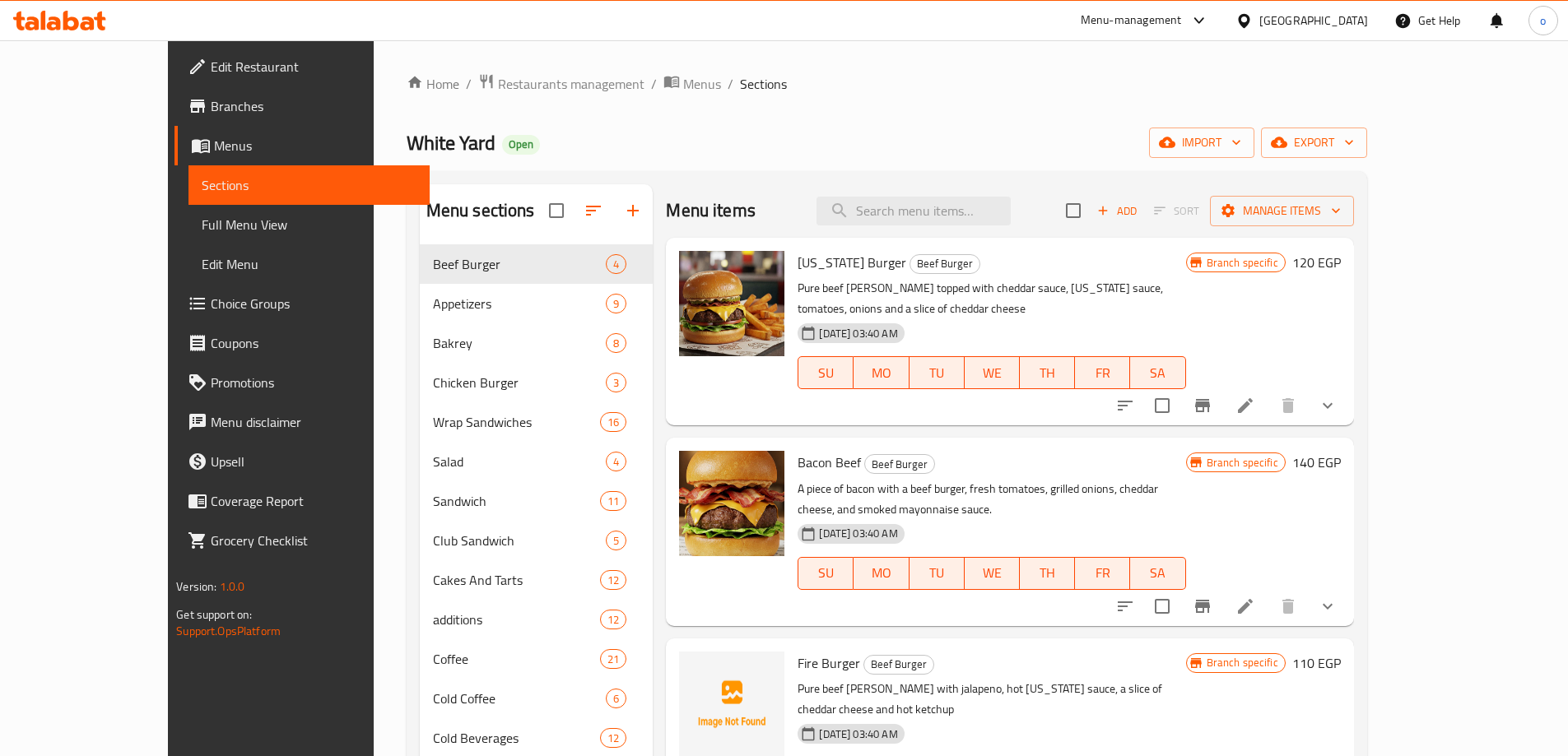 click on "Home / Restaurants management / Menus / Sections White Yard Open import export Menu sections Beef Burger 4 Appetizers 9 Bakrey 8 Chicken Burger 3 Wrap Sandwiches 16 Salad  4 Sandwich 11 Club Sandwich  5 Cakes And Tarts 12 additions 12 Coffee 21 Cold Coffee 6 Cold Beverages 12 Frappe 6 Jar And ice cream 5 Non espresso Frappe 6 Tea and Herbs 7 Hot Beverages 3 Menu items Add Sort Manage items New York Burger   Beef Burger Pure beef burger patty topped with cheddar sauce, New York sauce, tomatoes, onions and a slice of cheddar cheese 28-01-2025 03:40 AM SU MO TU WE TH FR SA Branch specific 120   EGP Bacon Beef     Beef Burger A piece of bacon with a beef burger, fresh tomatoes, grilled onions, cheddar cheese, and smoked mayonnaise sauce. 28-01-2025 03:40 AM SU MO TU WE TH FR SA Branch specific 140   EGP Fire Burger   Beef Burger Pure beef burger patty with jalapeno, hot Texas sauce, a slice of cheddar cheese and hot ketchup 28-01-2025 03:40 AM SU MO TU WE TH FR SA Branch specific 110   EGP Chesse Burger   SU MO" at bounding box center [886, 524] 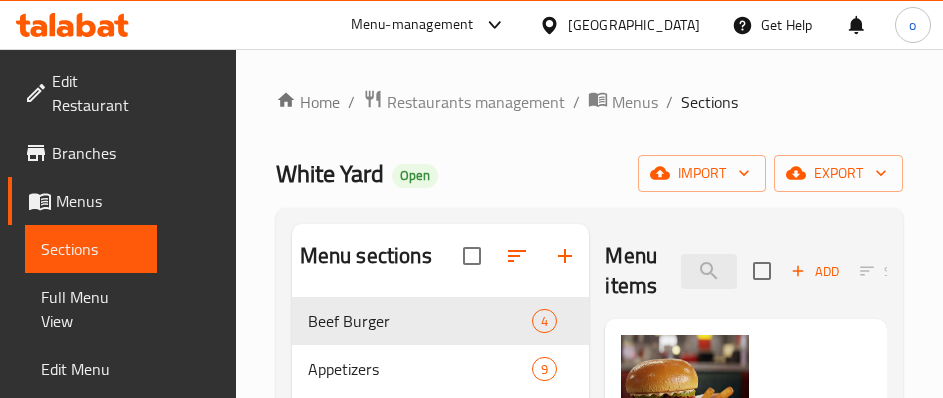 click on "Home / Restaurants management / Menus / Sections White Yard Open import export Menu sections Beef Burger 4 Appetizers 9 Bakrey 8 Chicken Burger 3 Wrap Sandwiches 16 Salad  4 Sandwich 11 Club Sandwich  5 Cakes And Tarts 12 additions 12 Coffee 21 Cold Coffee 6 Cold Beverages 12 Frappe 6 Jar And ice cream 5 Non espresso Frappe 6 Tea and Herbs 7 Hot Beverages 3 Menu items Add Sort Manage items New York Burger   Beef Burger Pure beef burger patty topped with cheddar sauce, New York sauce, tomatoes, onions and a slice of cheddar cheese 28-01-2025 03:40 AM SU MO TU WE TH FR SA Branch specific 120   EGP Bacon Beef     Beef Burger A piece of bacon with a beef burger, fresh tomatoes, grilled onions, cheddar cheese, and smoked mayonnaise sauce. 28-01-2025 03:40 AM SU MO TU WE TH FR SA Branch specific 140   EGP Fire Burger   Beef Burger Pure beef burger patty with jalapeno, hot Texas sauce, a slice of cheddar cheese and hot ketchup 28-01-2025 03:40 AM SU MO TU WE TH FR SA Branch specific 110   EGP Chesse Burger   SU MO" at bounding box center [589, 637] 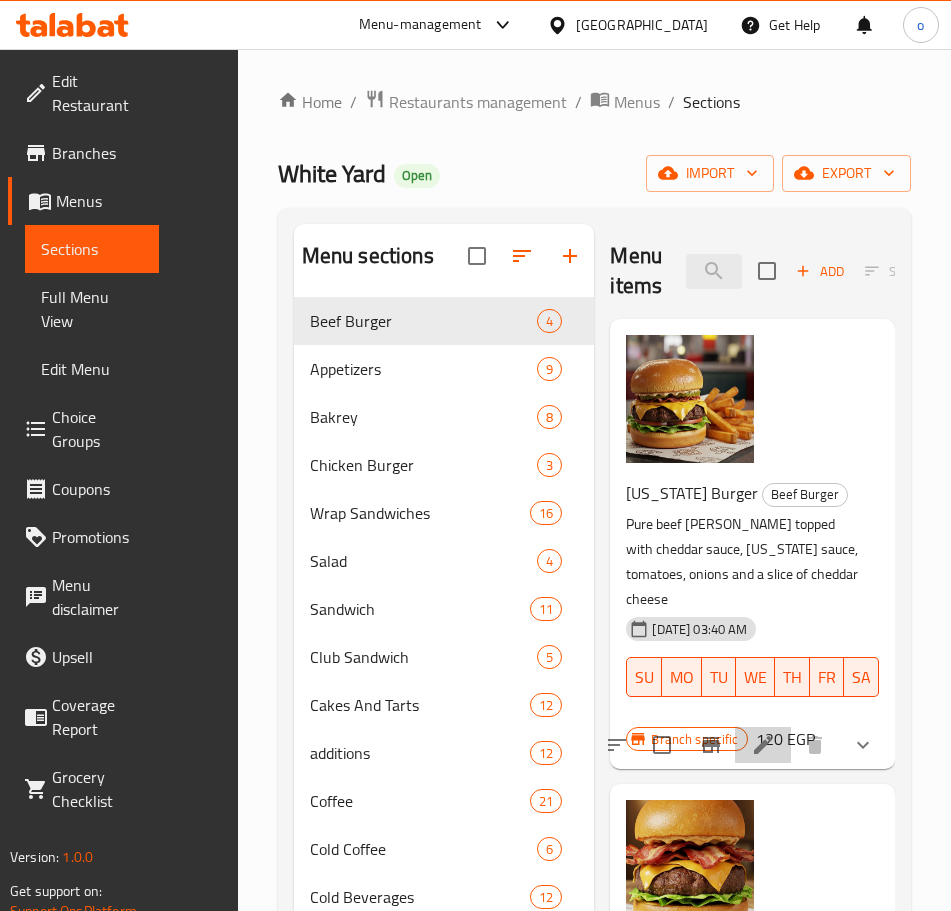 click at bounding box center [763, 745] 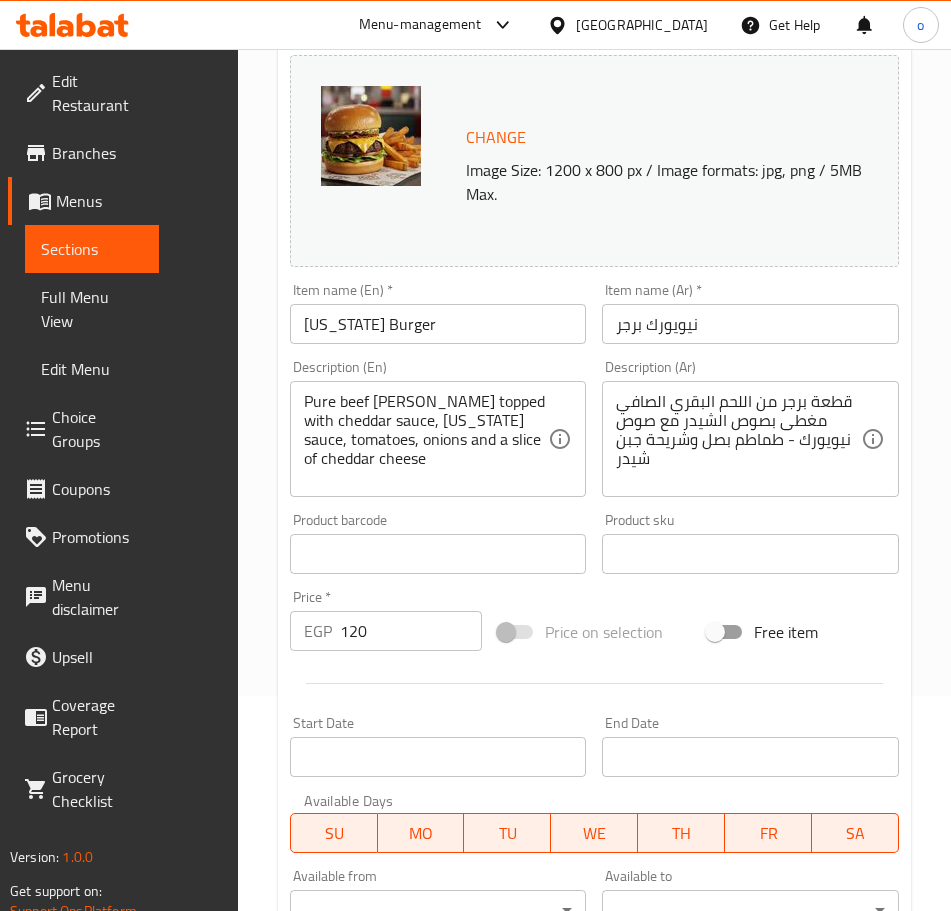 scroll, scrollTop: 0, scrollLeft: 0, axis: both 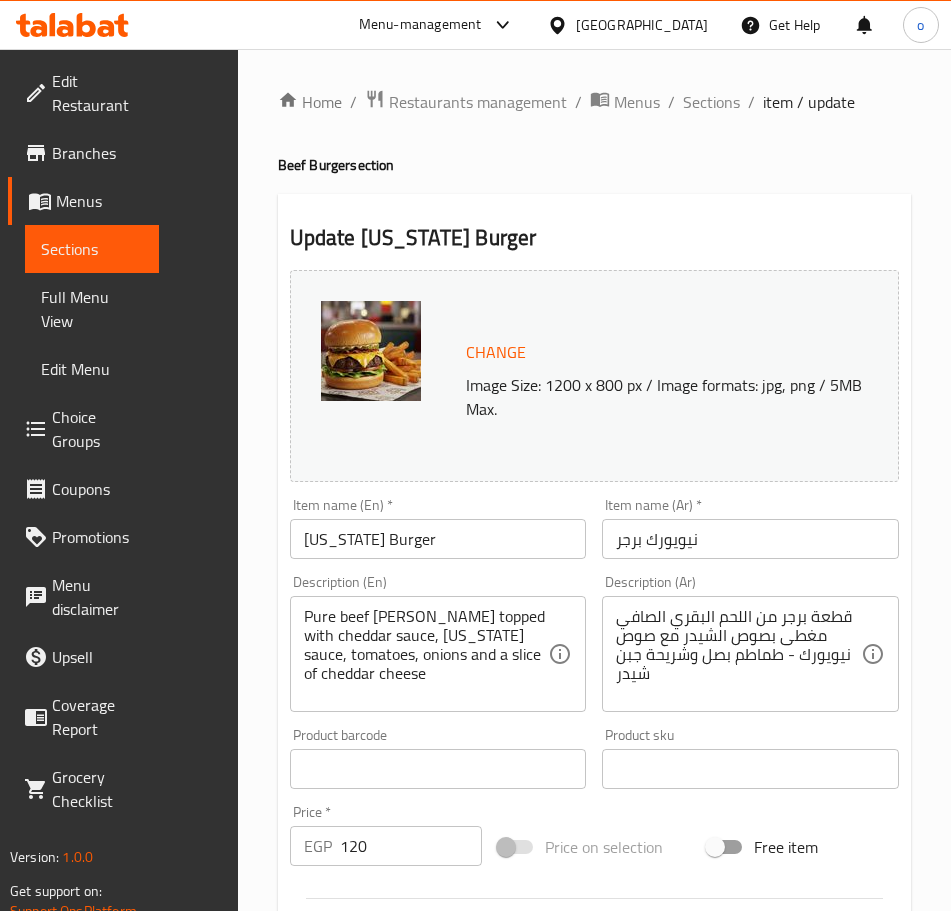 click on "Home / Restaurants management / Menus / Sections / item / update Beef Burger  section Update New York Burger Change Image Size: 1200 x 800 px / Image formats: jpg, png / 5MB Max. Item name (En)   * New York Burger Item name (En)  * Item name (Ar)   * نيويورك برجر Item name (Ar)  * Description (En) Pure beef burger patty topped with cheddar sauce, New York sauce, tomatoes, onions and a slice of cheddar cheese Description (En) Description (Ar) قطعة برجر من اللحم البقري الصافي مغطى بصوص الشيدر مع صوص نيويورك - طماطم بصل وشريحة جبن شيدر Description (Ar) Product barcode Product barcode Product sku Product sku Price   * EGP 120 Price  * Price on selection Free item Start Date Start Date End Date End Date Available Days SU MO TU WE TH FR SA Available from ​ ​ Available to ​ ​ Status Active Inactive Exclude from GEM Variations & Choices Add variant make it combo: اجعله كومبو: ​ Min: 0 ​ Max: 0 ​ Price" at bounding box center [594, 812] 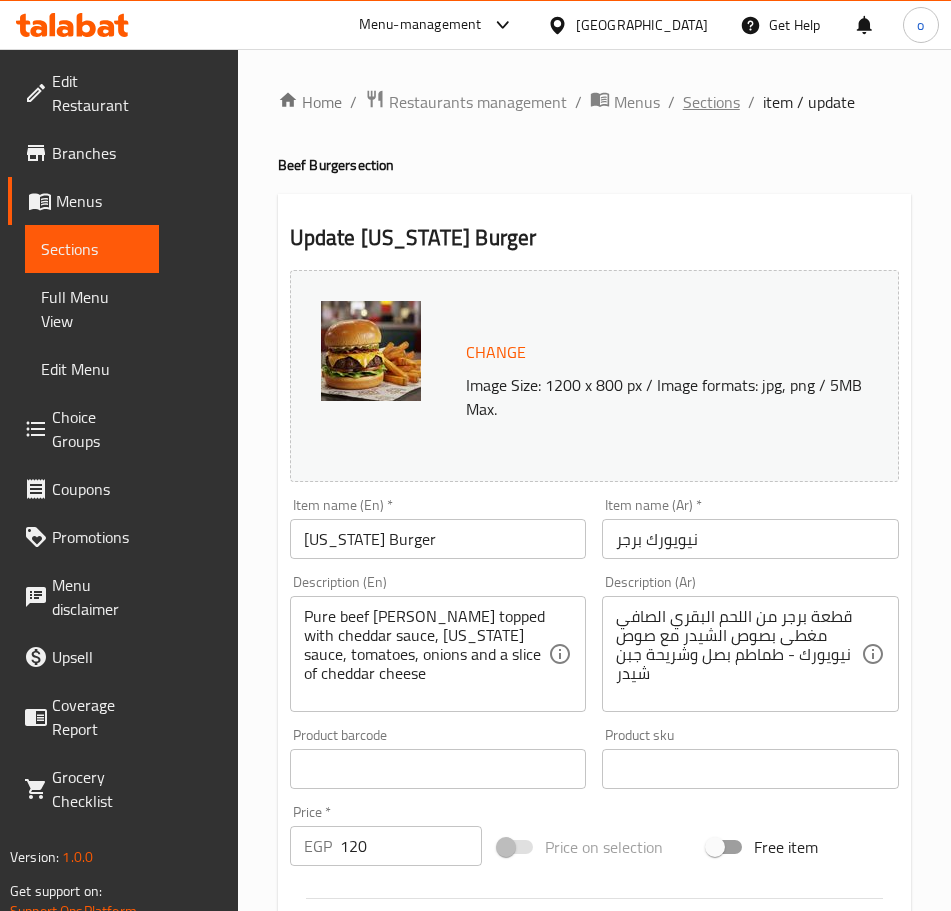 click on "Sections" at bounding box center [711, 102] 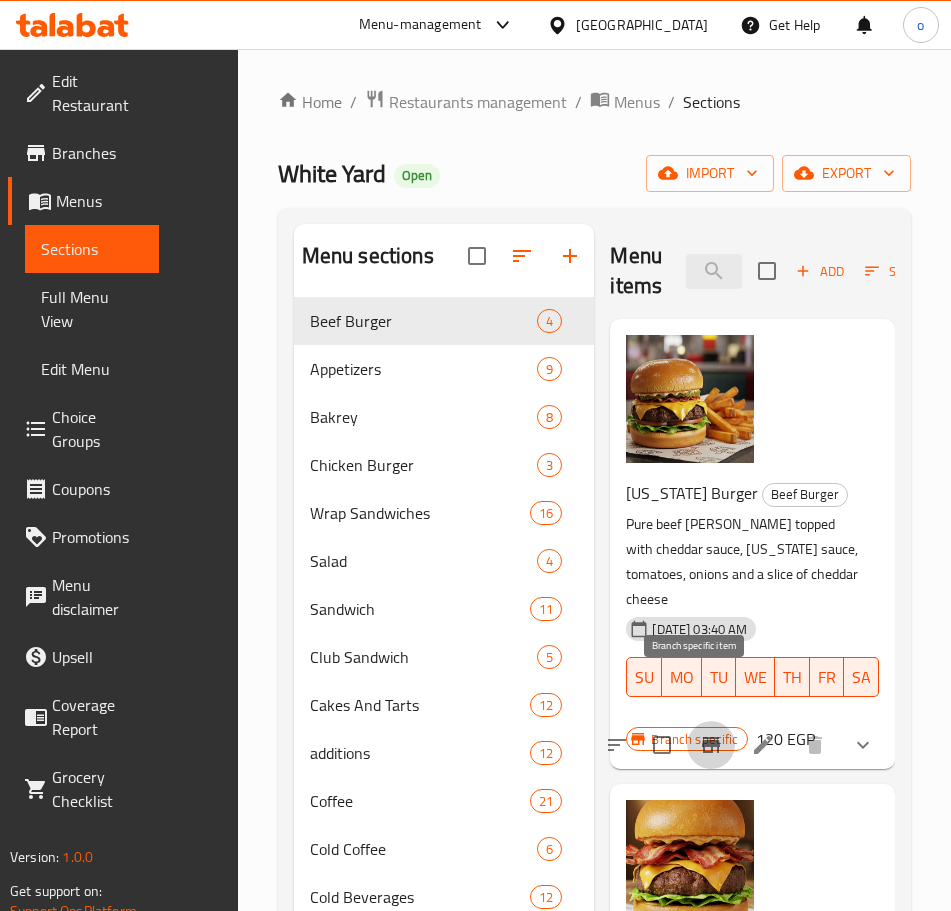click 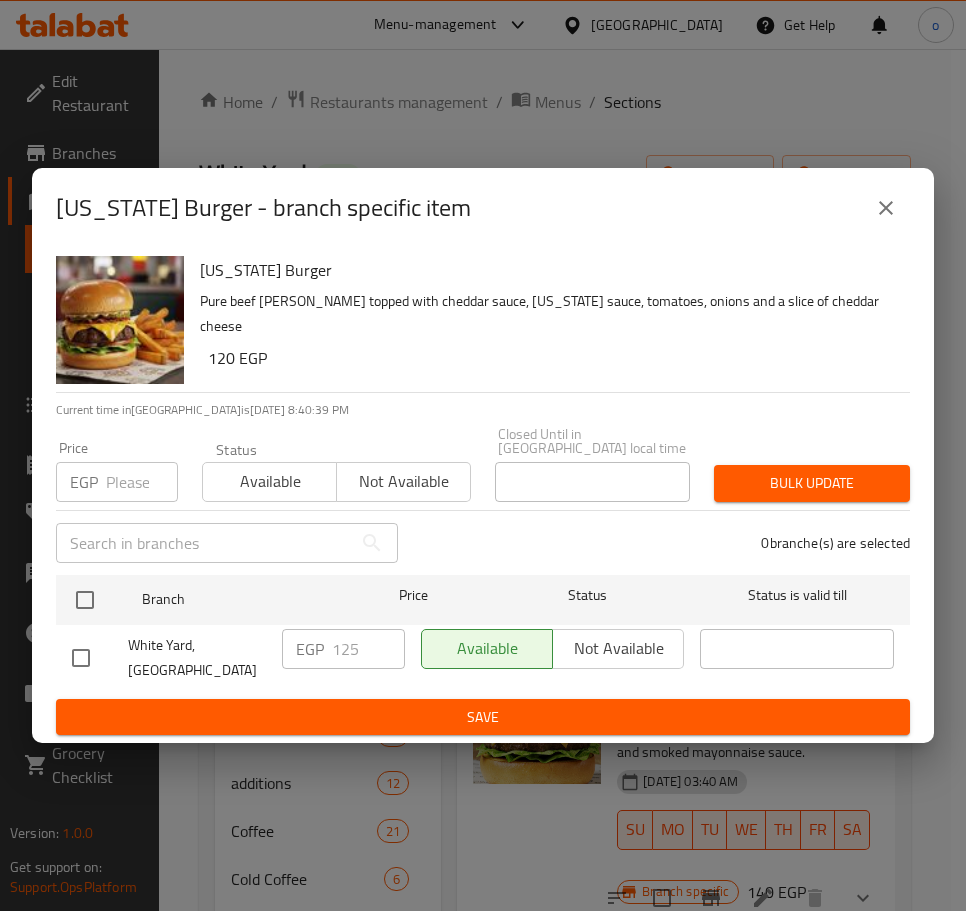 click on "New York Burger - branch specific item" at bounding box center [483, 208] 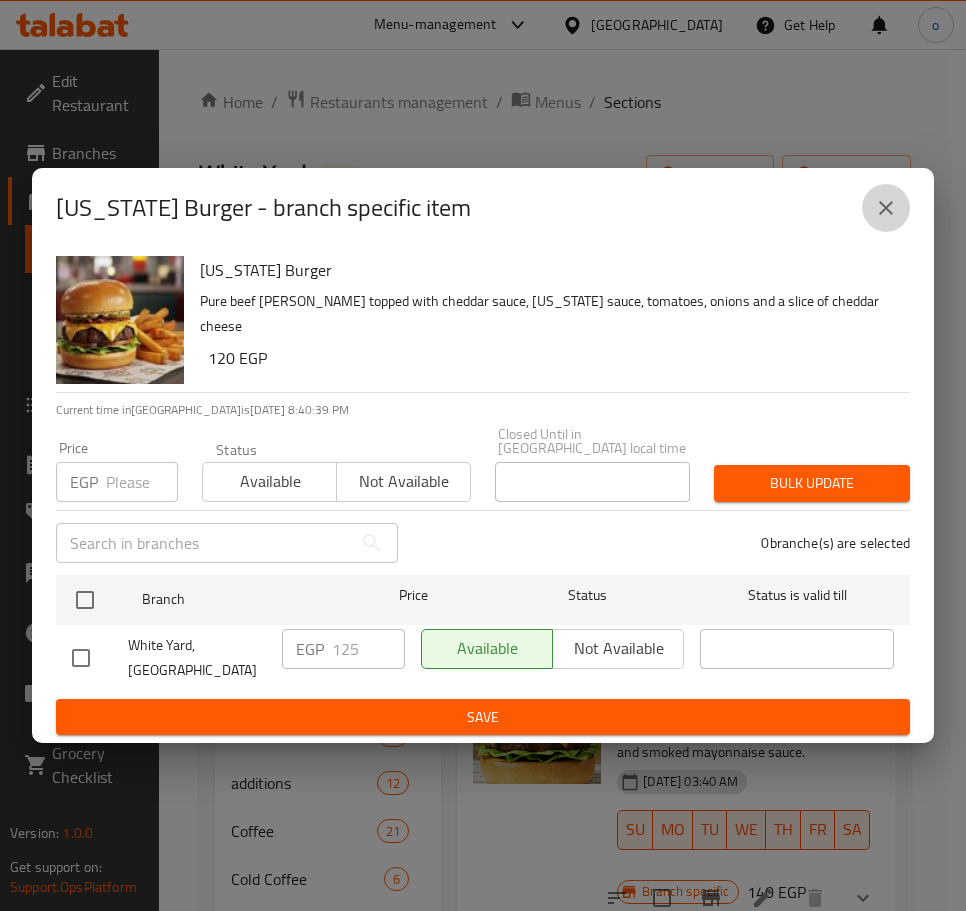 click 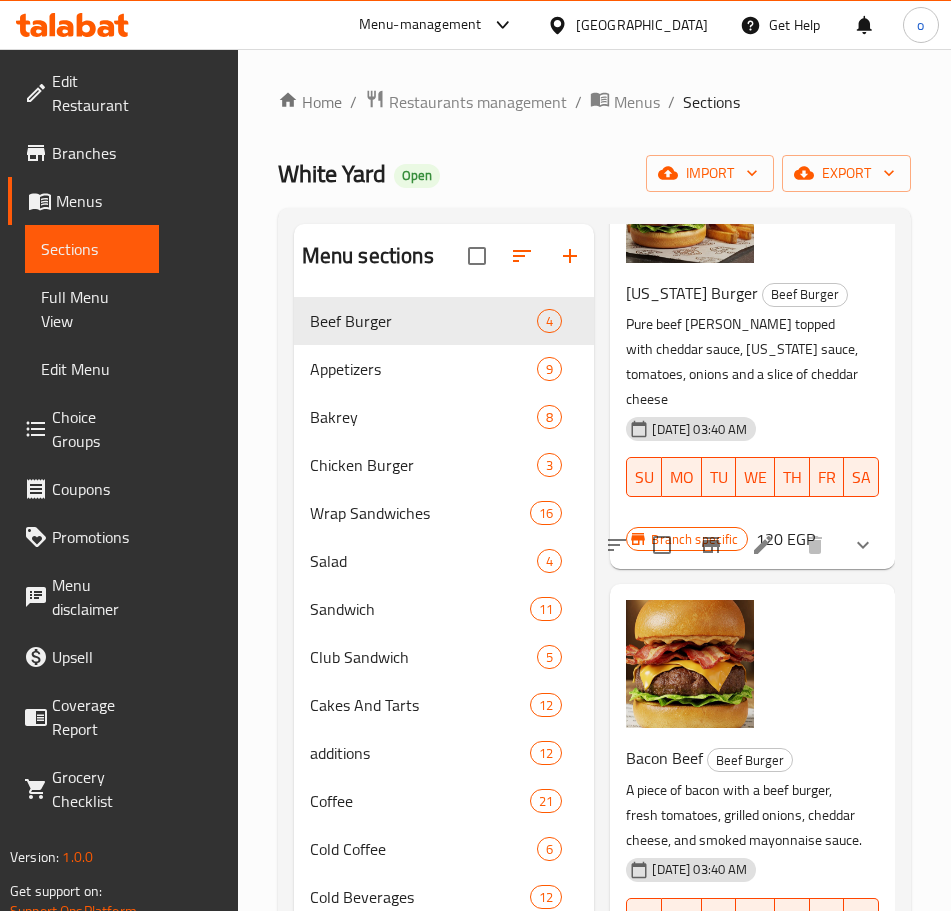 scroll, scrollTop: 400, scrollLeft: 0, axis: vertical 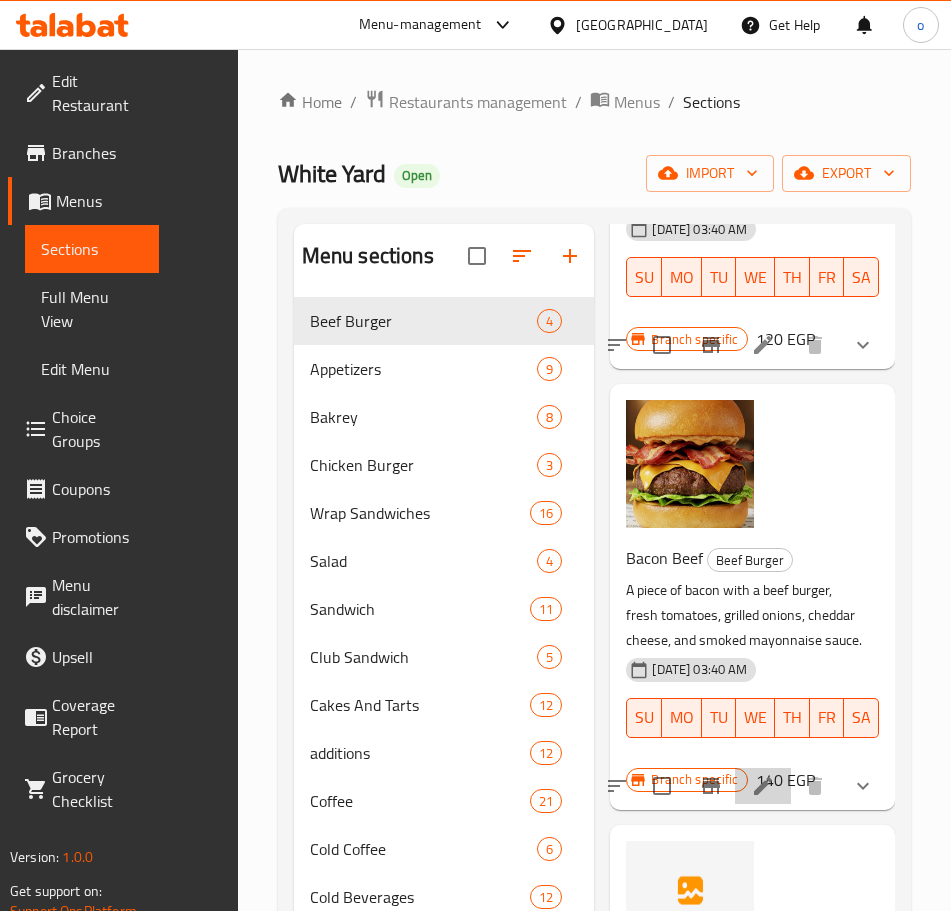 click at bounding box center [763, 786] 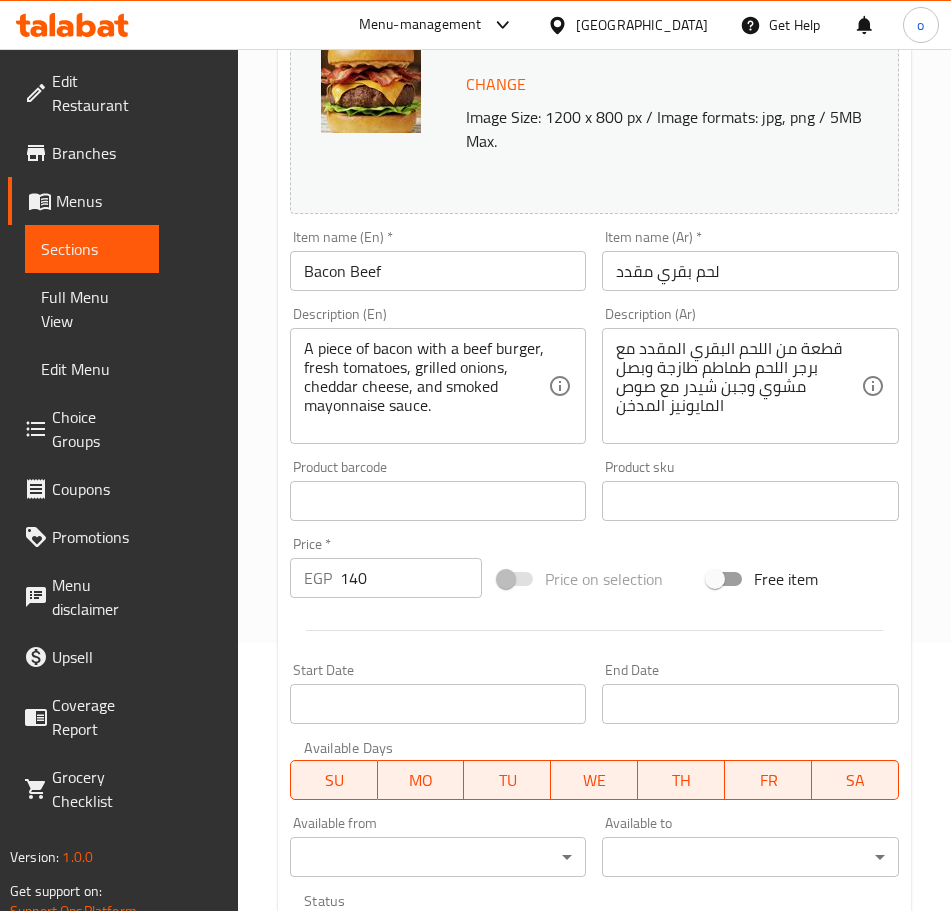 scroll, scrollTop: 0, scrollLeft: 0, axis: both 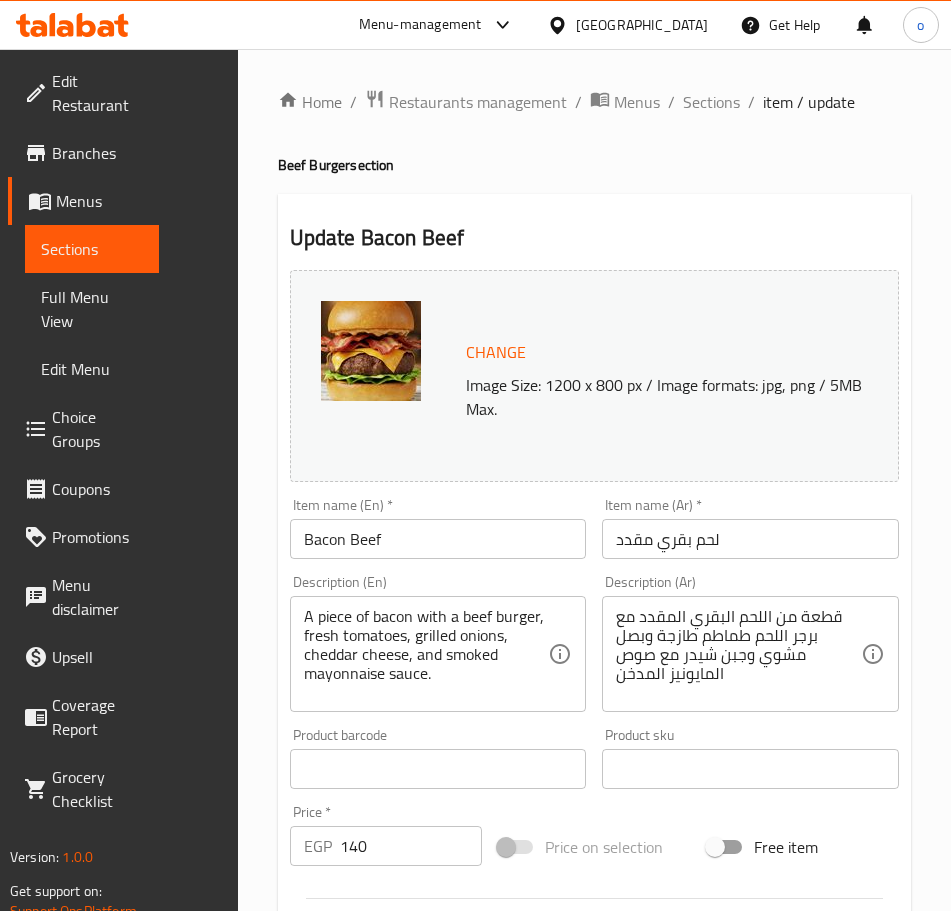 click on "Home / Restaurants management / Menus / Sections / item / update" at bounding box center [594, 102] 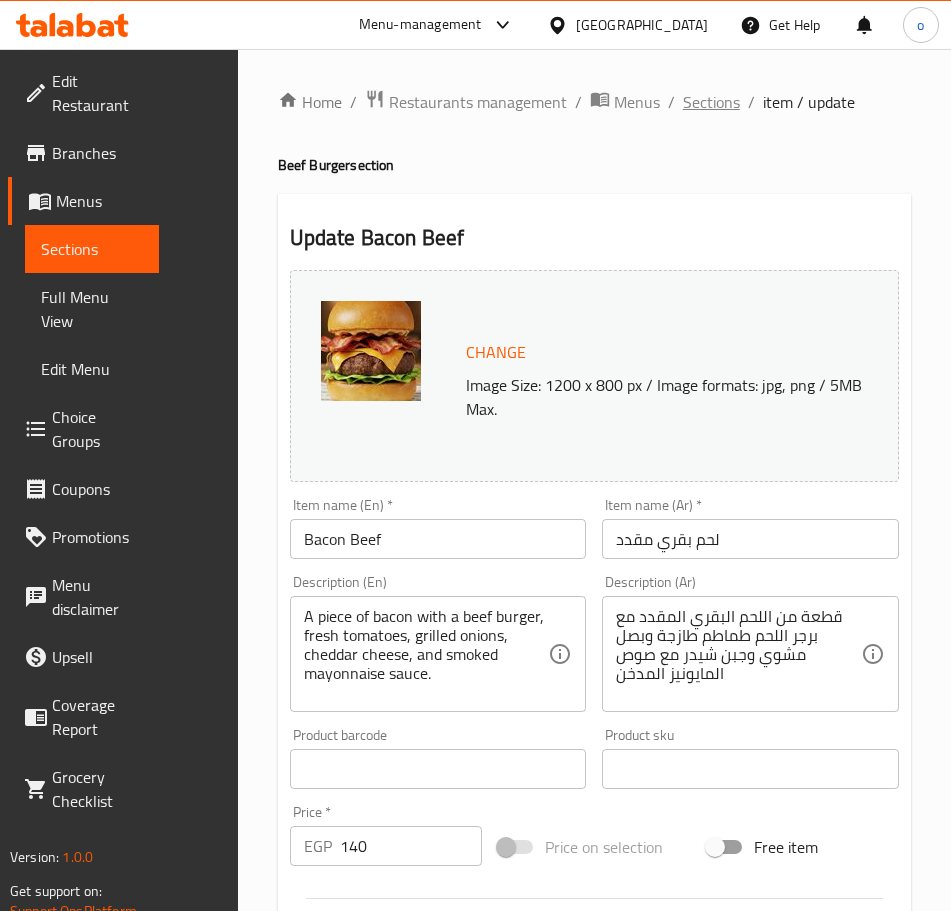 click on "Sections" at bounding box center (711, 102) 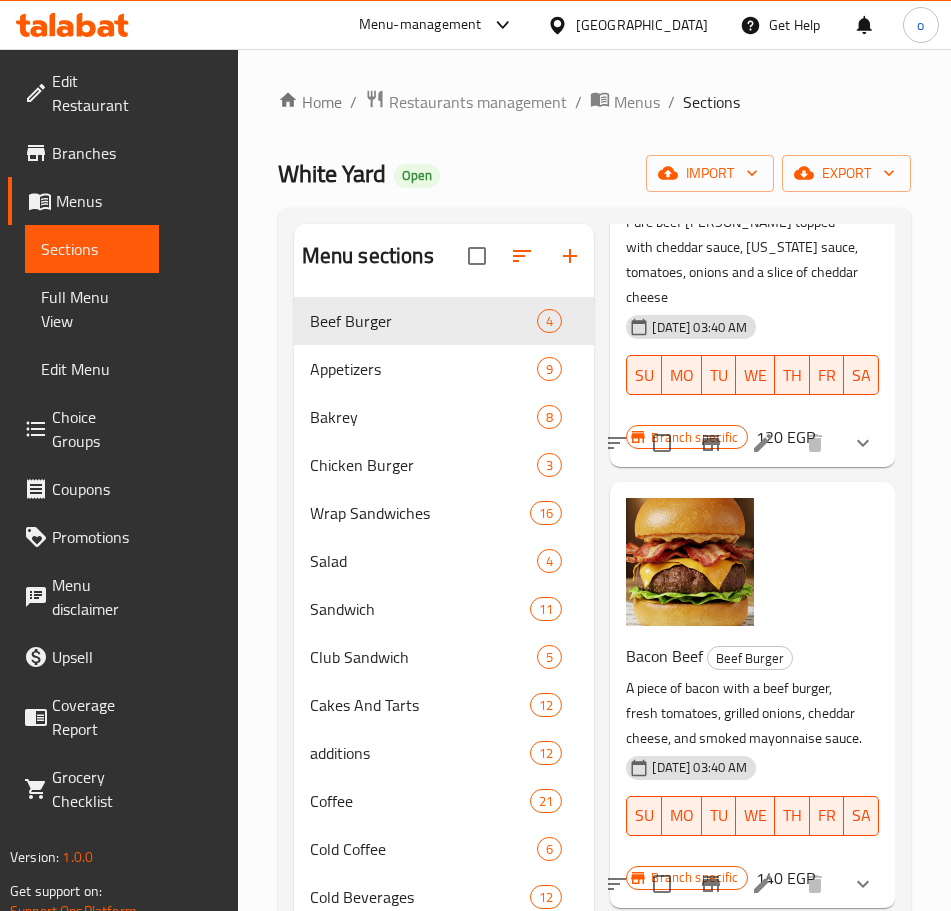 scroll, scrollTop: 500, scrollLeft: 0, axis: vertical 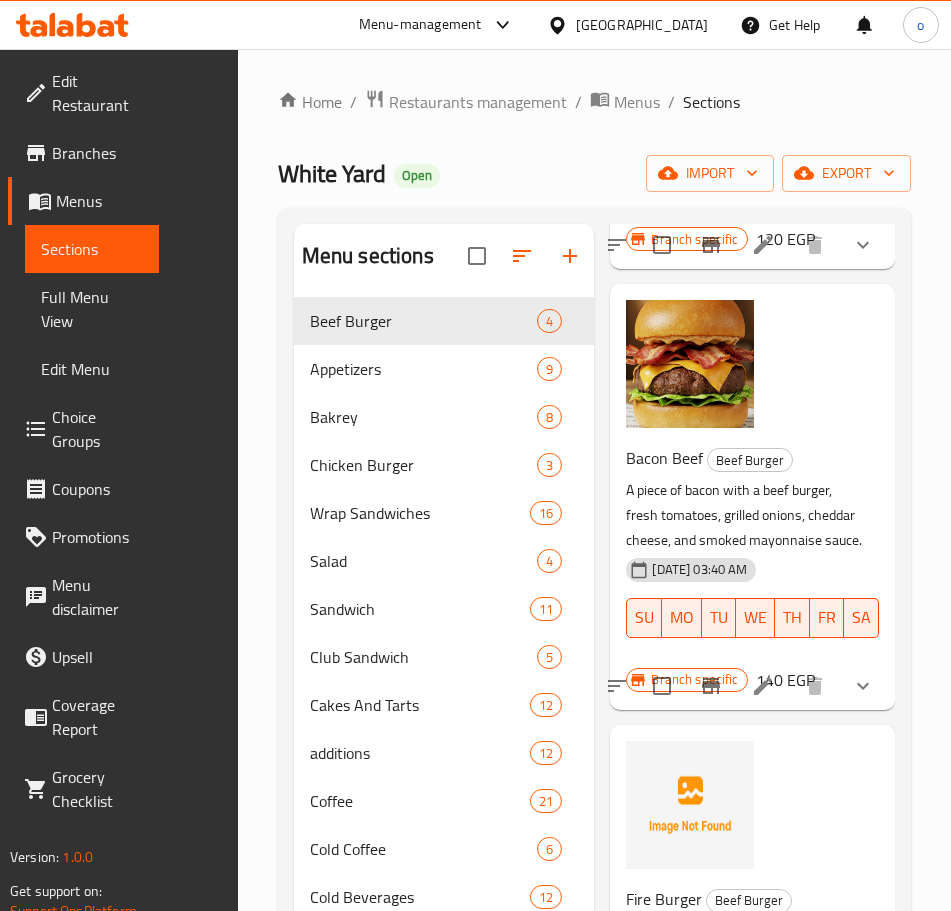 click at bounding box center [711, 686] 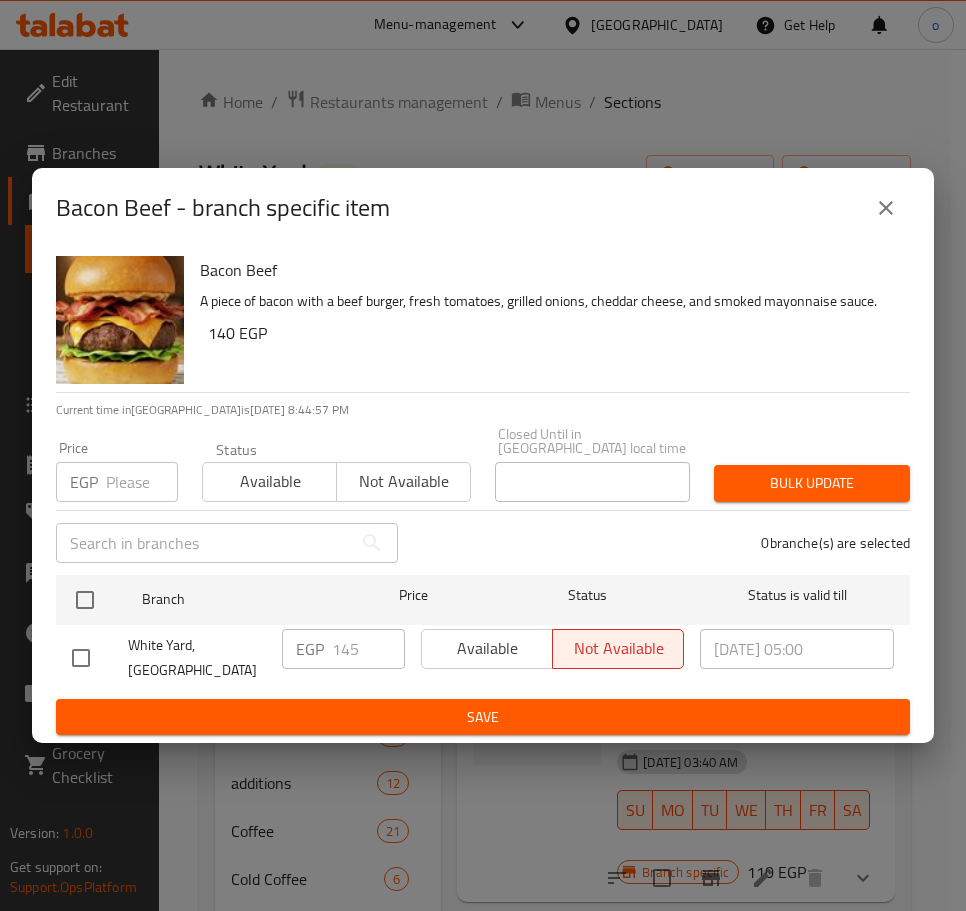 click at bounding box center [886, 208] 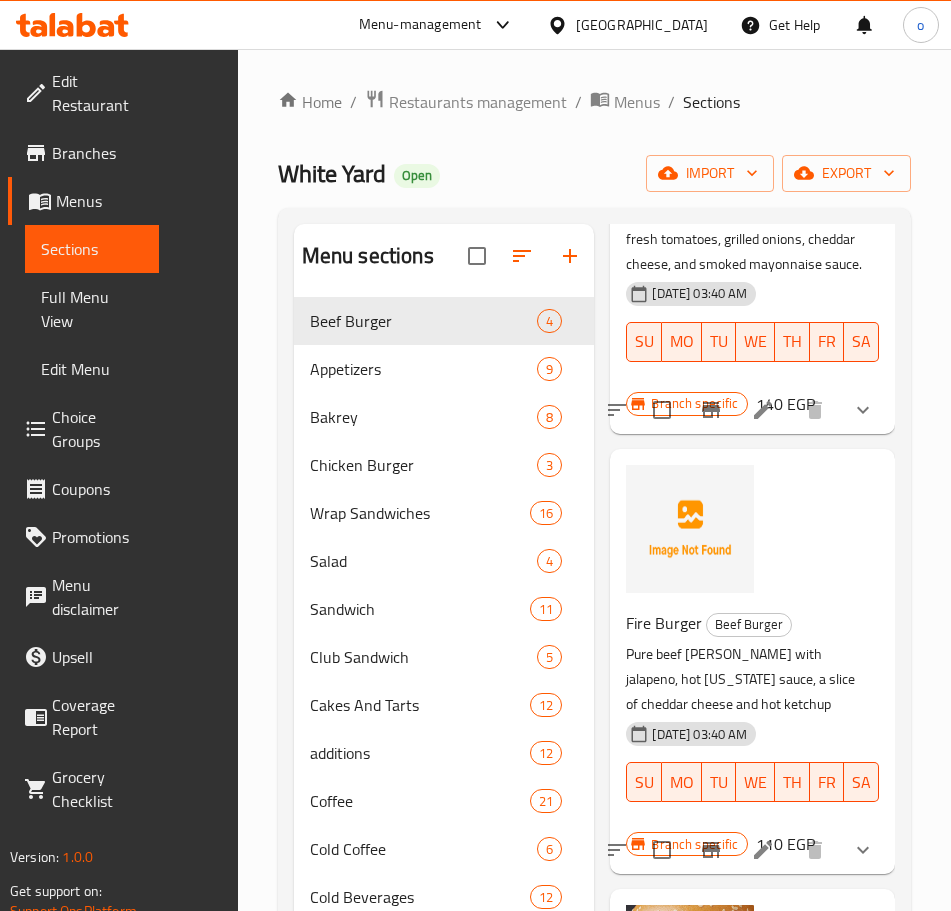 scroll, scrollTop: 782, scrollLeft: 0, axis: vertical 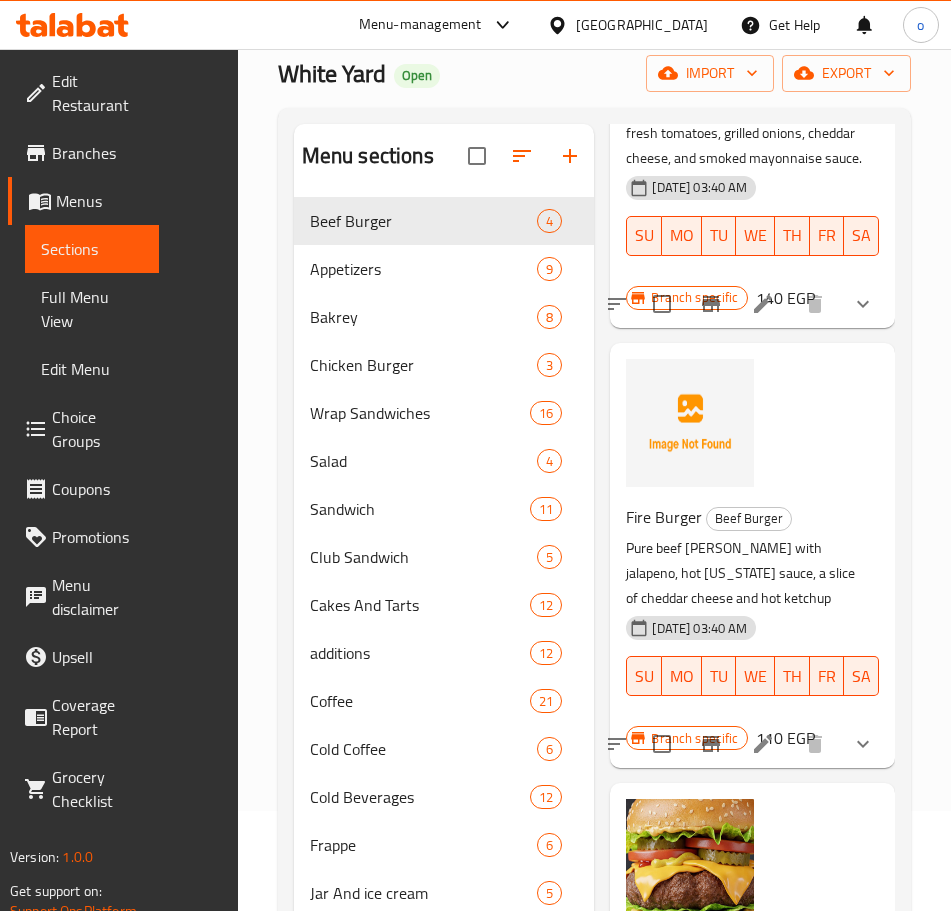 click at bounding box center (763, 744) 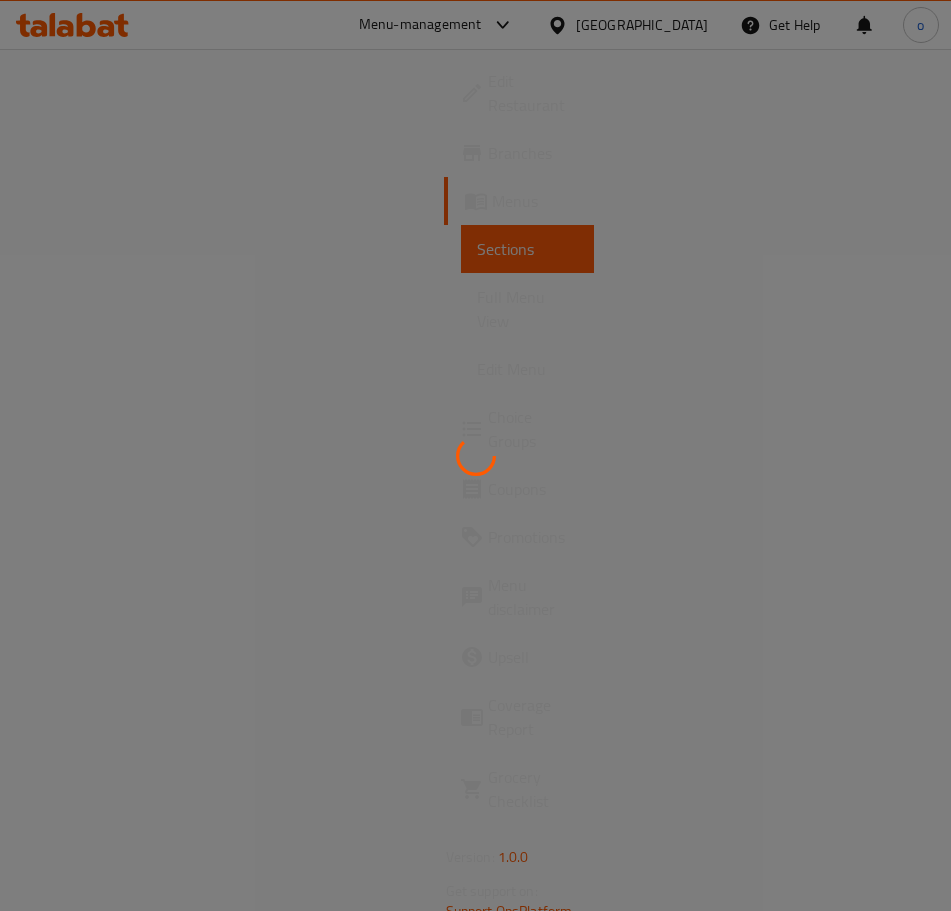 scroll, scrollTop: 0, scrollLeft: 0, axis: both 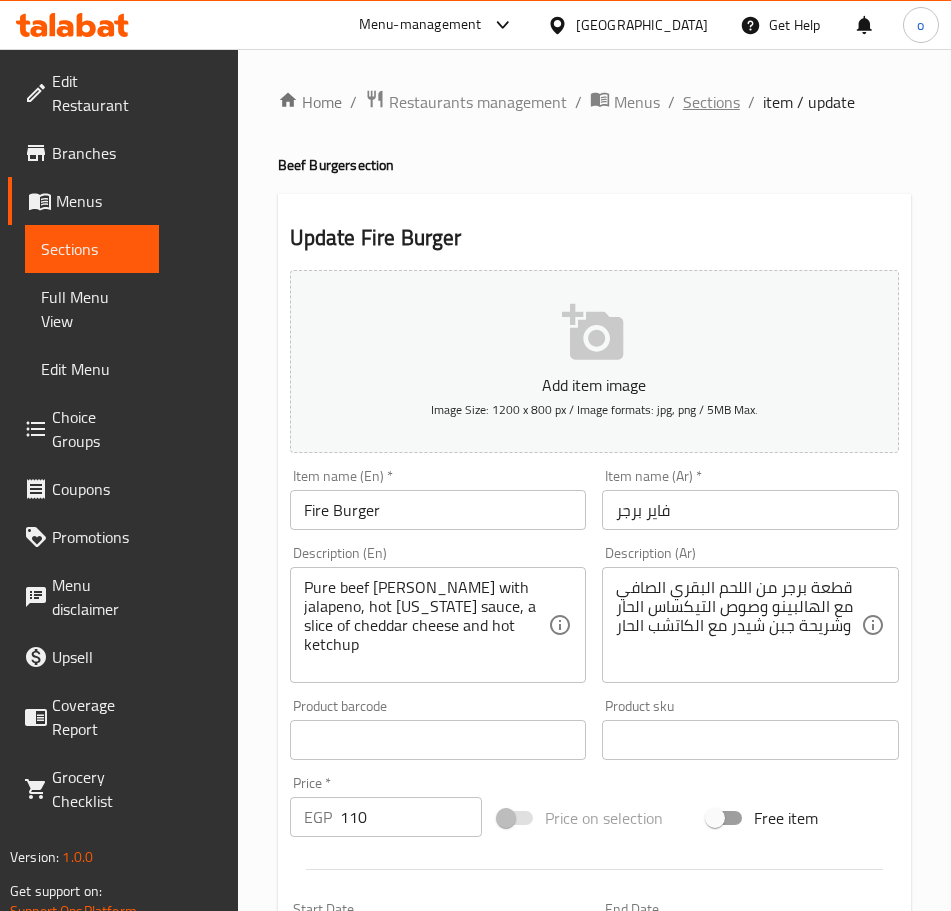 click on "Sections" at bounding box center (711, 102) 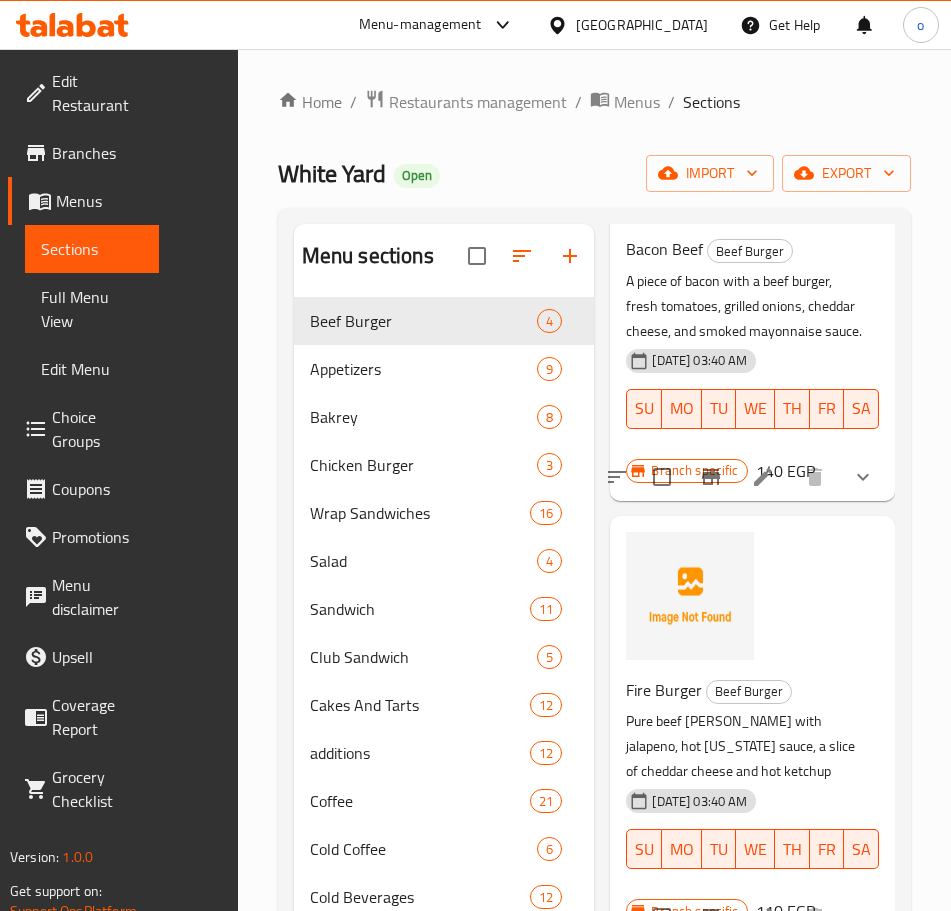 scroll, scrollTop: 782, scrollLeft: 0, axis: vertical 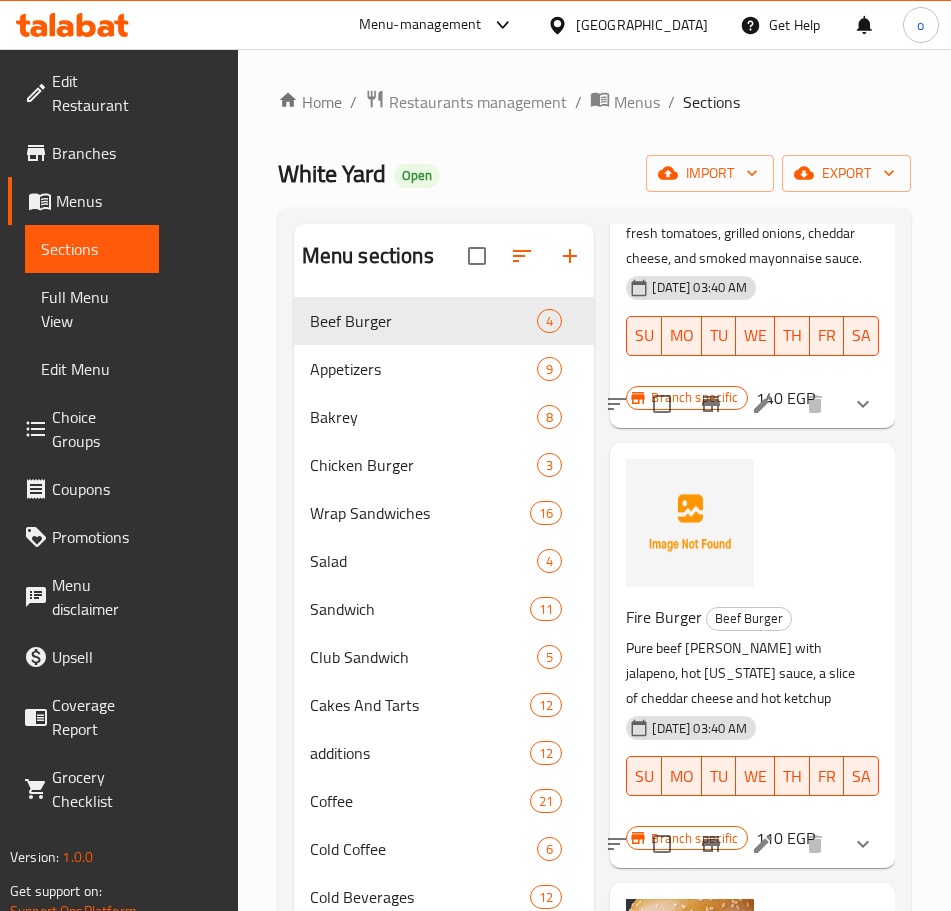 click 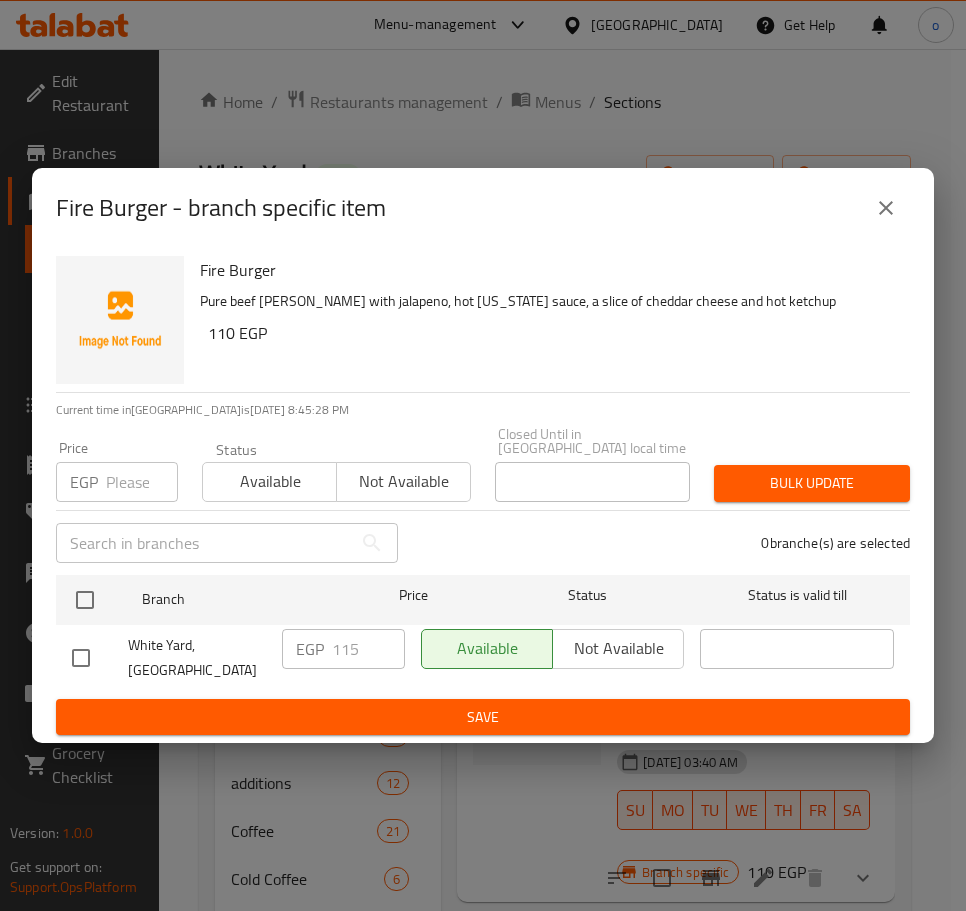 click 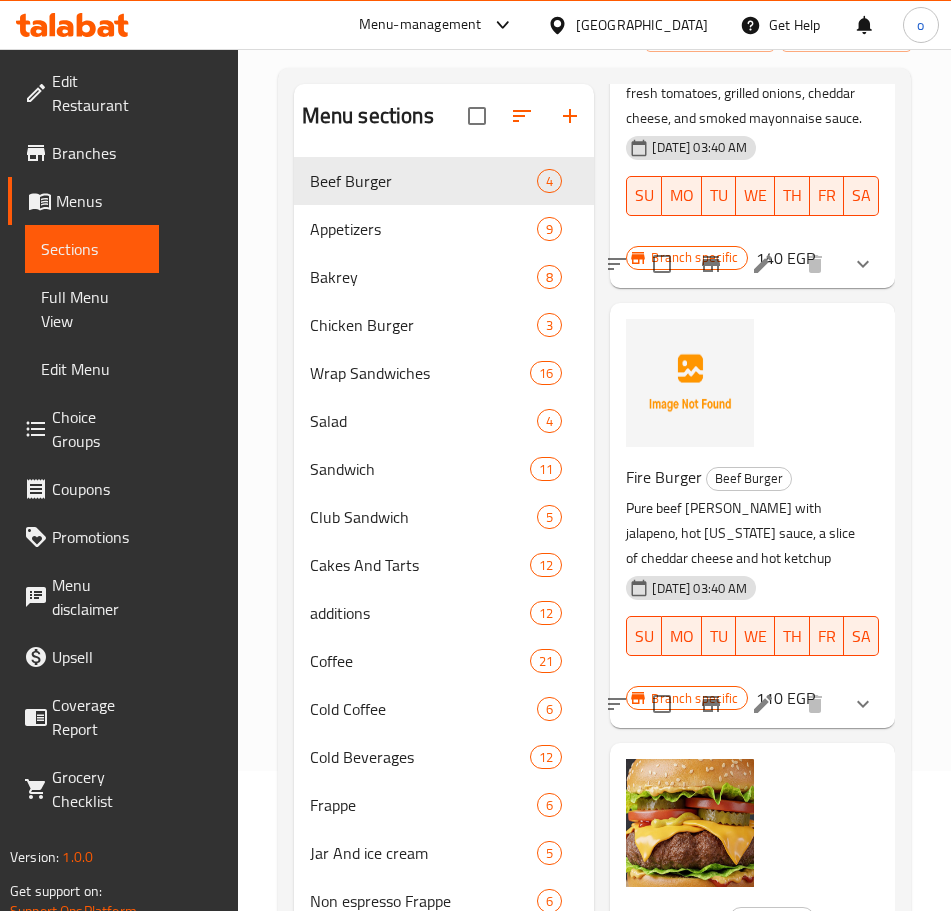 scroll, scrollTop: 200, scrollLeft: 0, axis: vertical 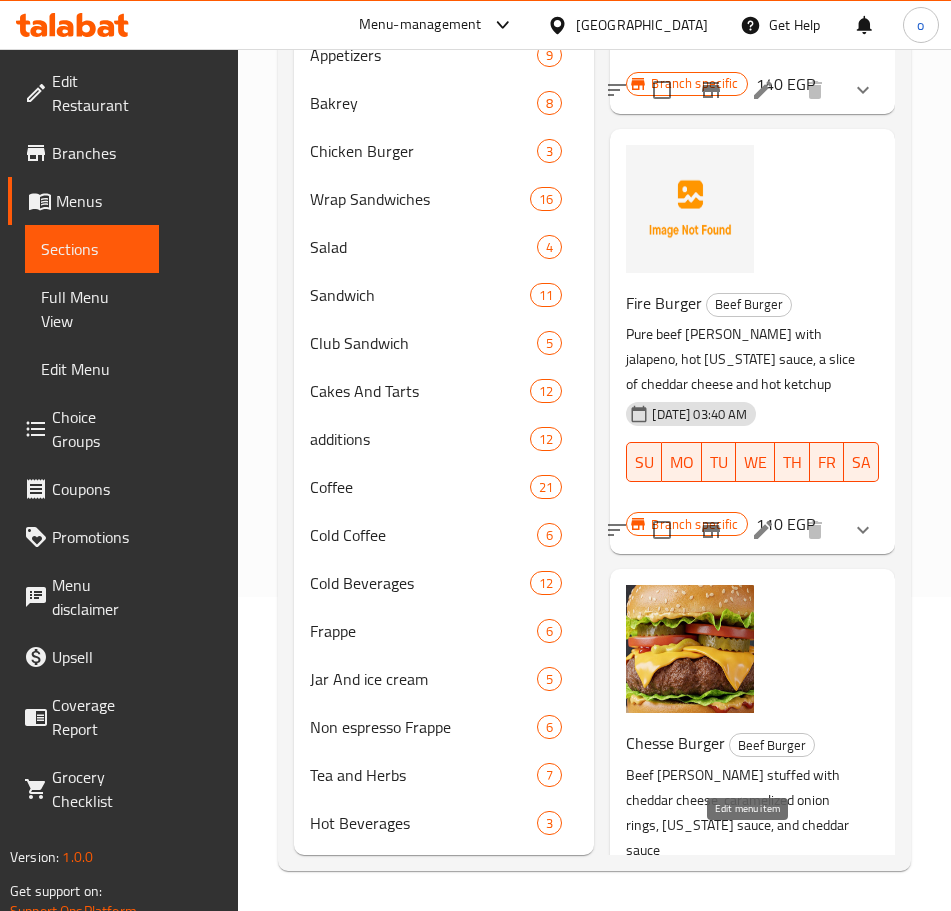 click 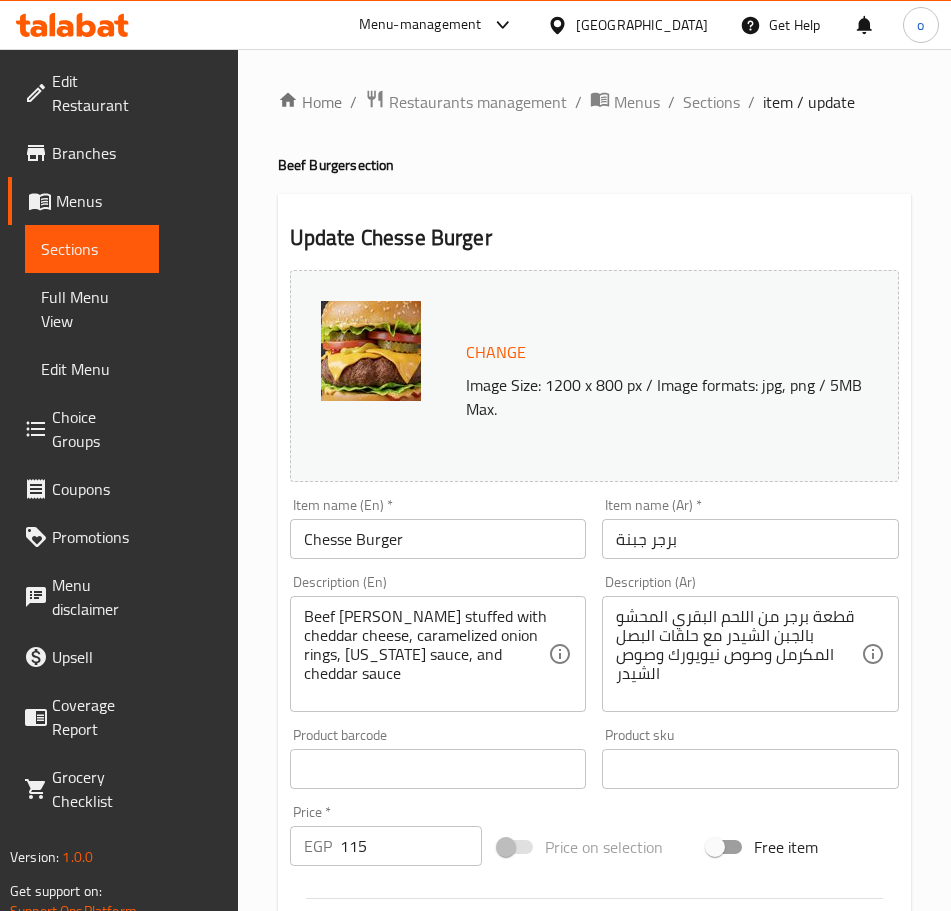 click on "Home / Restaurants management / Menus / Sections / item / update Beef Burger  section Update Chesse Burger Change Image Size: 1200 x 800 px / Image formats: jpg, png / 5MB Max. Item name (En)   * Chesse Burger Item name (En)  * Item name (Ar)   * برجر جبنة Item name (Ar)  * Description (En) Beef burger patty stuffed with cheddar cheese, caramelized onion rings, New York sauce, and cheddar sauce Description (En) Description (Ar) قطعة برجر من اللحم البقري المحشو بالجبن الشيدر مع حلقات البصل المكرمل وصوص نيويورك وصوص الشيدر  Description (Ar) Product barcode Product barcode Product sku Product sku Price   * EGP 115 Price  * Price on selection Free item Start Date Start Date End Date End Date Available Days SU MO TU WE TH FR SA Available from ​ ​ Available to ​ ​ Status Active Inactive Exclude from GEM Variations & Choices Add variant make it combo: اجعله كومبو: ​ Min: 0 ​ Max: 0 ​ 65 EGP Price" at bounding box center [594, 812] 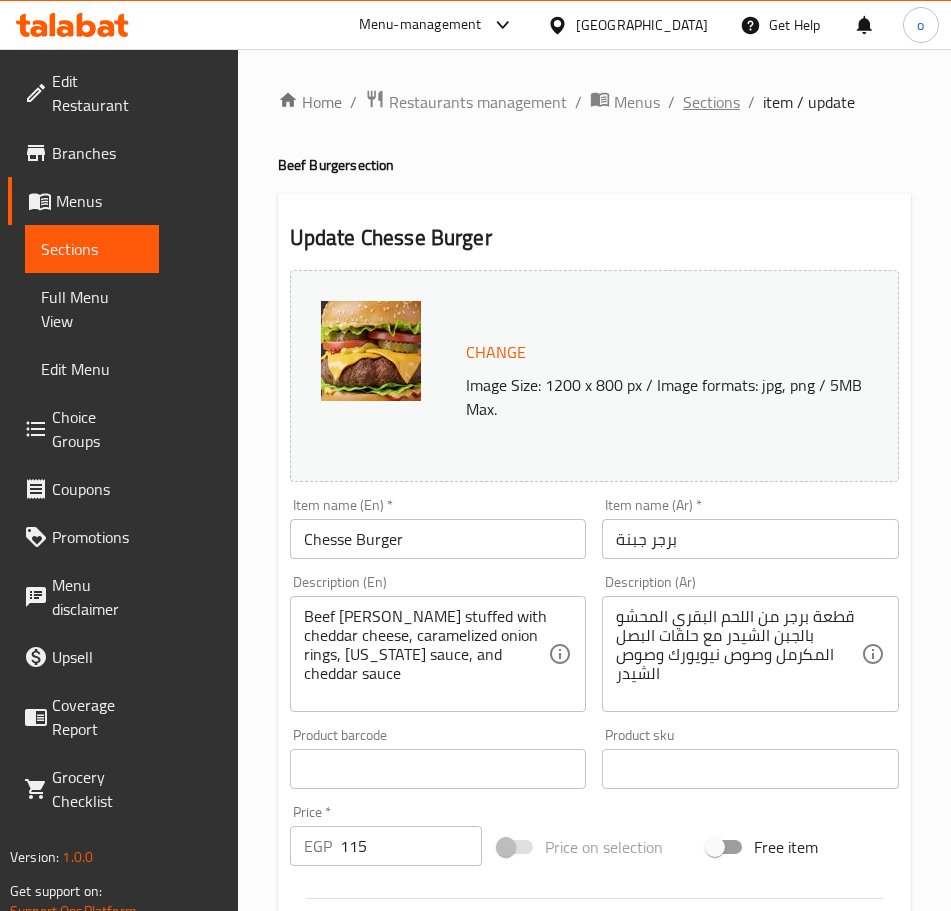 click on "Sections" at bounding box center [711, 102] 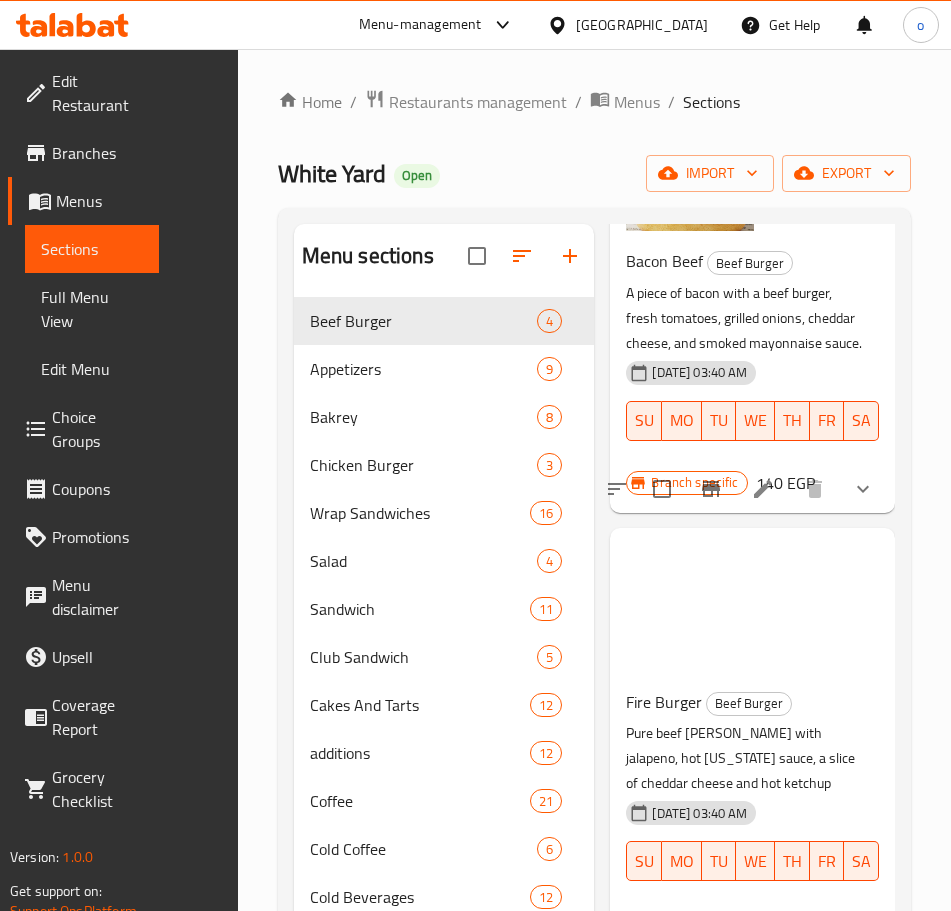 scroll, scrollTop: 782, scrollLeft: 0, axis: vertical 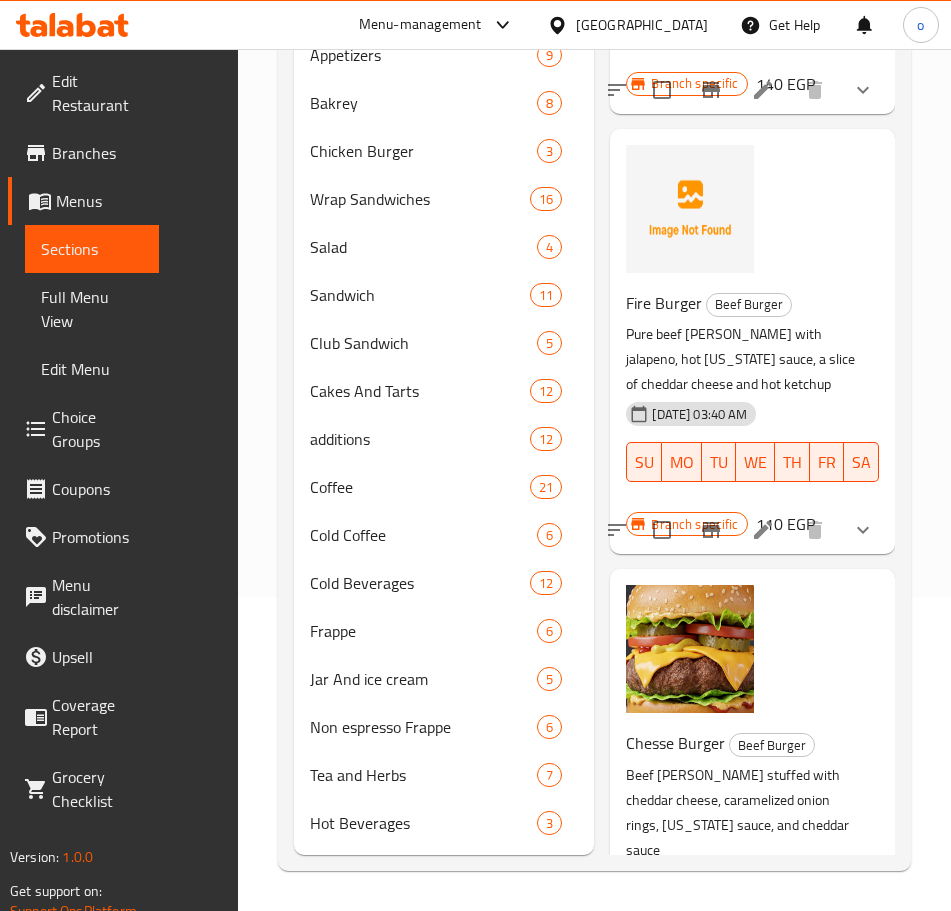 click 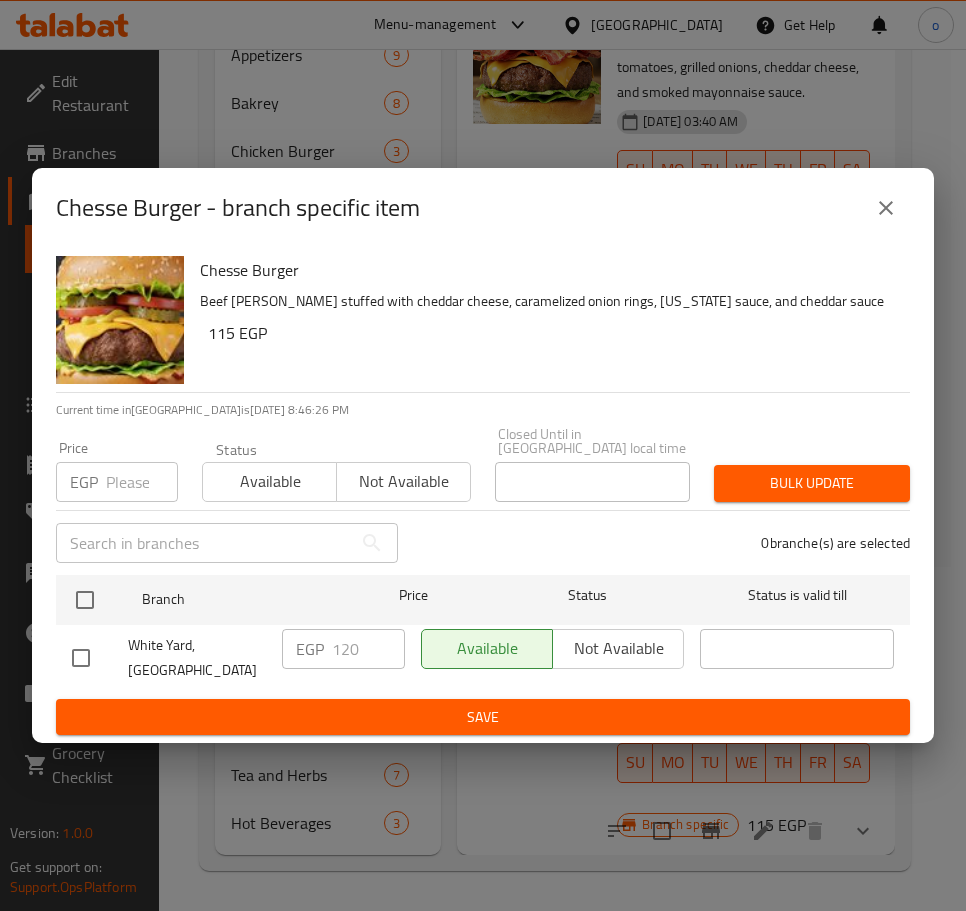 click at bounding box center [886, 208] 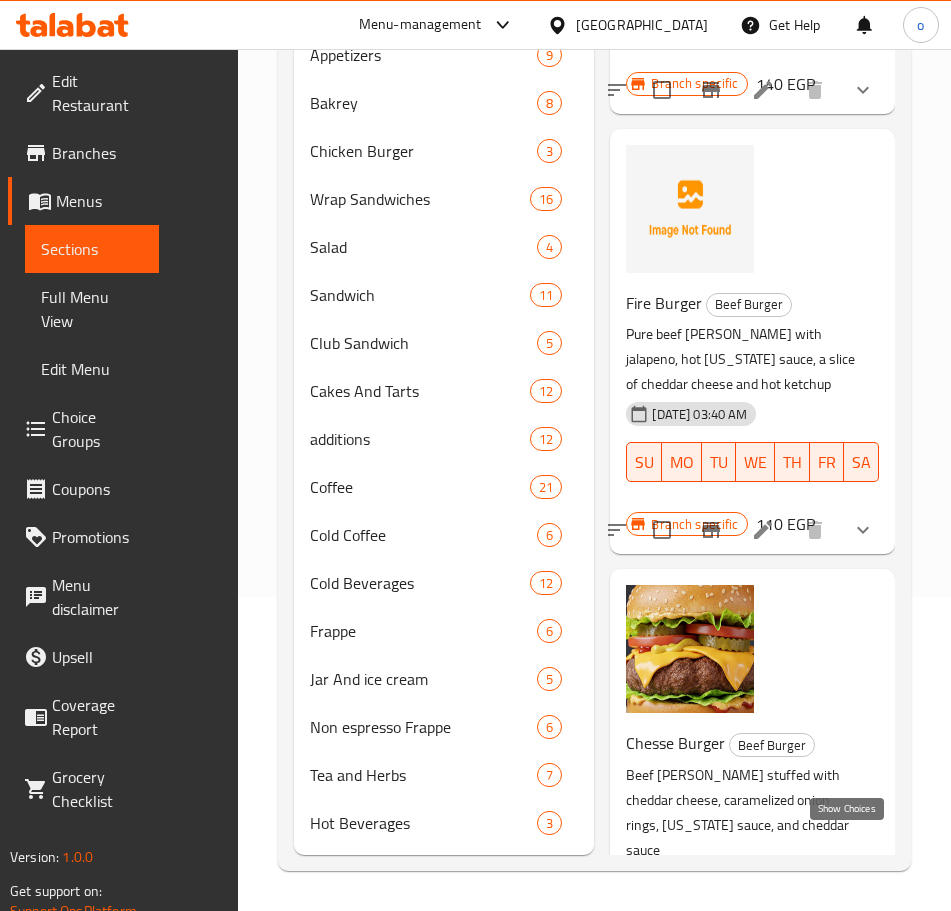 click 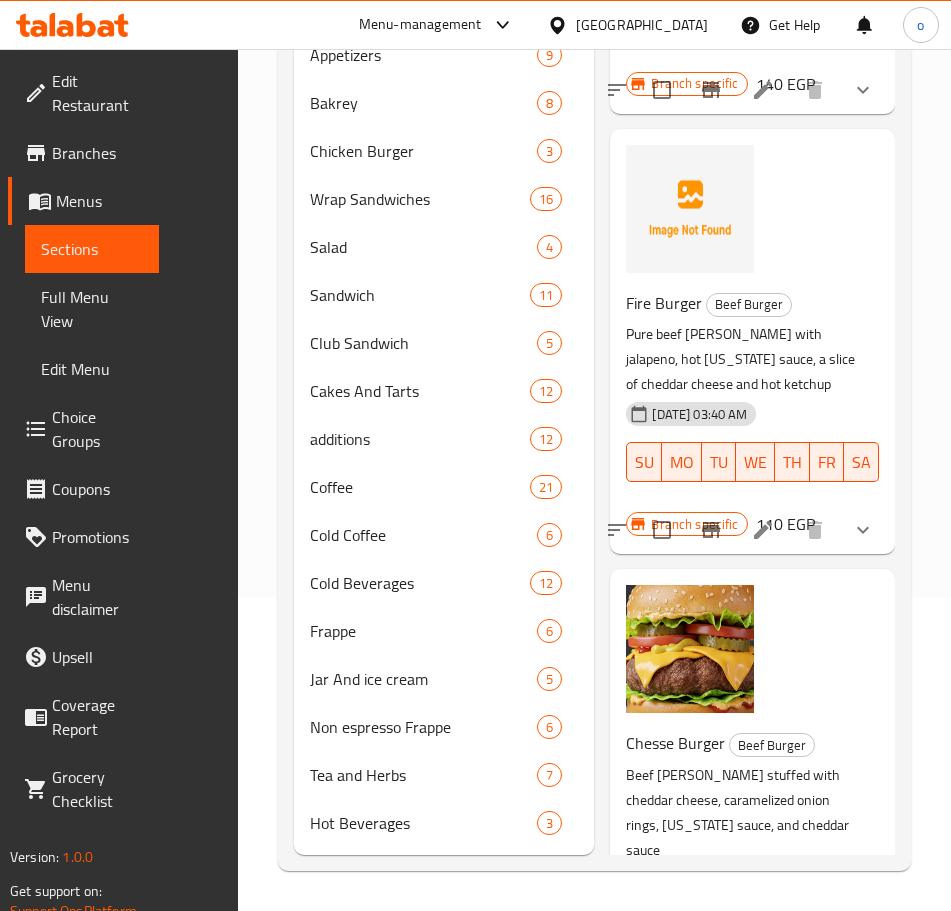 scroll, scrollTop: 925, scrollLeft: 0, axis: vertical 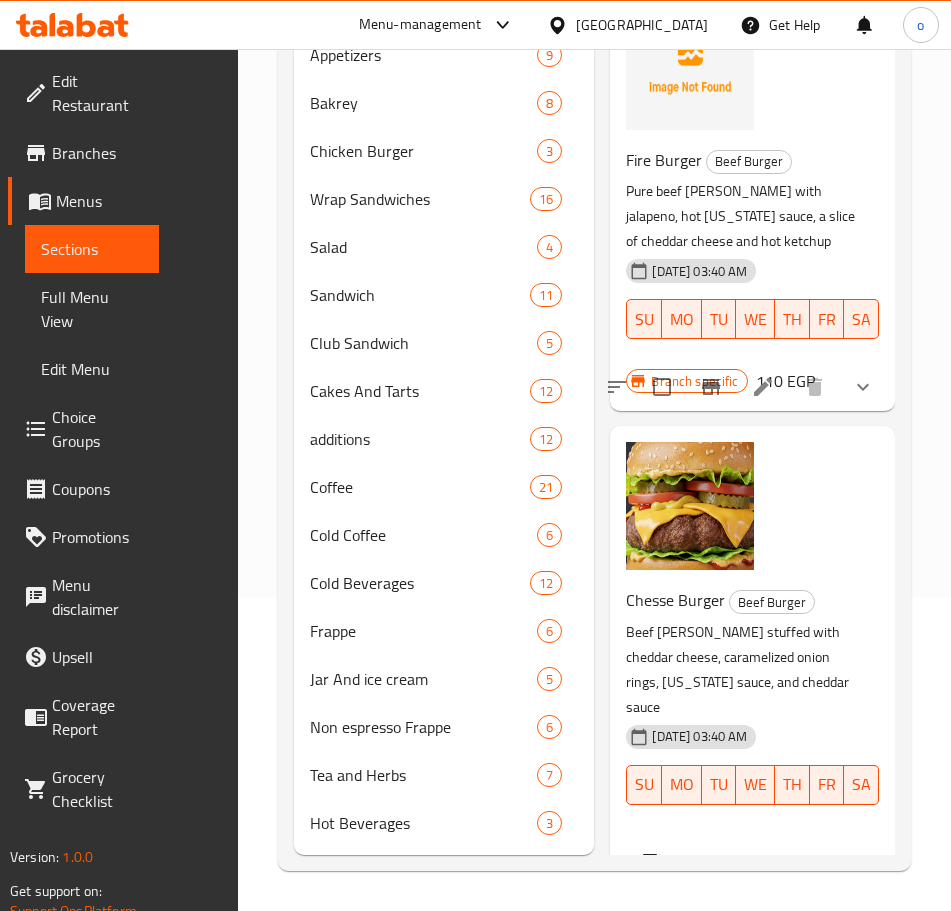 click on "make it combo:" at bounding box center [769, 885] 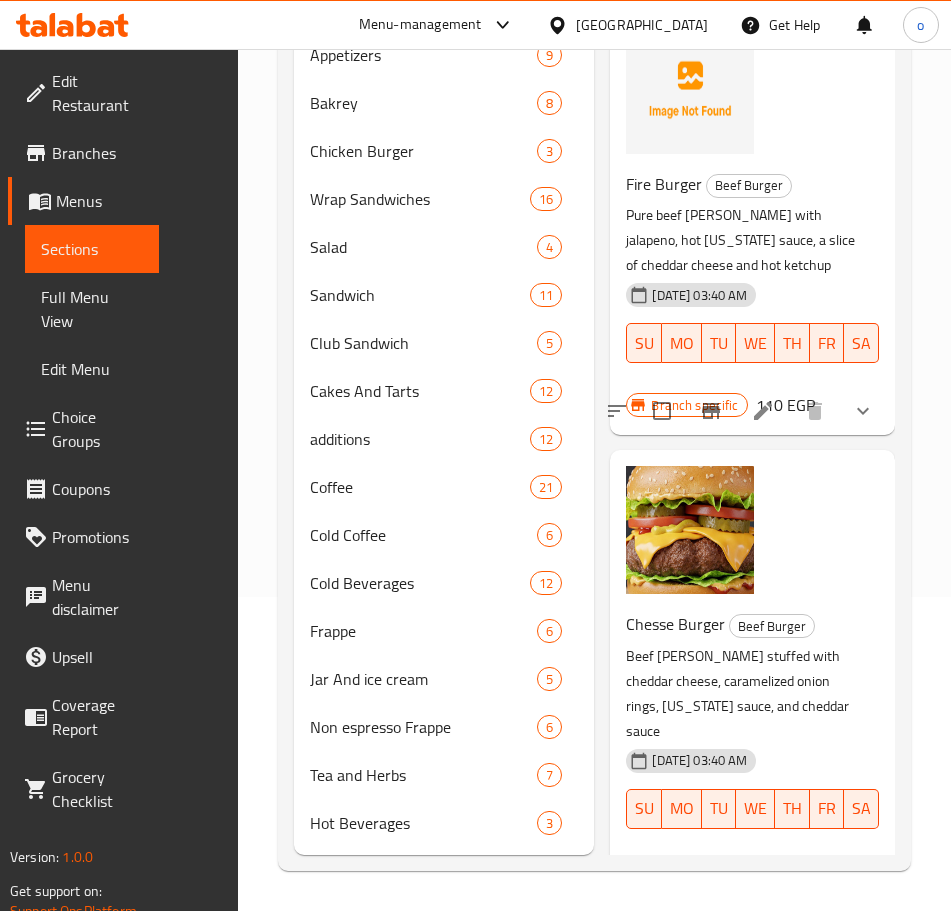 click on "make it combo:" at bounding box center (769, 909) 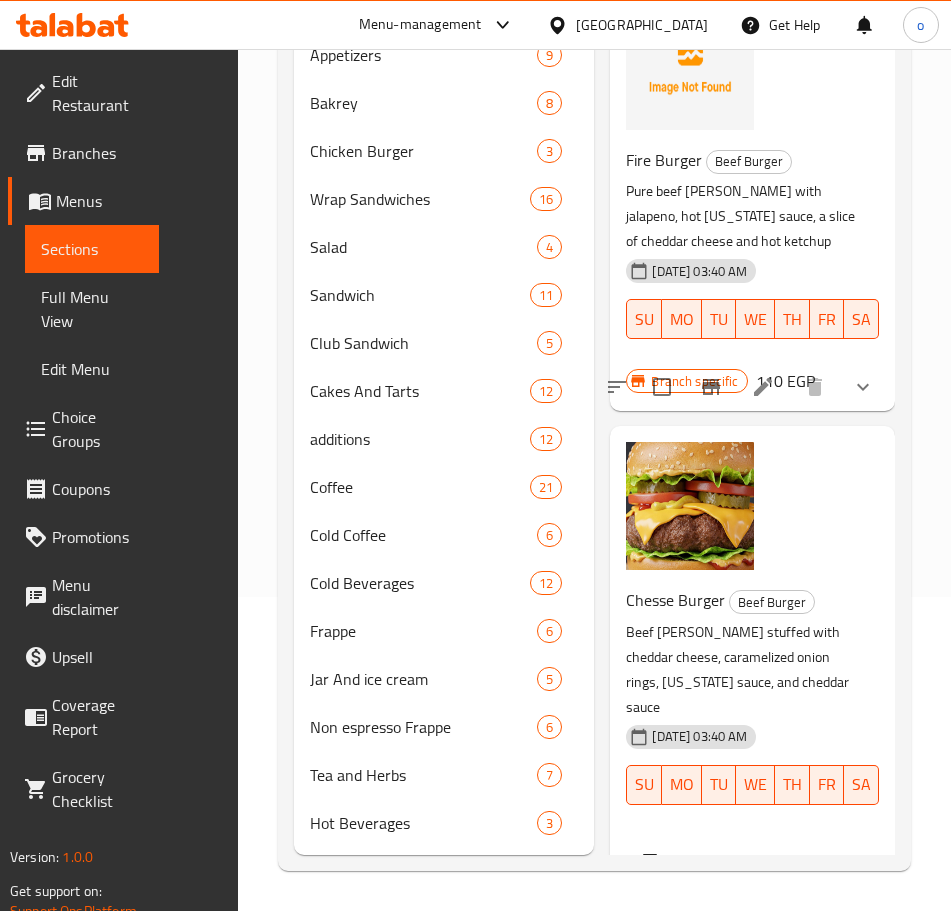 click on "(Soda + Fries)" at bounding box center [762, 909] 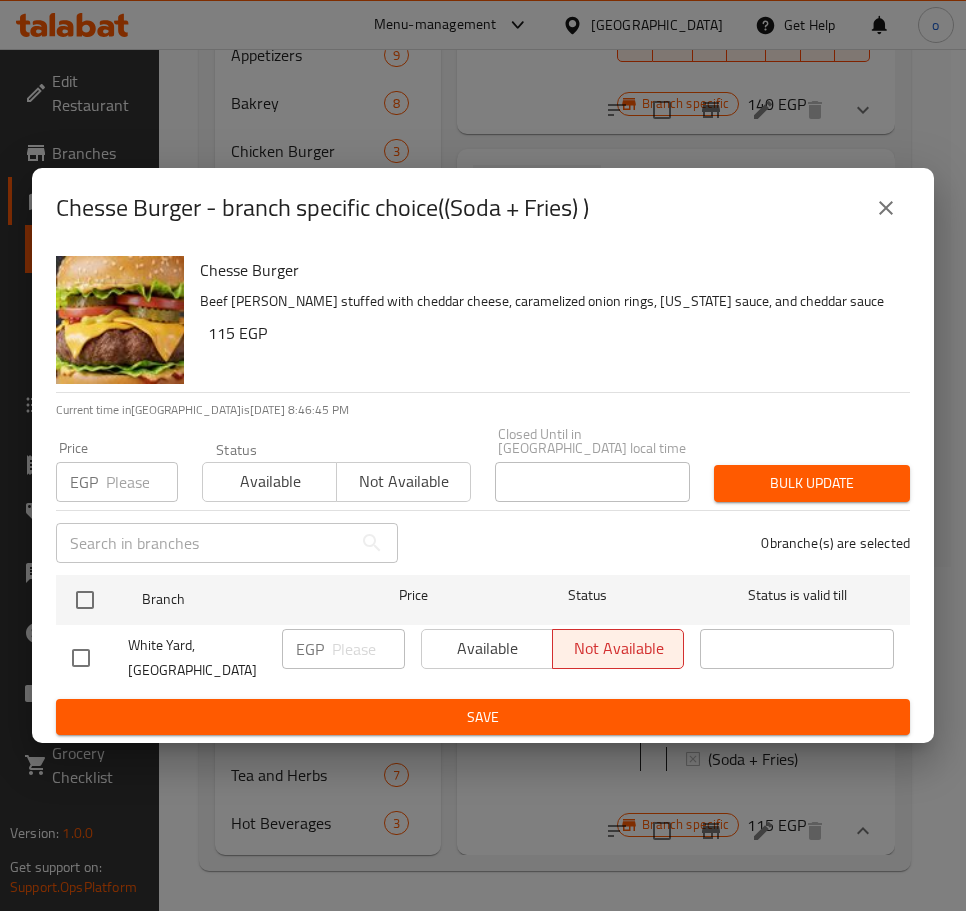click at bounding box center [142, 482] 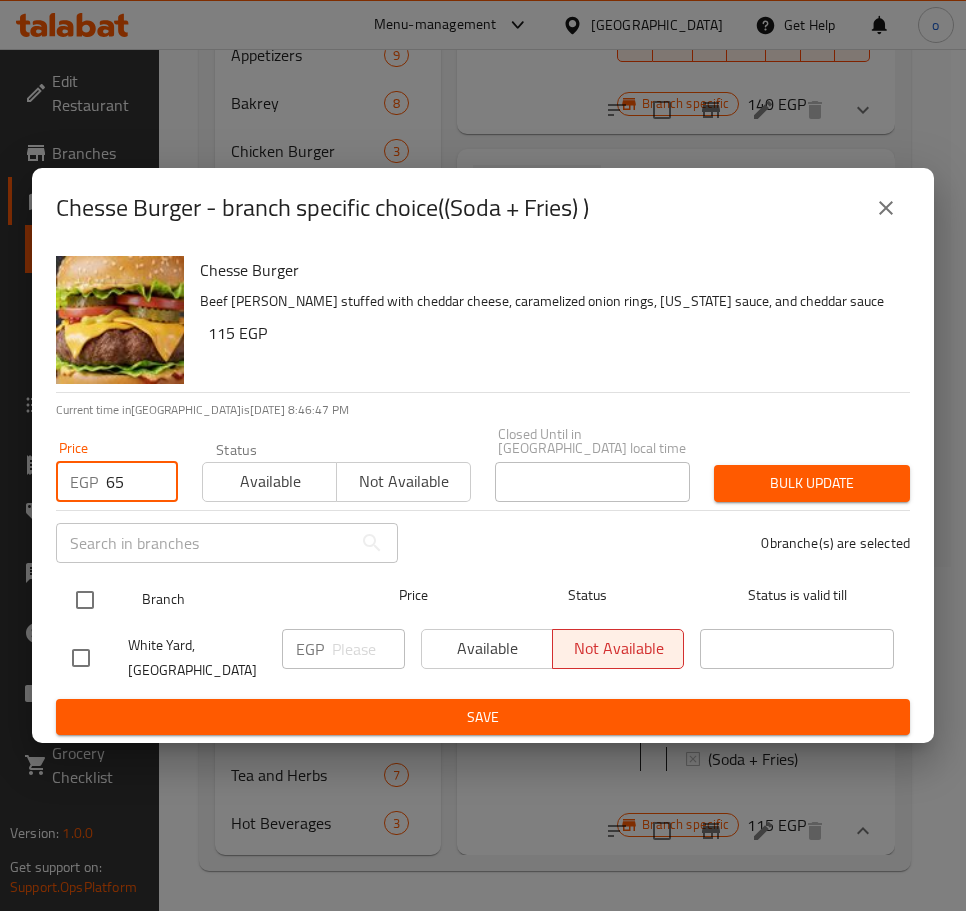 type on "65" 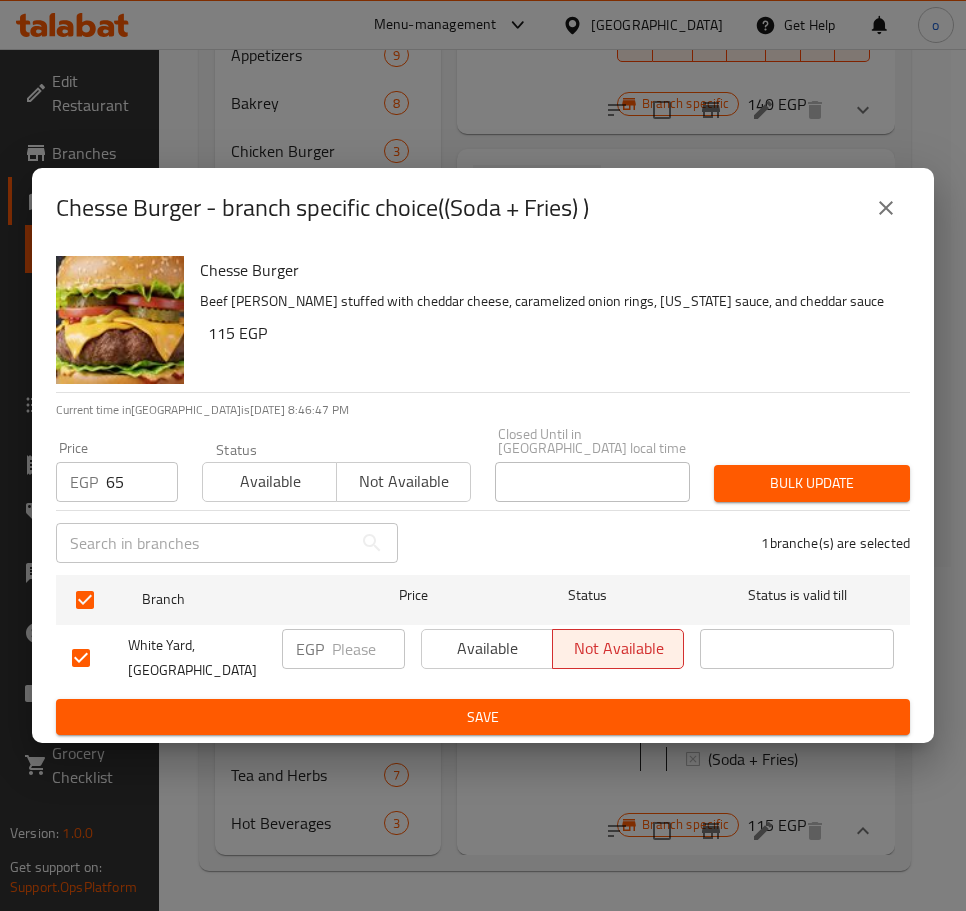 click on "Bulk update" at bounding box center (812, 483) 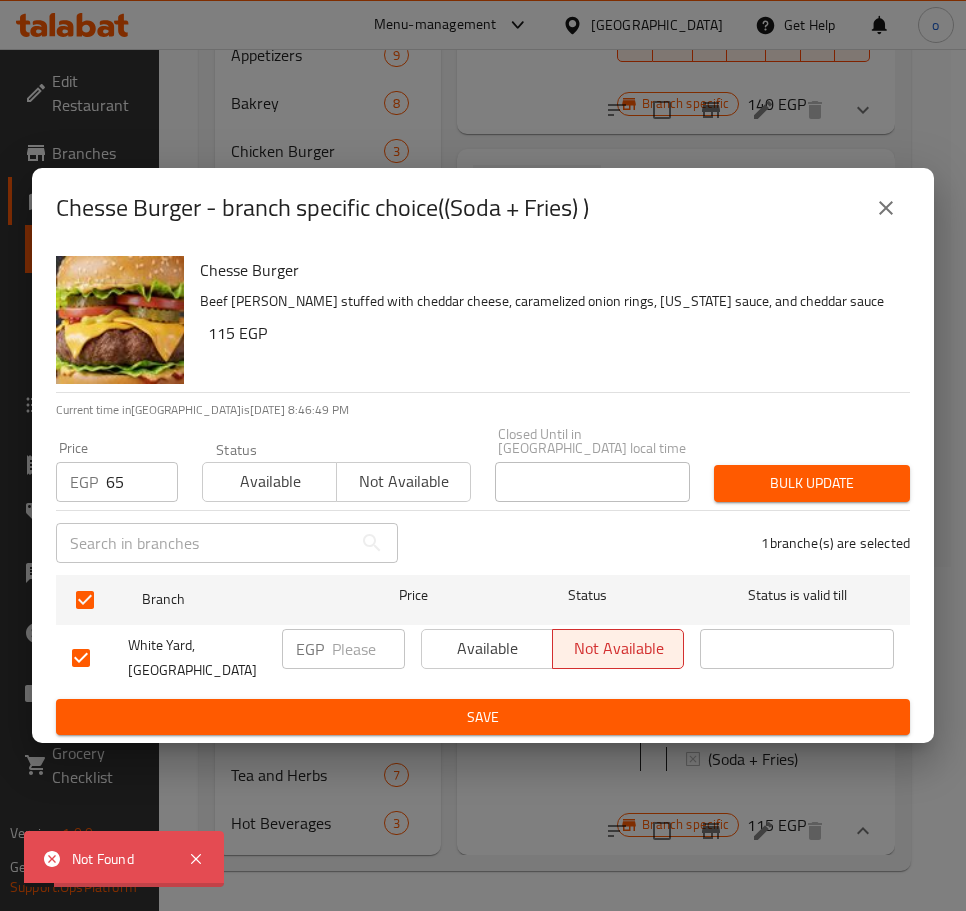 click at bounding box center (886, 208) 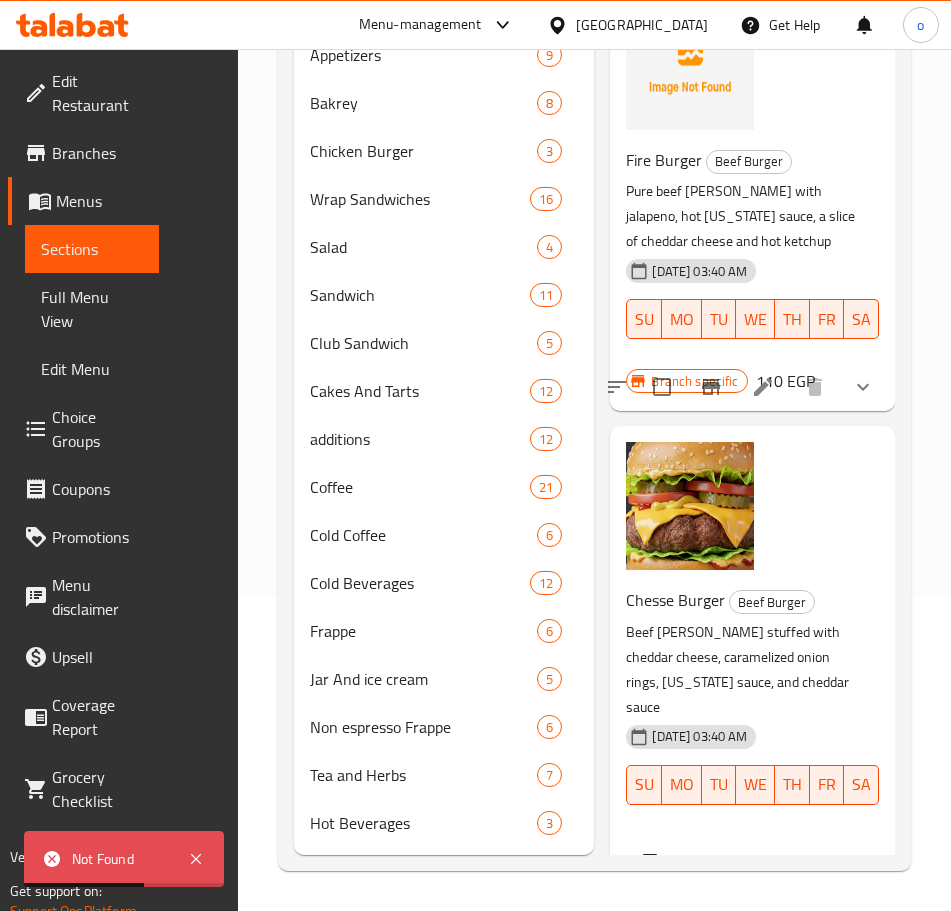 click on "Choice Groups" at bounding box center (97, 429) 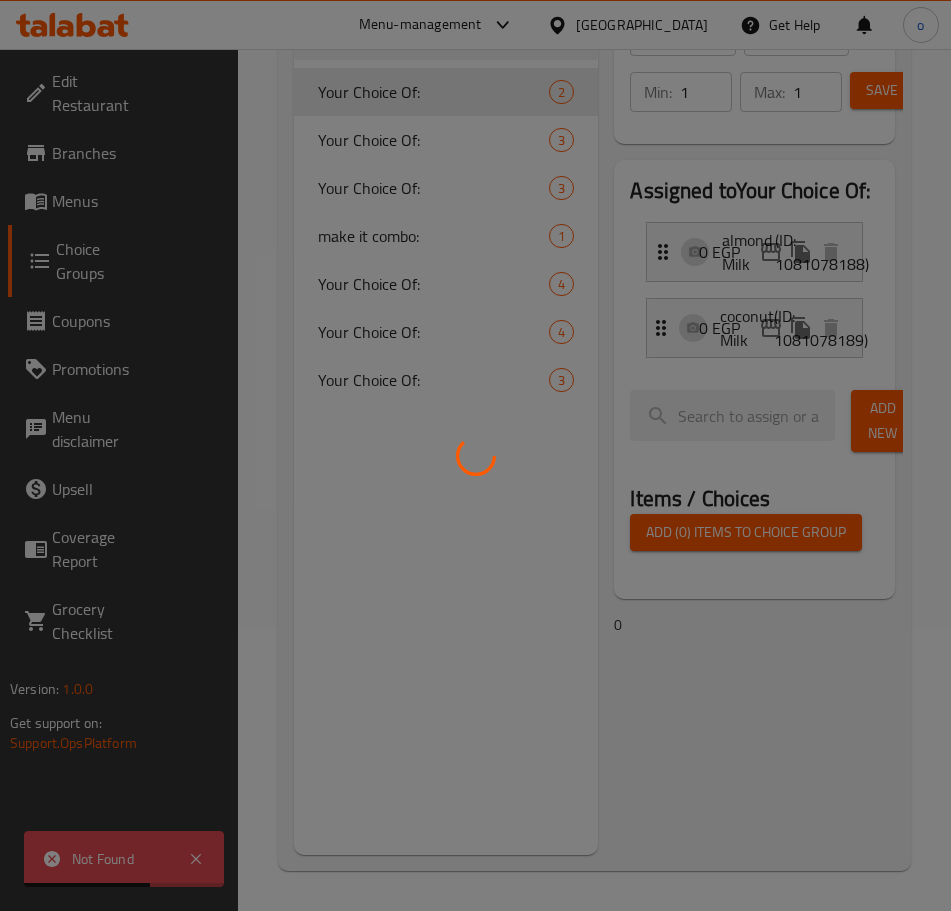 scroll, scrollTop: 283, scrollLeft: 0, axis: vertical 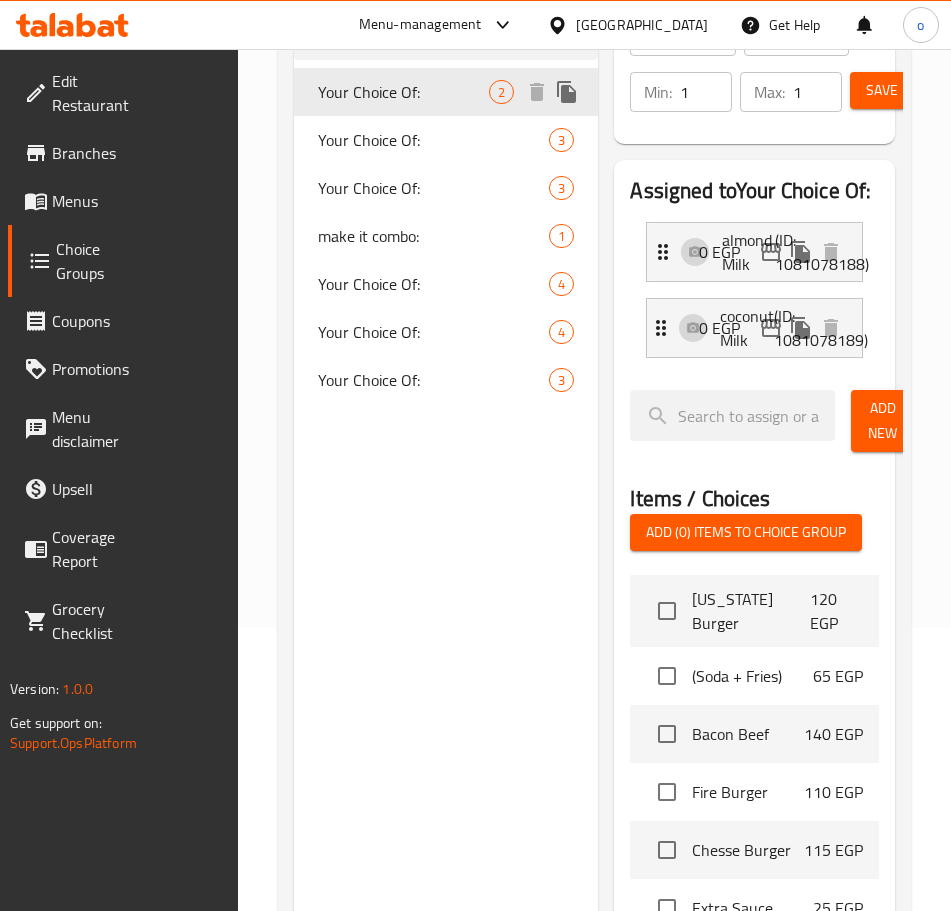 click on "Your Choice Of: 2" at bounding box center [446, 92] 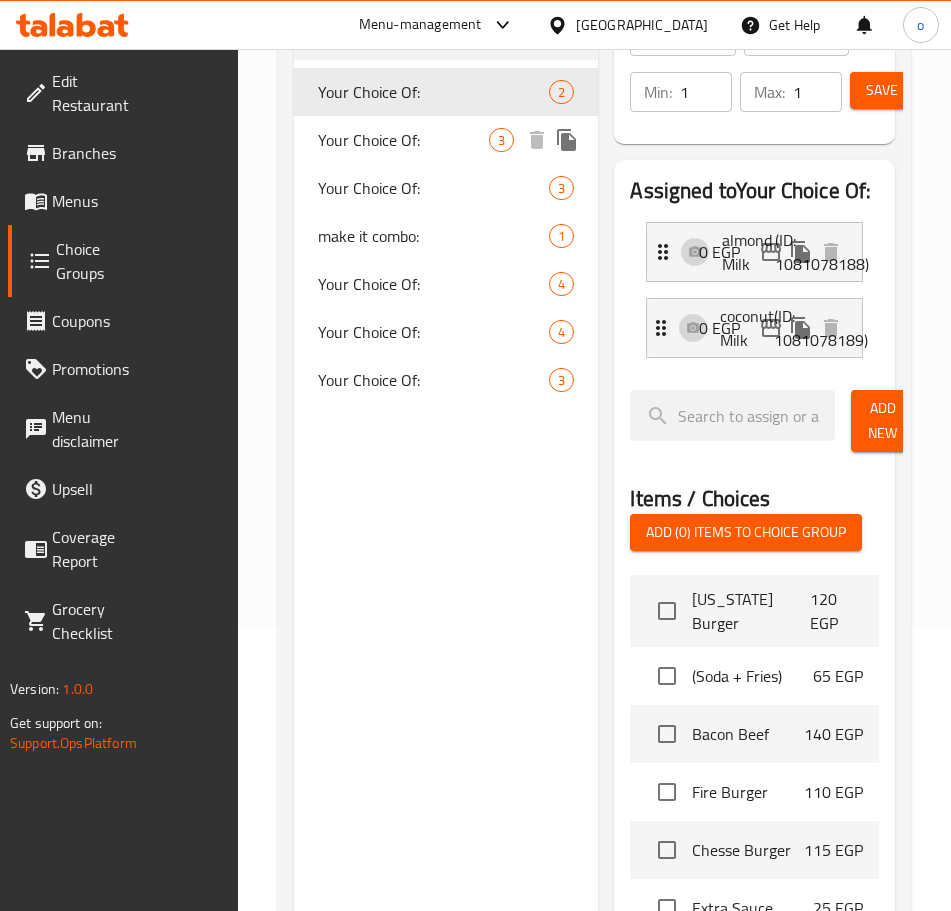 click on "Your Choice Of:" at bounding box center (403, 140) 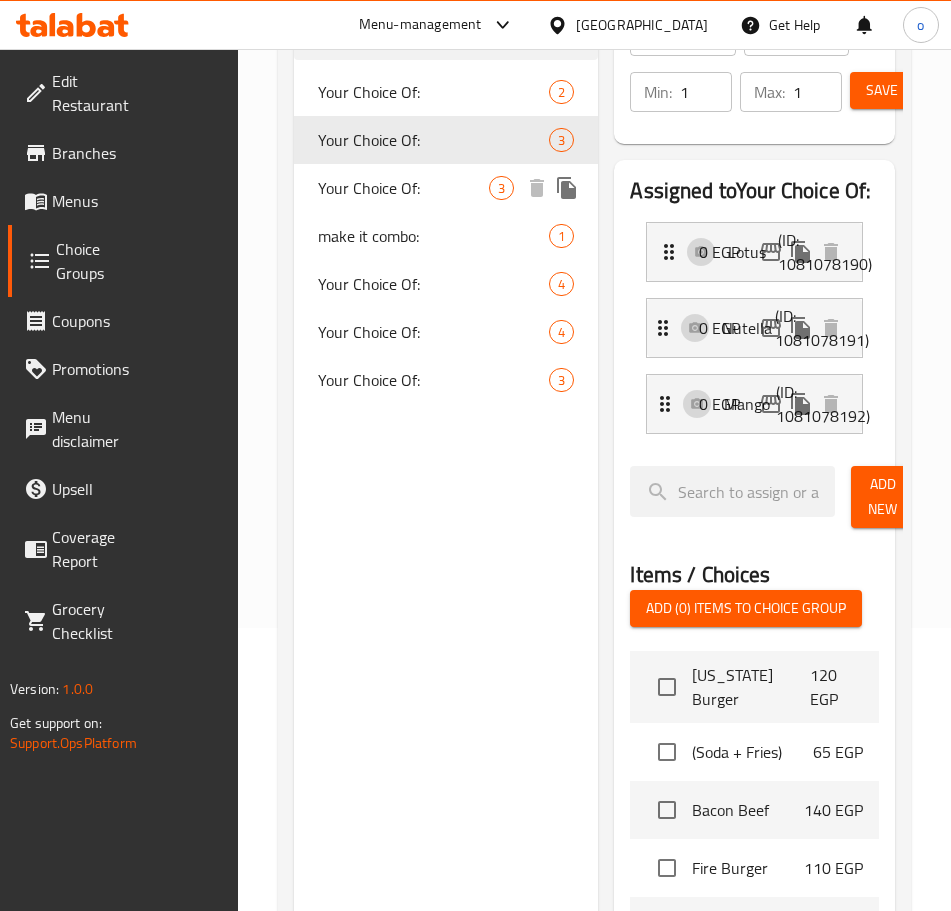click on "Your Choice Of:" at bounding box center (403, 188) 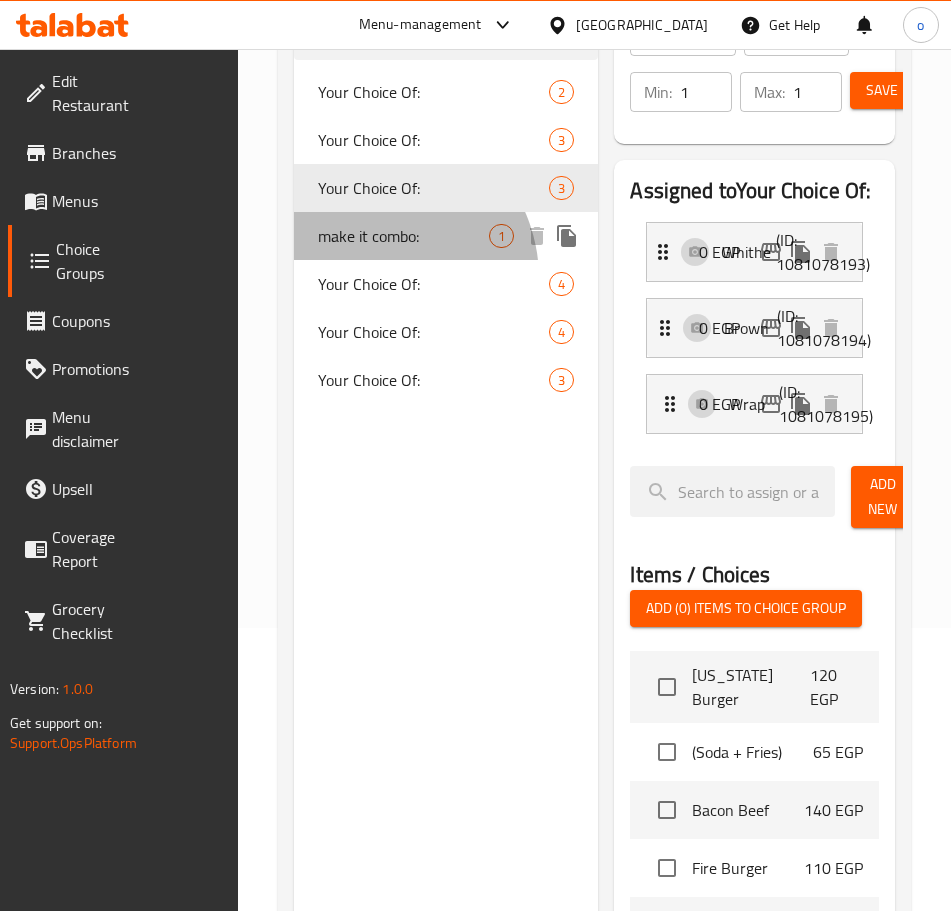 click on "make it combo: 1" at bounding box center (446, 236) 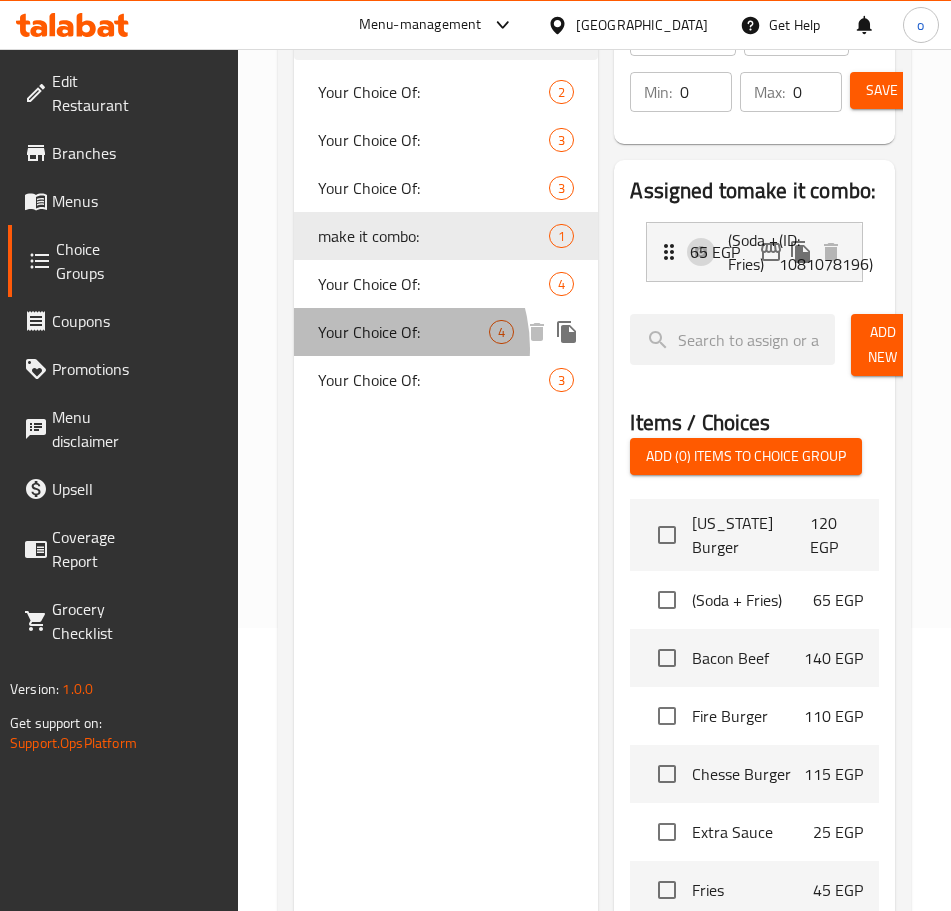 click on "Your Choice Of:" at bounding box center [403, 332] 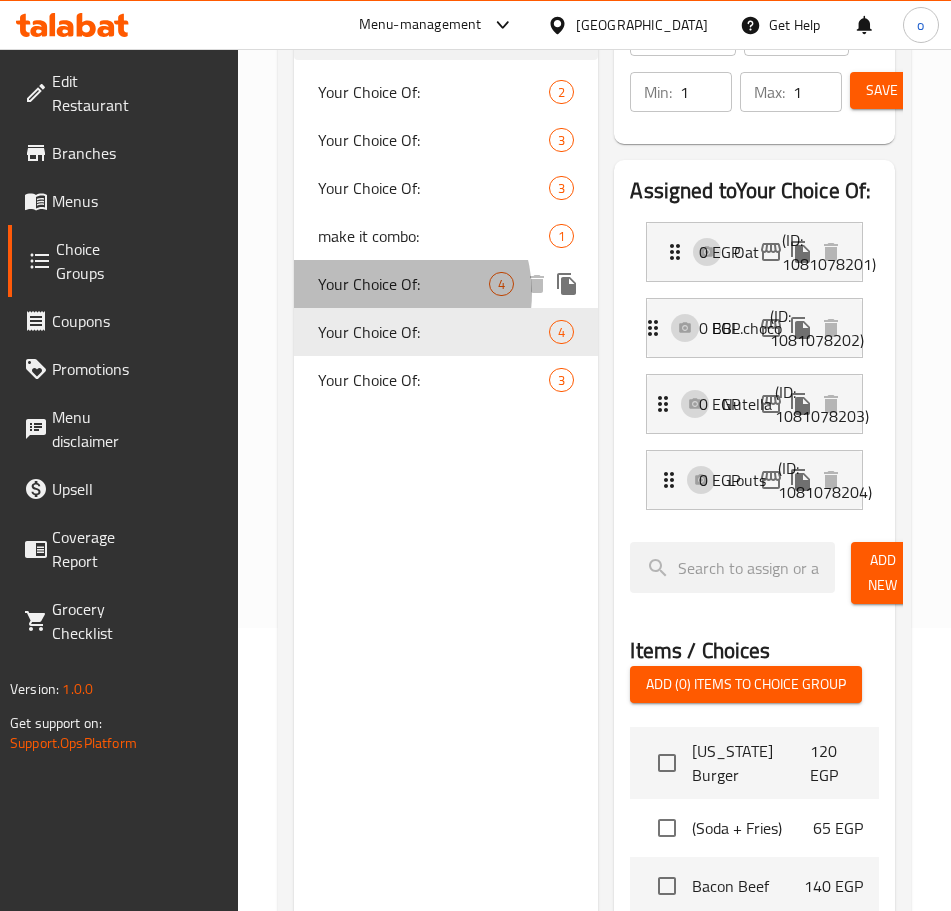 click on "Your Choice Of:" at bounding box center (403, 284) 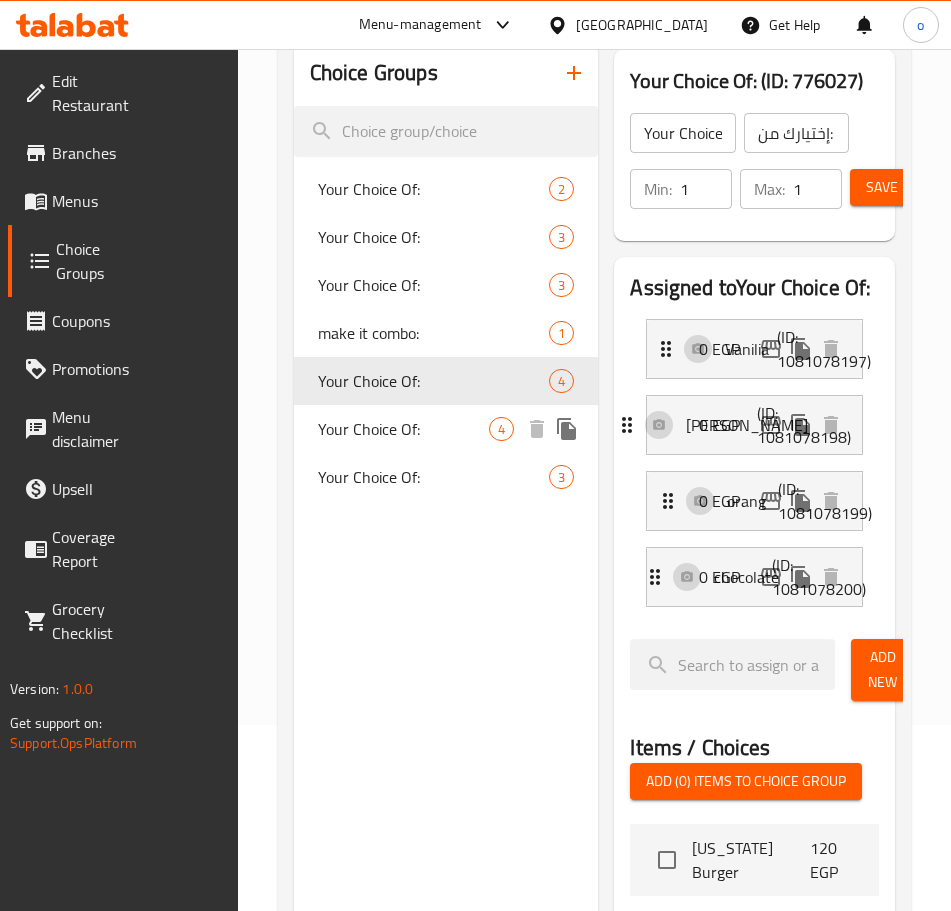 scroll, scrollTop: 83, scrollLeft: 0, axis: vertical 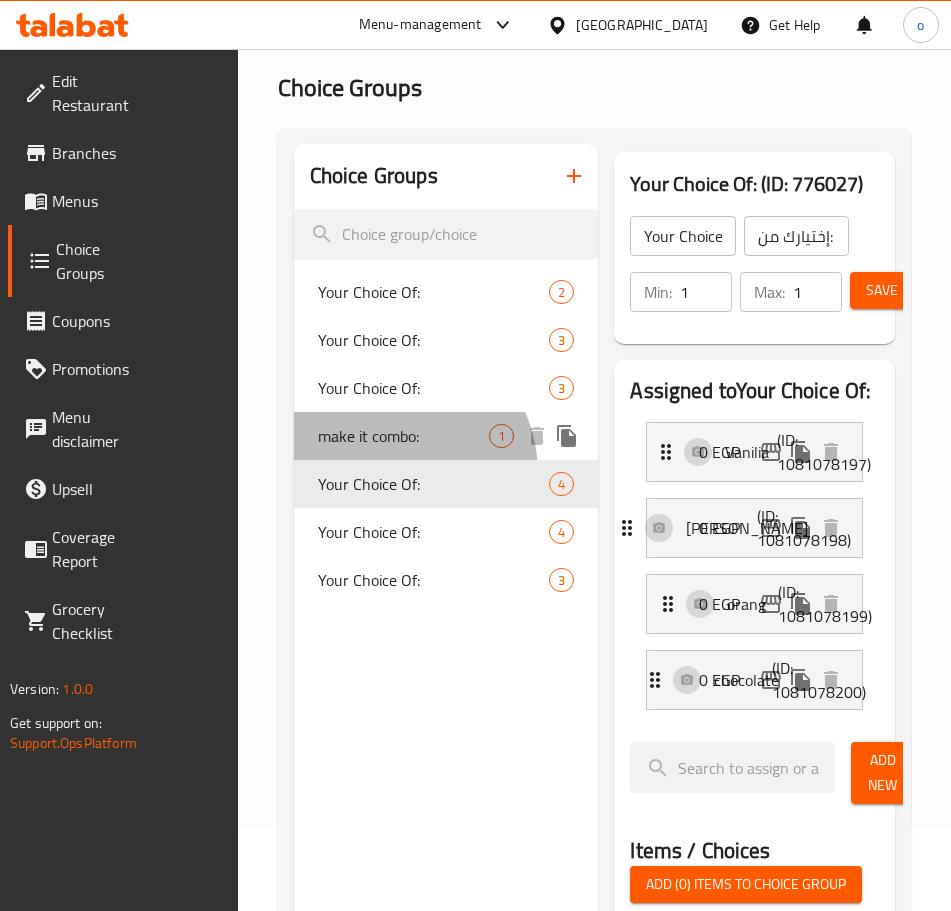 click on "make it combo: 1" at bounding box center [446, 436] 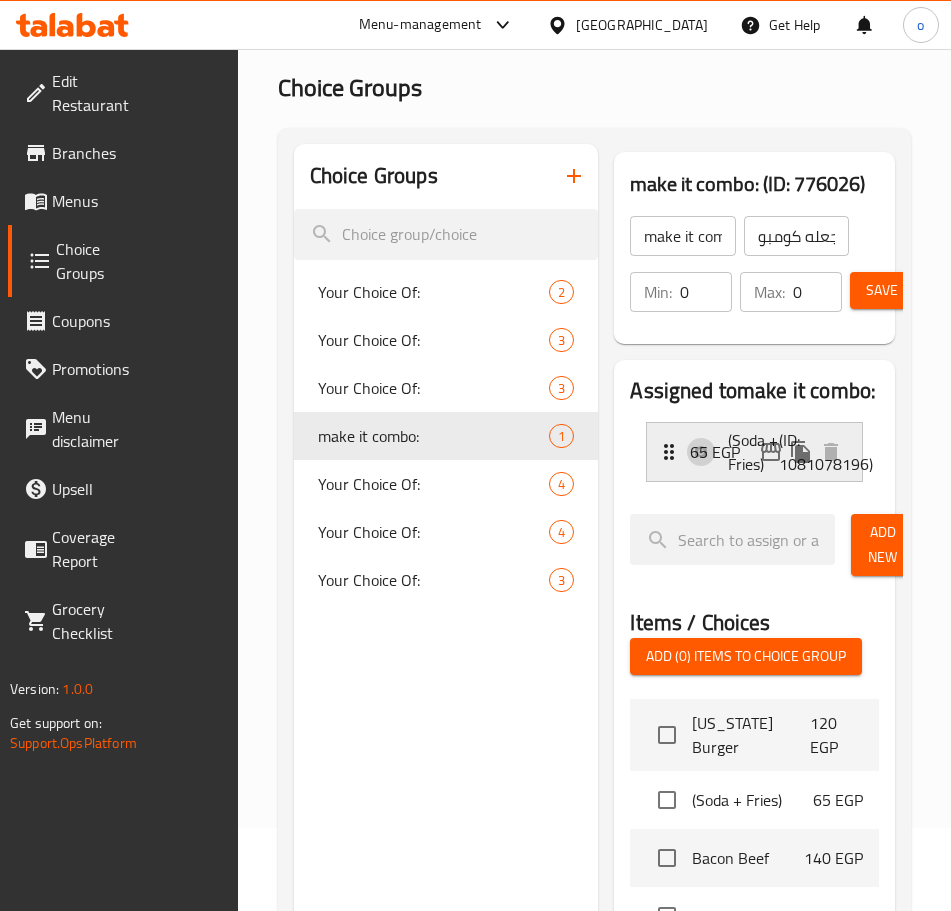 click on "(ID: 1081078196)" at bounding box center [796, 452] 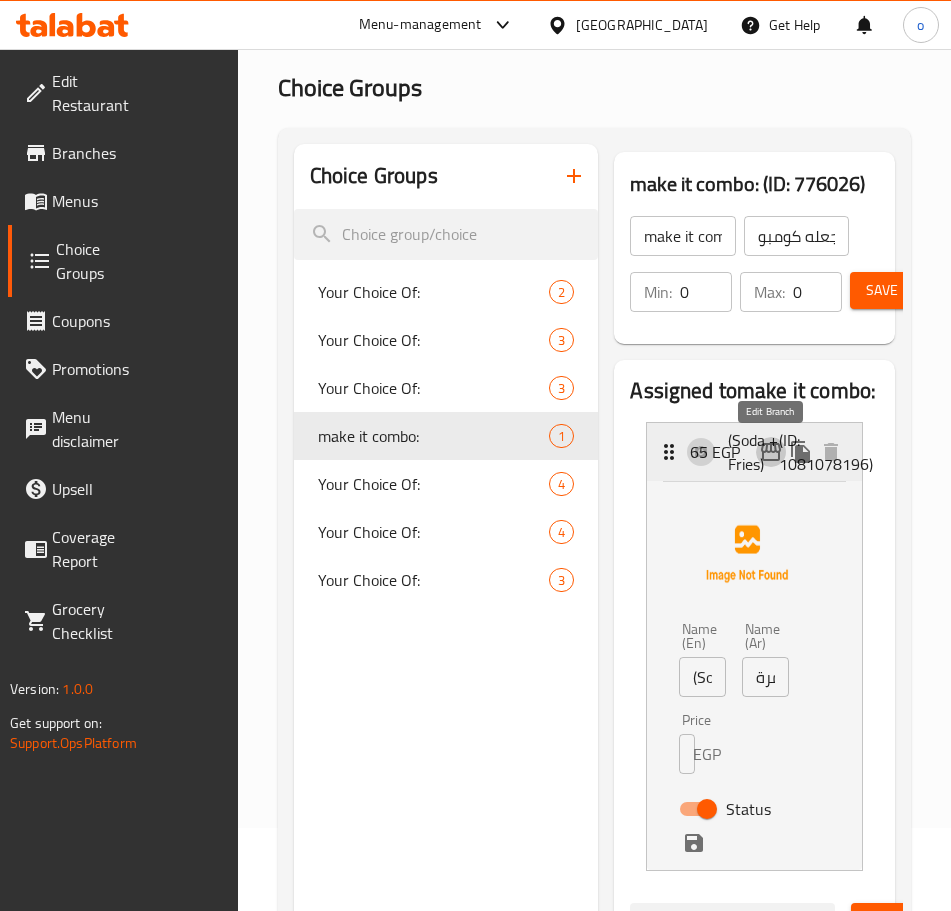 click 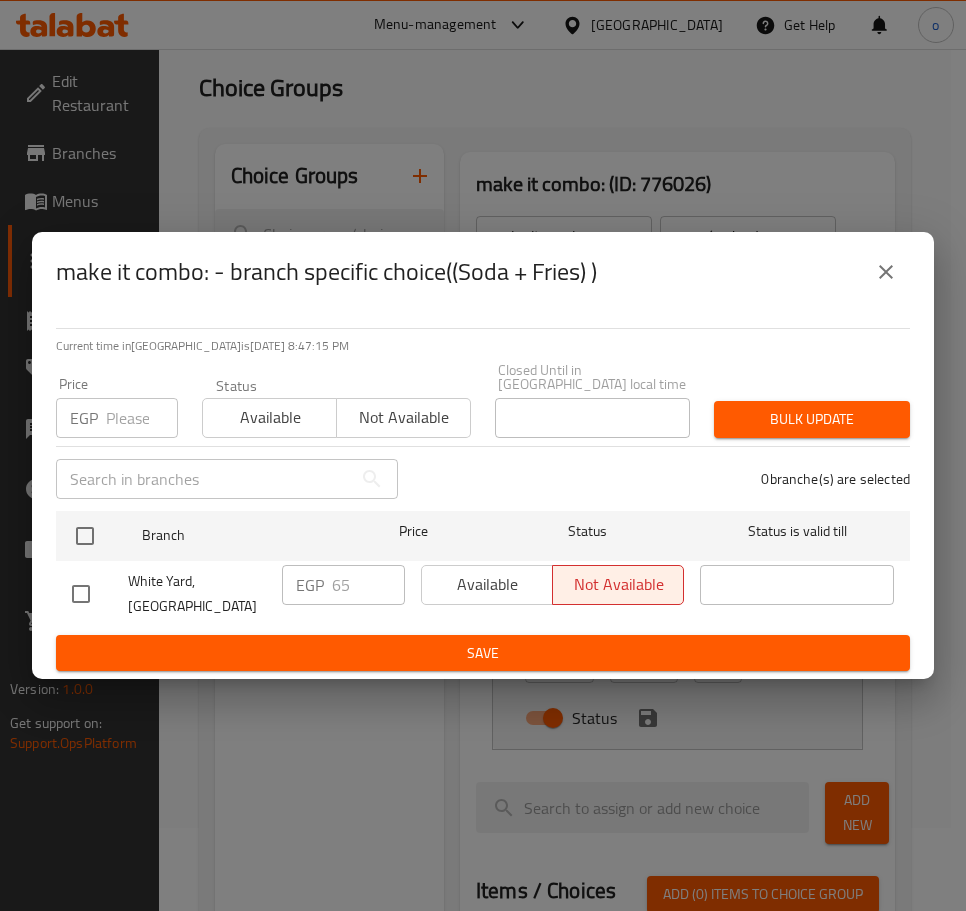 click on "make it combo: - branch specific choice((Soda + Fries) )" at bounding box center (483, 272) 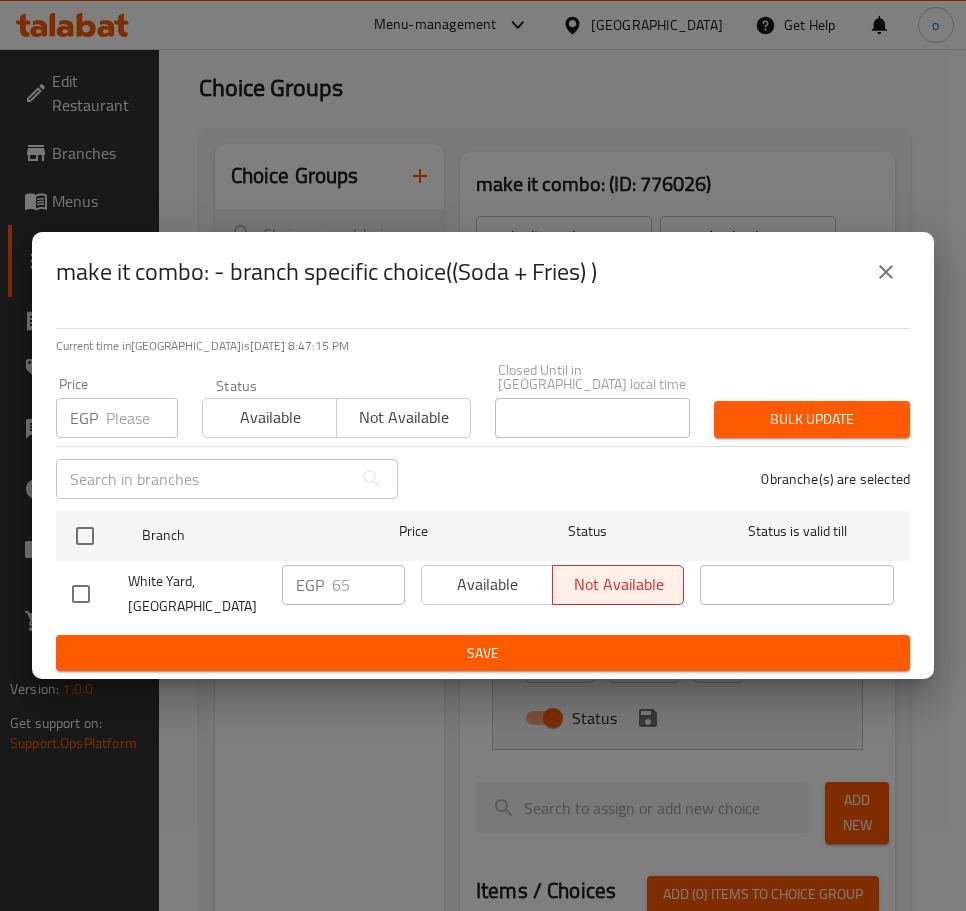 click 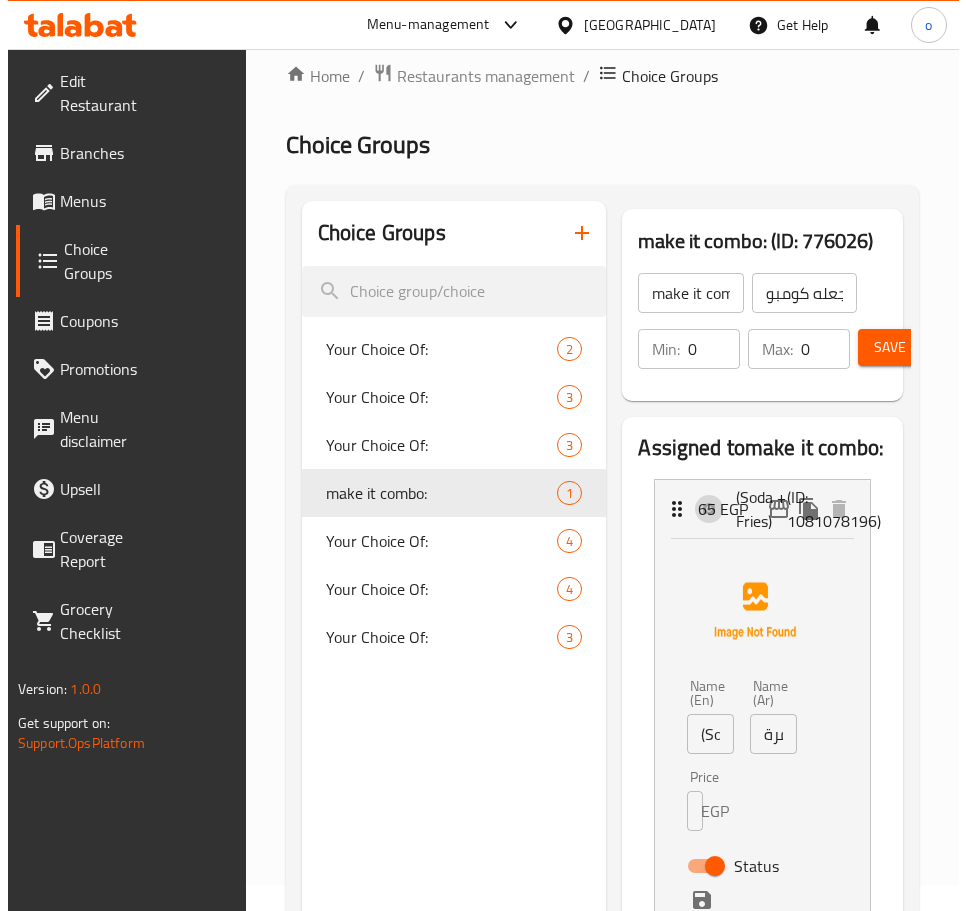 scroll, scrollTop: 0, scrollLeft: 0, axis: both 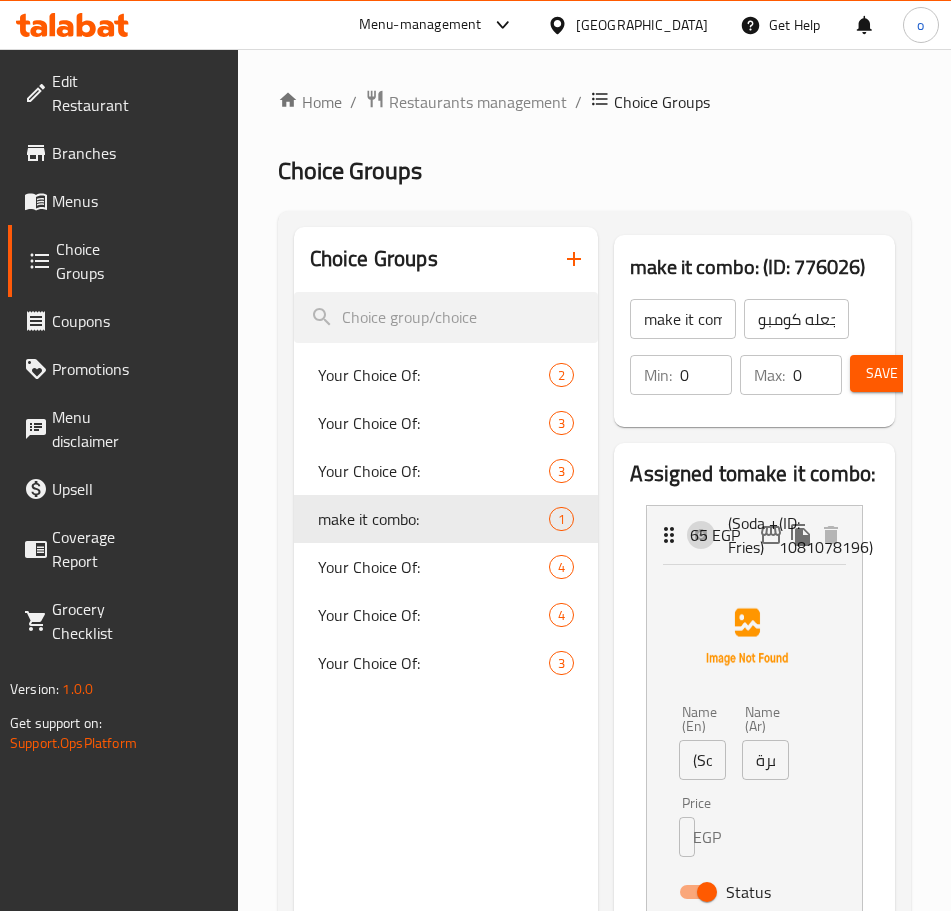 click on "Menus" at bounding box center [97, 201] 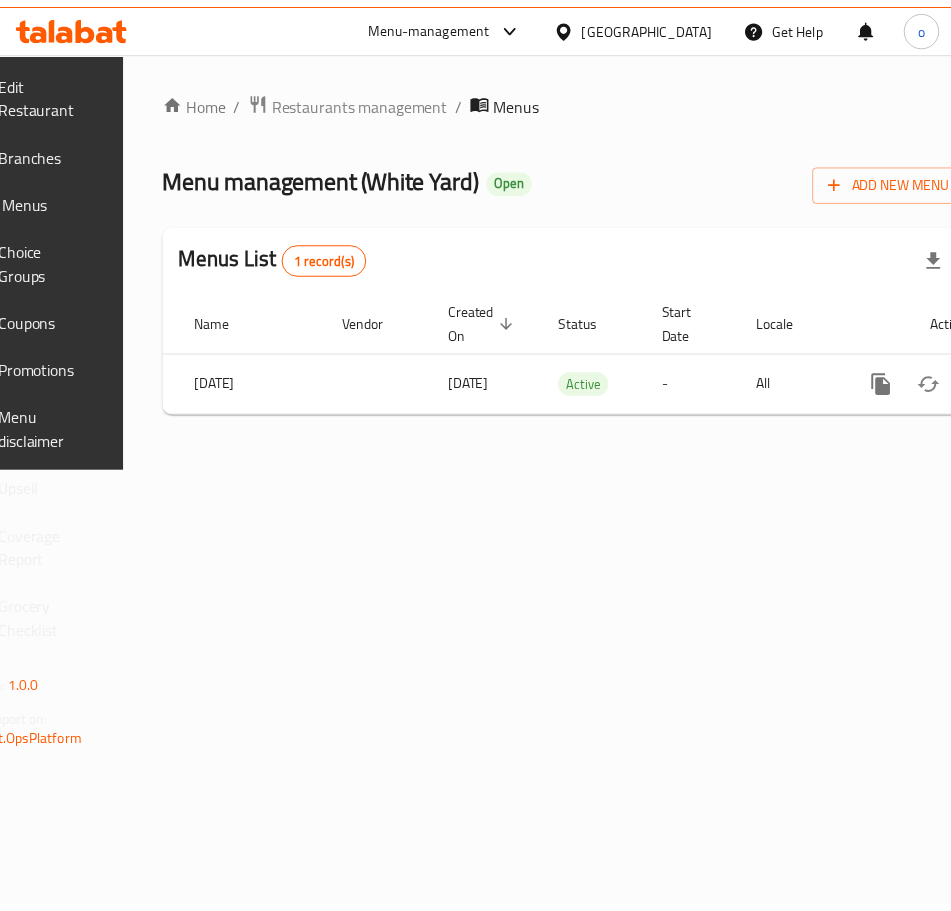 scroll, scrollTop: 0, scrollLeft: 269, axis: horizontal 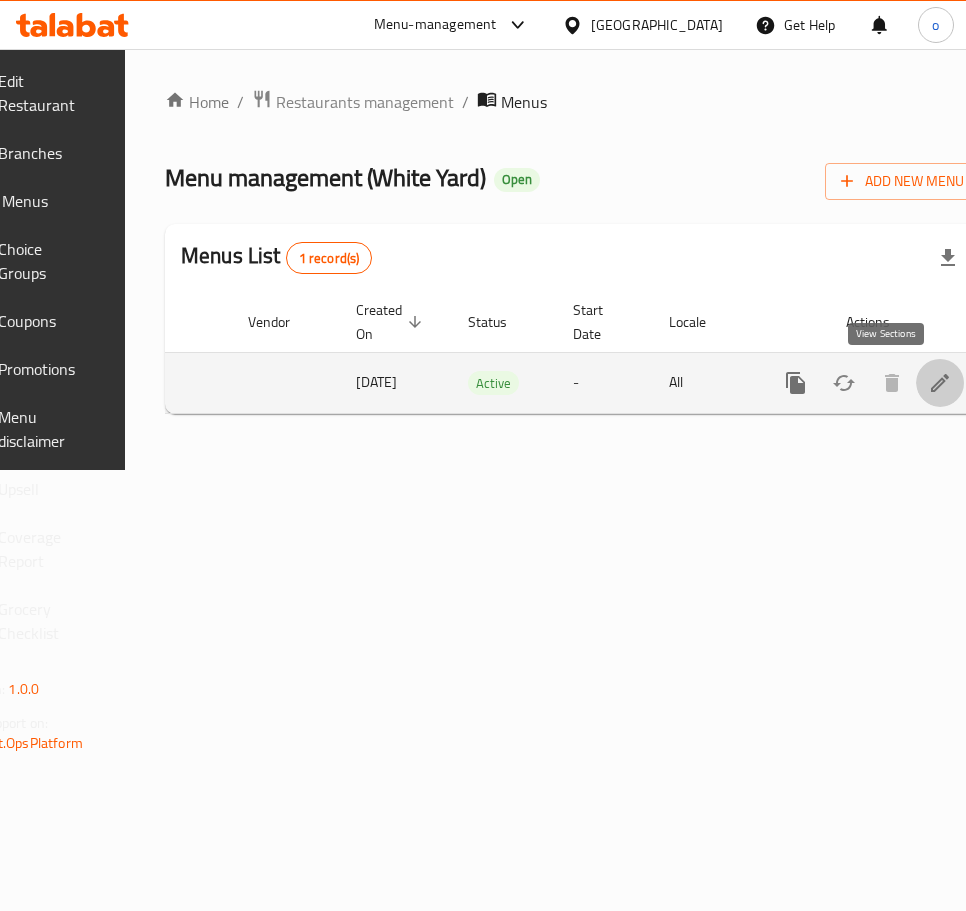 click 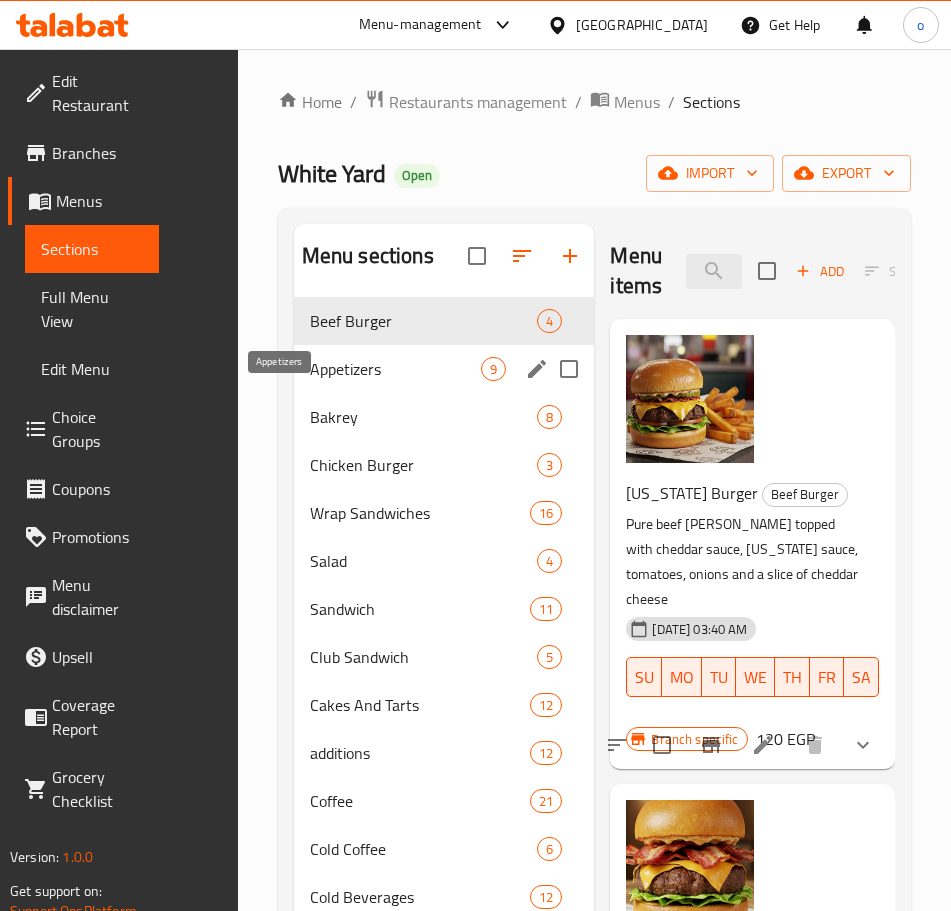 click on "Appetizers" at bounding box center [395, 369] 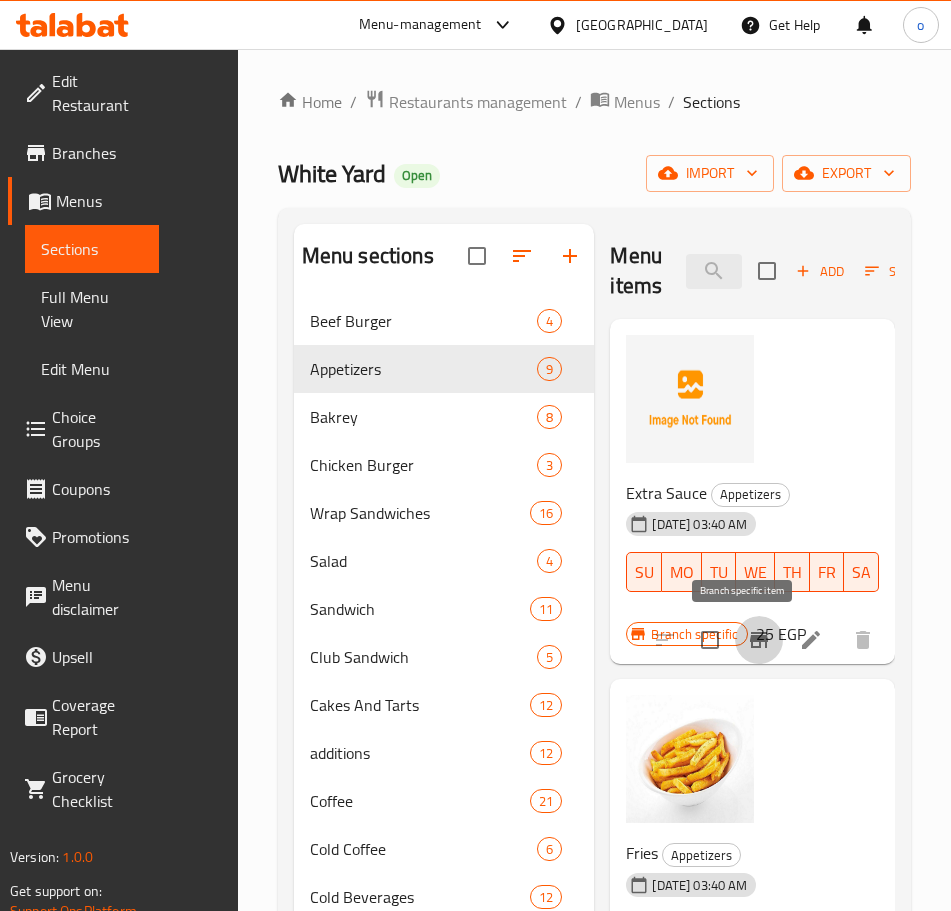 click 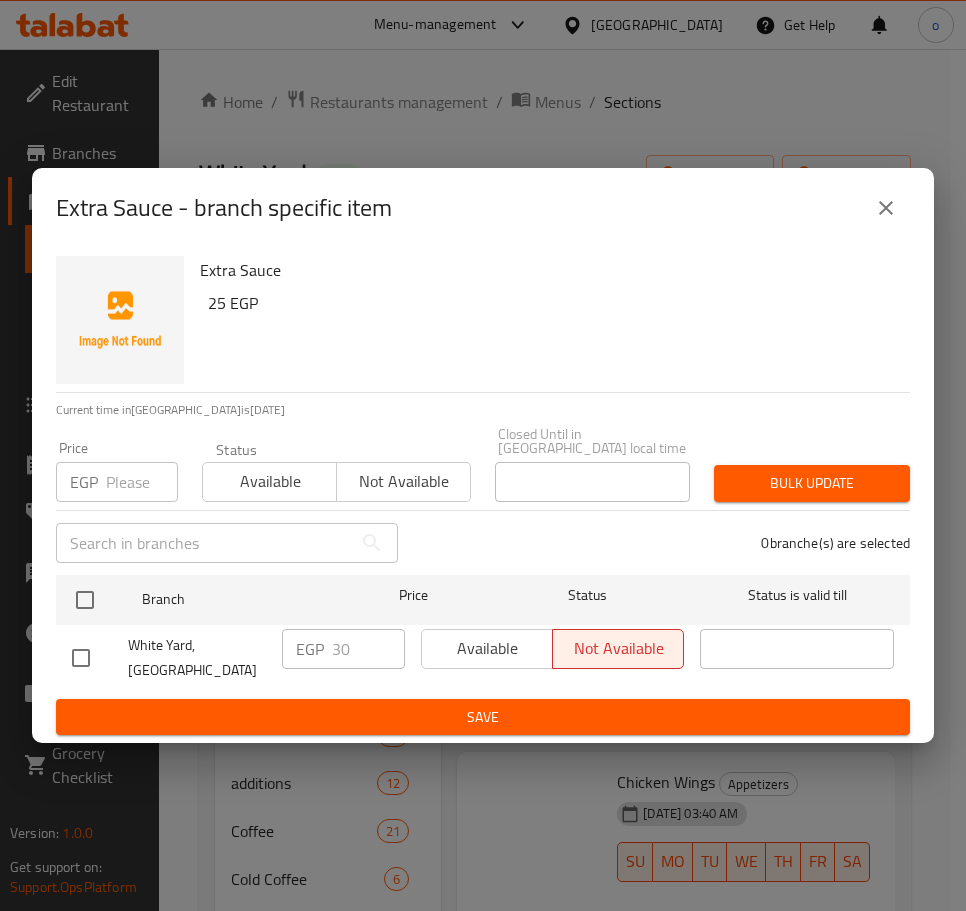 click 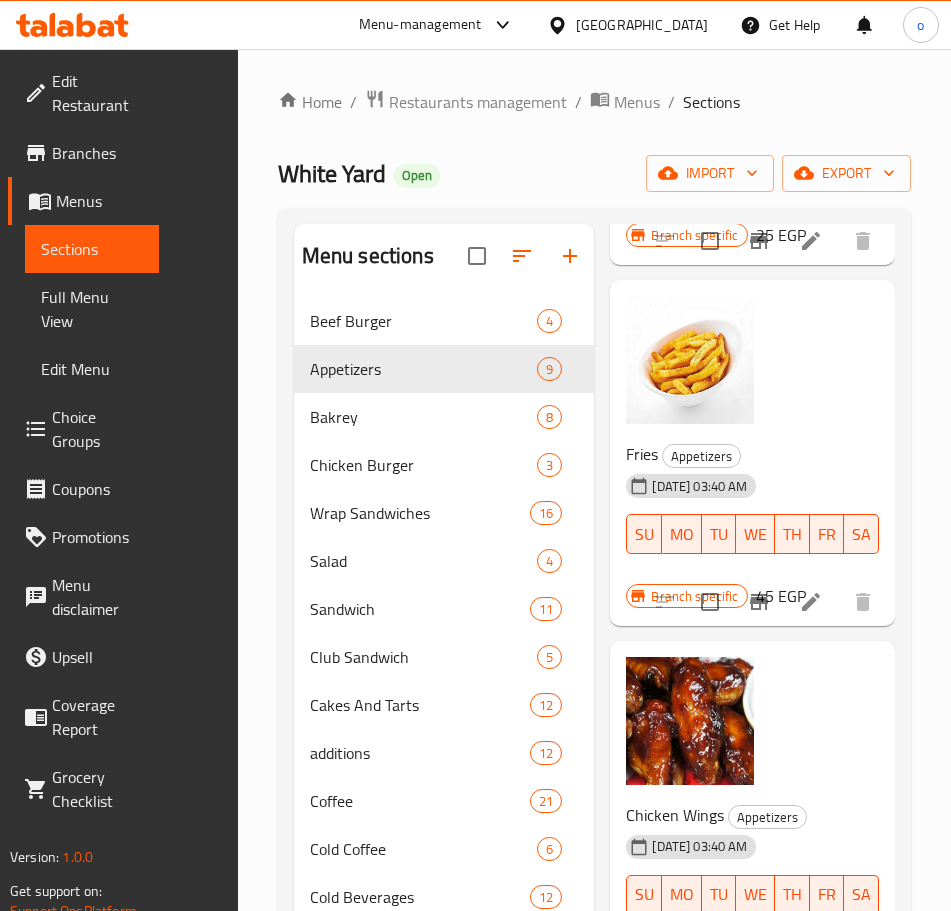 scroll, scrollTop: 400, scrollLeft: 0, axis: vertical 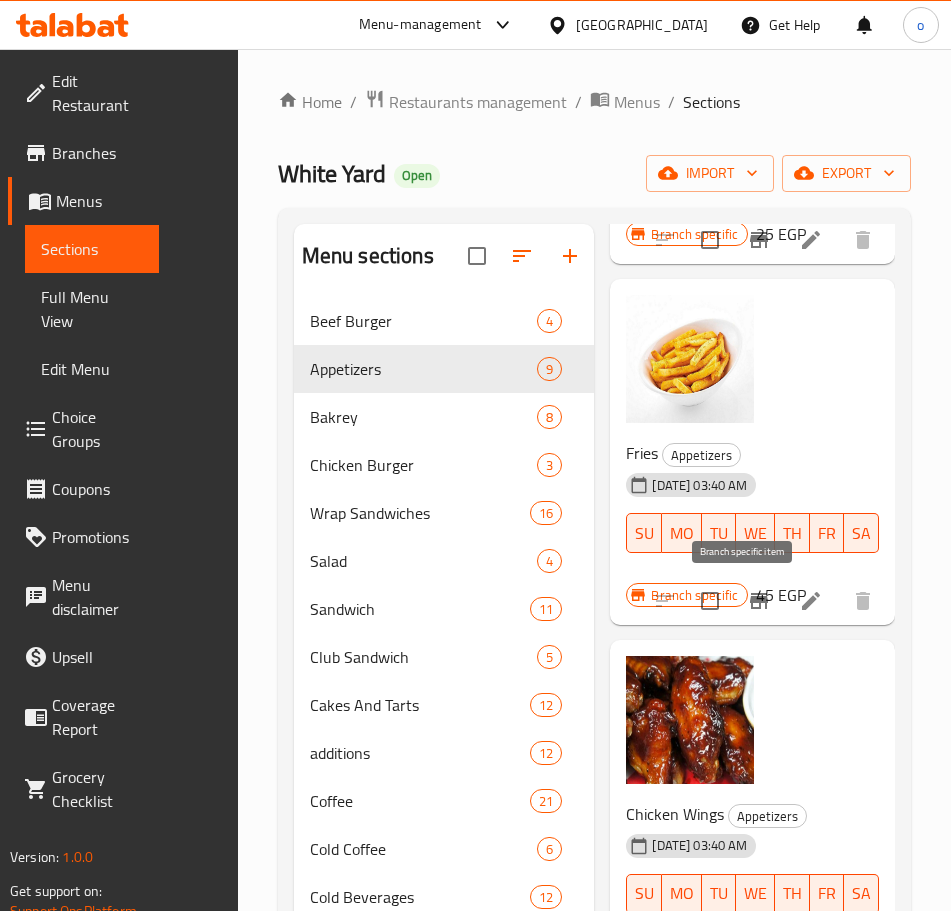 click 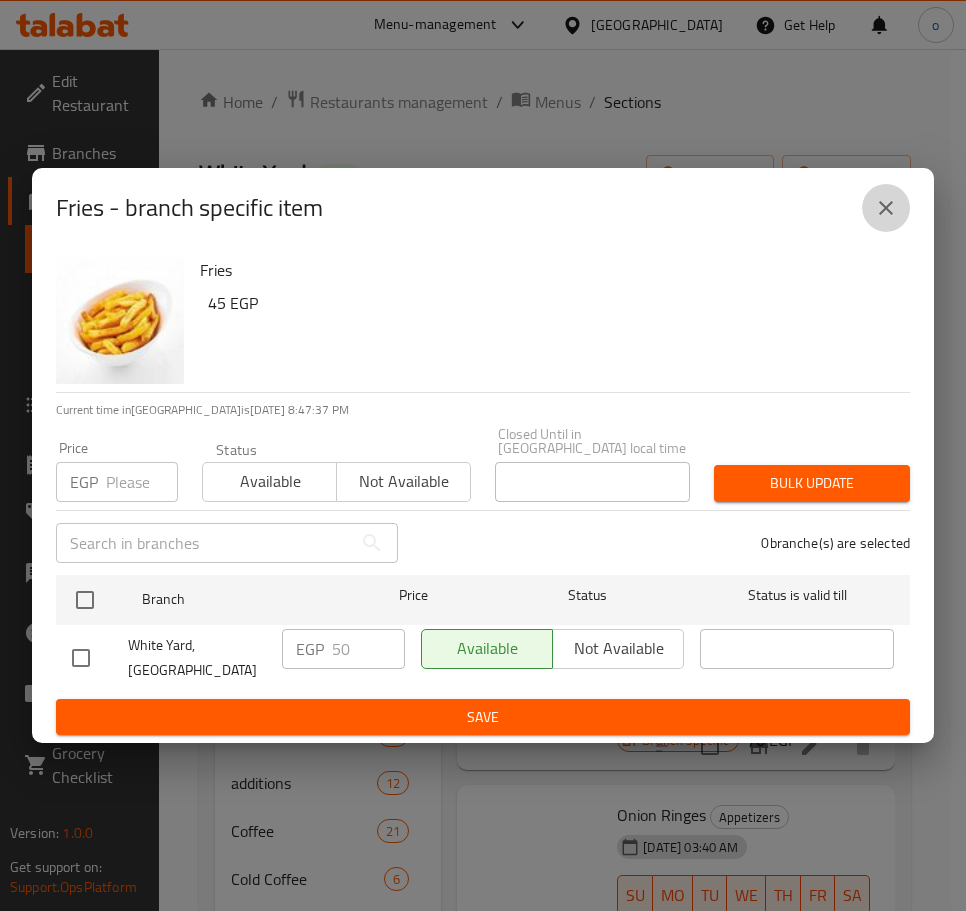 click at bounding box center (886, 208) 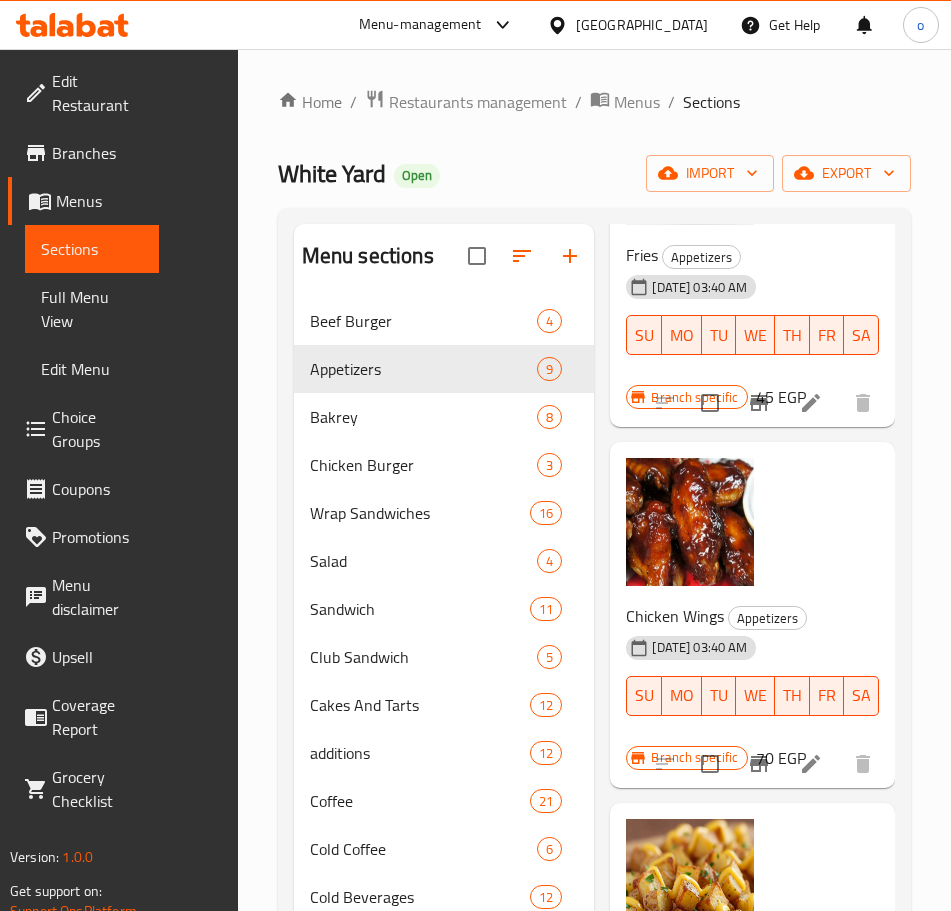 scroll, scrollTop: 600, scrollLeft: 0, axis: vertical 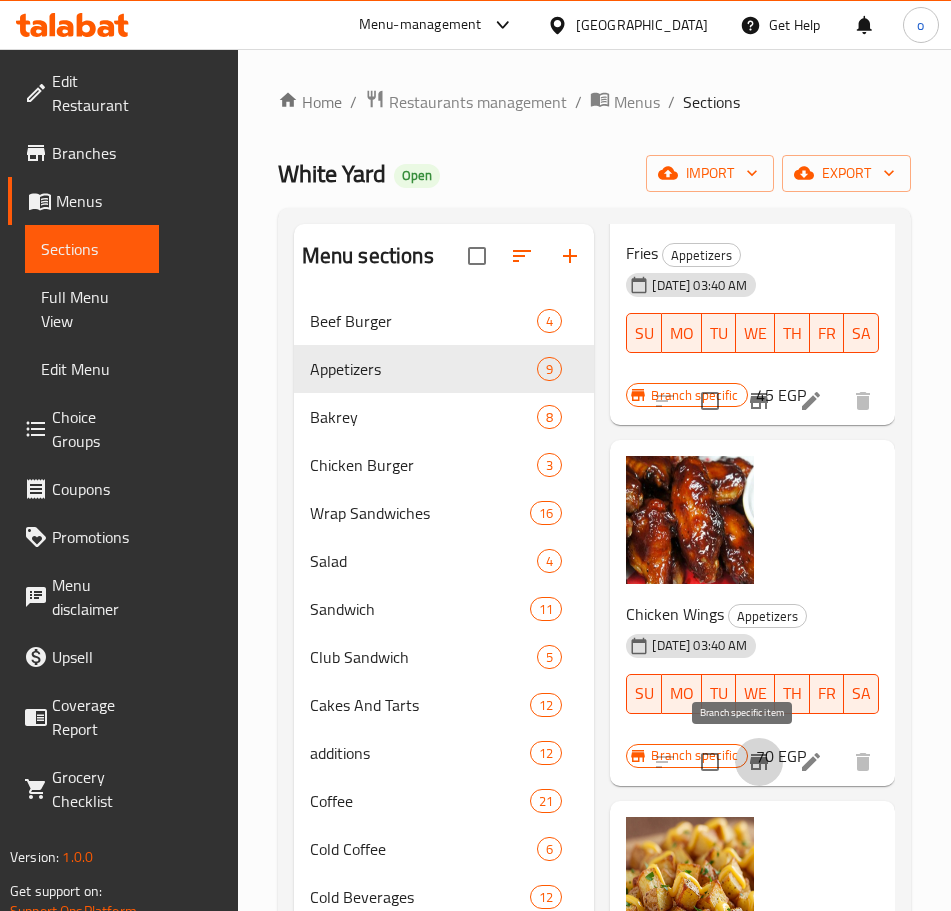 click 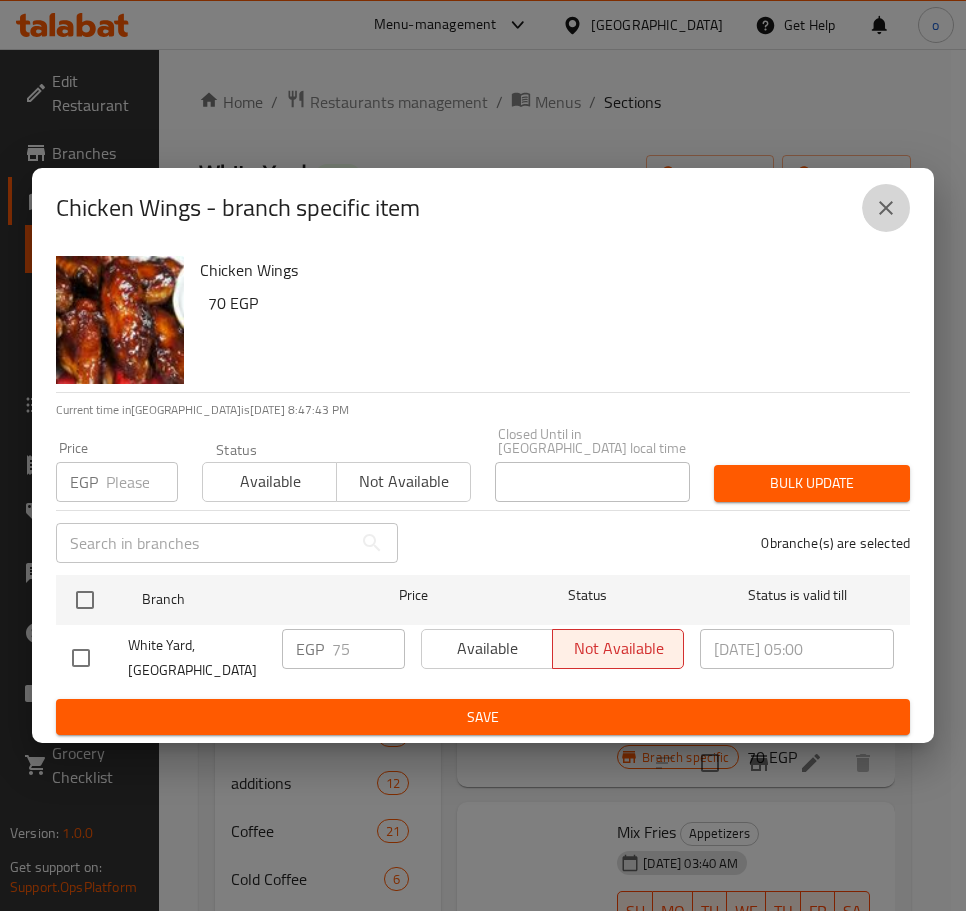 click 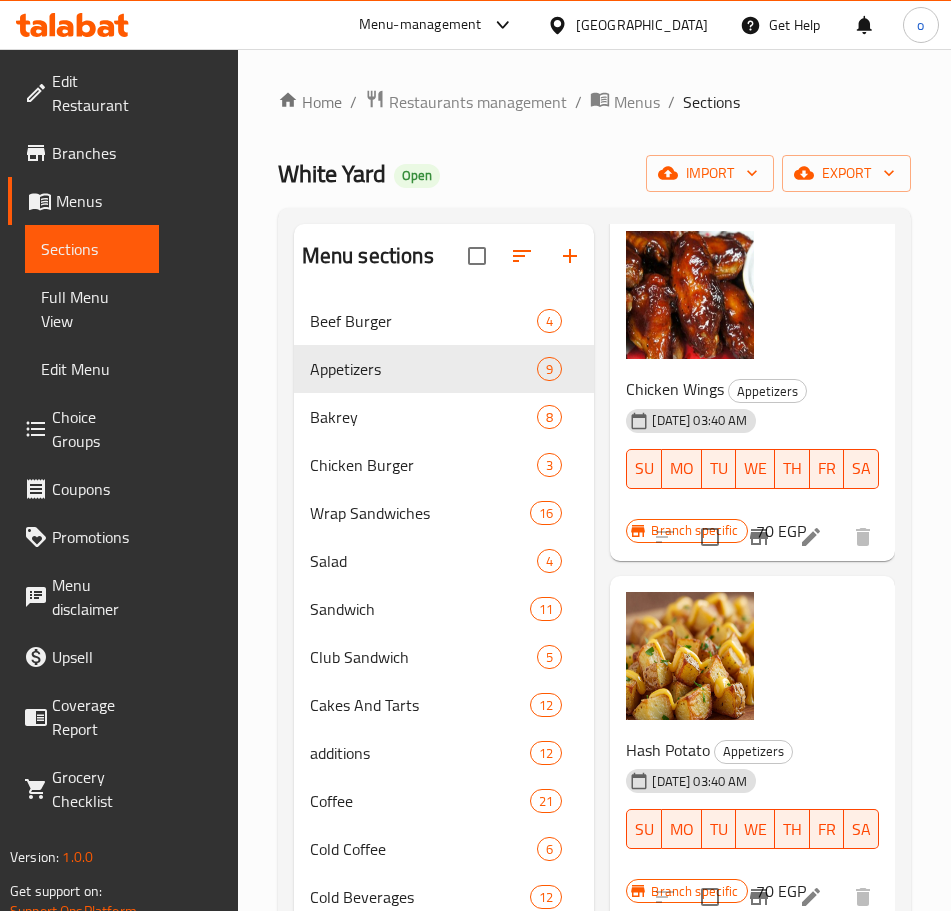 scroll, scrollTop: 900, scrollLeft: 0, axis: vertical 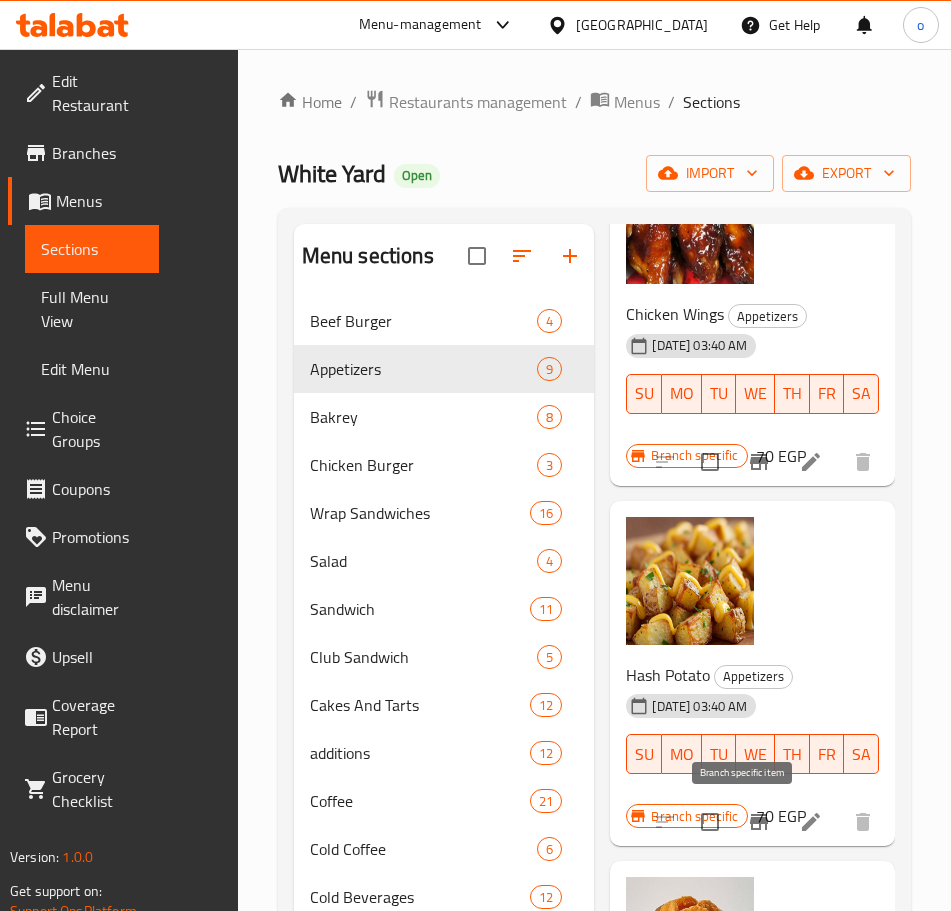 click 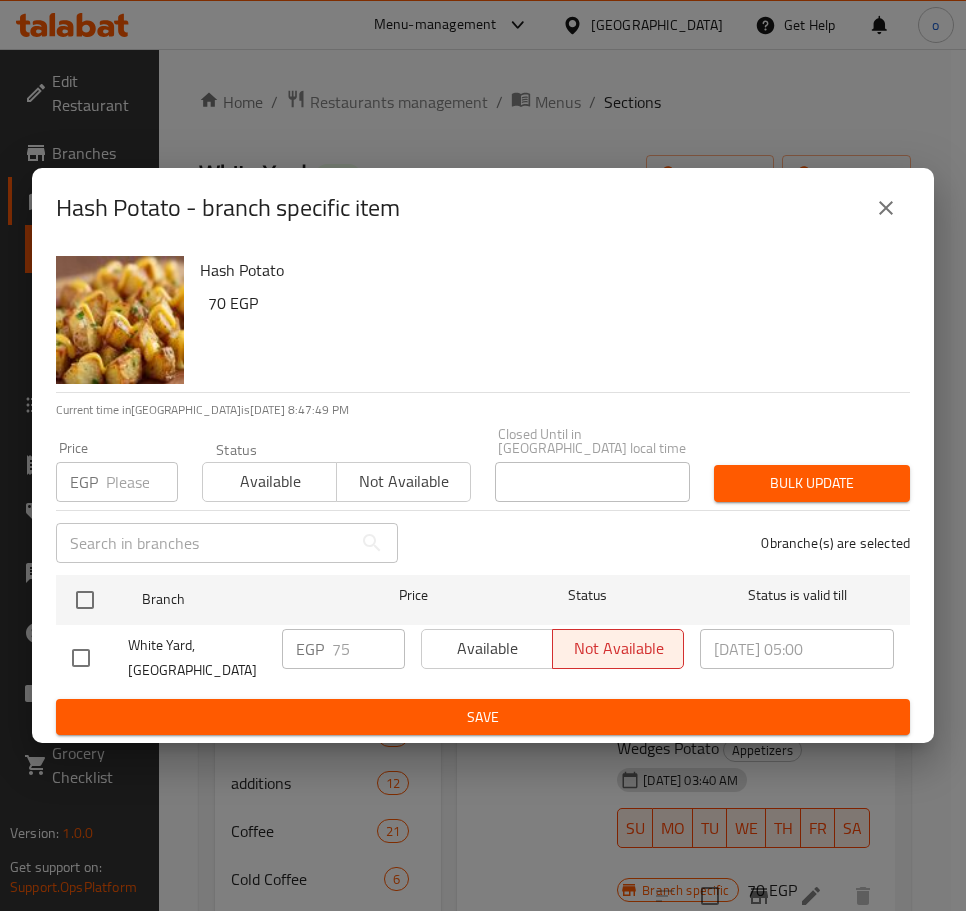 click on "Hash Potato - branch specific item" at bounding box center (483, 208) 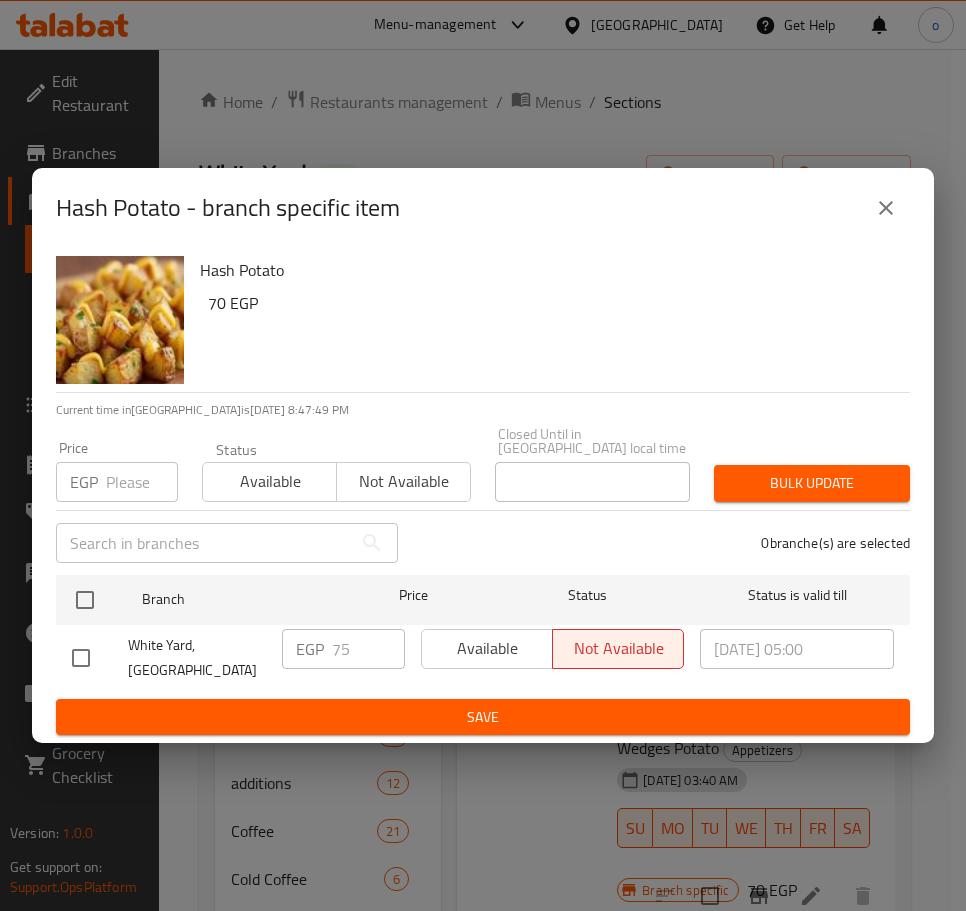 click on "Hash Potato - branch specific item" at bounding box center [483, 208] 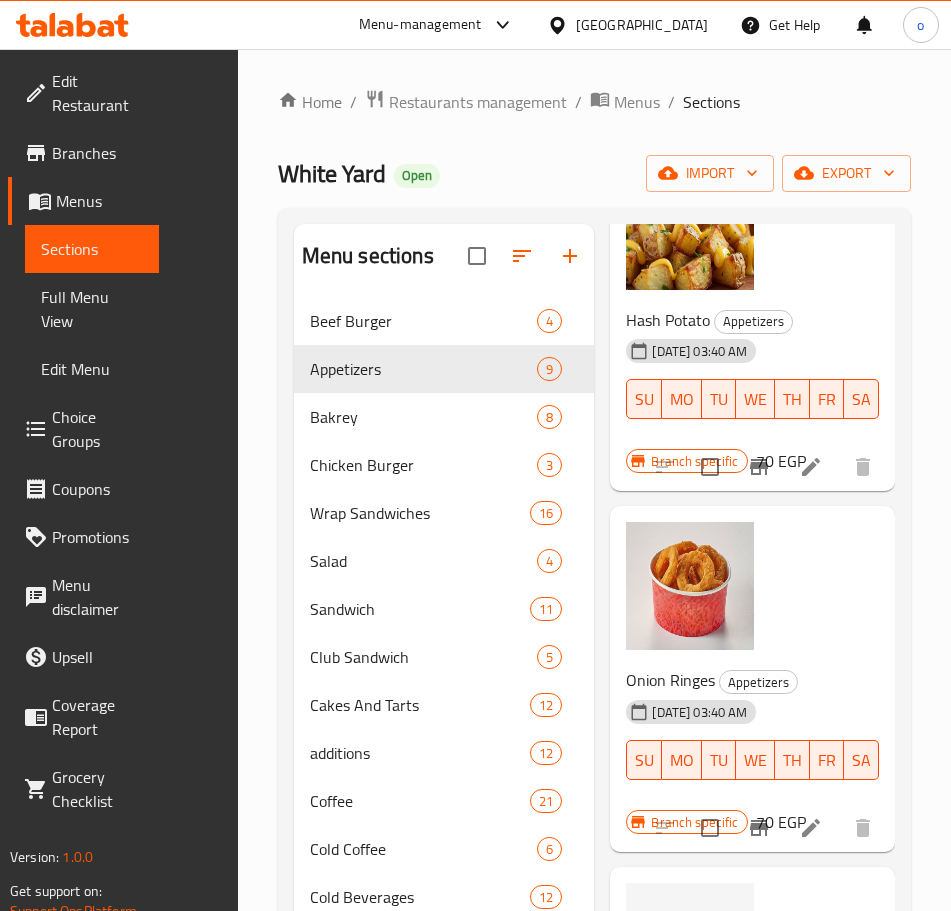 scroll, scrollTop: 1300, scrollLeft: 0, axis: vertical 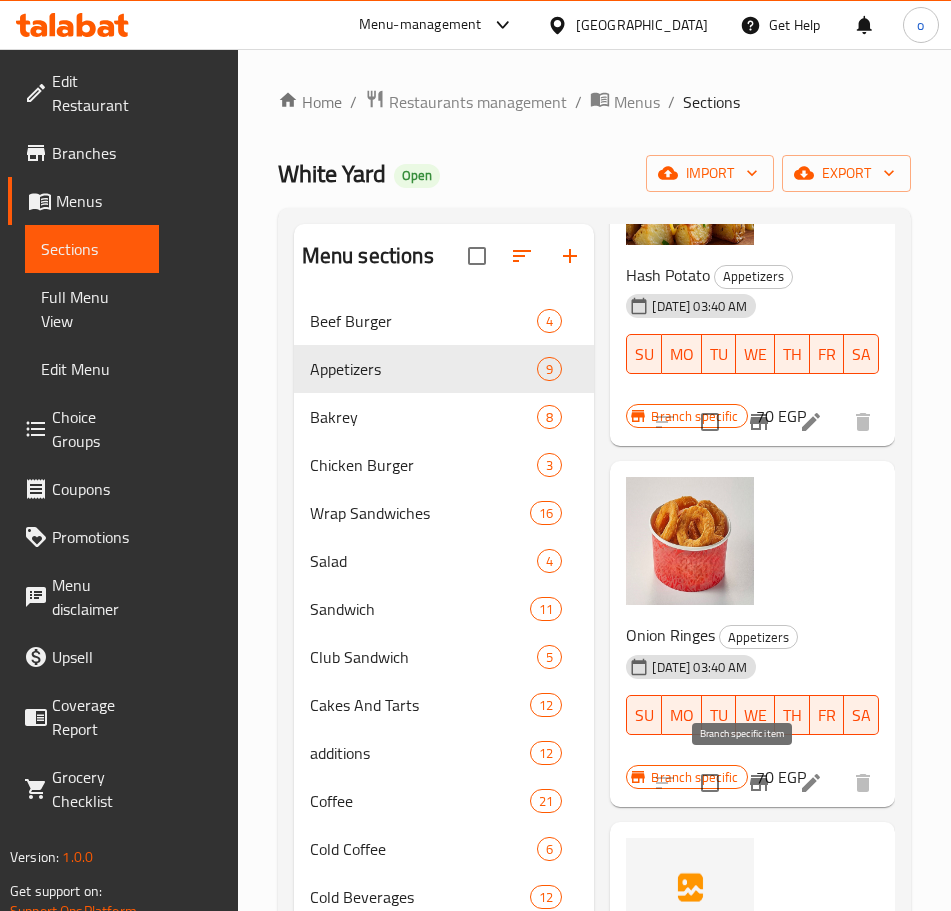 click 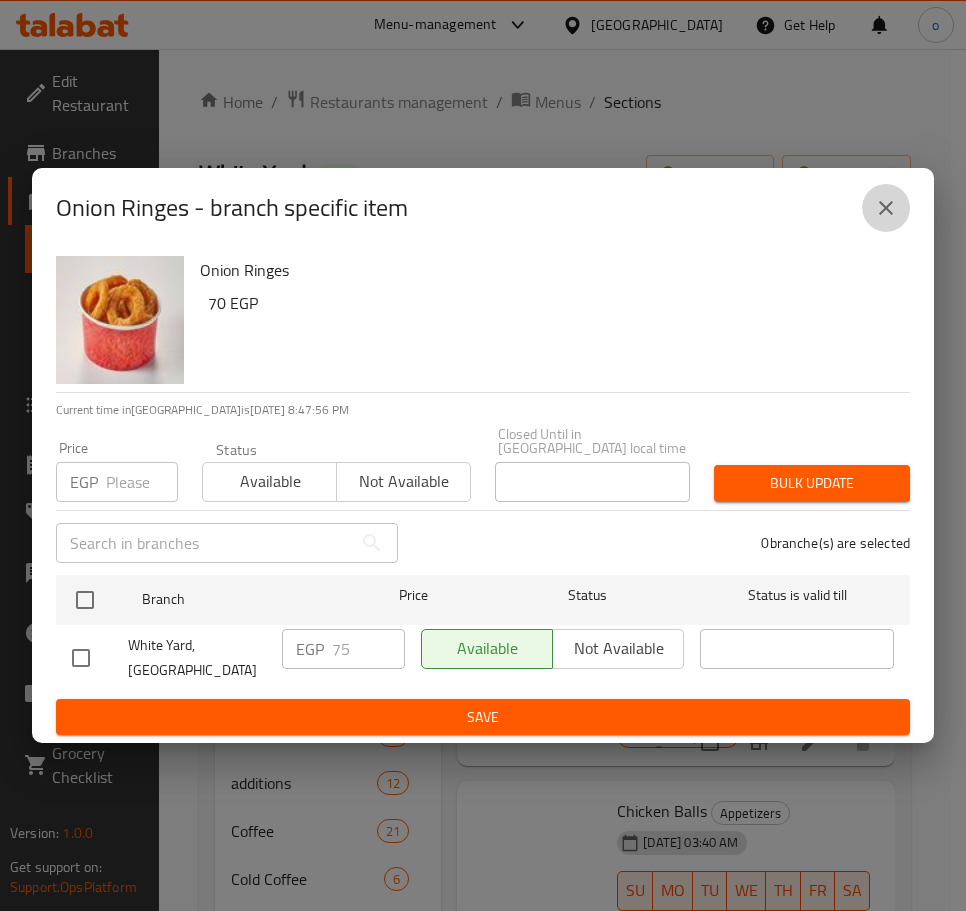 click 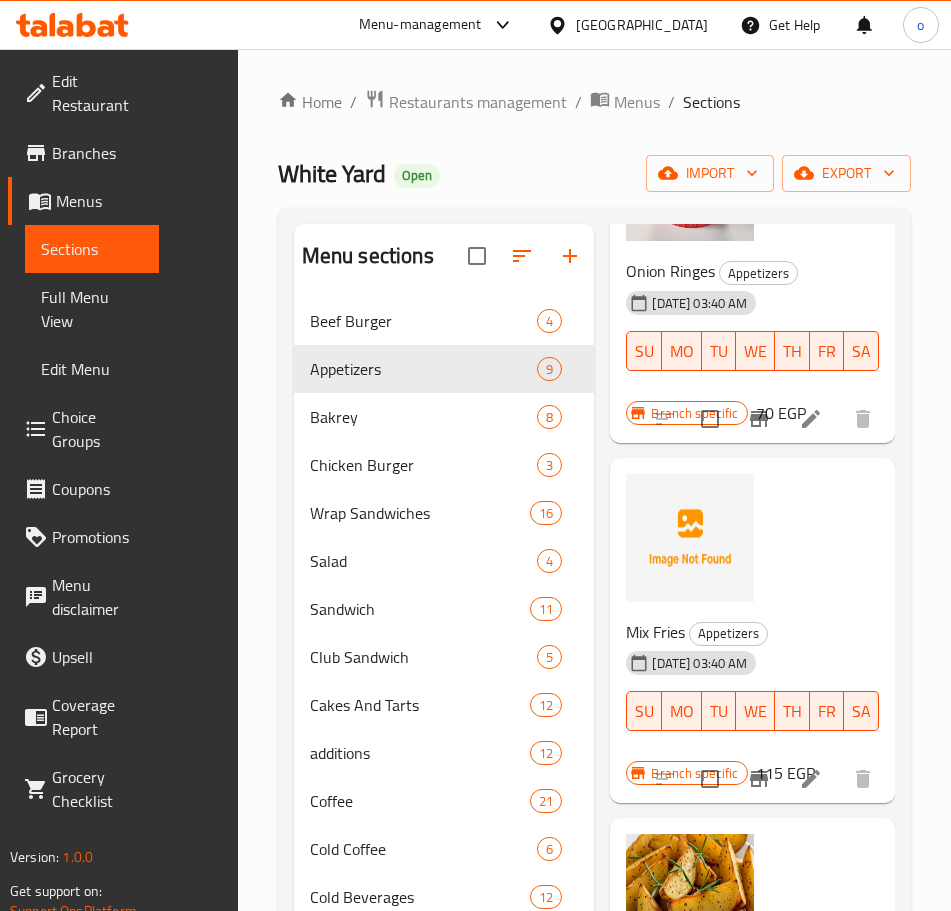 scroll, scrollTop: 1700, scrollLeft: 0, axis: vertical 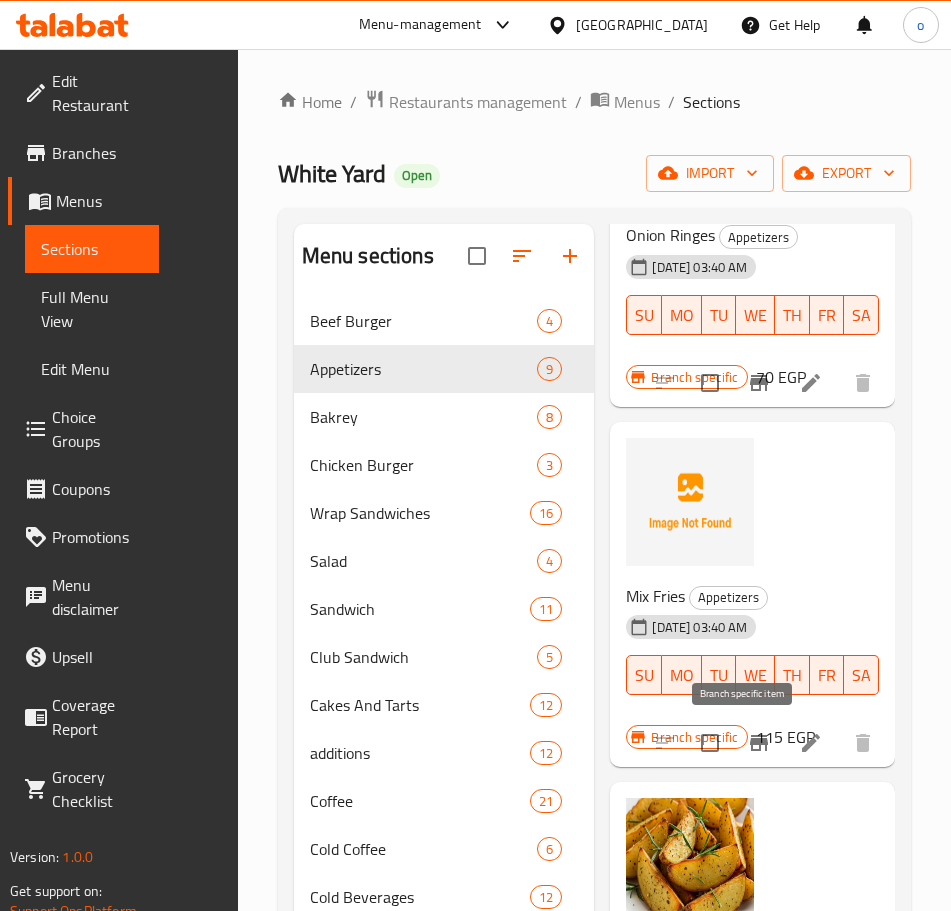 click 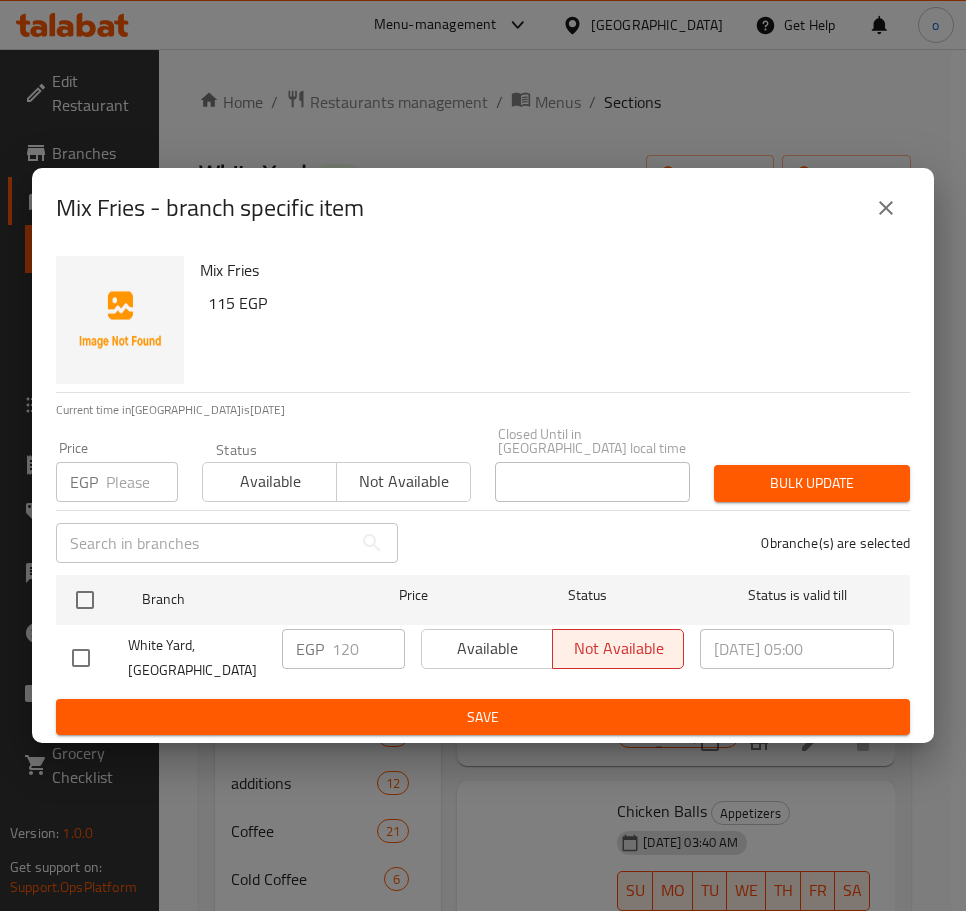 click at bounding box center (886, 208) 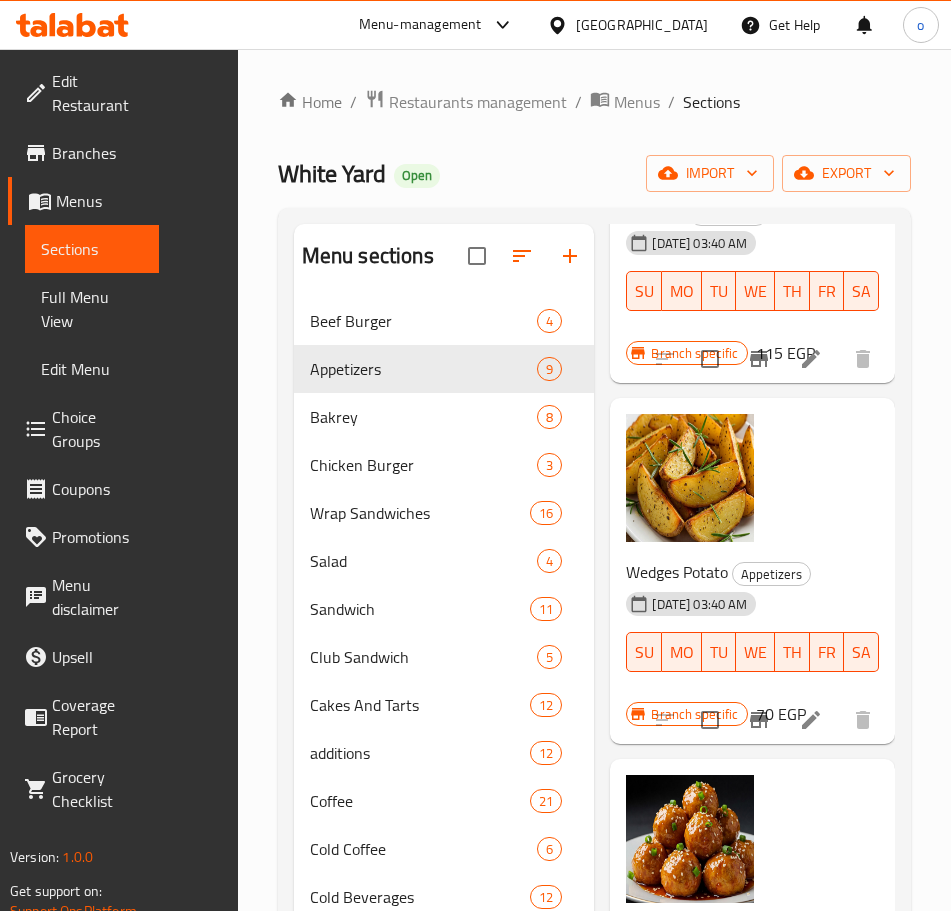 scroll, scrollTop: 2100, scrollLeft: 0, axis: vertical 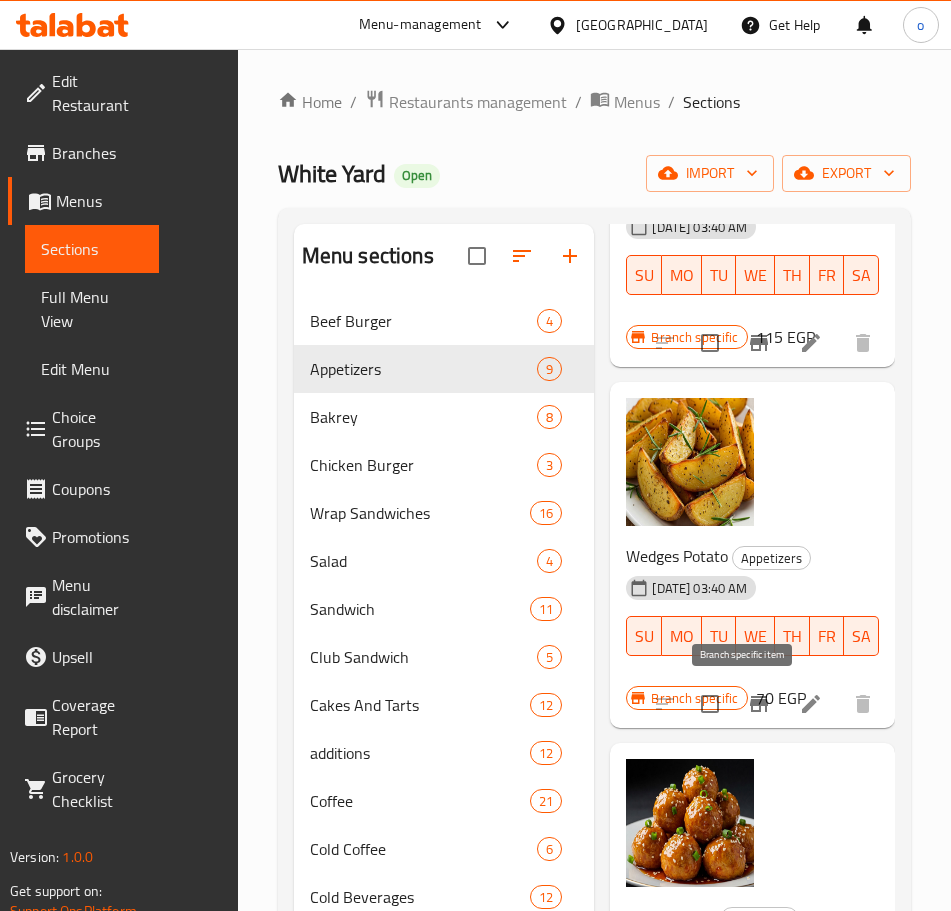 click 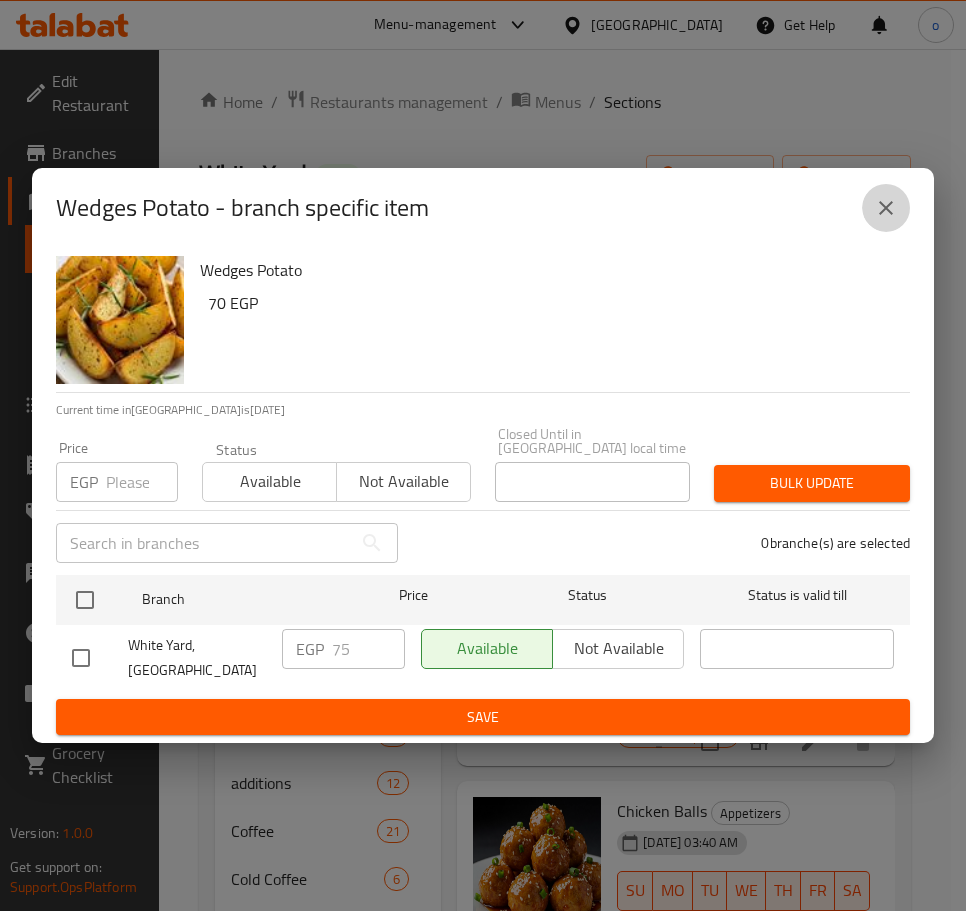 click 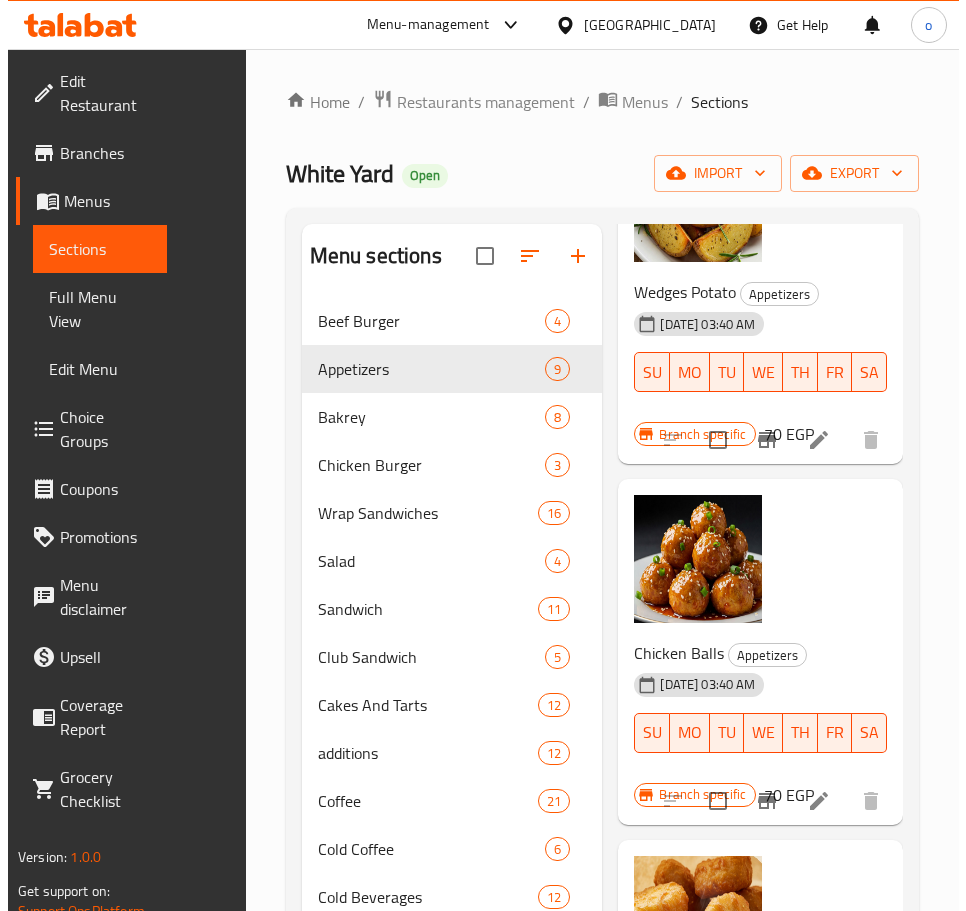 scroll, scrollTop: 2365, scrollLeft: 0, axis: vertical 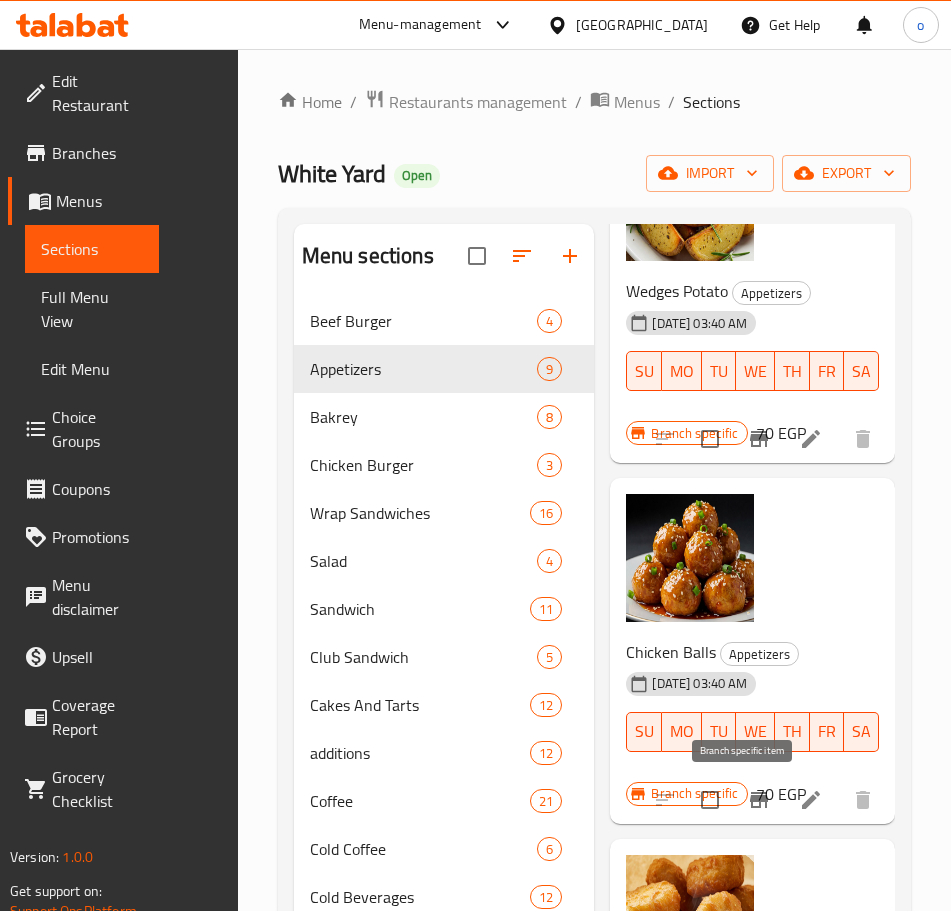 click 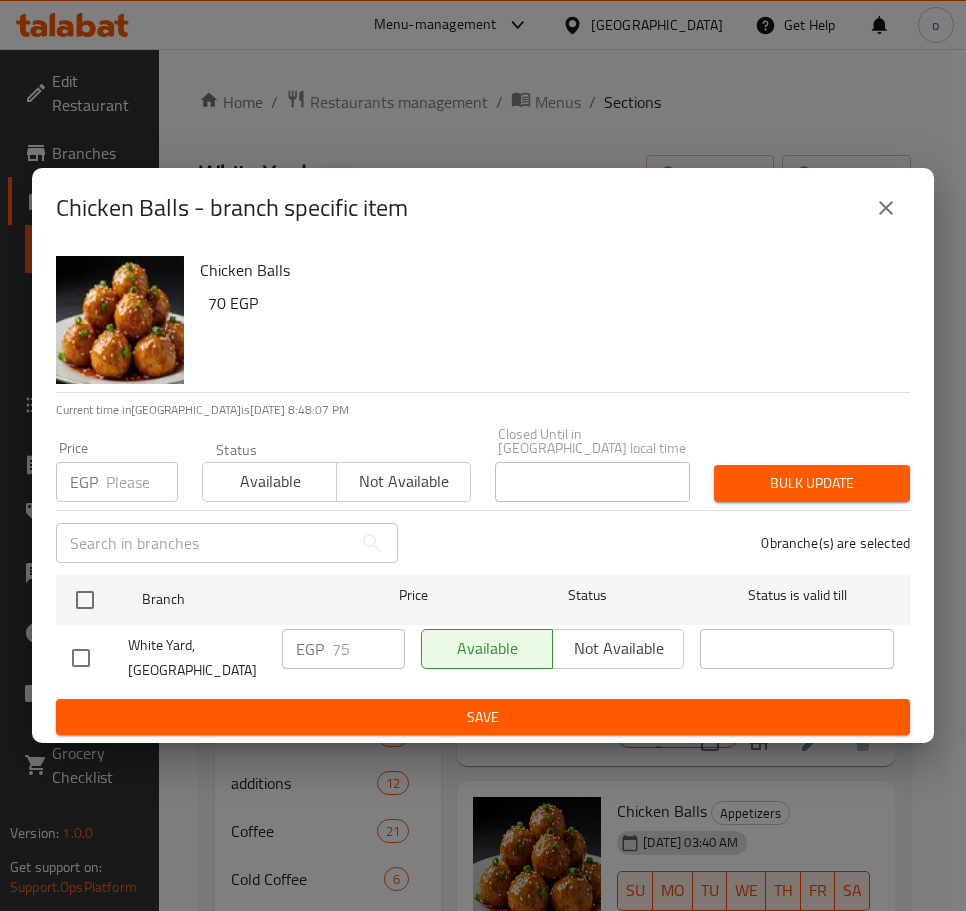 click on "Chicken Balls - branch specific item" at bounding box center [483, 208] 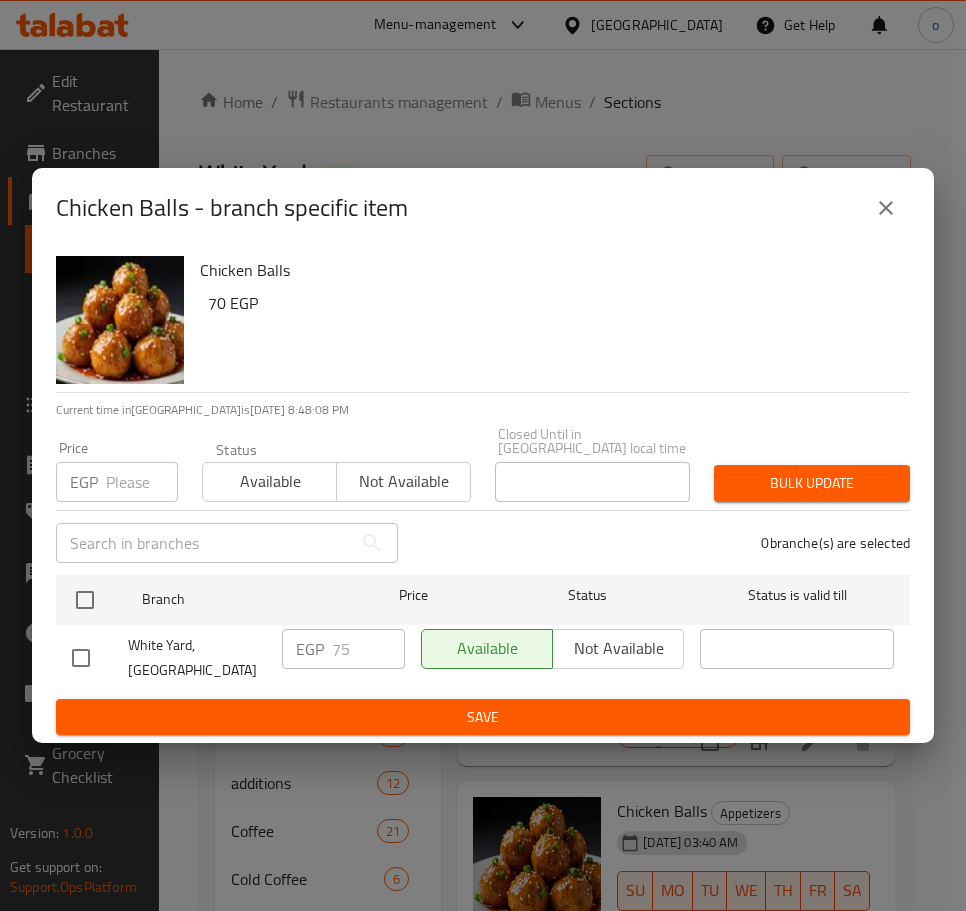 click 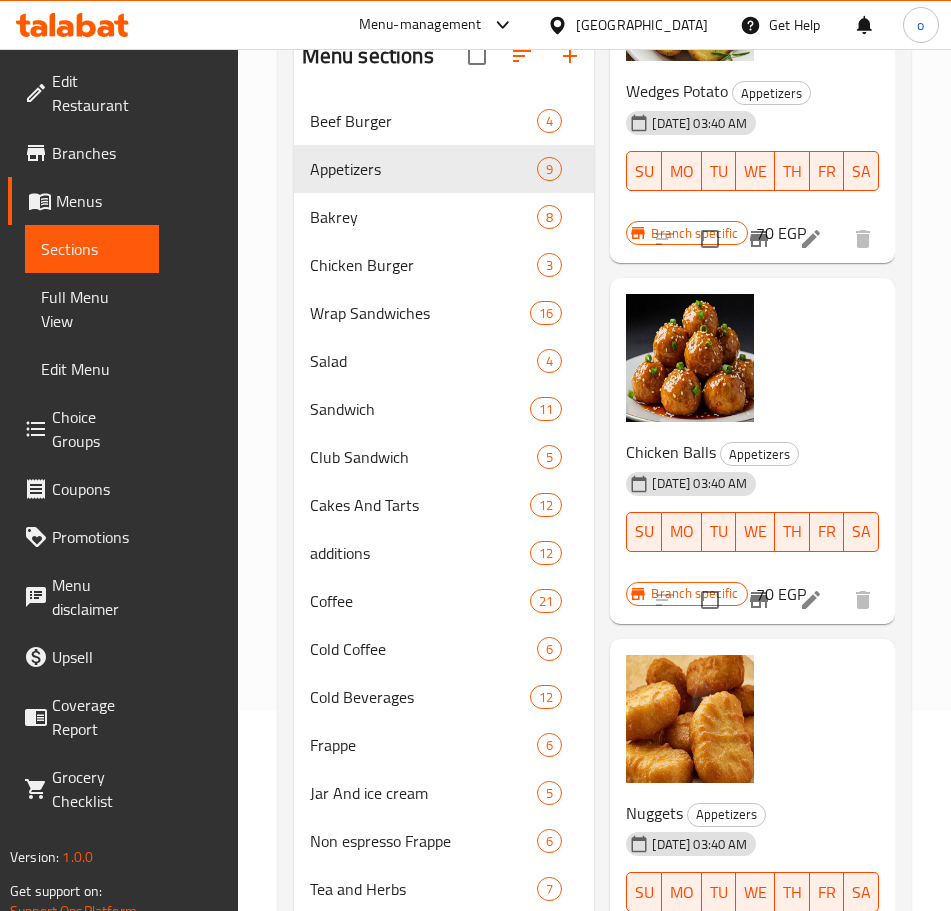 scroll, scrollTop: 344, scrollLeft: 0, axis: vertical 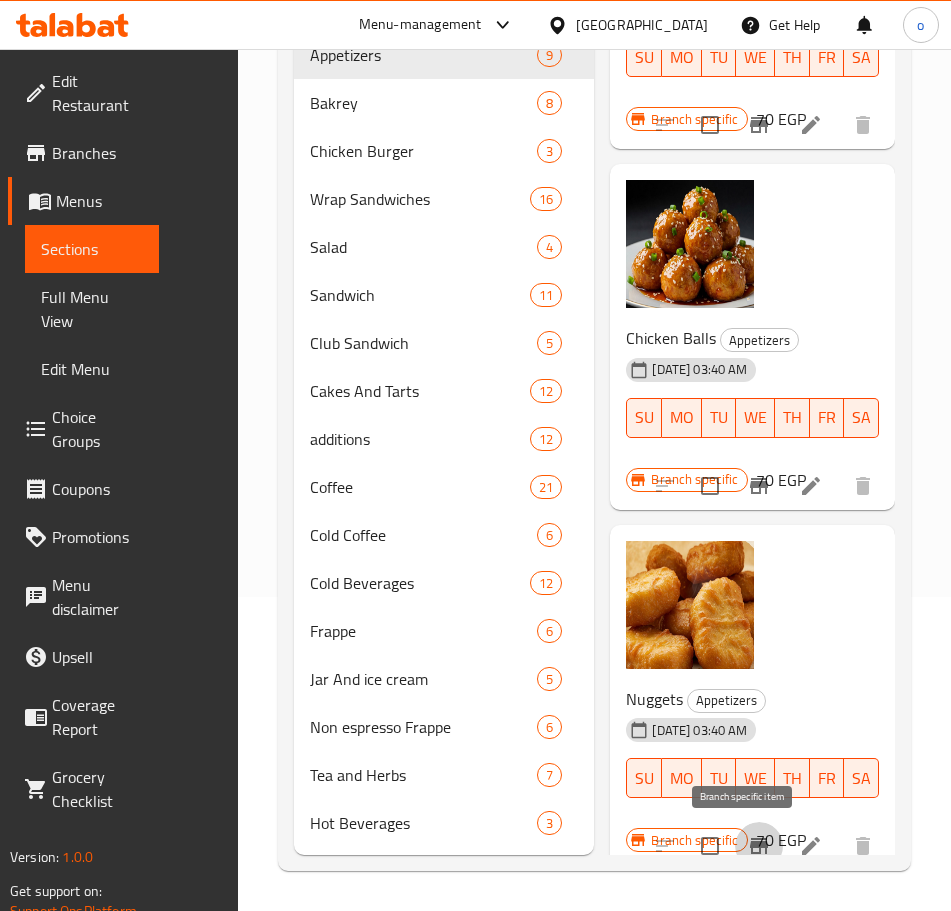 click 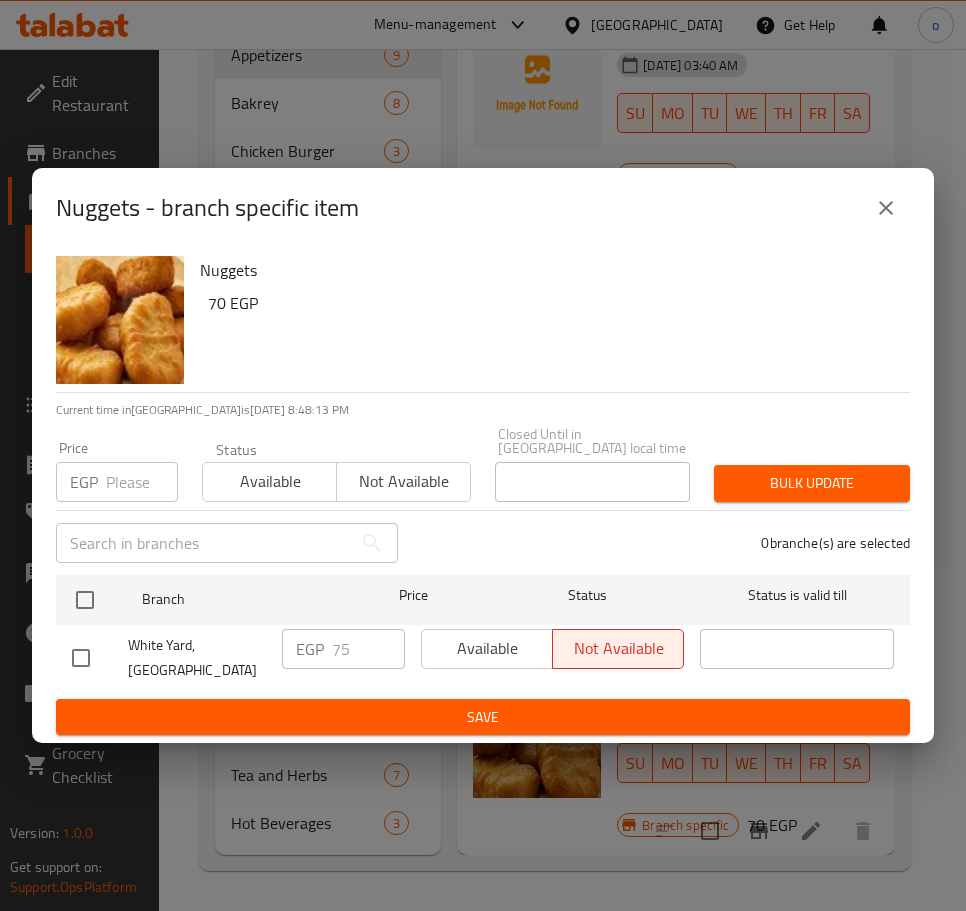 click at bounding box center [886, 208] 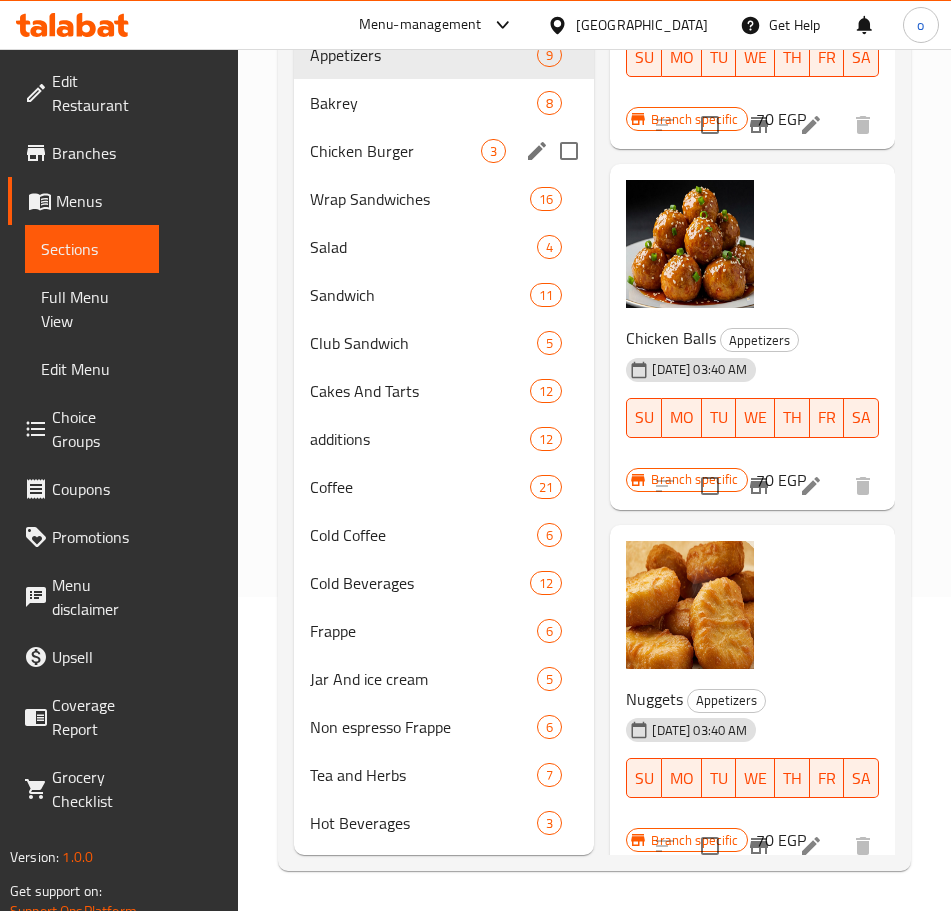click on "Bakrey 8" at bounding box center [444, 103] 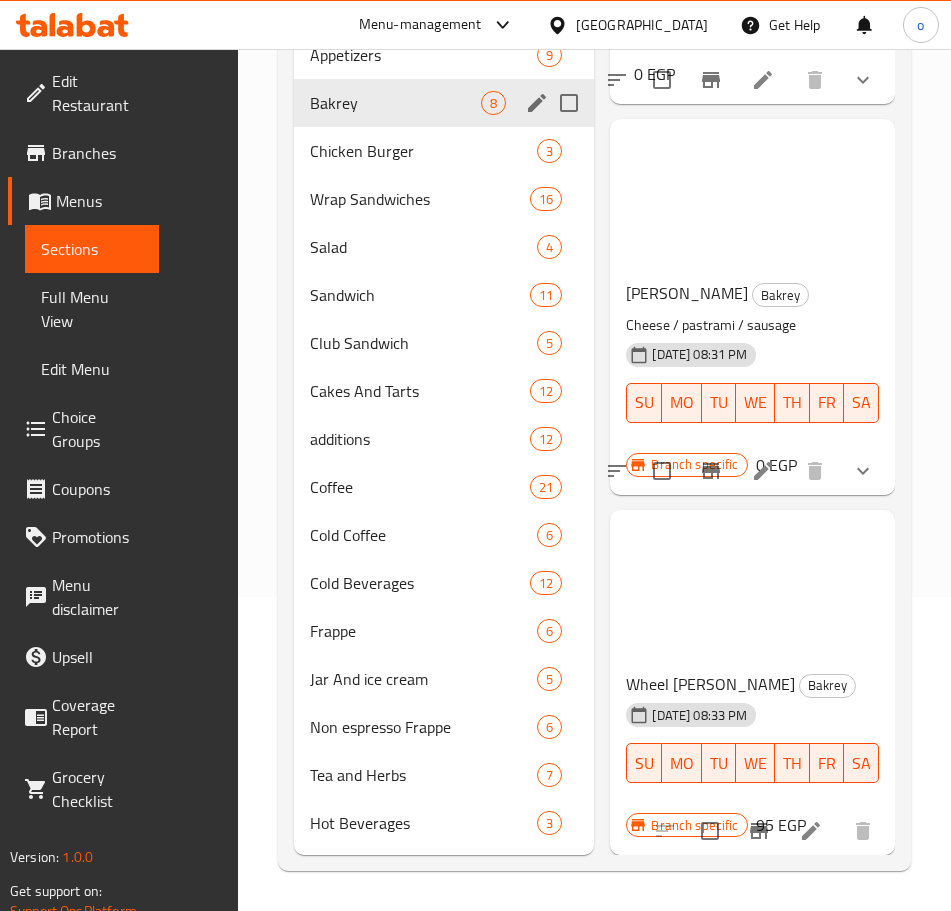 scroll, scrollTop: 2008, scrollLeft: 0, axis: vertical 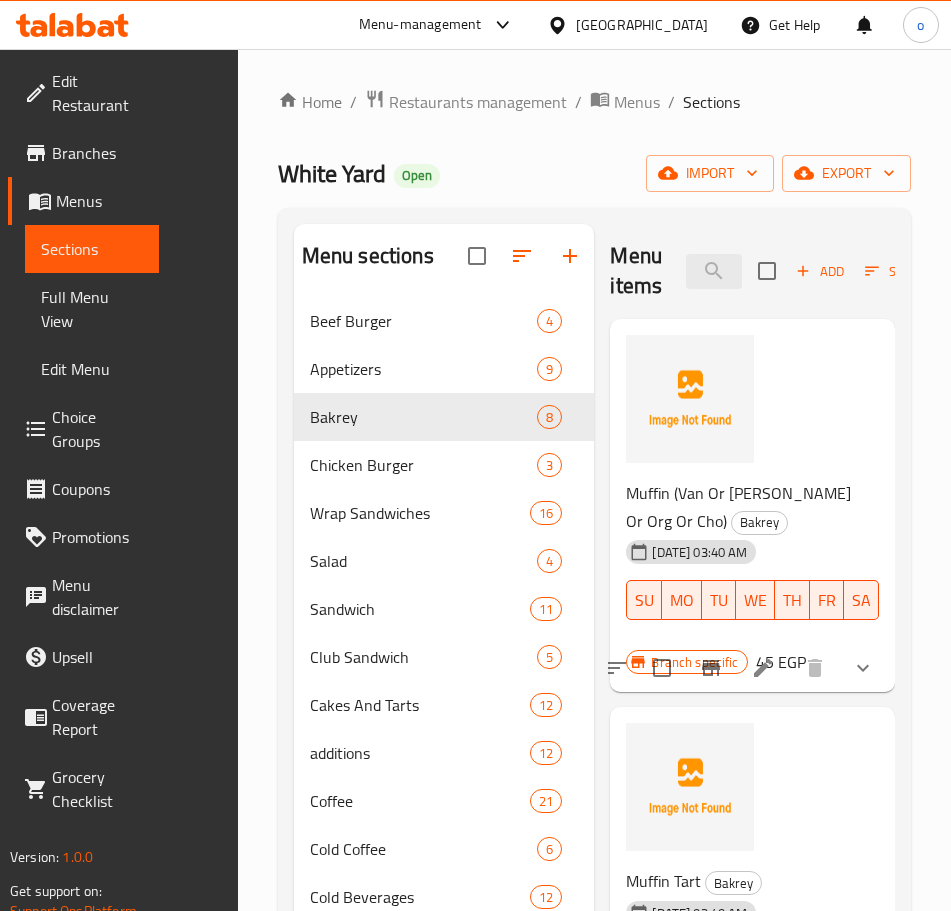 click 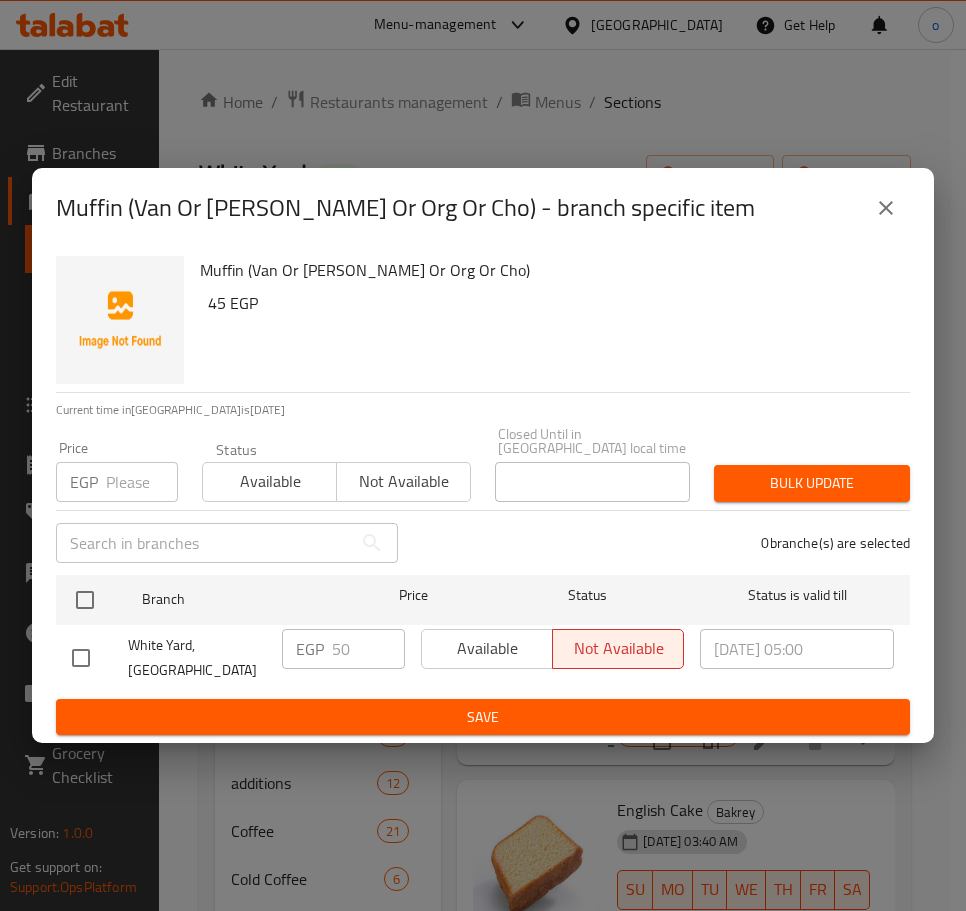 click 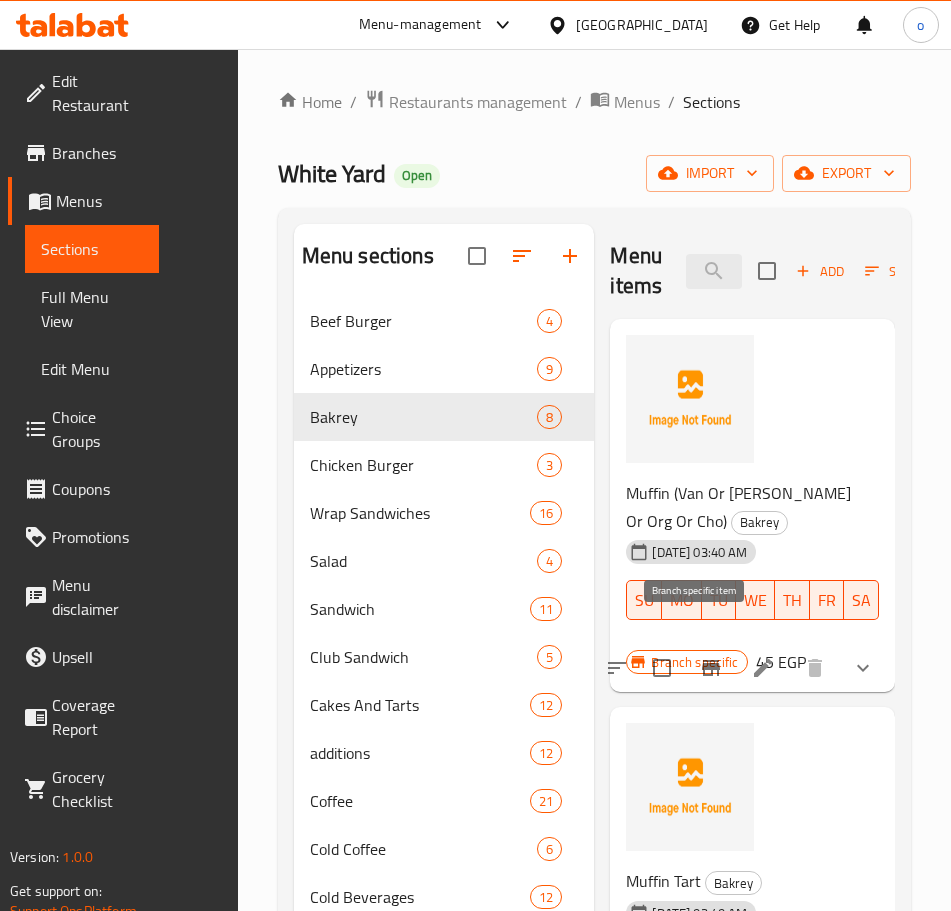 click 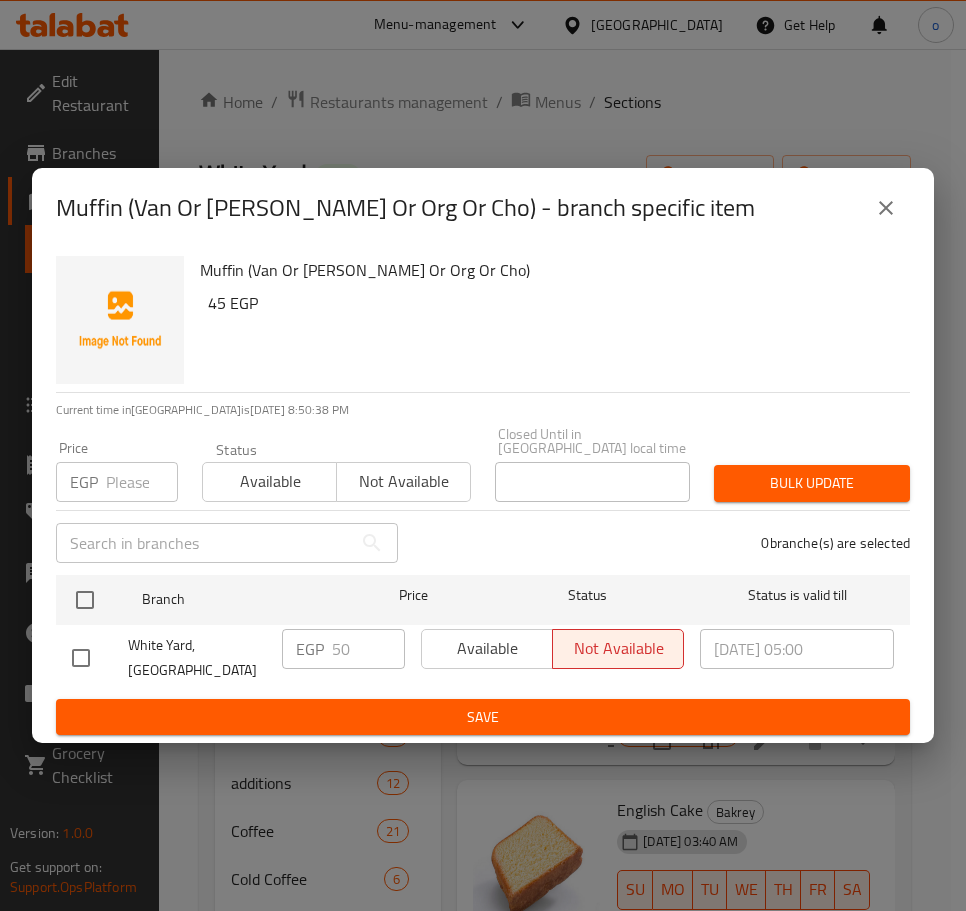 click 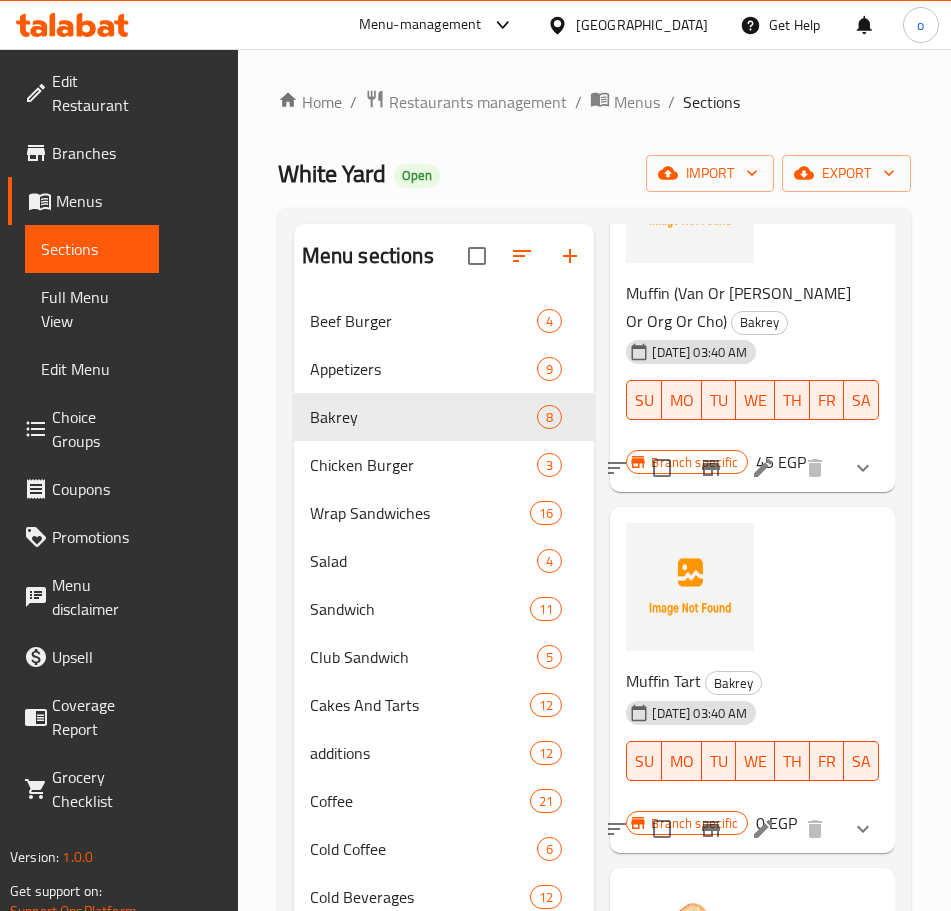 scroll, scrollTop: 300, scrollLeft: 0, axis: vertical 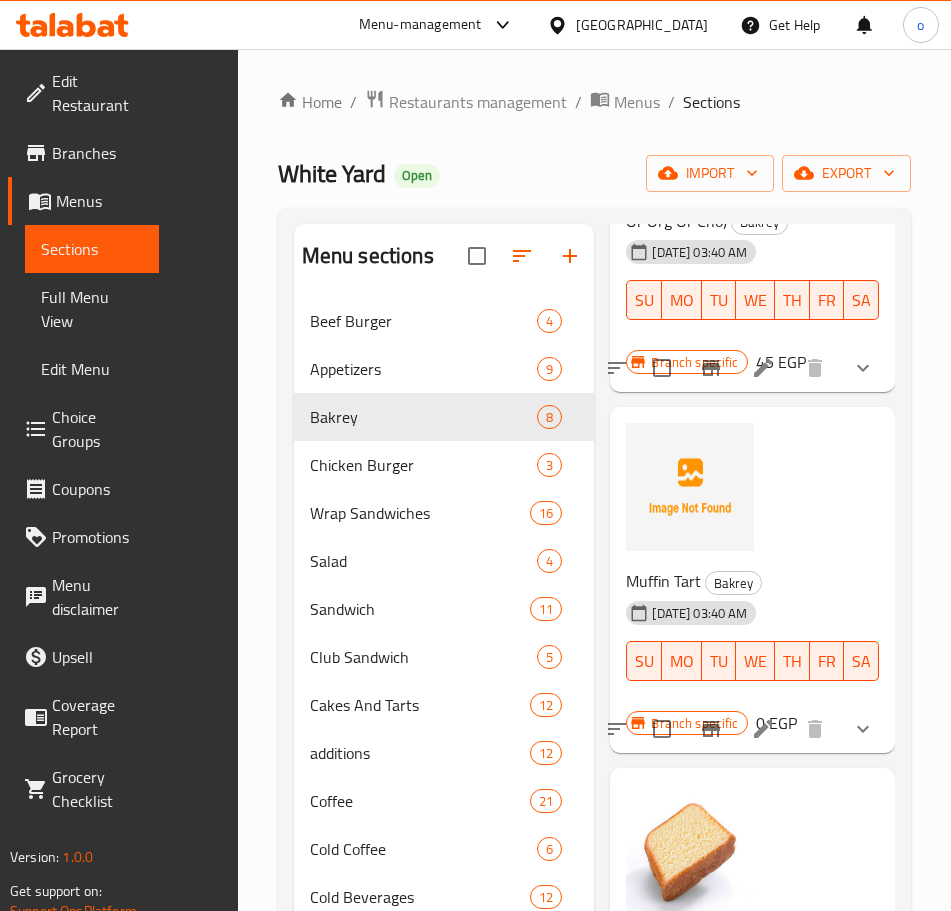 click at bounding box center [763, 729] 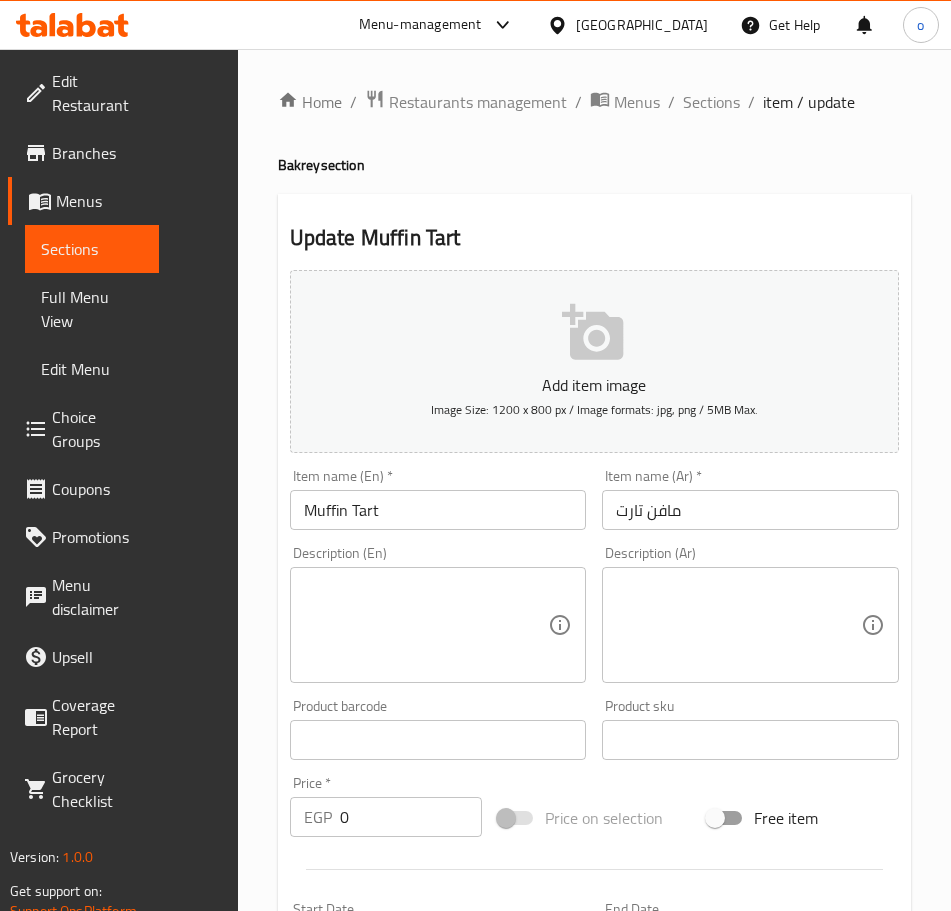 click at bounding box center [426, 625] 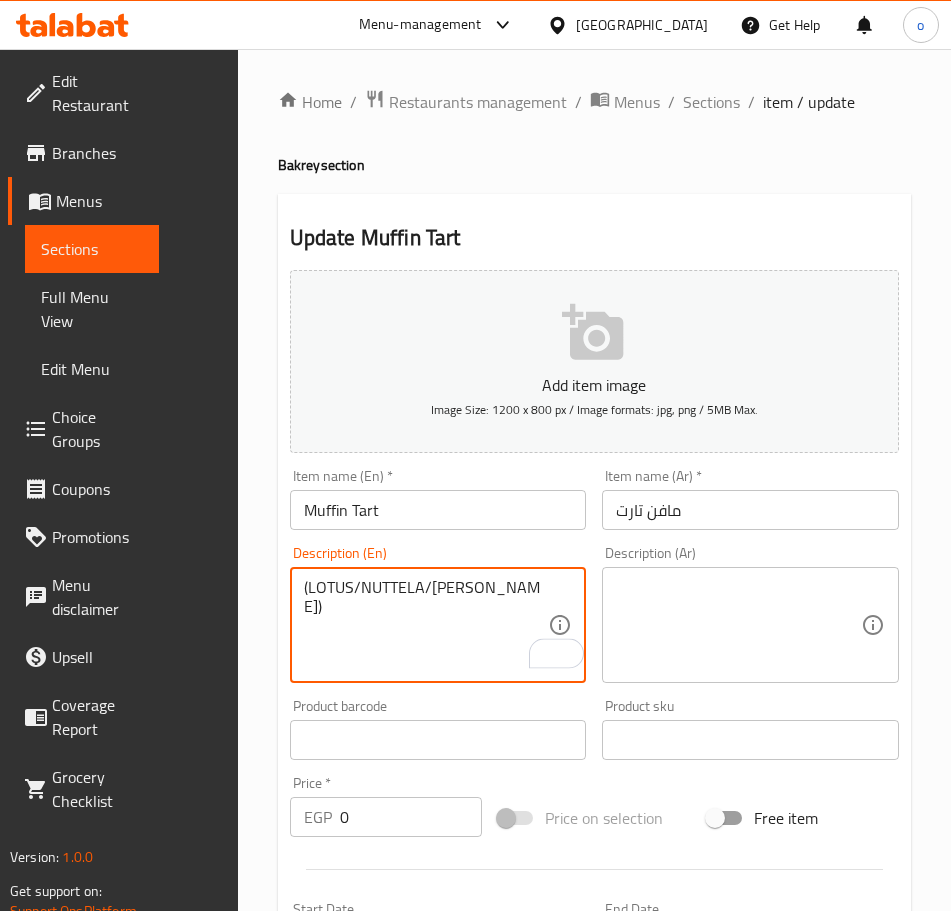 click on "(LOTUS/NUTTELA/BERRY)" at bounding box center [426, 625] 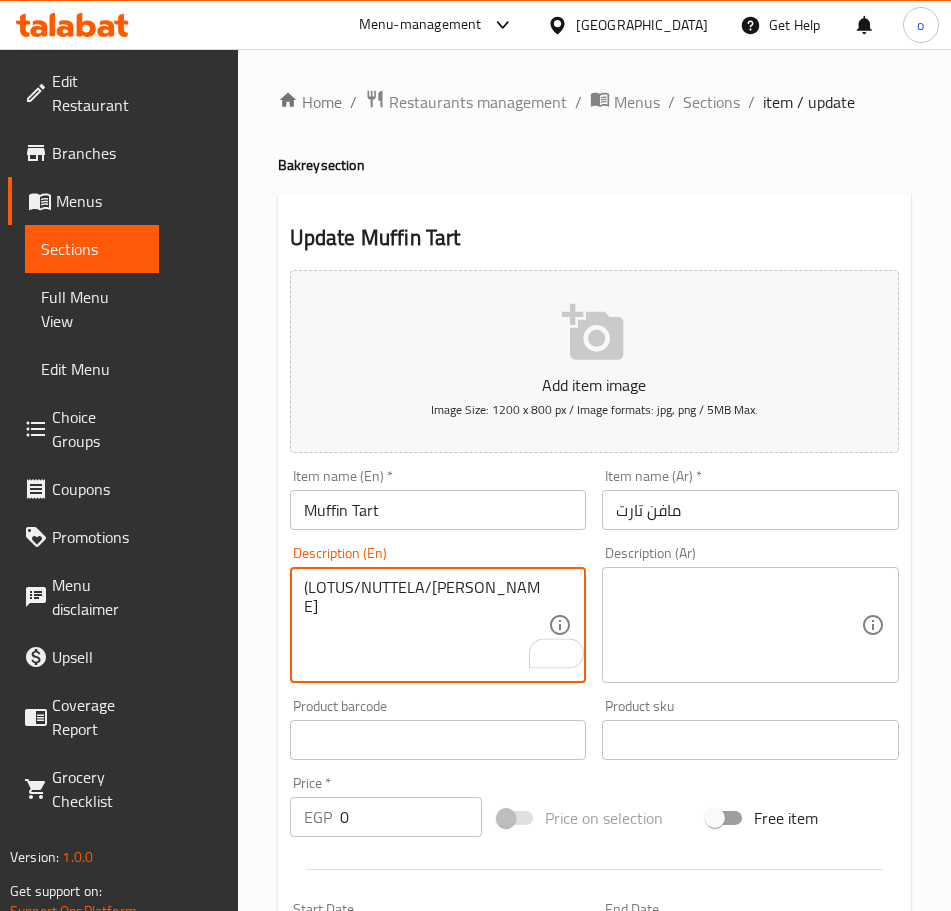 click on "(LOTUS/NUTTELA/BERRY" at bounding box center [426, 625] 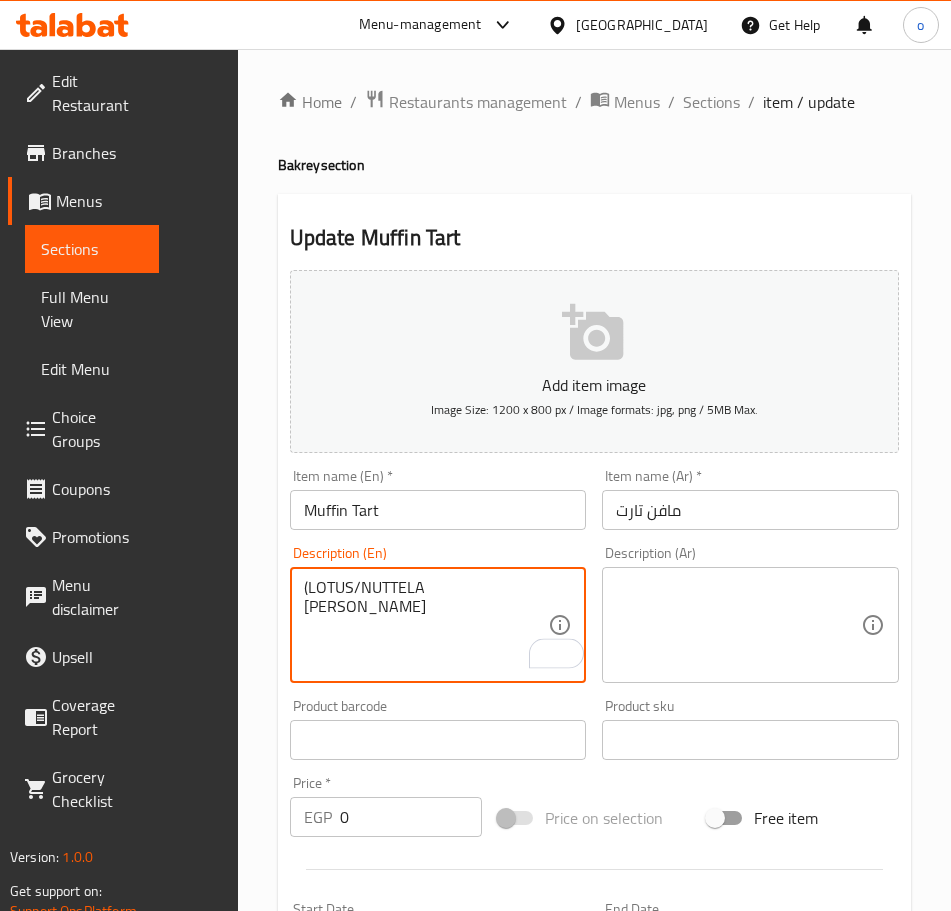 click on "(LOTUS/NUTTELA BERRY" at bounding box center (426, 625) 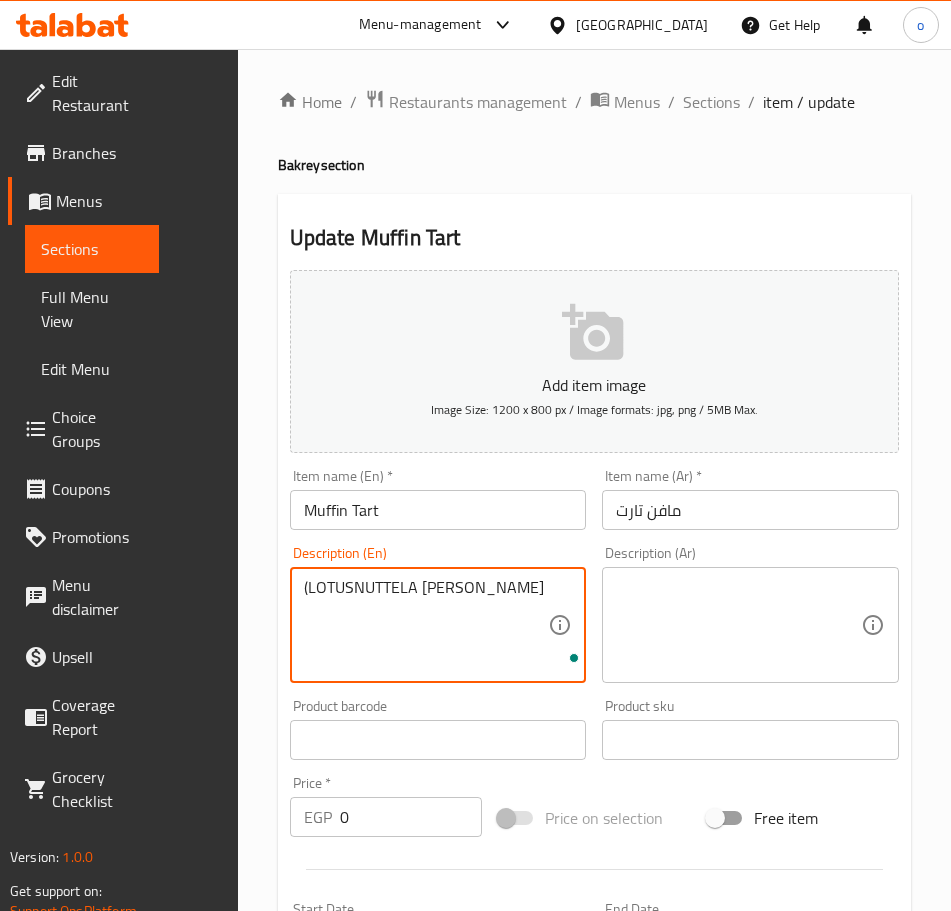 click on "(LOTUSNUTTELA BERRY" at bounding box center (426, 625) 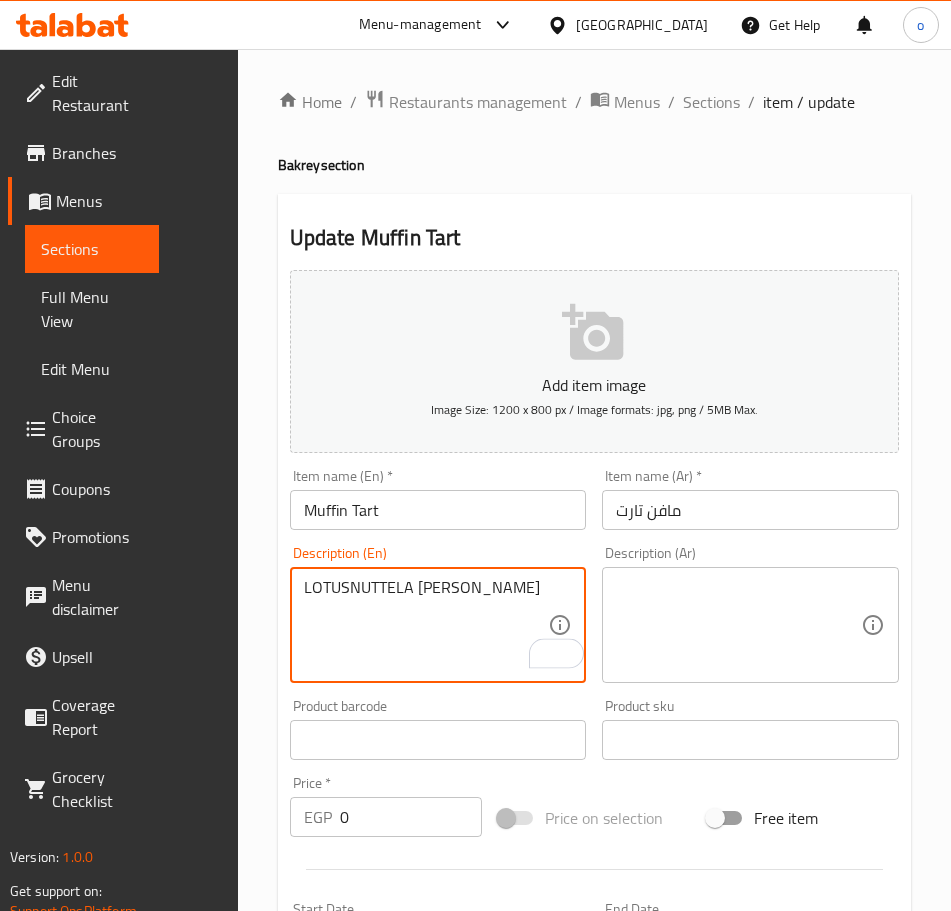 click on "LOTUSNUTTELA BERRY" at bounding box center [426, 625] 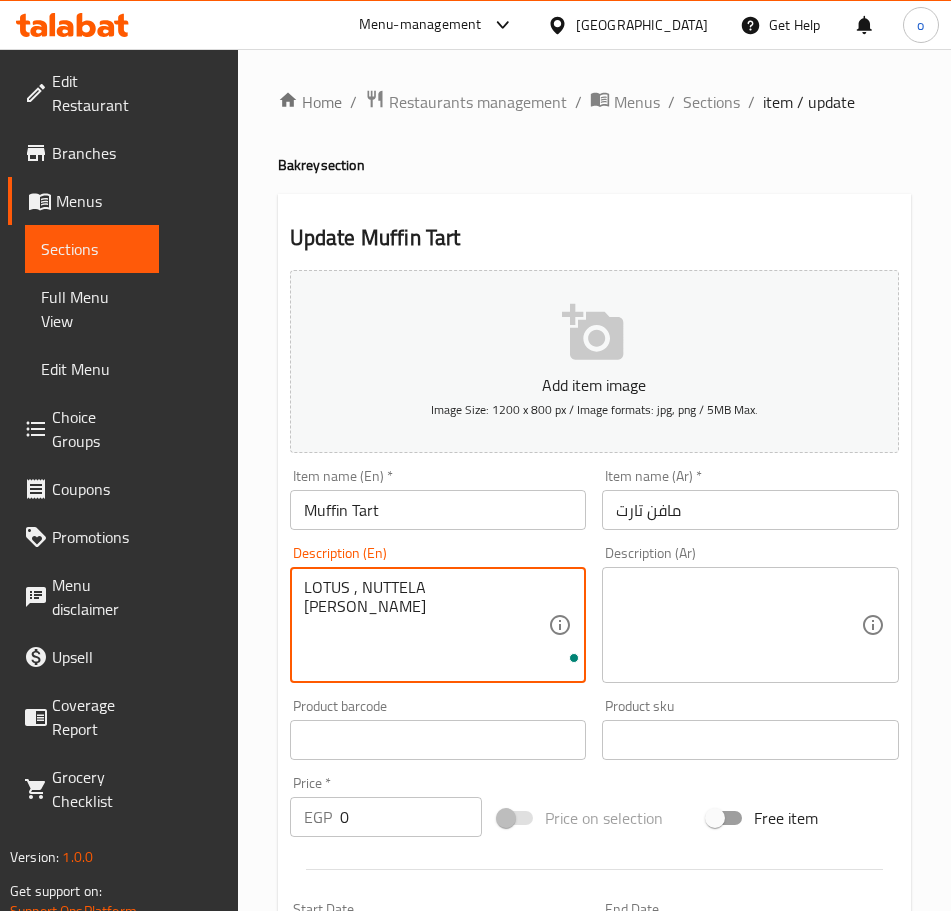 click on "LOTUS , NUTTELA BERRY" at bounding box center [426, 625] 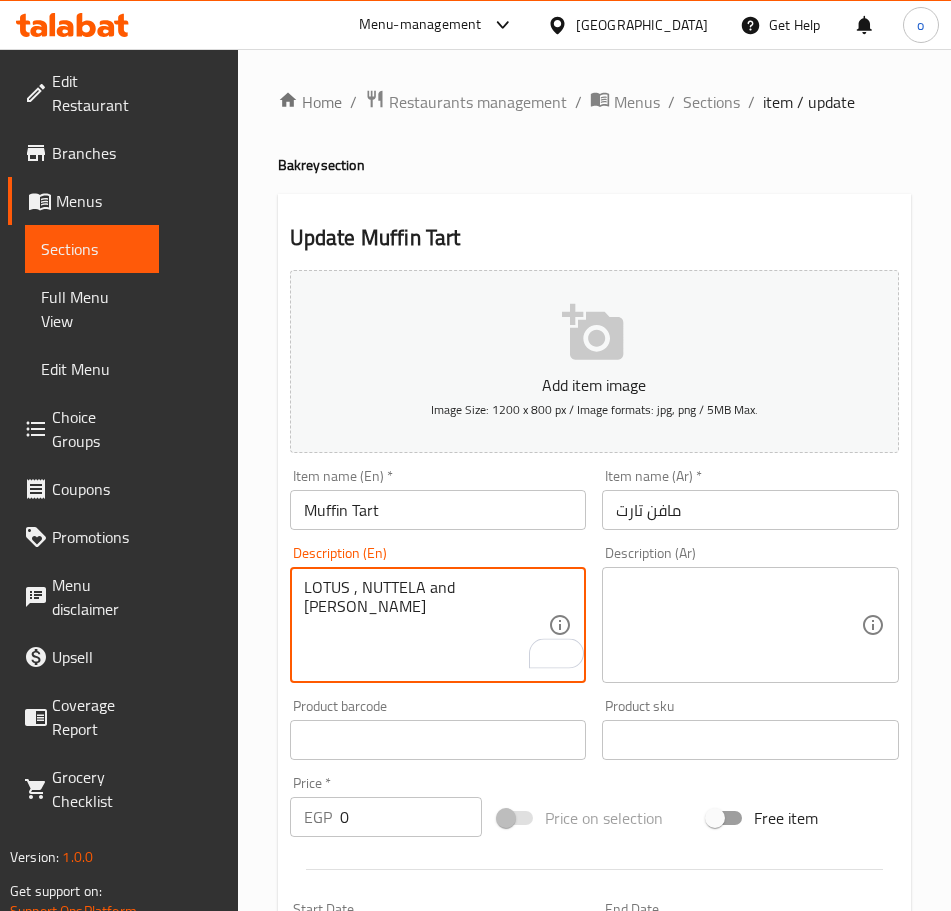 drag, startPoint x: 451, startPoint y: 582, endPoint x: 88, endPoint y: 577, distance: 363.03442 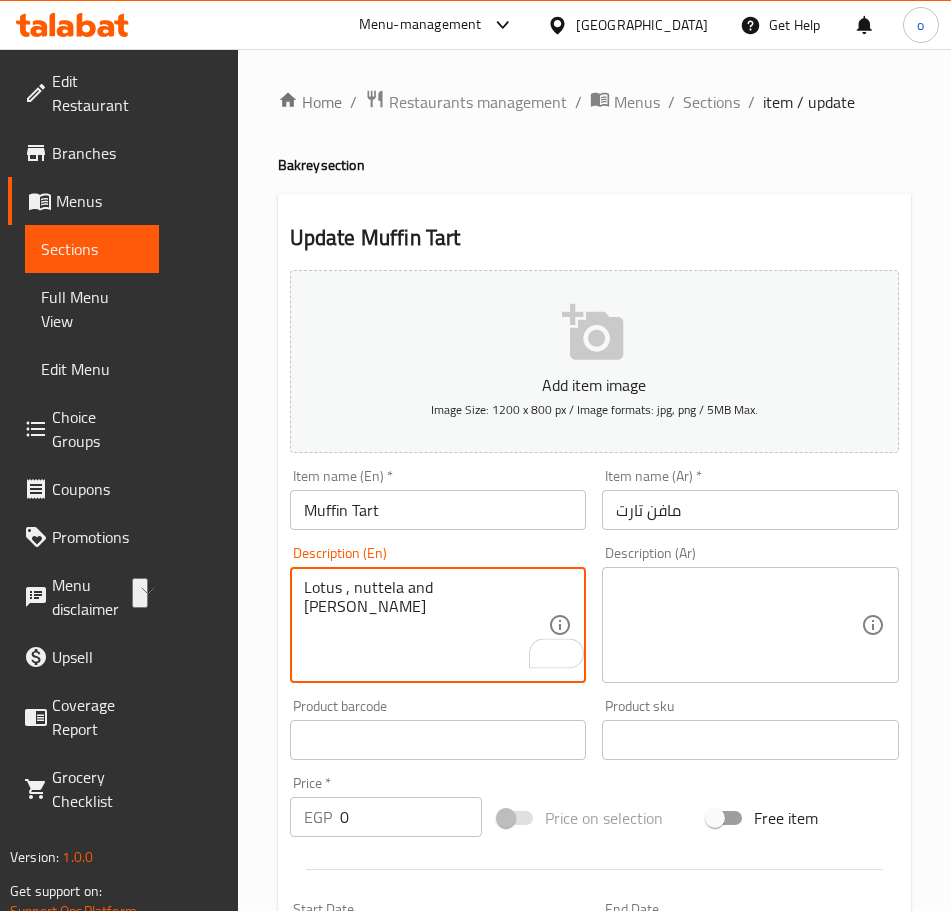 click on "Lotus , nuttela and berry" at bounding box center [426, 625] 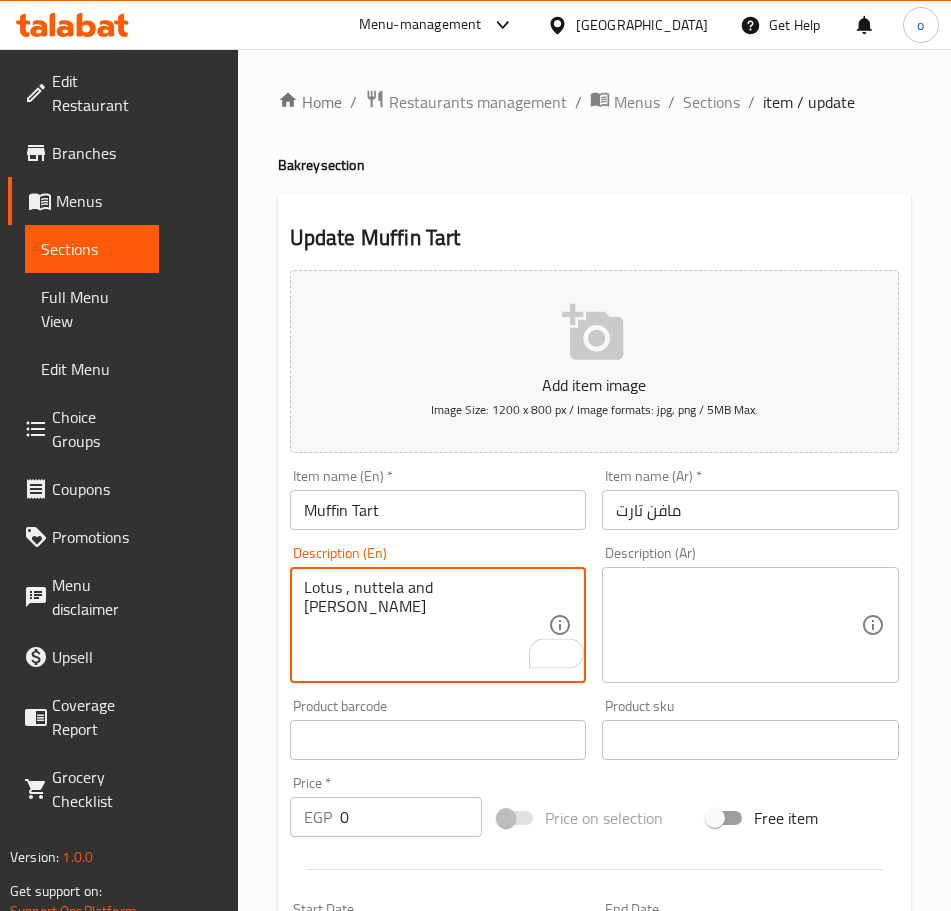 drag, startPoint x: 425, startPoint y: 591, endPoint x: 122, endPoint y: 574, distance: 303.47653 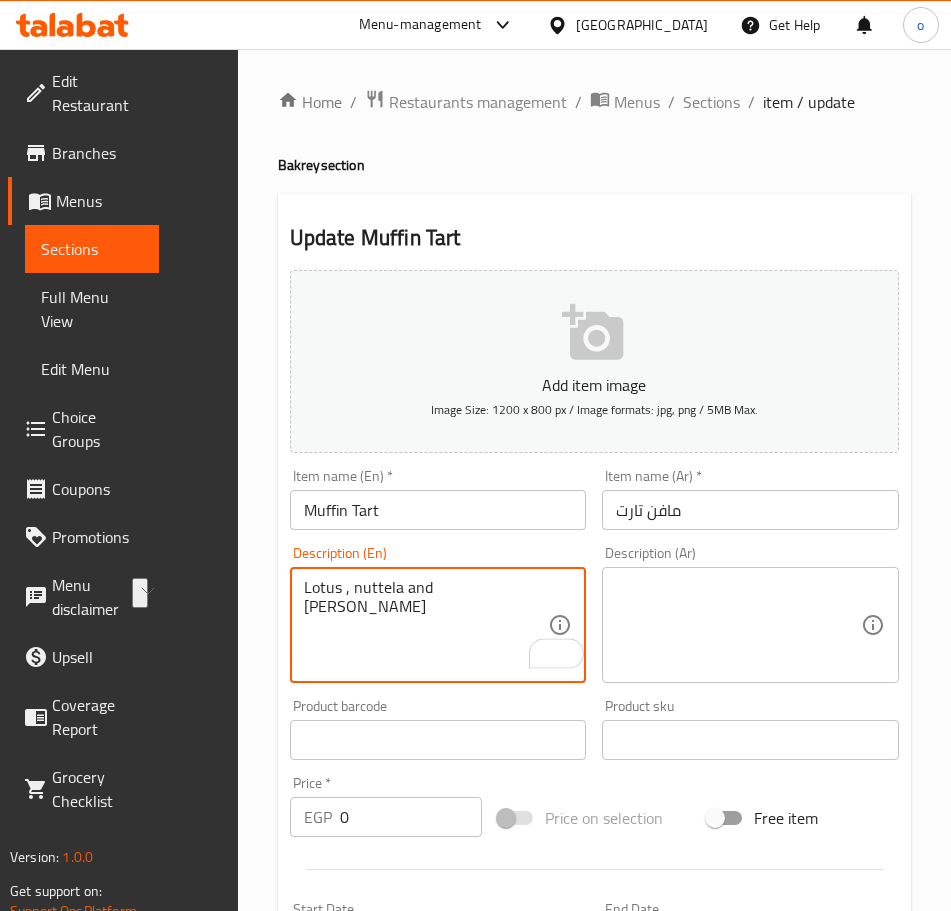 type on "Lotus , nuttela and berry" 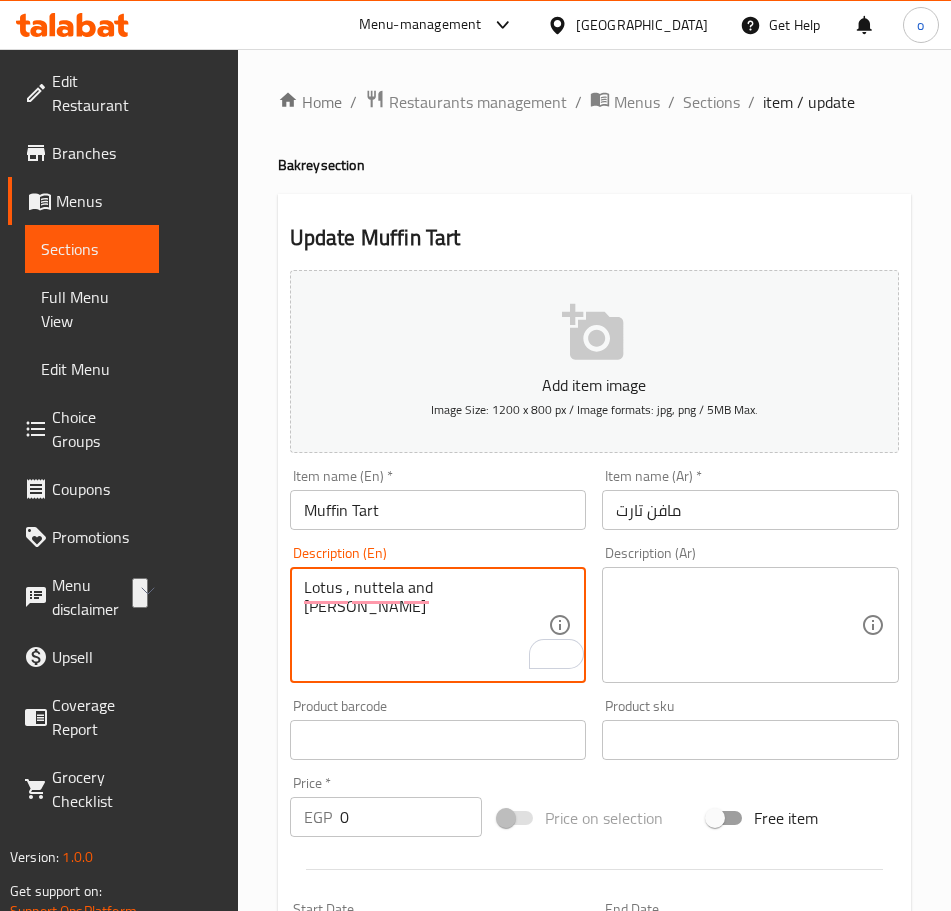 click at bounding box center (738, 625) 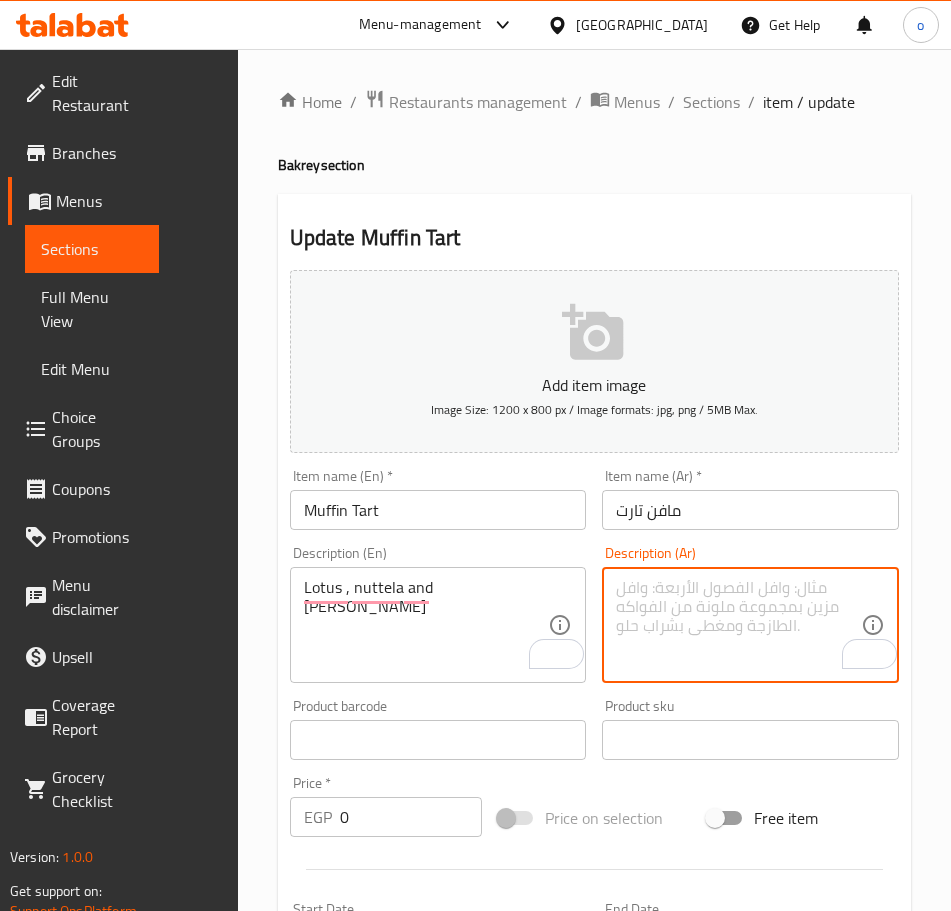 paste on "لوتس ونوتيلا وتوت" 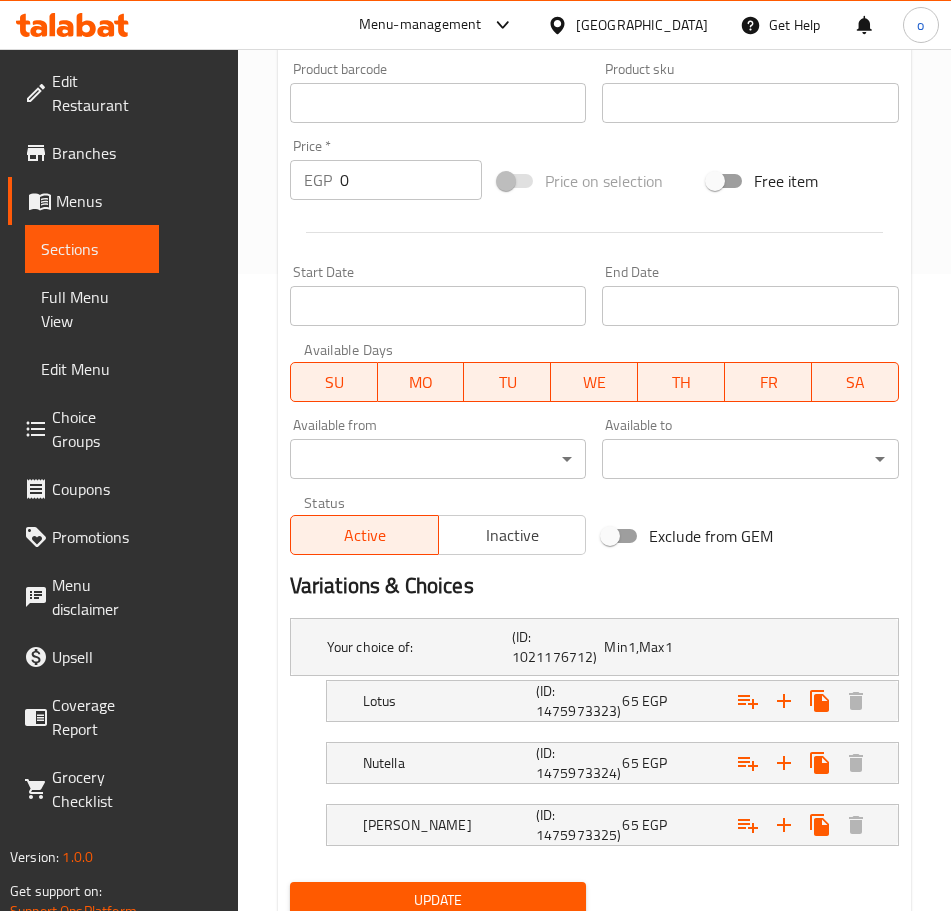 type on "لوتس ونوتيلا وتوت" 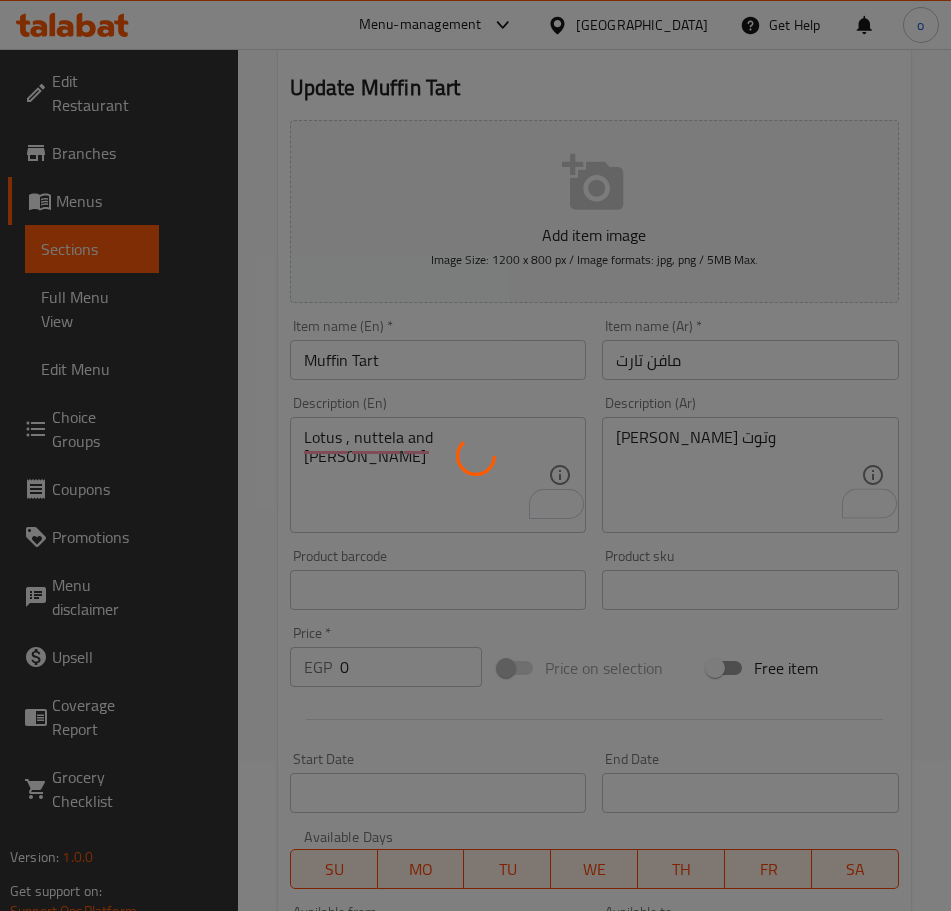 scroll, scrollTop: 0, scrollLeft: 0, axis: both 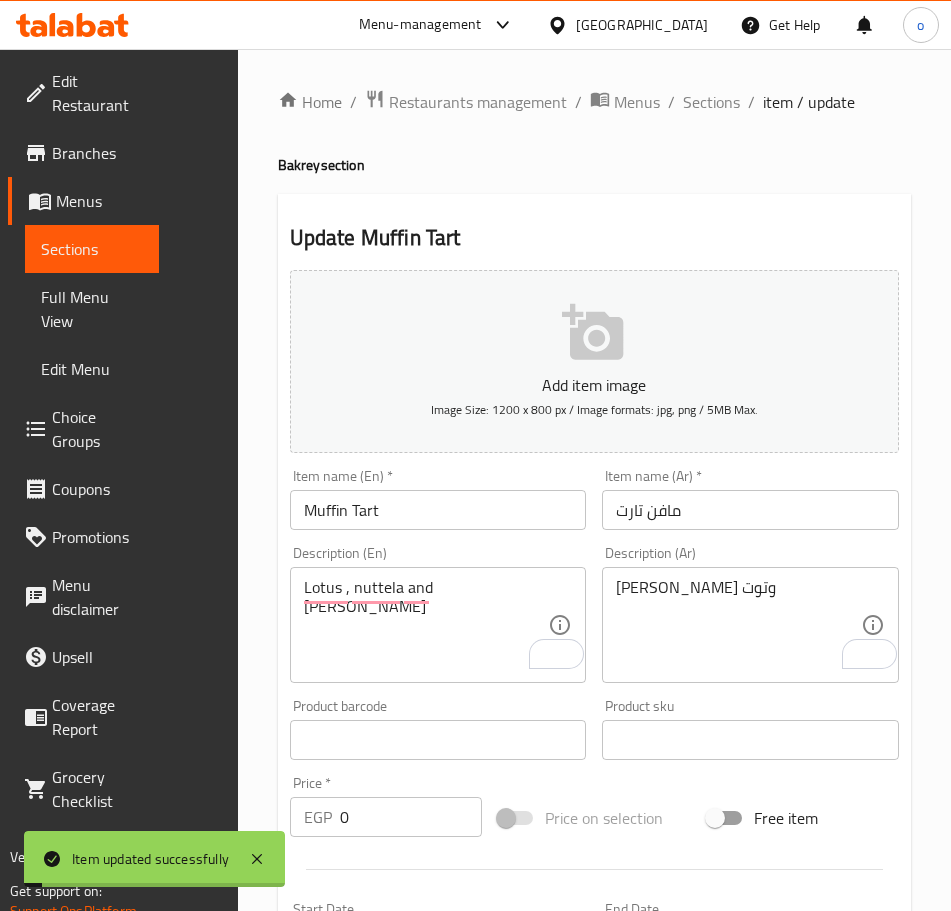click on "Home / Restaurants management / Menus / Sections / item / update Bakrey  section Update Muffin Tart Add item image Image Size: 1200 x 800 px / Image formats: jpg, png / 5MB Max. Item name (En)   * Muffin Tart Item name (En)  * Item name (Ar)   * مافن تارت Item name (Ar)  * Description (En) Lotus , nuttela and berry Description (En) Description (Ar) لوتس ونوتيلا وتوت Description (Ar) Product barcode Product barcode Product sku Product sku Price   * EGP 0 Price  * Price on selection Free item Start Date Start Date End Date End Date Available Days SU MO TU WE TH FR SA Available from ​ ​ Available to ​ ​ Status Active Inactive Exclude from GEM Variations & Choices Your choice of: (ID: 1021176712) Min 1  ,  Max 1 Name (En) Your choice of: Name (En) Name (Ar) اختيارك من: Name (Ar) Min 1 Min Max 1 Max Lotus (ID: 1475973323) 65   EGP Name (En) Lotus Name (En) Name (Ar) لوتس Name (Ar) Price EGP 65 Price Status Nutella   (ID: 1475973324) 65   EGP Name (En) Nutella 65" at bounding box center (594, 836) 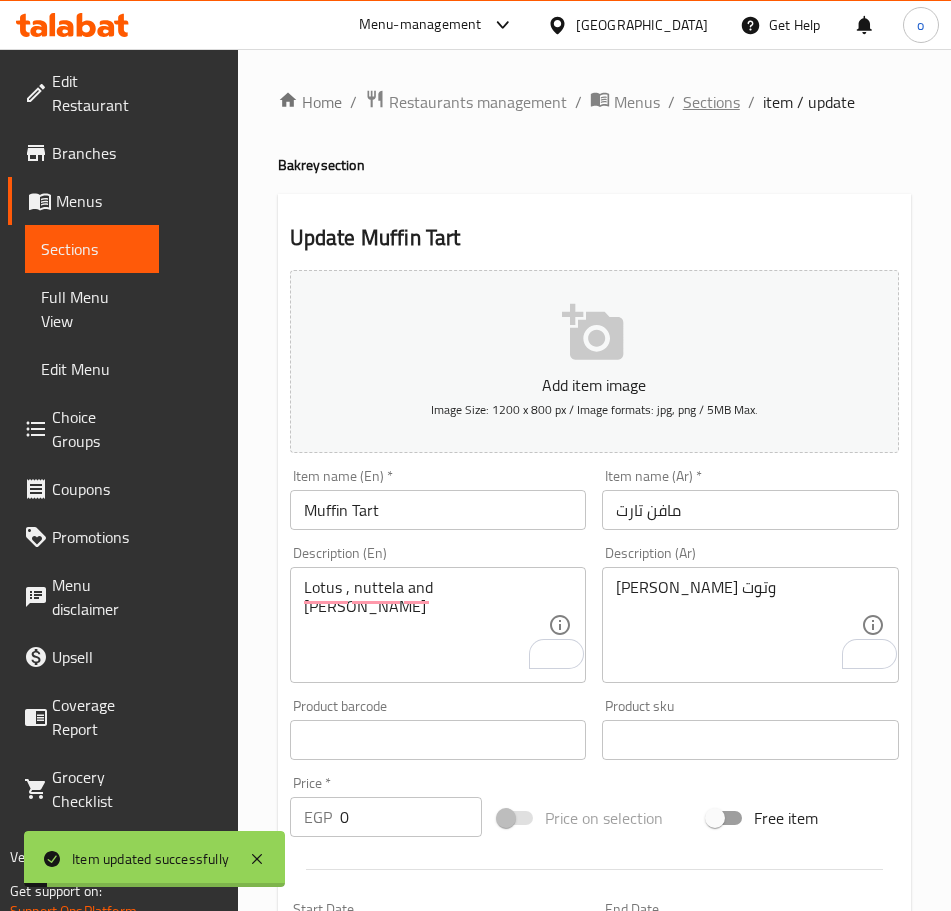 click on "Sections" at bounding box center (711, 102) 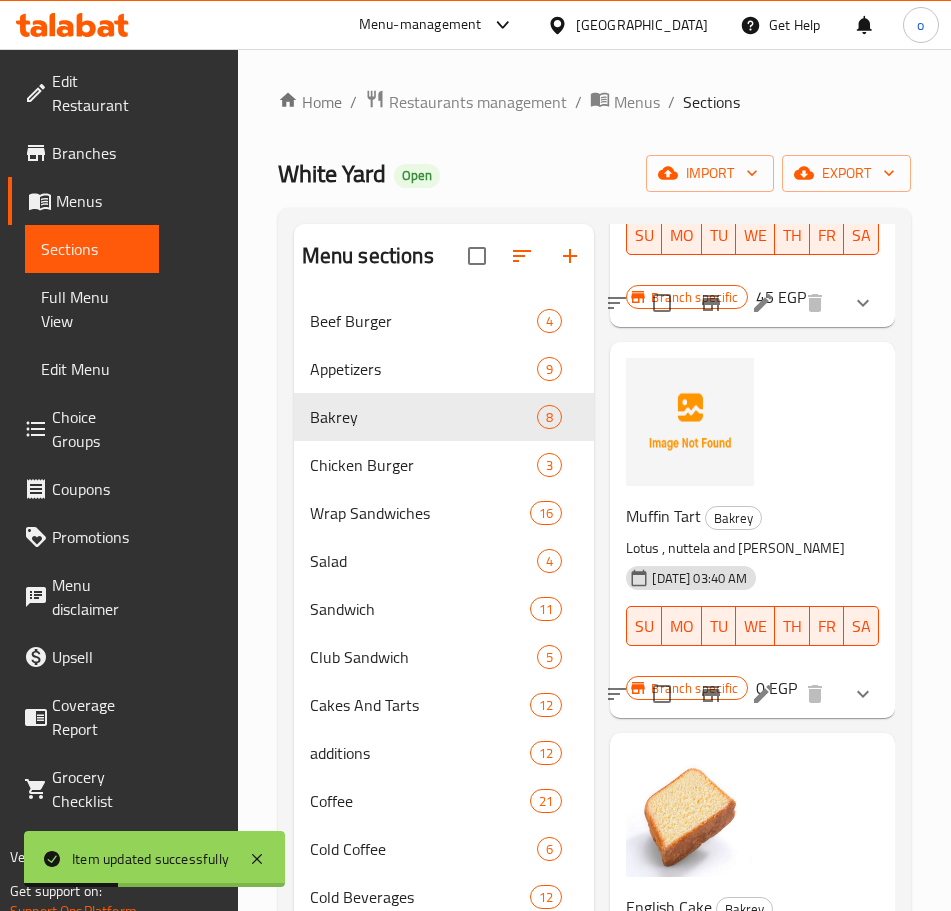 scroll, scrollTop: 400, scrollLeft: 0, axis: vertical 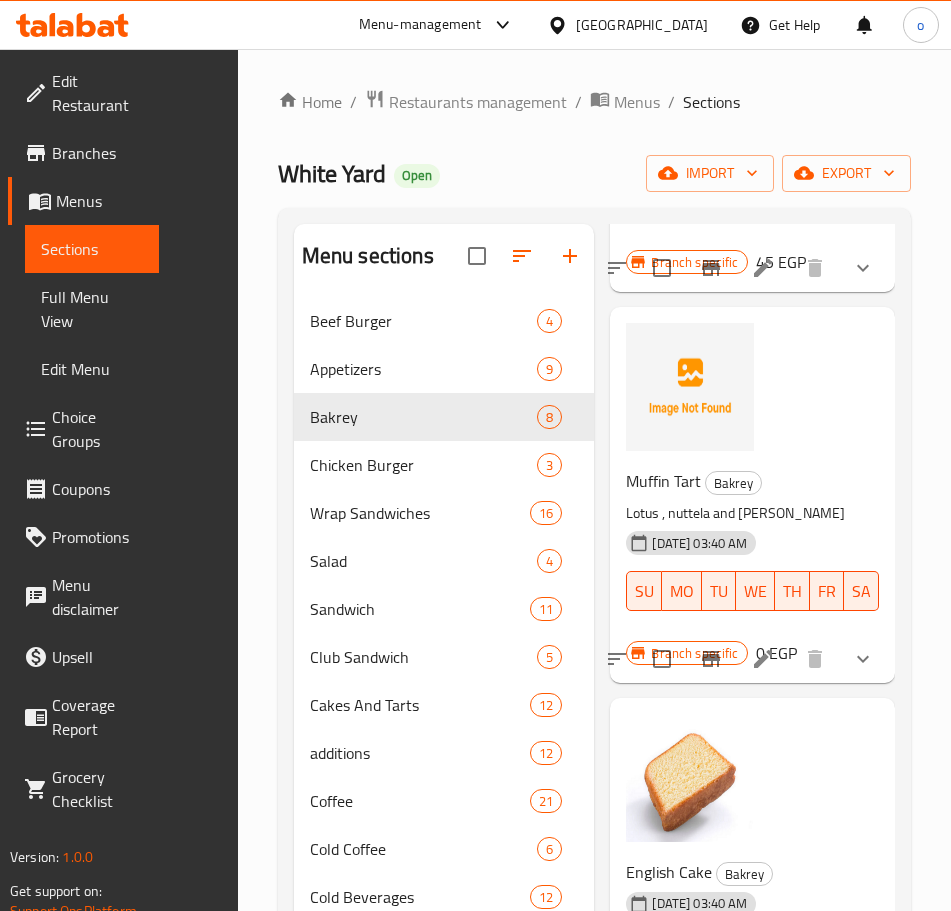 click at bounding box center [711, 659] 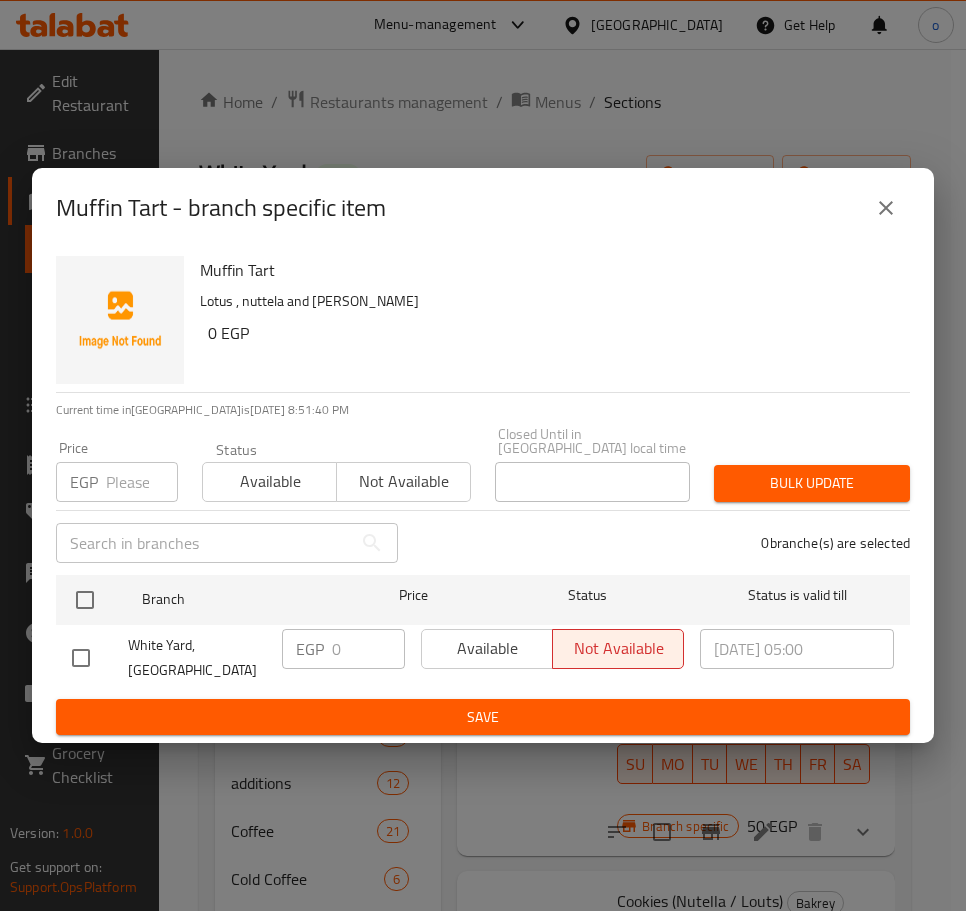 click 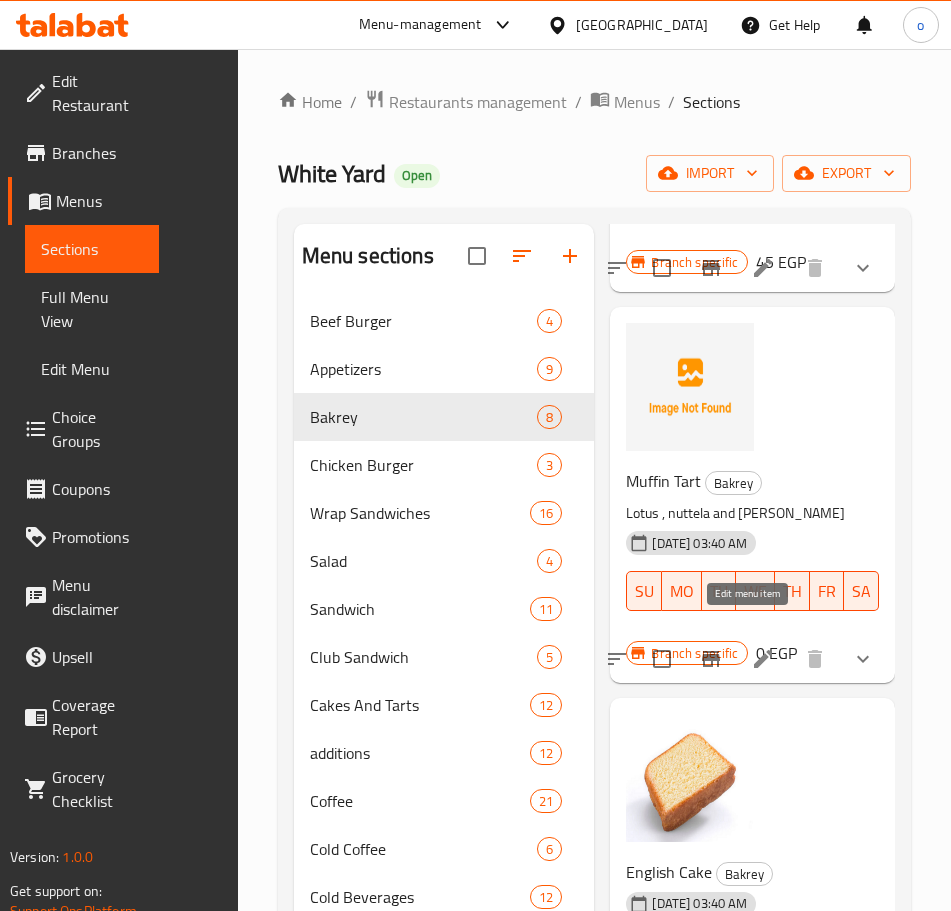 click 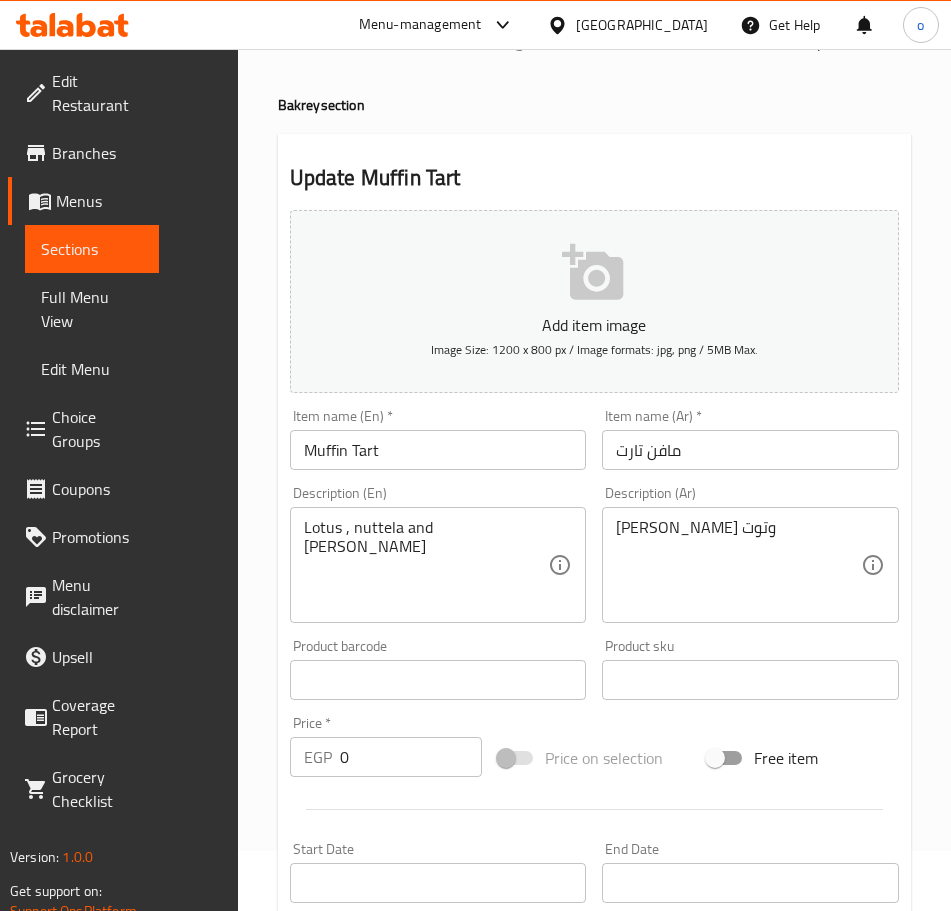 scroll, scrollTop: 0, scrollLeft: 0, axis: both 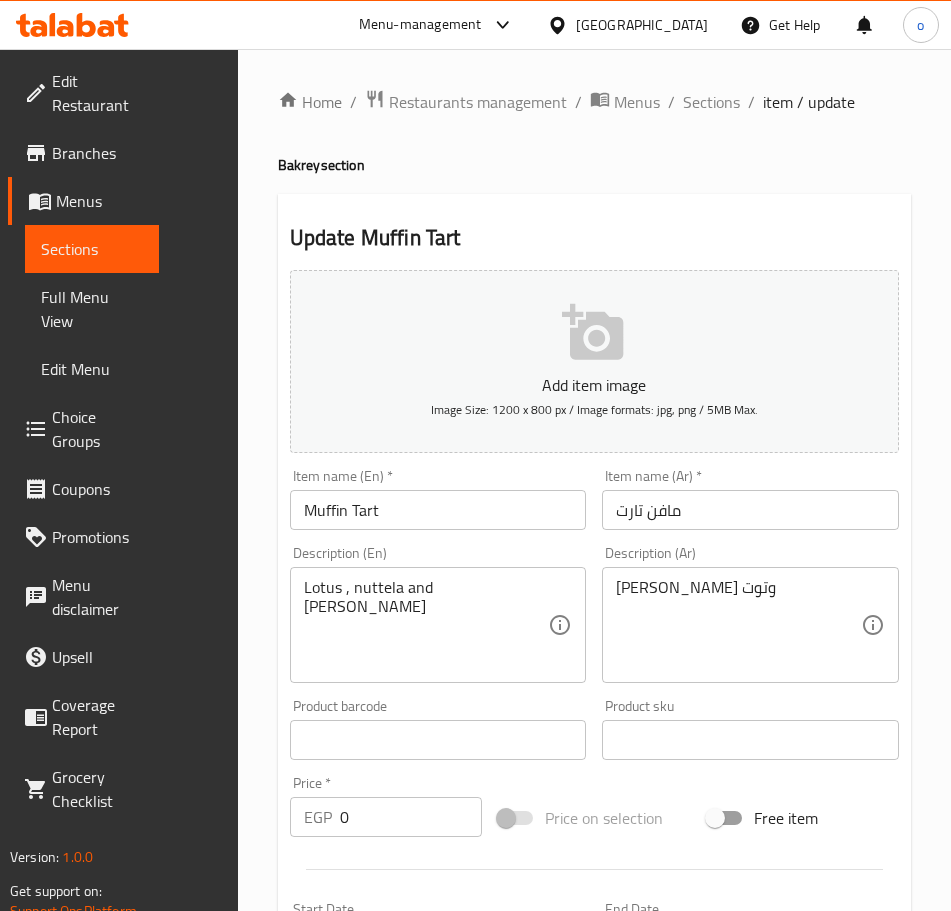 click on "Home / Restaurants management / Menus / Sections / item / update Bakrey  section Update Muffin Tart Add item image Image Size: 1200 x 800 px / Image formats: jpg, png / 5MB Max. Item name (En)   * Muffin Tart Item name (En)  * Item name (Ar)   * مافن تارت Item name (Ar)  * Description (En) Lotus , nuttela and berry Description (En) Description (Ar) لوتس ونوتيلا وتوت Description (Ar) Product barcode Product barcode Product sku Product sku Price   * EGP 0 Price  * Price on selection Free item Start Date Start Date End Date End Date Available Days SU MO TU WE TH FR SA Available from ​ ​ Available to ​ ​ Status Active Inactive Exclude from GEM Variations & Choices Your choice of: (ID: 1021176712) Min 1  ,  Max 1 Name (En) Your choice of: Name (En) Name (Ar) اختيارك من: Name (Ar) Min 1 Min Max 1 Max Lotus (ID: 1475973323) 65   EGP Name (En) Lotus Name (En) Name (Ar) لوتس Name (Ar) Price EGP 65 Price Status Nutella   (ID: 1475973324) 65   EGP Name (En) Nutella 65" at bounding box center (594, 836) 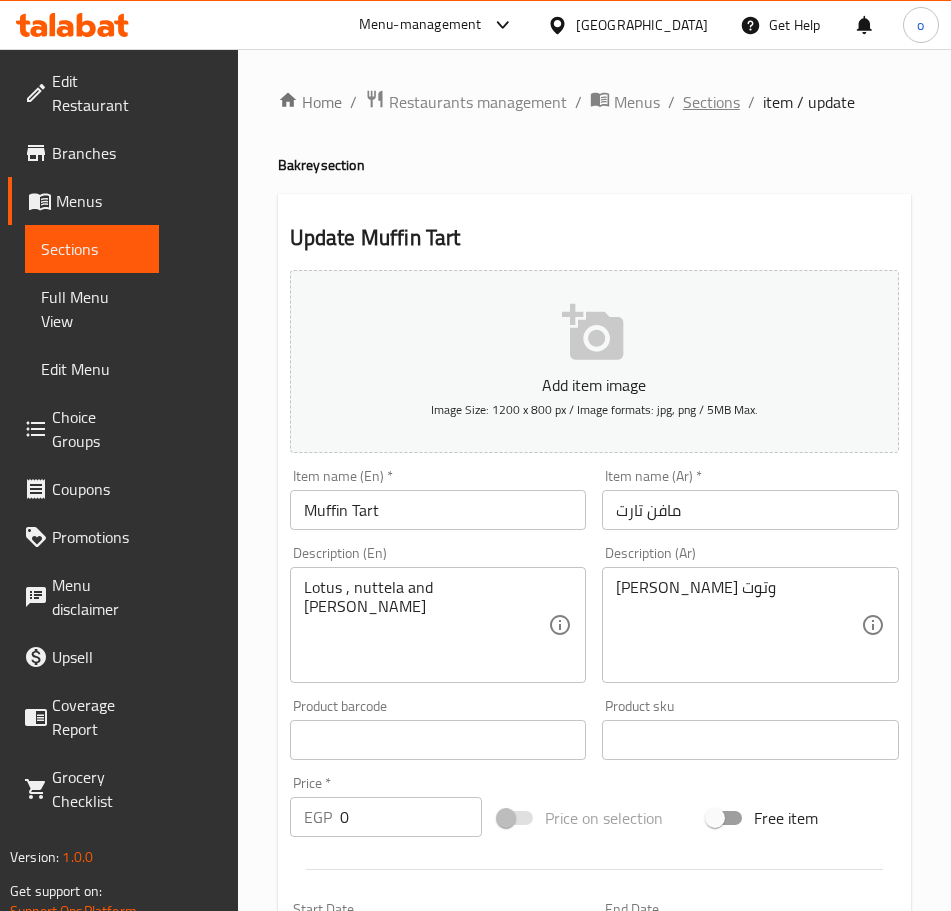 click on "Sections" at bounding box center (711, 102) 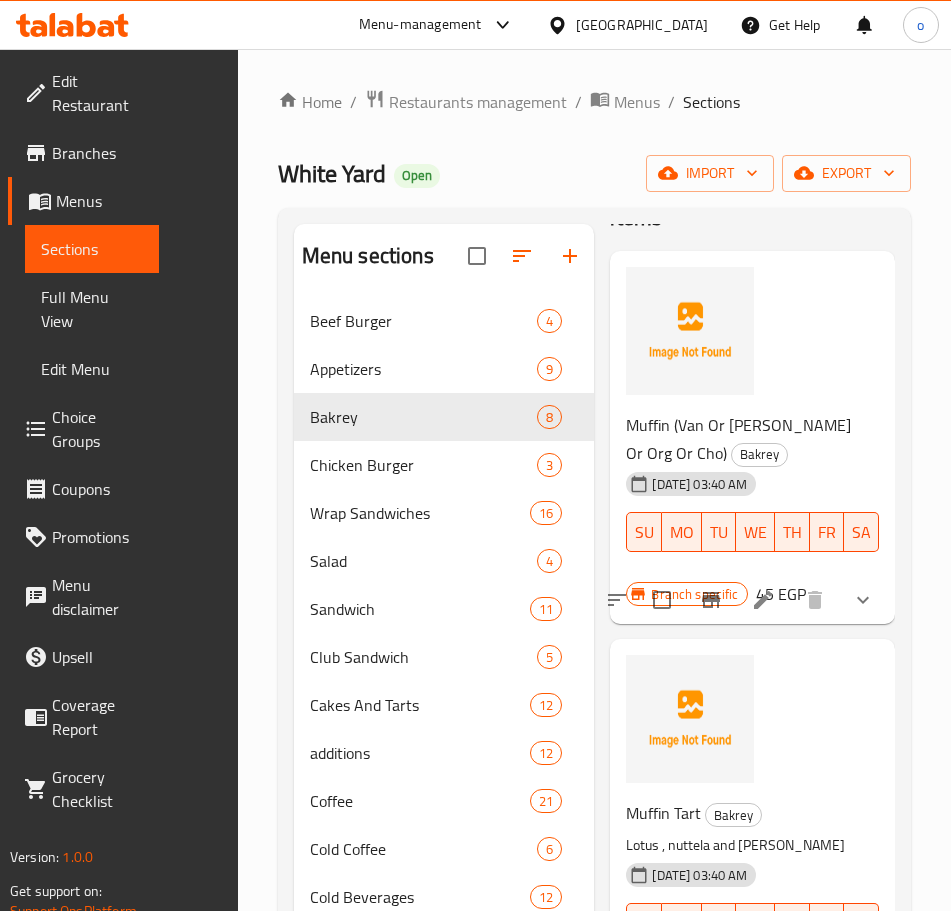 scroll, scrollTop: 100, scrollLeft: 0, axis: vertical 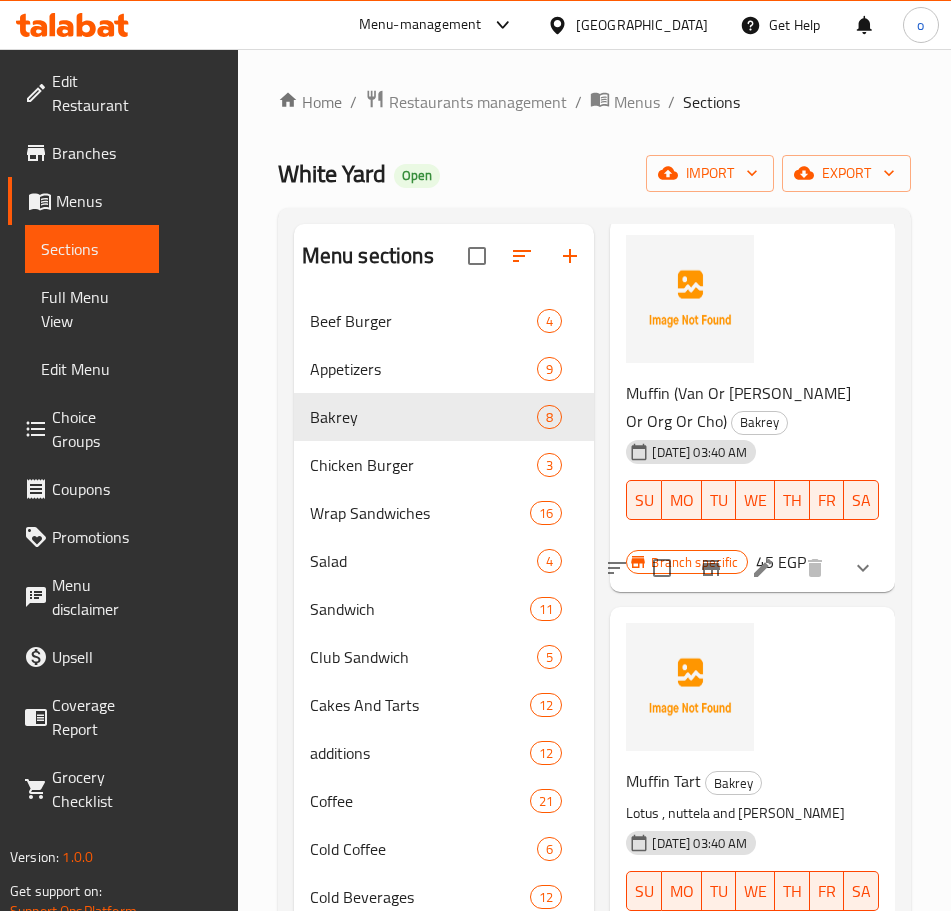 click 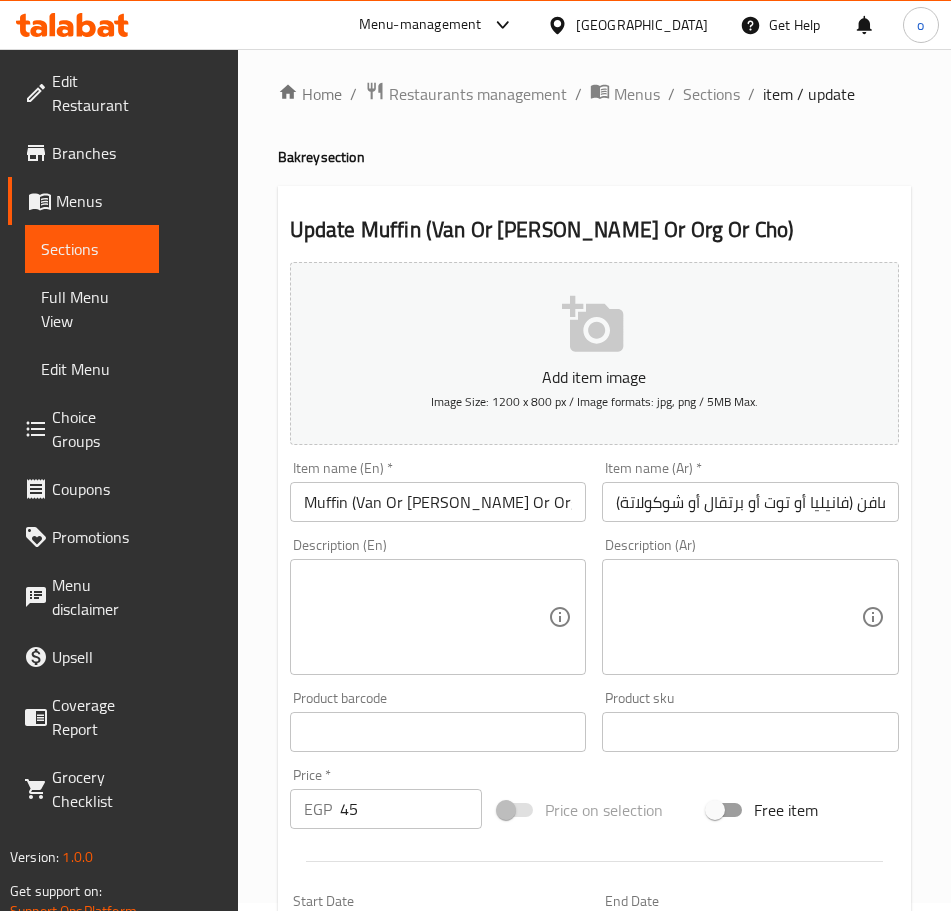 scroll, scrollTop: 0, scrollLeft: 0, axis: both 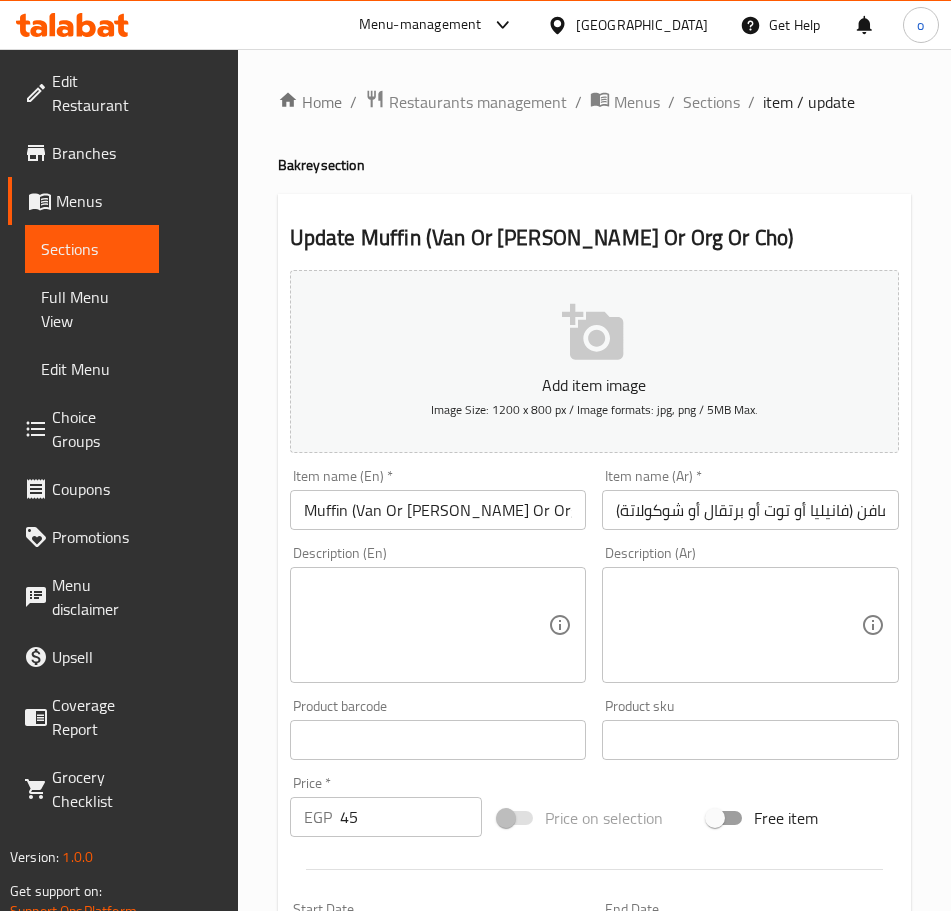 click on "Update Muffin (Van Or Berry Or Org Or Cho) Add item image Image Size: 1200 x 800 px / Image formats: jpg, png / 5MB Max. Item name (En)   * Muffin (Van Or Berry Or Org Or Cho) Item name (En)  * Item name (Ar)   * مافن (فانيليا أو توت أو برتقال أو شوكولاتة) Item name (Ar)  * Description (En) Description (En) Description (Ar) Description (Ar) Product barcode Product barcode Product sku Product sku Price   * EGP 45 Price  * Price on selection Free item Start Date Start Date End Date End Date Available Days SU MO TU WE TH FR SA Available from ​ ​ Available to ​ ​ Status Active Inactive Exclude from GEM Variations & Choices Add variant Your Choice Of: إختيارك من: ​ Min: 1 ​ Max: 1 ​ Vanilia (ID: 1081078197) 0 EGP Name (En) Vanilia Name (En) Name (Ar) فانيليا Name (Ar) Price EGP 0 Price Status Berry (ID: 1081078198) 0 EGP Name (En) Berry Name (En) Name (Ar) توت Name (Ar) Price EGP 0 Price Status orang (ID: 1081078199) 0 EGP Name (En) orang" at bounding box center [594, 843] 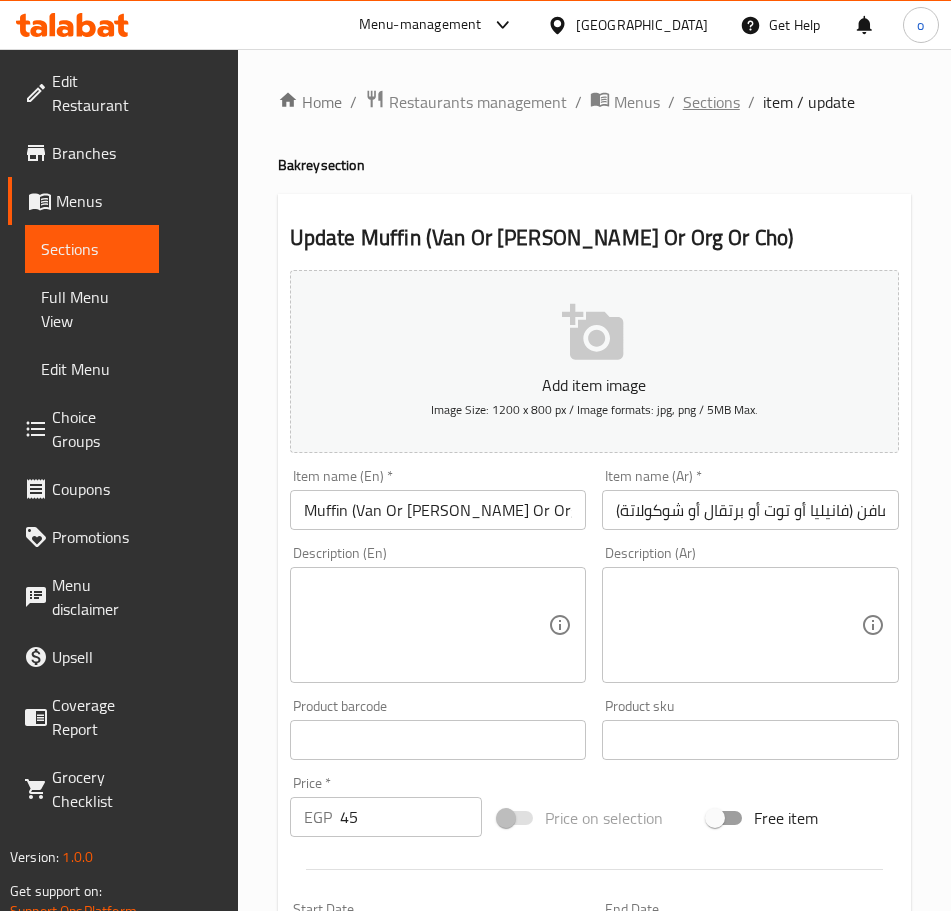 click on "Sections" at bounding box center [711, 102] 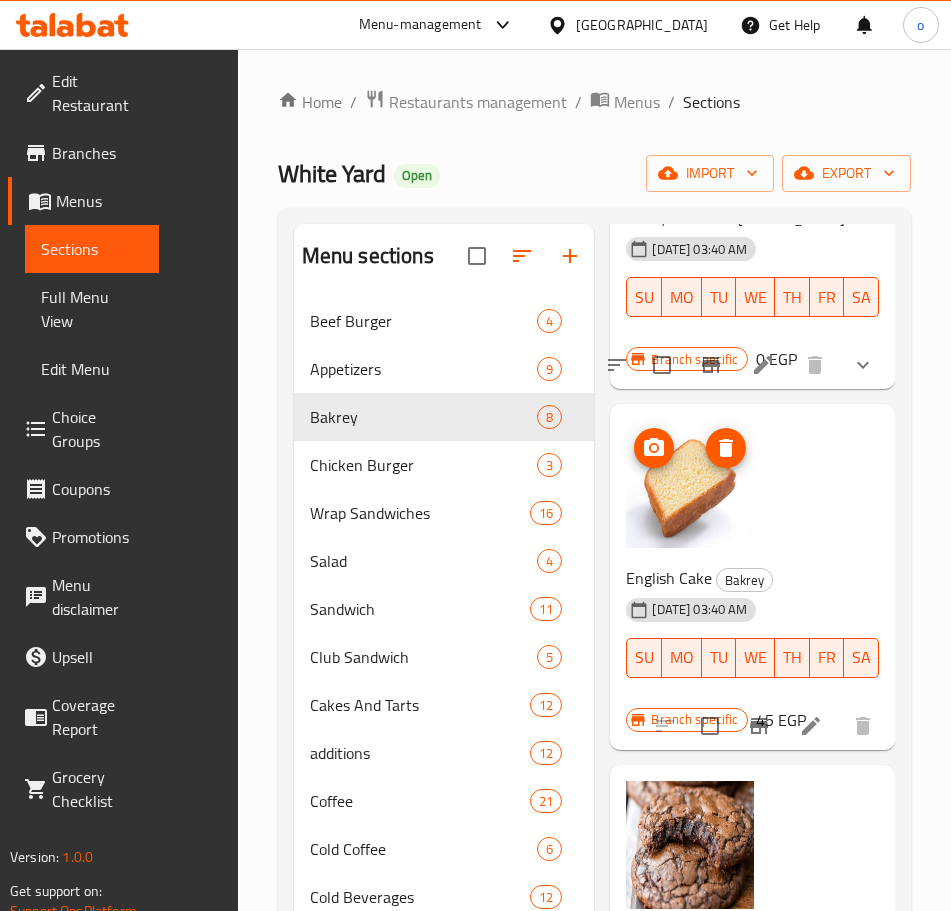 scroll, scrollTop: 700, scrollLeft: 0, axis: vertical 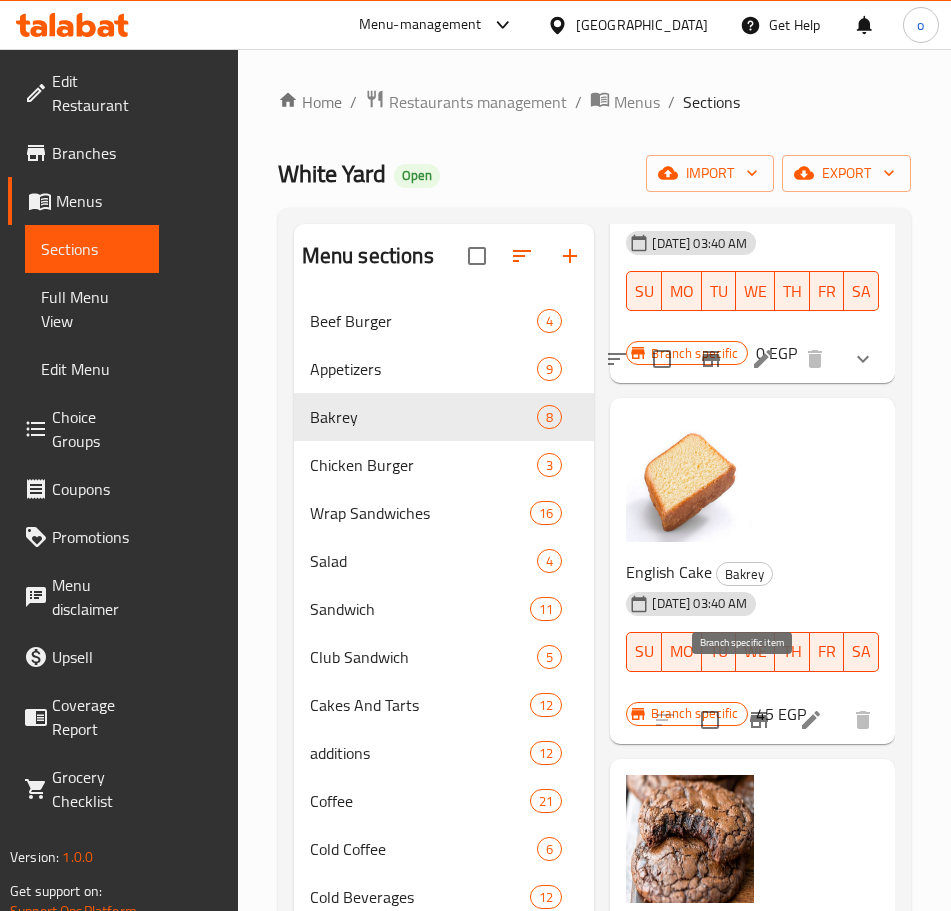 click 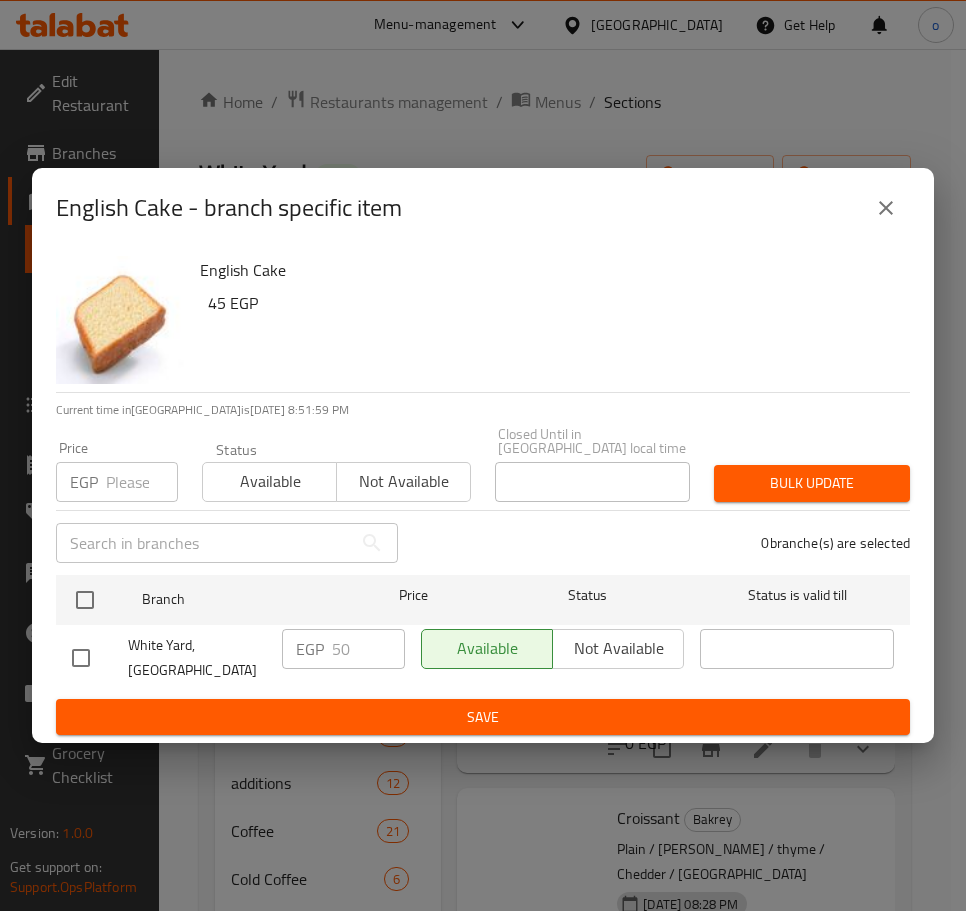 click at bounding box center (886, 208) 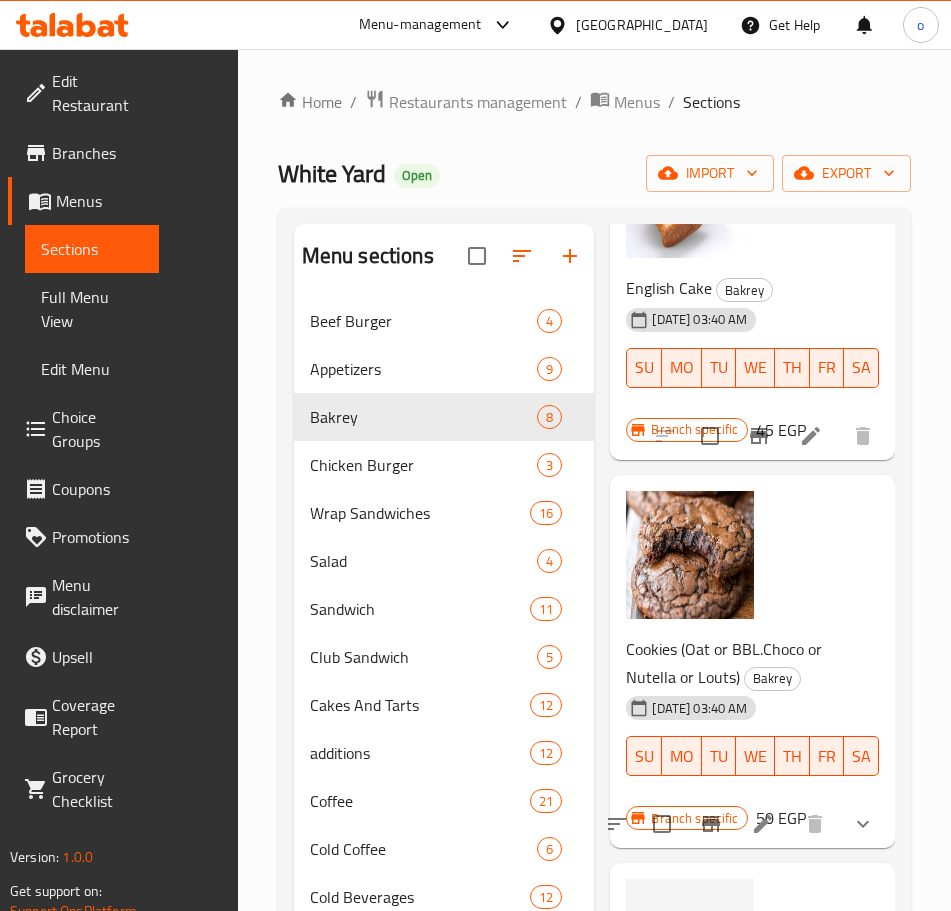 scroll, scrollTop: 1100, scrollLeft: 0, axis: vertical 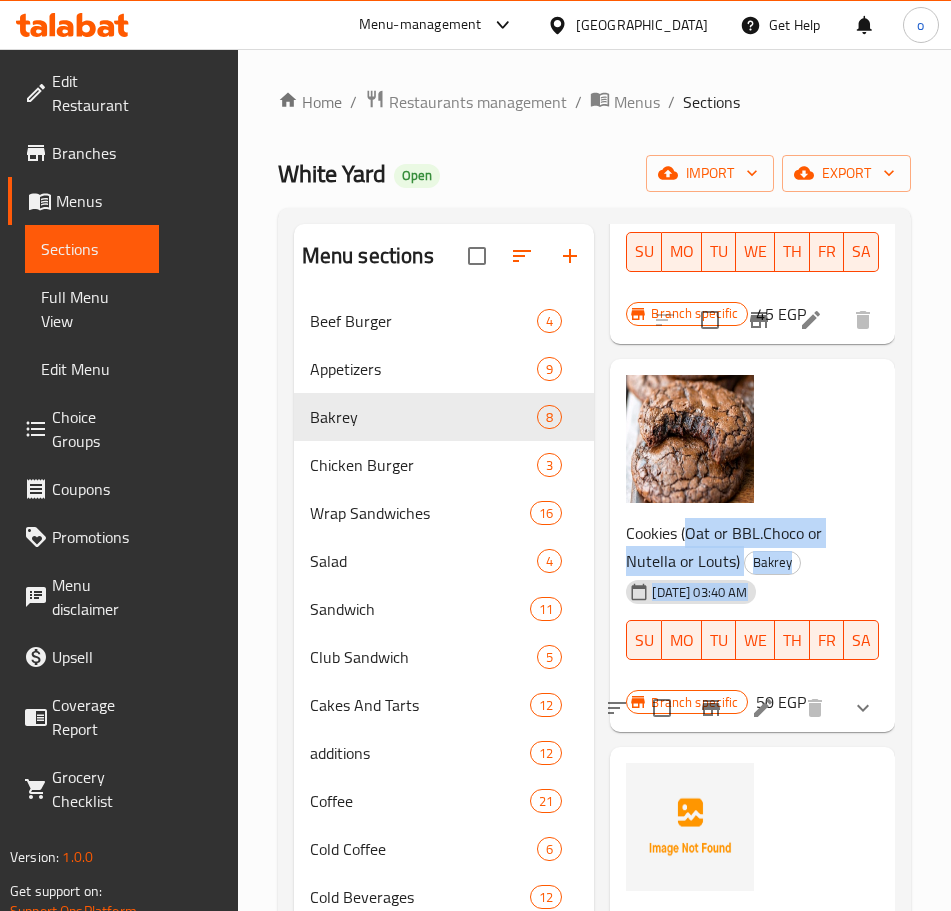 drag, startPoint x: 532, startPoint y: 504, endPoint x: 664, endPoint y: 521, distance: 133.0902 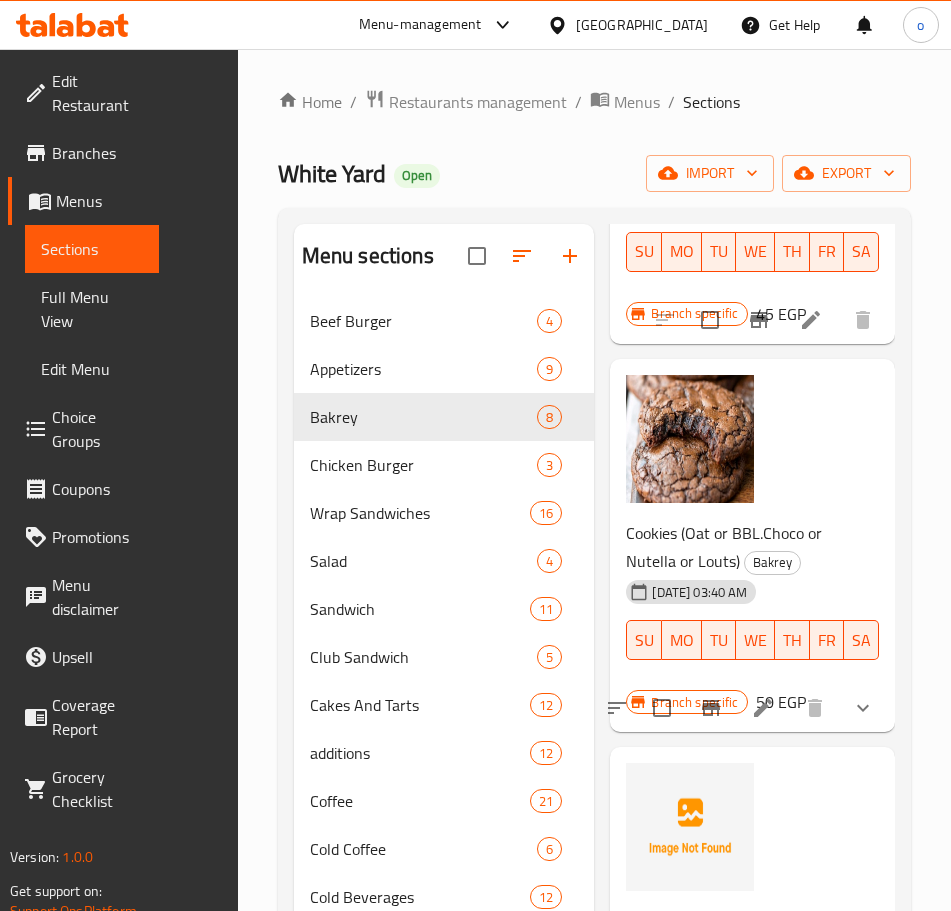 click 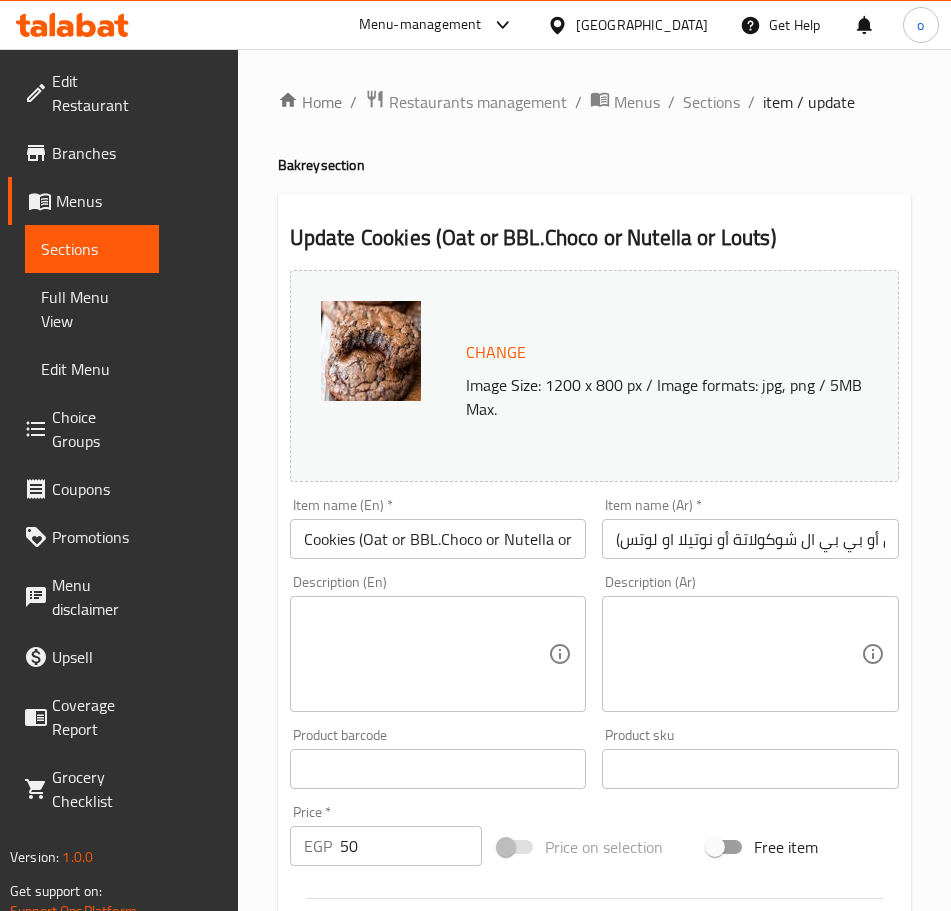 click at bounding box center [426, 654] 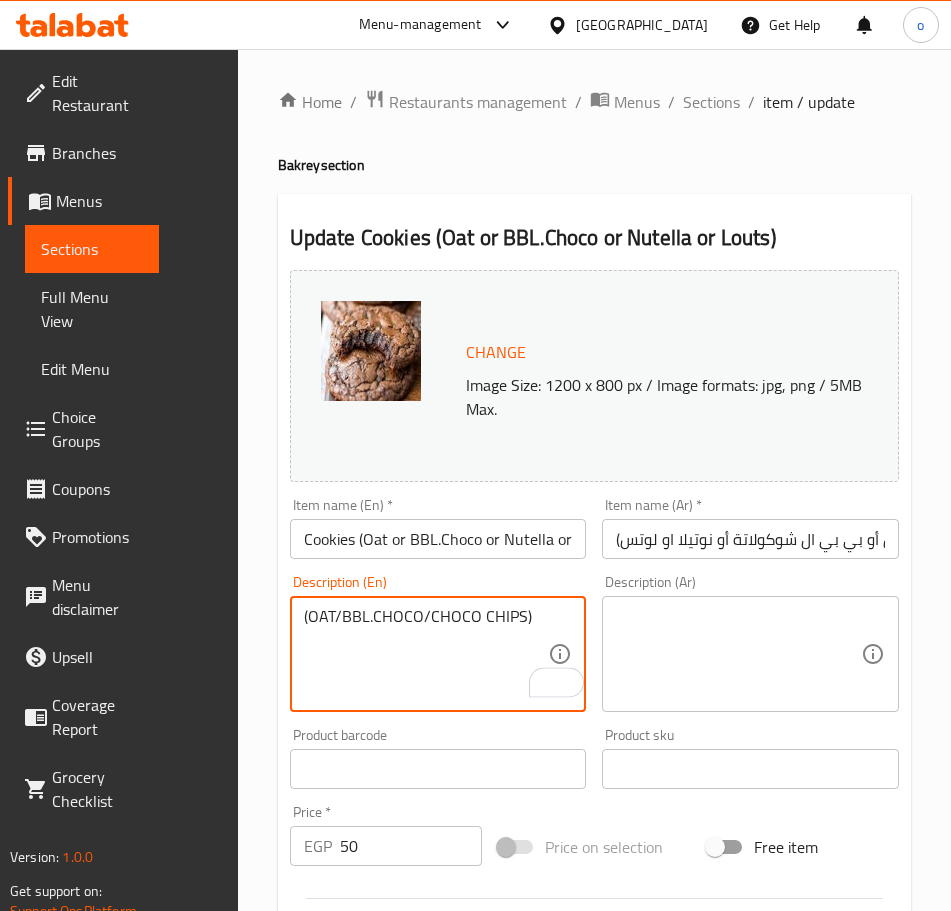 type on "(OAT/BBL.CHOCO/CHOCO CHIPS)" 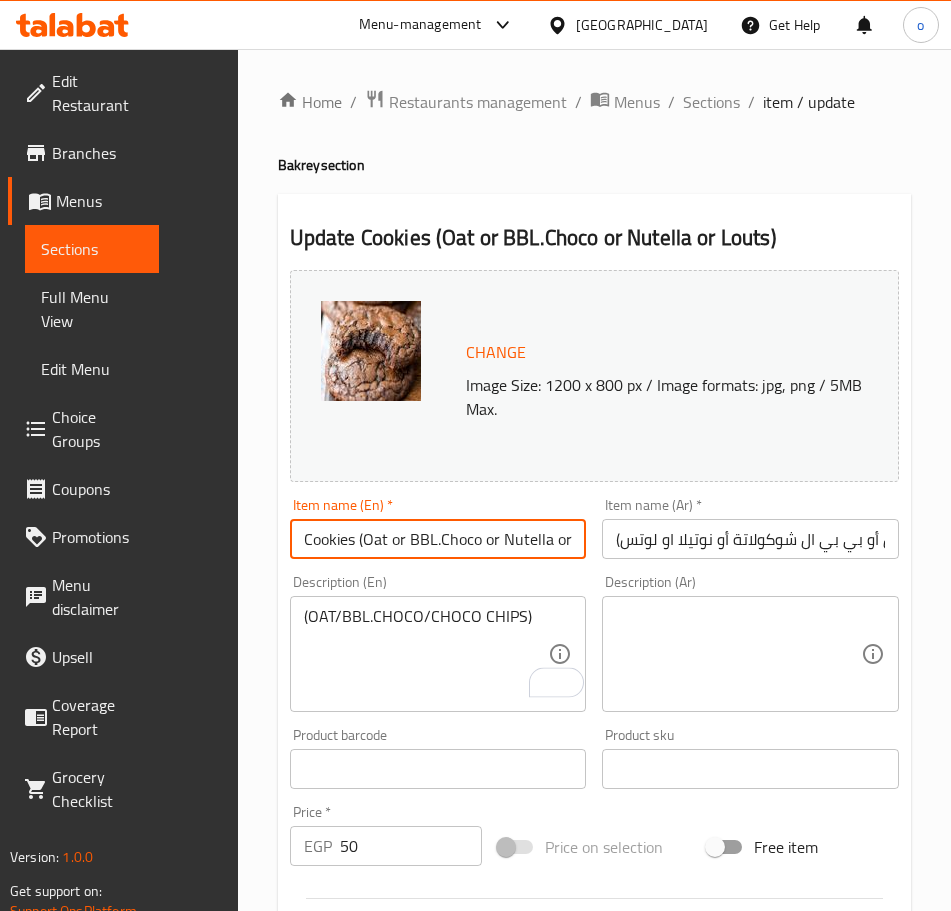 scroll, scrollTop: 0, scrollLeft: 1, axis: horizontal 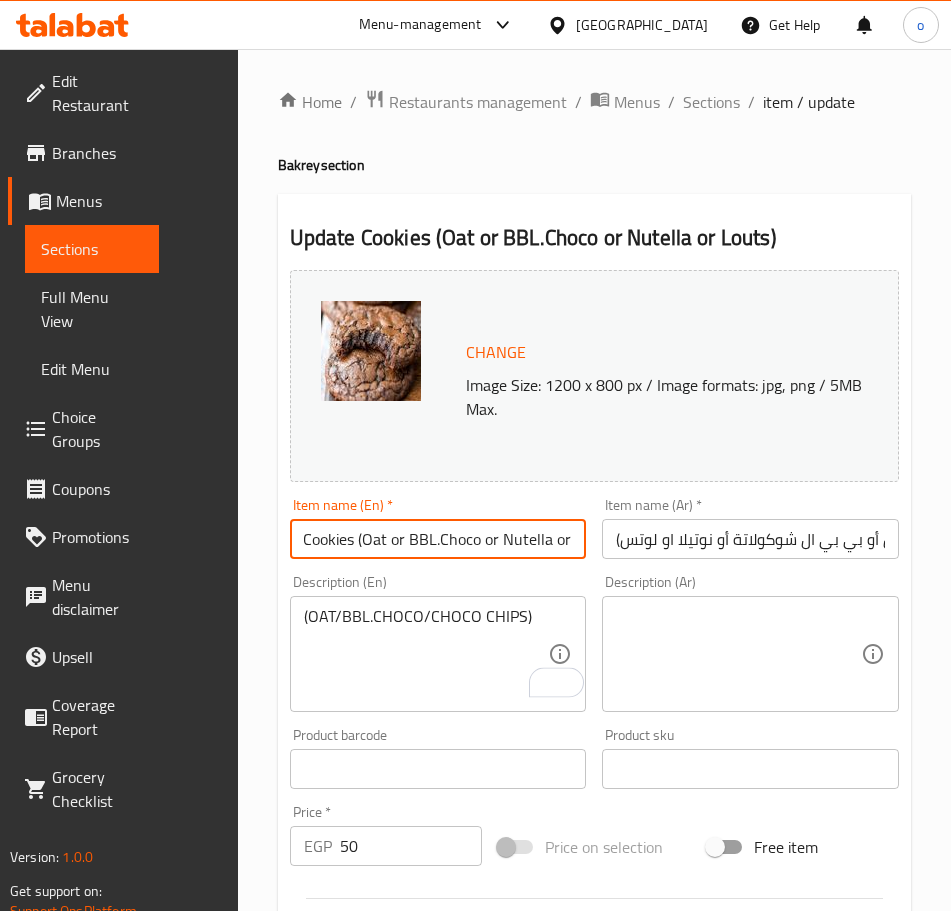 drag, startPoint x: 277, startPoint y: 546, endPoint x: 601, endPoint y: 528, distance: 324.4996 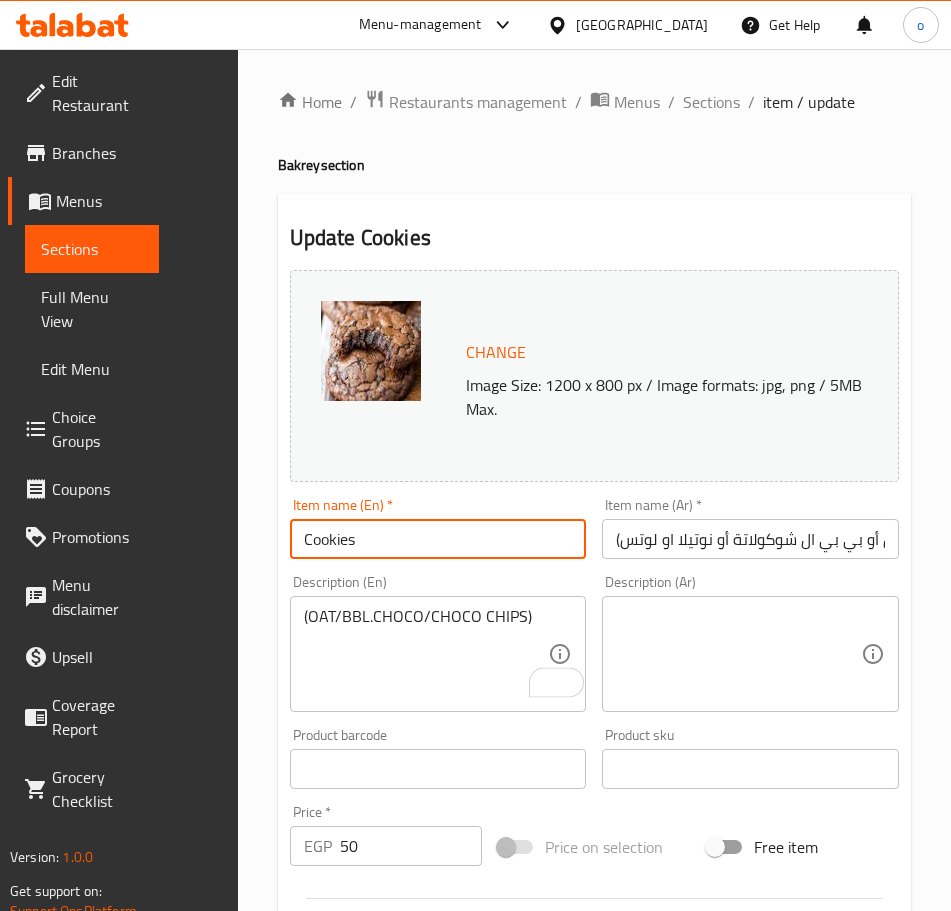 scroll, scrollTop: 0, scrollLeft: 0, axis: both 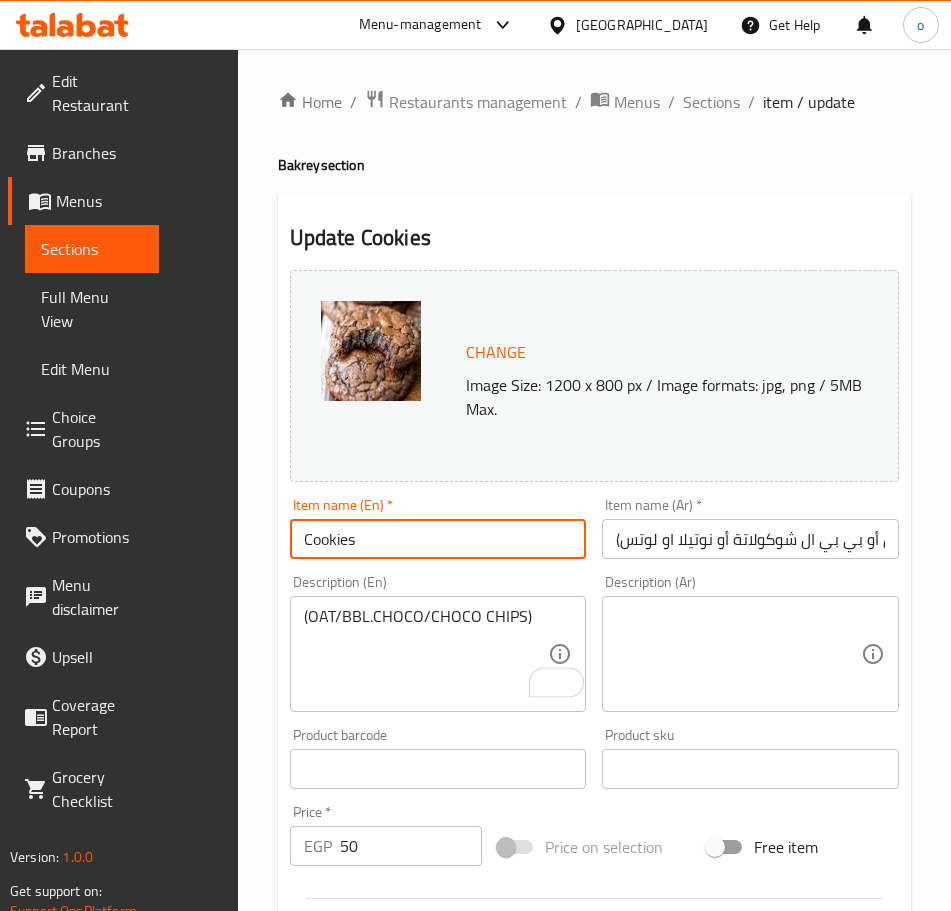 type on "Cookies" 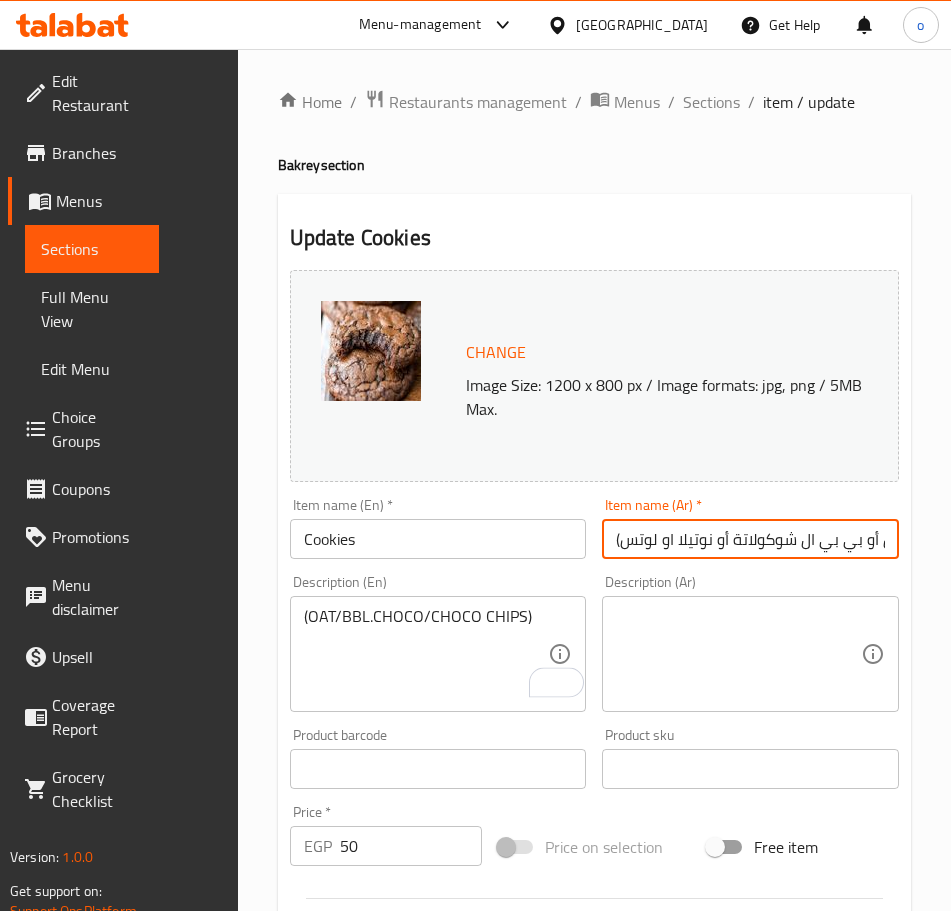 click on "كوكيز (شوفان أو بي بي ال شوكولاتة أو نوتيلا او لوتس)" at bounding box center (750, 539) 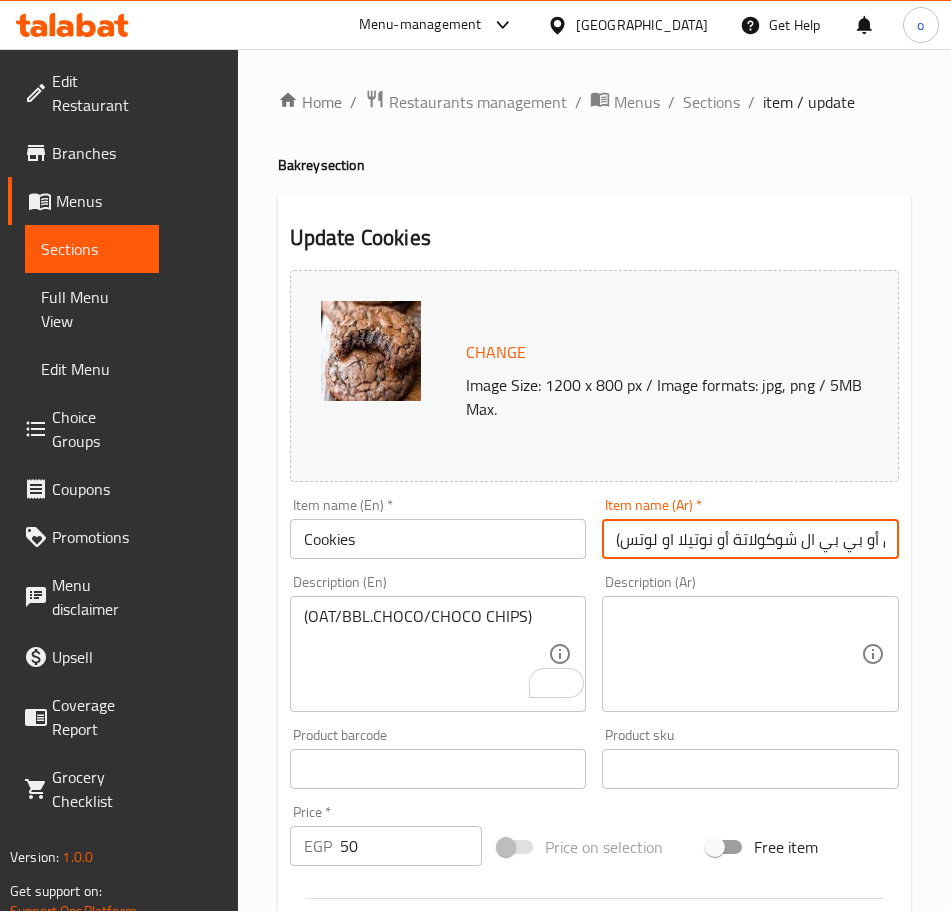 scroll, scrollTop: 0, scrollLeft: 48, axis: horizontal 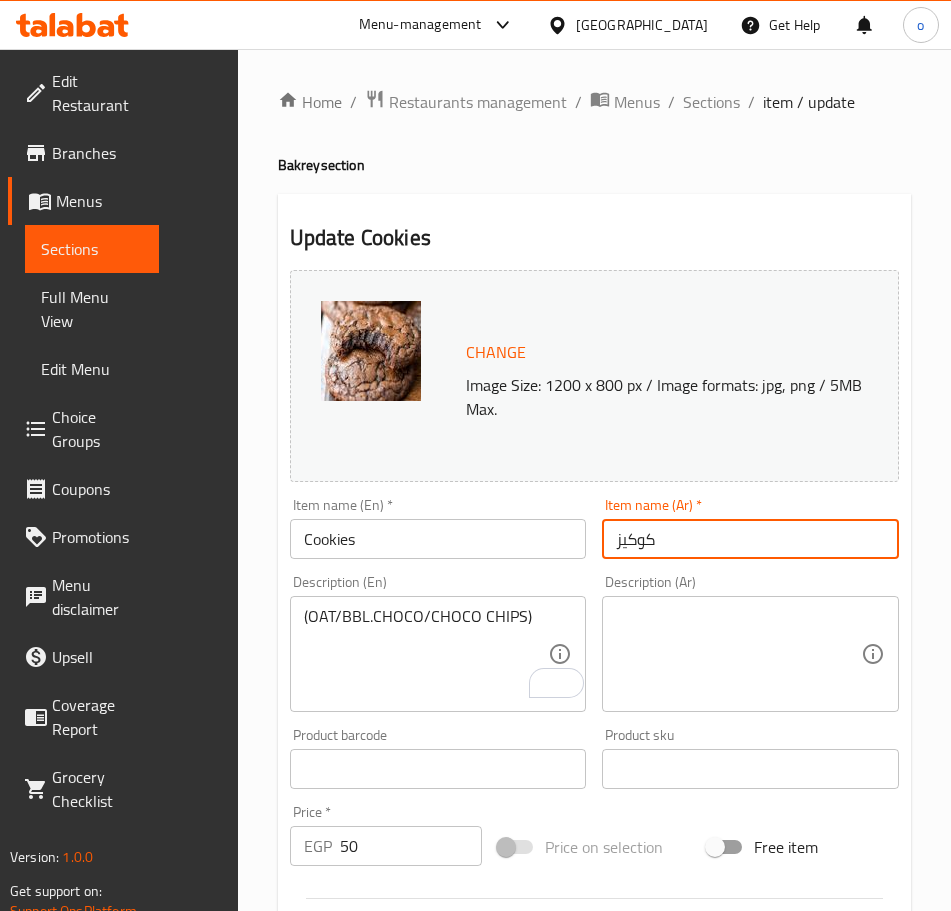 type on "كوكيز" 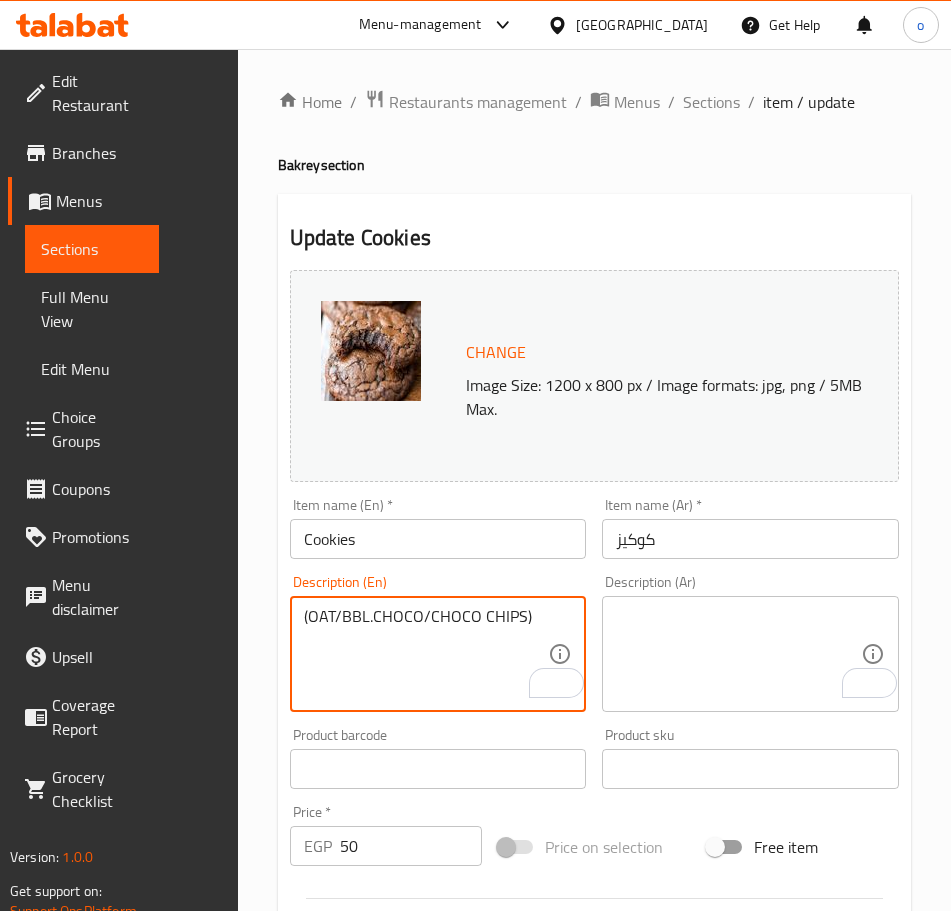 drag, startPoint x: 466, startPoint y: 620, endPoint x: 141, endPoint y: 601, distance: 325.5549 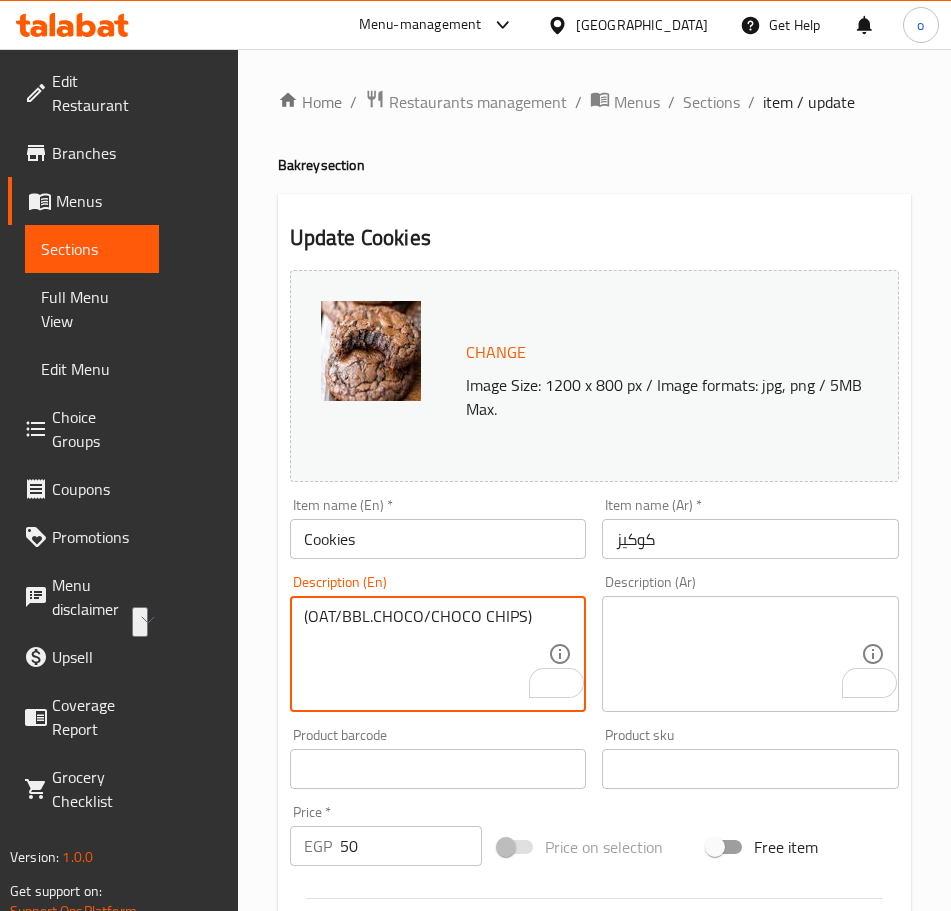 click at bounding box center (738, 654) 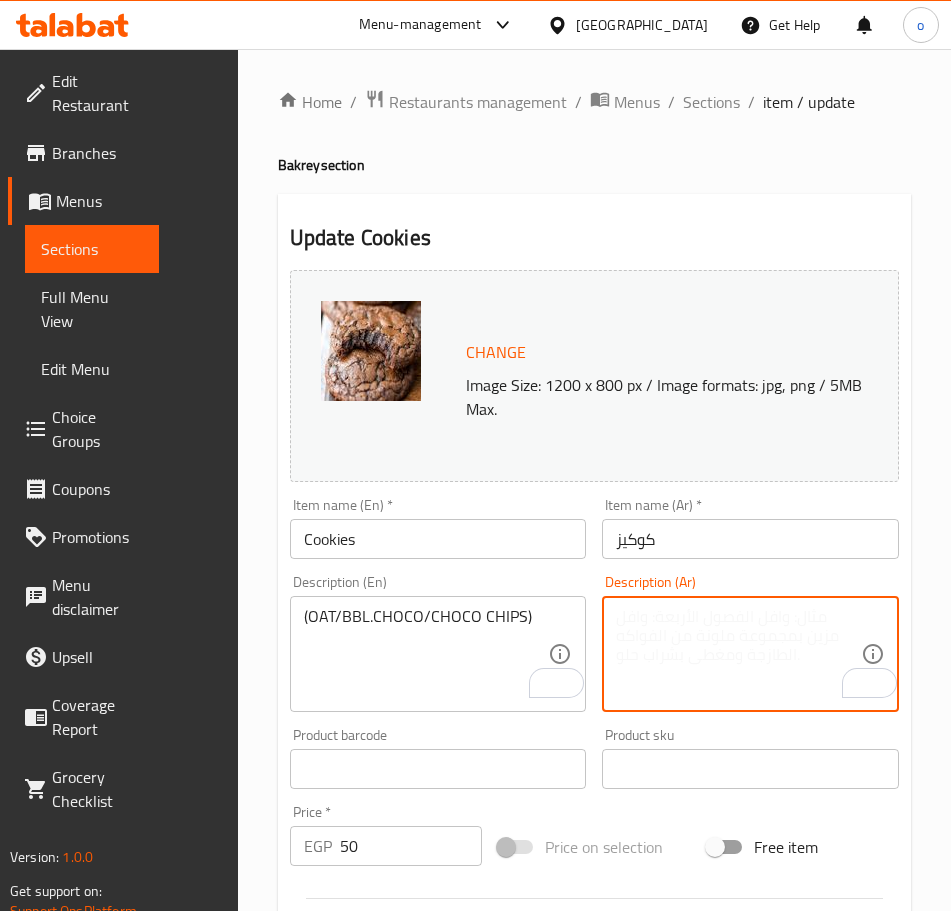 paste on "(OAT/BBL.CHOCO/CHOCO CHIPS)" 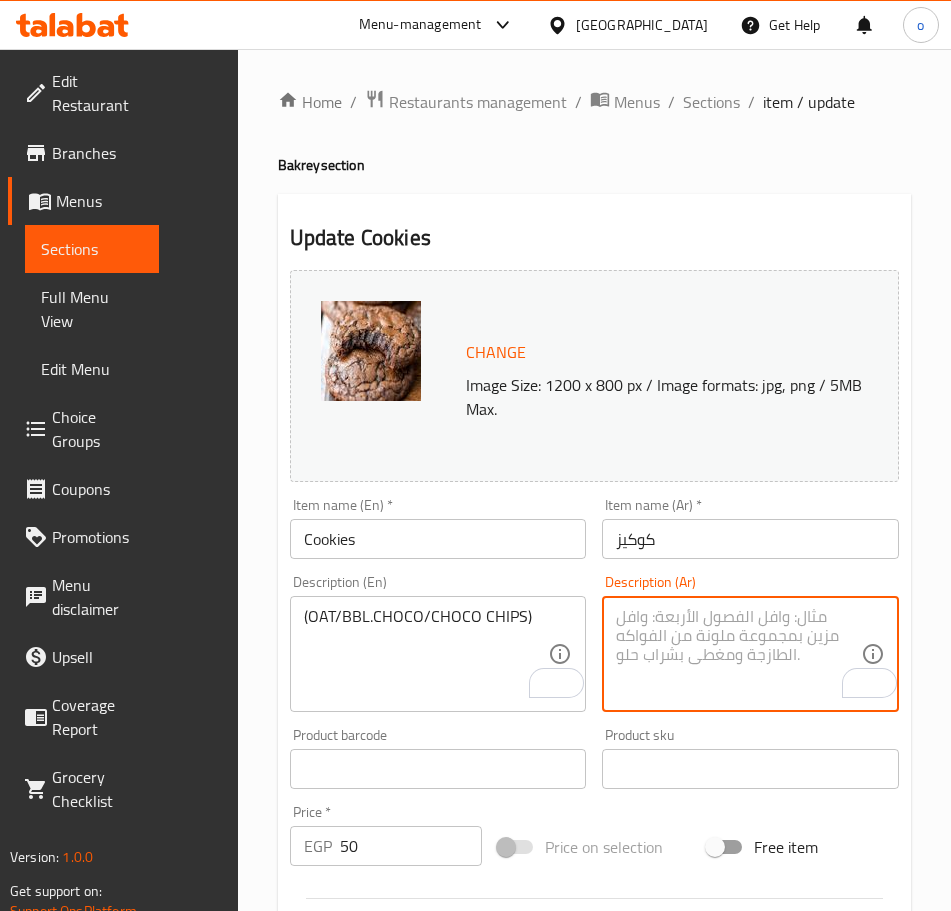 type on "(OAT/BBL.CHOCO/CHOCO CHIPS)" 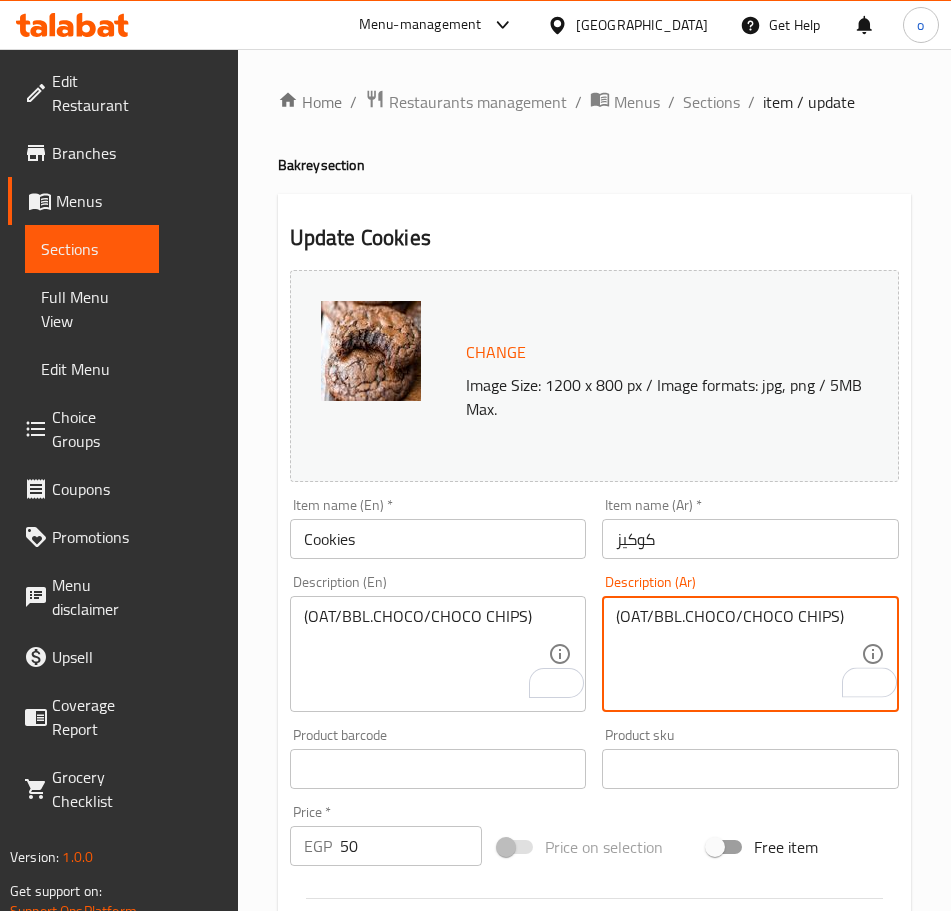 click on "(OAT/BBL.CHOCO/CHOCO CHIPS)" at bounding box center [738, 654] 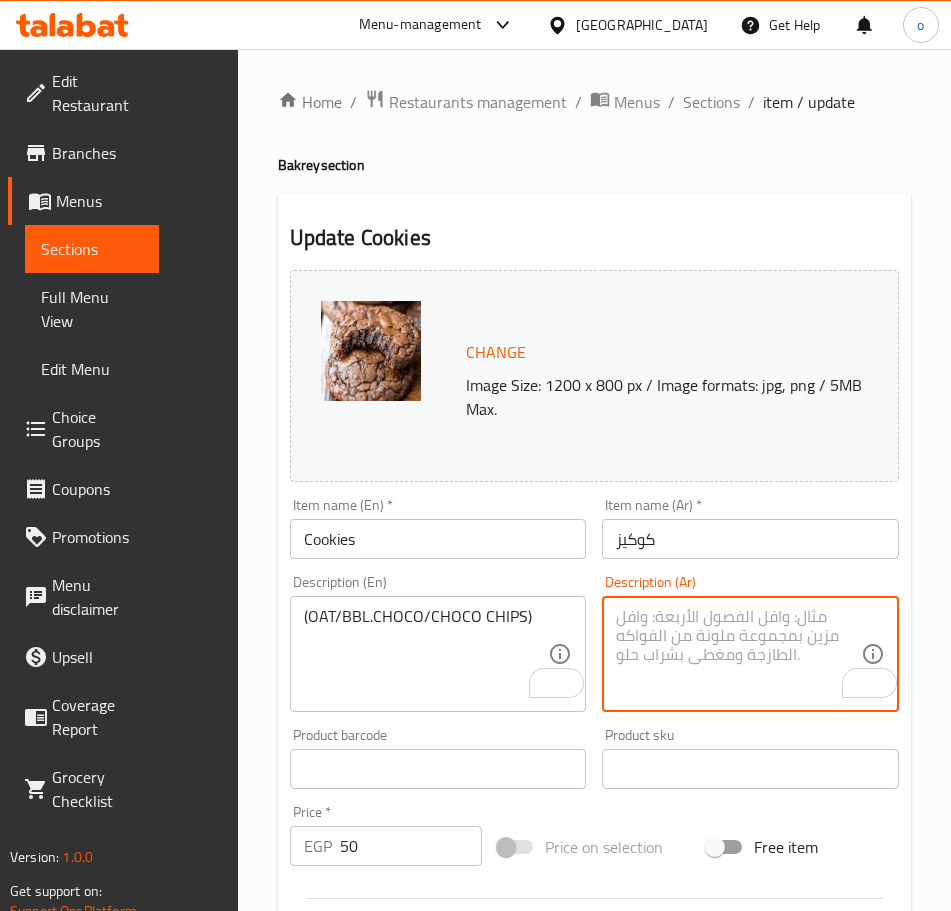 click at bounding box center (738, 654) 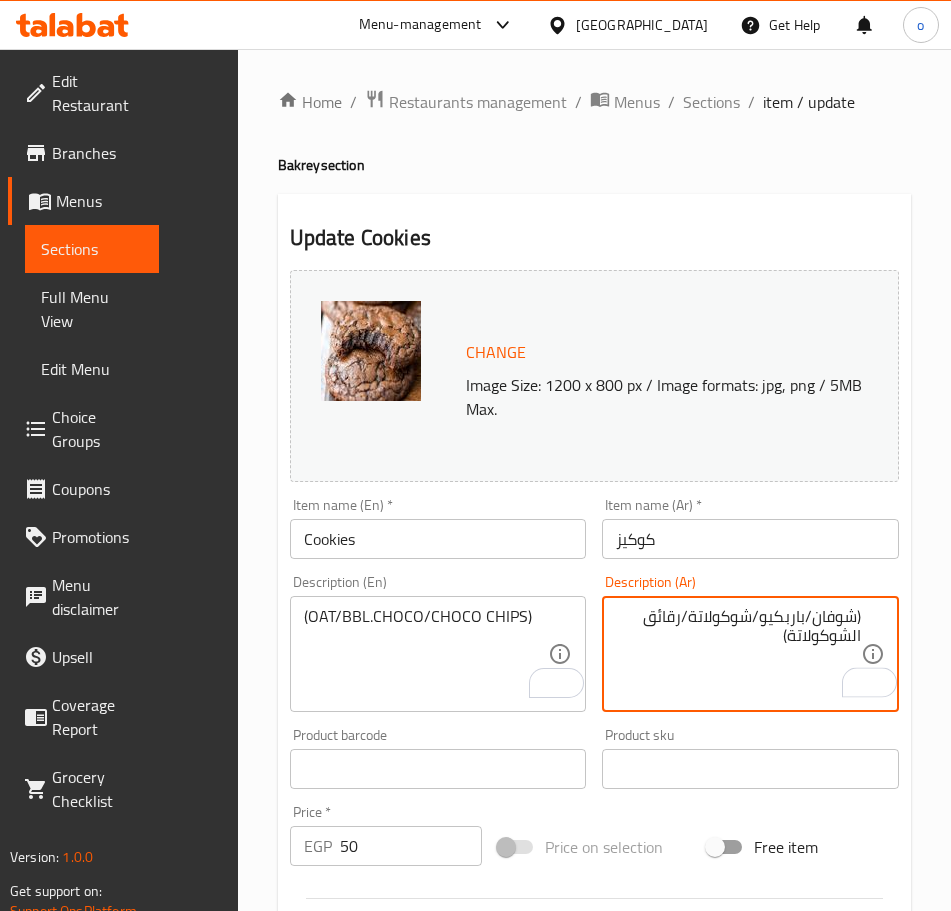 click on "(شوفان/باربكيو/شوكولاتة/رقائق الشوكولاتة)" at bounding box center (738, 654) 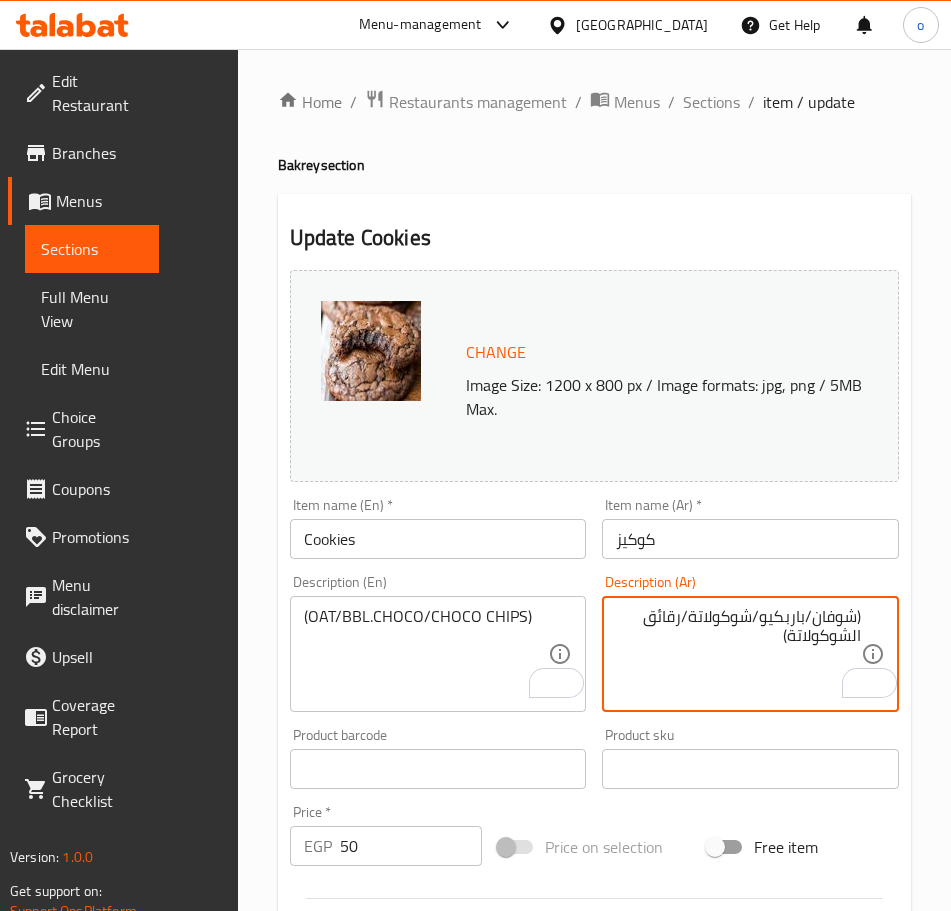 type on "(شوفان/باربكيو/شوكولاتة/رقائق الشوكولاتة)" 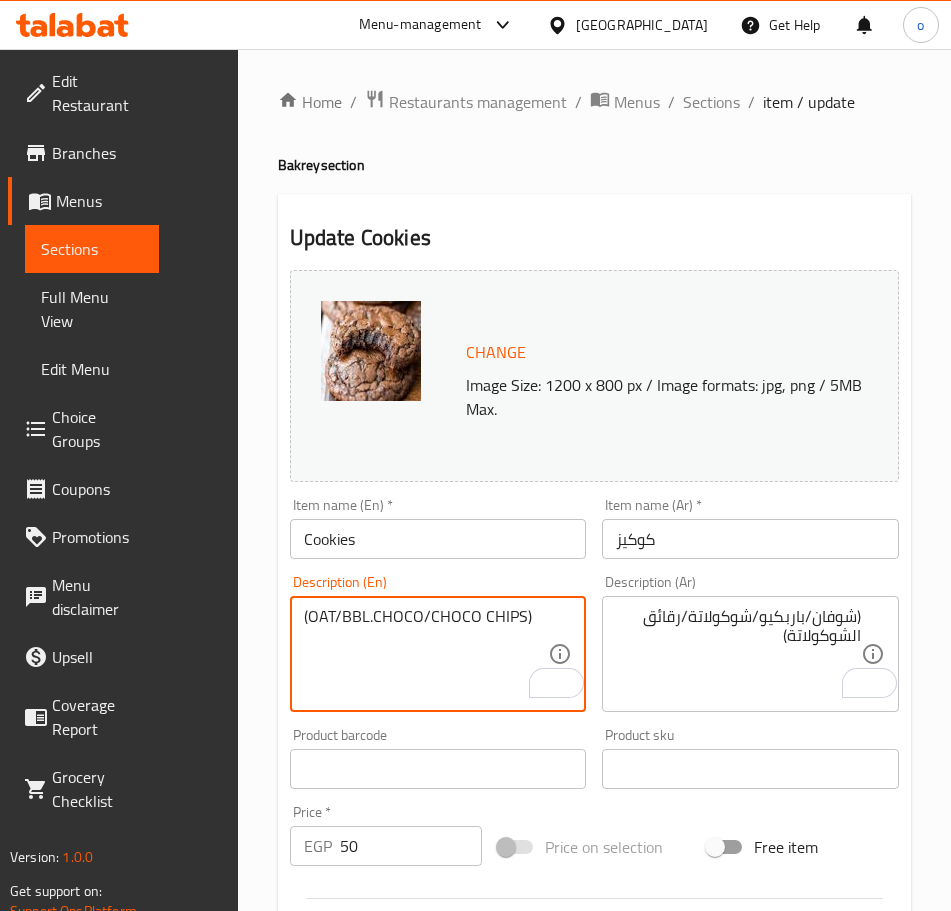 drag, startPoint x: 453, startPoint y: 616, endPoint x: -18, endPoint y: 570, distance: 473.24097 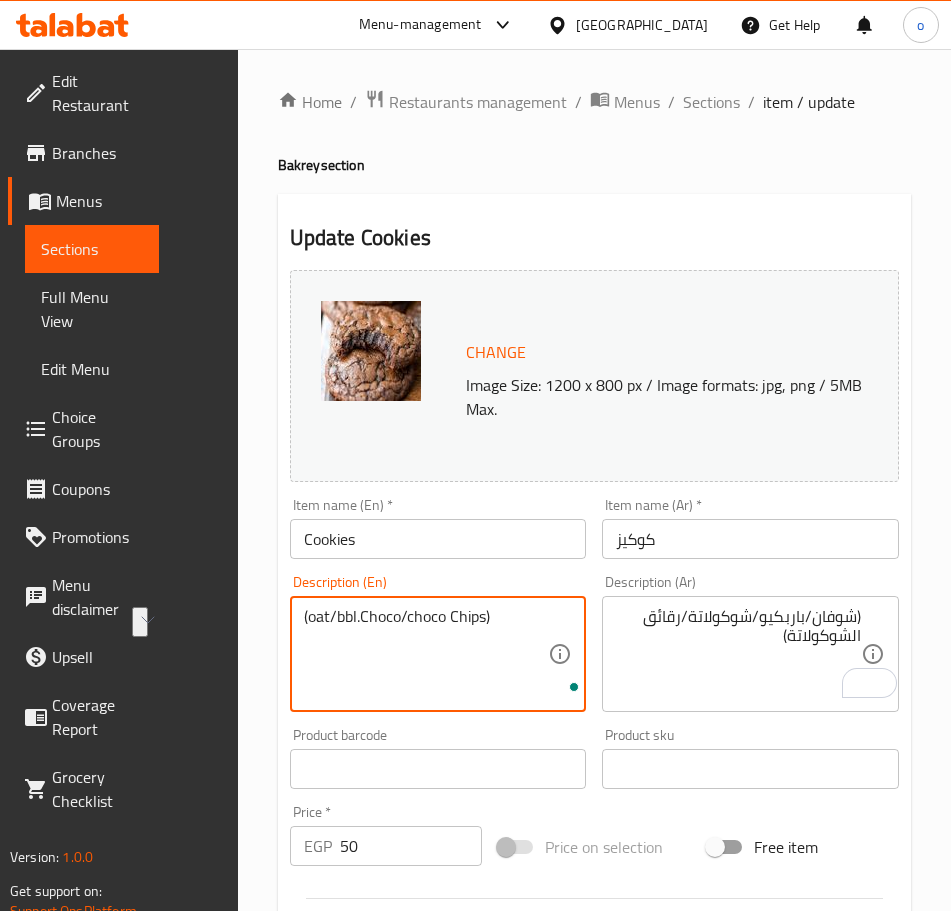 click on "Home / Restaurants management / Menus / Sections / item / update Bakrey  section Update Cookies Change Image Size: 1200 x 800 px / Image formats: jpg, png / 5MB Max. Item name (En)   * Cookies Item name (En)  * Item name (Ar)   * كوكيز Item name (Ar)  * Description (En) (oat/bbl.Choco/choco Chips) Description (En) Description (Ar) (شوفان/باربكيو/شوكولاتة/رقائق الشوكولاتة) Description (Ar) Product barcode Product barcode Product sku Product sku Price   * EGP 50 Price  * Price on selection Free item Start Date Start Date End Date End Date Available Days SU MO TU WE TH FR SA Available from ​ ​ Available to ​ ​ Status Active Inactive Exclude from GEM Variations & Choices Add variant Your Choice Of:     إختيارك من: ​ Min: 1 ​ Max: 1 ​ OAT  (ID: 1722173492) 0 EGP Name (En) OAT Name (En) Name (Ar) شوفان Name (Ar) Price EGP 0 Price Status BBL.CHOCO (ID: 1722173493) 0 EGP Name (En) BBL.CHOCO Name (En) Name (Ar) بي بي إل. تشوكو EGP" at bounding box center (594, 812) 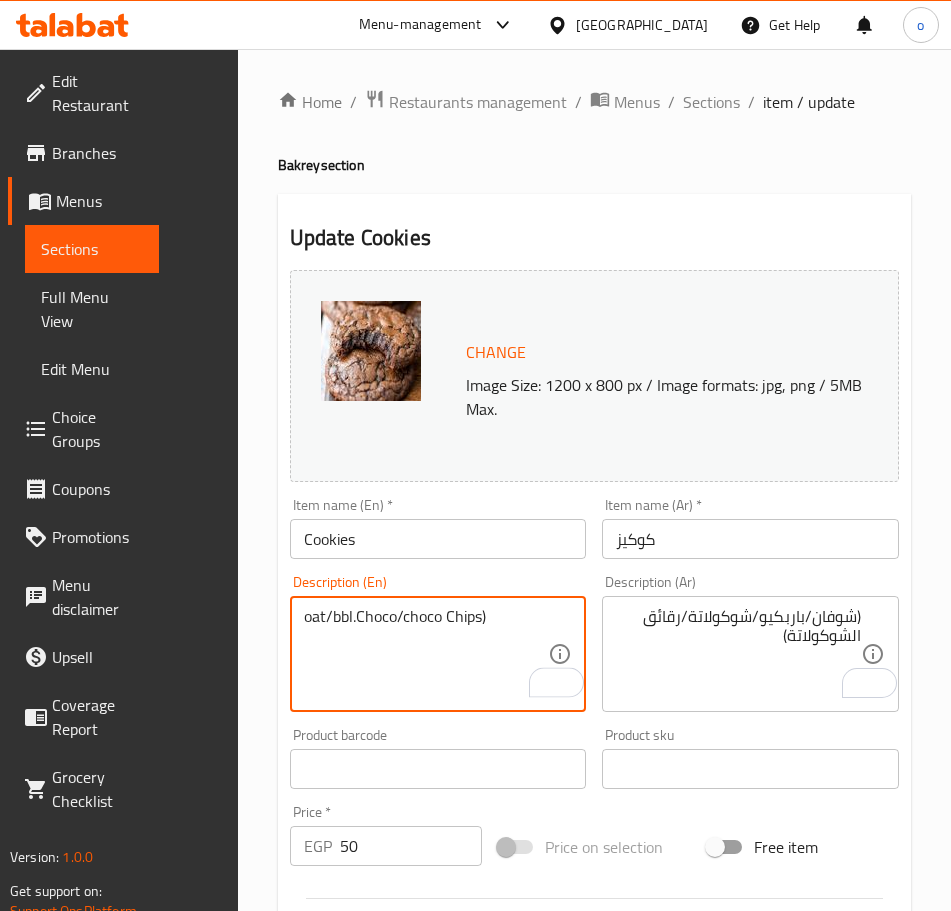 drag, startPoint x: 418, startPoint y: 622, endPoint x: 402, endPoint y: 623, distance: 16.03122 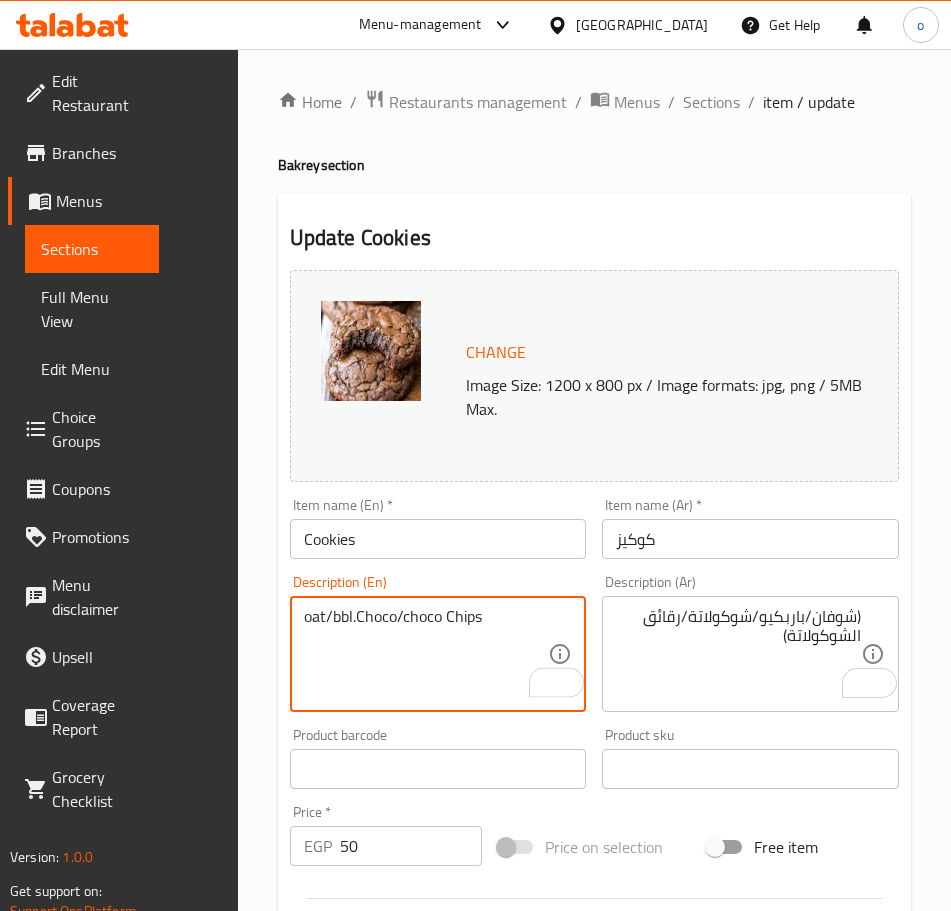 type on "oat/bbl.Choco/choco Chips" 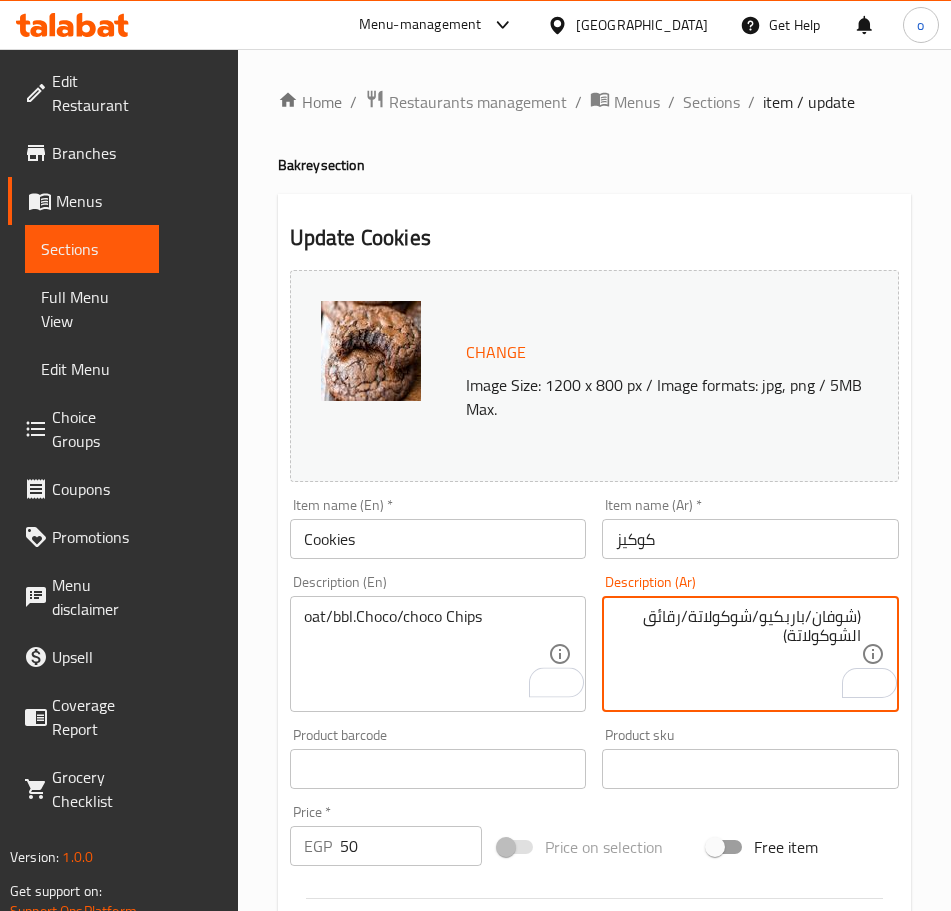 click on "(شوفان/باربكيو/شوكولاتة/رقائق الشوكولاتة)" at bounding box center [738, 654] 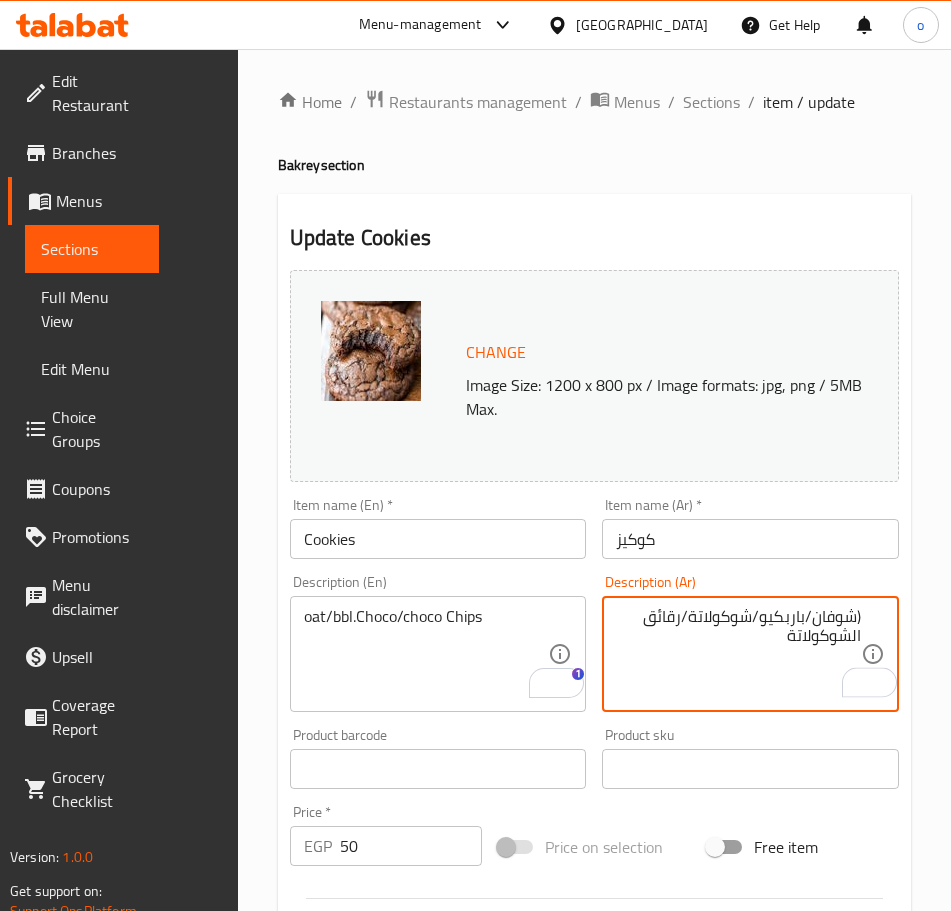 click on "(شوفان/باربكيو/شوكولاتة/رقائق الشوكولاتة" at bounding box center [738, 654] 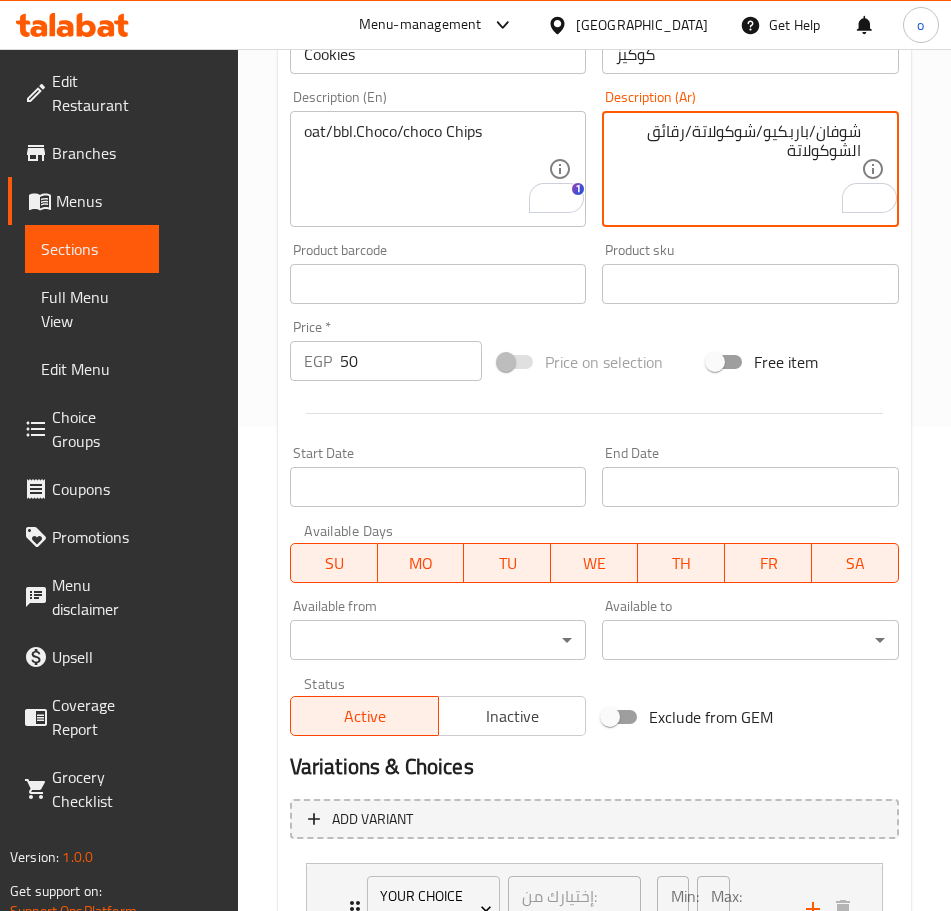 scroll, scrollTop: 564, scrollLeft: 0, axis: vertical 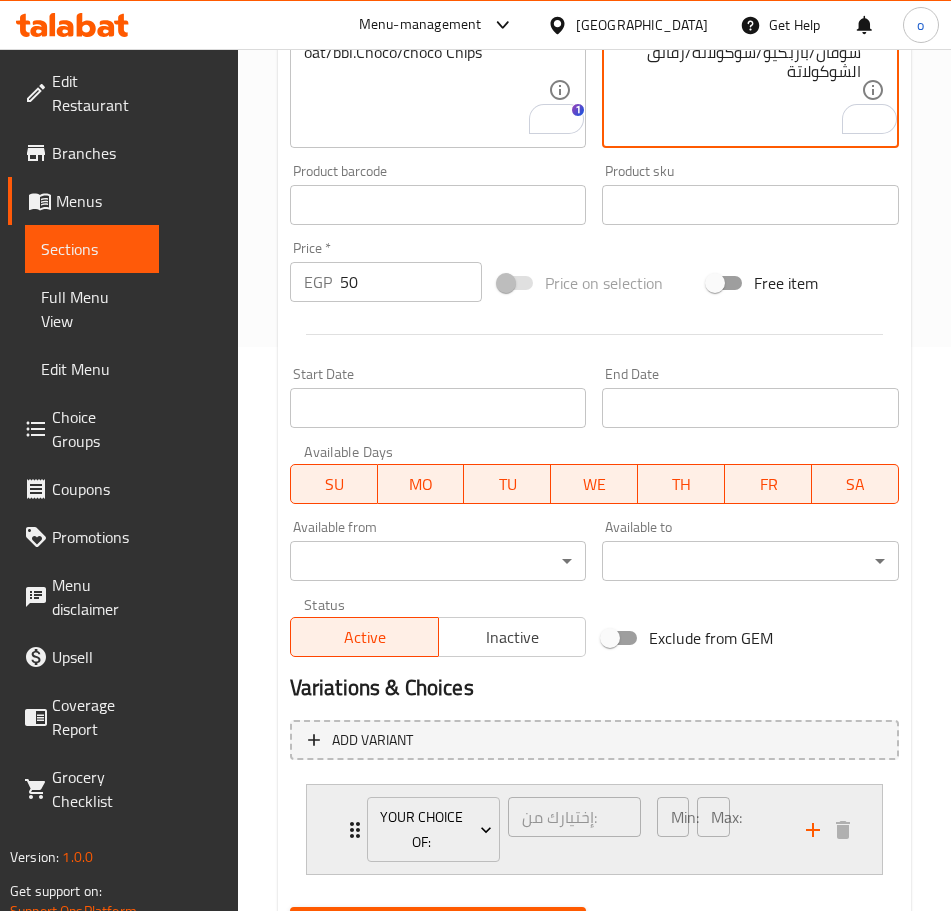 click on "Min: 1 ​ Max: 1 ​" at bounding box center [719, 829] 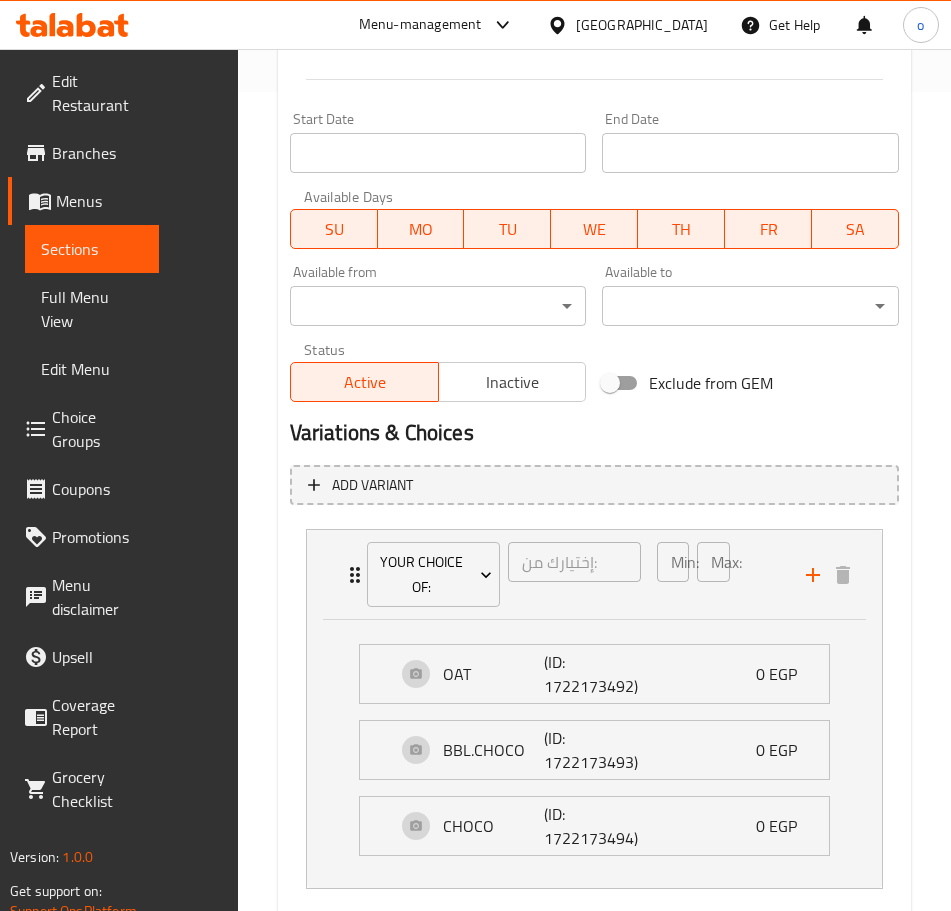 scroll, scrollTop: 833, scrollLeft: 0, axis: vertical 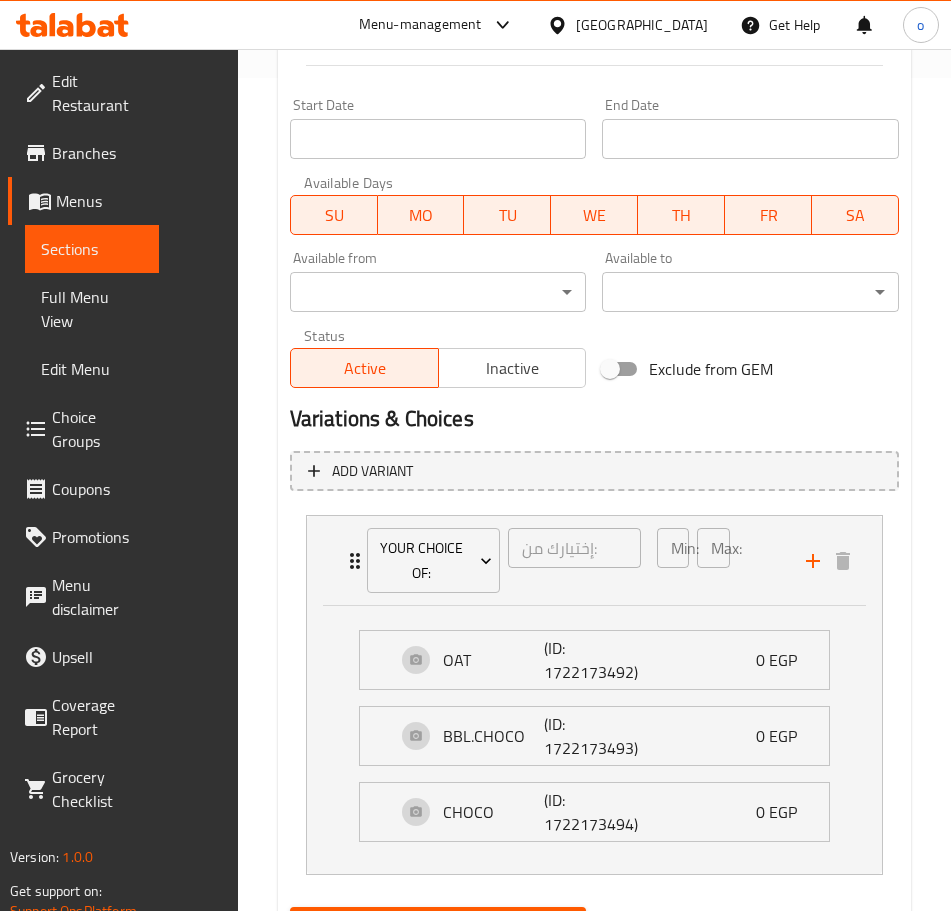 type on "شوفان/باربكيو/شوكولاتة/رقائق الشوكولاتة" 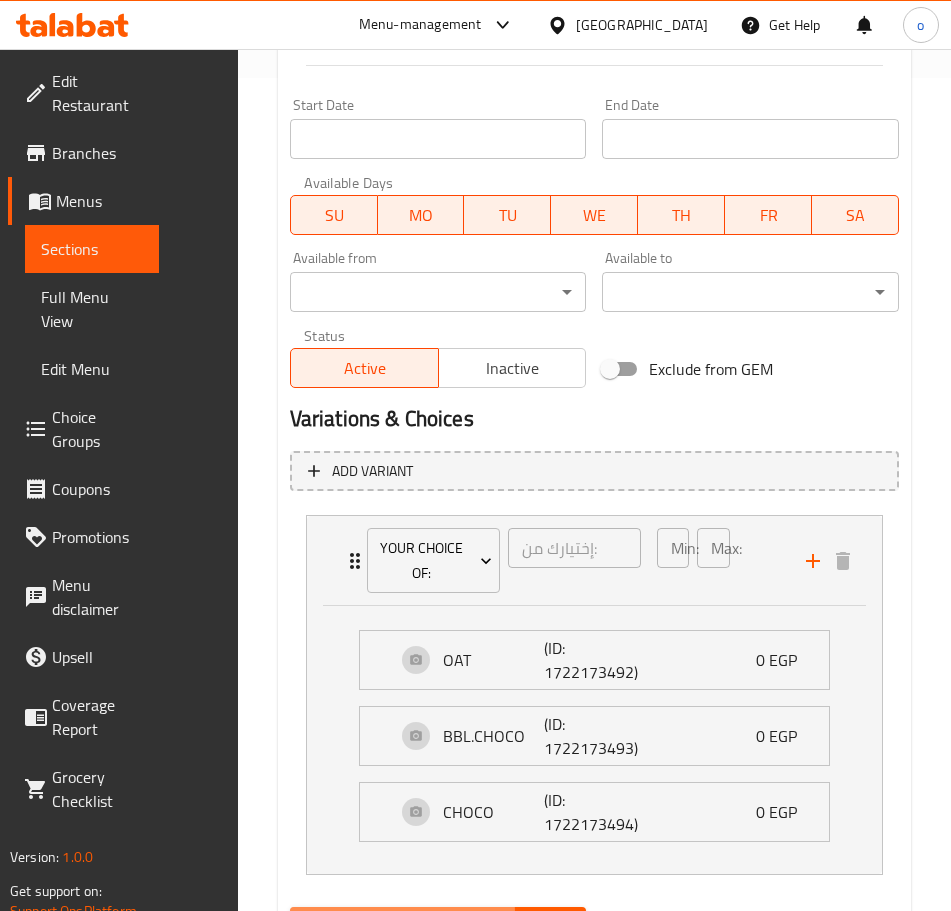 click on "Update" at bounding box center [438, 925] 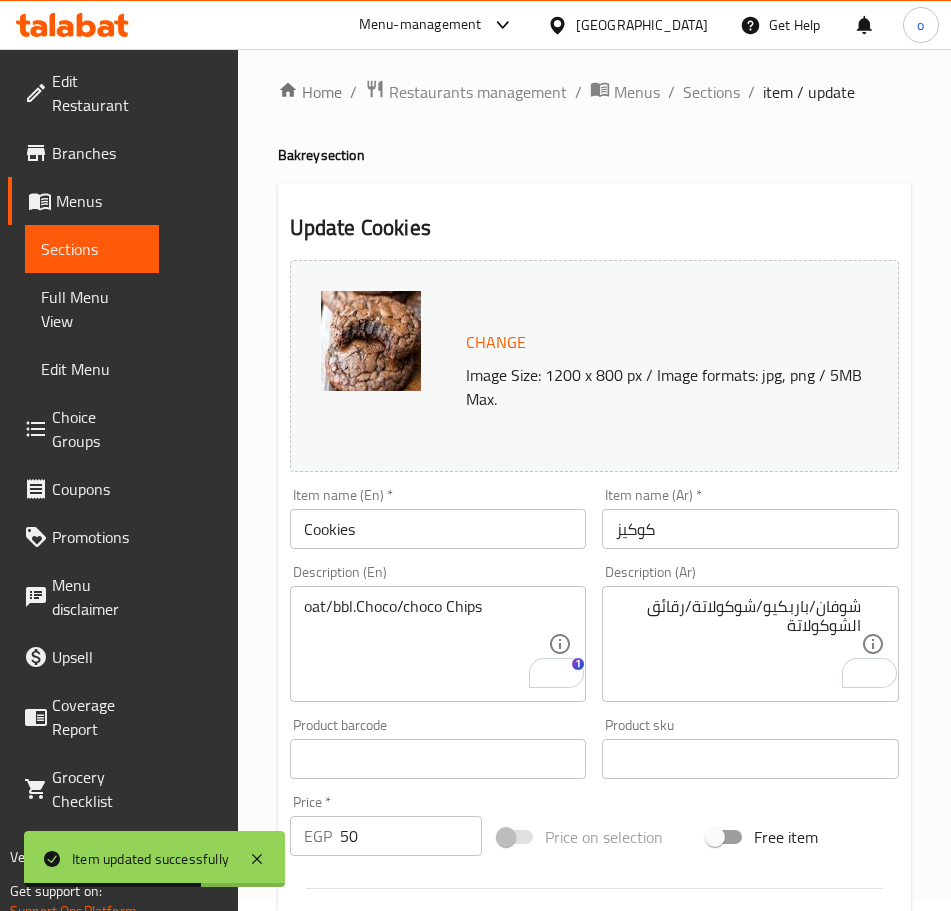 scroll, scrollTop: 0, scrollLeft: 0, axis: both 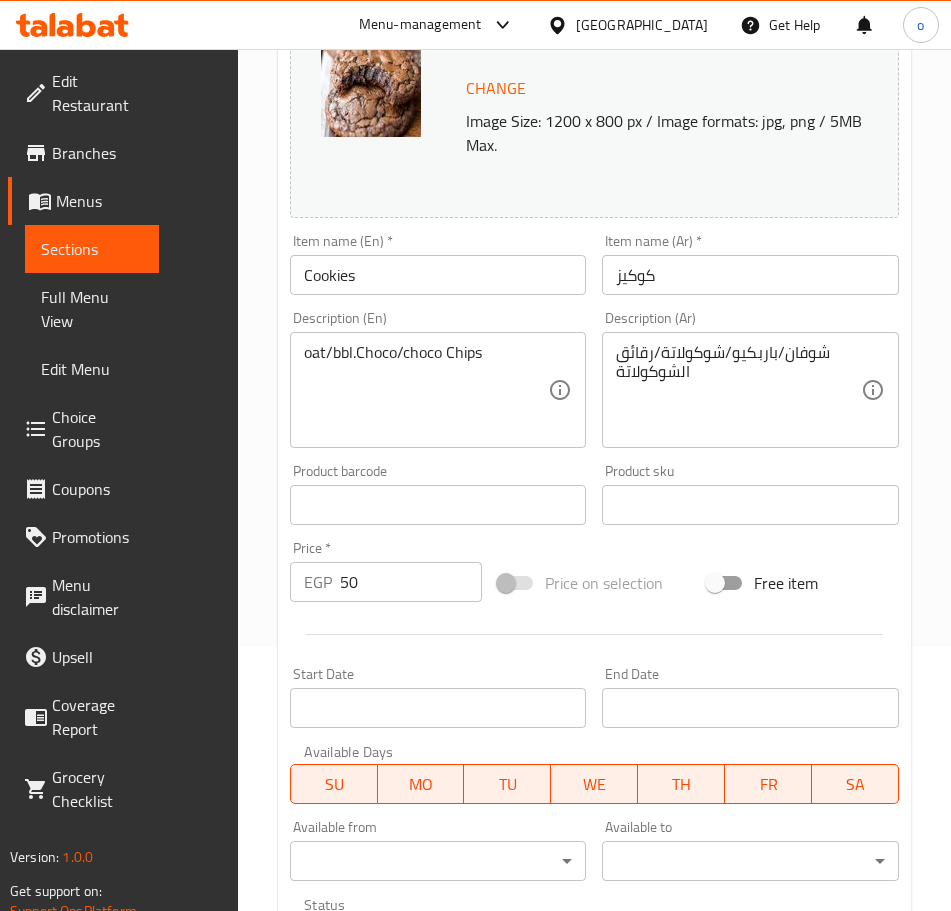 click on "Choice Groups" at bounding box center [97, 429] 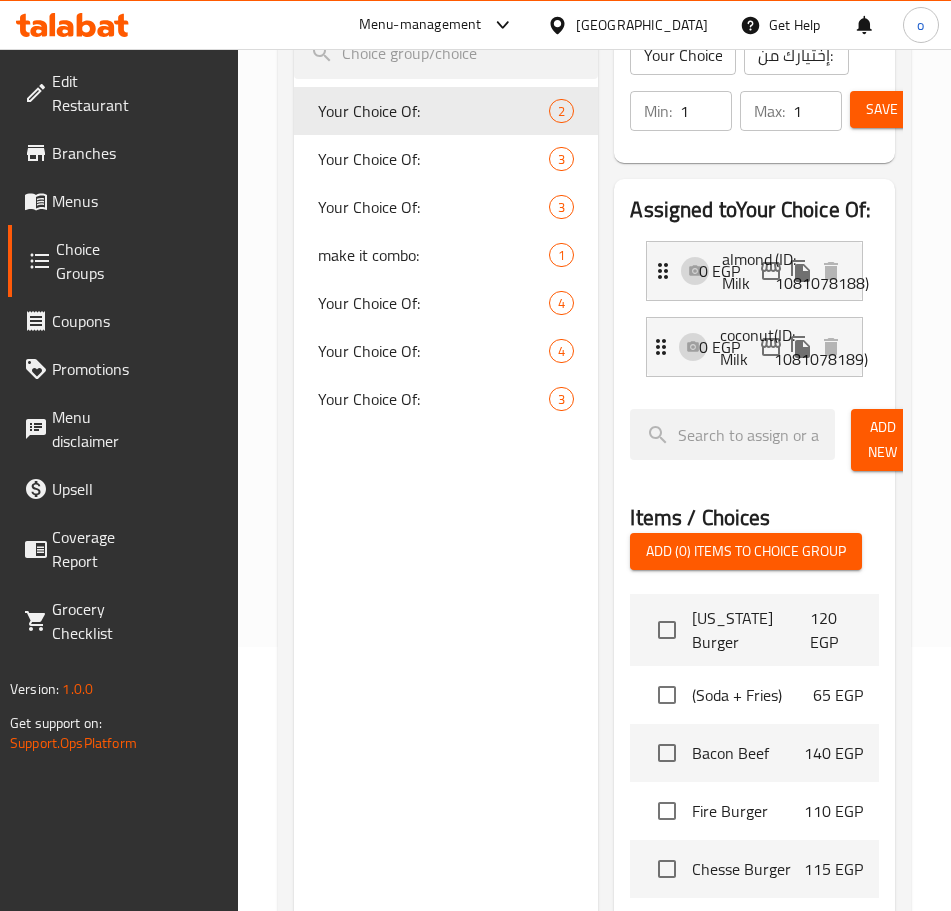 scroll, scrollTop: 100, scrollLeft: 0, axis: vertical 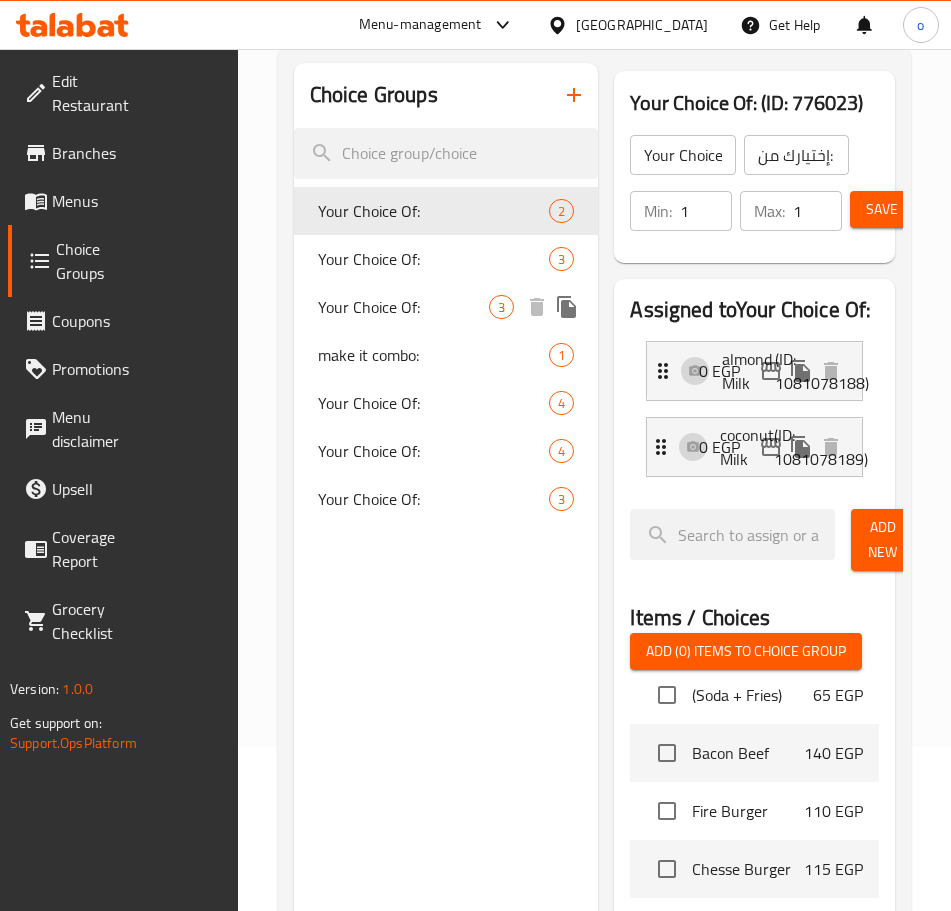 click on "Your Choice Of: 3" at bounding box center [446, 307] 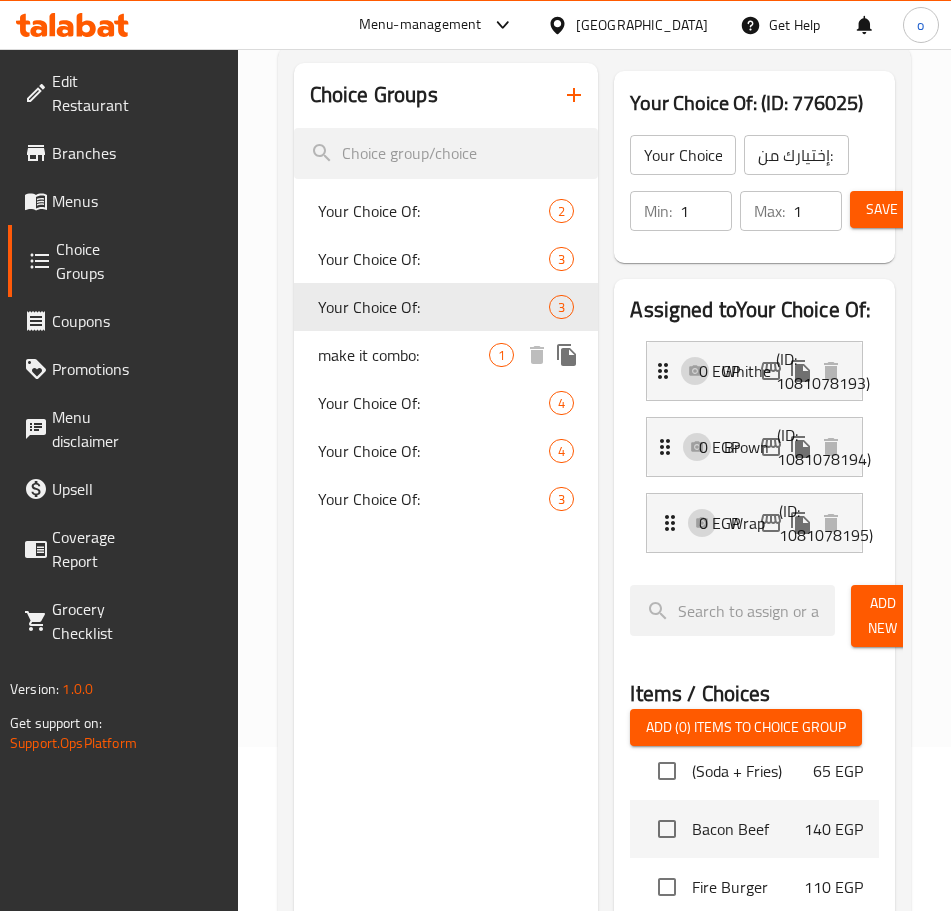 click on "make it combo:" at bounding box center [403, 355] 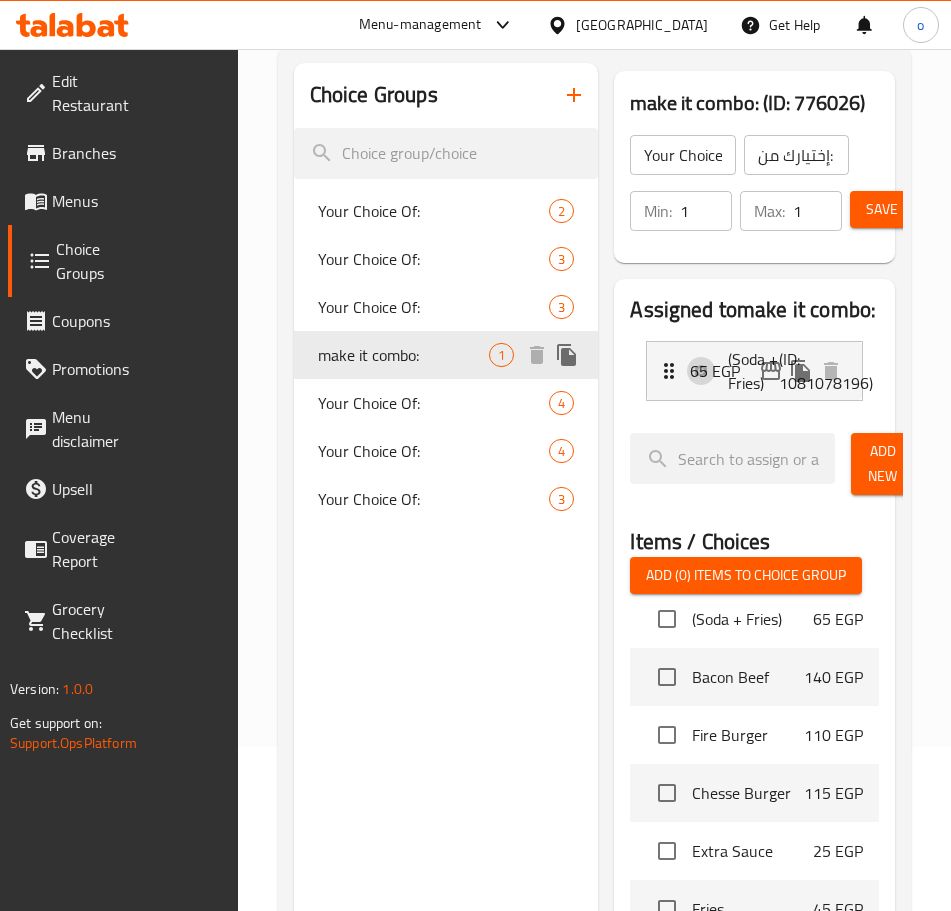 type on "make it combo:" 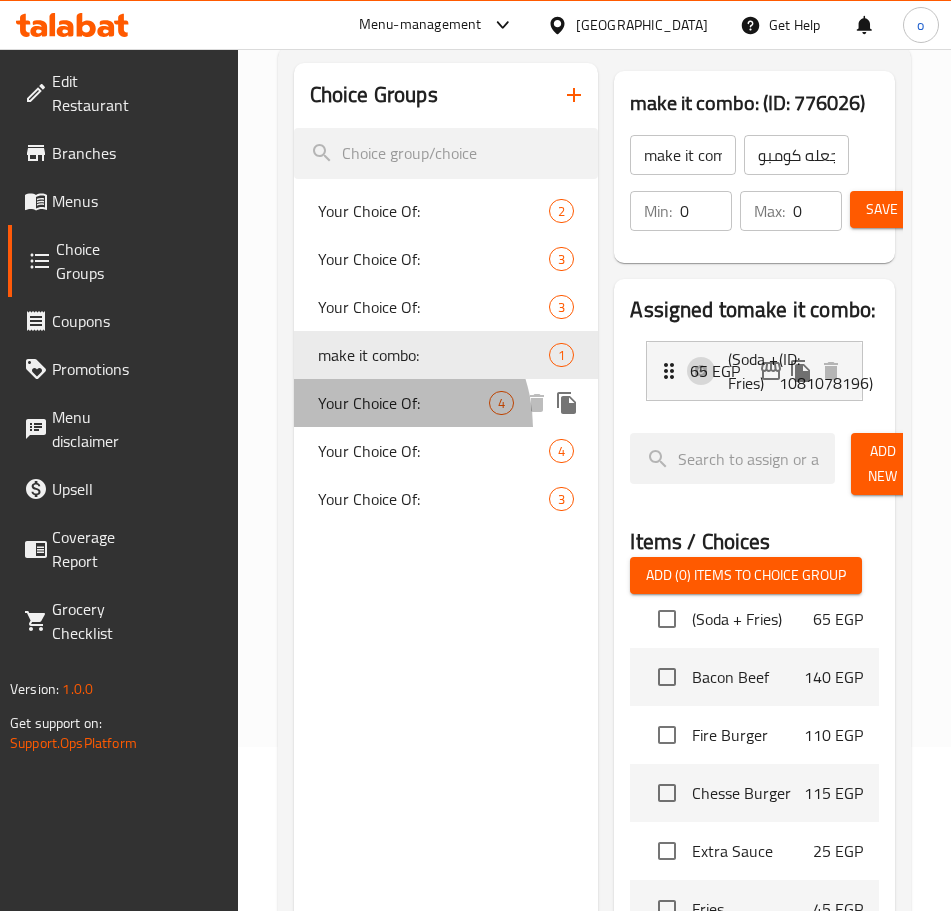 click on "Your Choice Of:" at bounding box center (403, 403) 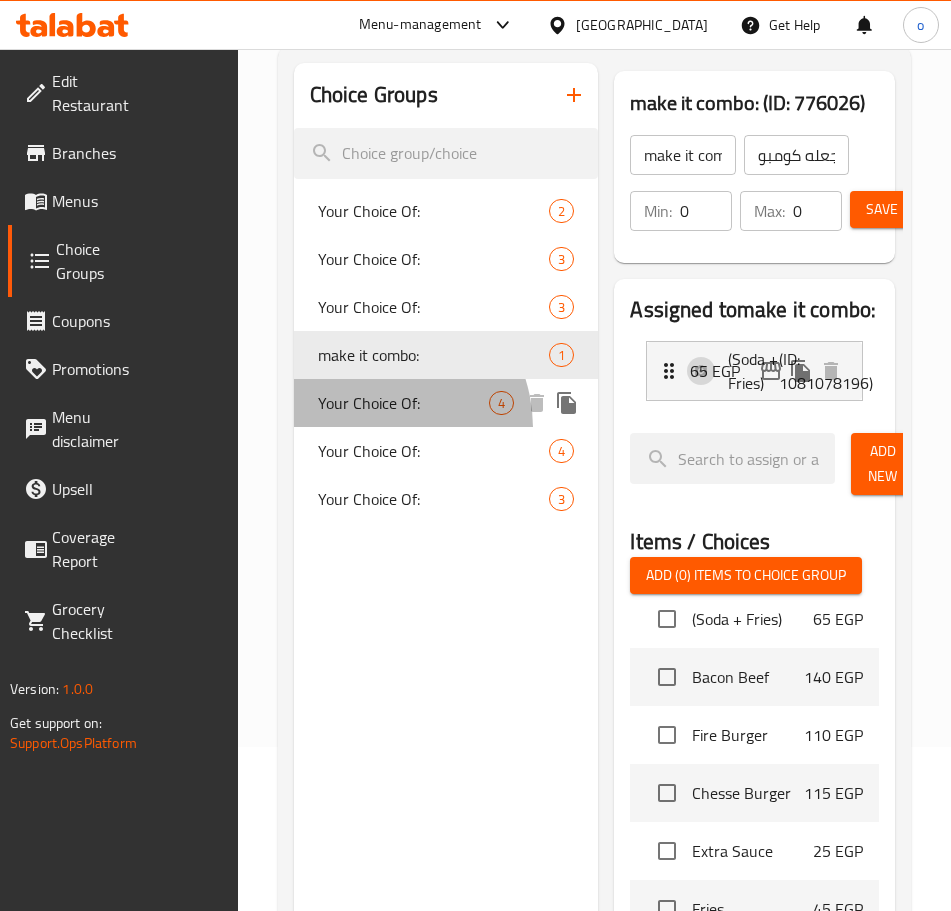 type on "إختيارك من:" 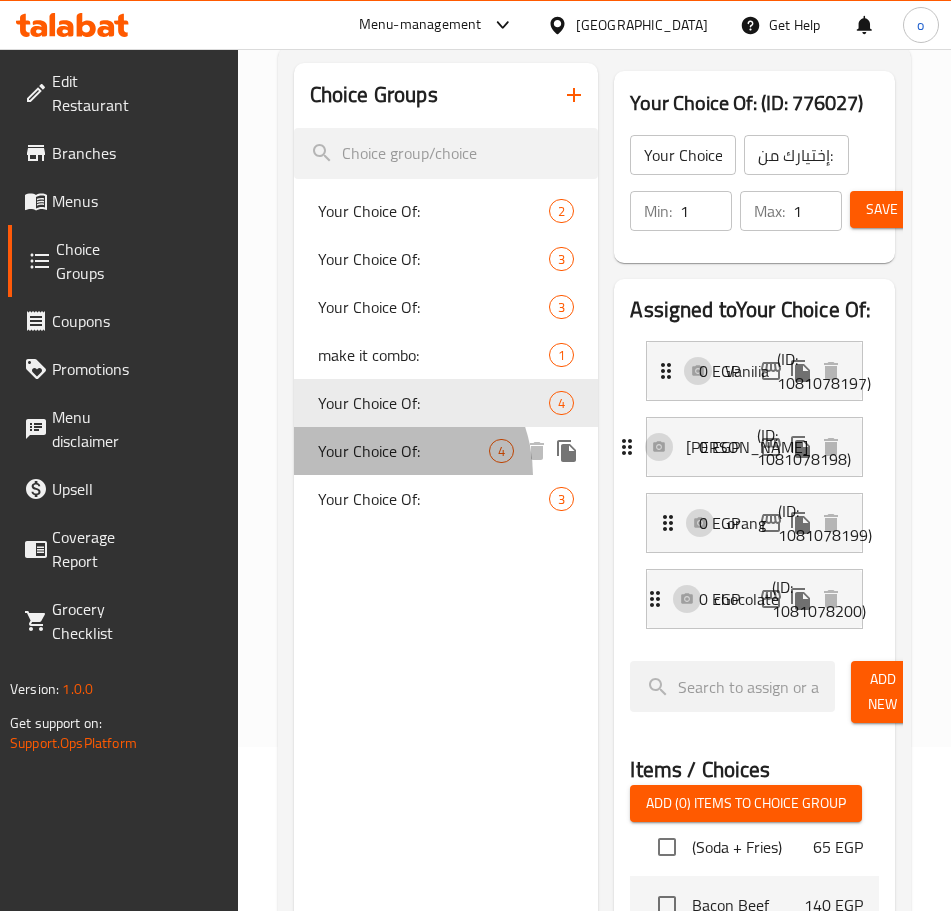click on "Your Choice Of:" at bounding box center [403, 451] 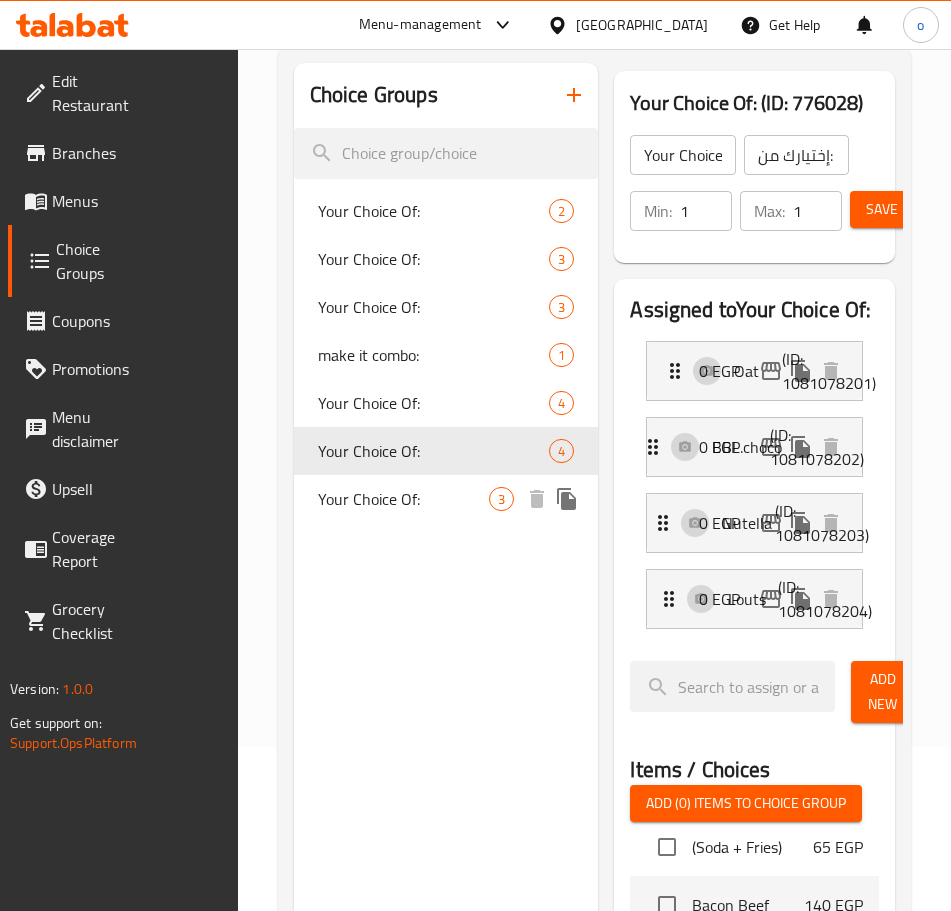 click on "Your Choice Of:" at bounding box center (403, 499) 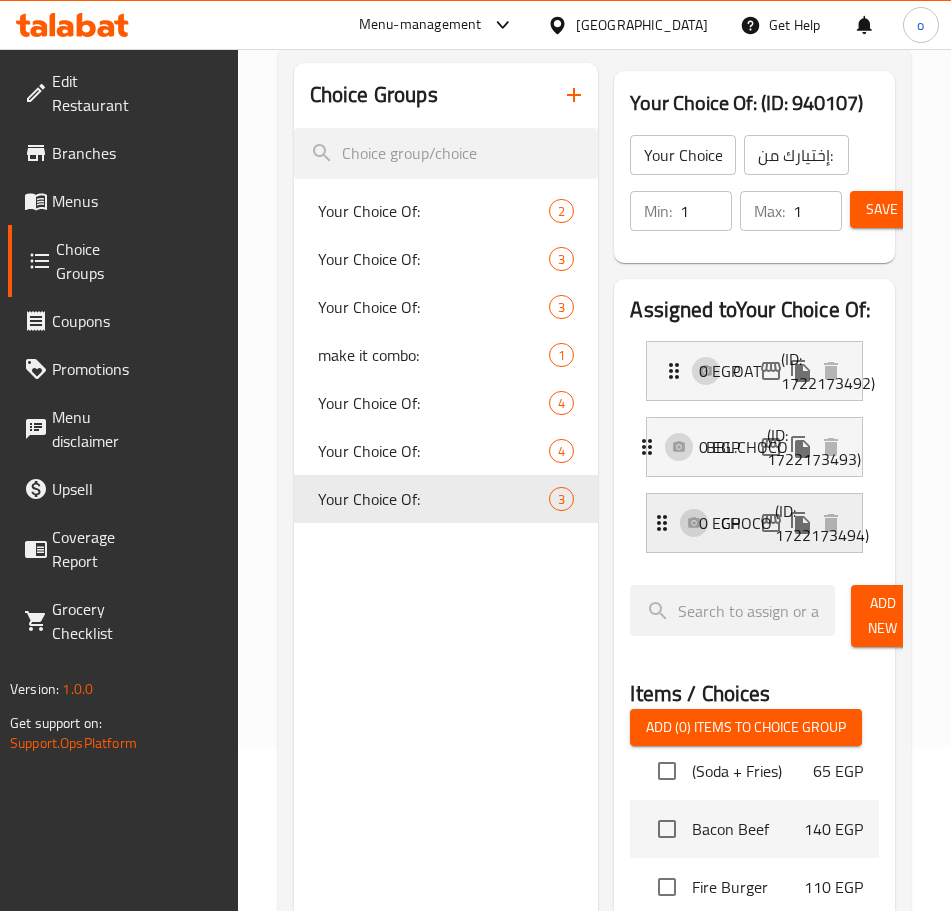 click on "(ID: 1722173494)" at bounding box center (793, 523) 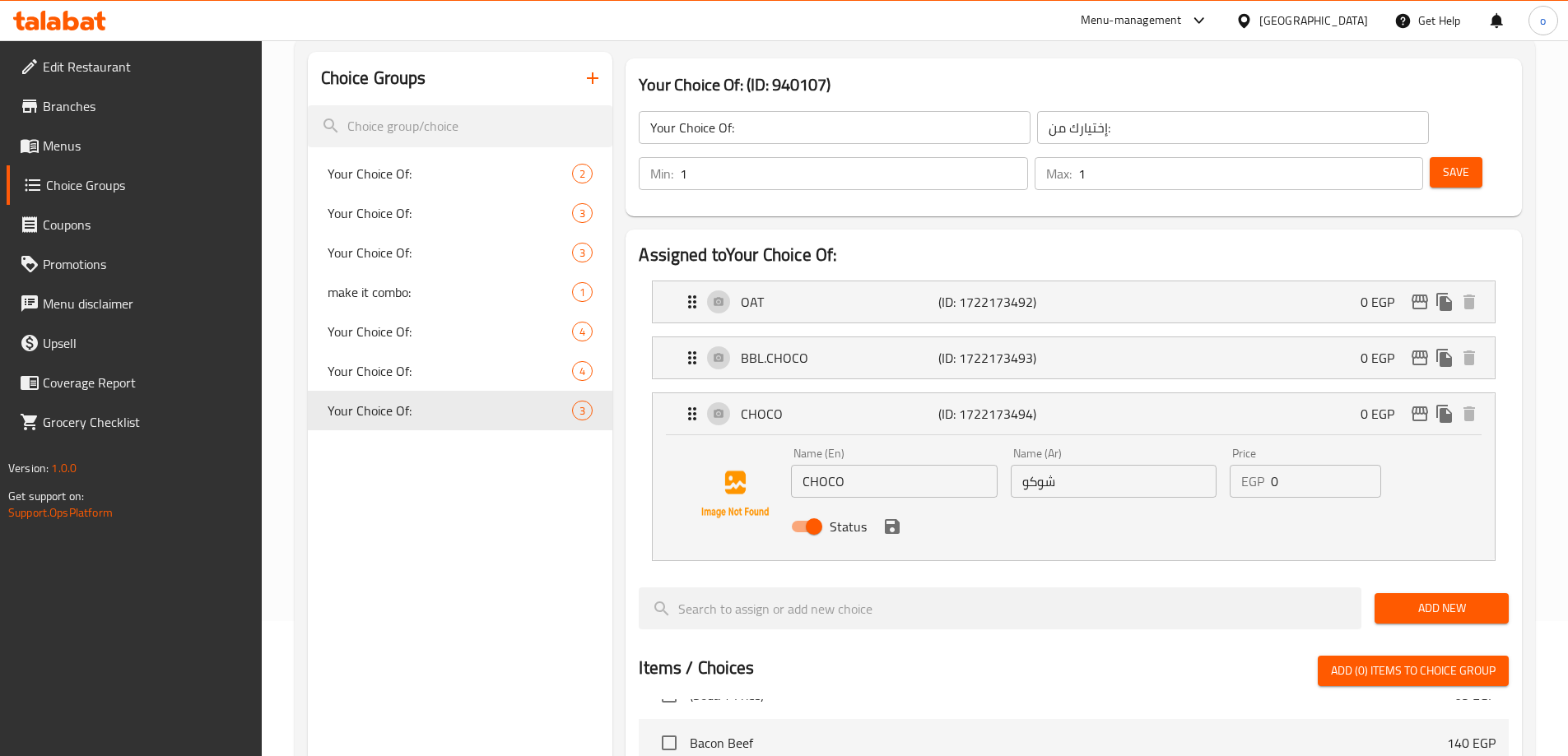 click on "CHOCO" at bounding box center [894, 481] 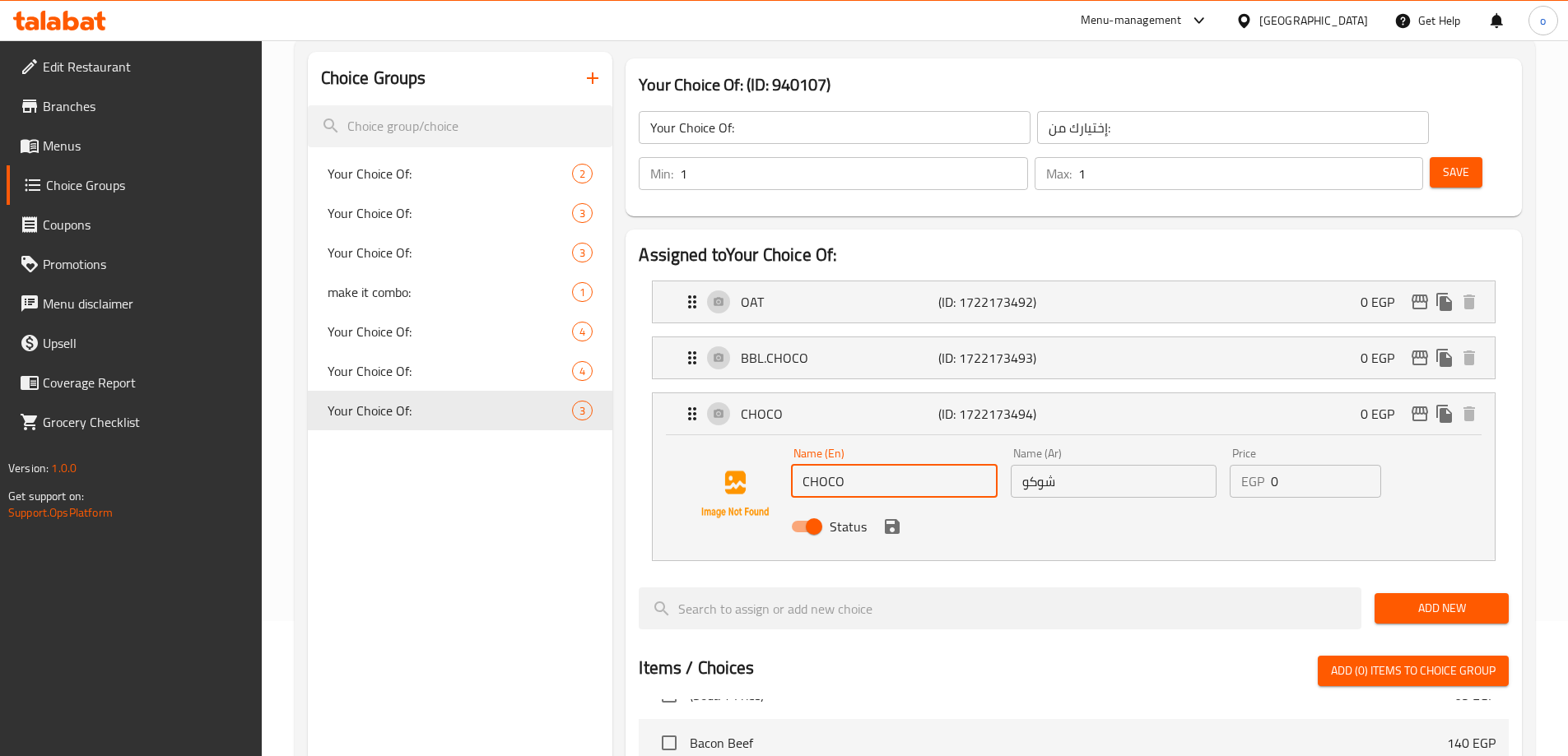 paste on "CHIPS)" 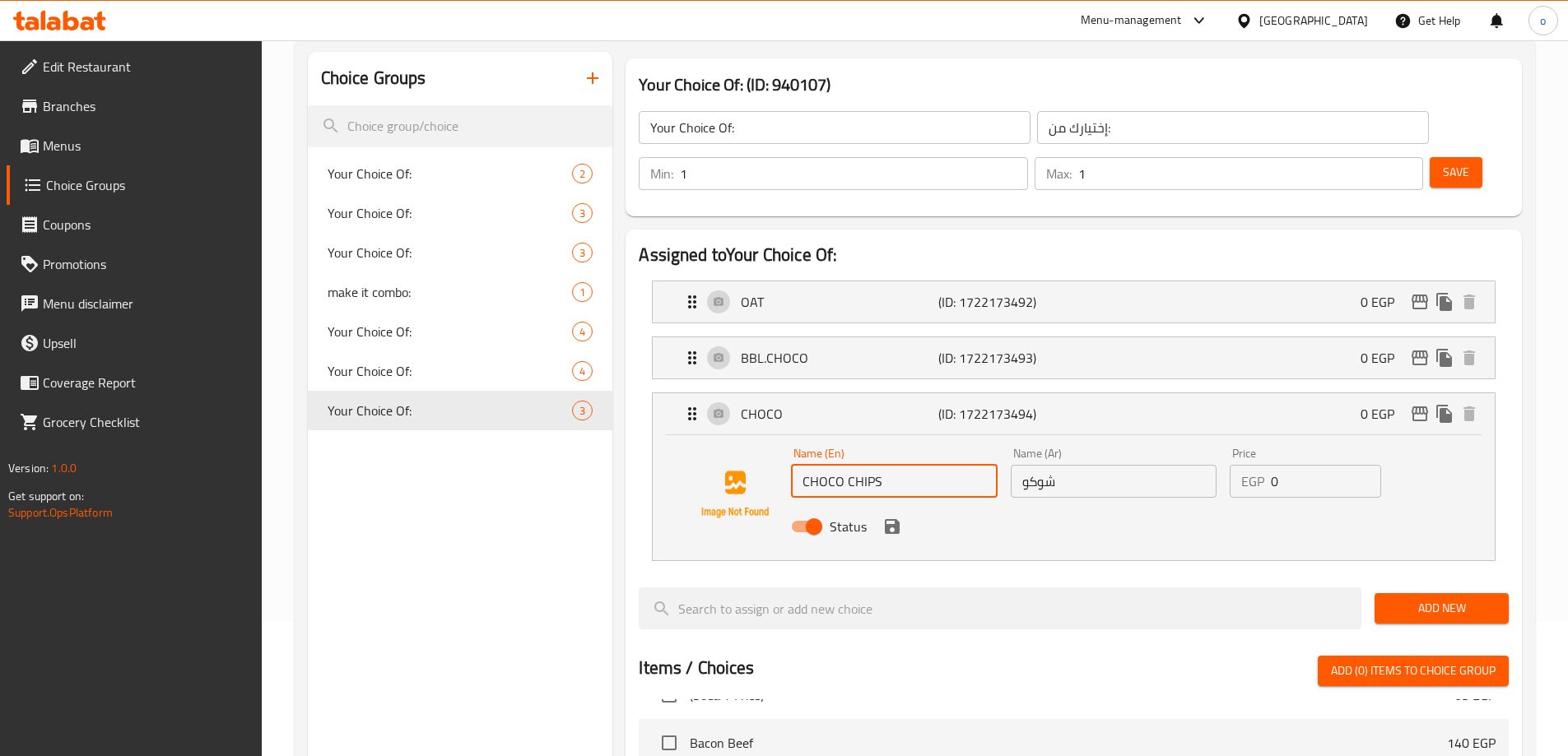 drag, startPoint x: 909, startPoint y: 441, endPoint x: 725, endPoint y: 432, distance: 184.21998 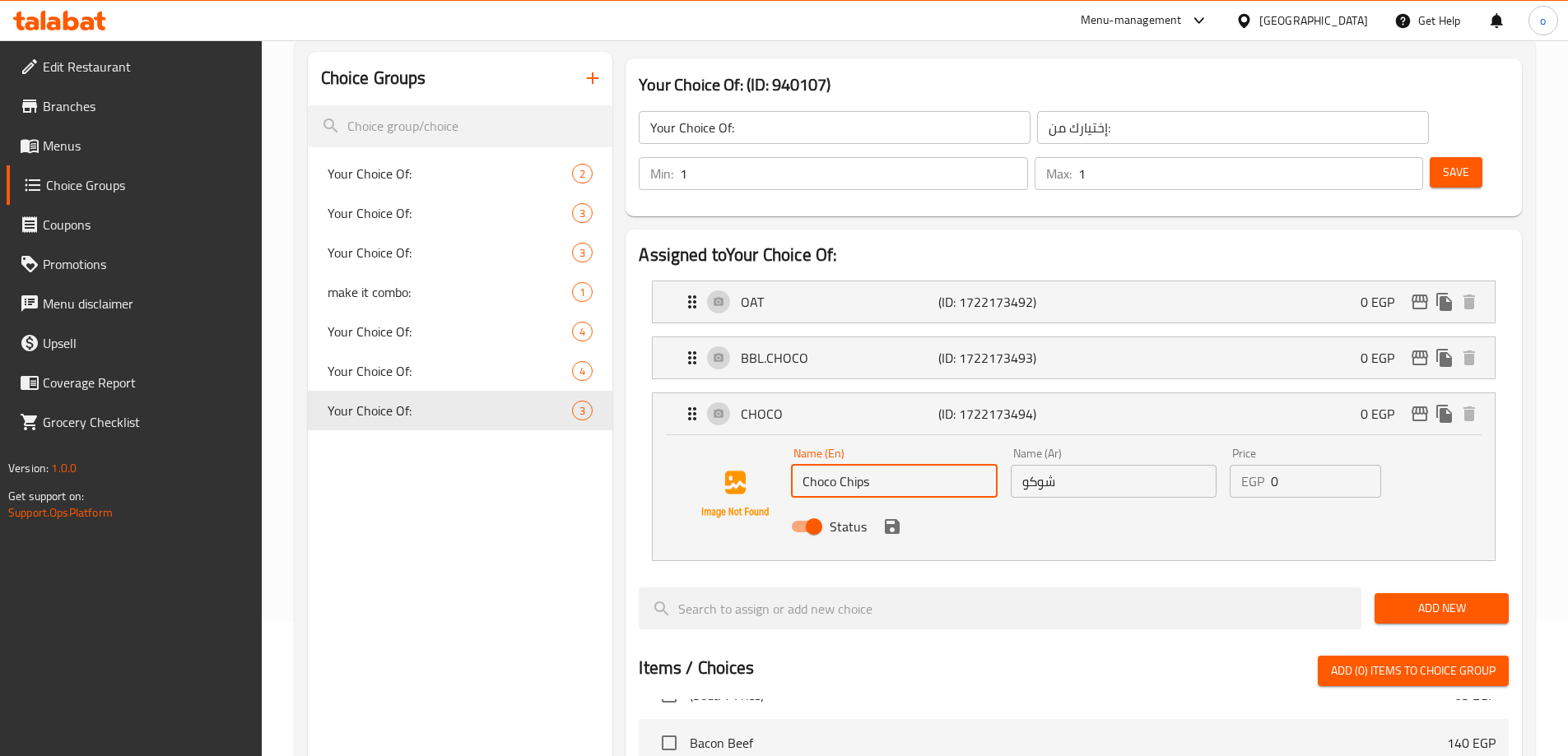 click on "Choco Chips" at bounding box center (894, 481) 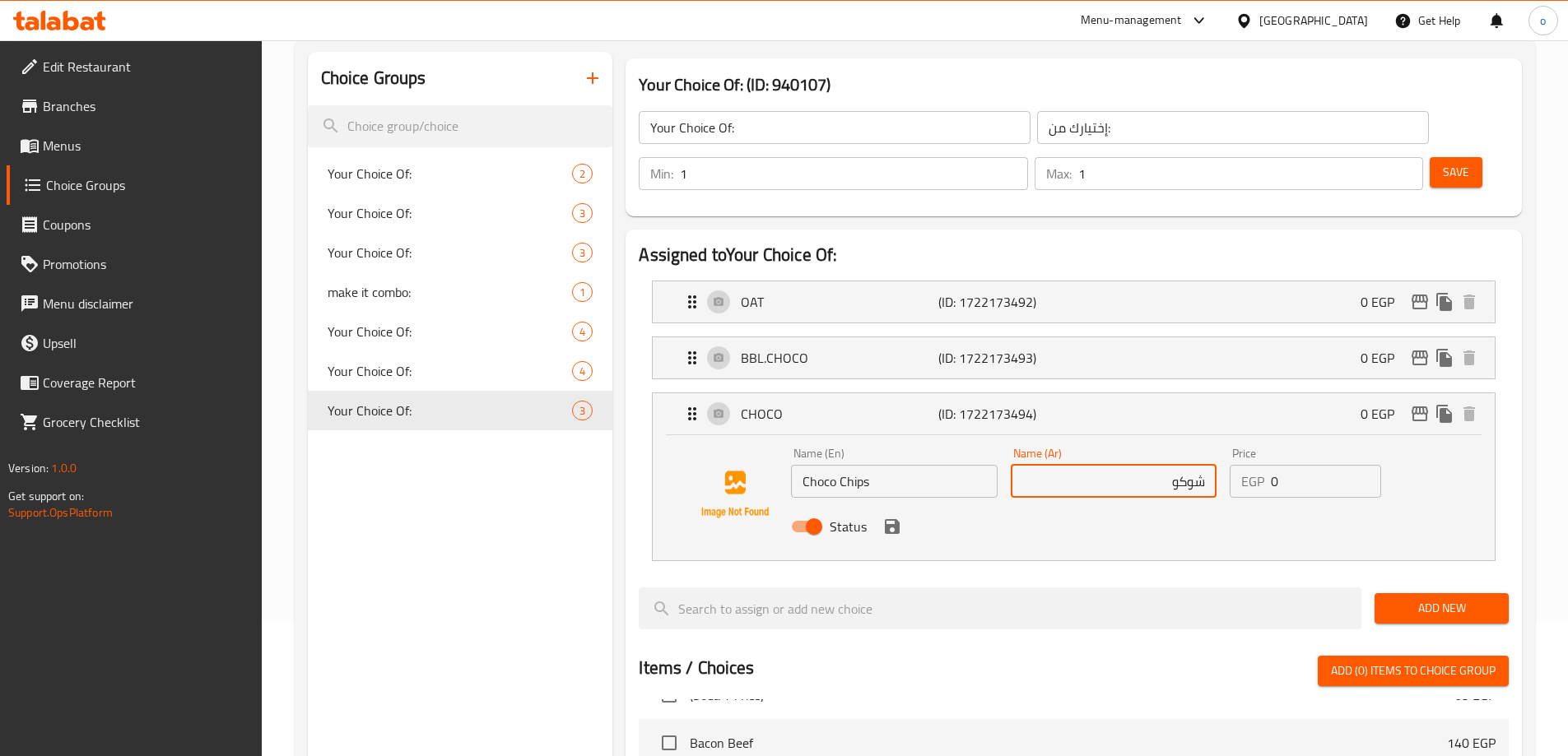 click on "شوكو" at bounding box center (1114, 481) 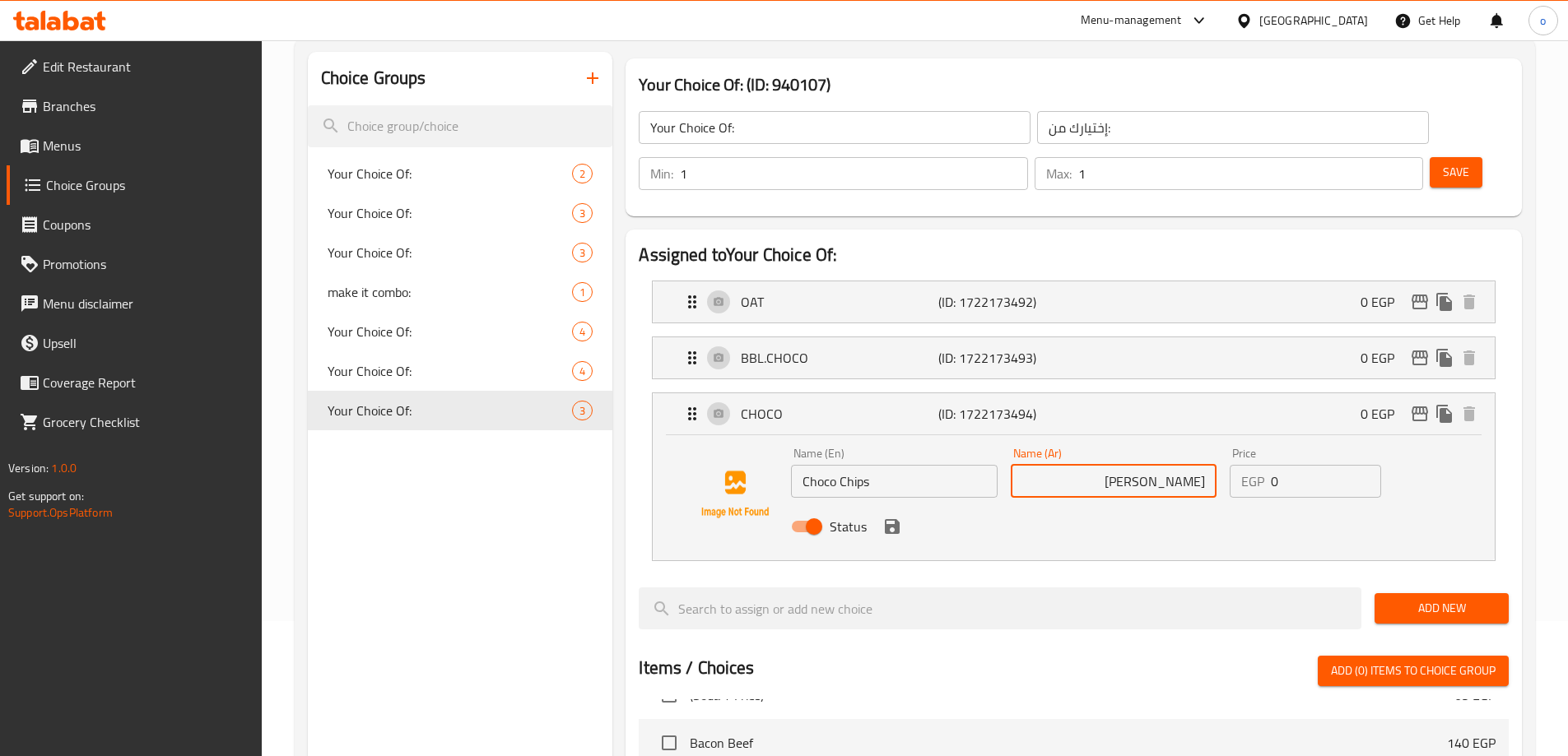 click 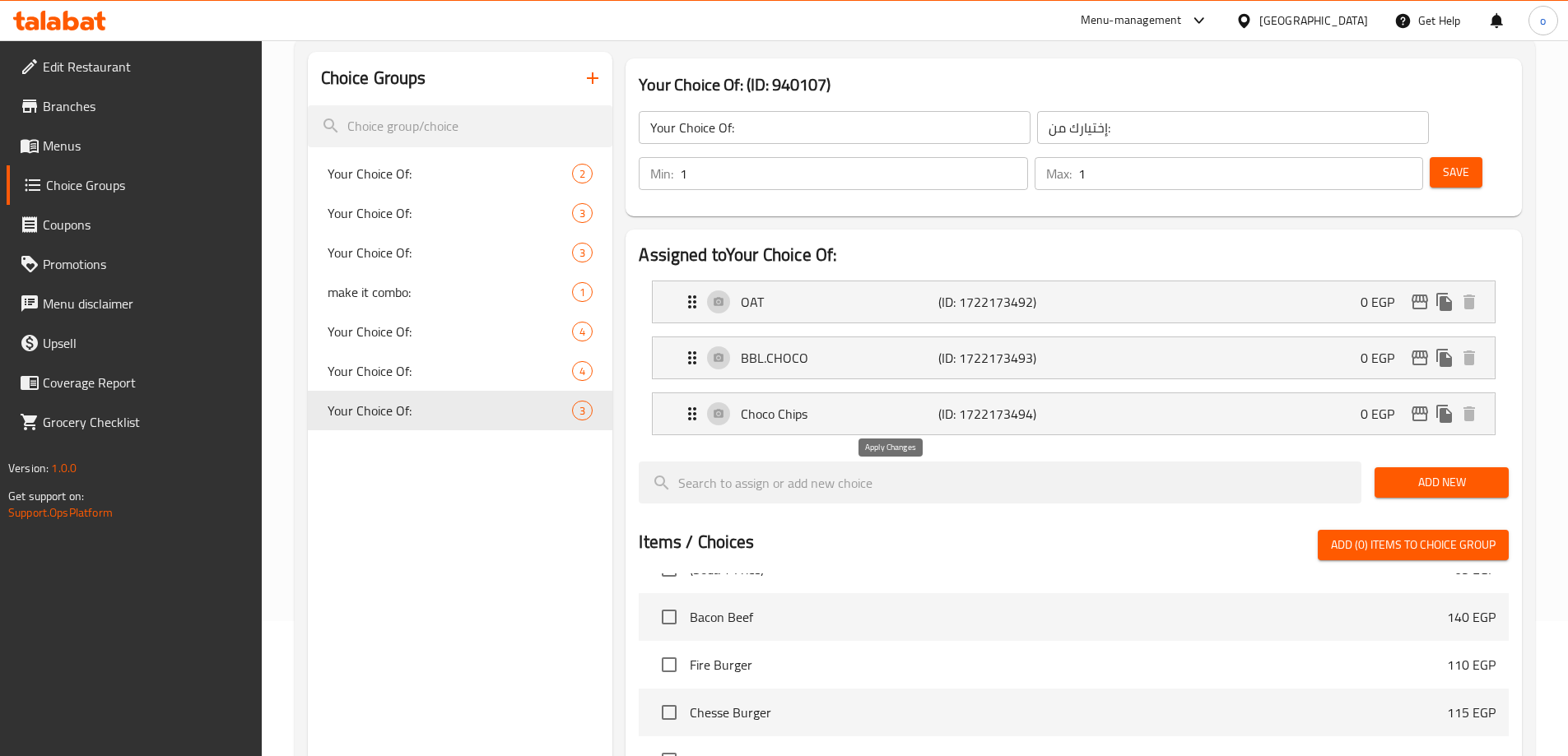 type on "شوكو شيبس" 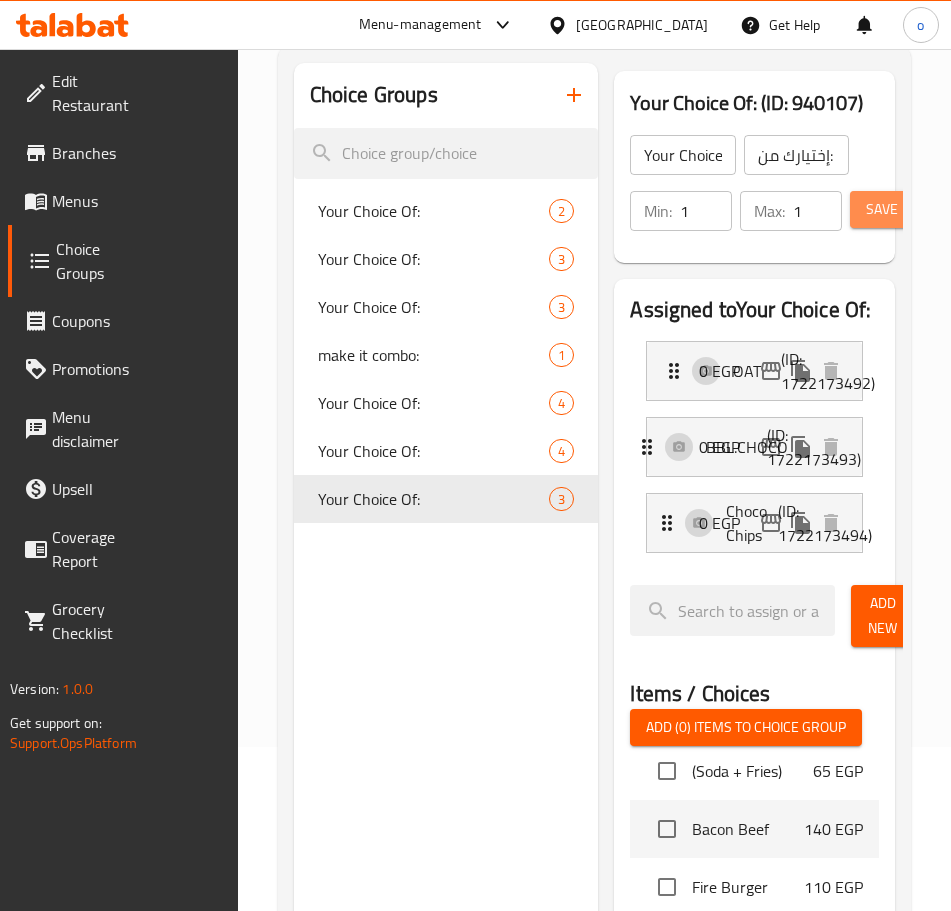 click on "Save" at bounding box center (882, 209) 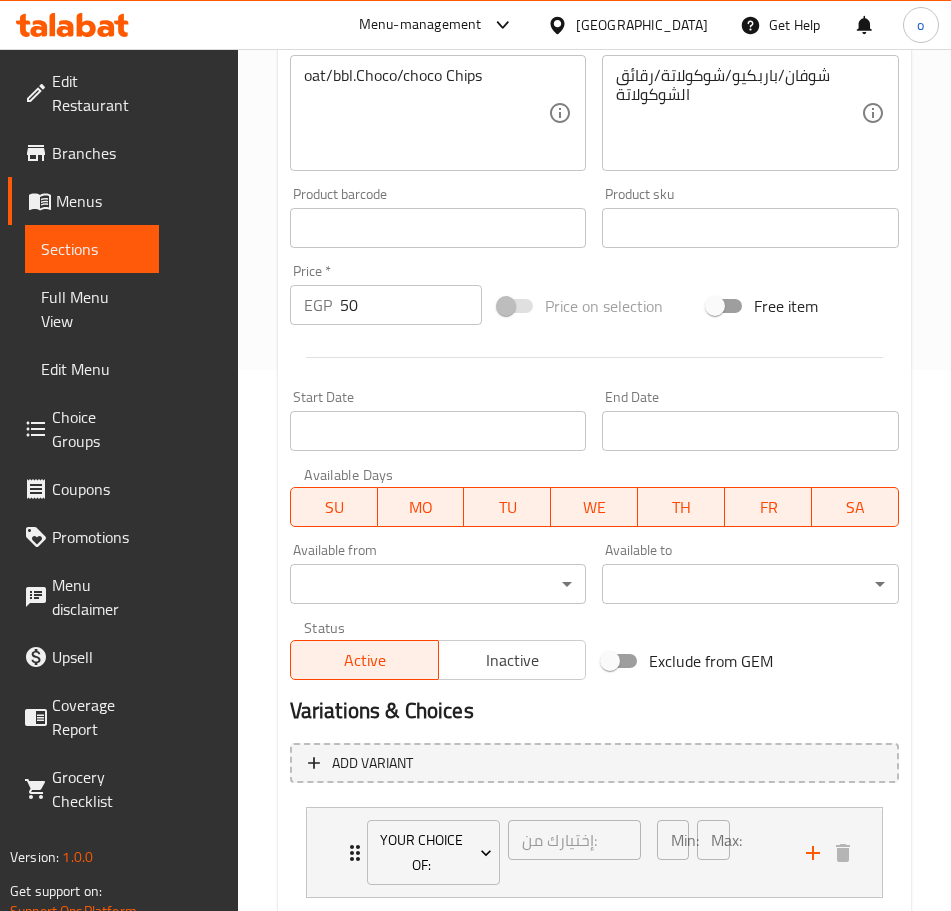 scroll, scrollTop: 564, scrollLeft: 0, axis: vertical 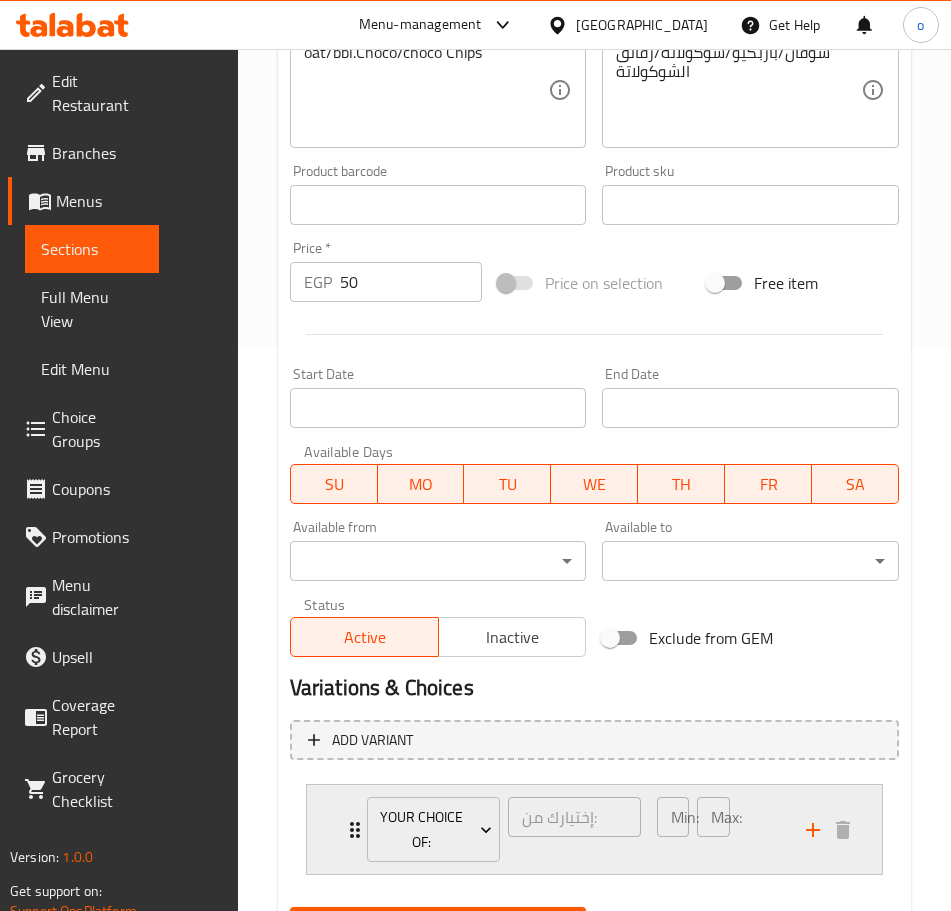 click on "Min: 1 ​ Max: 1 ​" at bounding box center (719, 829) 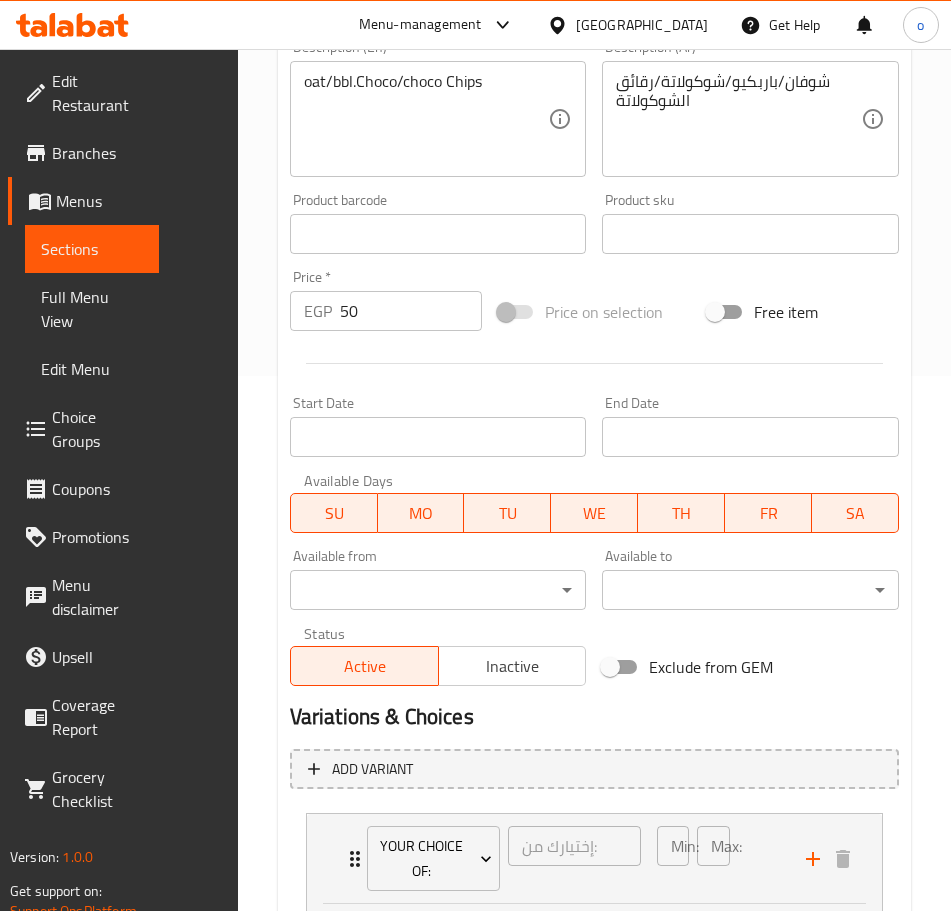 scroll, scrollTop: 533, scrollLeft: 0, axis: vertical 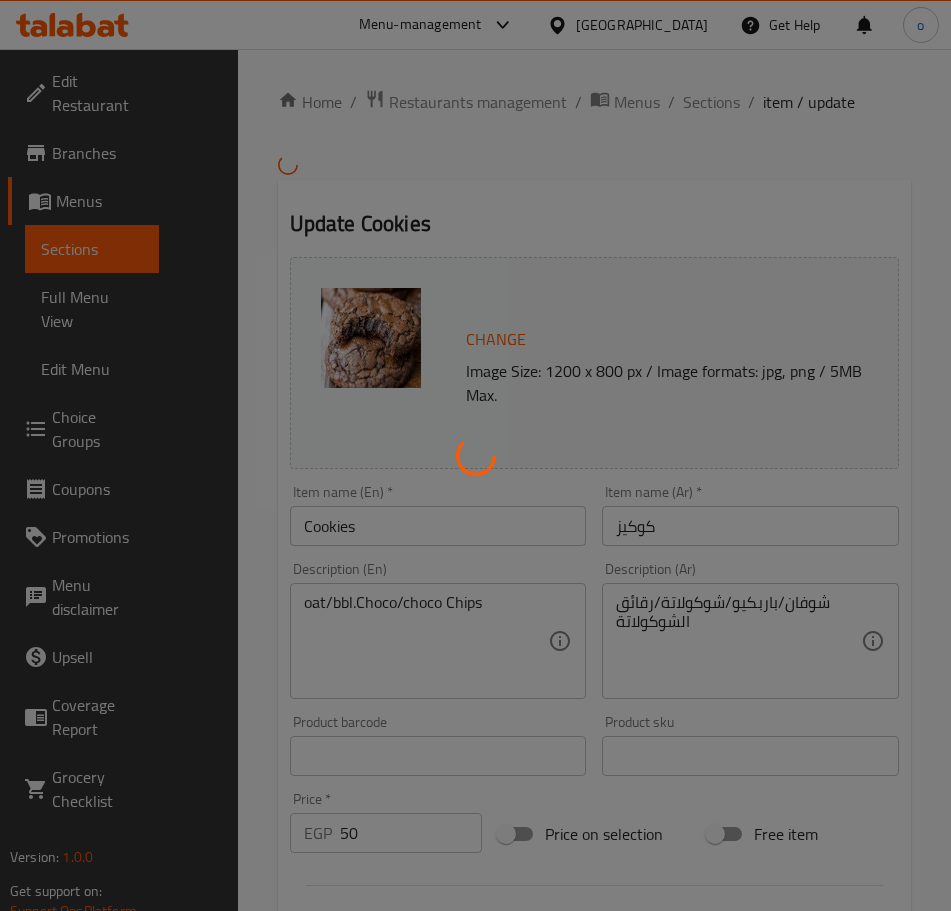 type on "إختيارك من:" 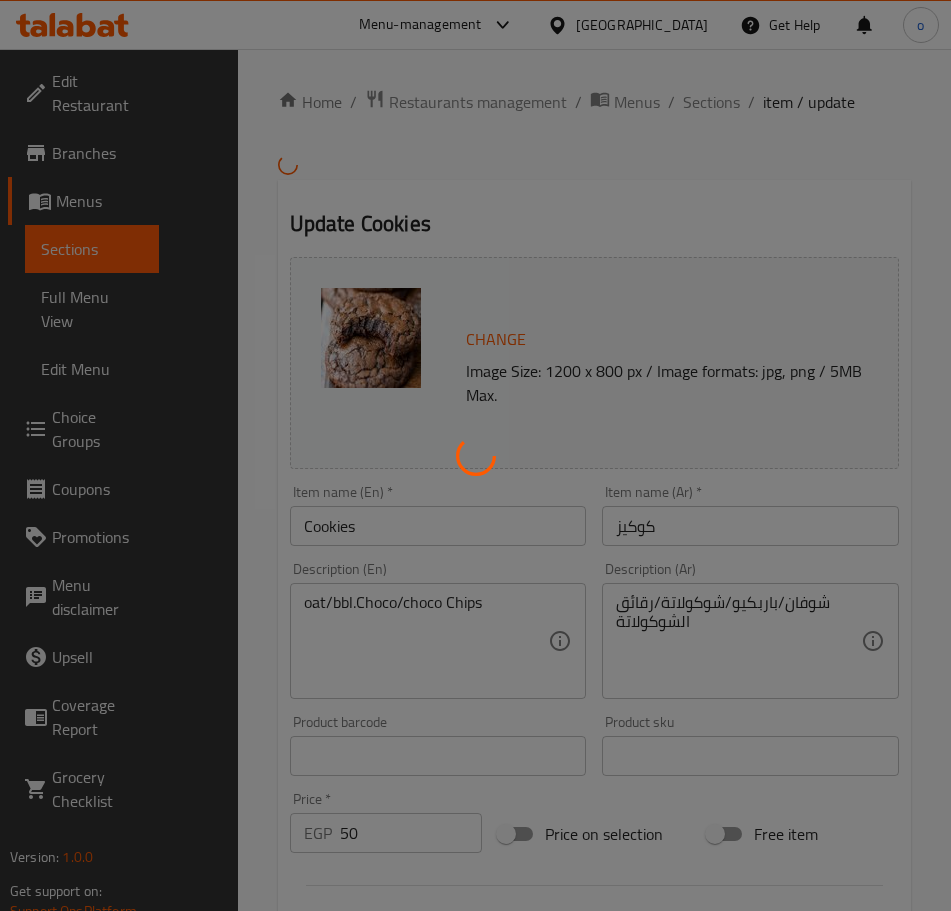 type on "1" 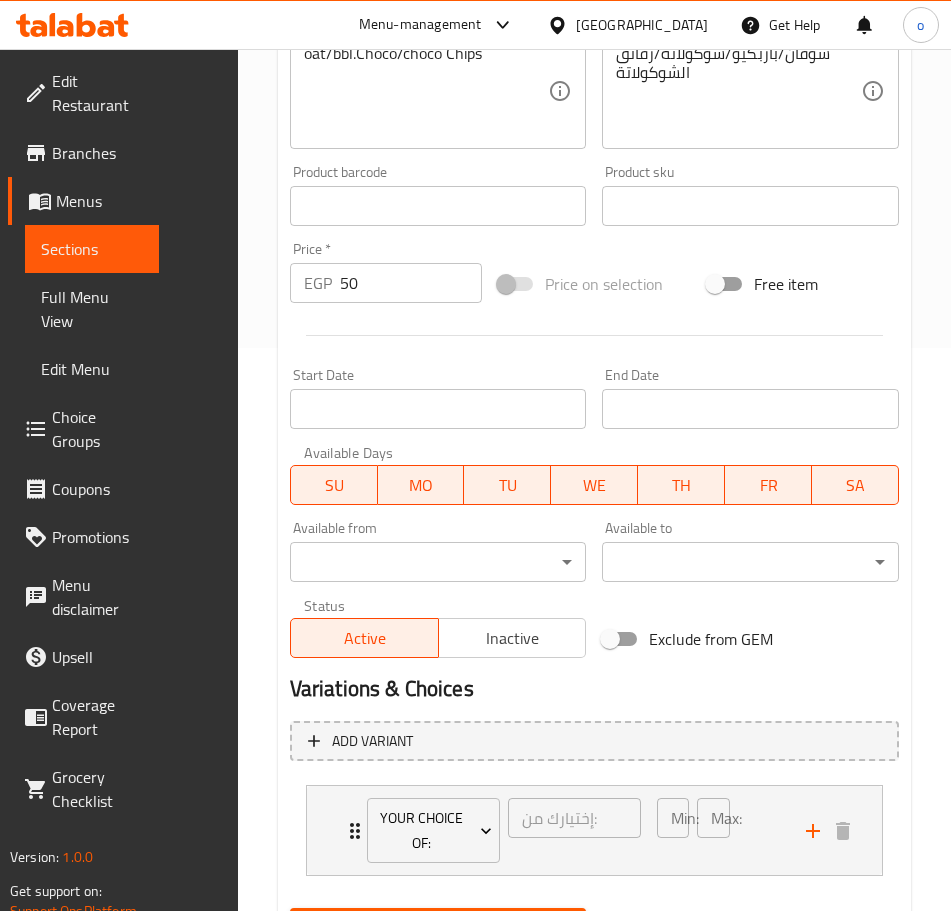 scroll, scrollTop: 564, scrollLeft: 0, axis: vertical 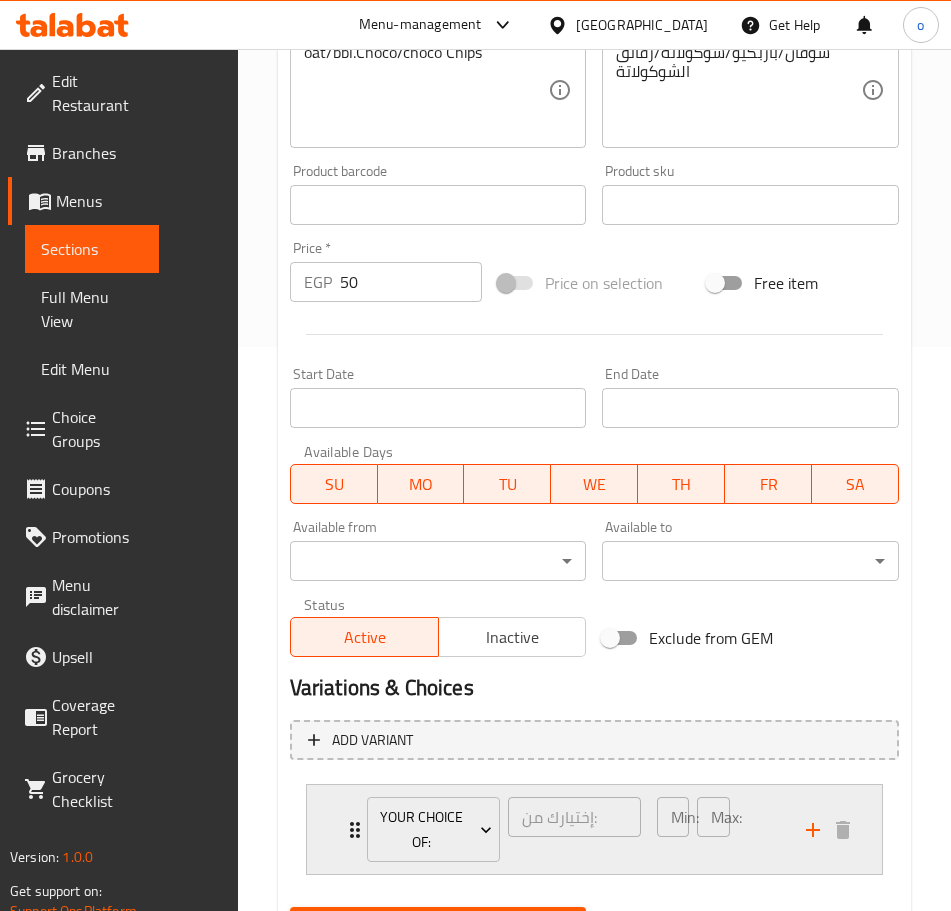 click on "Min: 1 ​ Max: 1 ​" at bounding box center (719, 829) 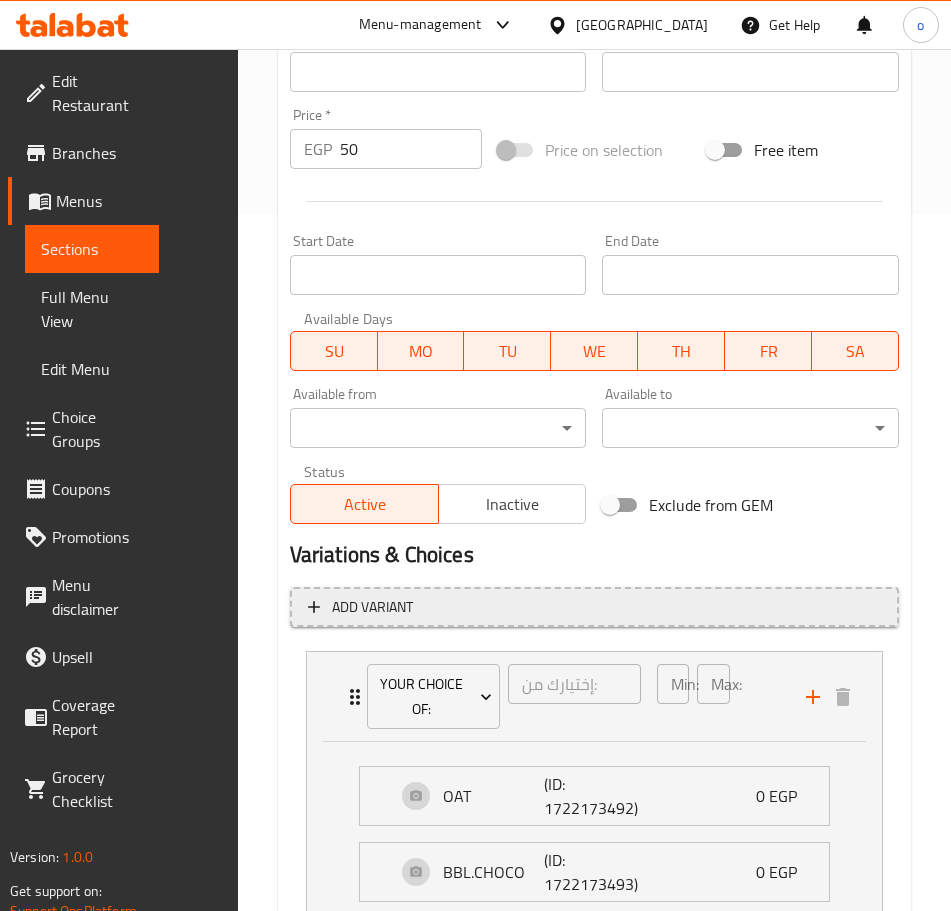 scroll, scrollTop: 833, scrollLeft: 0, axis: vertical 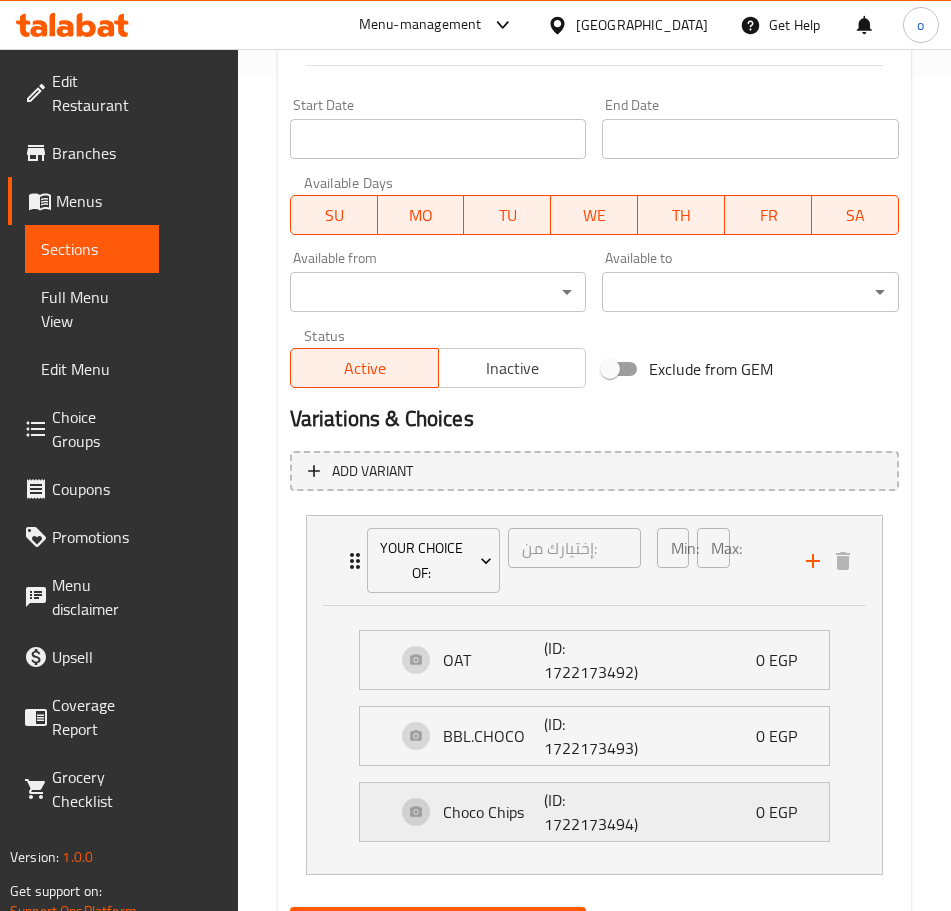 click on "Choco Chips (ID: 1722173494) 0 EGP" at bounding box center (600, 812) 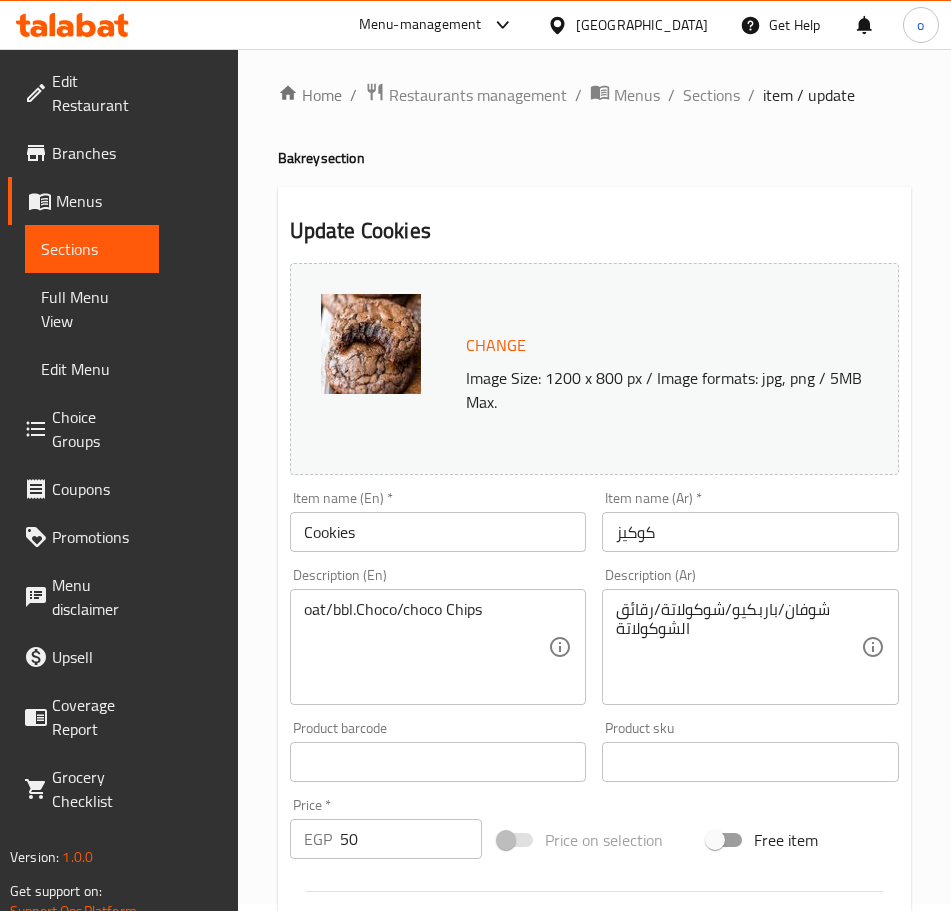 scroll, scrollTop: 0, scrollLeft: 0, axis: both 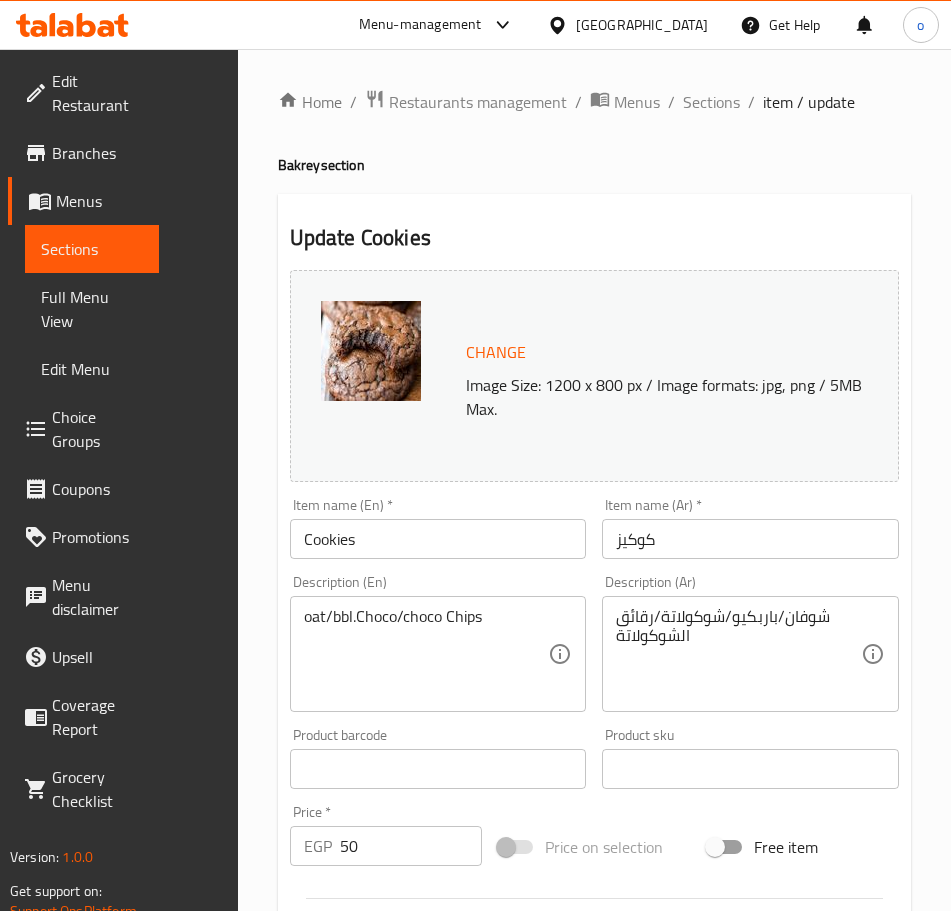 click on "Bakrey  section" at bounding box center (594, 165) 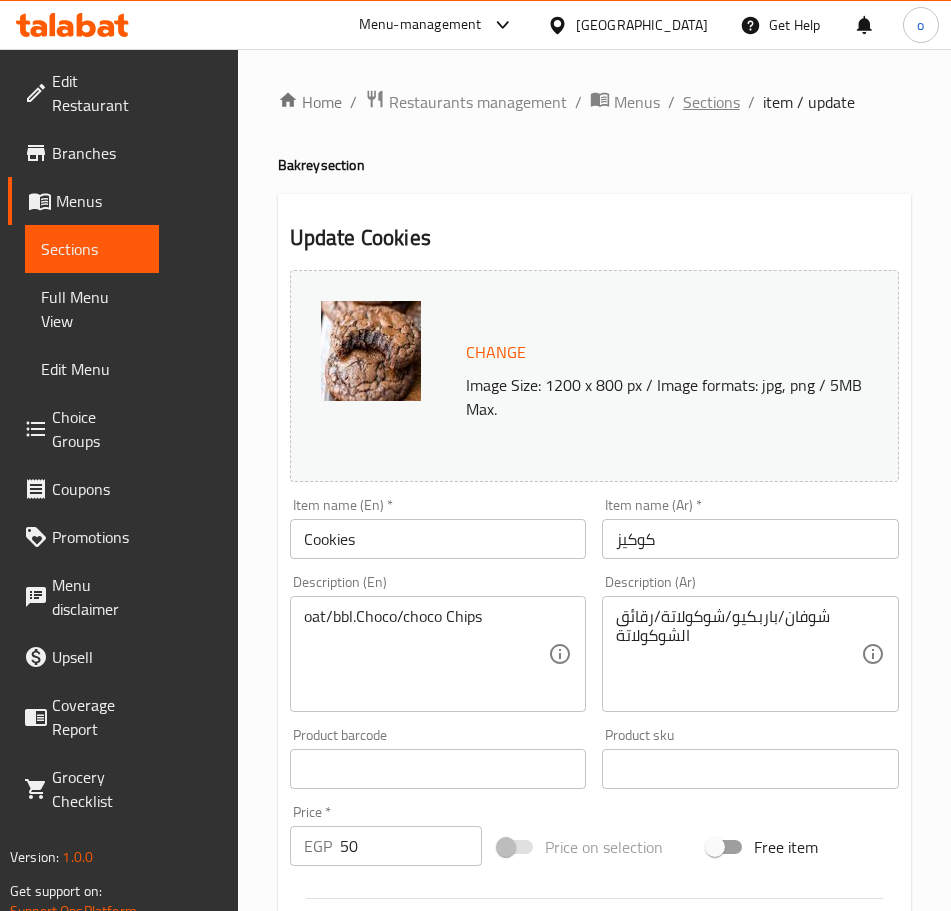 click on "Sections" at bounding box center (711, 102) 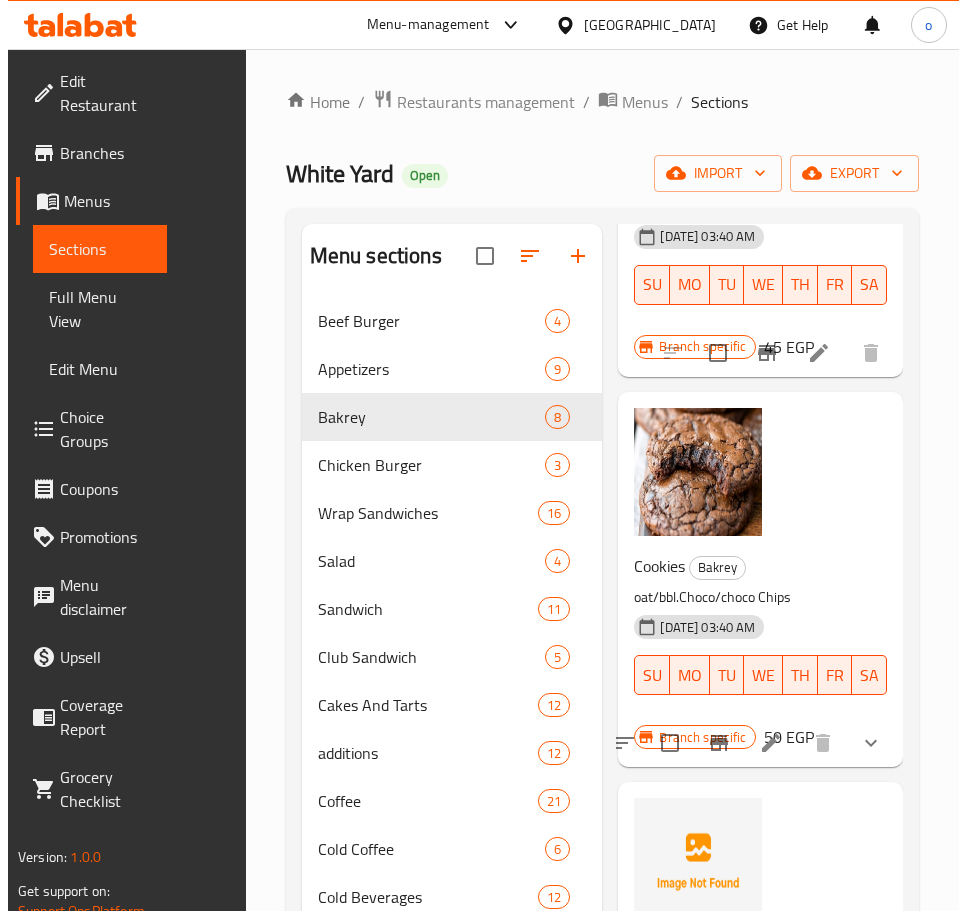 scroll, scrollTop: 1100, scrollLeft: 0, axis: vertical 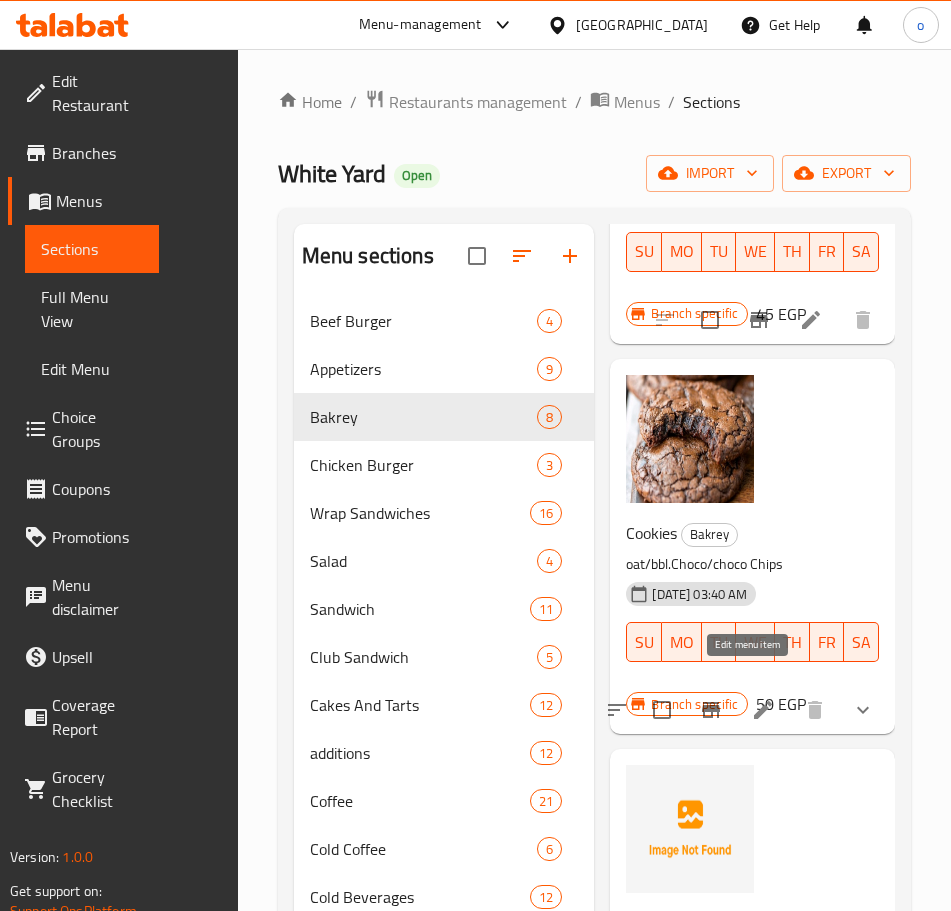 click 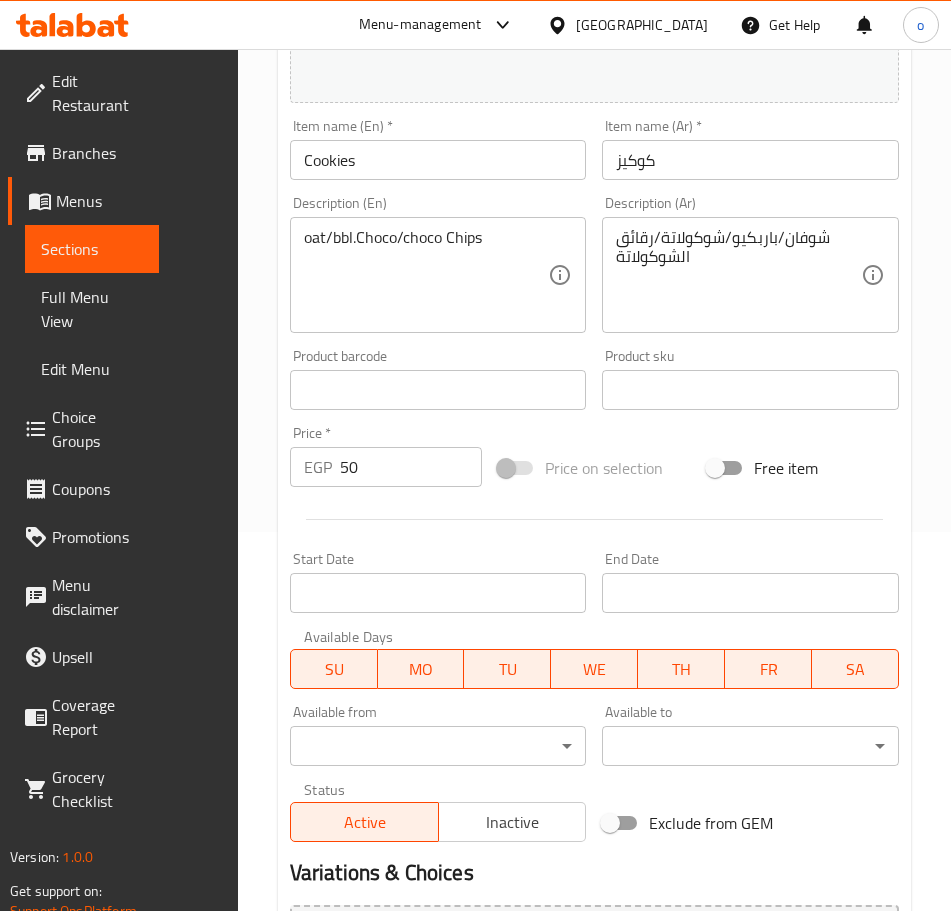 scroll, scrollTop: 564, scrollLeft: 0, axis: vertical 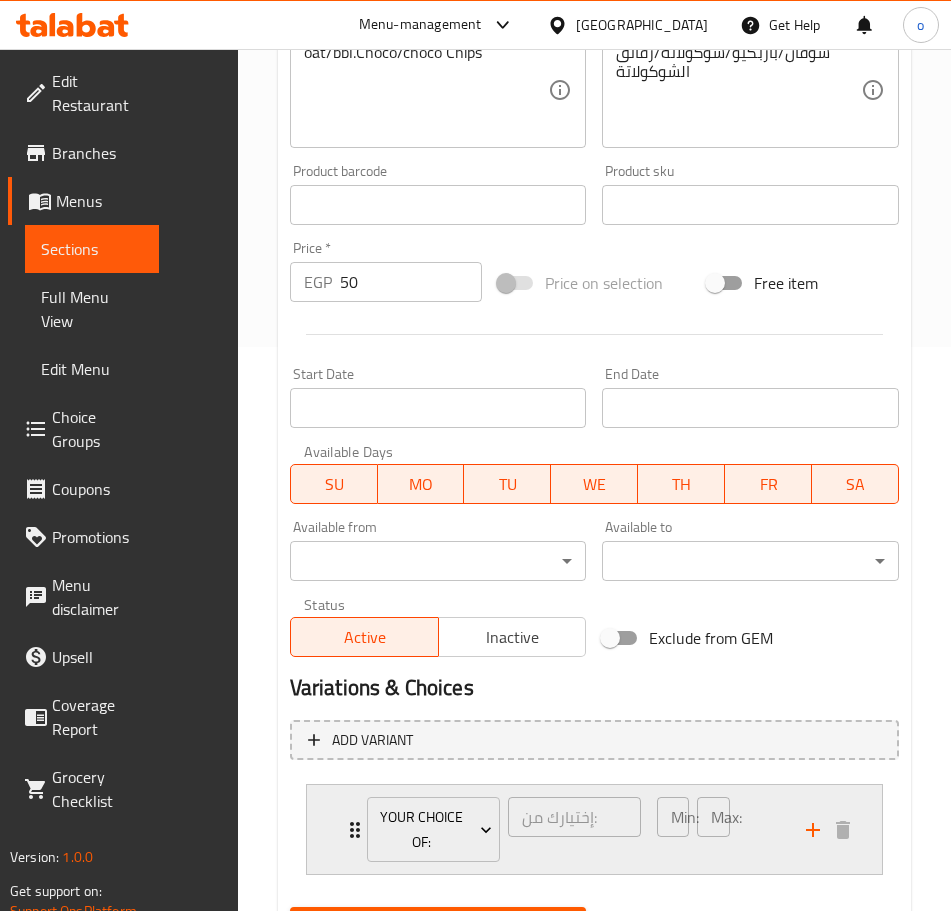 click on "Min: 1 ​ Max: 1 ​" at bounding box center [719, 829] 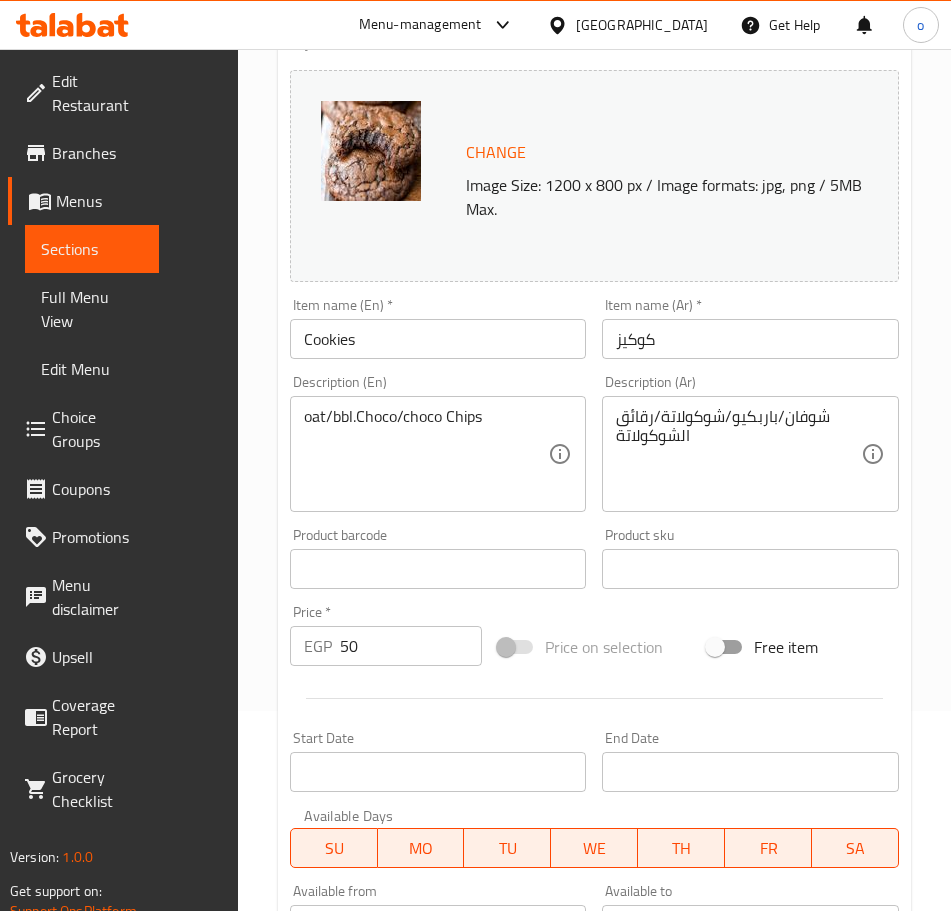 scroll, scrollTop: 0, scrollLeft: 0, axis: both 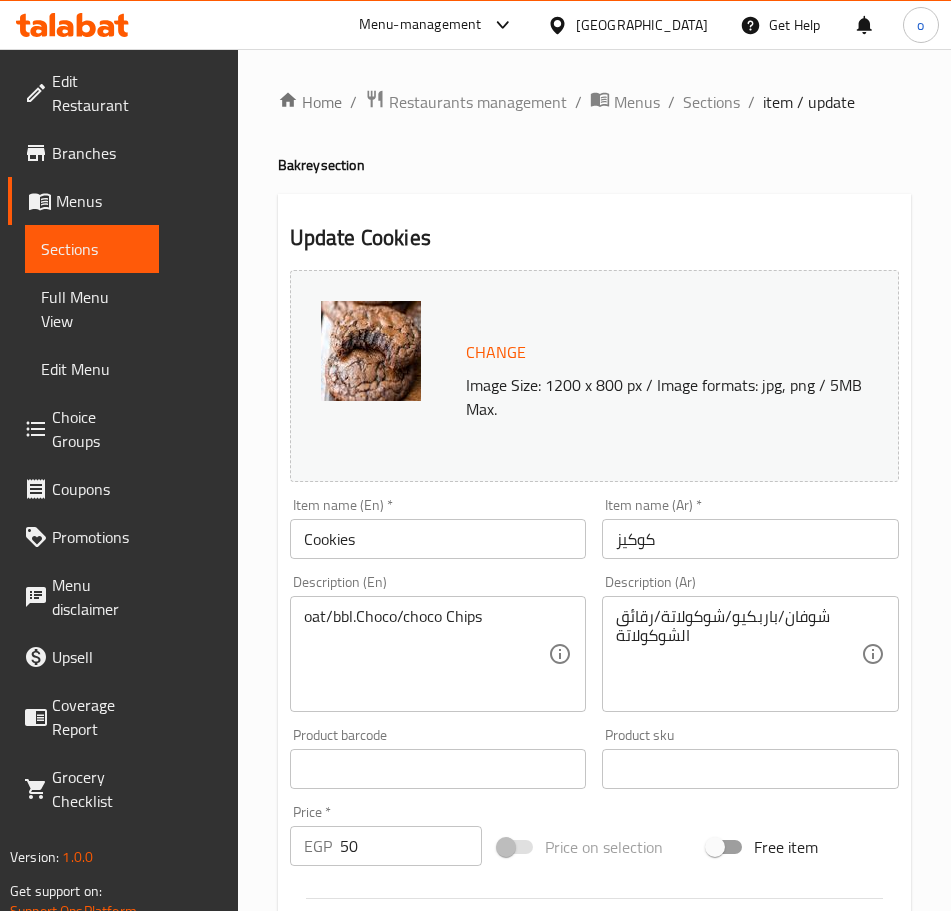 click on "Update Cookies Change Image Size: 1200 x 800 px / Image formats: jpg, png / 5MB Max. Item name (En)   * Cookies Item name (En)  * Item name (Ar)   * كوكيز Item name (Ar)  * Description (En) oat/bbl.Choco/choco Chips Description (En) Description (Ar) شوفان/باربكيو/شوكولاتة/رقائق الشوكولاتة Description (Ar) Product barcode Product barcode Product sku Product sku Price   * EGP 50 Price  * Price on selection Free item Start Date Start Date End Date End Date Available Days SU MO TU WE TH FR SA Available from ​ ​ Available to ​ ​ Status Active Inactive Exclude from GEM Variations & Choices Add variant Your Choice Of:     إختيارك من: ​ Min: 1 ​ Max: 1 ​ OAT  (ID: 1722173492) 0 EGP Name (En) OAT Name (En) Name (Ar) شوفان Name (Ar) Price EGP 0 Price Status BBL.CHOCO (ID: 1722173493) 0 EGP Name (En) BBL.CHOCO Name (En) Name (Ar) بي بي إل. تشوكو Name (Ar) Price EGP 0 Price Status Choco Chips (ID: 1722173494) 0 EGP Name (En) Name (En)" at bounding box center (594, 992) 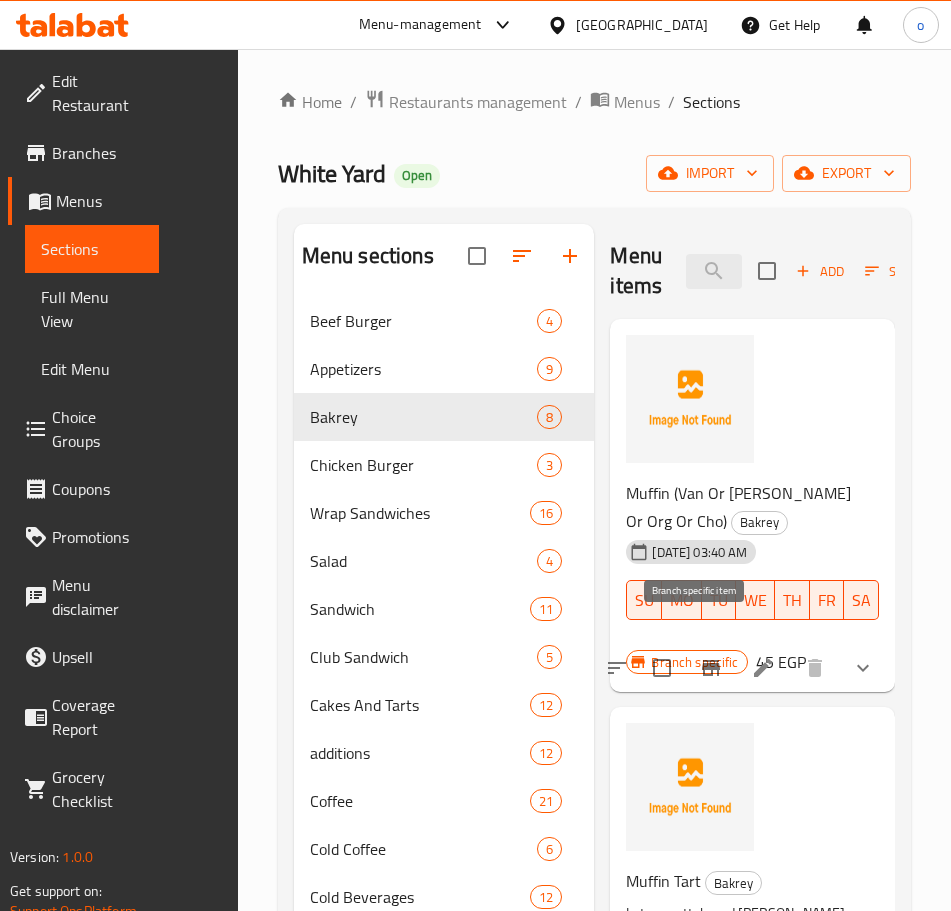 click at bounding box center (711, 668) 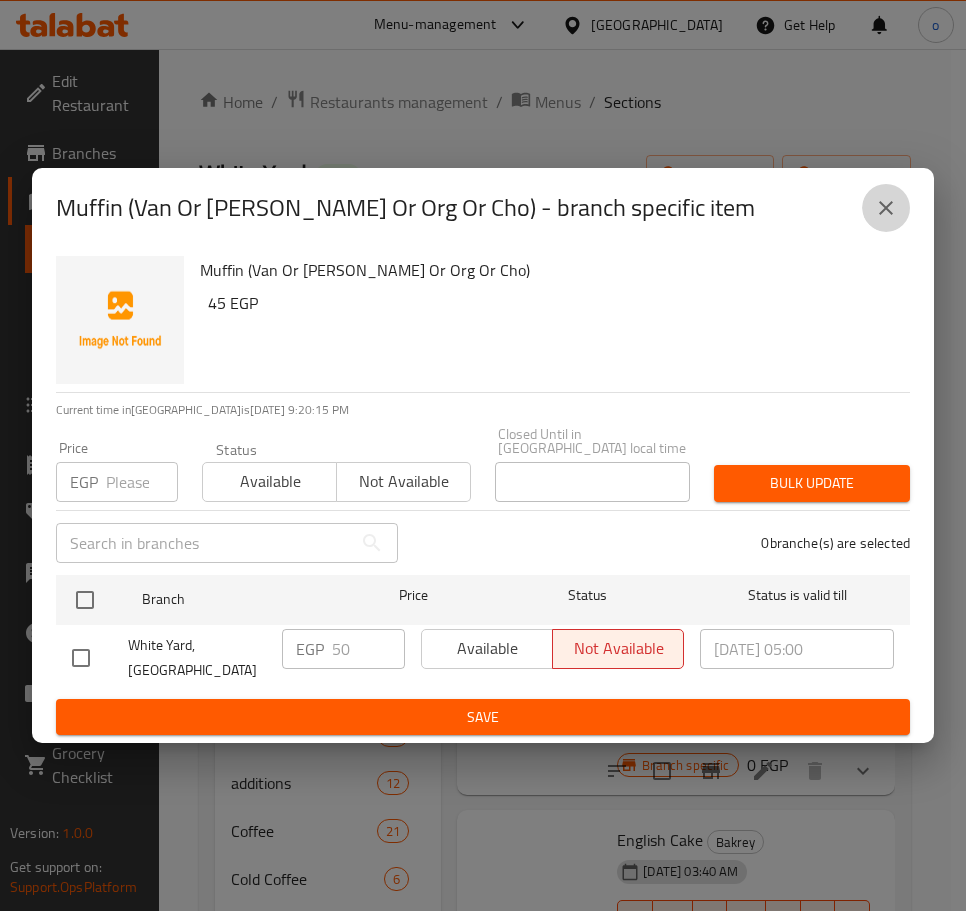 click 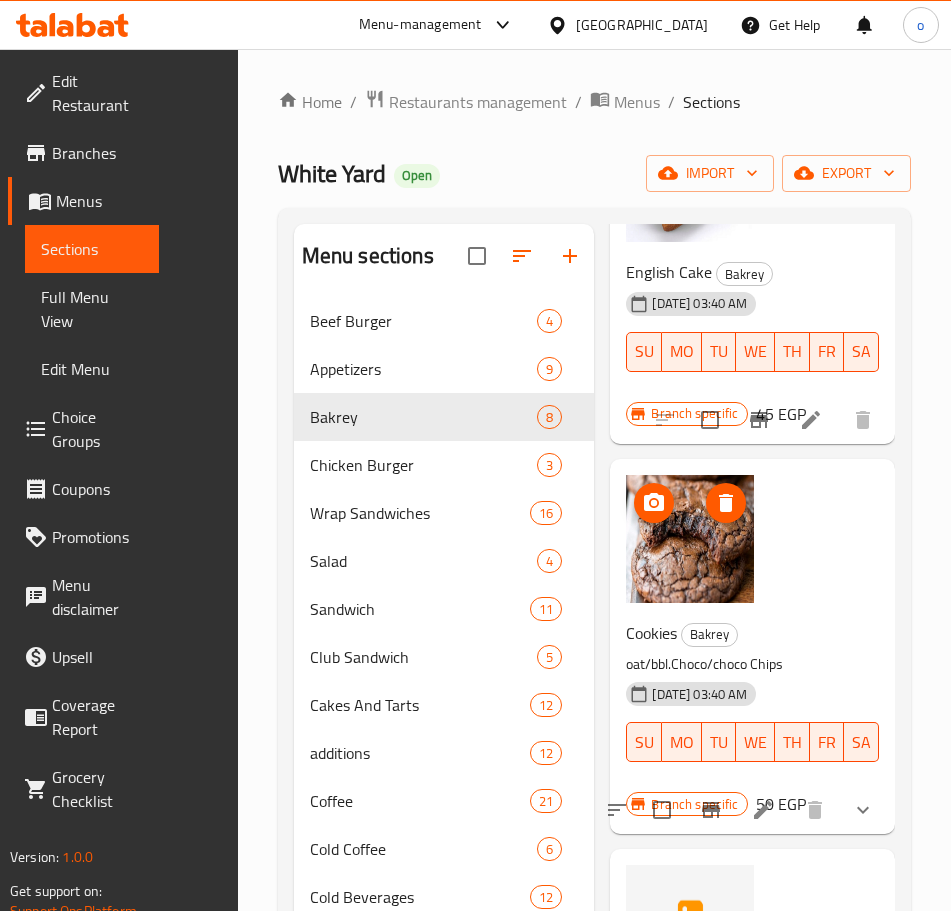 scroll, scrollTop: 1100, scrollLeft: 0, axis: vertical 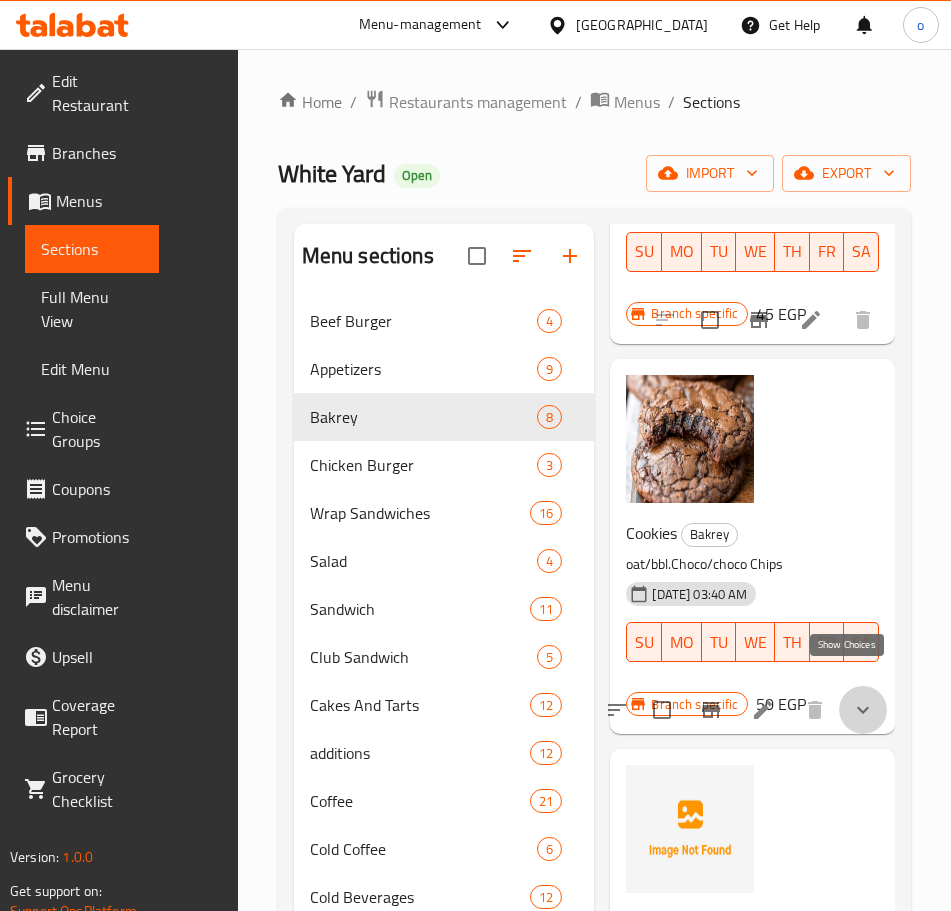 click 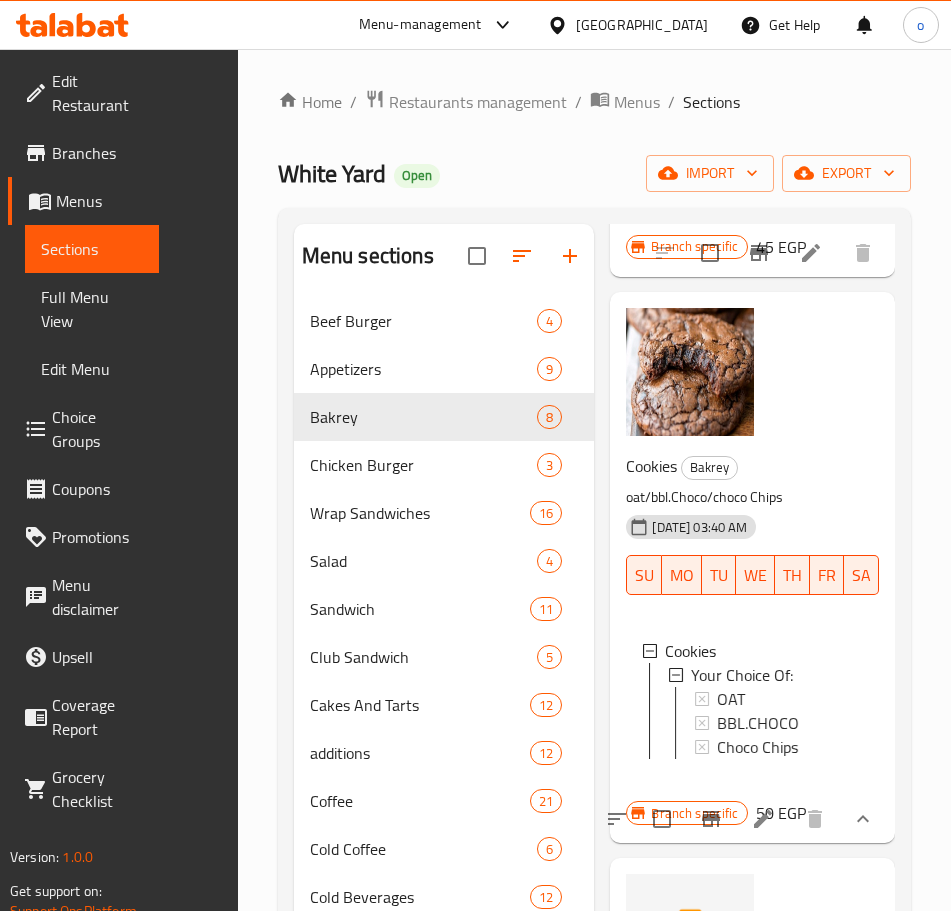 scroll, scrollTop: 1200, scrollLeft: 0, axis: vertical 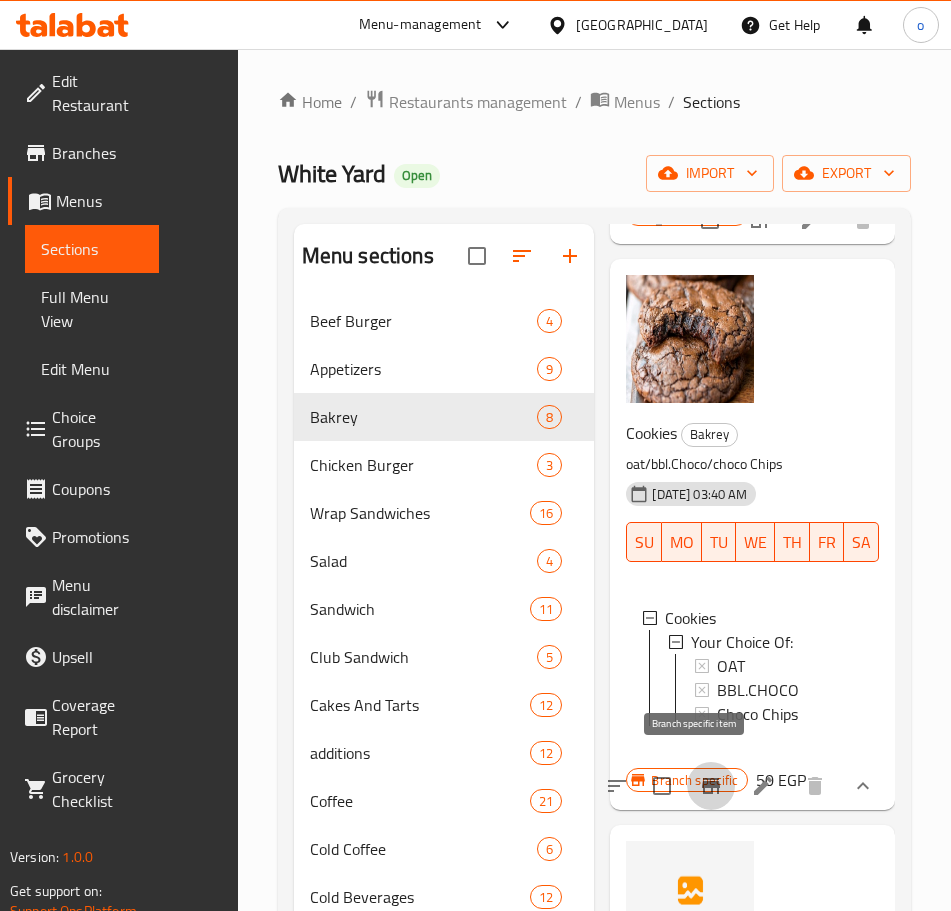 click 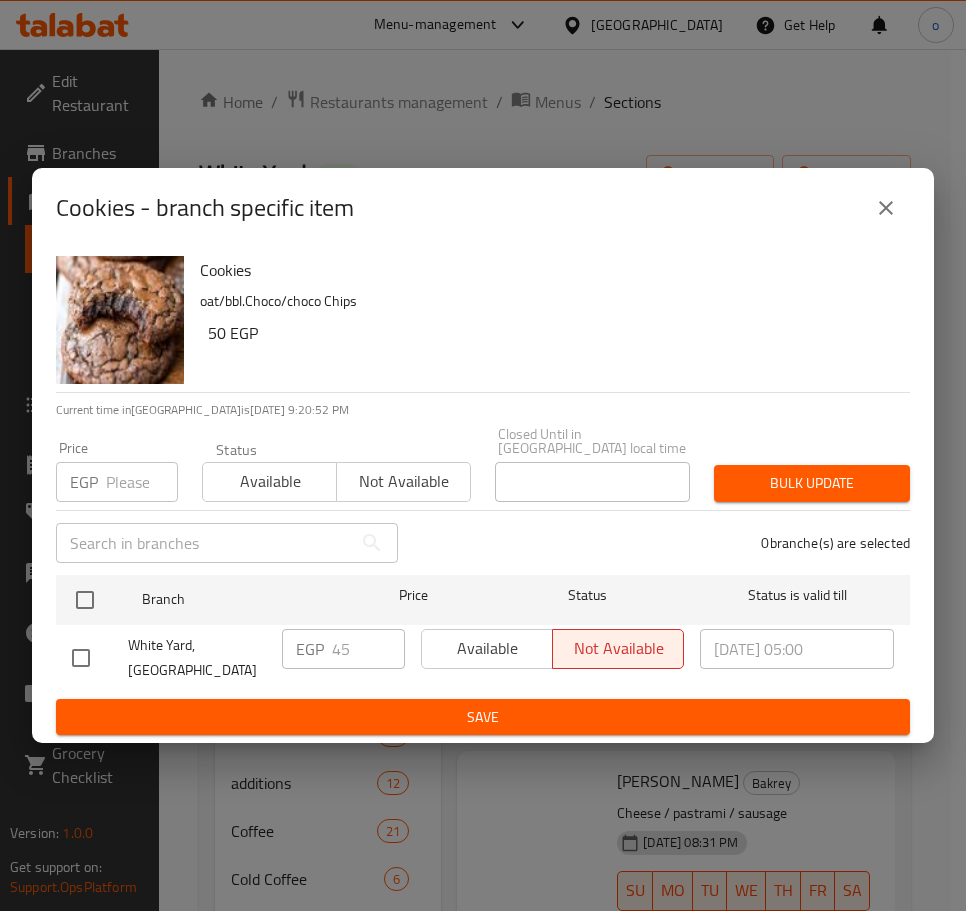 click on "Cookies - branch specific item" at bounding box center (483, 208) 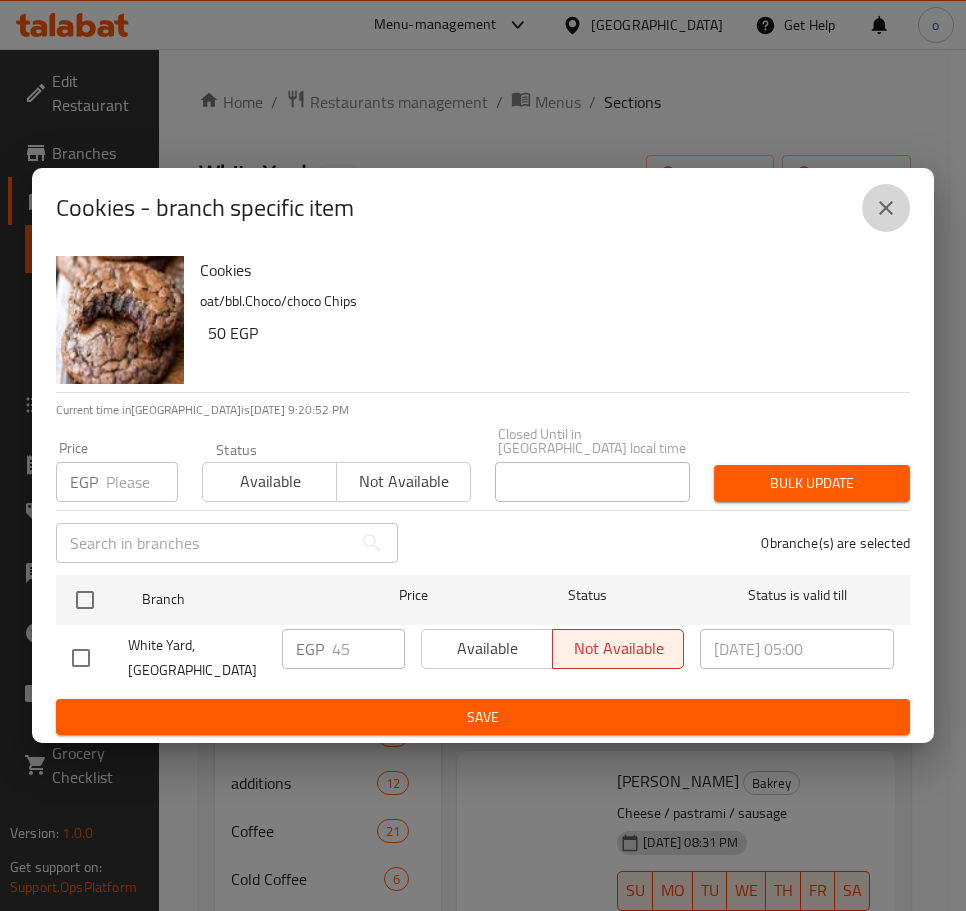 click 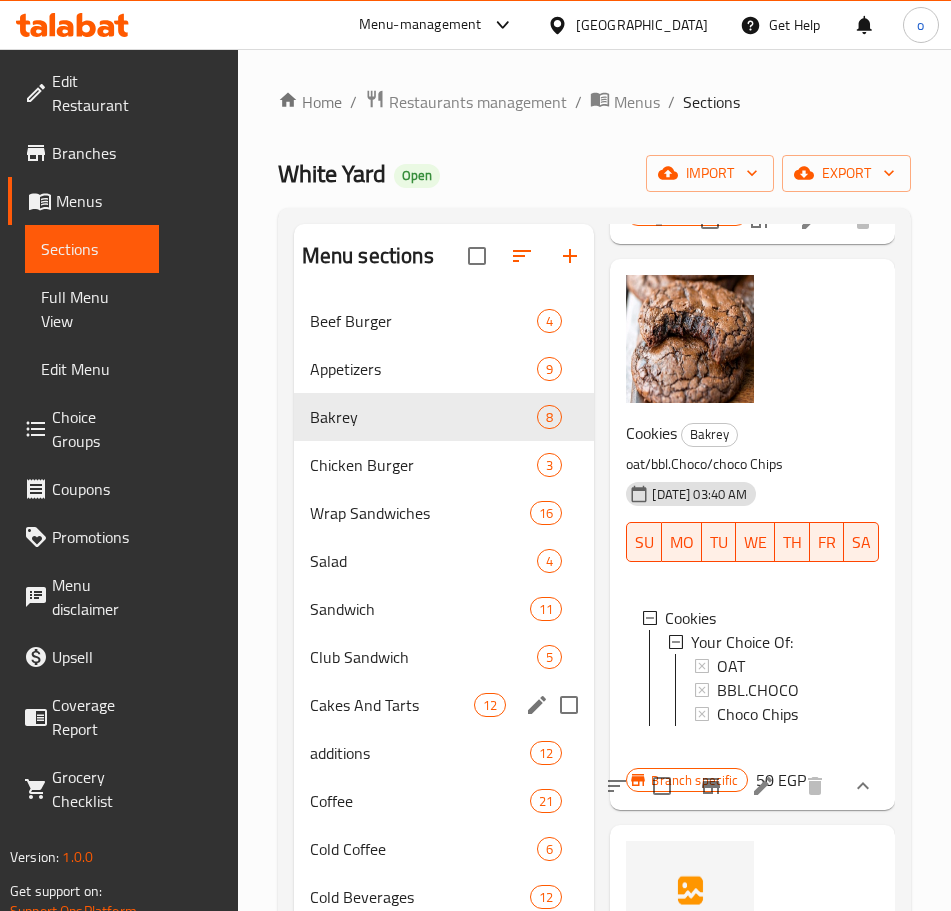 scroll, scrollTop: 200, scrollLeft: 0, axis: vertical 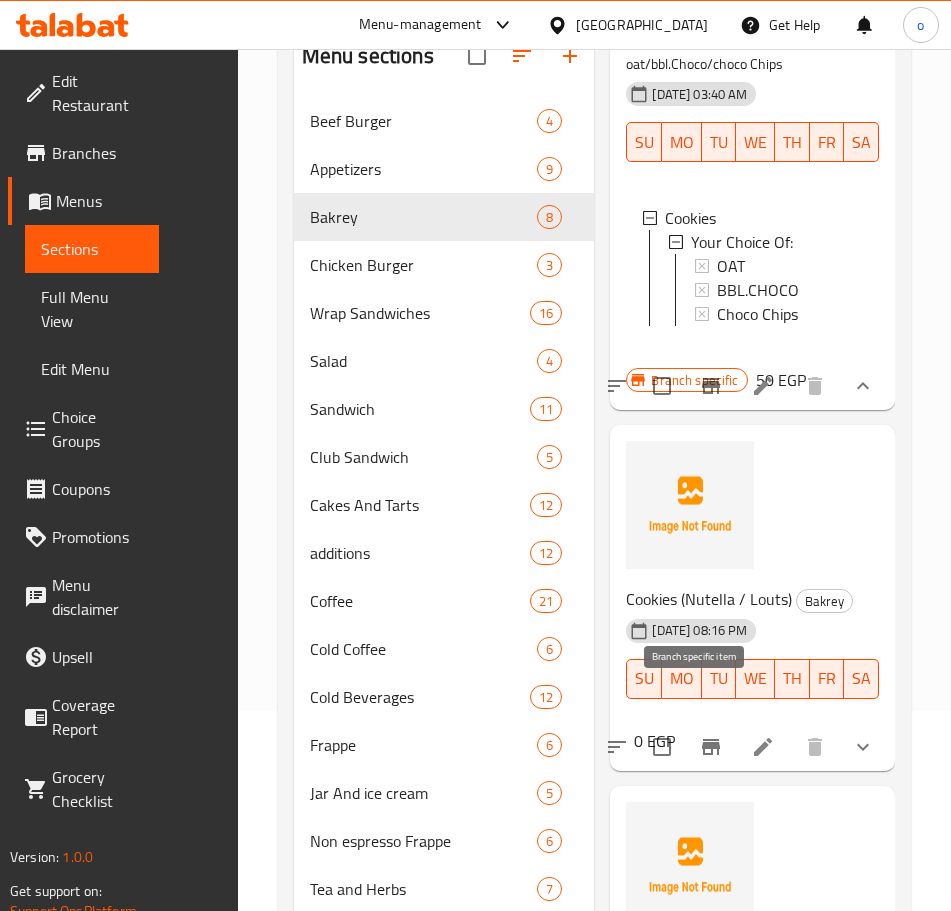 click at bounding box center (711, 747) 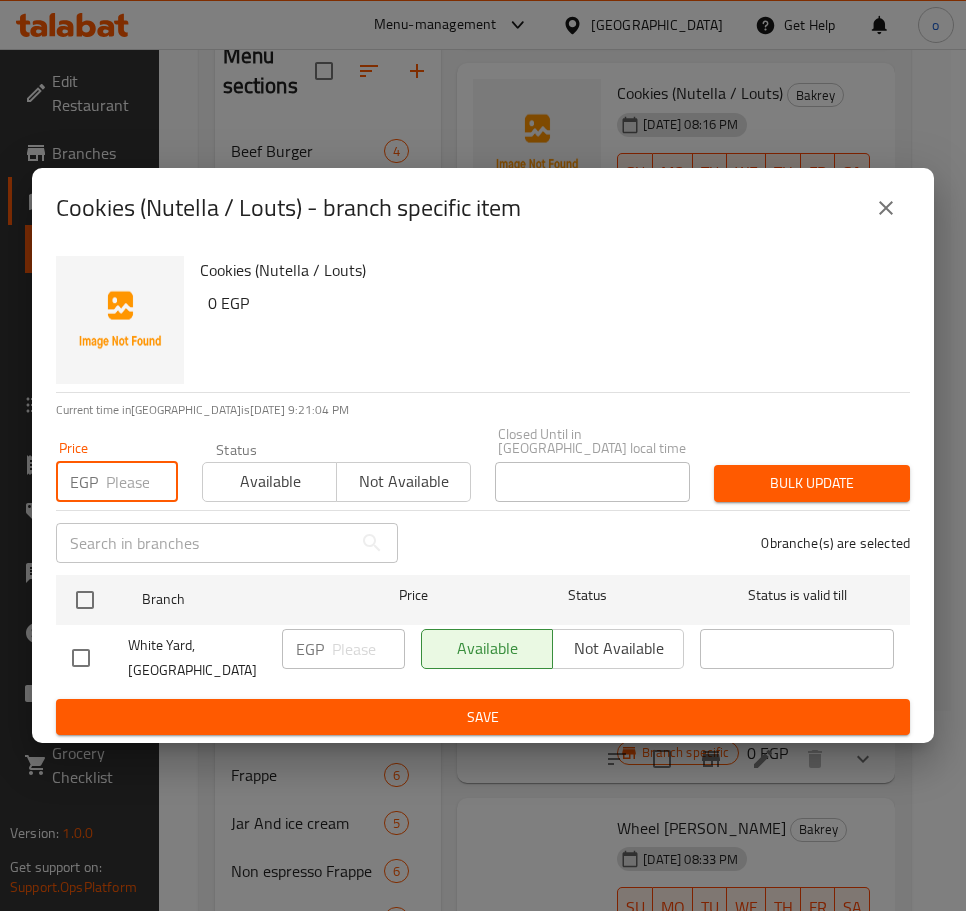click at bounding box center [142, 482] 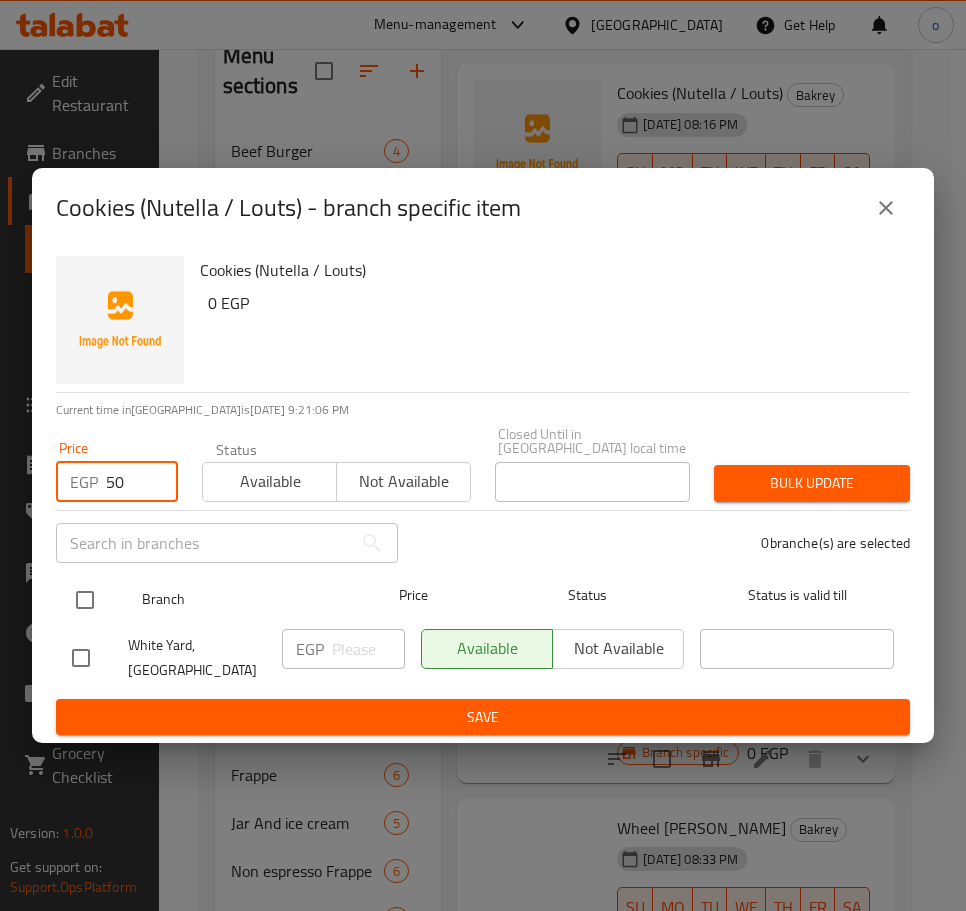 type on "50" 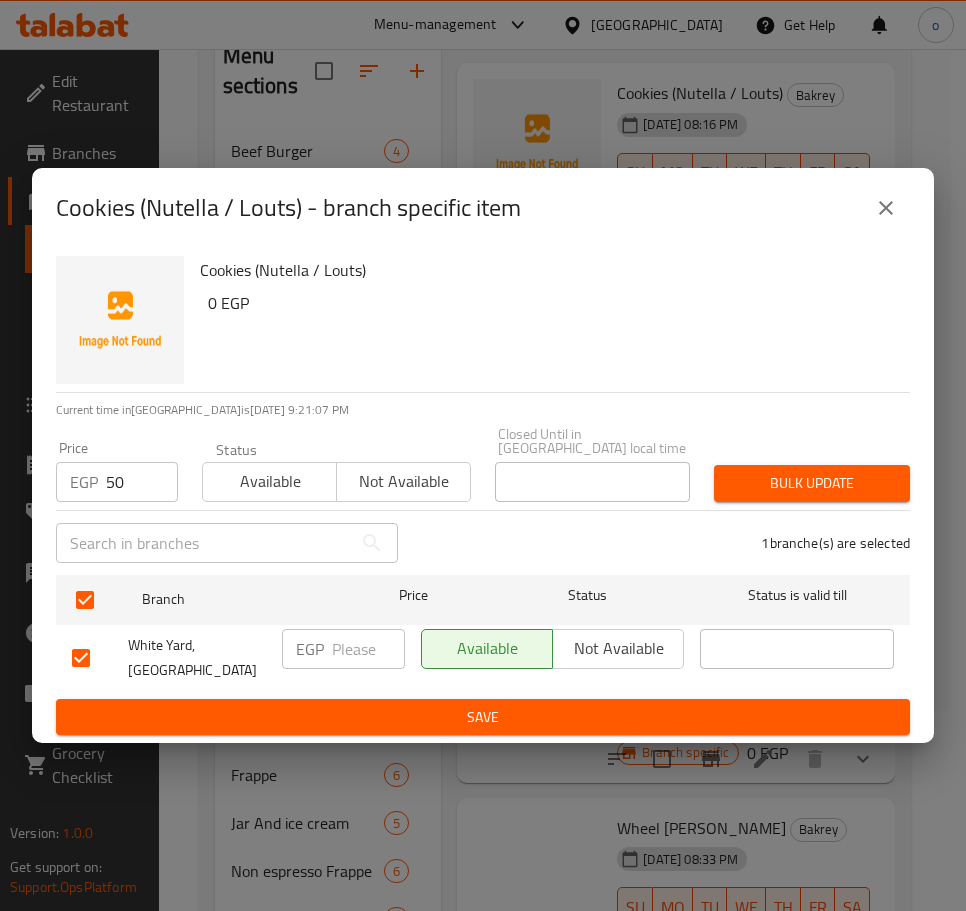 click on "Bulk update" at bounding box center [812, 483] 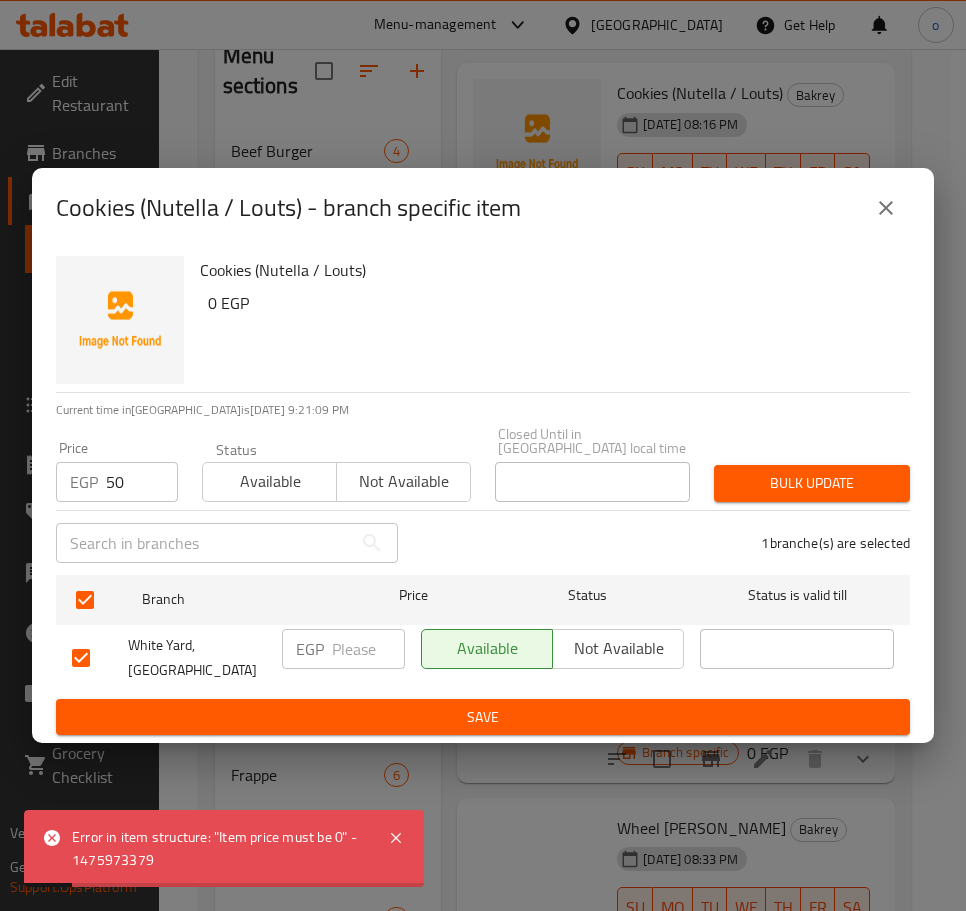 click 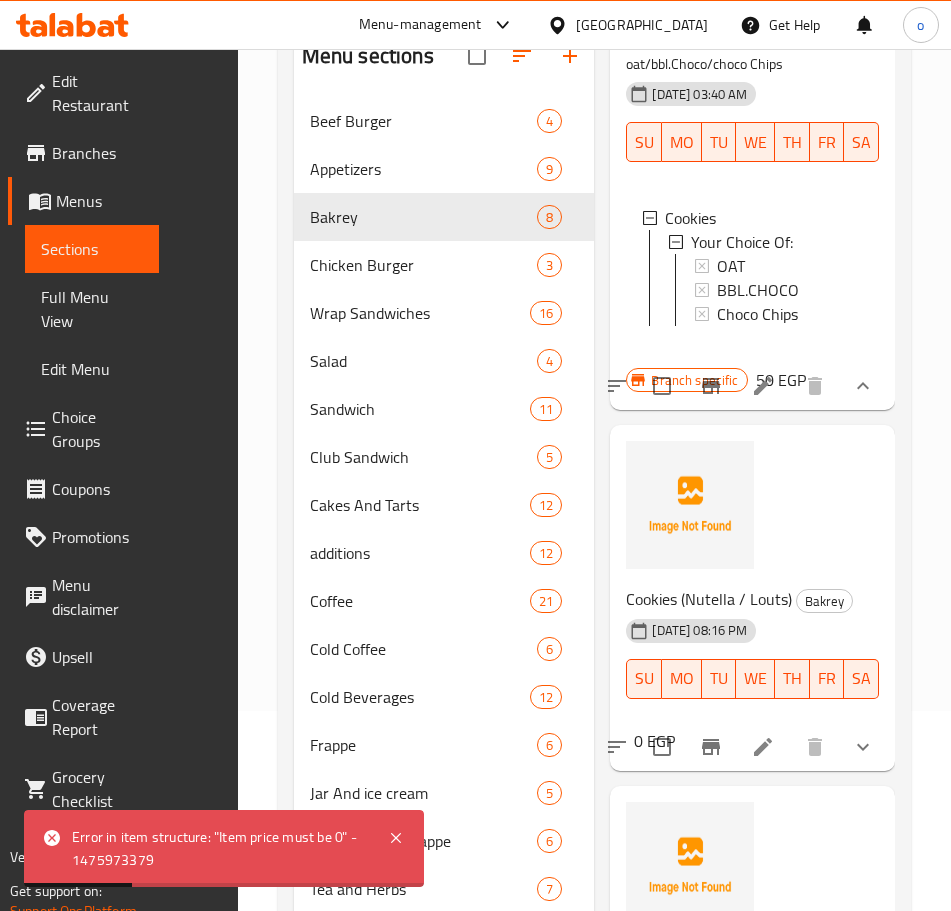 click at bounding box center [763, 747] 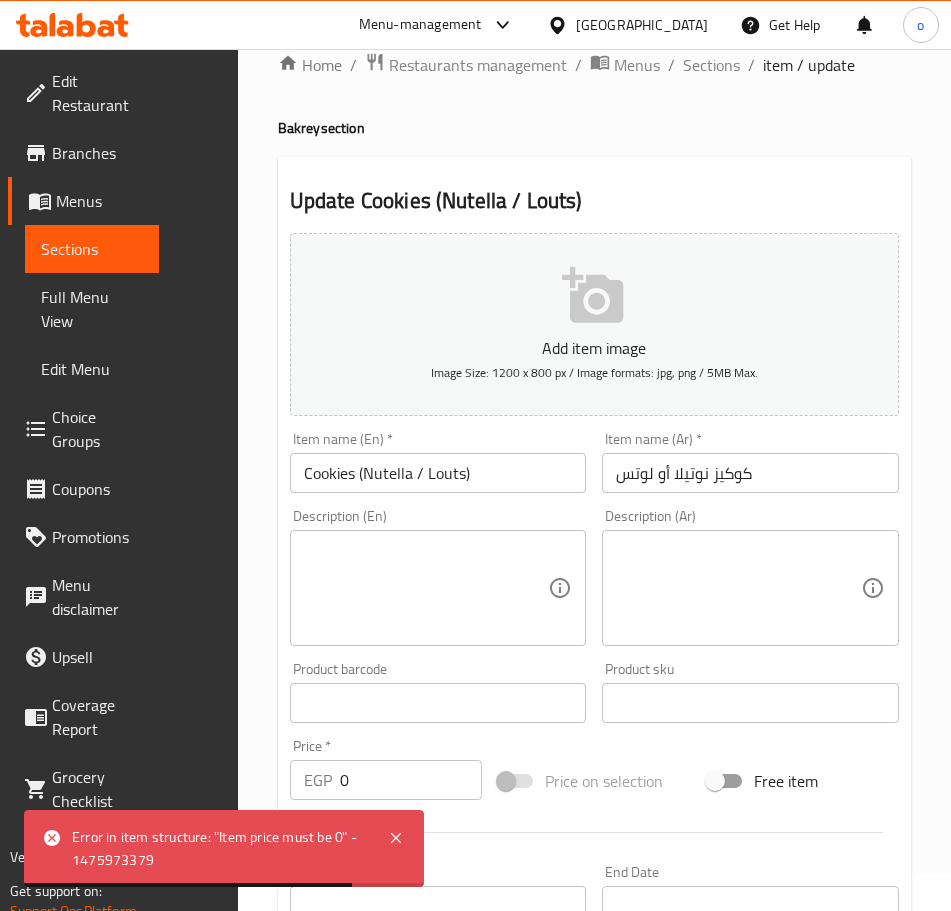scroll, scrollTop: 0, scrollLeft: 0, axis: both 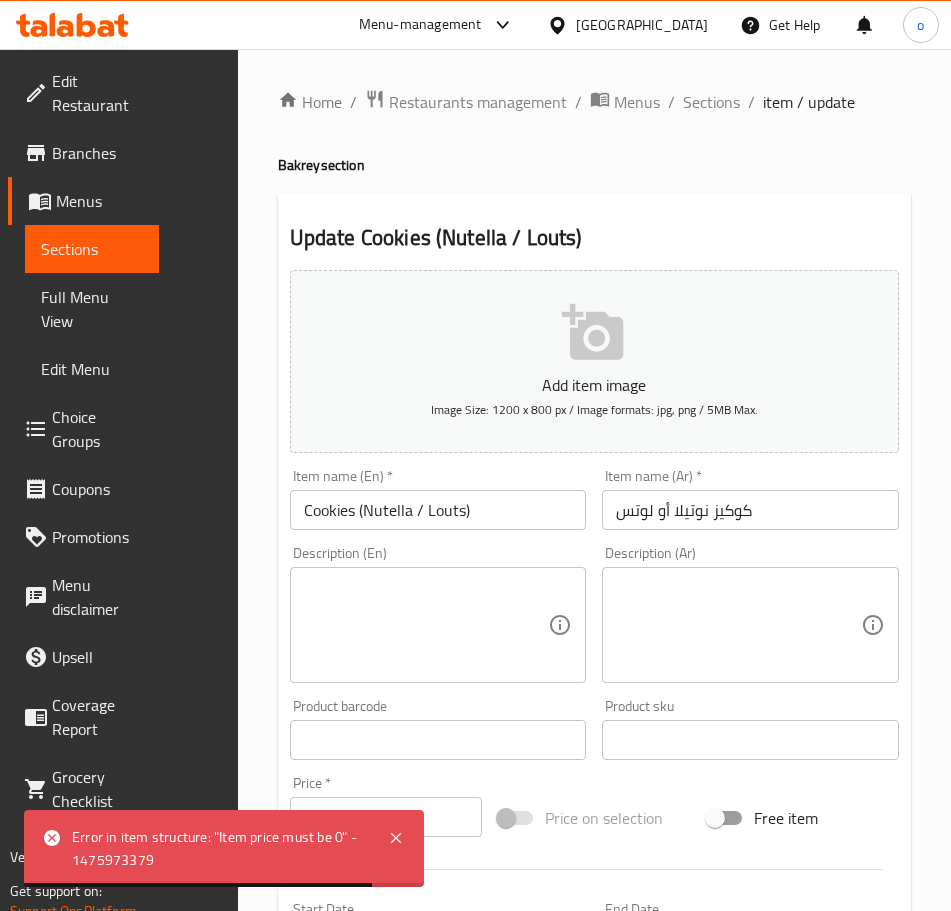 click on "Home / Restaurants management / Menus / Sections / item / update Bakrey  section Update Cookies (Nutella / Louts)  Add item image Image Size: 1200 x 800 px / Image formats: jpg, png / 5MB Max. Item name (En)   * Cookies (Nutella / Louts) Item name (En)  * Item name (Ar)   * كوكيز نوتيلا أو لوتس Item name (Ar)  * Description (En) Description (En) Description (Ar) Description (Ar) Product barcode Product barcode Product sku Product sku Price   * EGP 0 Price  * Price on selection Free item Start Date Start Date End Date End Date Available Days SU MO TU WE TH FR SA Available from ​ ​ Available to ​ ​ Status Active Inactive Exclude from GEM Variations & Choices Your choice of: (ID: 1021176714) Min 1  ,  Max 1 Name (En) Your choice of: Name (En) Name (Ar) اختيارك من: Name (Ar) Min 1 Min Max 1 Max Nutella (ID: 1475973380) 50   EGP Name (En) Nutella Name (En) Name (Ar) نوتيلا Name (Ar) Price EGP 50 Price Status Louts (ID: 1475973381) 50   EGP Name (En) Louts Name (En)" at bounding box center [594, 805] 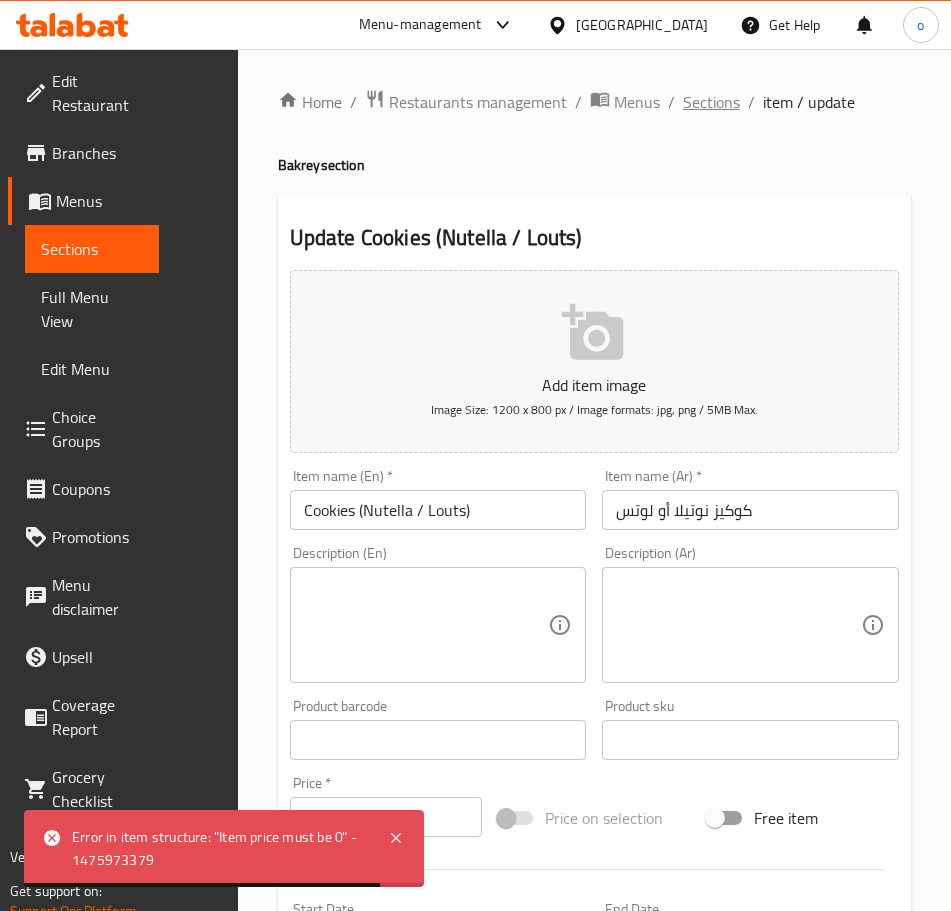 click on "Sections" at bounding box center [711, 102] 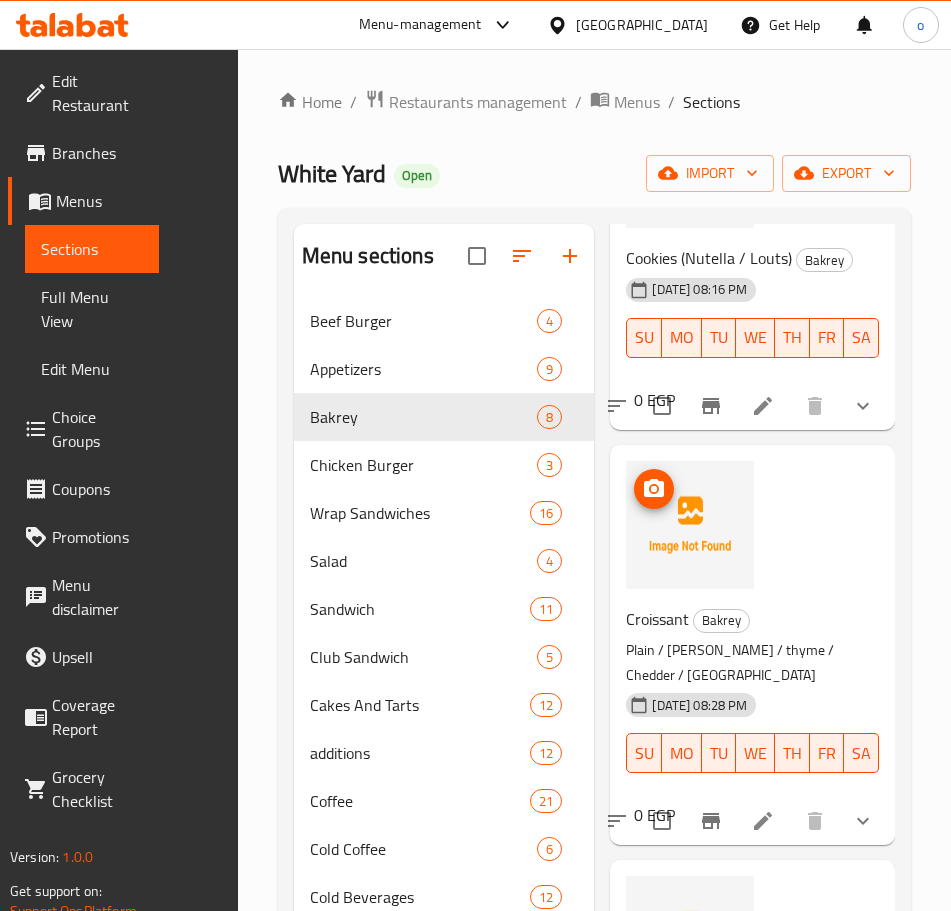 scroll, scrollTop: 1800, scrollLeft: 0, axis: vertical 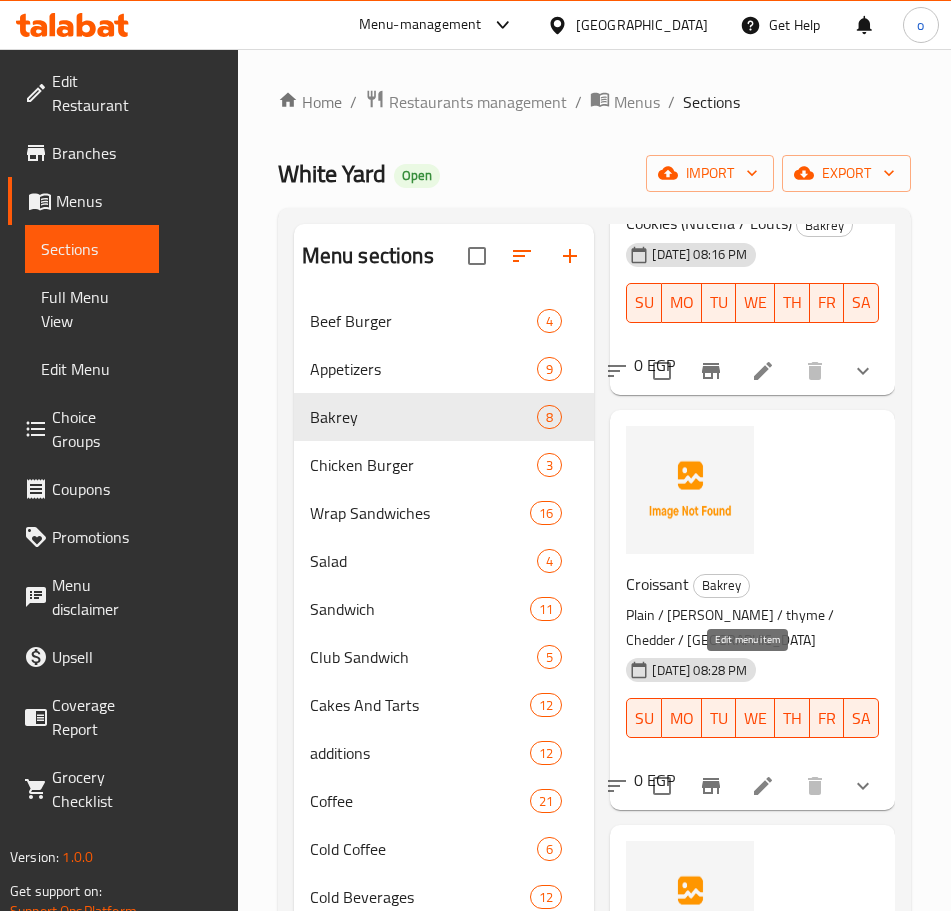 click 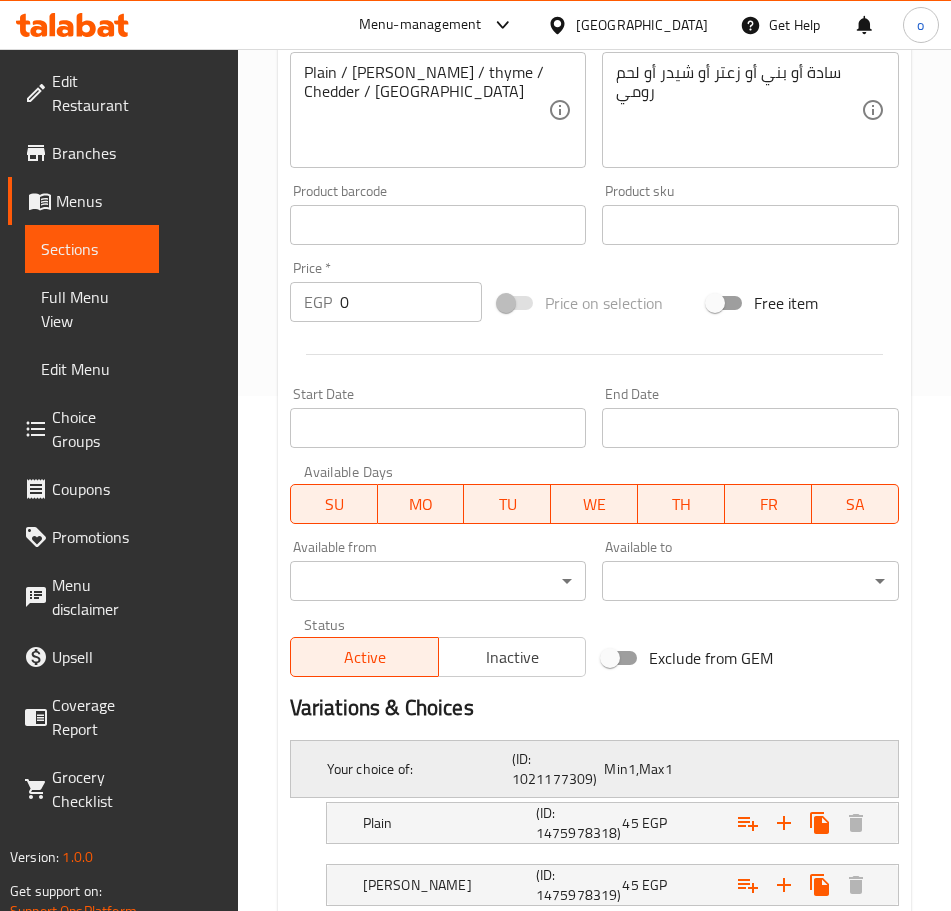 scroll, scrollTop: 761, scrollLeft: 0, axis: vertical 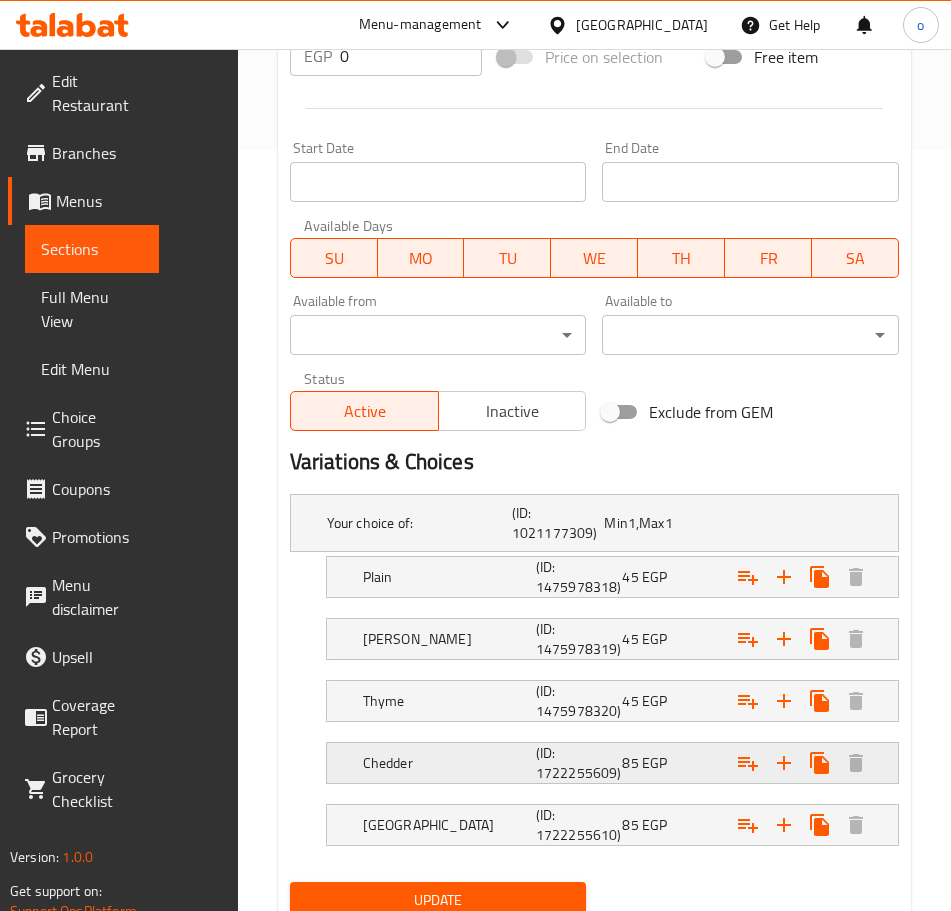 click on "Chedder" at bounding box center (415, 523) 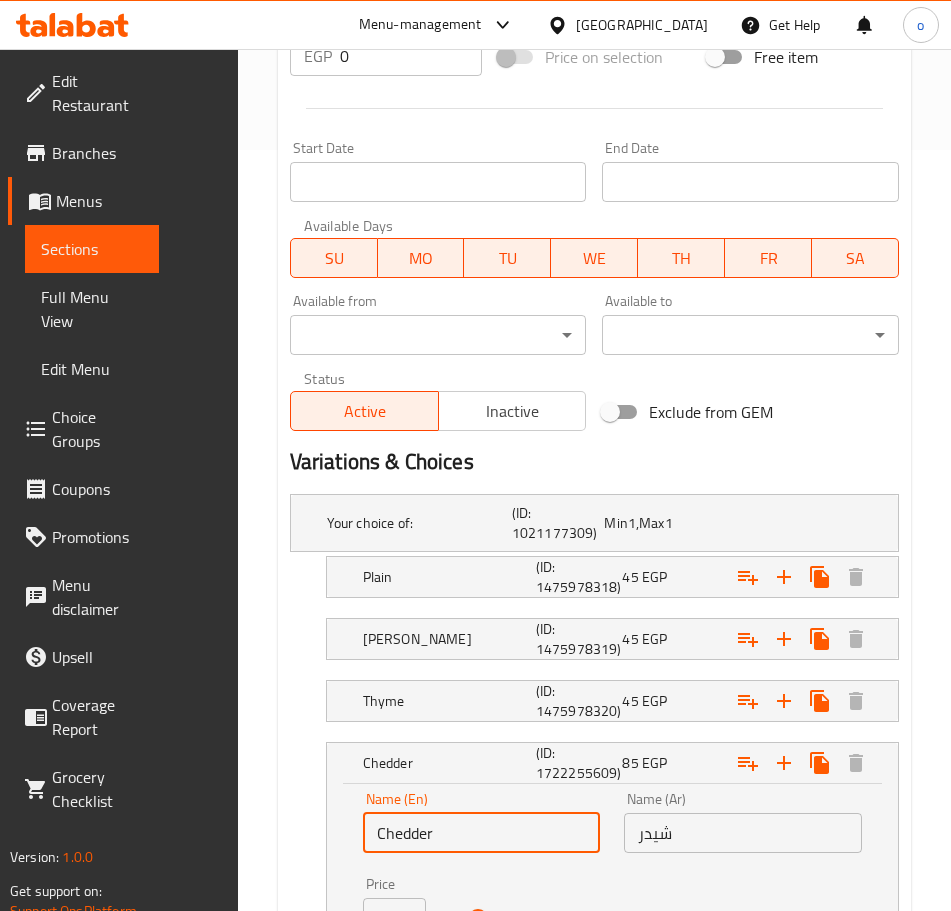 drag, startPoint x: 292, startPoint y: 769, endPoint x: 225, endPoint y: 769, distance: 67 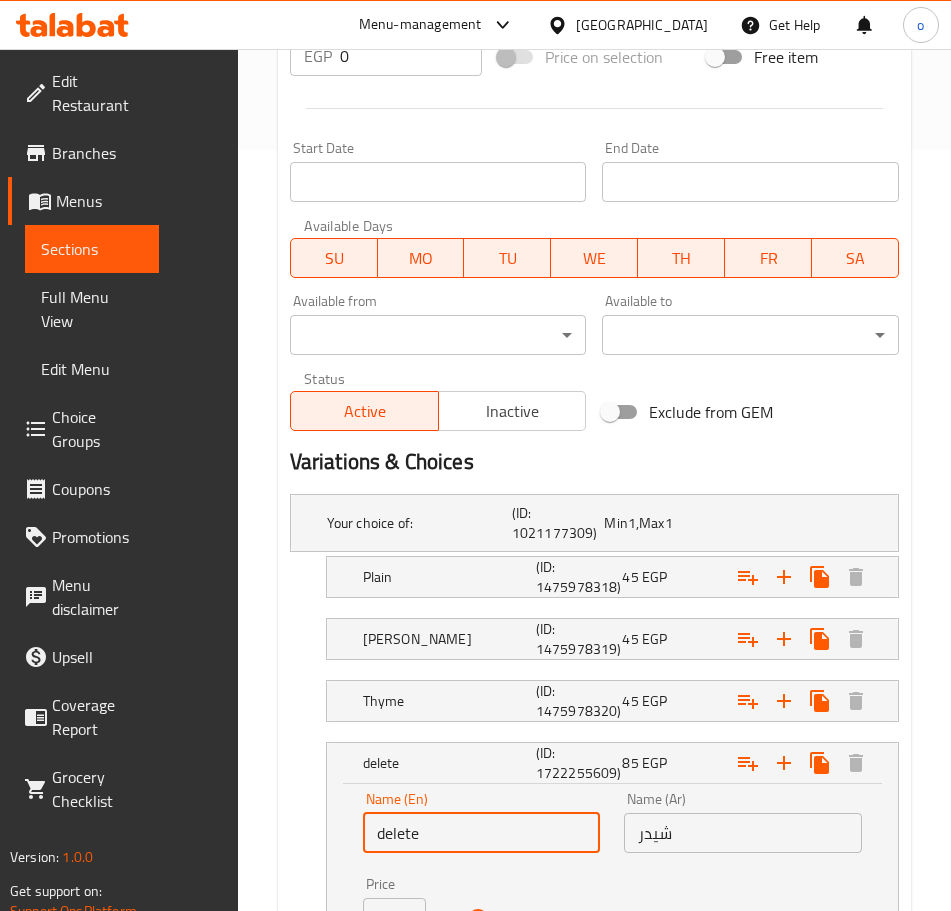 type on "delete" 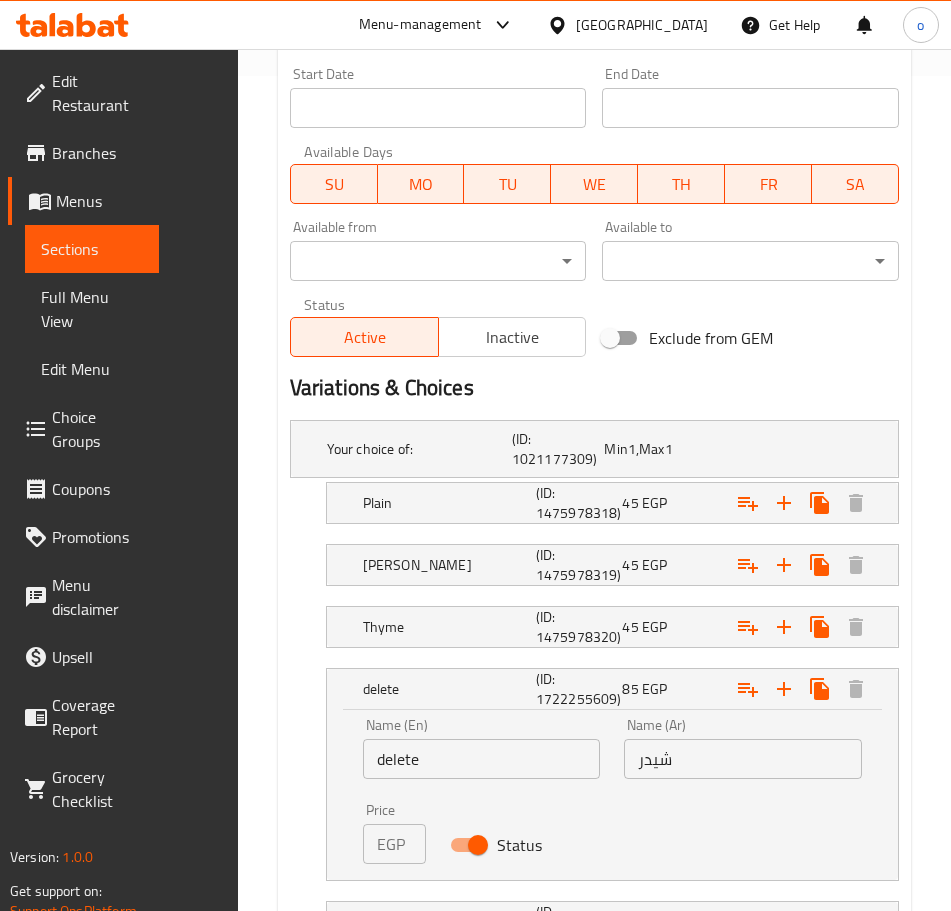 scroll, scrollTop: 933, scrollLeft: 0, axis: vertical 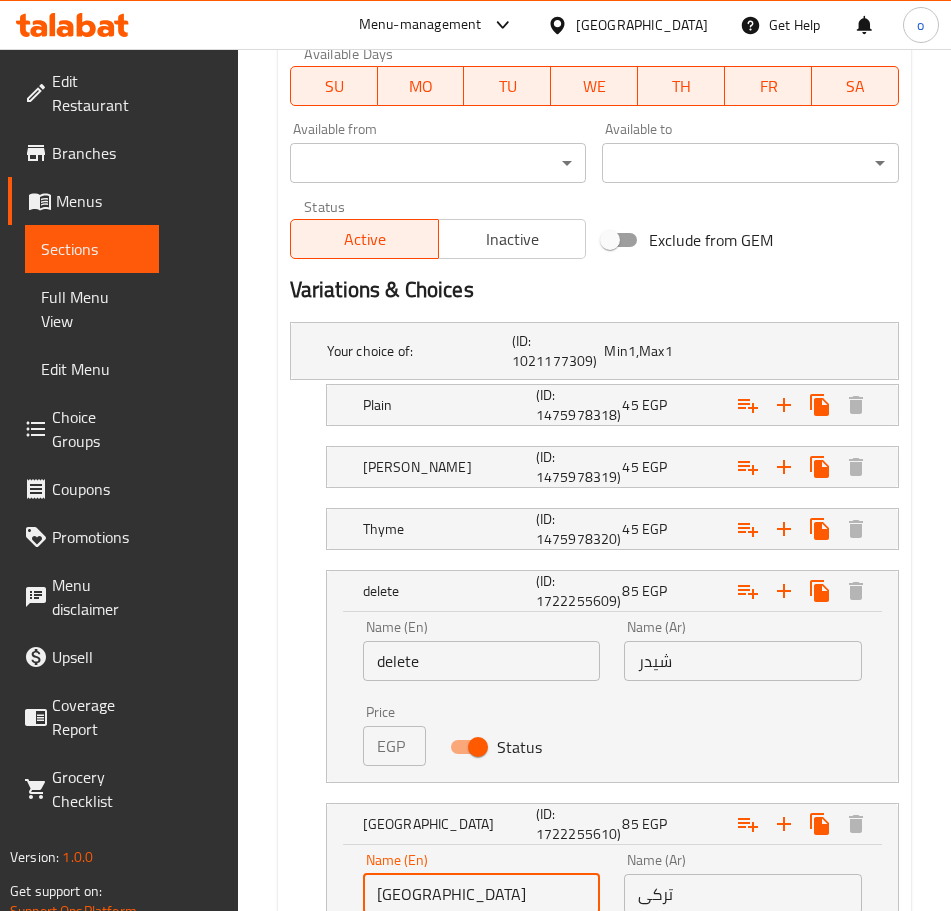 drag, startPoint x: 305, startPoint y: 729, endPoint x: 232, endPoint y: 719, distance: 73.68175 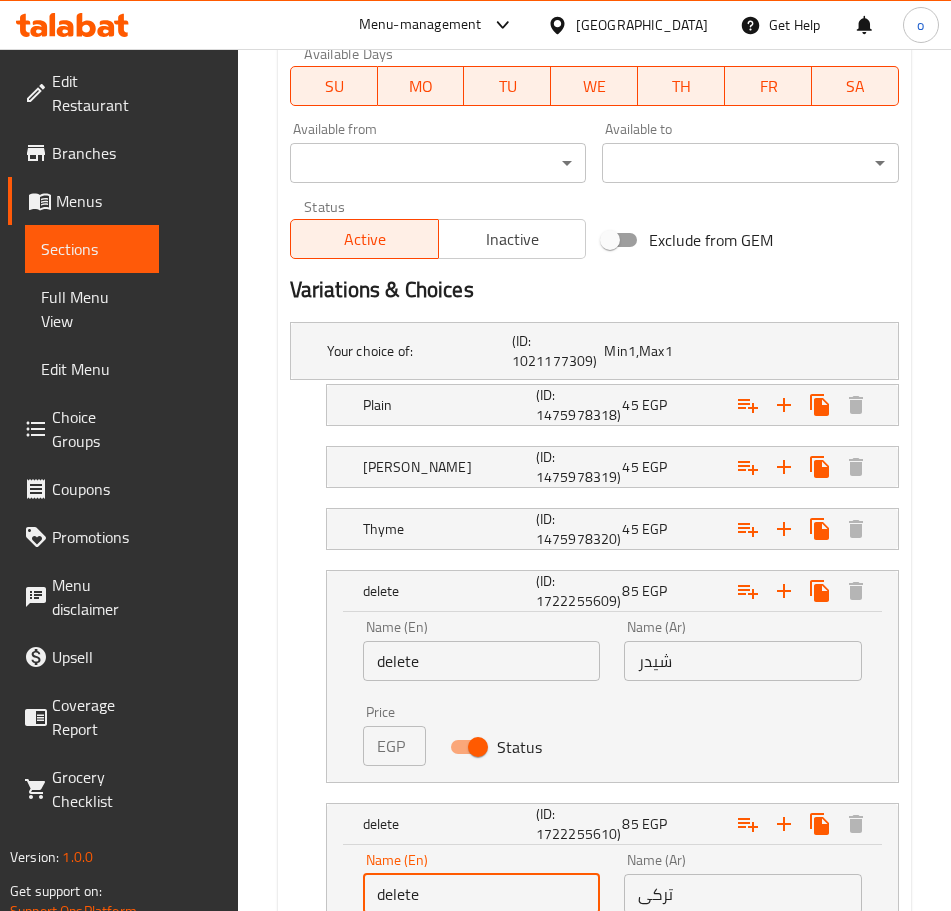 type on "delete" 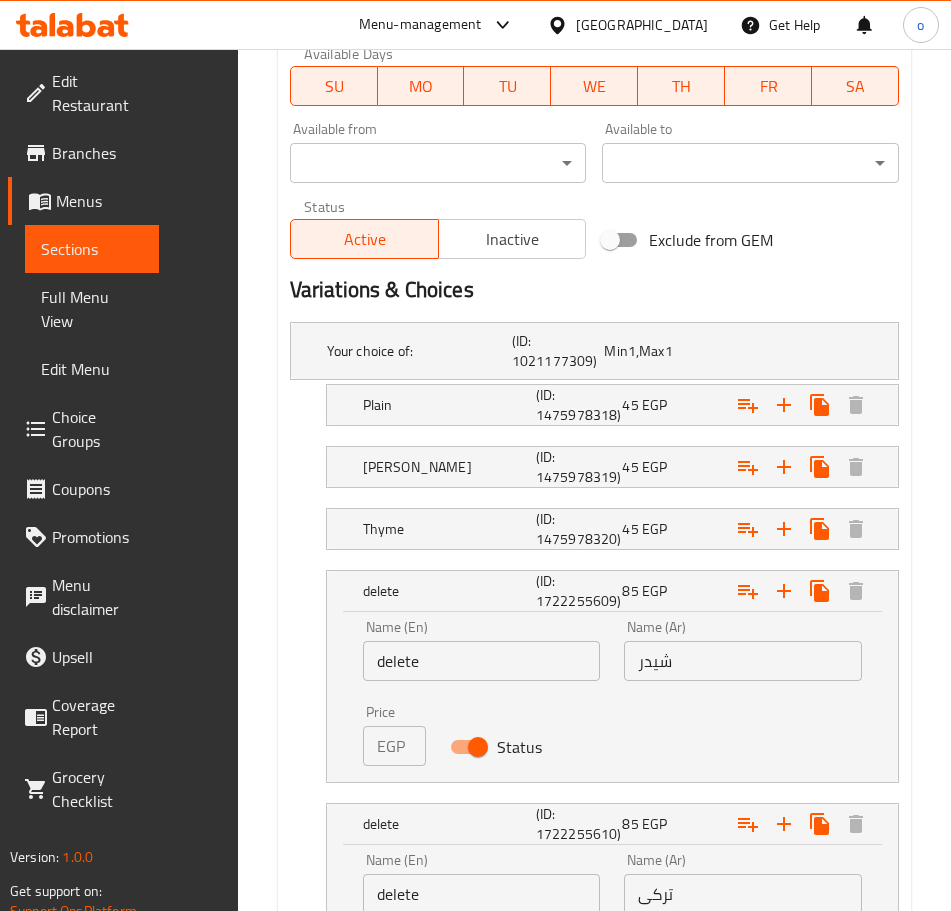 click on "Update" at bounding box center [438, 1070] 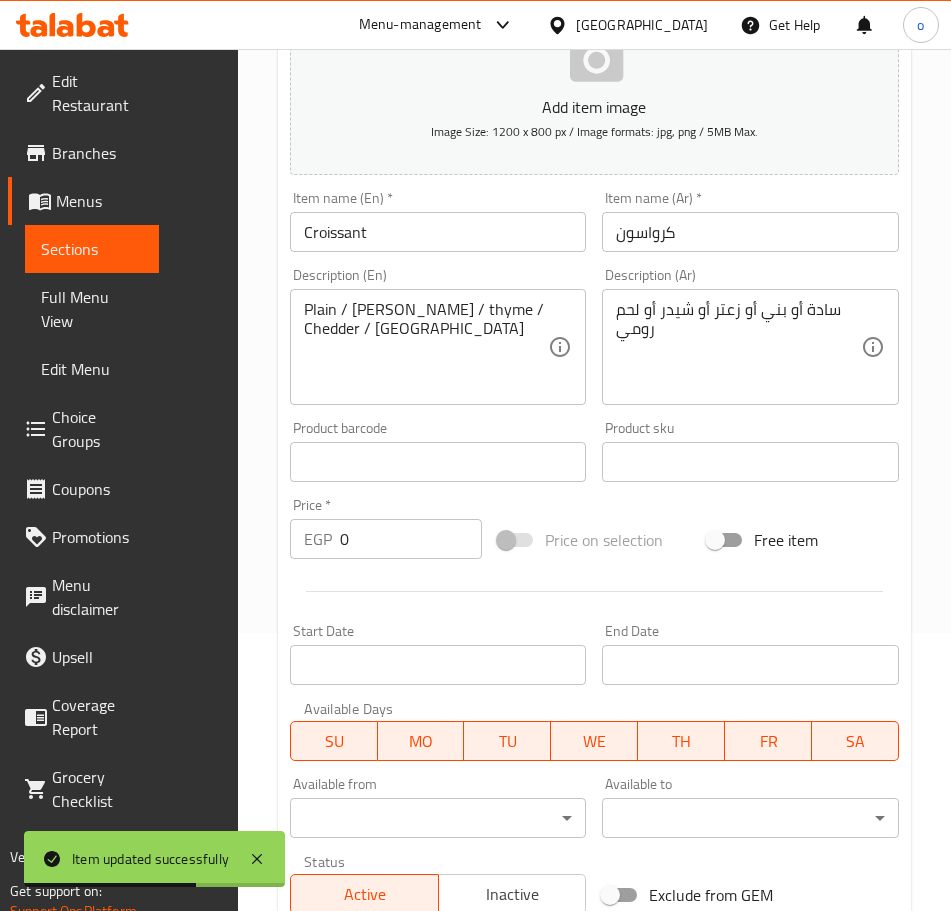 scroll, scrollTop: 233, scrollLeft: 0, axis: vertical 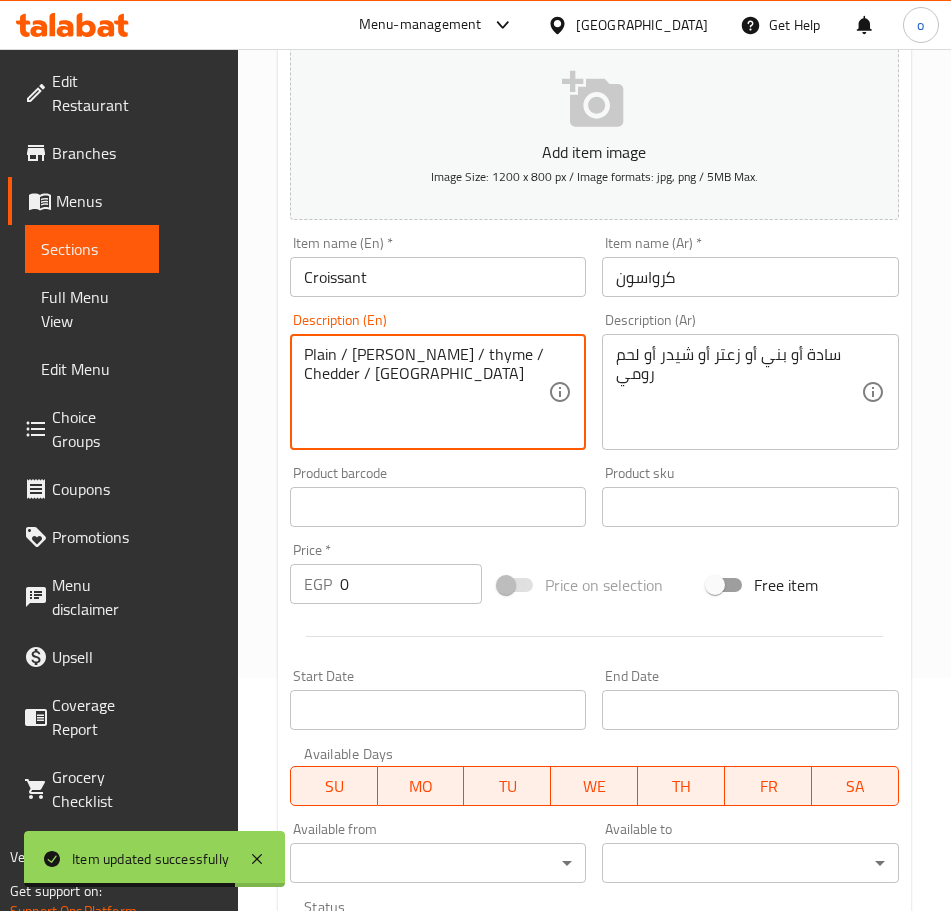 drag, startPoint x: 377, startPoint y: 359, endPoint x: 536, endPoint y: 361, distance: 159.01257 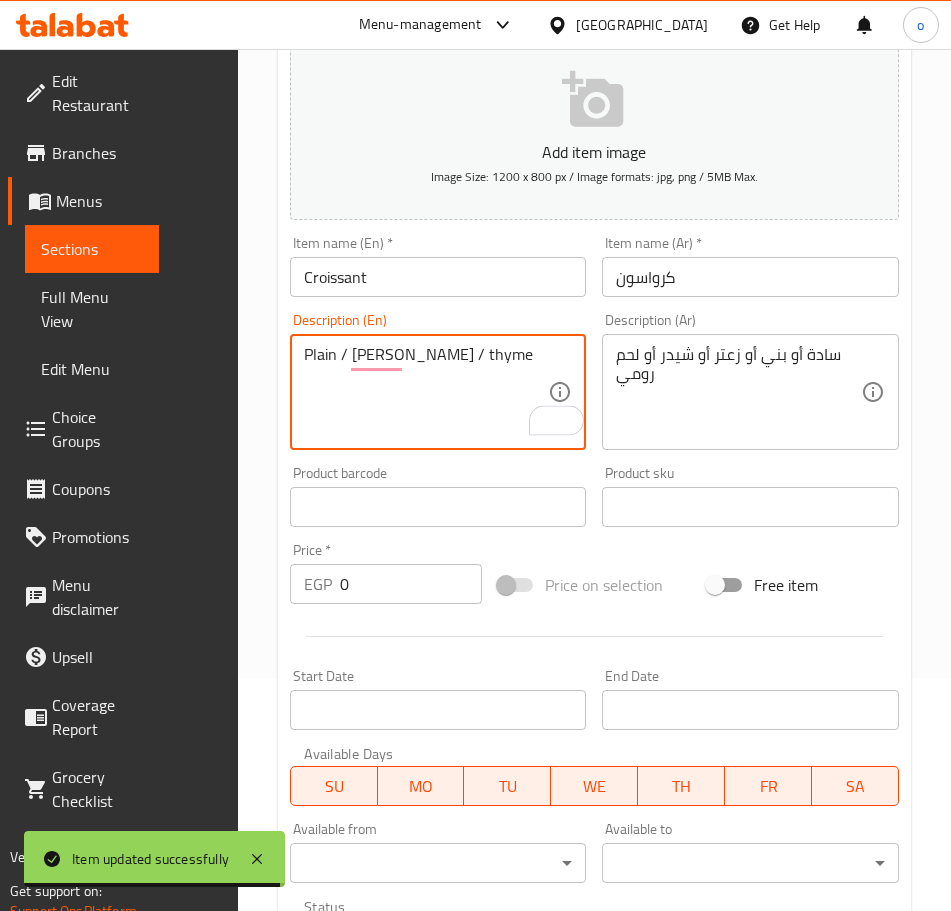 type on "Plain / browen / thyme" 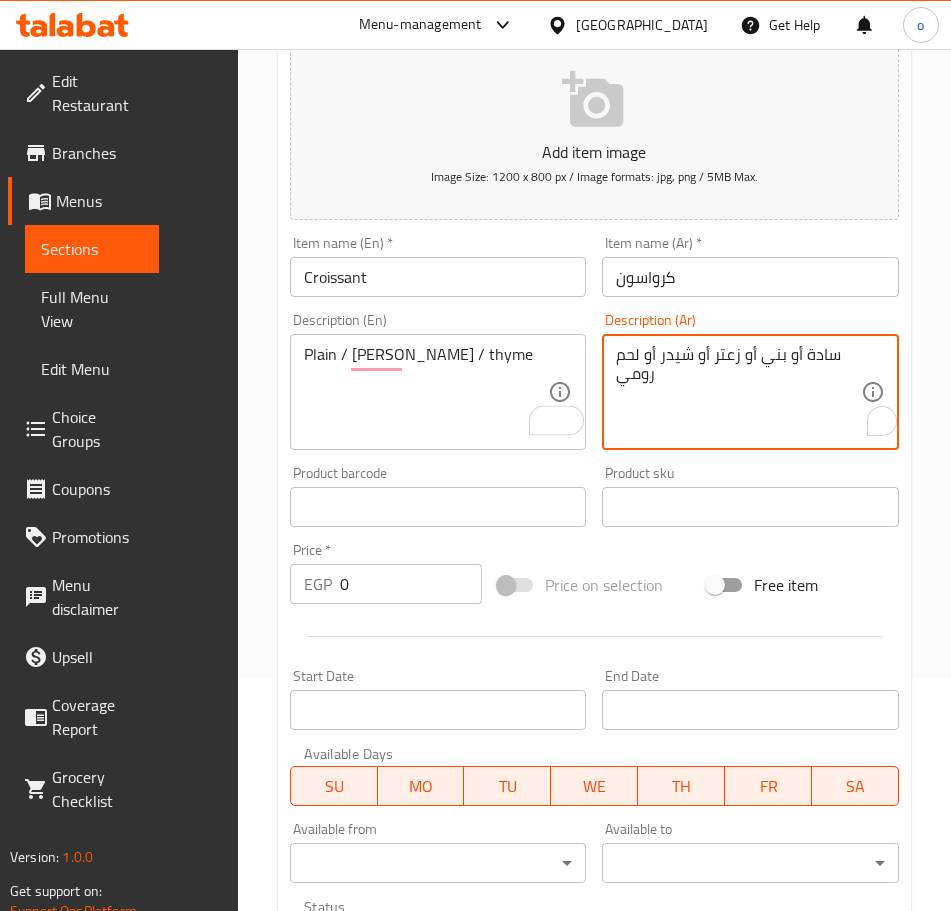 drag, startPoint x: 660, startPoint y: 356, endPoint x: 567, endPoint y: 358, distance: 93.0215 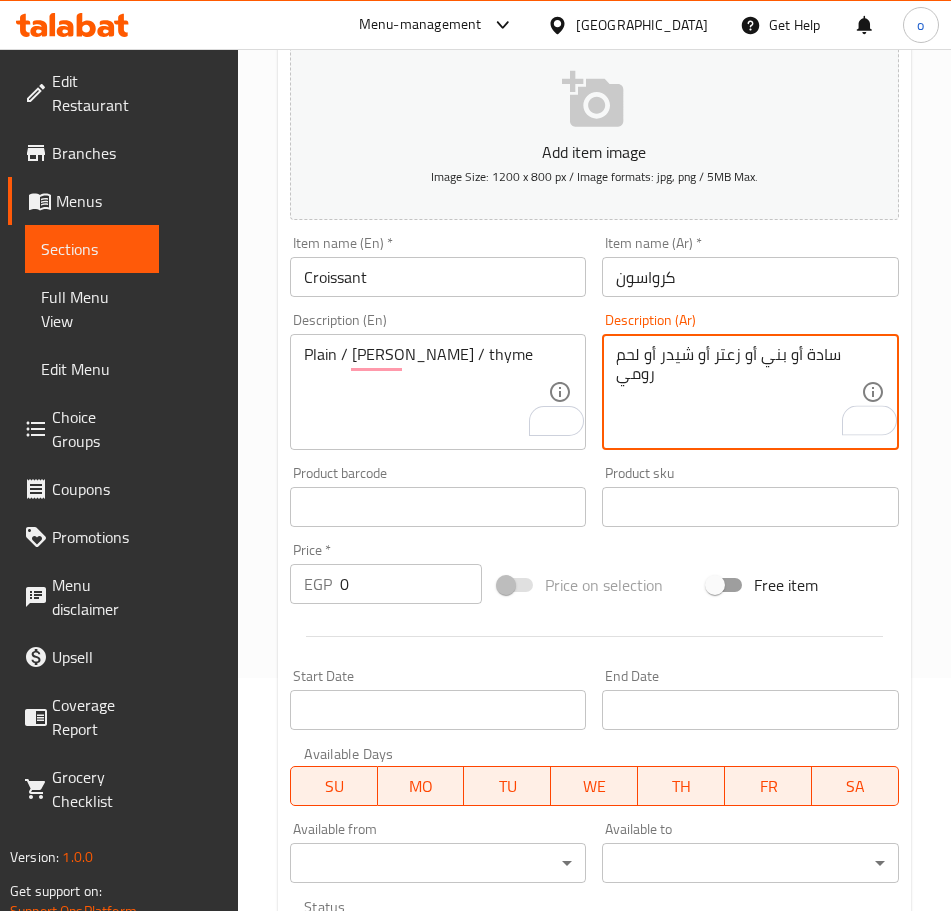 click on "سادة أو بني أو زعتر أو شيدر أو لحم رومي" at bounding box center (738, 392) 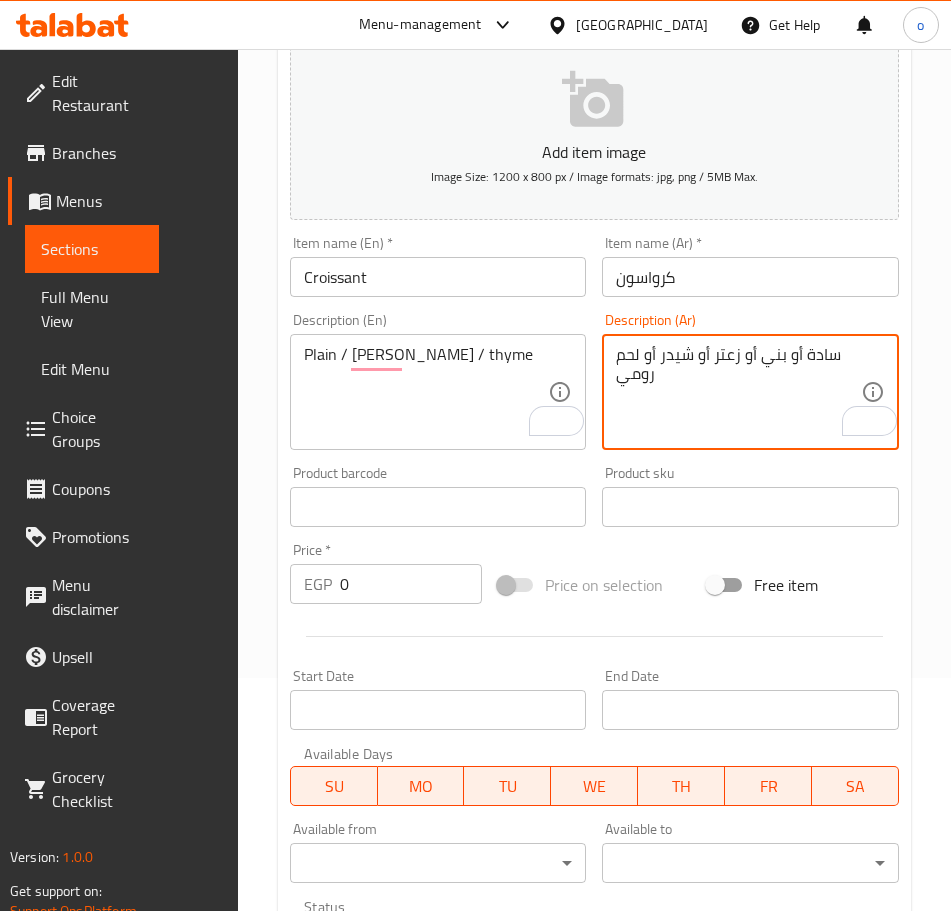 drag, startPoint x: 699, startPoint y: 354, endPoint x: 544, endPoint y: 355, distance: 155.00322 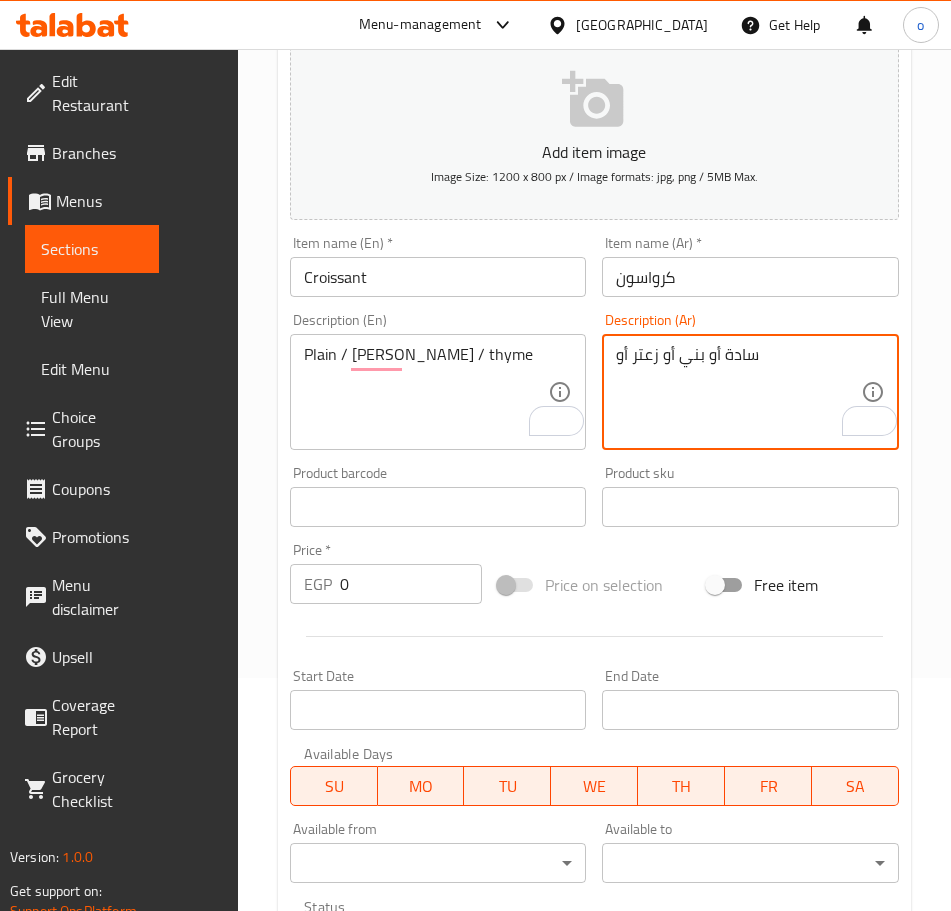 drag, startPoint x: 589, startPoint y: 355, endPoint x: 549, endPoint y: 360, distance: 40.311287 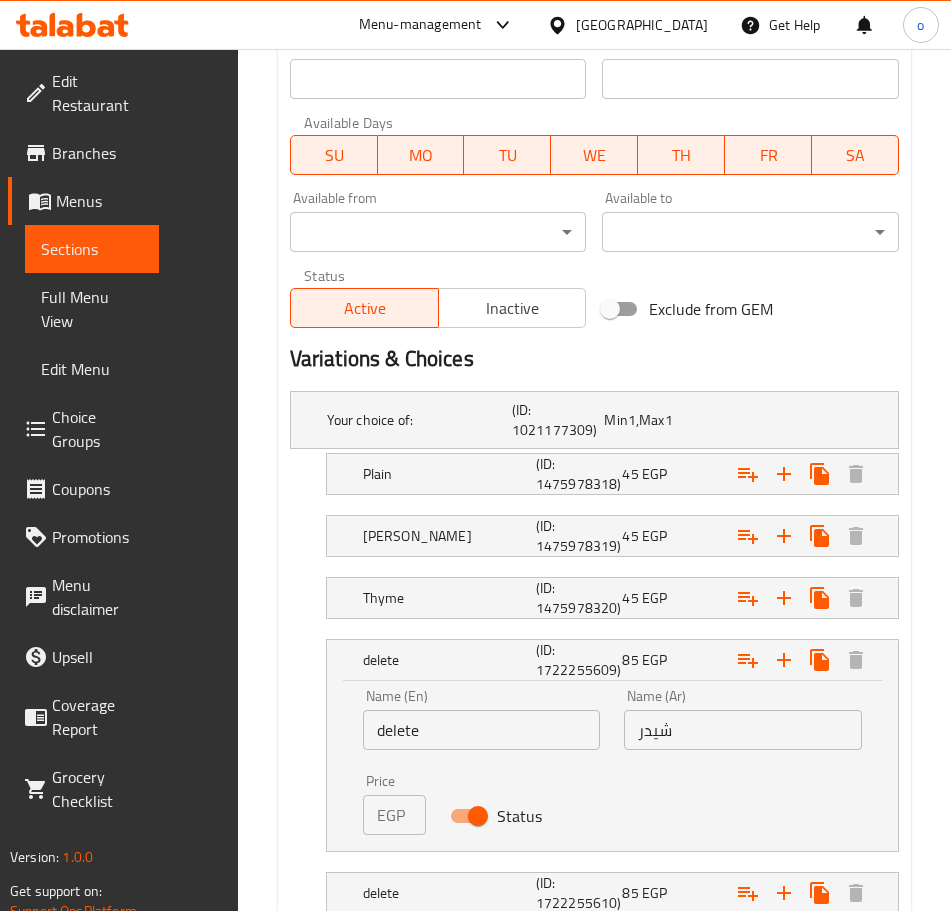 scroll, scrollTop: 933, scrollLeft: 0, axis: vertical 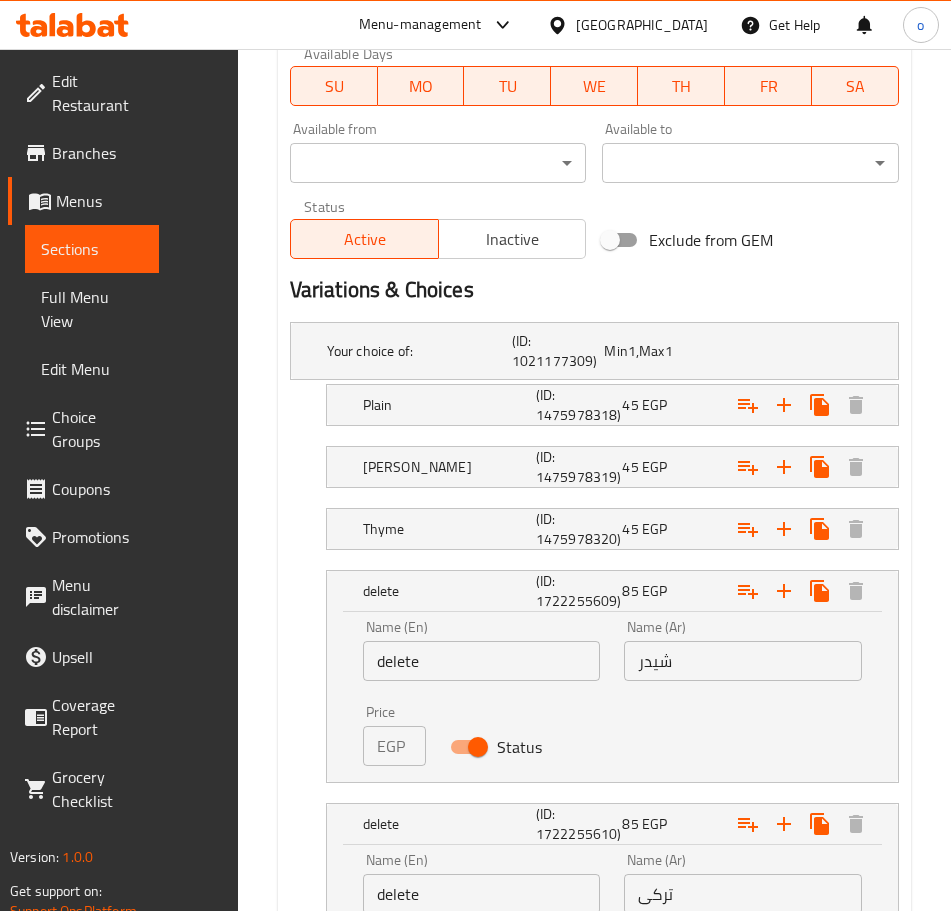 type on "سادة أو بني أو زعتر" 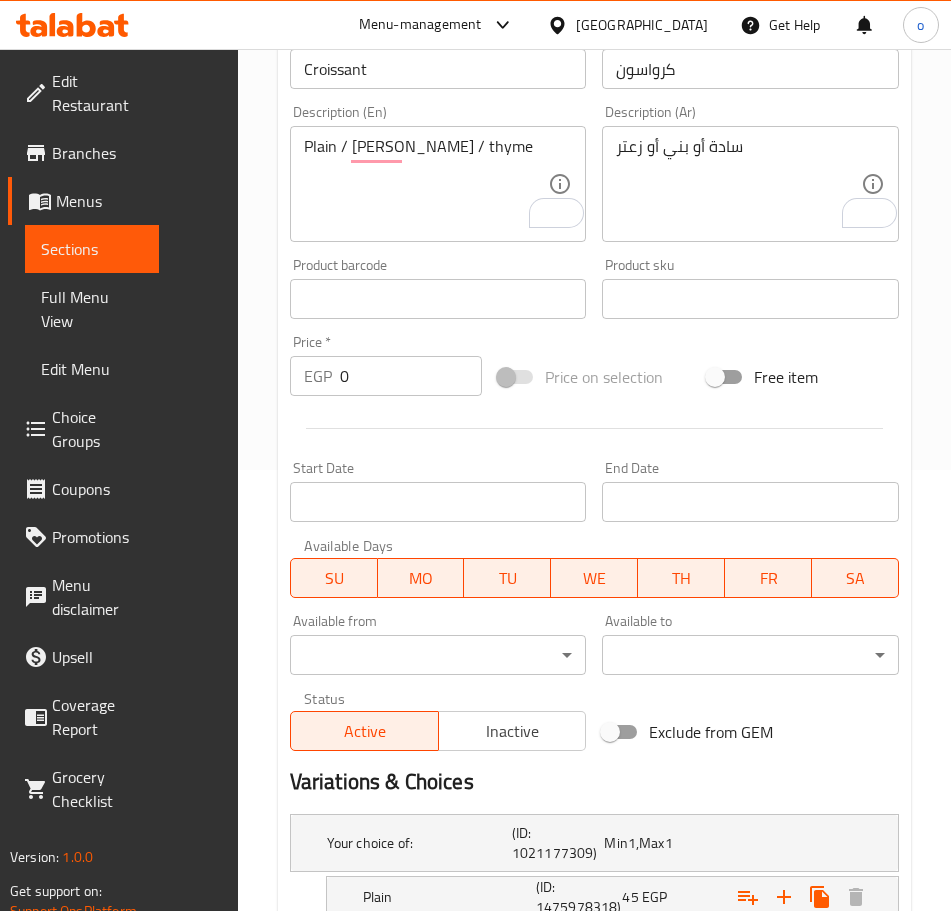 scroll, scrollTop: 433, scrollLeft: 0, axis: vertical 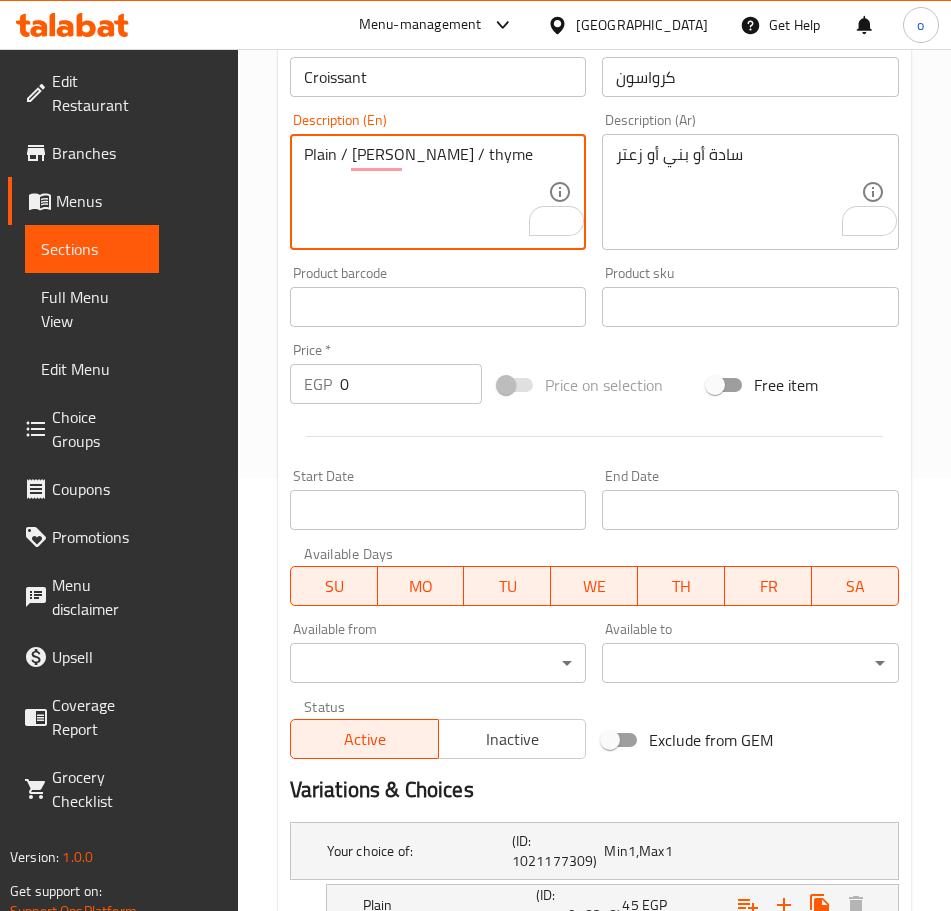 paste on "(CHEDDER/TURKEY)" 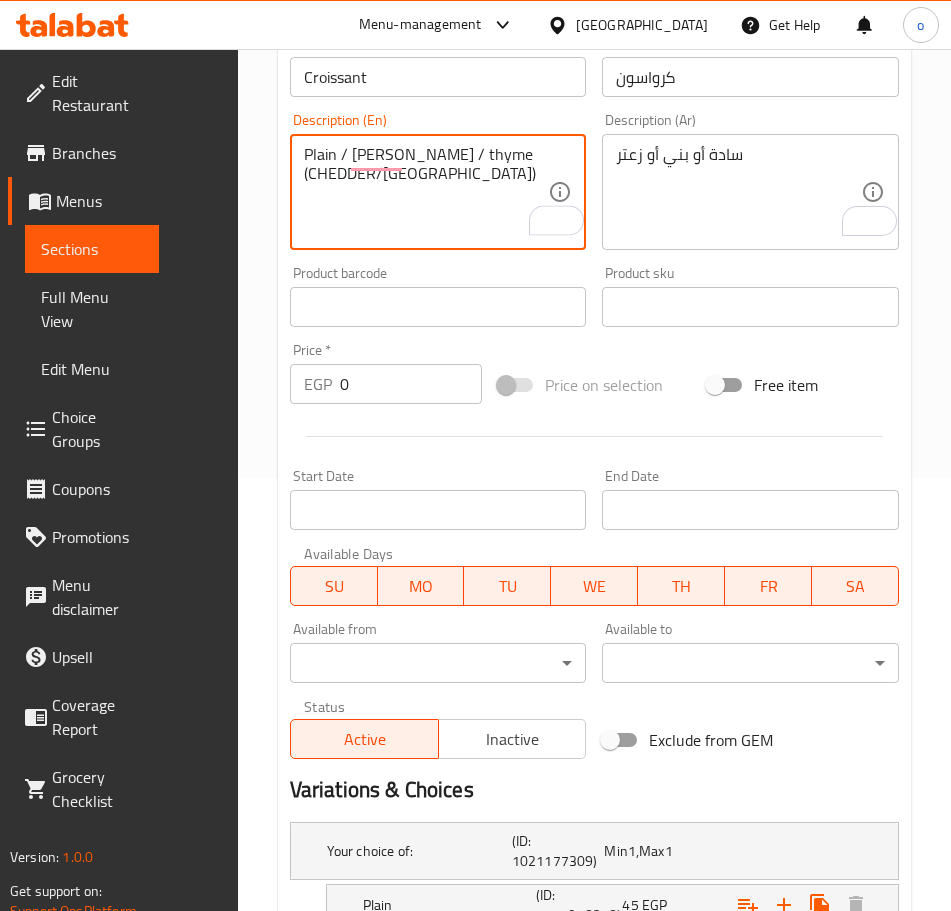 click on "Plain / browen / thyme (CHEDDER/TURKEY)" at bounding box center [426, 192] 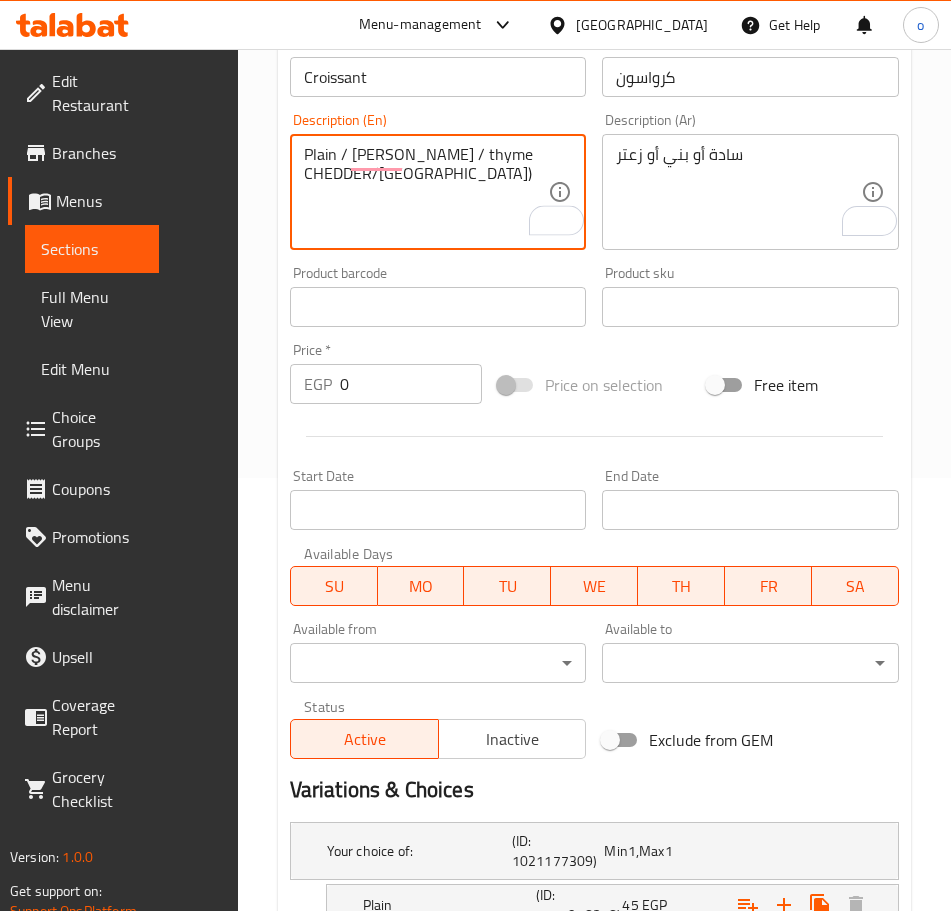 drag, startPoint x: 348, startPoint y: 173, endPoint x: 218, endPoint y: 186, distance: 130.64838 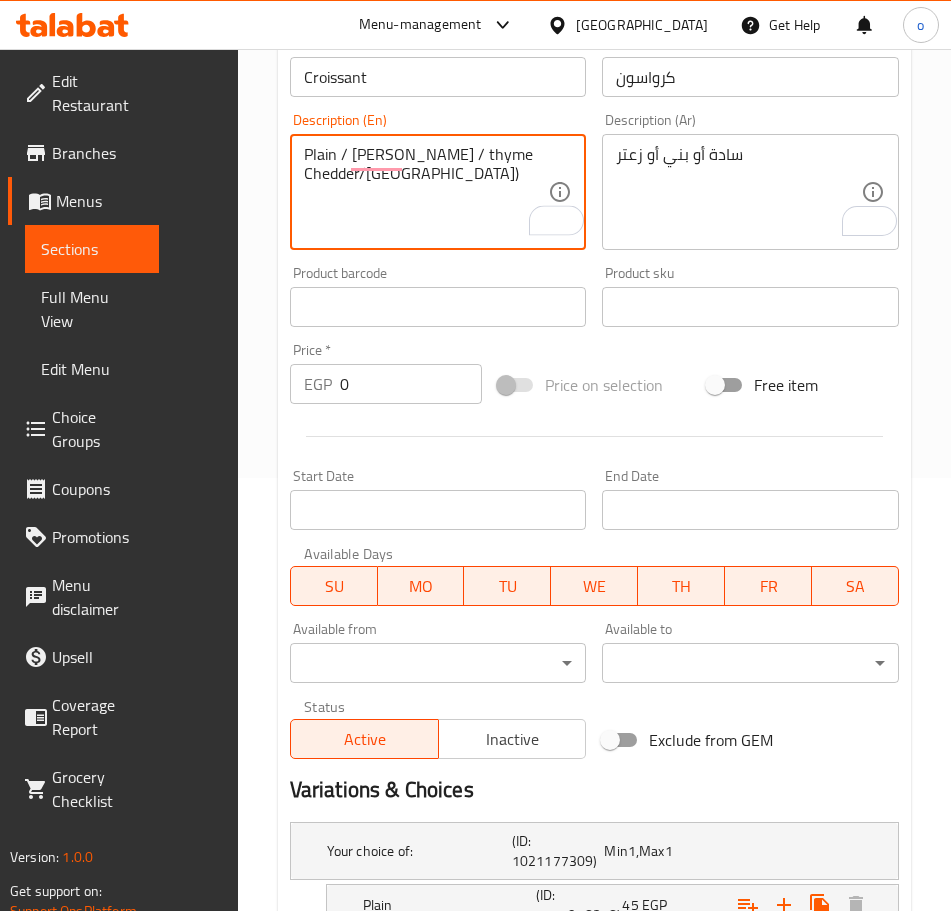 click on "Plain / browen / thyme Chedder/turkey)" at bounding box center (426, 192) 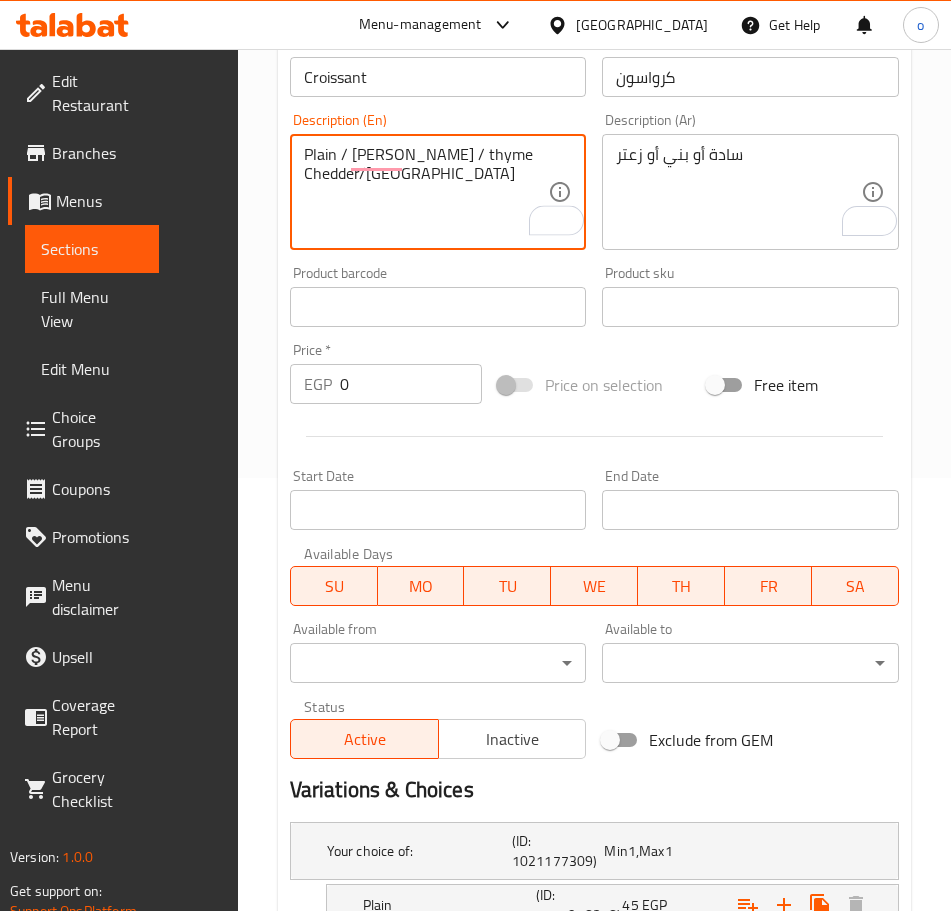 type on "Plain / browen / thyme Chedder/turkey" 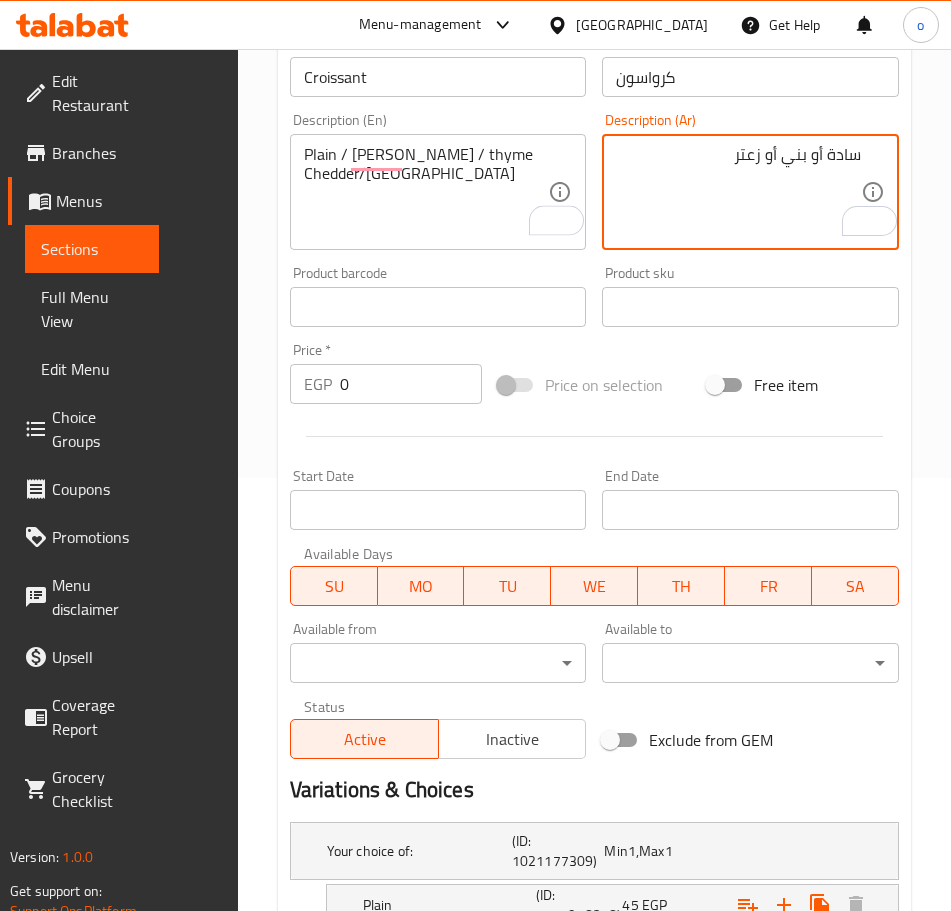 click on "سادة أو بني أو زعتر" at bounding box center [738, 192] 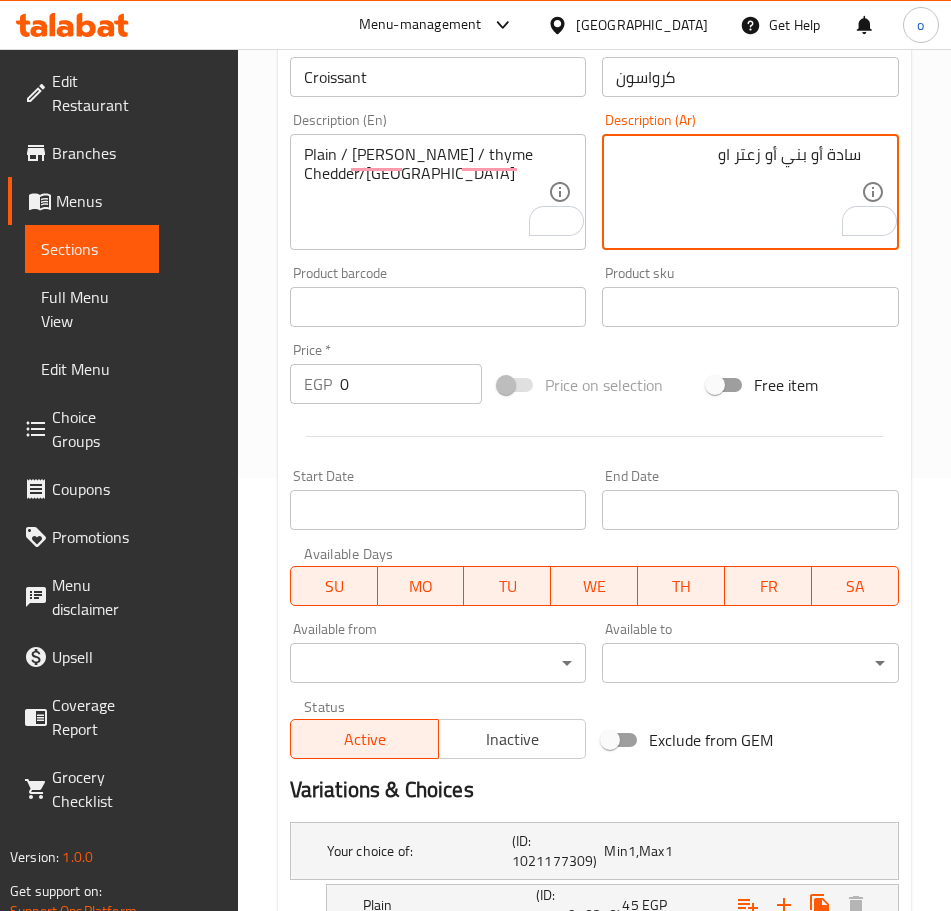 type on "سادة أو بني أو زعتر او" 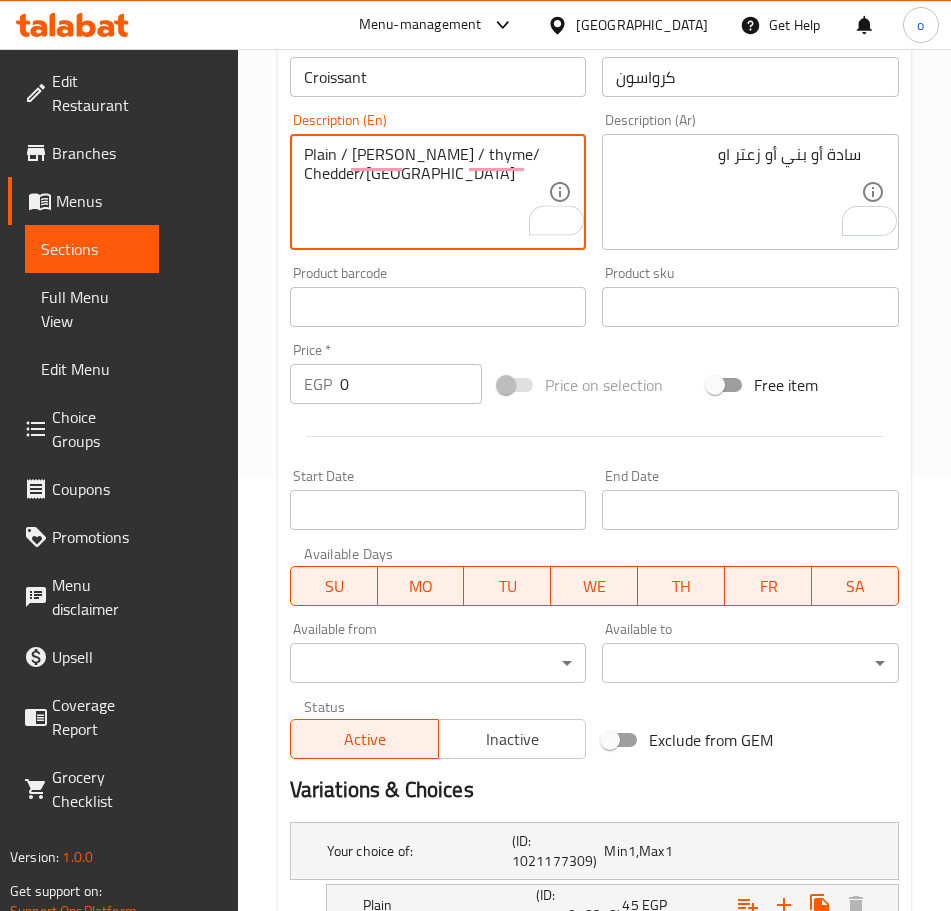 type on "Plain / browen / thyme/ Chedder/turkey" 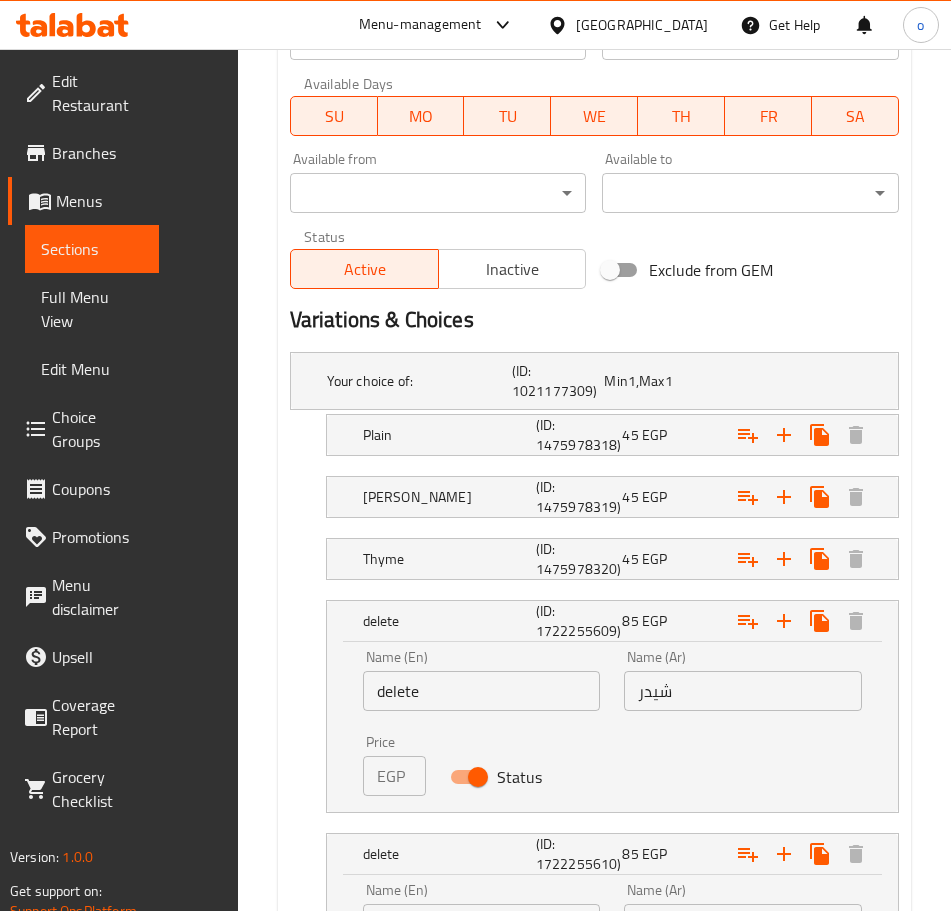 scroll, scrollTop: 933, scrollLeft: 0, axis: vertical 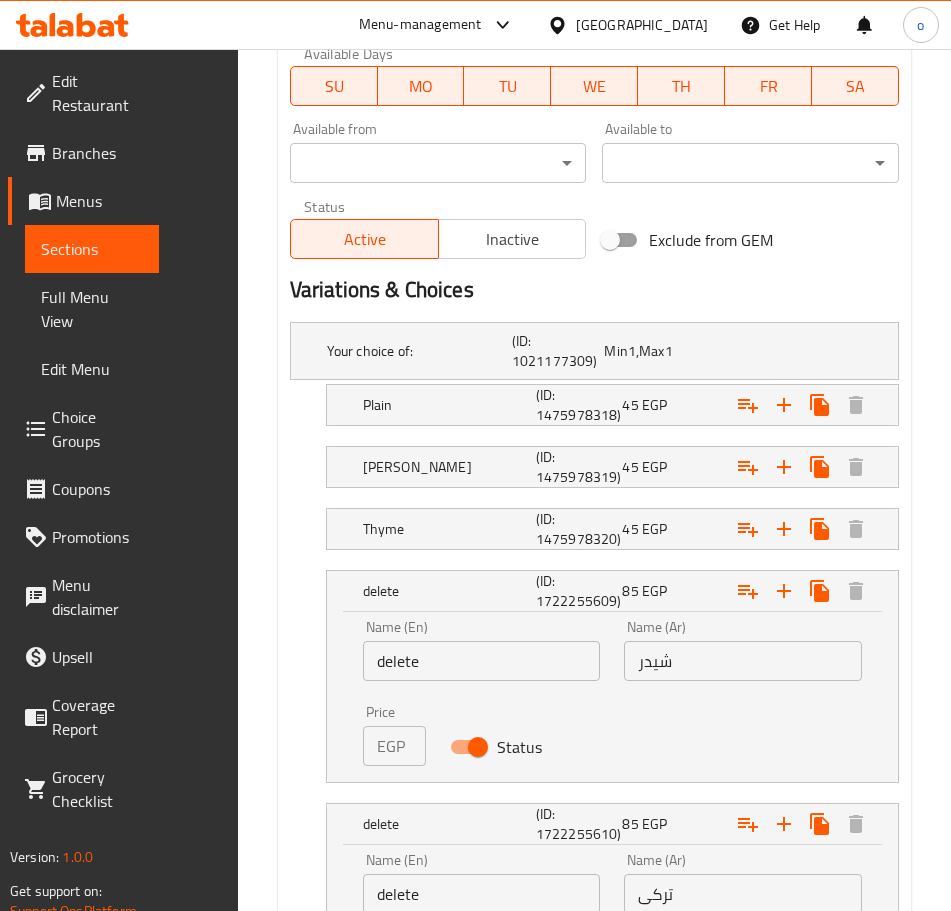 type on "سادة أو بني أو زعتر او شيدر او تركي" 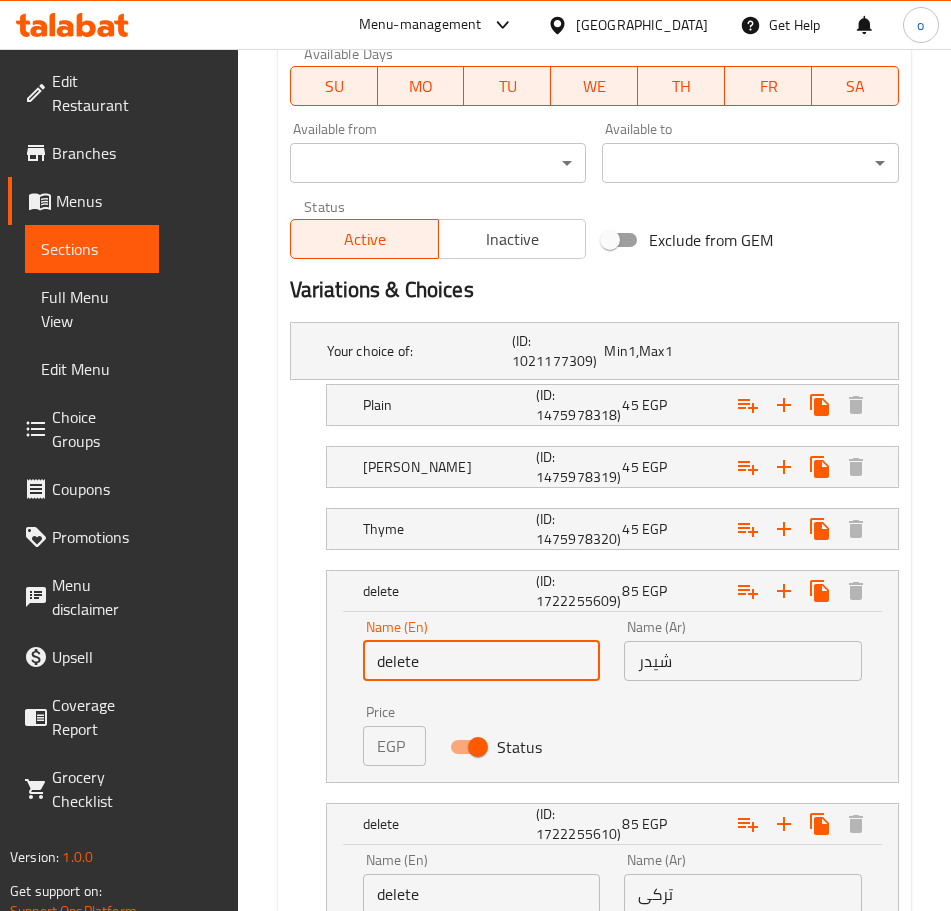 drag, startPoint x: 367, startPoint y: 601, endPoint x: 279, endPoint y: 604, distance: 88.051125 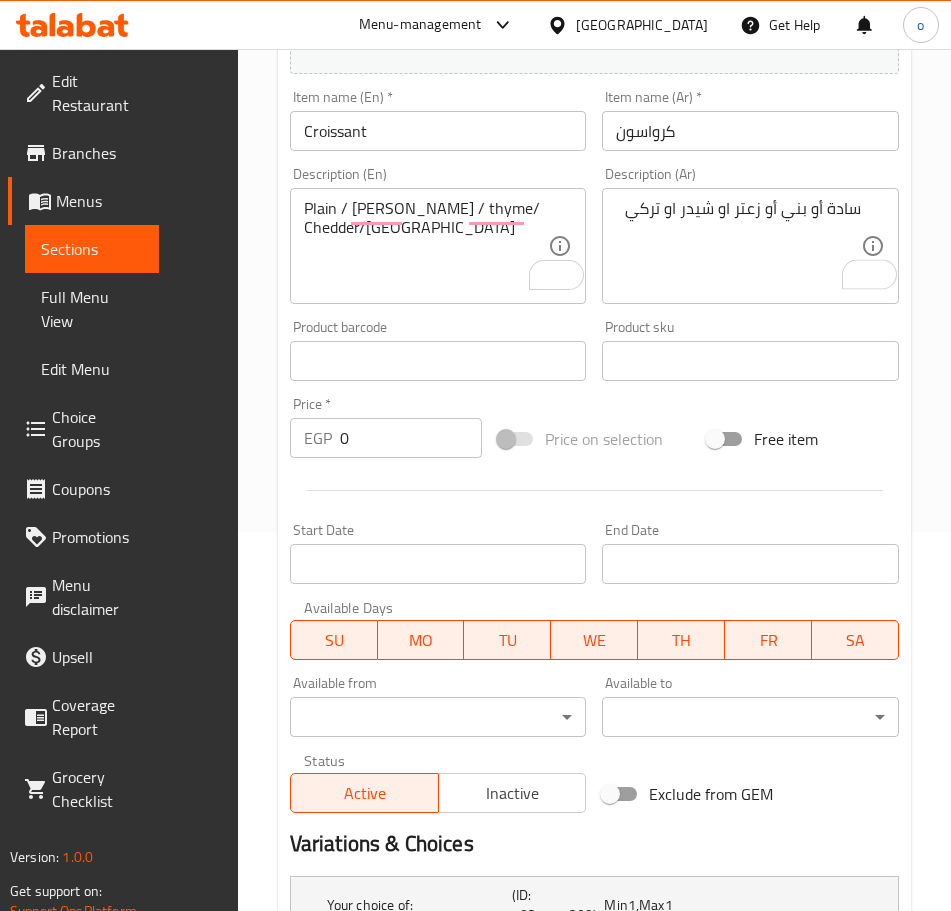 scroll, scrollTop: 333, scrollLeft: 0, axis: vertical 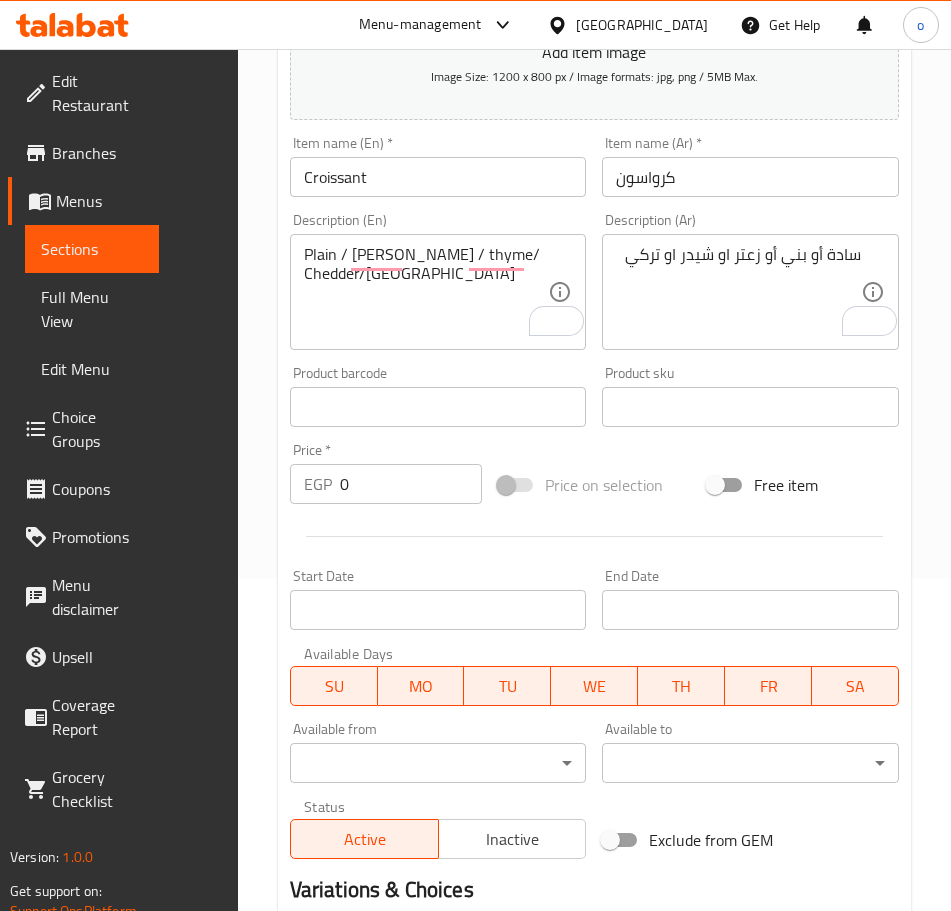 type 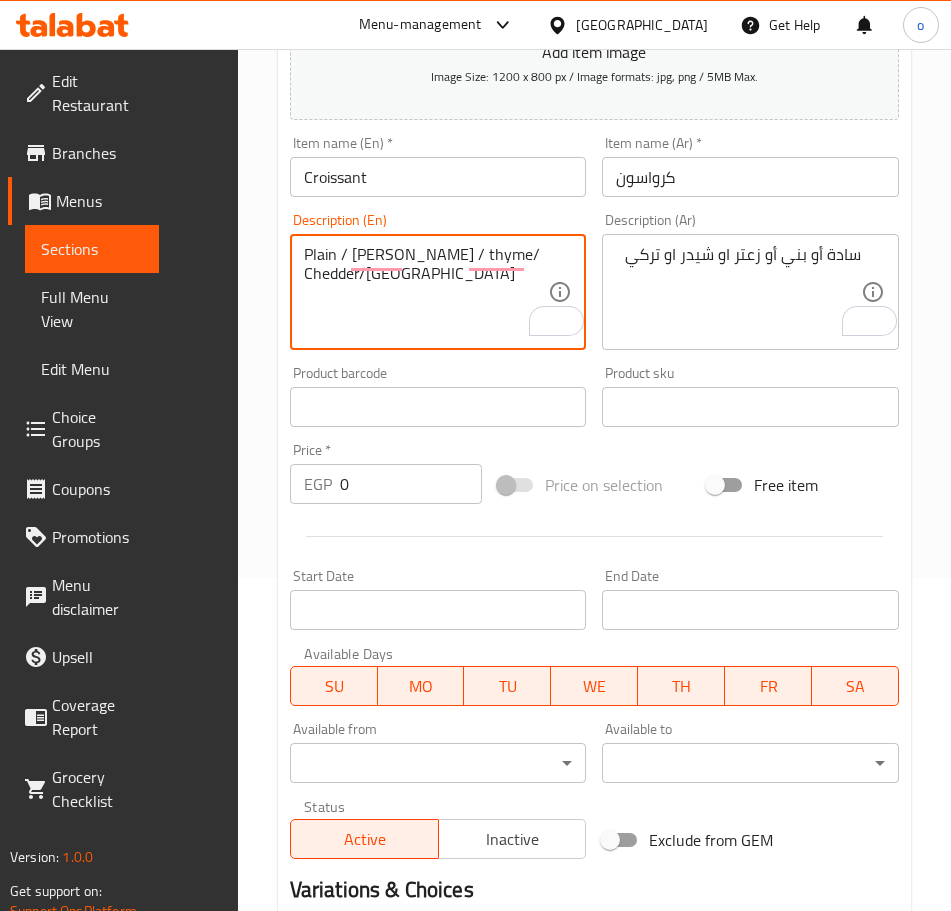 click on "Plain / browen / thyme/ Chedder/turkey" at bounding box center (426, 292) 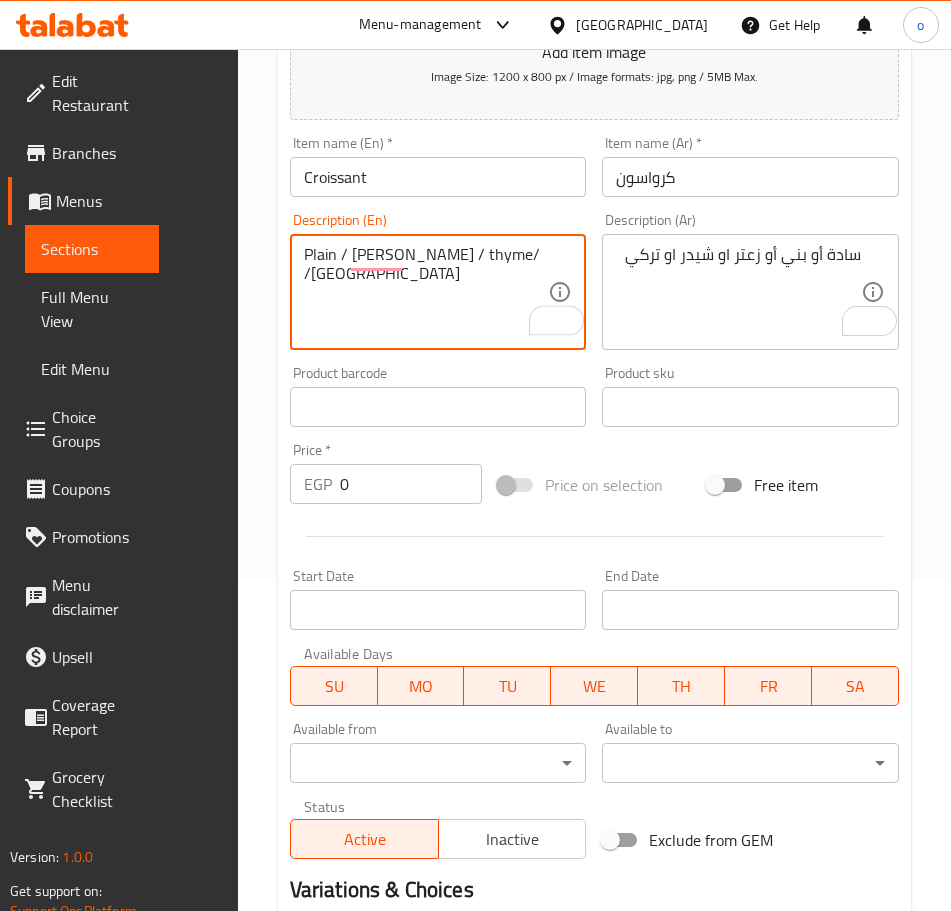 type on "Plain / browen / thyme/ Chedder/turkey" 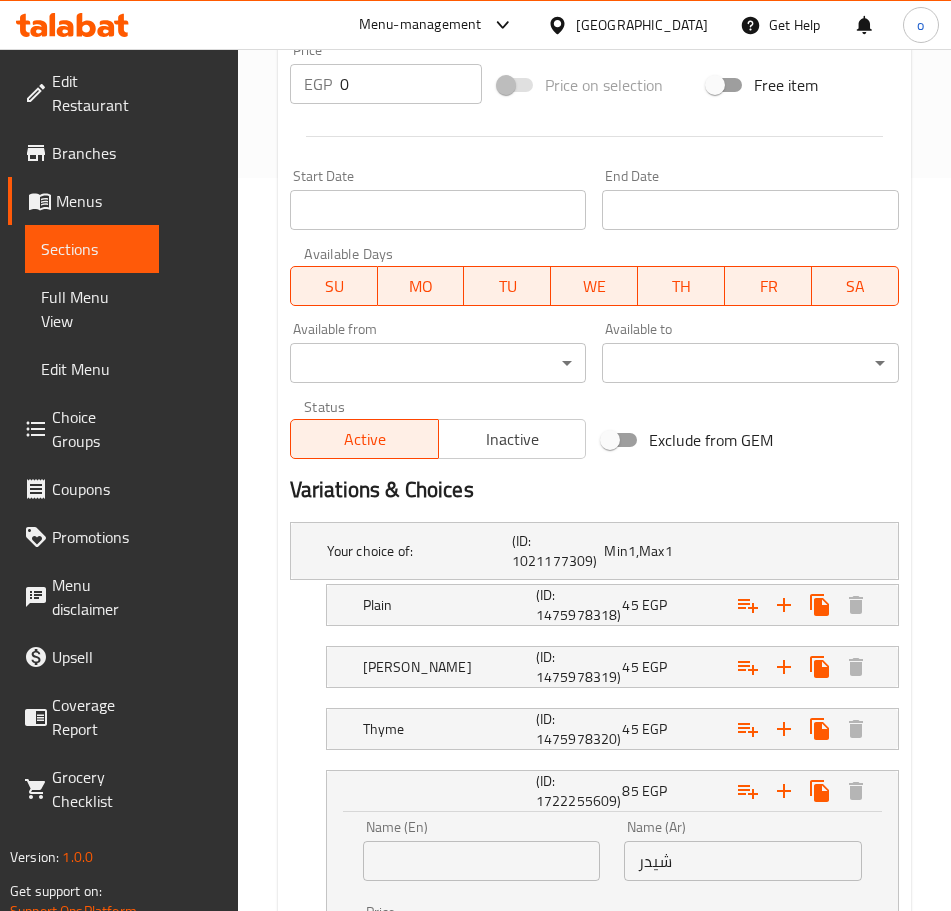 scroll, scrollTop: 933, scrollLeft: 0, axis: vertical 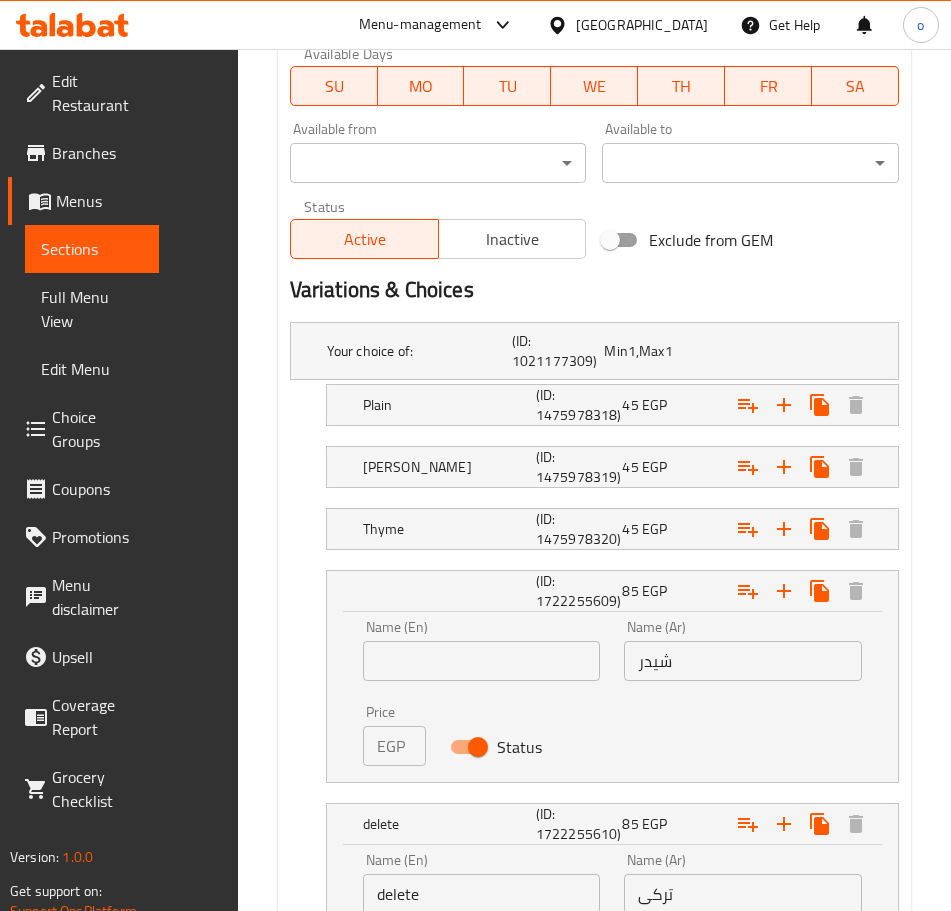click at bounding box center [482, 661] 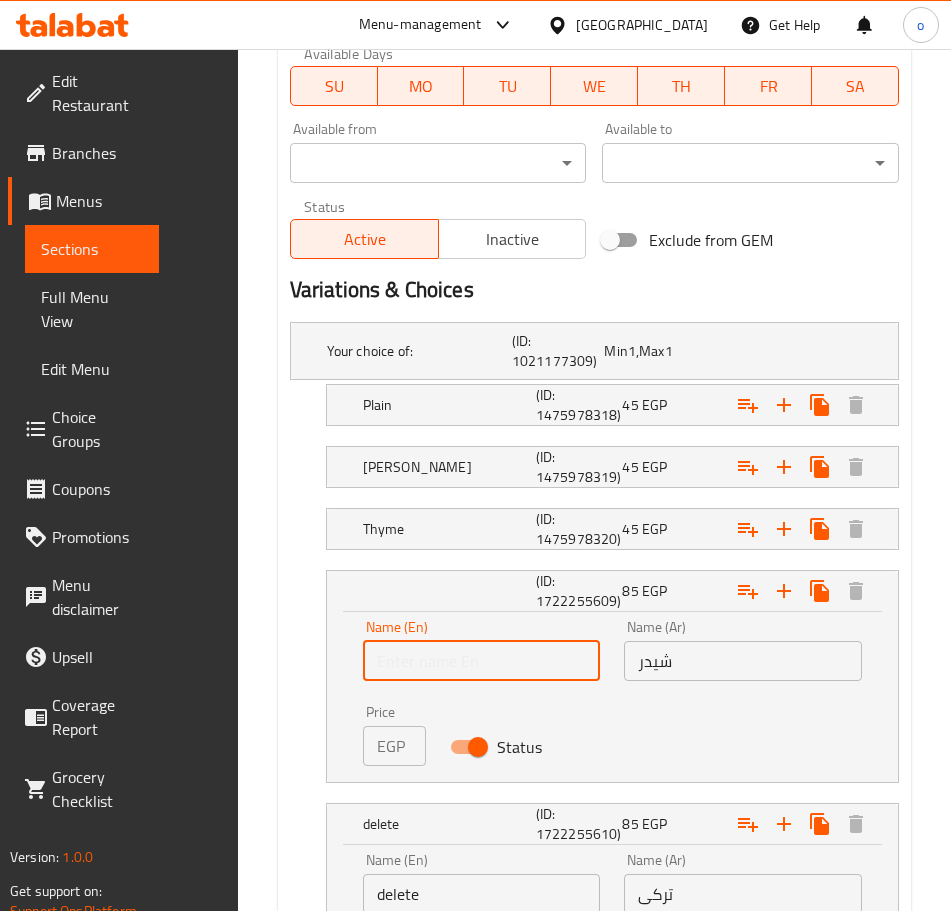 paste on "Chedder" 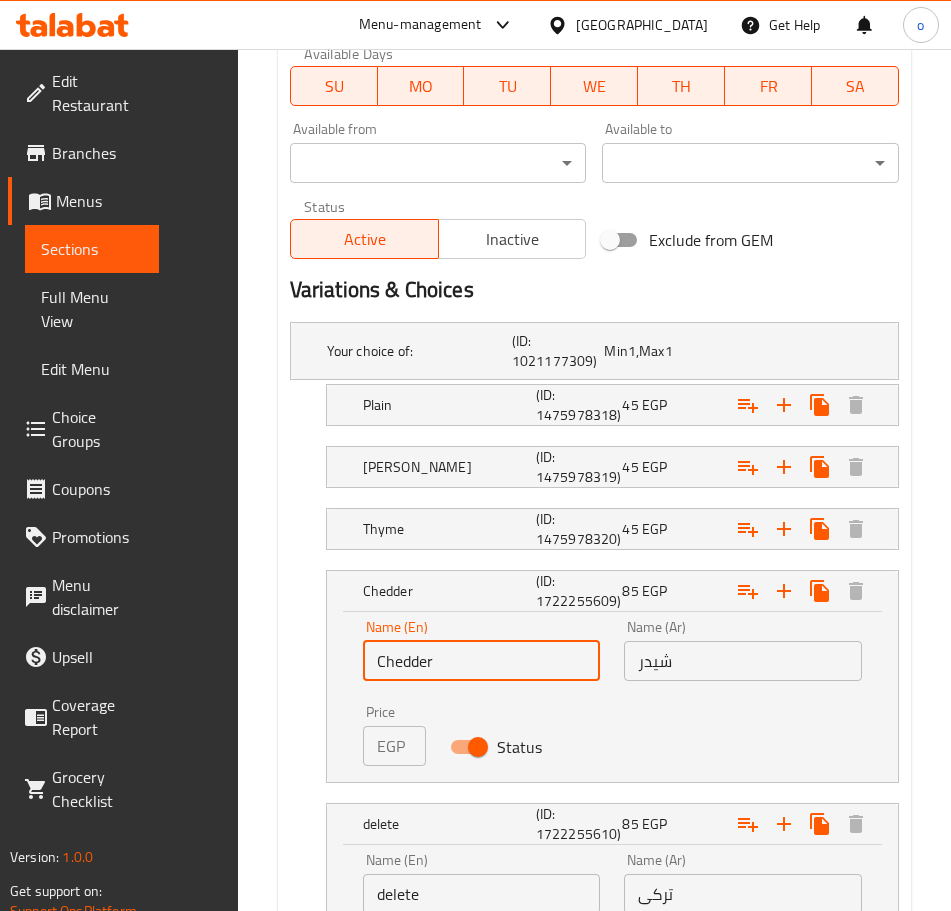 type on "Chedder" 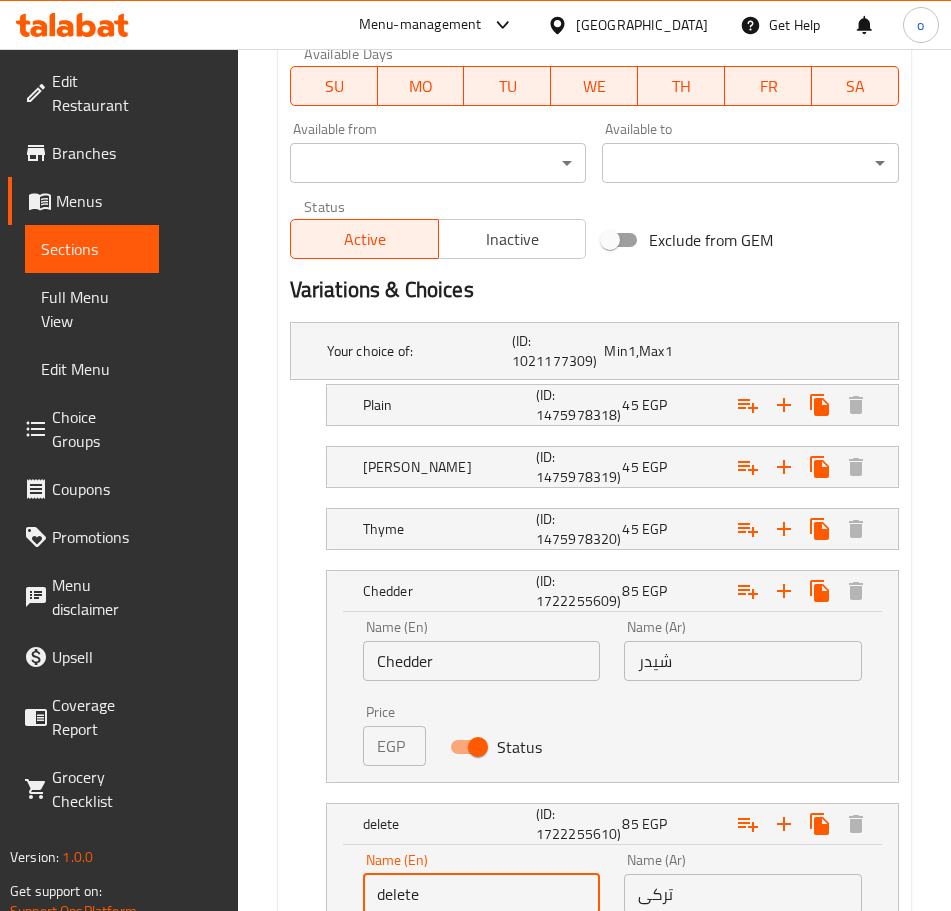 drag, startPoint x: 351, startPoint y: 731, endPoint x: 221, endPoint y: 734, distance: 130.0346 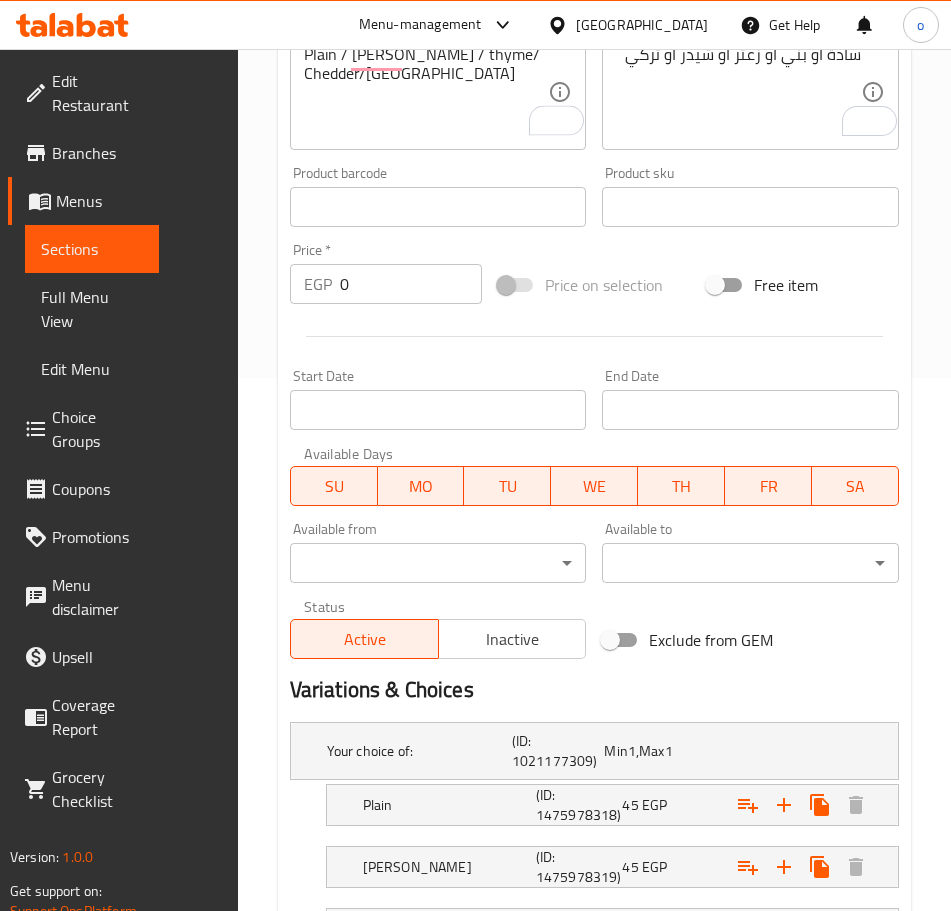 scroll, scrollTop: 233, scrollLeft: 0, axis: vertical 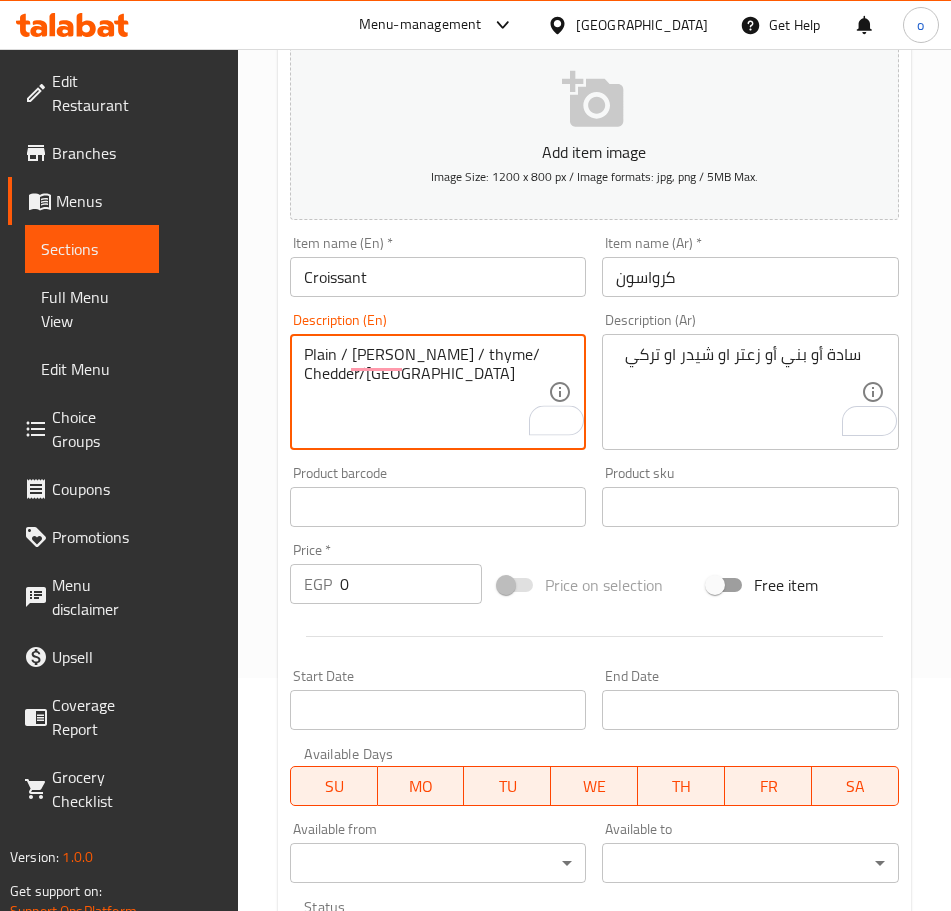 click on "Plain / browen / thyme/ Chedder/turkey" at bounding box center [426, 392] 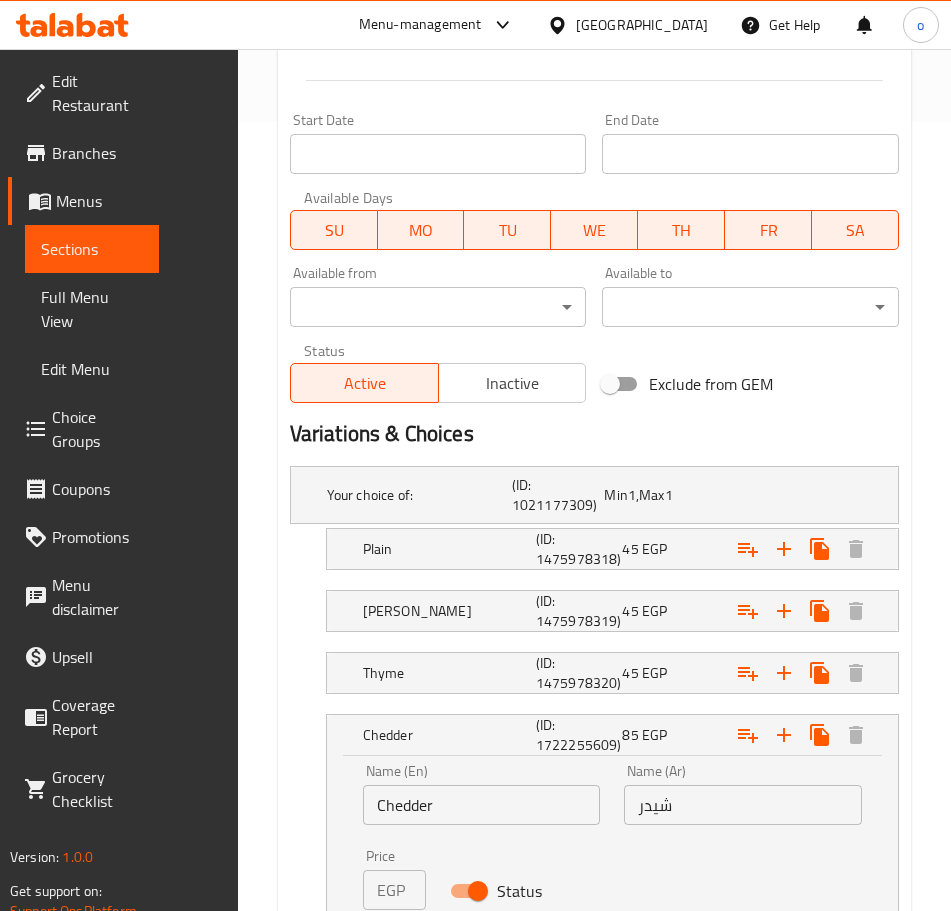 scroll, scrollTop: 933, scrollLeft: 0, axis: vertical 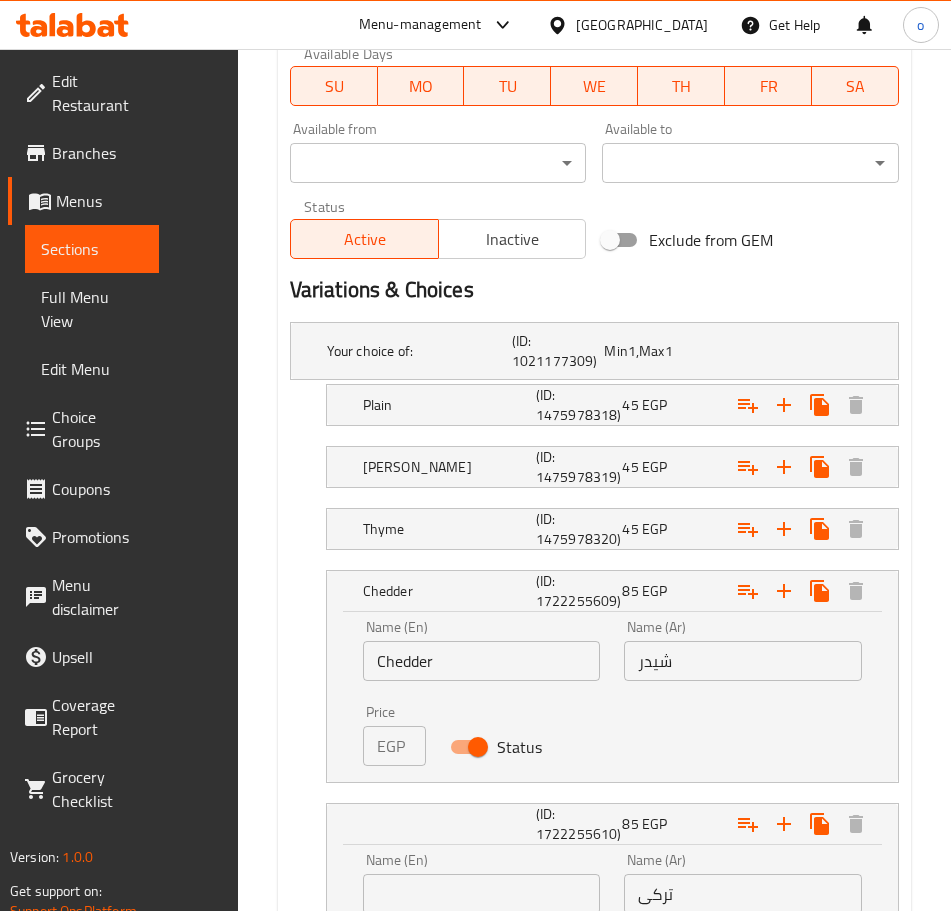 click at bounding box center [482, 894] 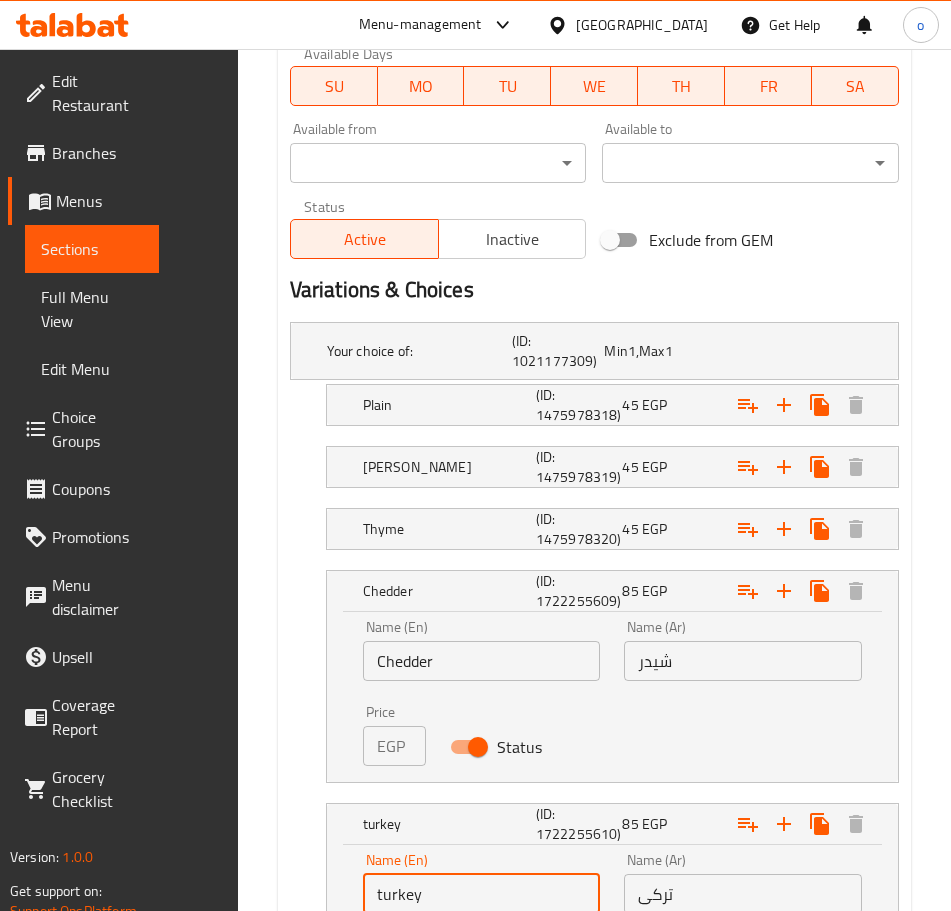 type on "turkey" 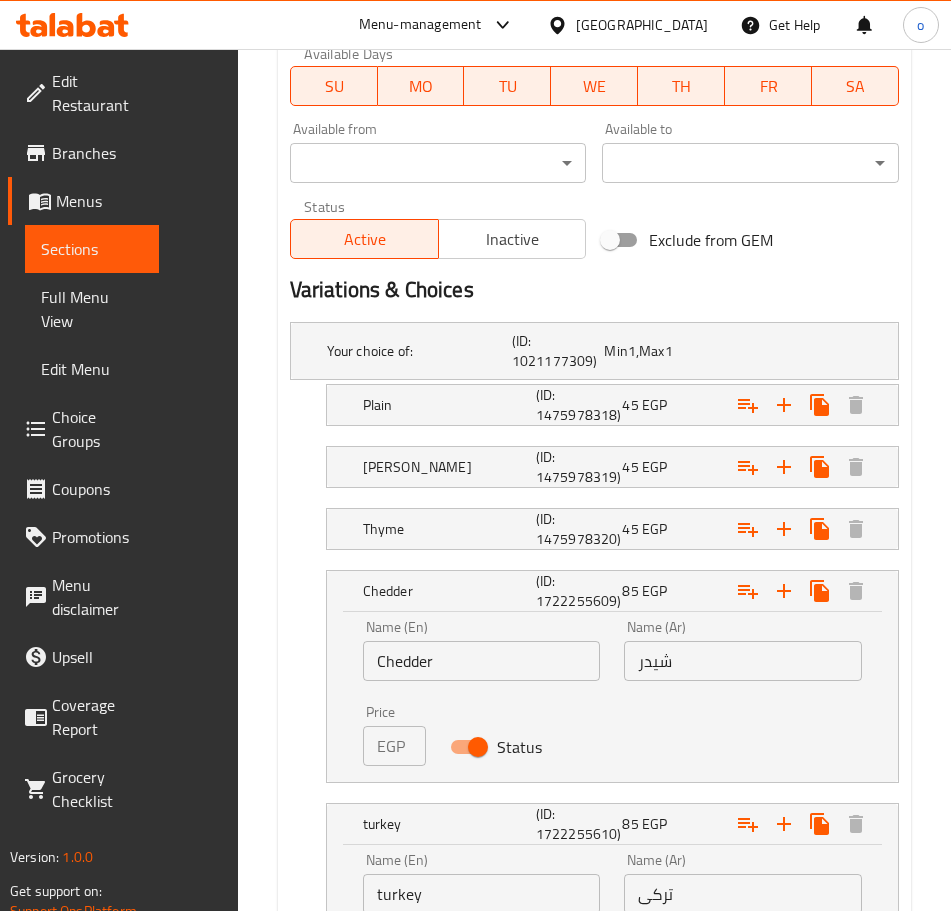 click on "Update" at bounding box center (438, 1070) 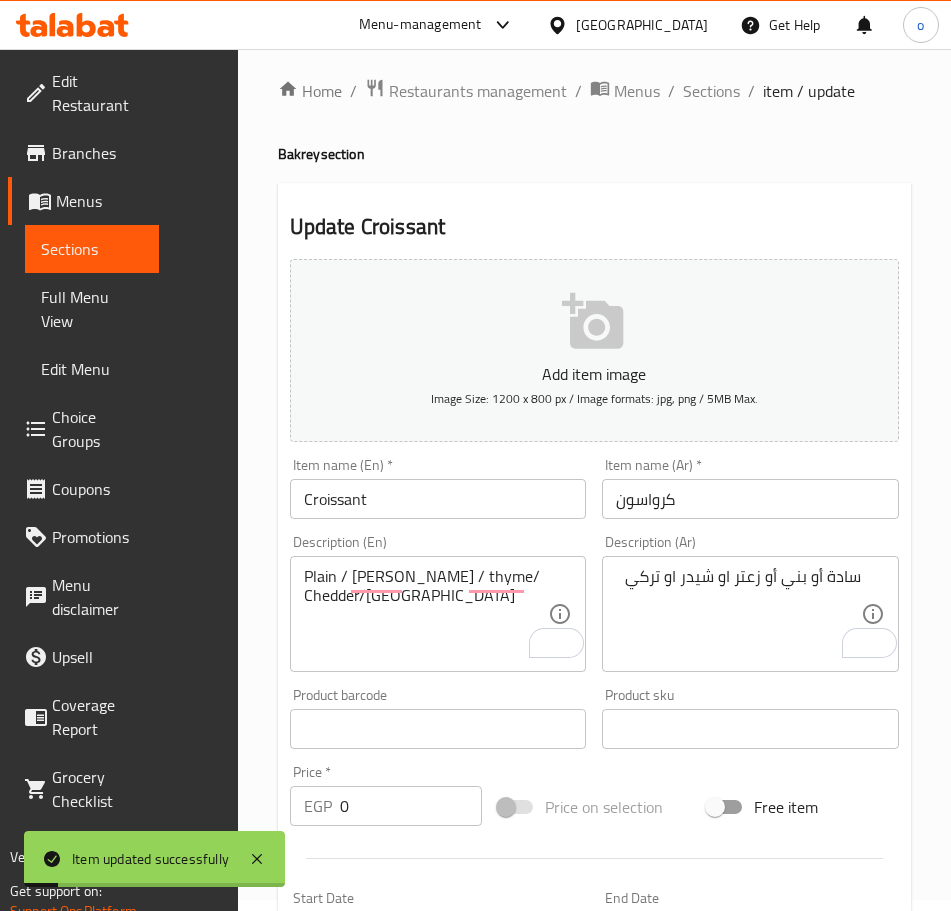 scroll, scrollTop: 0, scrollLeft: 0, axis: both 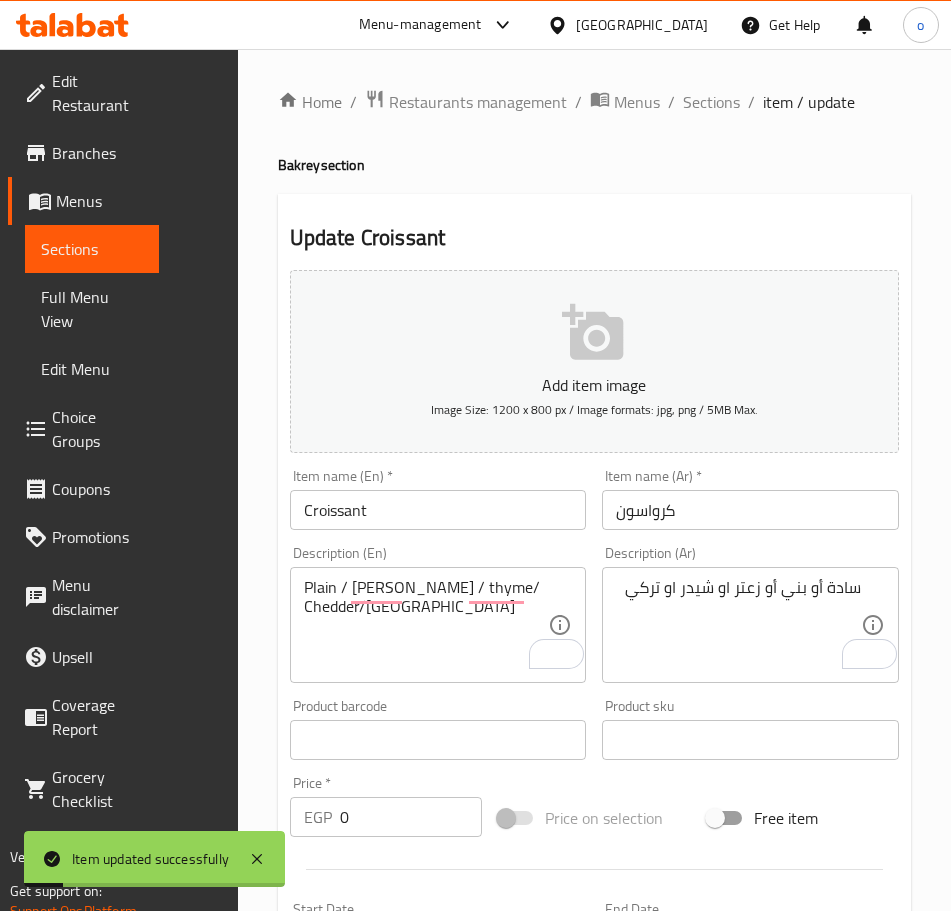 drag, startPoint x: 494, startPoint y: 173, endPoint x: 575, endPoint y: 146, distance: 85.3815 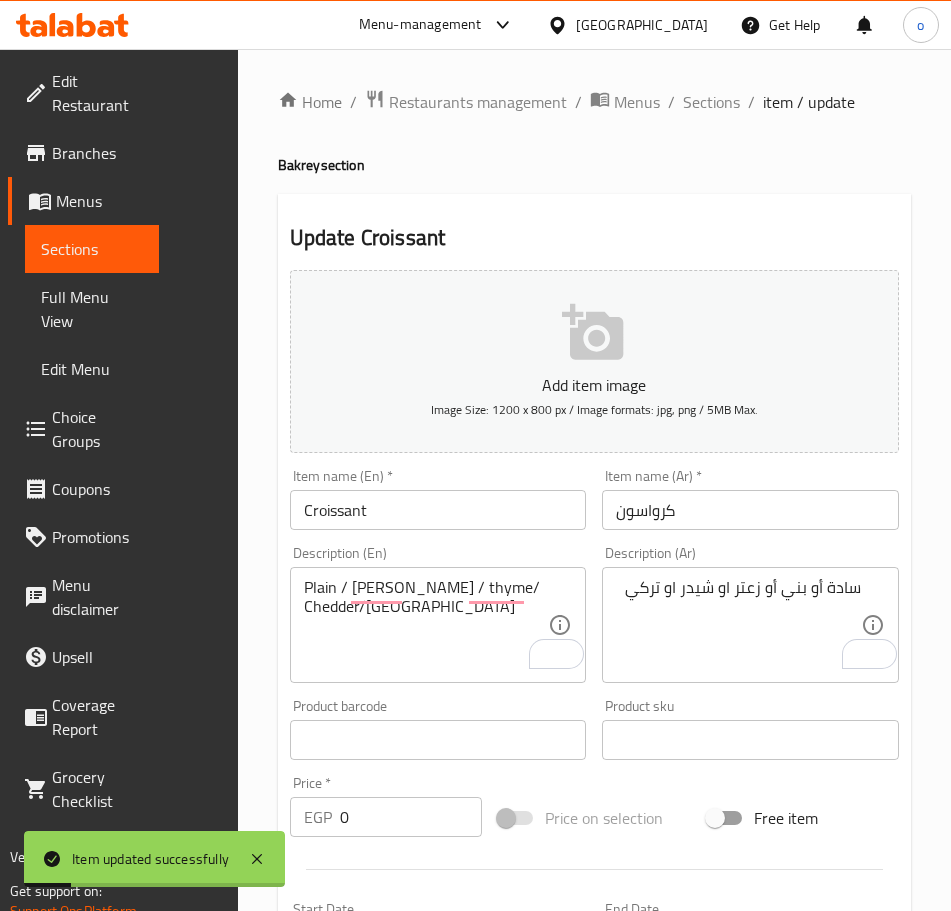 click on "Sections" at bounding box center (711, 102) 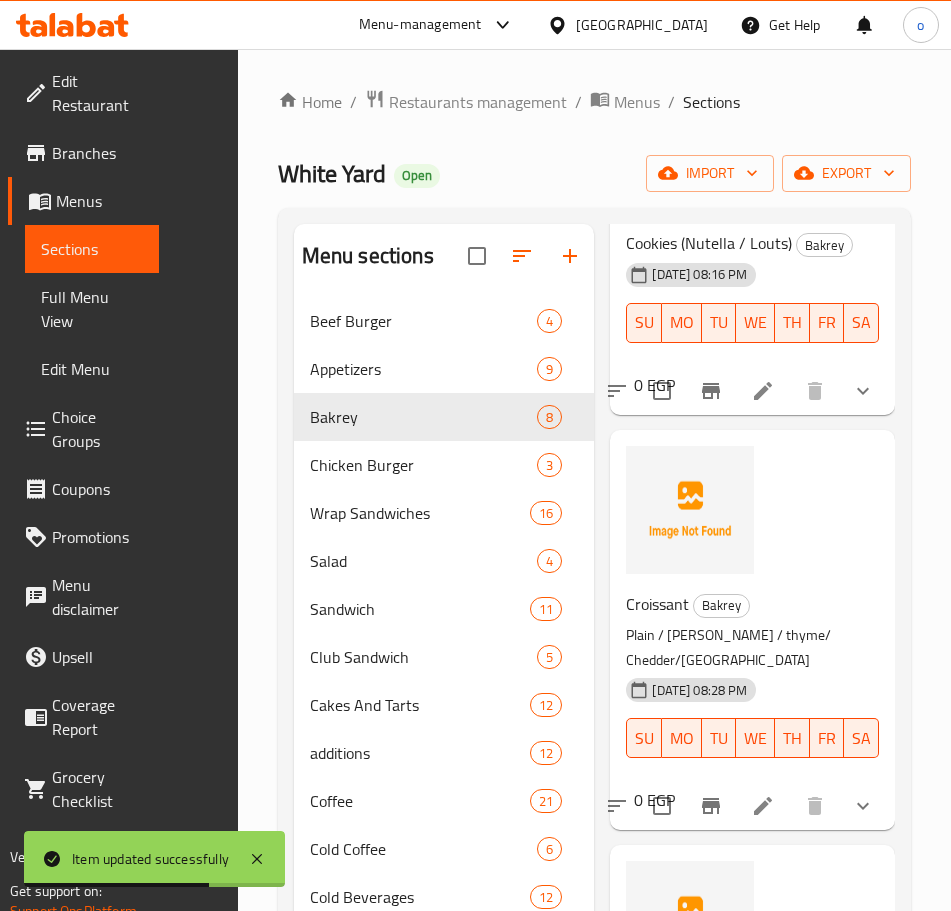 scroll, scrollTop: 1900, scrollLeft: 0, axis: vertical 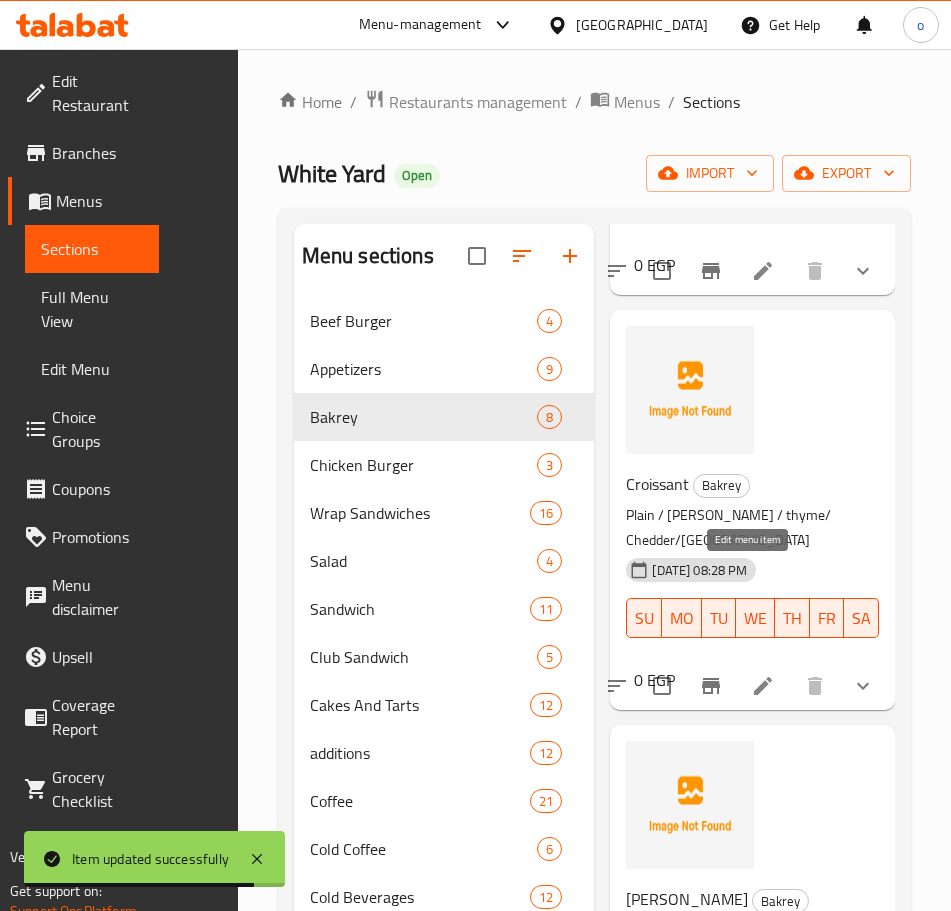 click 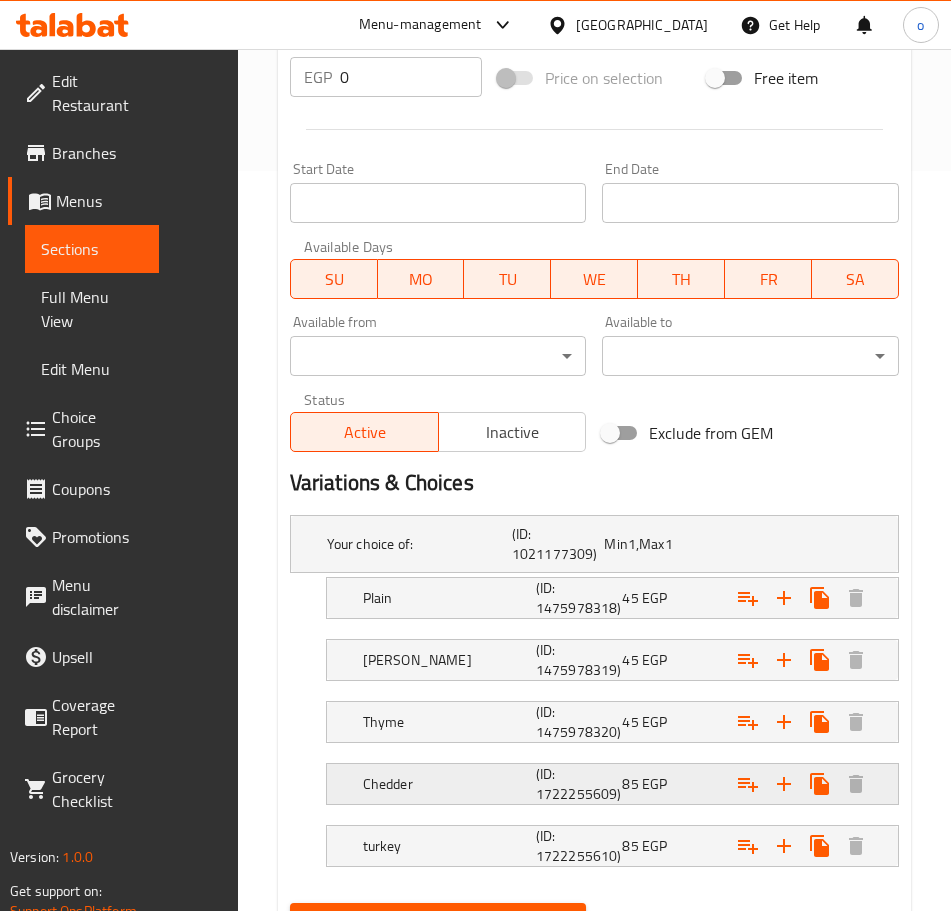 scroll, scrollTop: 761, scrollLeft: 0, axis: vertical 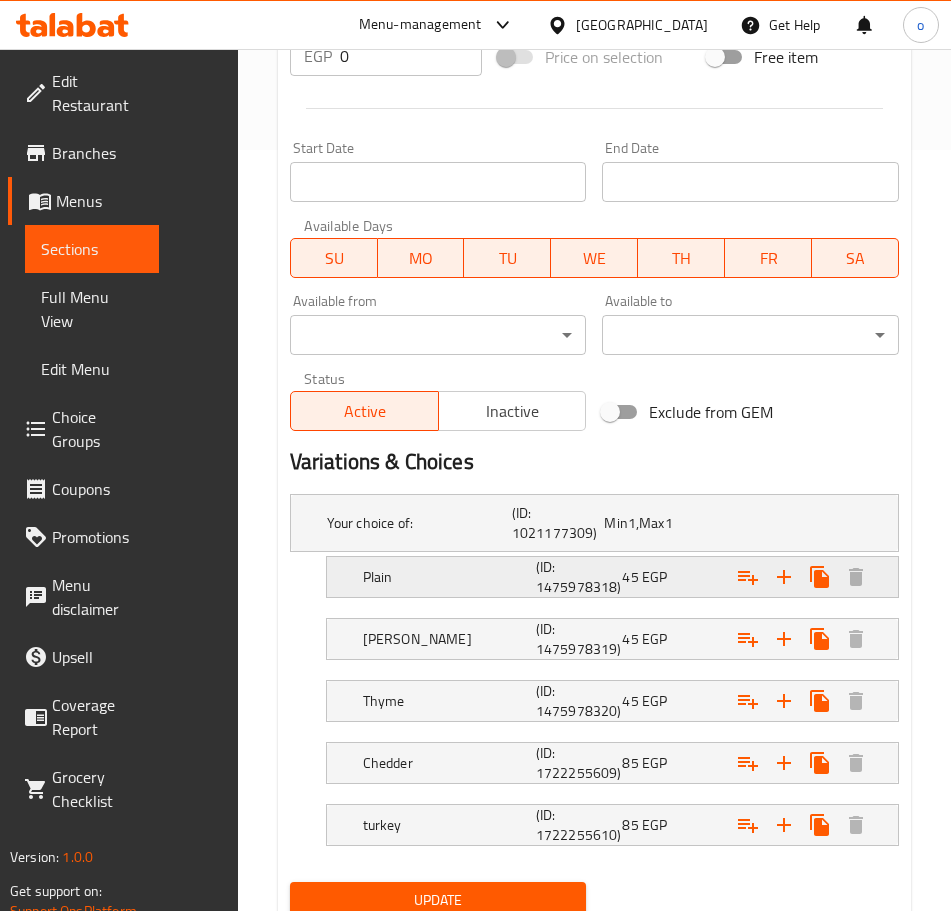 click on "Plain" at bounding box center (415, 523) 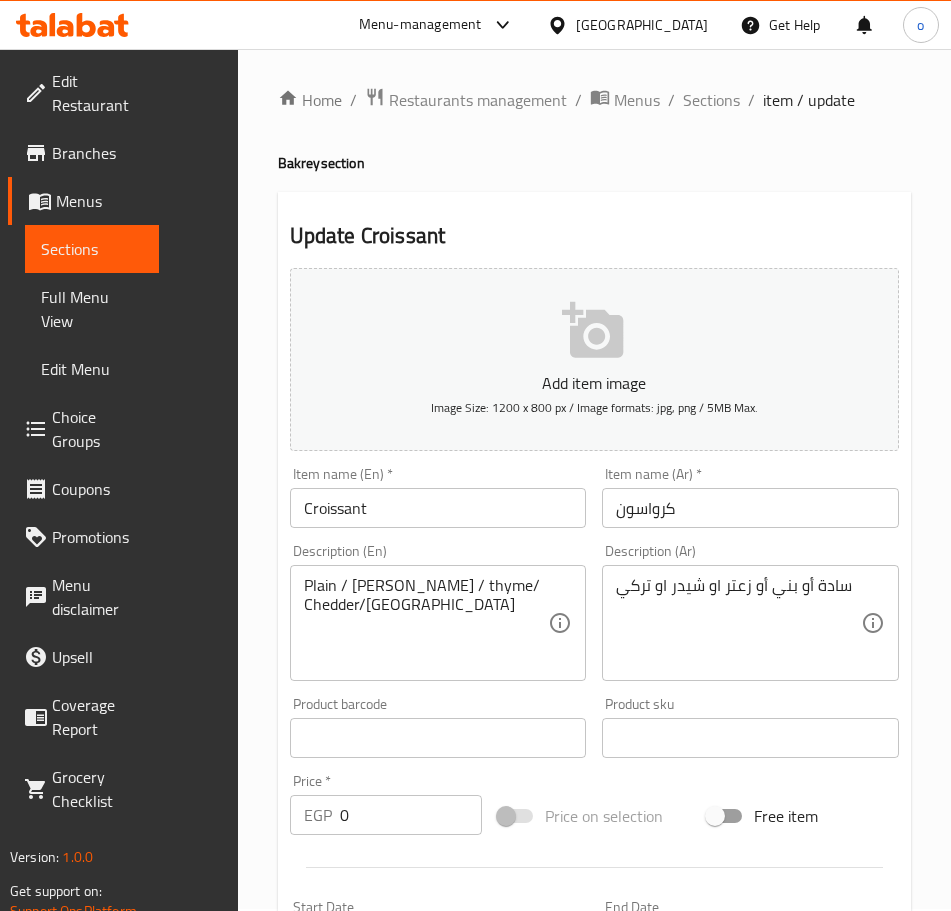 scroll, scrollTop: 0, scrollLeft: 0, axis: both 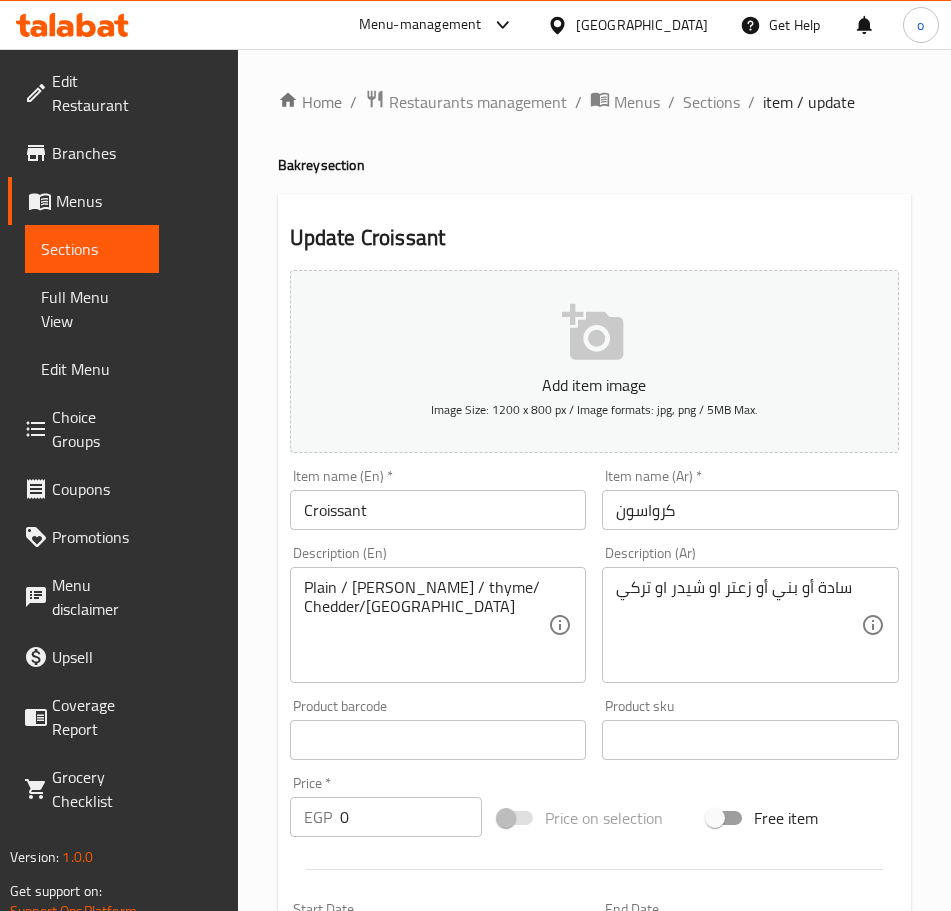 drag, startPoint x: 598, startPoint y: 172, endPoint x: 593, endPoint y: 154, distance: 18.681541 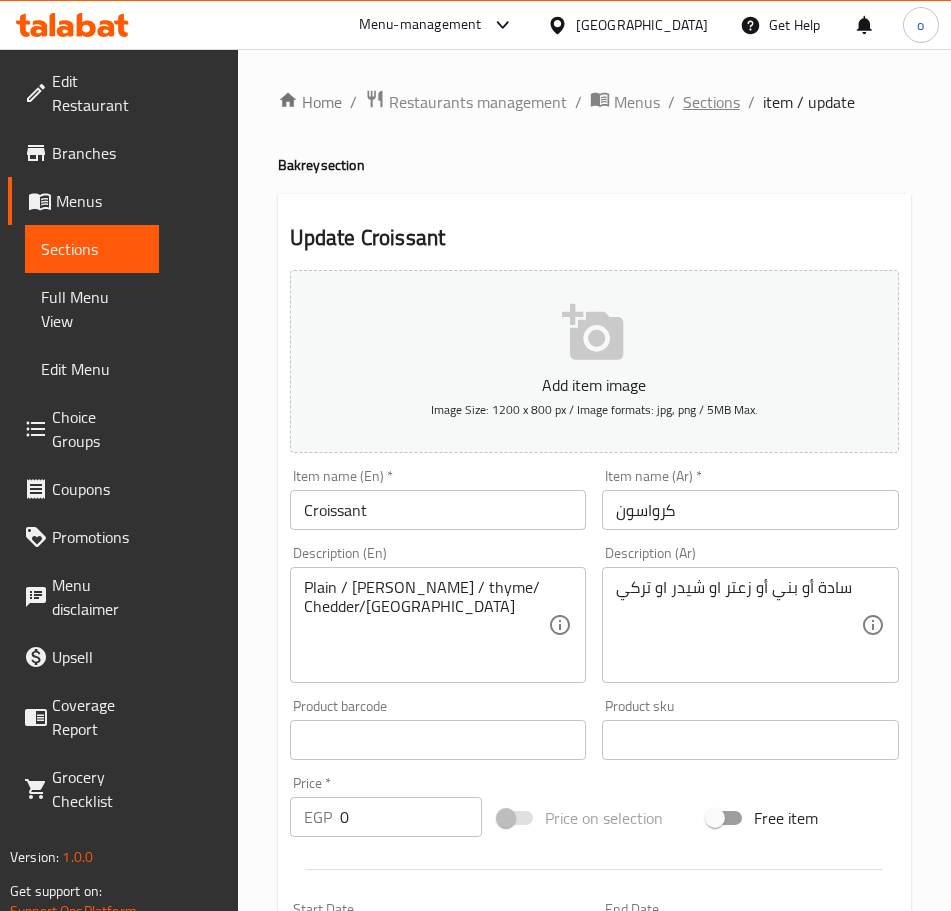 click on "Sections" at bounding box center [711, 102] 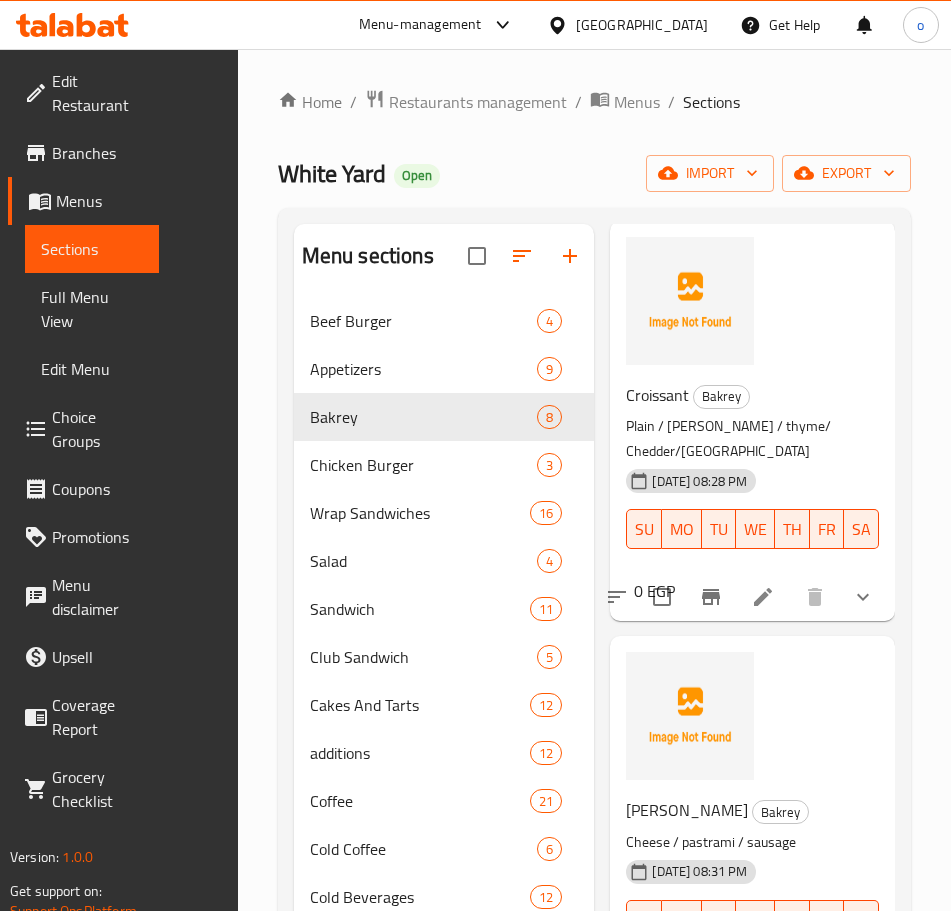 scroll, scrollTop: 1968, scrollLeft: 0, axis: vertical 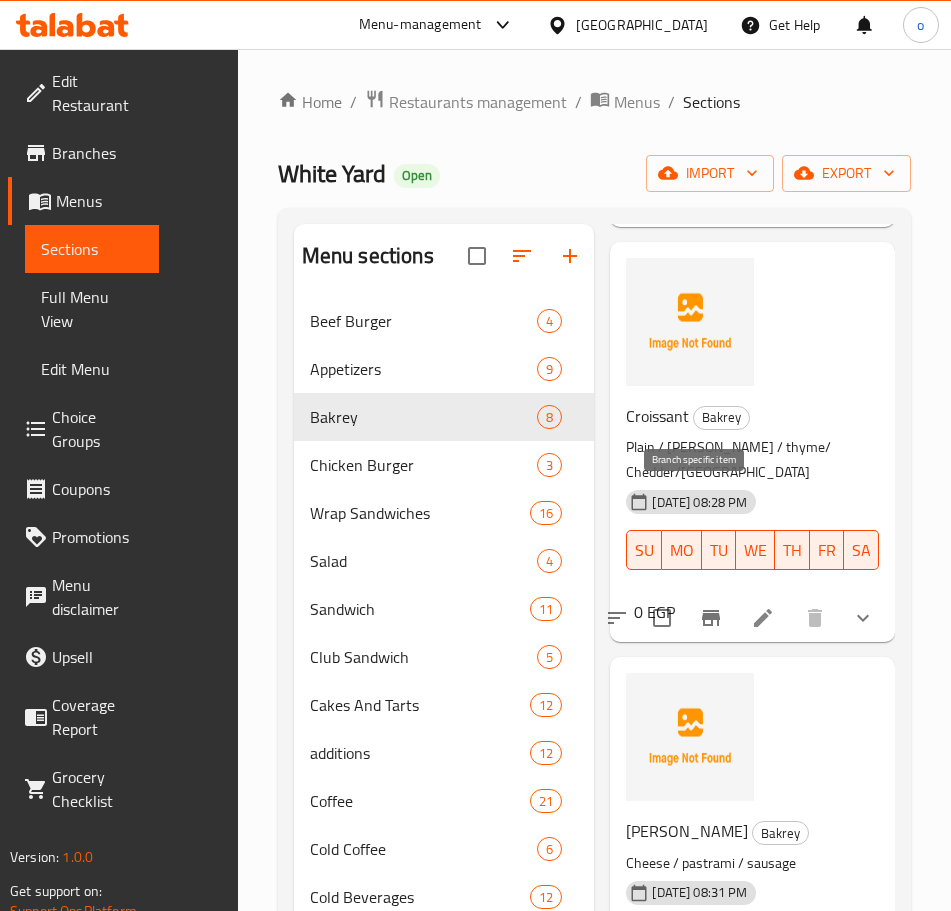 click 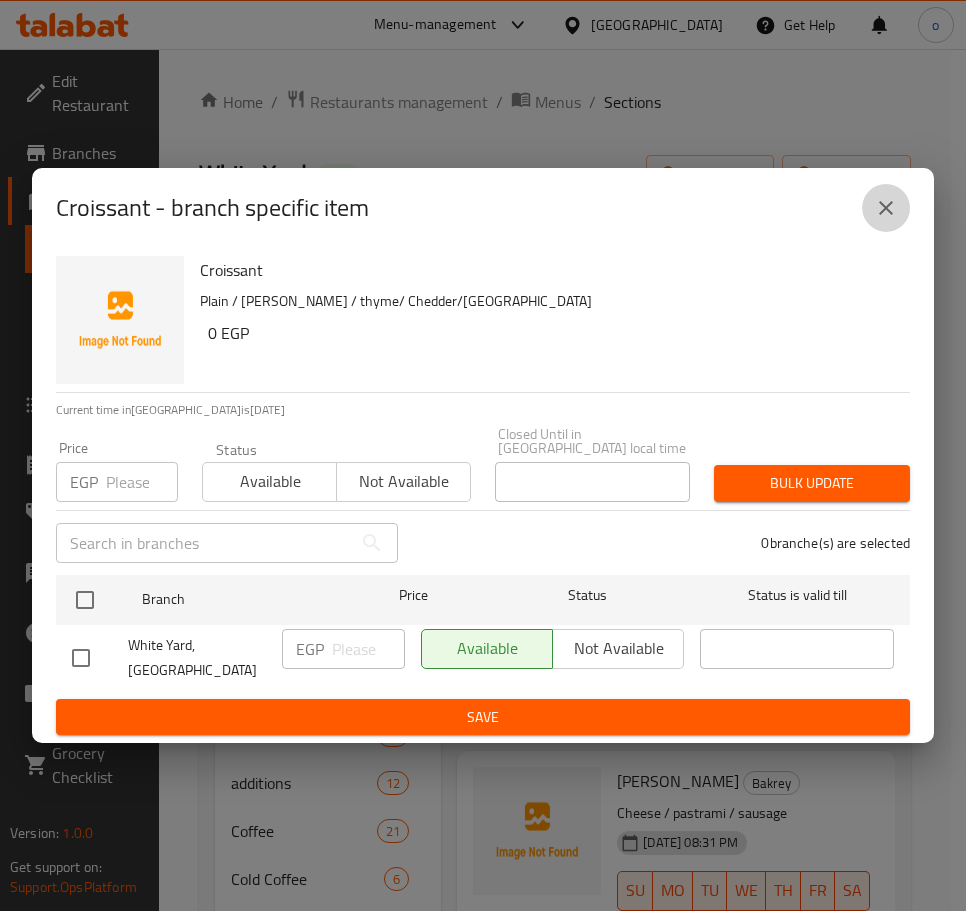click 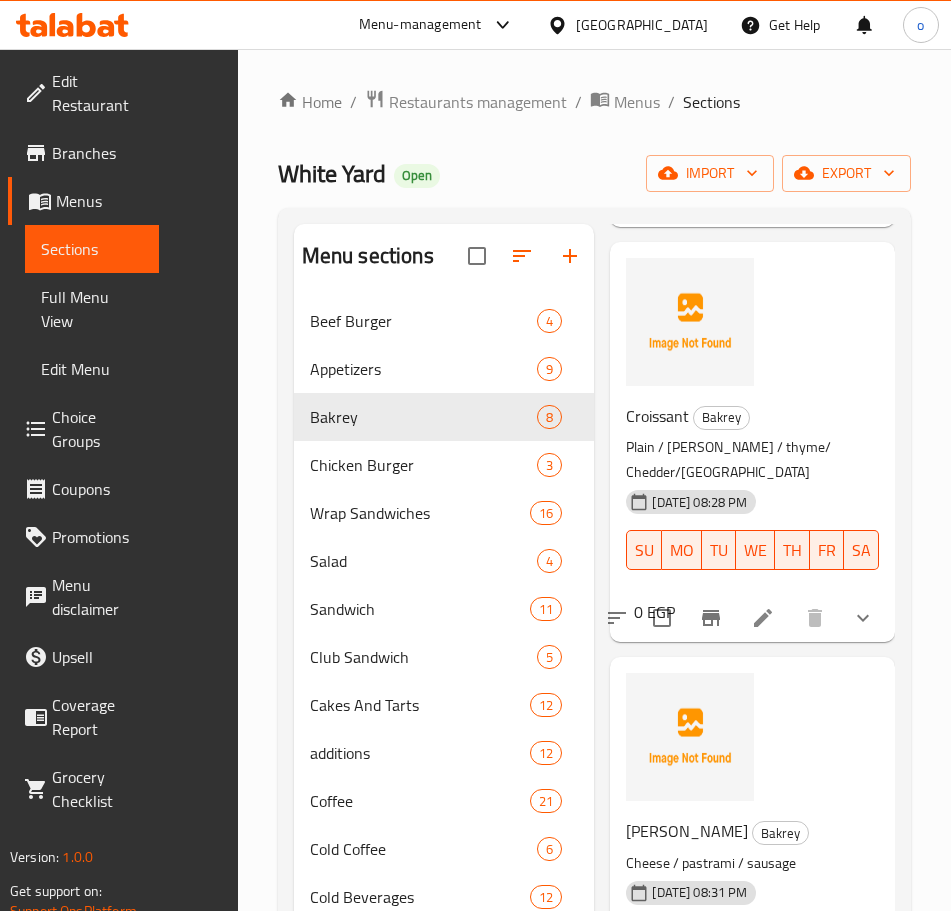 click at bounding box center (863, 618) 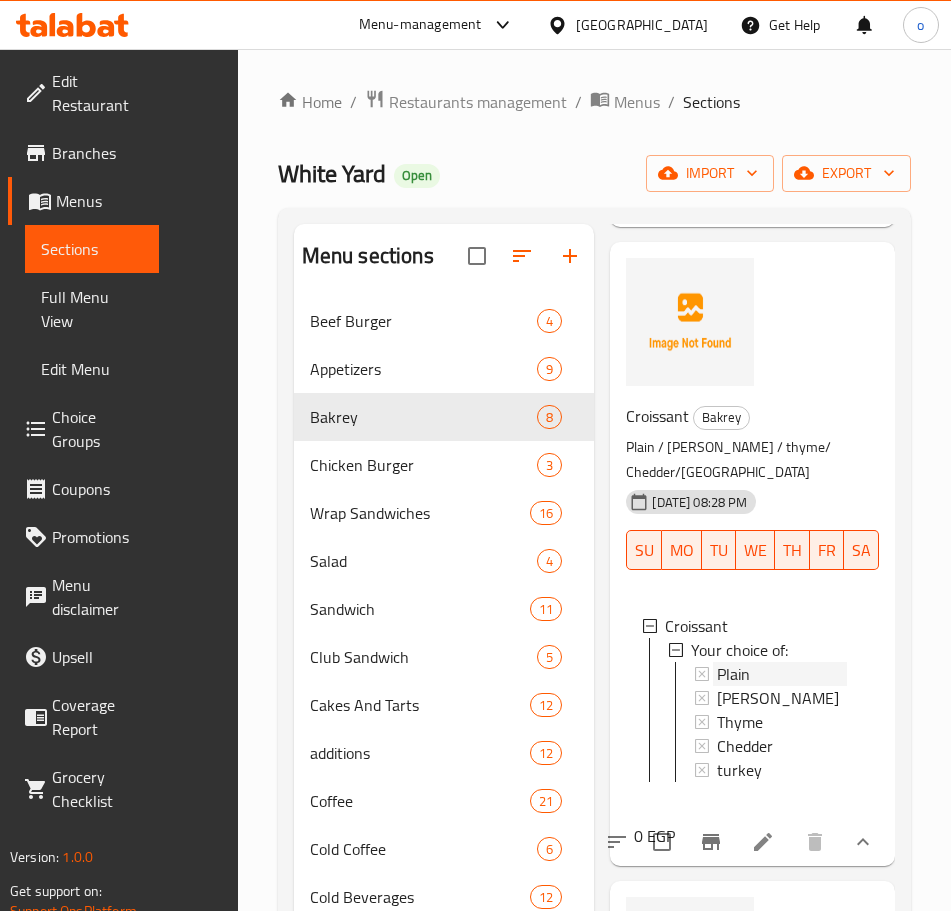 click on "Plain" at bounding box center [782, 674] 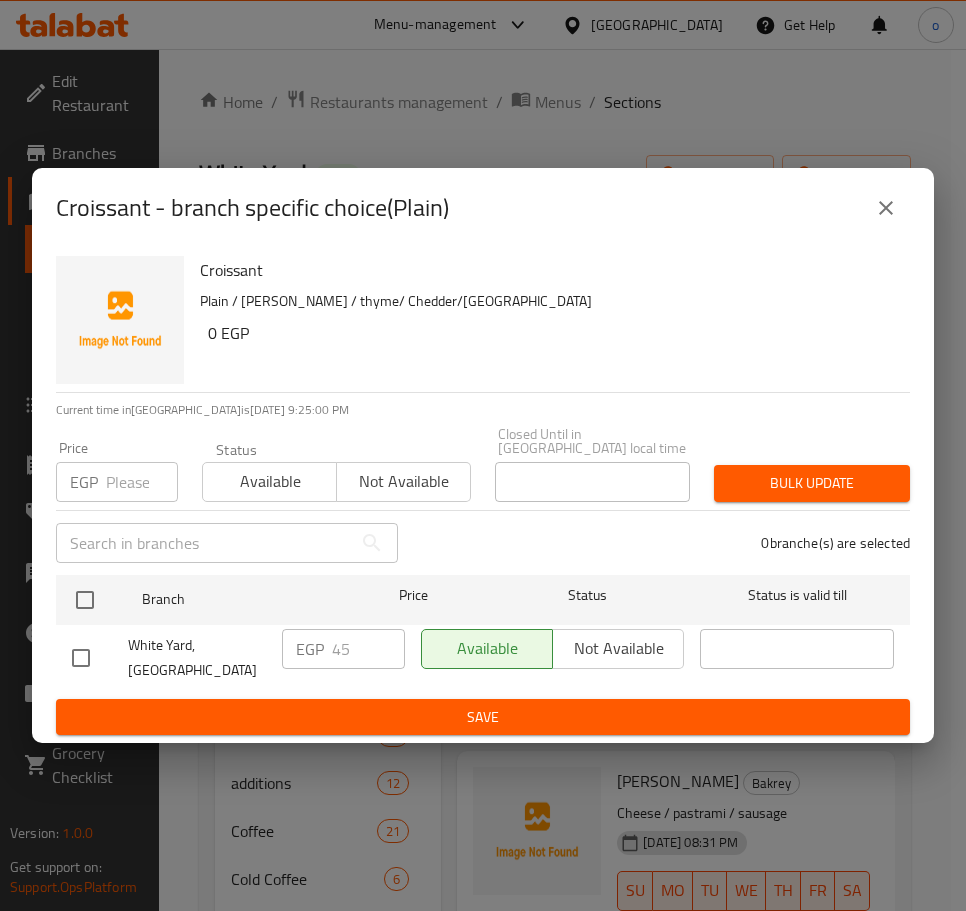 click 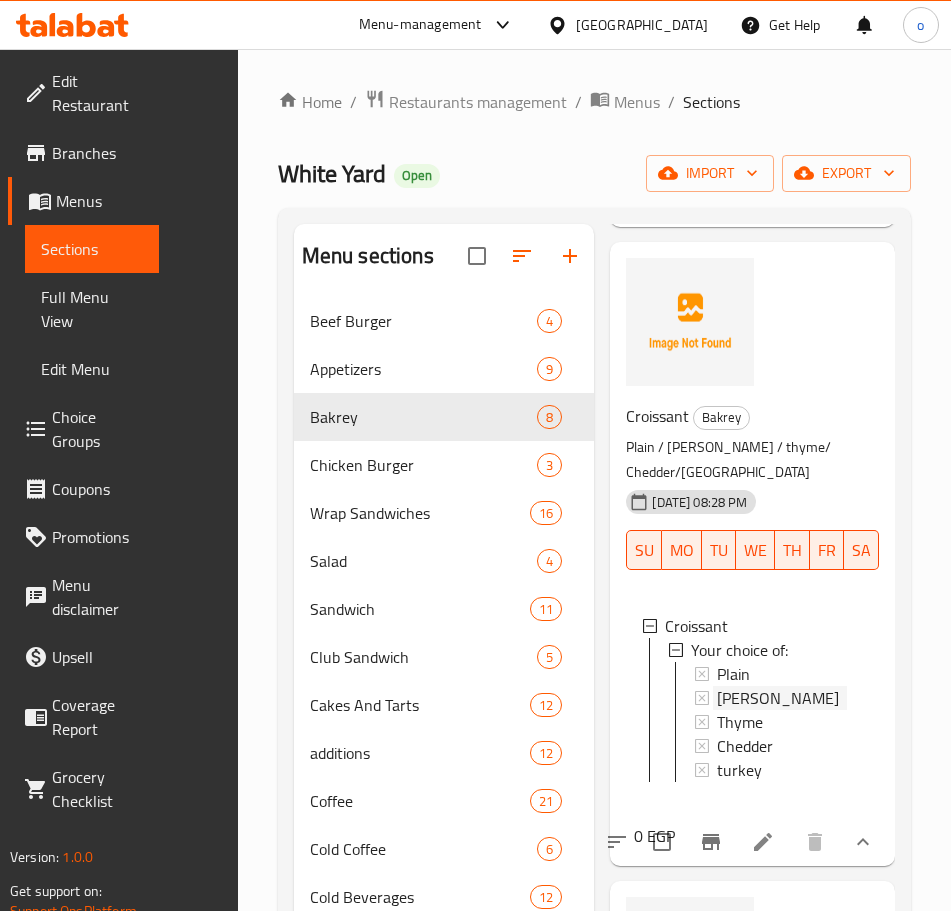 click on "[PERSON_NAME]" at bounding box center (782, 698) 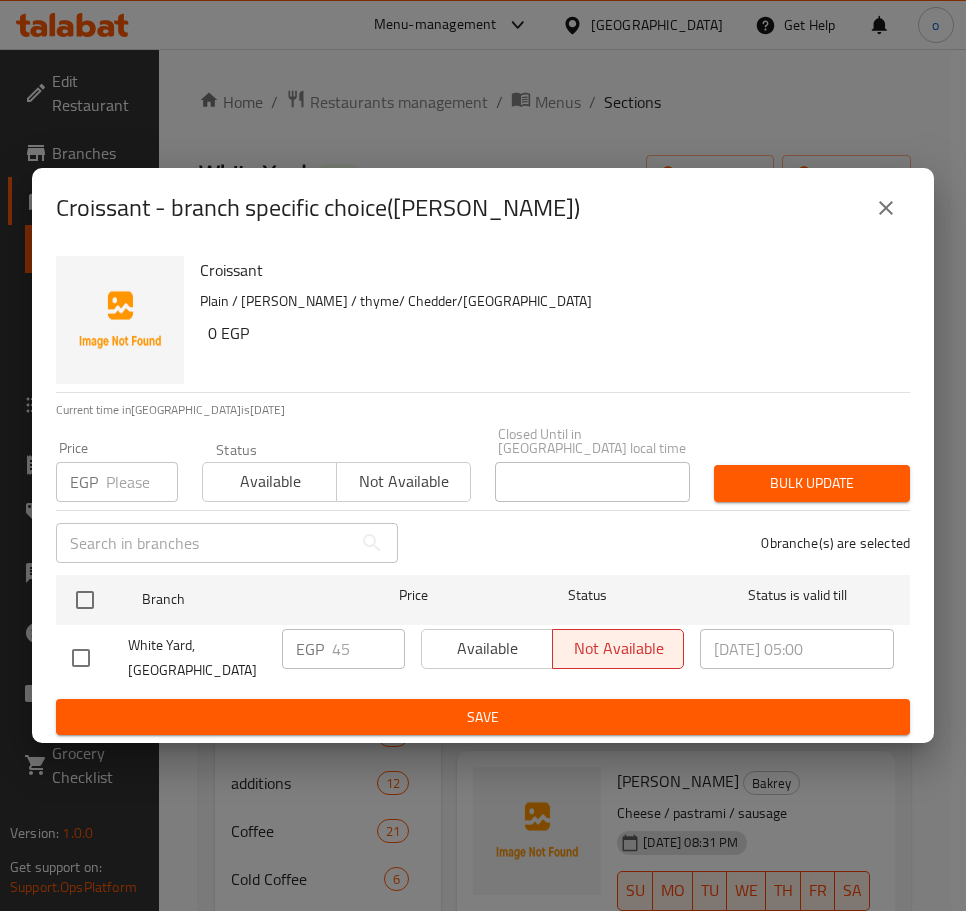 click 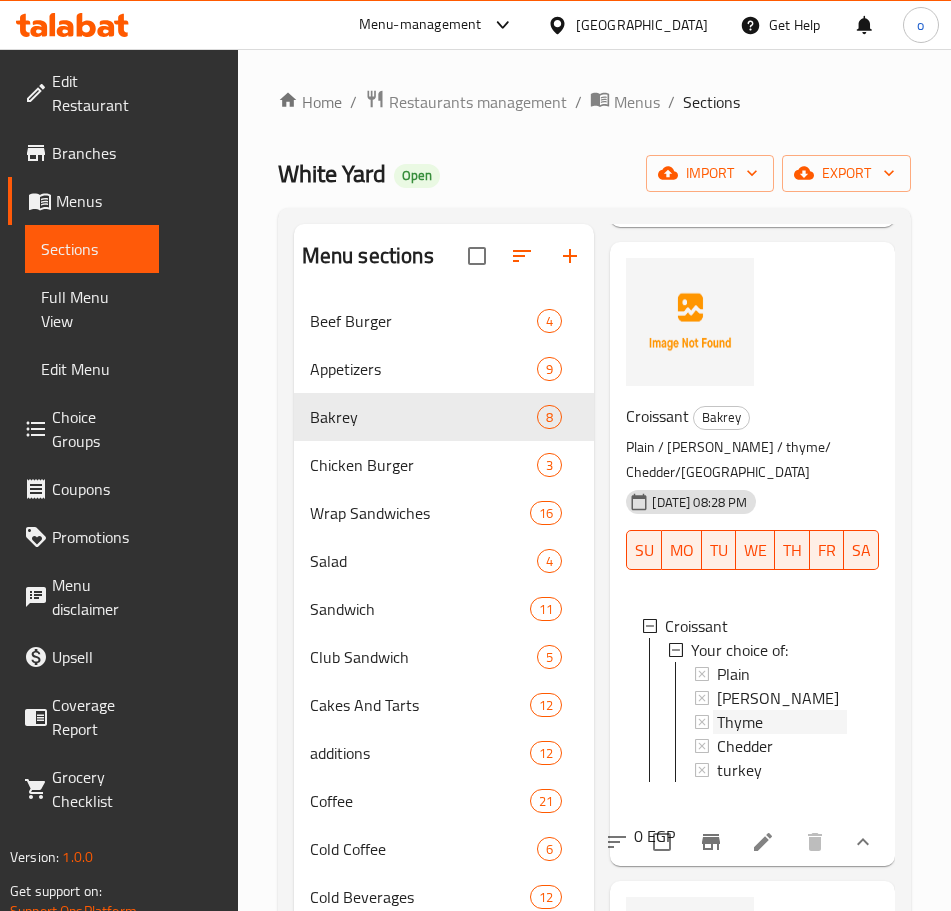 click on "Thyme" at bounding box center [740, 722] 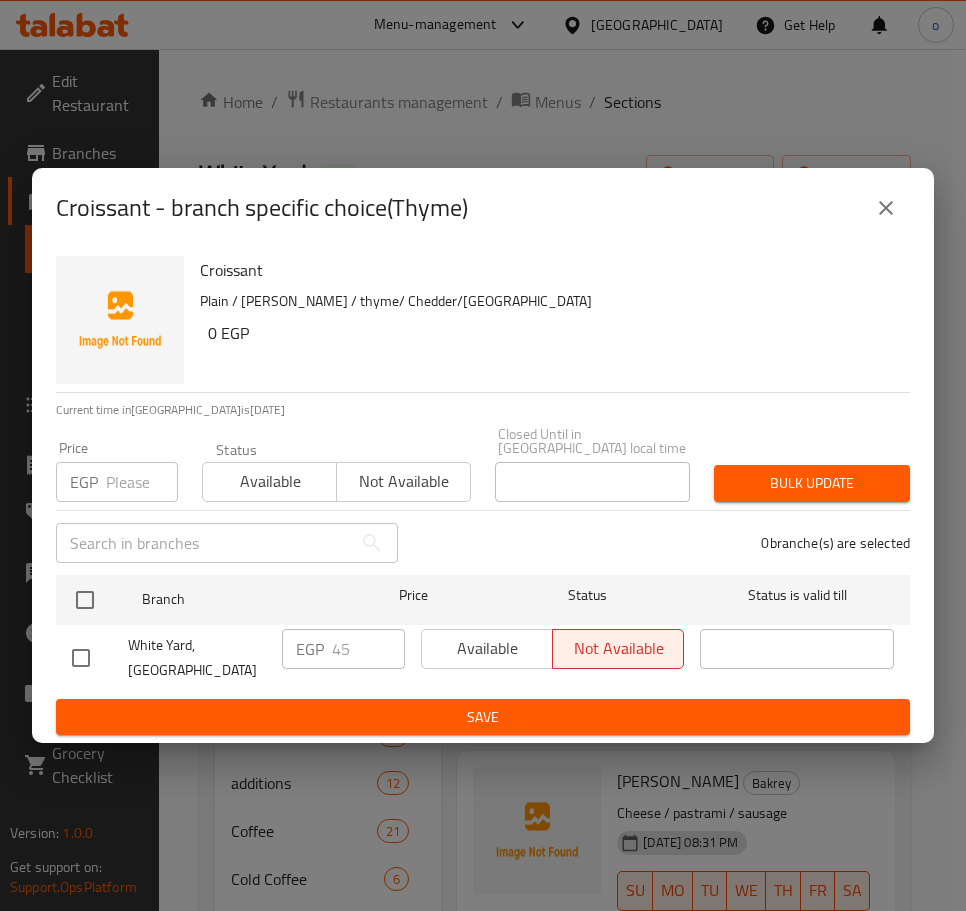 click 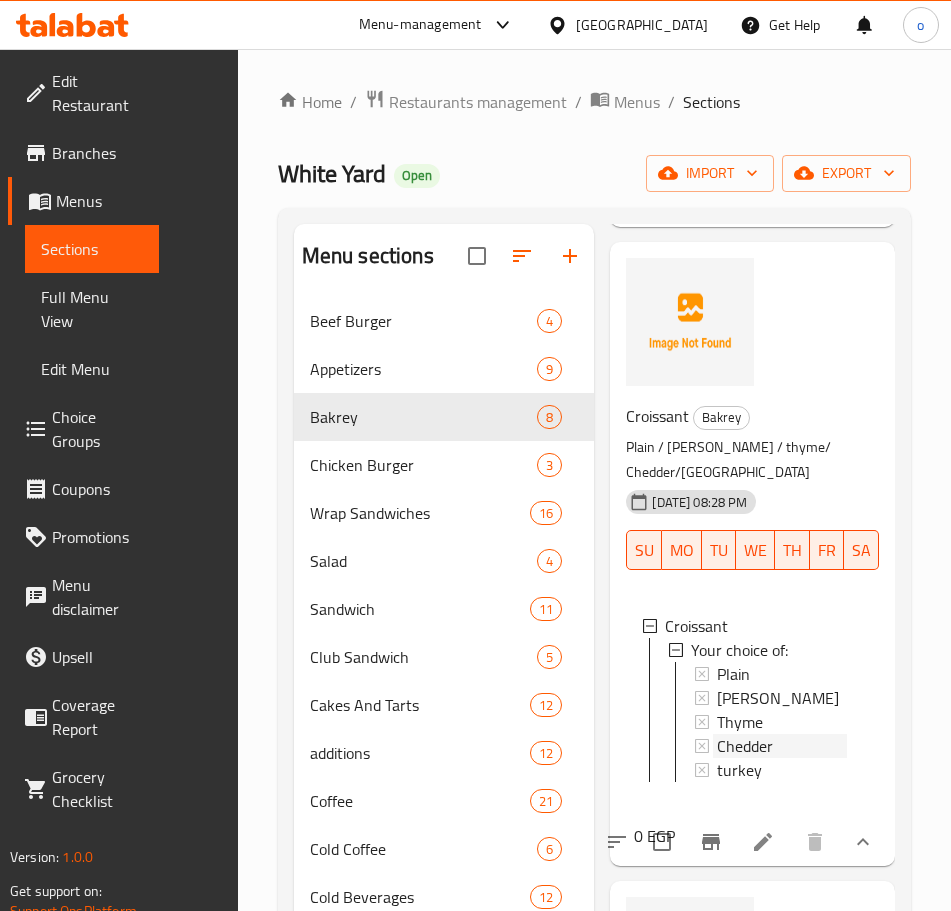 click on "Chedder" at bounding box center [782, 746] 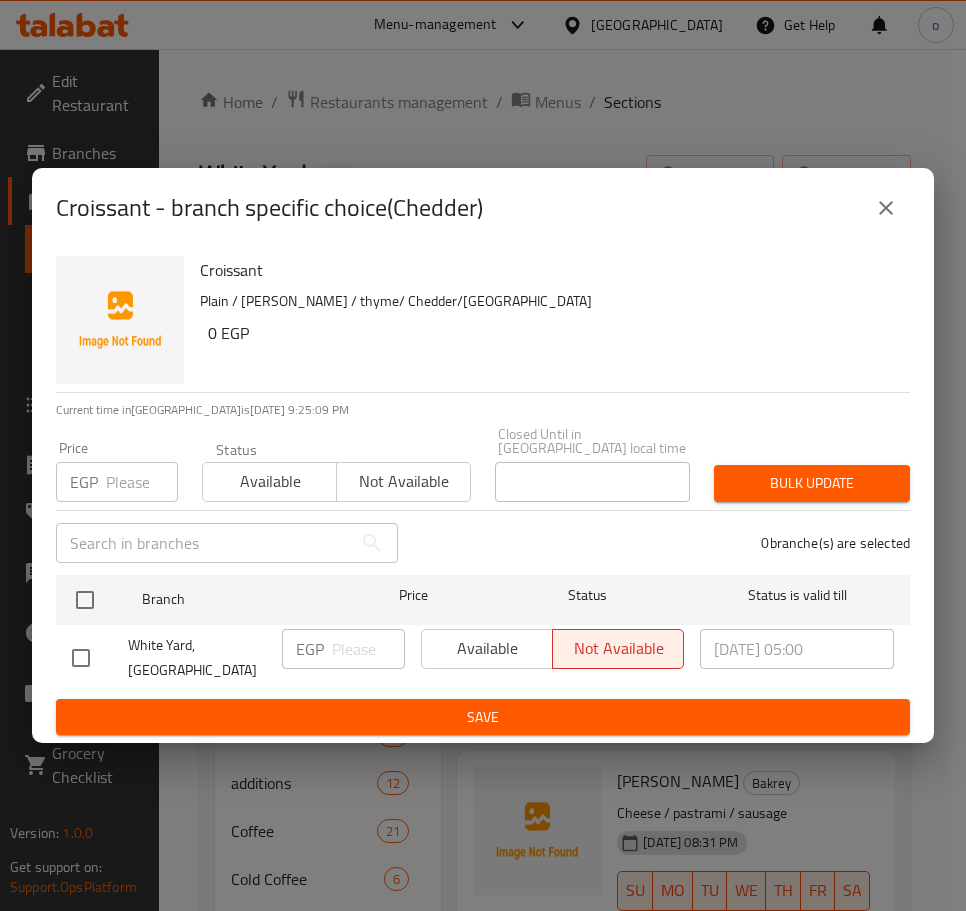 click at bounding box center (142, 482) 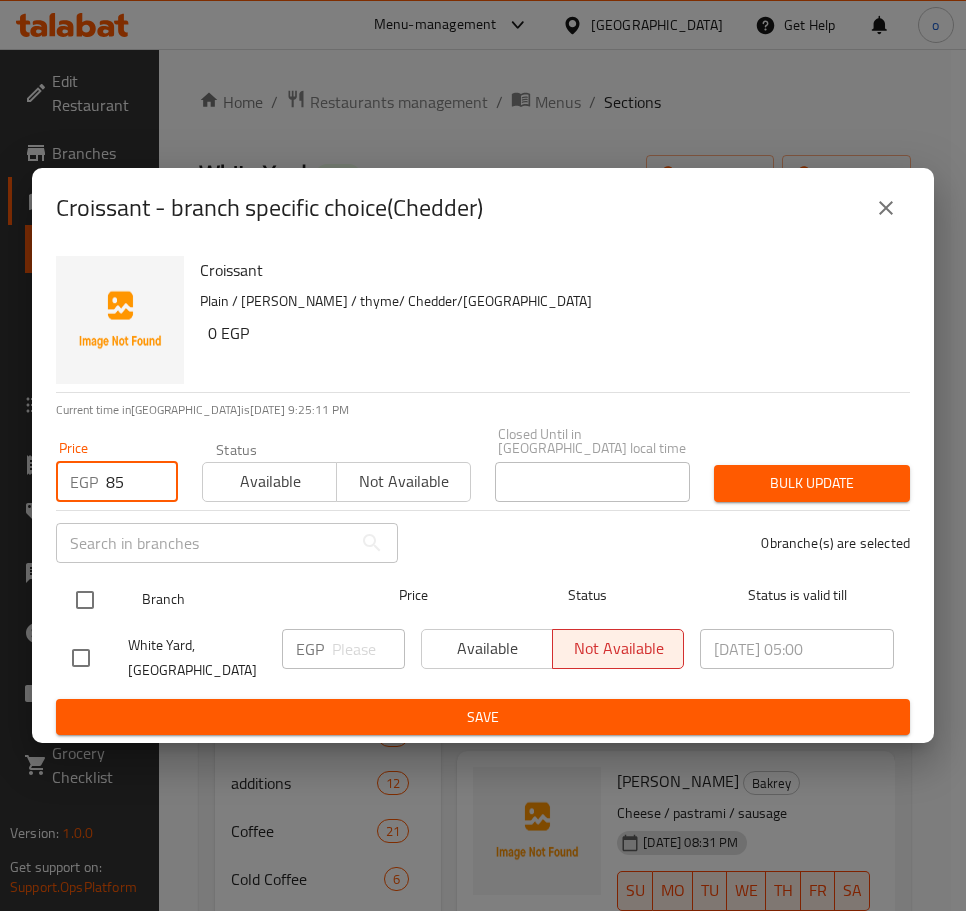 type on "85" 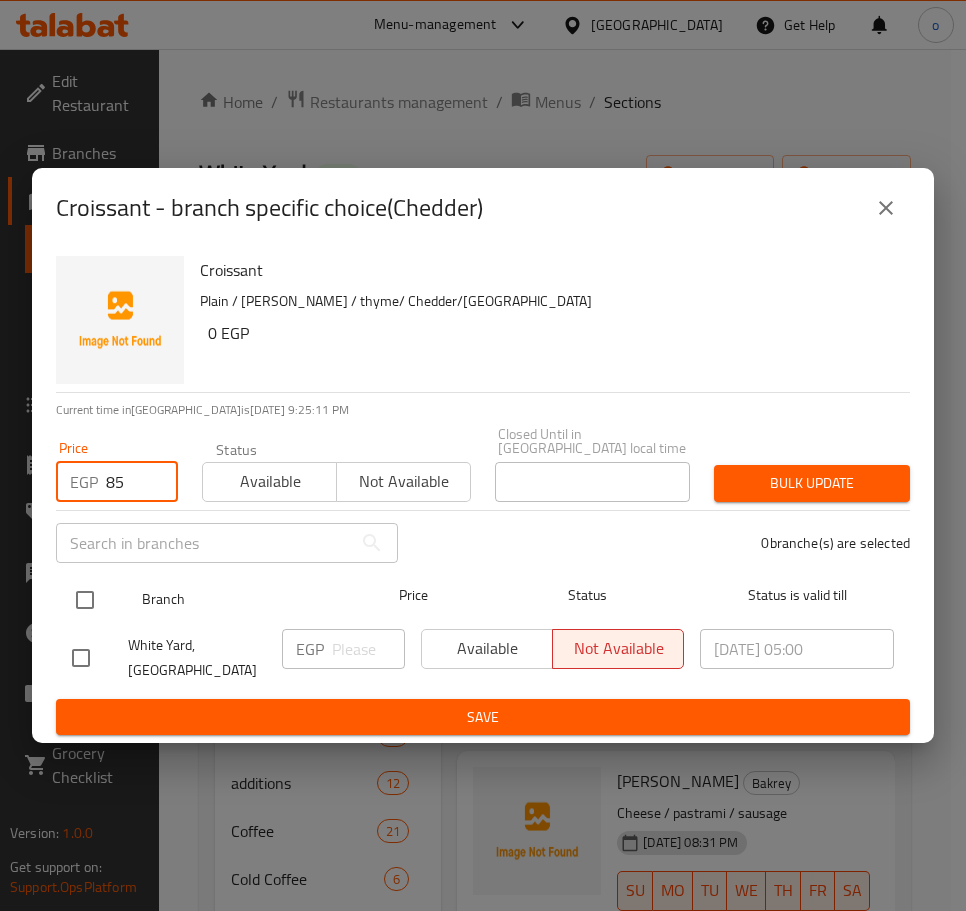 click at bounding box center [85, 600] 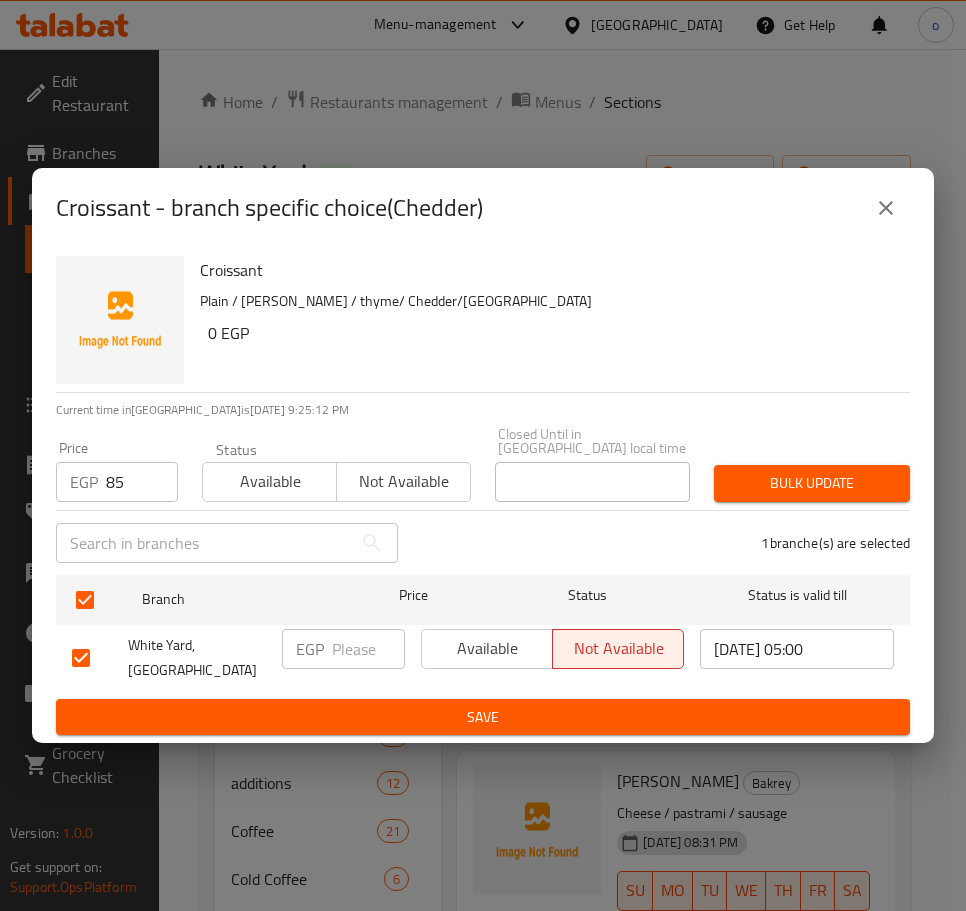 click on "Bulk update" at bounding box center [812, 483] 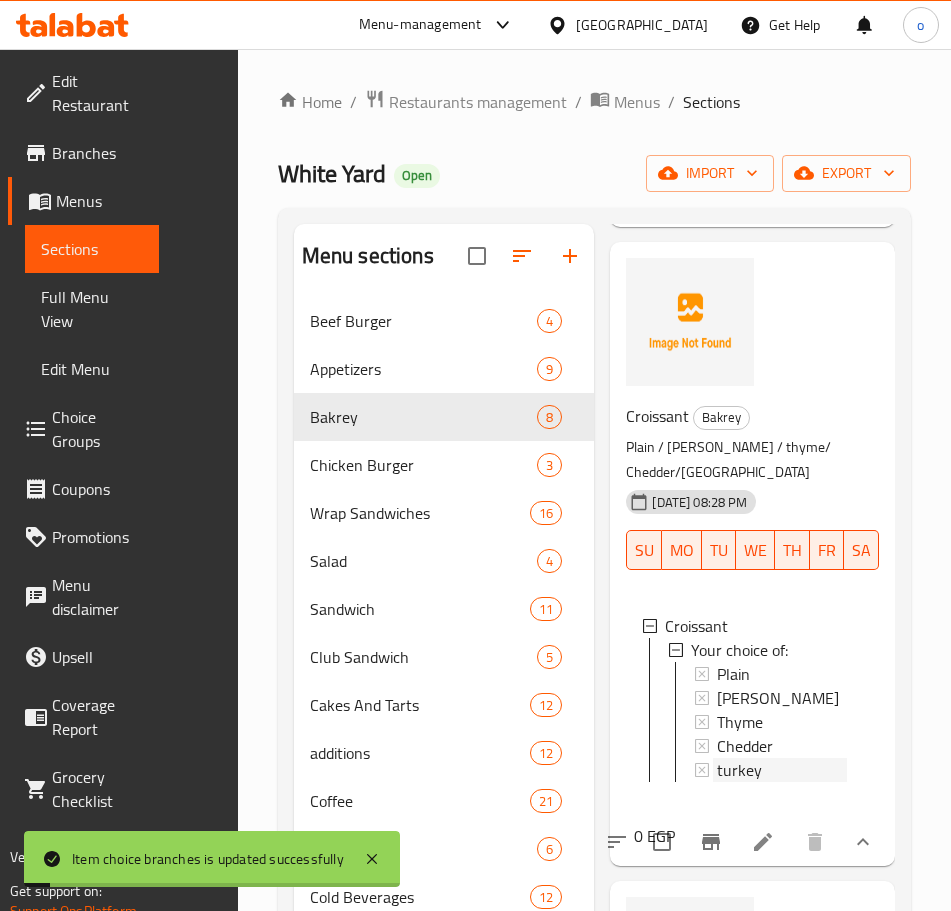 click on "turkey" at bounding box center [782, 770] 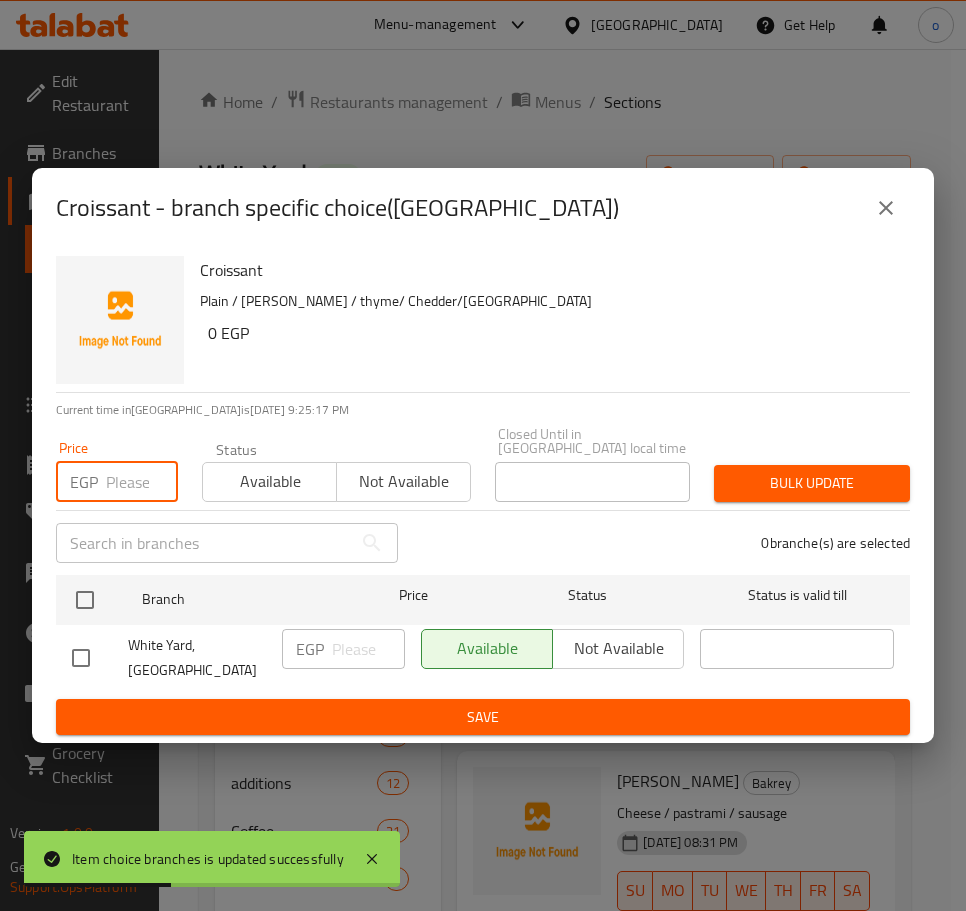 click at bounding box center (142, 482) 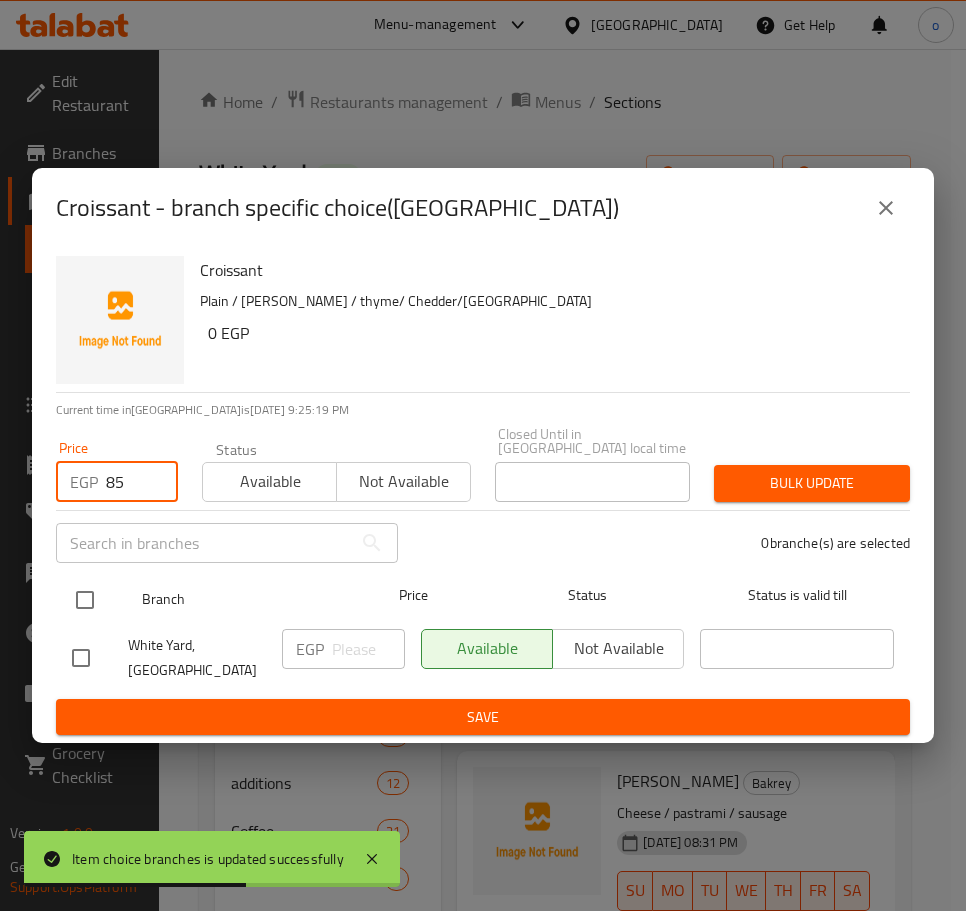 type on "85" 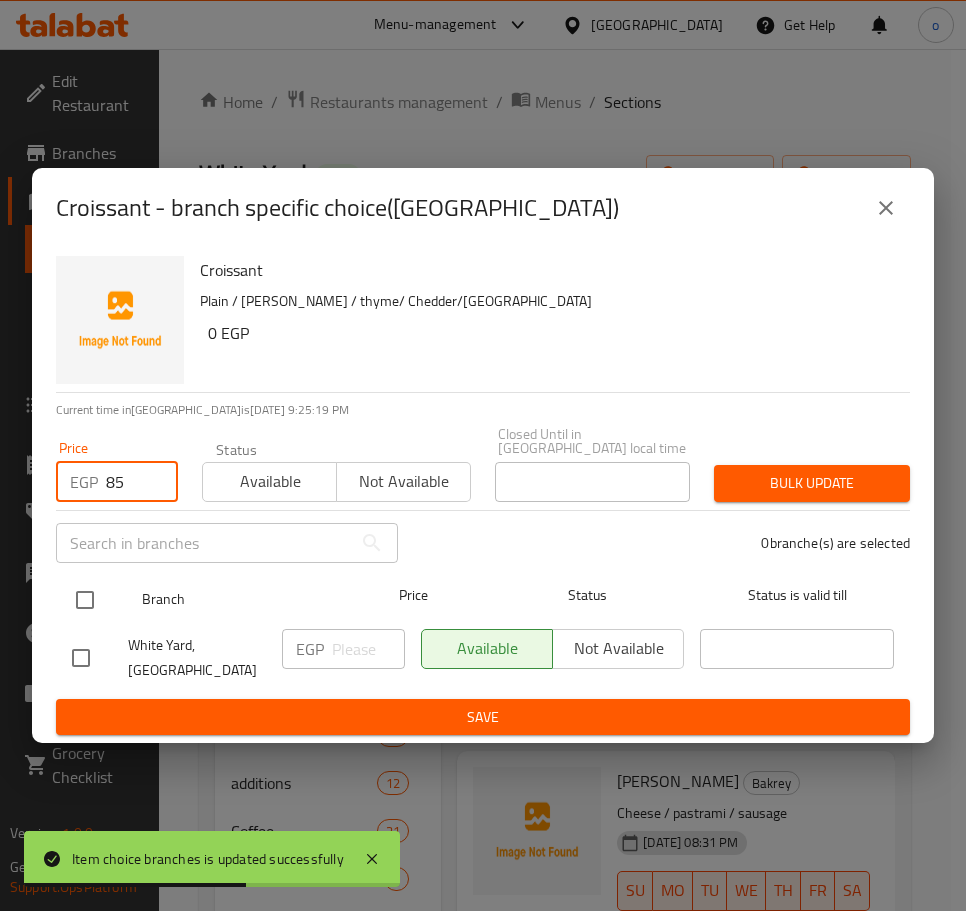 click at bounding box center (85, 600) 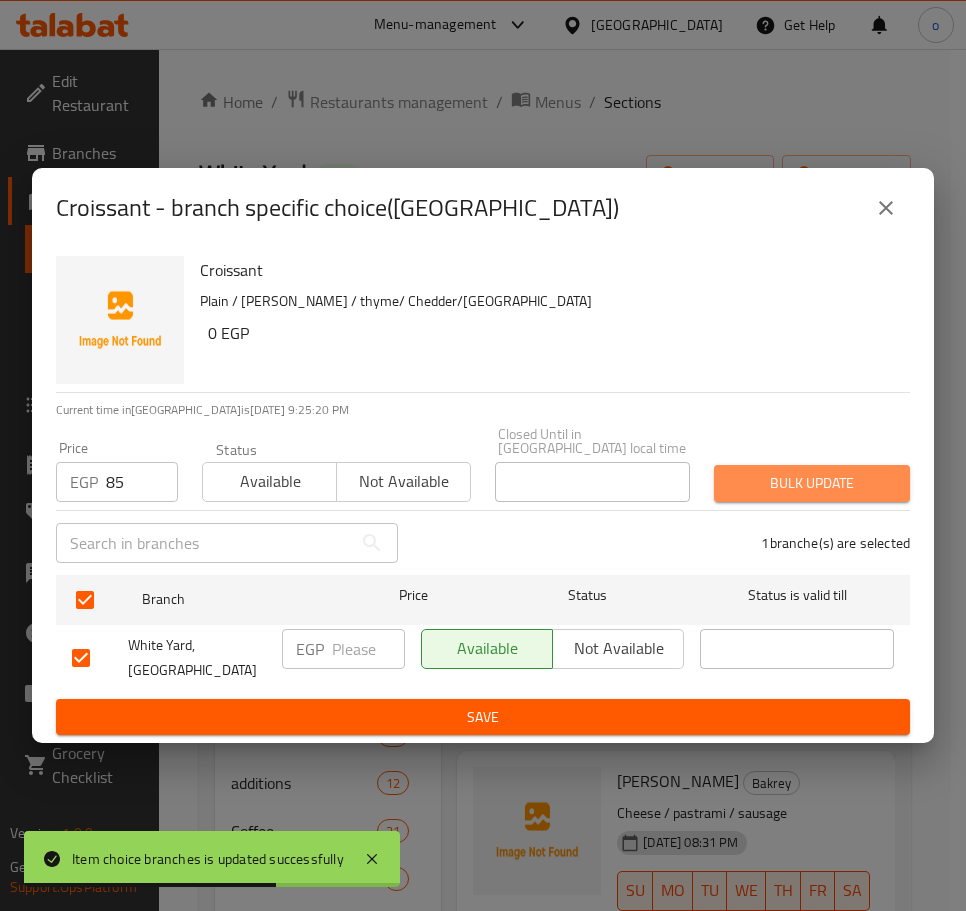 click on "Bulk update" at bounding box center [812, 483] 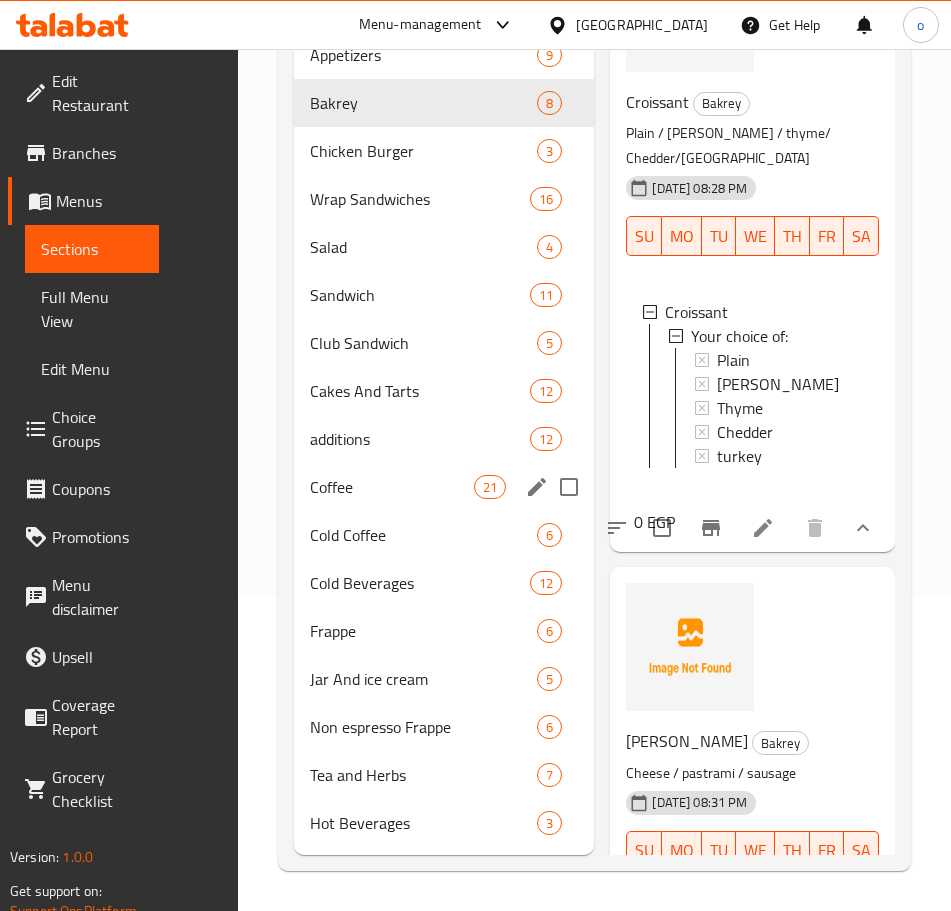 scroll, scrollTop: 344, scrollLeft: 0, axis: vertical 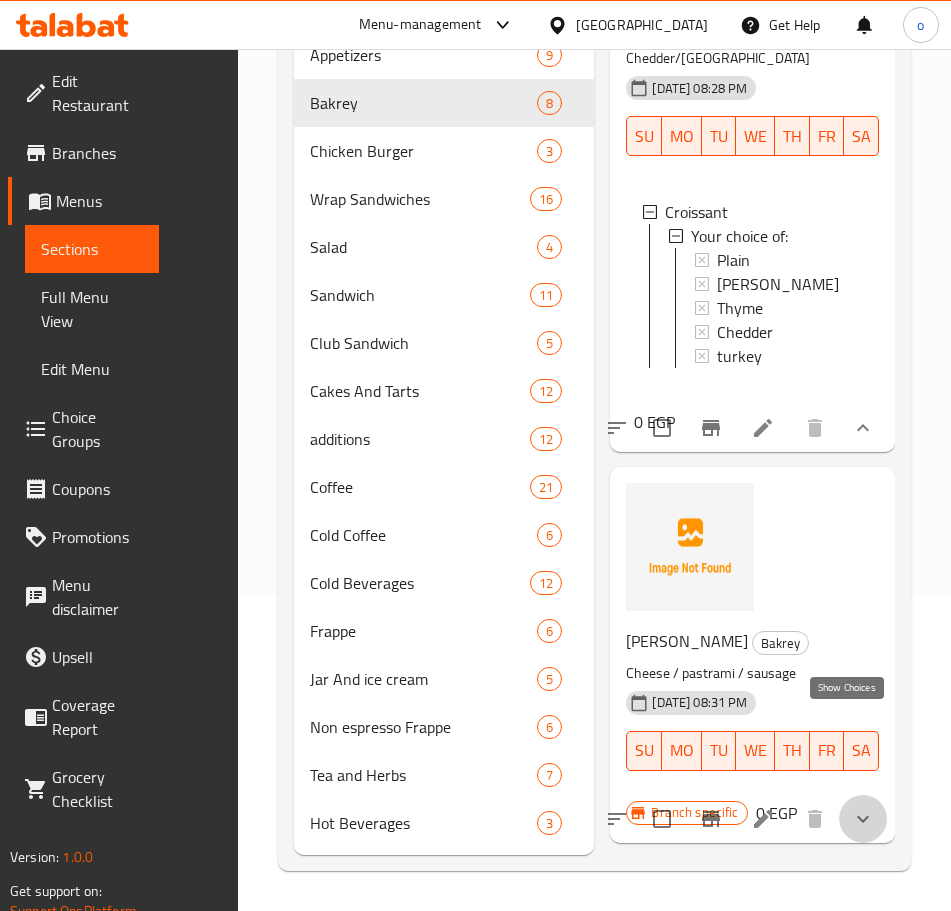 click 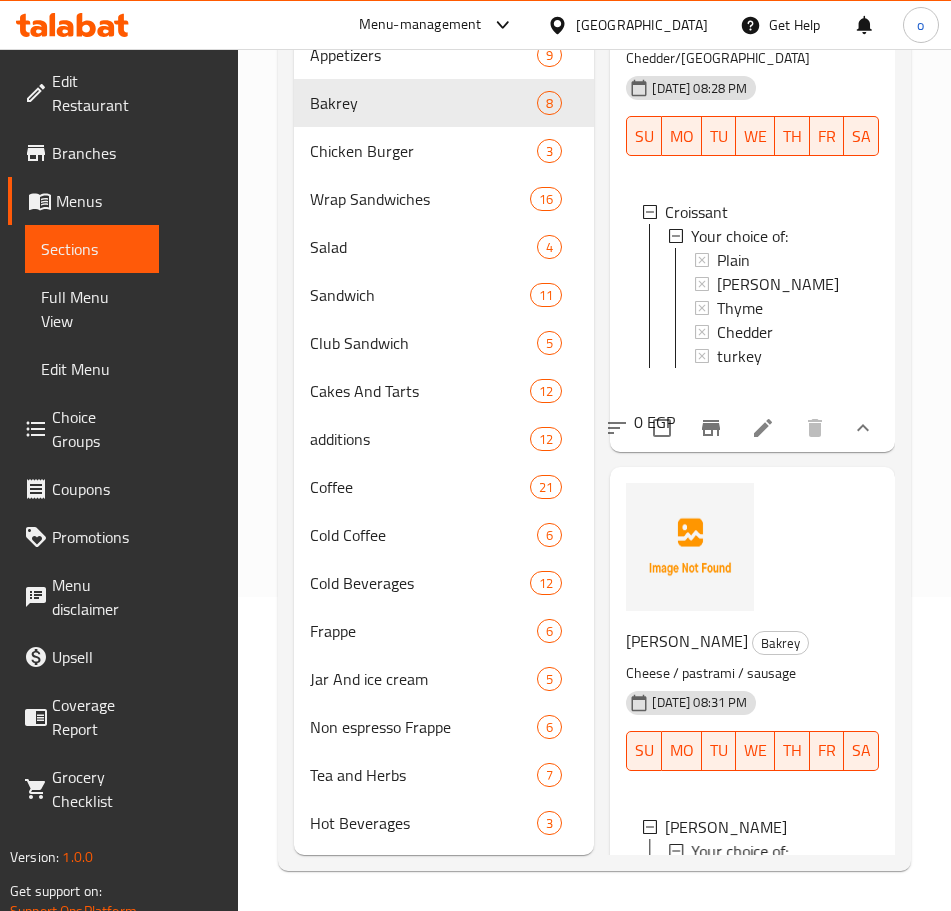 scroll, scrollTop: 3, scrollLeft: 0, axis: vertical 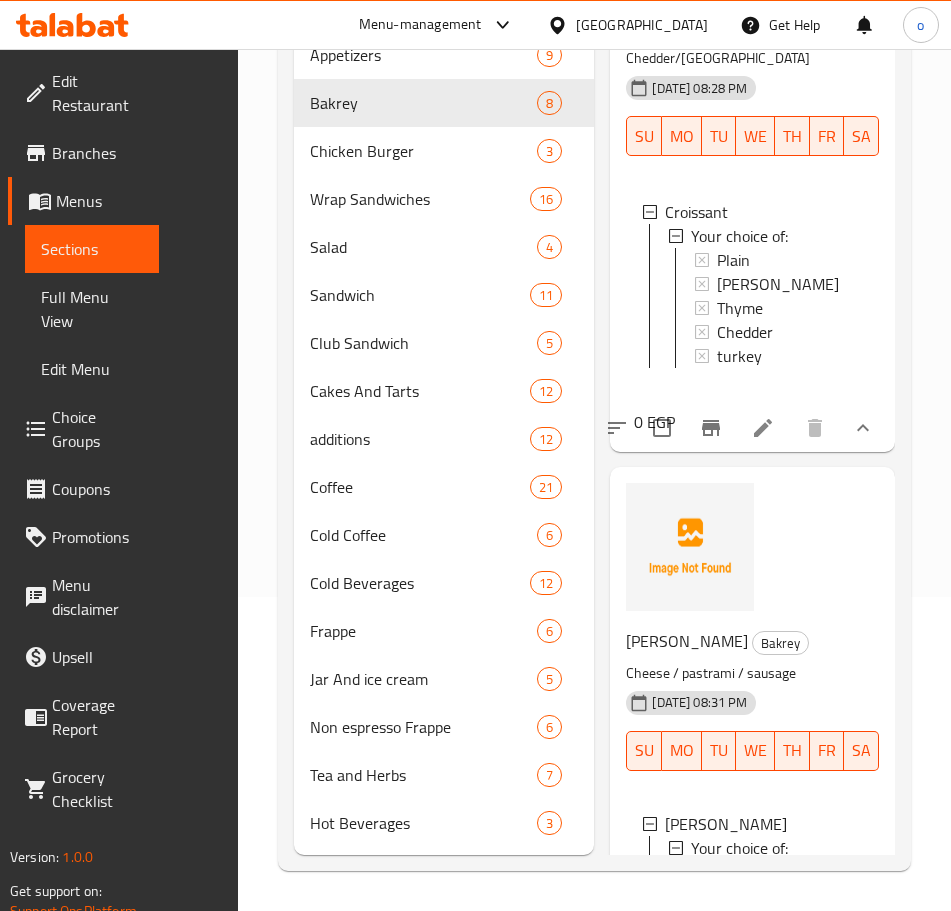 click on "Cheese" at bounding box center [782, 872] 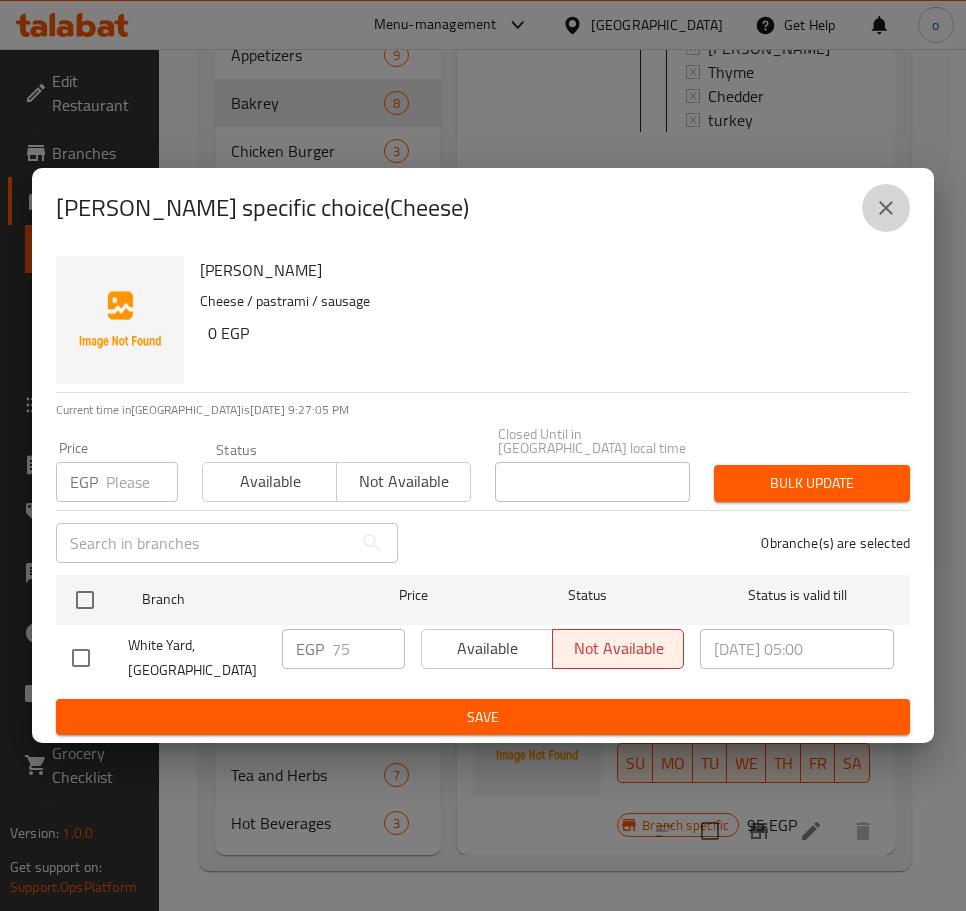 click 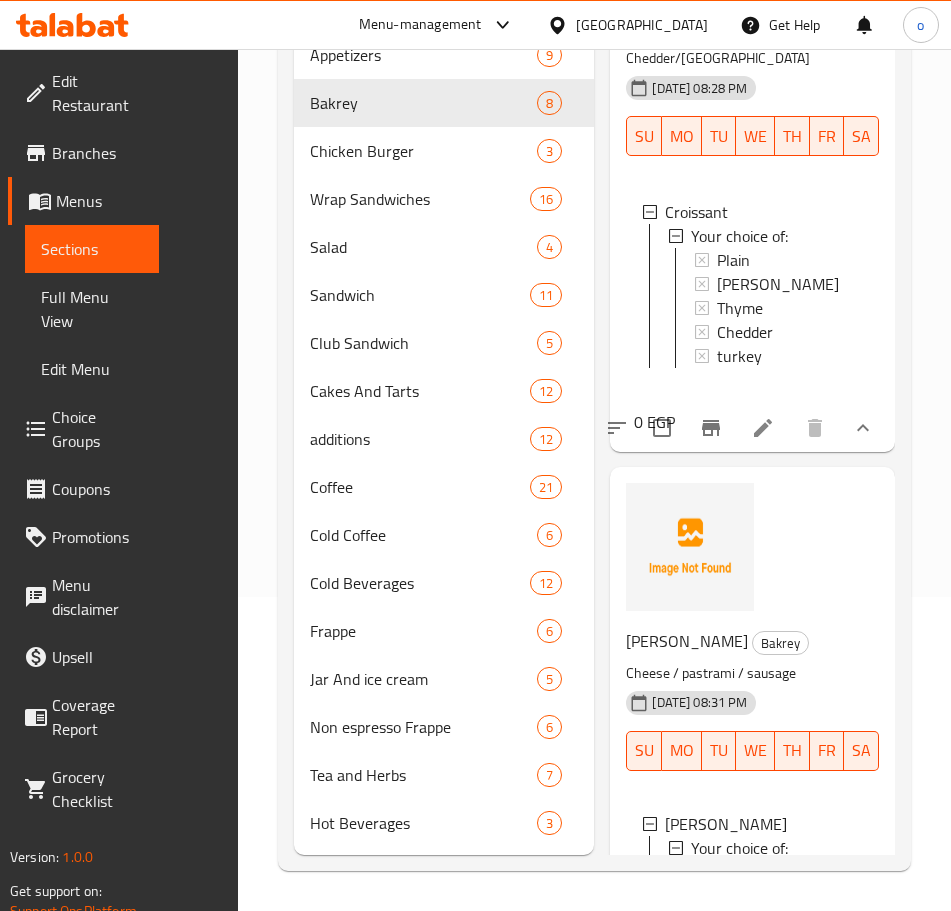 click on "Pastrami" at bounding box center (747, 896) 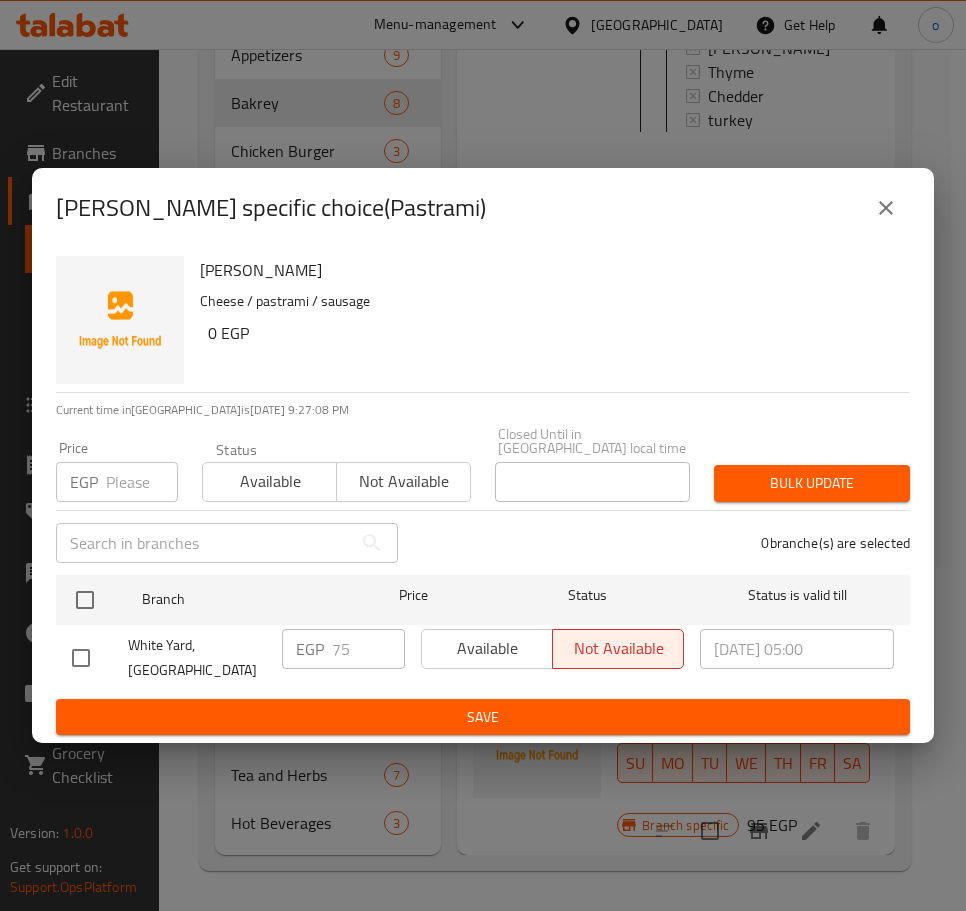 click 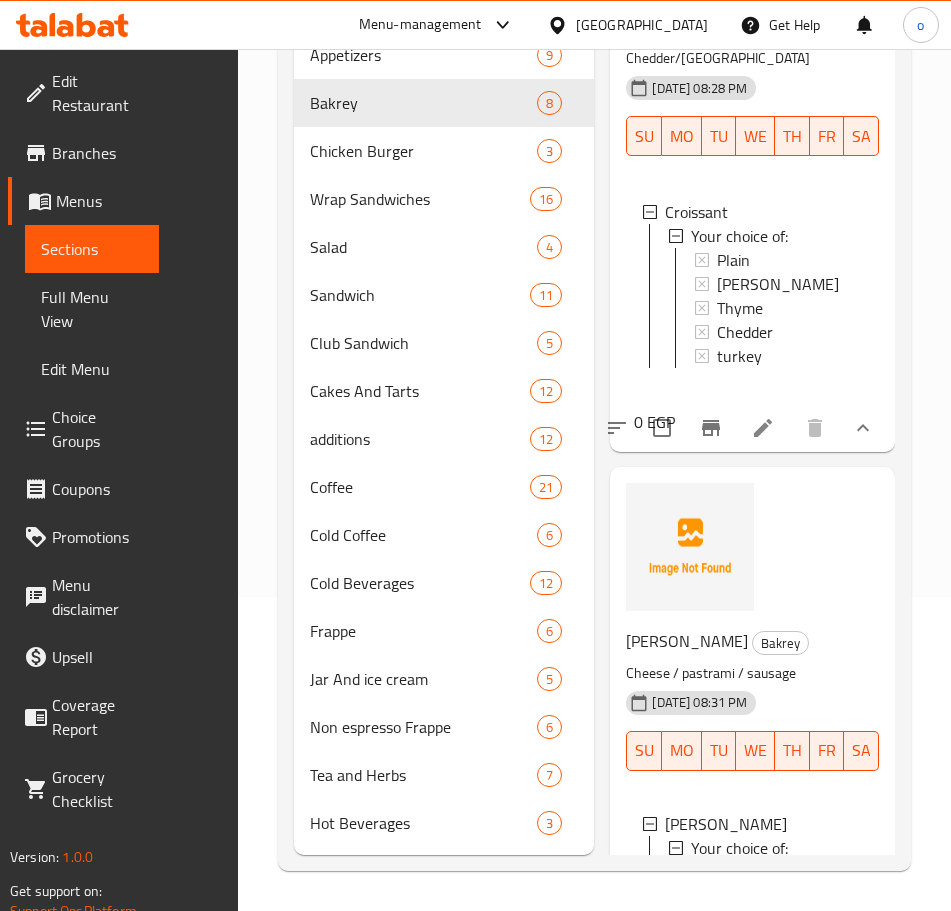 click on "Sausage" at bounding box center (782, 920) 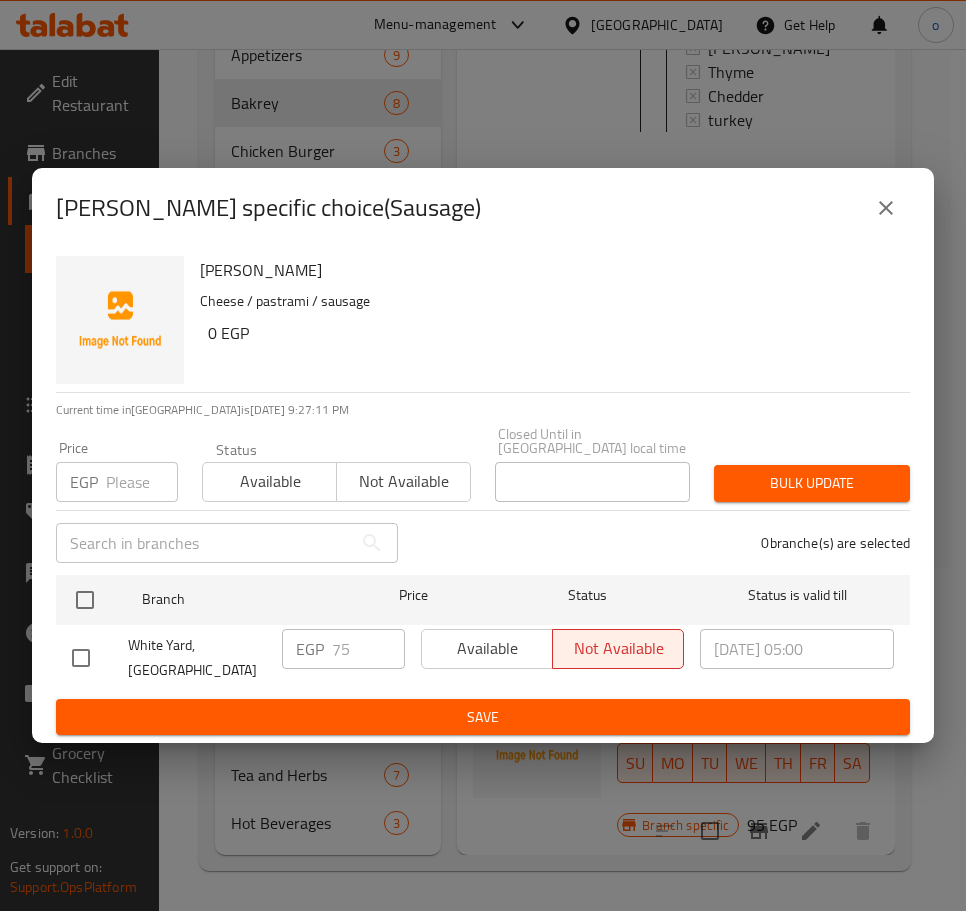 click on "Pate  - branch specific choice(Sausage)" at bounding box center [483, 208] 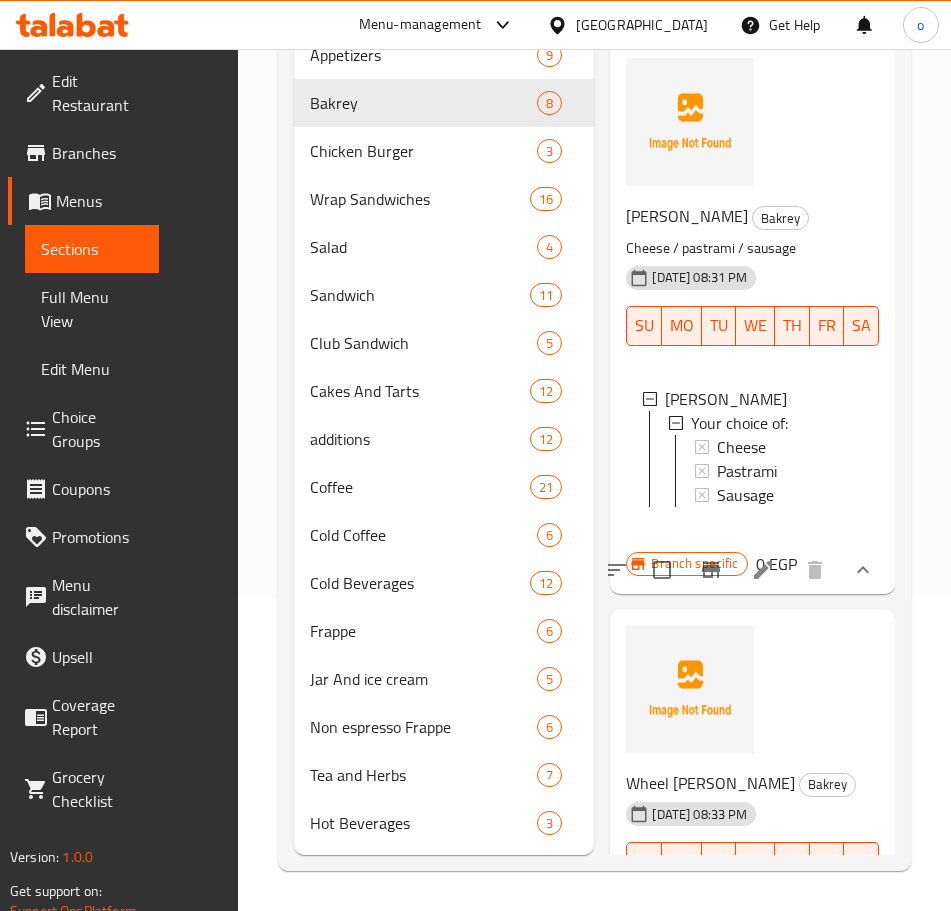 scroll, scrollTop: 2498, scrollLeft: 0, axis: vertical 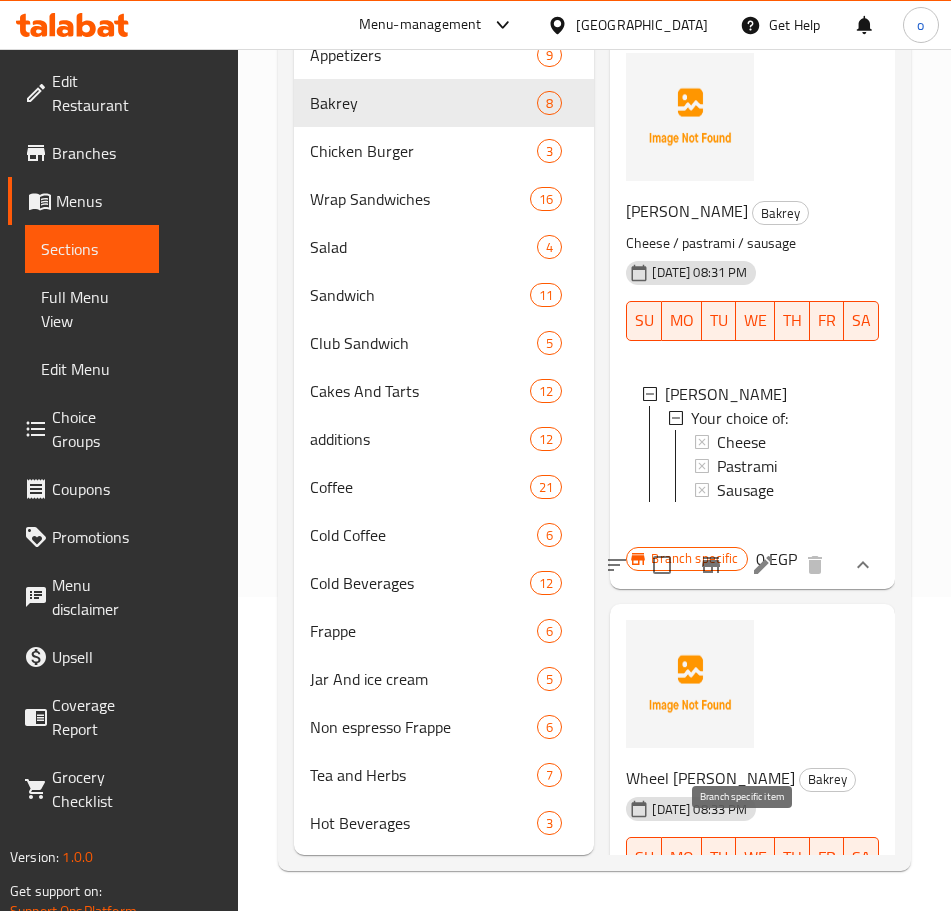 click at bounding box center (759, 925) 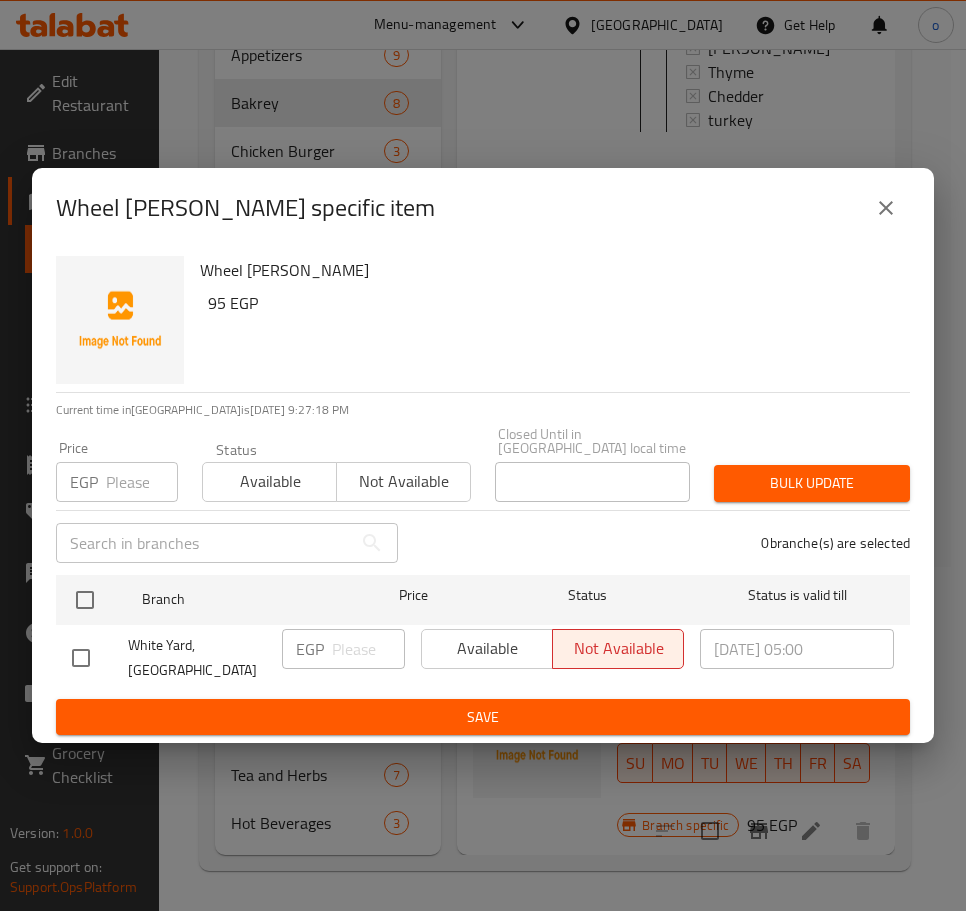 click at bounding box center [886, 208] 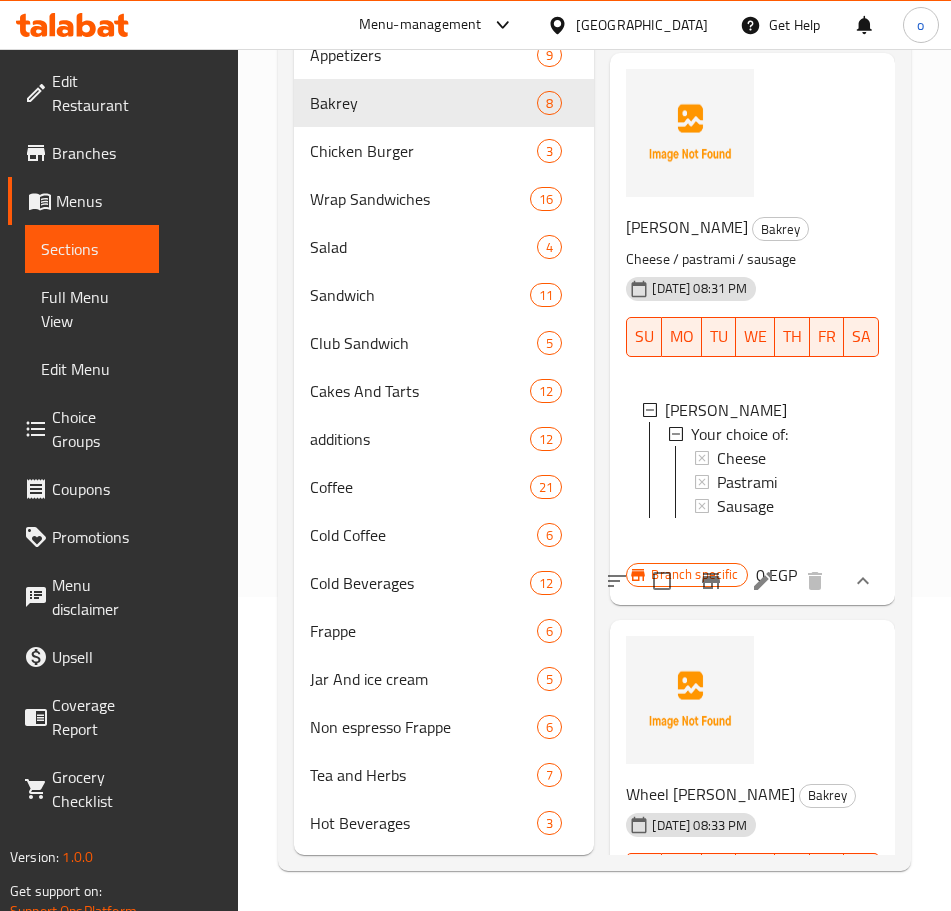 scroll, scrollTop: 2498, scrollLeft: 0, axis: vertical 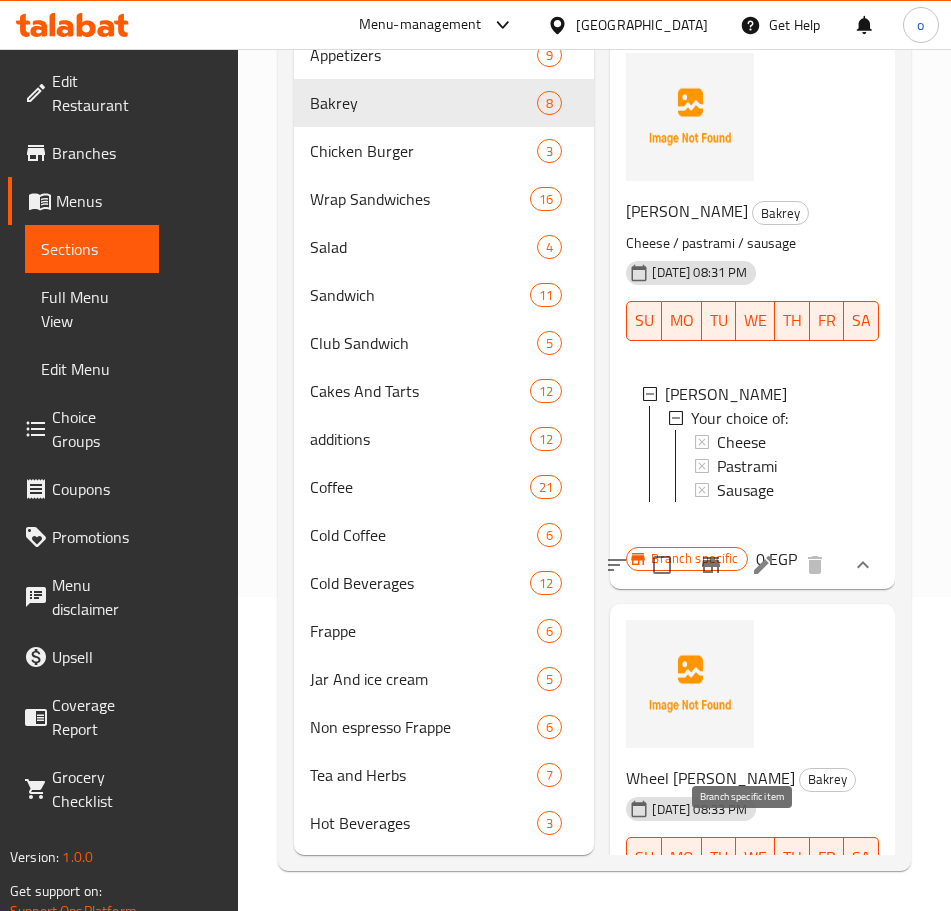 click 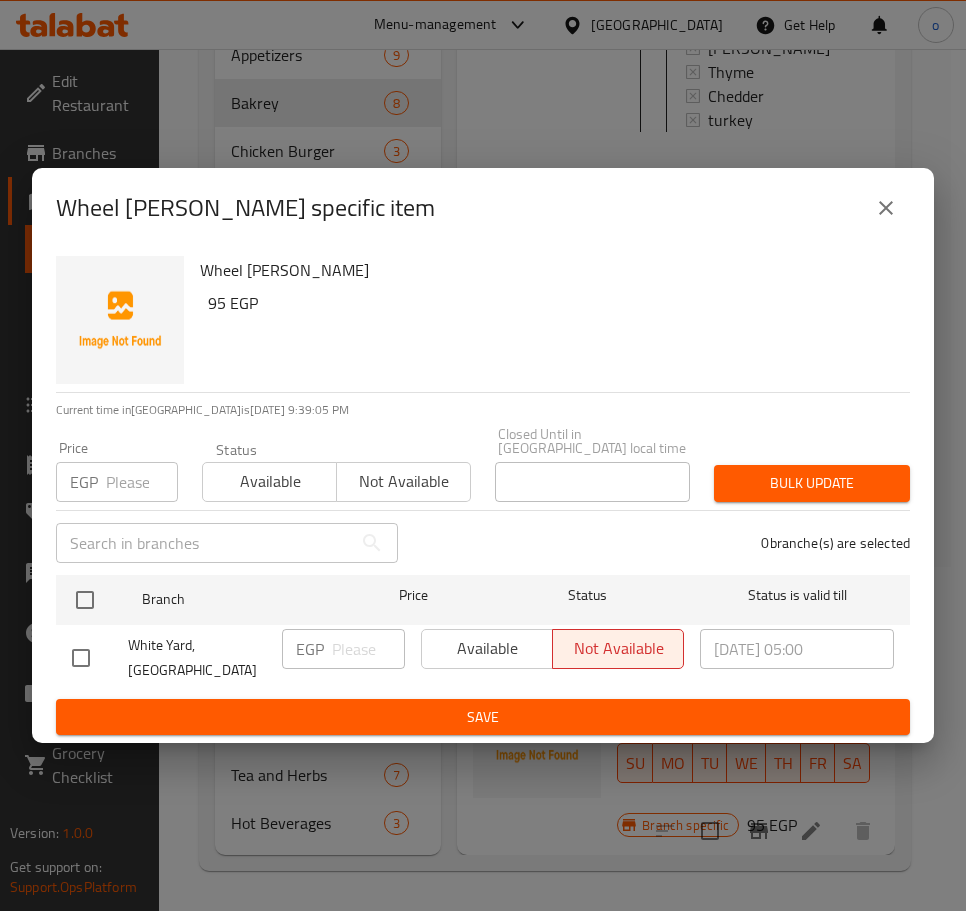 click at bounding box center [886, 208] 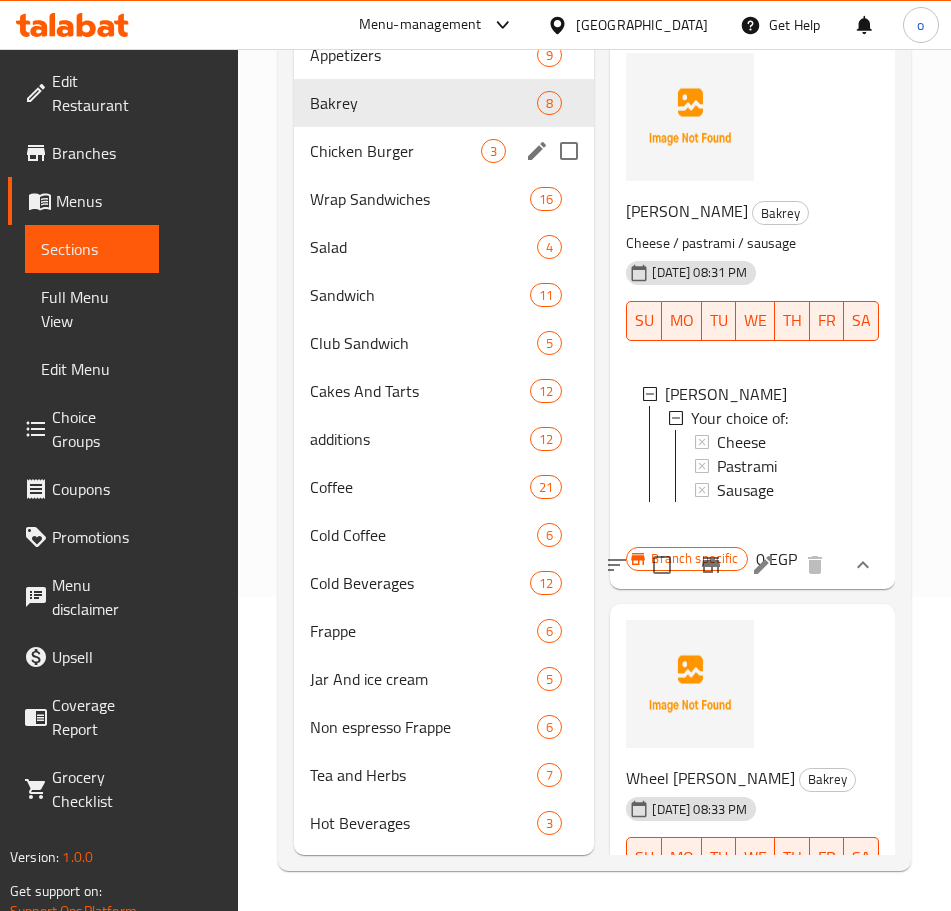 click on "Chicken Burger 3" at bounding box center (444, 151) 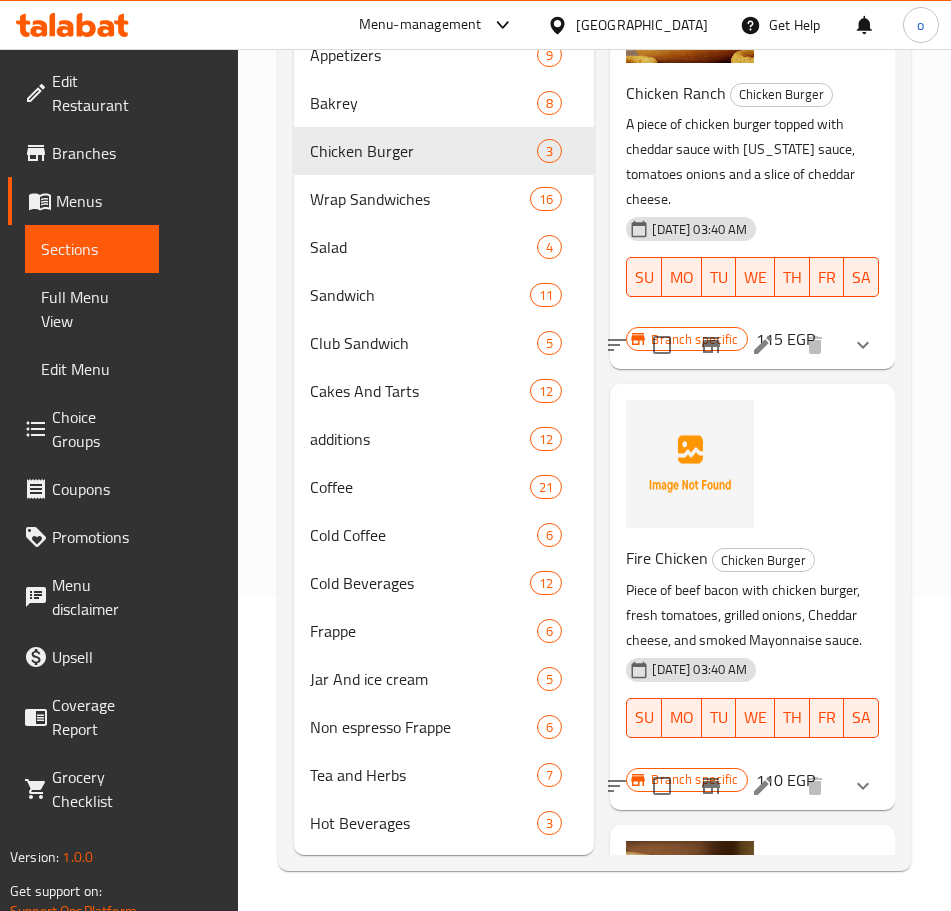 scroll, scrollTop: 0, scrollLeft: 0, axis: both 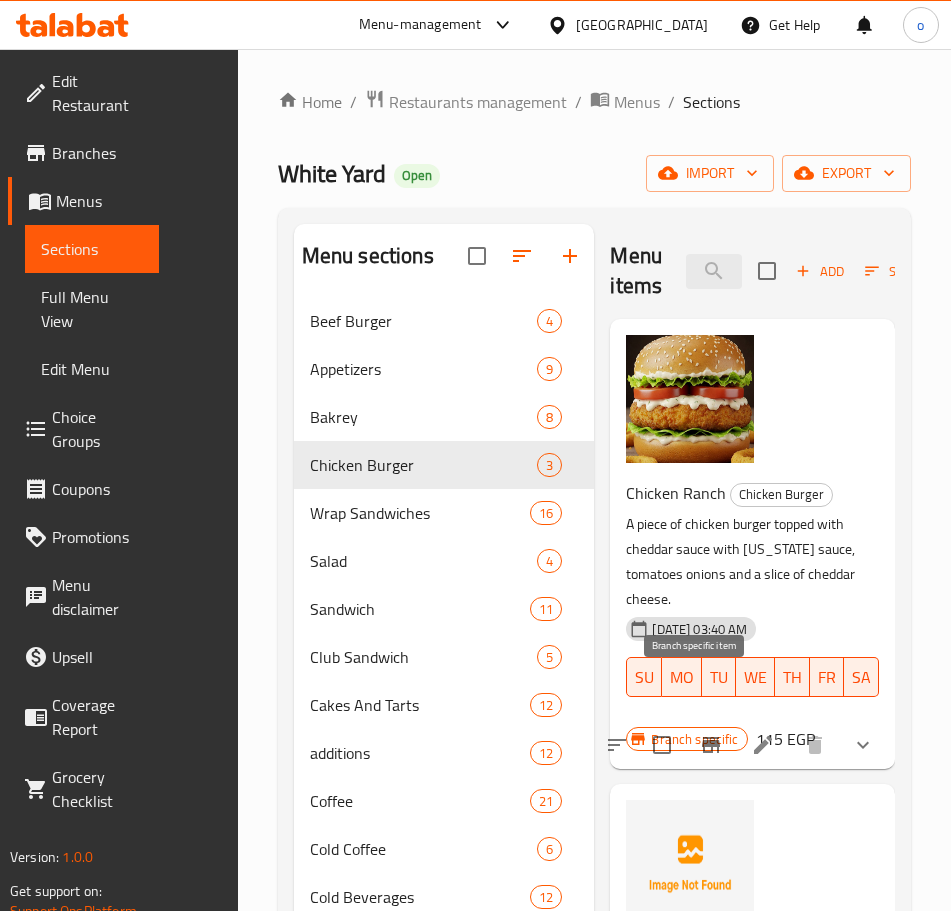 click 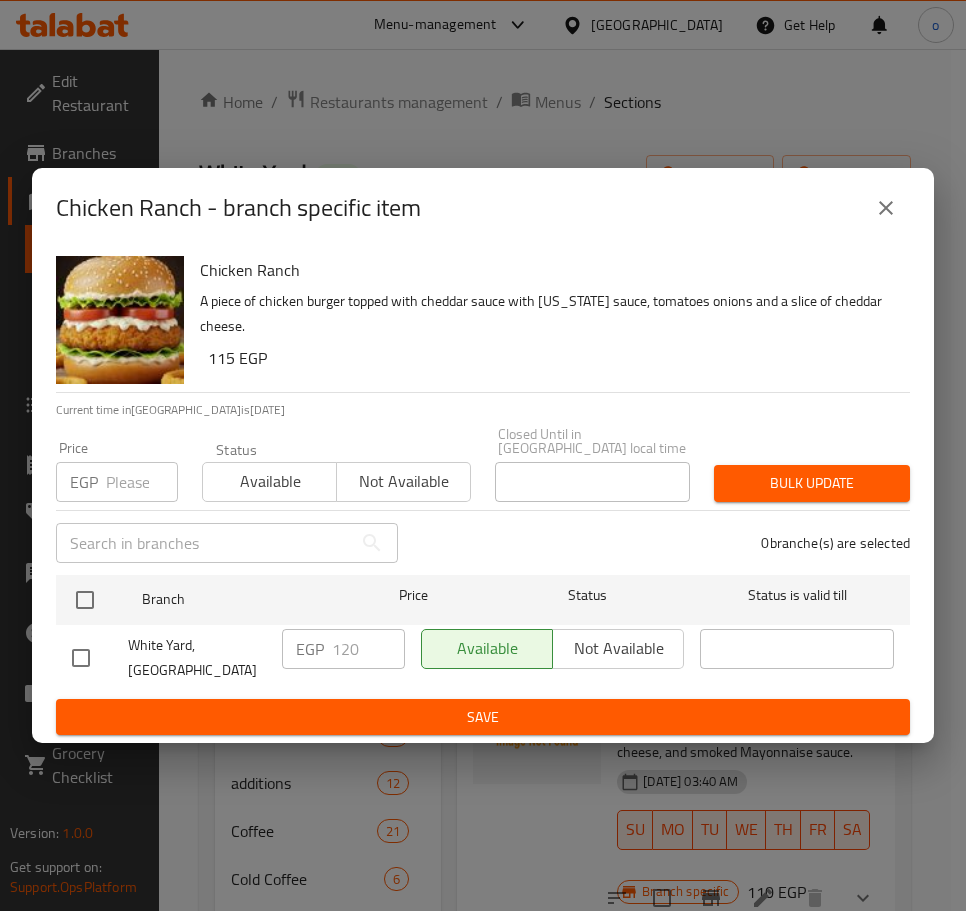 click 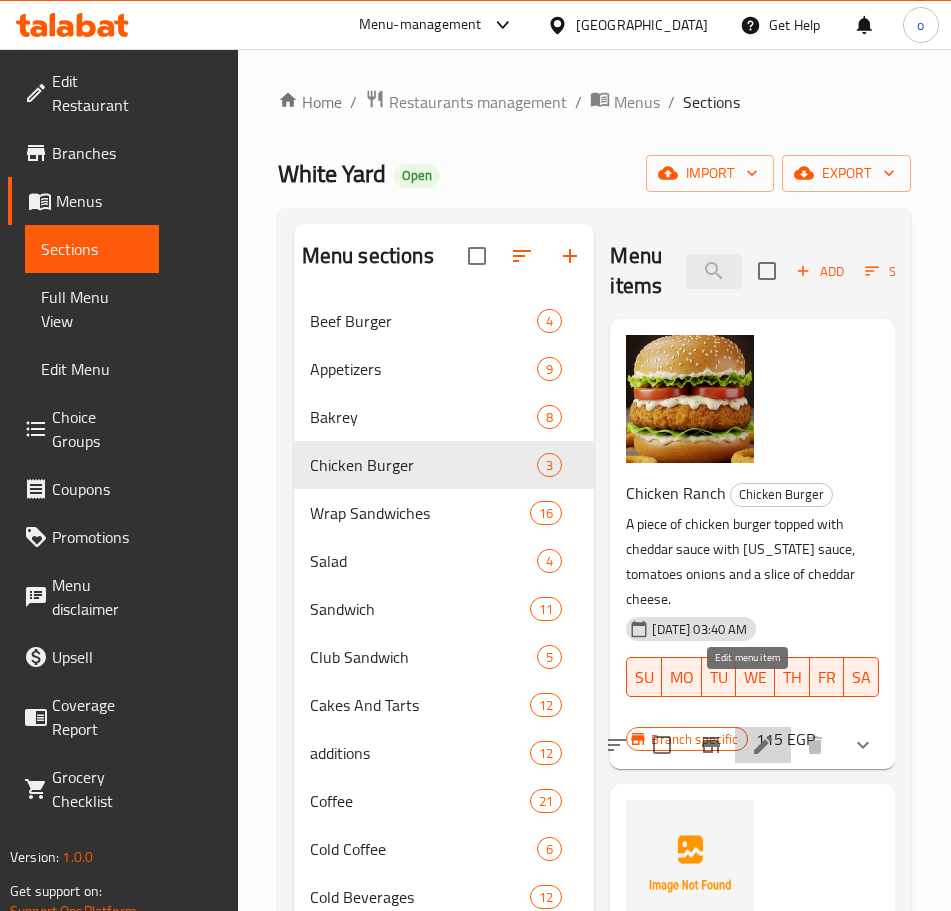 click 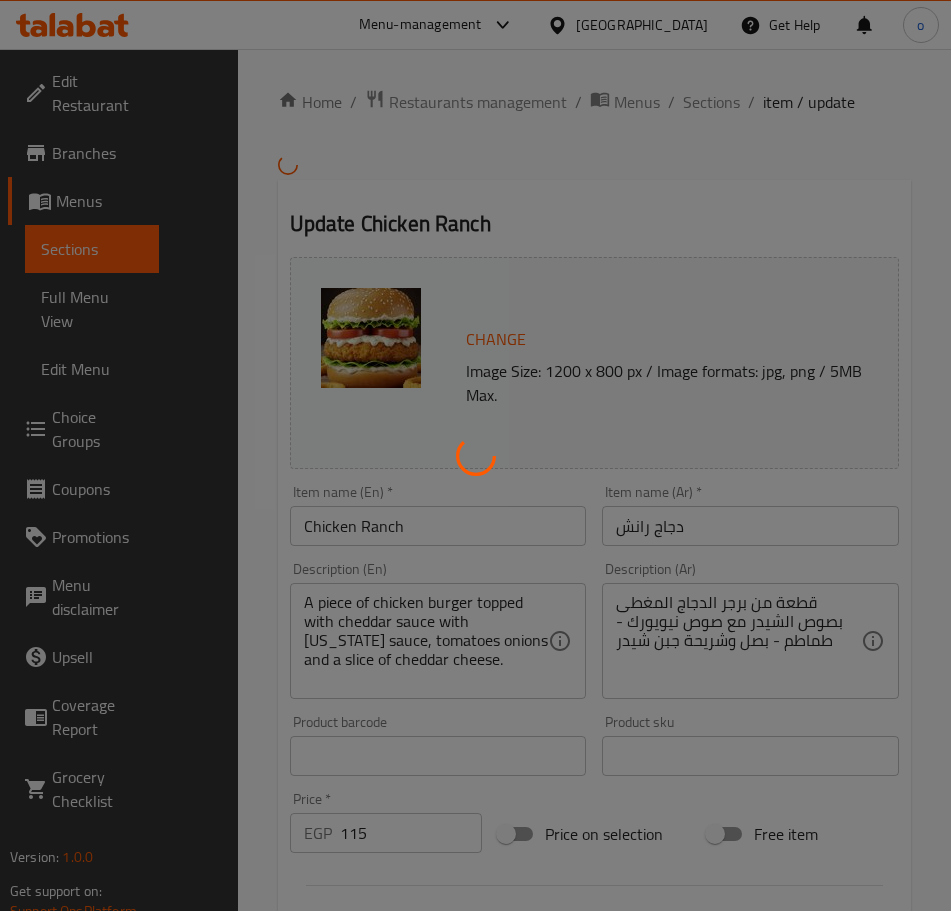 type on "اجعله كومبو:" 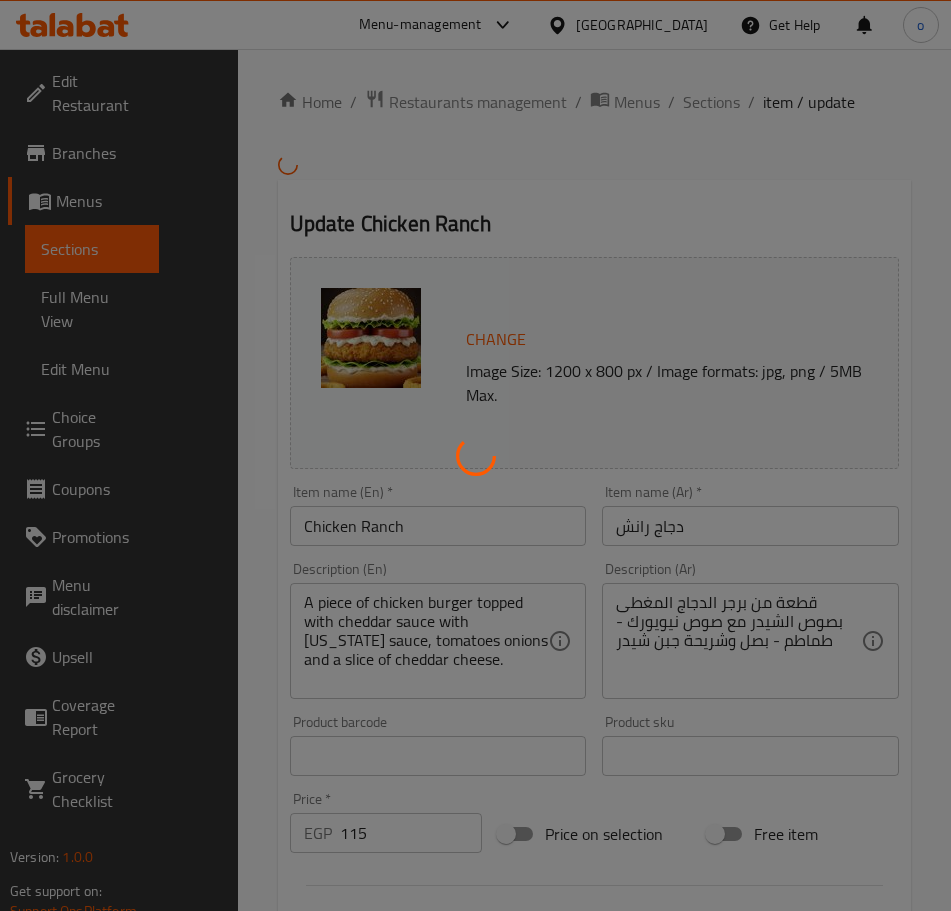 type on "0" 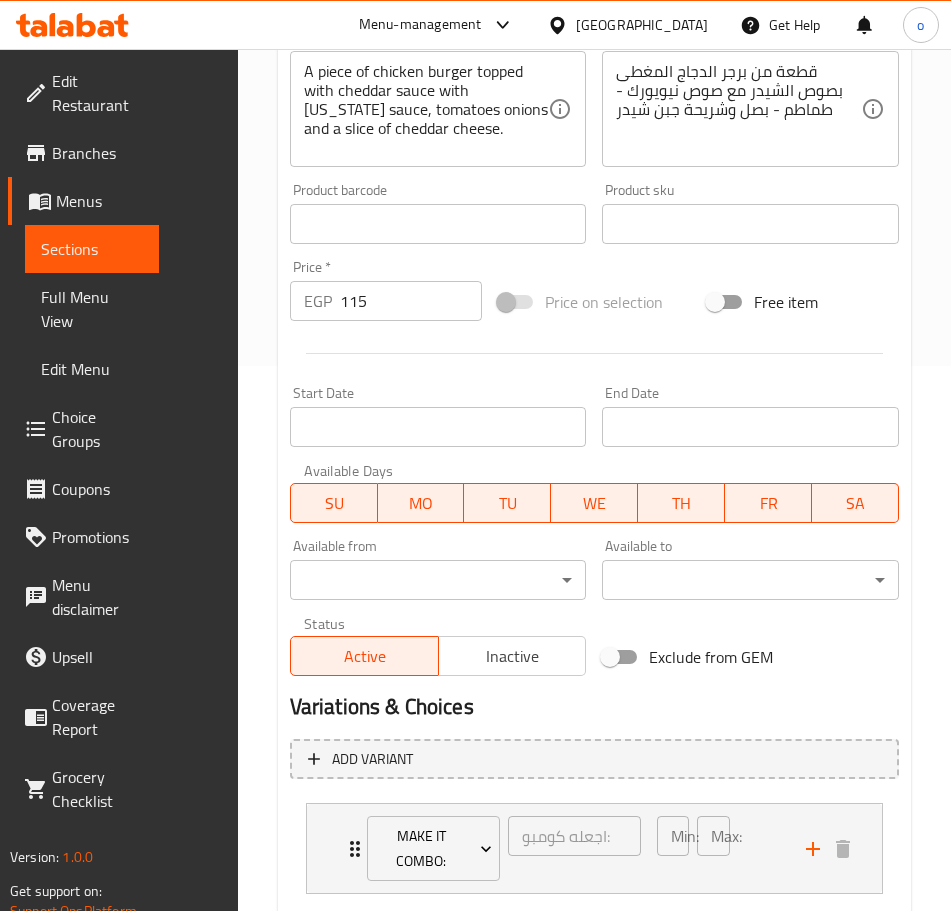 scroll, scrollTop: 564, scrollLeft: 0, axis: vertical 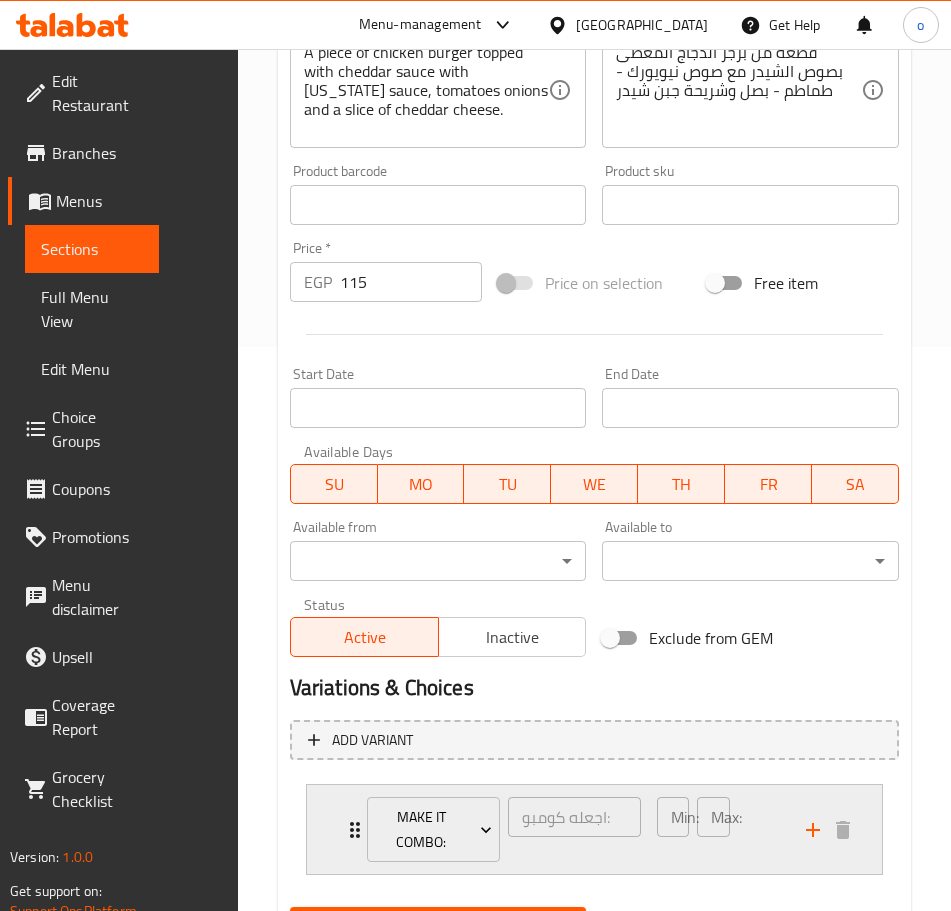 click on "Min: 0 ​ Max: 0 ​" at bounding box center [719, 829] 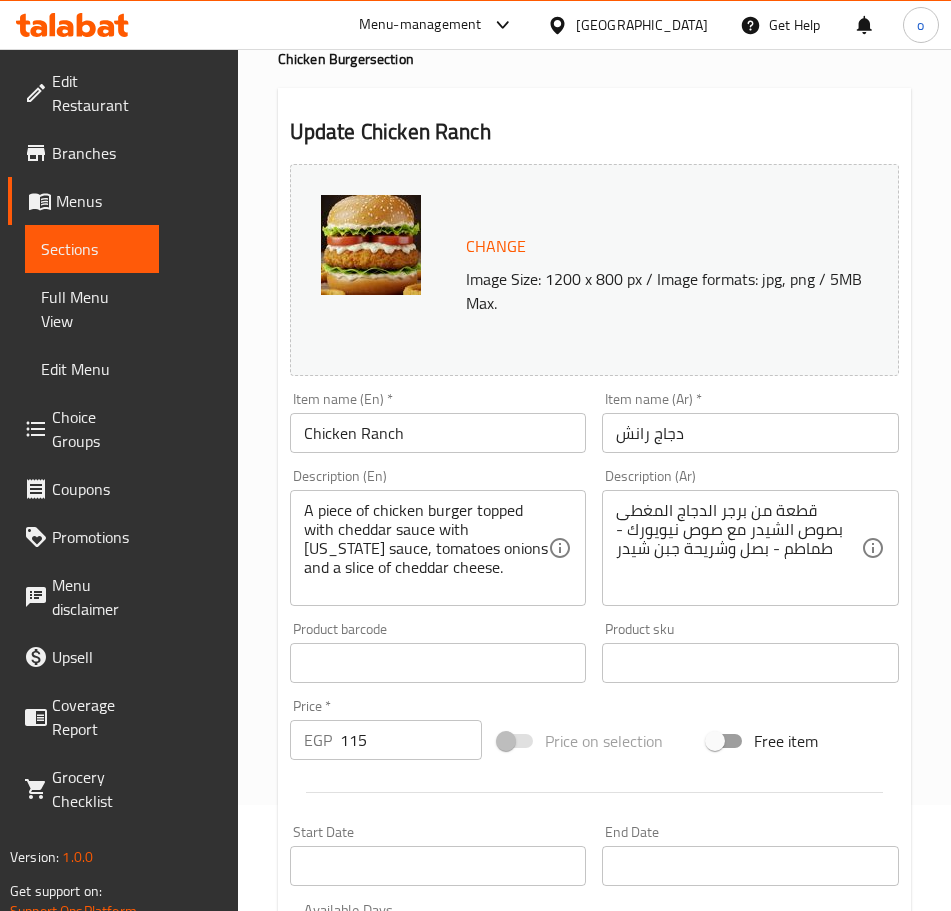 scroll, scrollTop: 0, scrollLeft: 0, axis: both 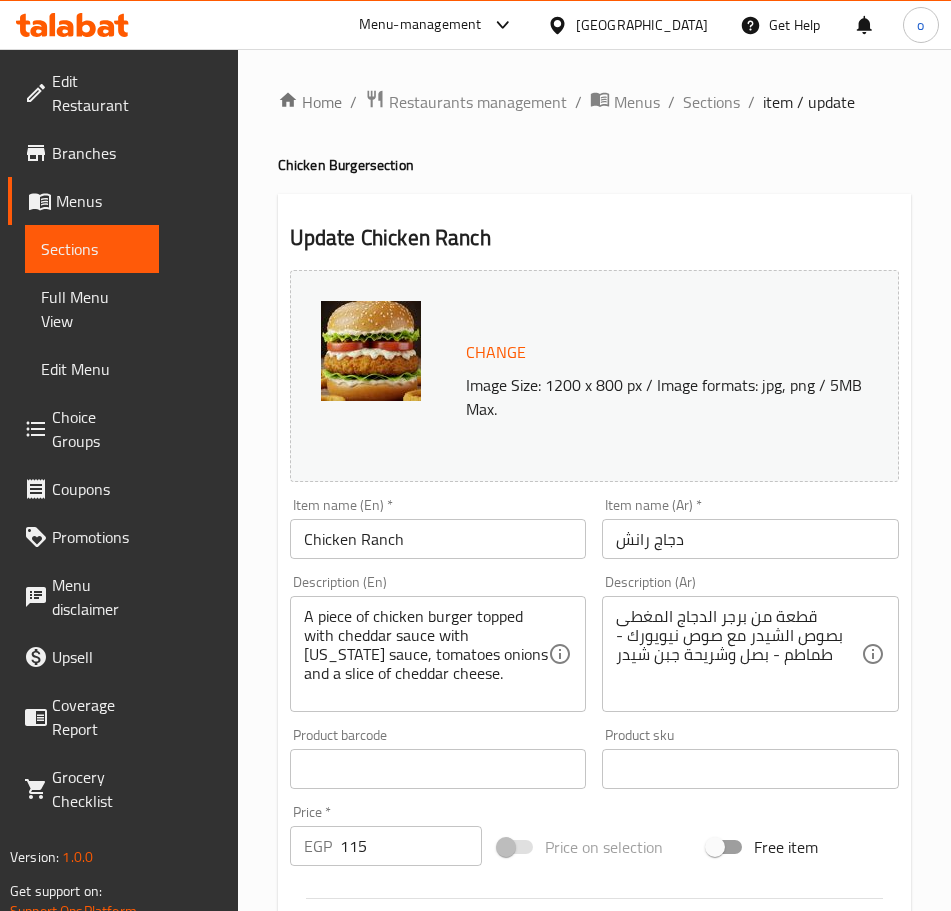 click on "Chicken Burger  section" at bounding box center (594, 165) 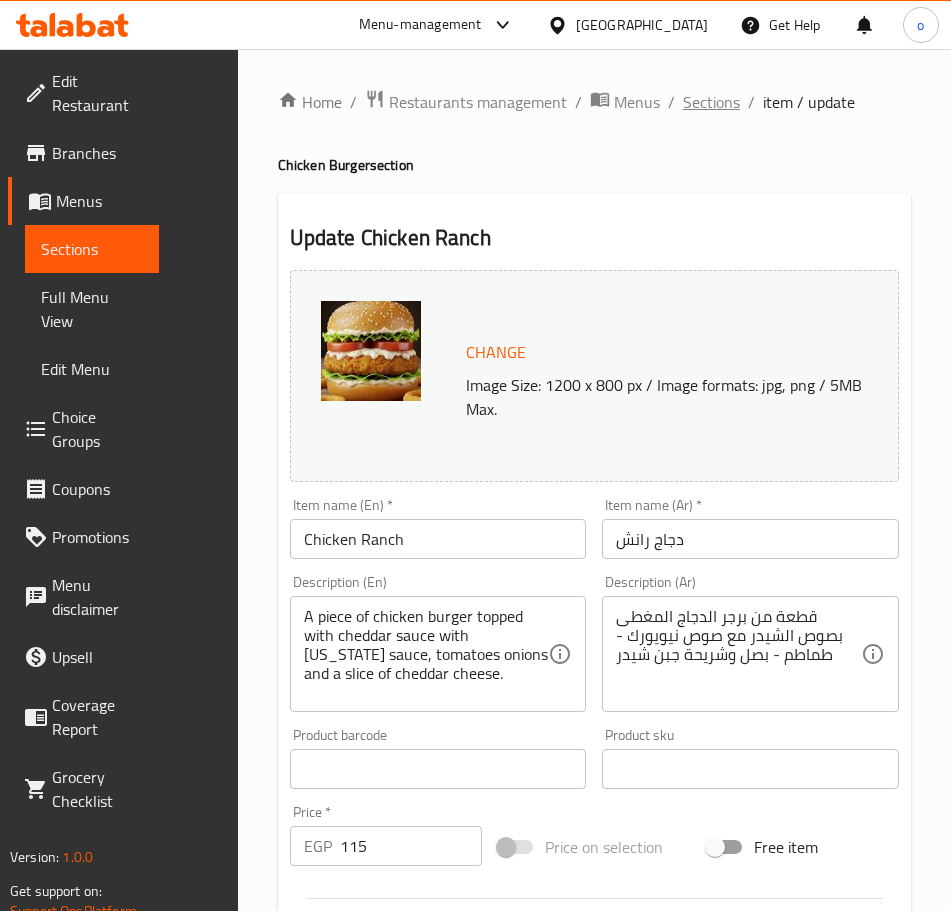 click on "Sections" at bounding box center [711, 102] 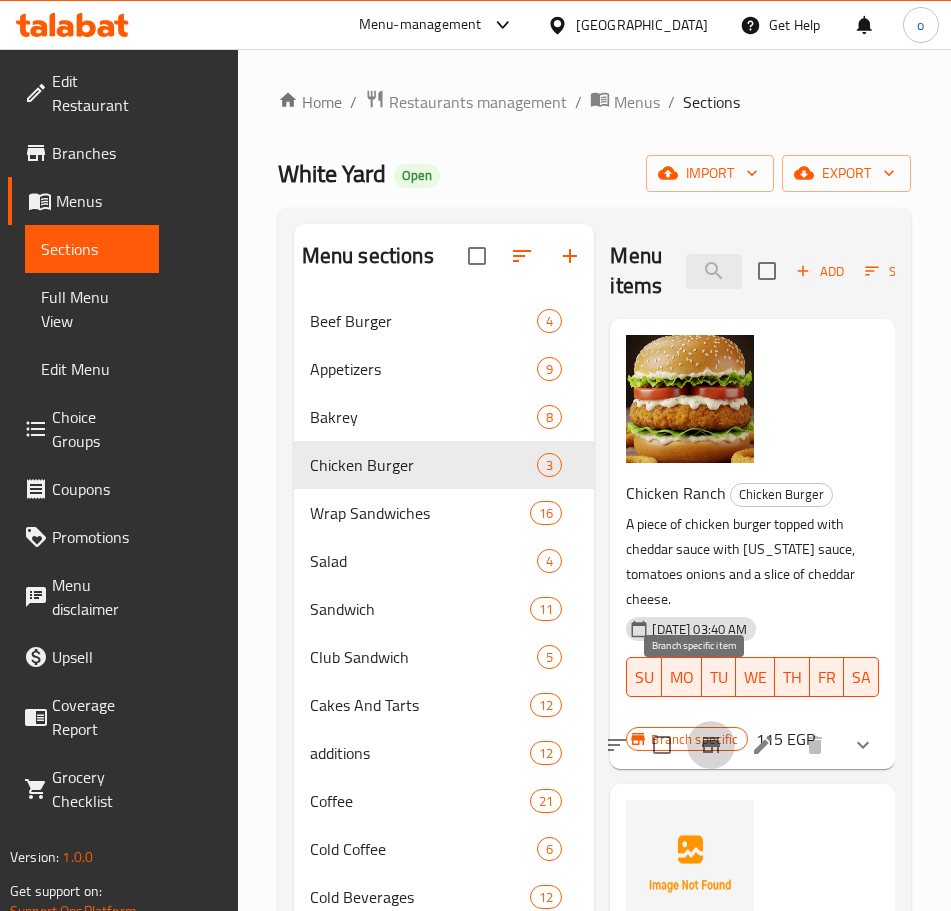 click 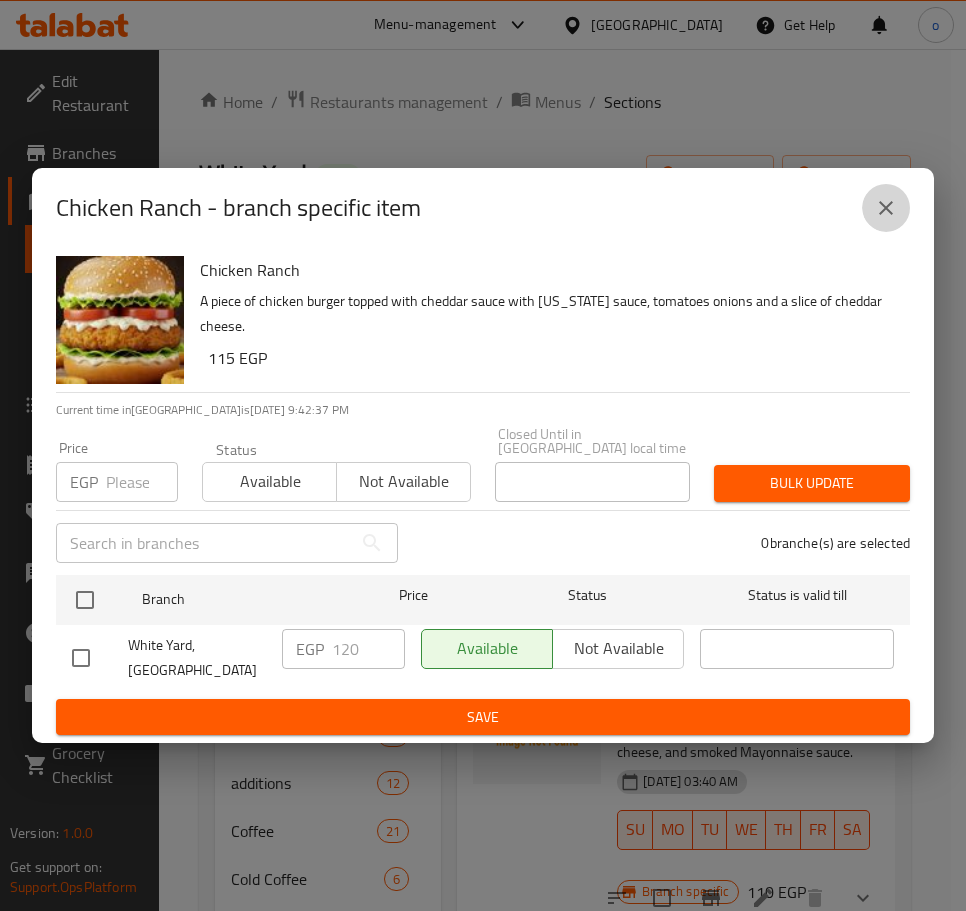 click 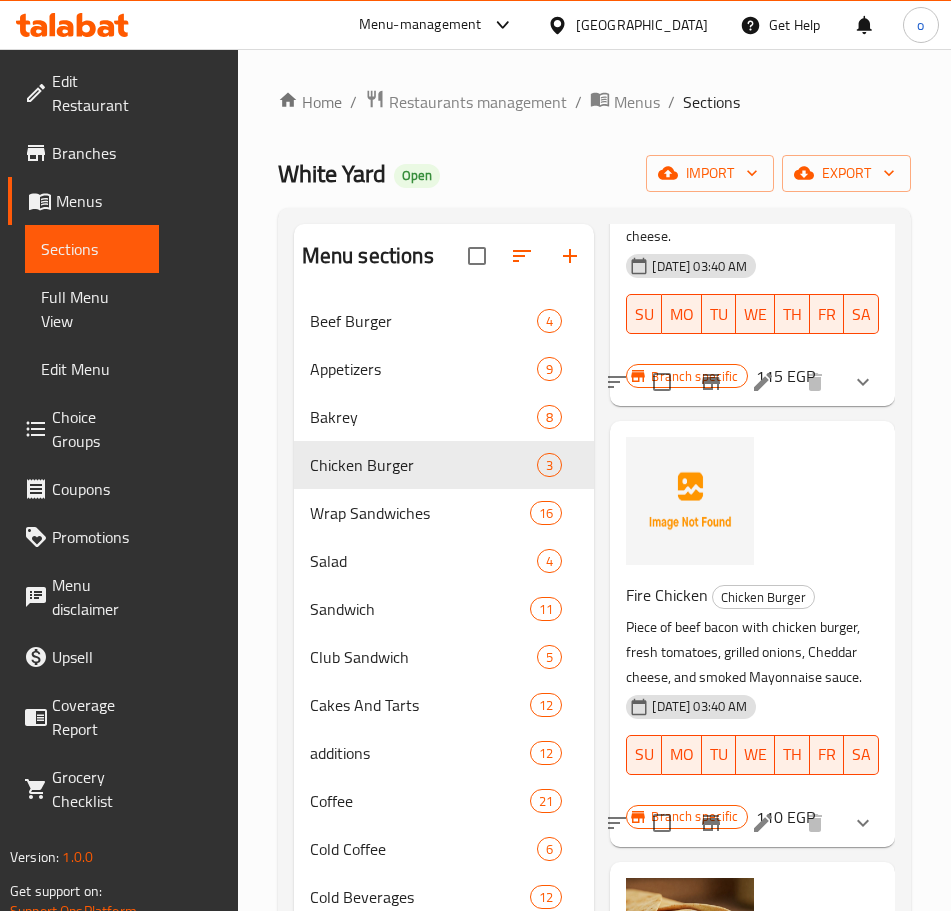 scroll, scrollTop: 366, scrollLeft: 0, axis: vertical 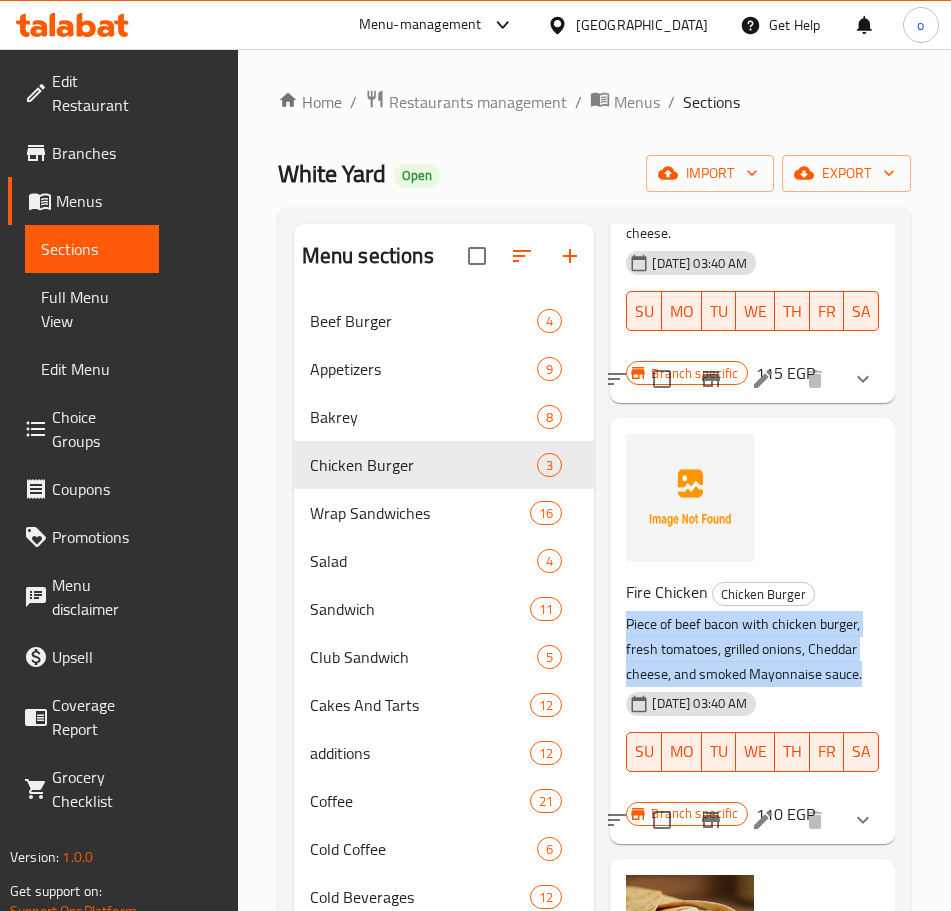 drag, startPoint x: 477, startPoint y: 576, endPoint x: 806, endPoint y: 594, distance: 329.49203 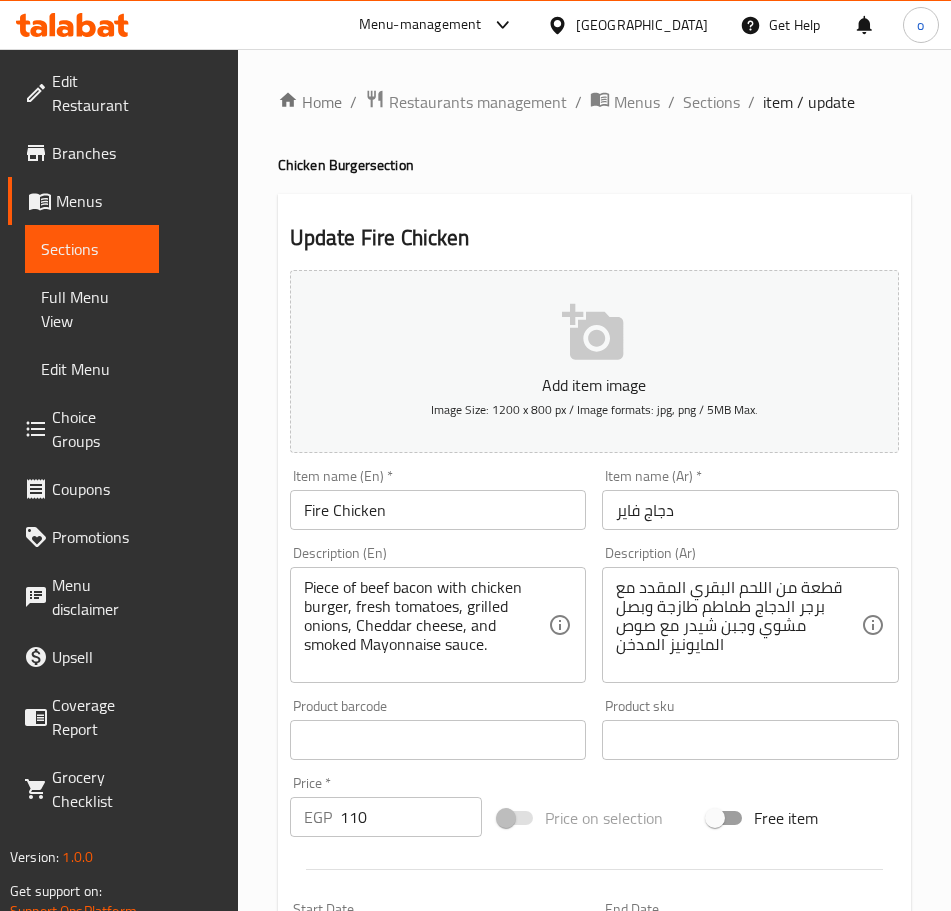 click on "Update Fire Chicken Add item image Image Size: 1200 x 800 px / Image formats: jpg, png / 5MB Max. Item name (En)   * Fire Chicken Item name (En)  * Item name (Ar)   * دجاج فاير Item name (Ar)  * Description (En) Piece of beef bacon with chicken burger, fresh tomatoes, grilled onions, Cheddar cheese, and smoked Mayonnaise sauce. Description (En) Description (Ar) قطعة من اللحم البقري المقدد مع برجر الدجاج طماطم طازجة وبصل مشوي وجبن شيدر مع صوص المايونيز المدخن  Description (Ar) Product barcode Product barcode Product sku Product sku Price   * EGP 110 Price  * Price on selection Free item Start Date Start Date End Date End Date Available Days SU MO TU WE TH FR SA Available from ​ ​ Available to ​ ​ Status Active Inactive Exclude from GEM Variations & Choices Add variant make it combo: اجعله كومبو: ​ Min: 0 ​ Max: 0 ​ (Soda + Fries)  (ID: 1081078196) 65 EGP Name (En) (Soda + Fries) Name (En)" at bounding box center [594, 843] 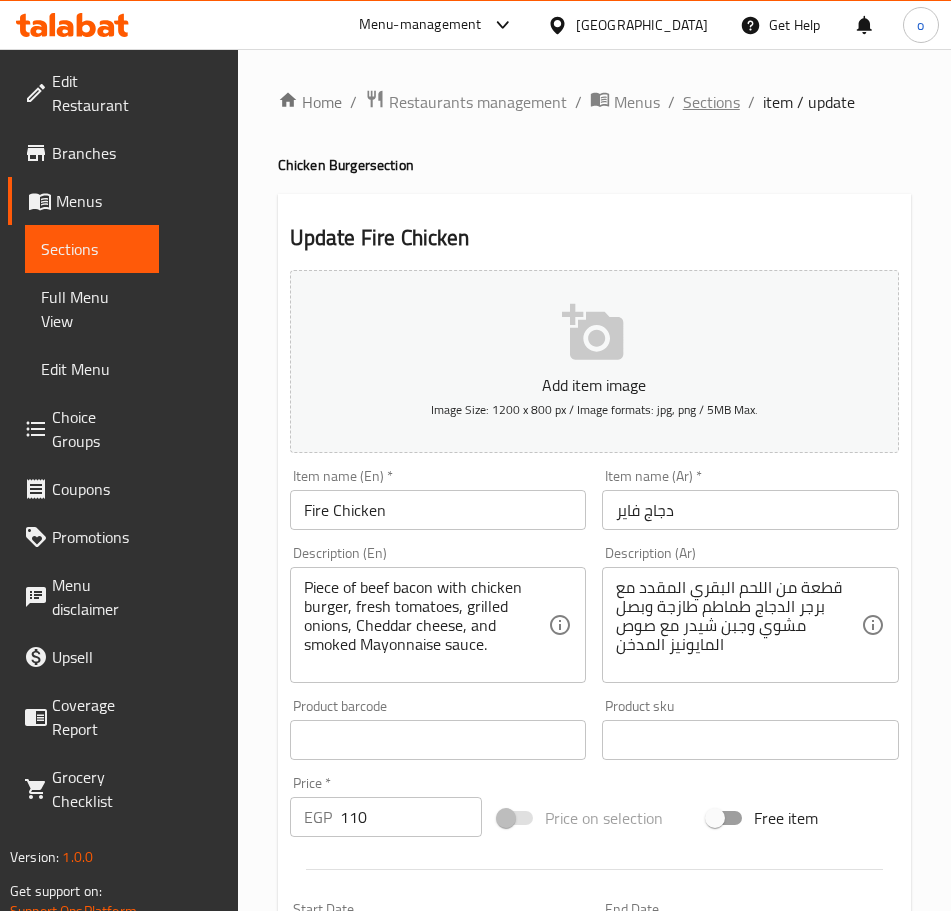 click on "Sections" at bounding box center (711, 102) 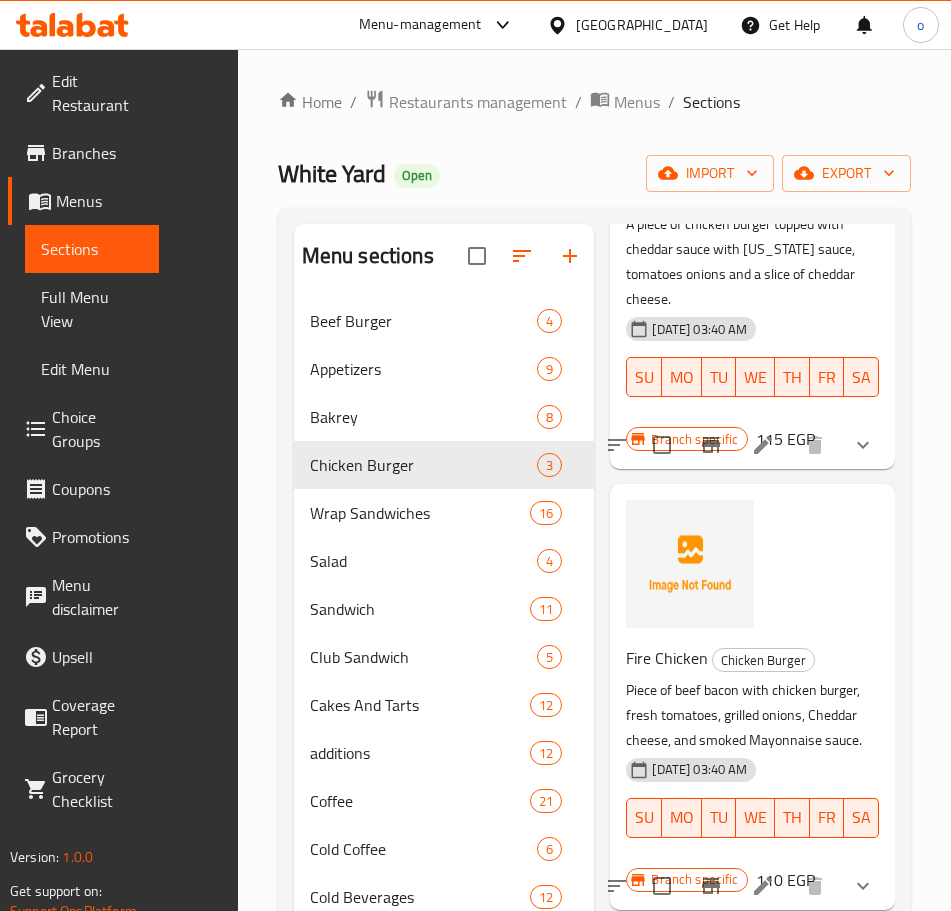 scroll, scrollTop: 366, scrollLeft: 0, axis: vertical 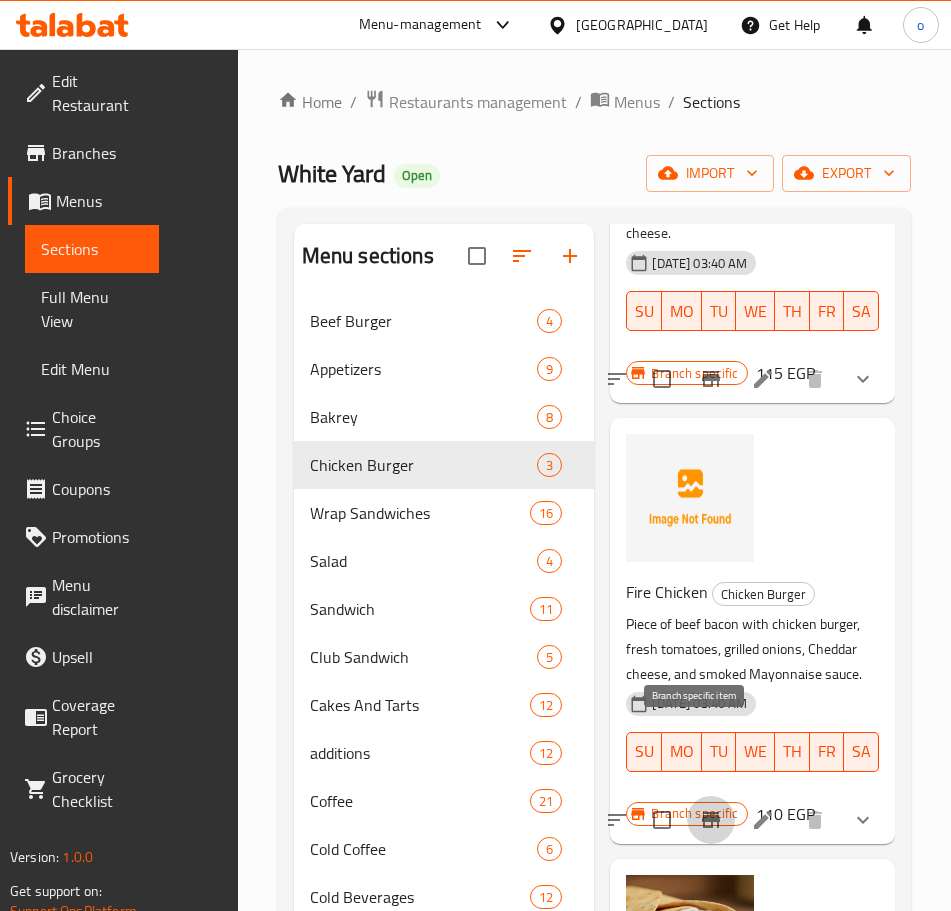 click 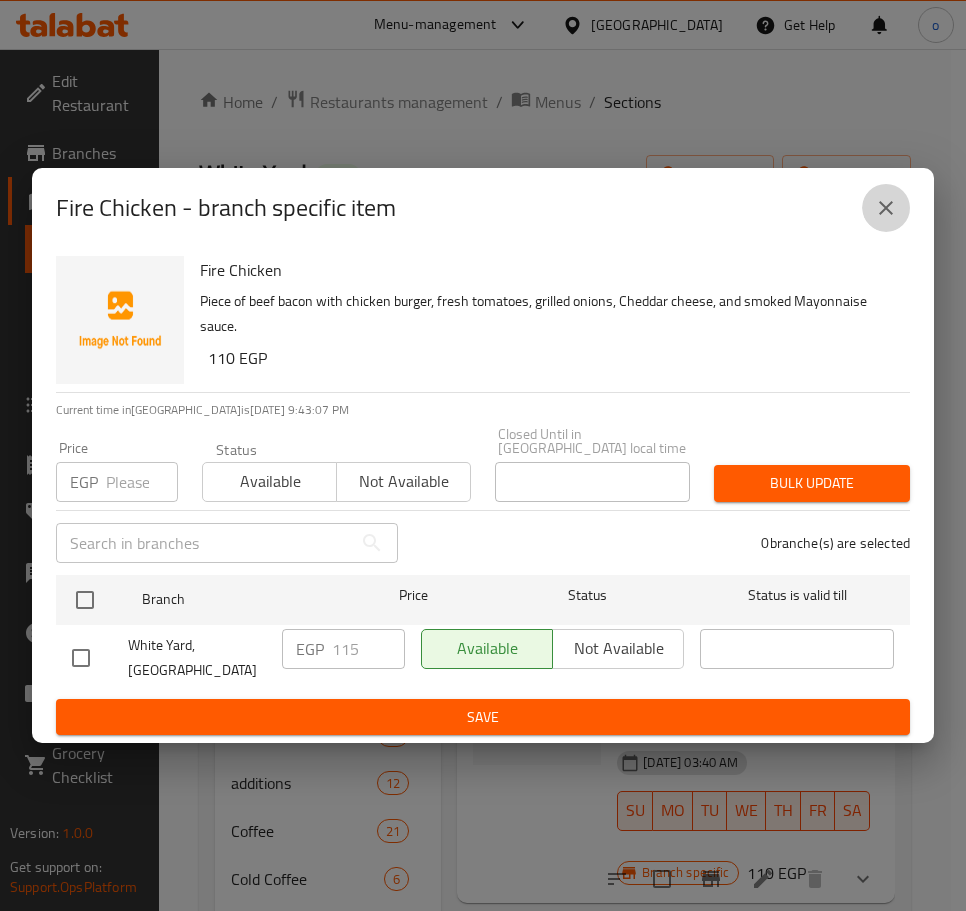 click at bounding box center [886, 208] 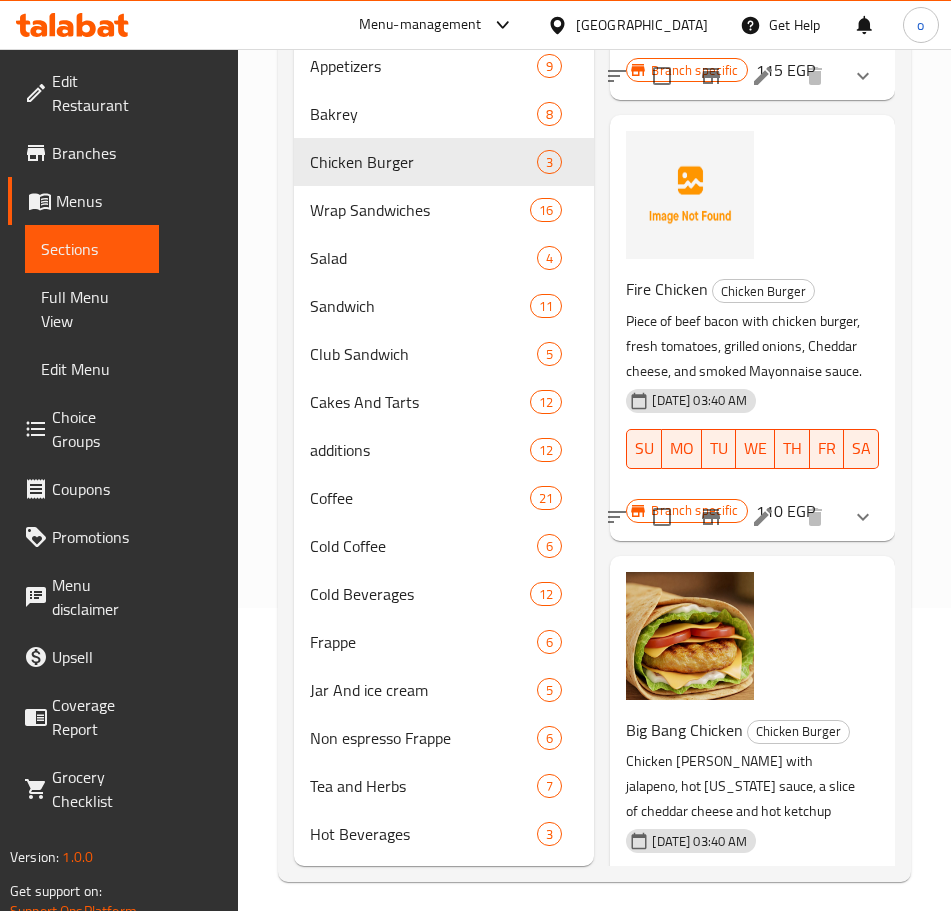 scroll, scrollTop: 344, scrollLeft: 0, axis: vertical 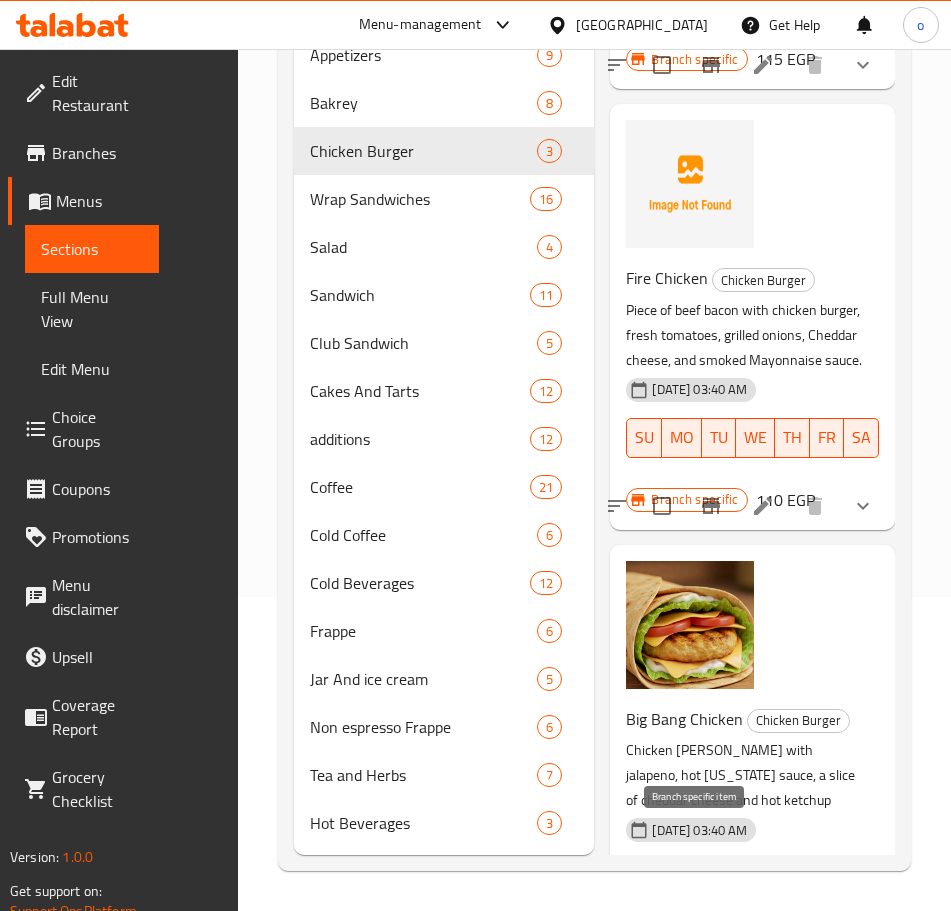 click 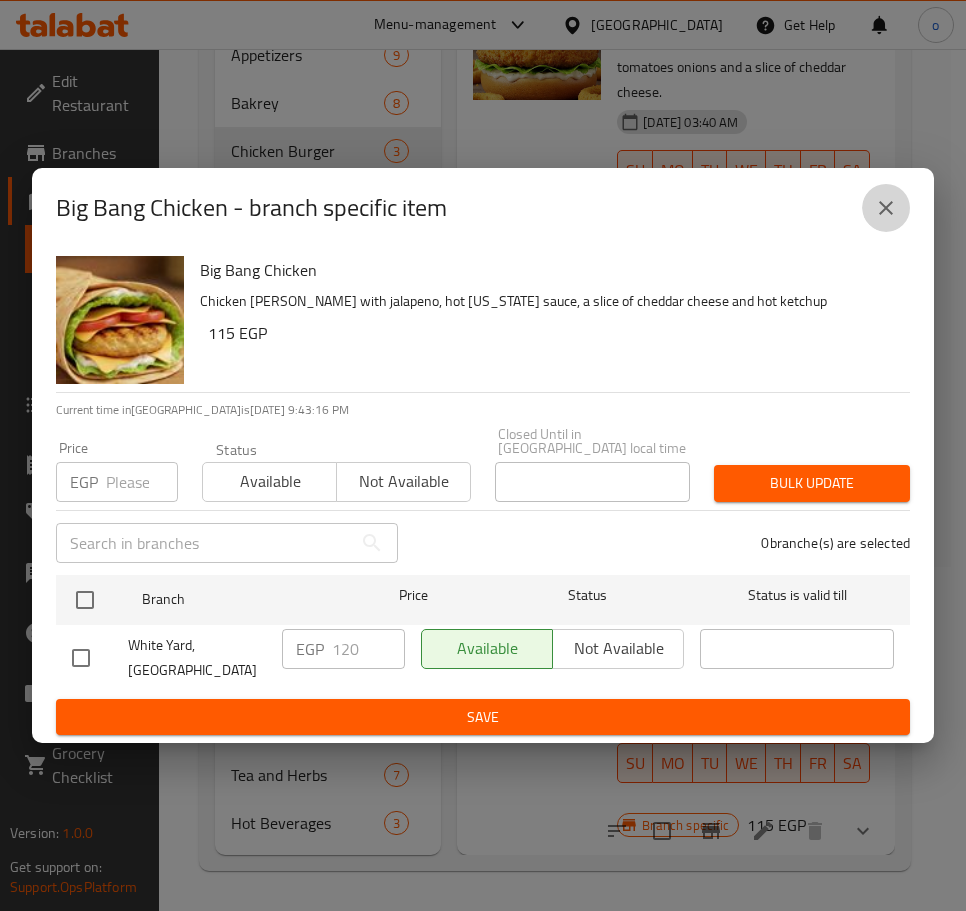 click 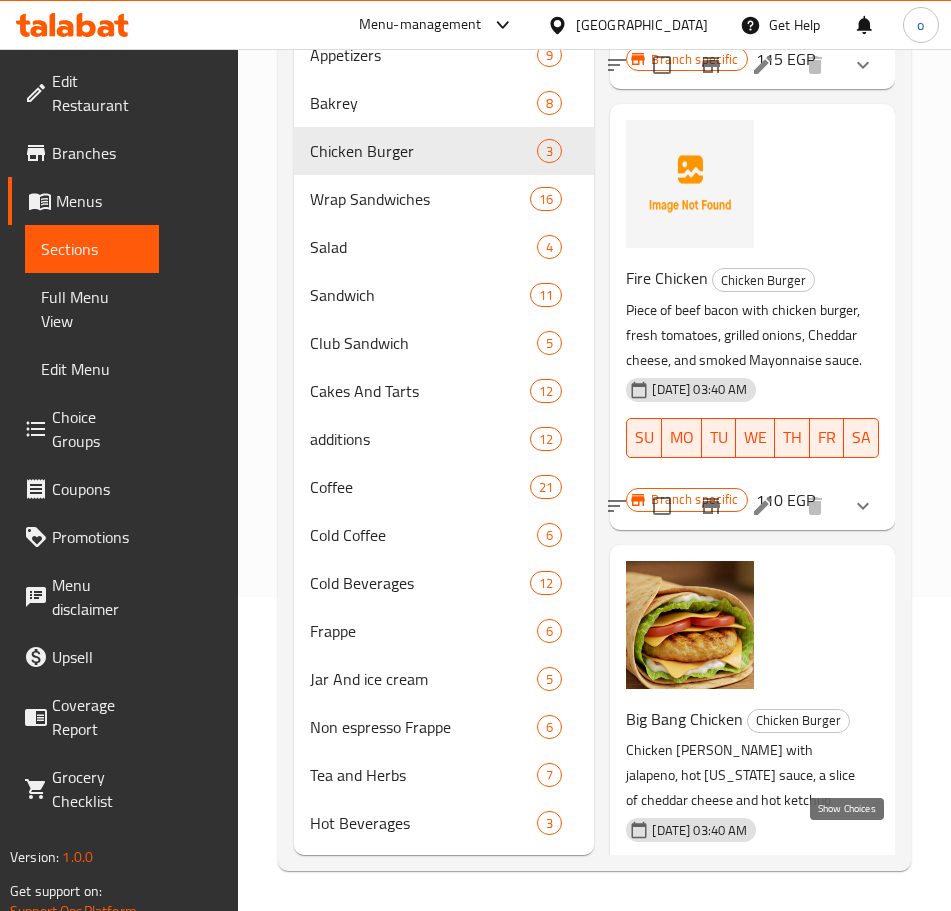 click 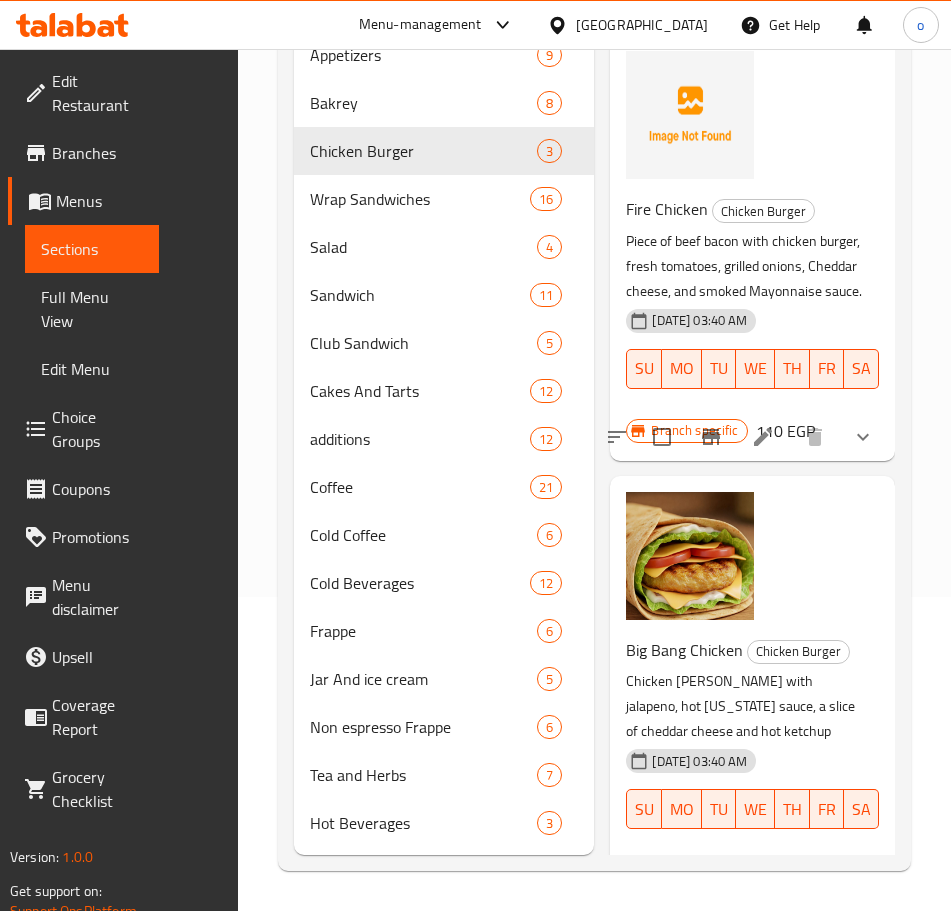 scroll, scrollTop: 509, scrollLeft: 0, axis: vertical 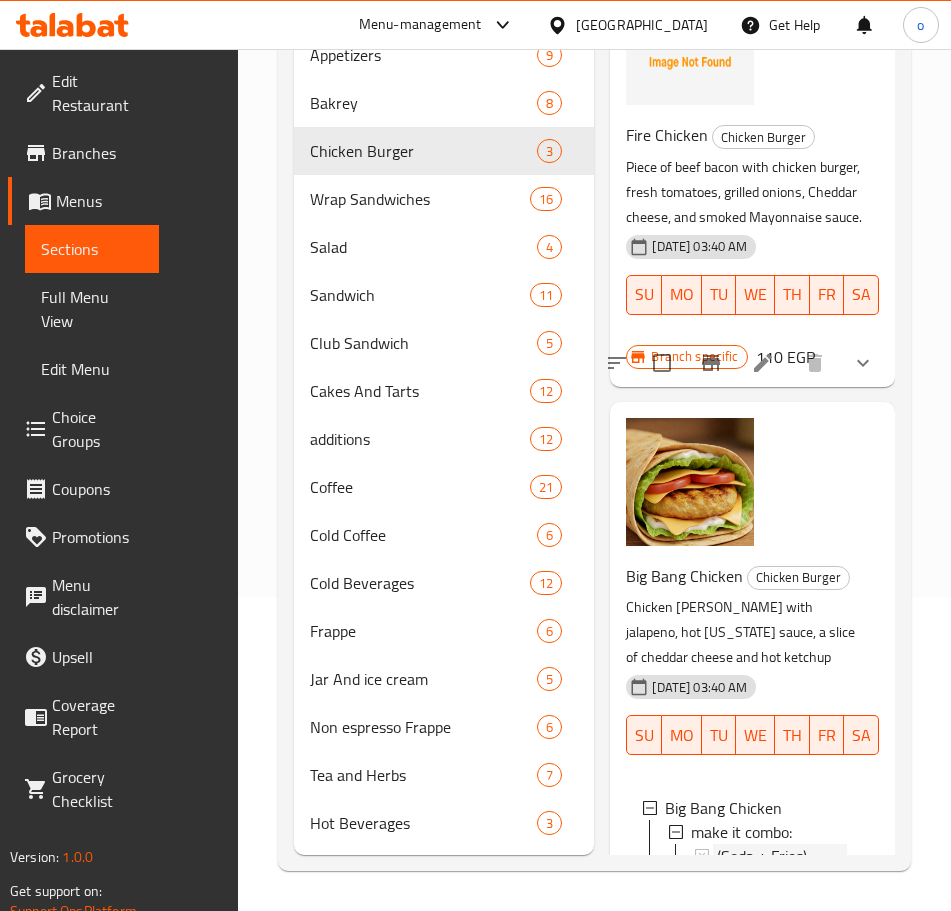 click on "(Soda + Fries)" at bounding box center [762, 856] 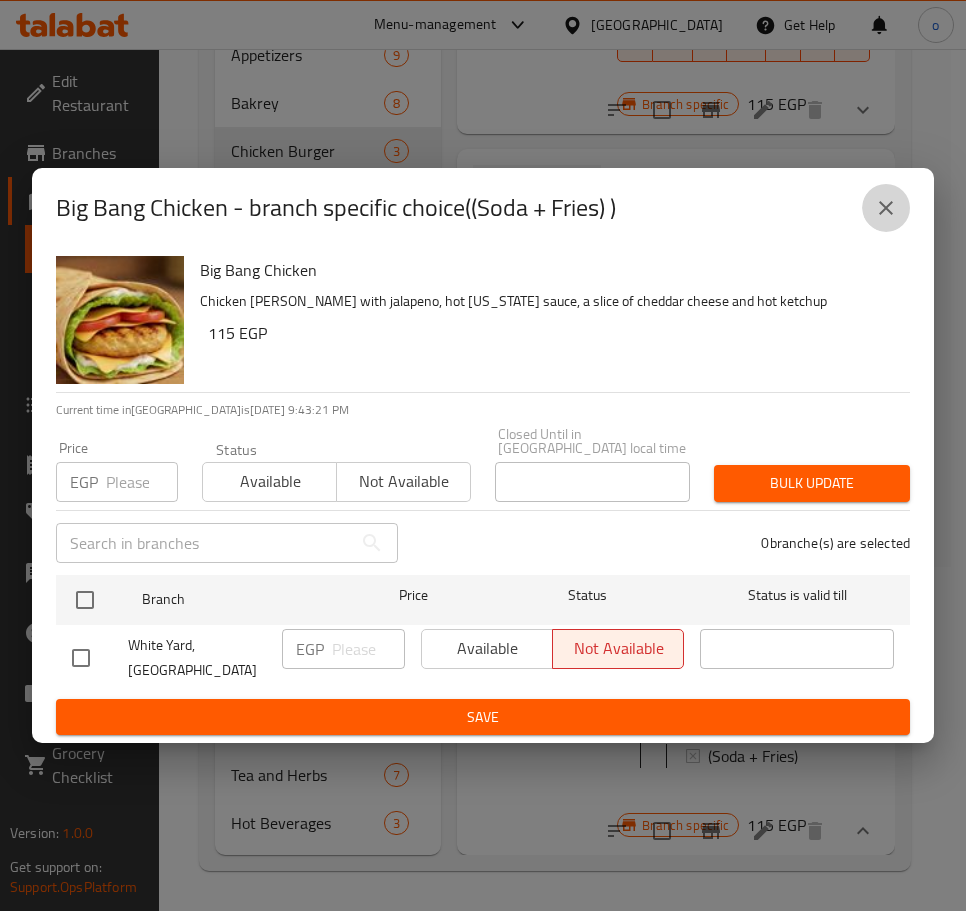 click at bounding box center (886, 208) 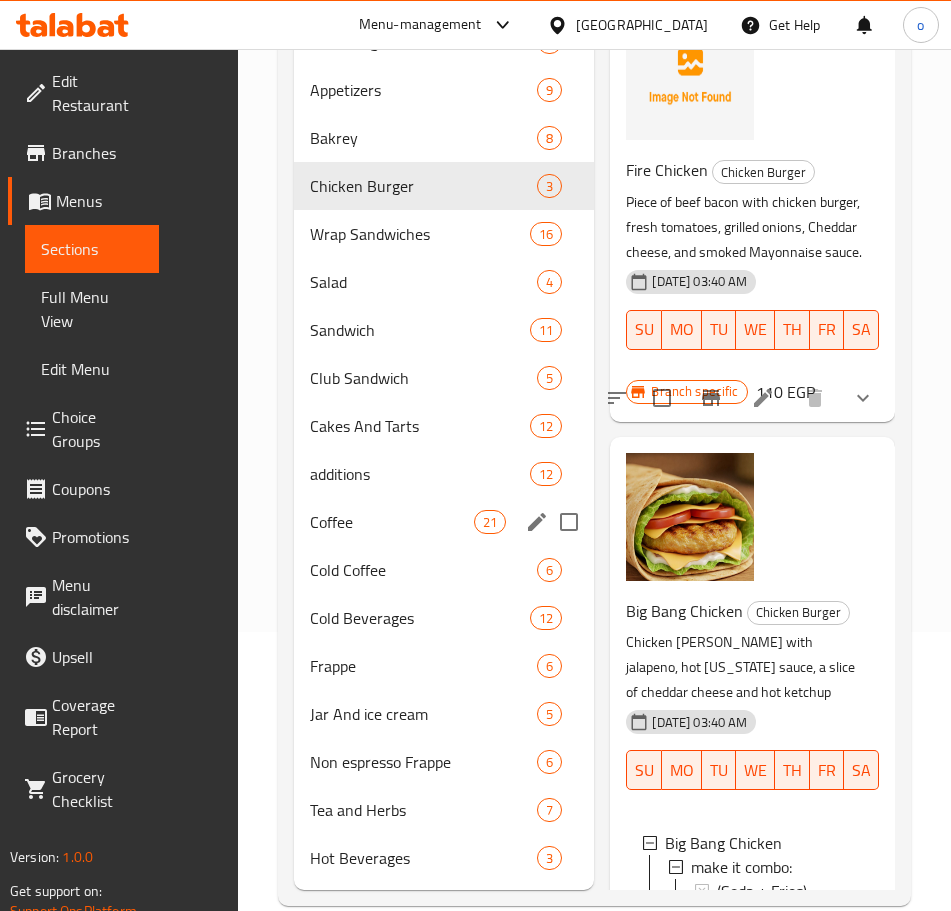scroll, scrollTop: 244, scrollLeft: 0, axis: vertical 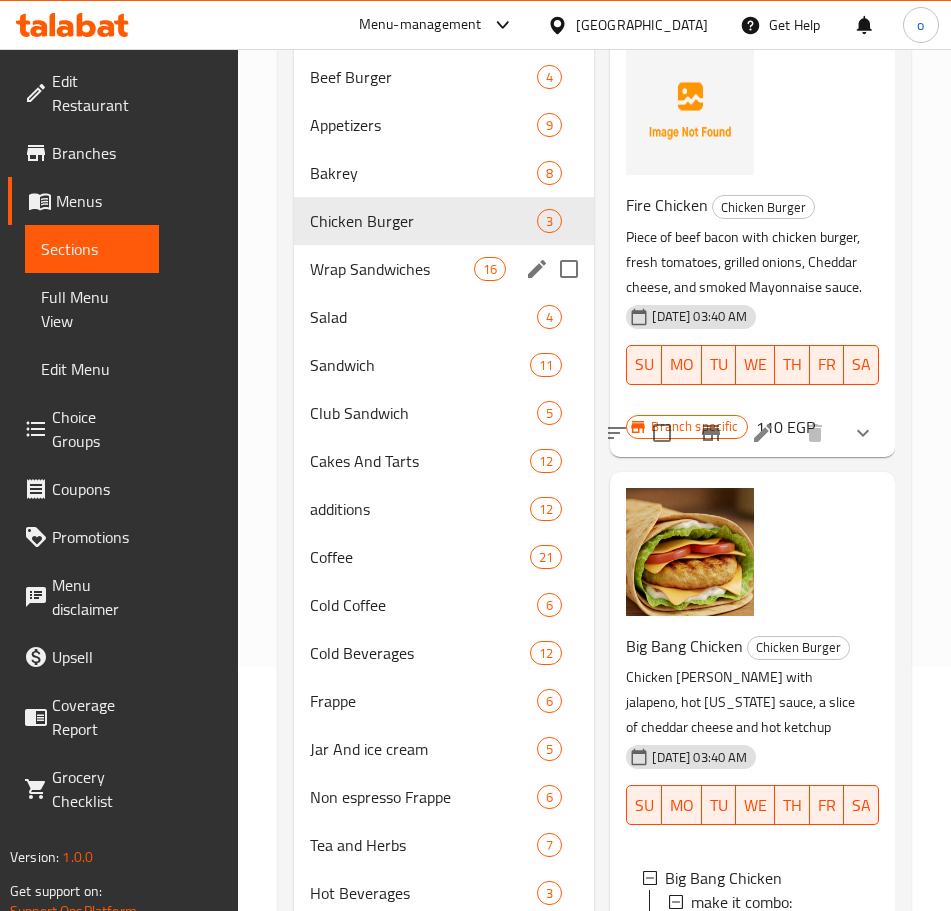 click on "Wrap Sandwiches" at bounding box center [392, 269] 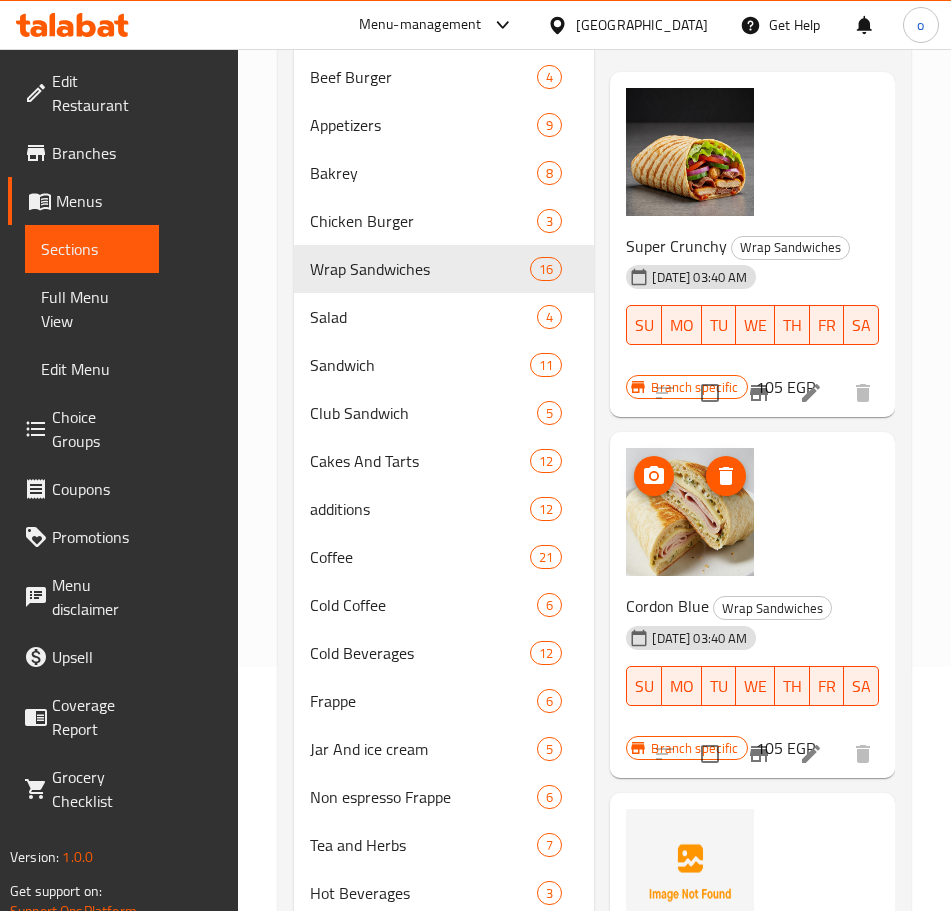 scroll, scrollTop: 0, scrollLeft: 0, axis: both 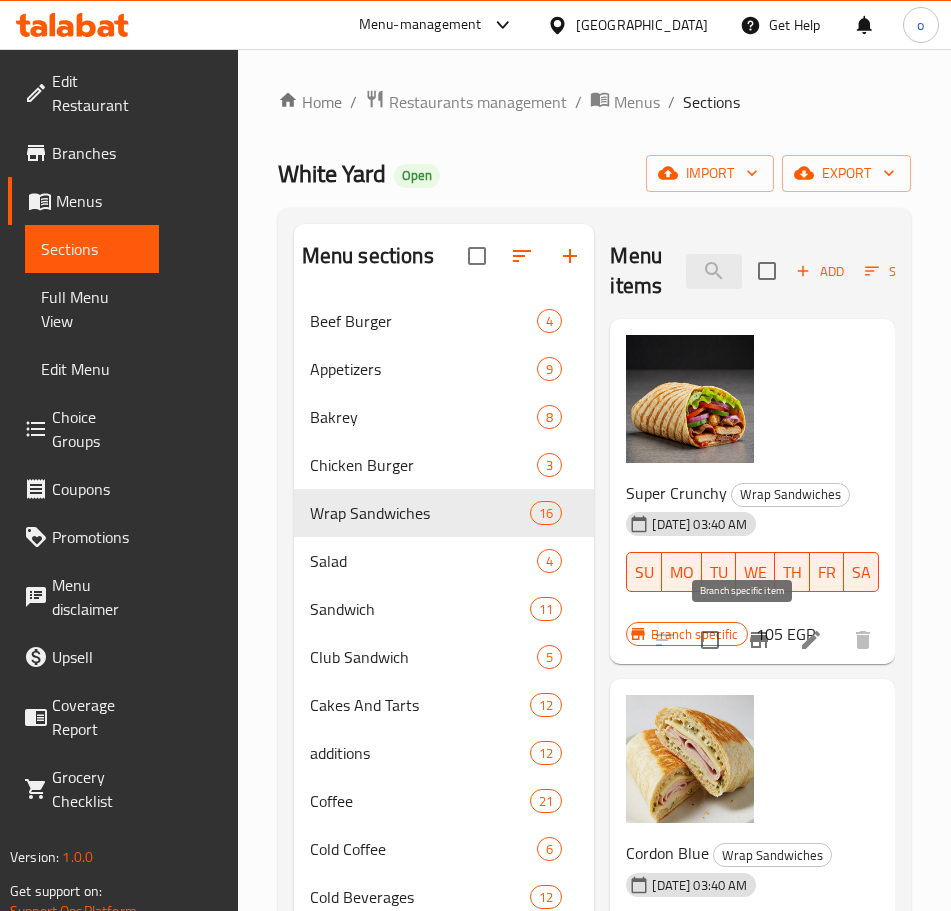 click at bounding box center [759, 640] 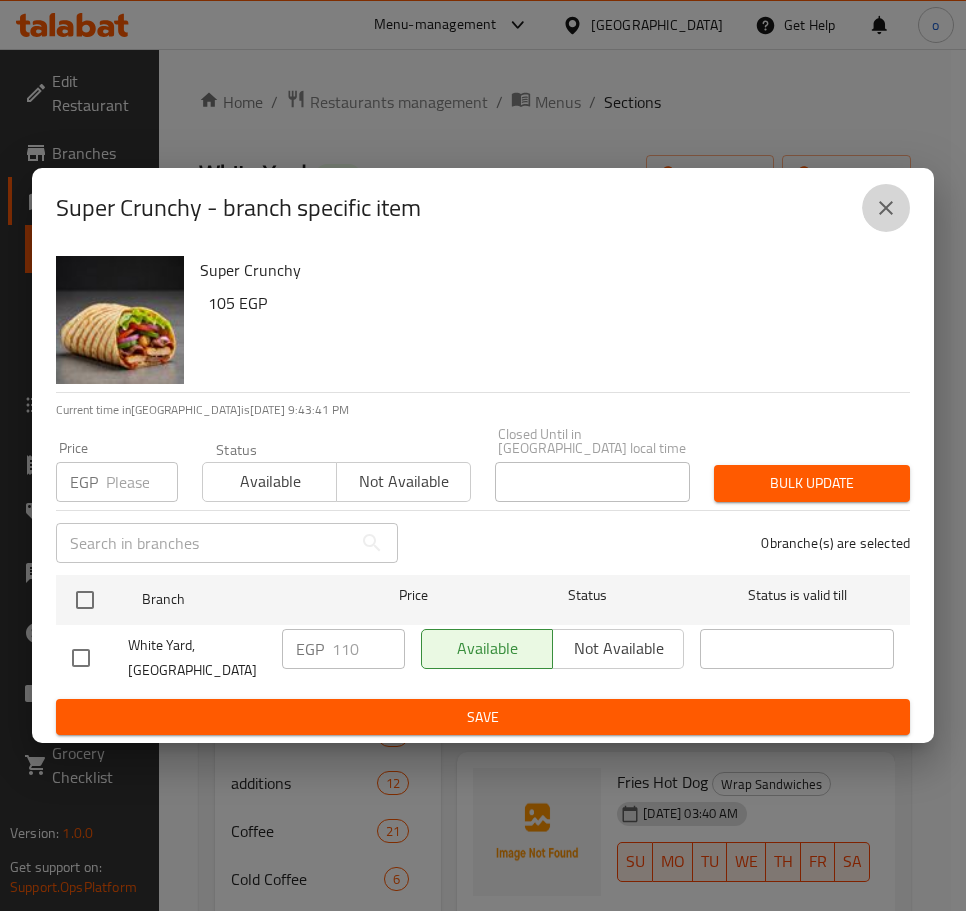 click 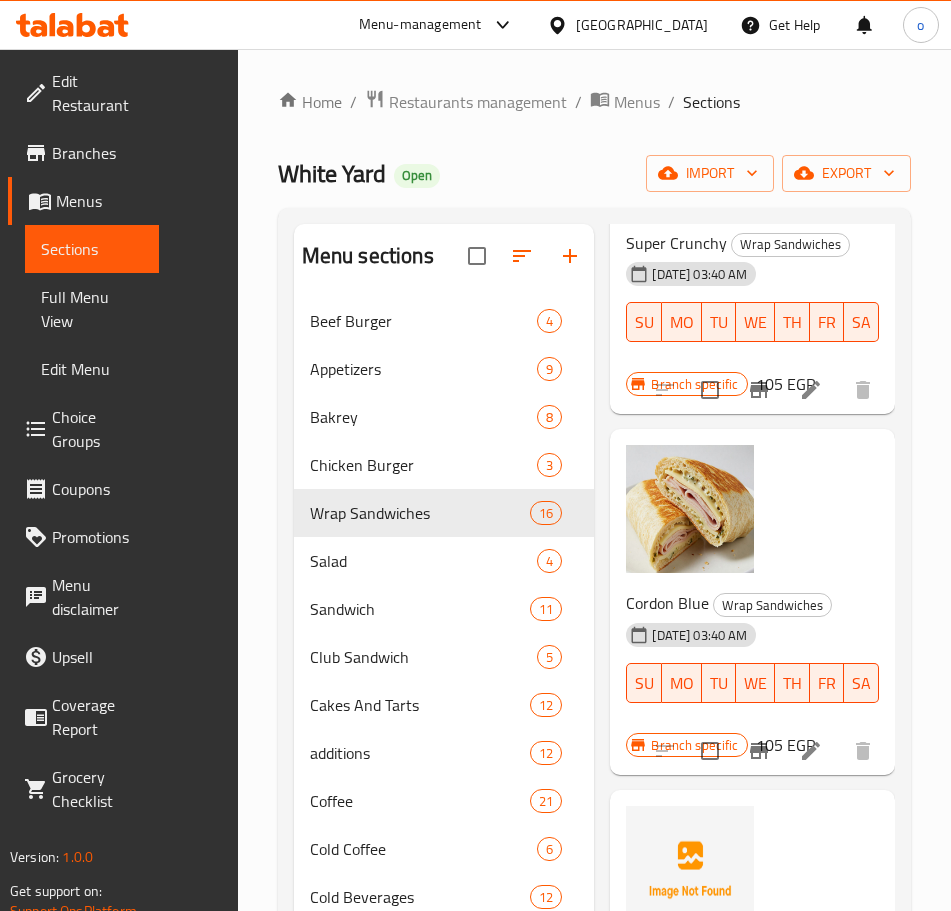 scroll, scrollTop: 300, scrollLeft: 0, axis: vertical 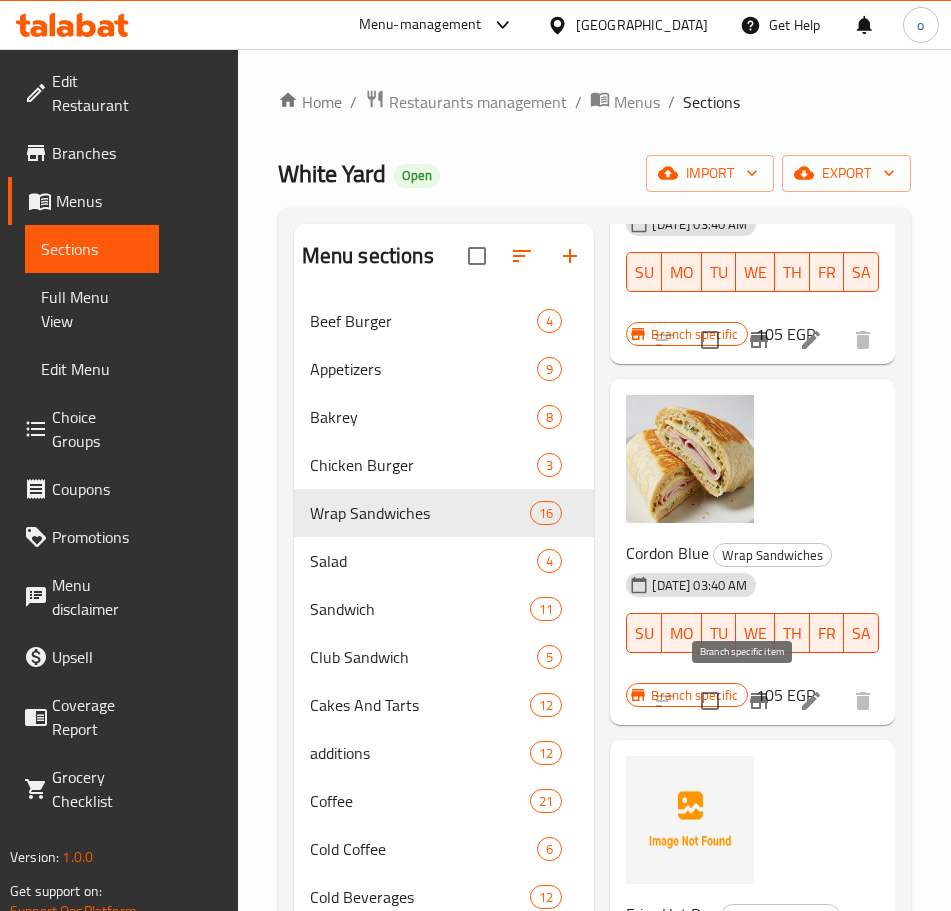 click 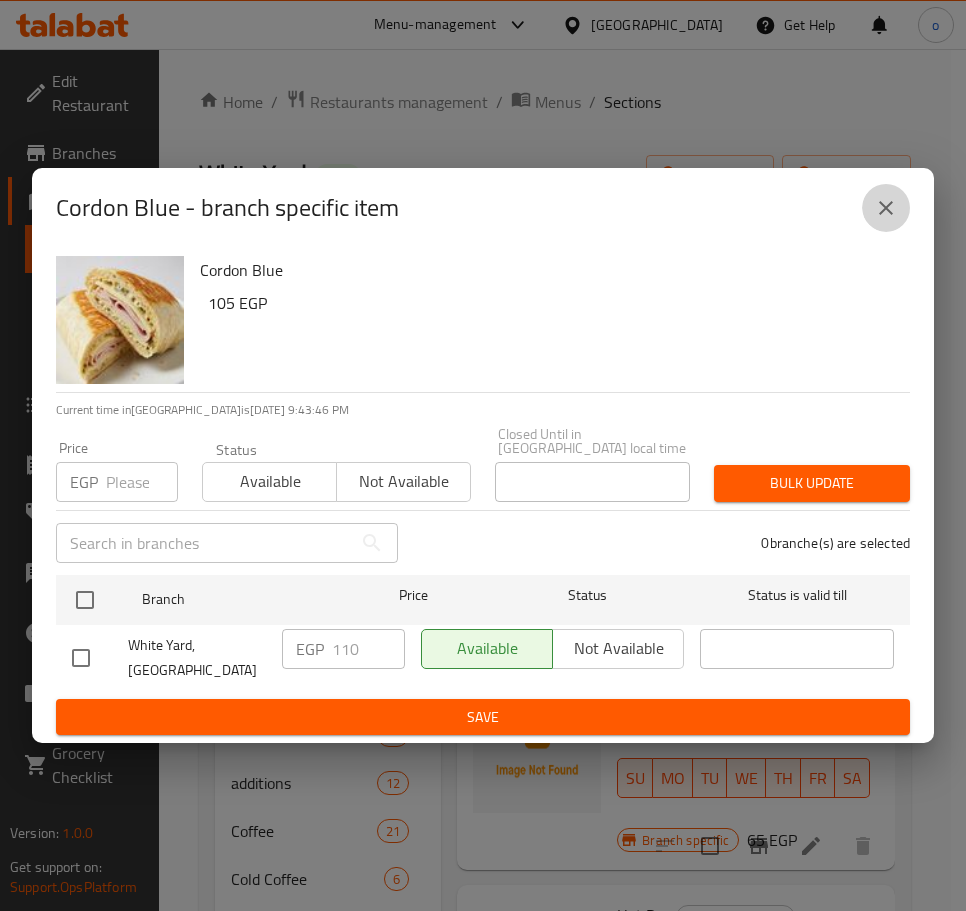 click 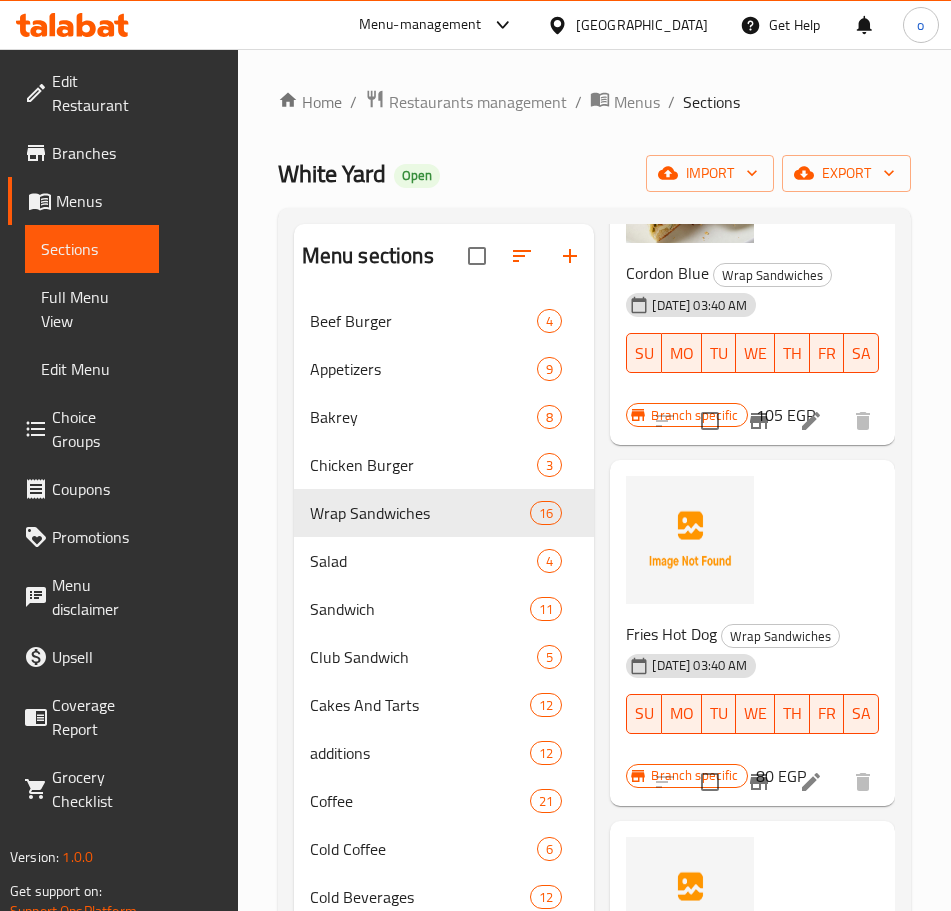 scroll, scrollTop: 700, scrollLeft: 0, axis: vertical 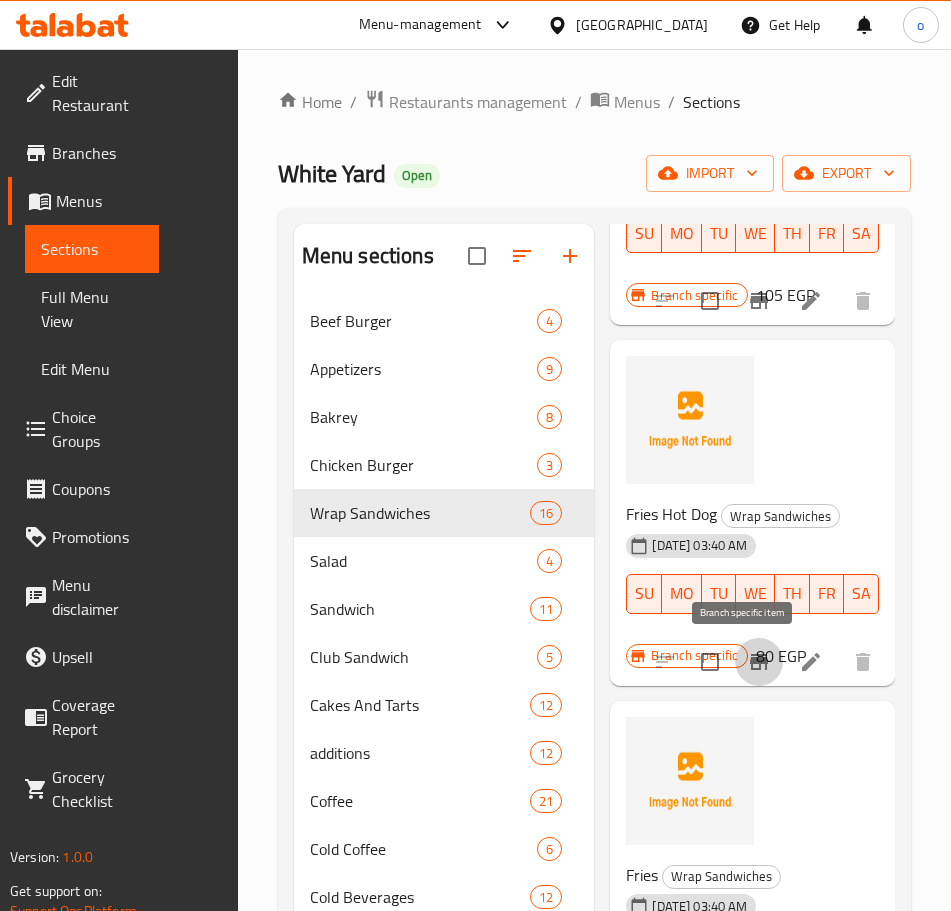 click 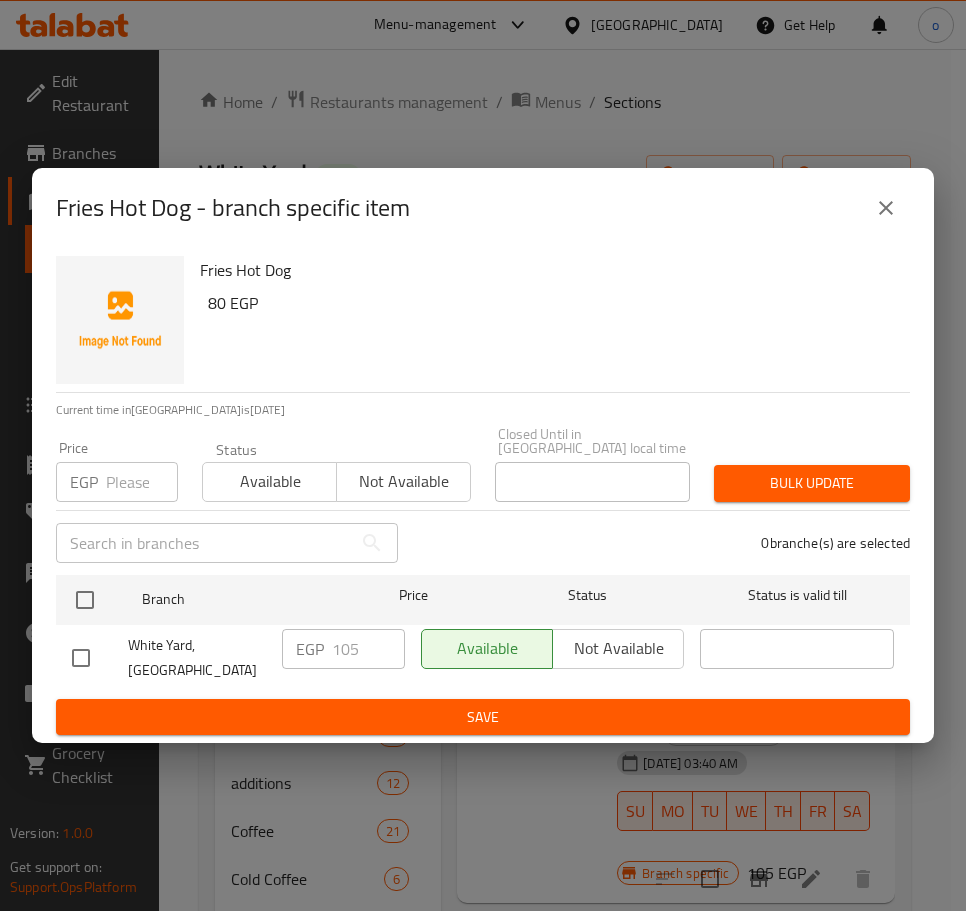 click at bounding box center [886, 208] 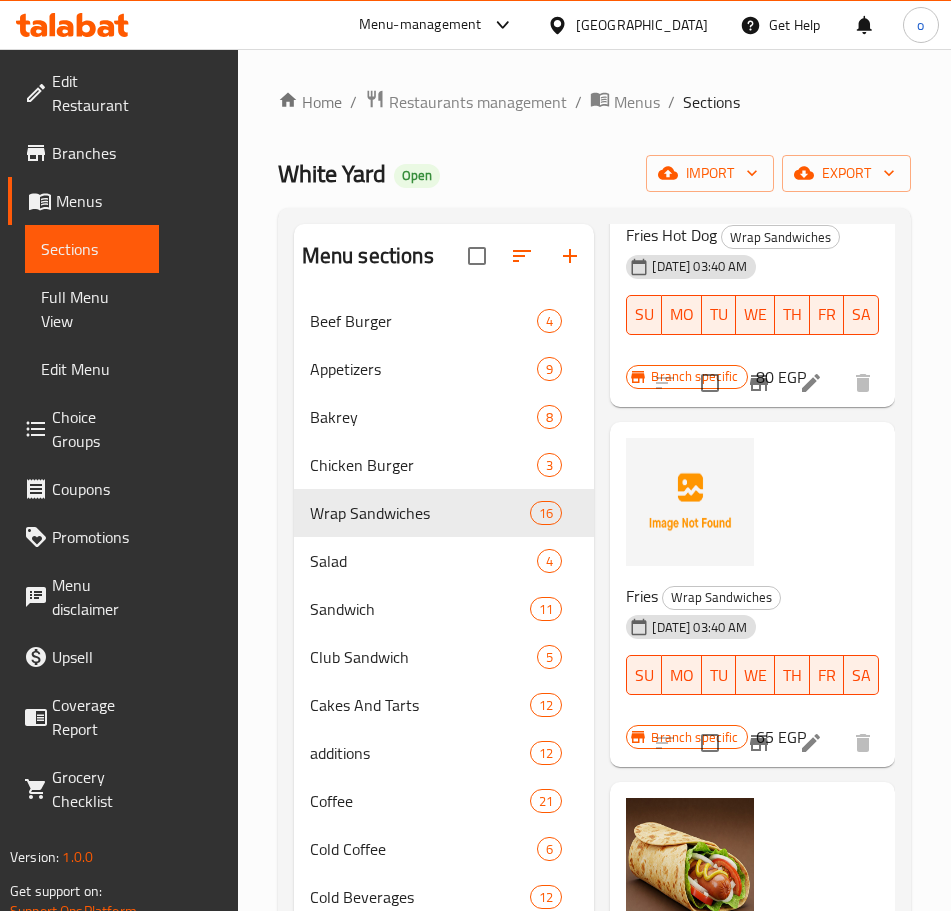 scroll, scrollTop: 1100, scrollLeft: 0, axis: vertical 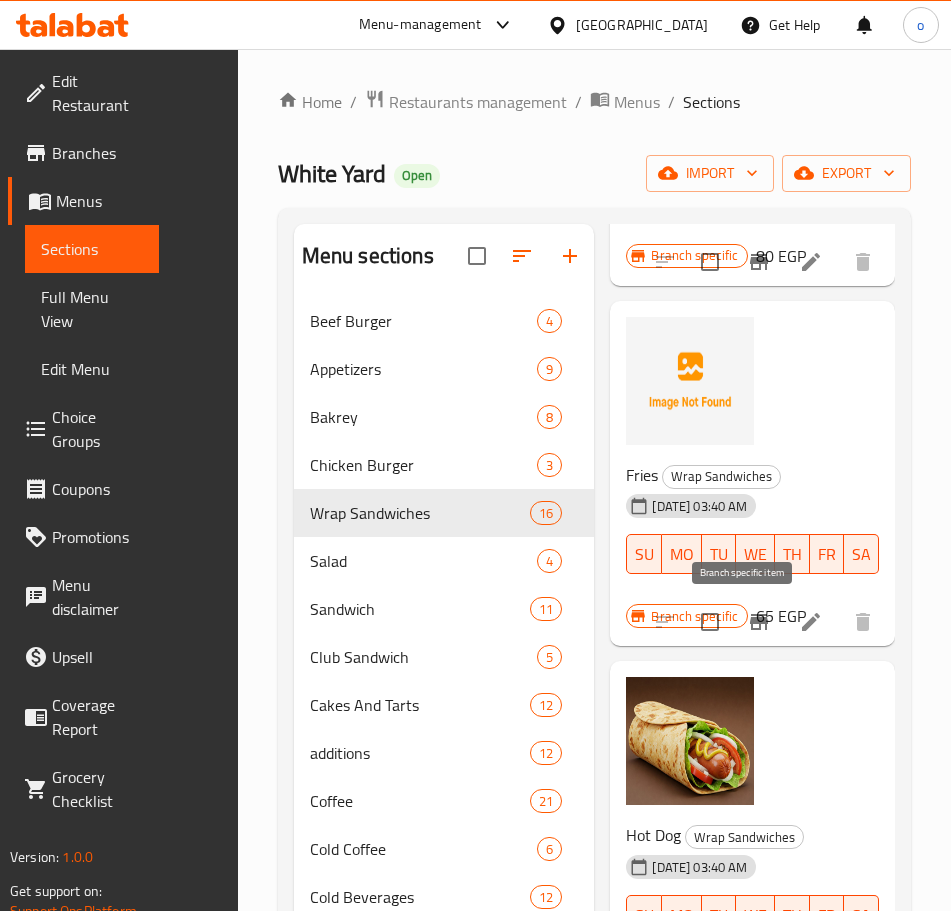 click 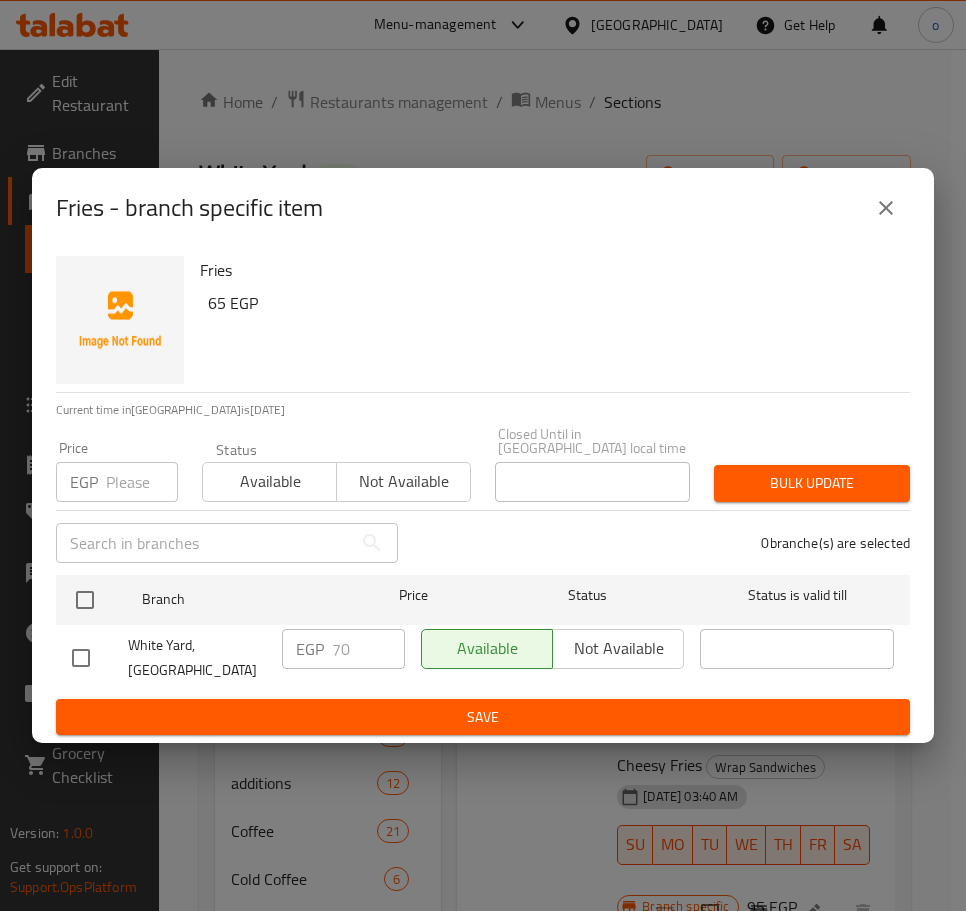 click 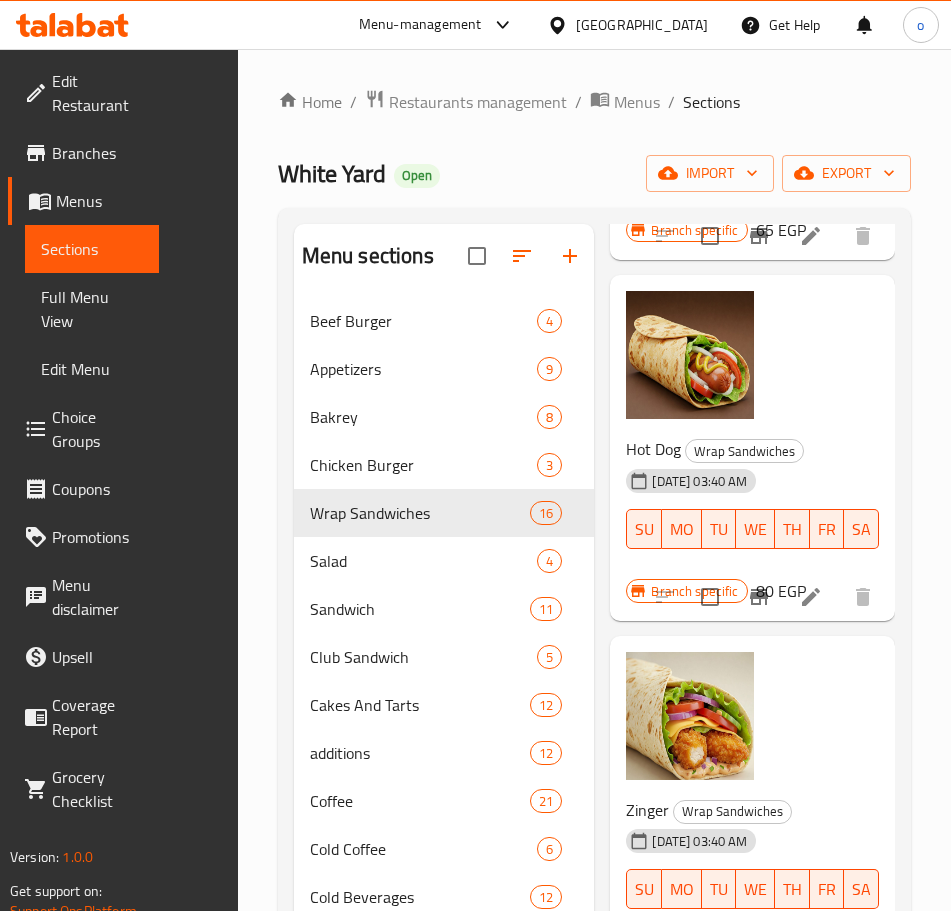 scroll, scrollTop: 1500, scrollLeft: 0, axis: vertical 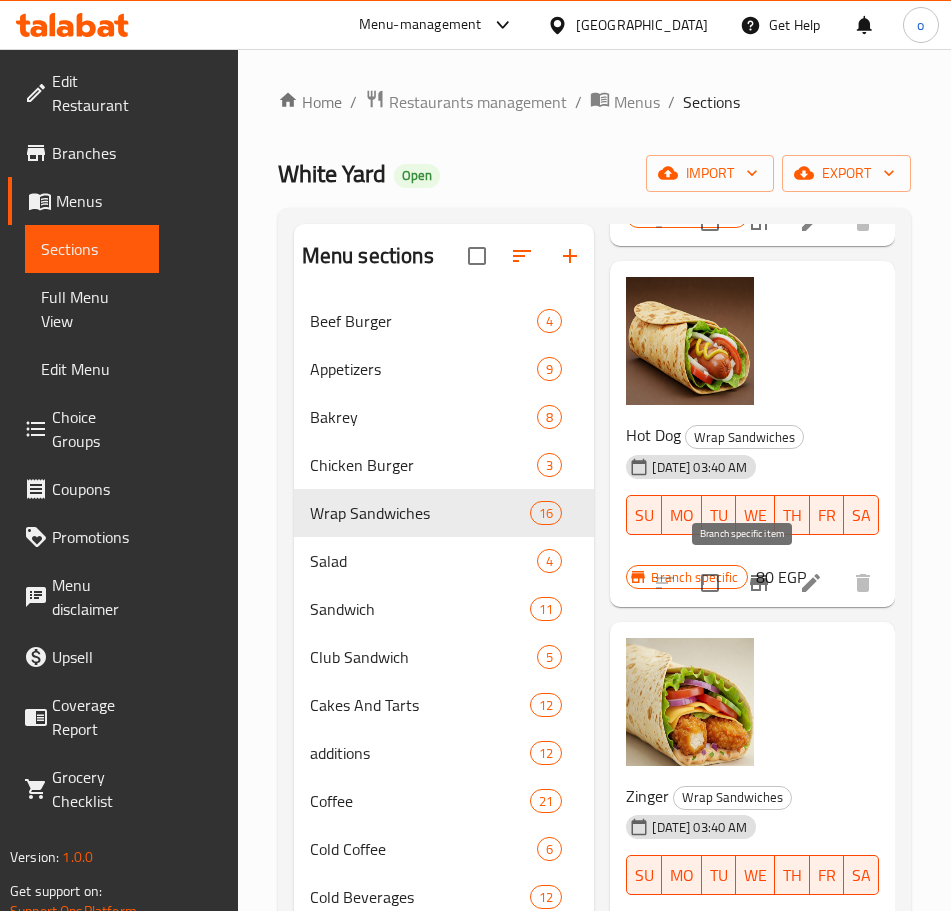 click 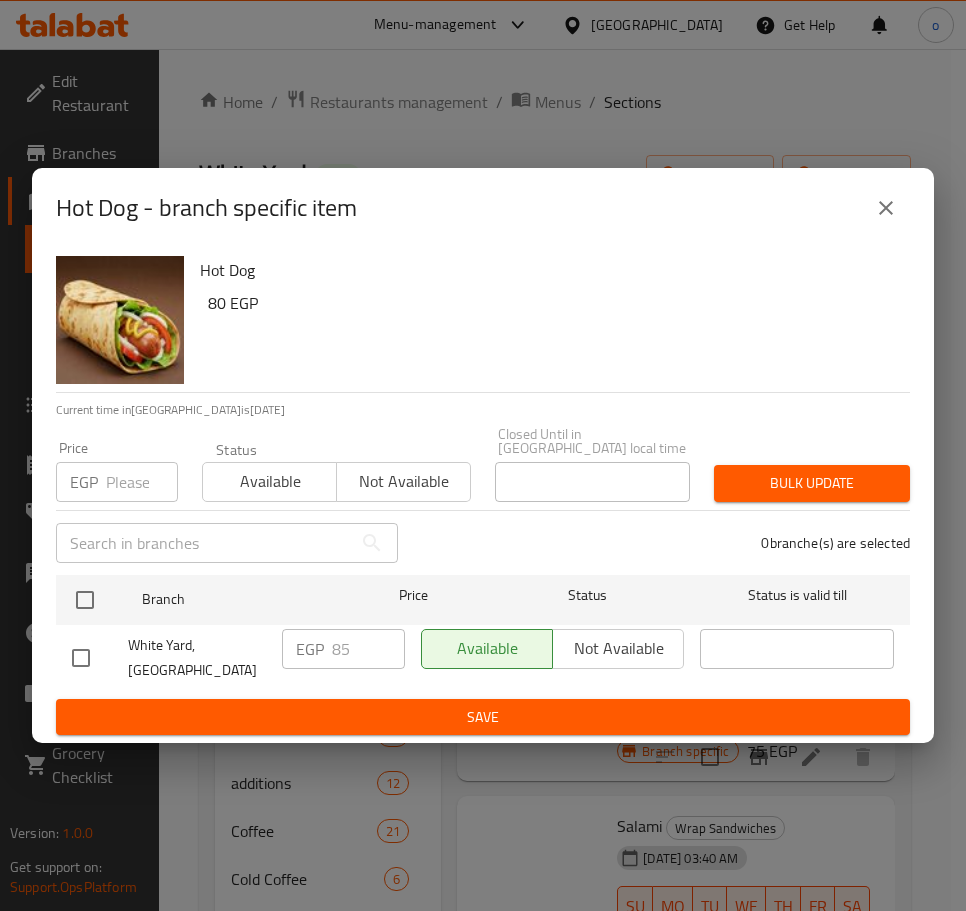 click 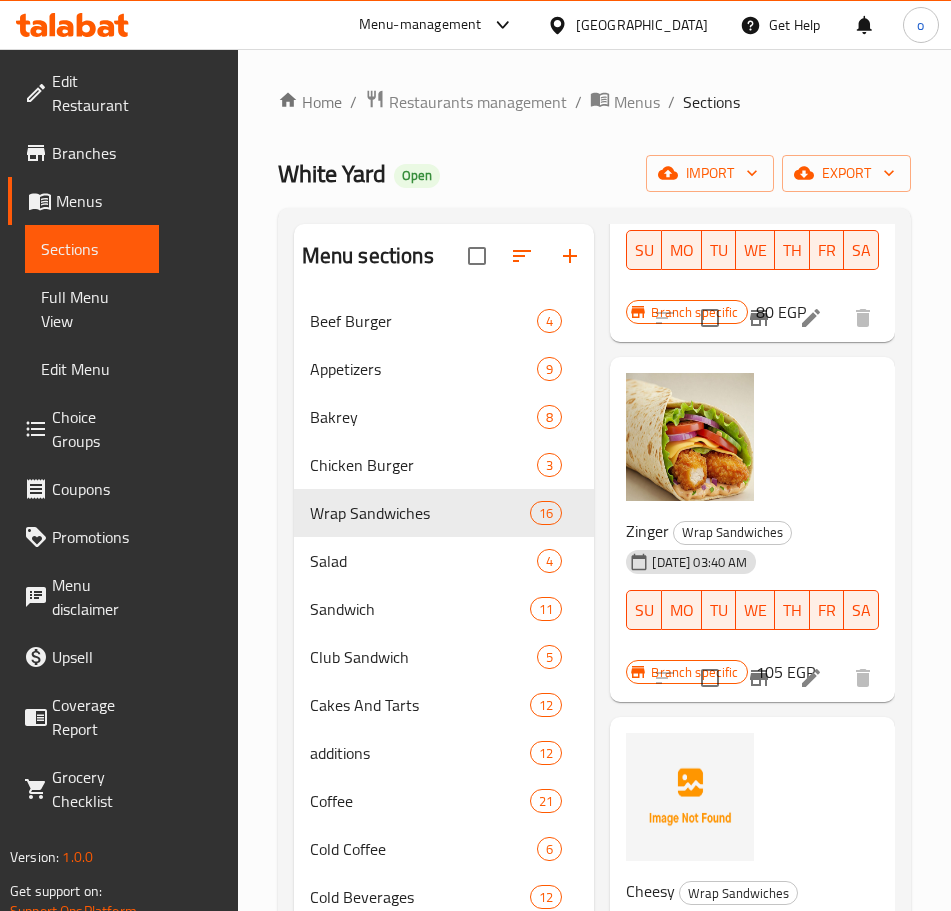 scroll, scrollTop: 1800, scrollLeft: 0, axis: vertical 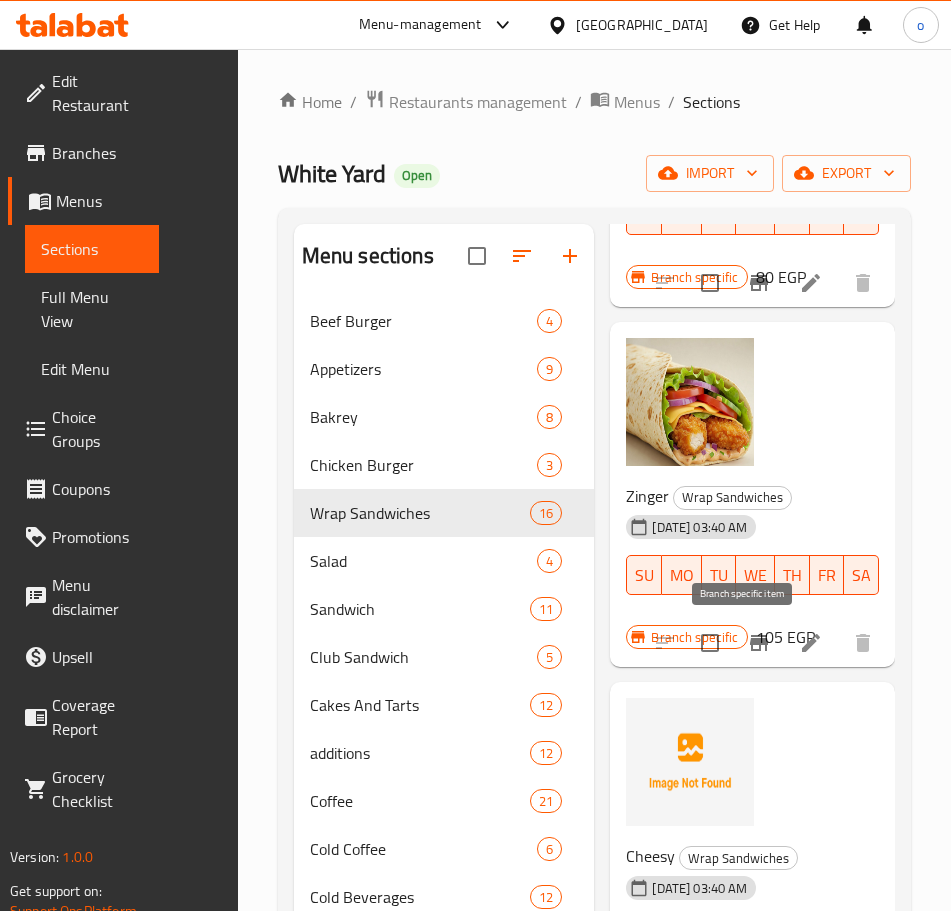 click 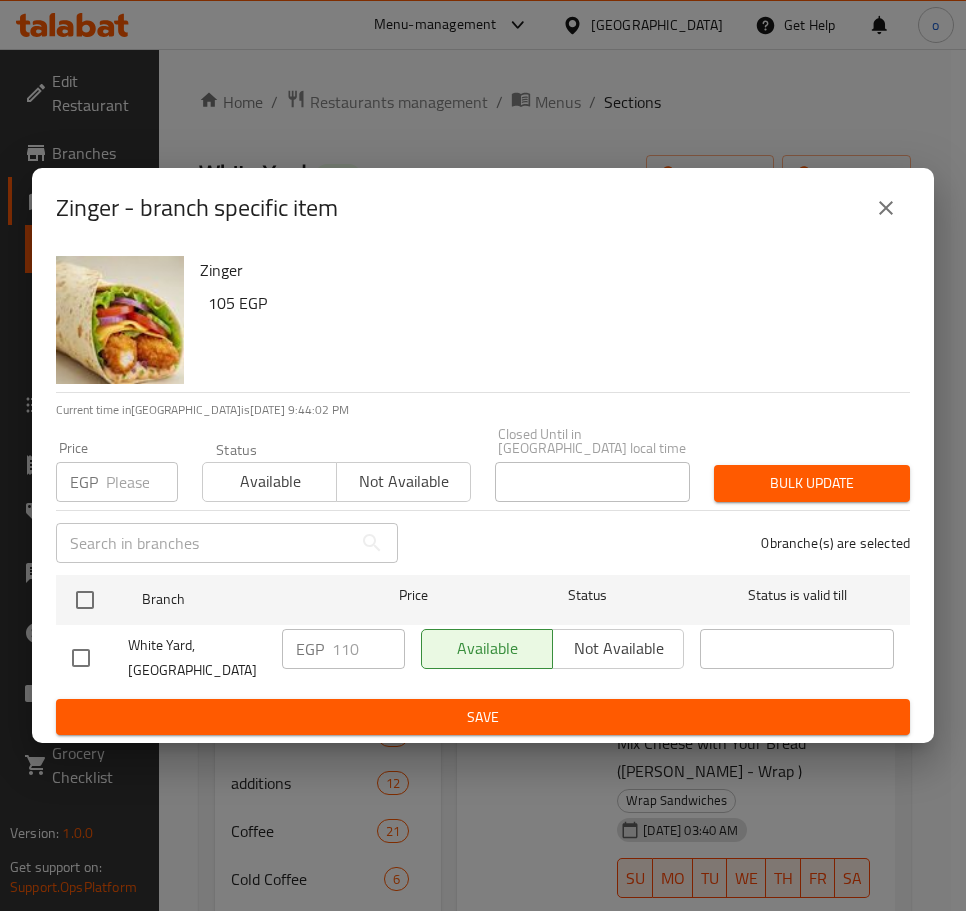 click at bounding box center [886, 208] 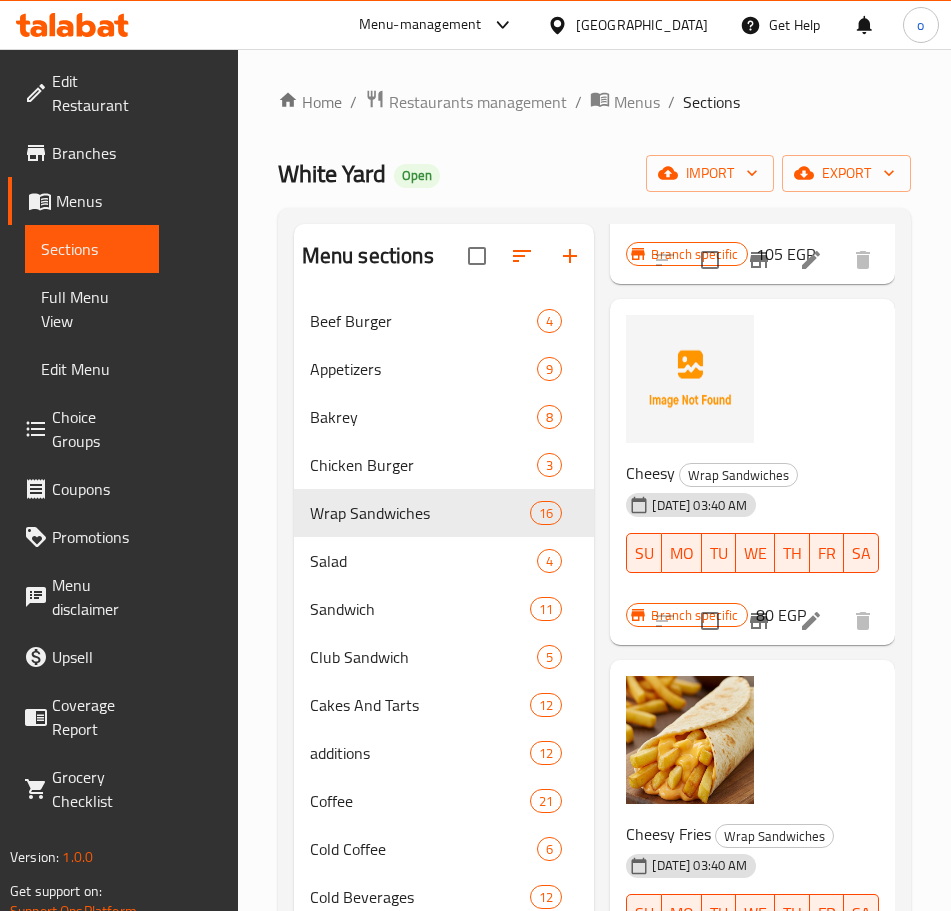 scroll, scrollTop: 2200, scrollLeft: 0, axis: vertical 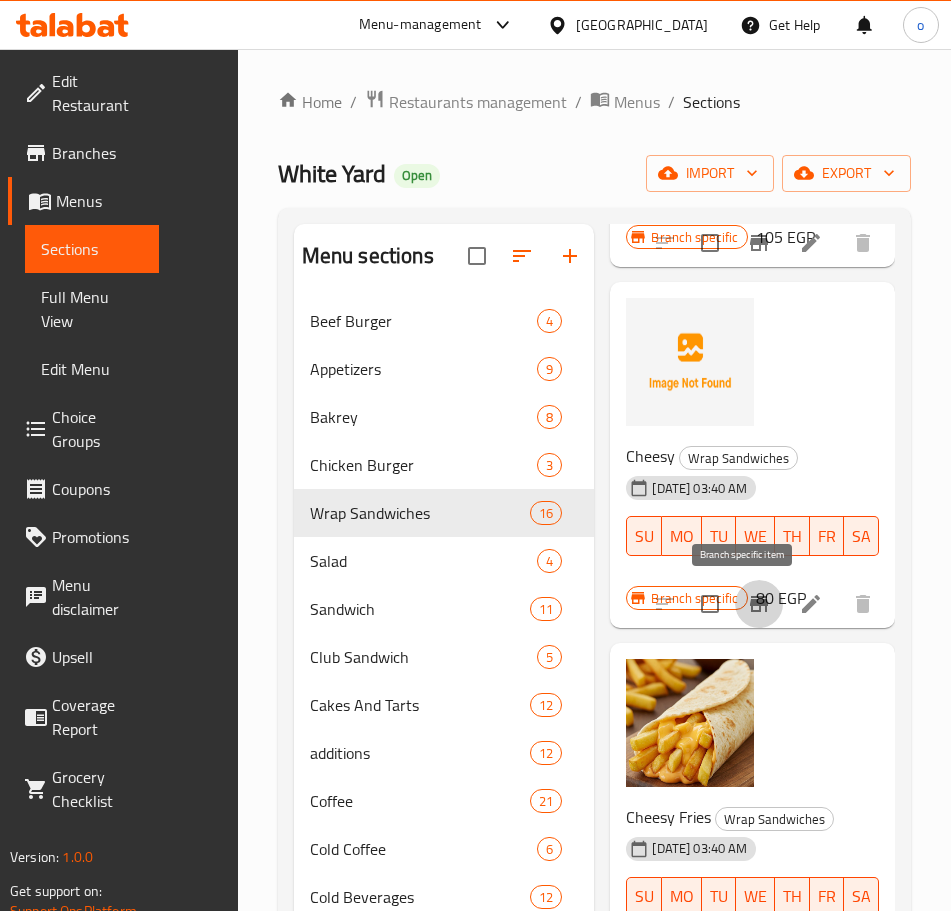 click 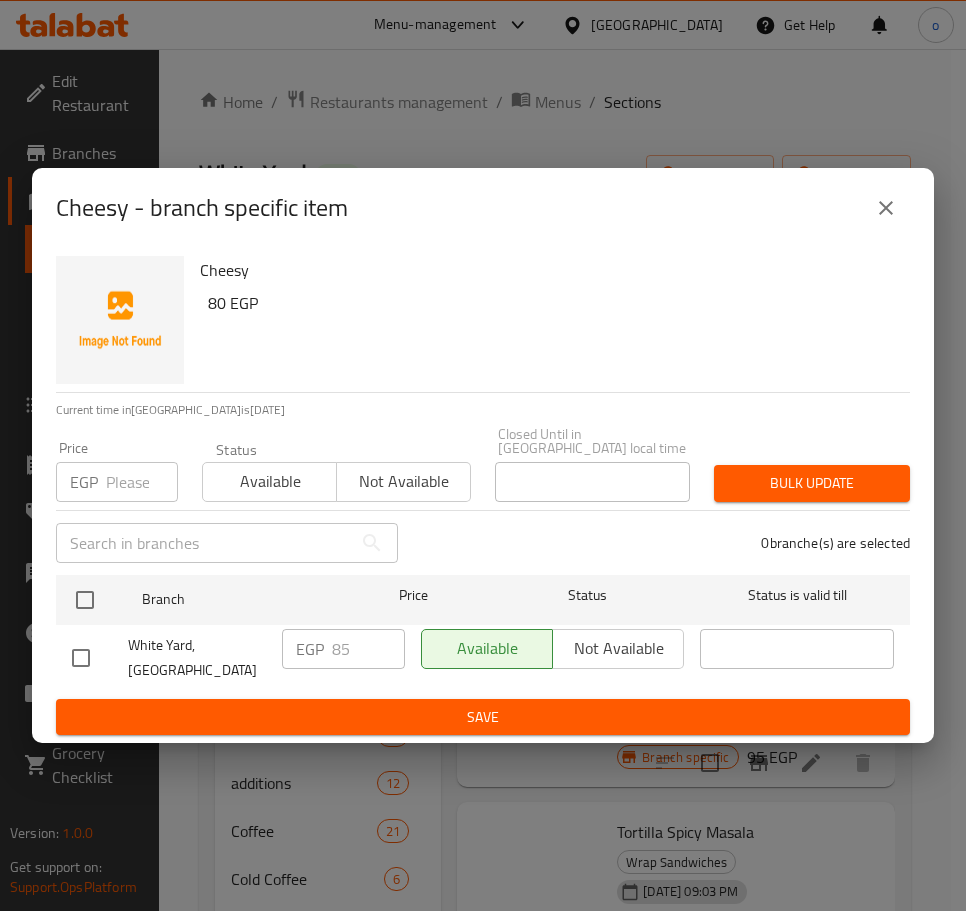 click 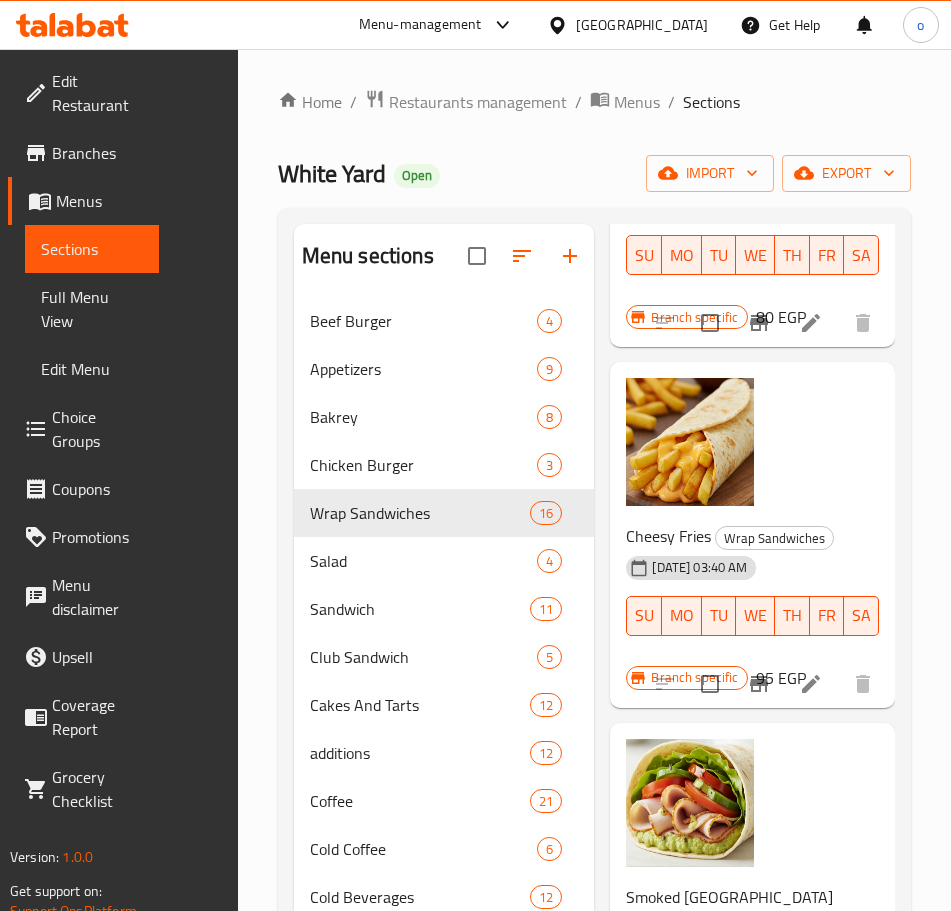 scroll, scrollTop: 2500, scrollLeft: 0, axis: vertical 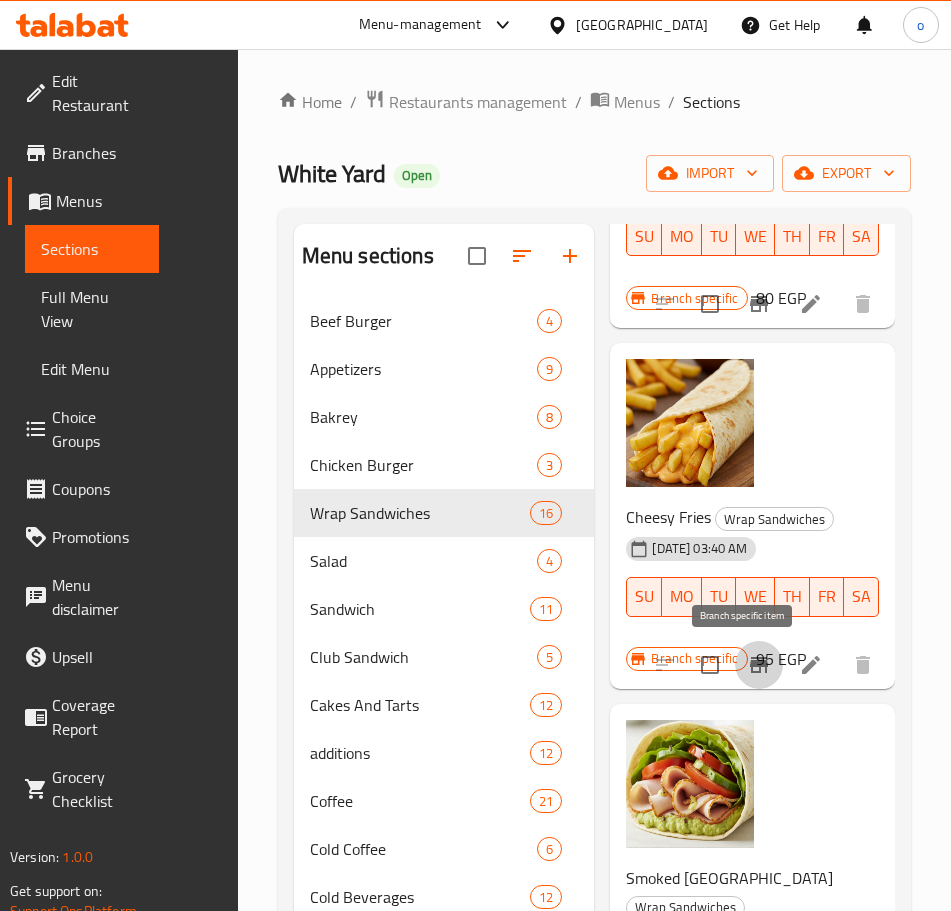 click at bounding box center [759, 665] 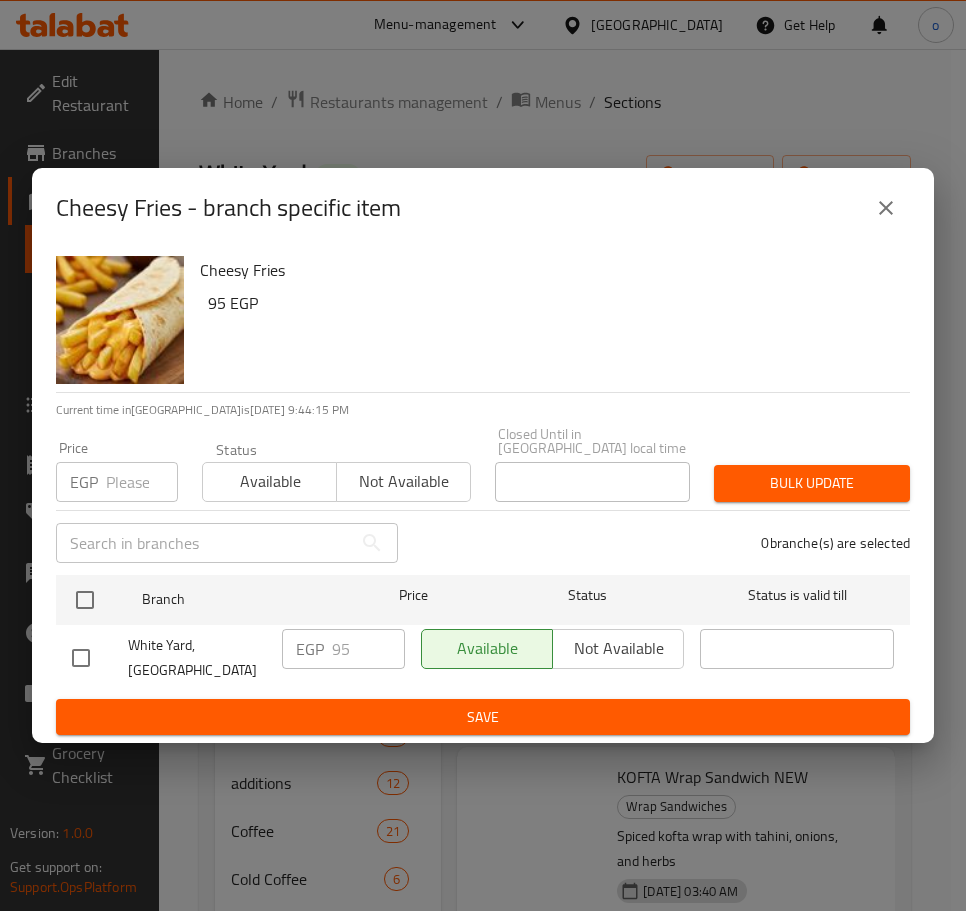 click 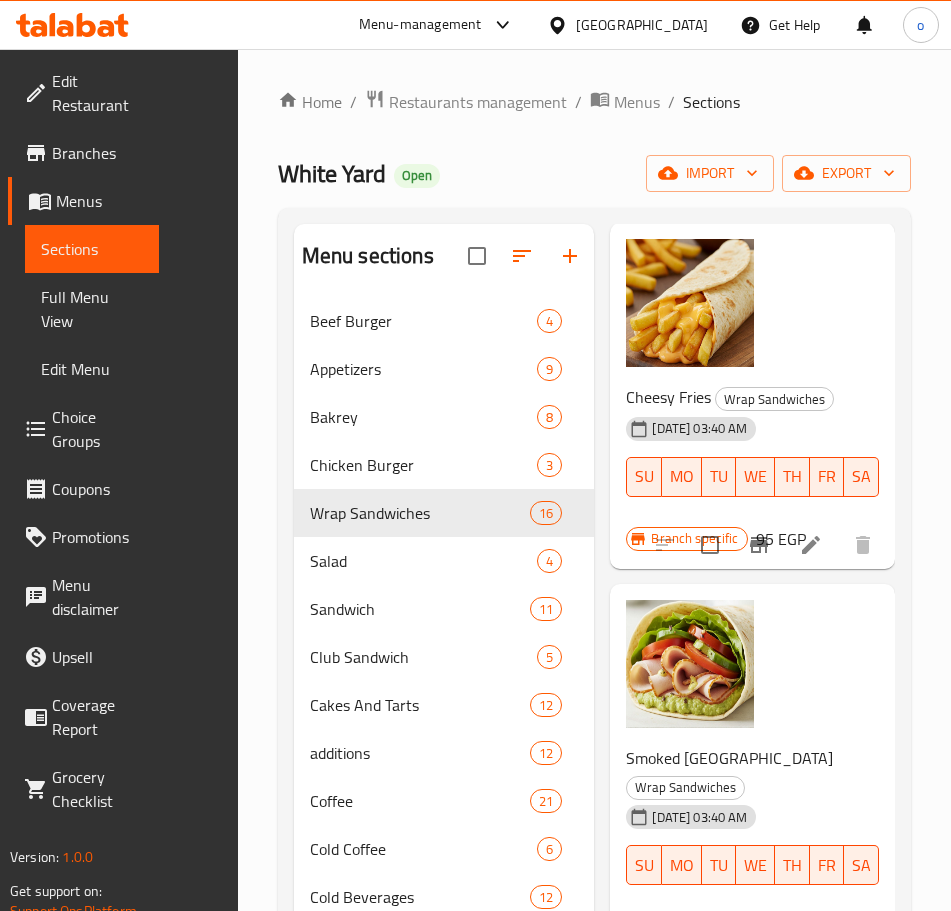 scroll, scrollTop: 2800, scrollLeft: 0, axis: vertical 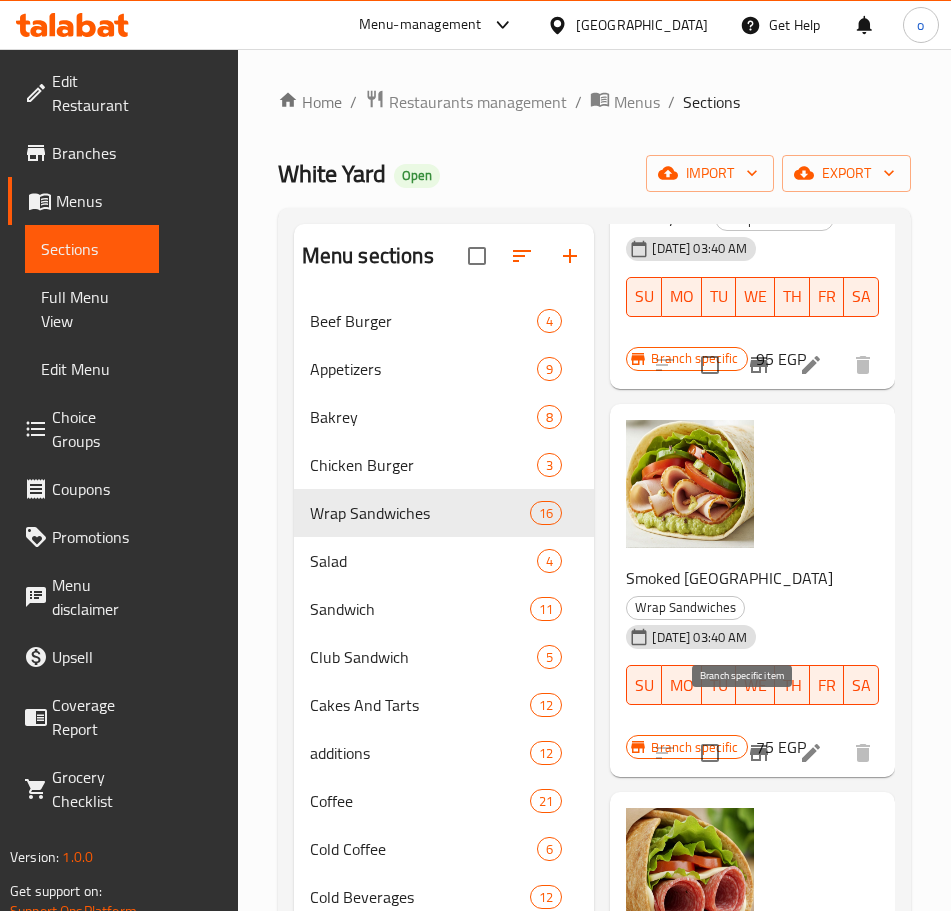 click 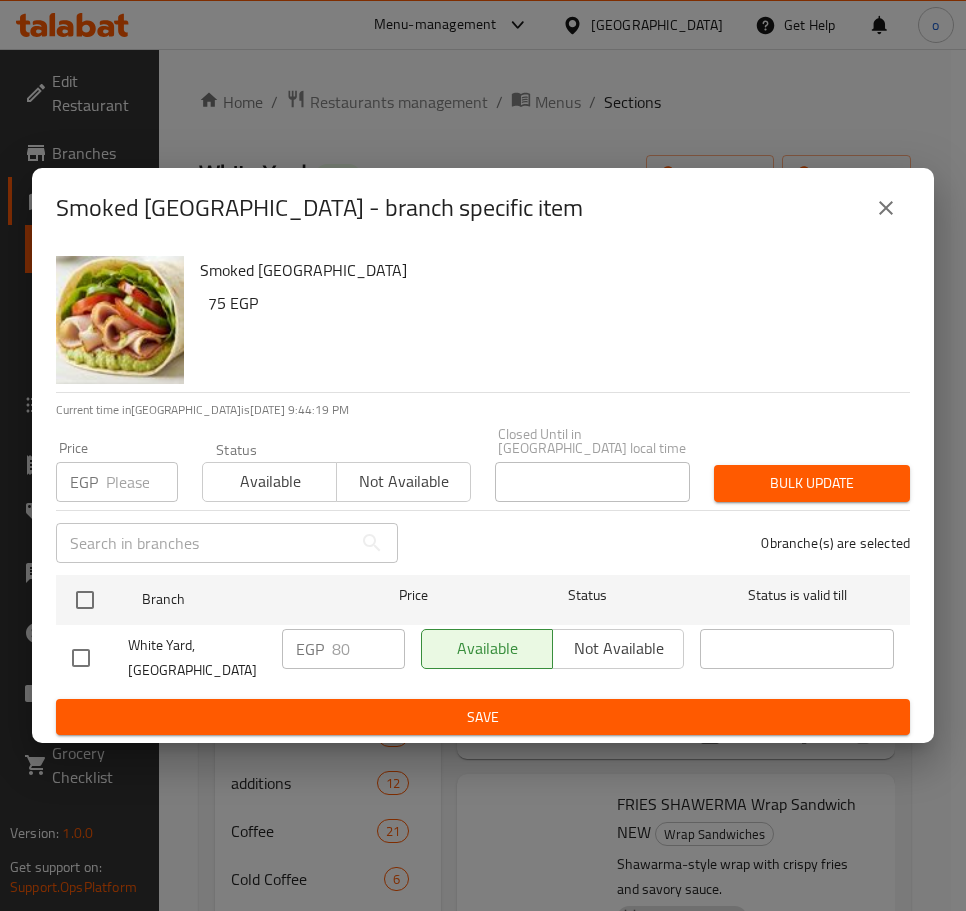 click at bounding box center (886, 208) 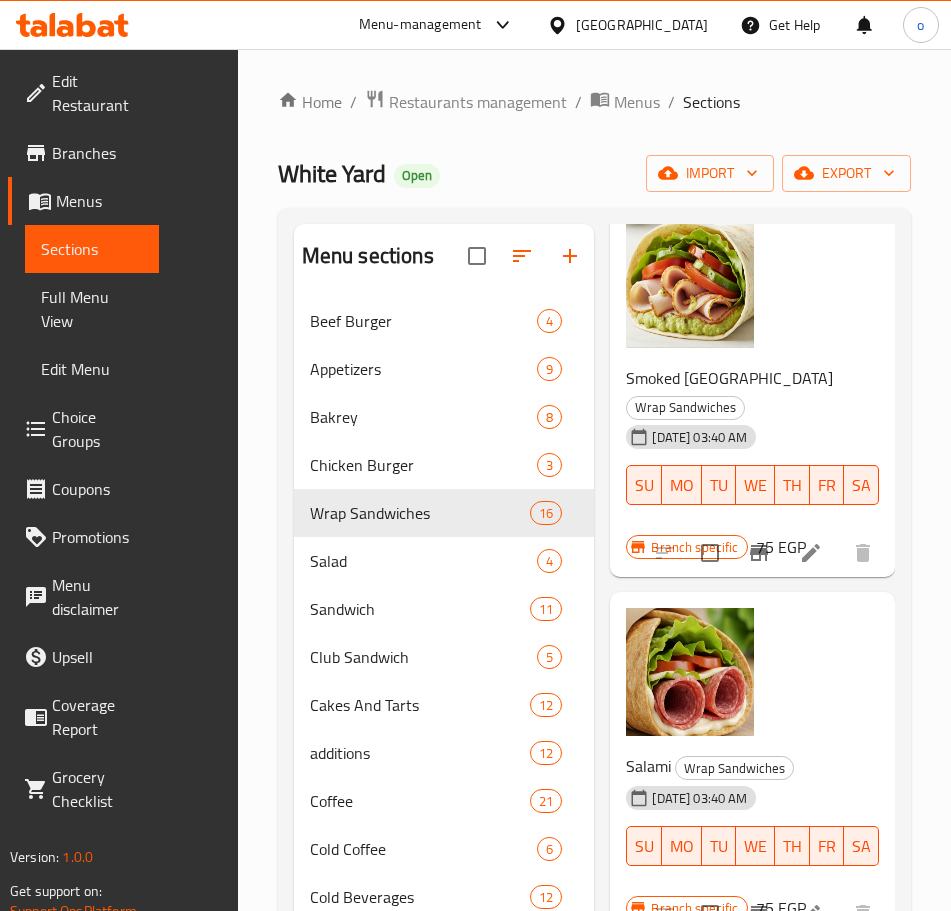 scroll, scrollTop: 3200, scrollLeft: 0, axis: vertical 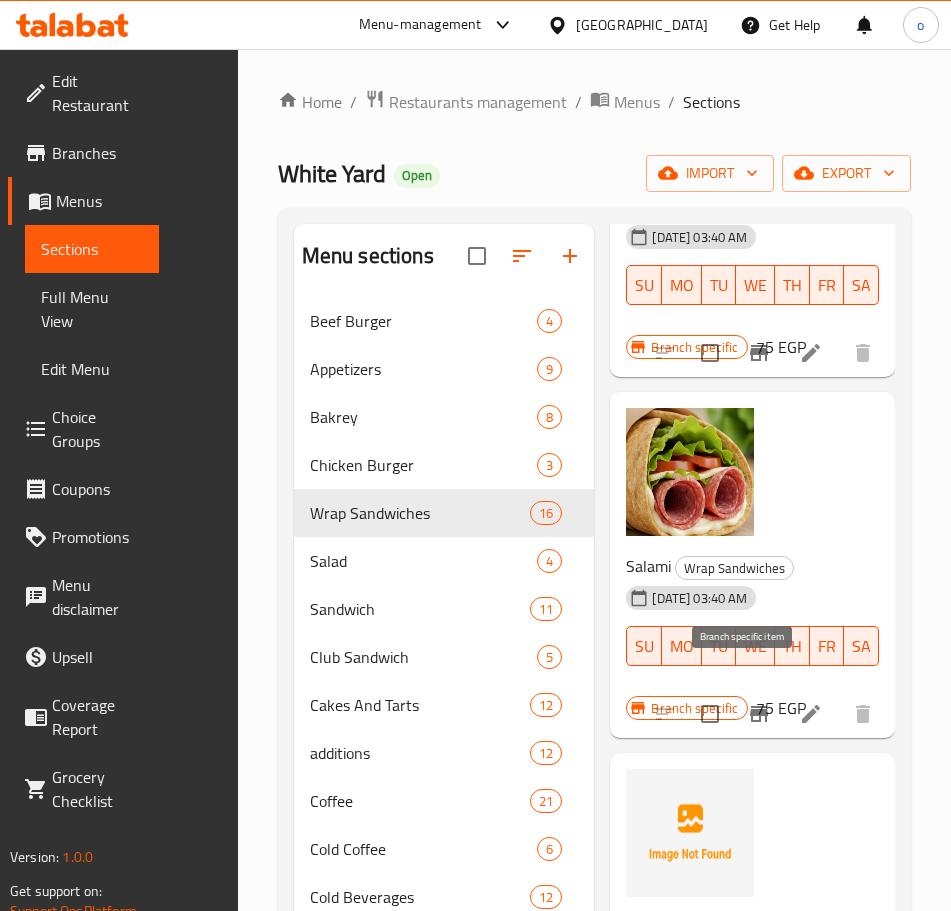 click 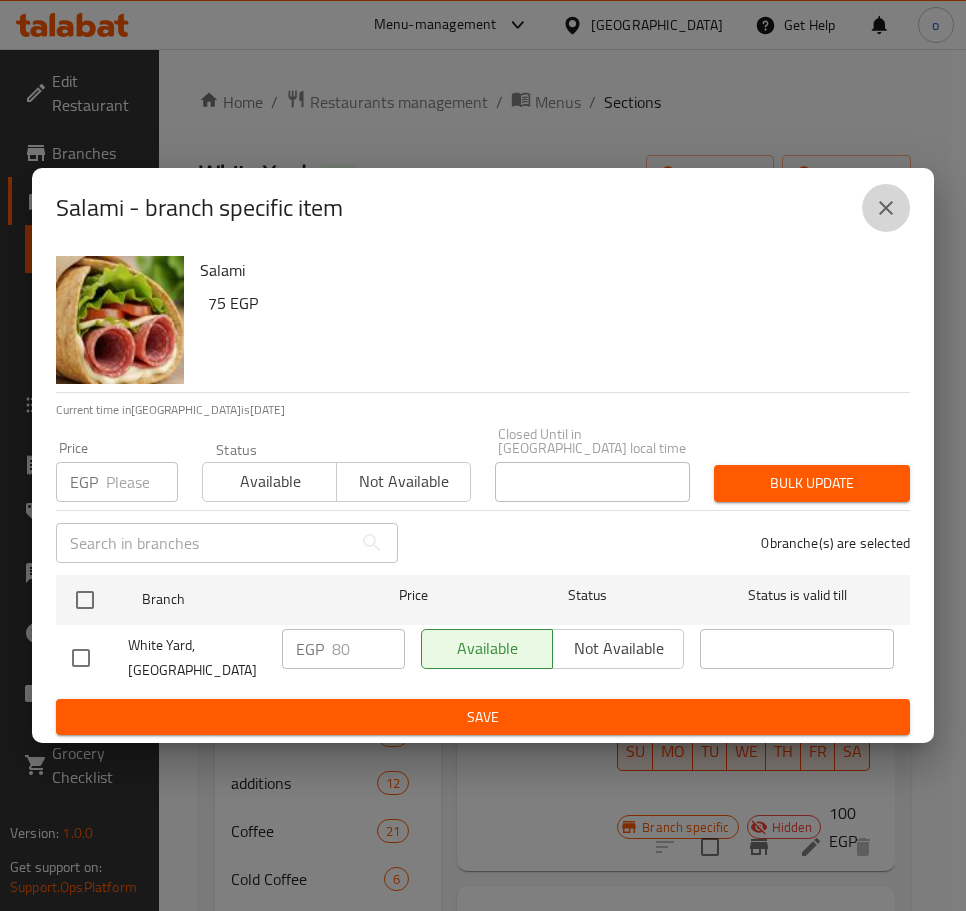 click at bounding box center [886, 208] 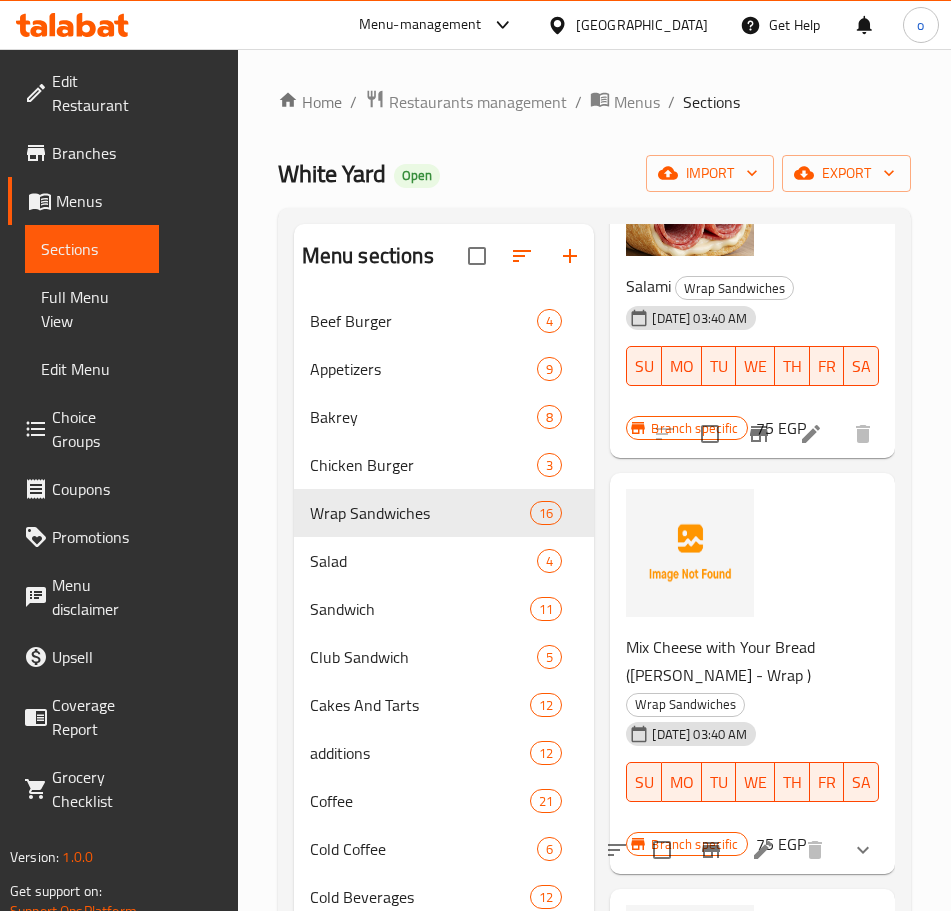 scroll, scrollTop: 3500, scrollLeft: 0, axis: vertical 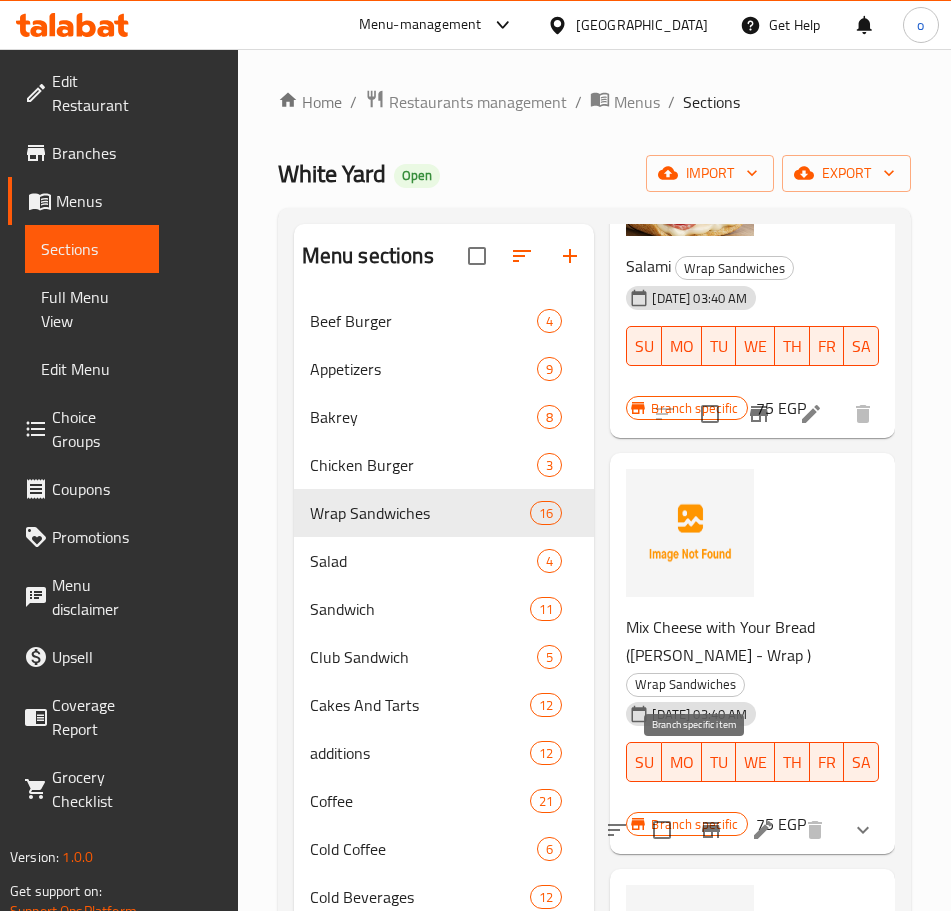 click 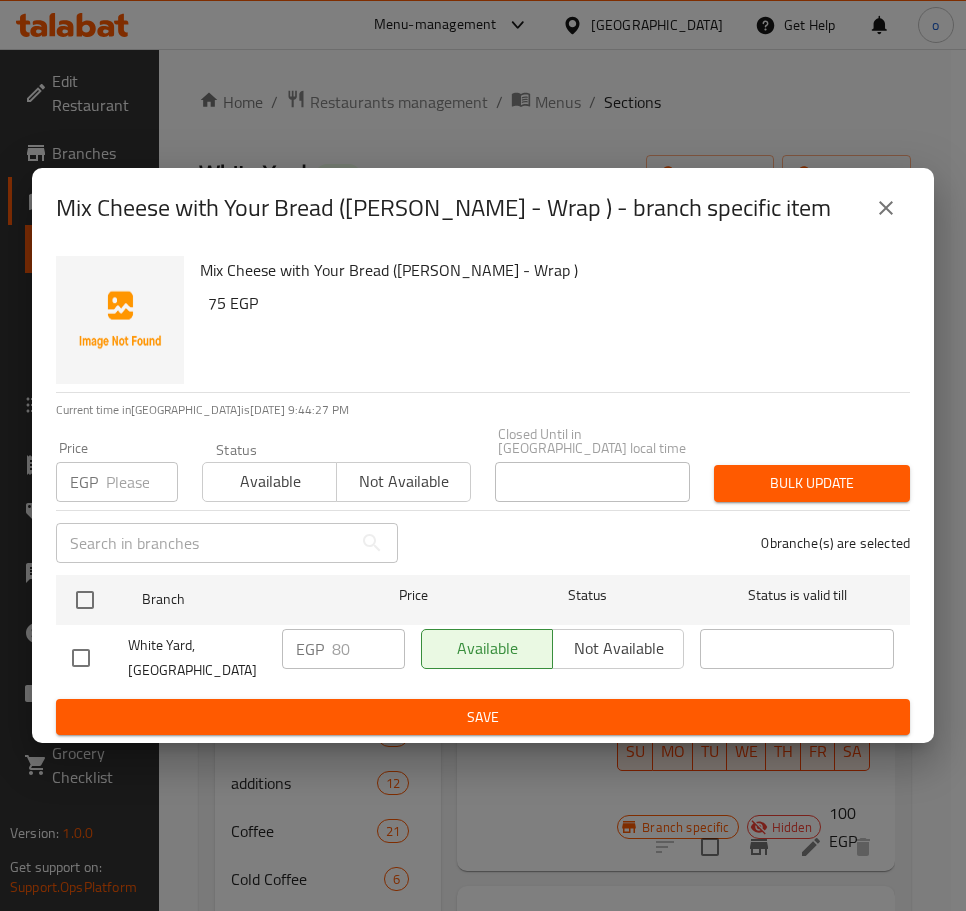 click at bounding box center [886, 208] 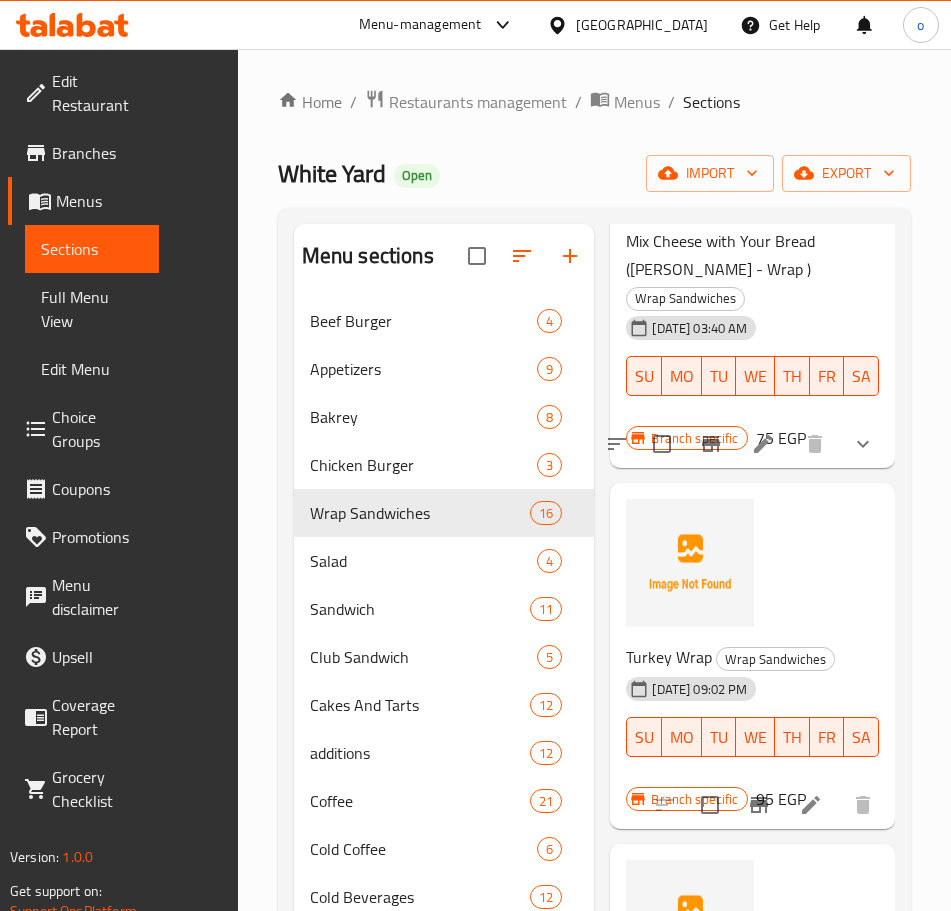 scroll, scrollTop: 4000, scrollLeft: 0, axis: vertical 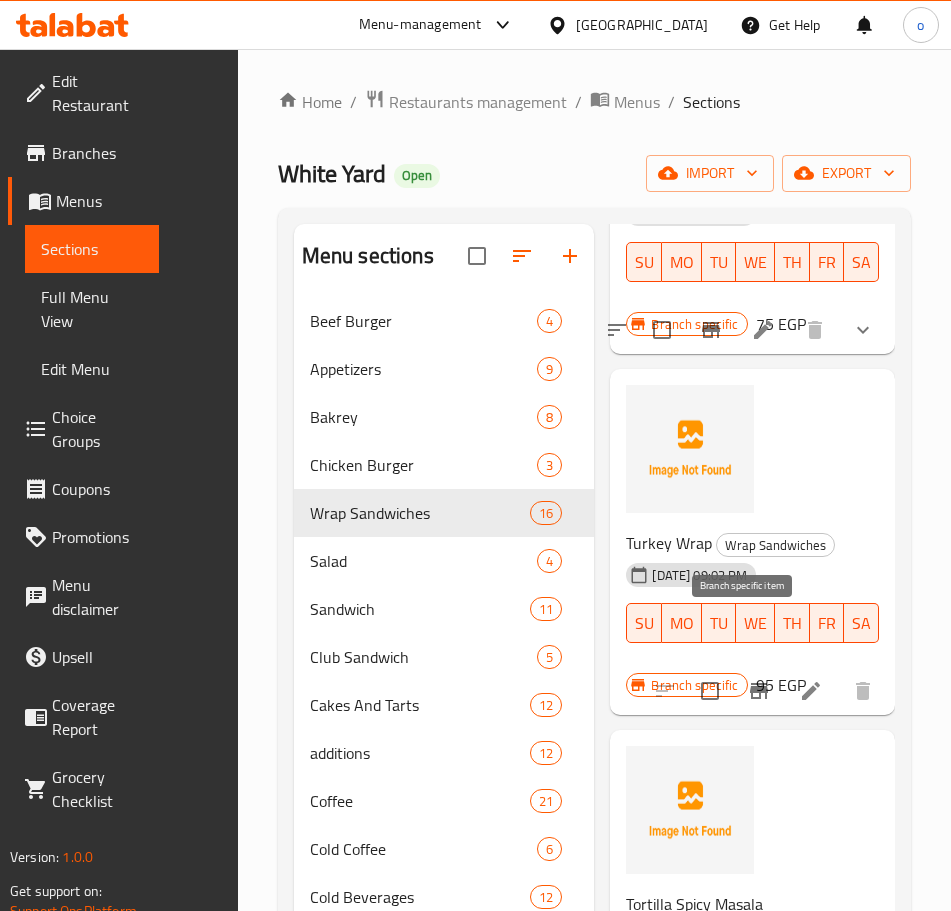 click 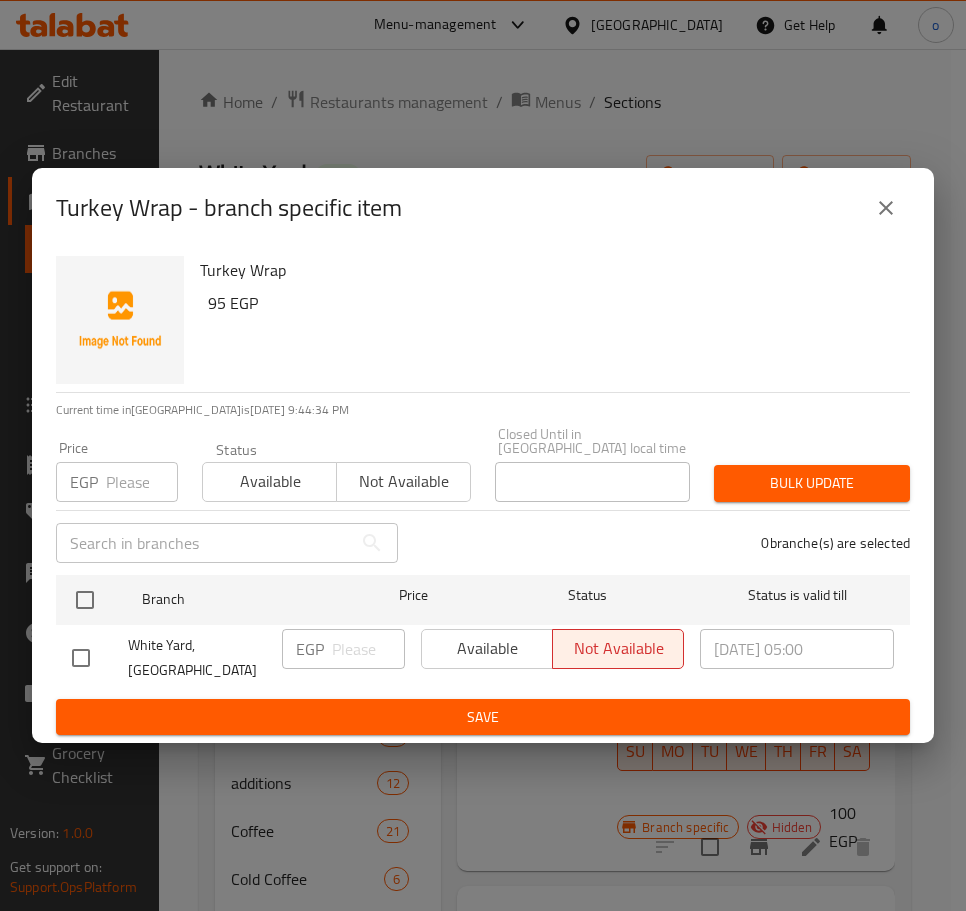 click on "Turkey Wrap  - branch specific item" at bounding box center [483, 208] 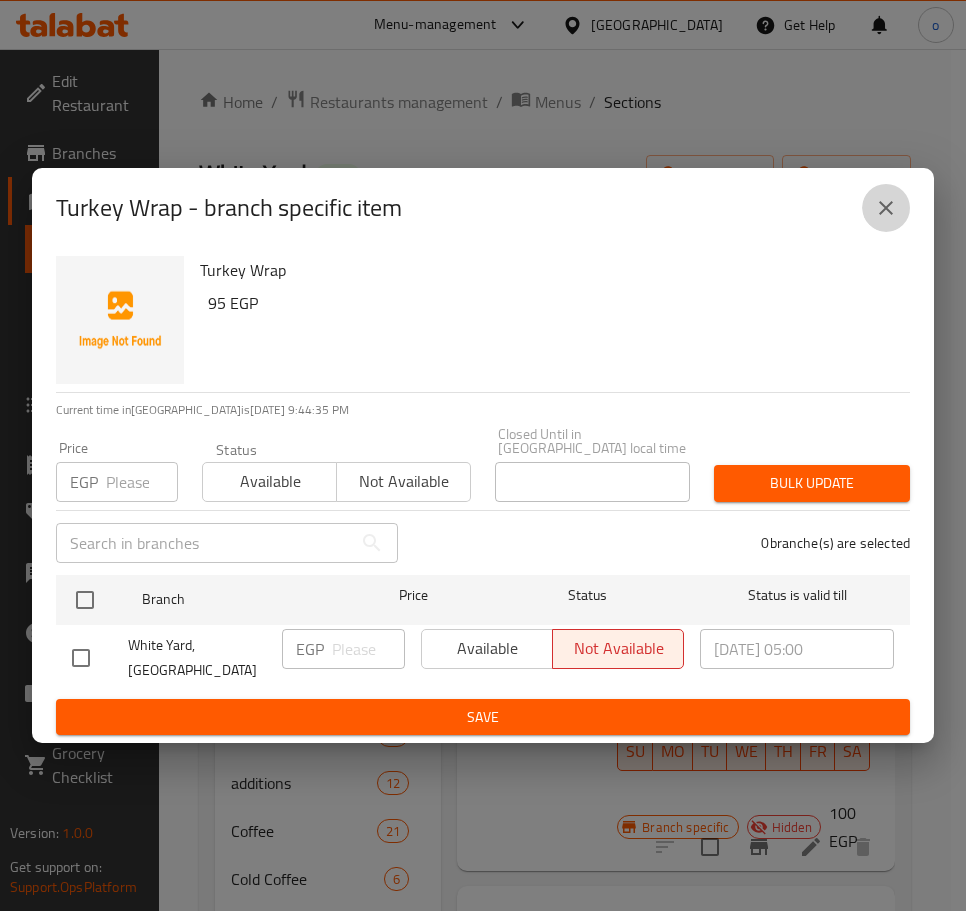click 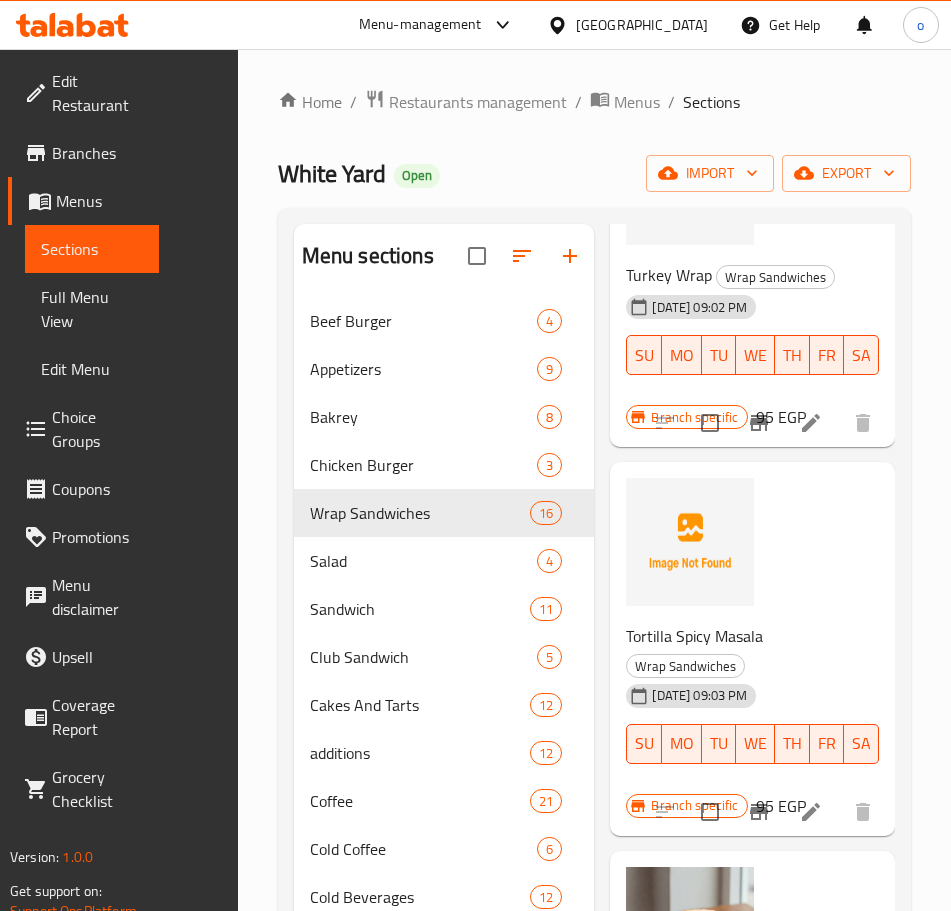 scroll, scrollTop: 4300, scrollLeft: 0, axis: vertical 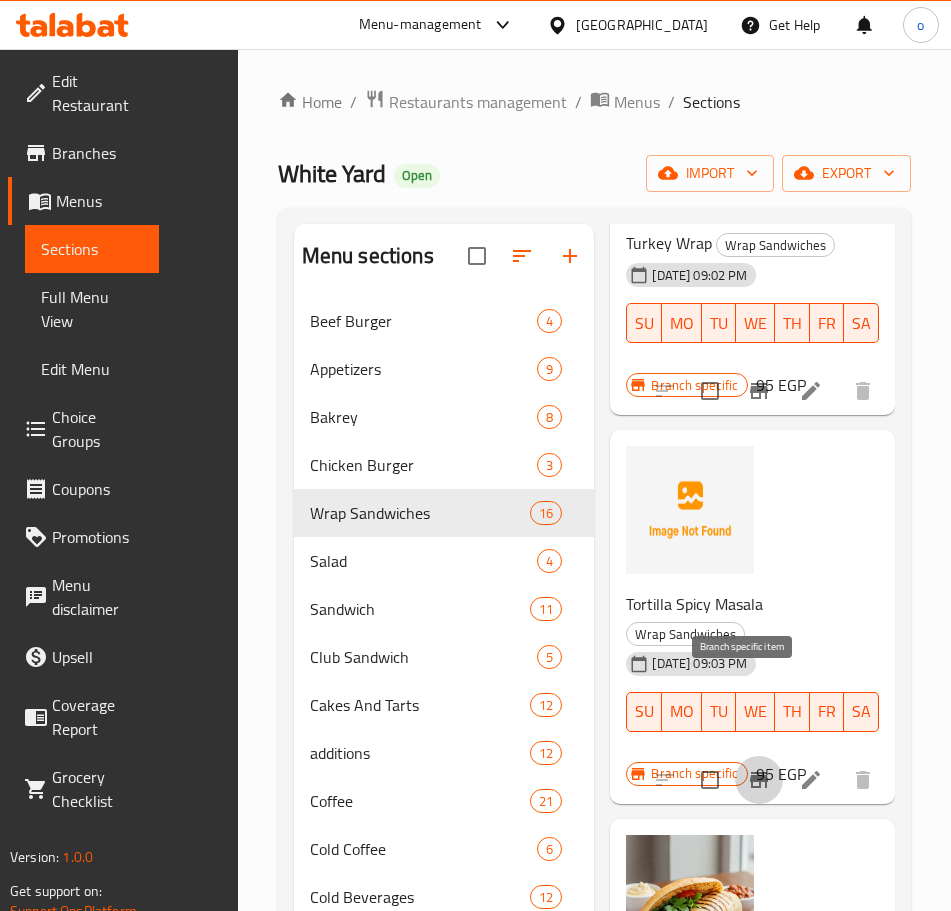 click 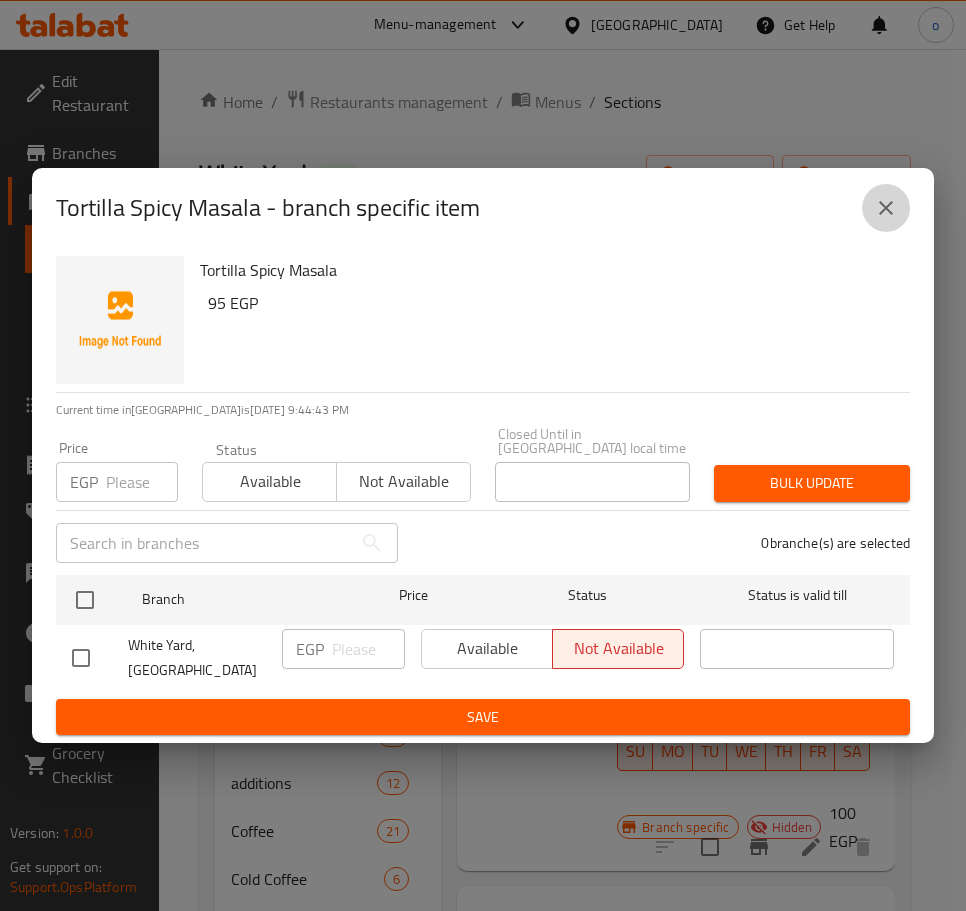 click 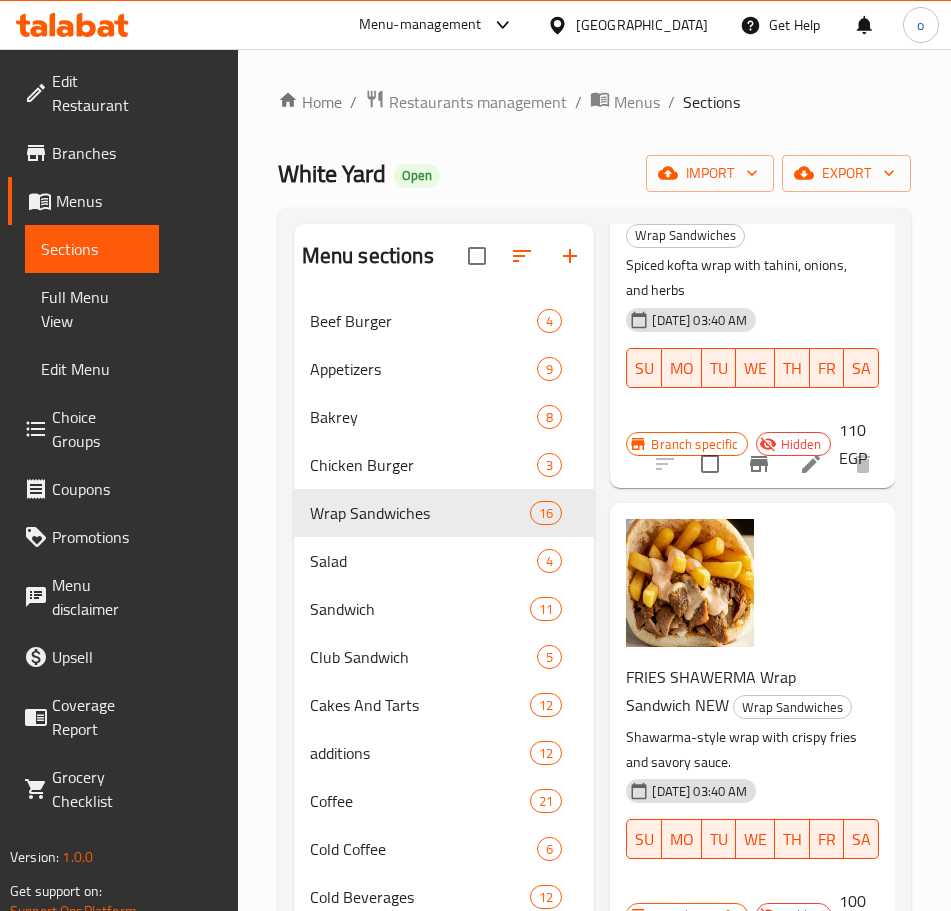 scroll, scrollTop: 5088, scrollLeft: 0, axis: vertical 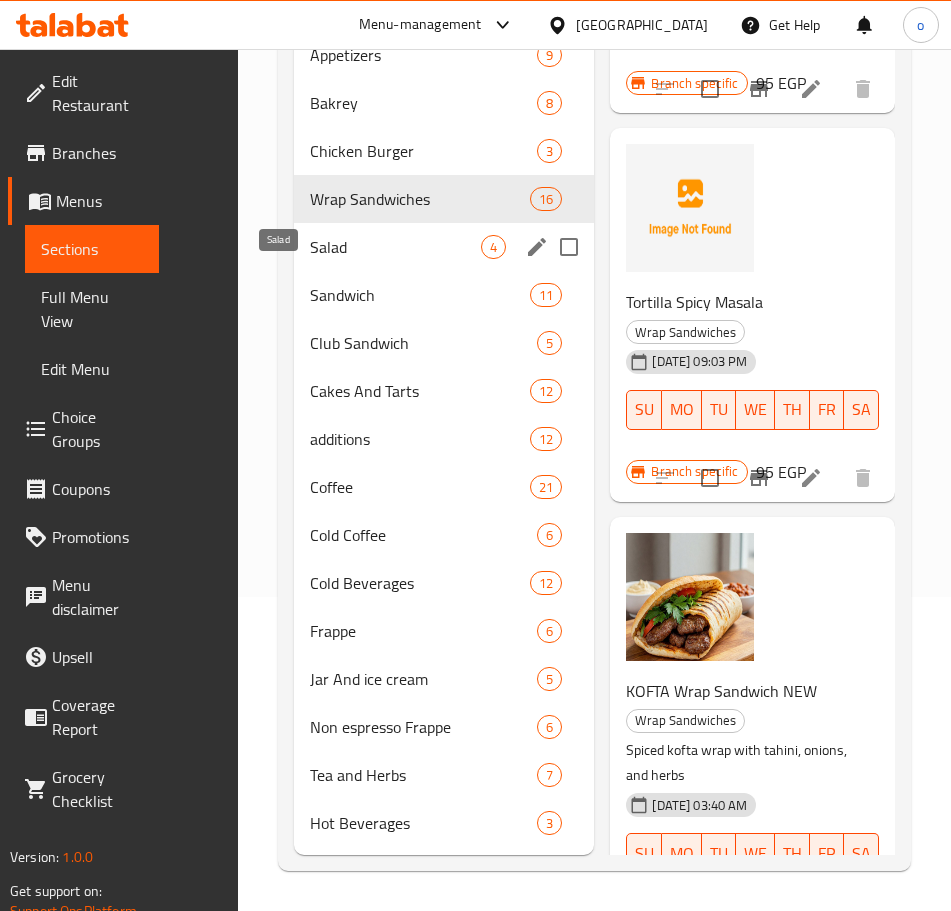 click on "Salad" at bounding box center [395, 247] 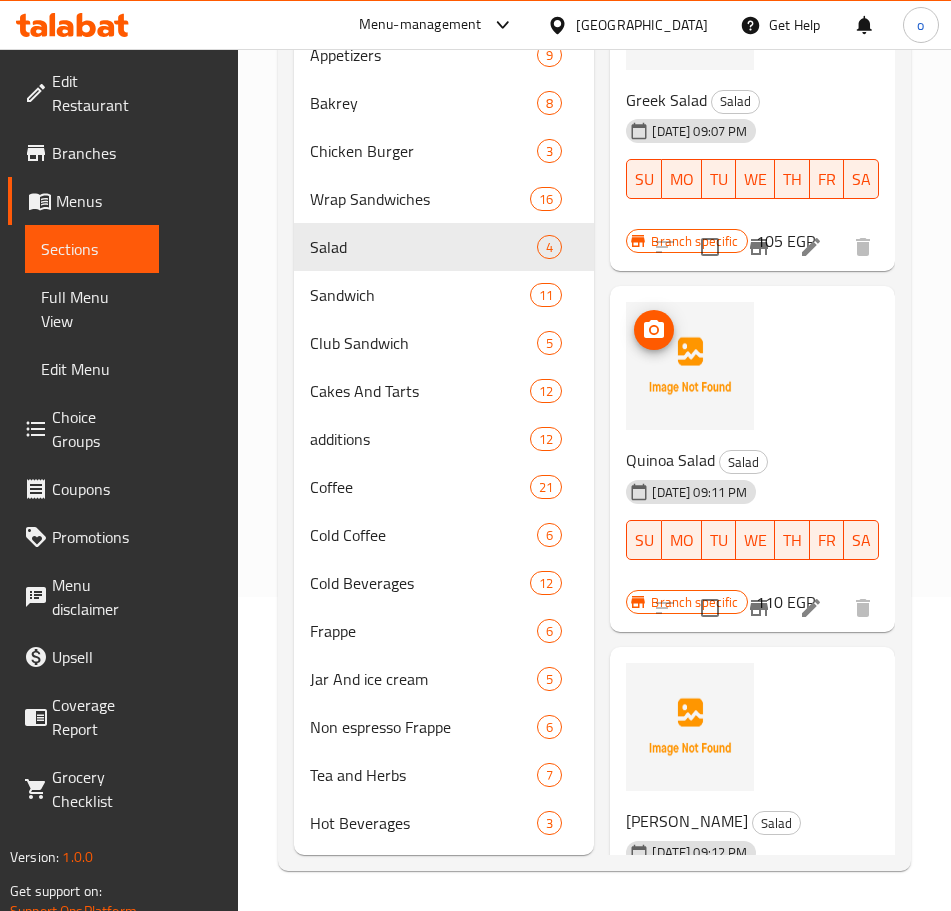 scroll, scrollTop: 0, scrollLeft: 0, axis: both 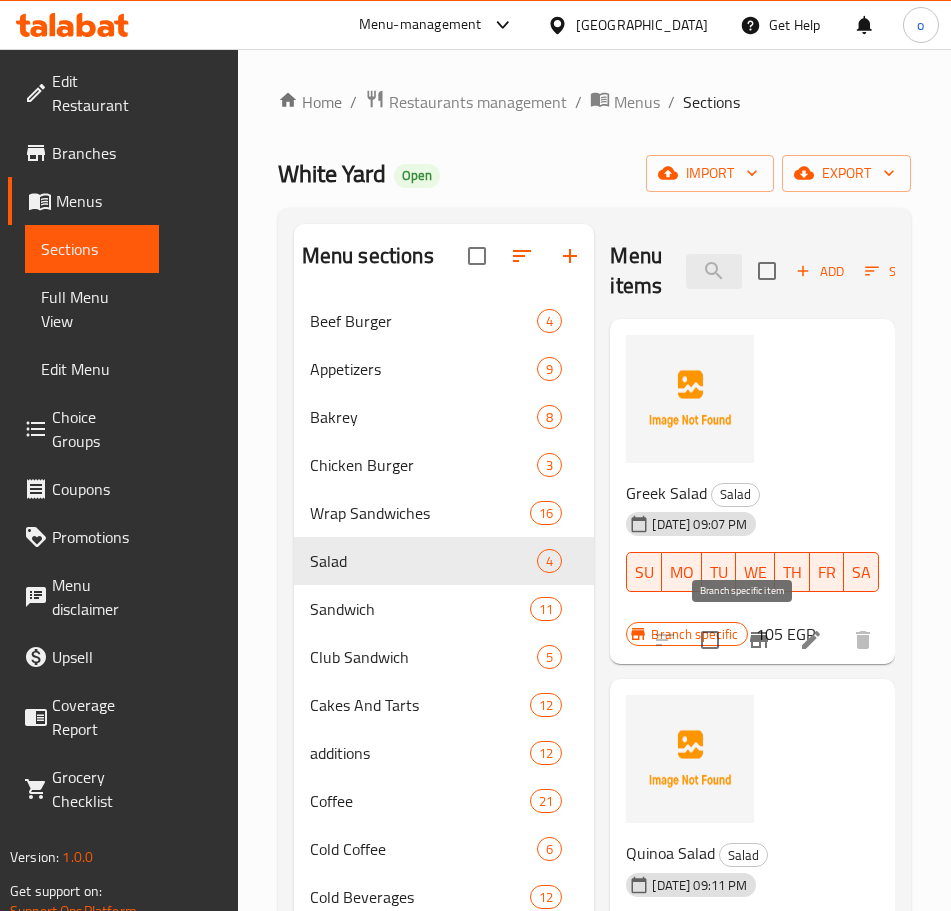click 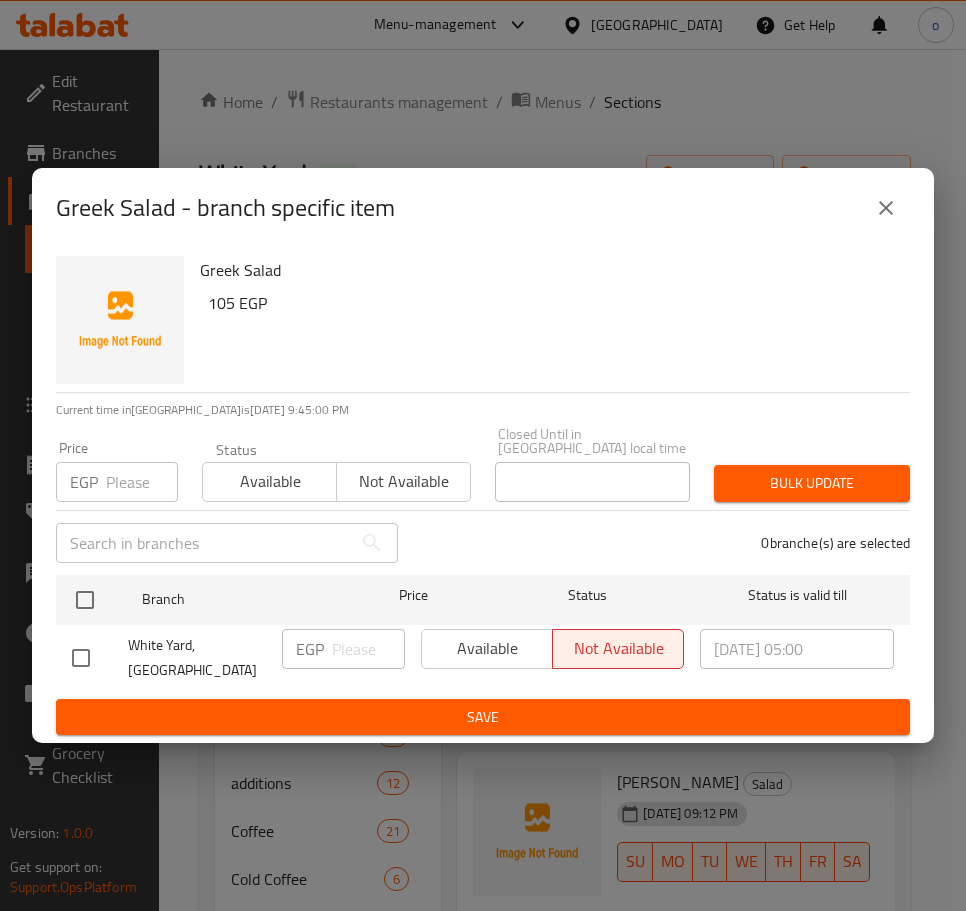 click 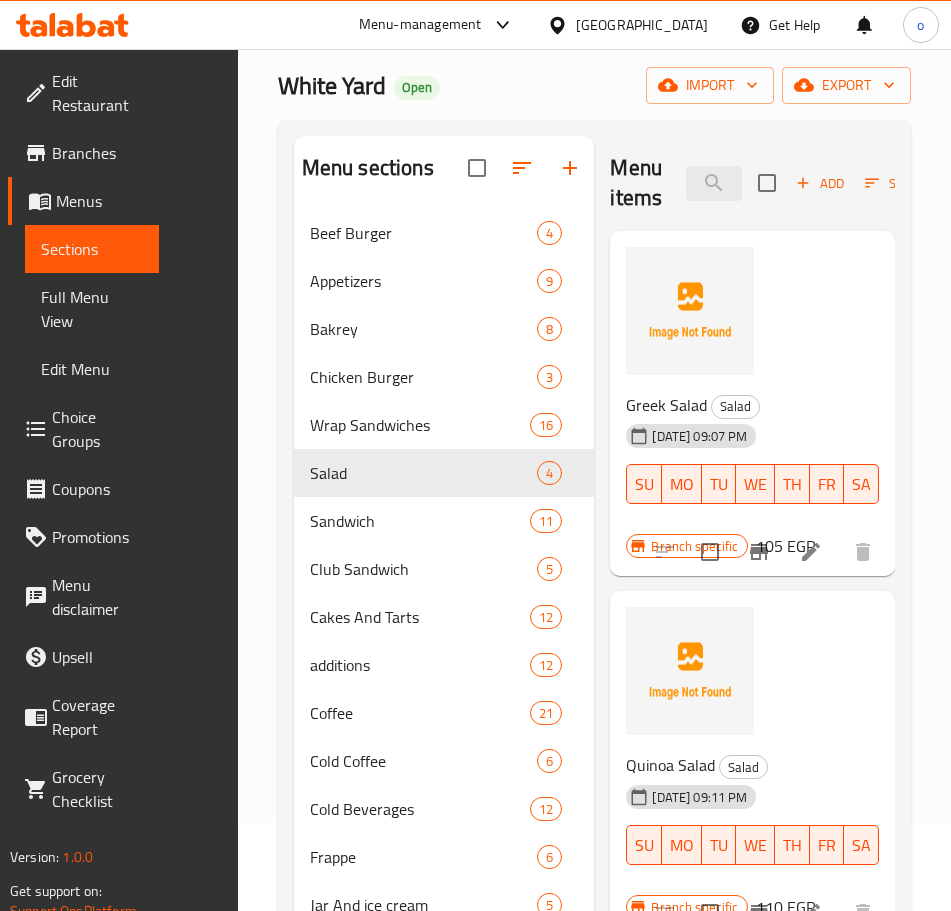 scroll, scrollTop: 200, scrollLeft: 0, axis: vertical 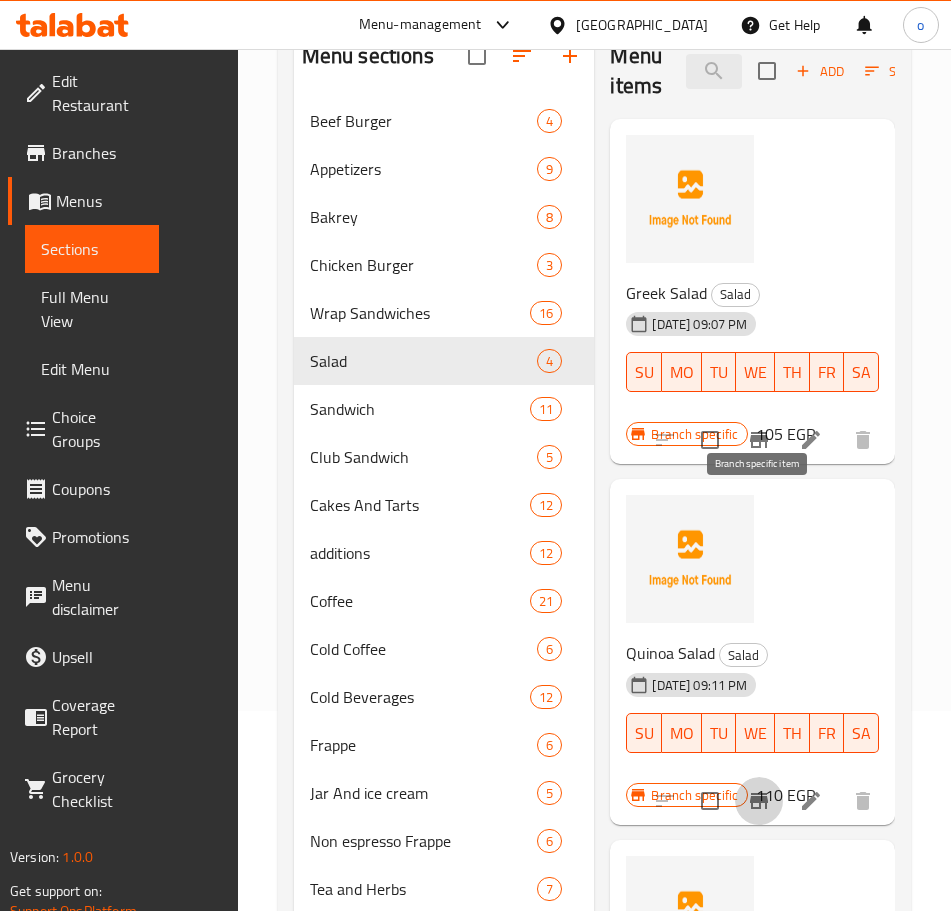 click 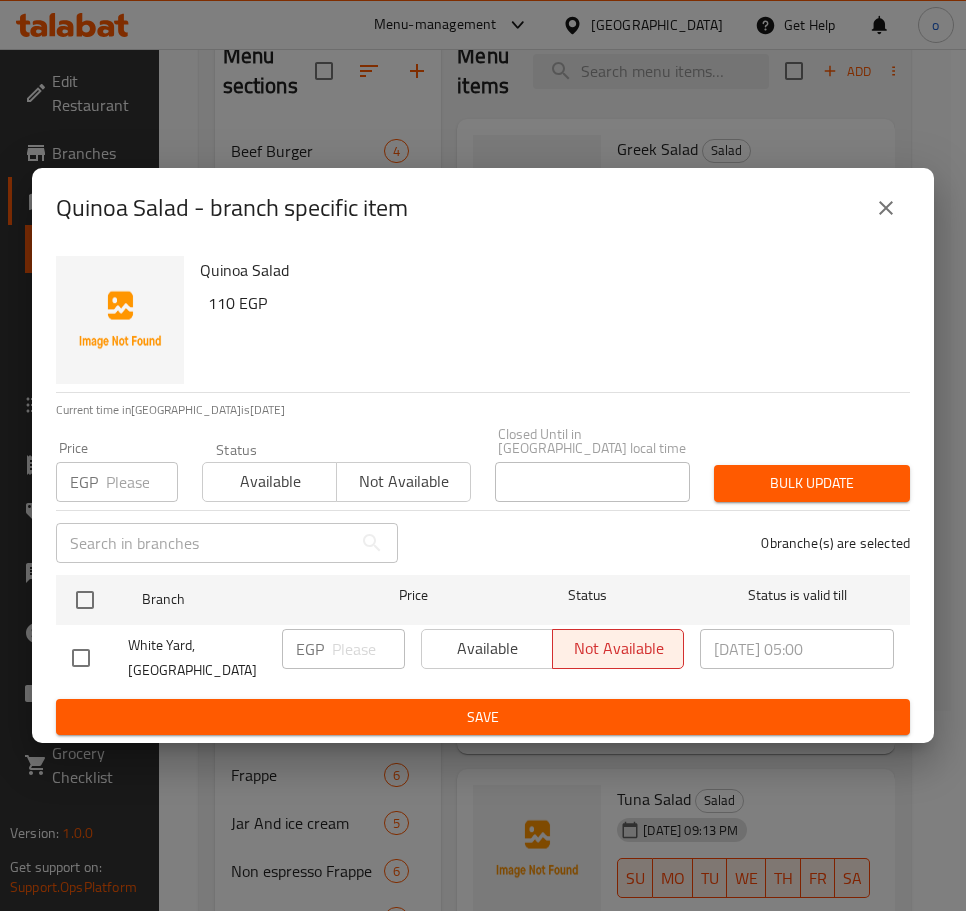 click 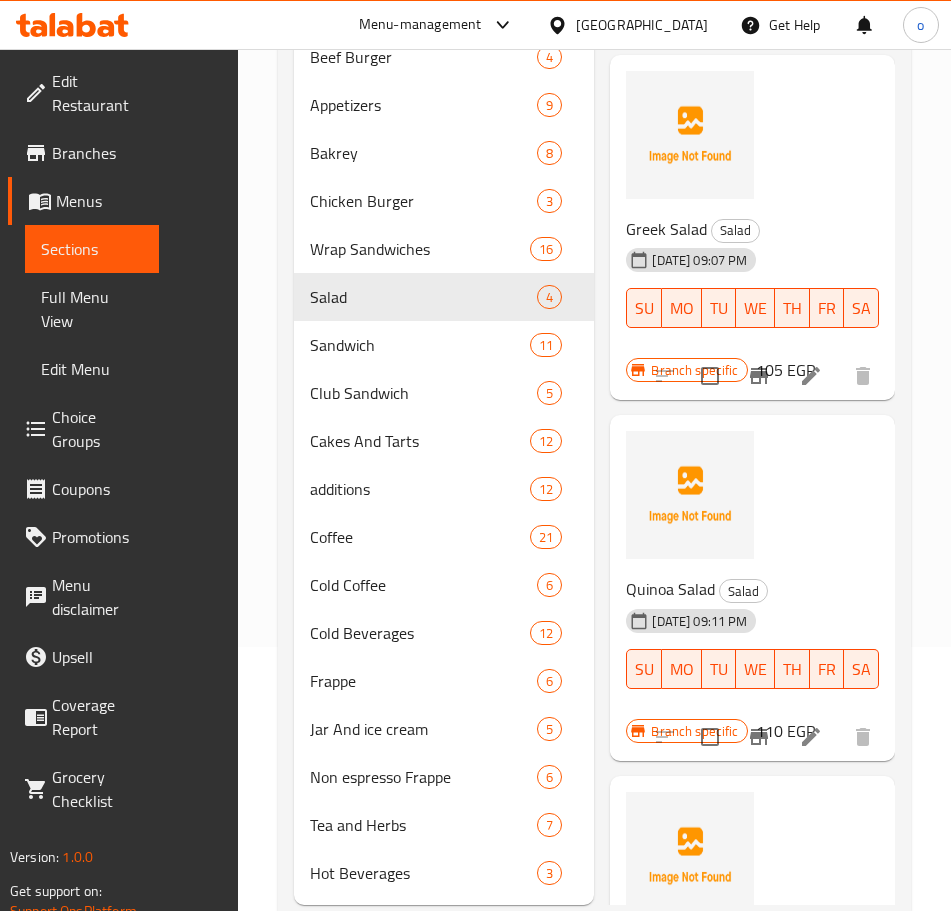 scroll, scrollTop: 344, scrollLeft: 0, axis: vertical 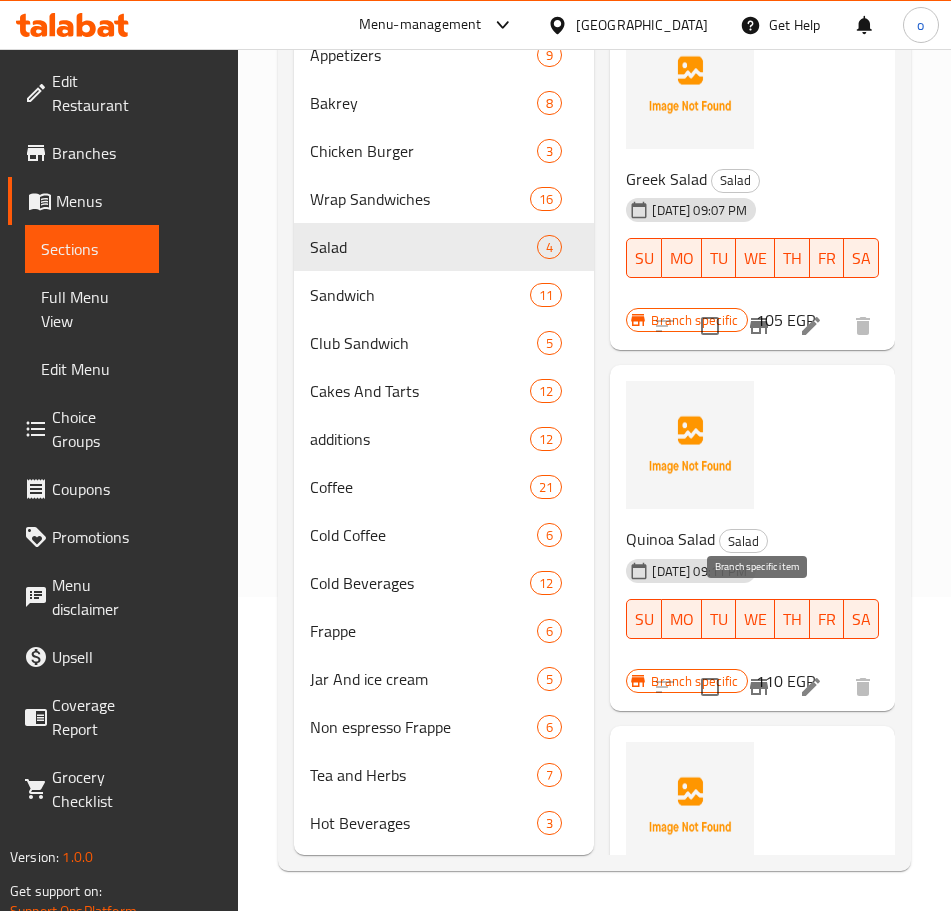 click at bounding box center (759, 1048) 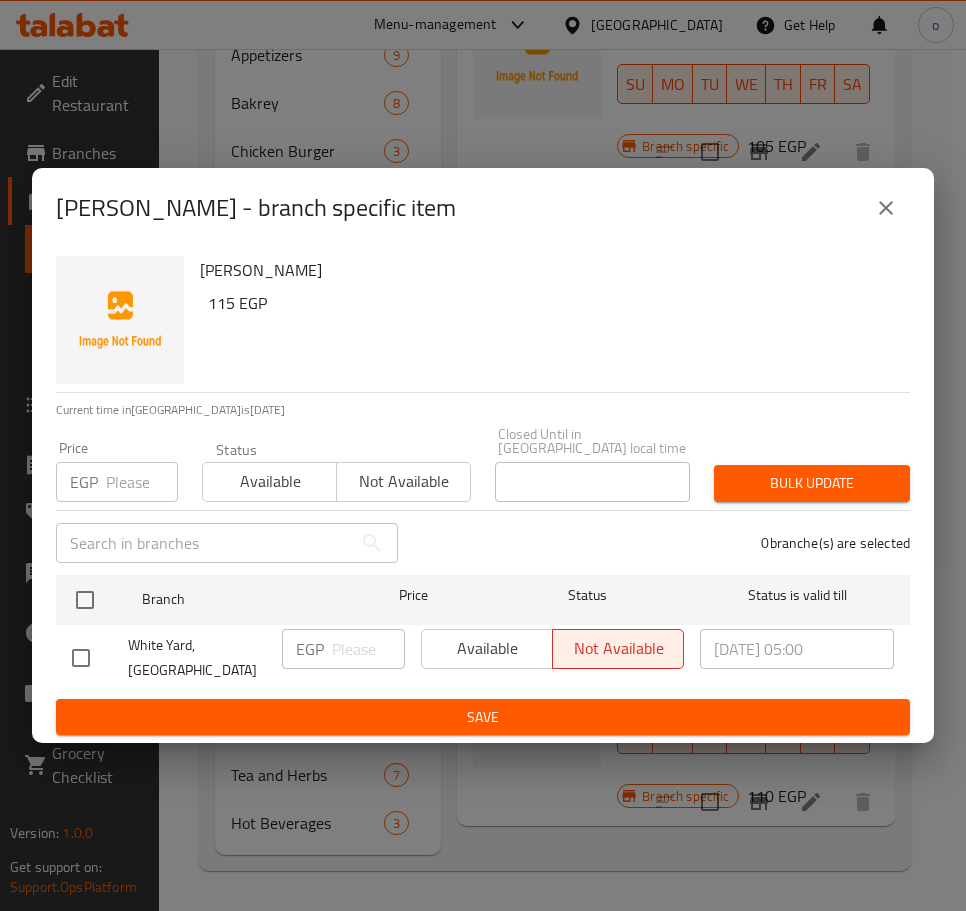 click on "Cesar Salad  - branch specific item" at bounding box center [483, 208] 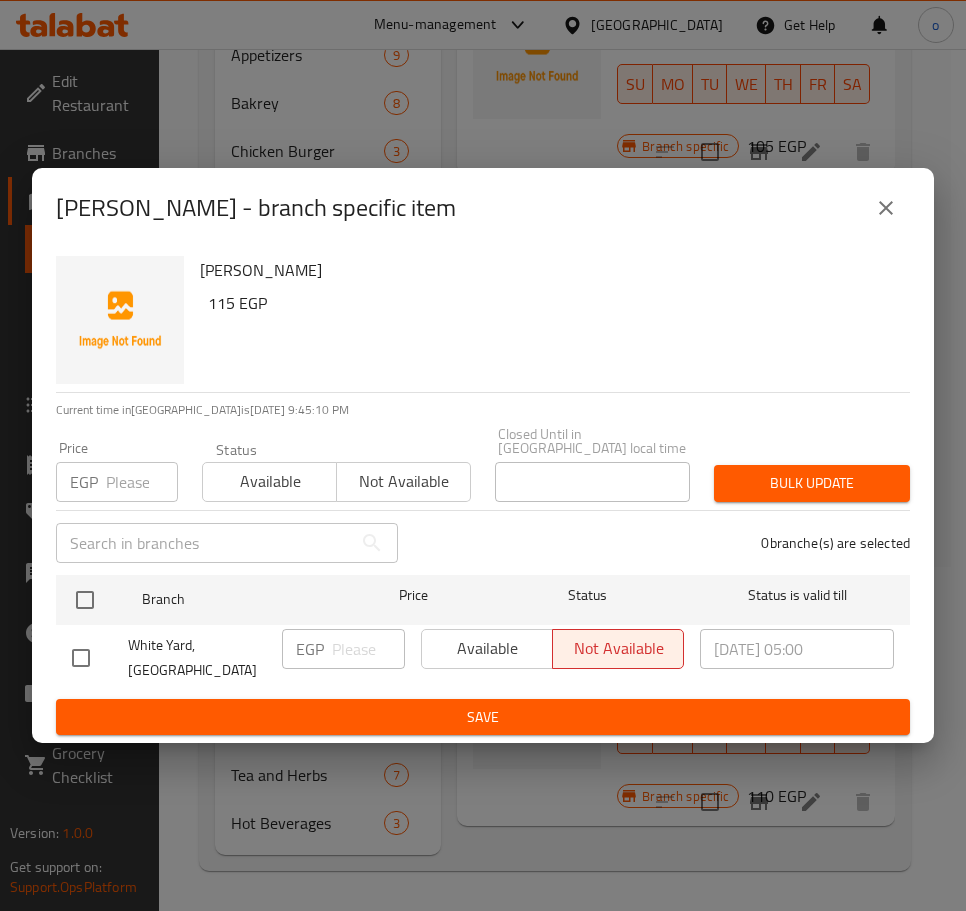 click at bounding box center (886, 208) 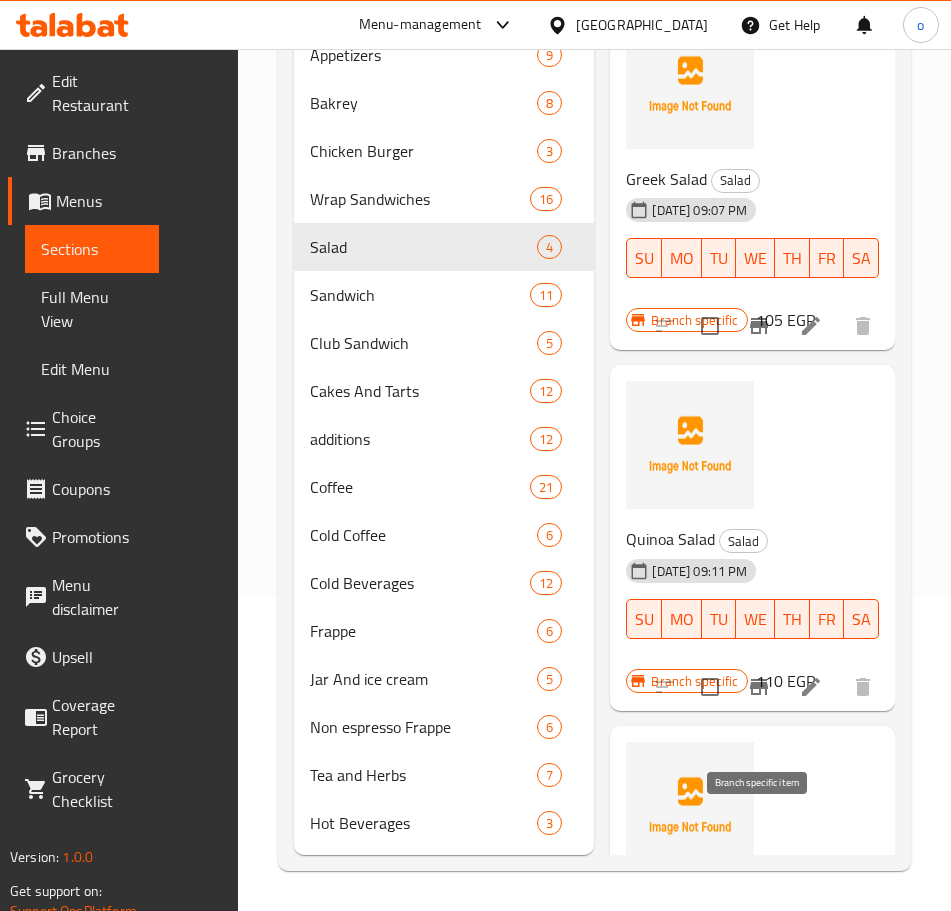 click 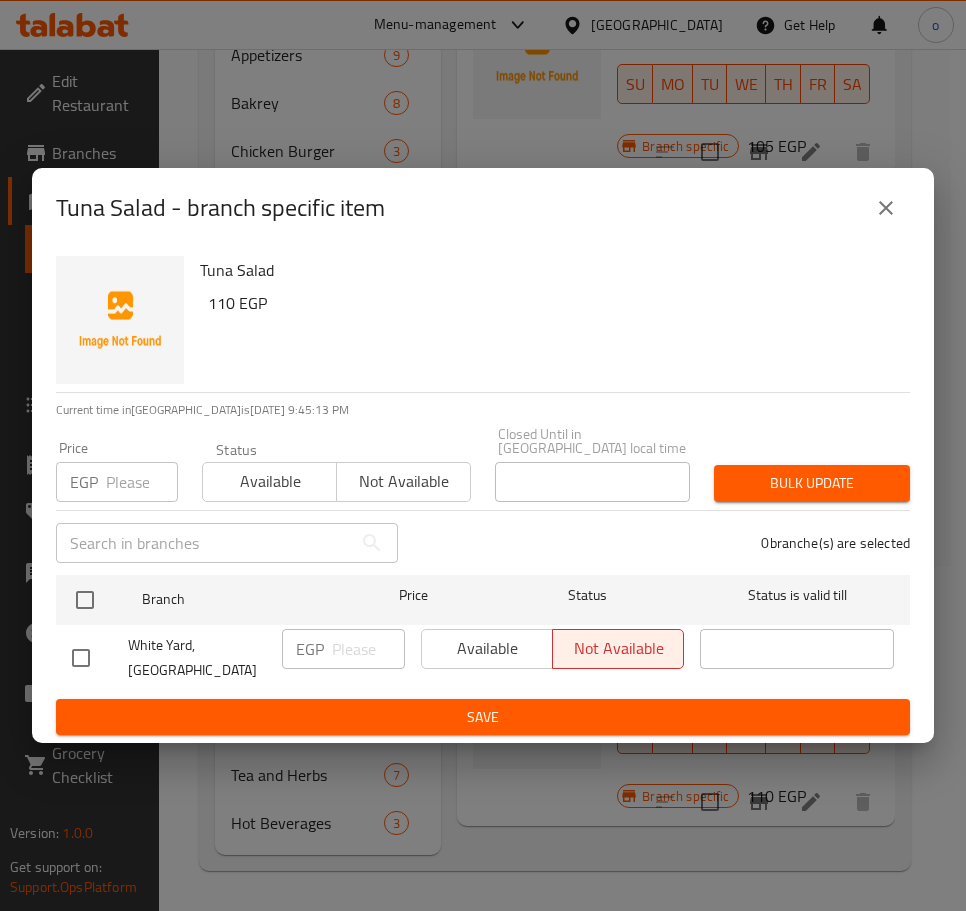 click on "Tuna Salad  - branch specific item" at bounding box center (483, 208) 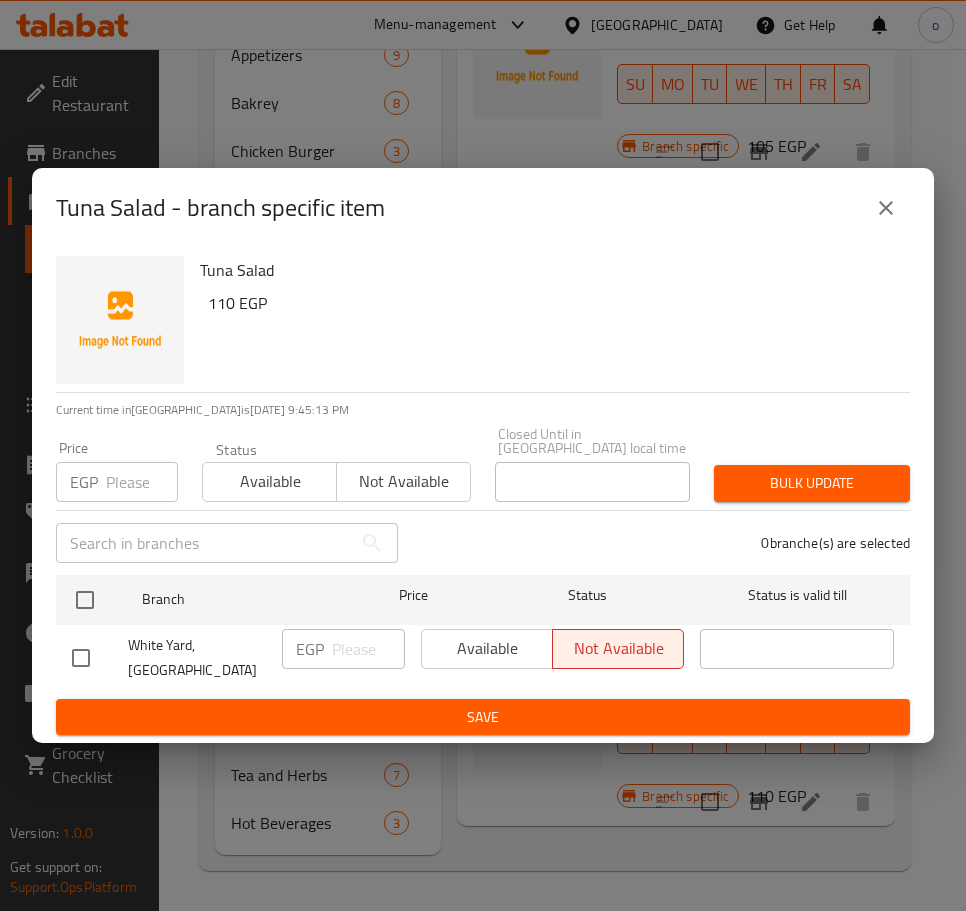 click at bounding box center (886, 208) 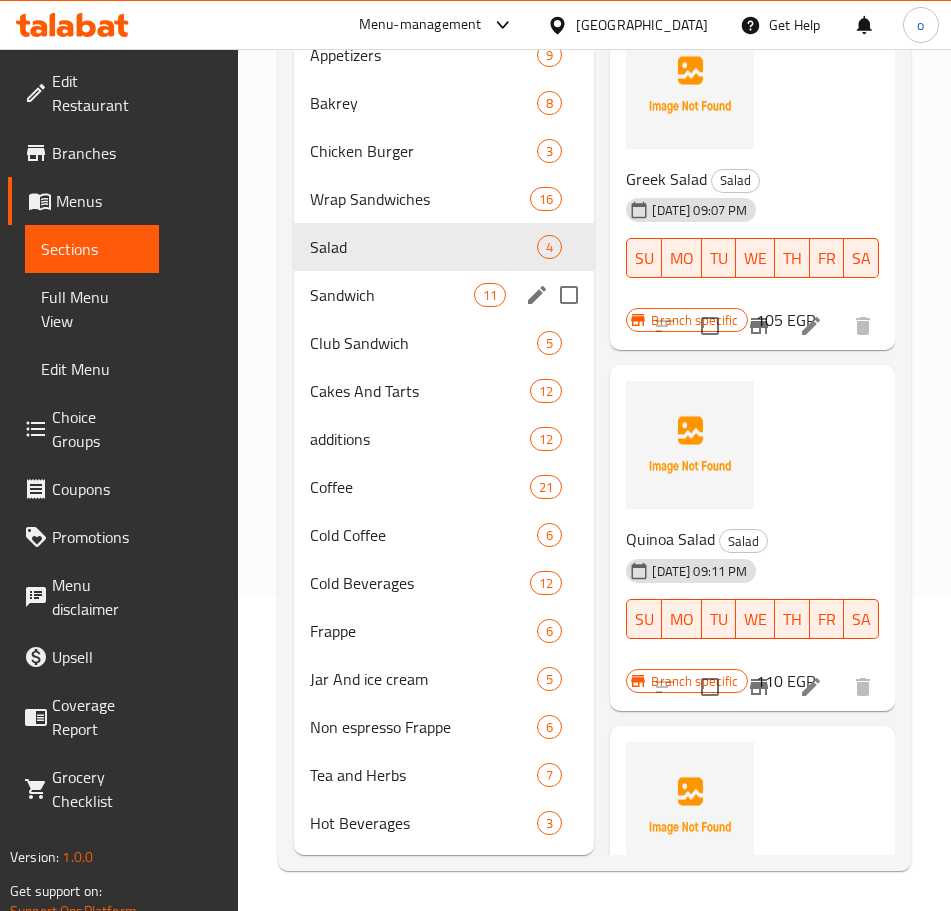 click on "Sandwich" at bounding box center [392, 295] 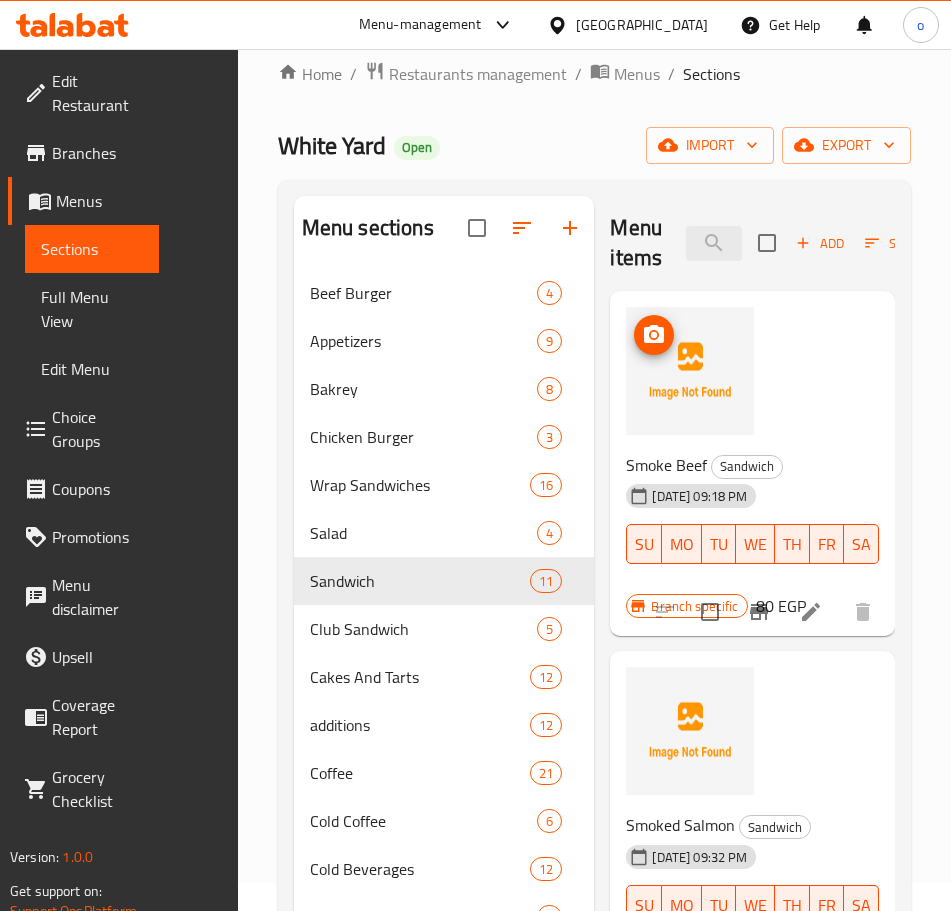 scroll, scrollTop: 0, scrollLeft: 0, axis: both 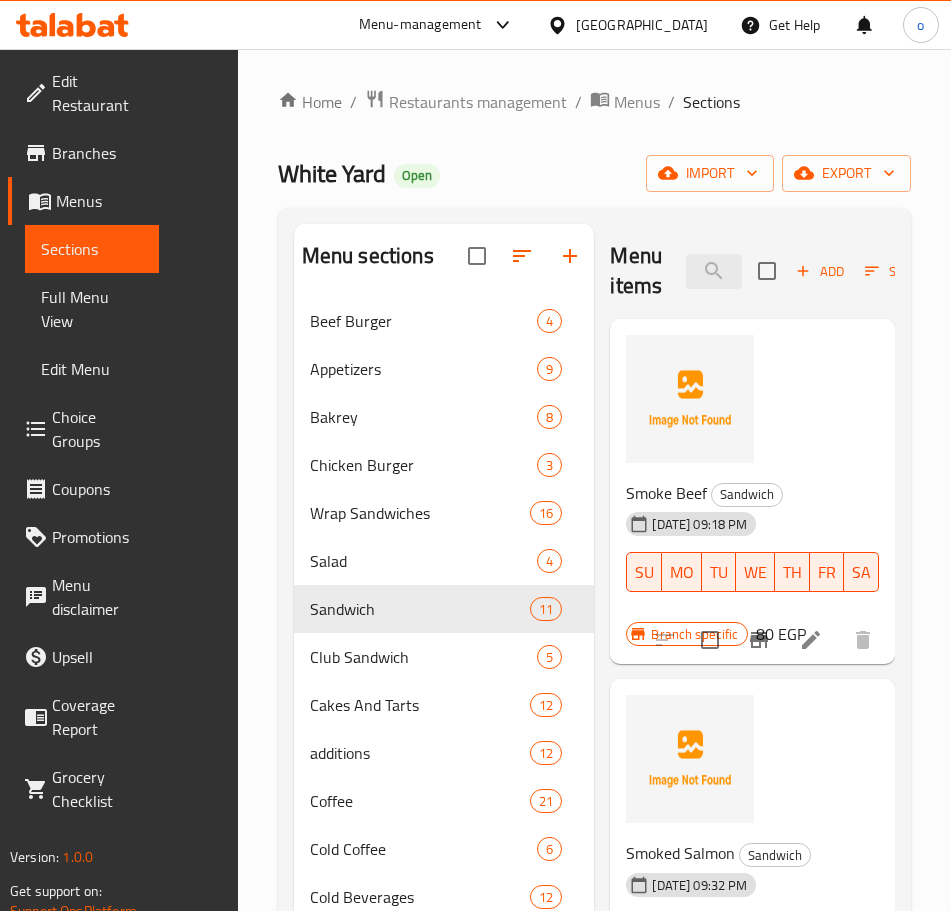 click 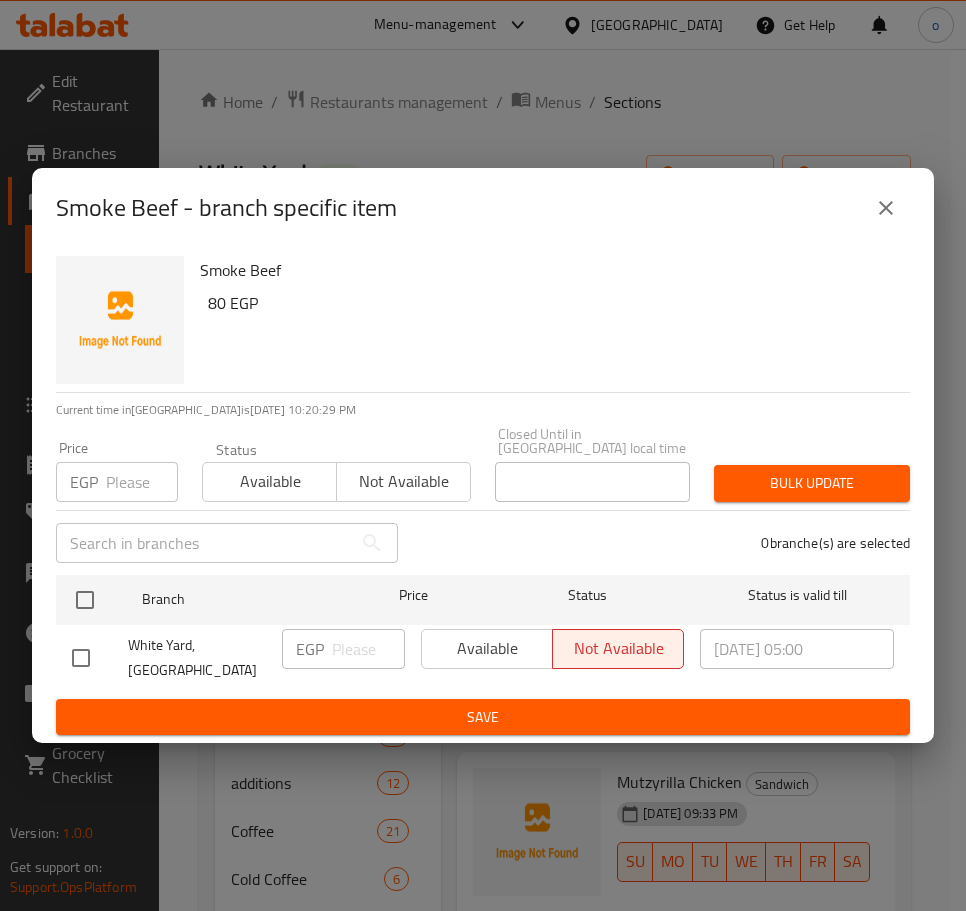 click 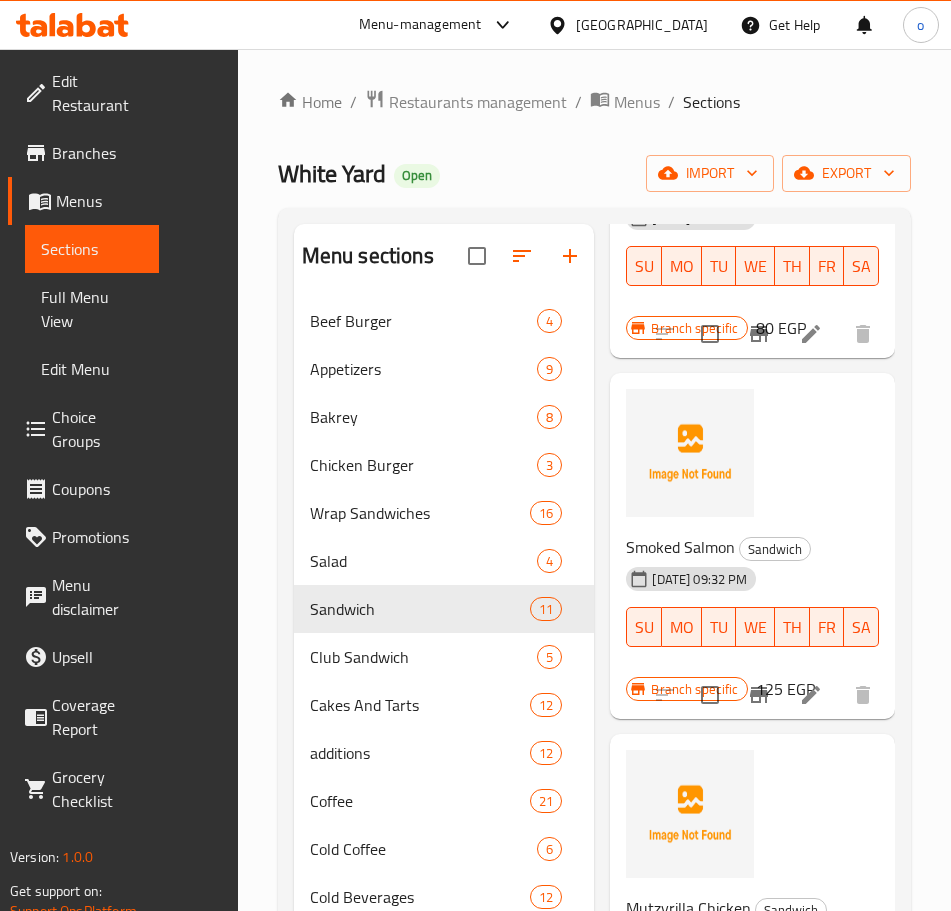 scroll, scrollTop: 400, scrollLeft: 0, axis: vertical 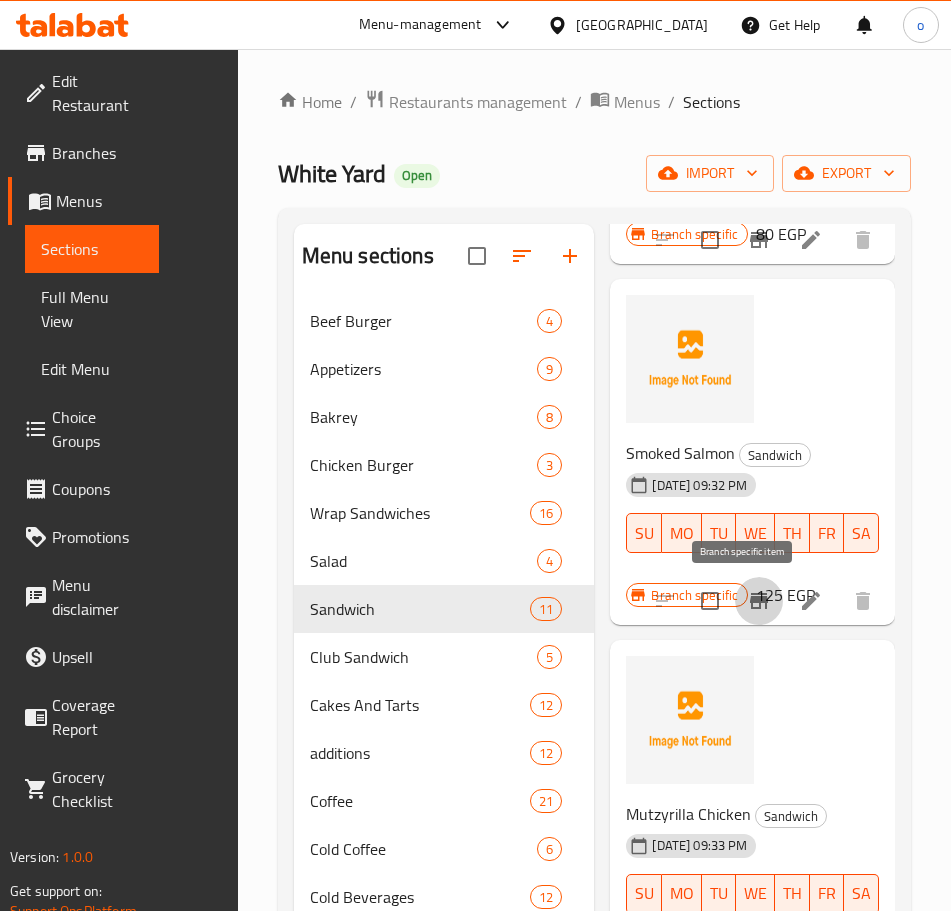 click 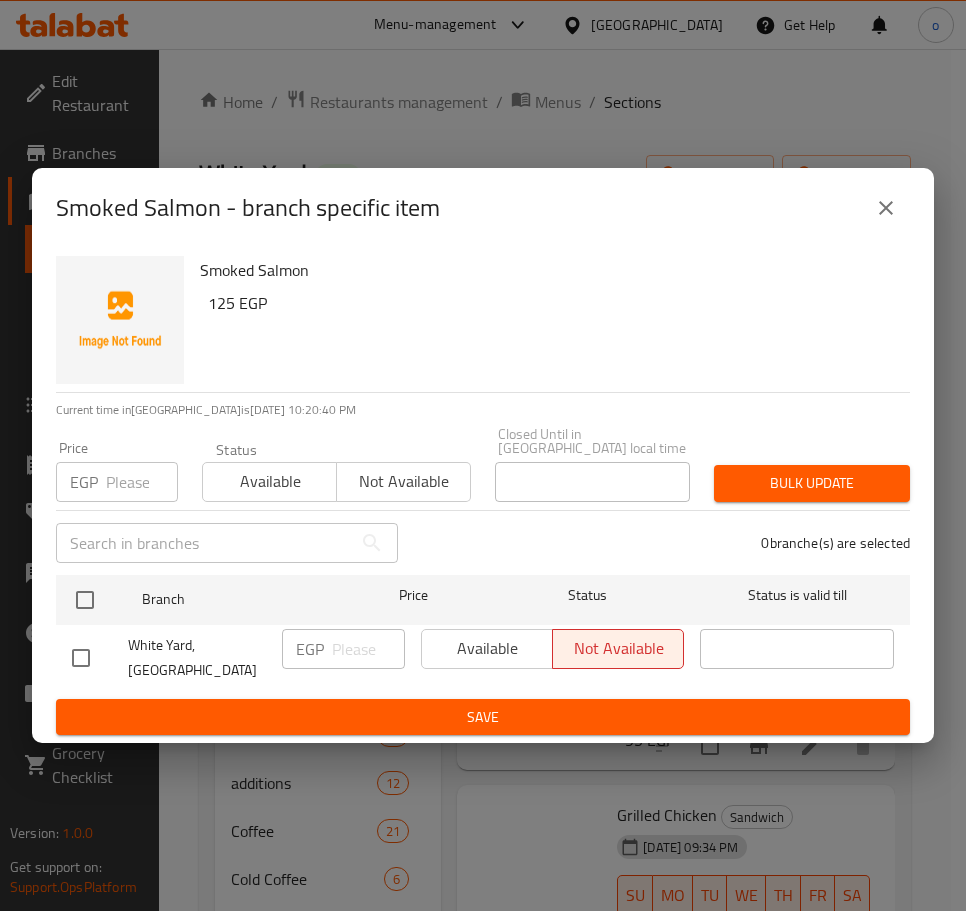 click 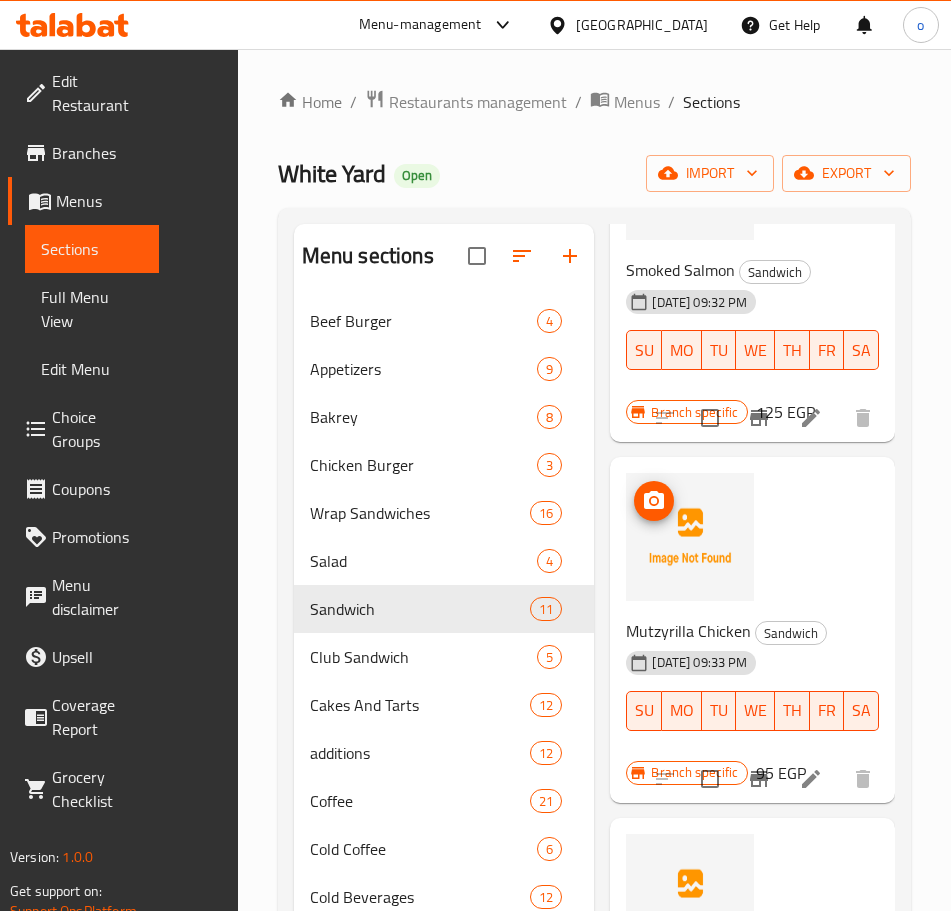 scroll, scrollTop: 600, scrollLeft: 0, axis: vertical 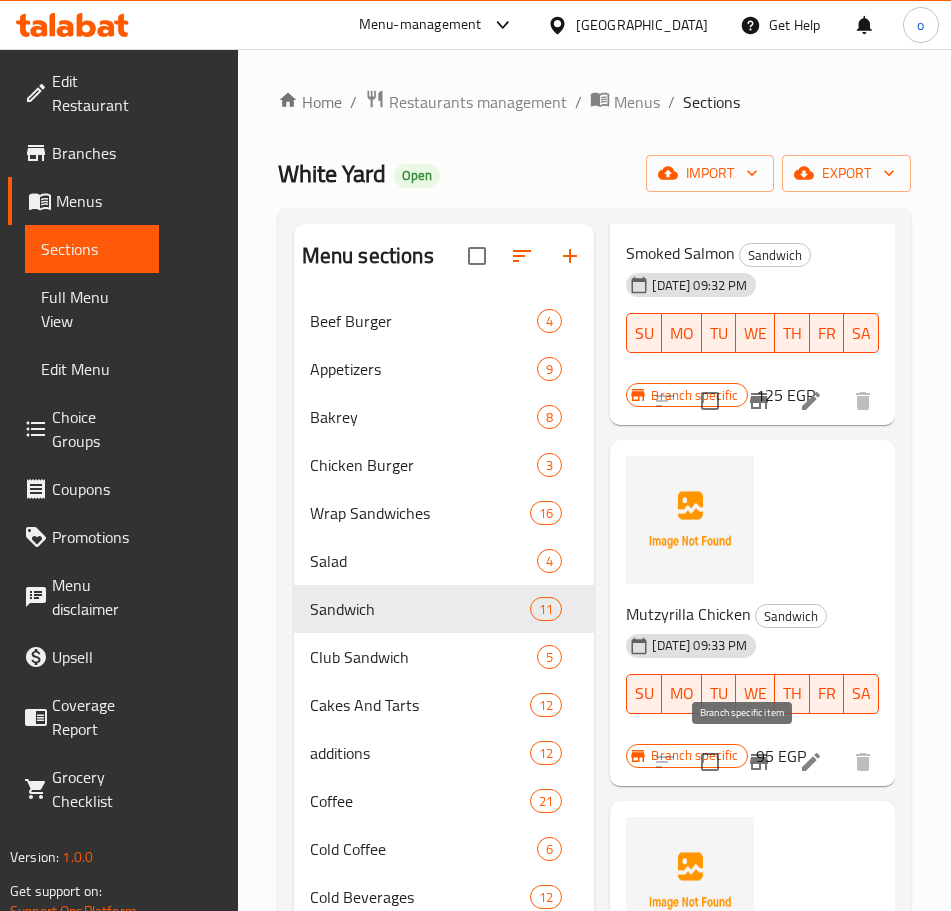 click 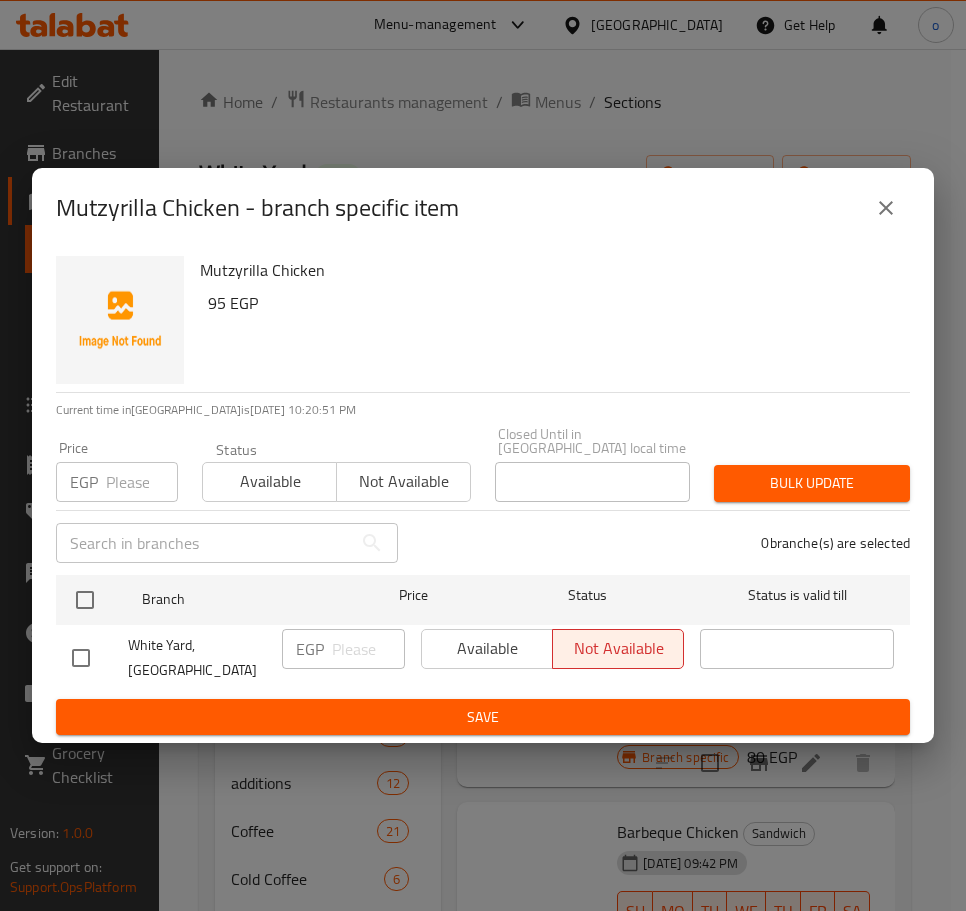 click at bounding box center (886, 208) 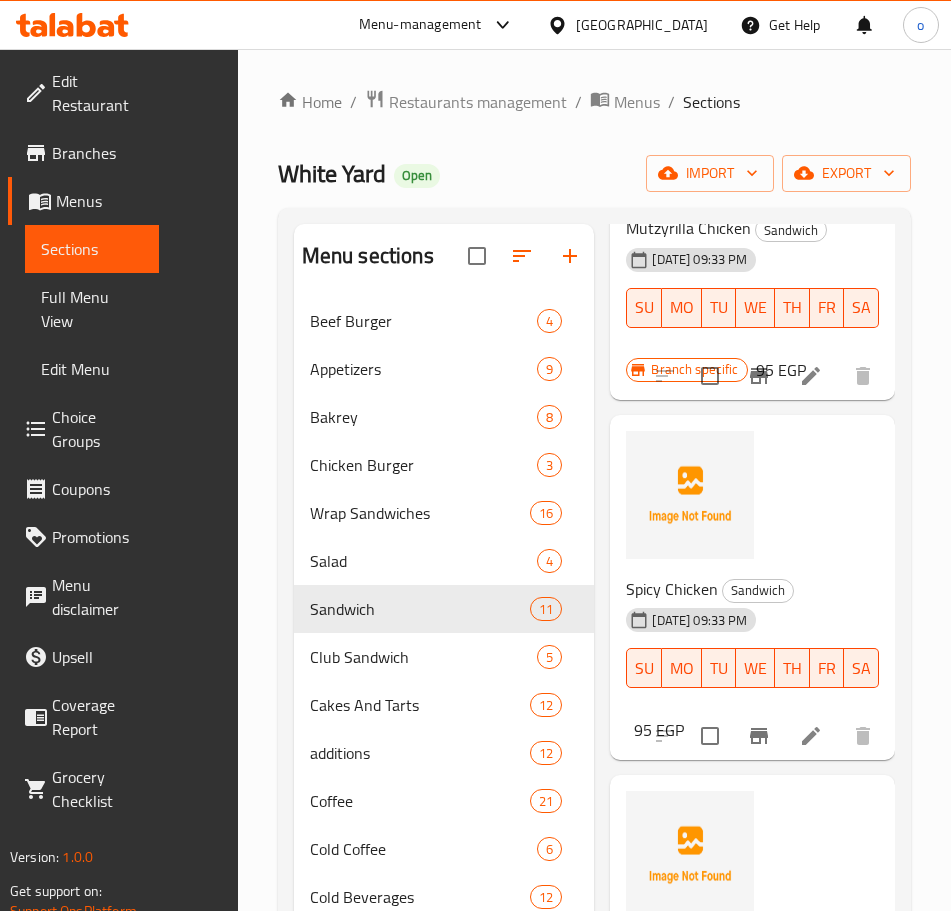 scroll, scrollTop: 1000, scrollLeft: 0, axis: vertical 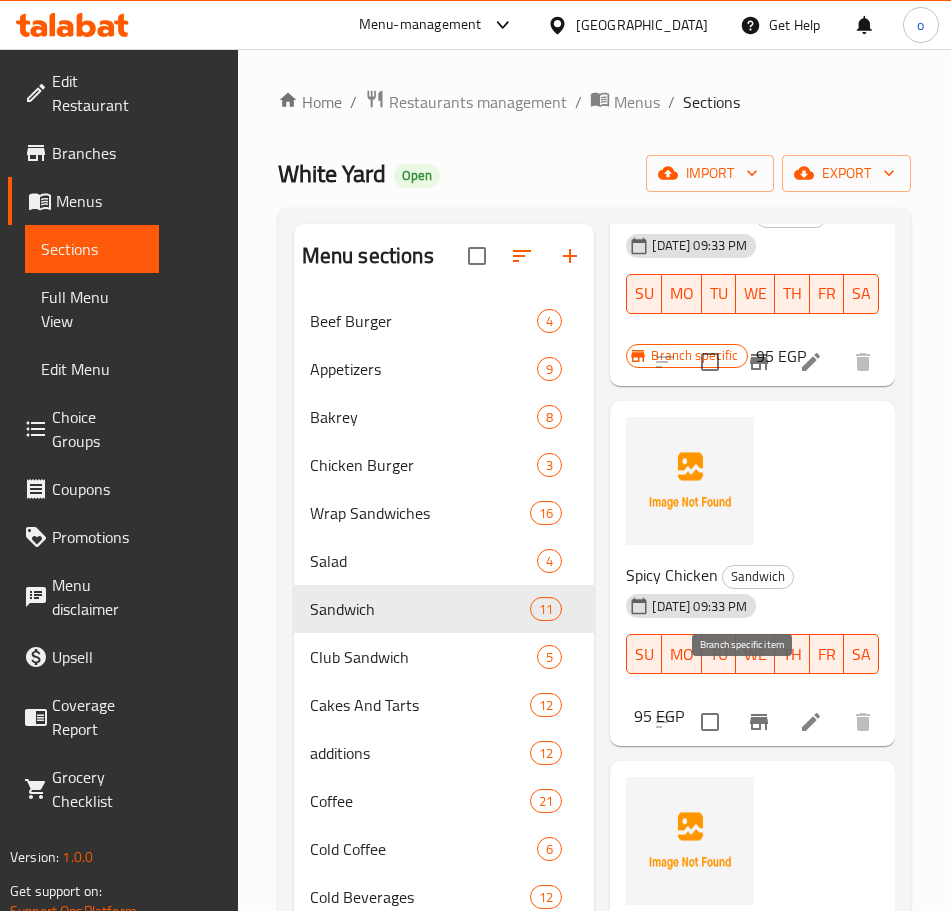 click 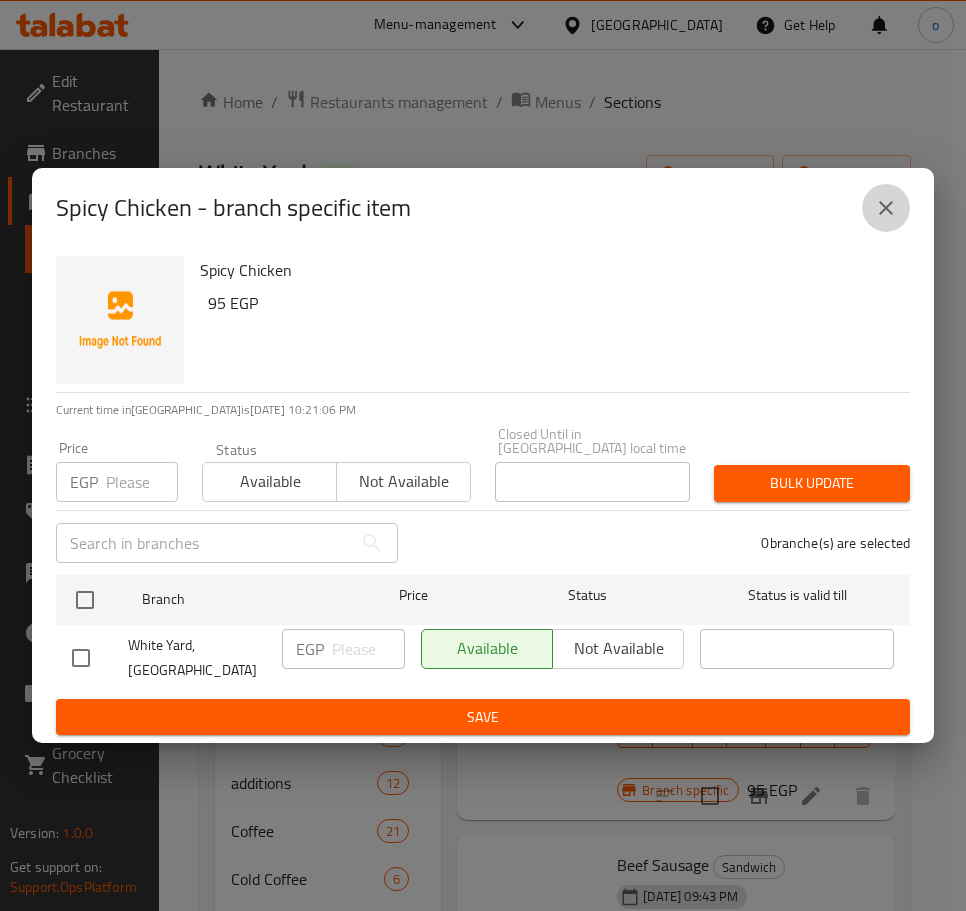 click at bounding box center [886, 208] 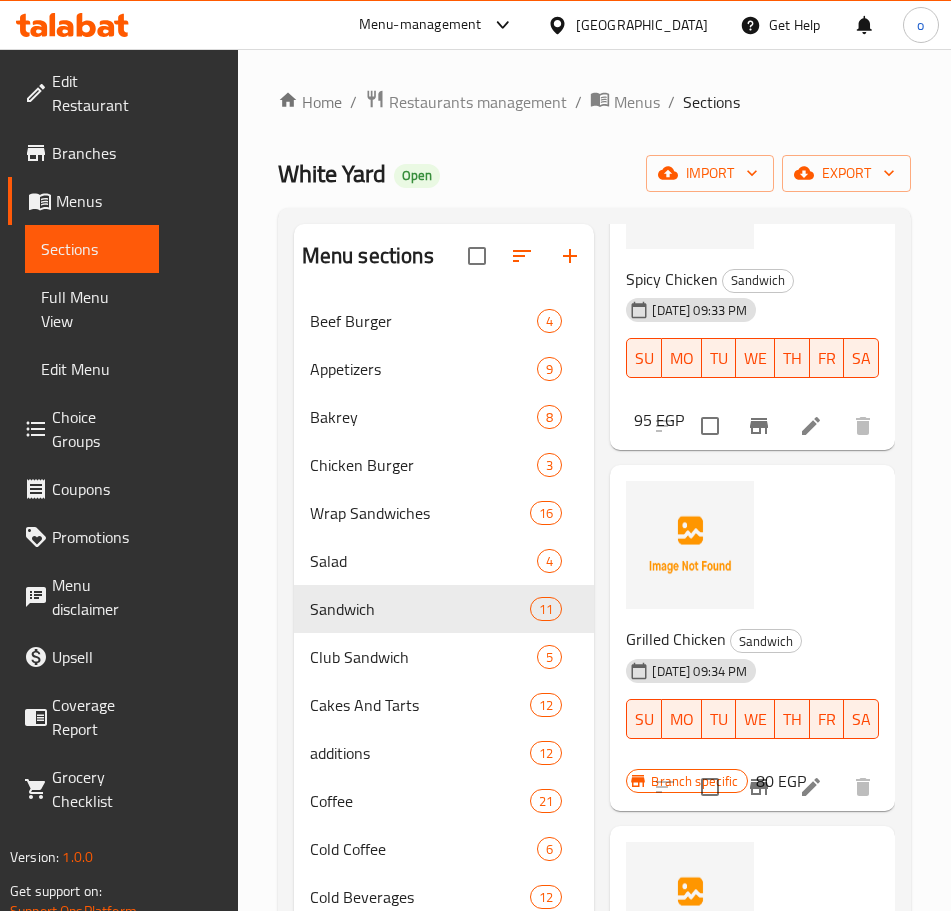 scroll, scrollTop: 1400, scrollLeft: 0, axis: vertical 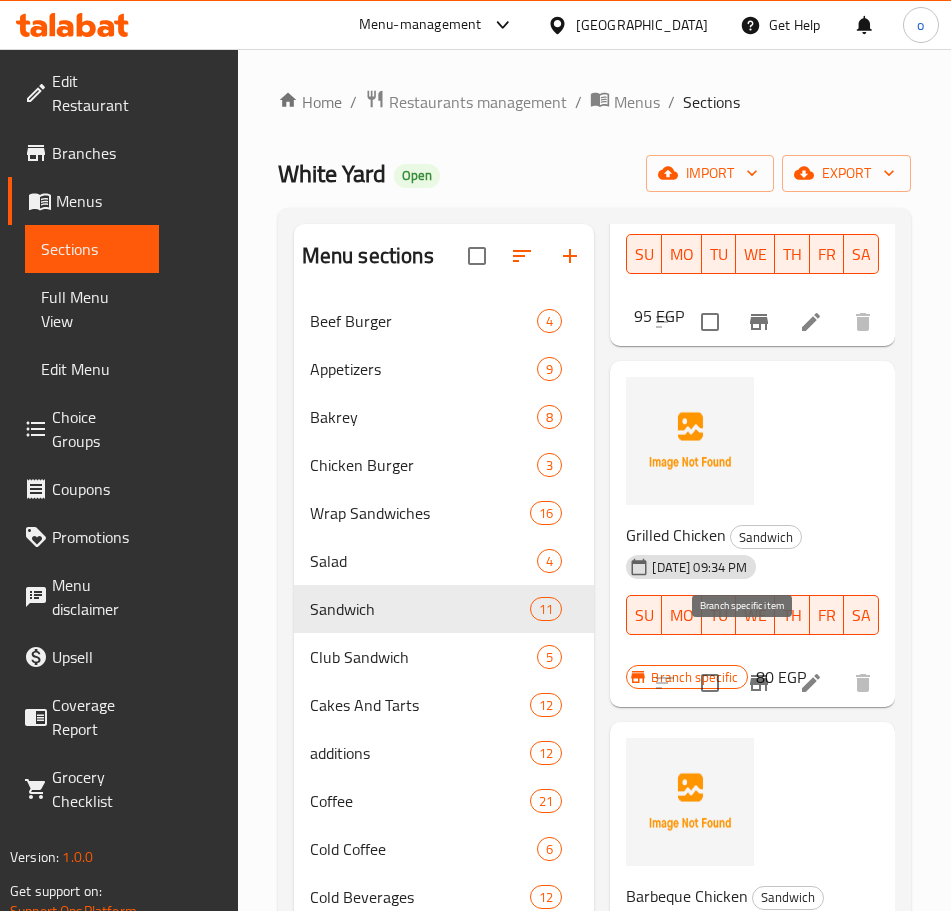 click 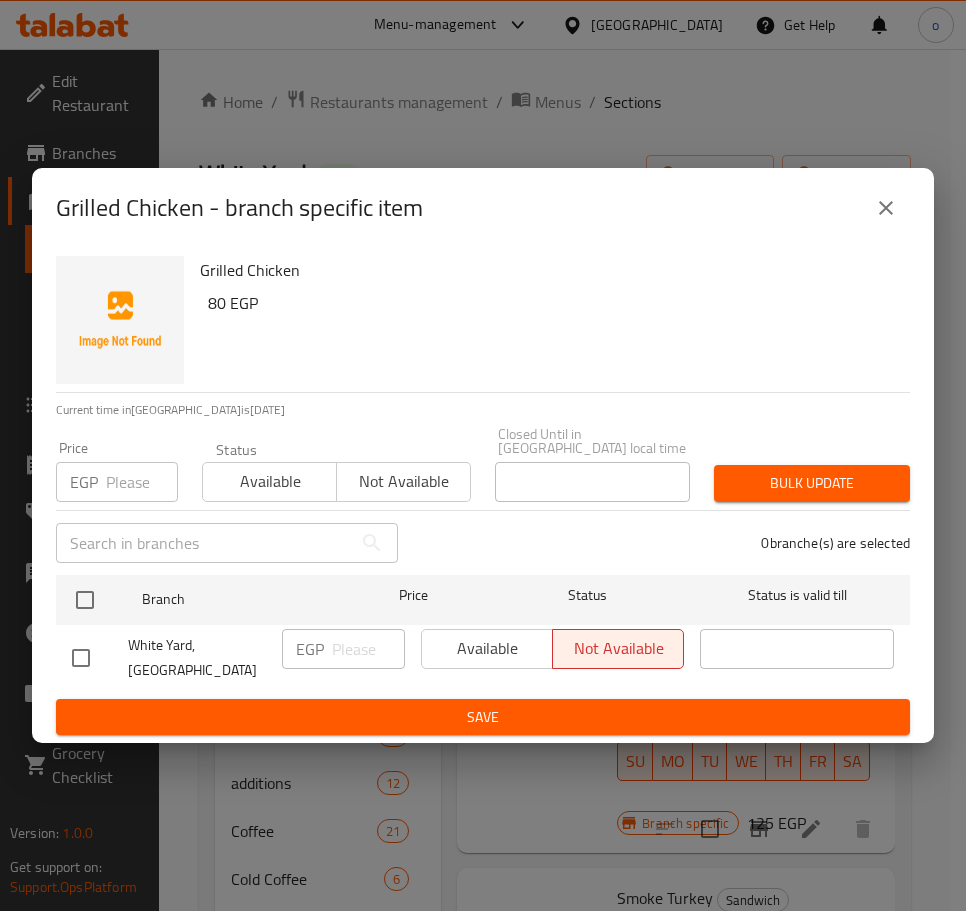 click 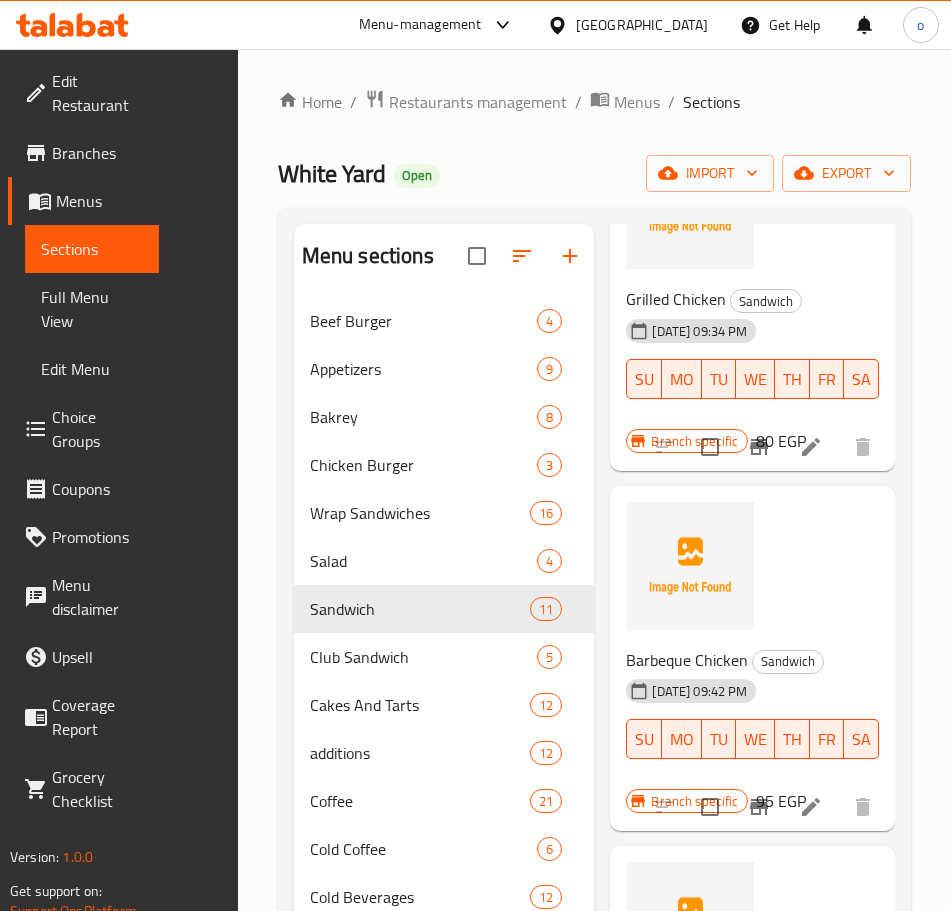 scroll, scrollTop: 1700, scrollLeft: 0, axis: vertical 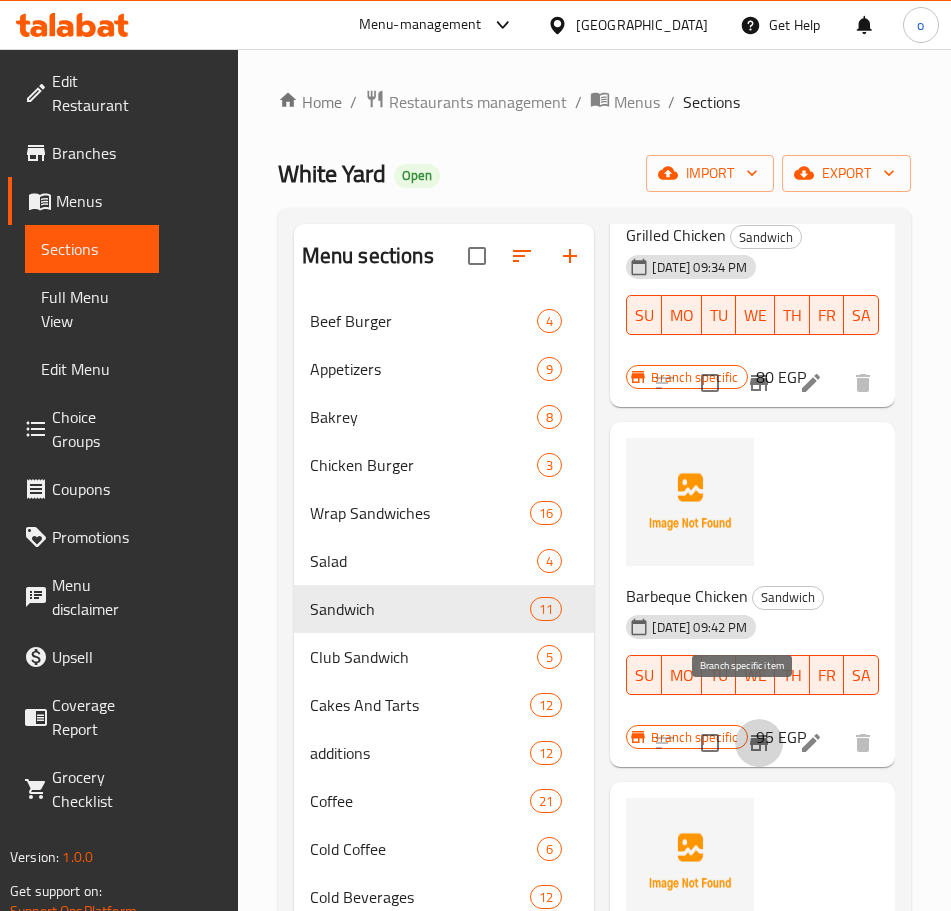 click at bounding box center (759, 743) 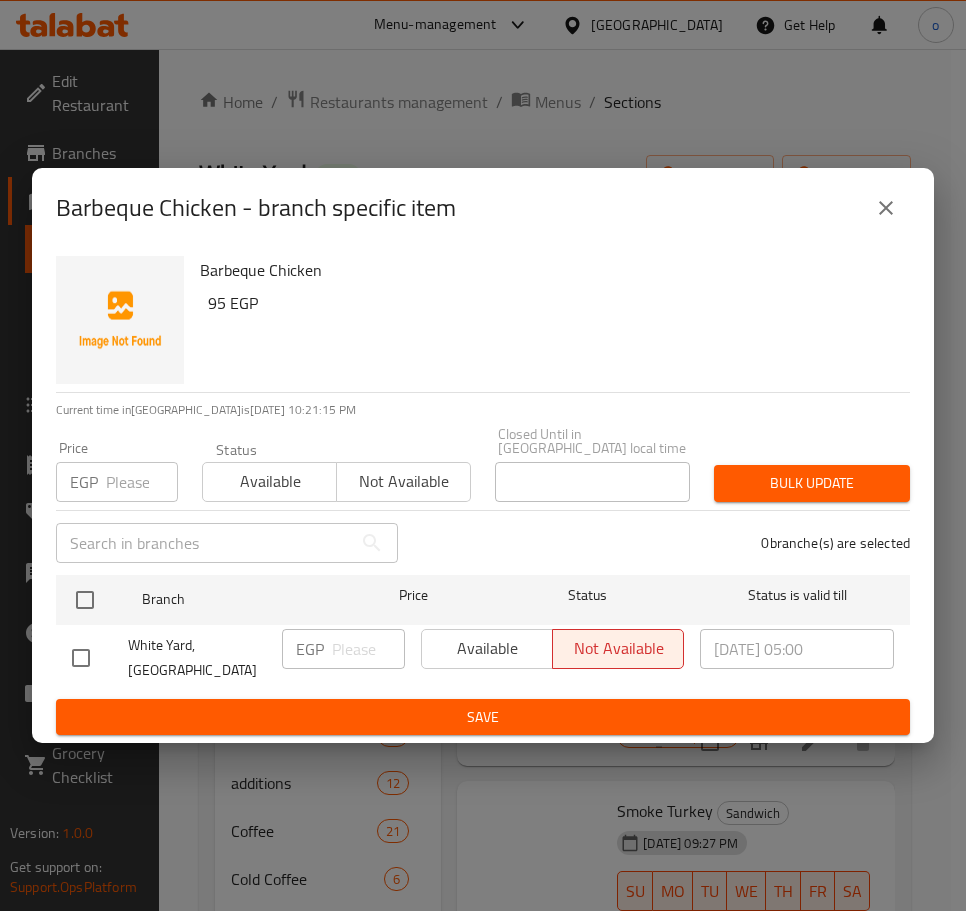 click on "Barbeque Chicken  - branch specific item" at bounding box center (483, 208) 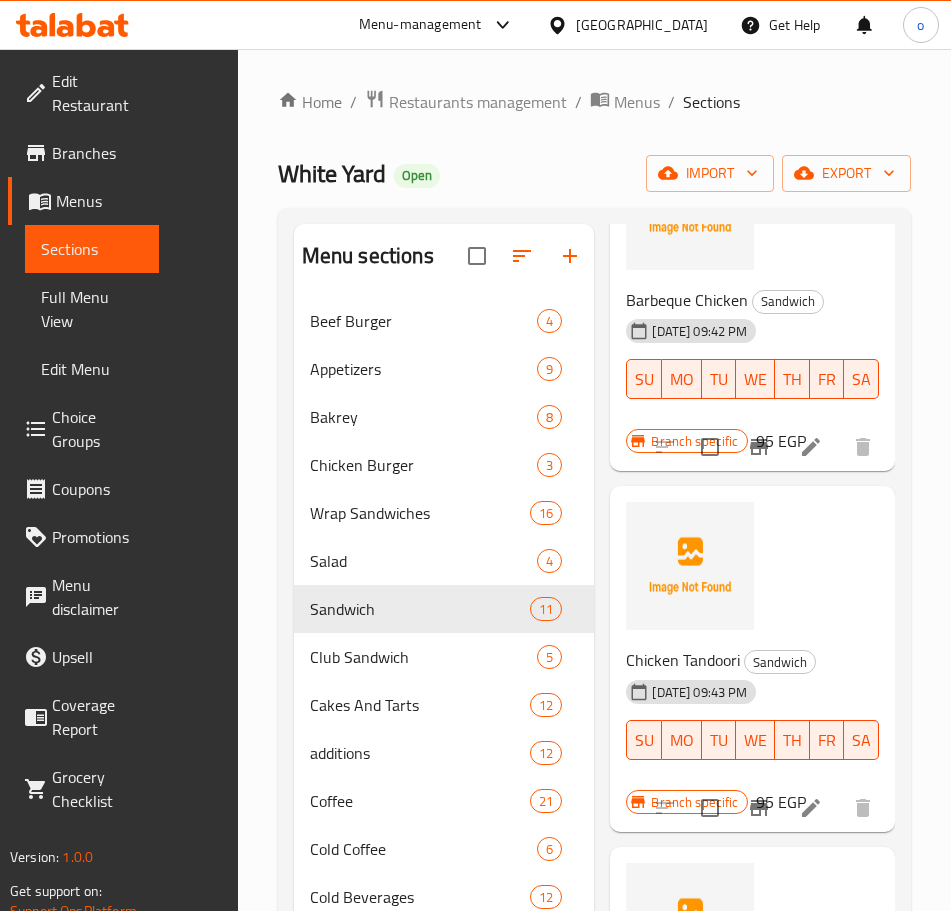 scroll, scrollTop: 2000, scrollLeft: 0, axis: vertical 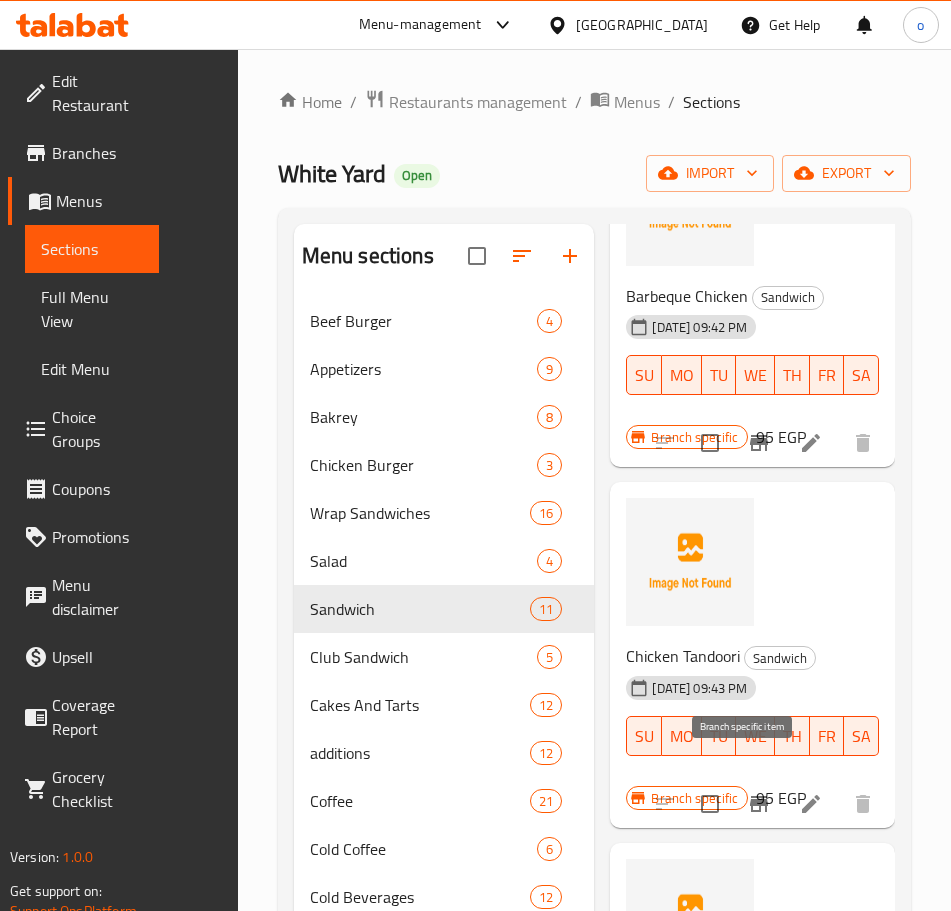 click 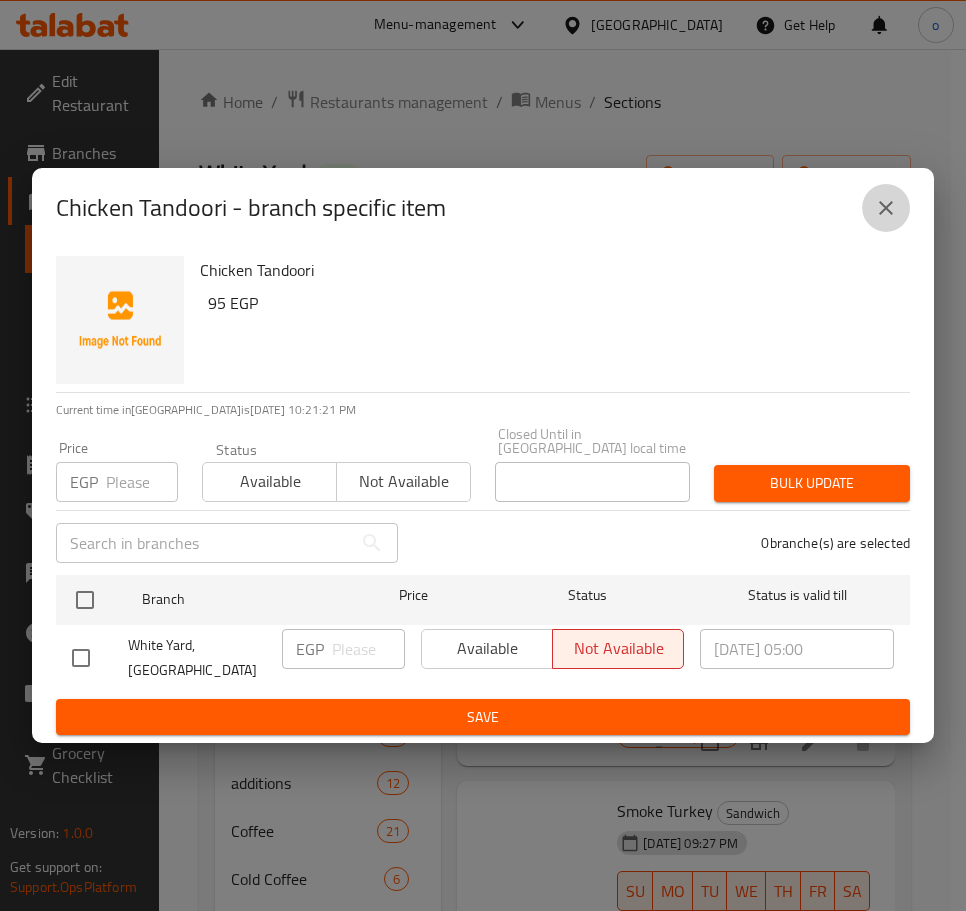 click 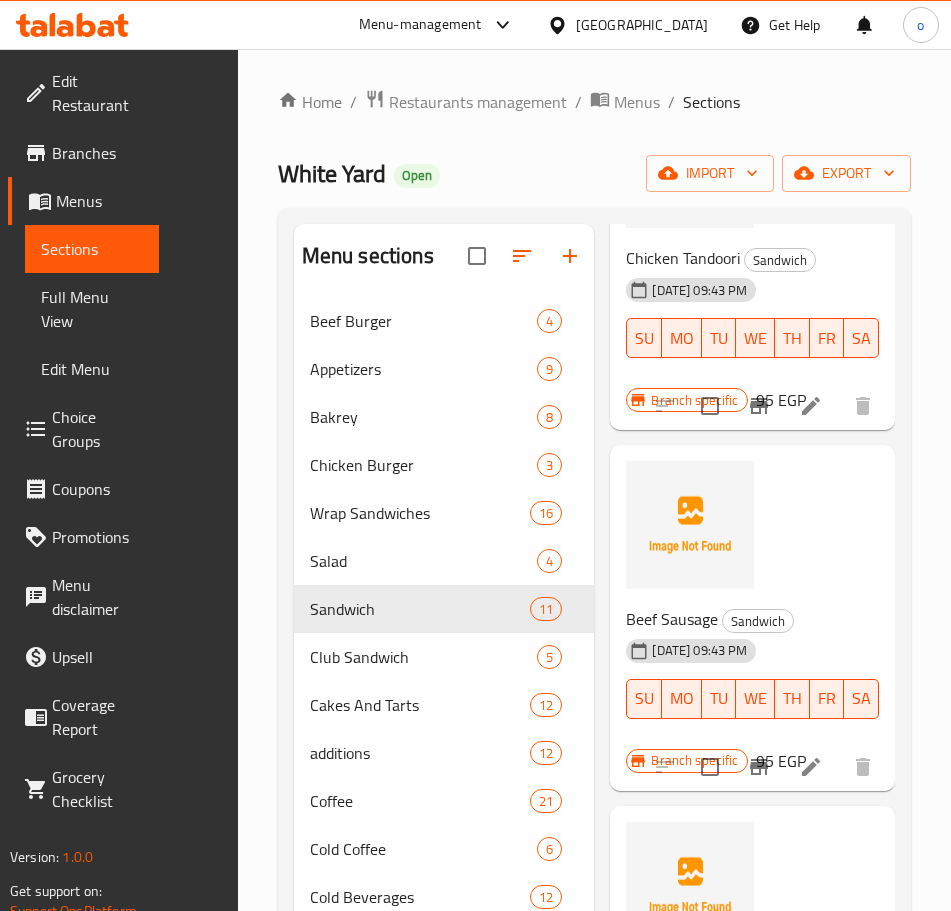 scroll, scrollTop: 2400, scrollLeft: 0, axis: vertical 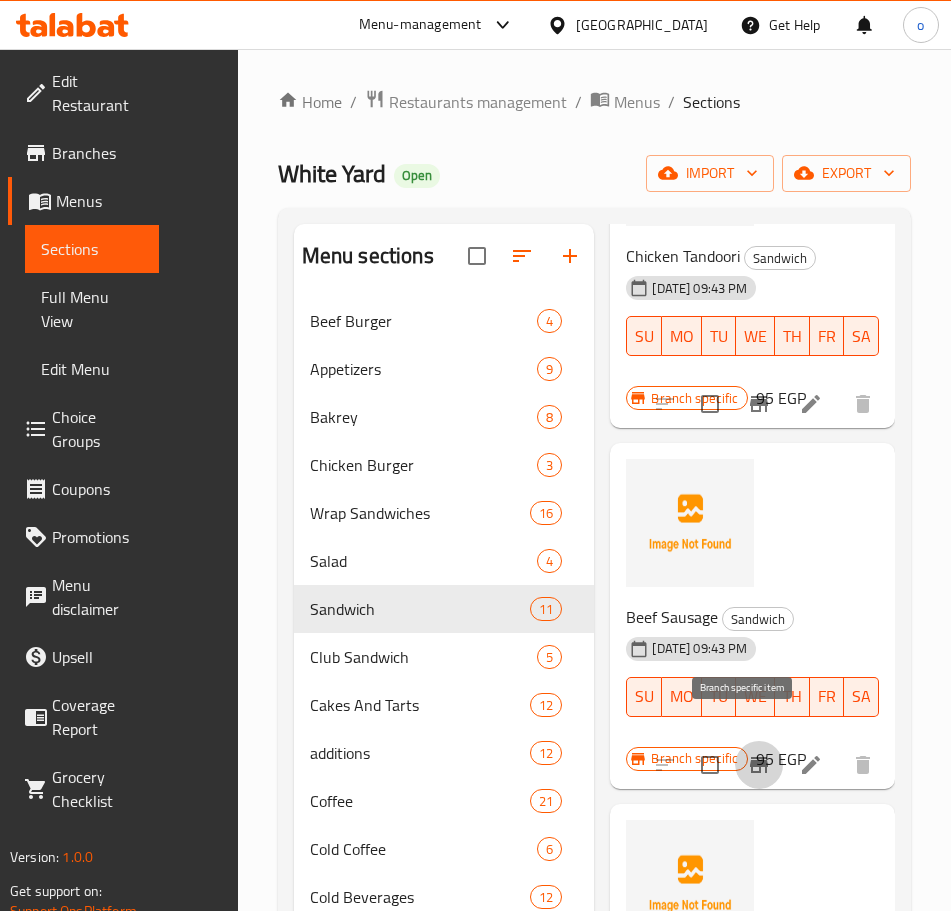 click 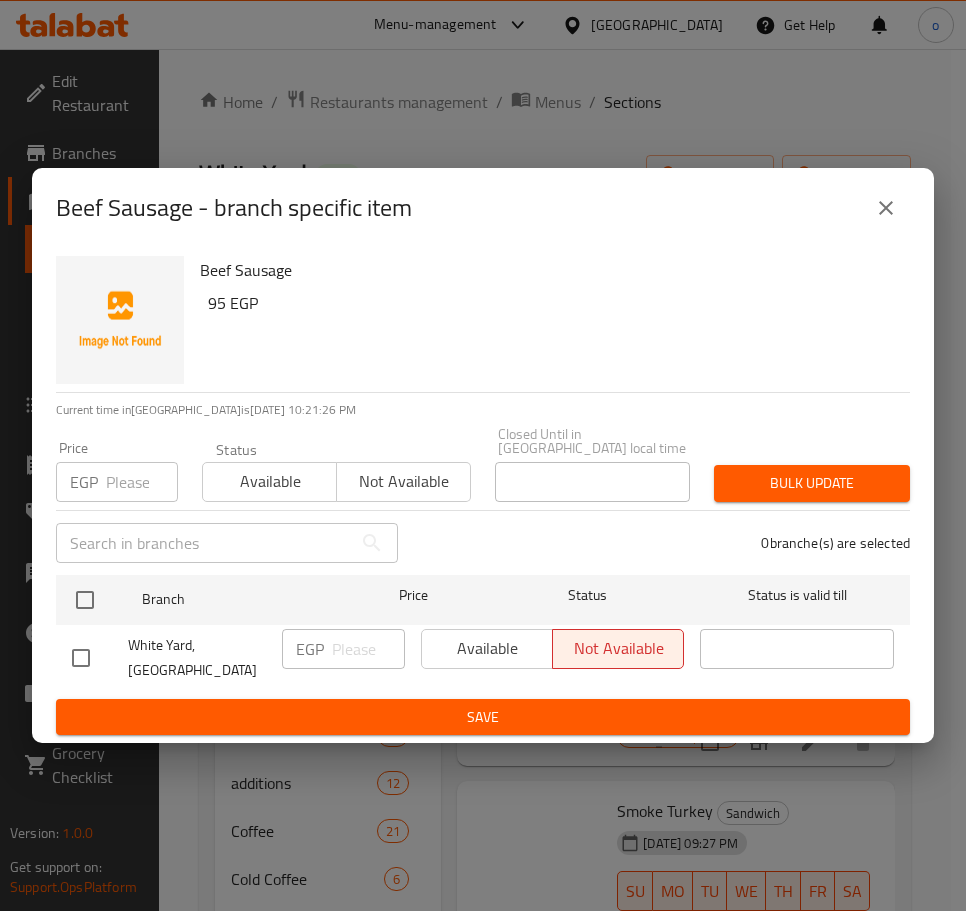 click 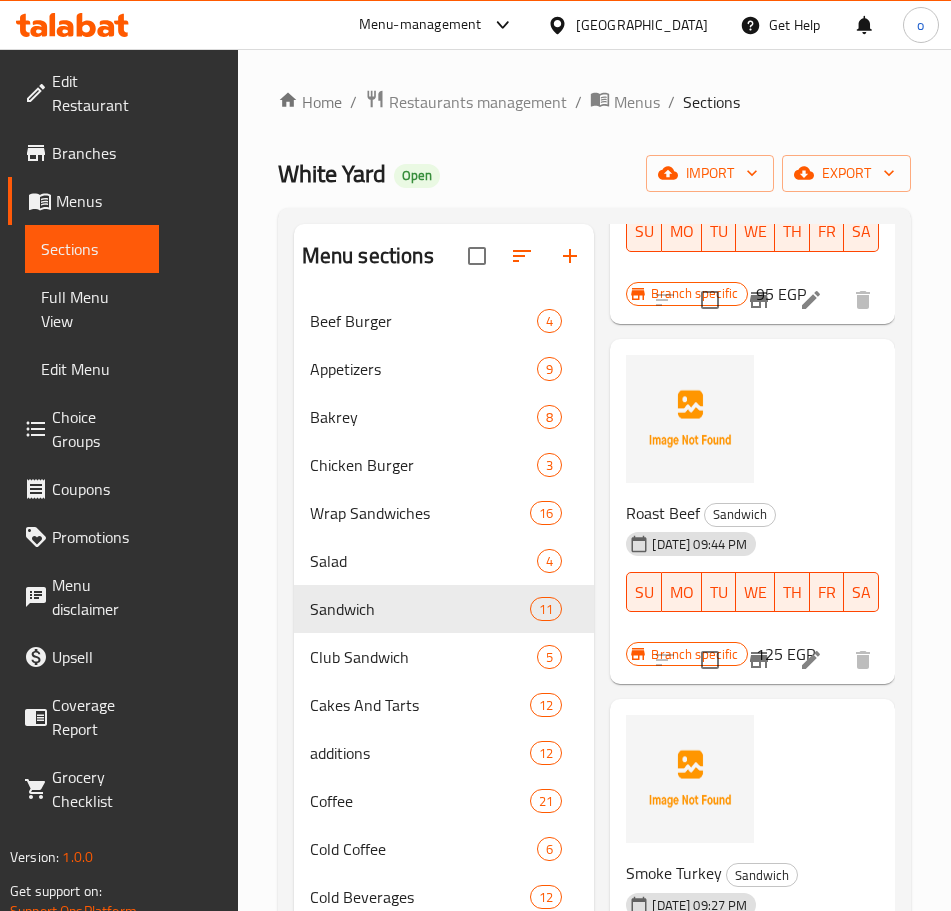 scroll, scrollTop: 2900, scrollLeft: 0, axis: vertical 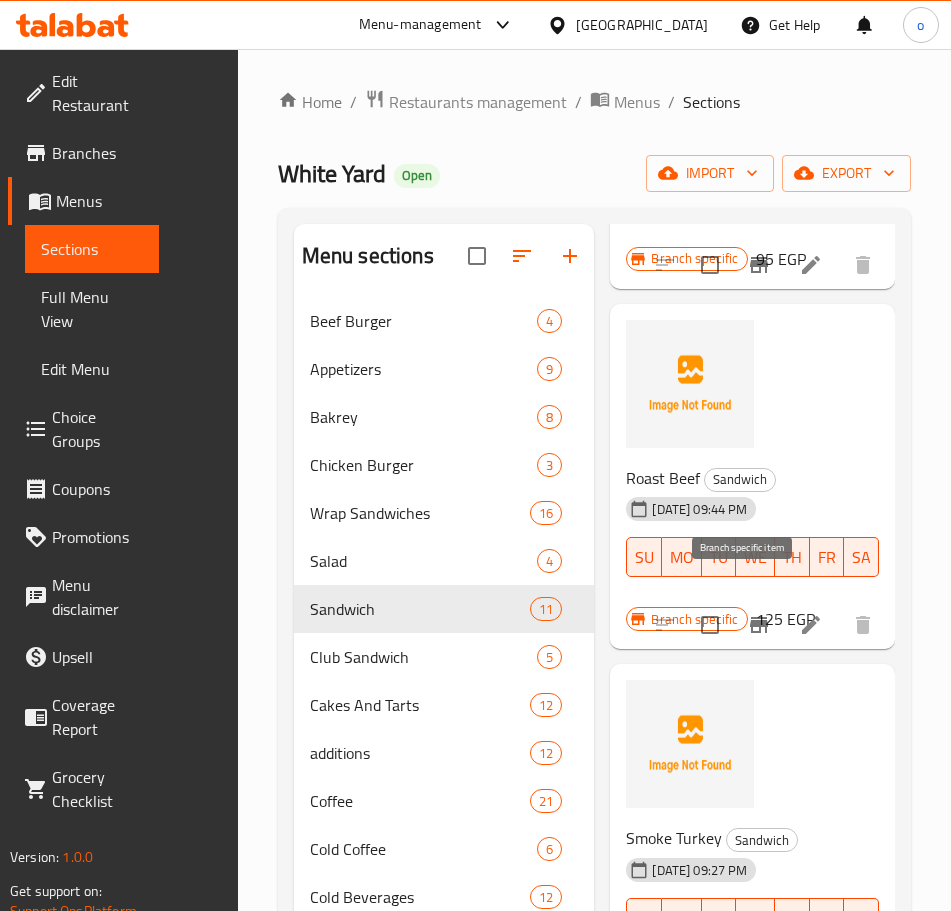 click at bounding box center (759, 625) 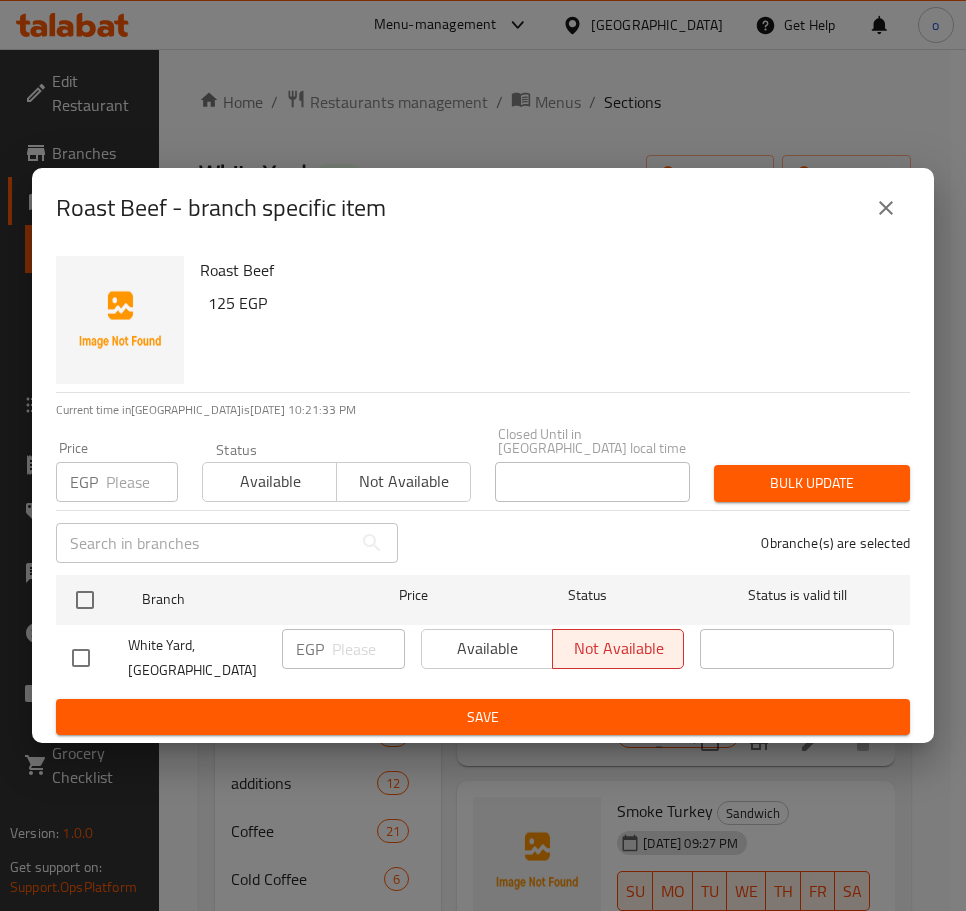 click at bounding box center [886, 208] 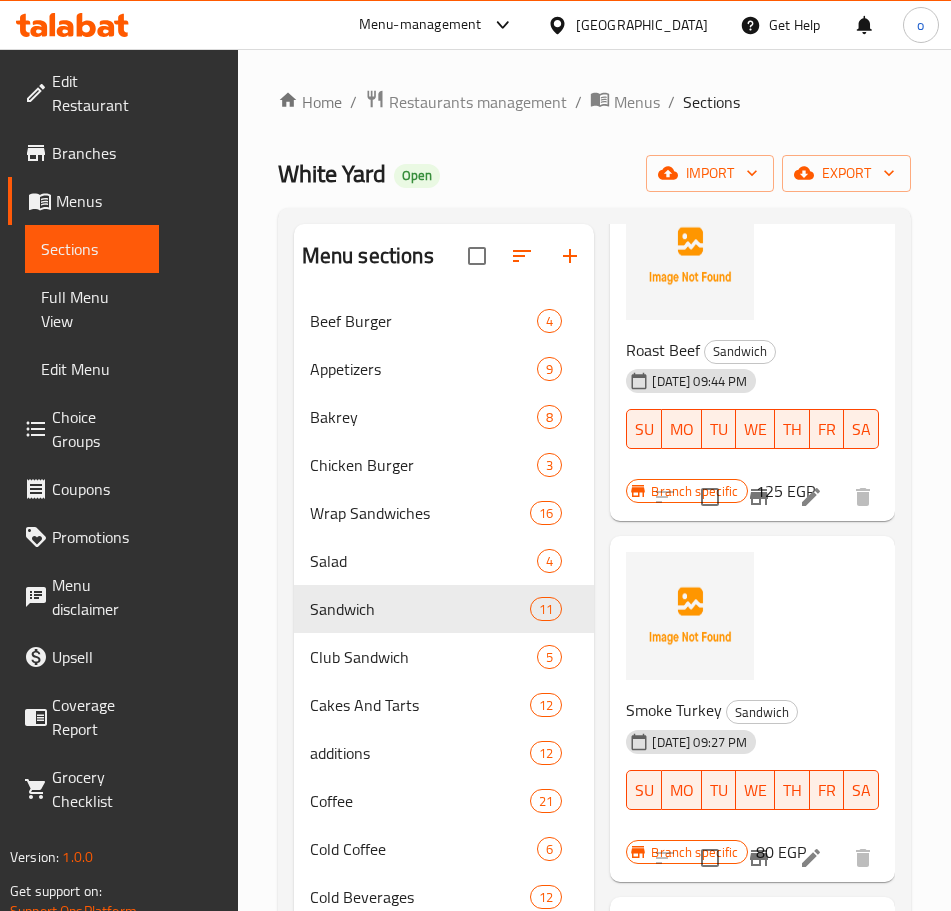 scroll, scrollTop: 3030, scrollLeft: 0, axis: vertical 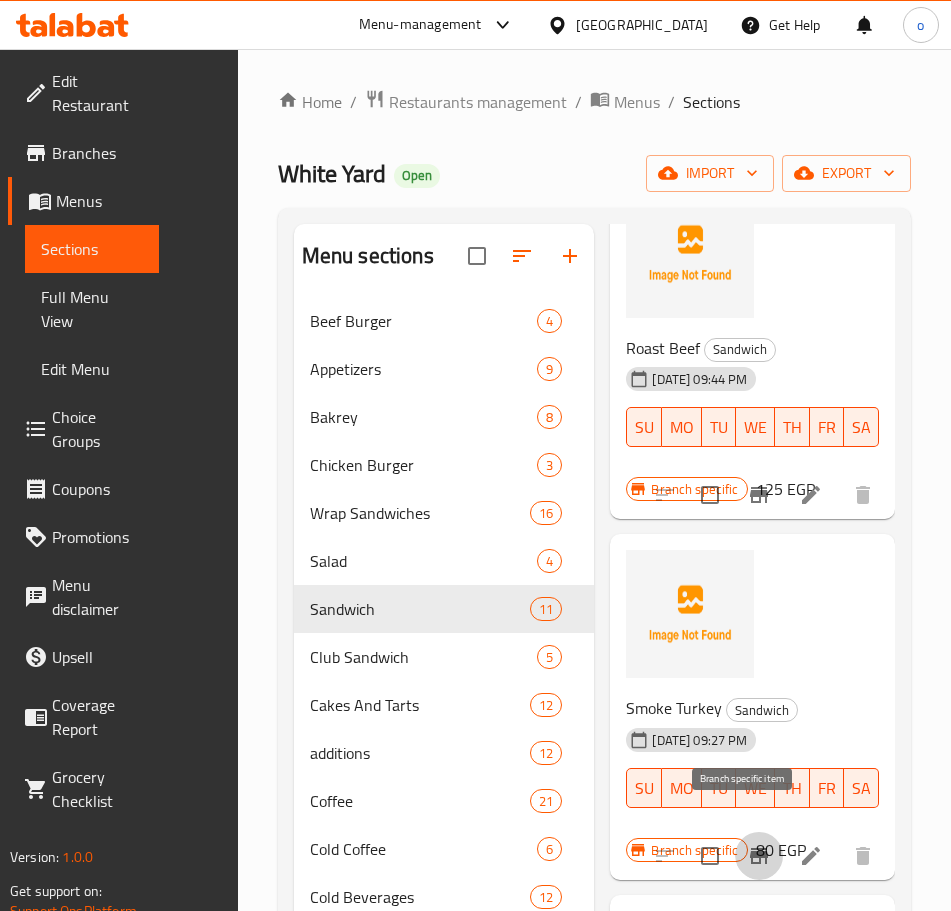 click 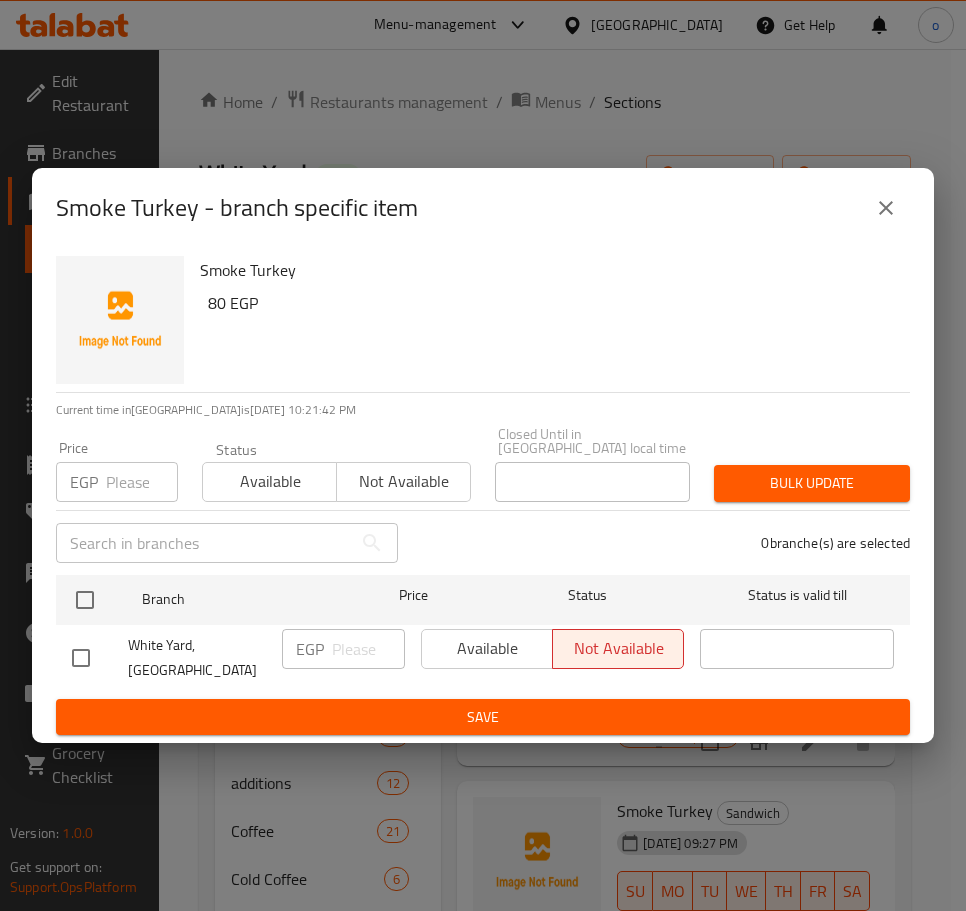 click at bounding box center (886, 208) 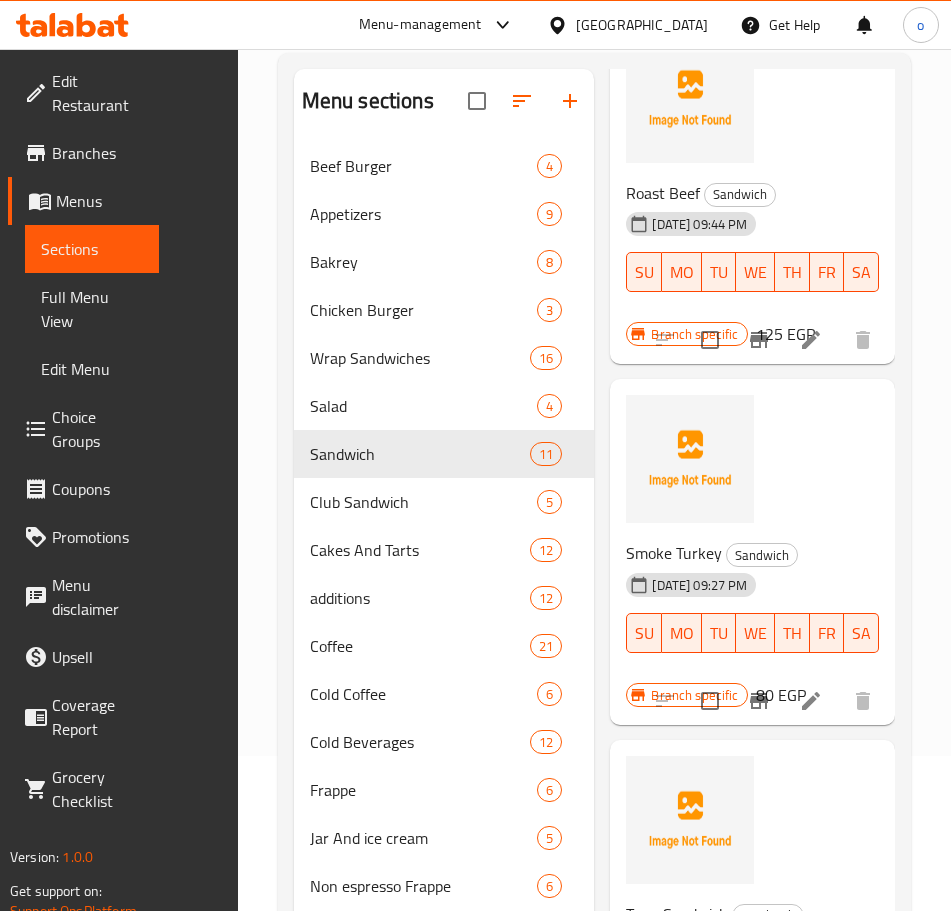 scroll, scrollTop: 344, scrollLeft: 0, axis: vertical 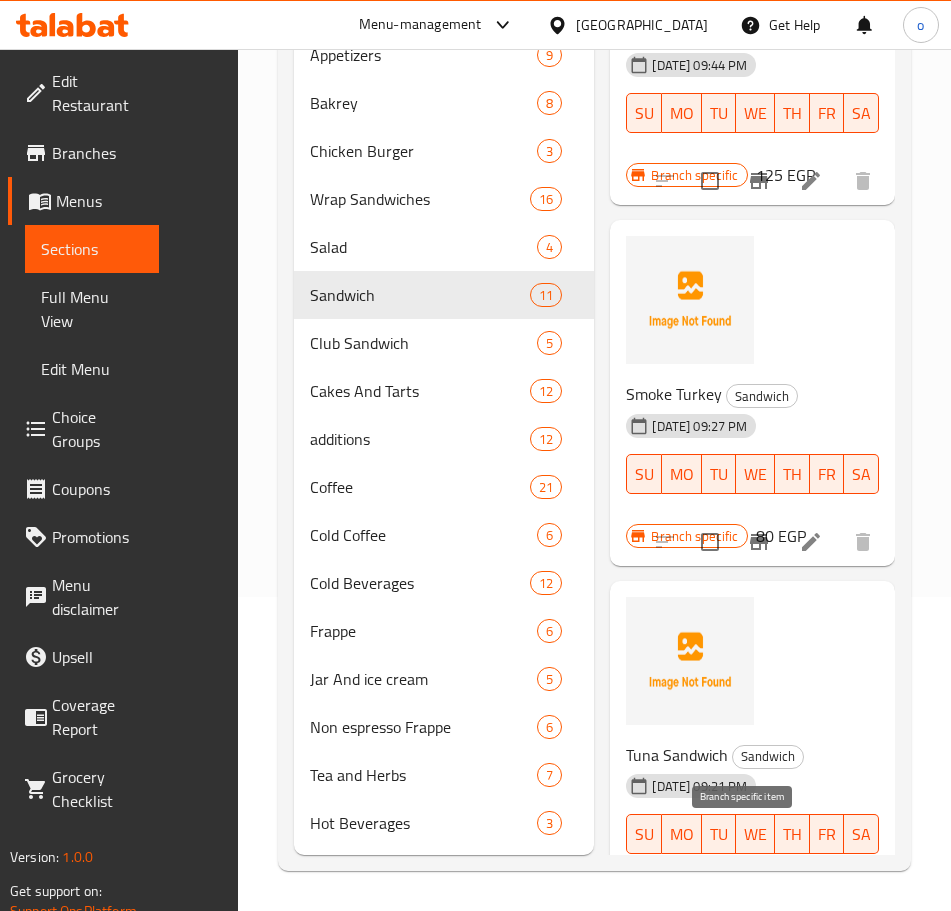 click 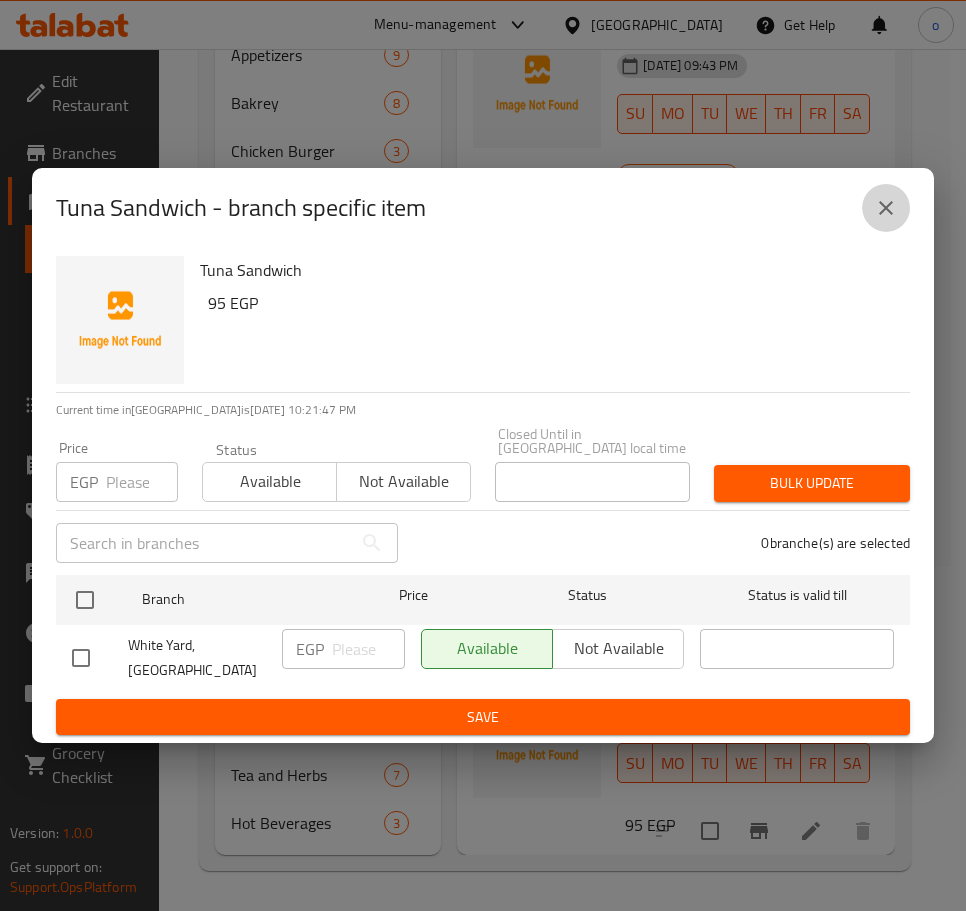 click 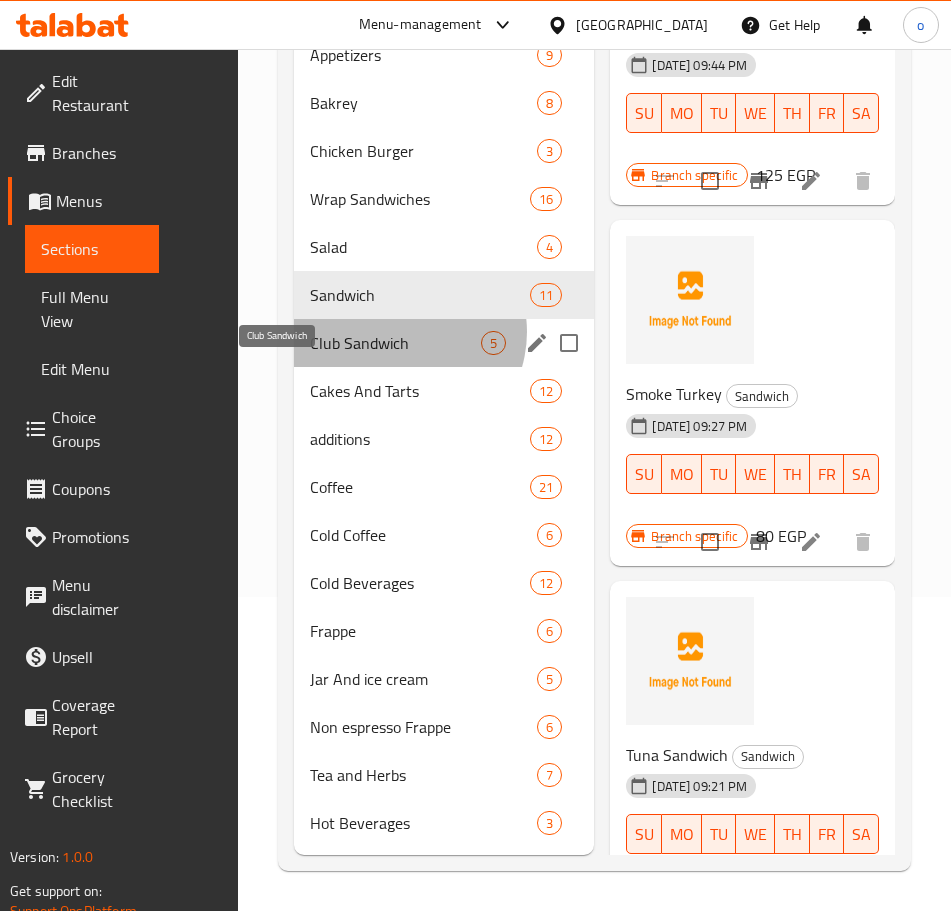 click on "Club Sandwich" at bounding box center [395, 343] 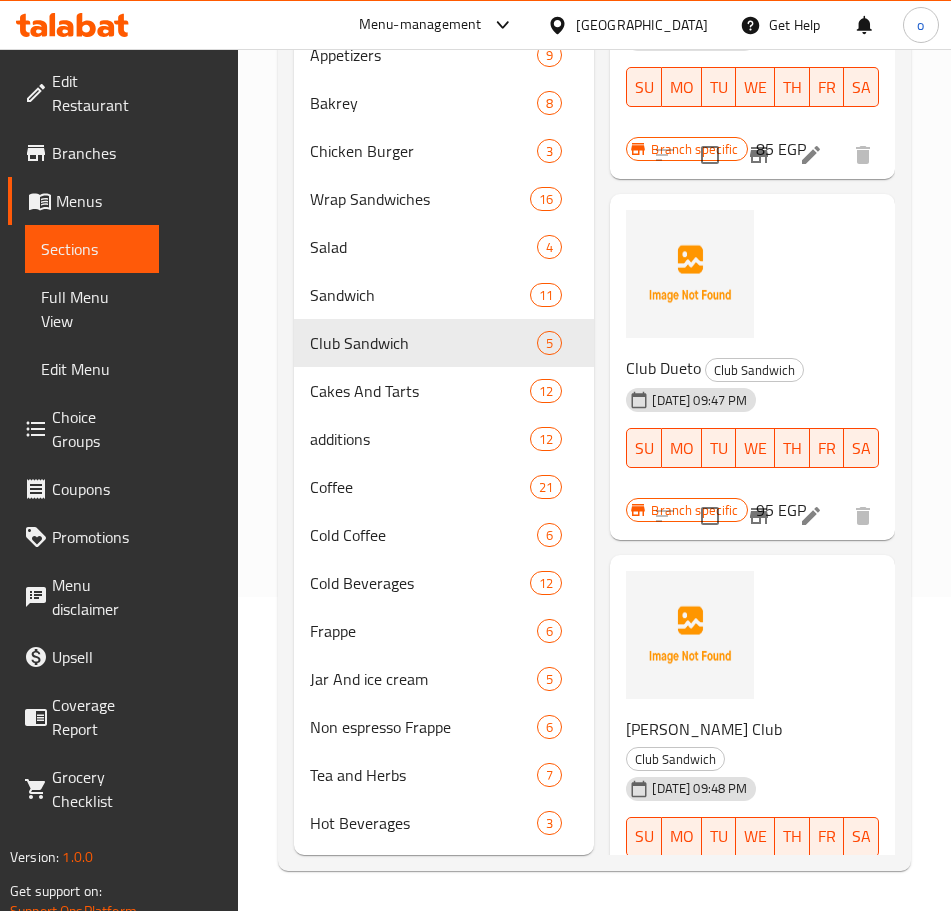 scroll, scrollTop: 0, scrollLeft: 0, axis: both 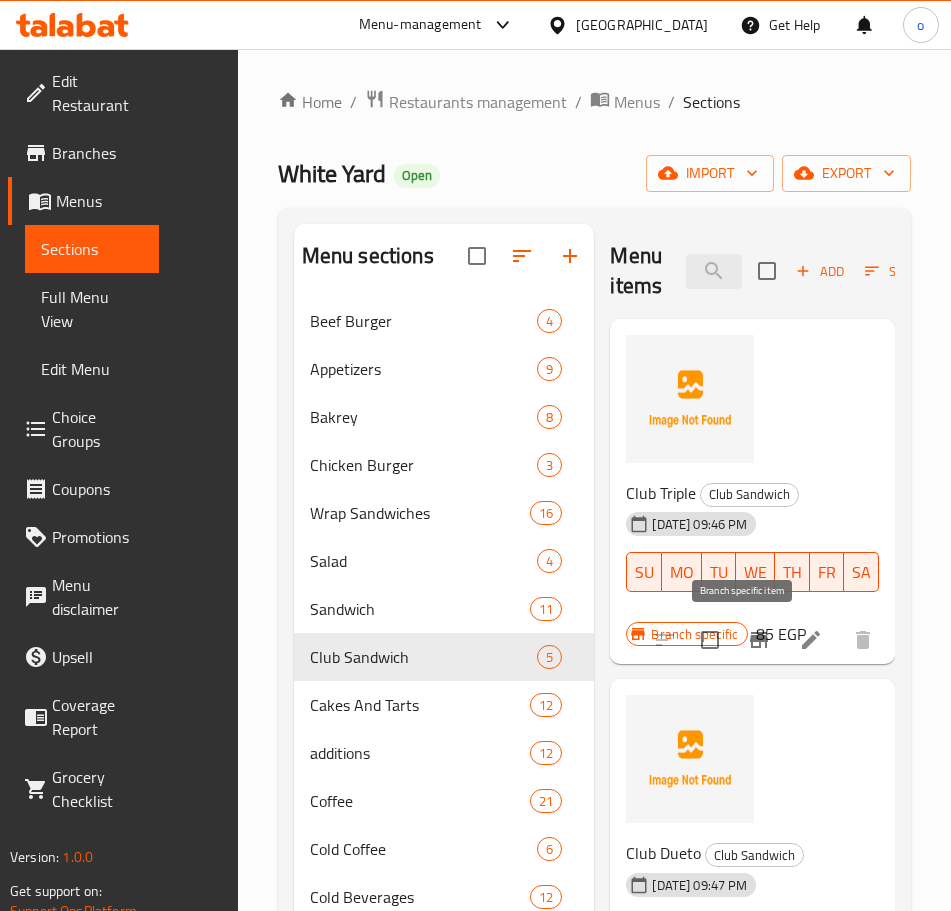 click 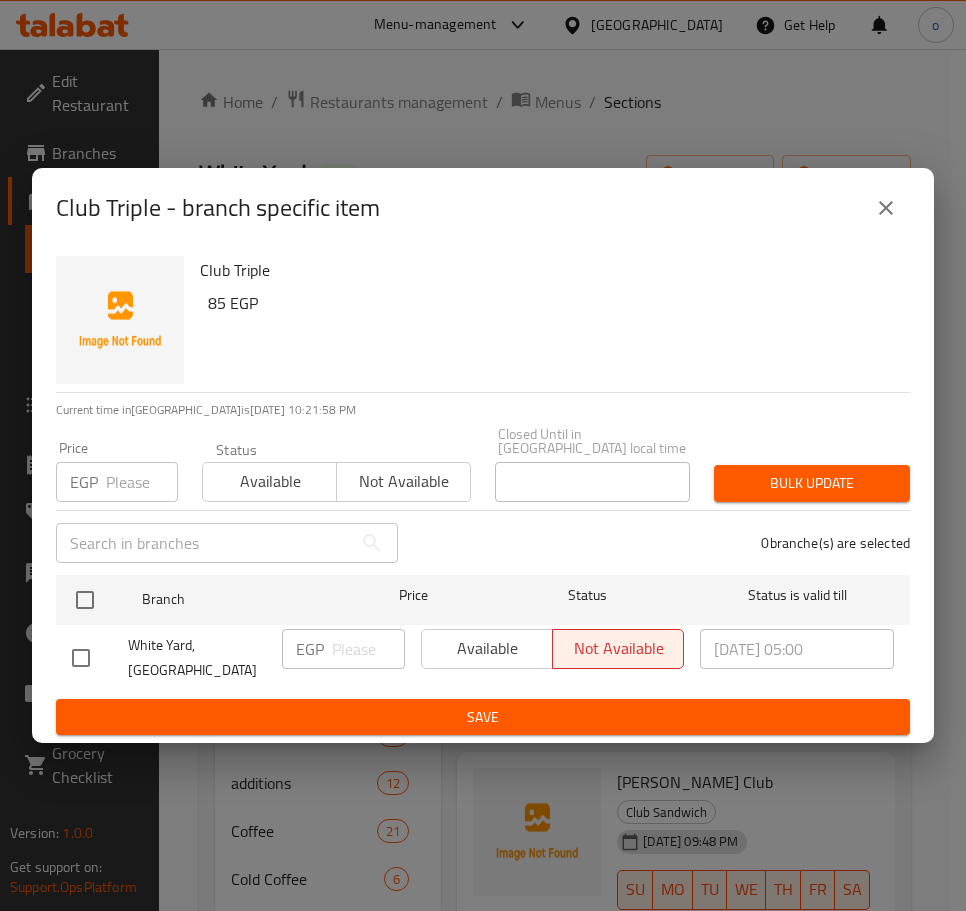 click 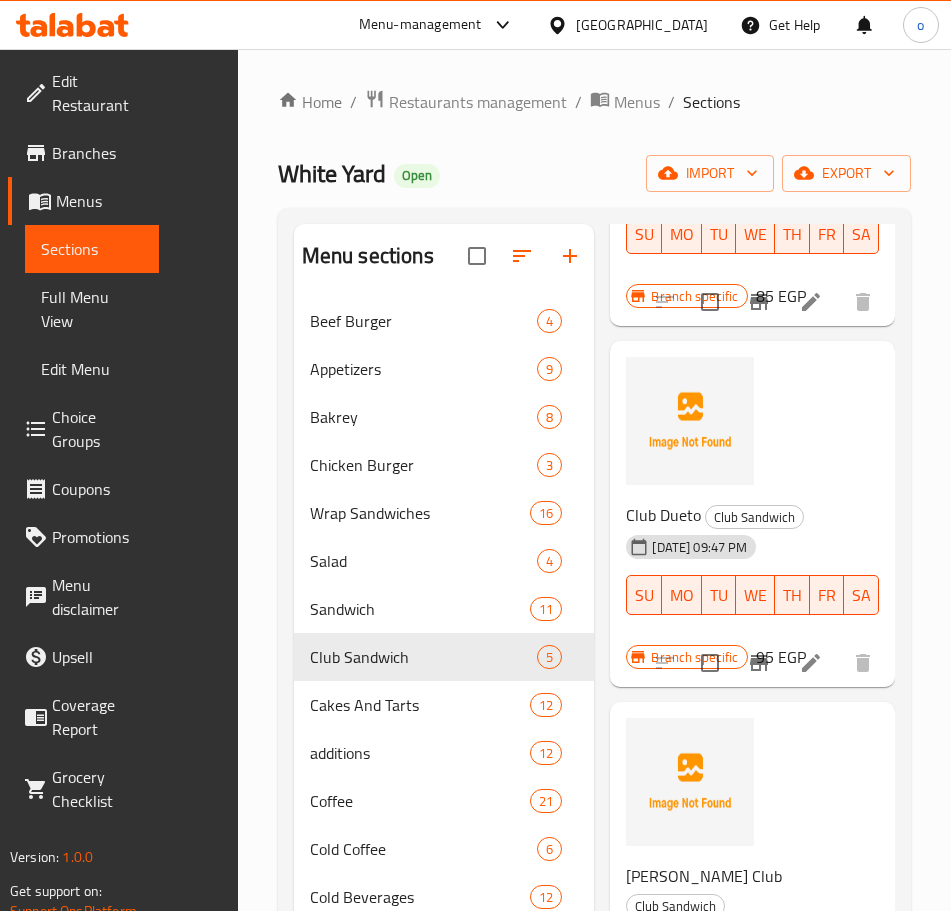 scroll, scrollTop: 400, scrollLeft: 0, axis: vertical 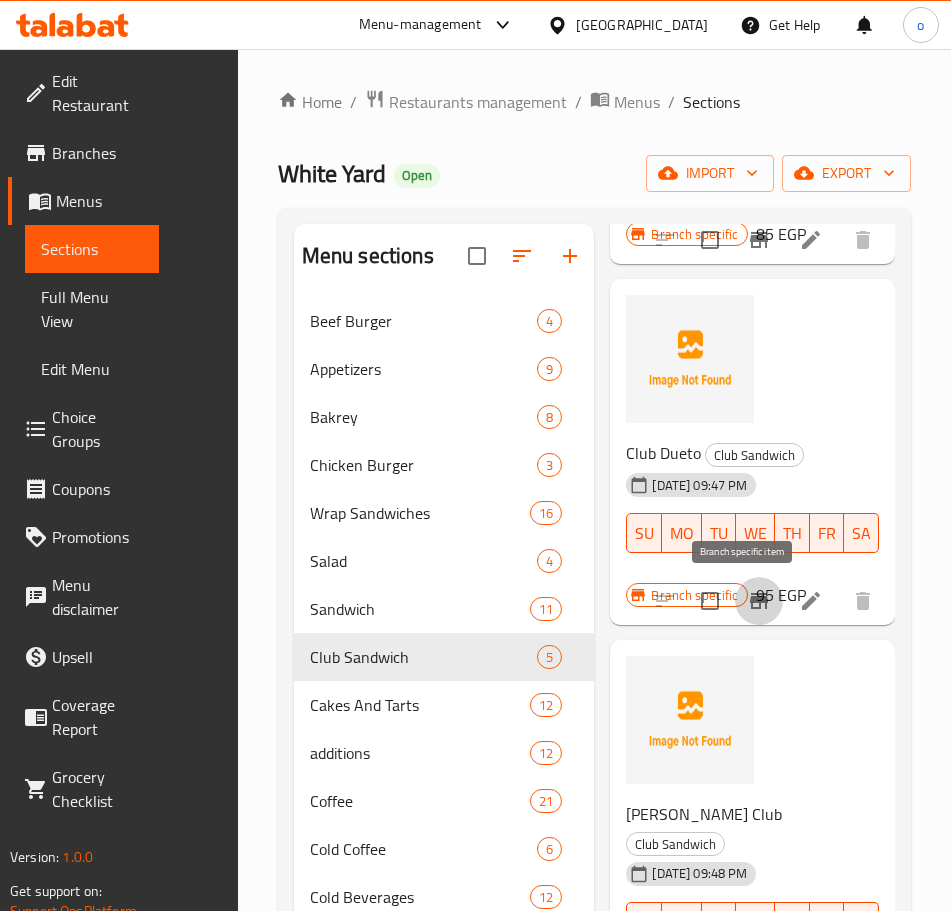 click 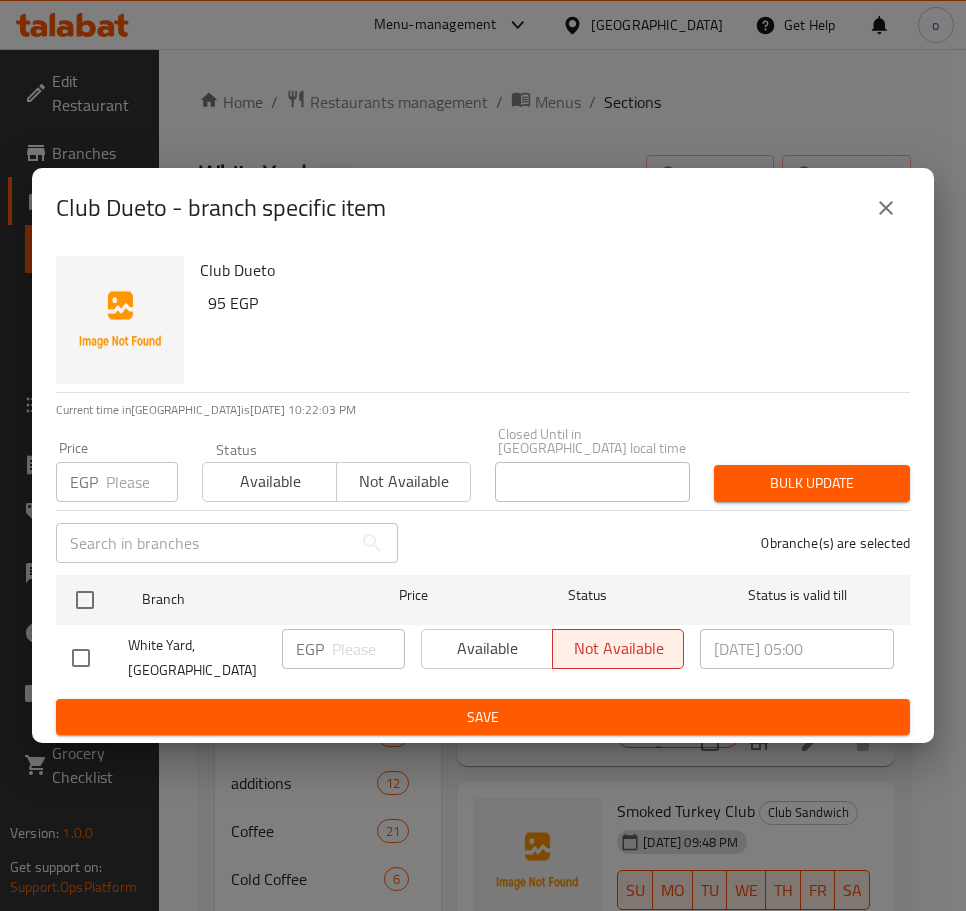 click 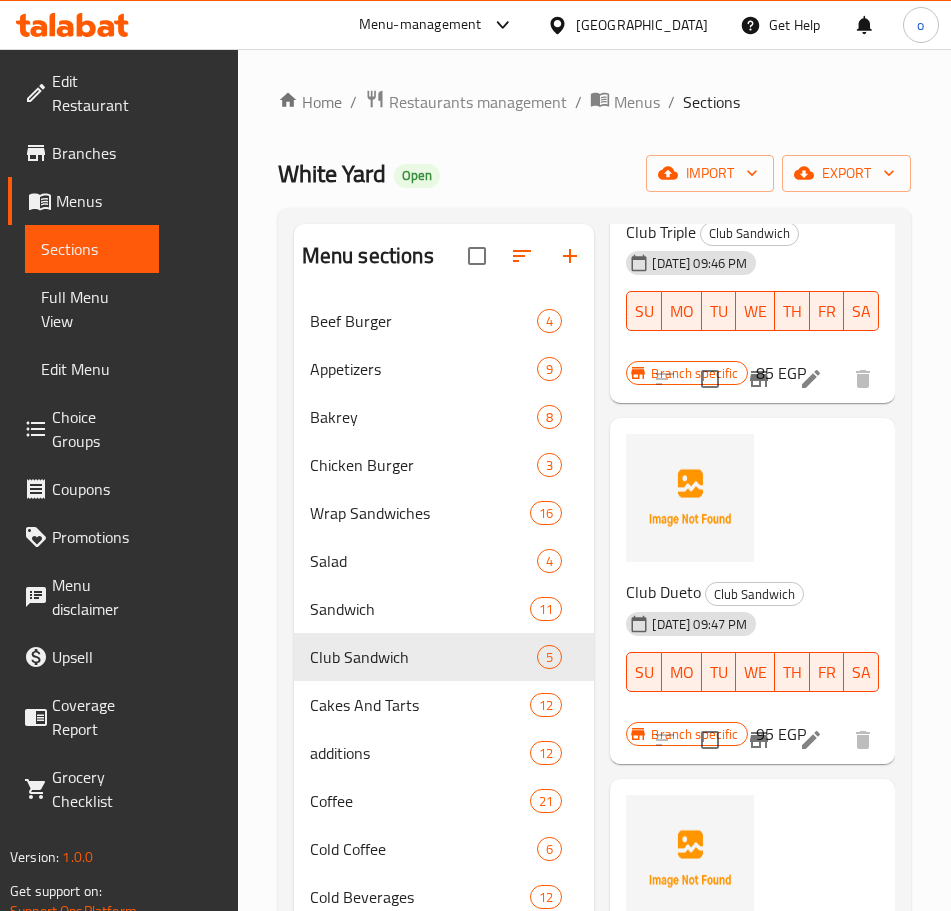 scroll, scrollTop: 0, scrollLeft: 0, axis: both 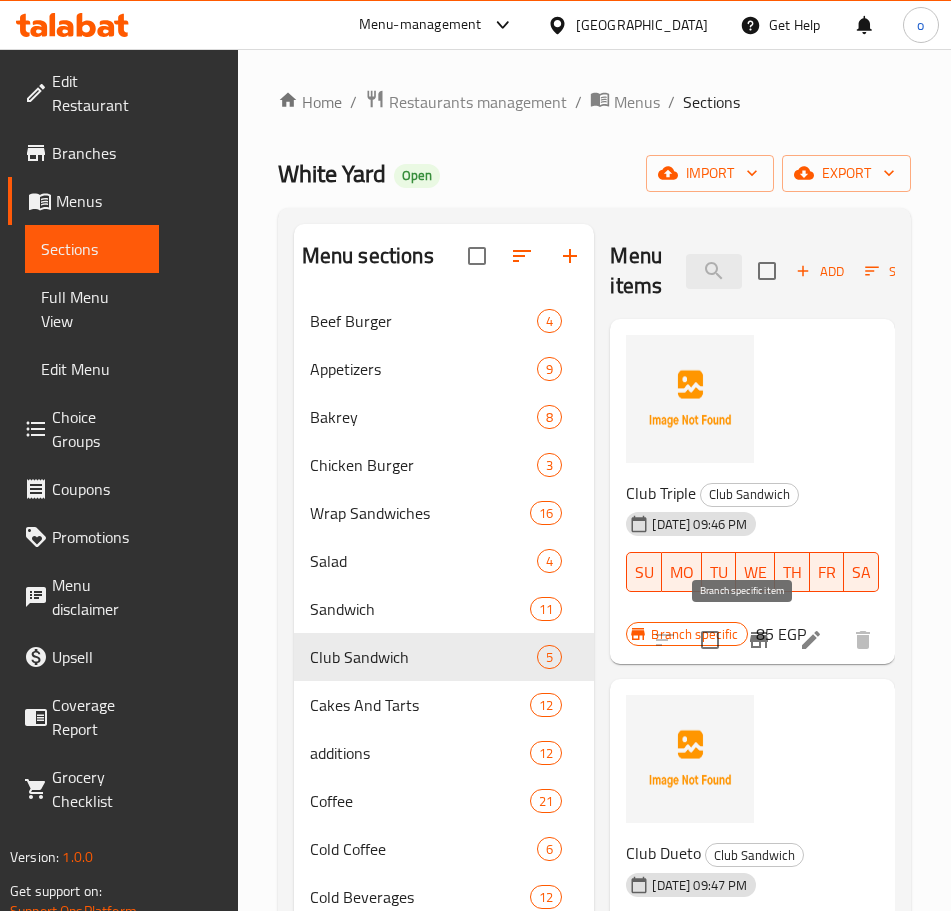click 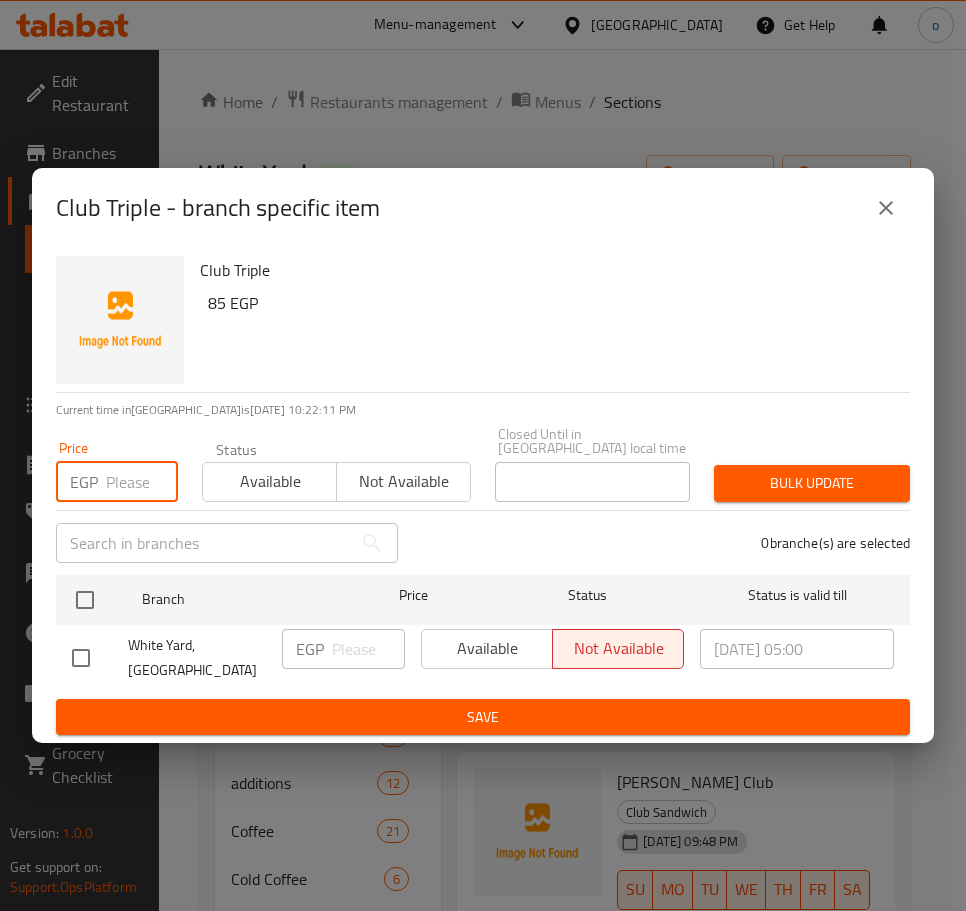 click at bounding box center [142, 482] 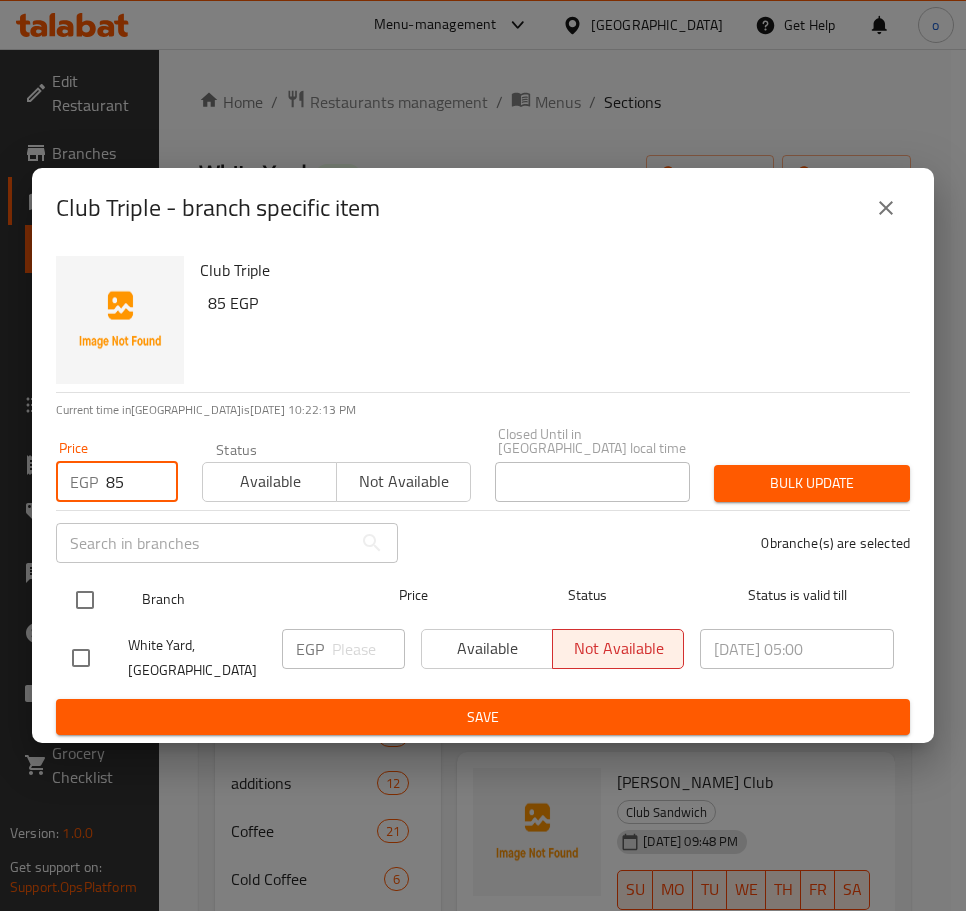 type on "85" 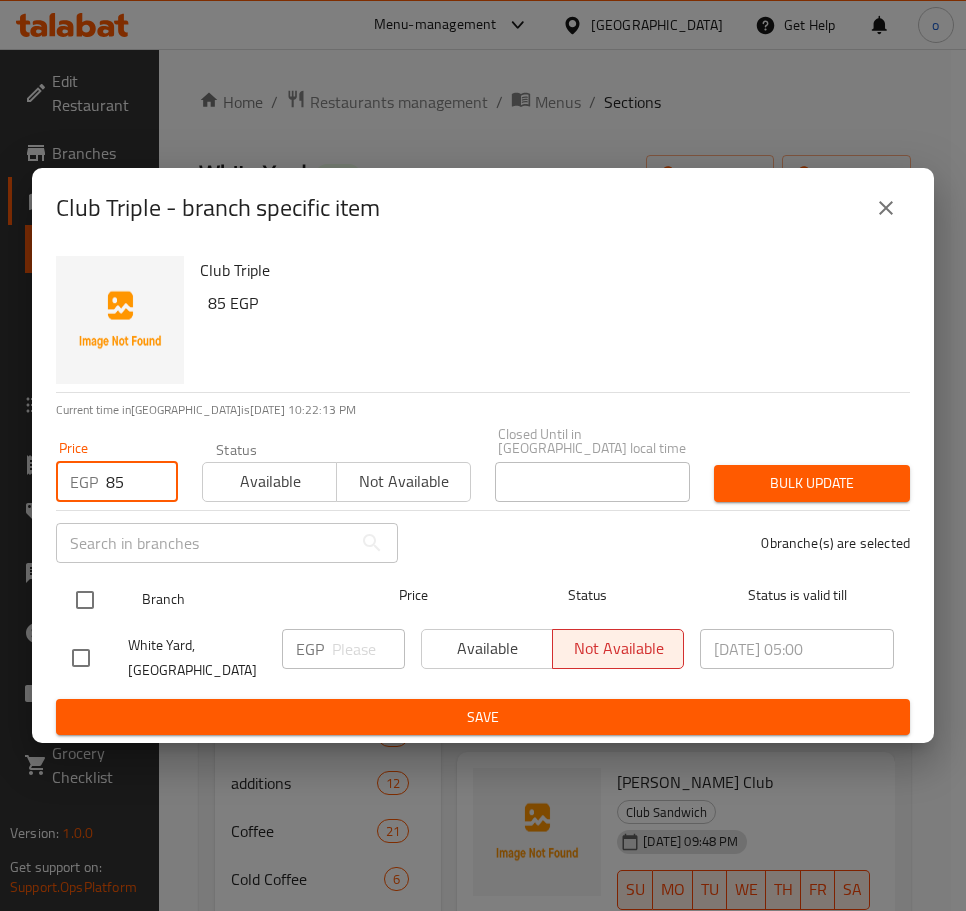 click at bounding box center [85, 600] 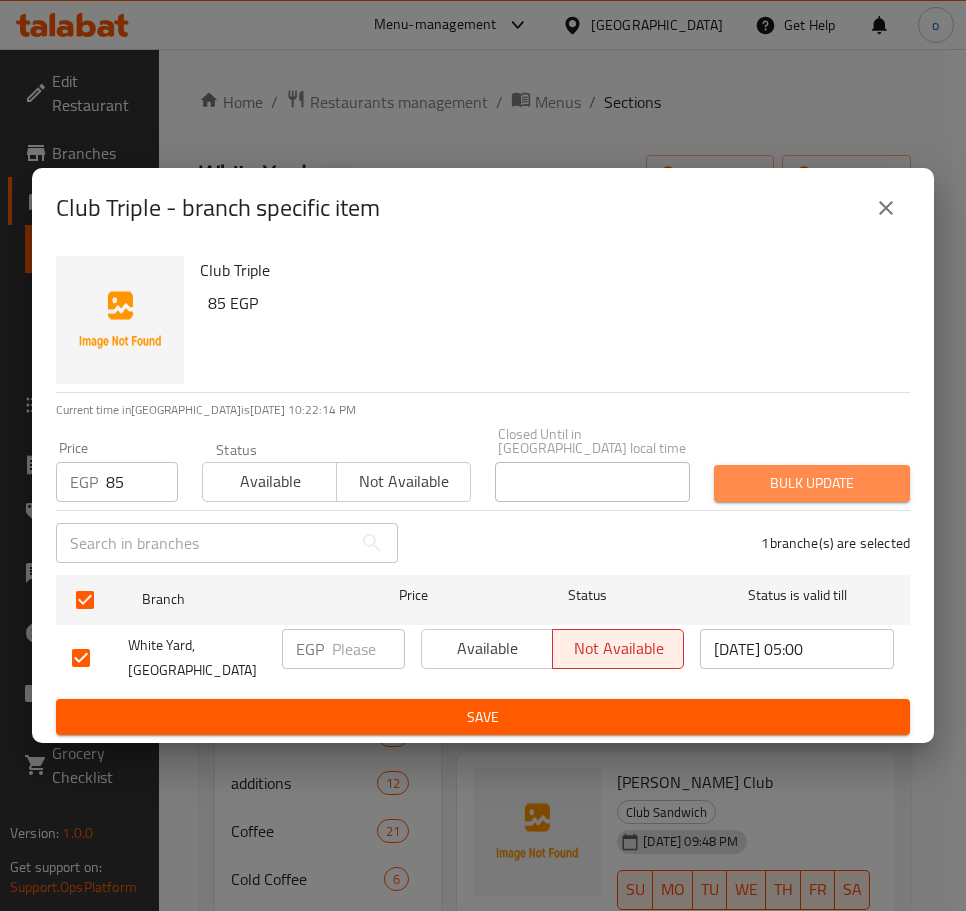 click on "Bulk update" at bounding box center [812, 483] 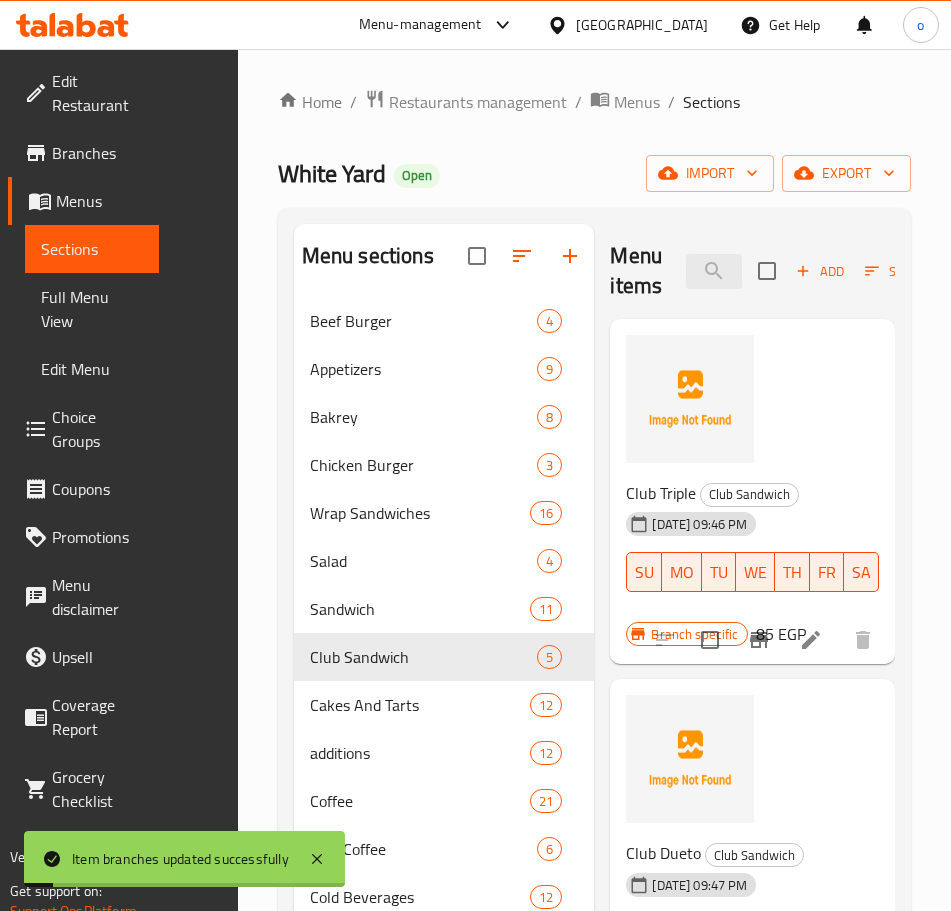 click at bounding box center [759, 640] 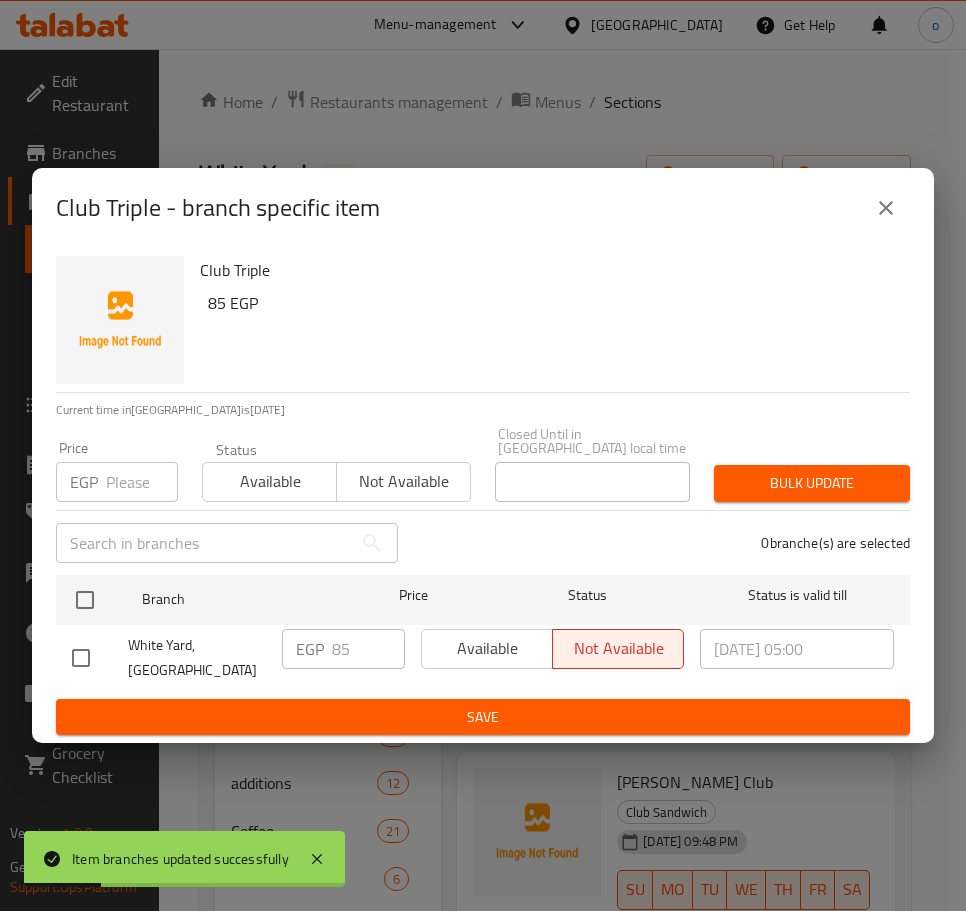 click at bounding box center (886, 208) 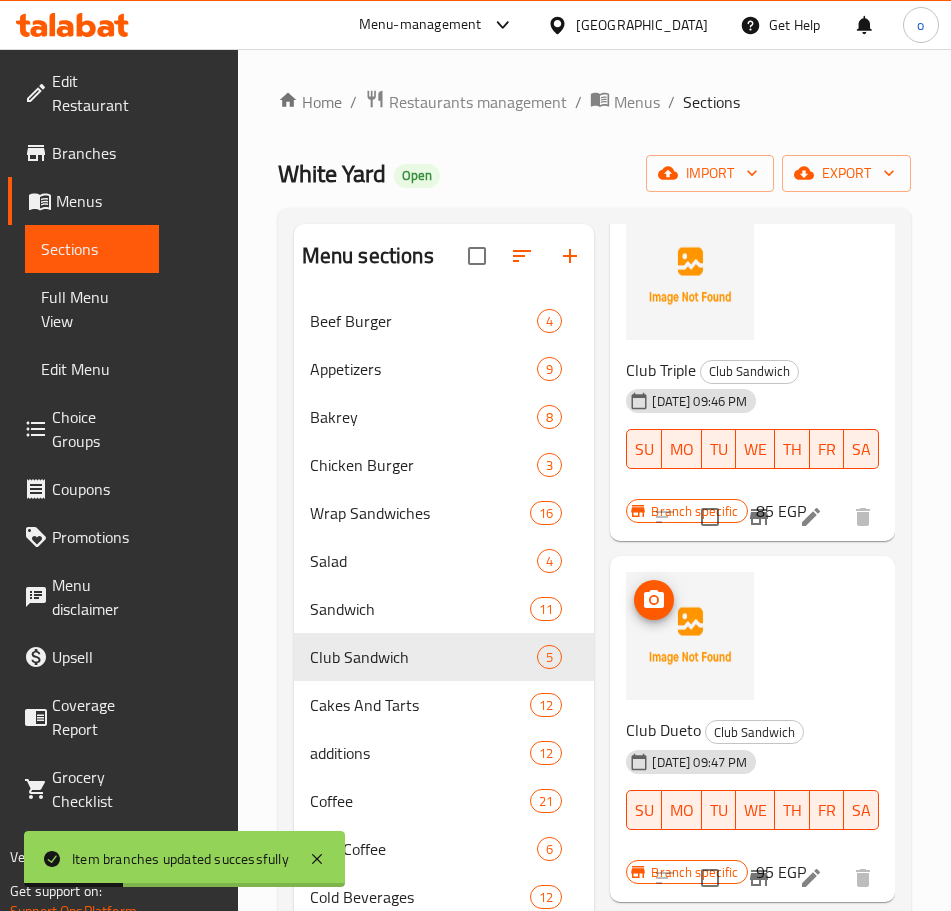 scroll, scrollTop: 300, scrollLeft: 0, axis: vertical 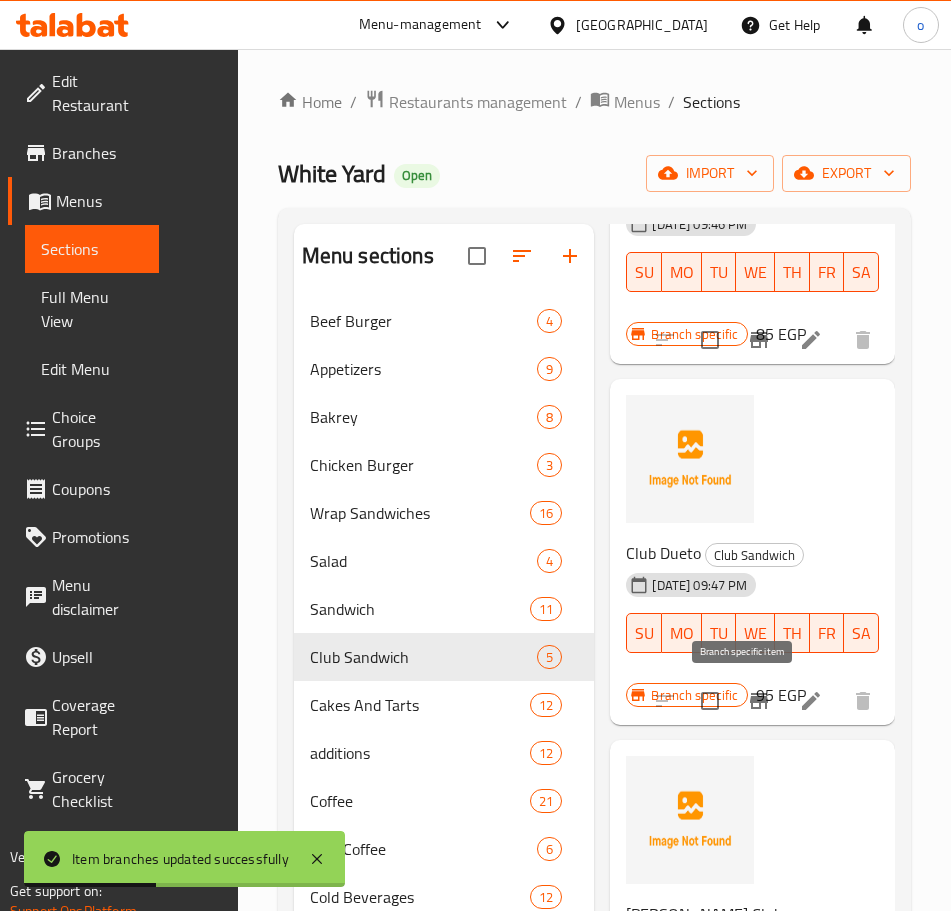 click at bounding box center (759, 701) 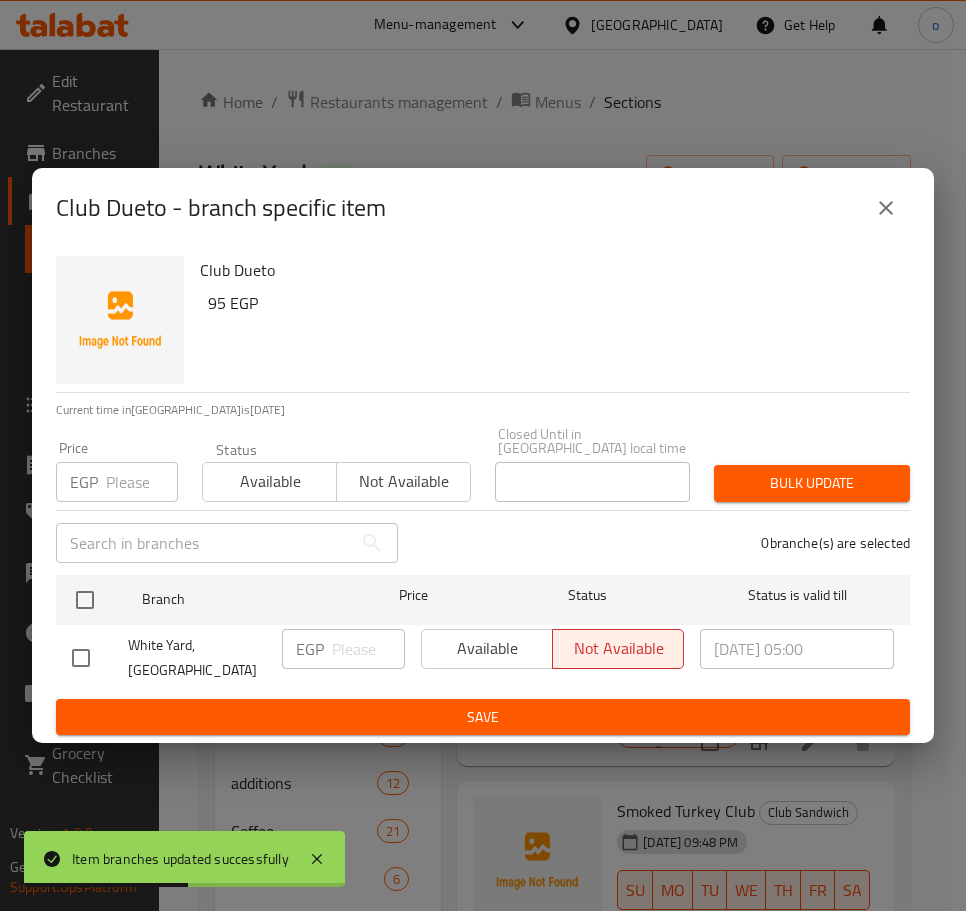 click at bounding box center [142, 482] 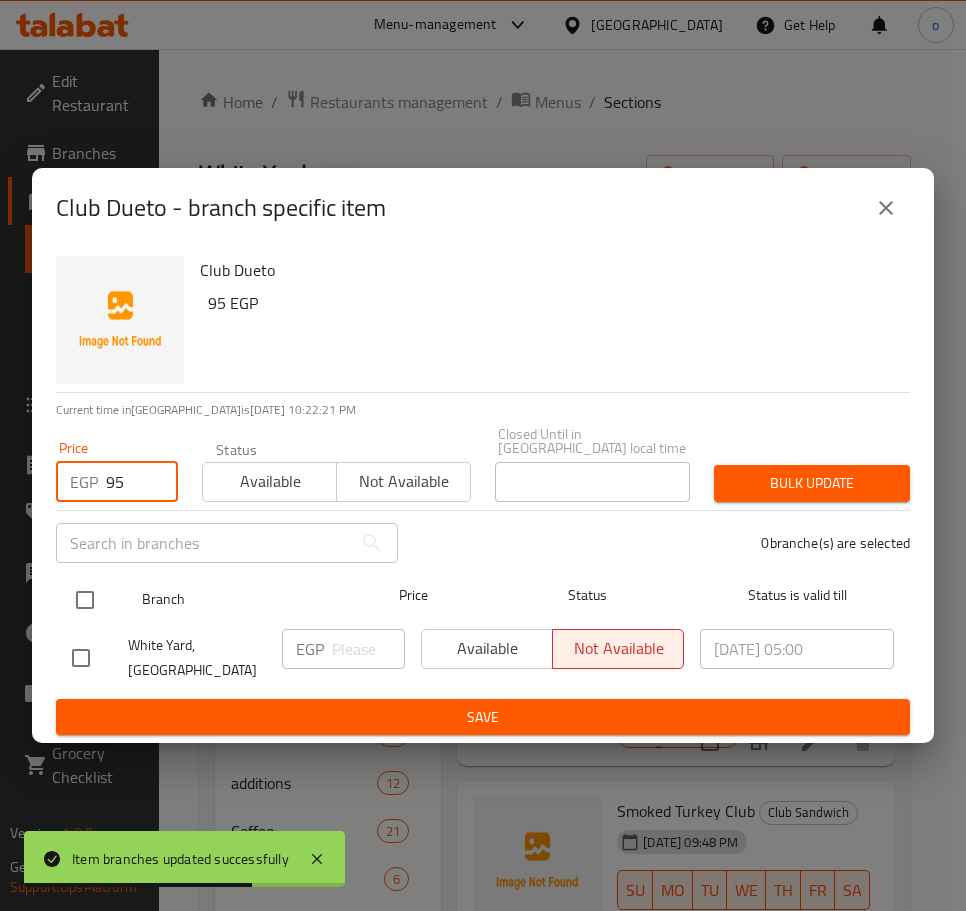 type on "95" 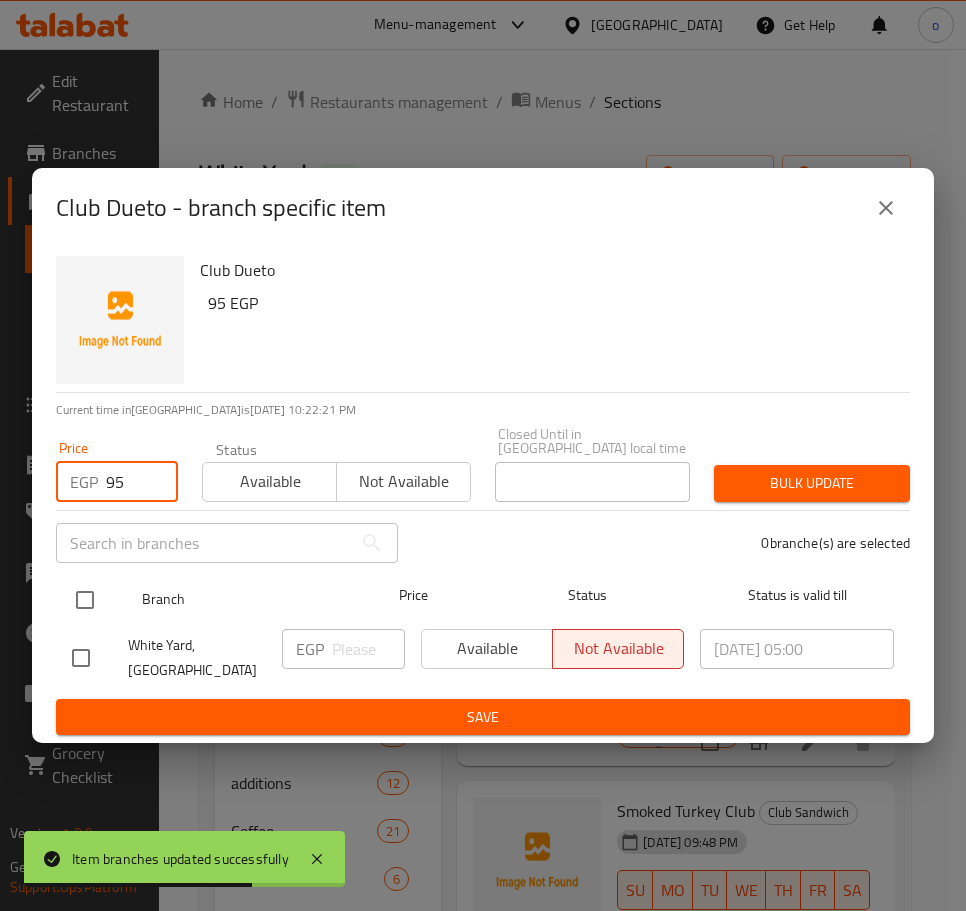 click at bounding box center (85, 600) 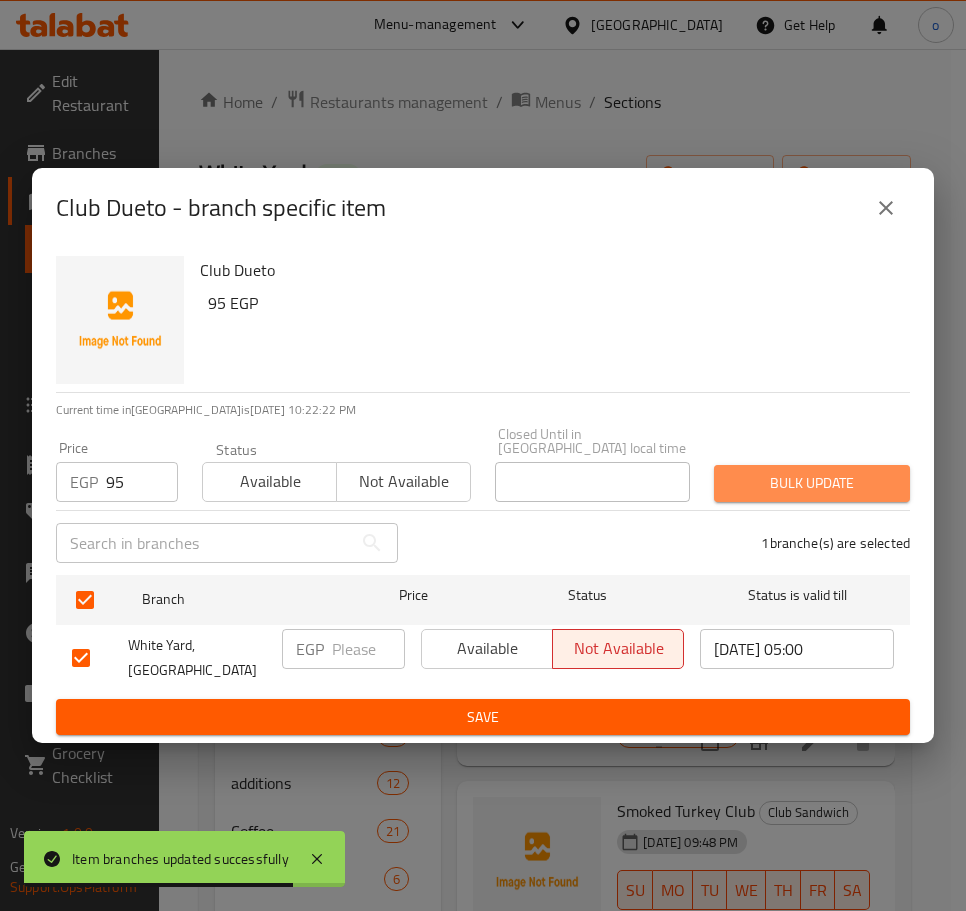 click on "Bulk update" at bounding box center [812, 483] 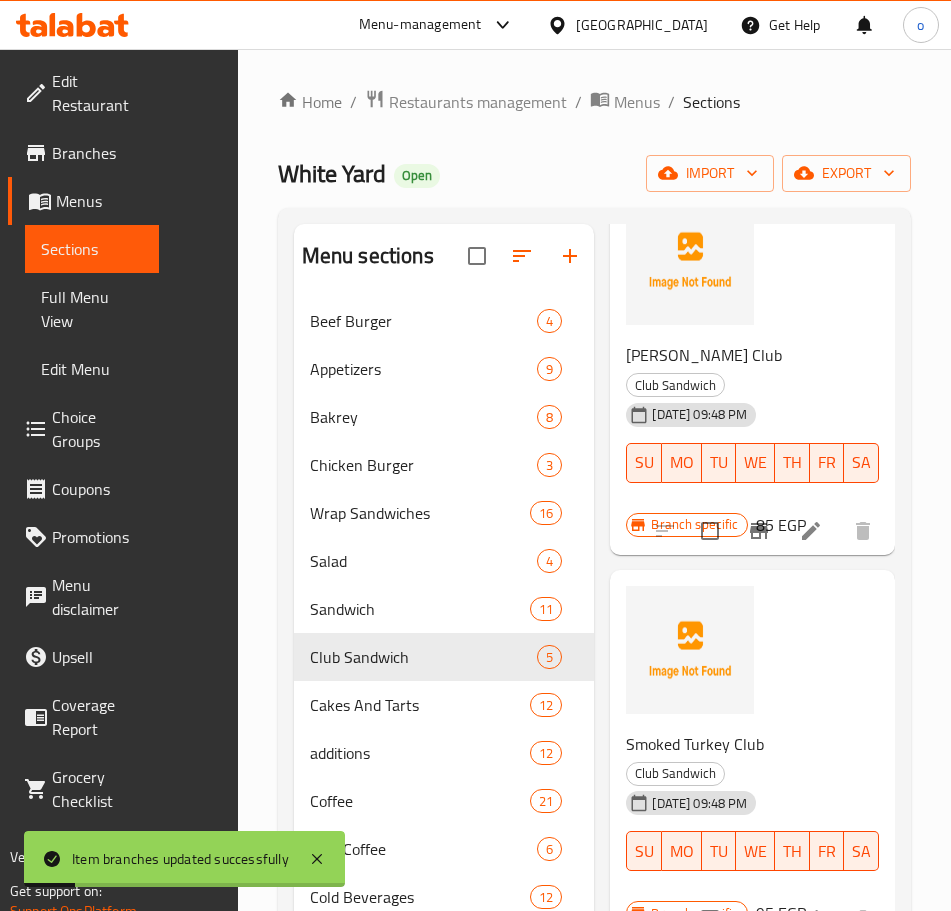 scroll, scrollTop: 923, scrollLeft: 0, axis: vertical 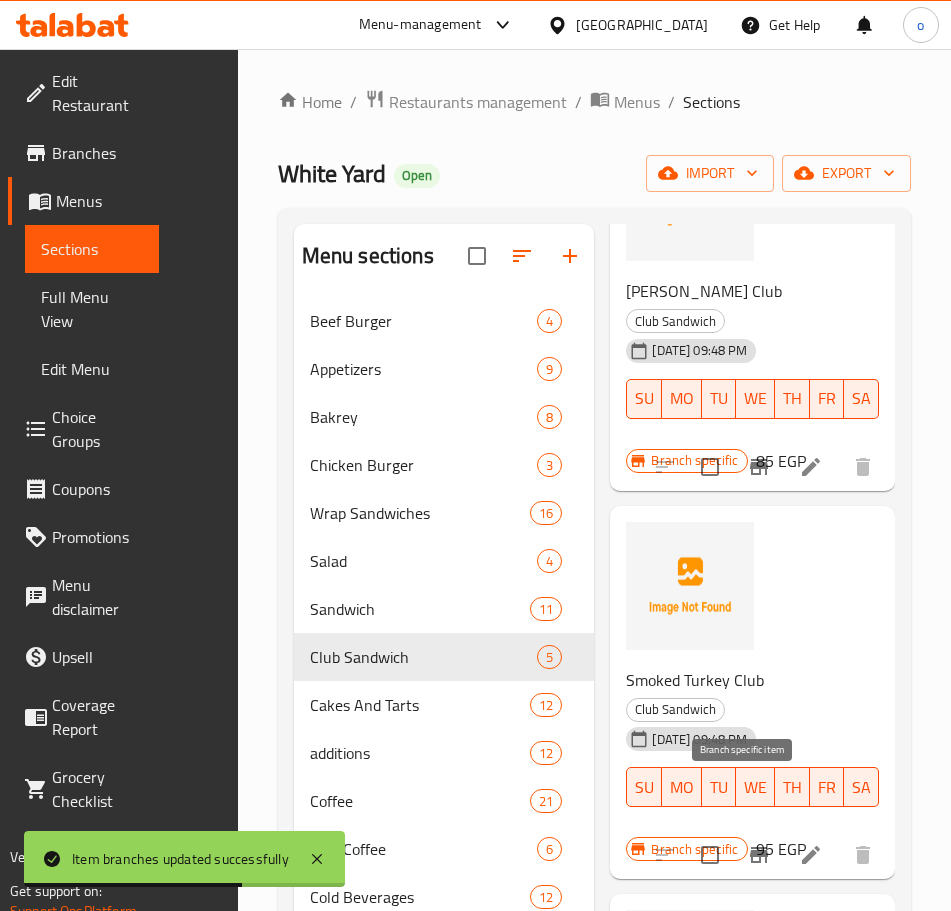 click 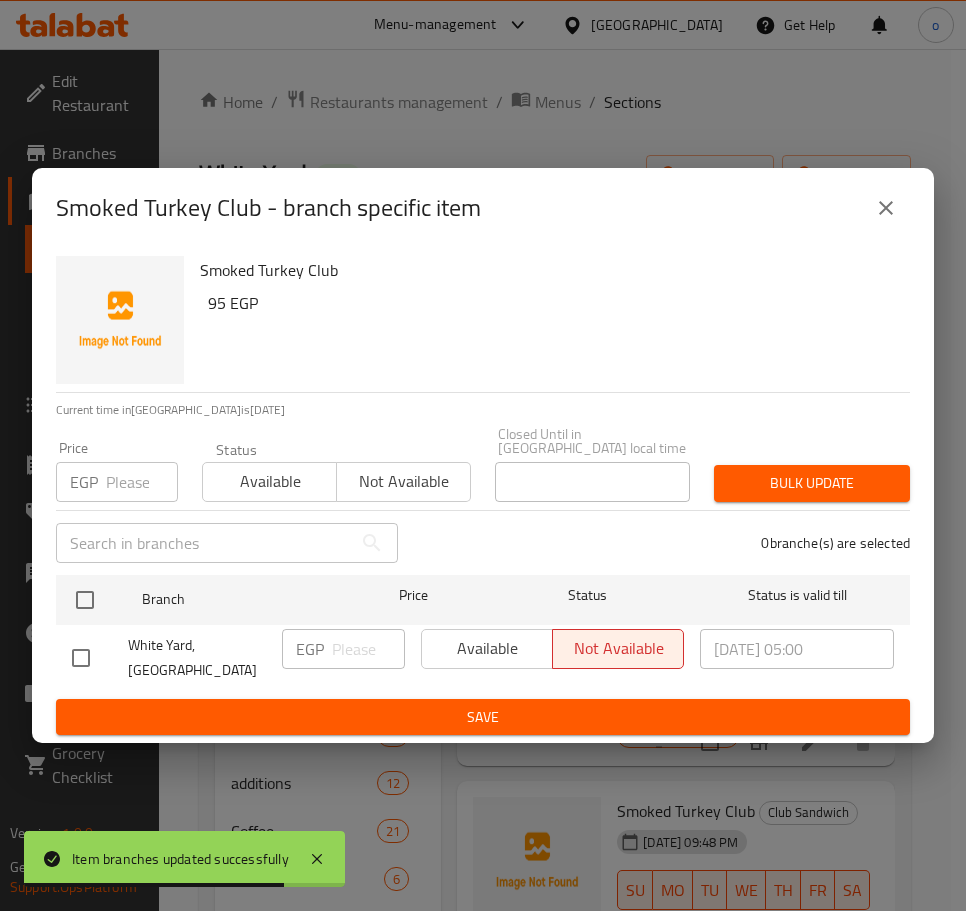 drag, startPoint x: 144, startPoint y: 477, endPoint x: 127, endPoint y: 476, distance: 17.029387 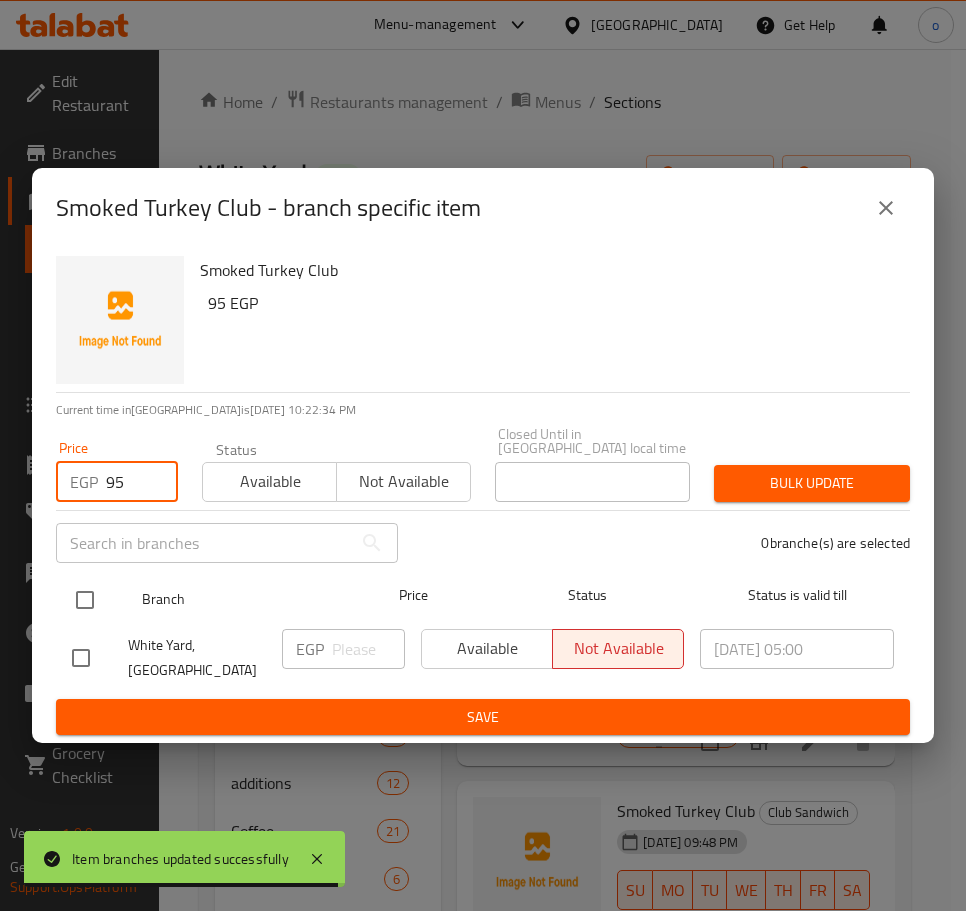 type on "95" 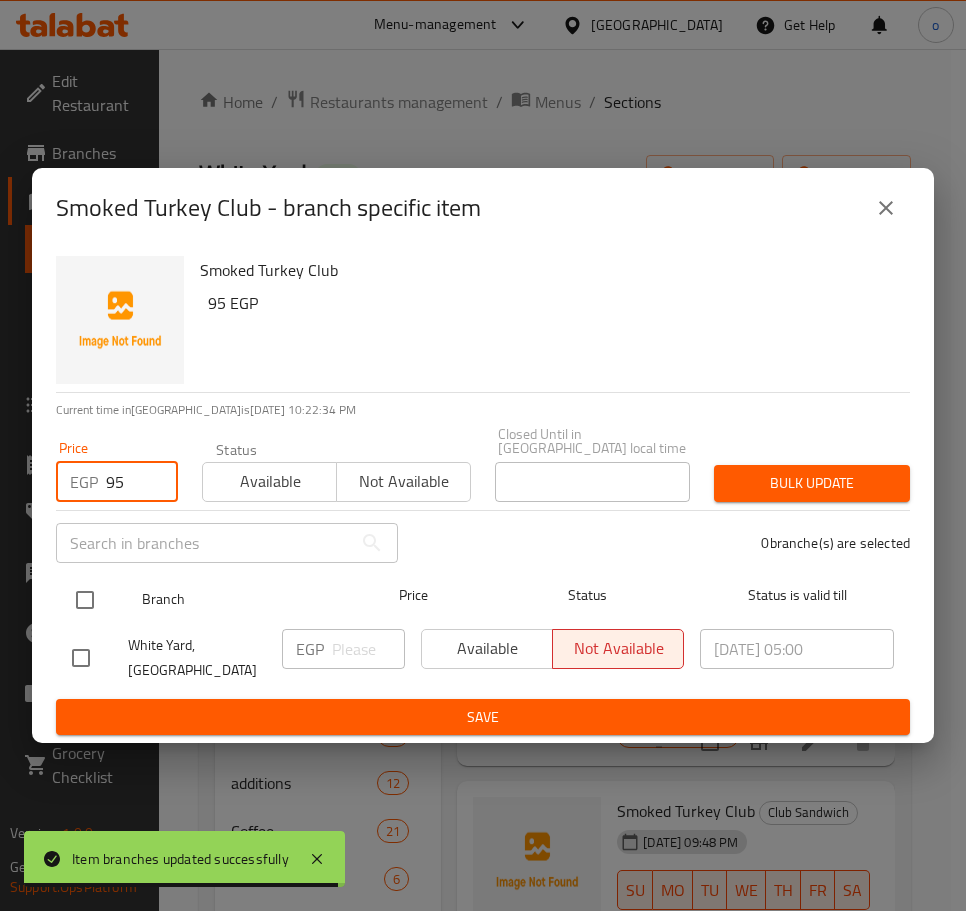 click at bounding box center (85, 600) 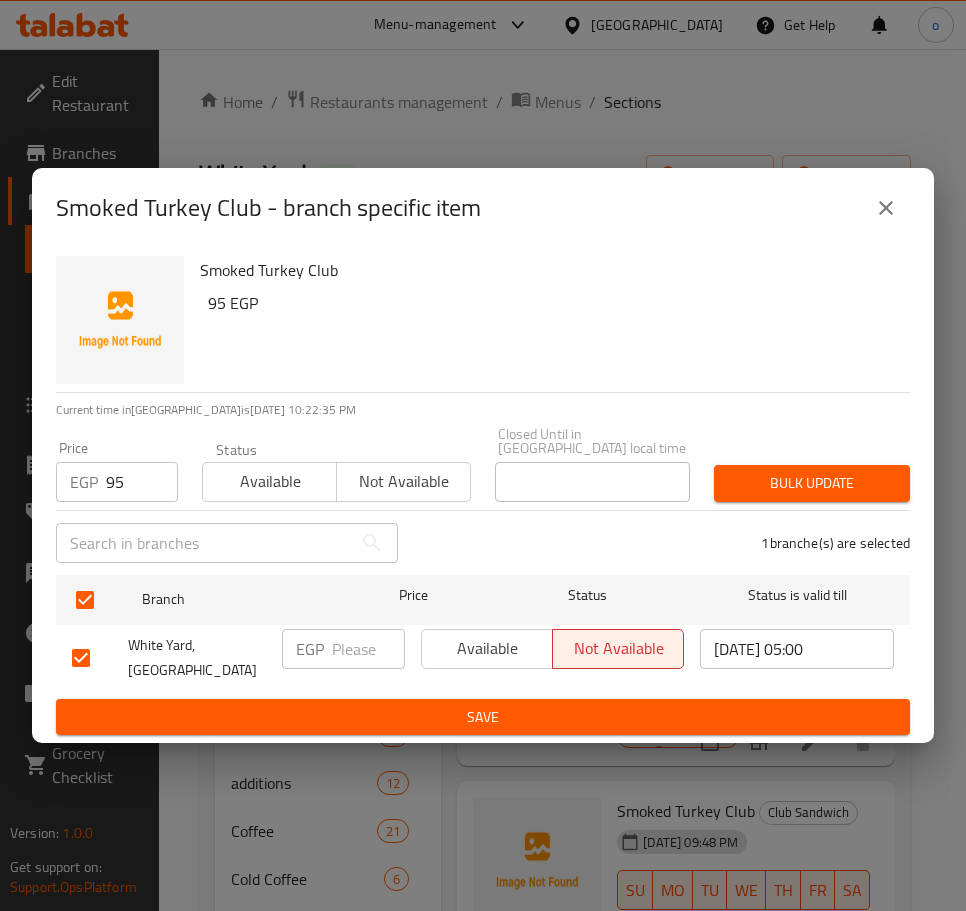 click on "Bulk update" at bounding box center [812, 483] 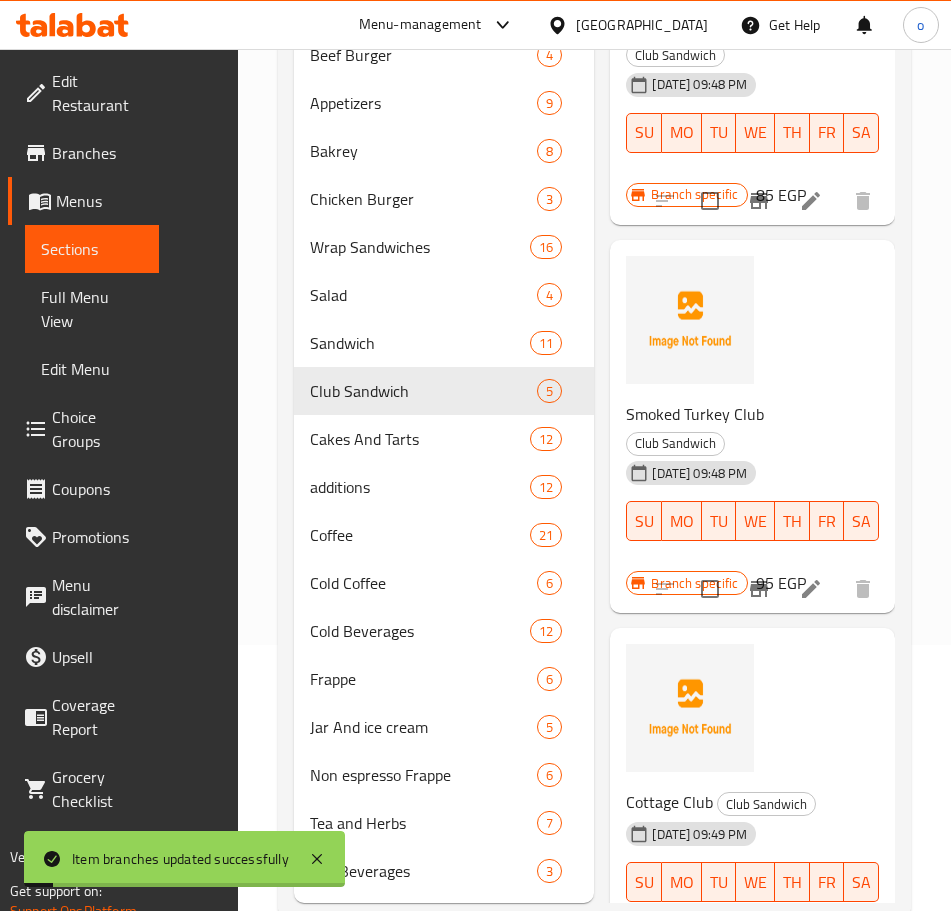 scroll, scrollTop: 344, scrollLeft: 0, axis: vertical 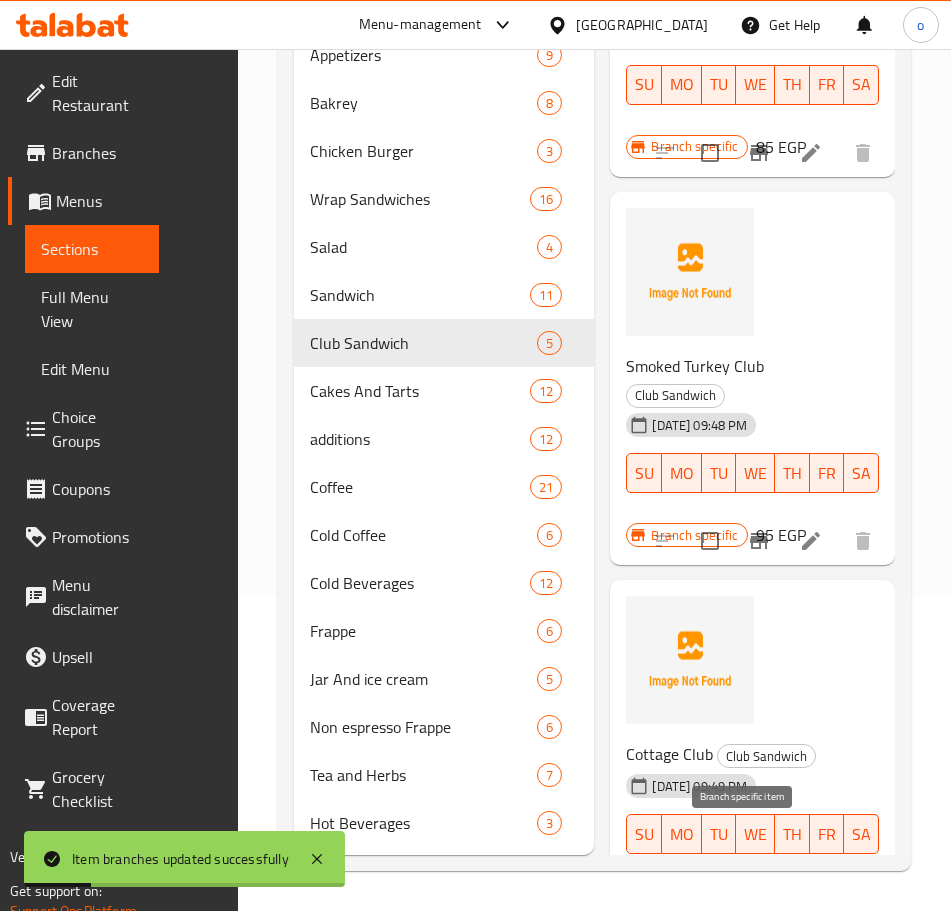 click 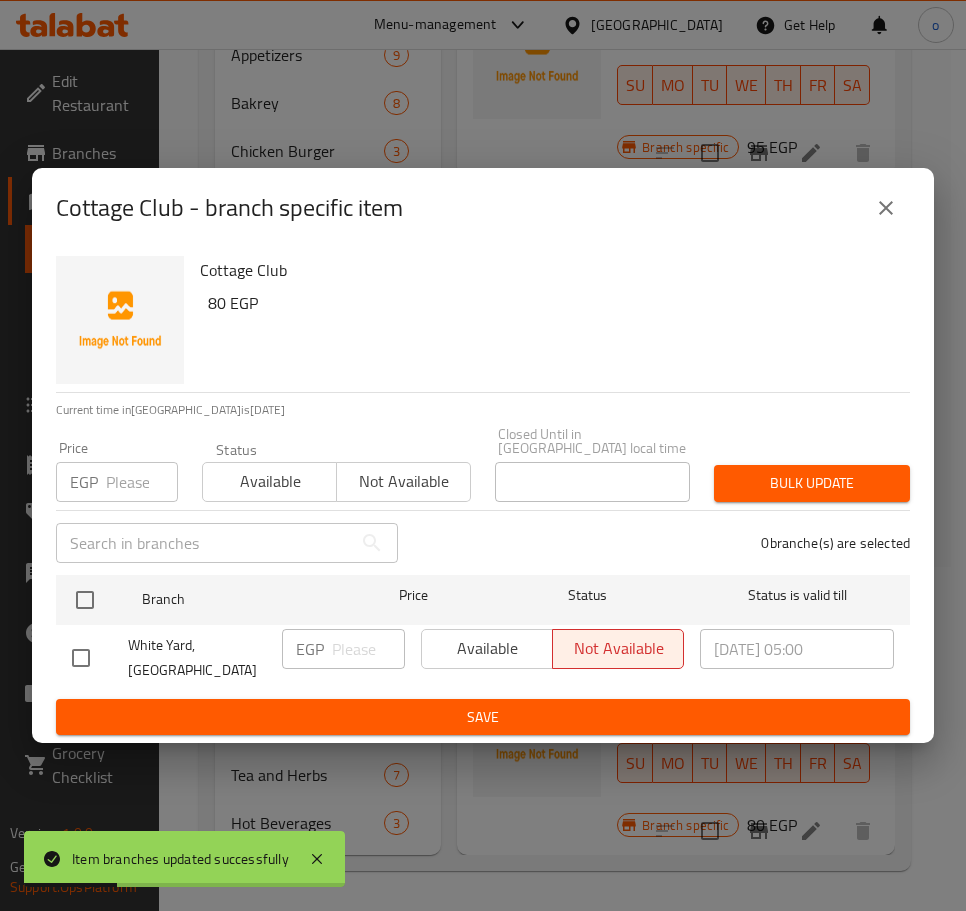 click on "EGP Price" at bounding box center (117, 482) 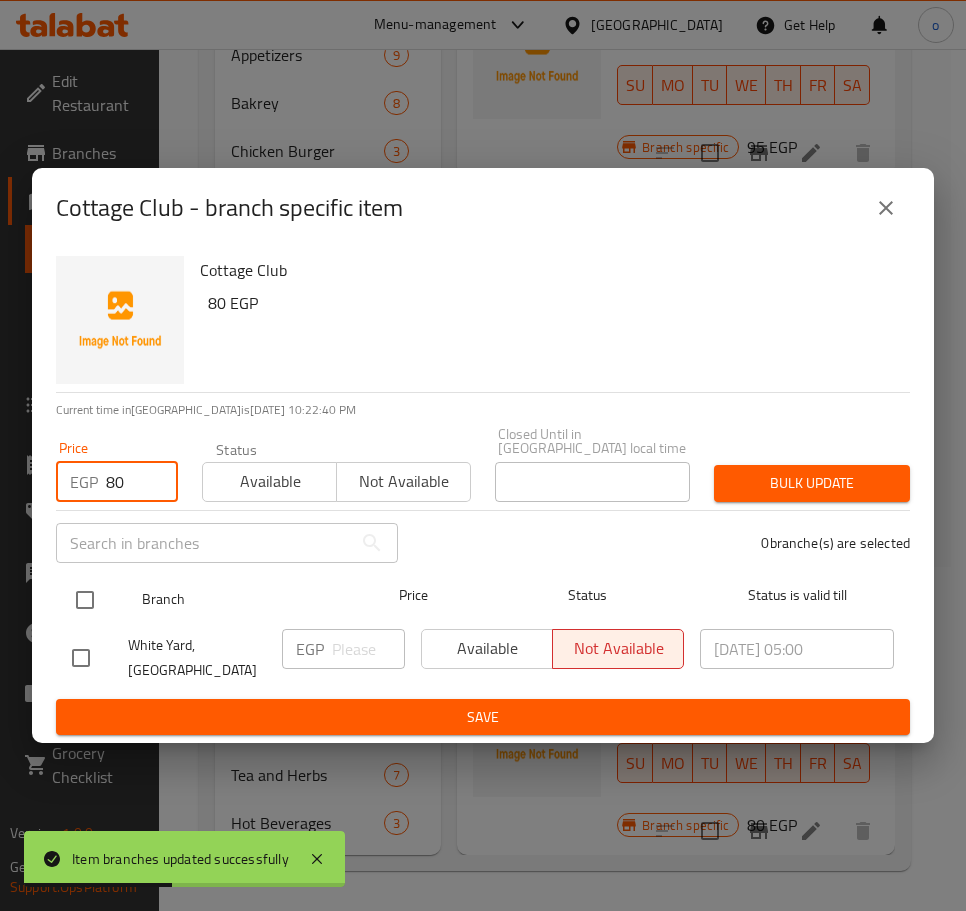 type on "80" 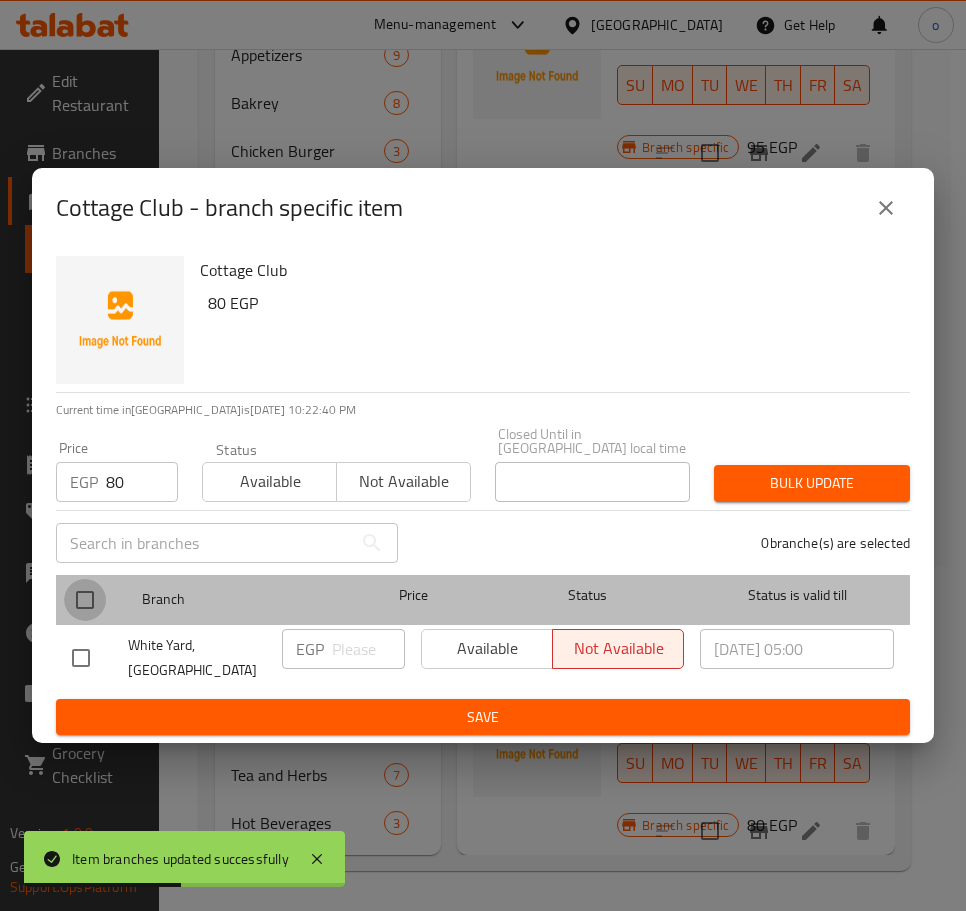 click at bounding box center [85, 600] 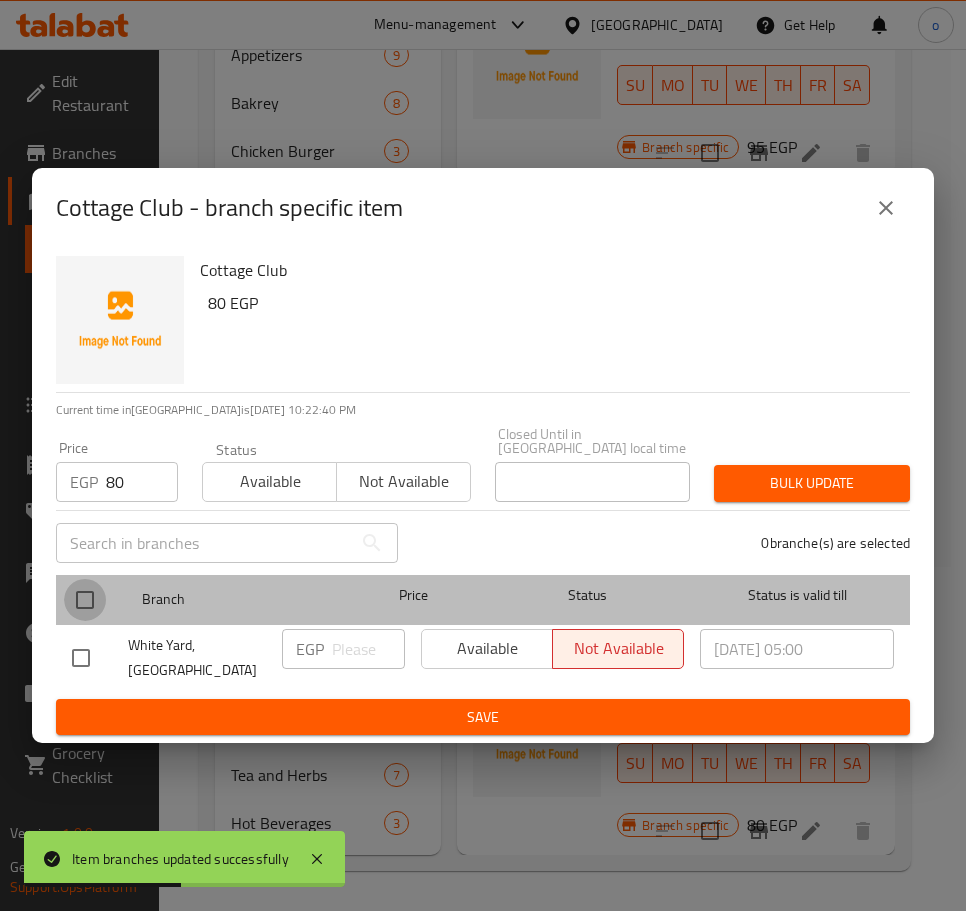 checkbox on "true" 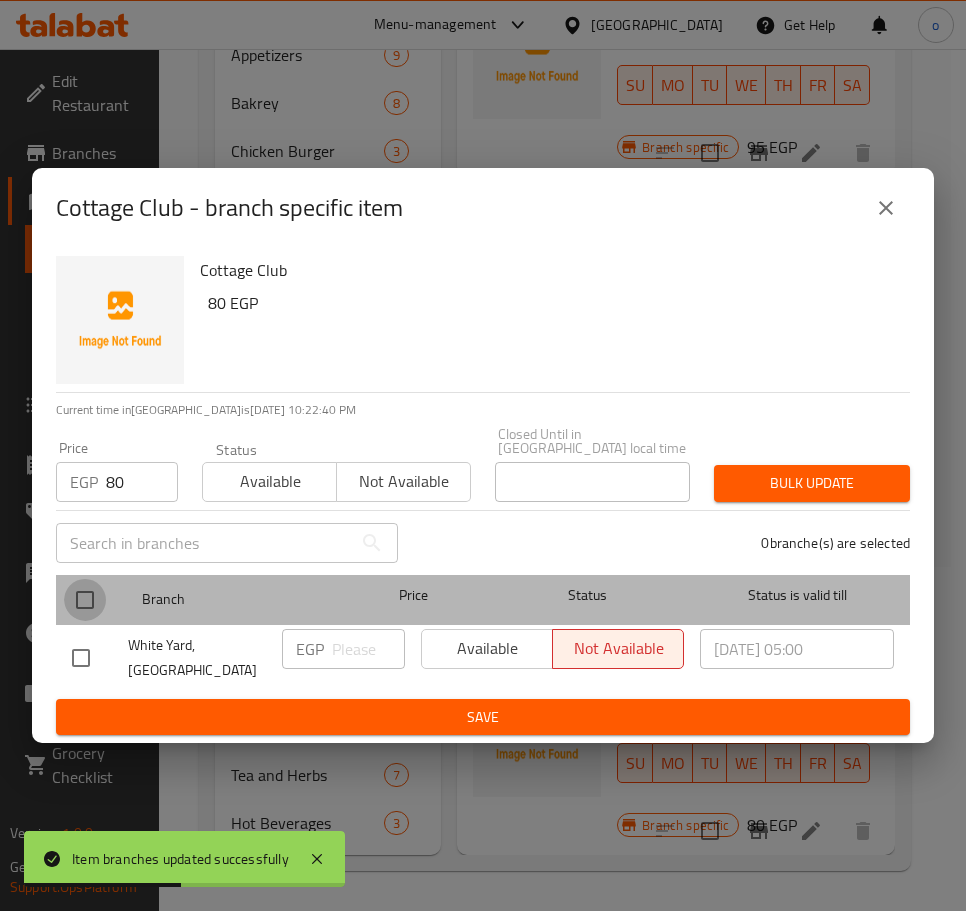 checkbox on "true" 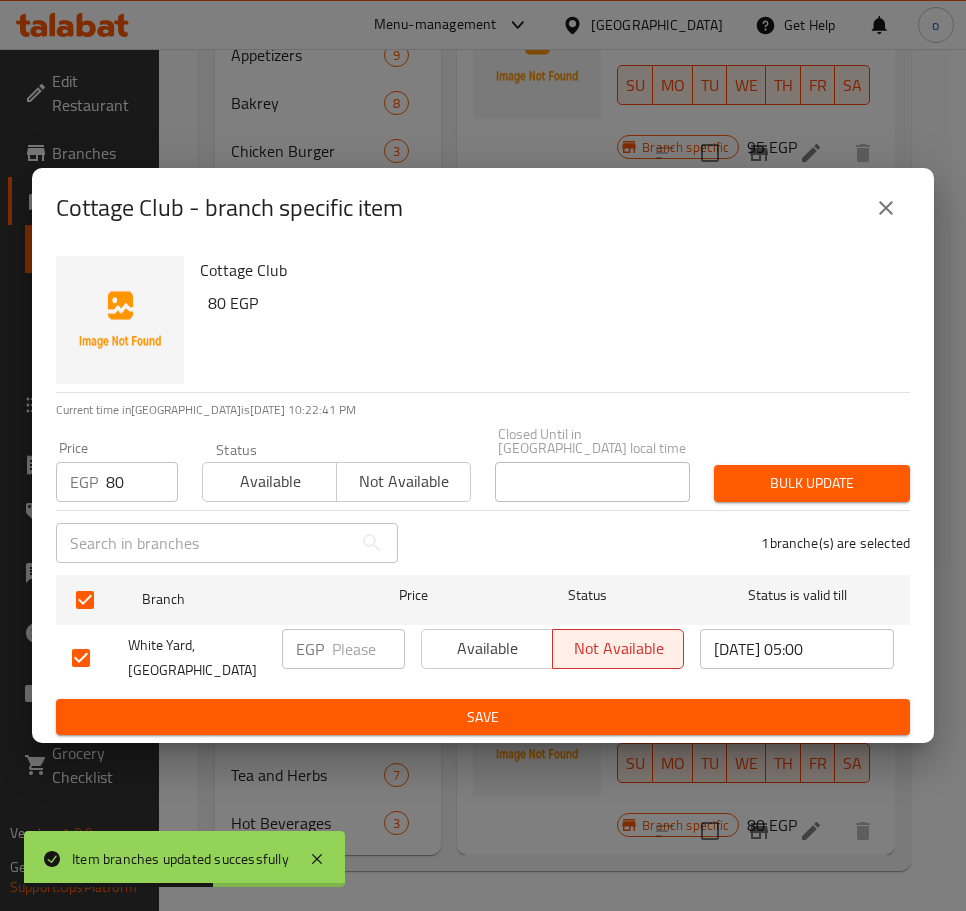 click on "Bulk update" at bounding box center [812, 483] 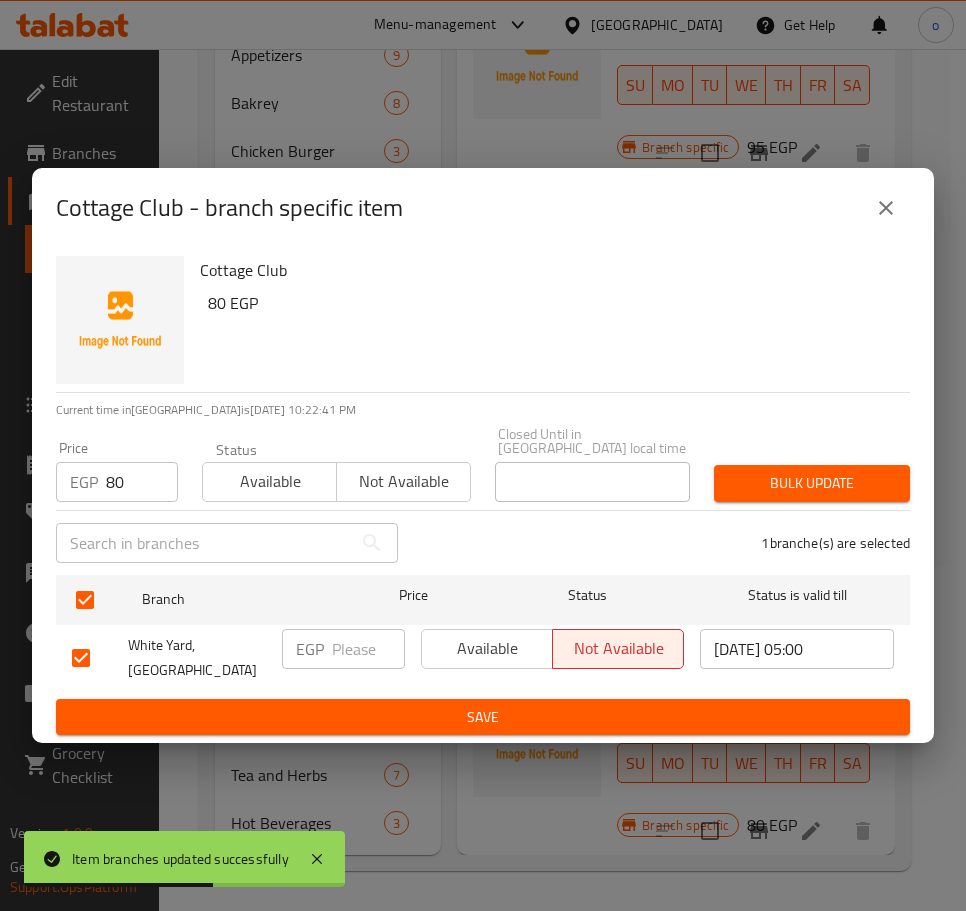 click on "Bulk update" at bounding box center [812, 483] 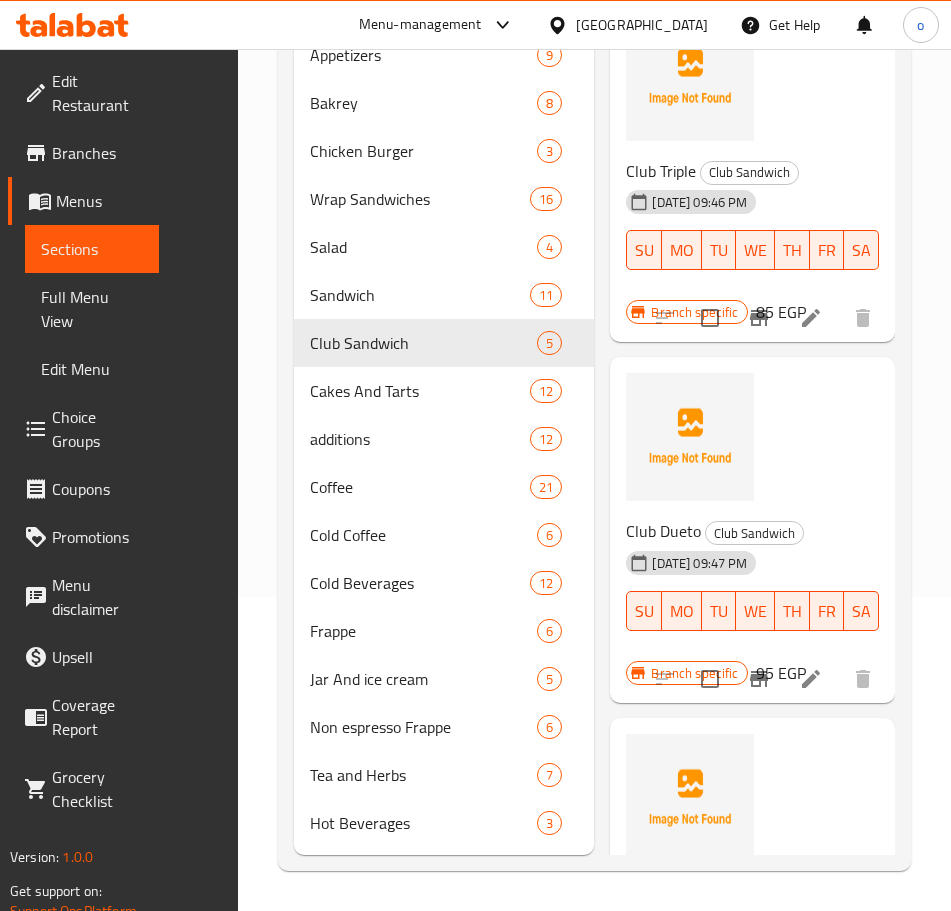 scroll, scrollTop: 0, scrollLeft: 0, axis: both 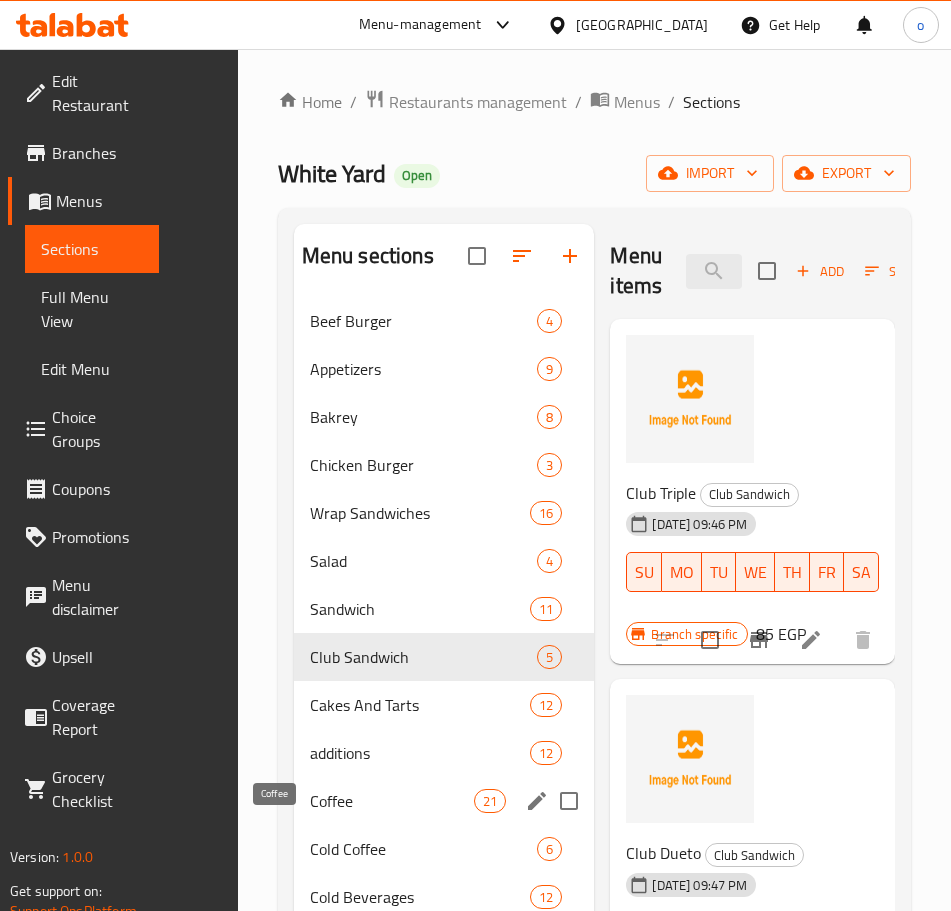 click on "Coffee" at bounding box center [392, 801] 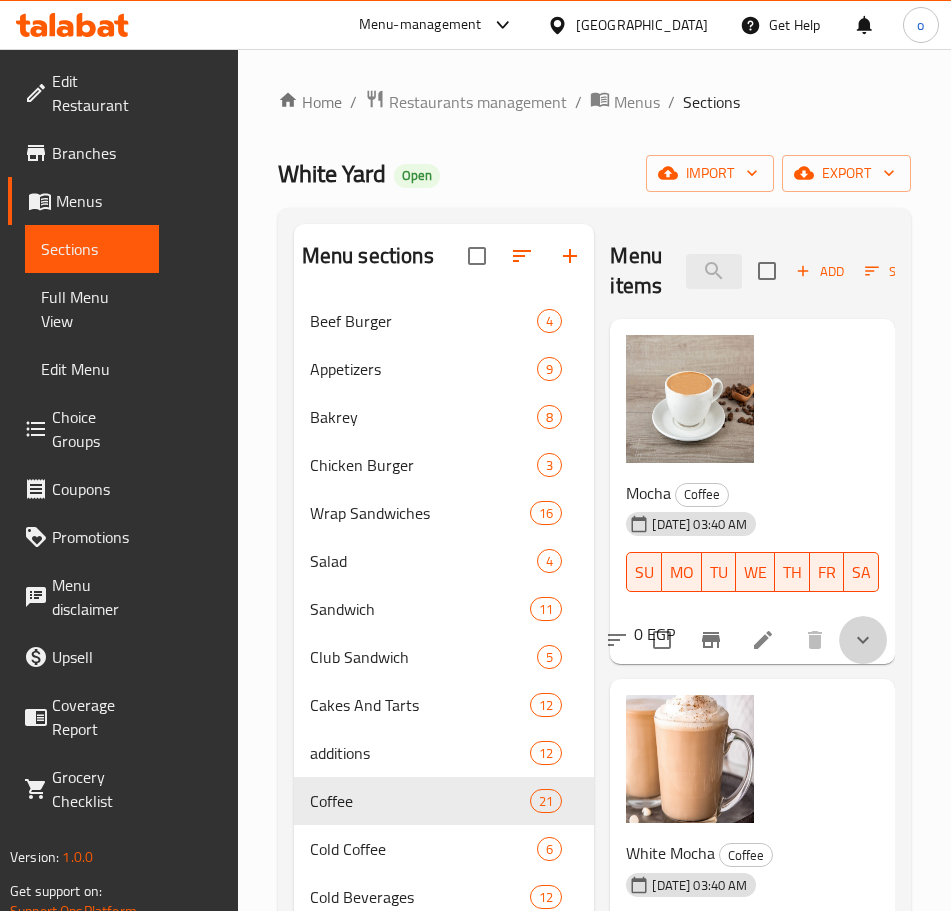 click at bounding box center [863, 640] 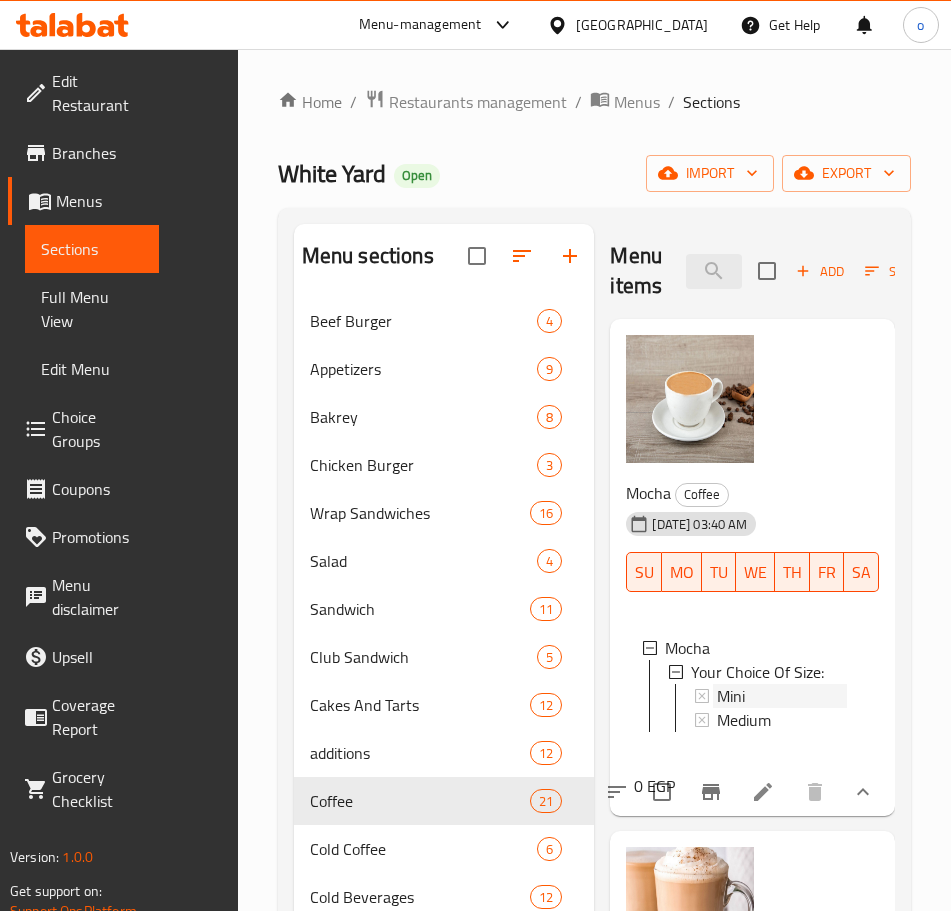 click on "Mini" at bounding box center [782, 696] 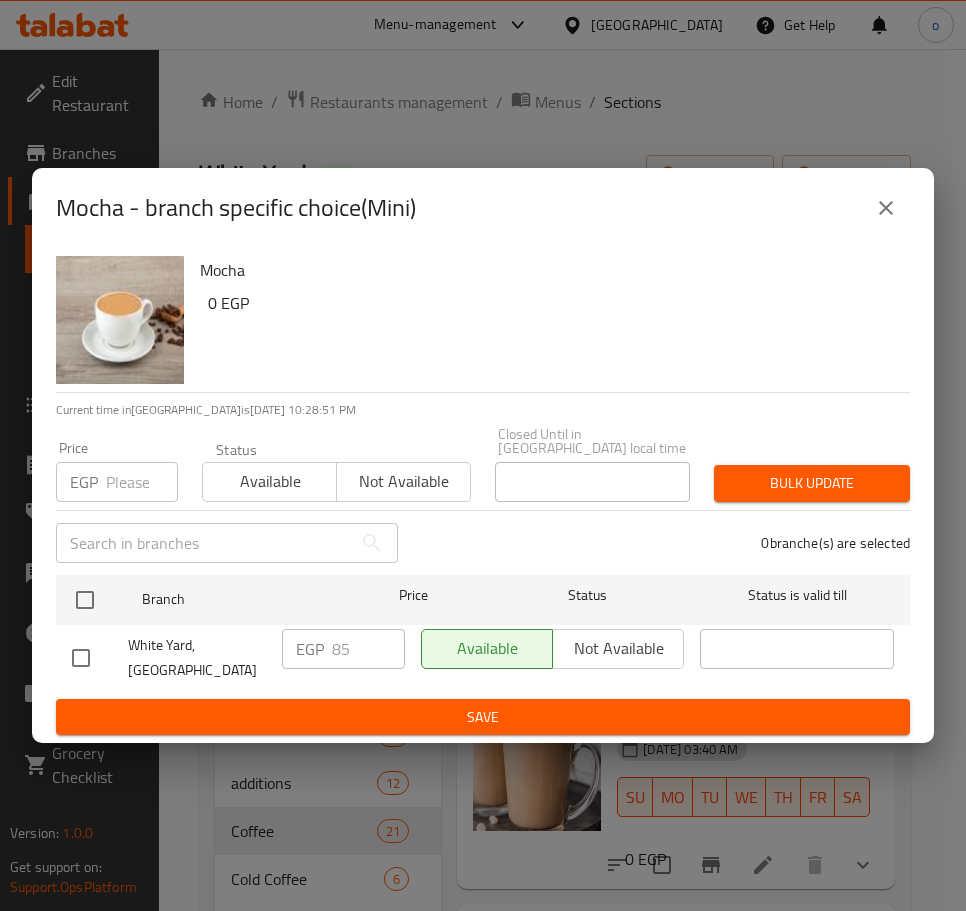 click 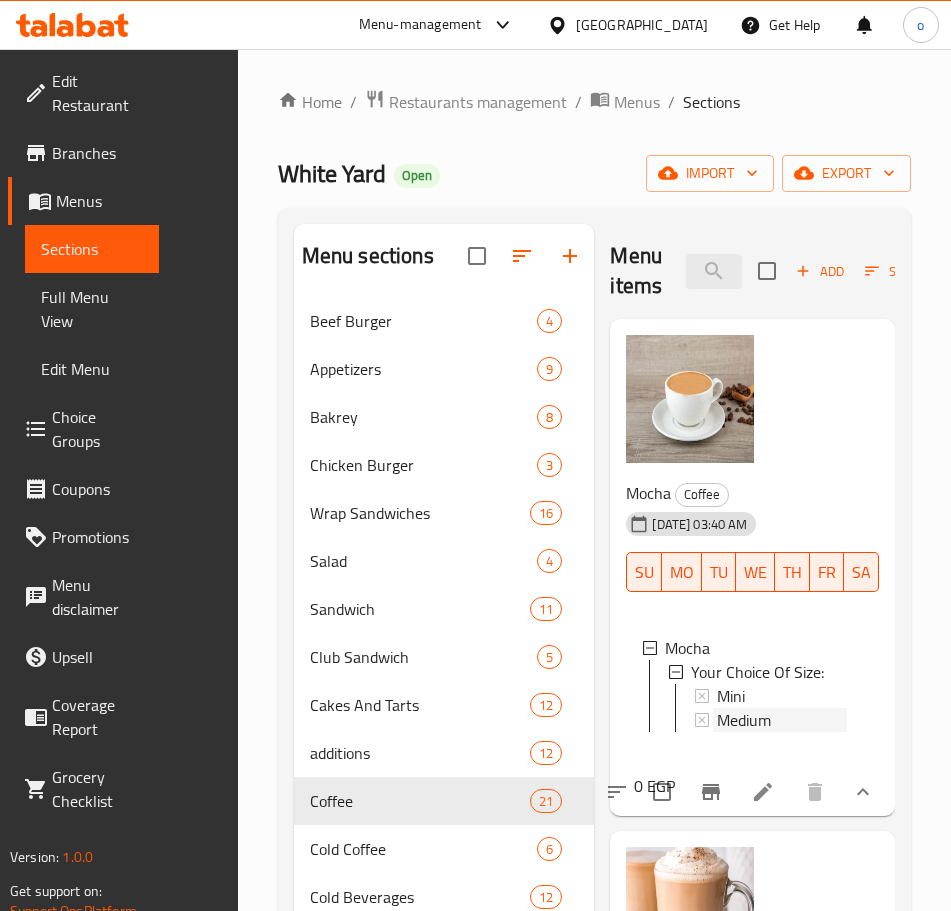 click on "Medium" at bounding box center [744, 720] 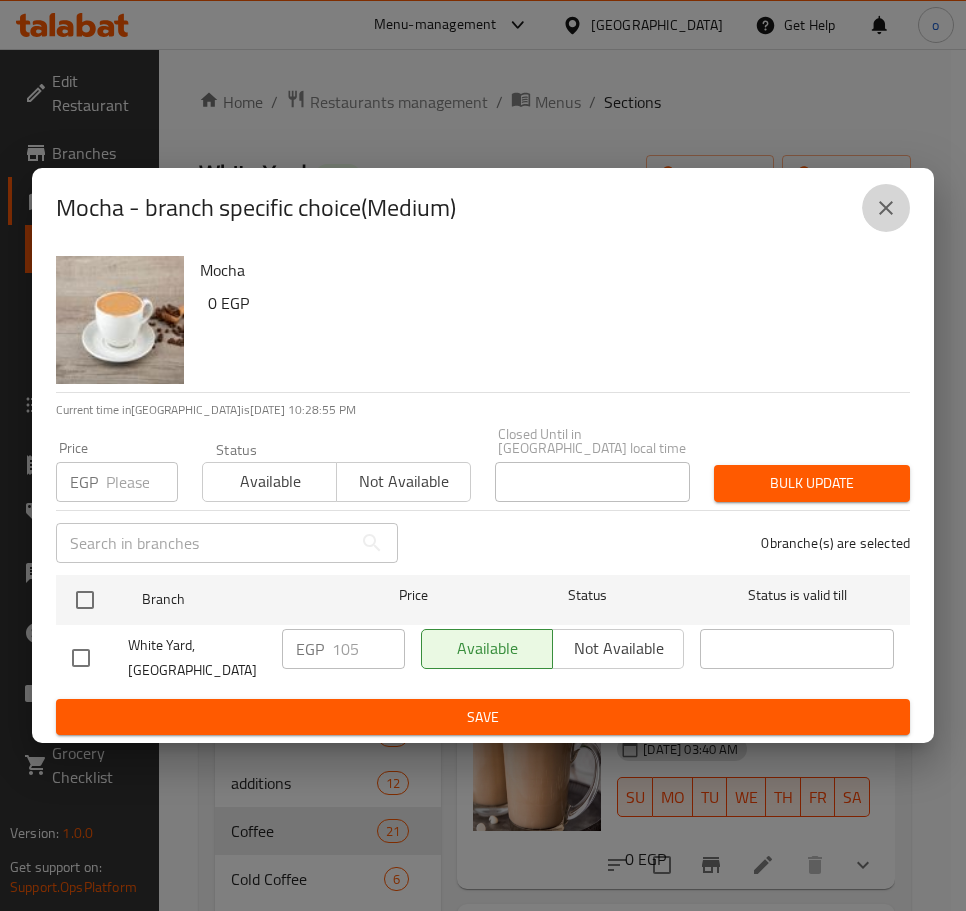 click 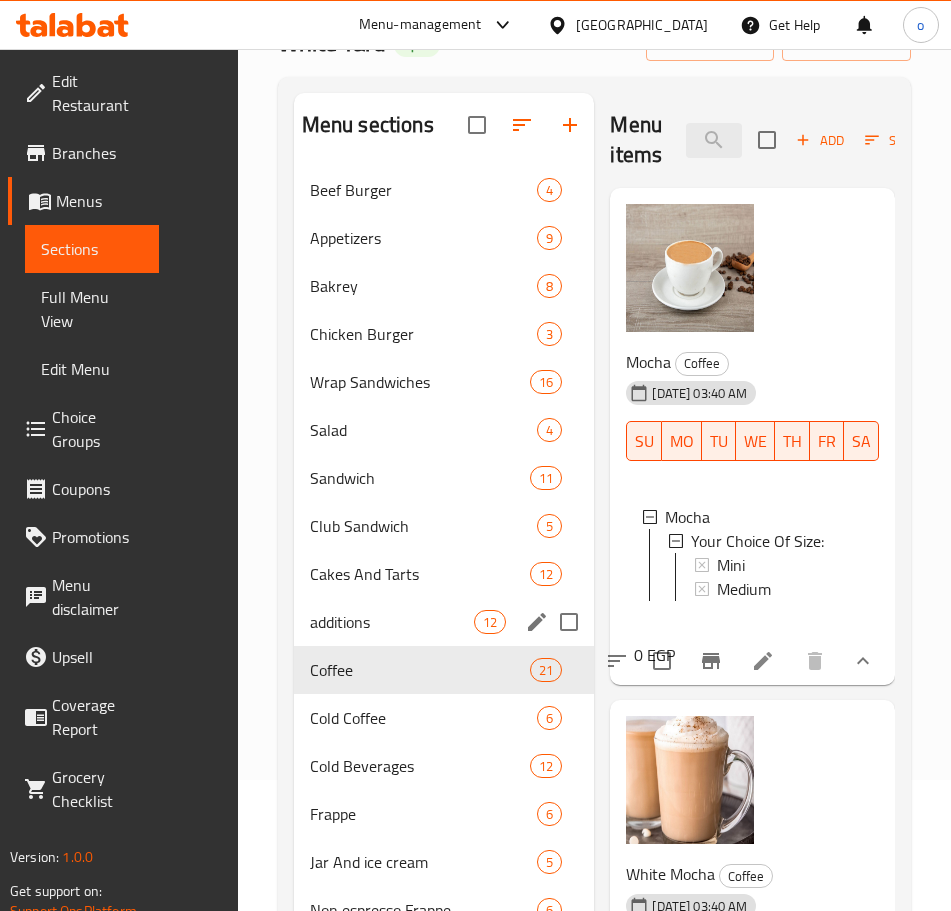 scroll, scrollTop: 200, scrollLeft: 0, axis: vertical 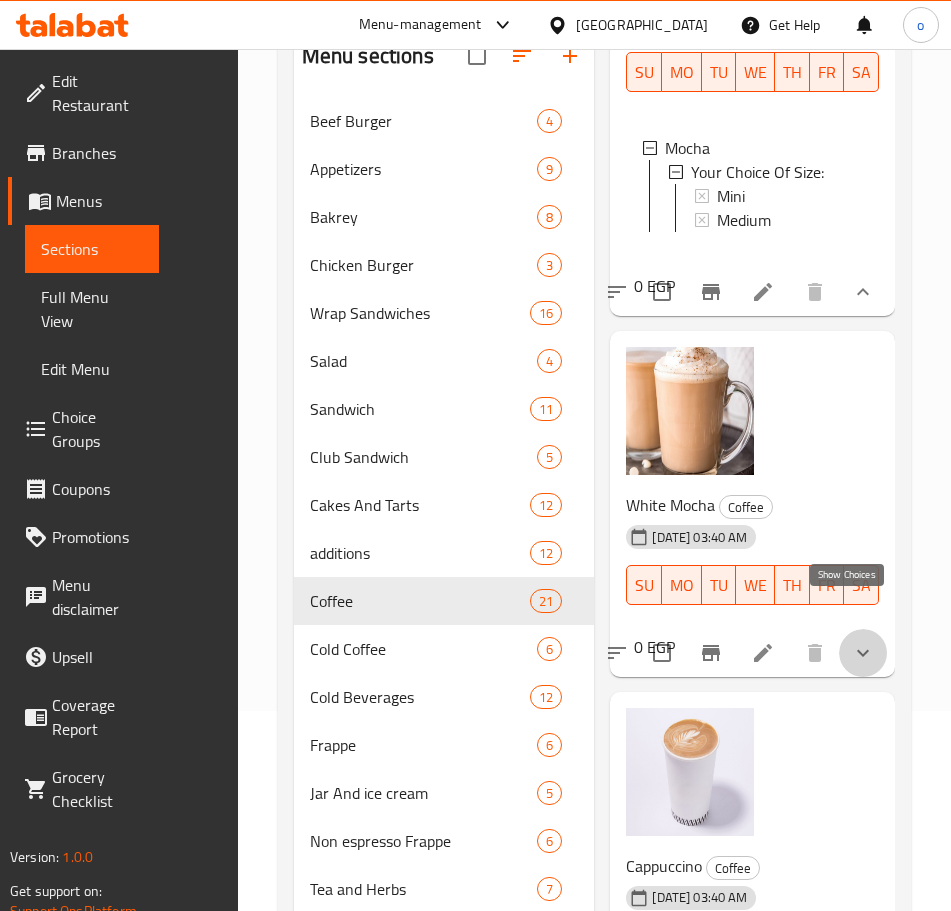 click 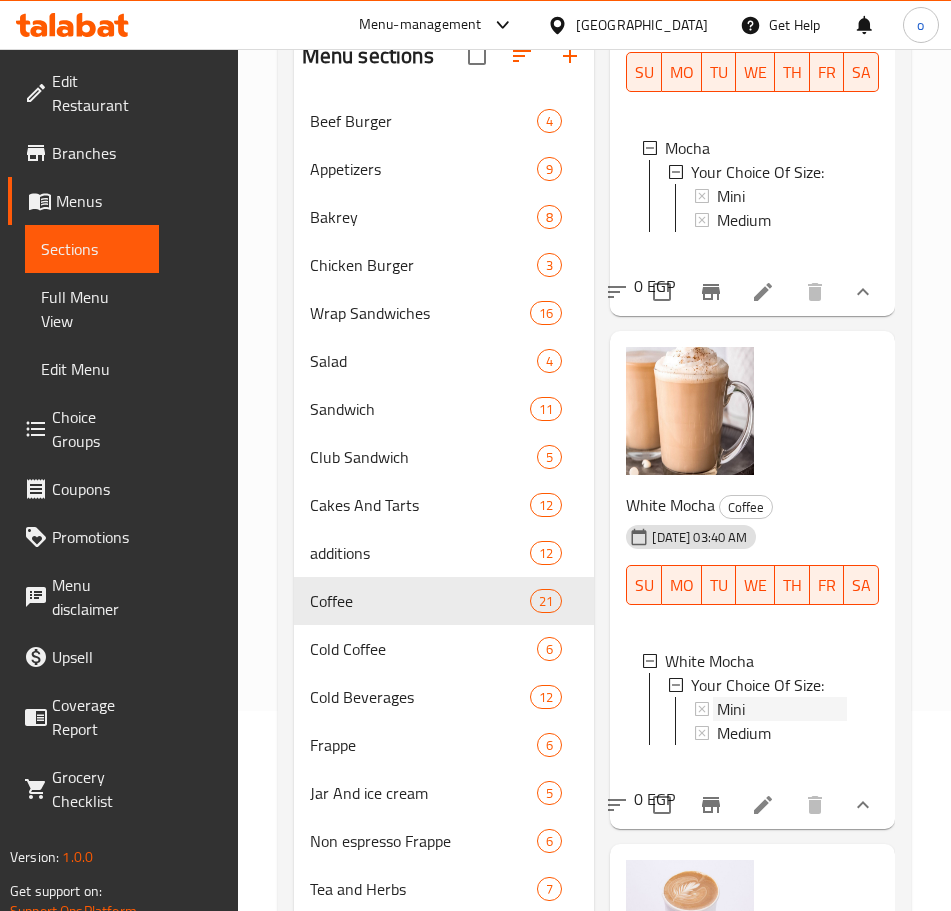 click on "Mini" at bounding box center (782, 709) 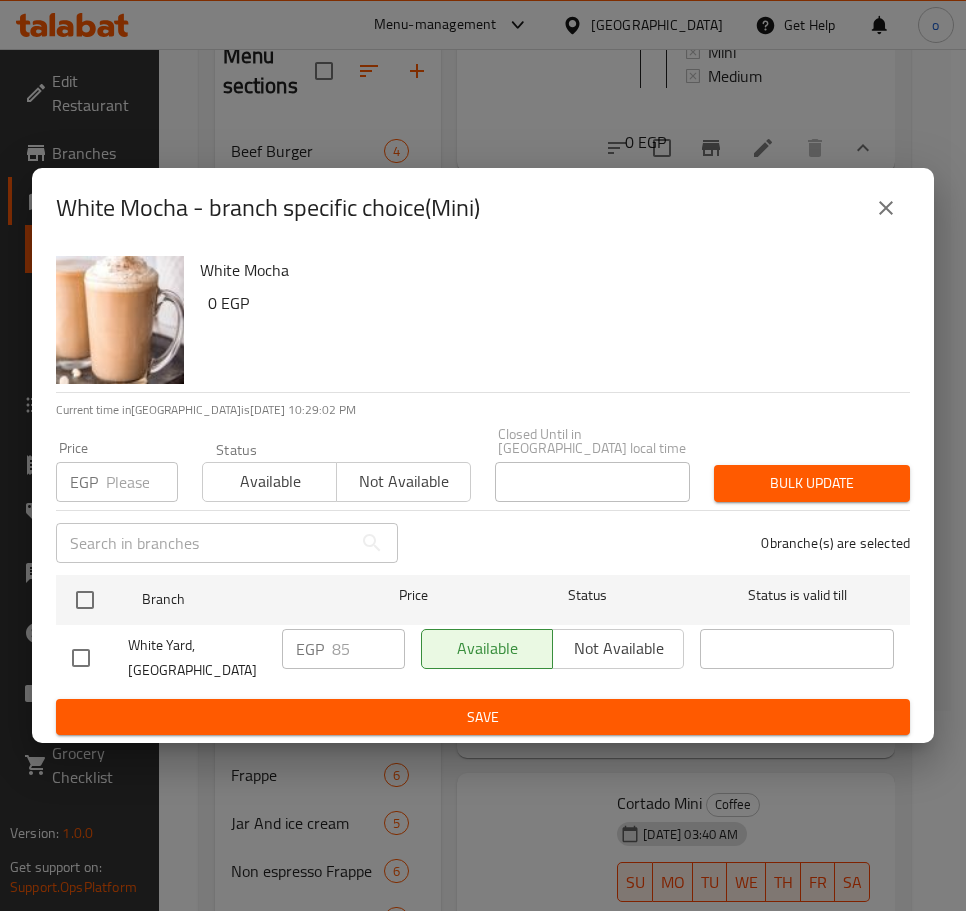 click at bounding box center [886, 208] 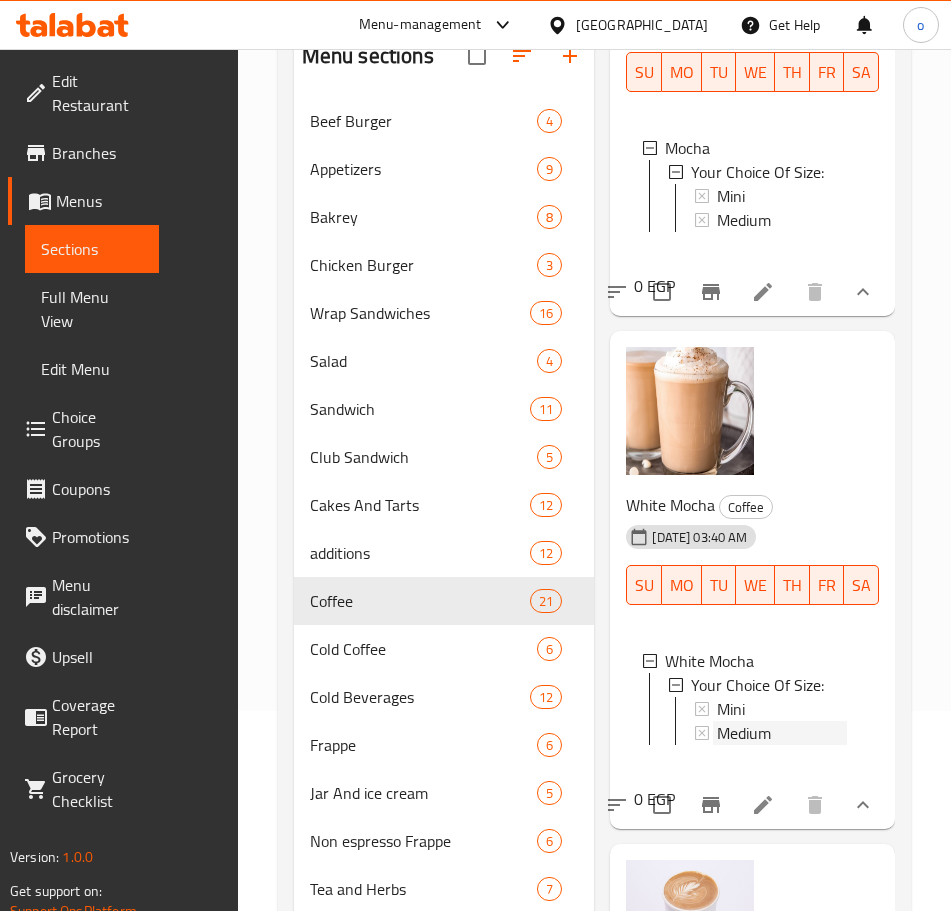 click on "Medium" at bounding box center [744, 733] 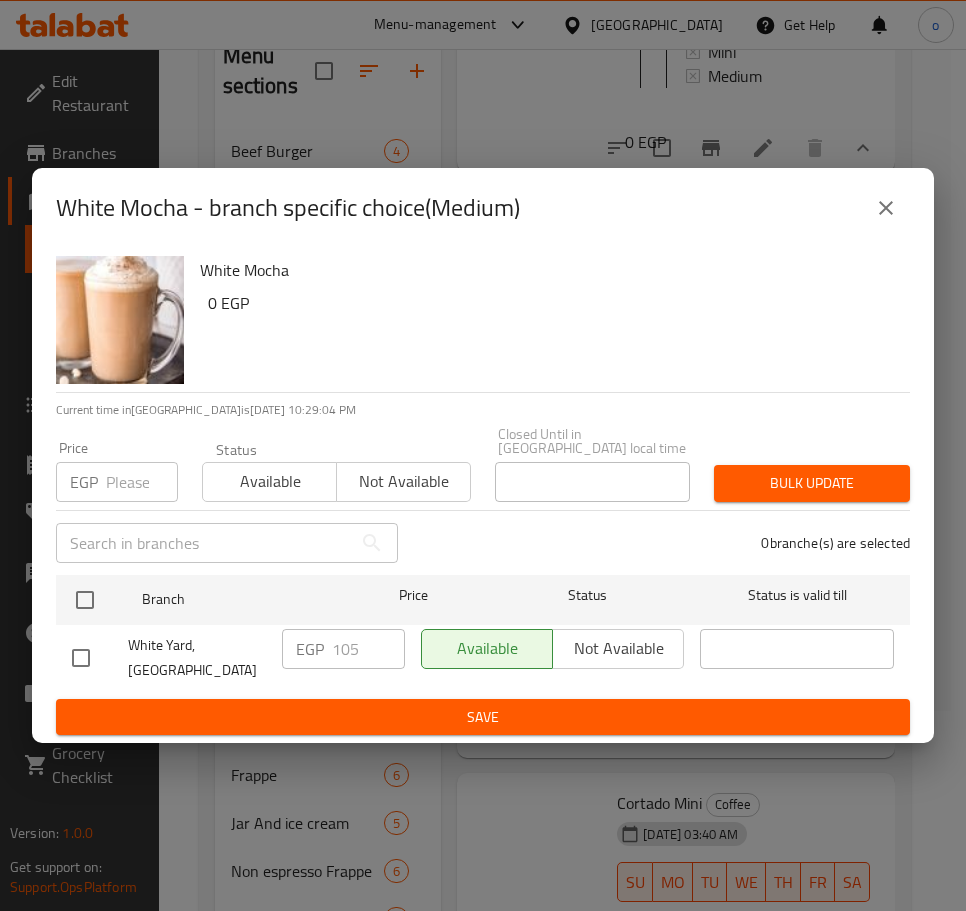 drag, startPoint x: 894, startPoint y: 227, endPoint x: 884, endPoint y: 243, distance: 18.867962 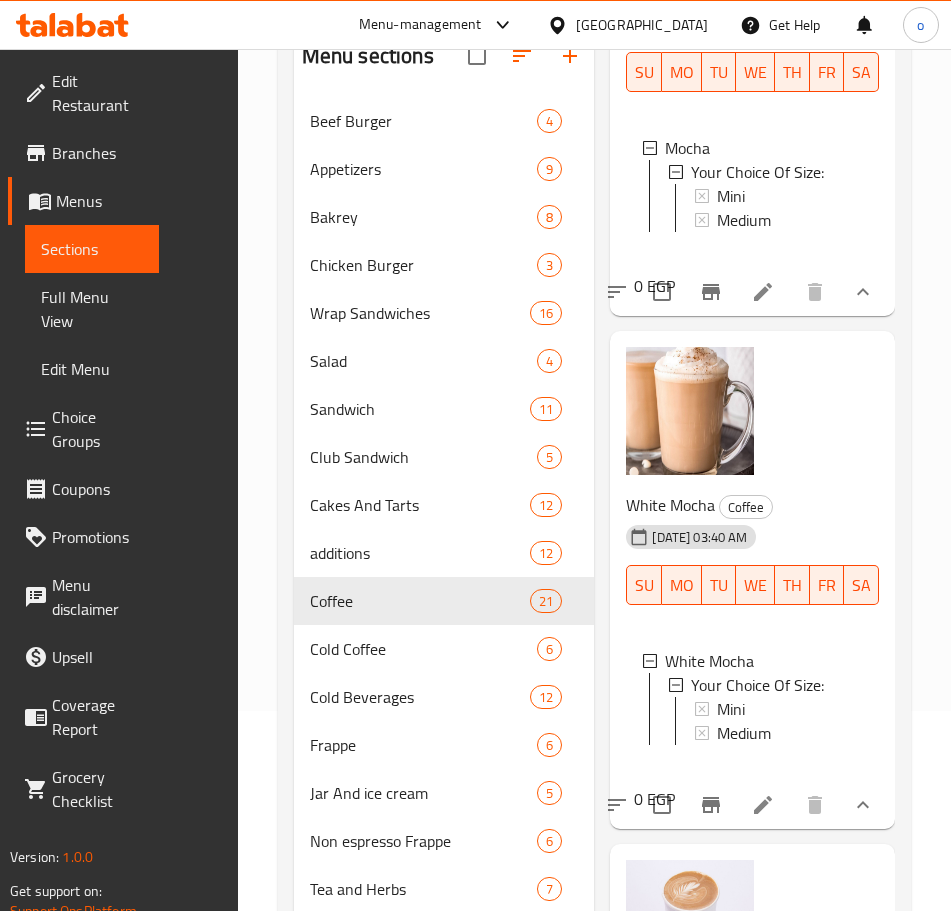 scroll, scrollTop: 3, scrollLeft: 0, axis: vertical 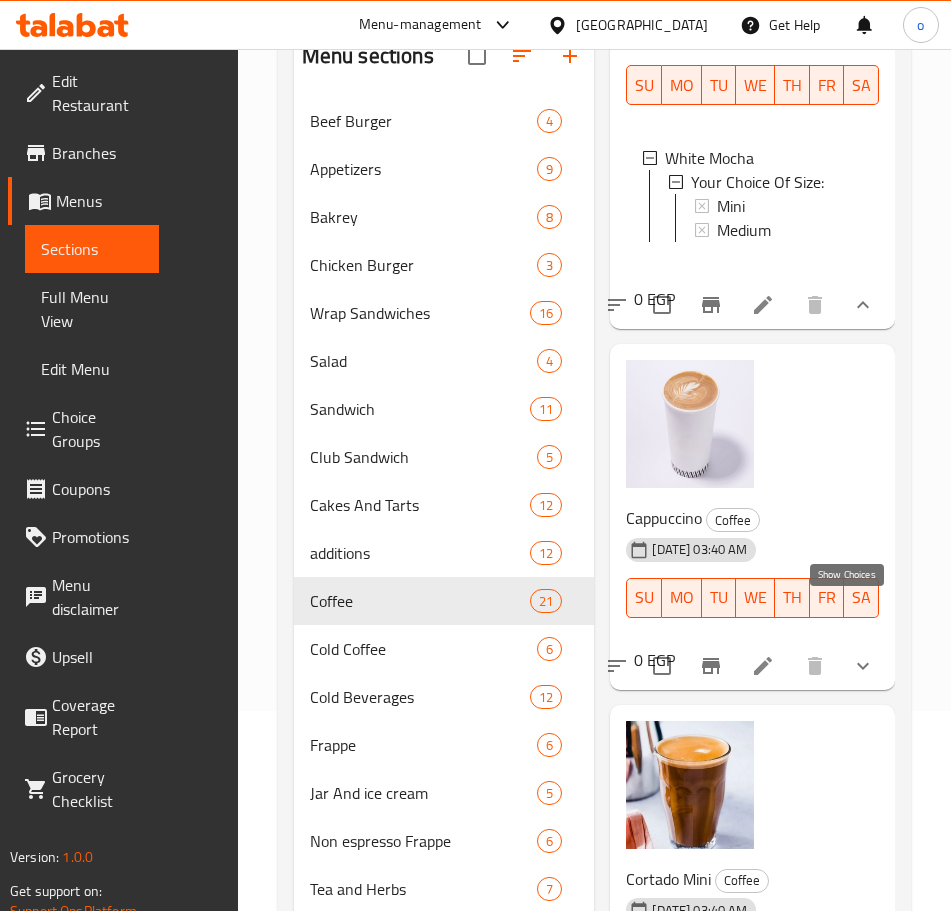 click 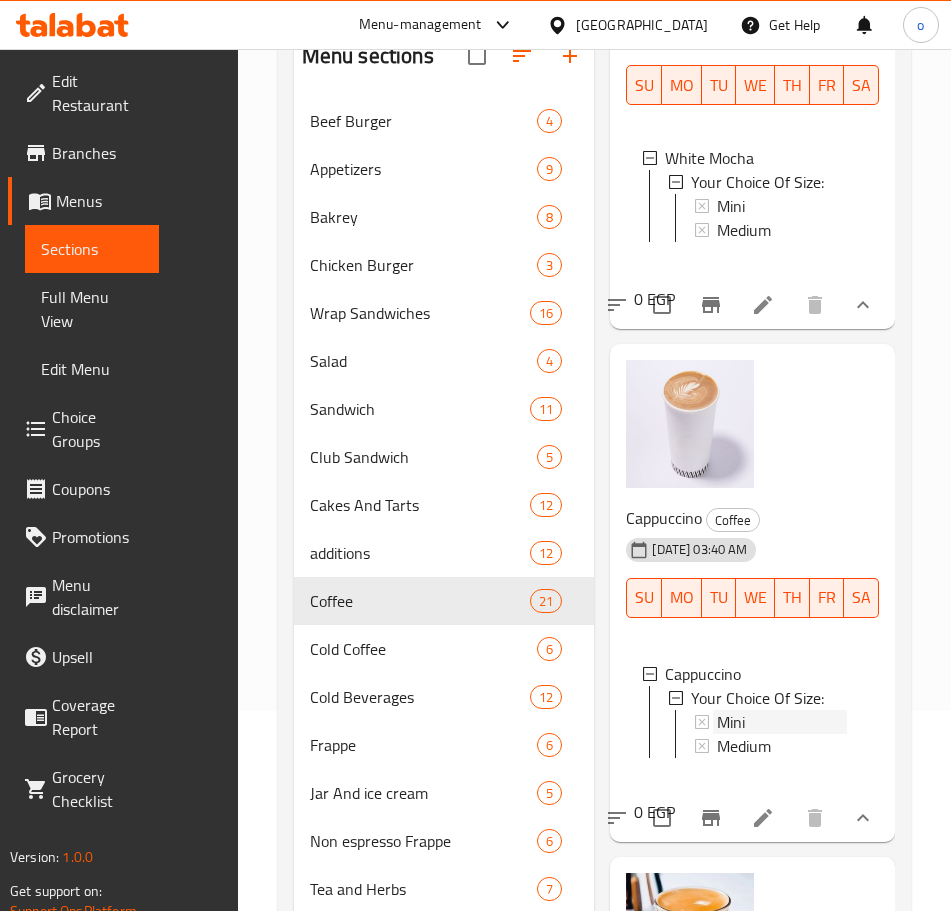 click on "Mini" at bounding box center [782, 722] 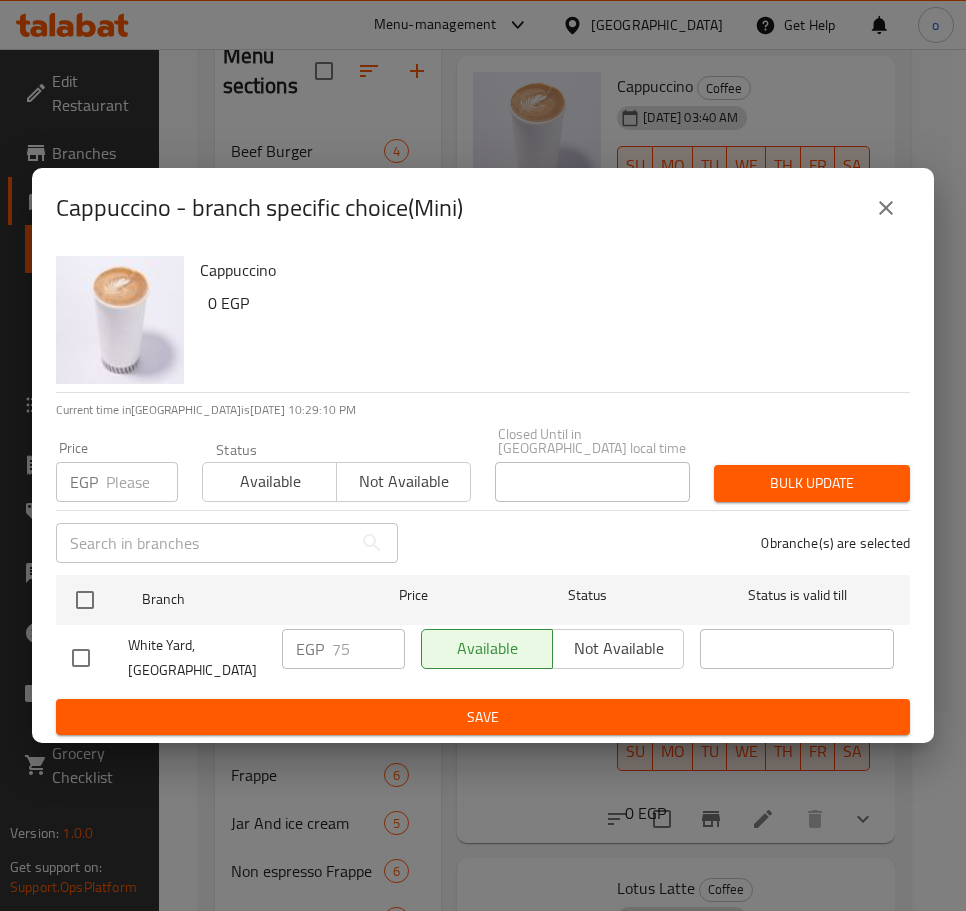 click on "Cappuccino - branch specific choice(Mini)" at bounding box center [483, 208] 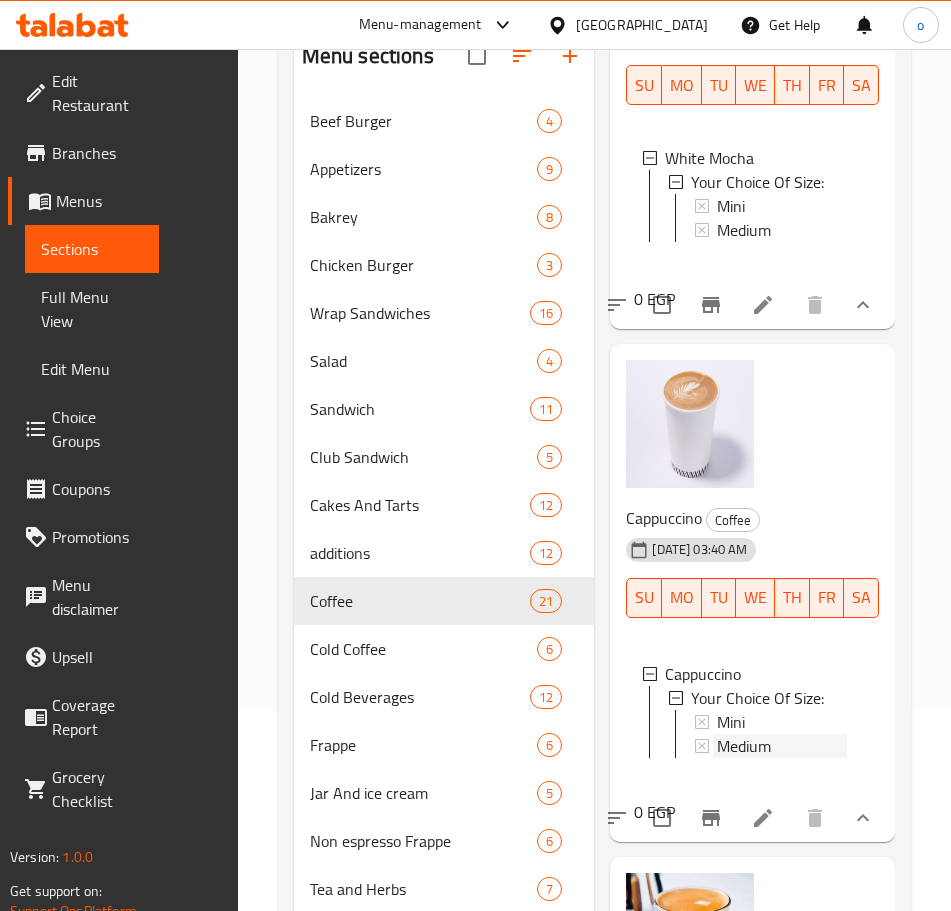click on "Medium" at bounding box center (782, 746) 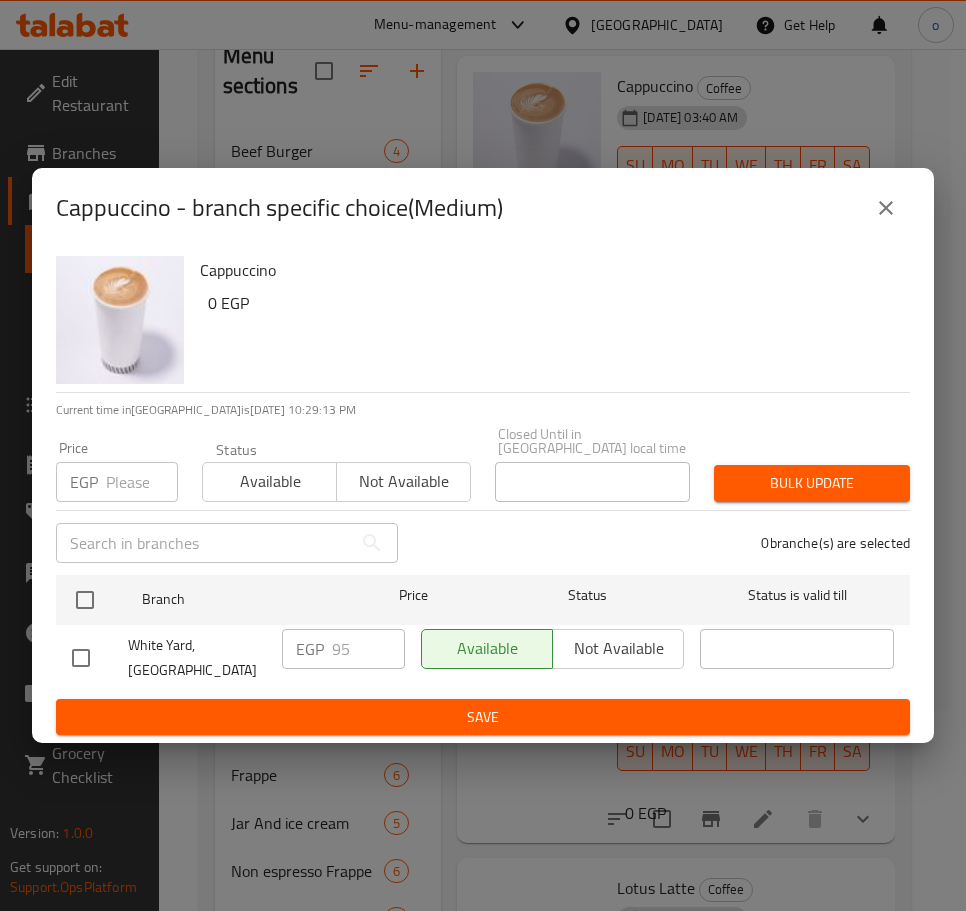 click 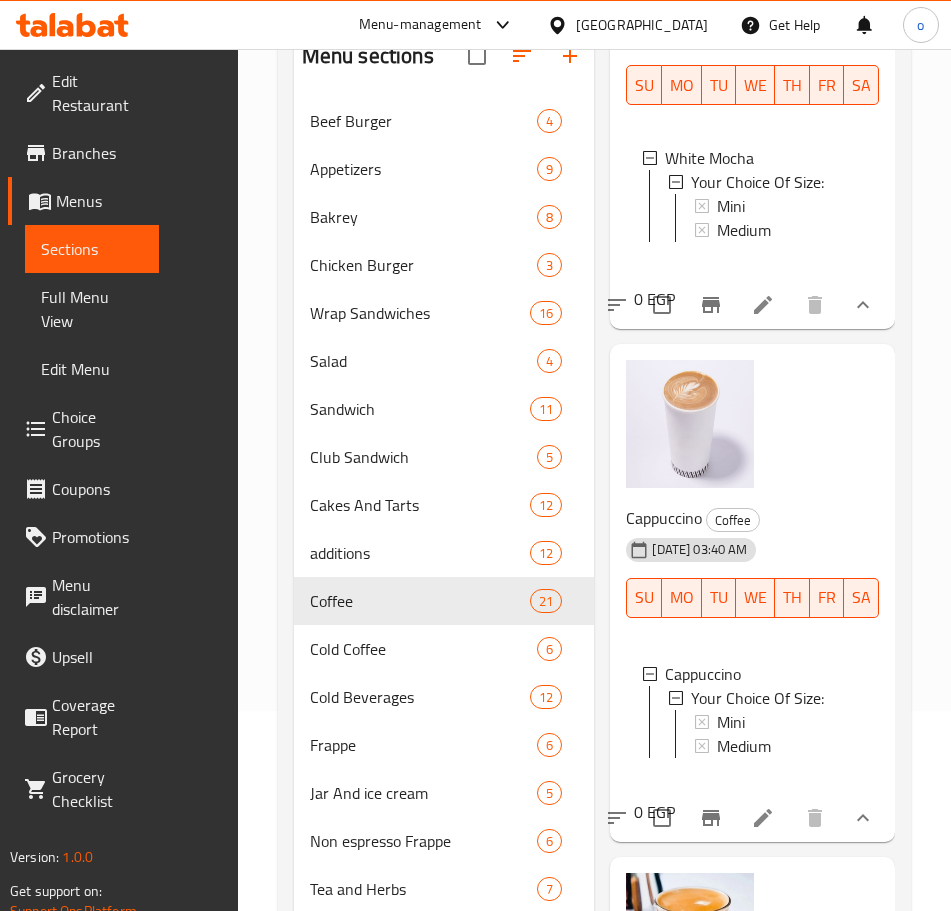 scroll, scrollTop: 3, scrollLeft: 0, axis: vertical 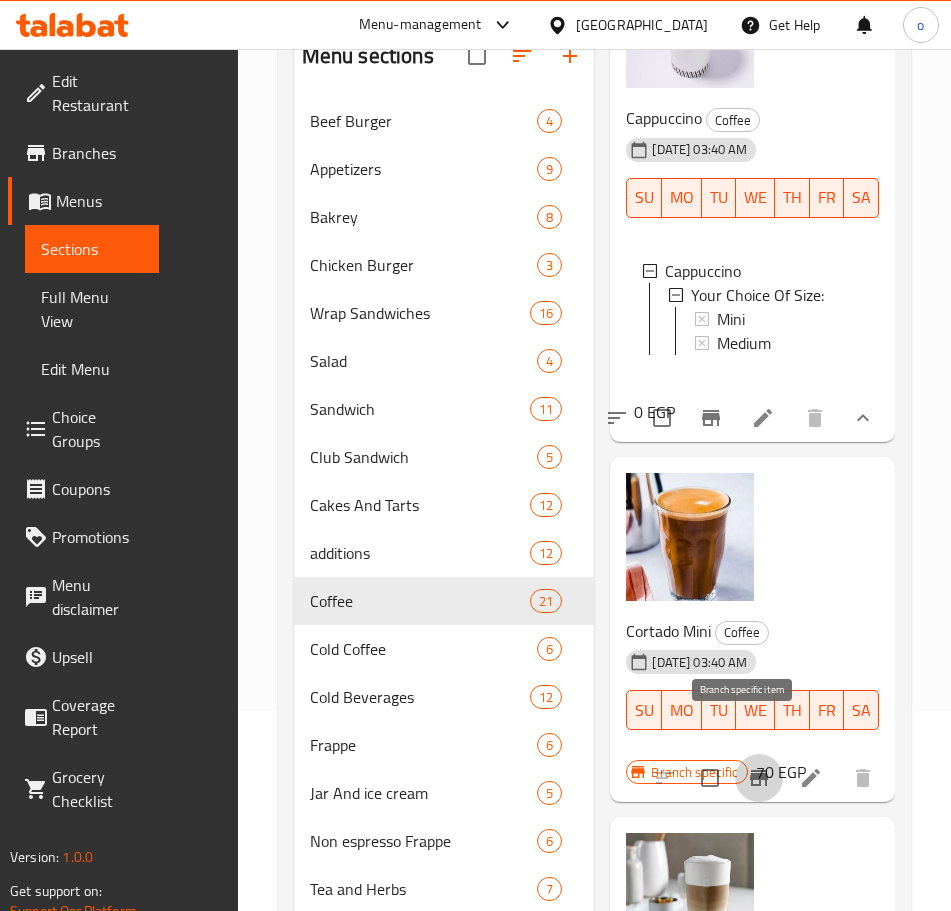 click at bounding box center (759, 778) 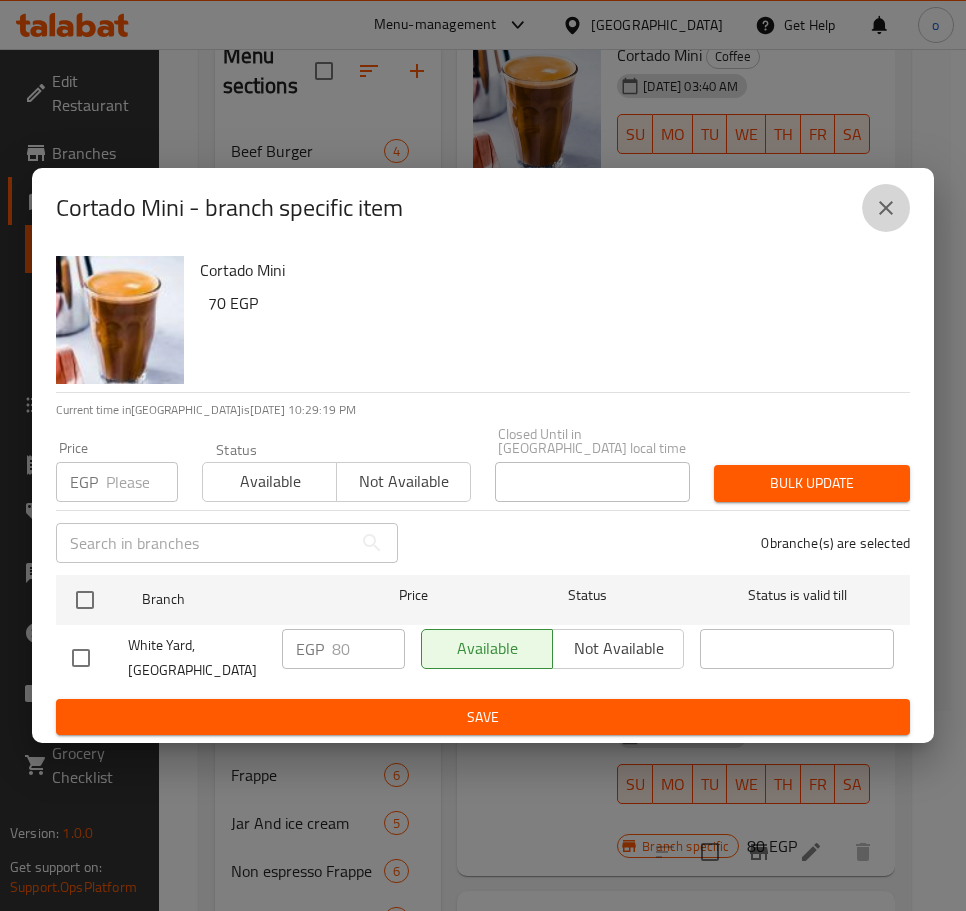 click 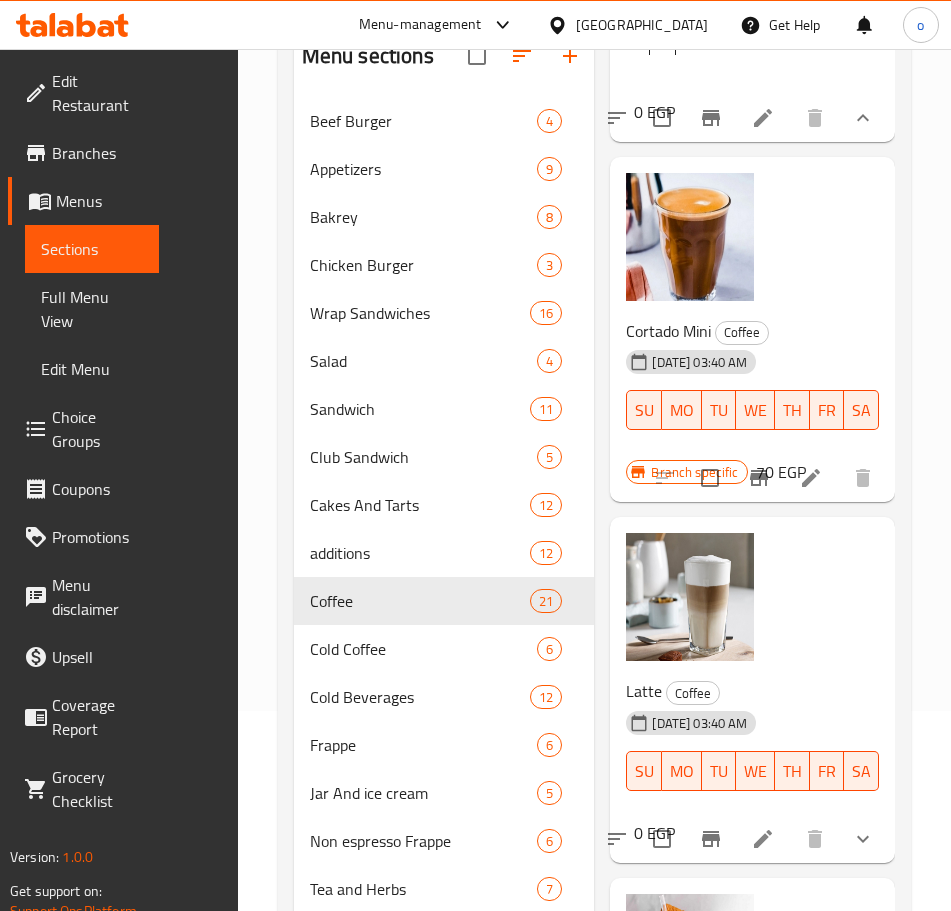 click at bounding box center (863, 839) 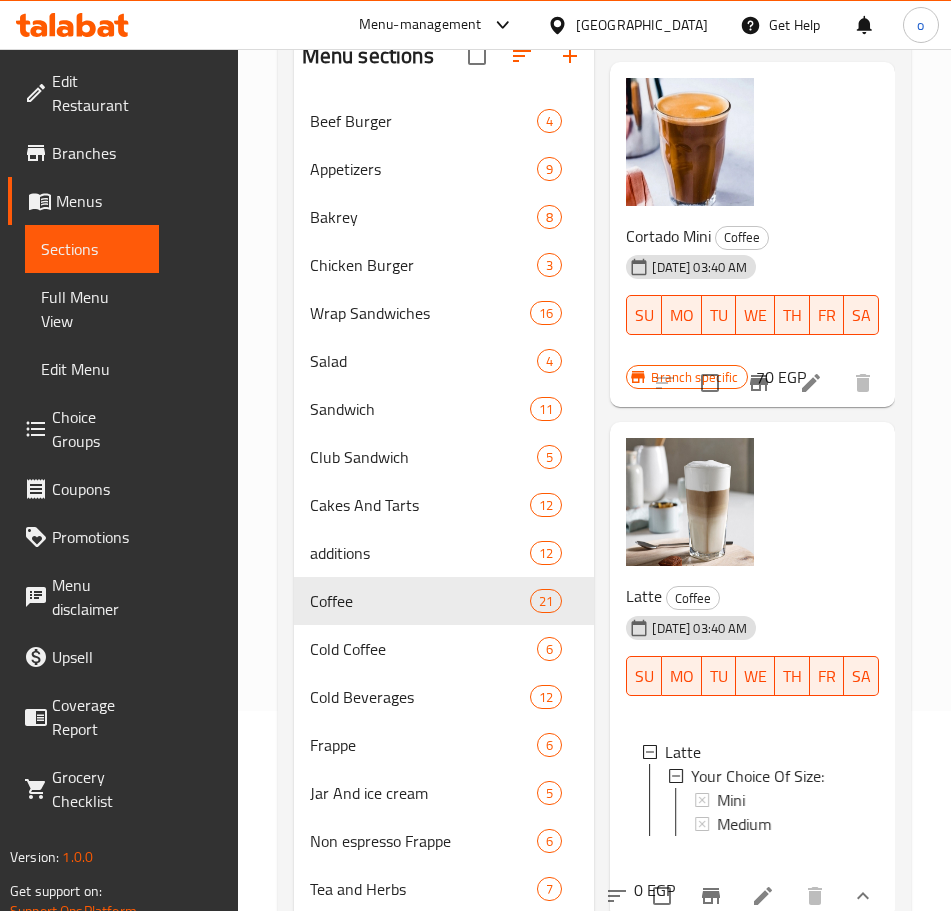 scroll, scrollTop: 1700, scrollLeft: 0, axis: vertical 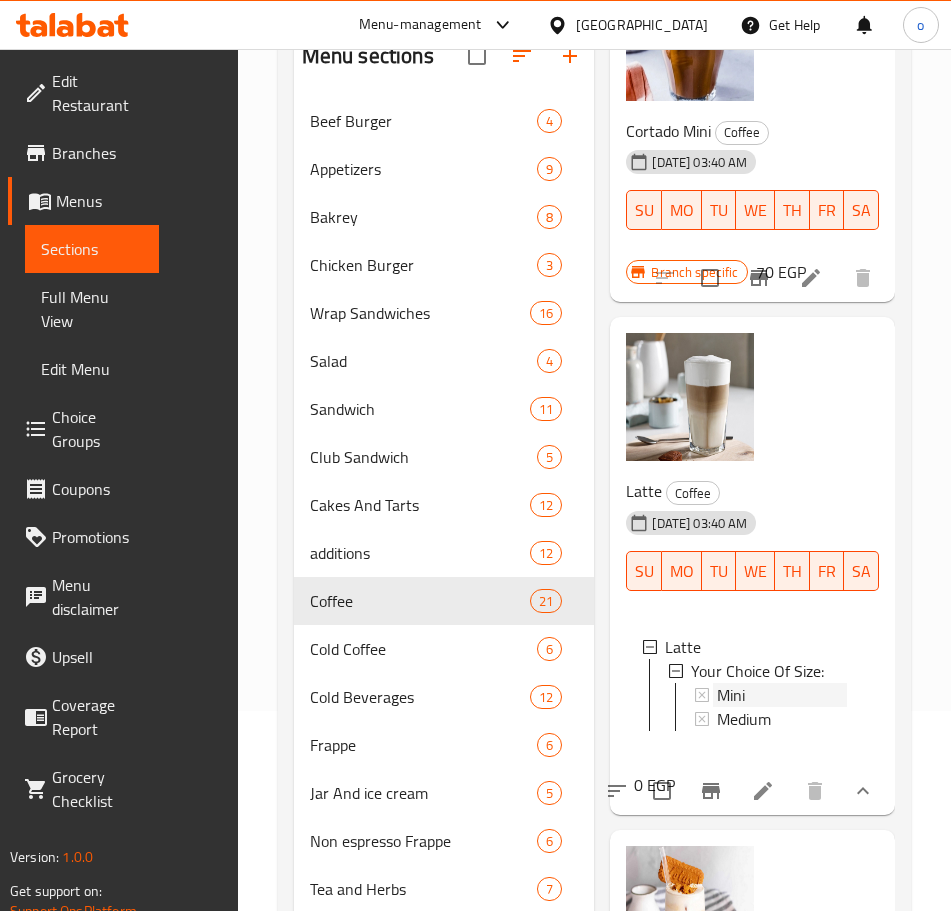 click on "Mini" at bounding box center [731, 695] 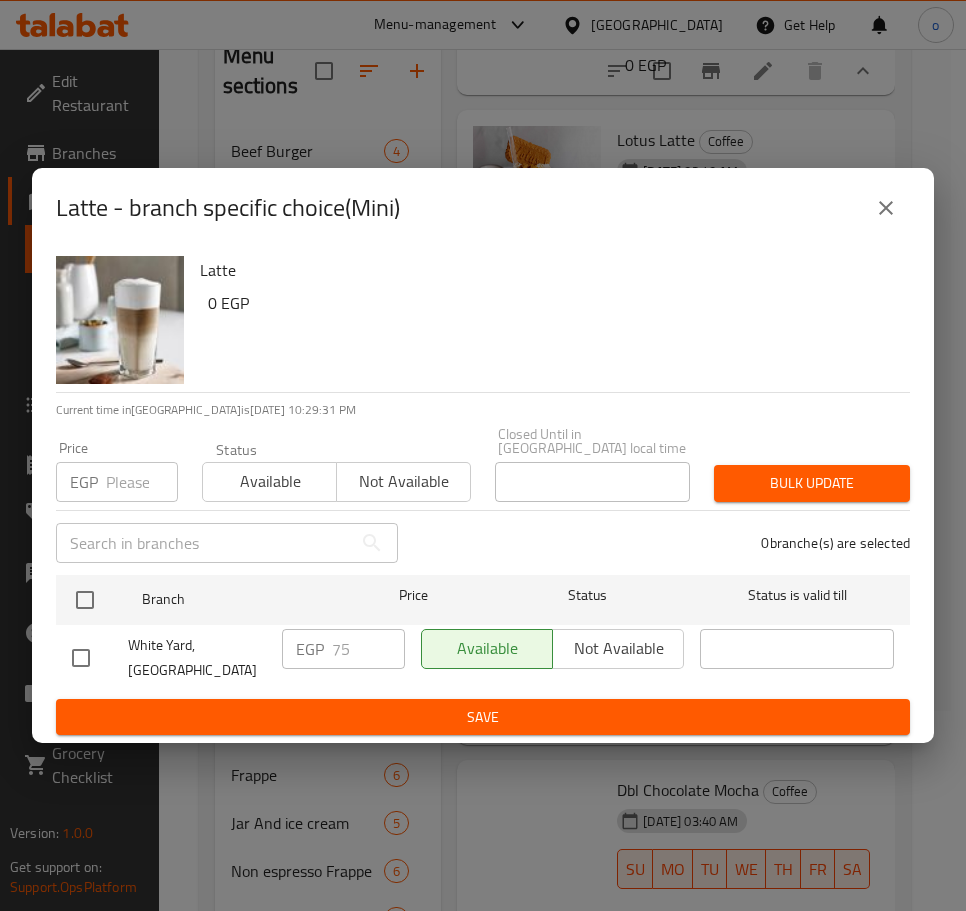 click 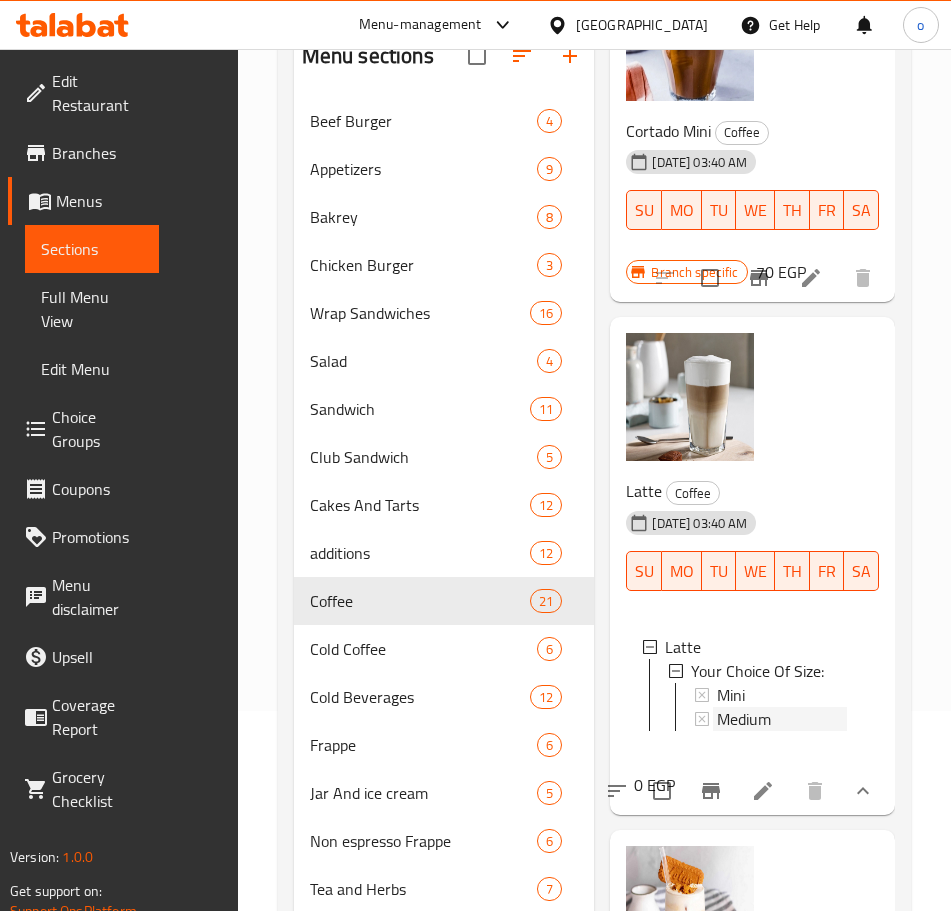 click on "Medium" at bounding box center [782, 719] 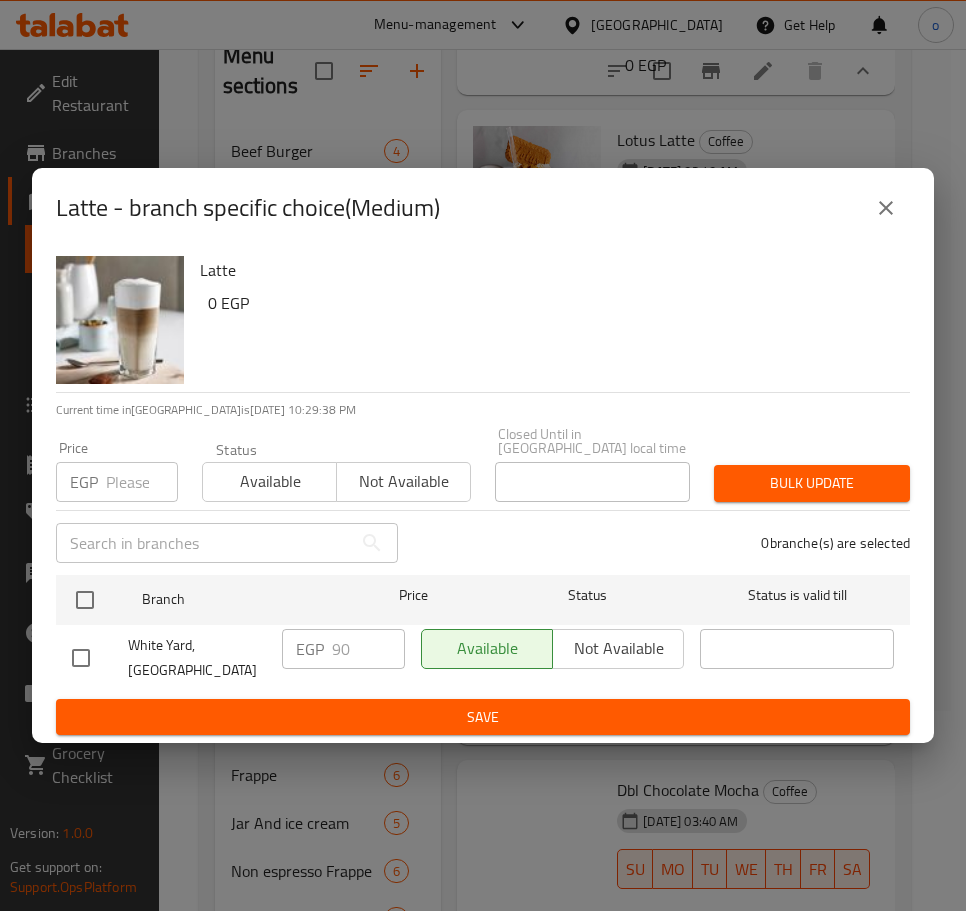 click at bounding box center [886, 208] 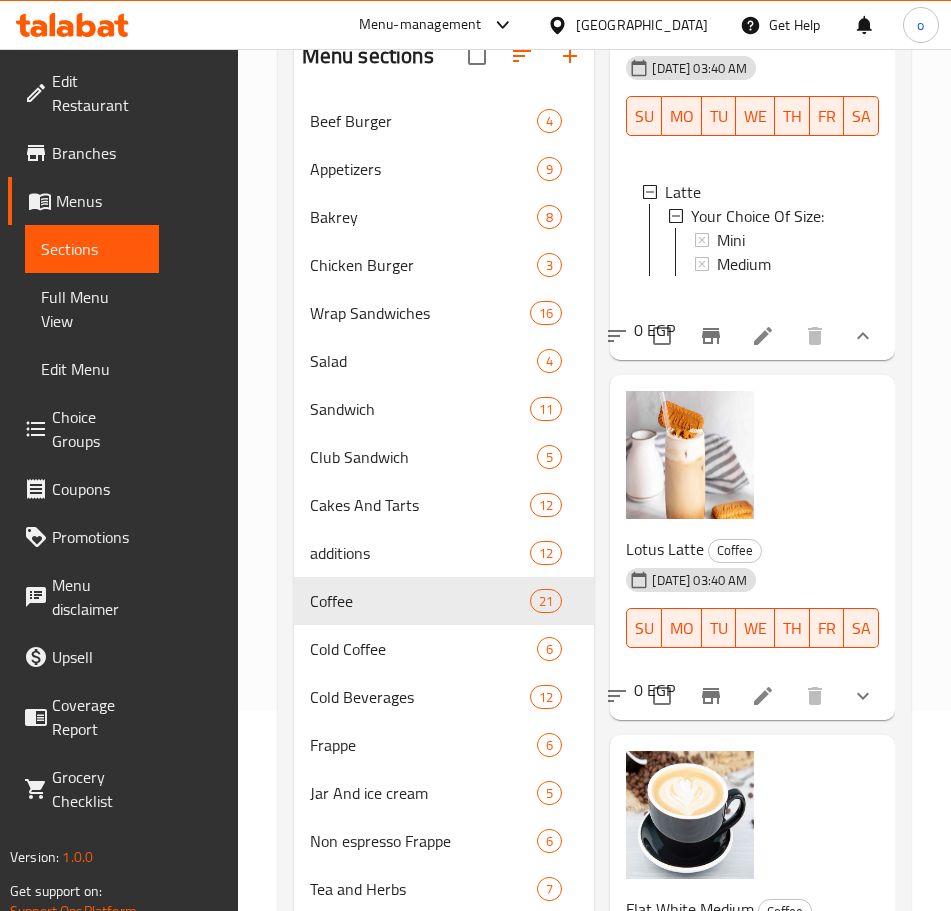 scroll, scrollTop: 2200, scrollLeft: 0, axis: vertical 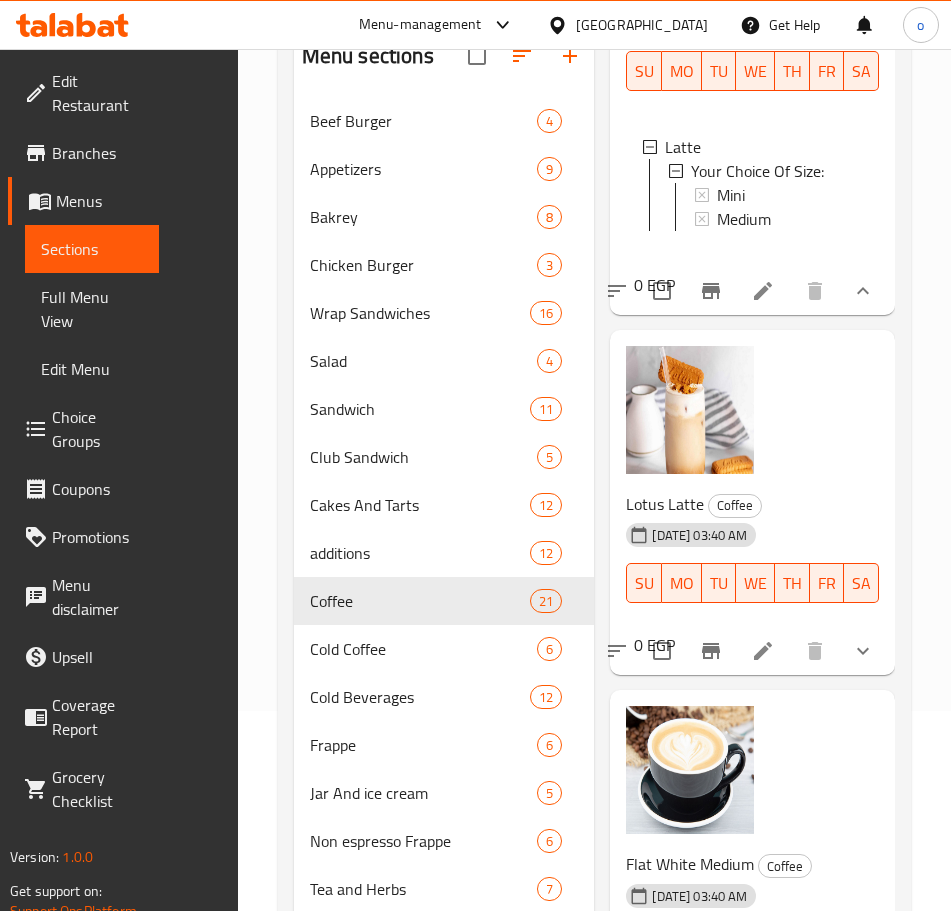 click at bounding box center (863, 651) 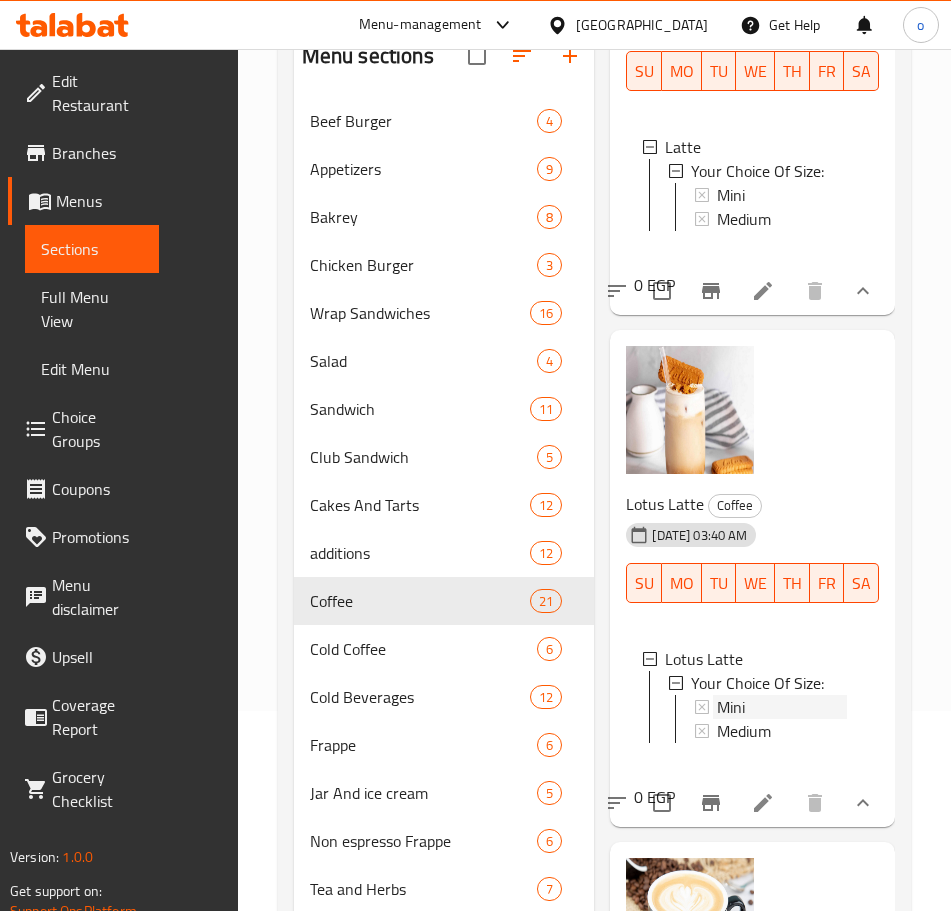 click on "Mini" at bounding box center [782, 707] 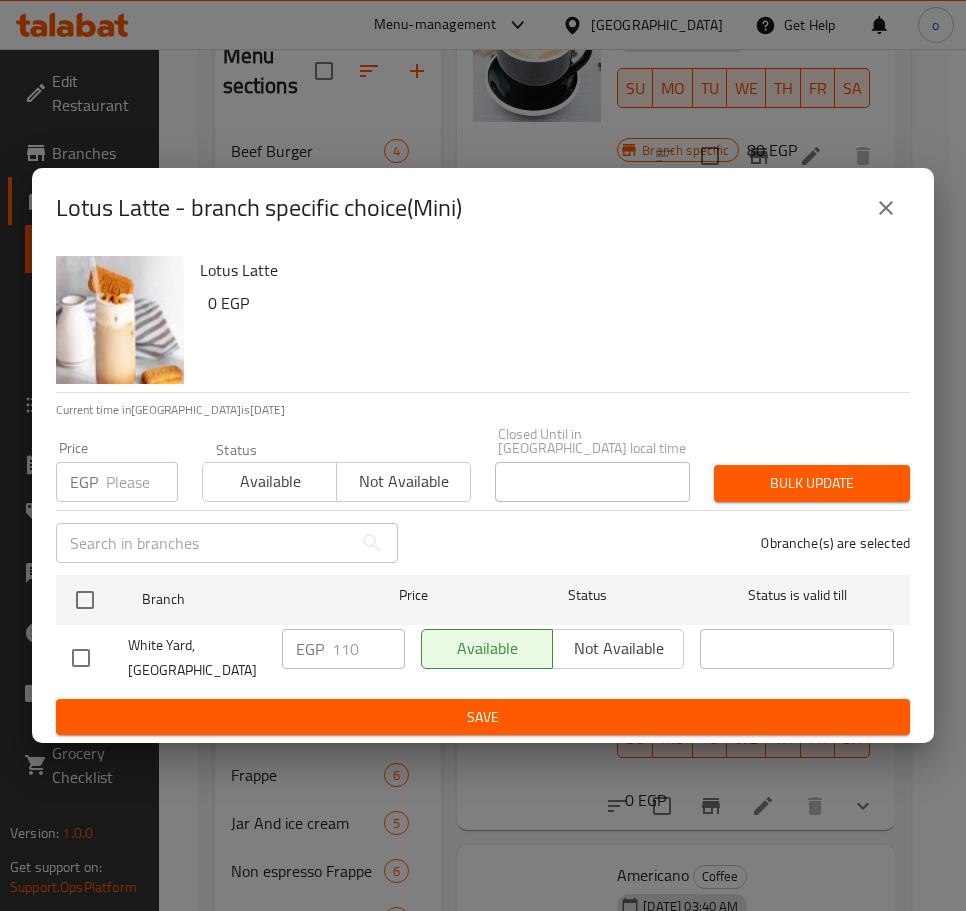 click 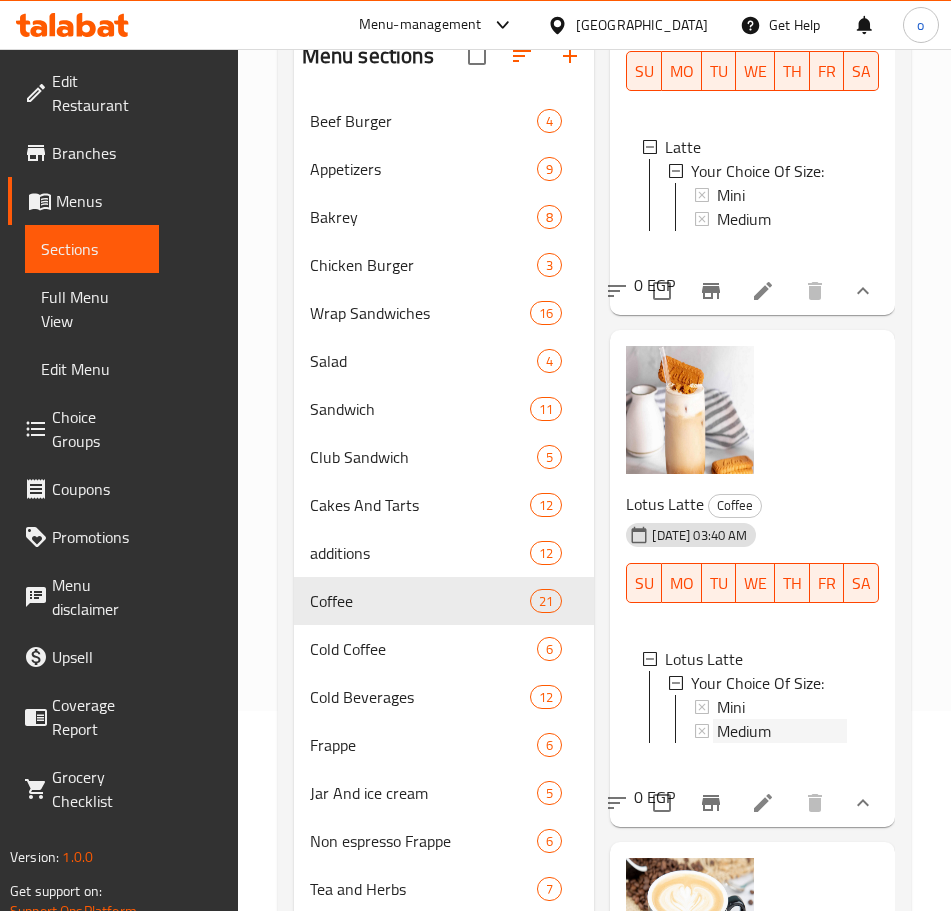 click on "Medium" at bounding box center [782, 731] 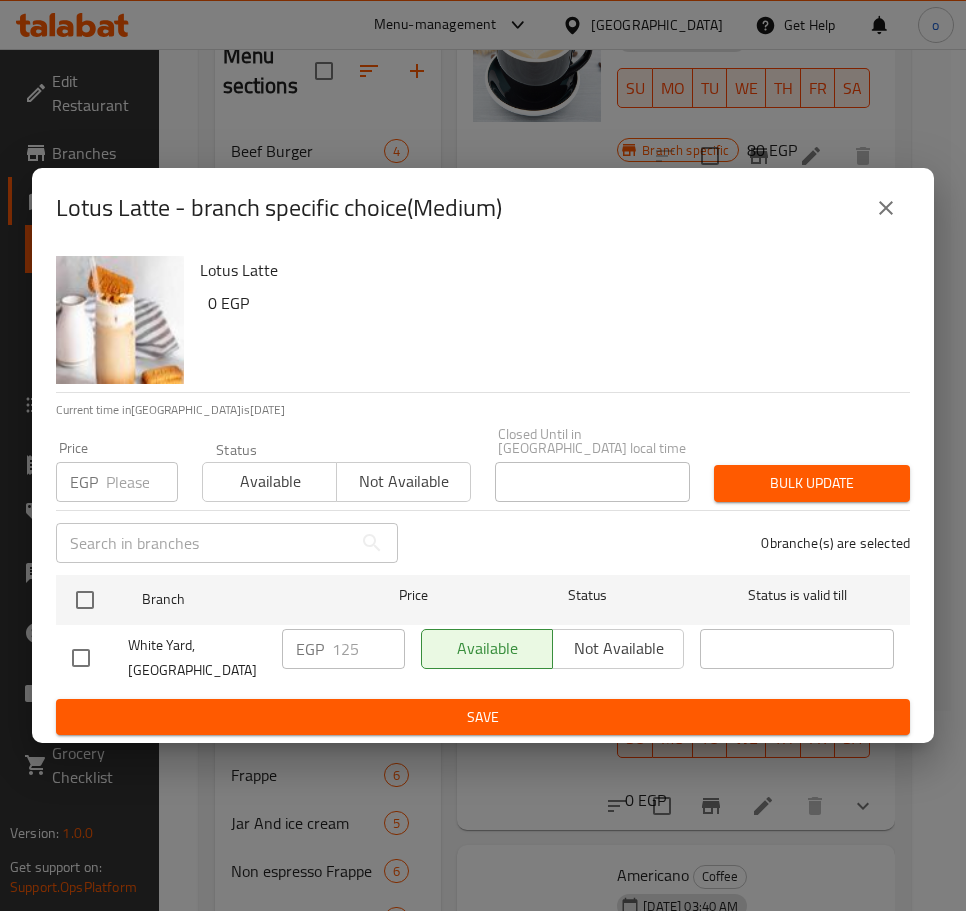 click 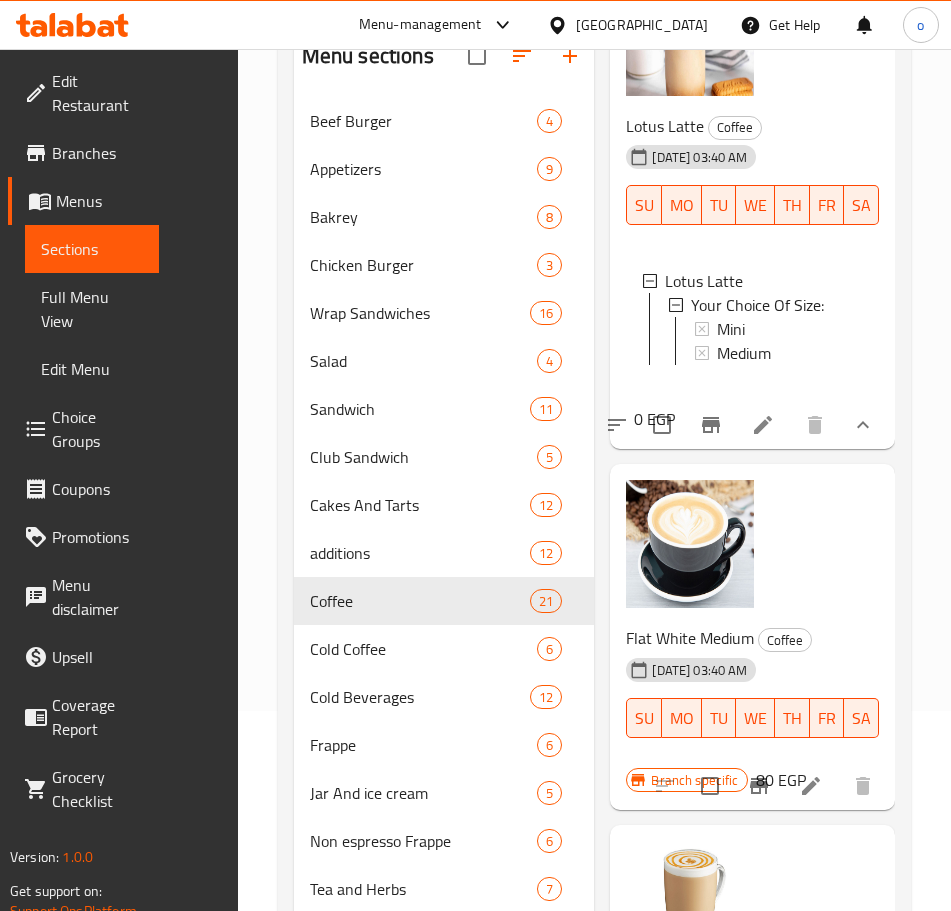 scroll, scrollTop: 2600, scrollLeft: 0, axis: vertical 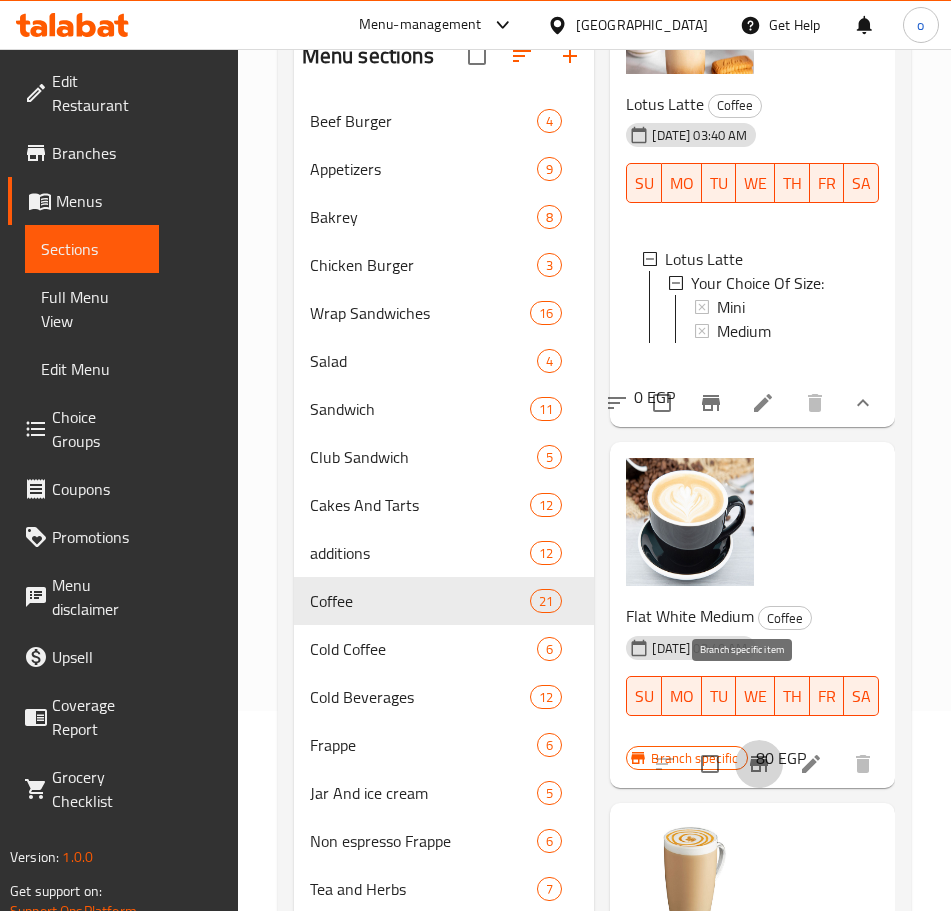click 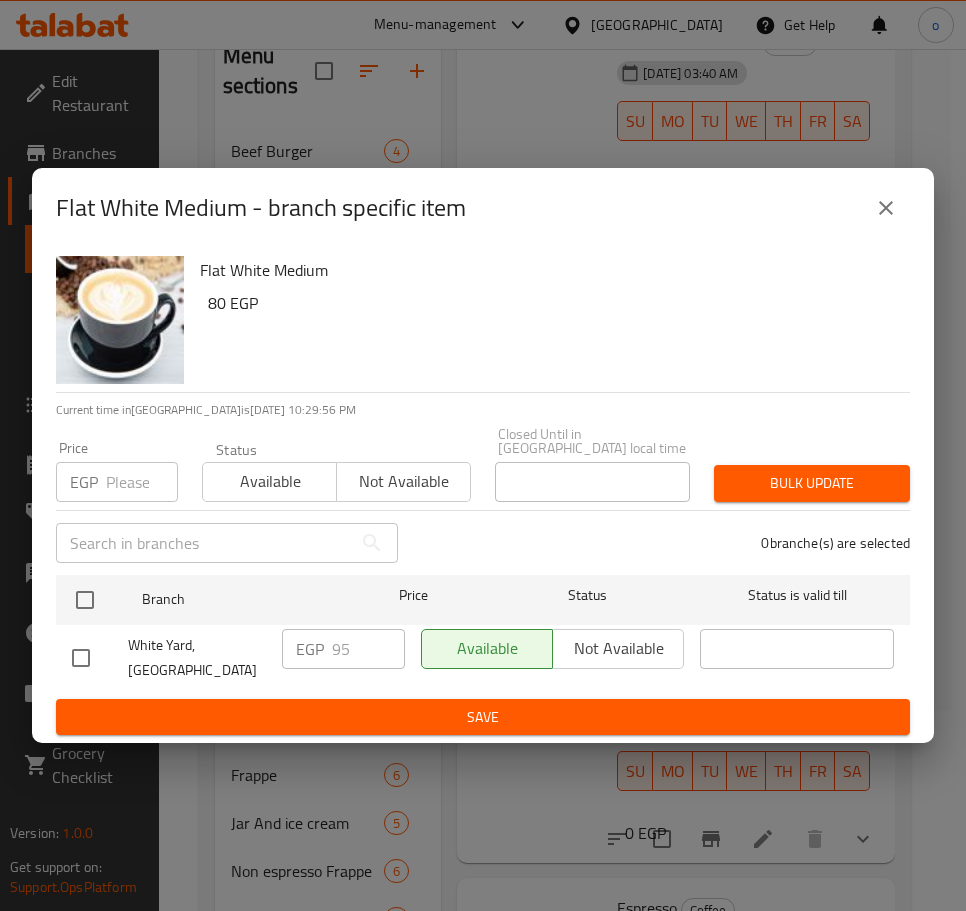 click at bounding box center [886, 208] 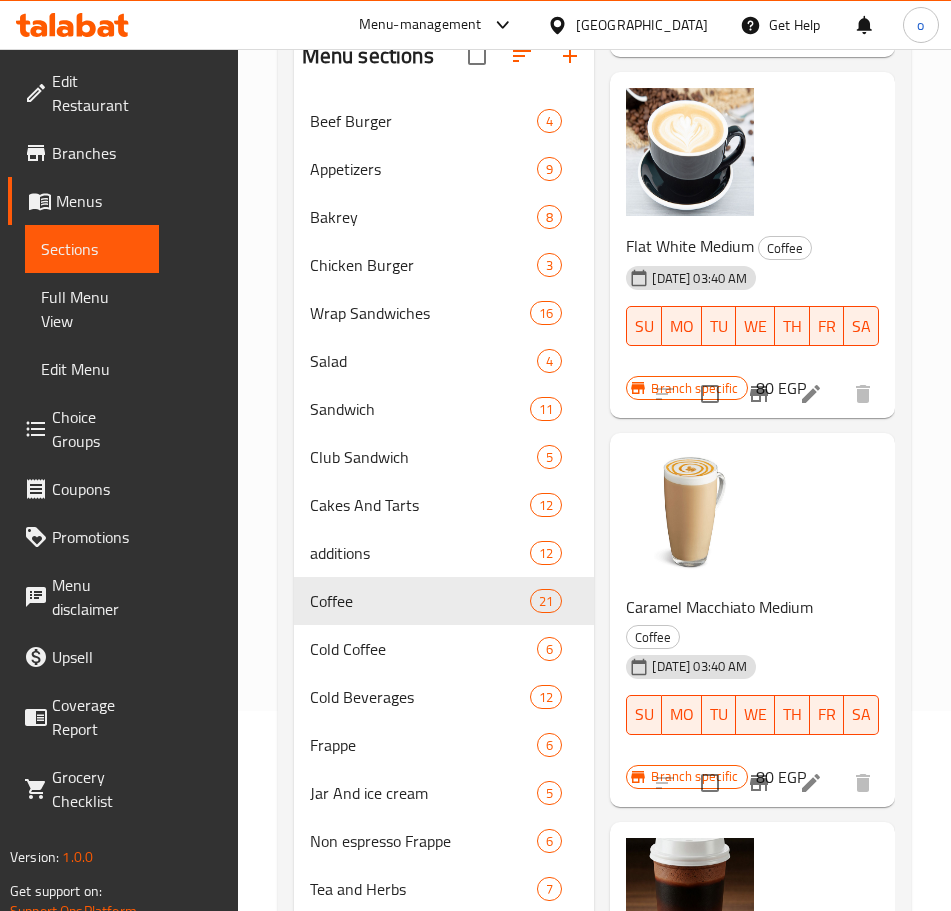 scroll, scrollTop: 3000, scrollLeft: 0, axis: vertical 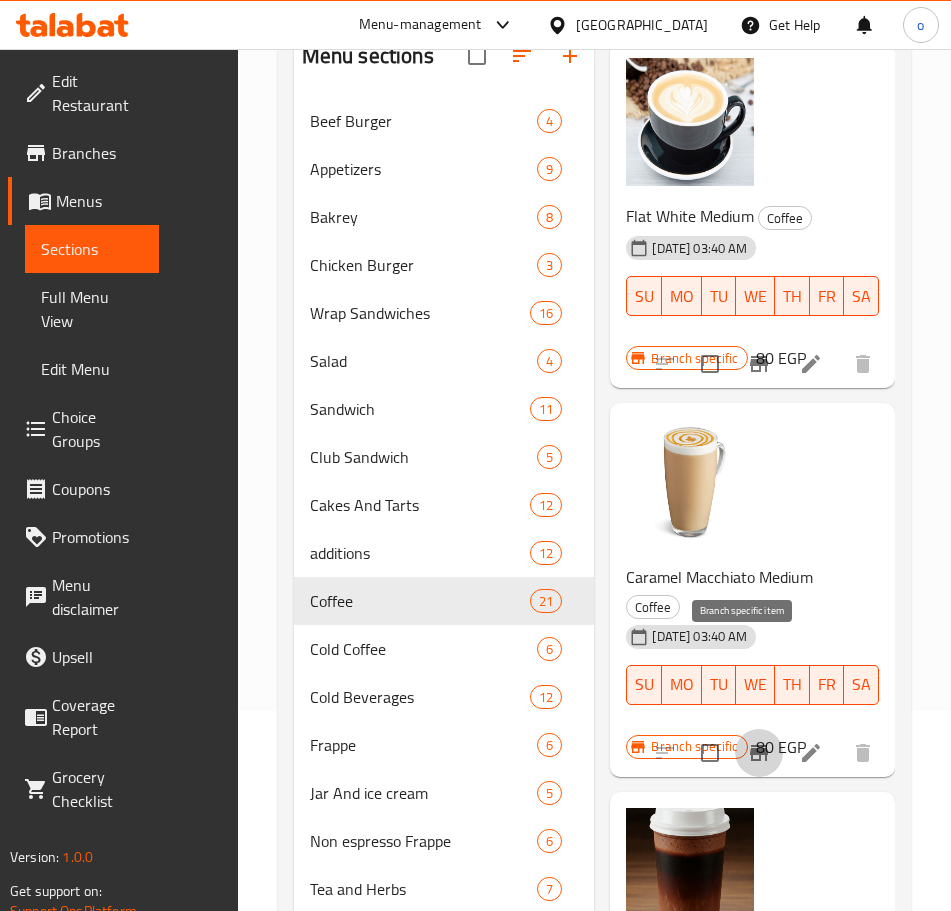 click 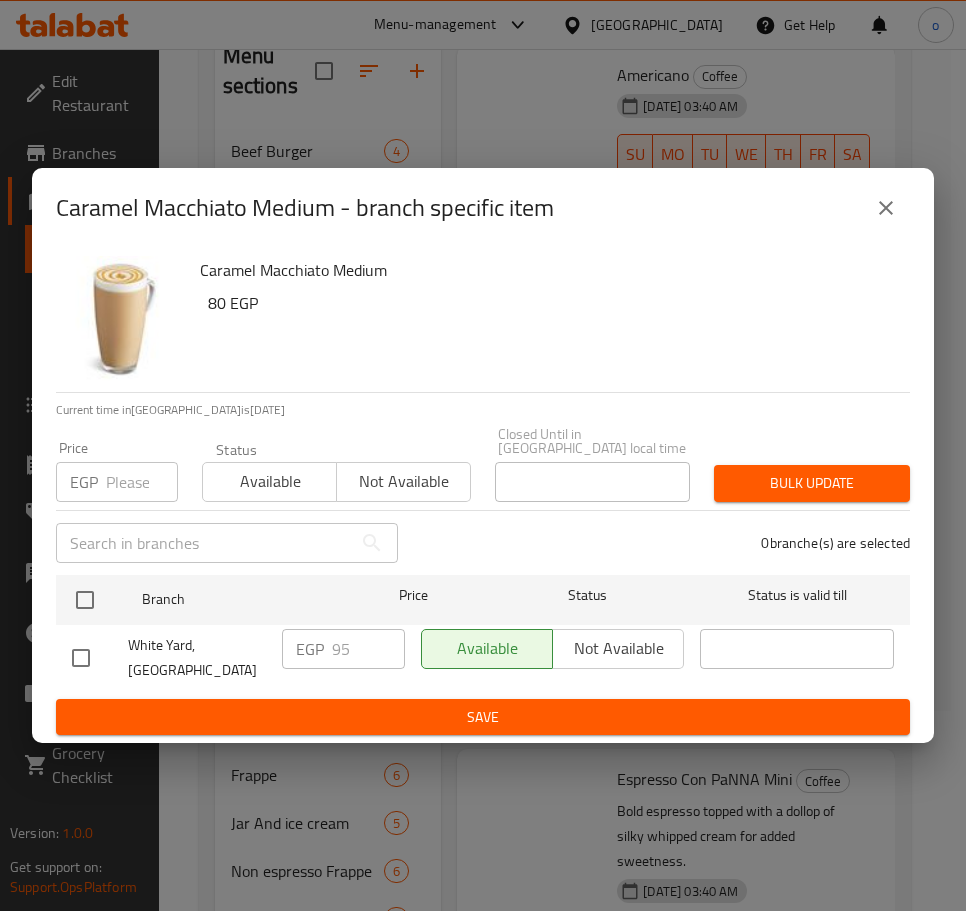 click on "Caramel Macchiato Medium - branch specific item" at bounding box center [483, 208] 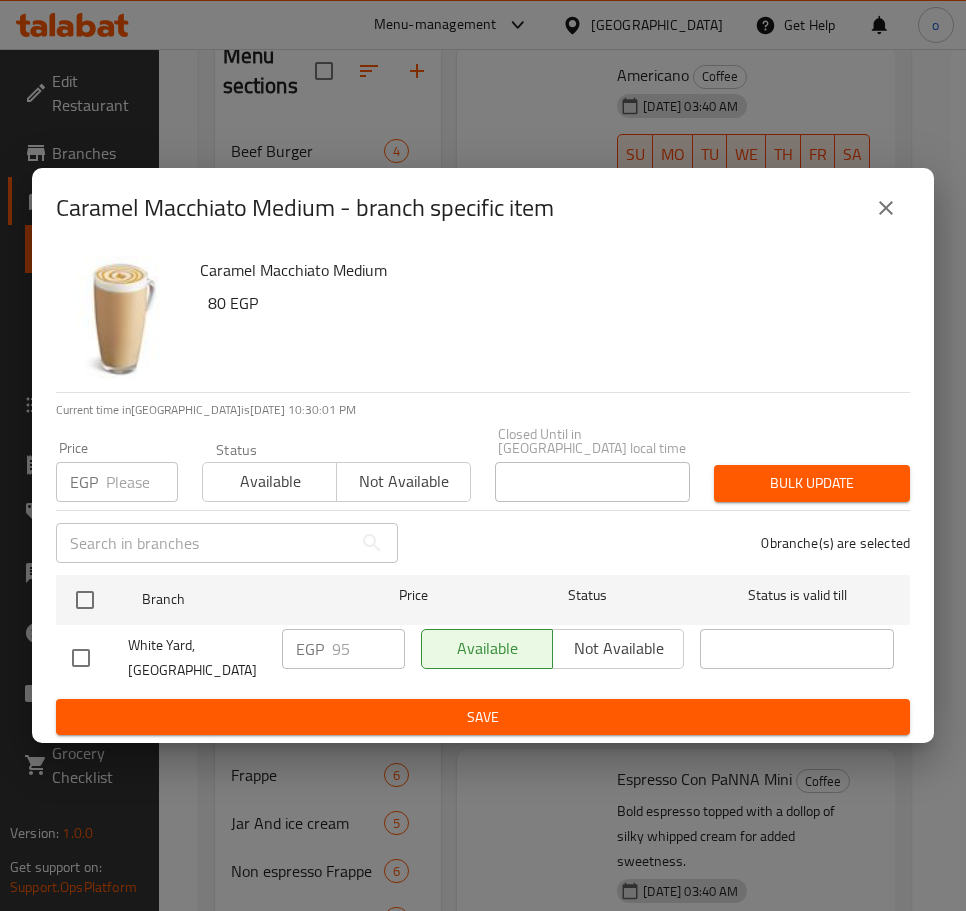 click 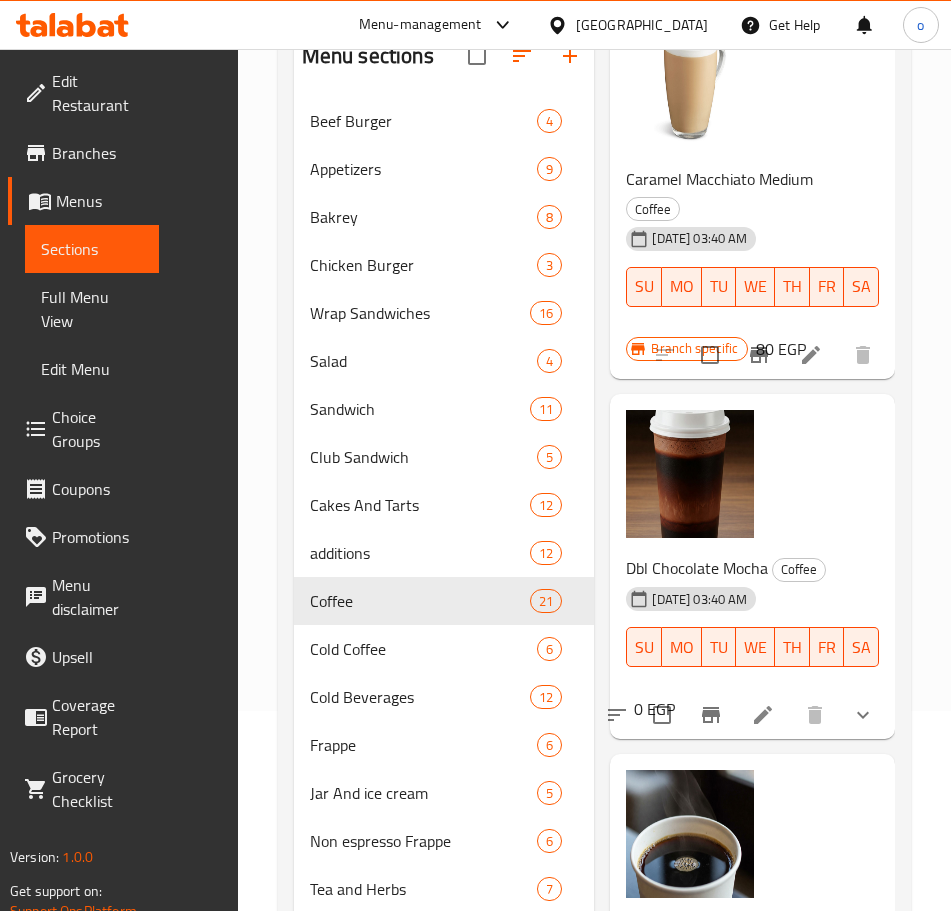 scroll, scrollTop: 3400, scrollLeft: 0, axis: vertical 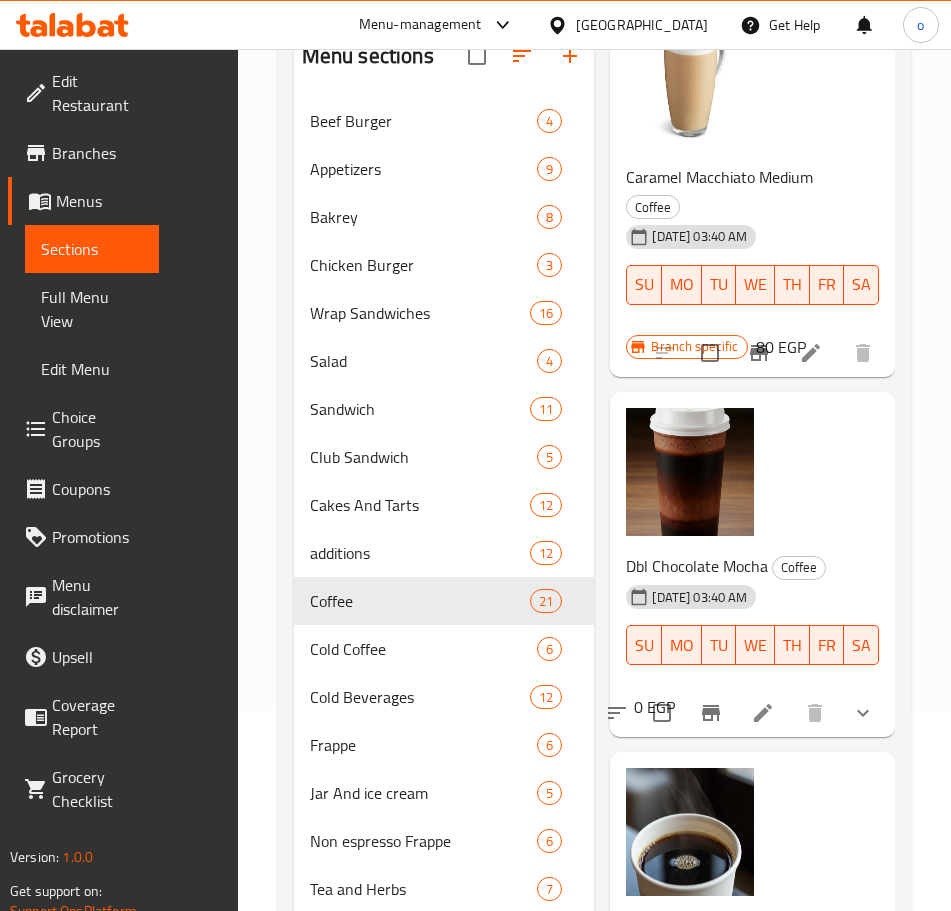 click at bounding box center (711, 713) 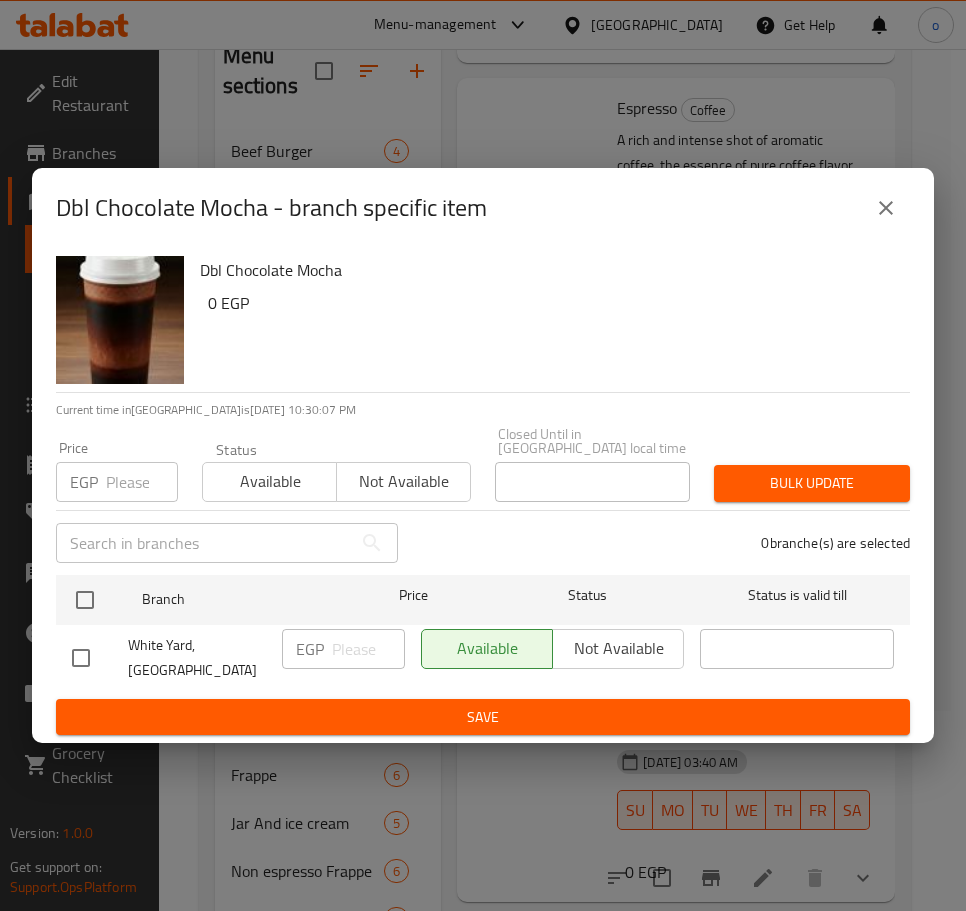click 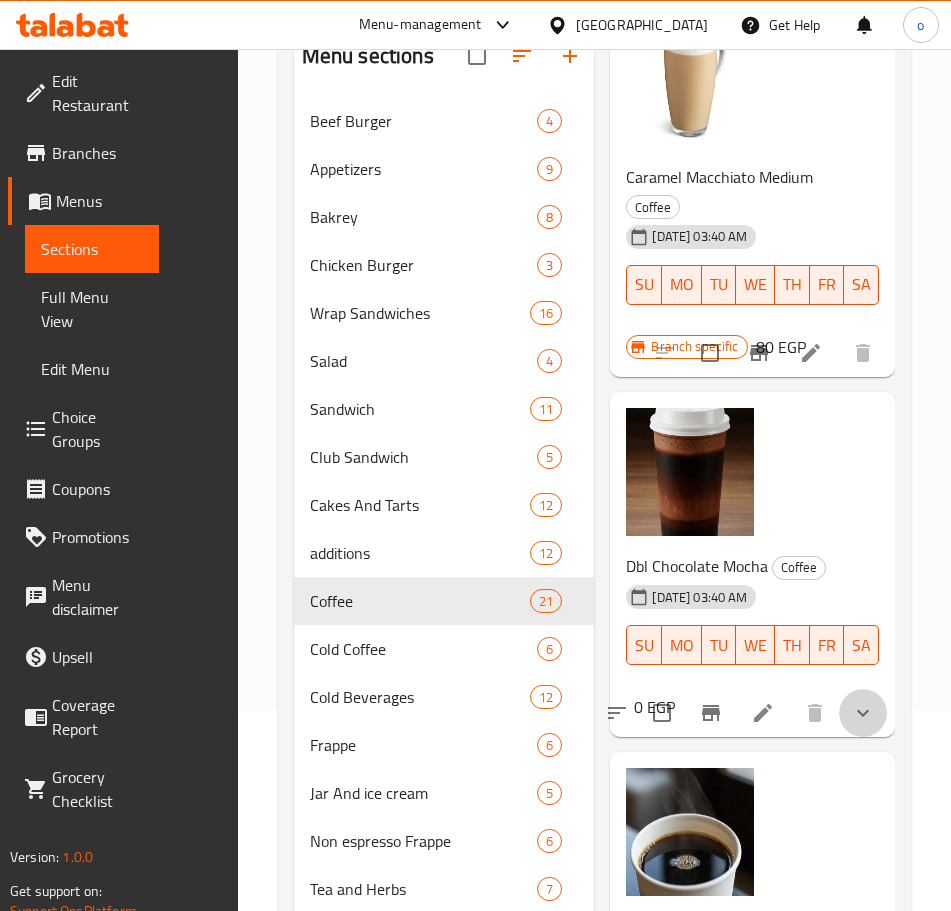 click at bounding box center [863, 713] 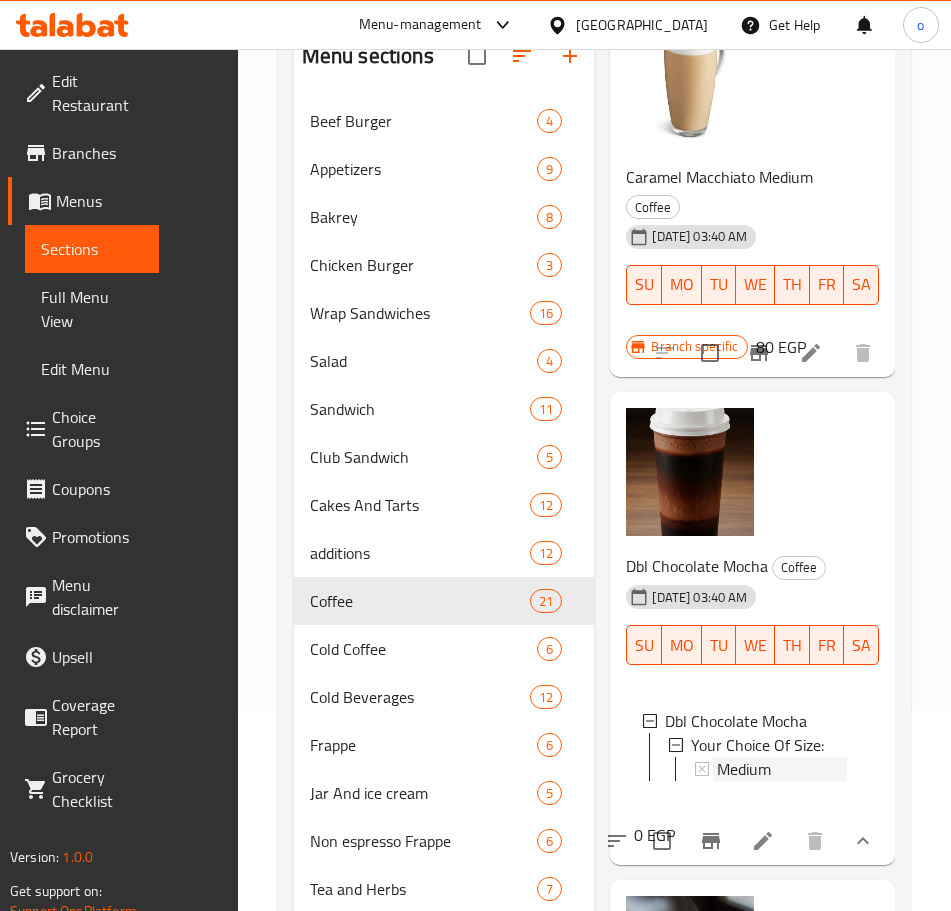 click on "Medium" at bounding box center (782, 769) 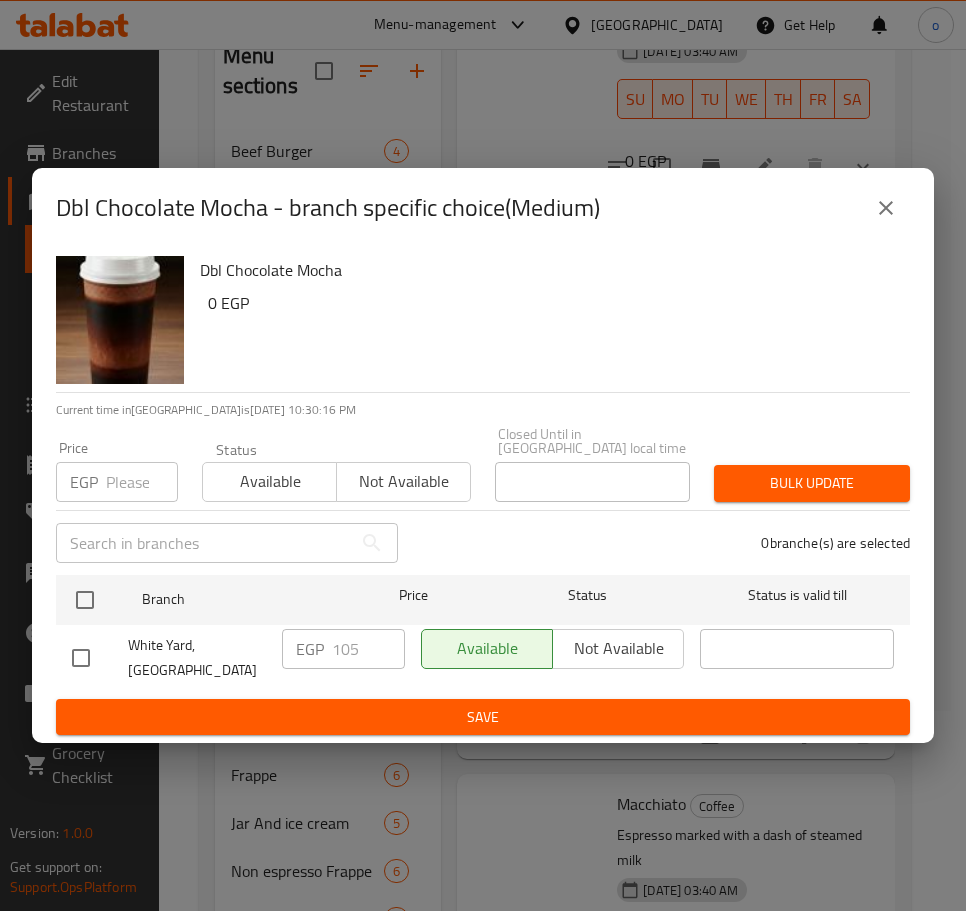 click on "Dbl Chocolate Mocha - branch specific choice(Medium)" at bounding box center (483, 208) 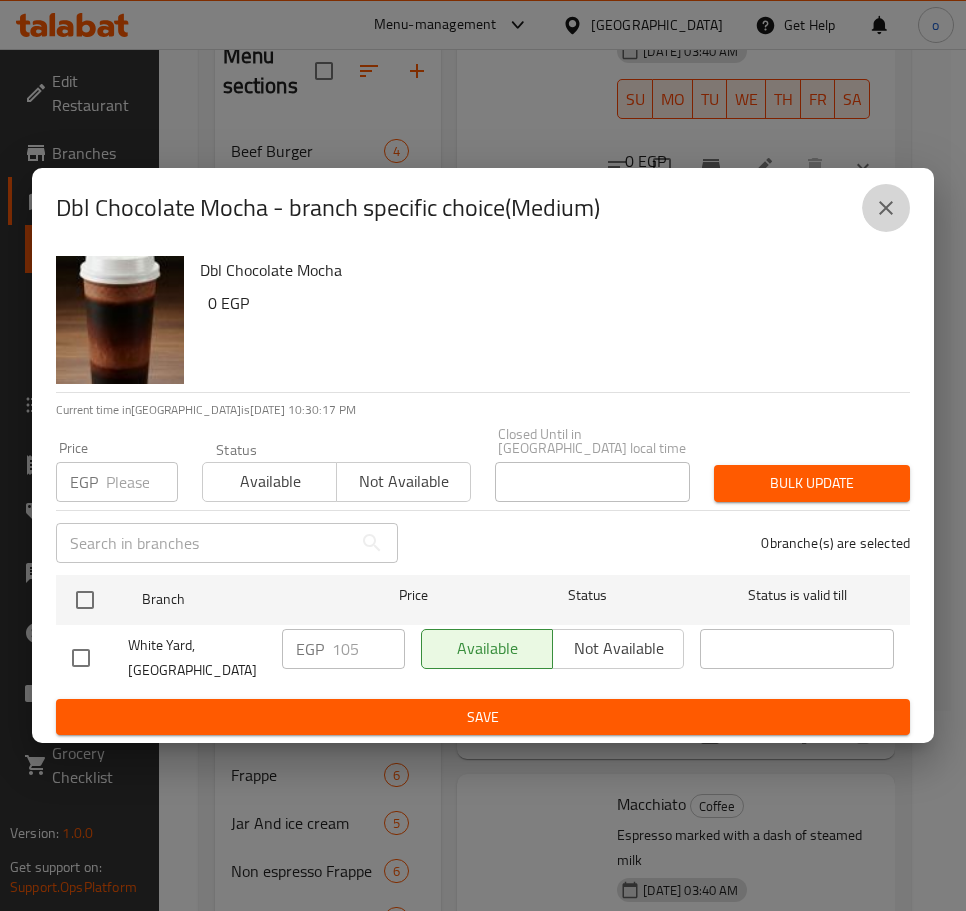 click 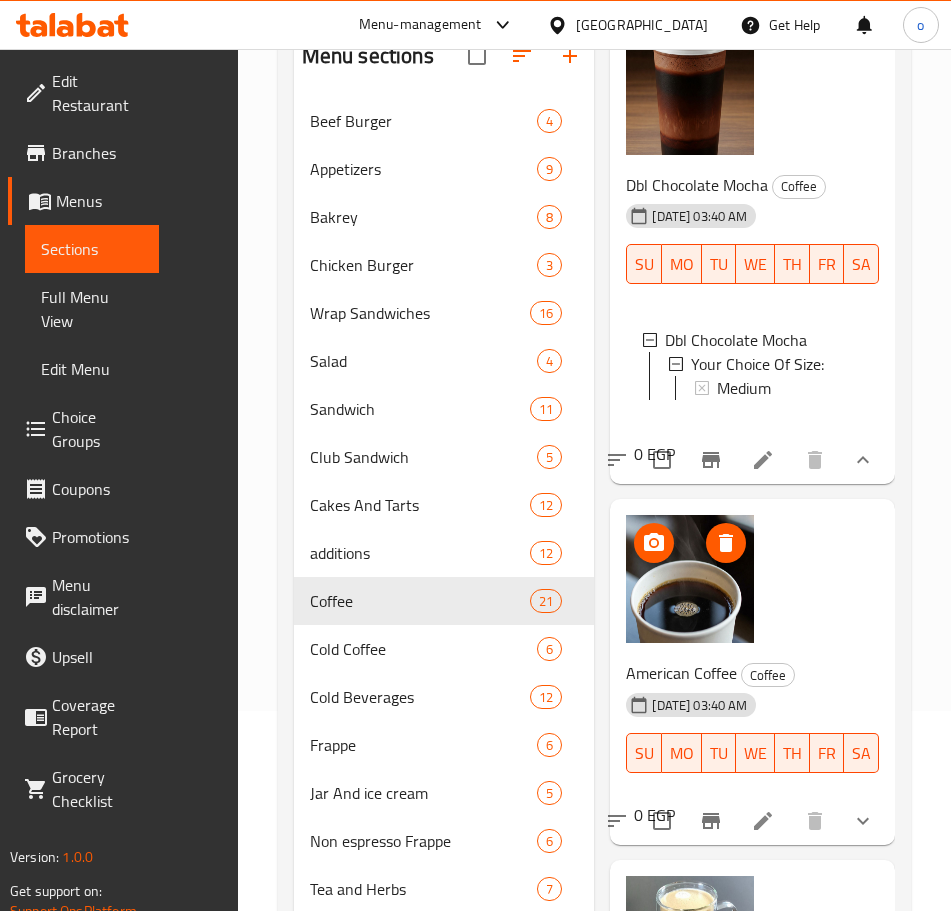 scroll, scrollTop: 3900, scrollLeft: 0, axis: vertical 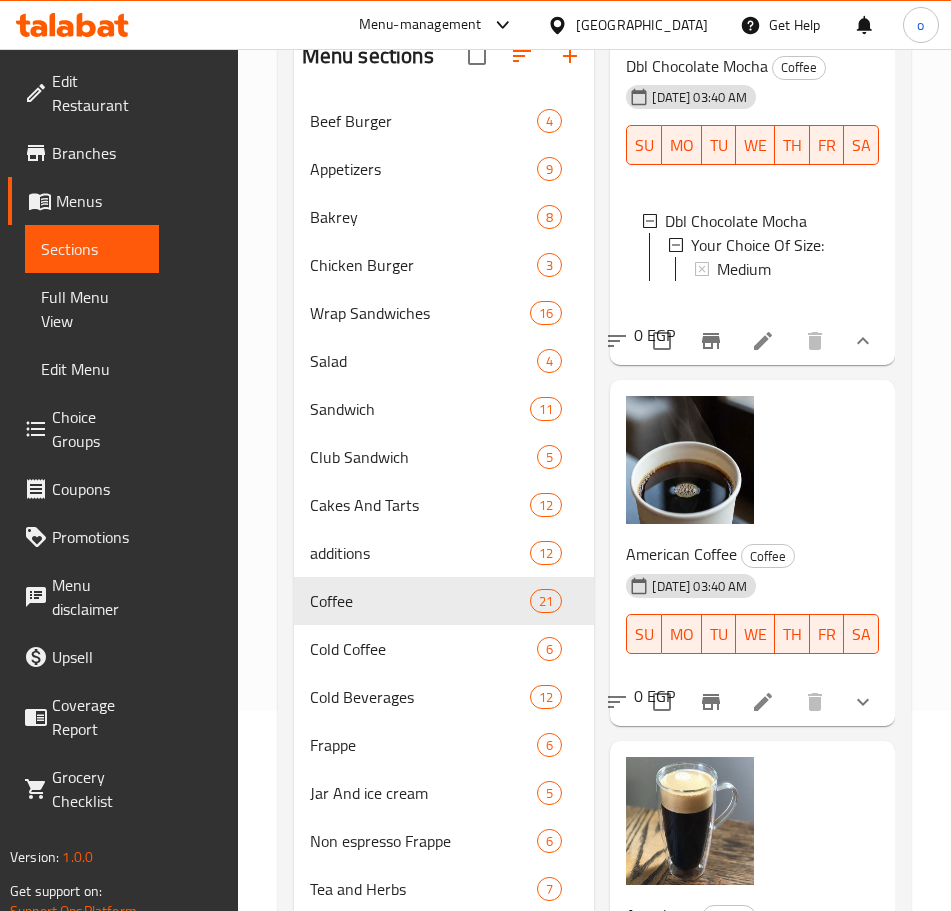 click at bounding box center [863, 702] 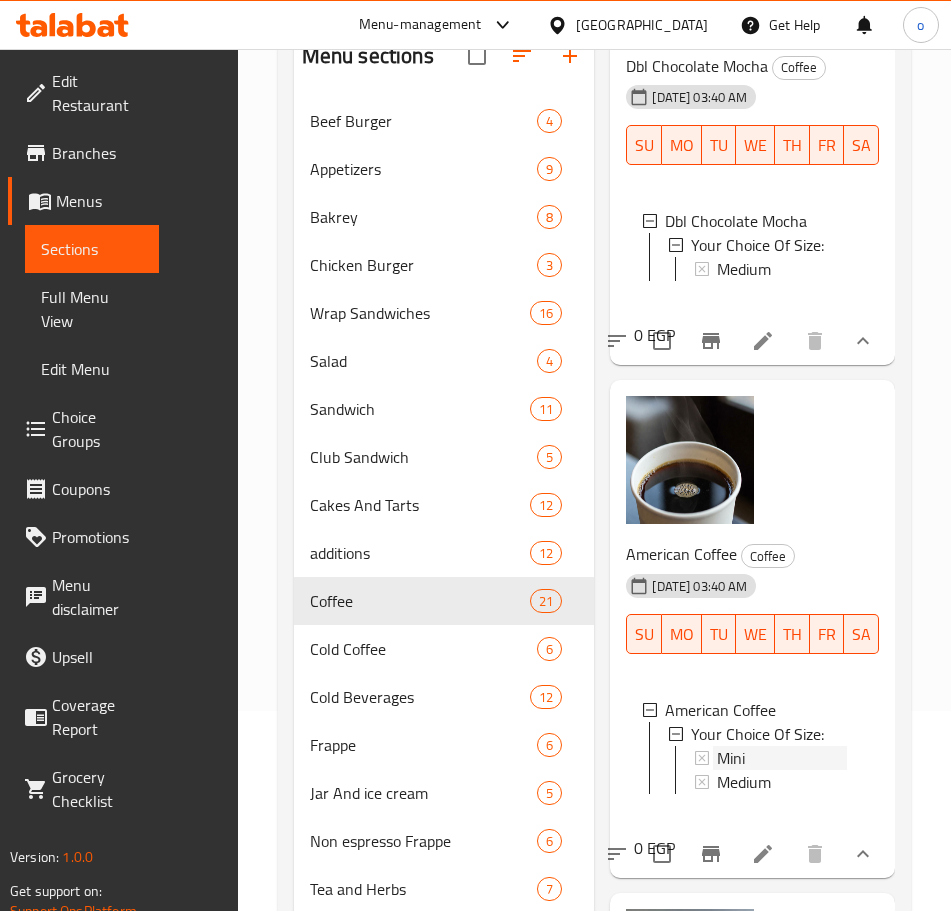 click on "Mini" at bounding box center (782, 758) 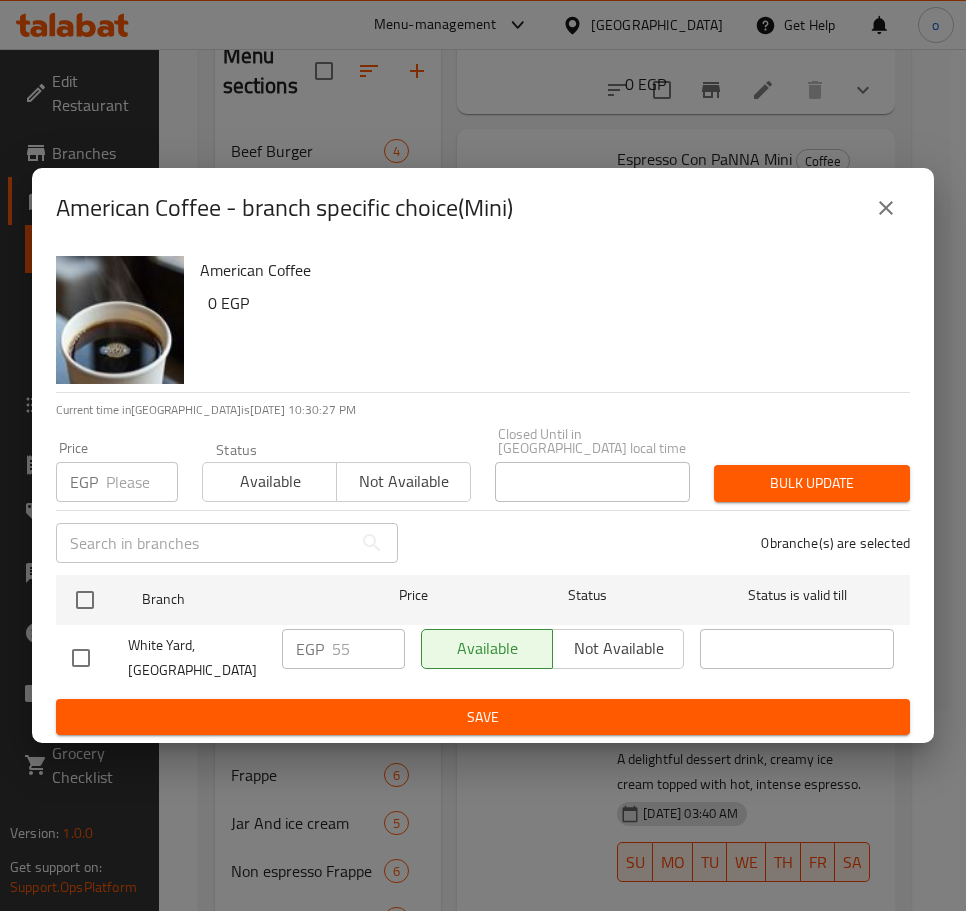 click on "American Coffee - branch specific choice(Mini)" at bounding box center (483, 208) 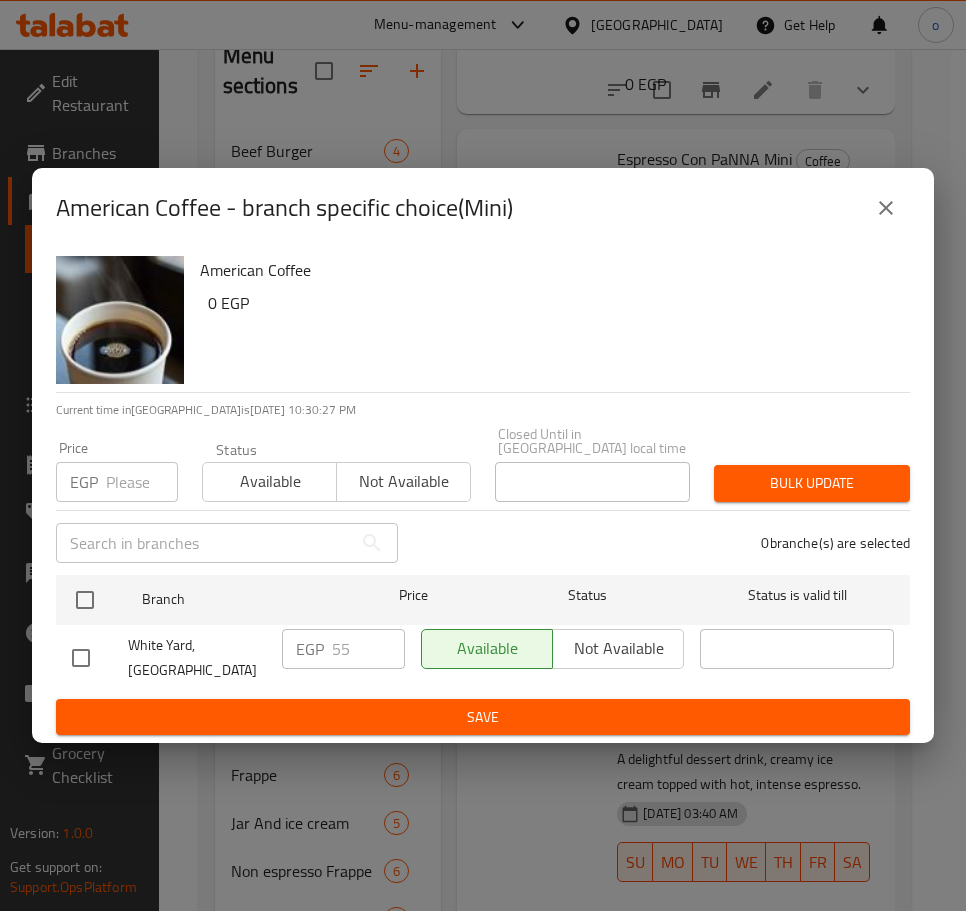 click at bounding box center (886, 208) 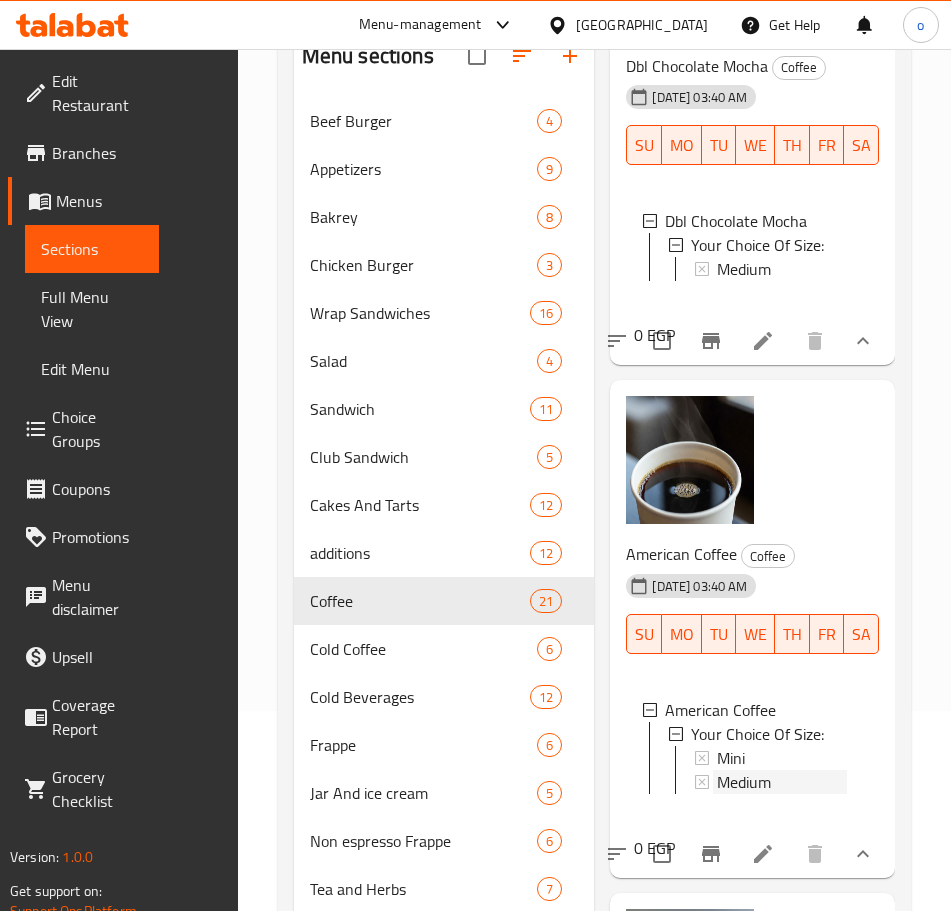 click on "Medium" at bounding box center (782, 782) 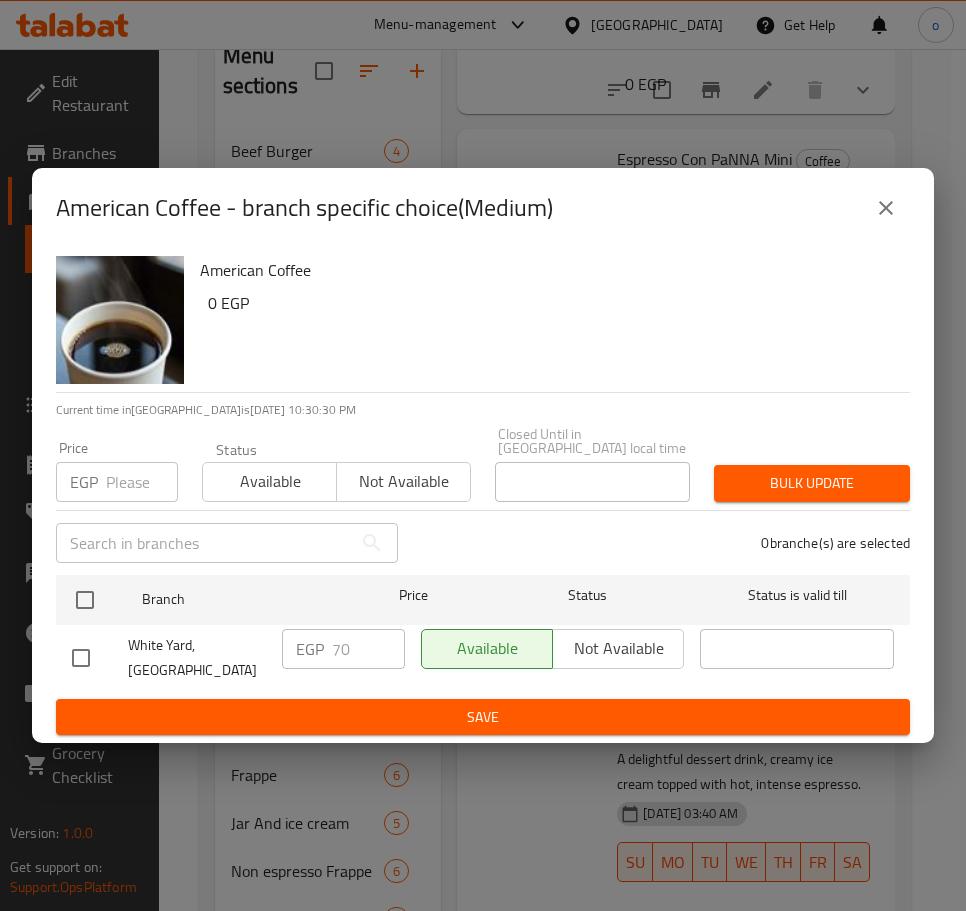 click at bounding box center (886, 208) 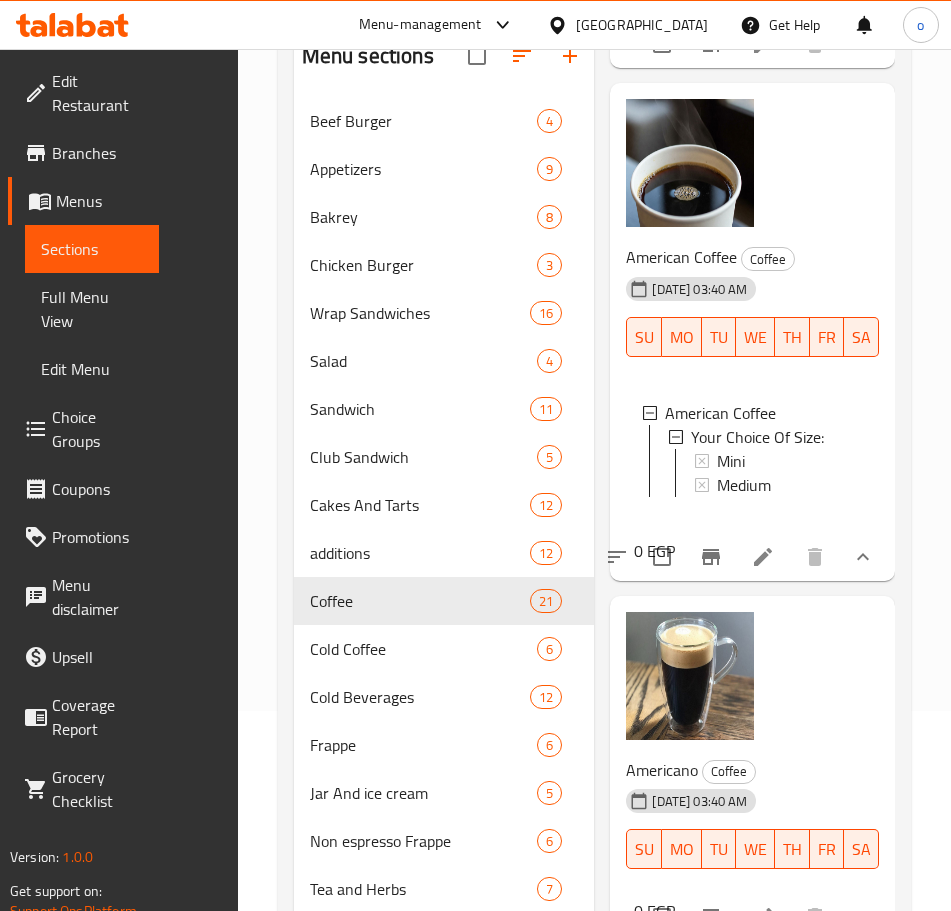 scroll, scrollTop: 4200, scrollLeft: 0, axis: vertical 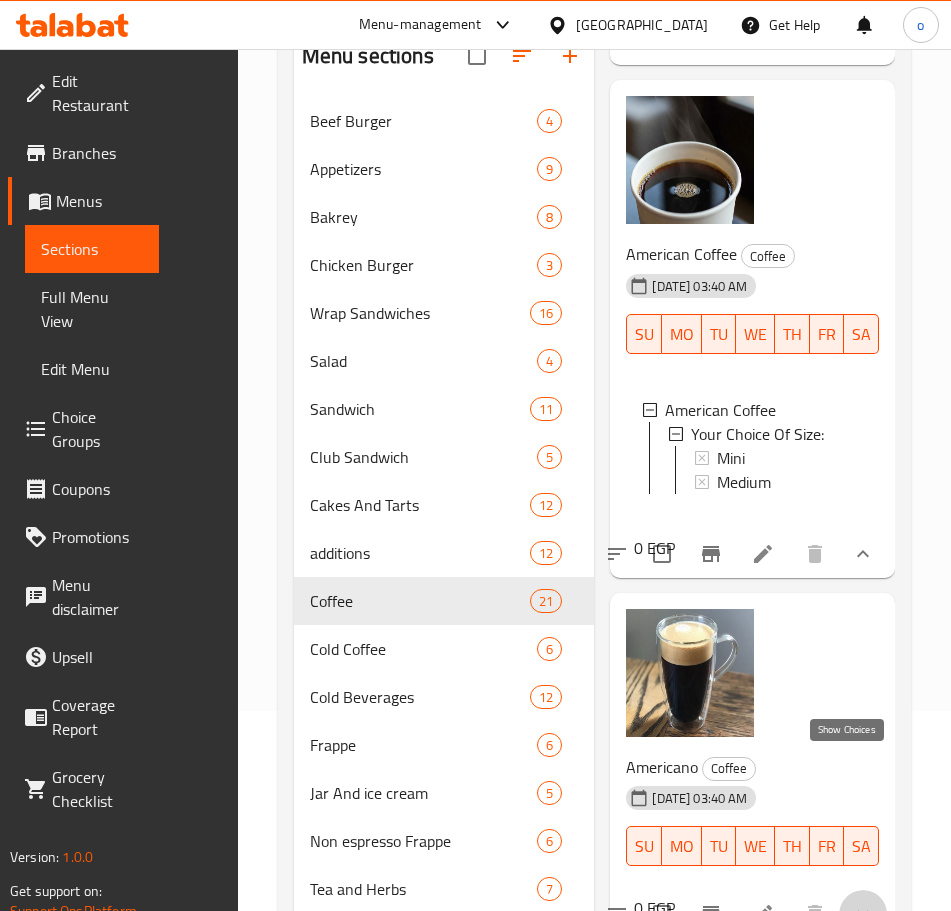 click 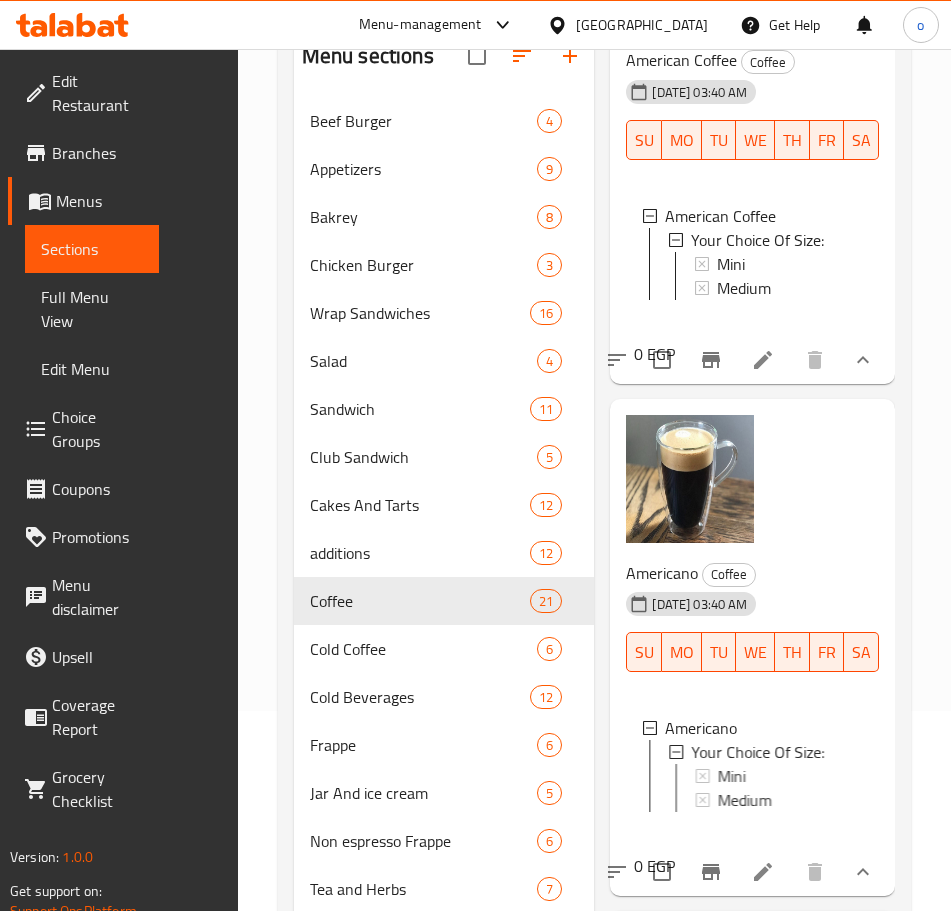 scroll, scrollTop: 4400, scrollLeft: 0, axis: vertical 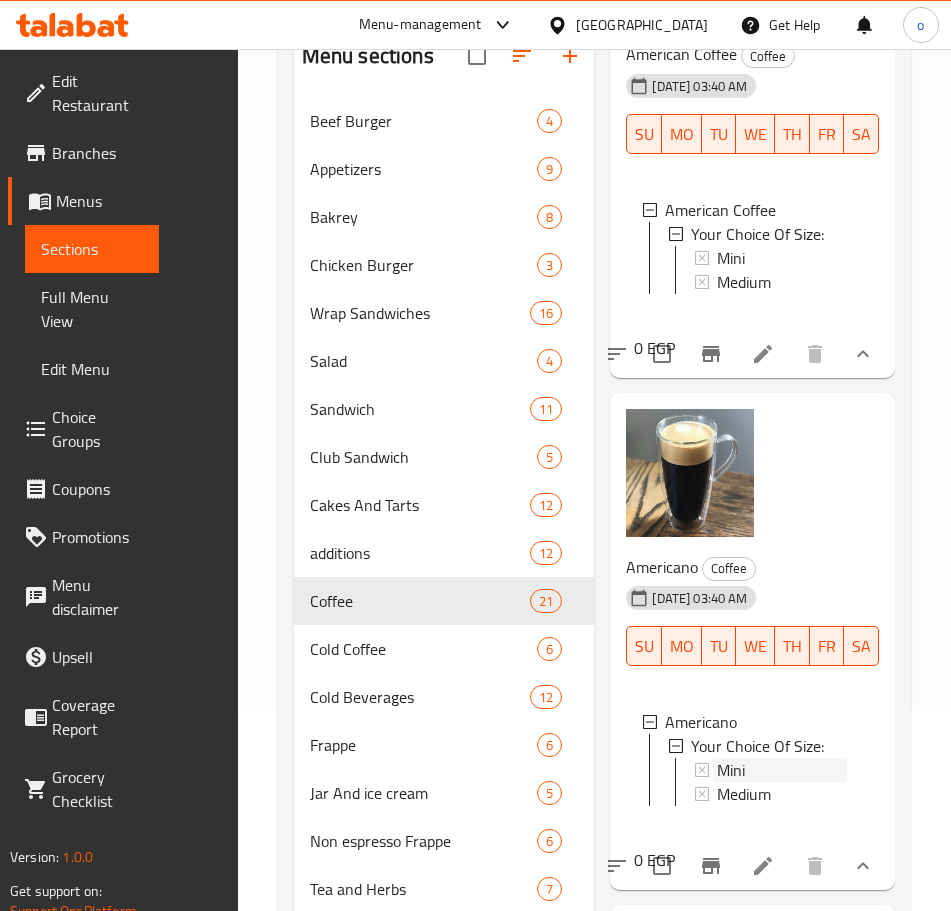 click on "Mini" at bounding box center [782, 770] 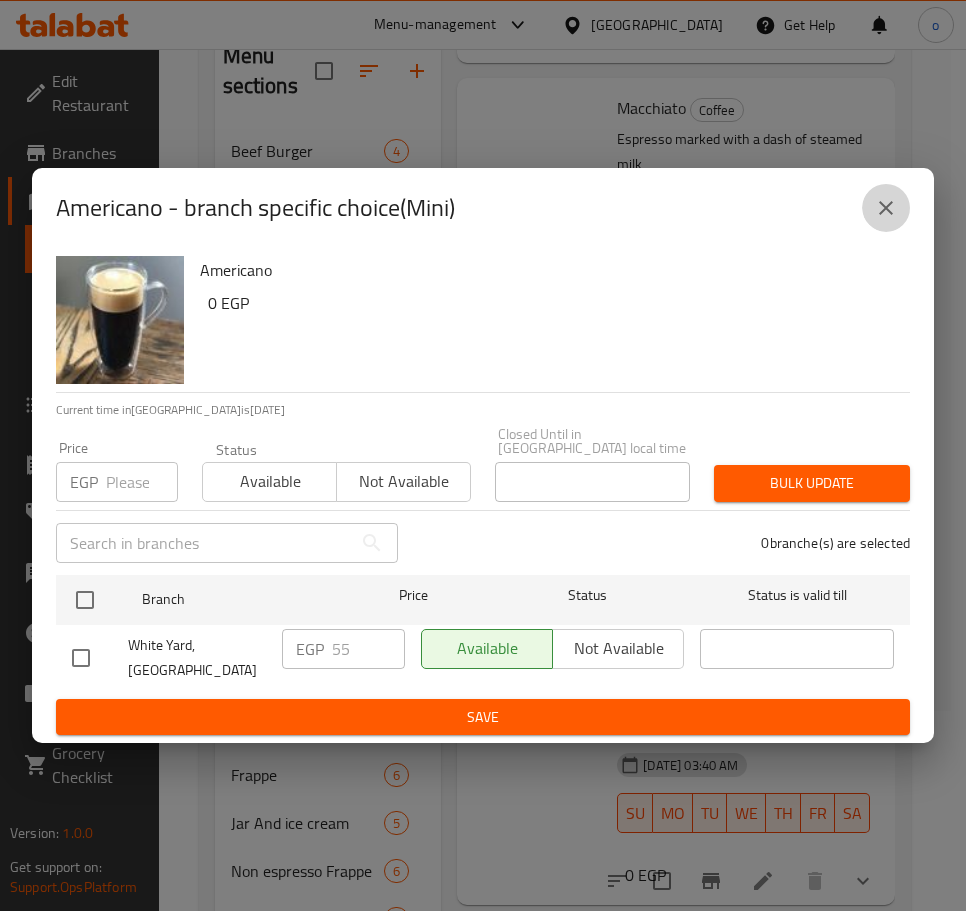 click 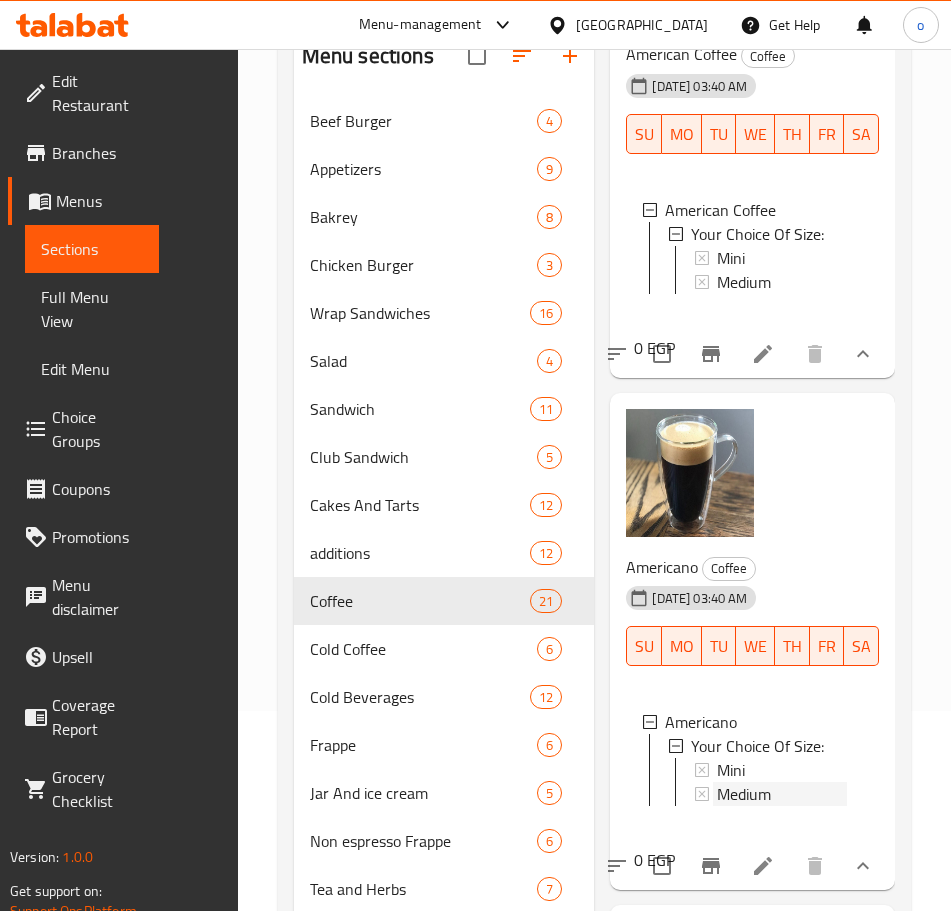click on "Medium" at bounding box center (782, 794) 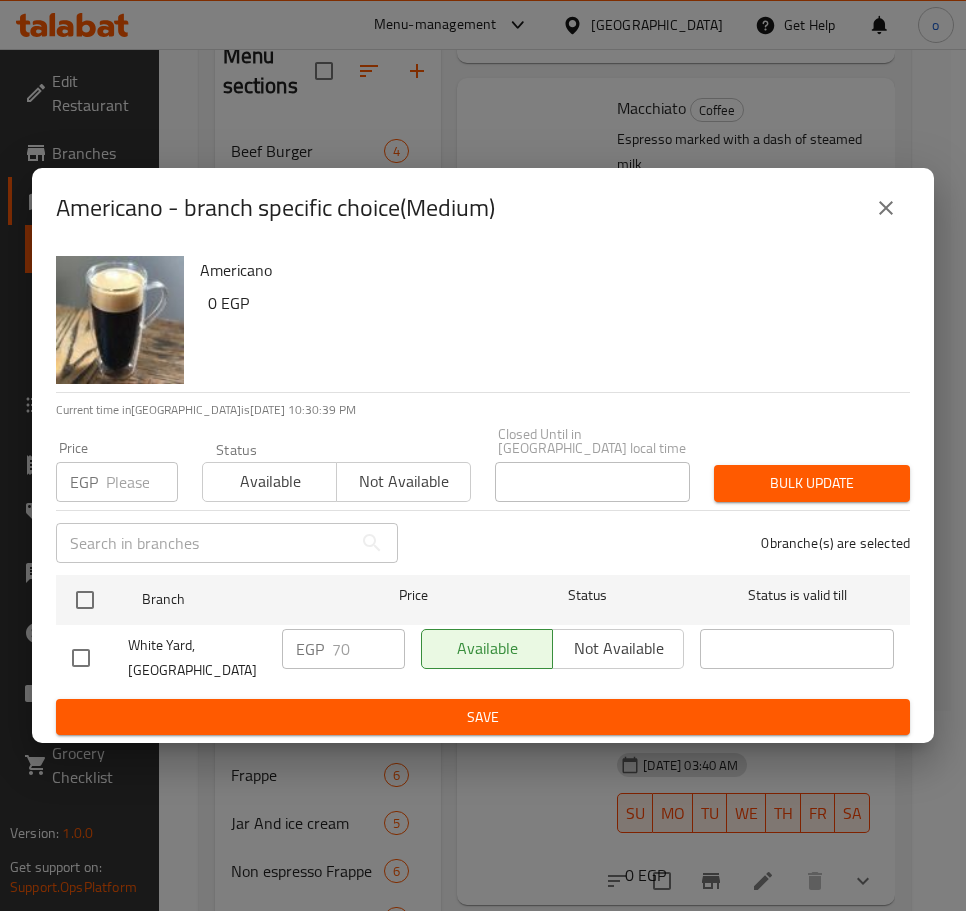 click 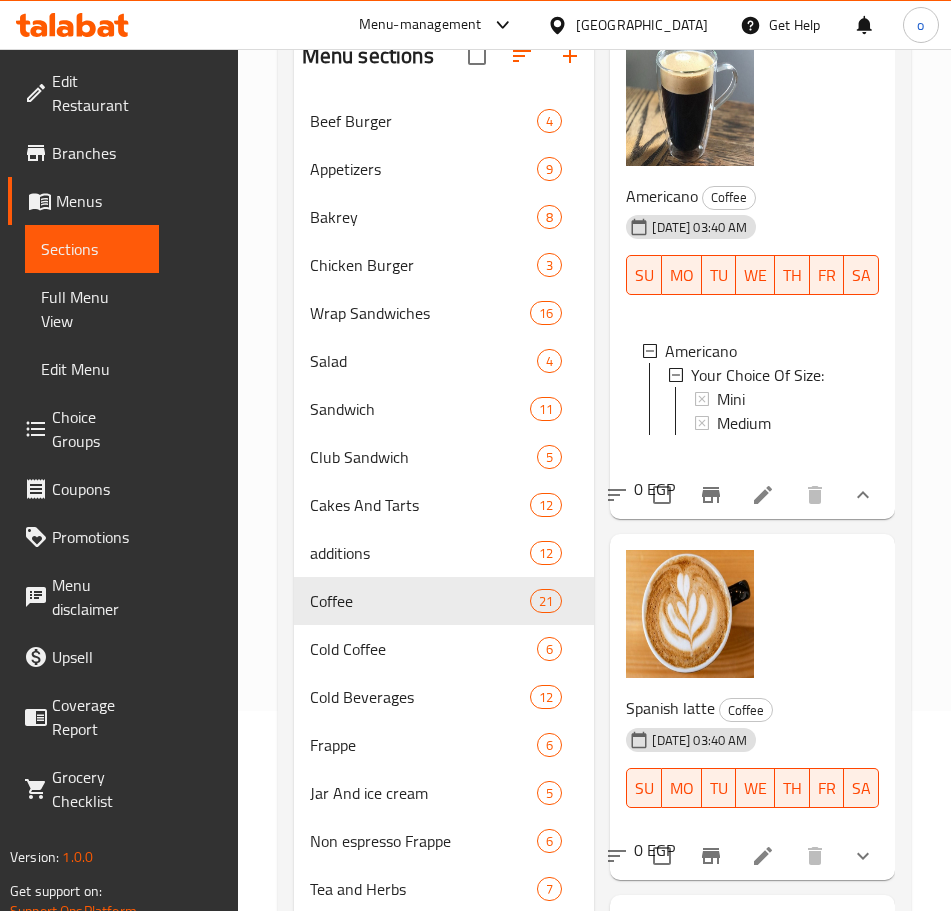 scroll, scrollTop: 4900, scrollLeft: 0, axis: vertical 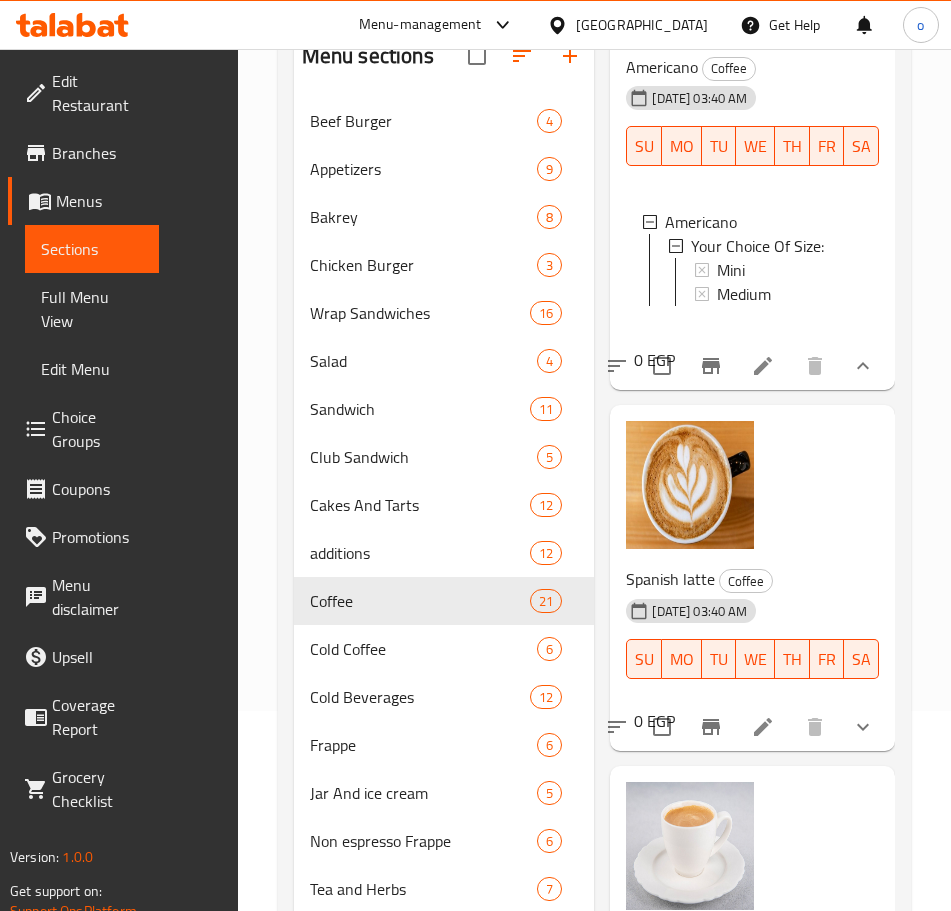 click at bounding box center (863, 727) 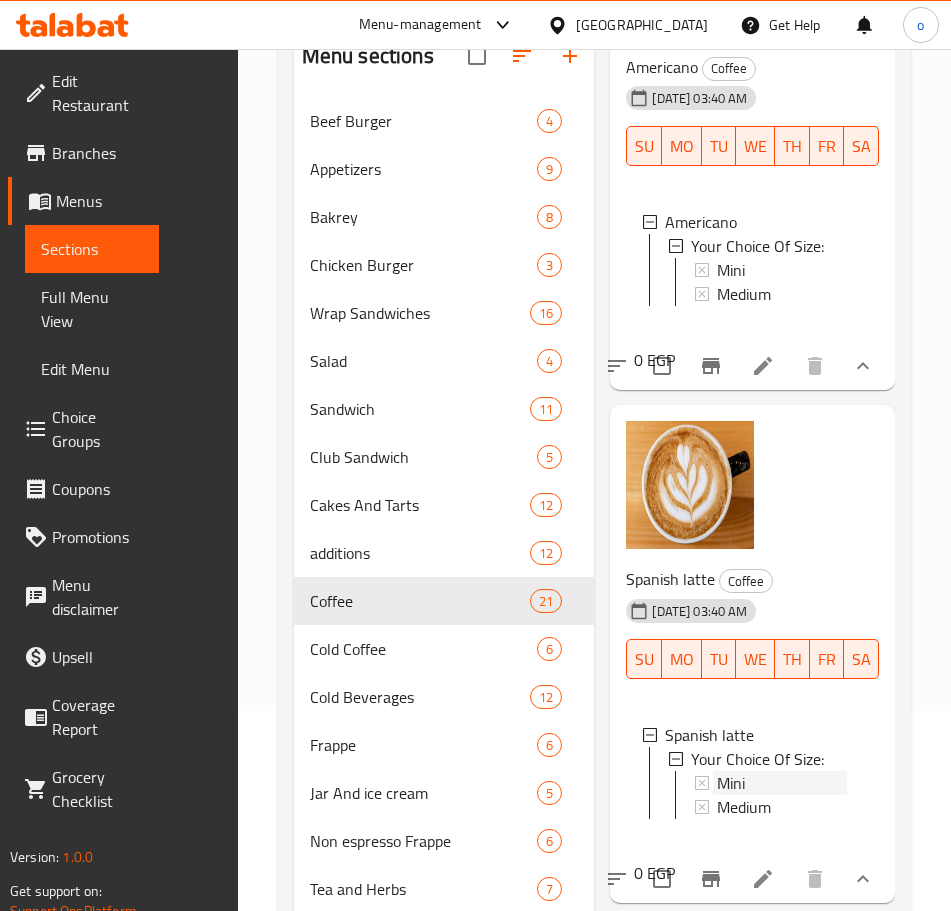 click on "Mini" at bounding box center [782, 783] 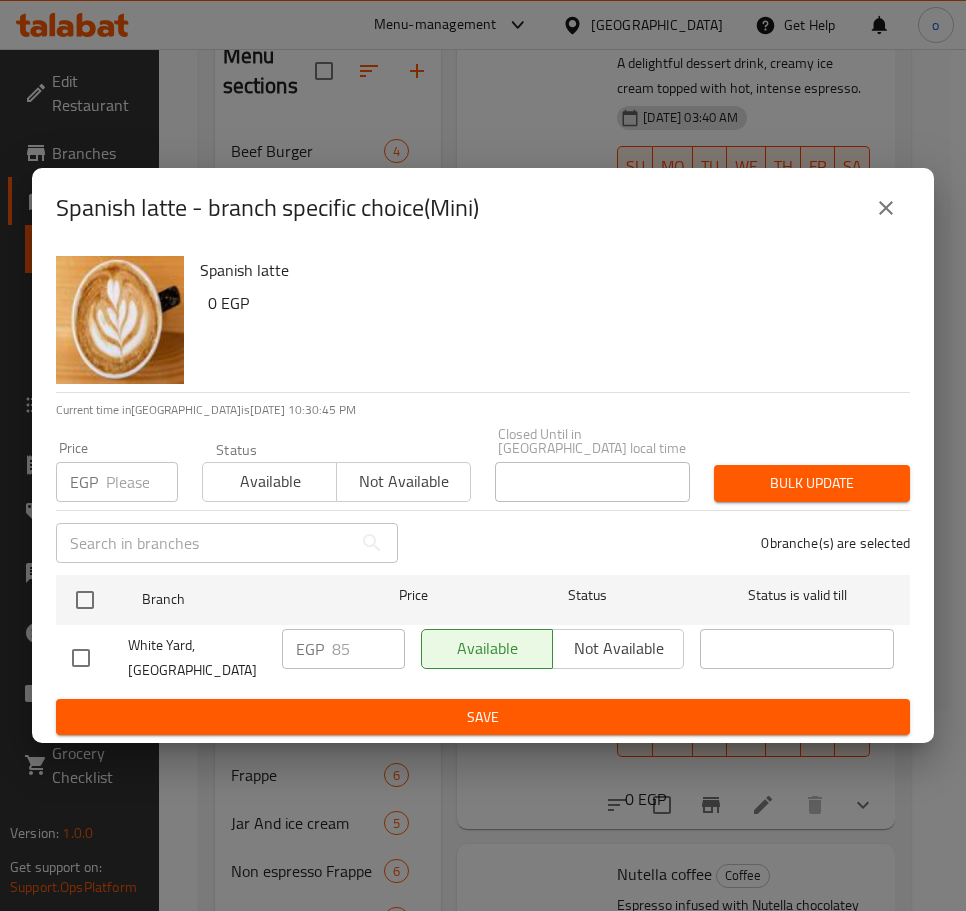 click on "Spanish latte - branch specific choice(Mini)" at bounding box center [483, 208] 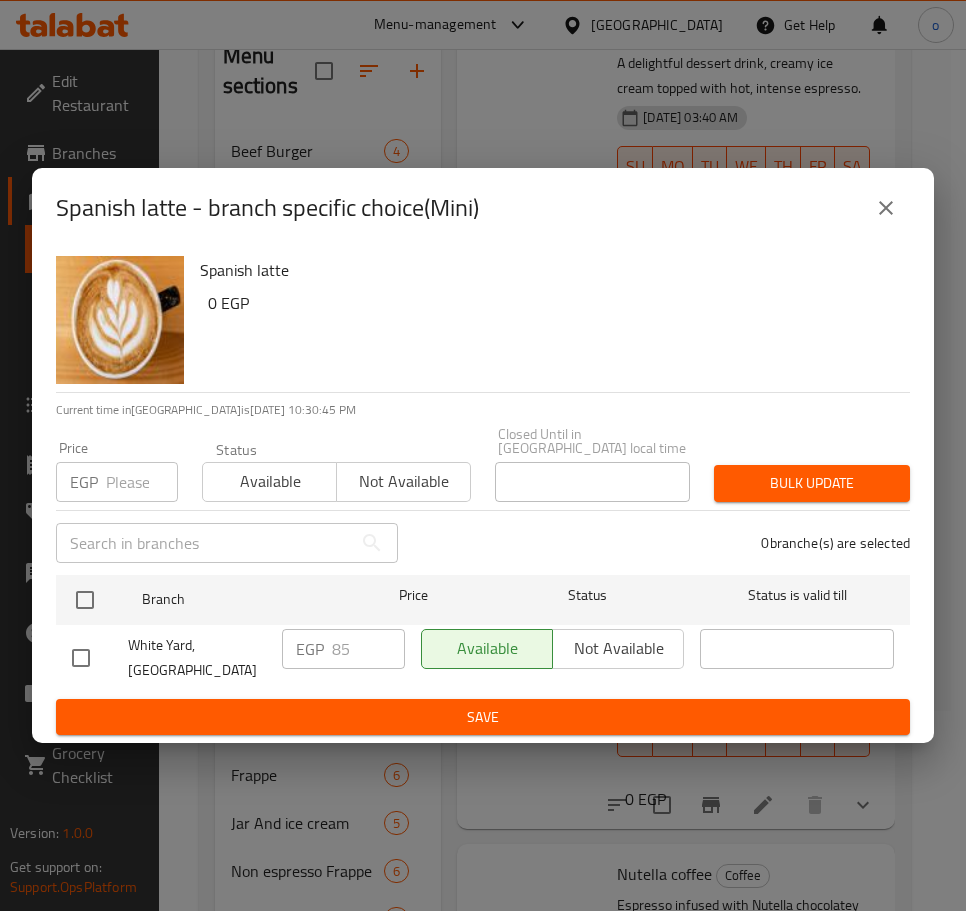 click 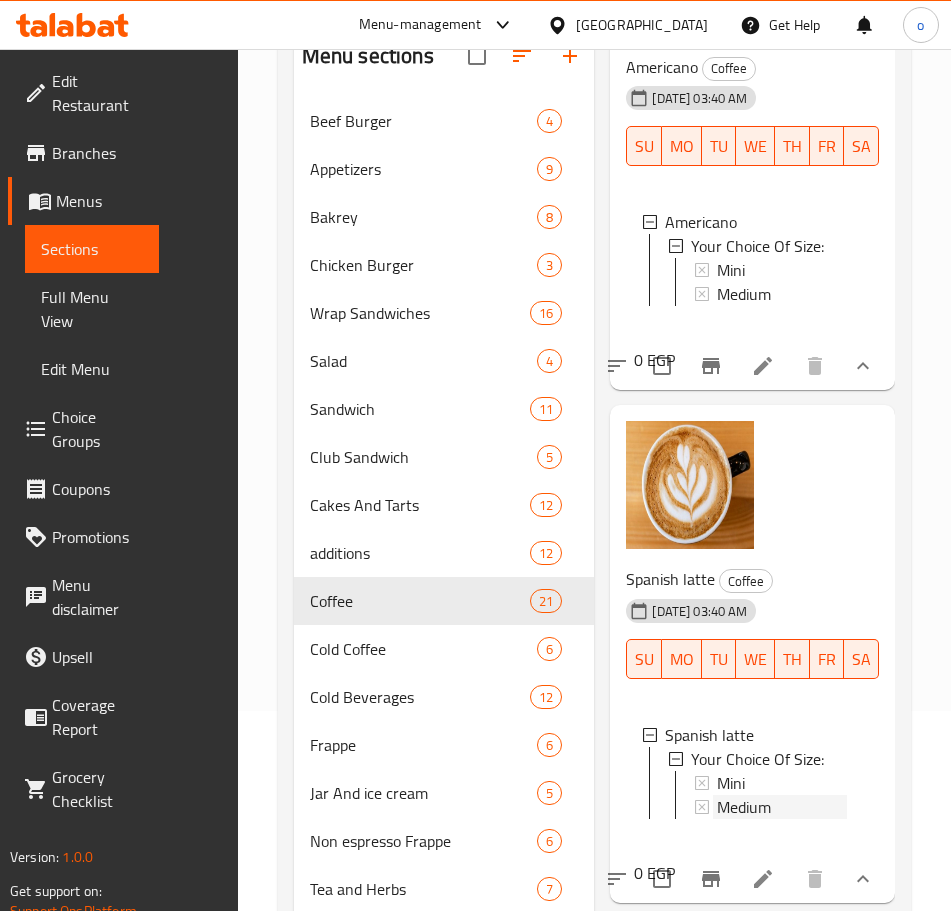 click on "Medium" at bounding box center [744, 807] 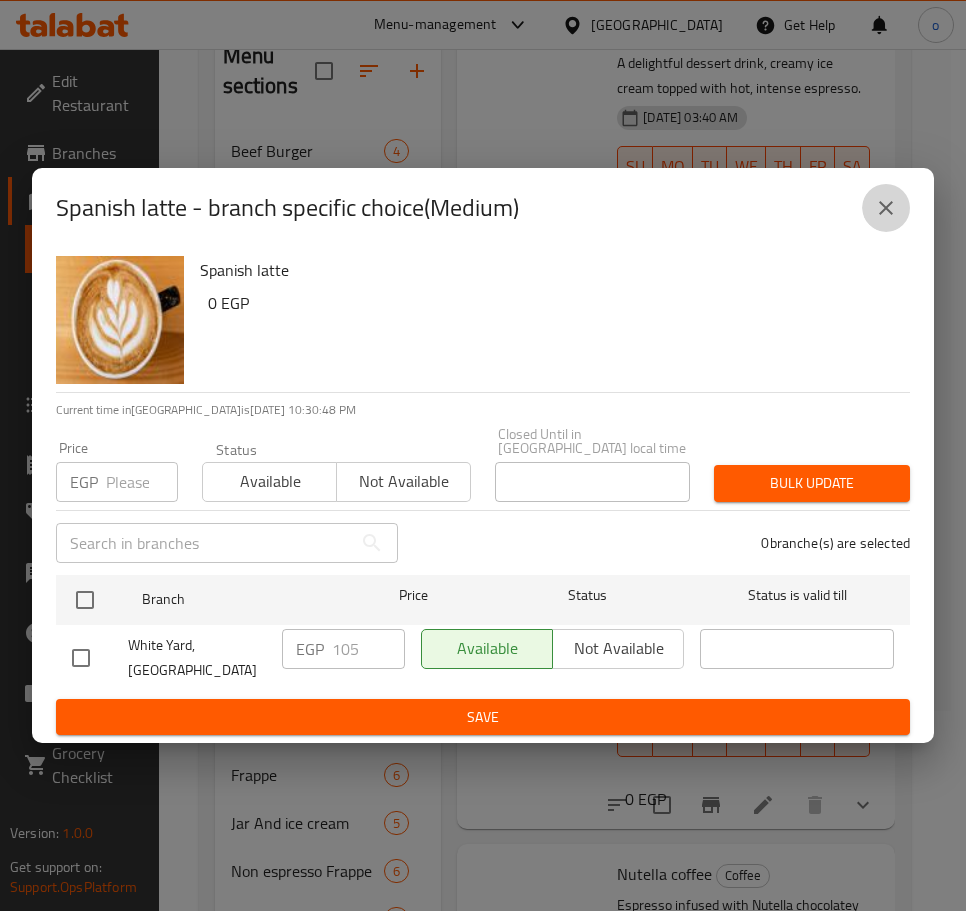 click 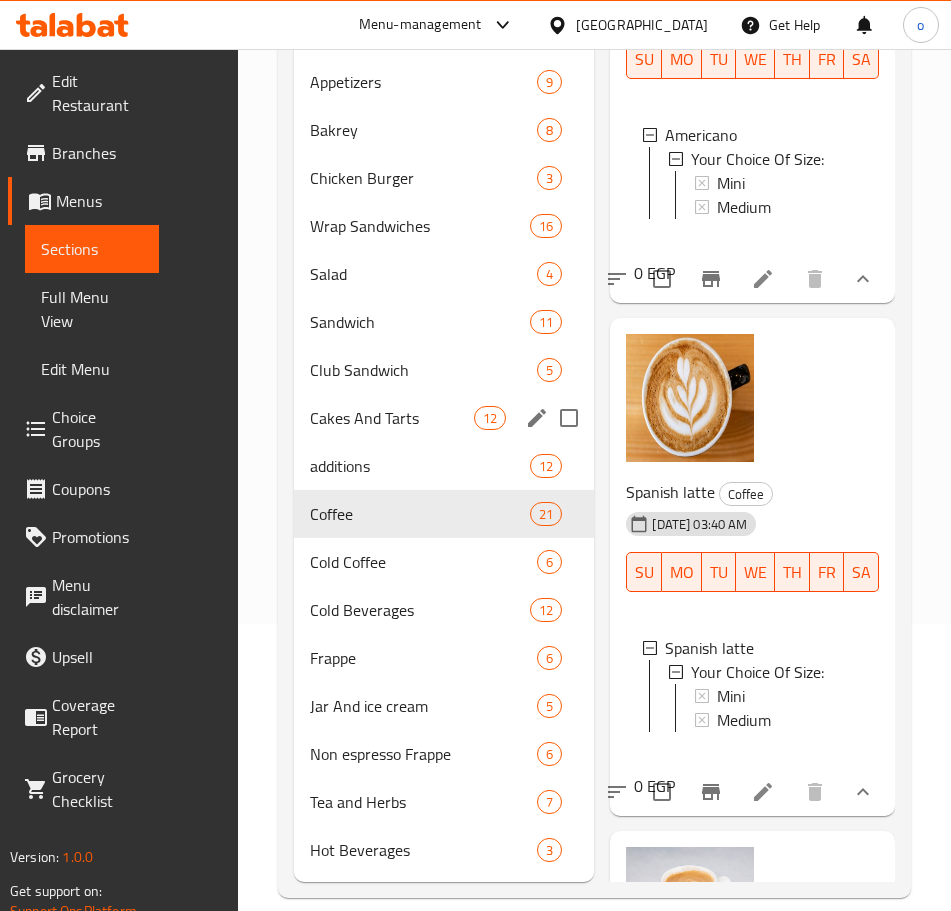 scroll, scrollTop: 300, scrollLeft: 0, axis: vertical 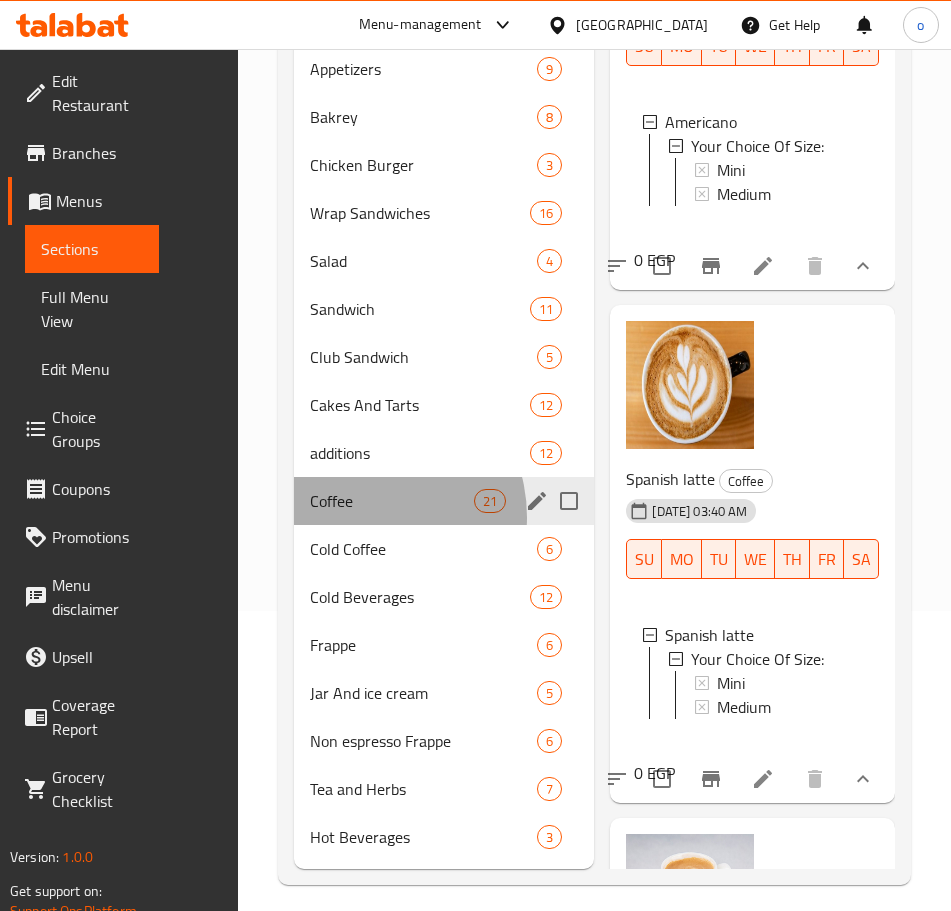 click on "Coffee 21" at bounding box center [444, 501] 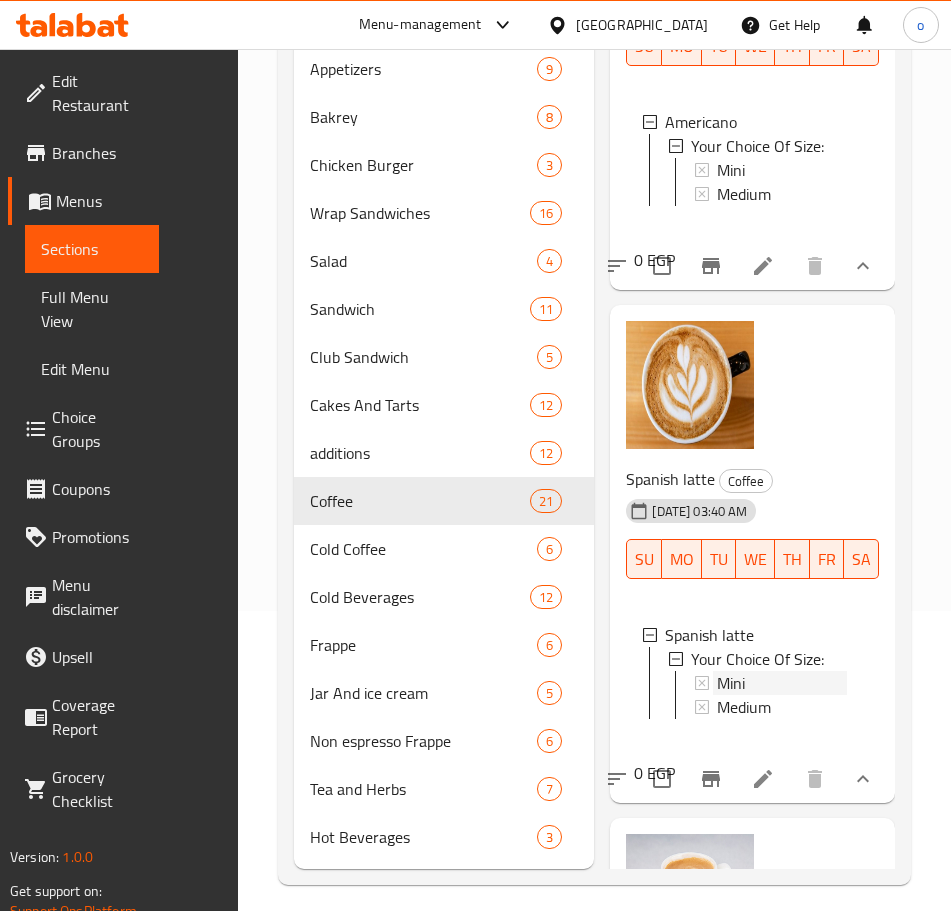 click on "Mini" at bounding box center [782, 683] 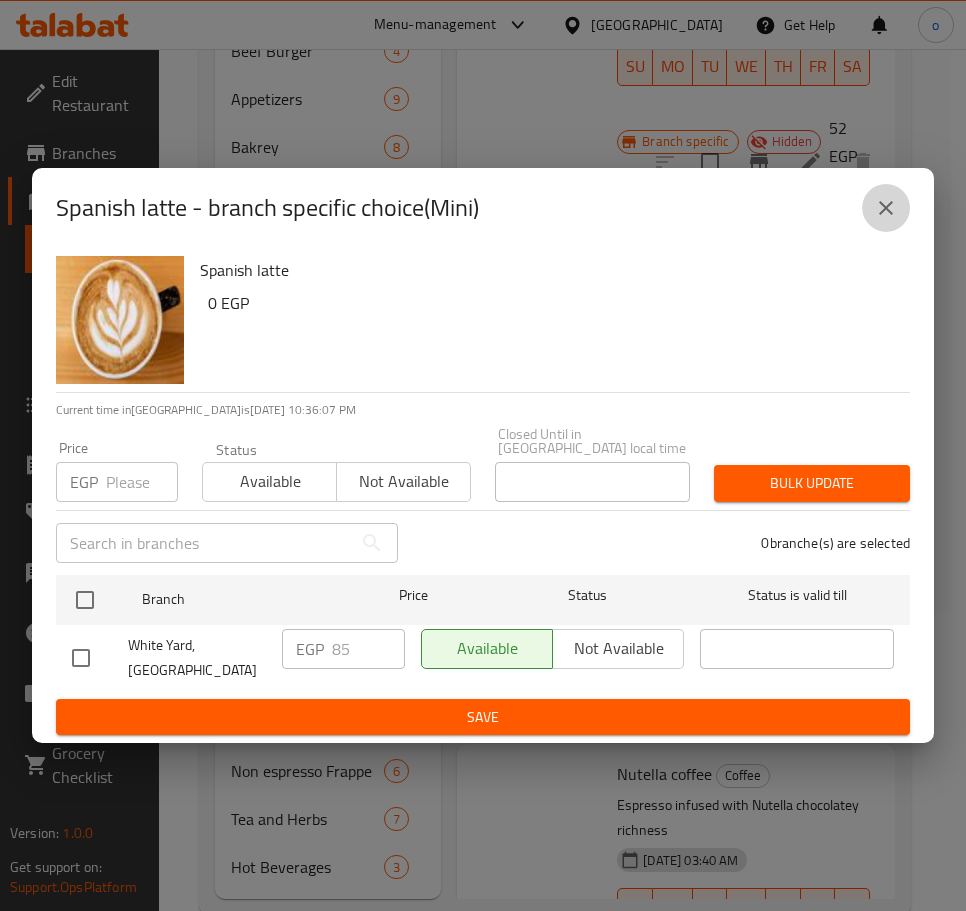 click 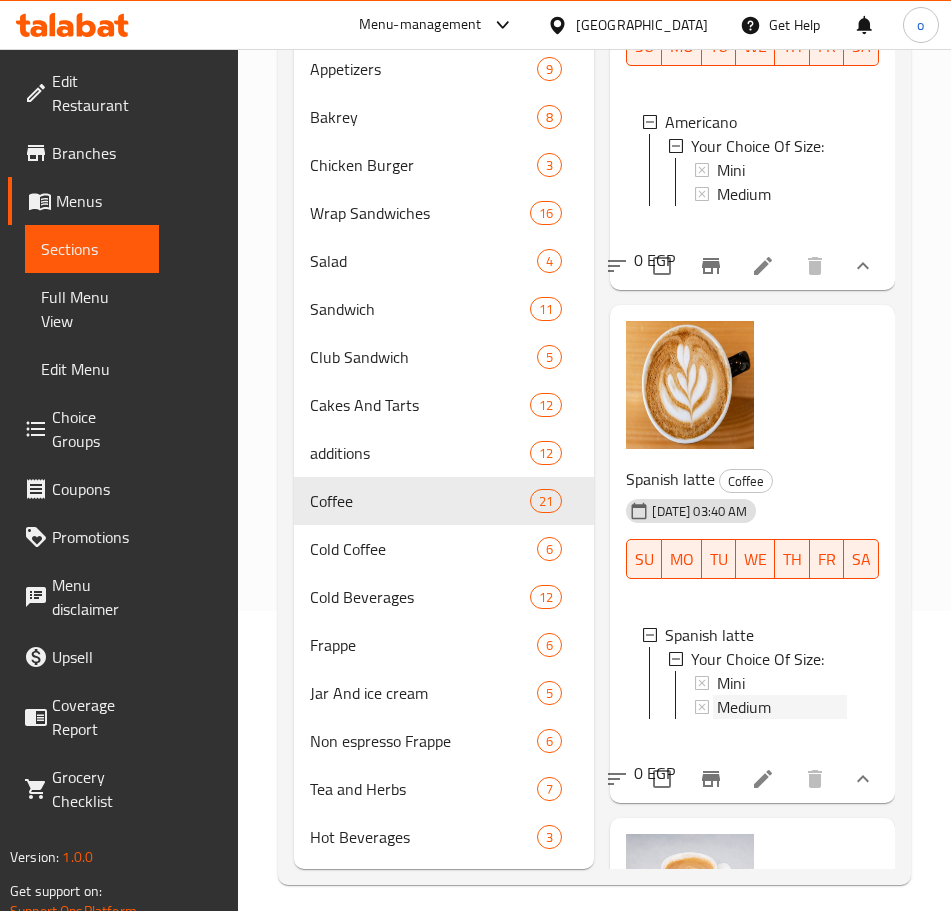 click on "Medium" at bounding box center (744, 707) 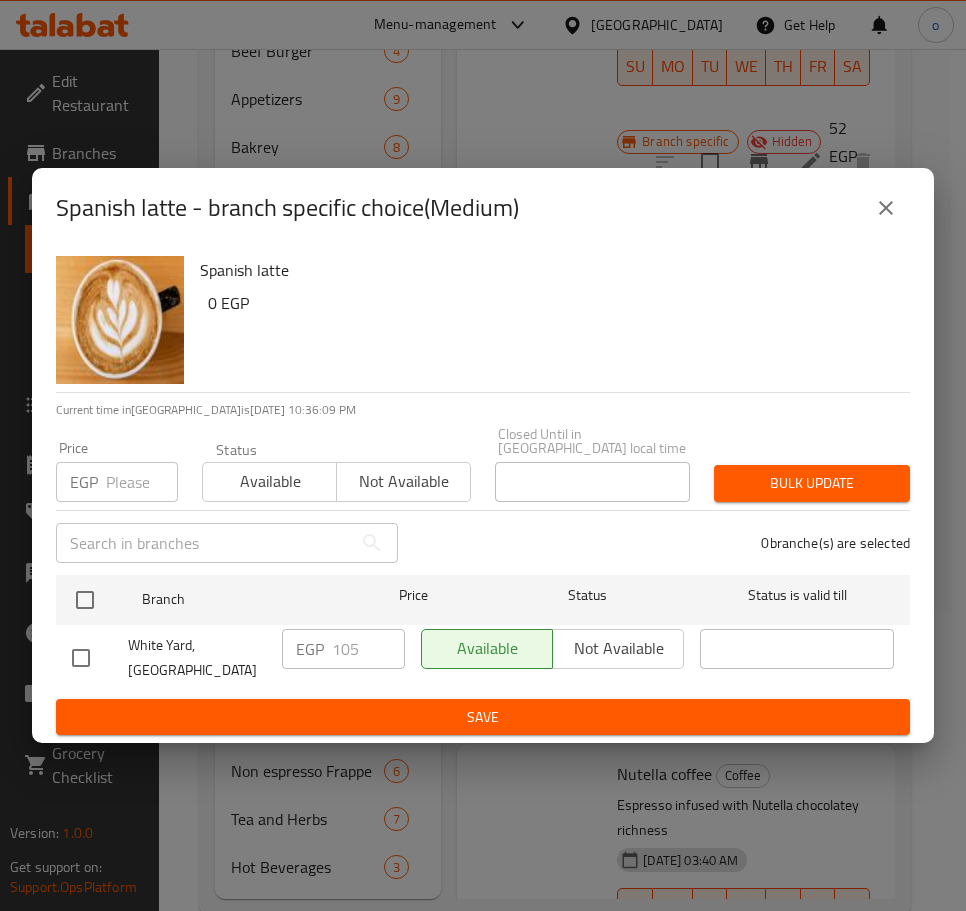 click 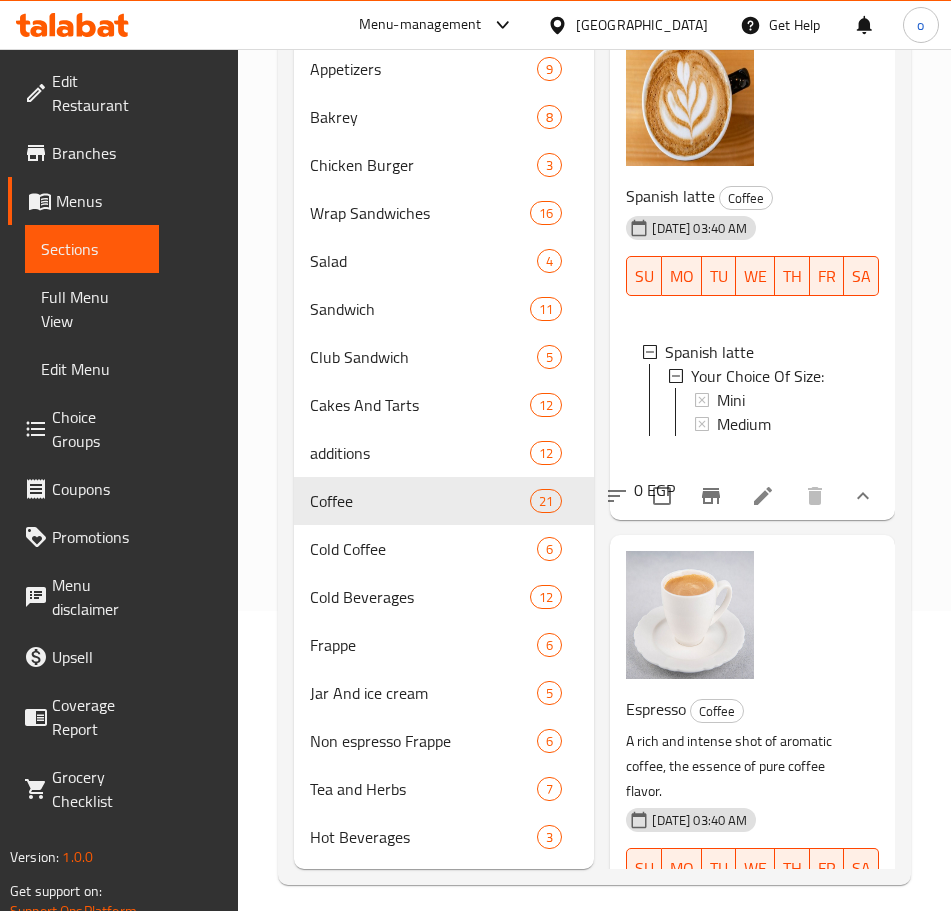 scroll, scrollTop: 5200, scrollLeft: 0, axis: vertical 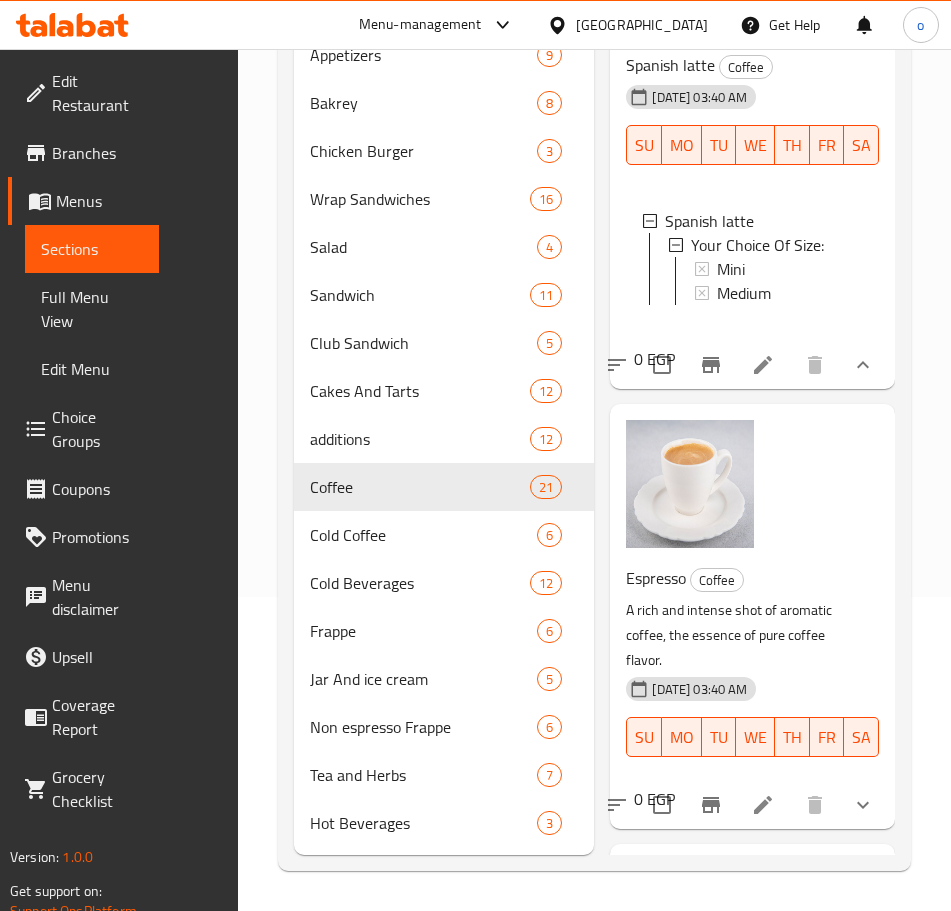 click 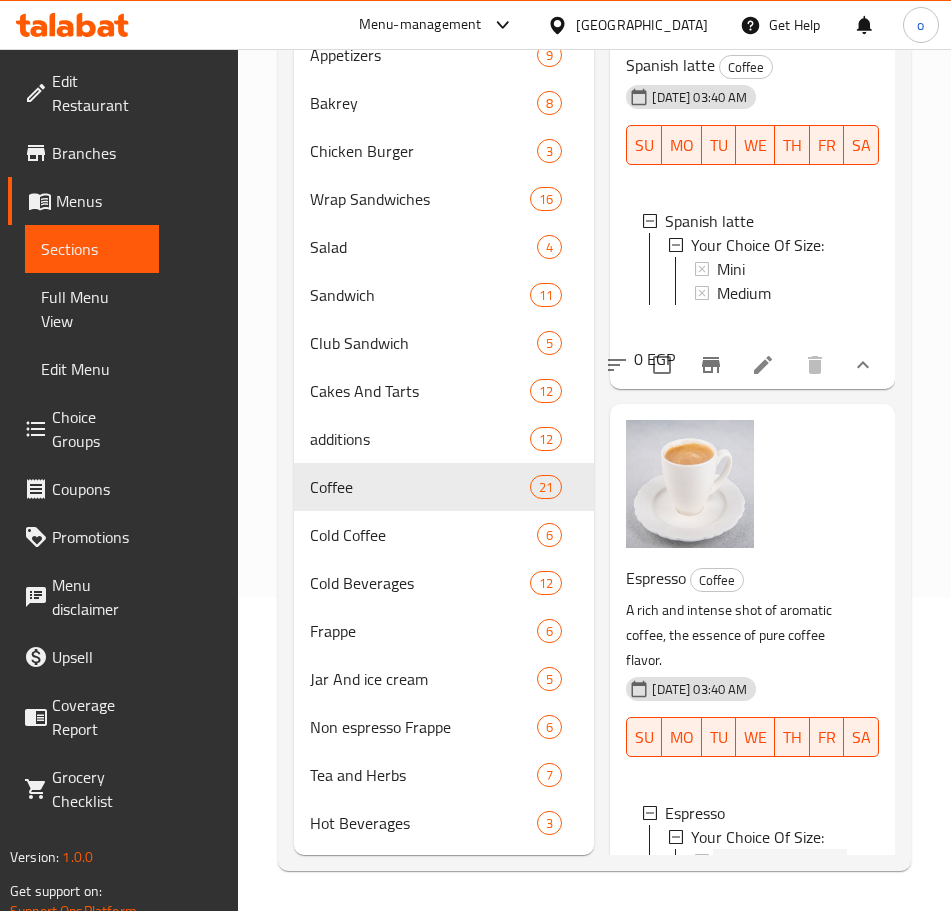 click on "Single" at bounding box center (737, 861) 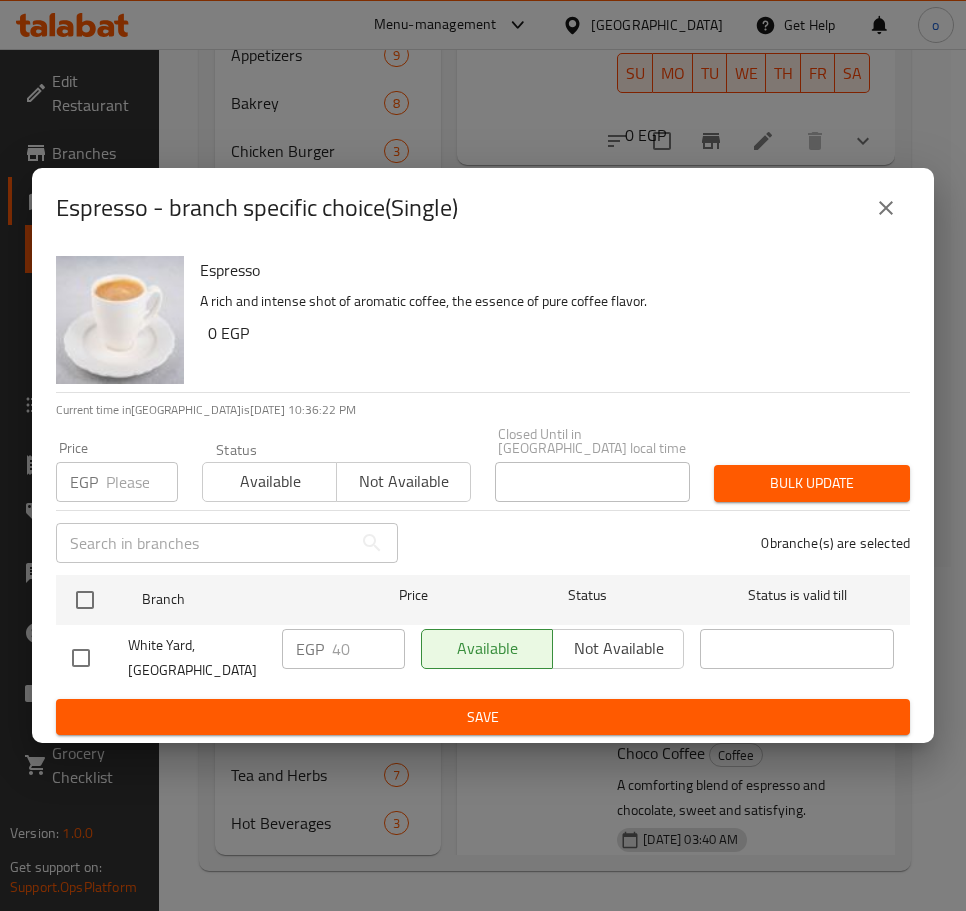 click at bounding box center (886, 208) 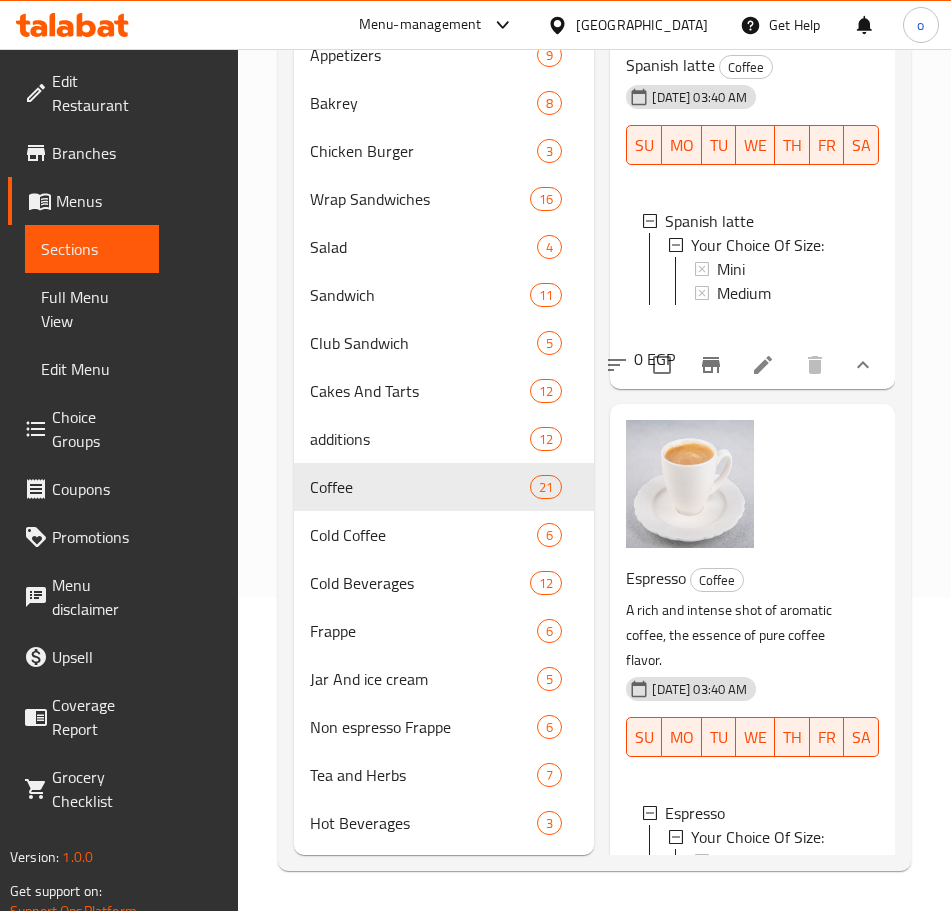 click on "Double" at bounding box center (740, 885) 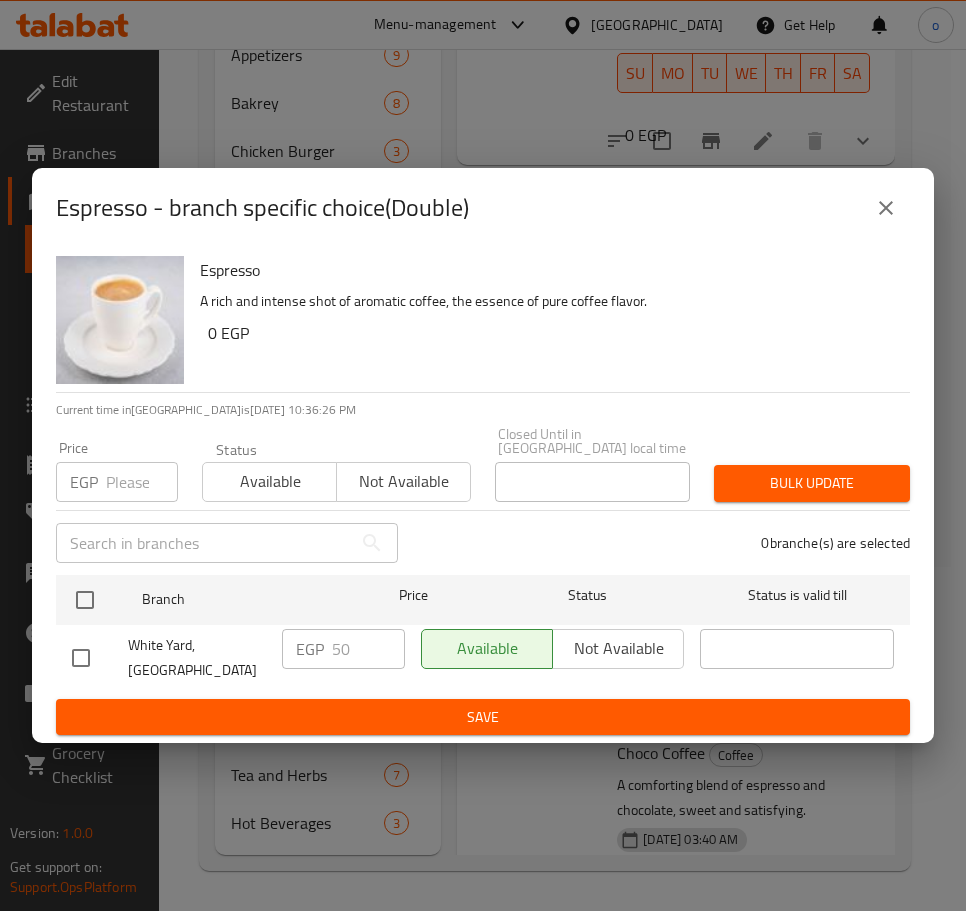 click on "Espresso - branch specific choice(Double)" at bounding box center [483, 208] 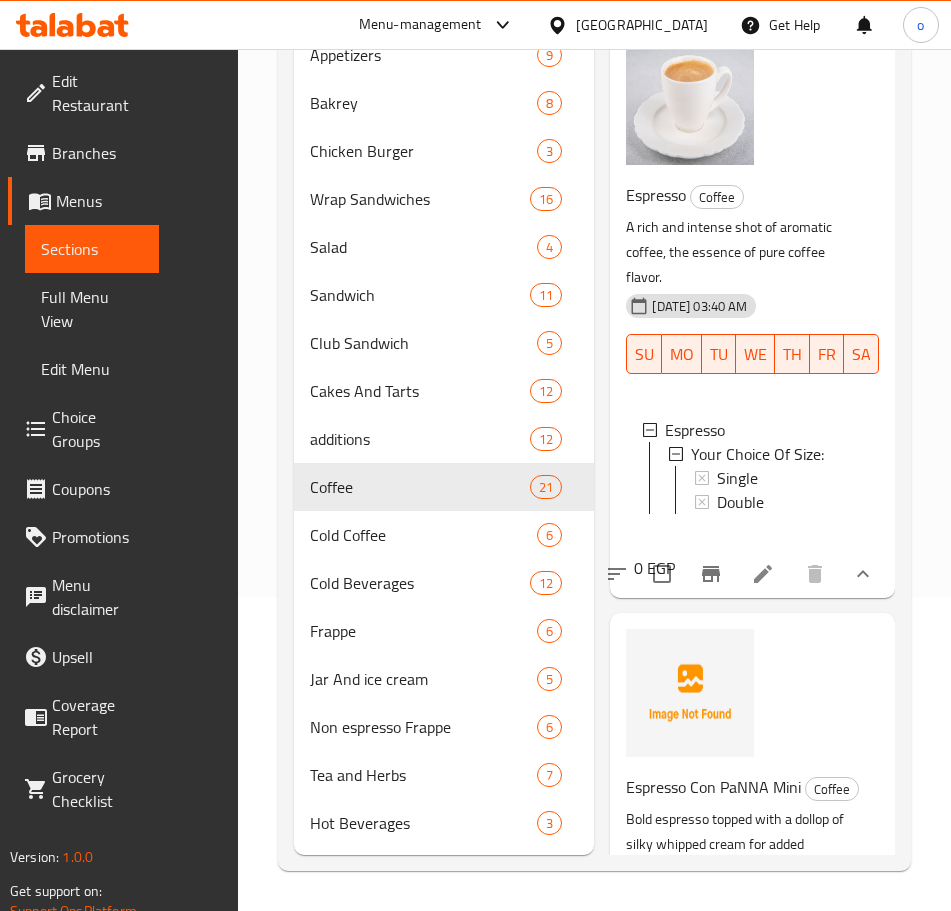 scroll, scrollTop: 5700, scrollLeft: 0, axis: vertical 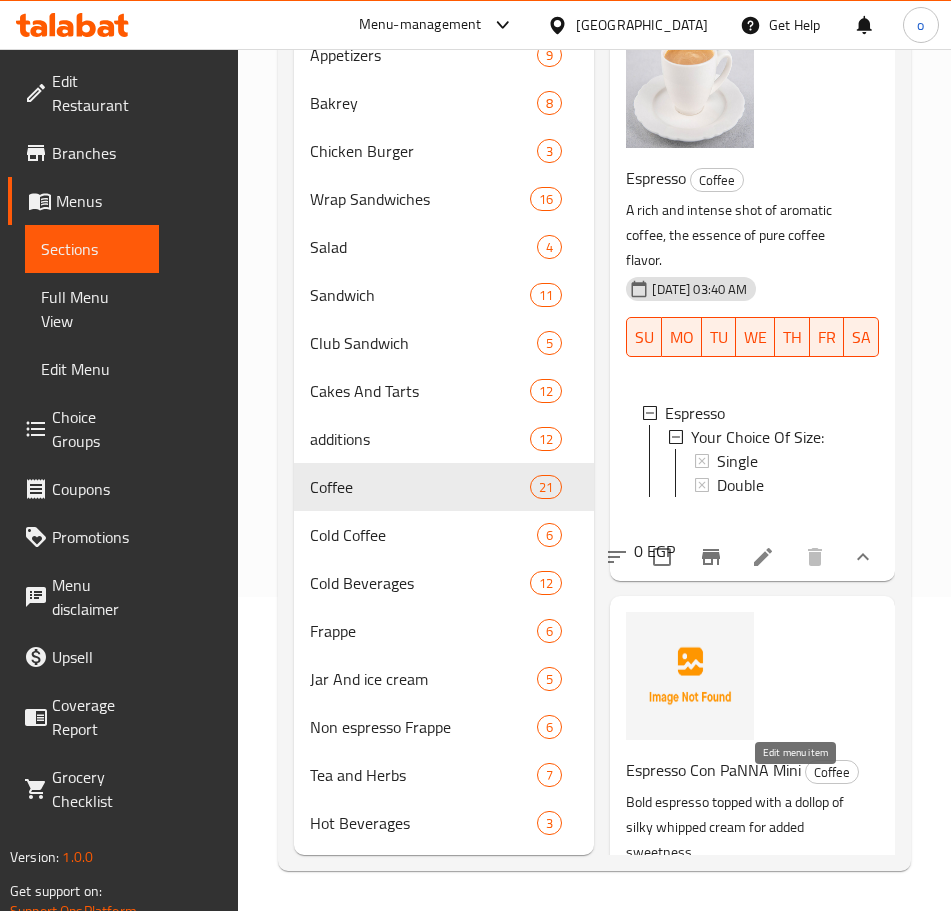 click 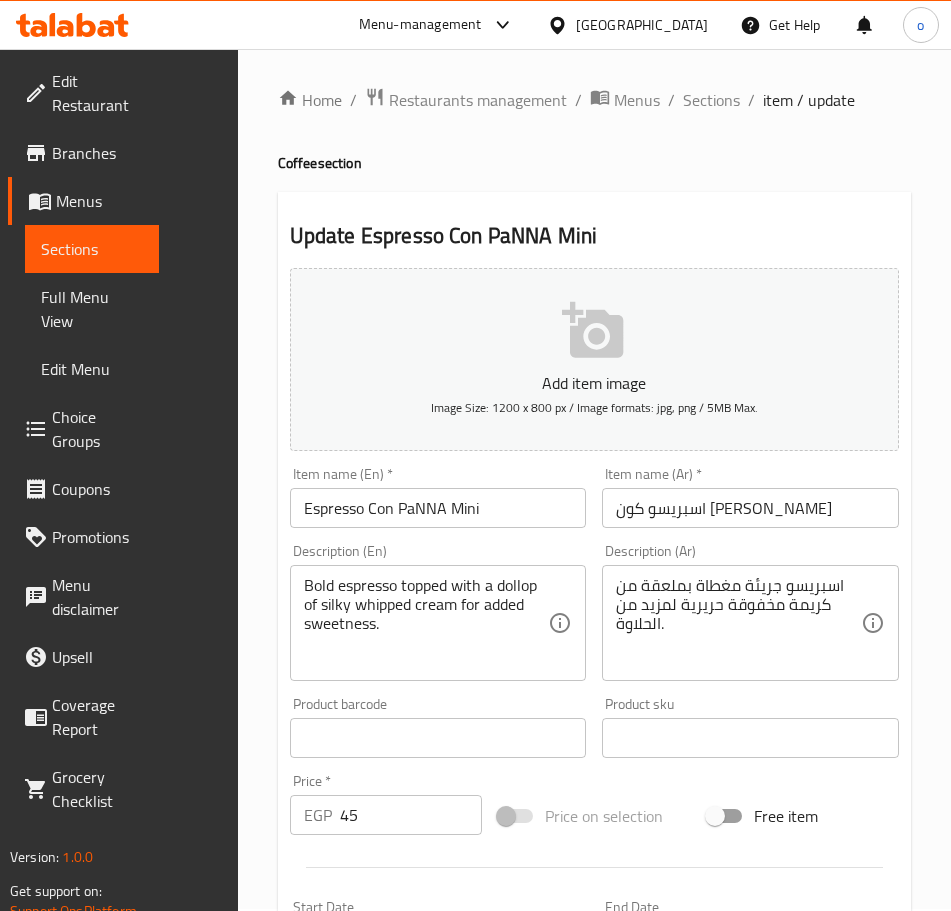 scroll, scrollTop: 0, scrollLeft: 0, axis: both 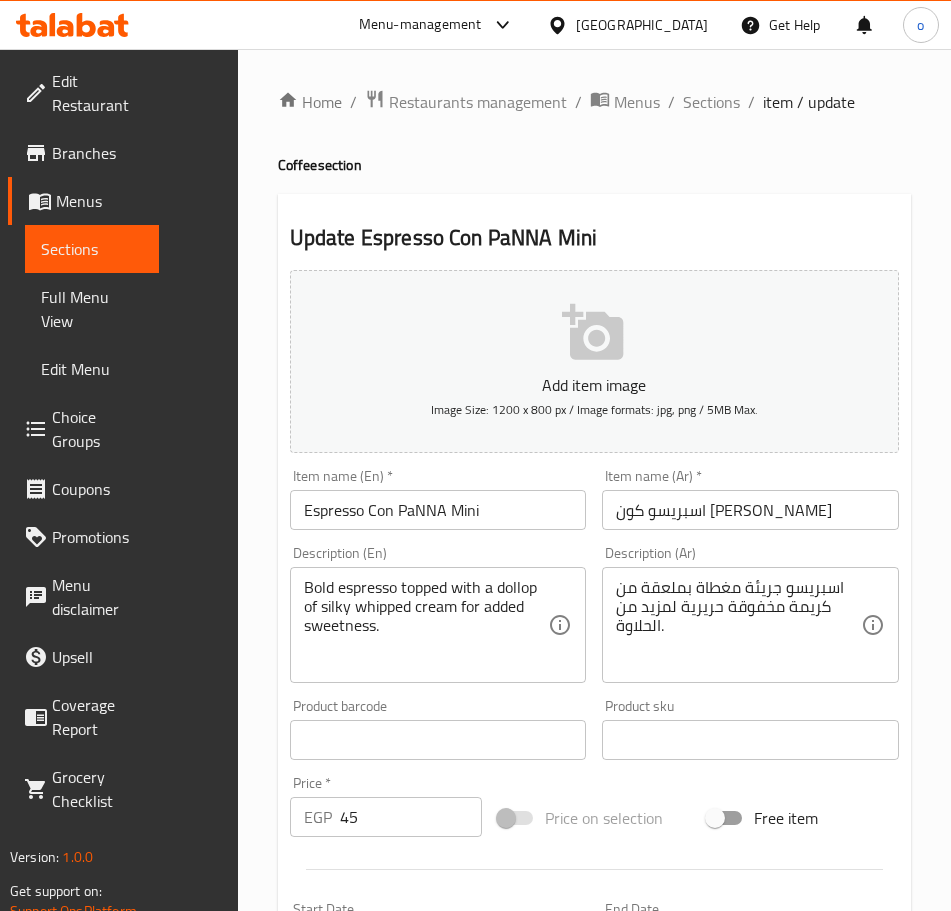 click on "Home / Restaurants management / Menus / Sections / item / update Coffee  section Update Espresso Con PaNNA Mini Add item image Image Size: 1200 x 800 px / Image formats: jpg, png / 5MB Max. Item name (En)   * Espresso Con PaNNA Mini Item name (En)  * Item name (Ar)   * اسبريسو كون بانا ميني Item name (Ar)  * Description (En) Bold espresso topped with a dollop of silky whipped cream for added sweetness. Description (En) Description (Ar) اسبريسو جريئة مغطاة بملعقة من كريمة مخفوقة حريرية لمزيد من الحلاوة. Description (Ar) Product barcode Product barcode Product sku Product sku Price   * EGP 45 Price  * Price on selection Free item Start Date Start Date End Date End Date Available Days SU MO TU WE TH FR SA Available from ​ ​ Available to ​ ​ Status Active Inactive Exclude from GEM Variations & Choices Add variant ASSIGN CHOICE GROUP Update" at bounding box center [594, 769] 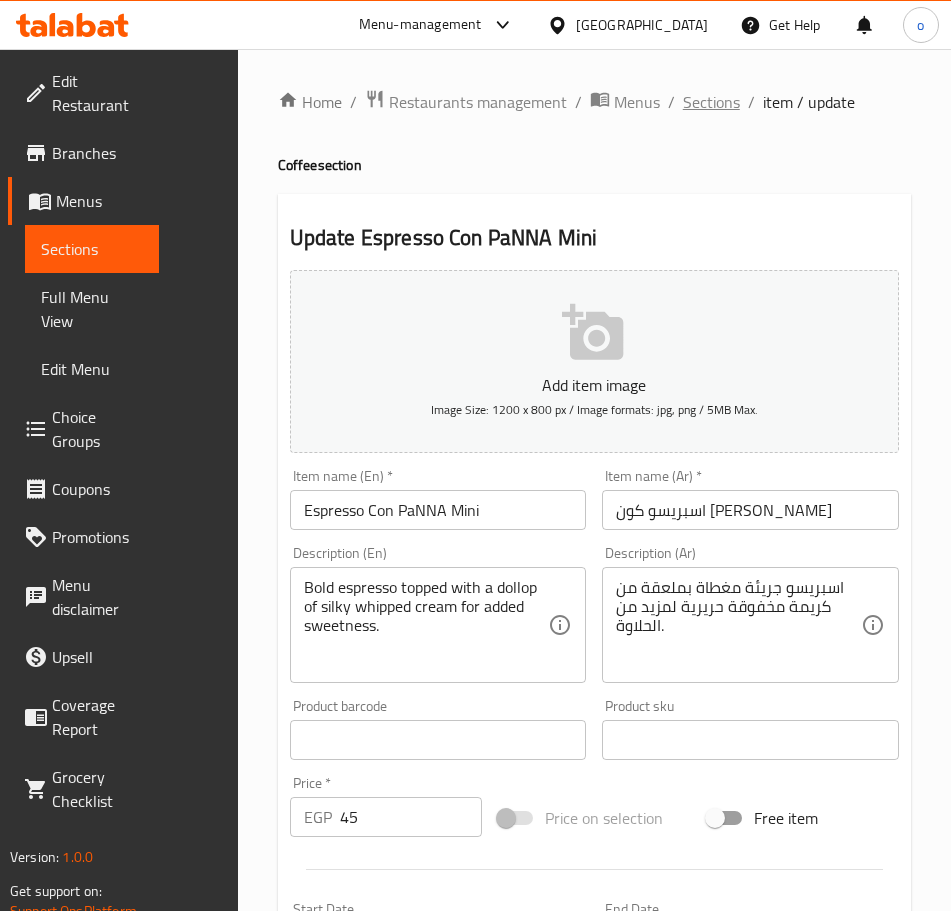 click on "Sections" at bounding box center [711, 102] 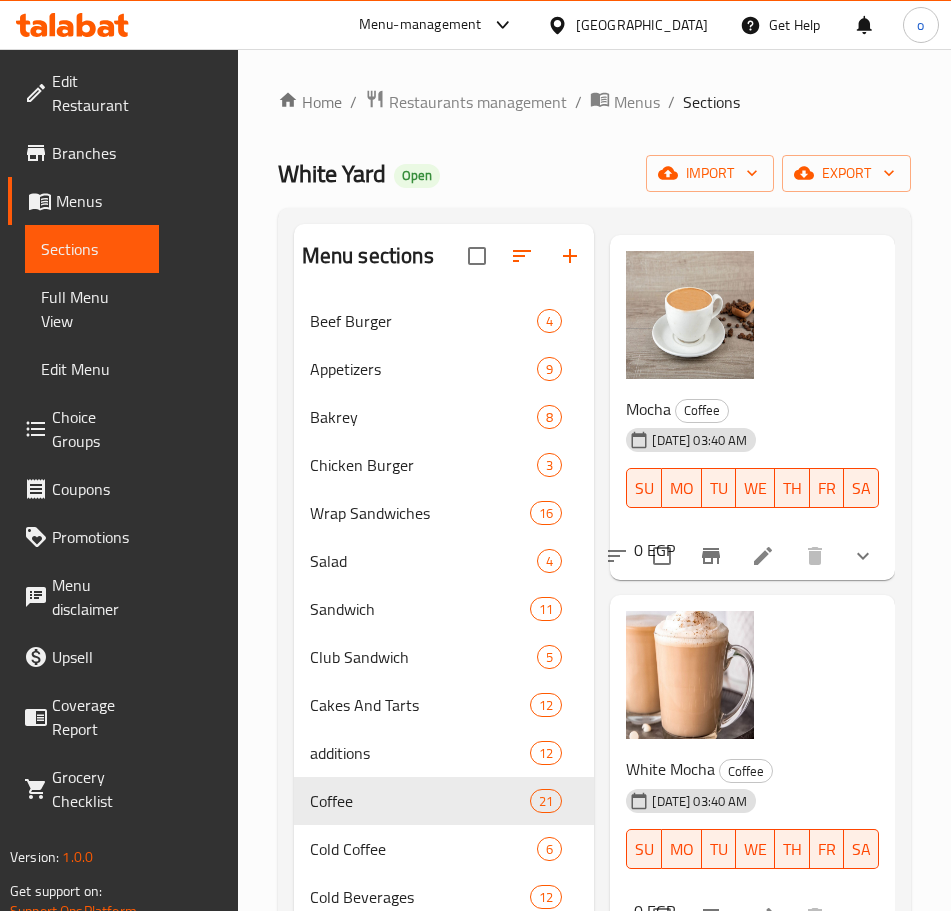 scroll, scrollTop: 0, scrollLeft: 0, axis: both 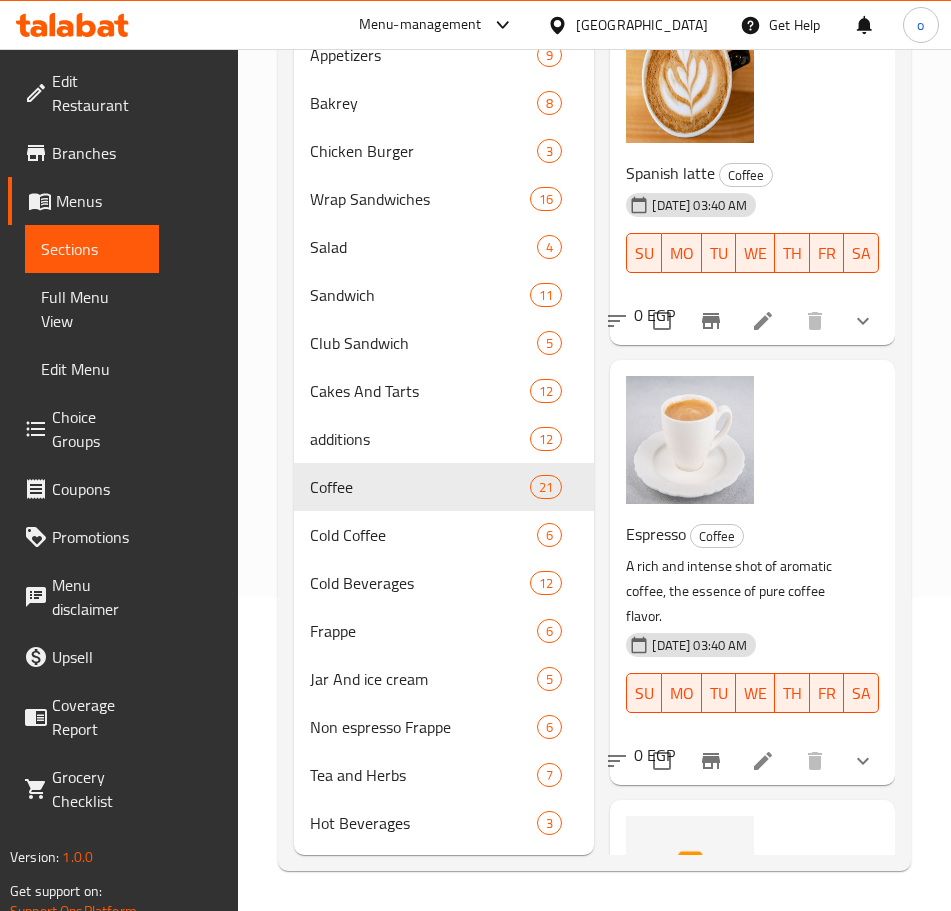 click at bounding box center (863, 761) 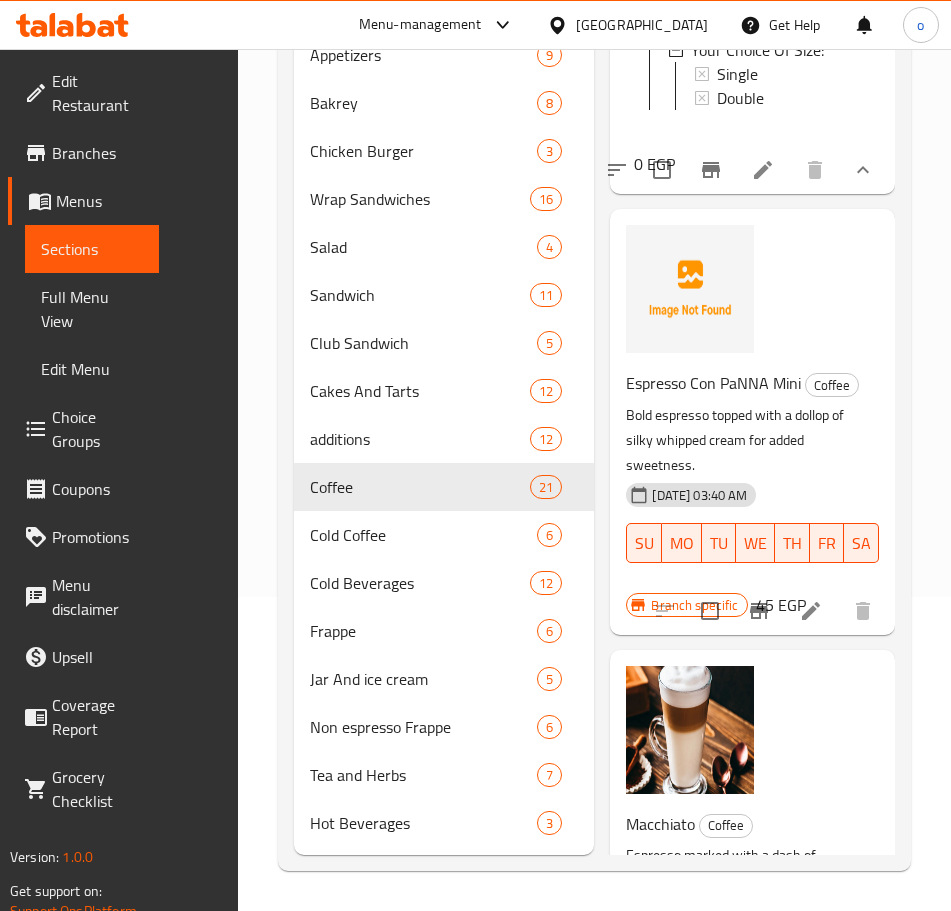 scroll, scrollTop: 4800, scrollLeft: 0, axis: vertical 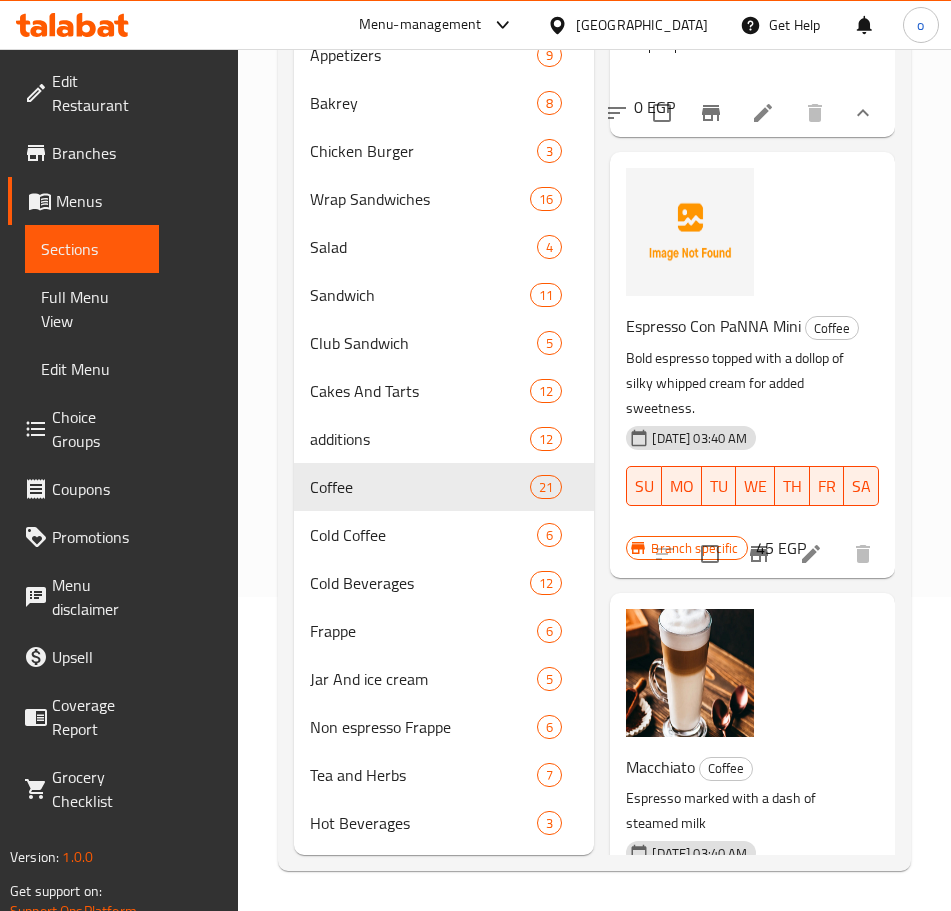 click 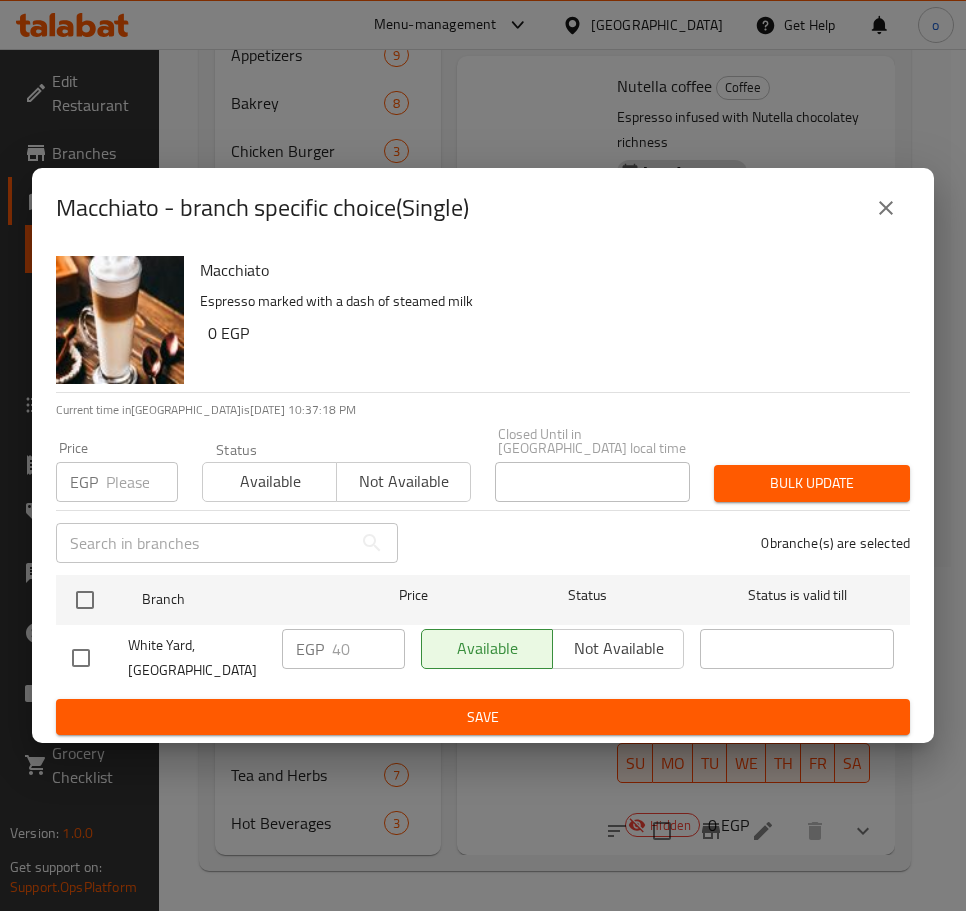 click at bounding box center [886, 208] 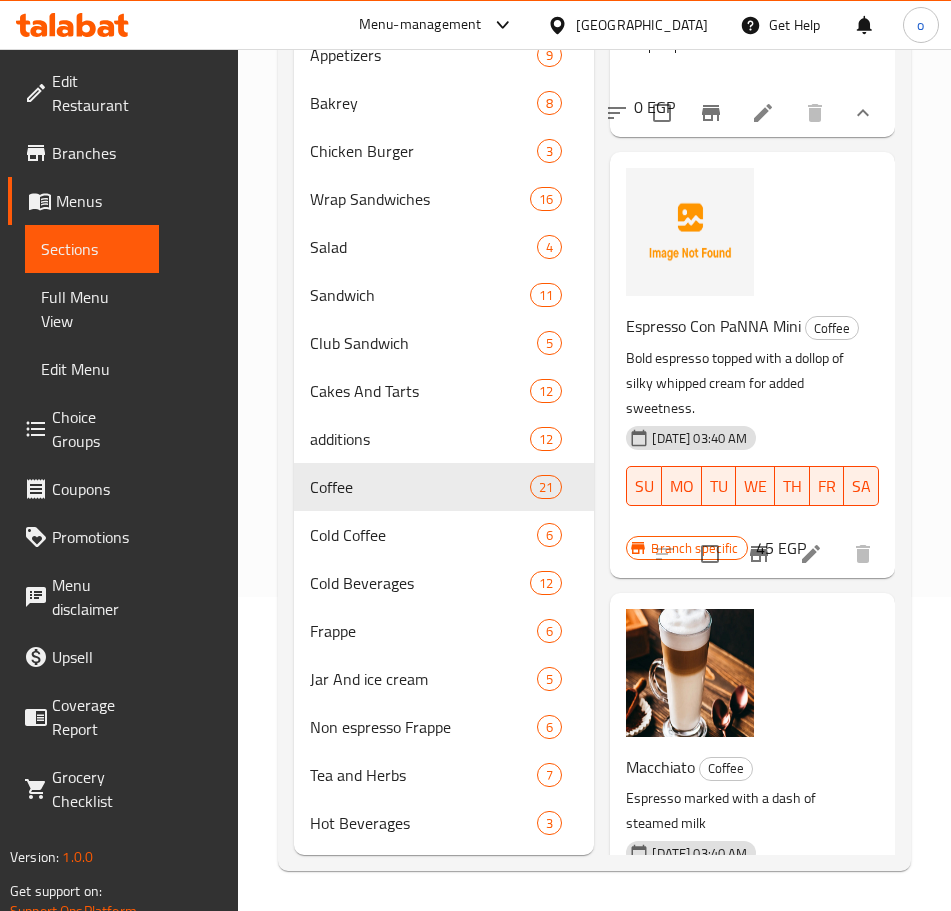 click on "Double" at bounding box center (740, 1049) 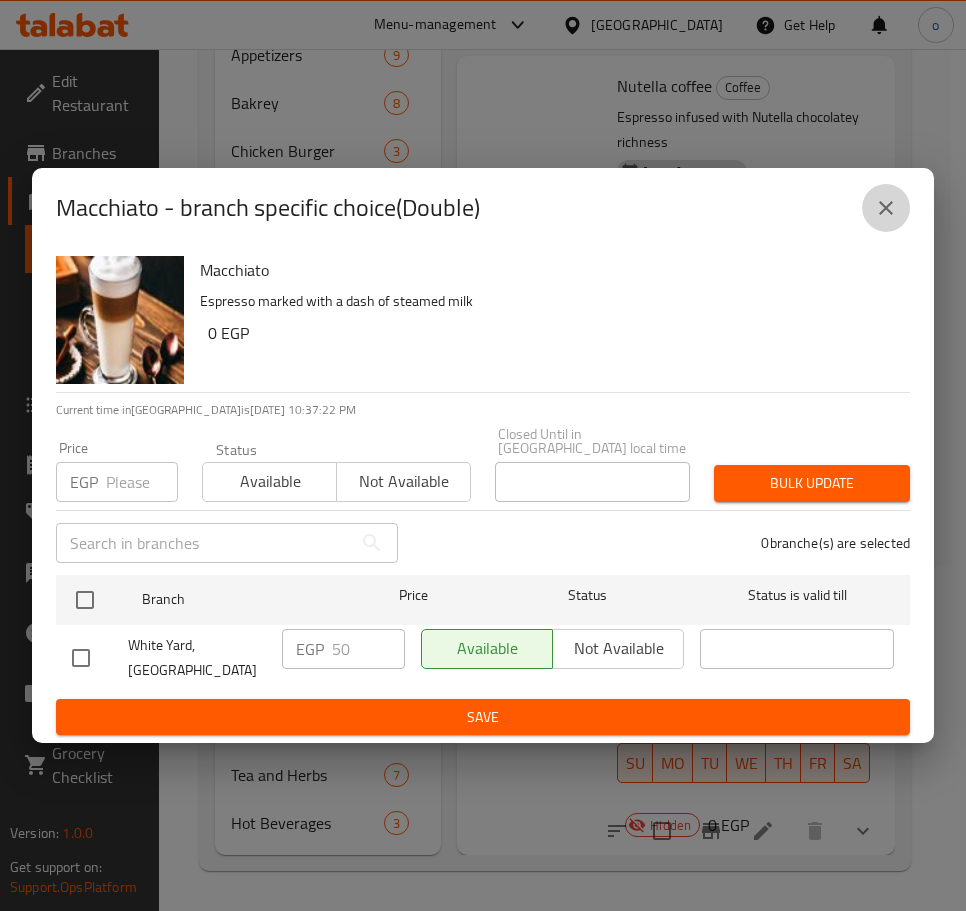 click 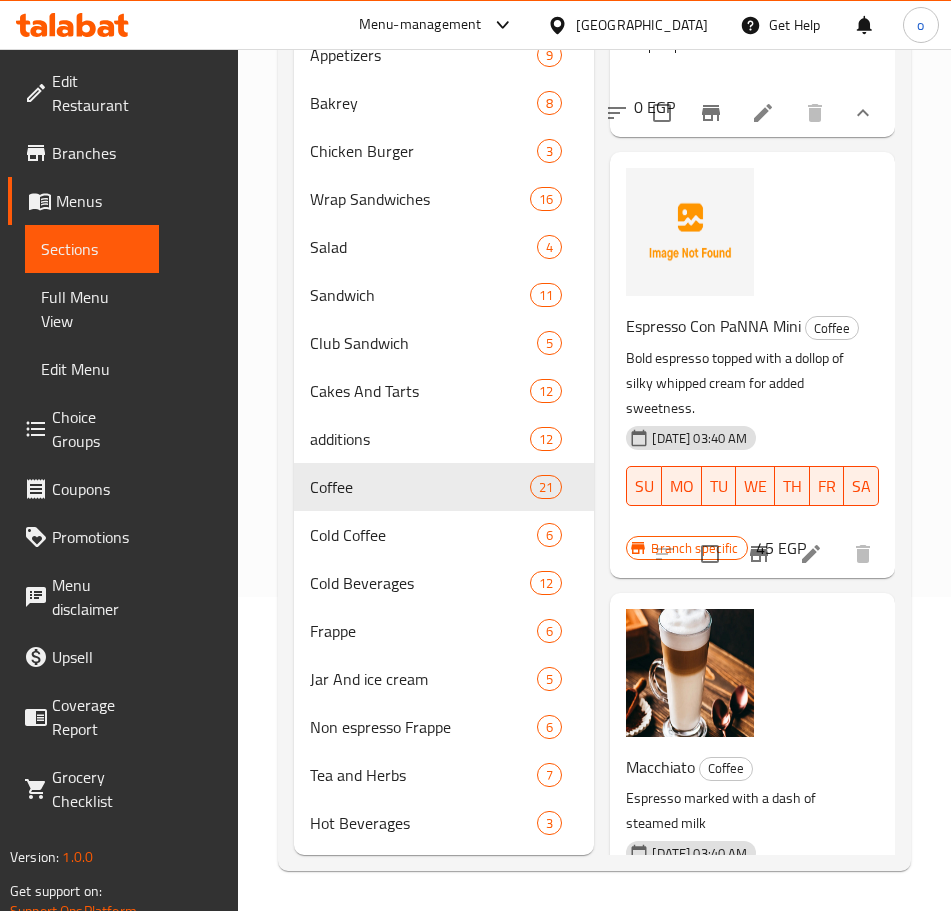 scroll, scrollTop: 3, scrollLeft: 0, axis: vertical 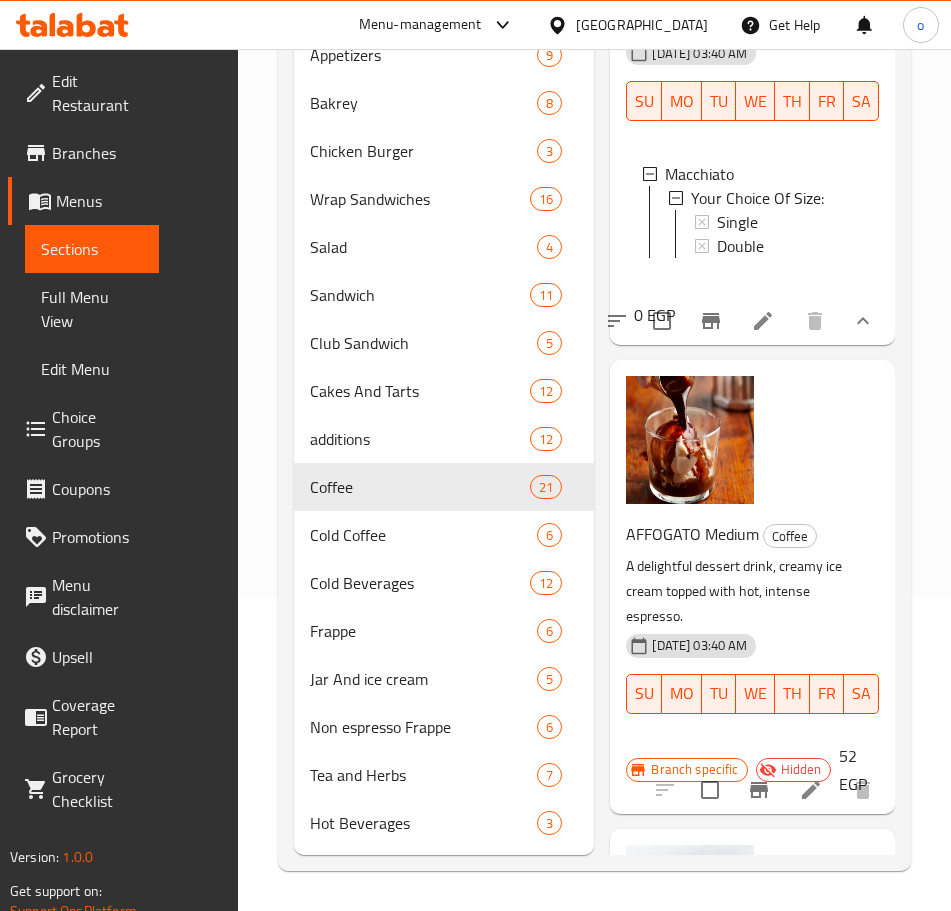 click 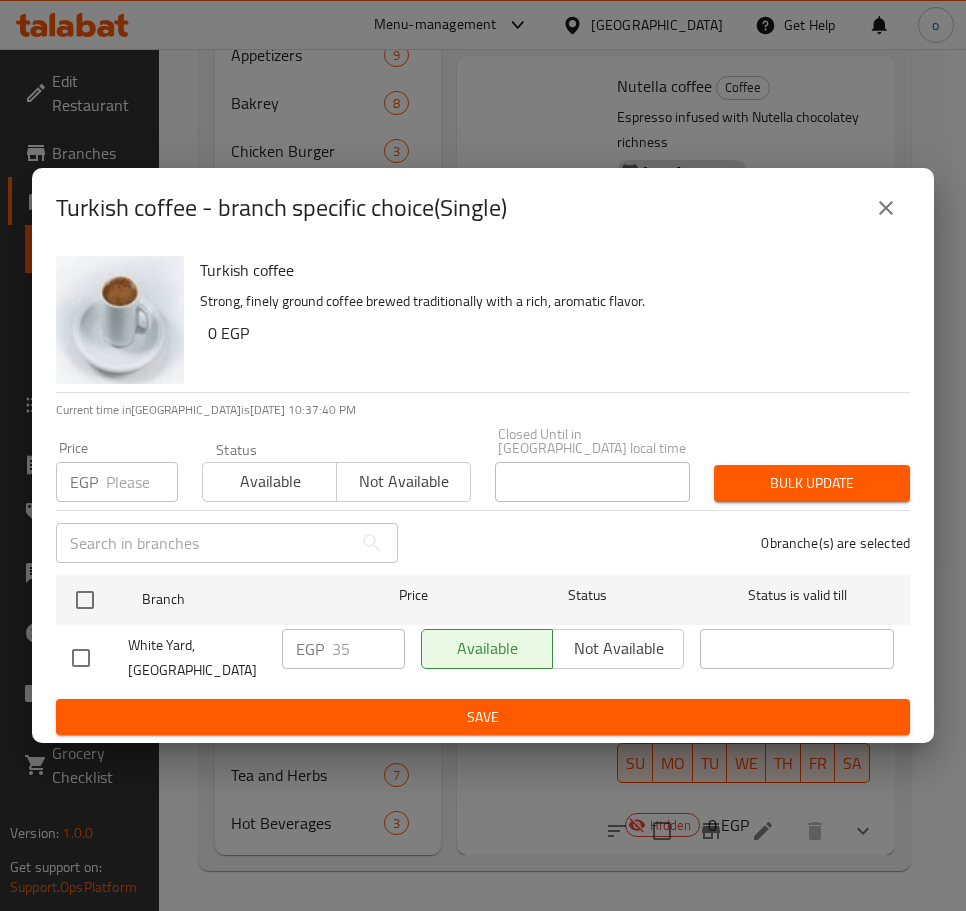 click at bounding box center [886, 208] 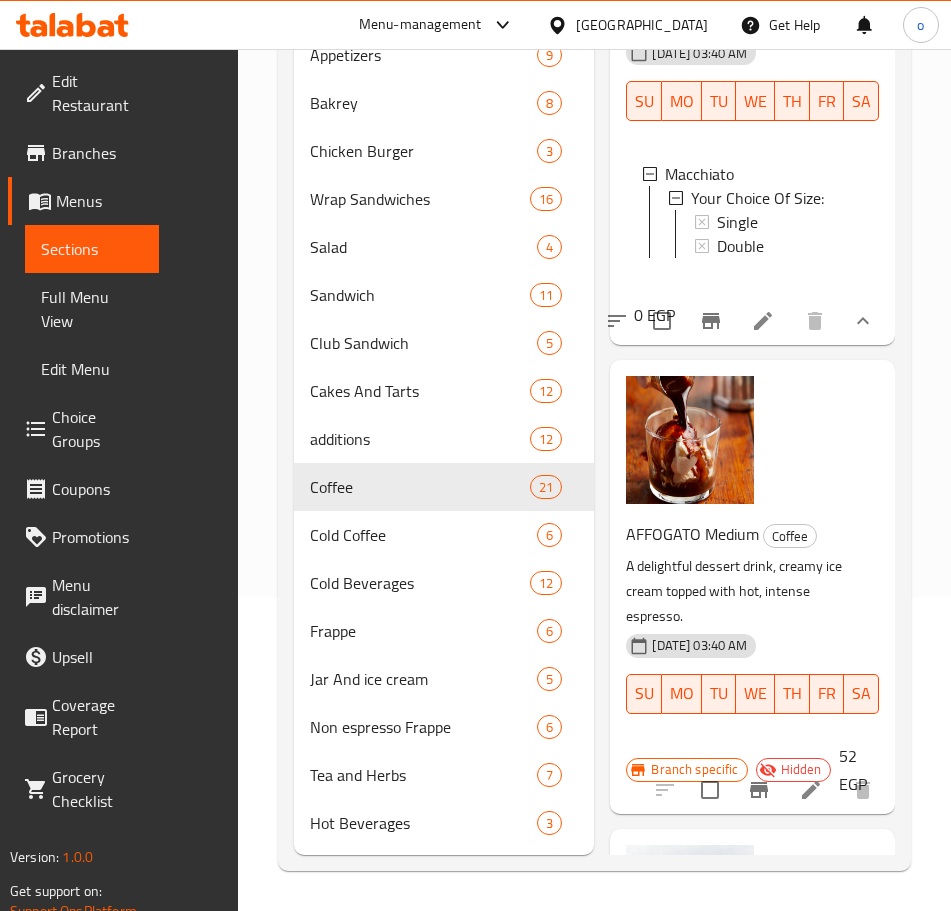 click on "Turkish coffee   Coffee Strong, finely ground coffee brewed traditionally with a rich, aromatic flavor. 28-01-2025 03:40 AM SU MO TU WE TH FR SA Turkish coffee Your Choice Of Size: Single Double 0   EGP" at bounding box center (752, 1105) 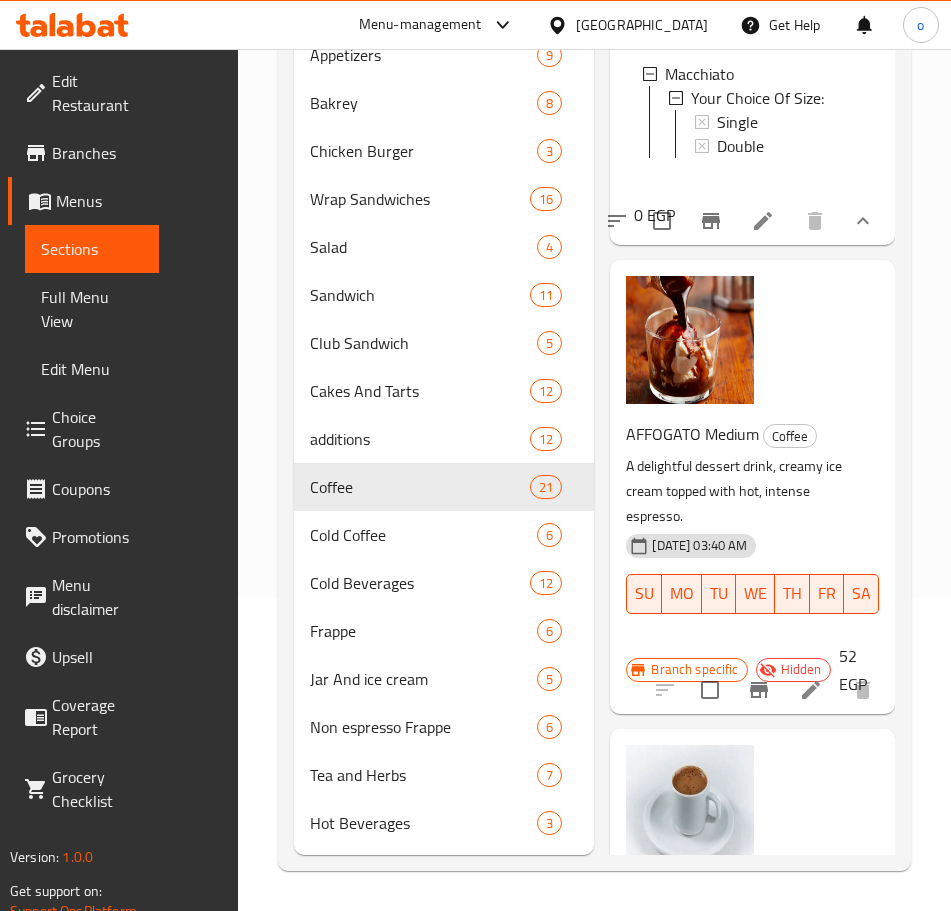click on "Single" at bounding box center (782, 1161) 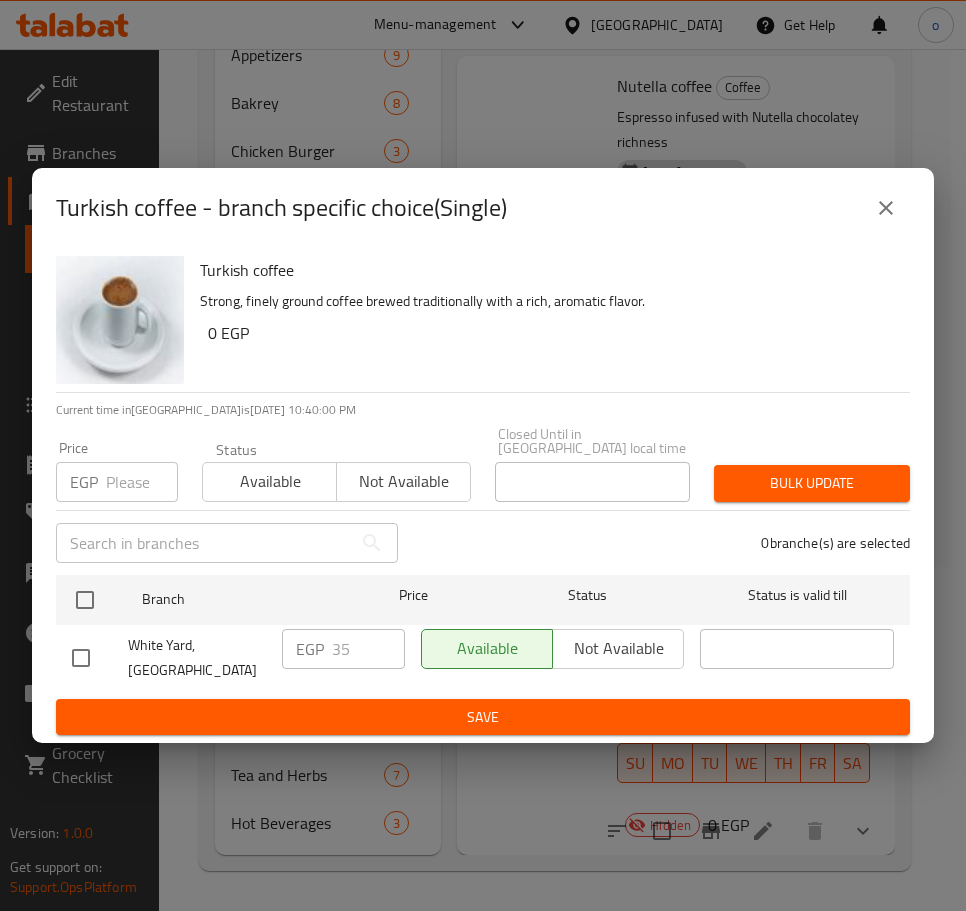 drag, startPoint x: 743, startPoint y: 341, endPoint x: 796, endPoint y: 284, distance: 77.83315 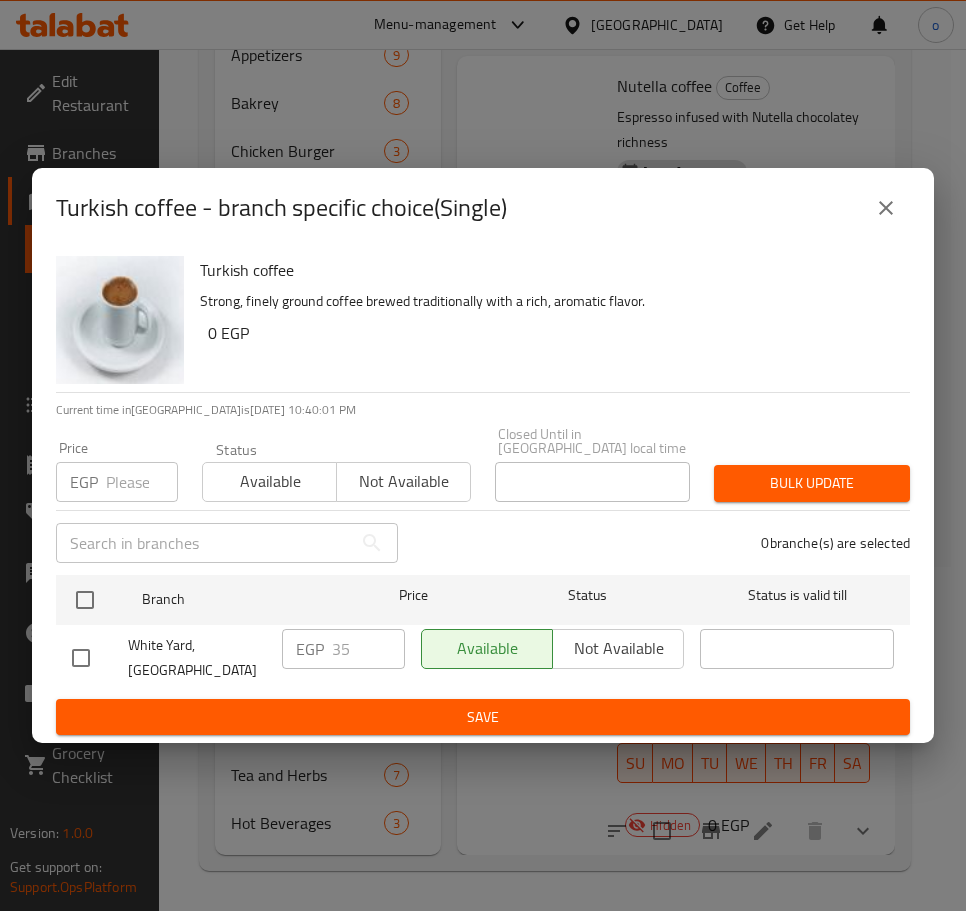 click at bounding box center (886, 208) 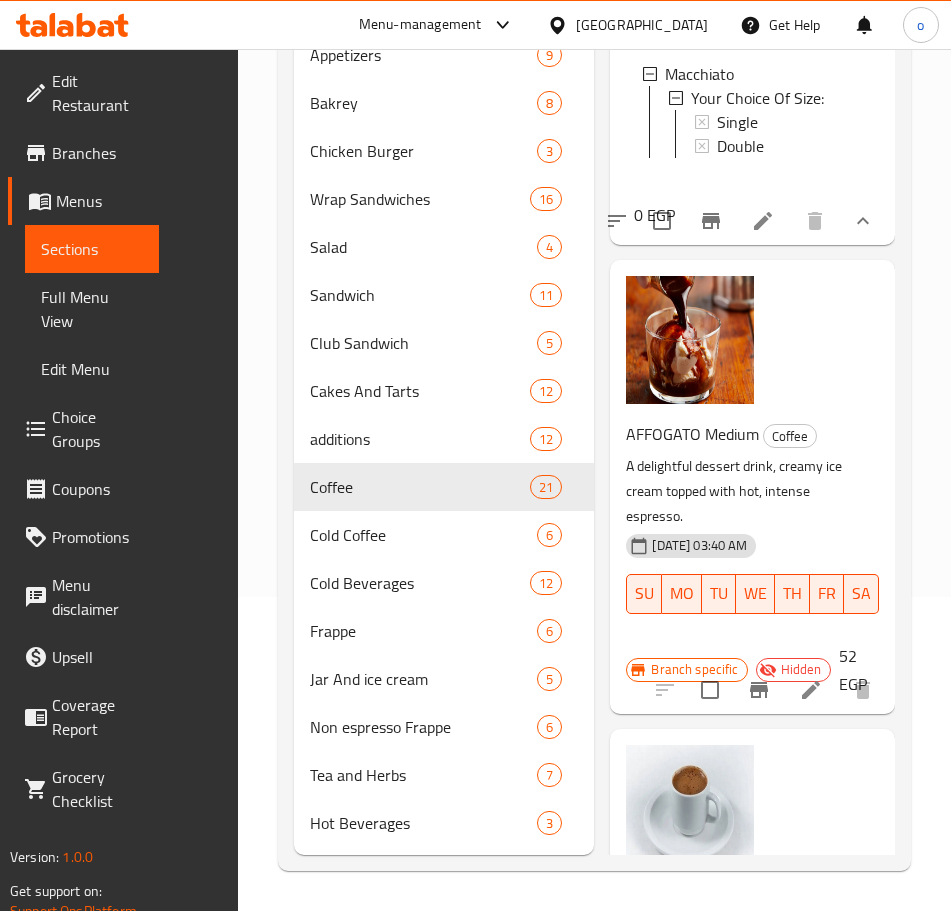 click on "Double" at bounding box center (740, 1185) 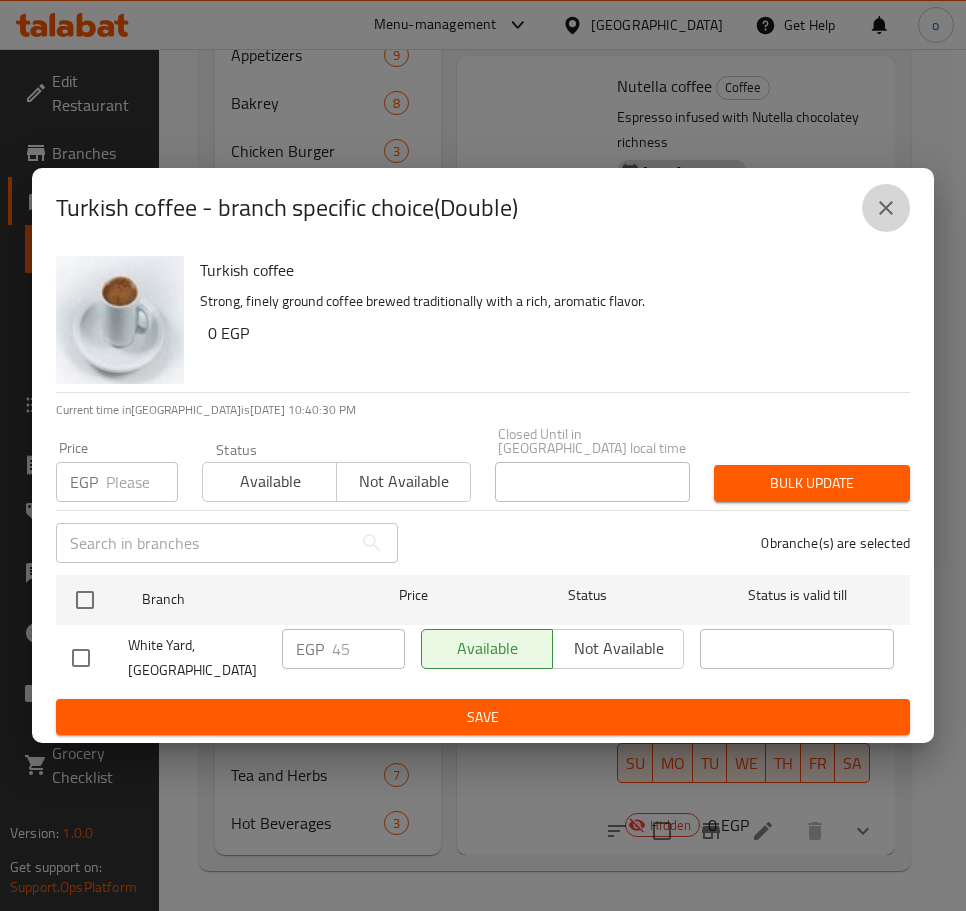 click 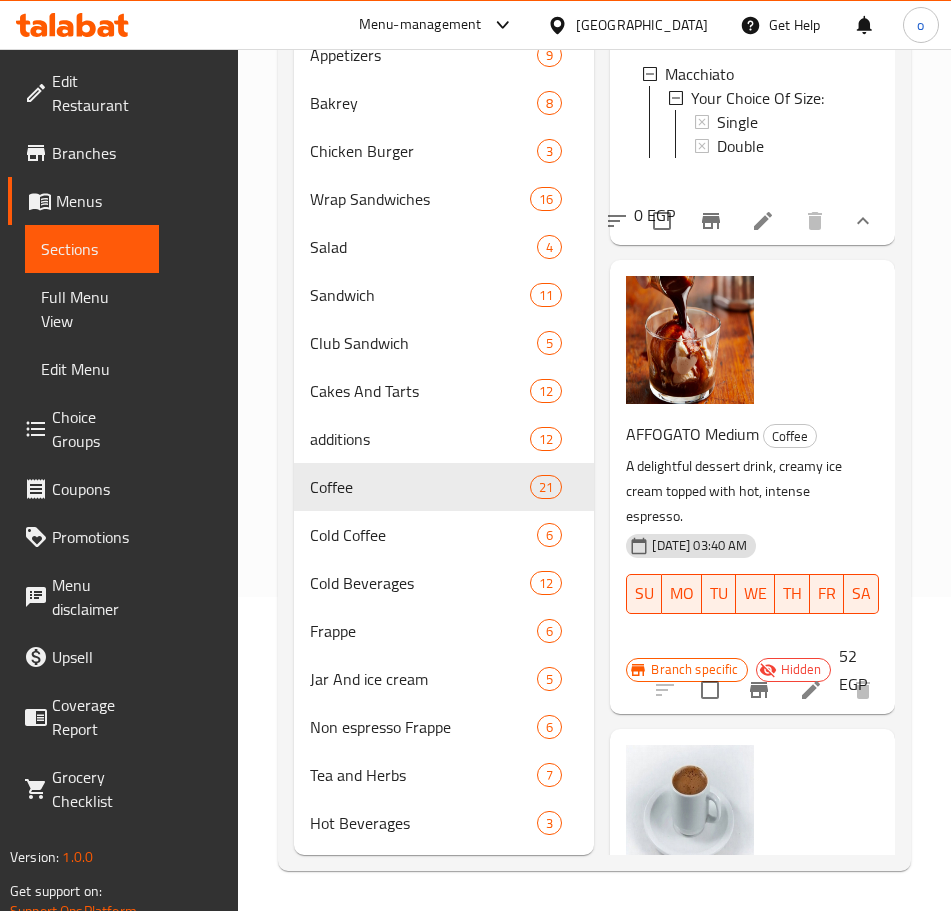 click on "Single" at bounding box center (782, 1161) 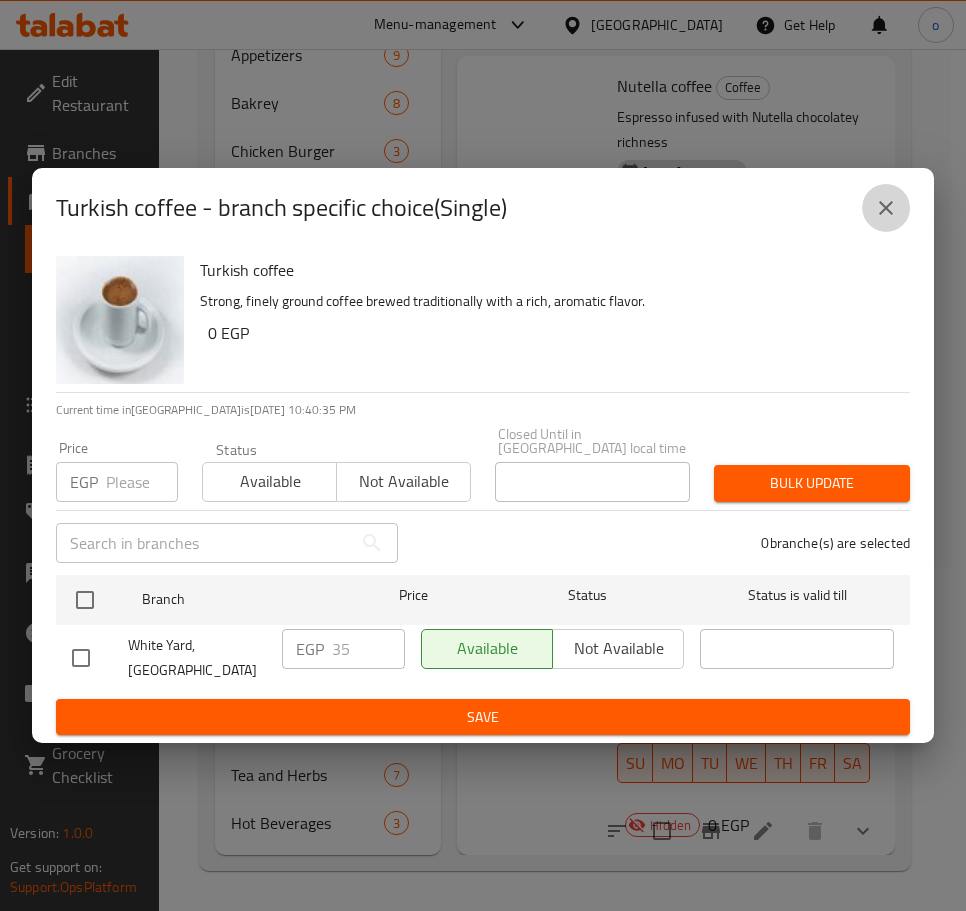 click 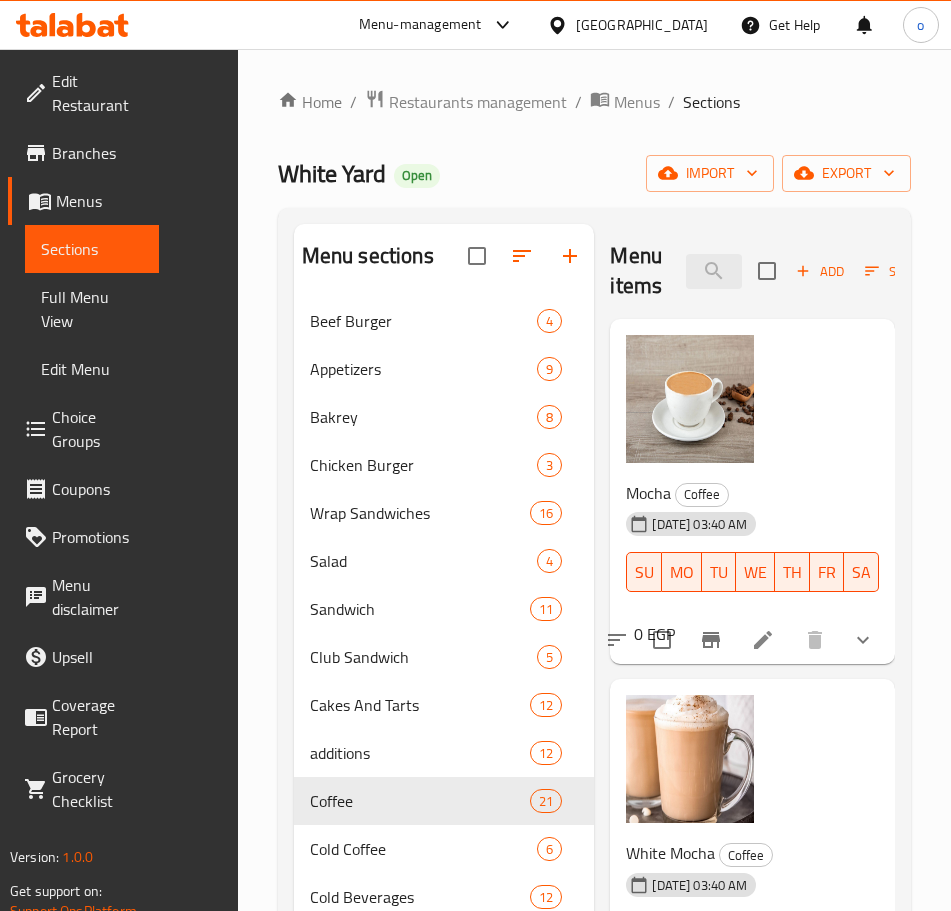 scroll, scrollTop: 344, scrollLeft: 0, axis: vertical 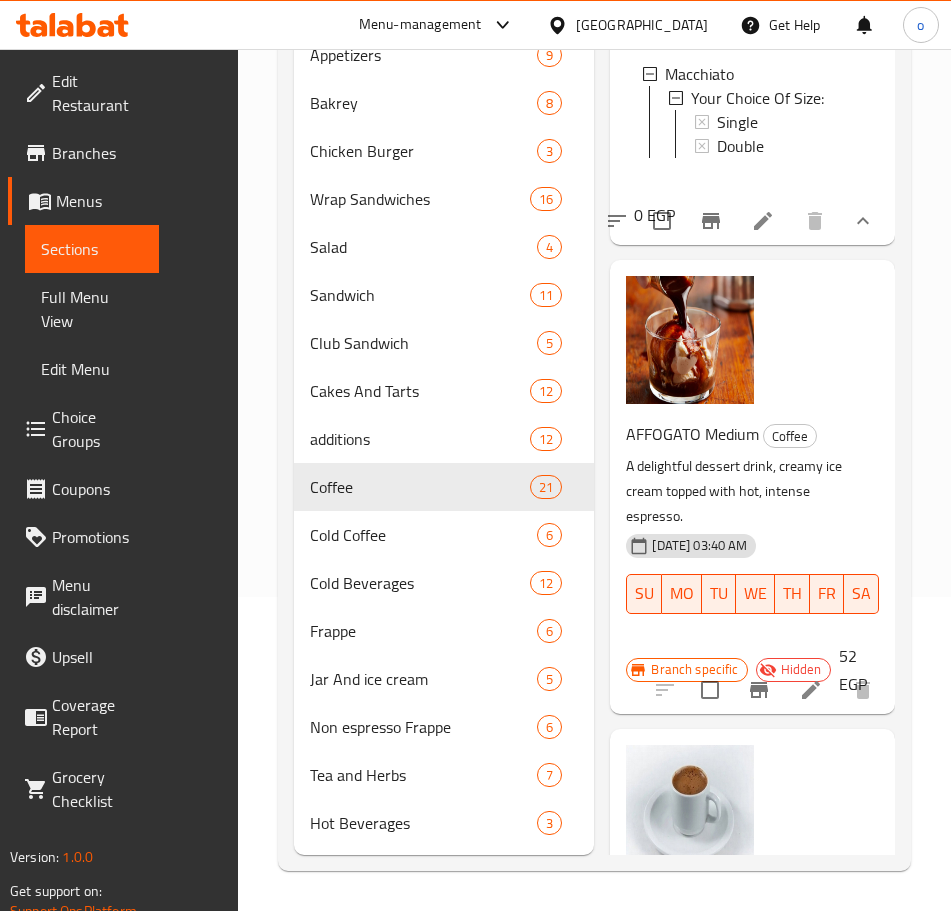click on "Double" at bounding box center [782, 1185] 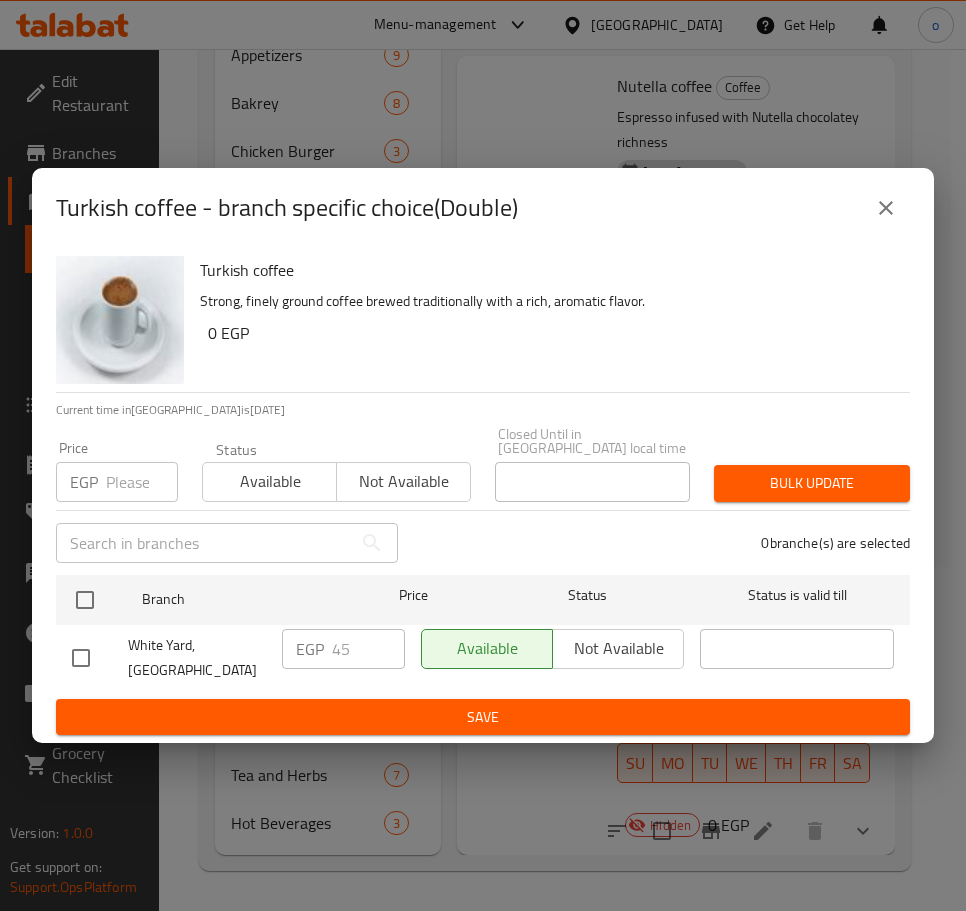 click at bounding box center [886, 208] 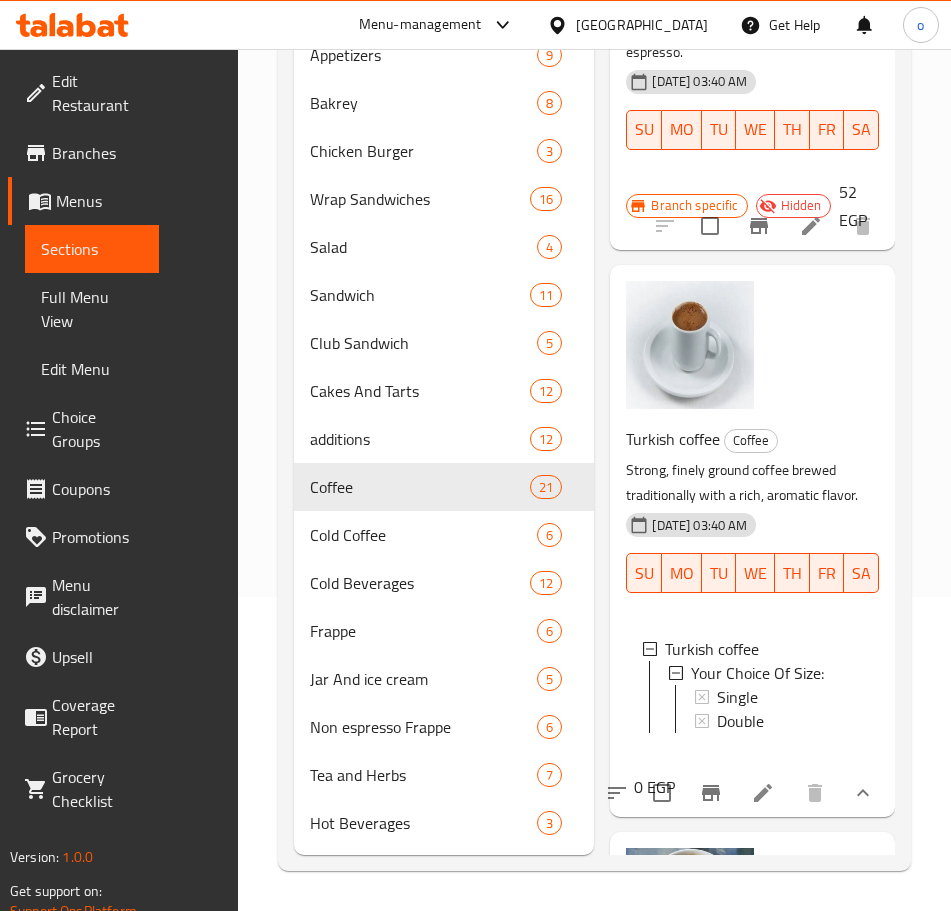 scroll, scrollTop: 6200, scrollLeft: 0, axis: vertical 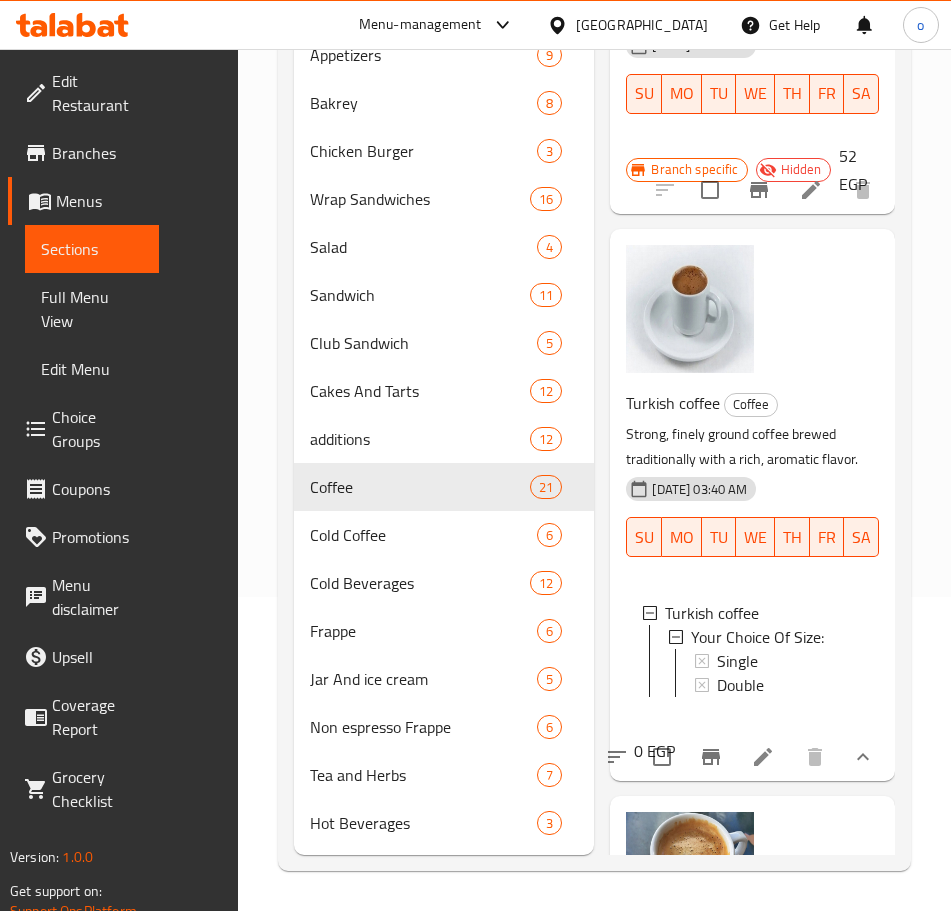 click at bounding box center [863, 1173] 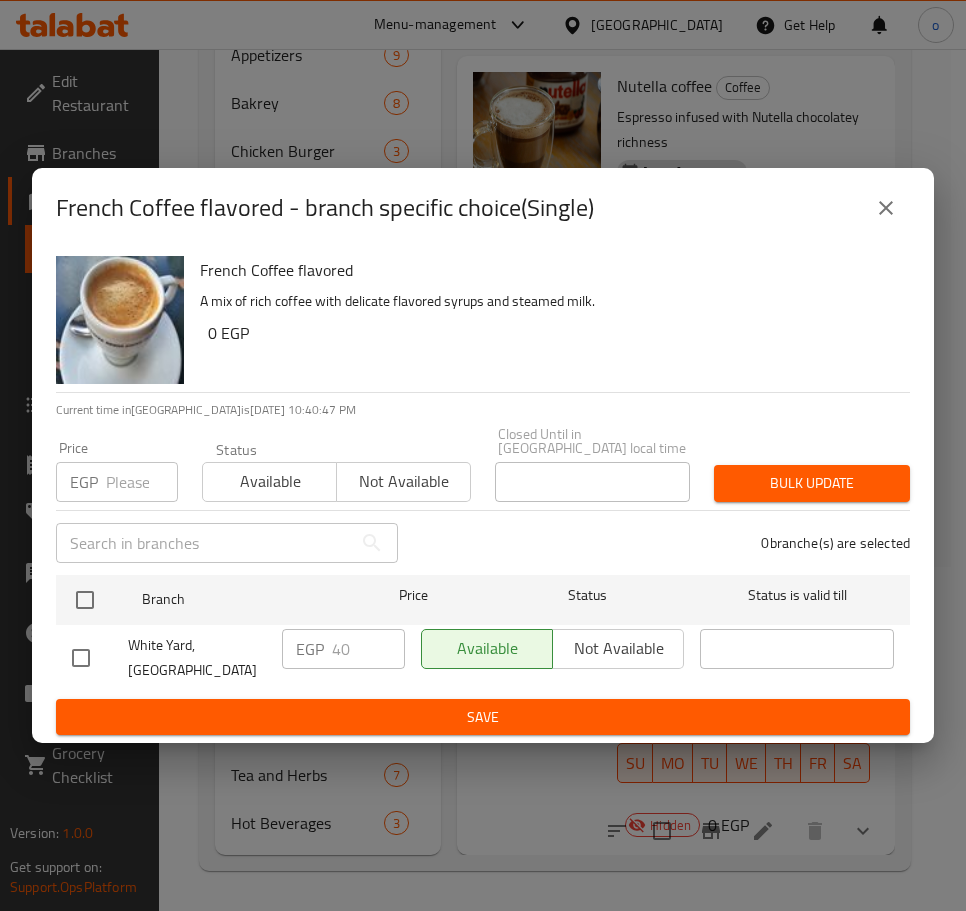 click 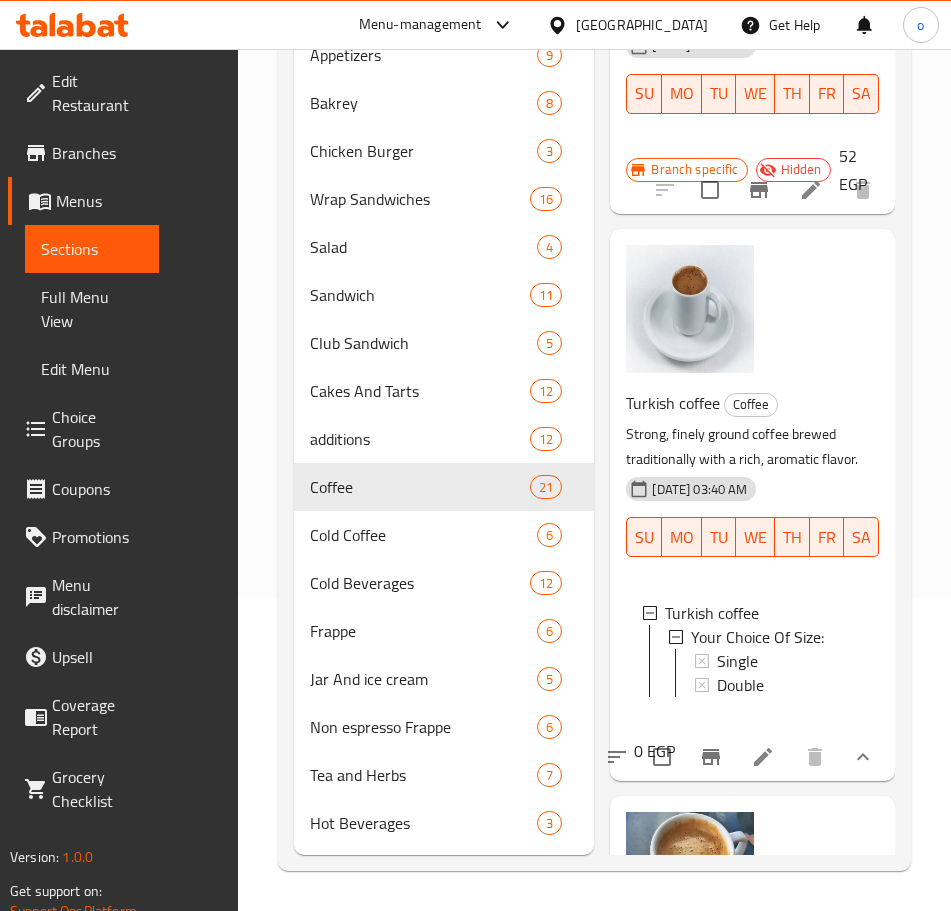 click on "Double" at bounding box center [782, 1253] 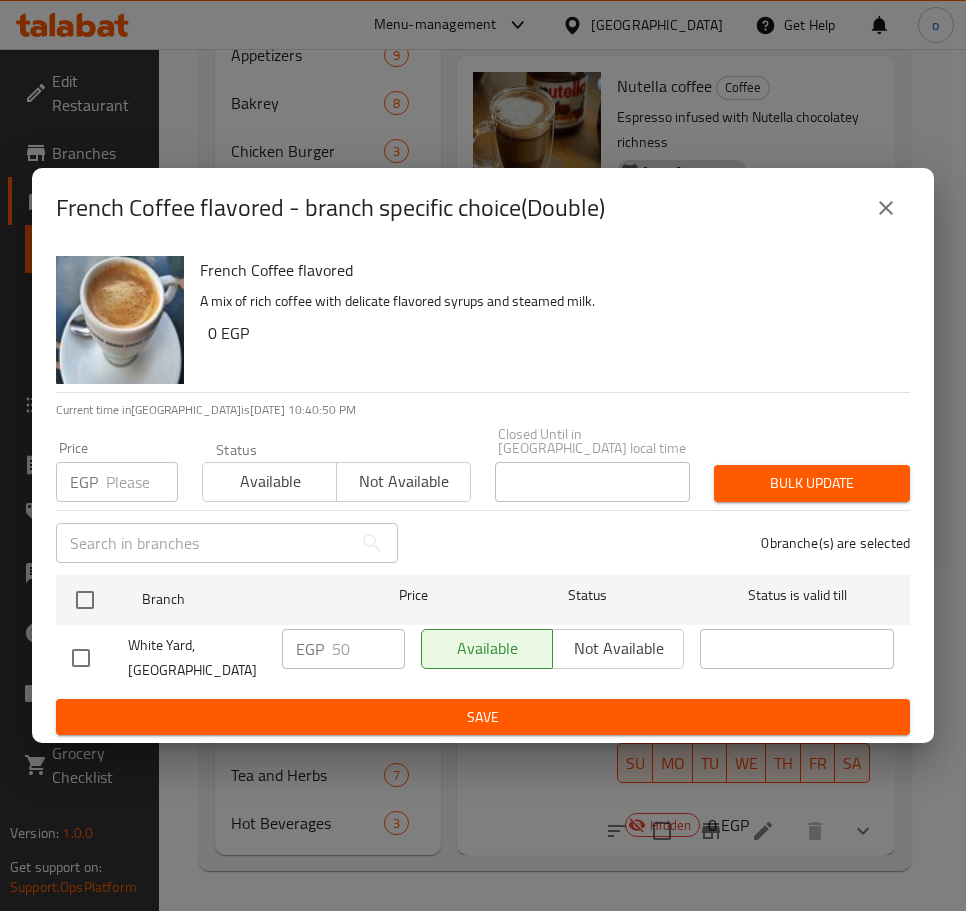 click on "French Coffee flavored - branch specific choice(Double)" at bounding box center (483, 208) 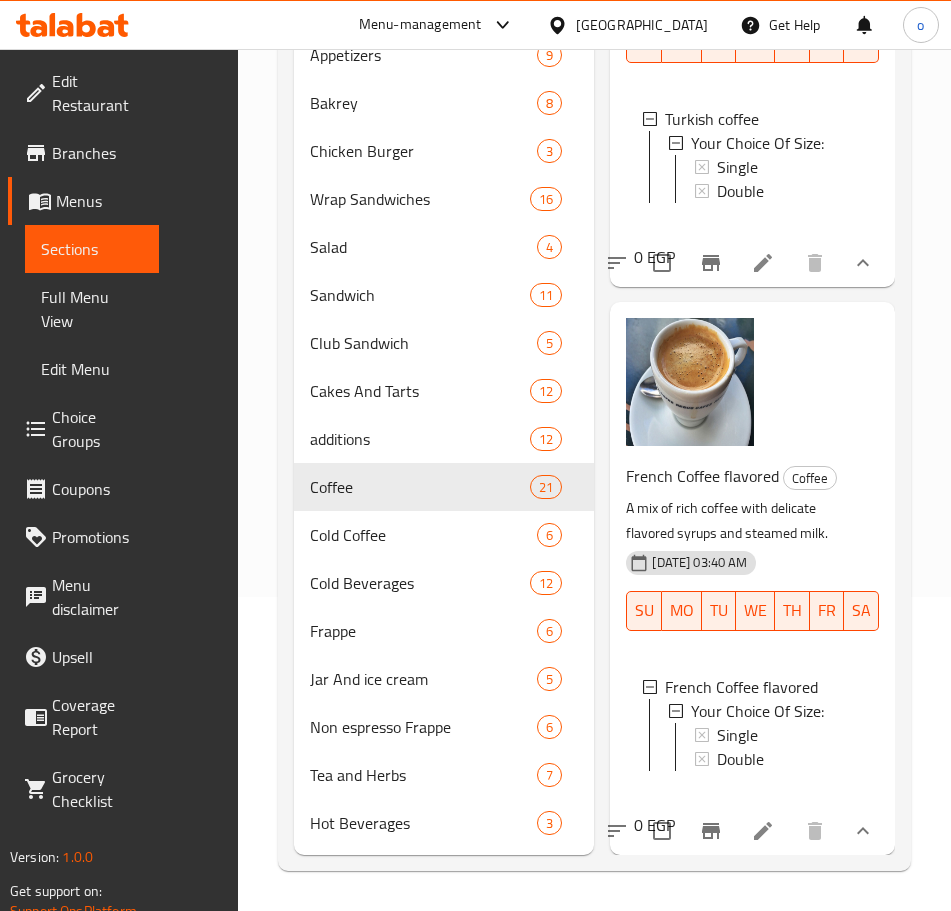 scroll, scrollTop: 6700, scrollLeft: 0, axis: vertical 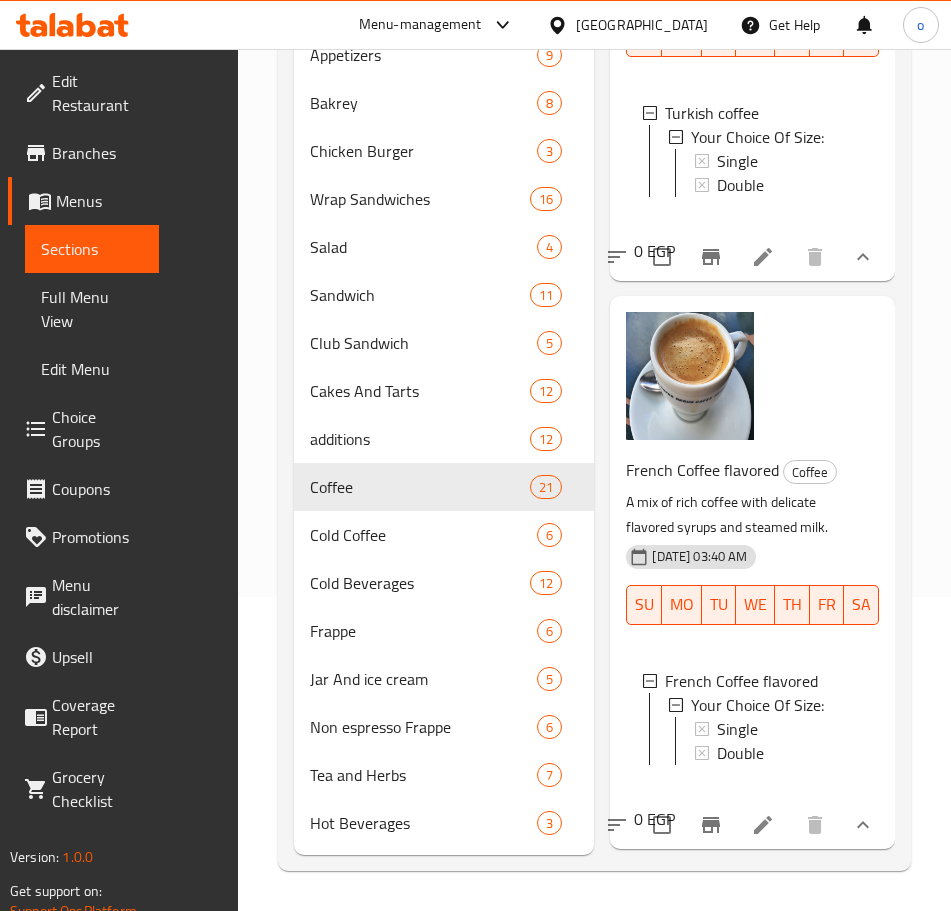 click 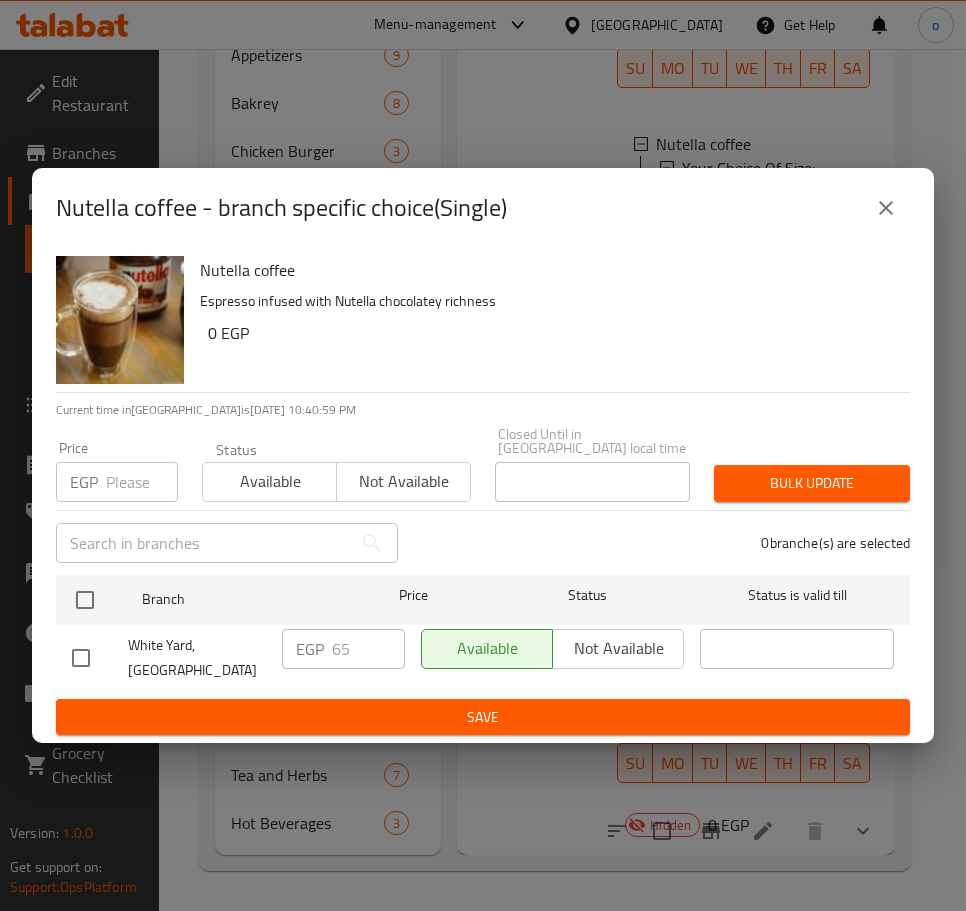 click 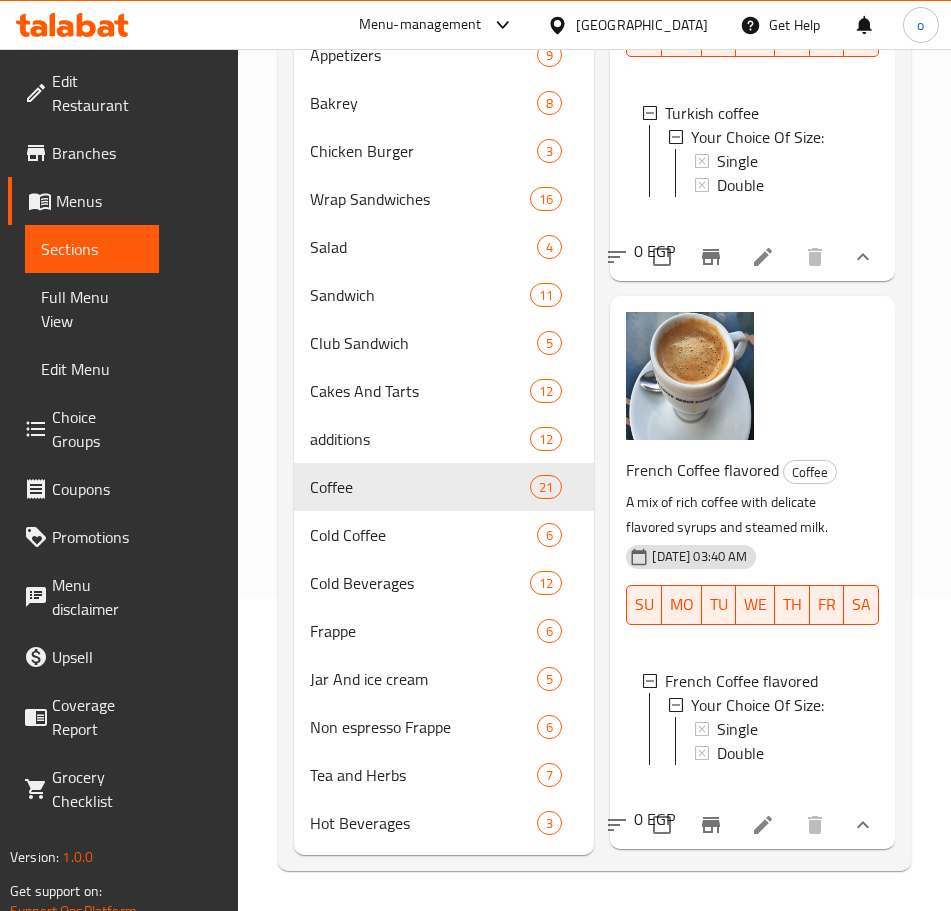 click on "Double" at bounding box center (782, 1320) 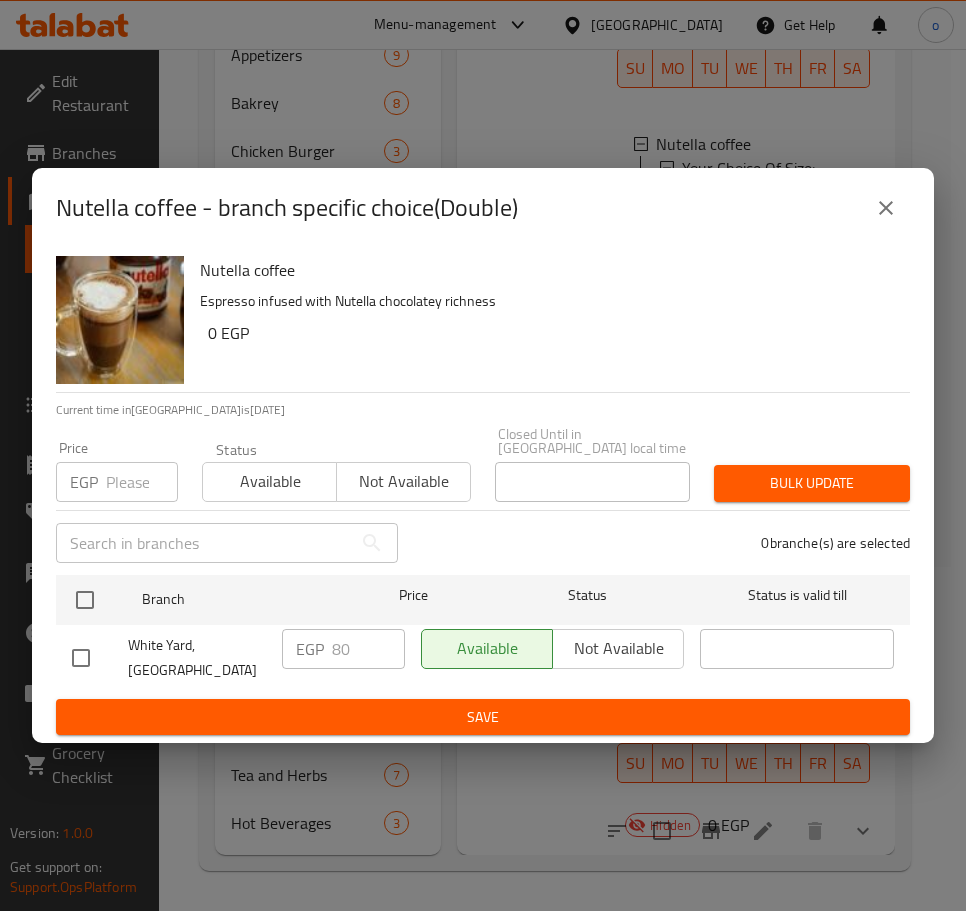 click on "Nutella coffee - branch specific choice(Double) Nutella coffee Espresso infused with Nutella chocolatey richness 0   EGP Current time in  [GEOGRAPHIC_DATA]  is  [DATE]   Price EGP Price Status Available Not available Closed Until in [GEOGRAPHIC_DATA] local time Closed Until in [GEOGRAPHIC_DATA] local time Bulk update ​ 0  branche(s) are selected Branch Price Status Status is valid till [GEOGRAPHIC_DATA], [GEOGRAPHIC_DATA] EGP 80 ​ Available Not available ​ Save" at bounding box center (483, 455) 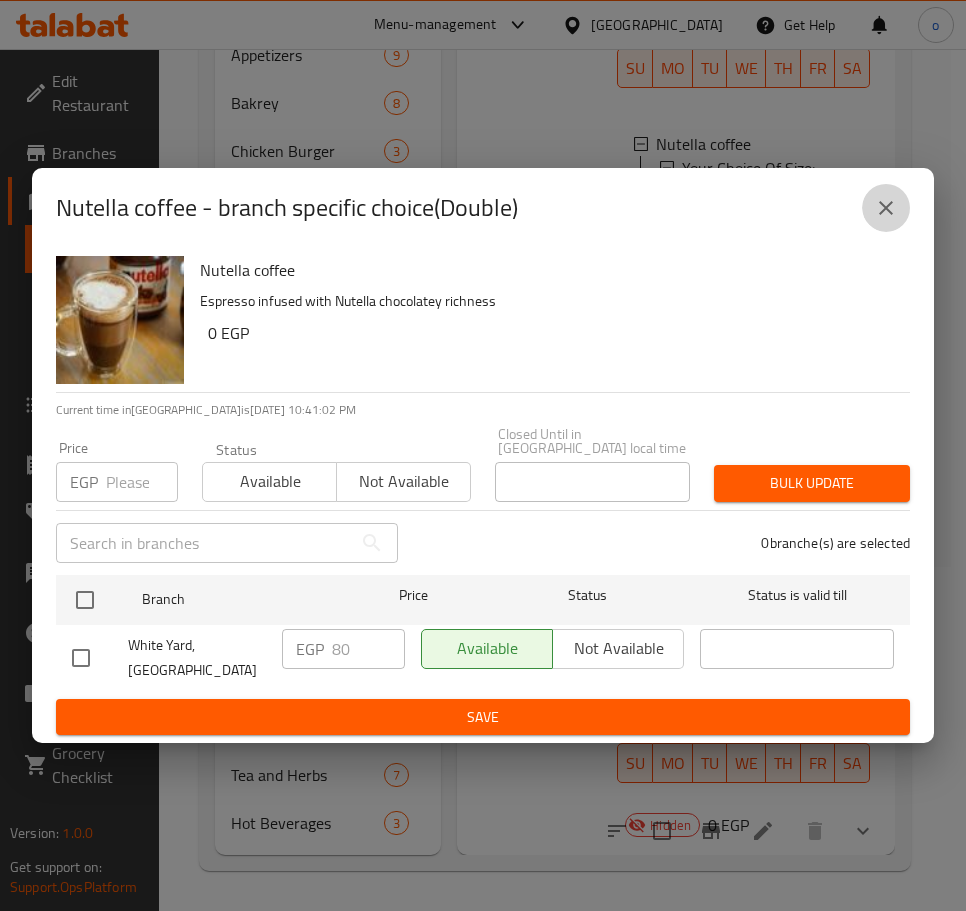 click at bounding box center [886, 208] 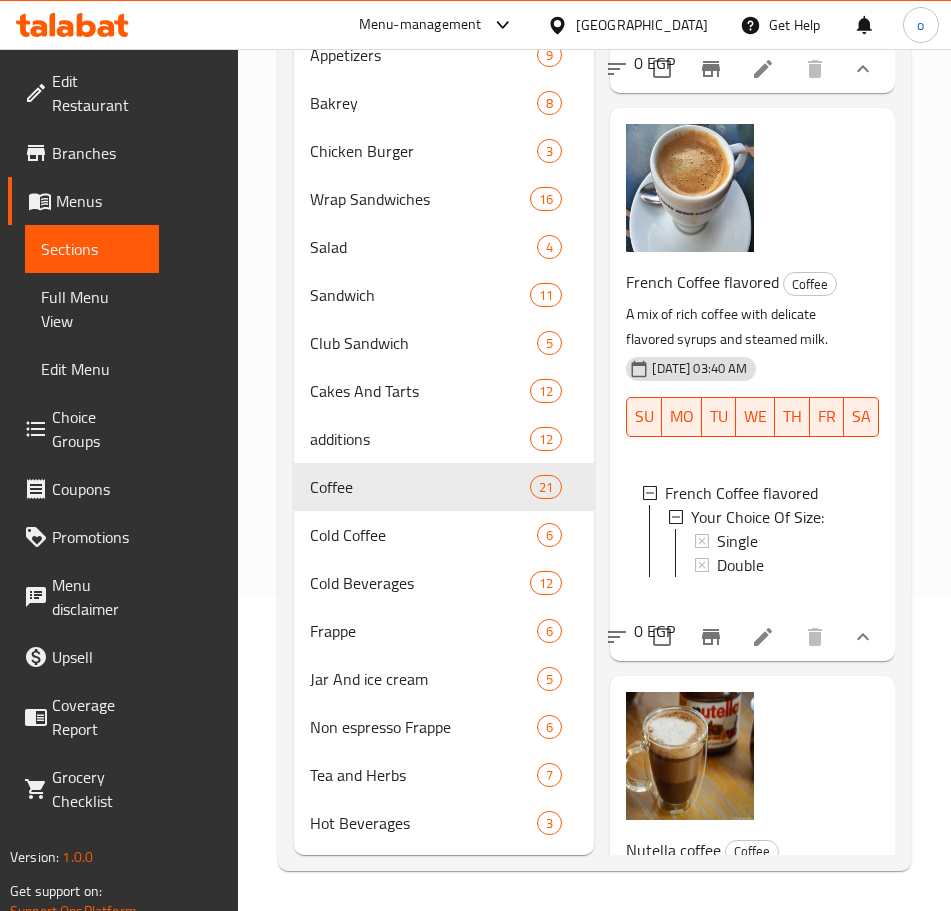 scroll, scrollTop: 6900, scrollLeft: 0, axis: vertical 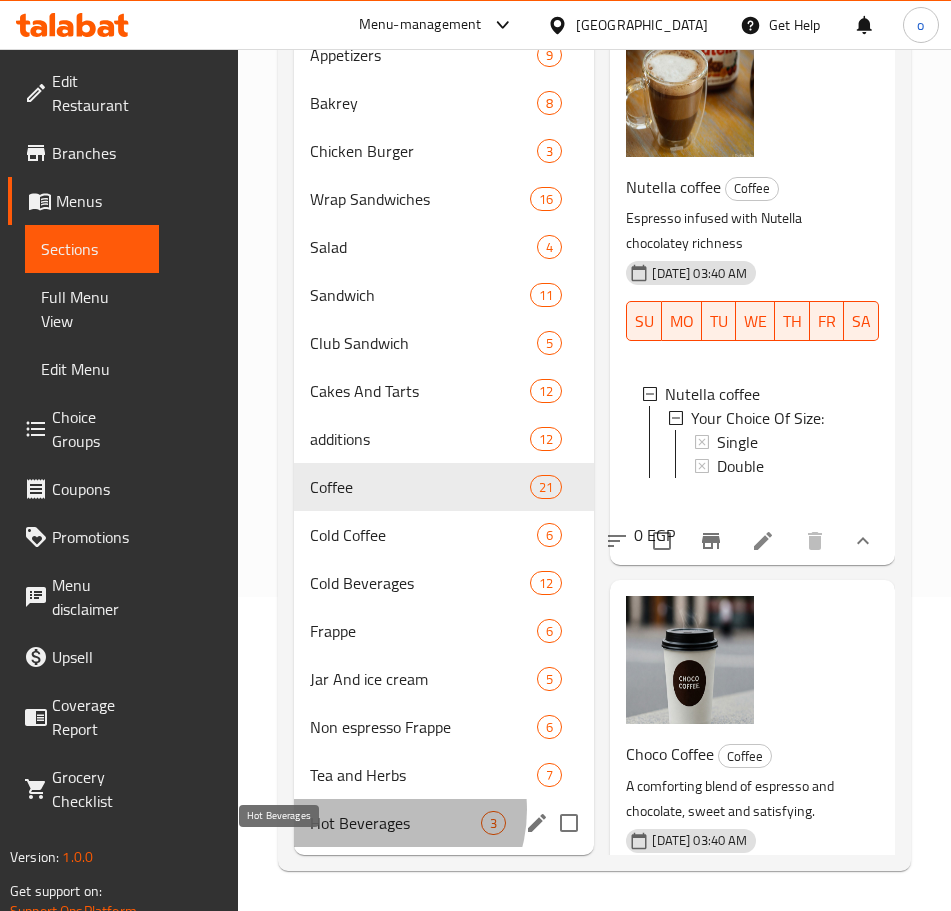 click on "Hot Beverages" at bounding box center [395, 823] 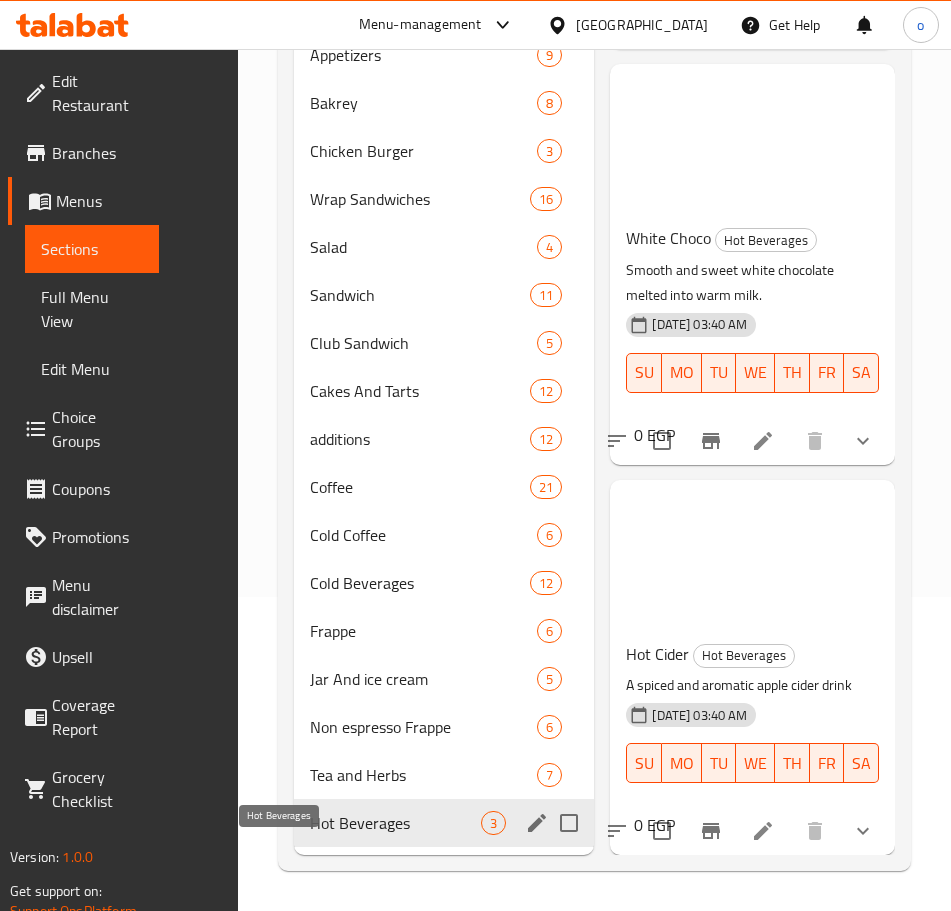 scroll, scrollTop: 257, scrollLeft: 0, axis: vertical 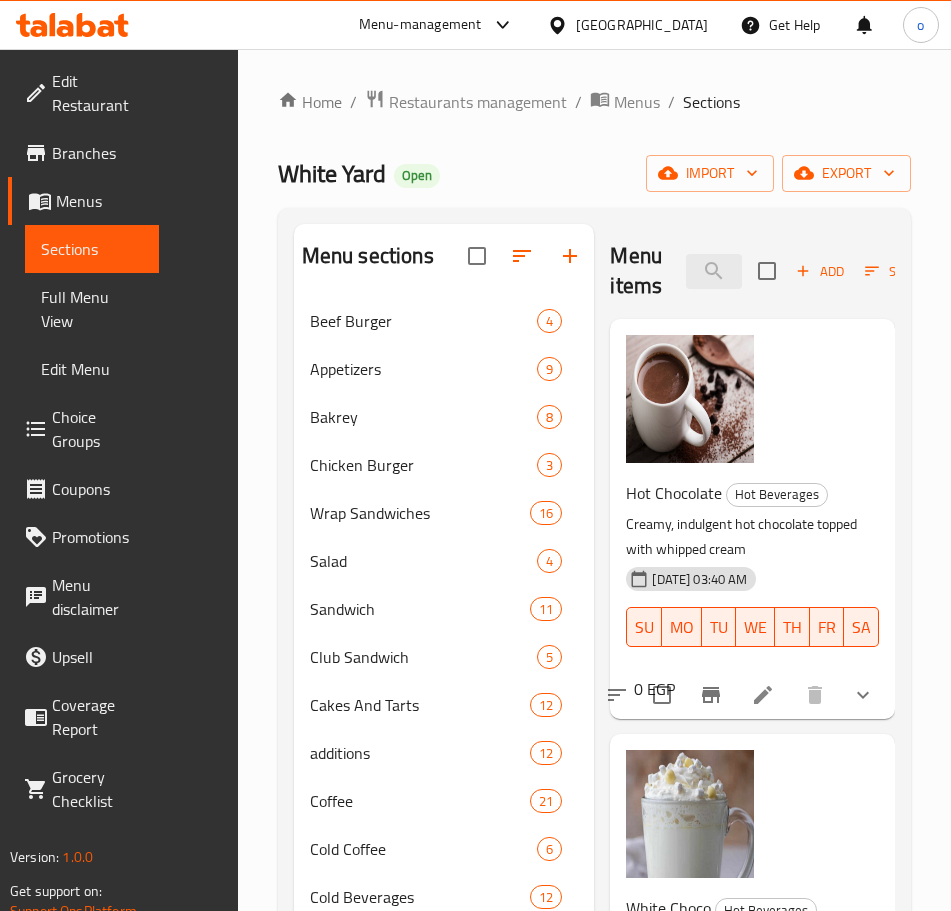 click 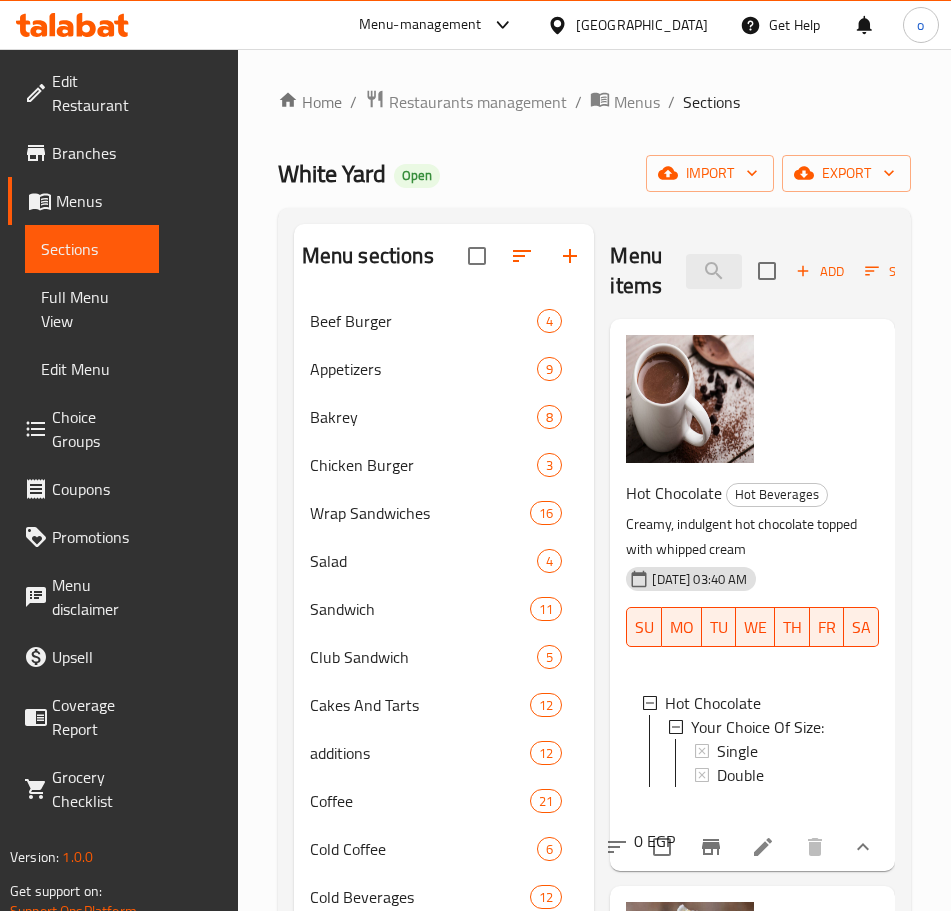 scroll, scrollTop: 3, scrollLeft: 0, axis: vertical 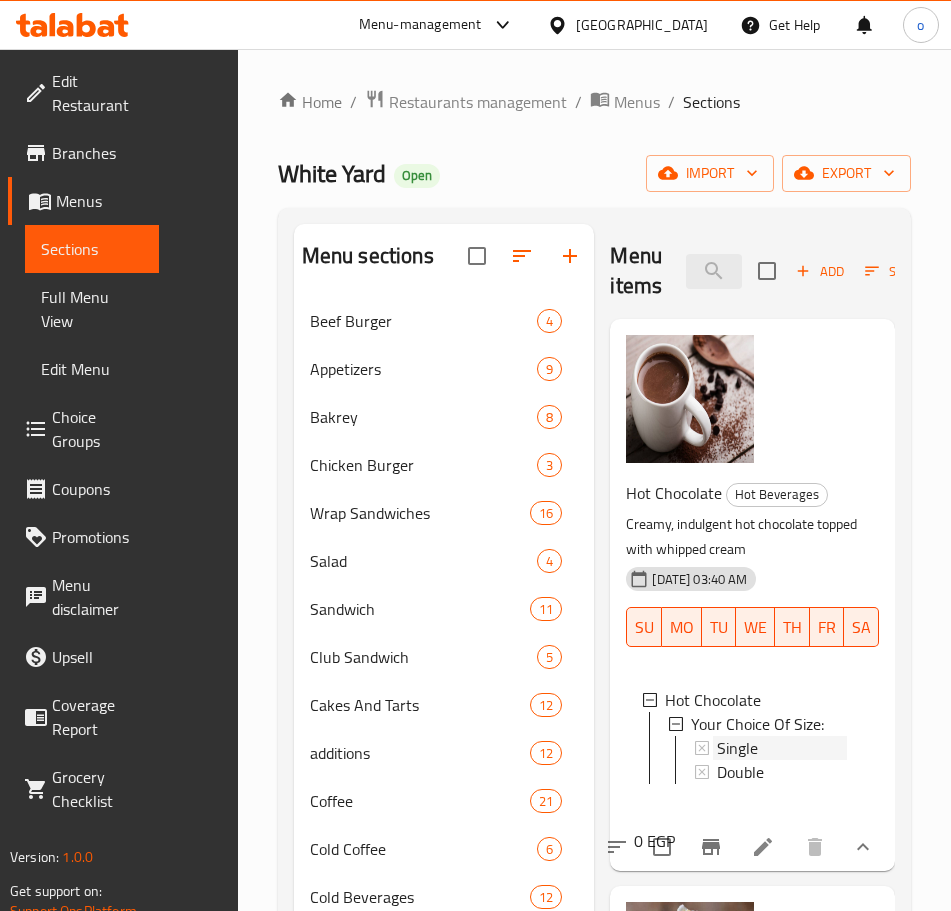 click on "Single" at bounding box center [737, 748] 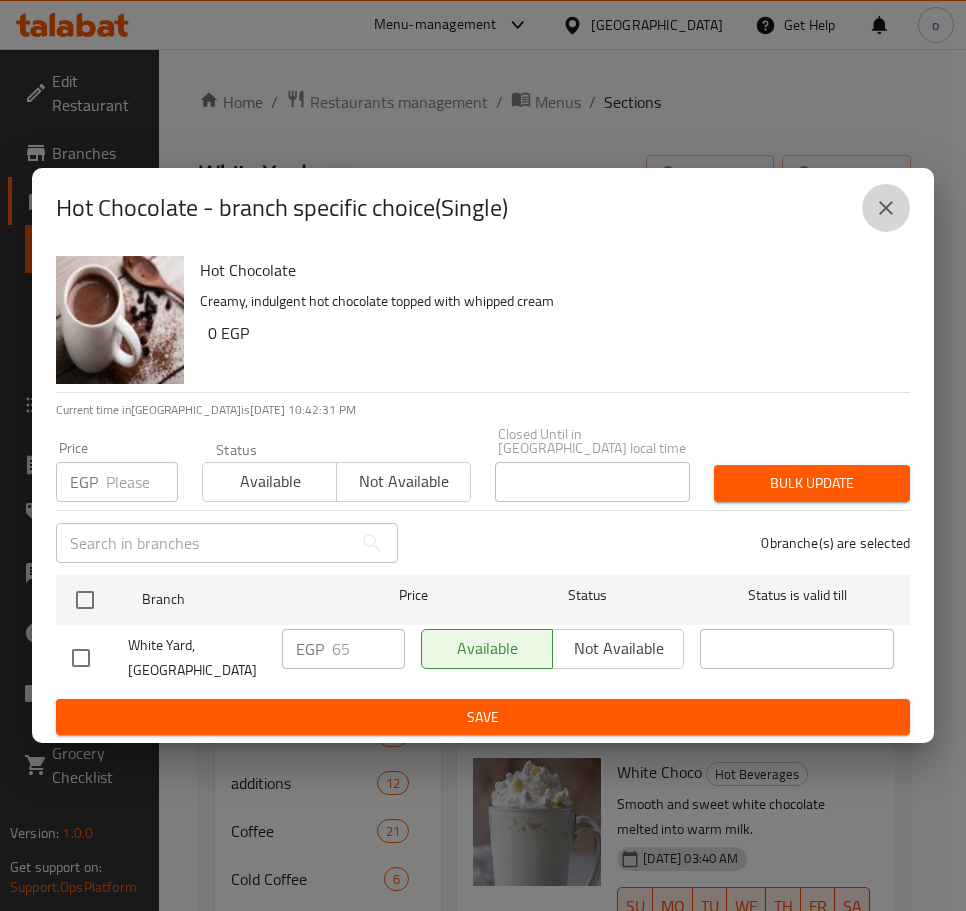click at bounding box center (886, 208) 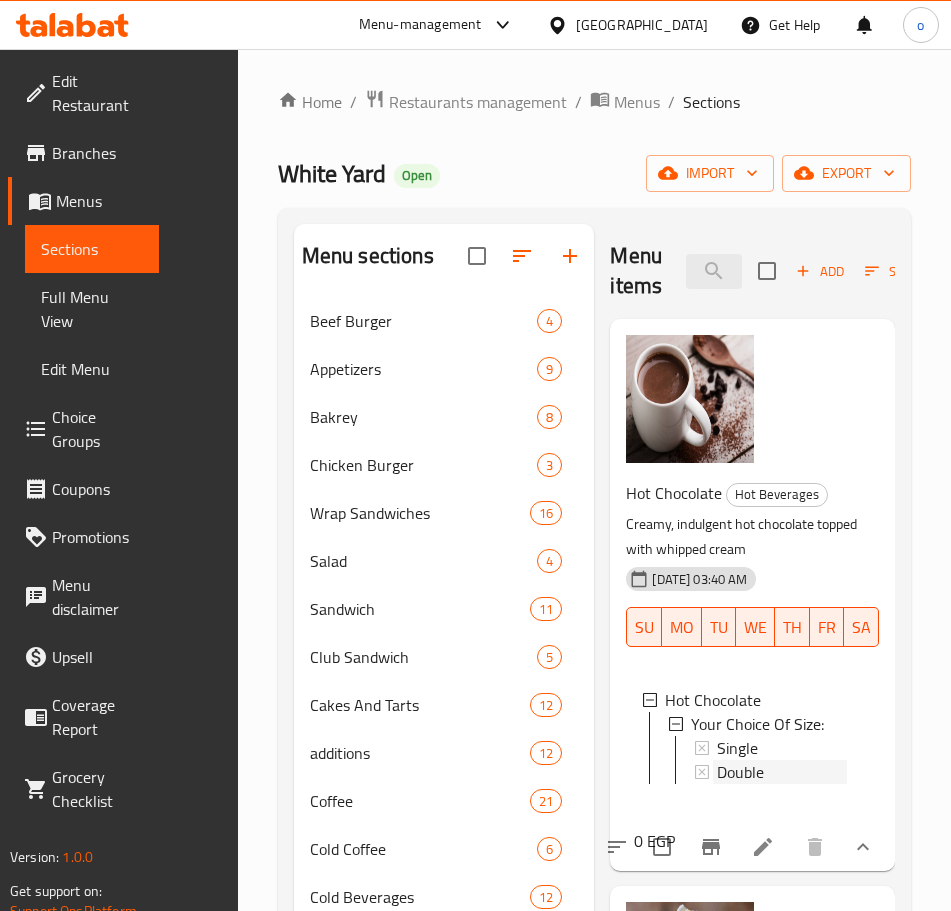 click on "Double" at bounding box center (782, 772) 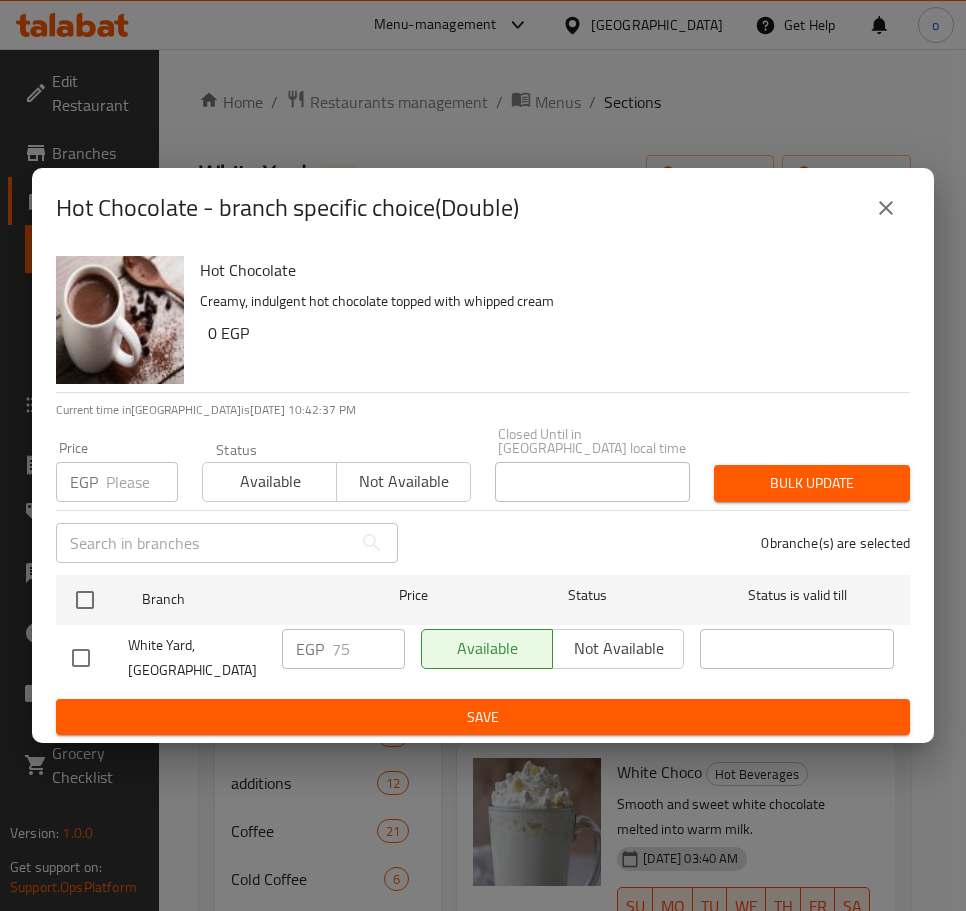 click 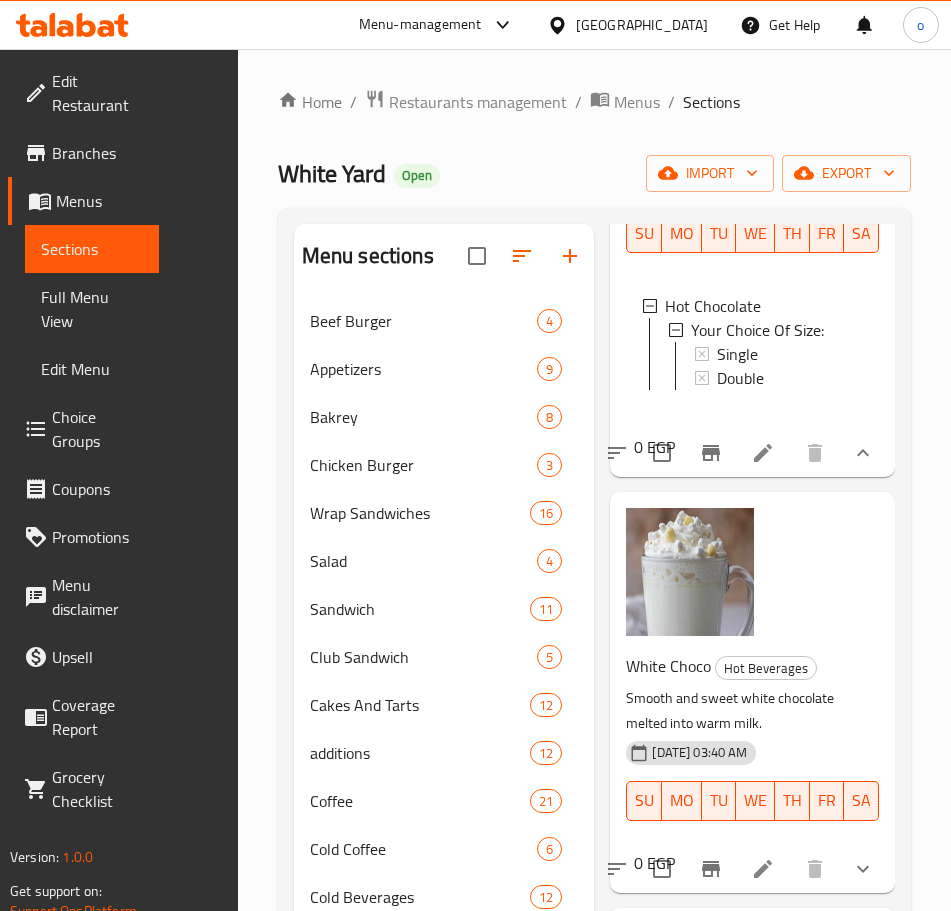 scroll, scrollTop: 424, scrollLeft: 0, axis: vertical 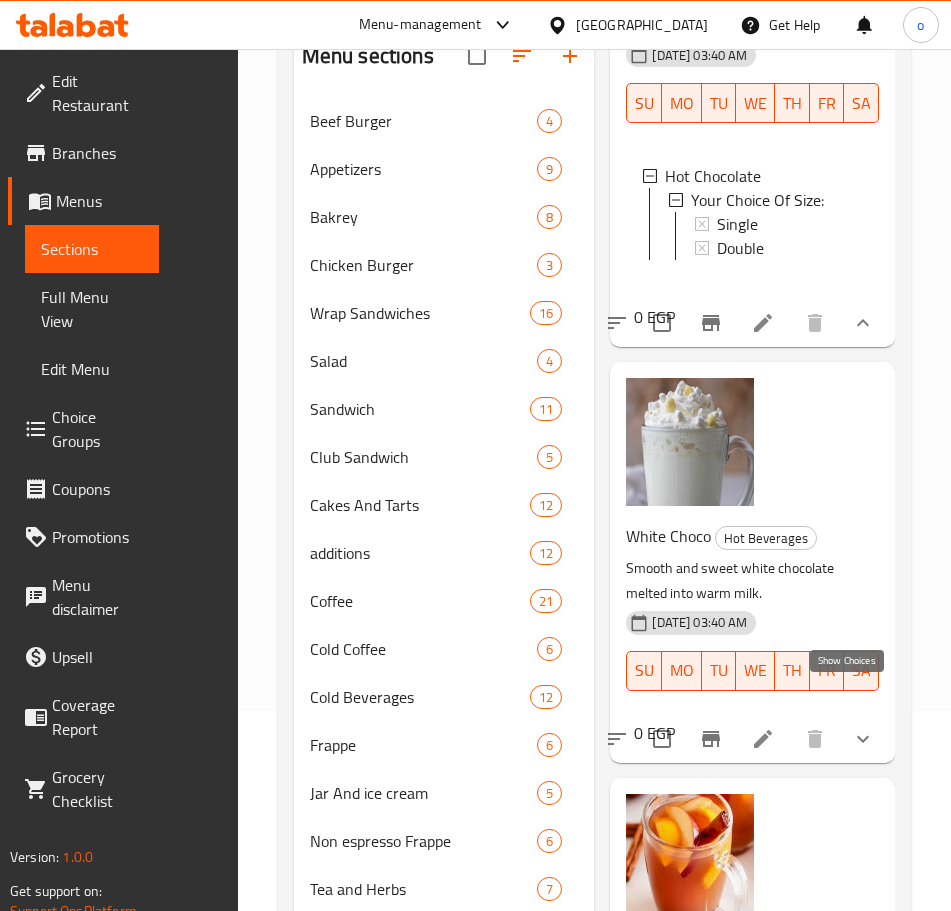 click 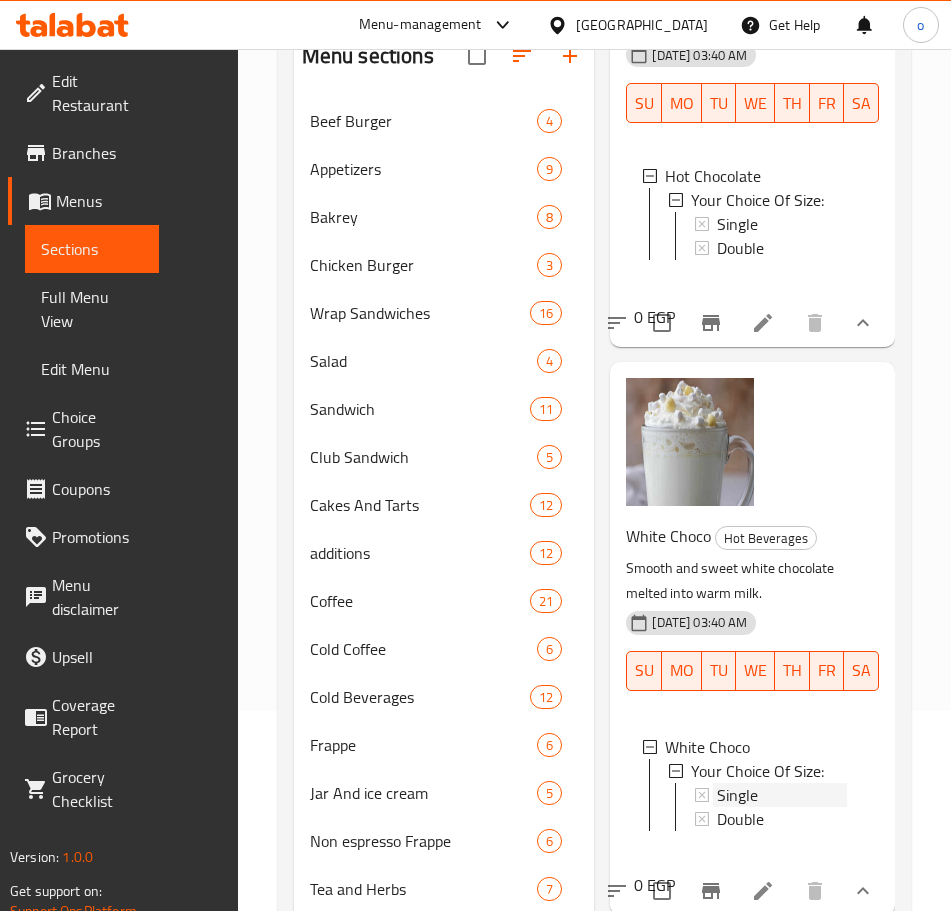 click on "Single" at bounding box center (737, 795) 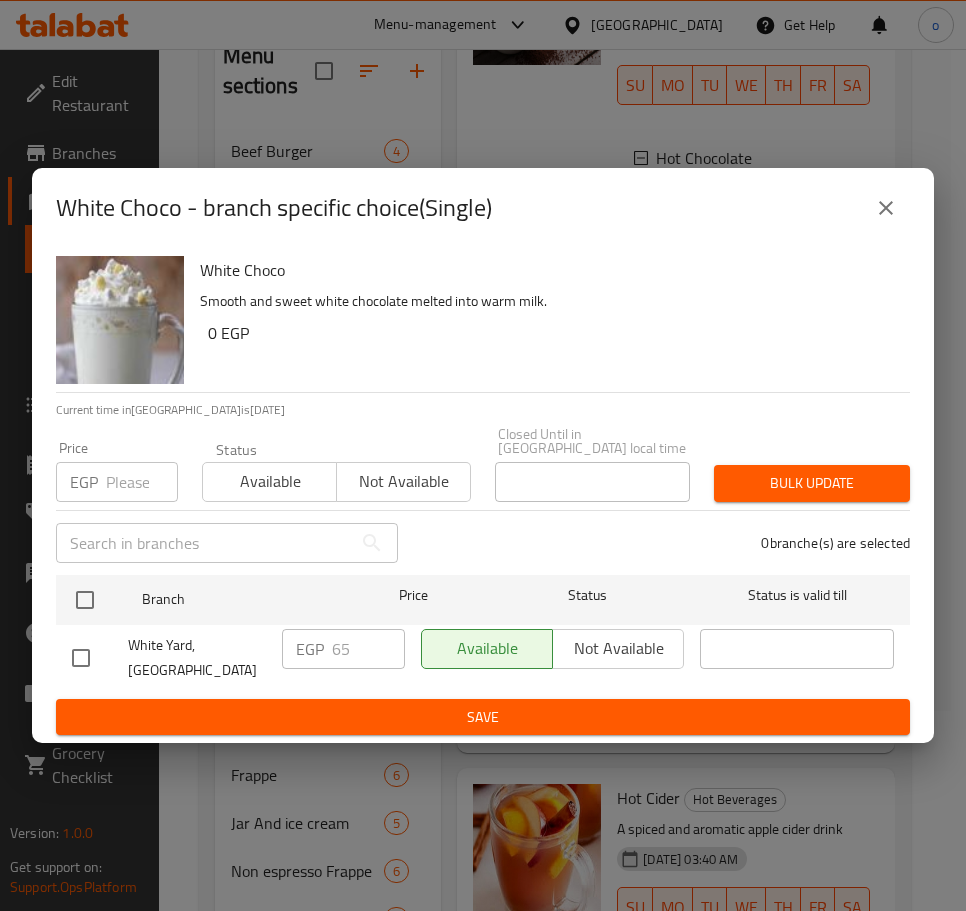 click at bounding box center (886, 208) 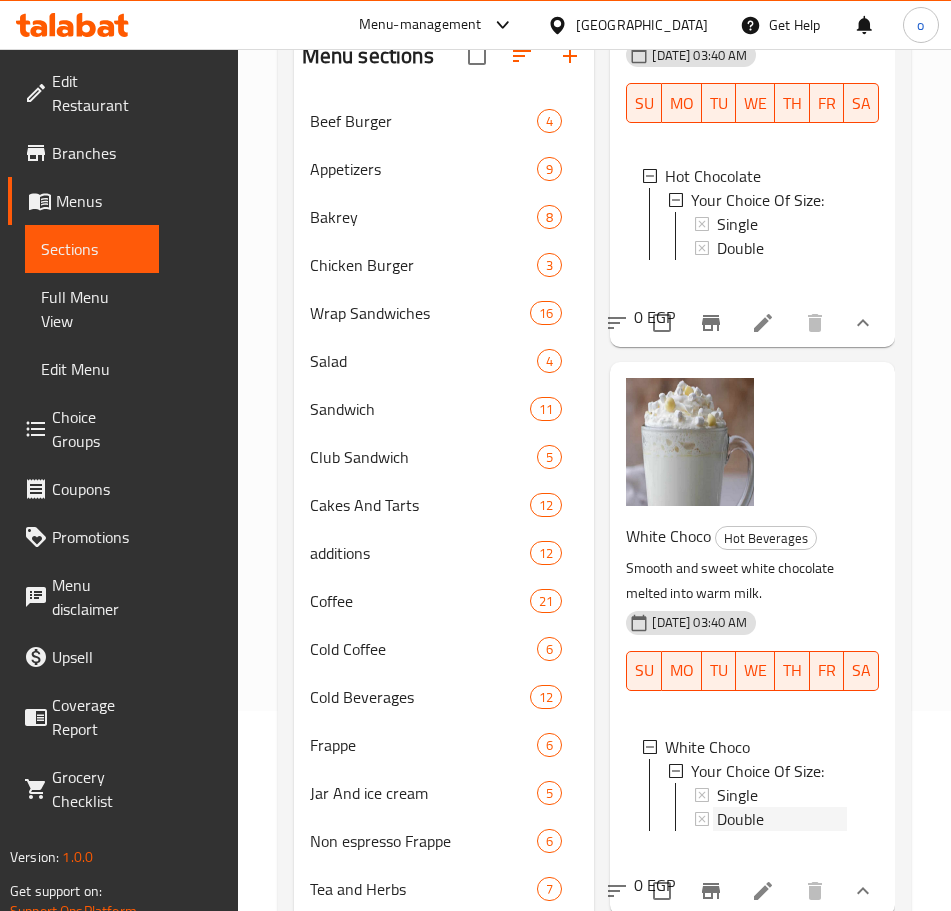 click on "Double" at bounding box center (782, 819) 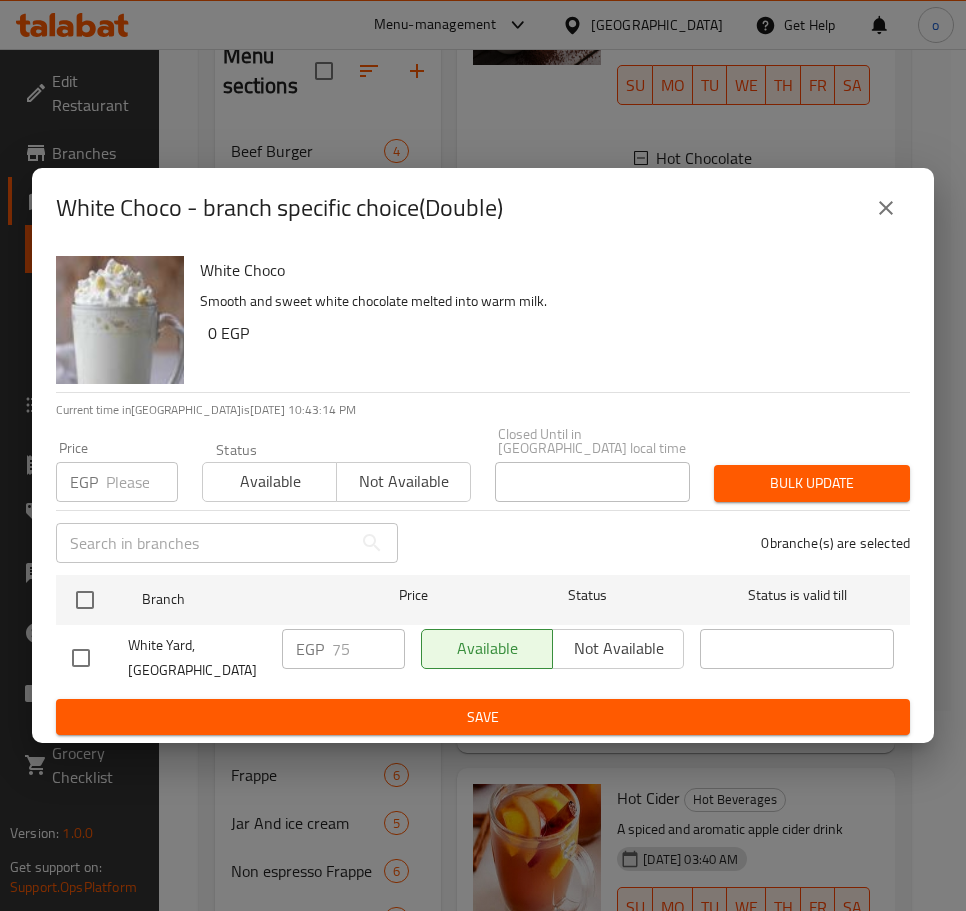 click 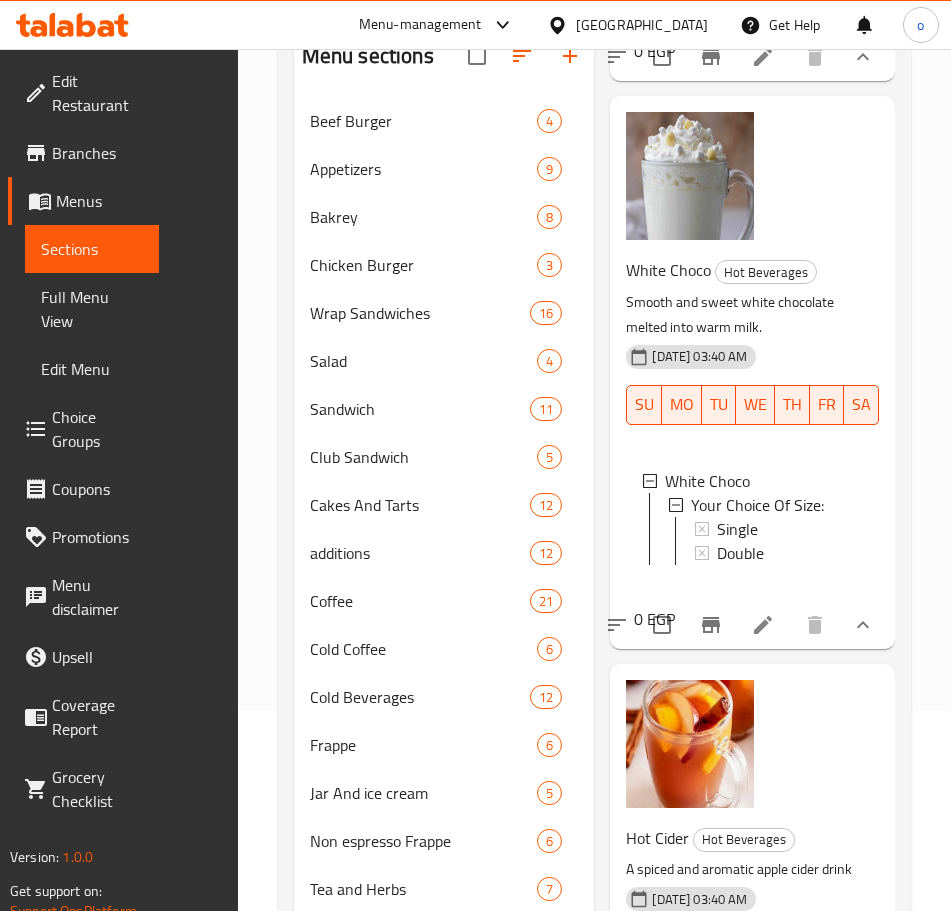 scroll, scrollTop: 591, scrollLeft: 0, axis: vertical 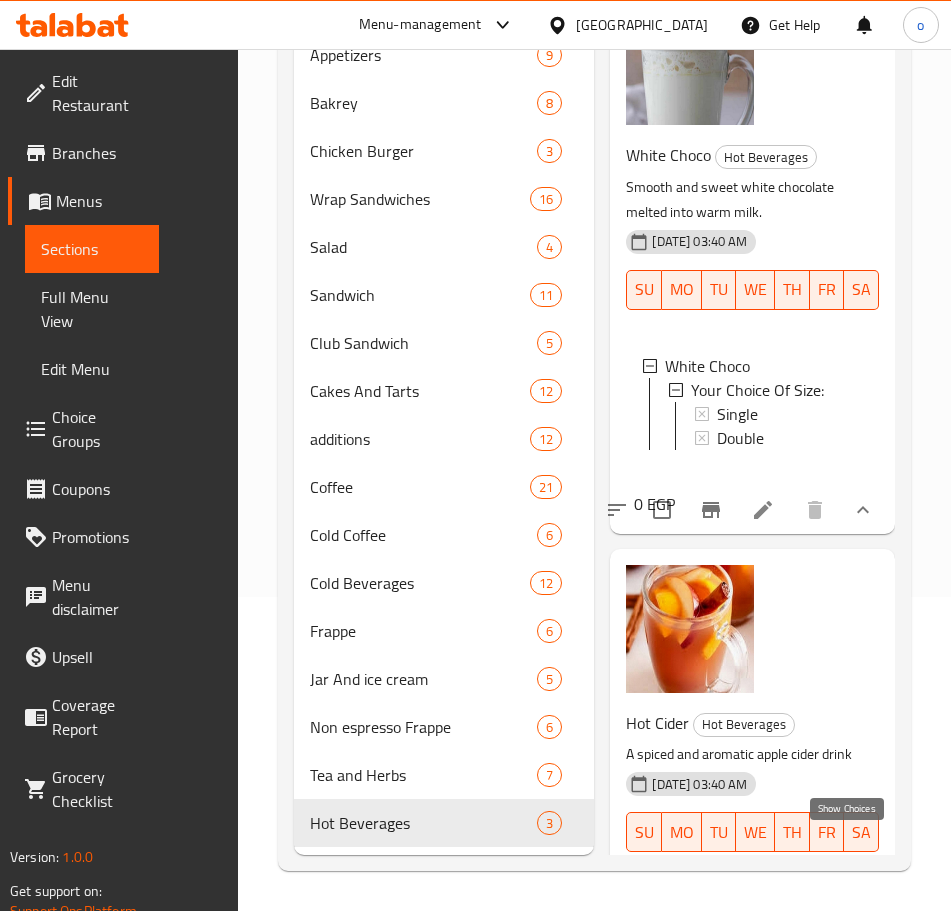 click 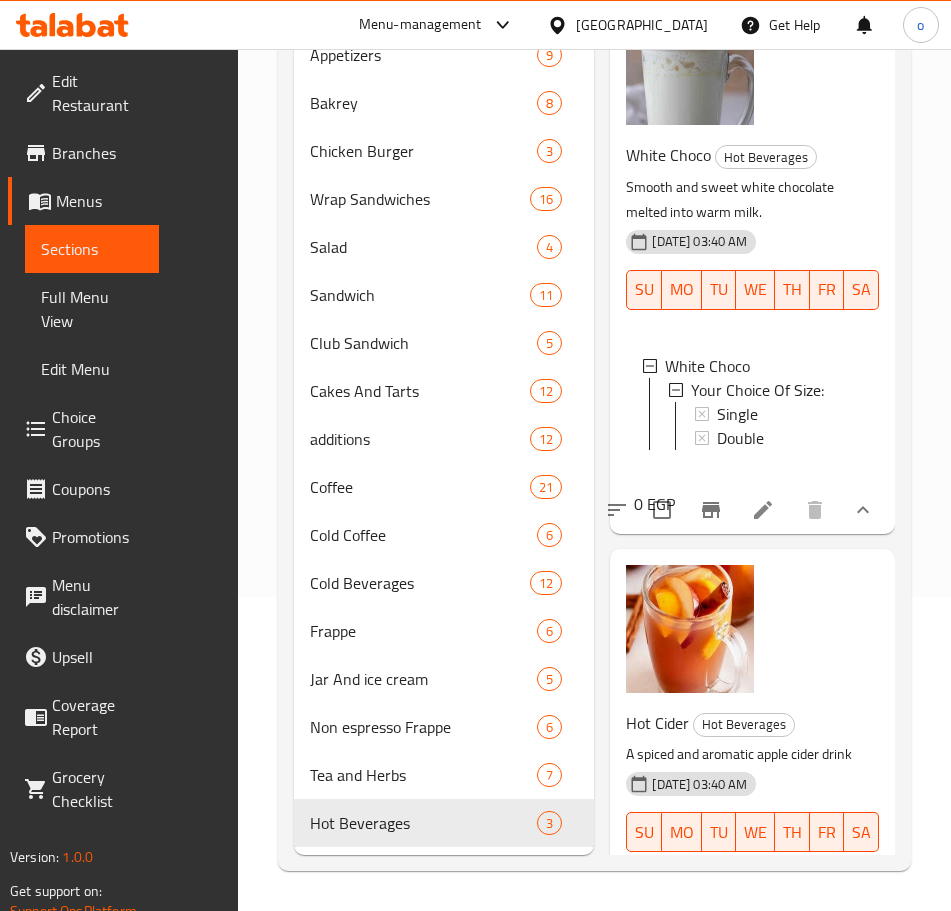 scroll, scrollTop: 758, scrollLeft: 0, axis: vertical 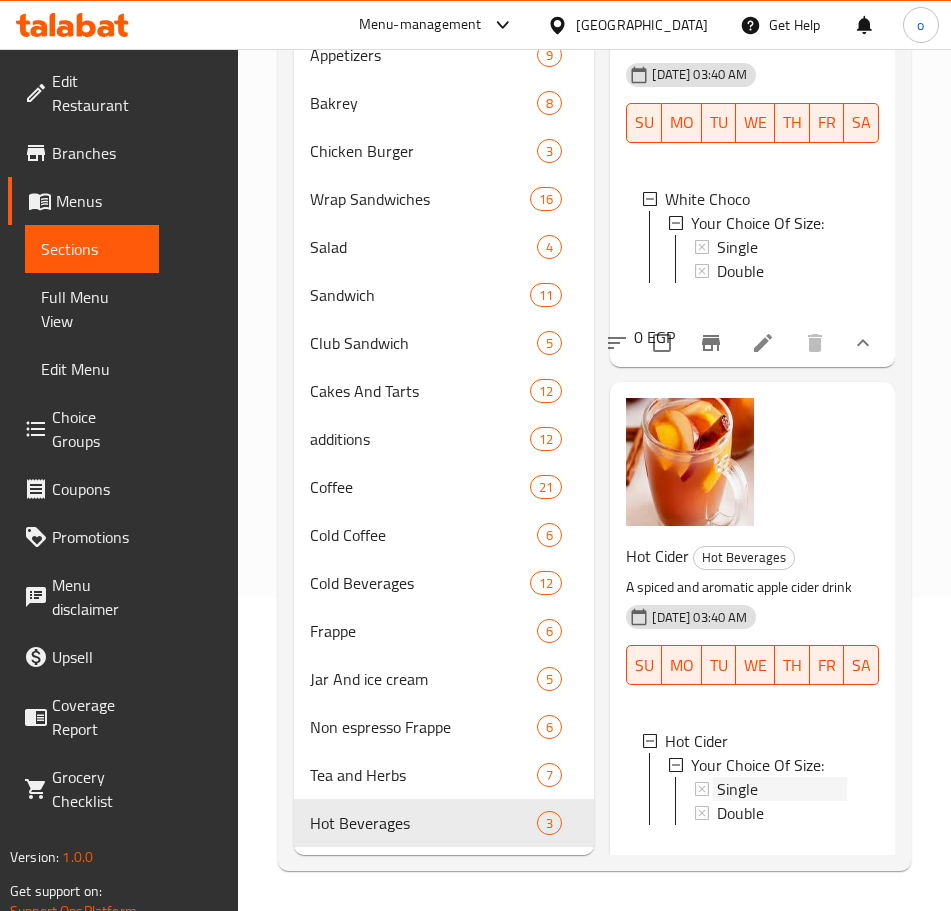 click on "Single" at bounding box center [782, 789] 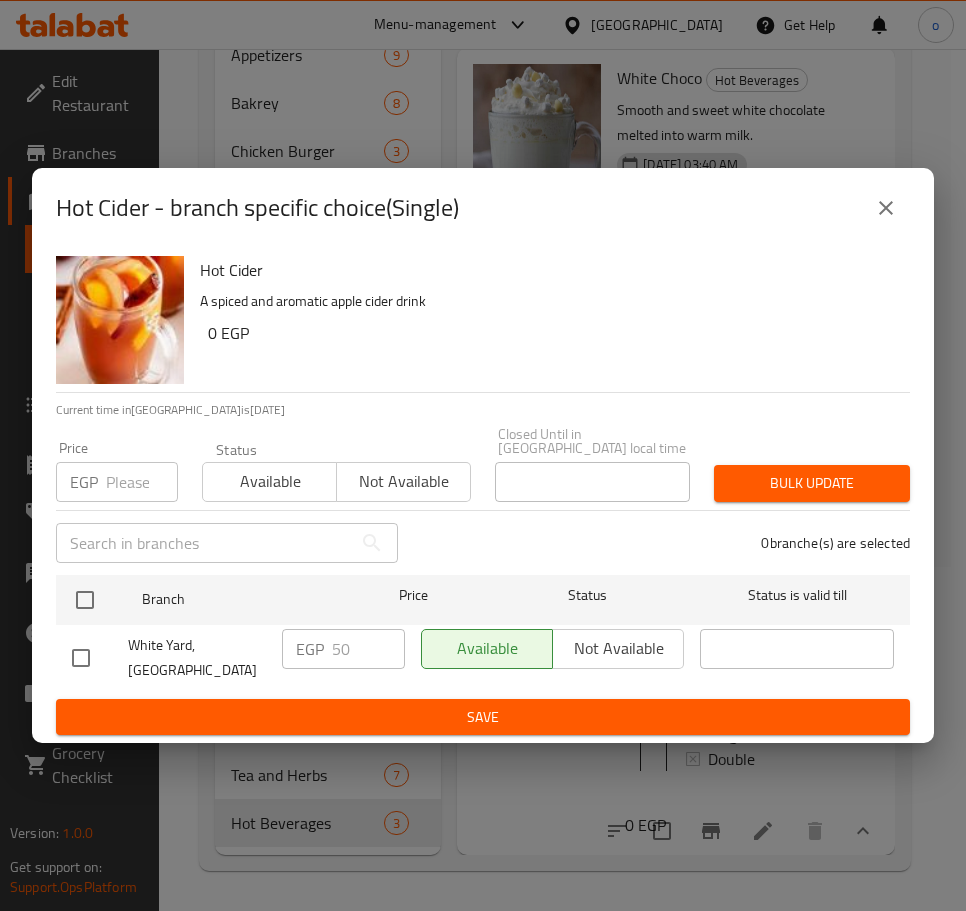 click on "Hot Cider - branch specific choice(Single)" at bounding box center (483, 208) 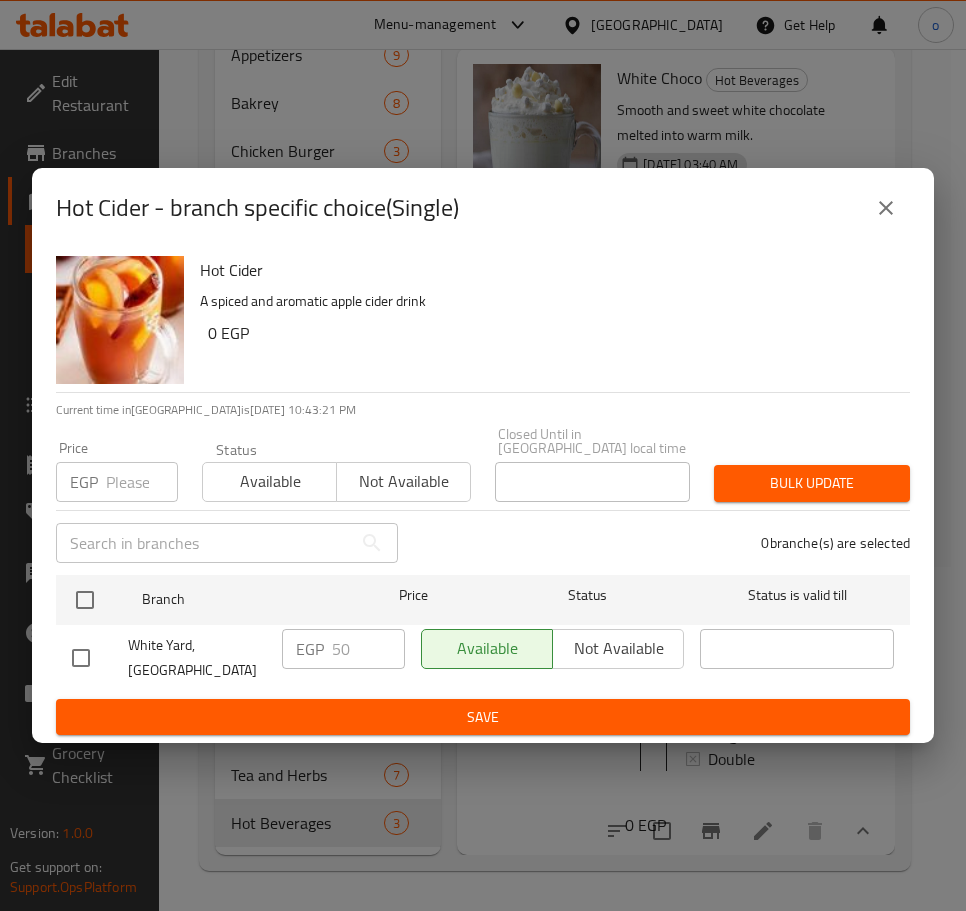 click 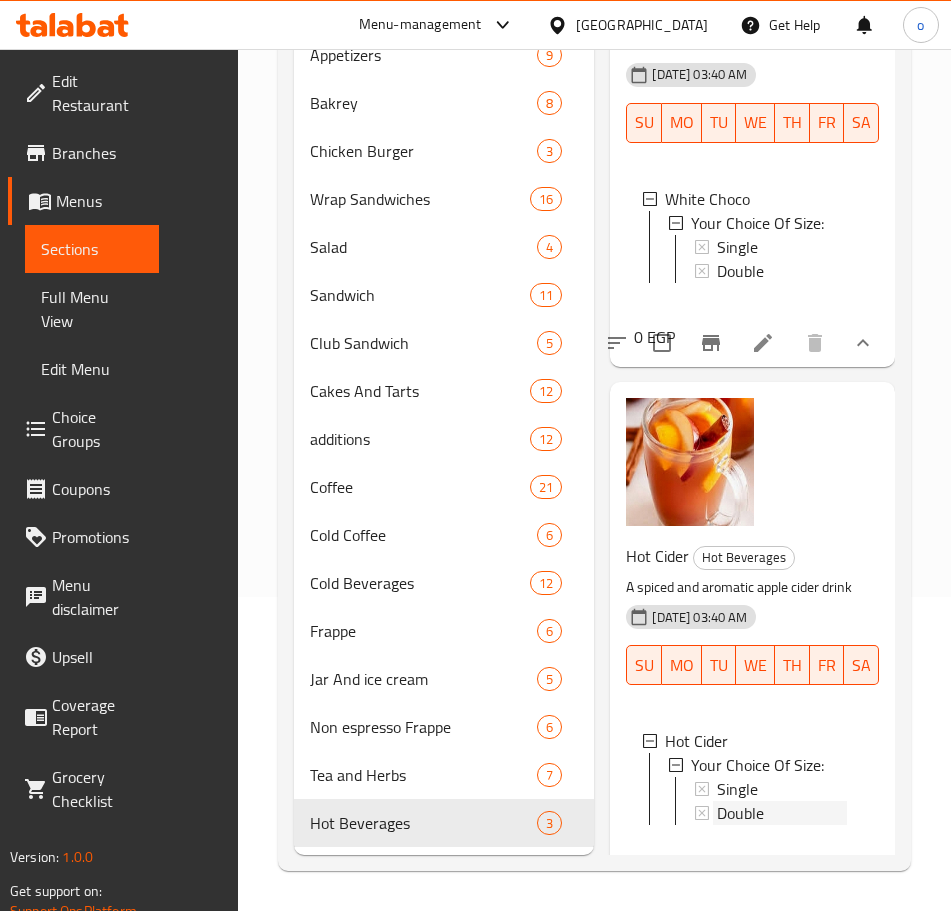 click on "Double" at bounding box center (782, 813) 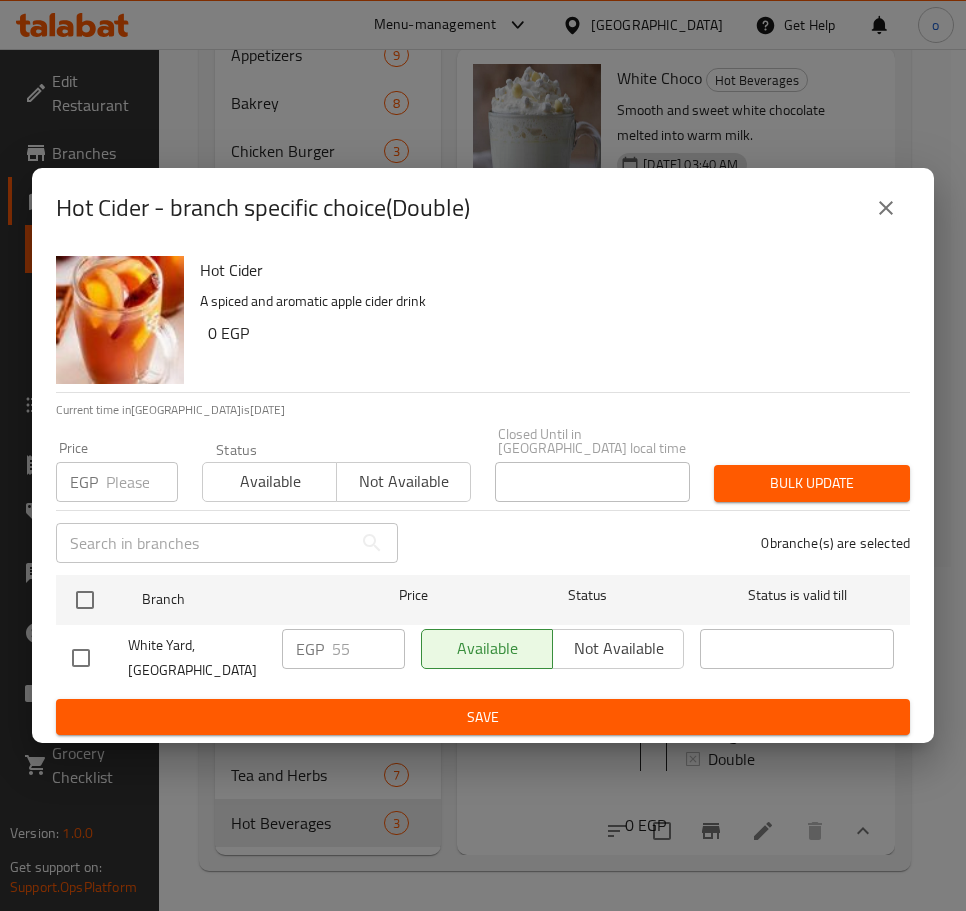 click on "Hot Cider - branch specific choice(Double)" at bounding box center [483, 208] 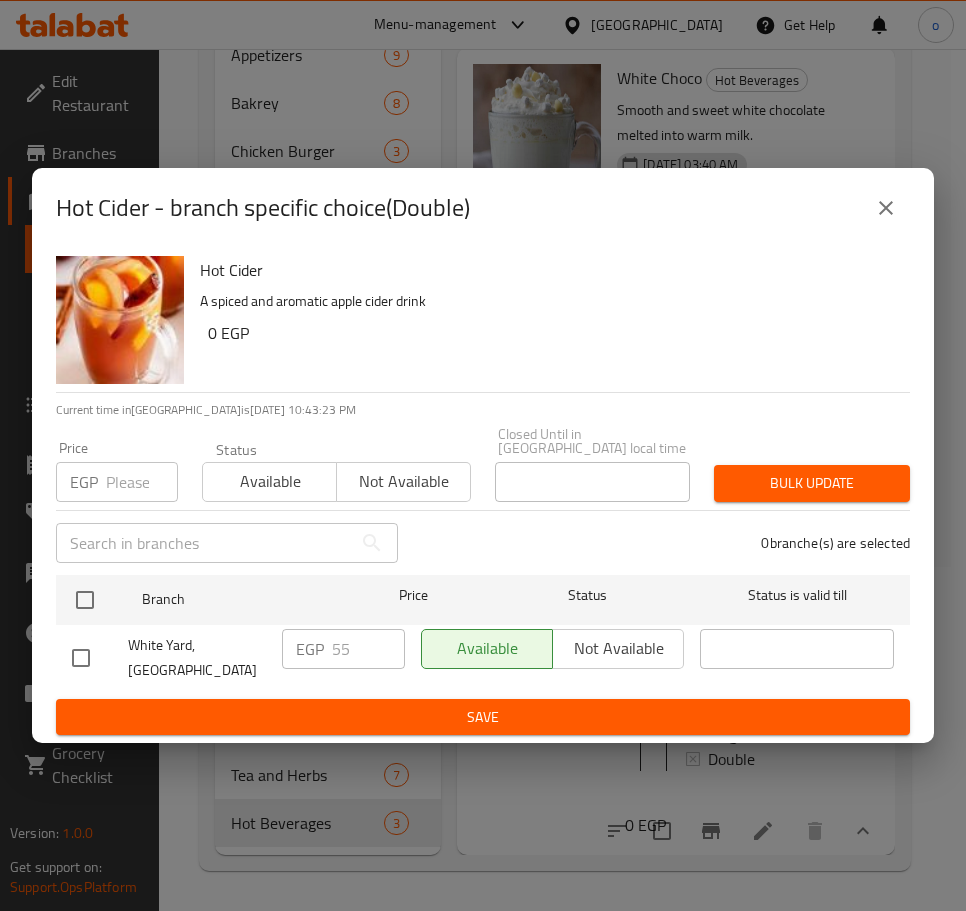 click on "Hot Cider - branch specific choice(Double)" at bounding box center (483, 208) 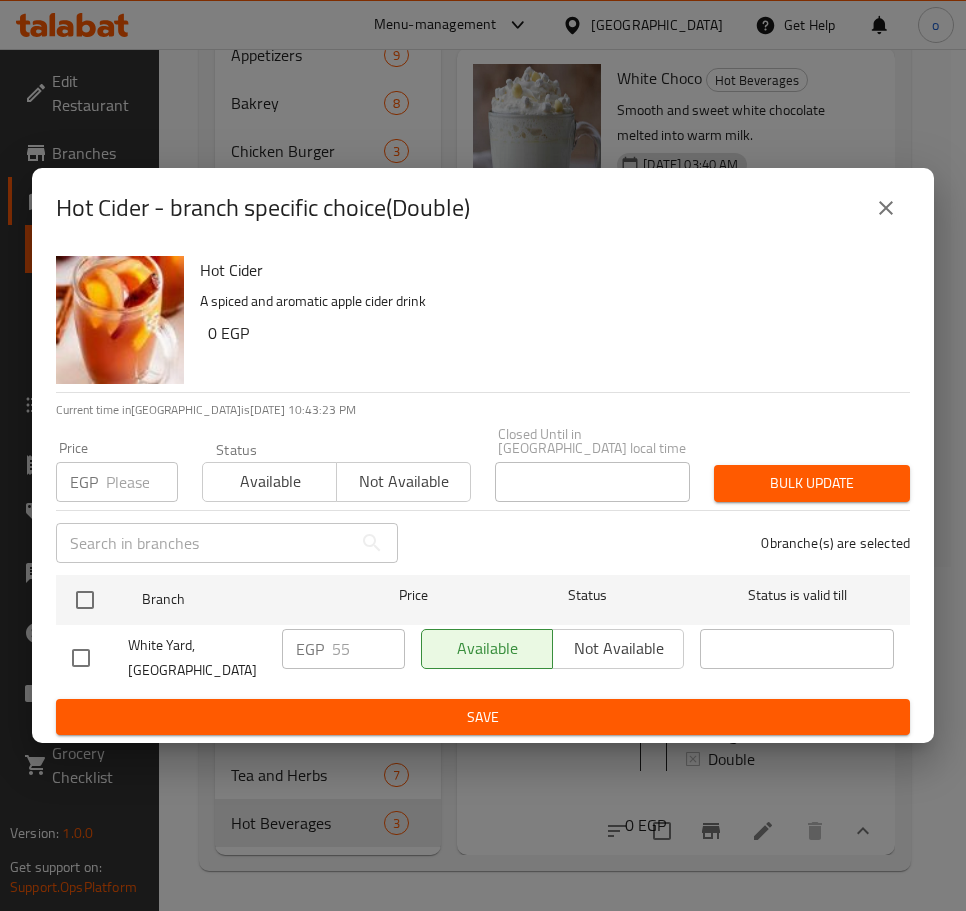 click at bounding box center (886, 208) 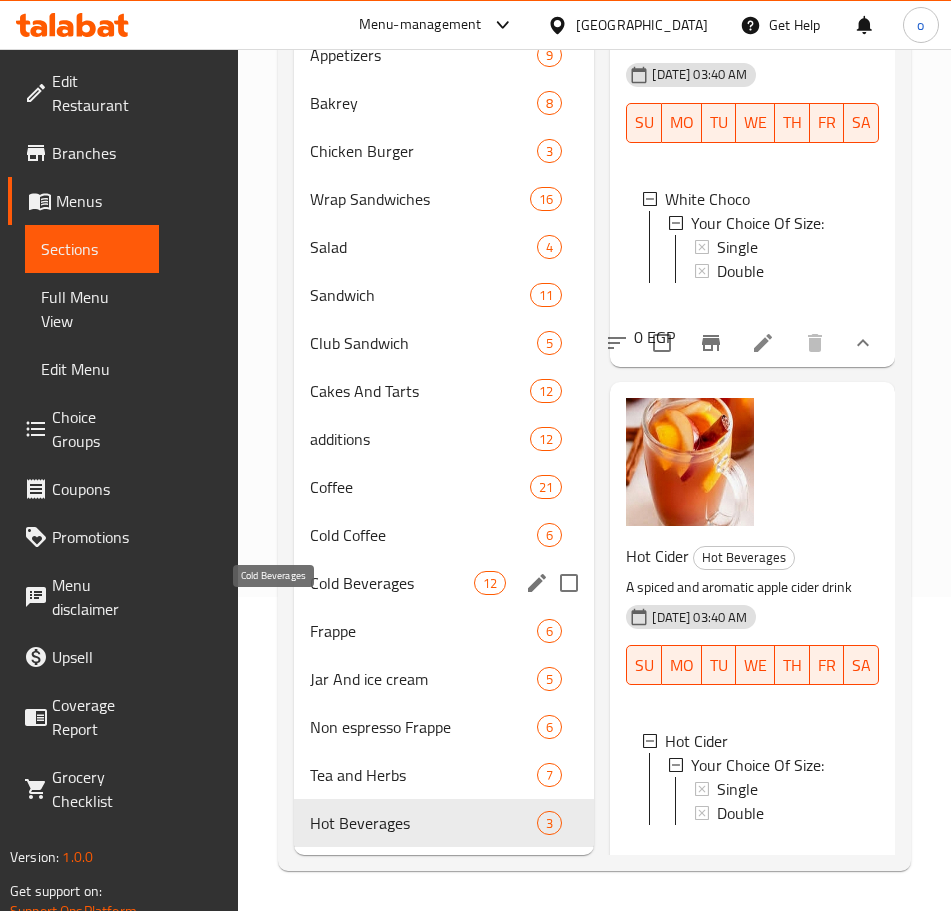 scroll, scrollTop: 344, scrollLeft: 0, axis: vertical 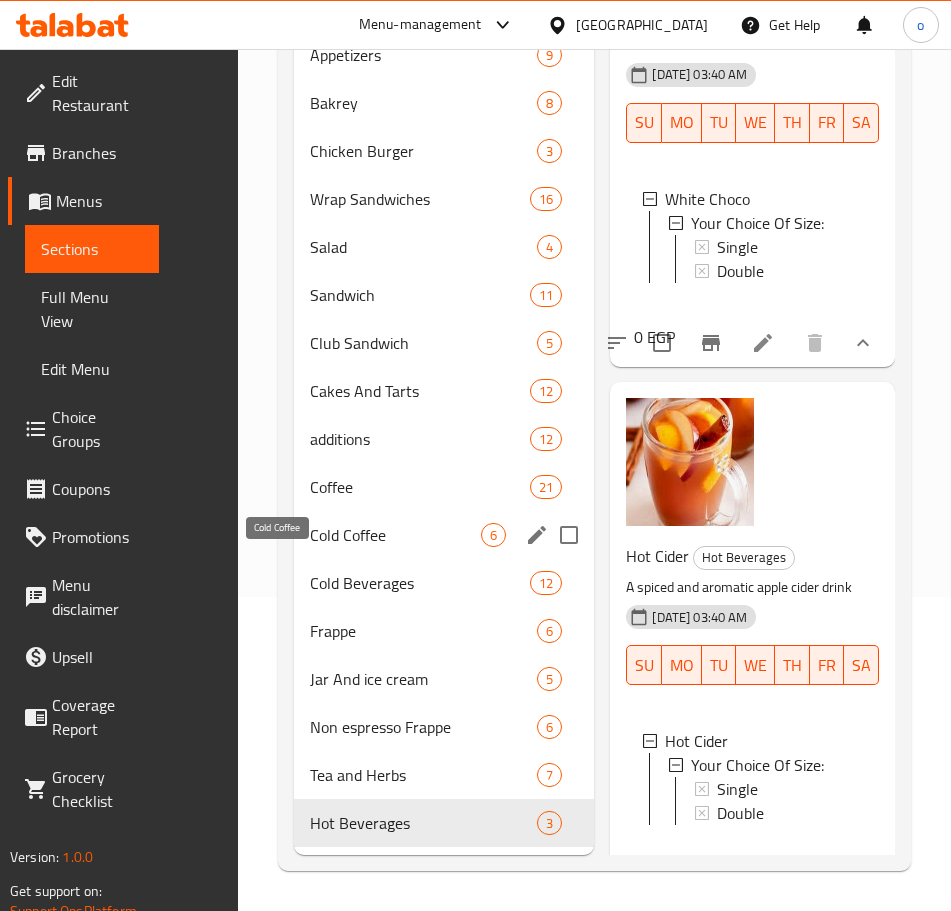 click on "Cold Coffee" at bounding box center [395, 535] 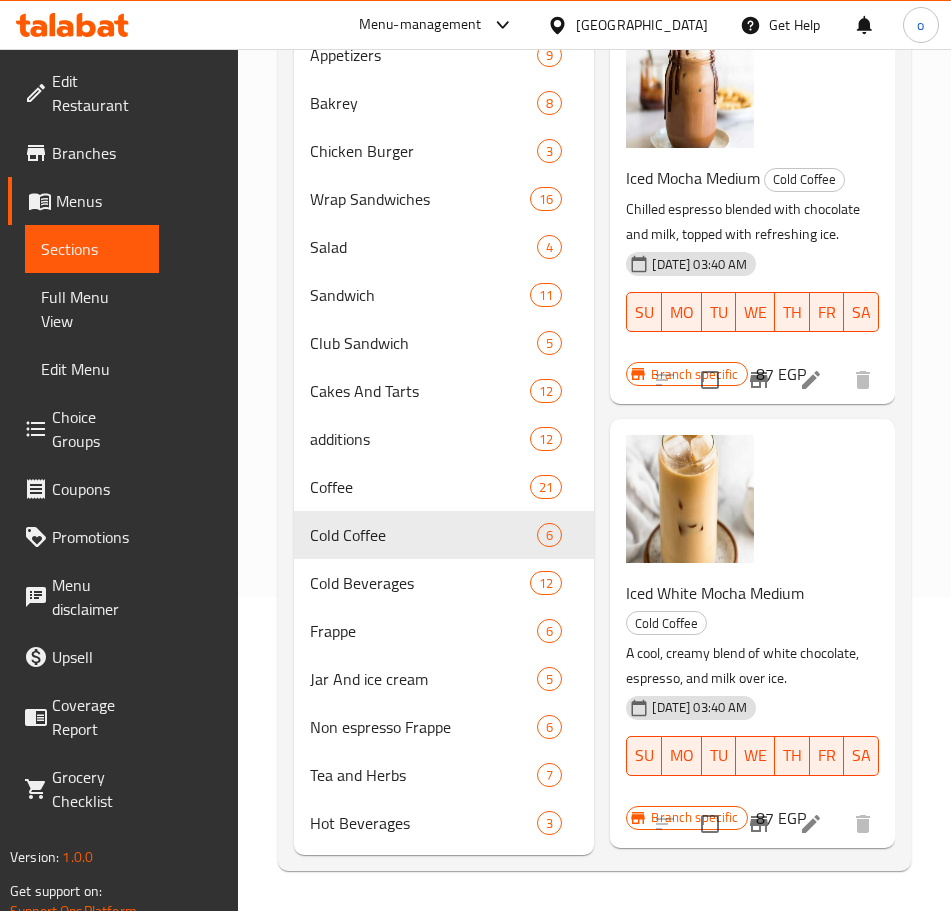 scroll, scrollTop: 0, scrollLeft: 0, axis: both 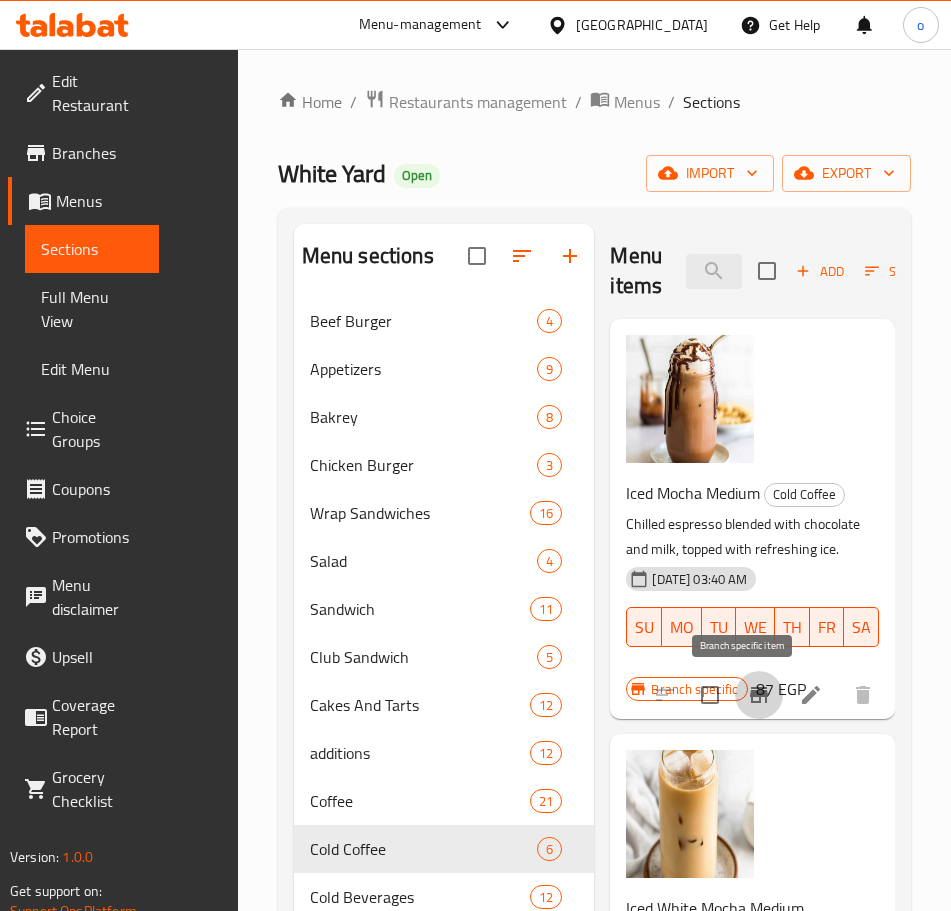 click at bounding box center (759, 695) 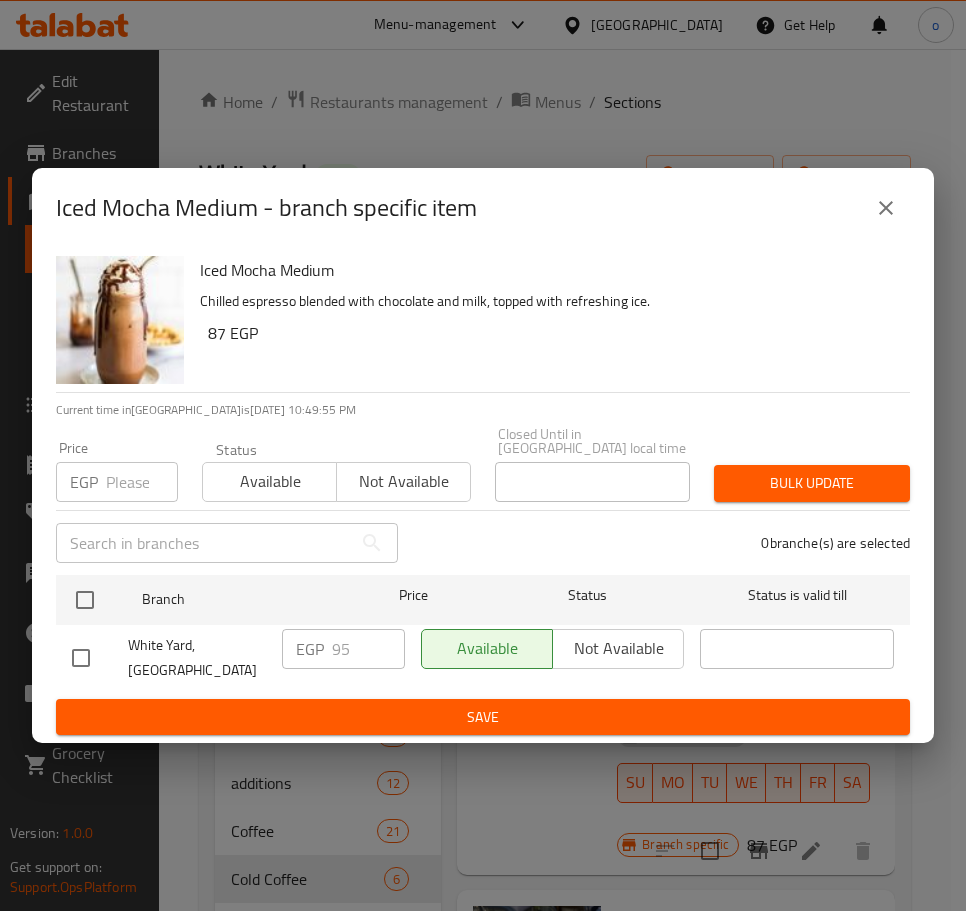 click at bounding box center [886, 208] 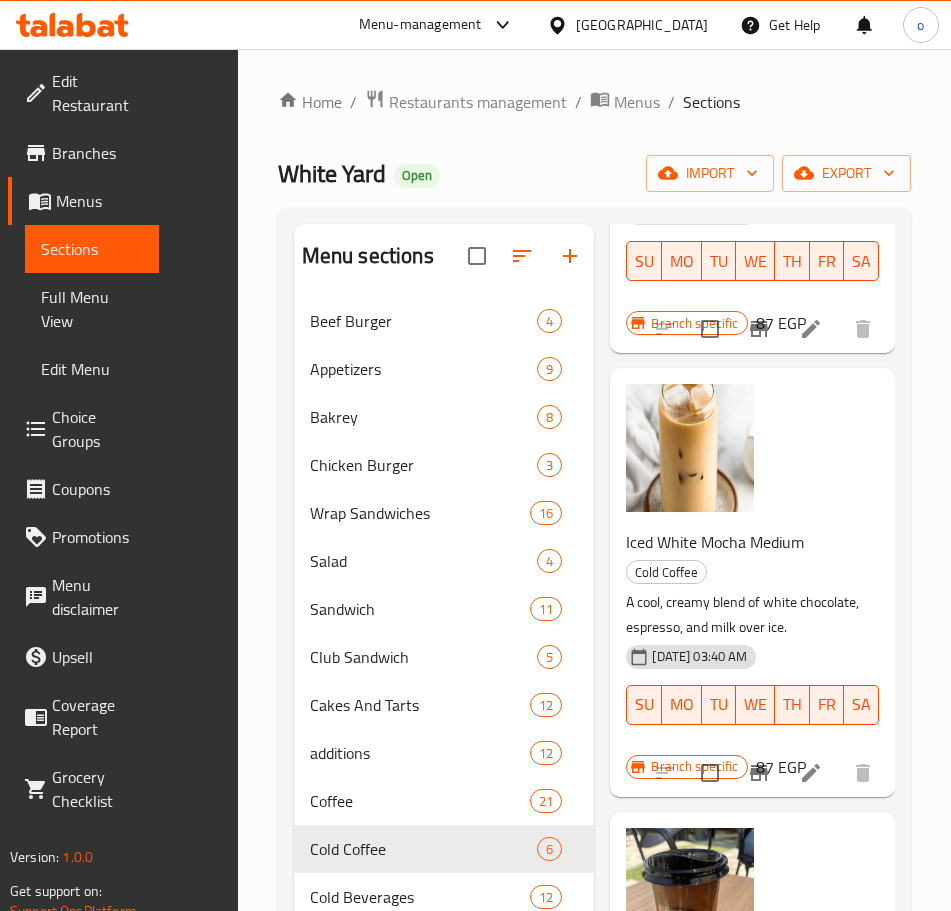 scroll, scrollTop: 400, scrollLeft: 0, axis: vertical 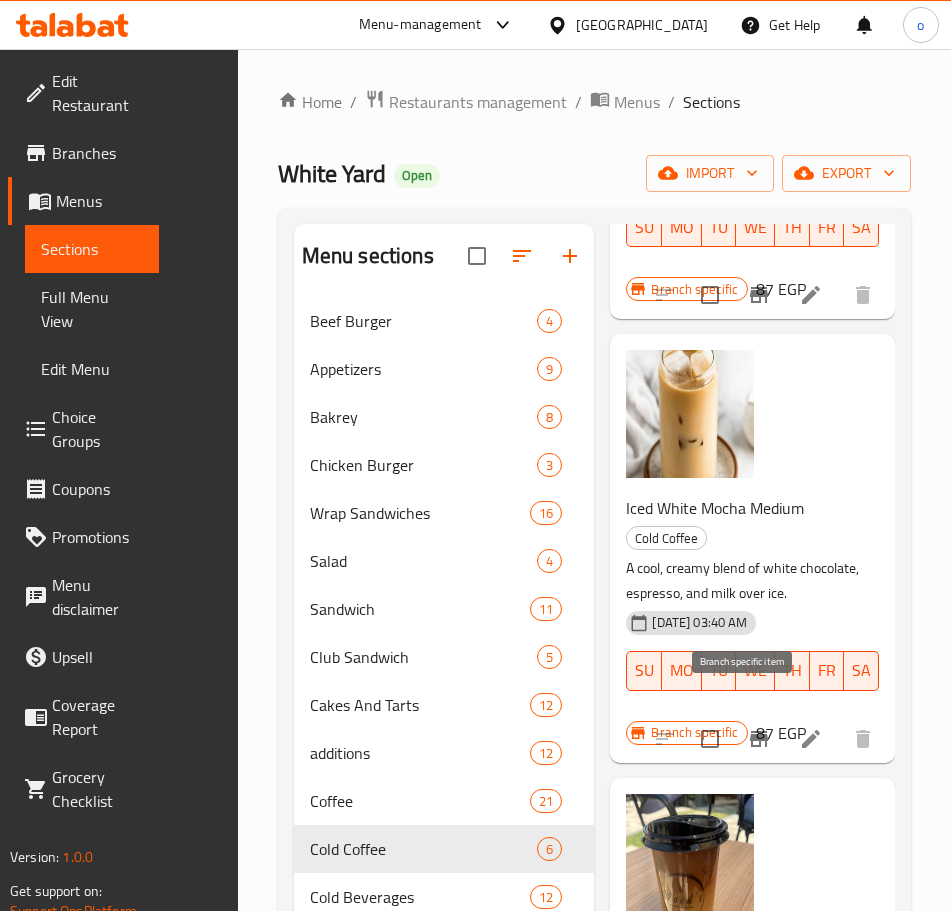 click 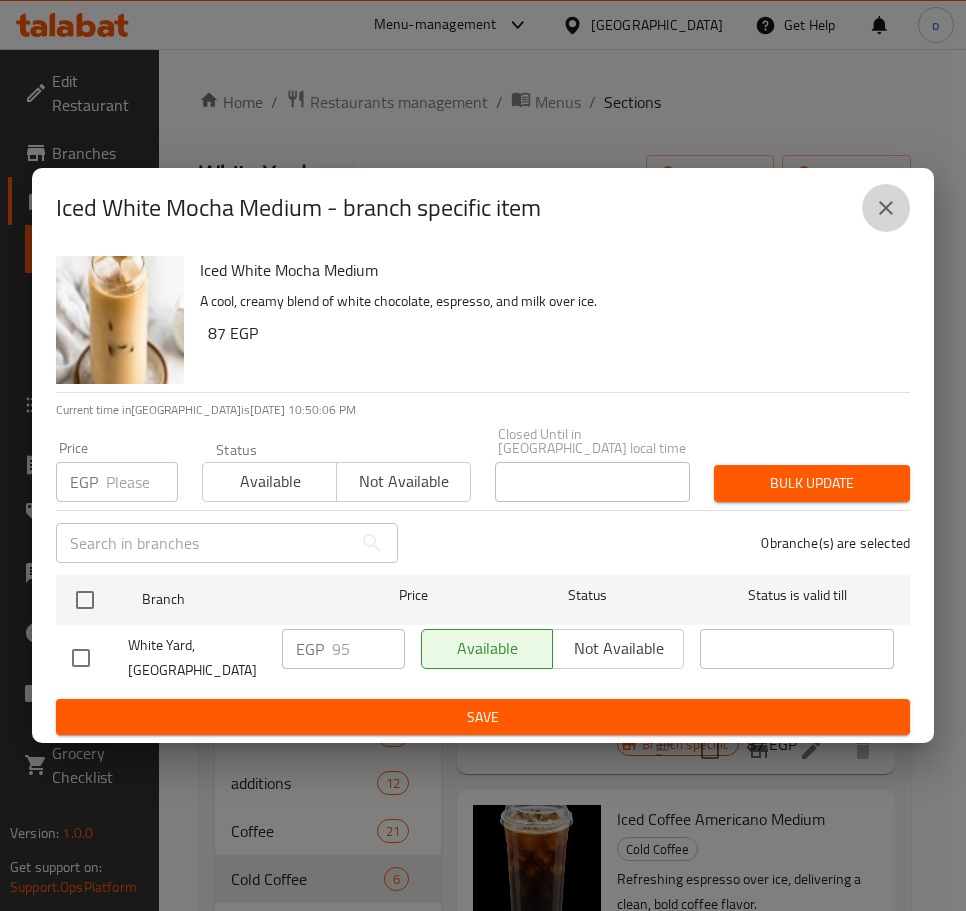 click 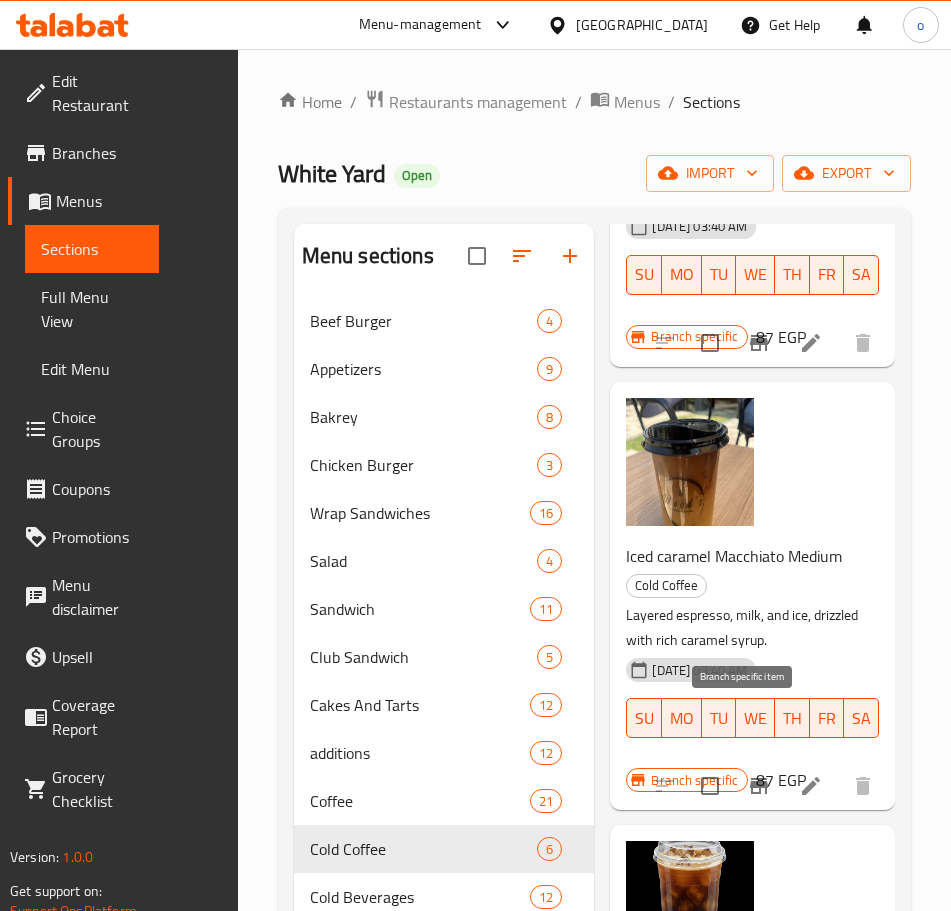 scroll, scrollTop: 800, scrollLeft: 0, axis: vertical 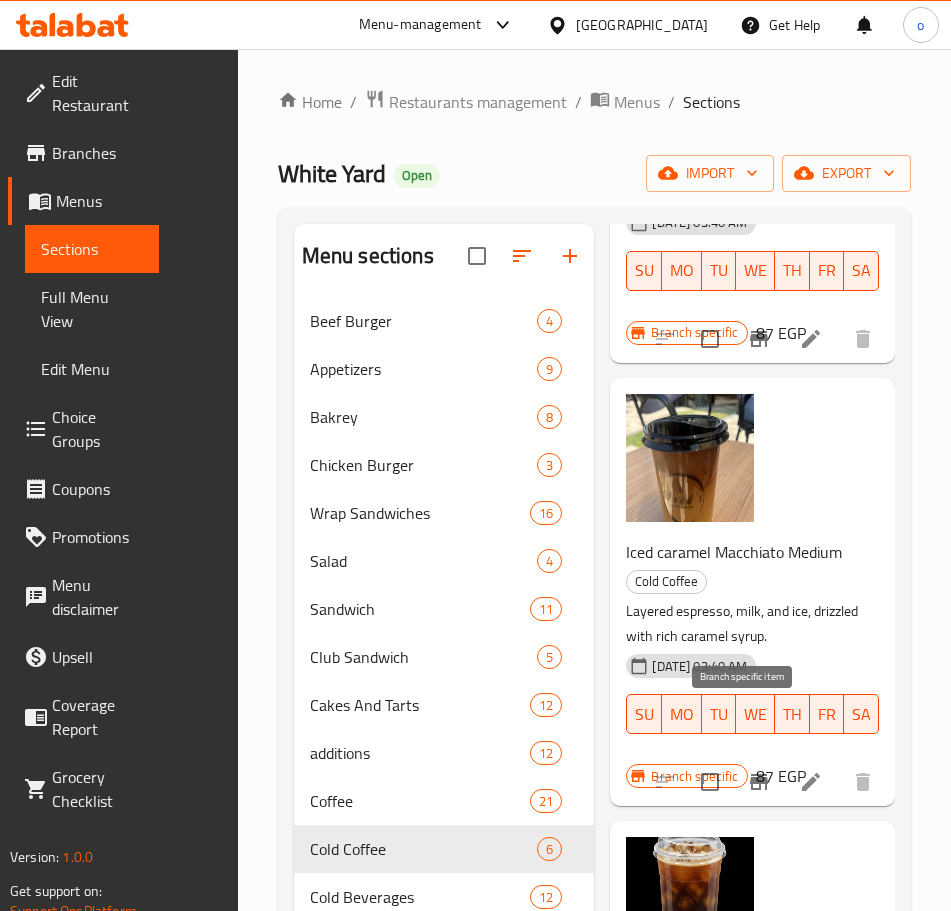 click 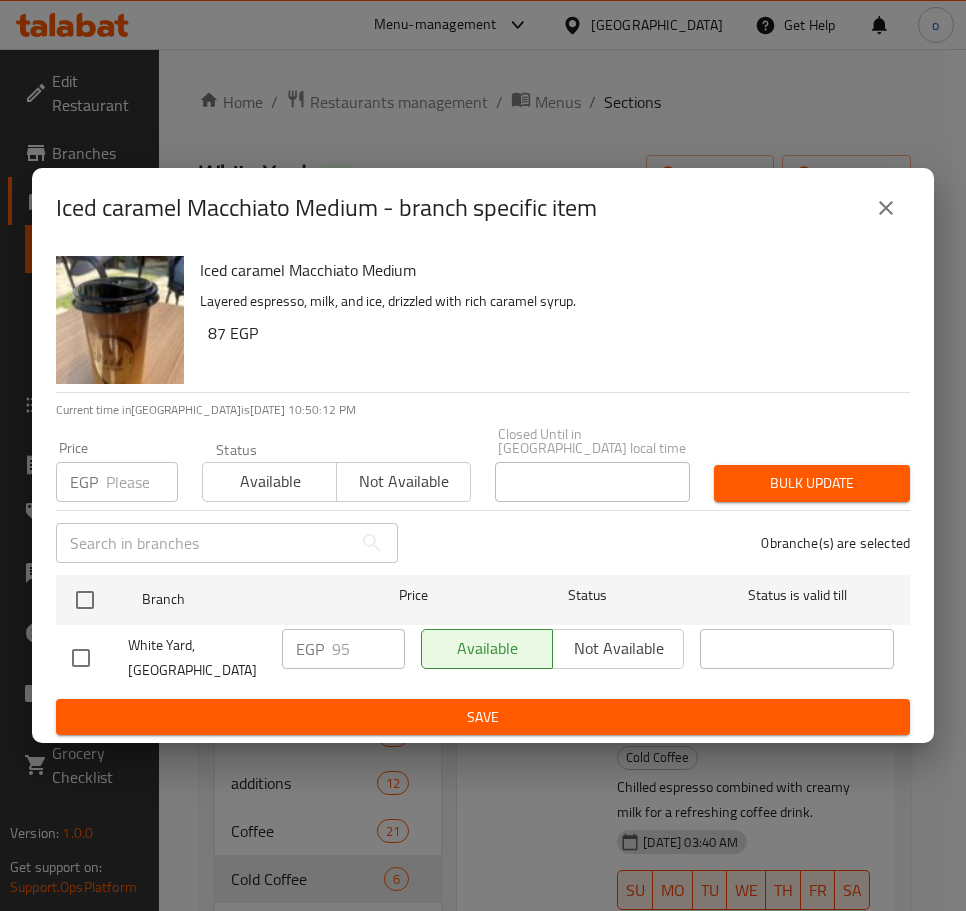 click at bounding box center (886, 208) 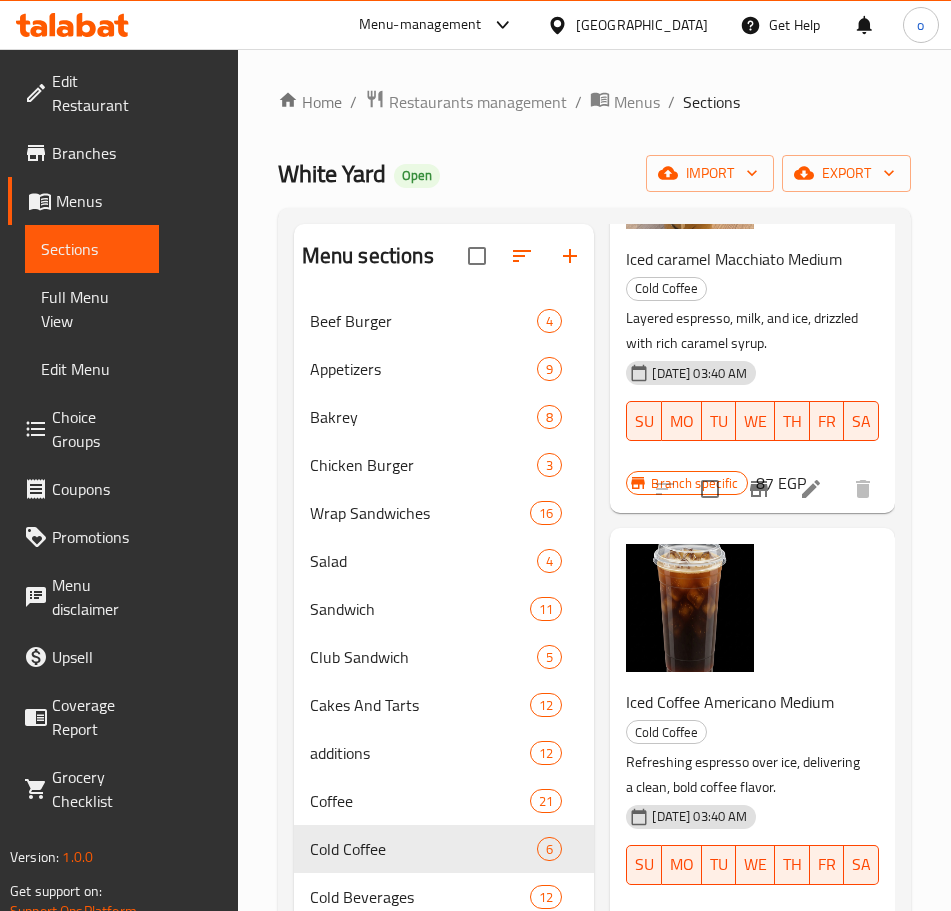 scroll, scrollTop: 1300, scrollLeft: 0, axis: vertical 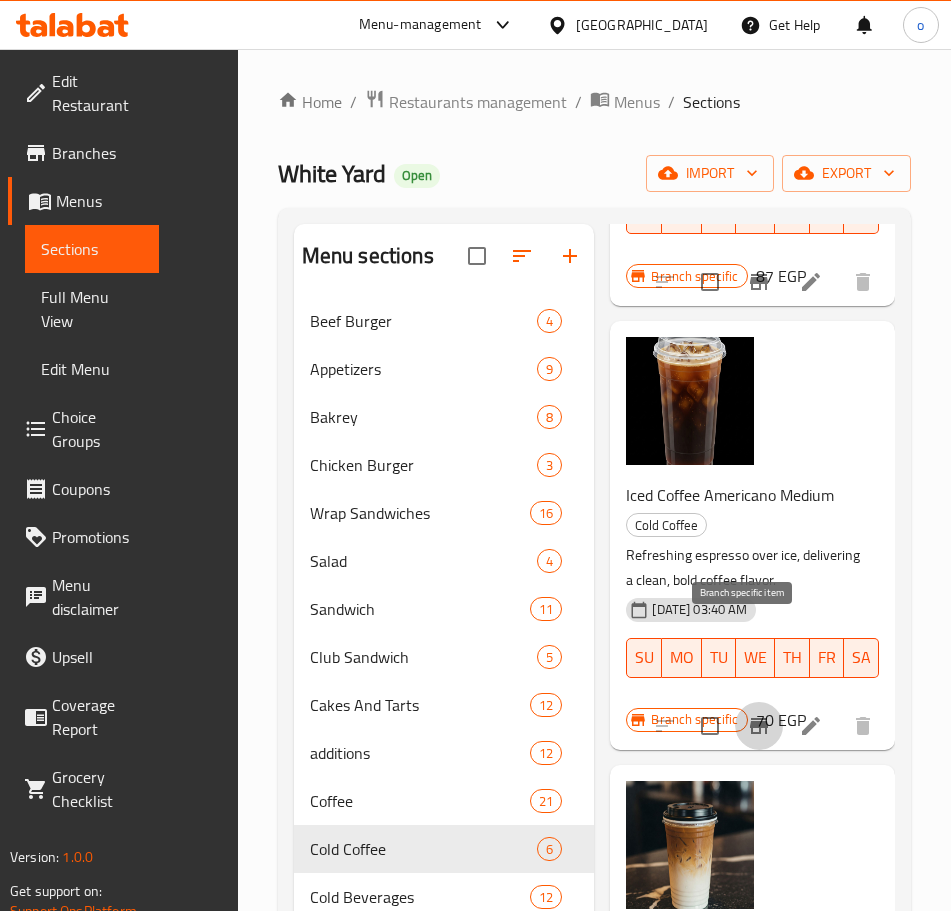 click 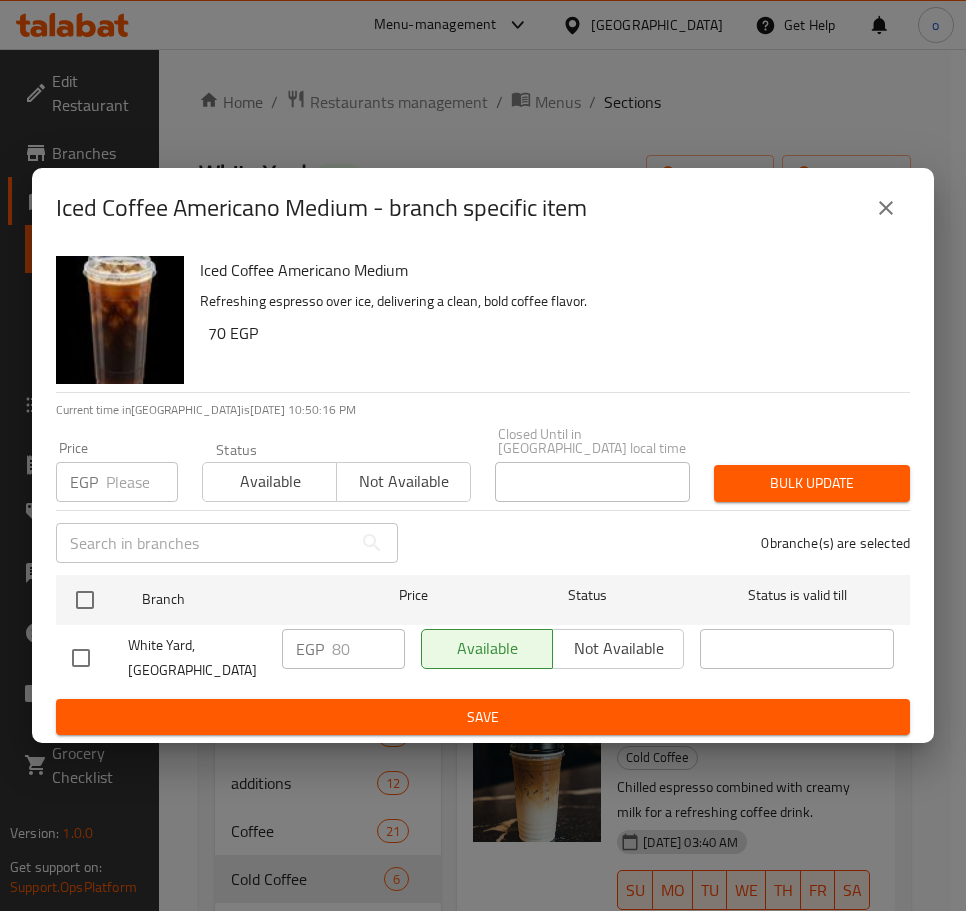 click on "Iced Coffee Americano Medium - branch specific item" at bounding box center (483, 208) 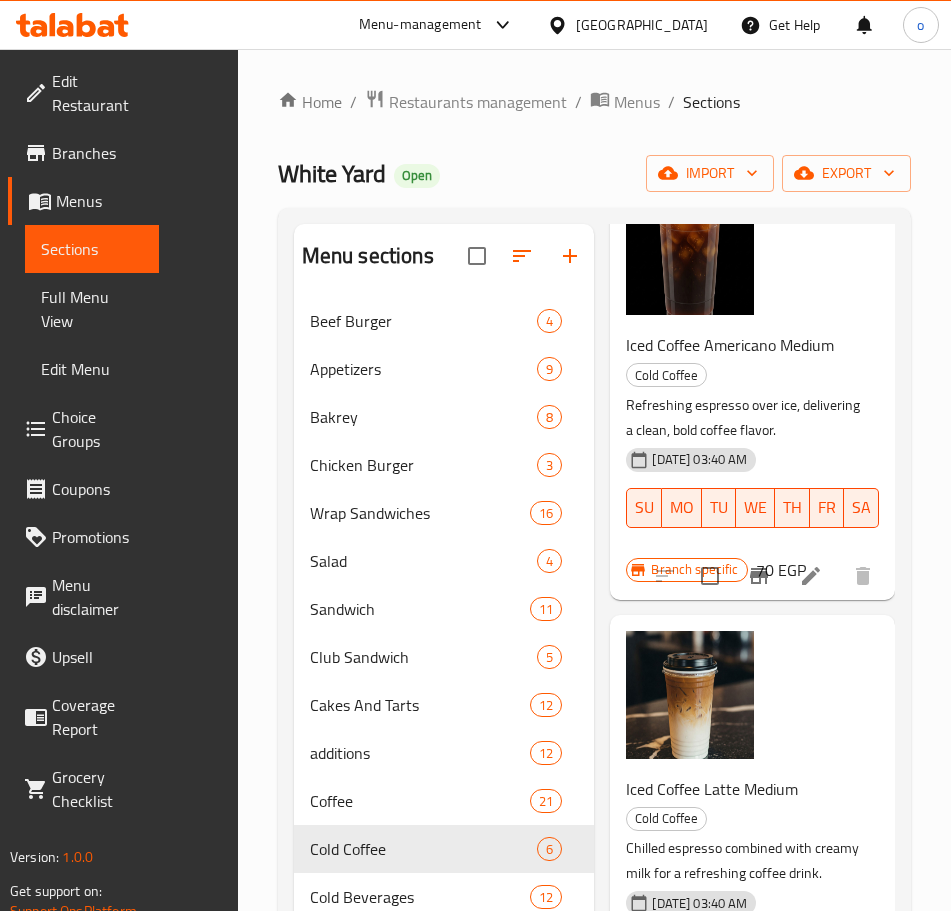 scroll, scrollTop: 1530, scrollLeft: 0, axis: vertical 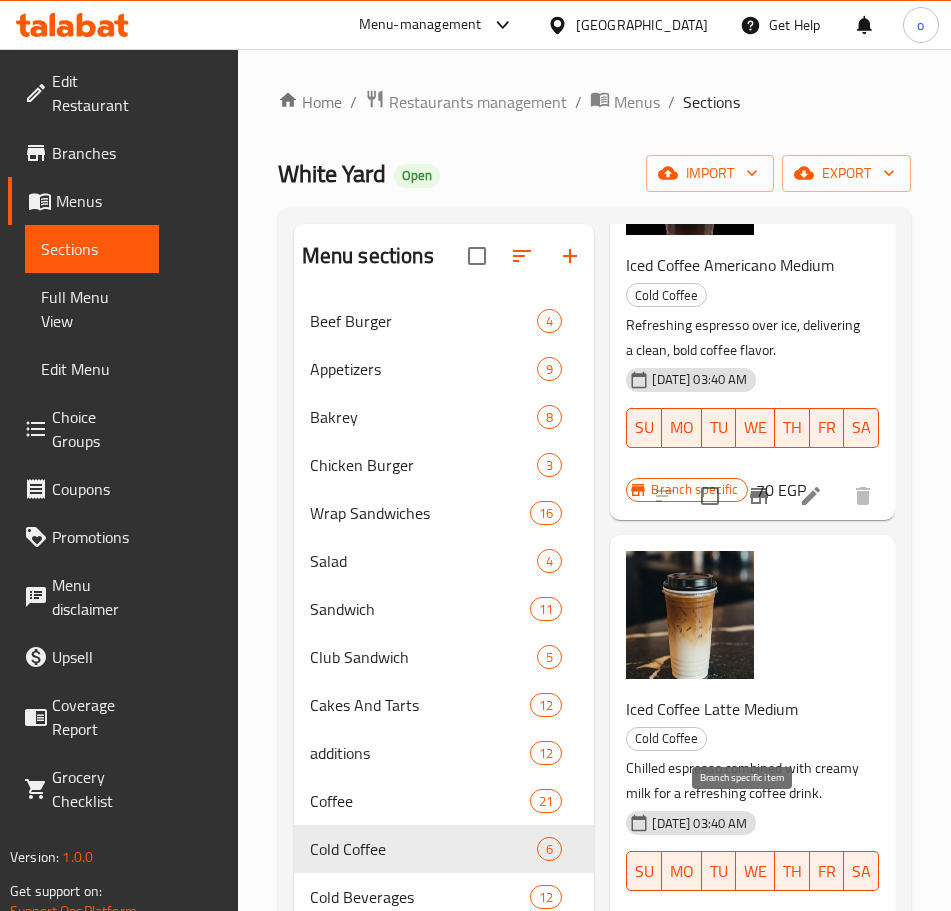 click 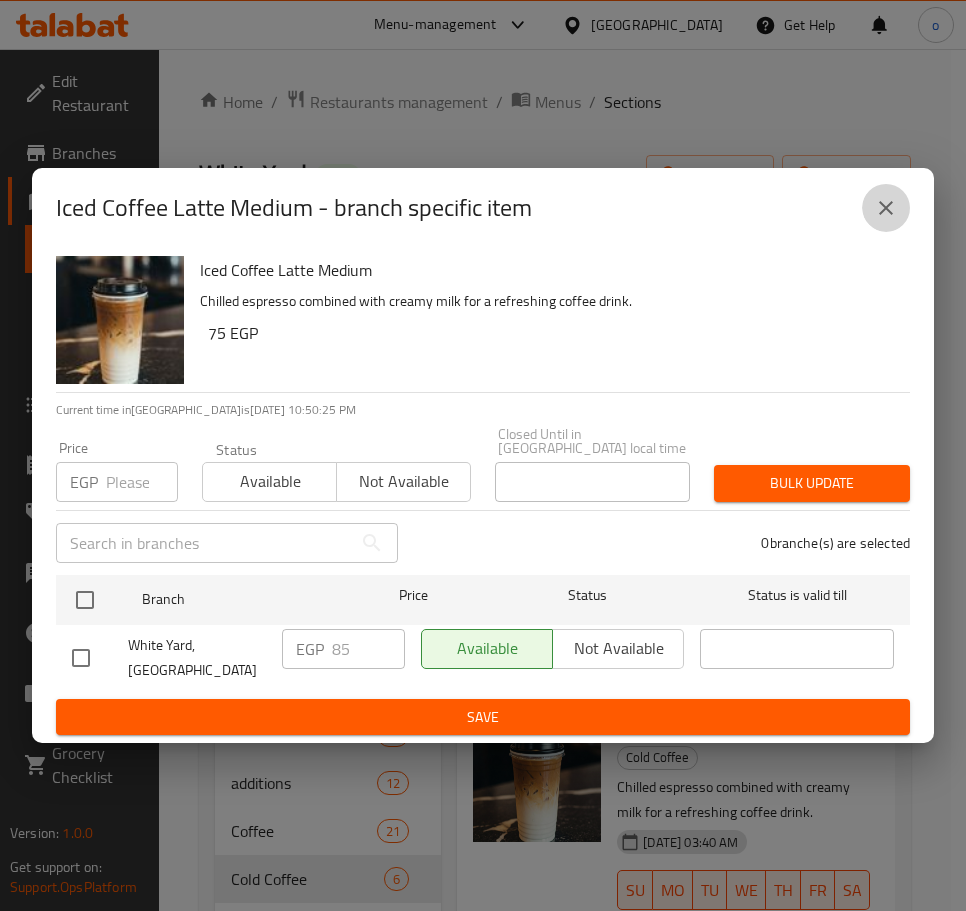 click at bounding box center (886, 208) 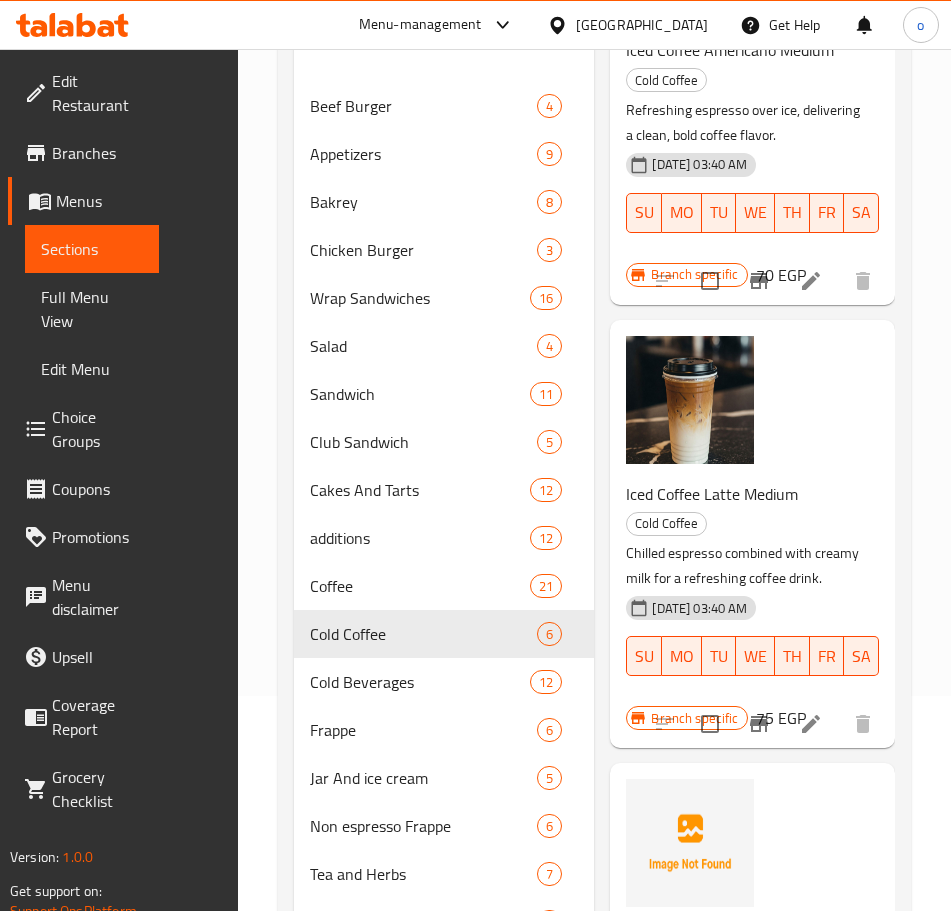 scroll, scrollTop: 344, scrollLeft: 0, axis: vertical 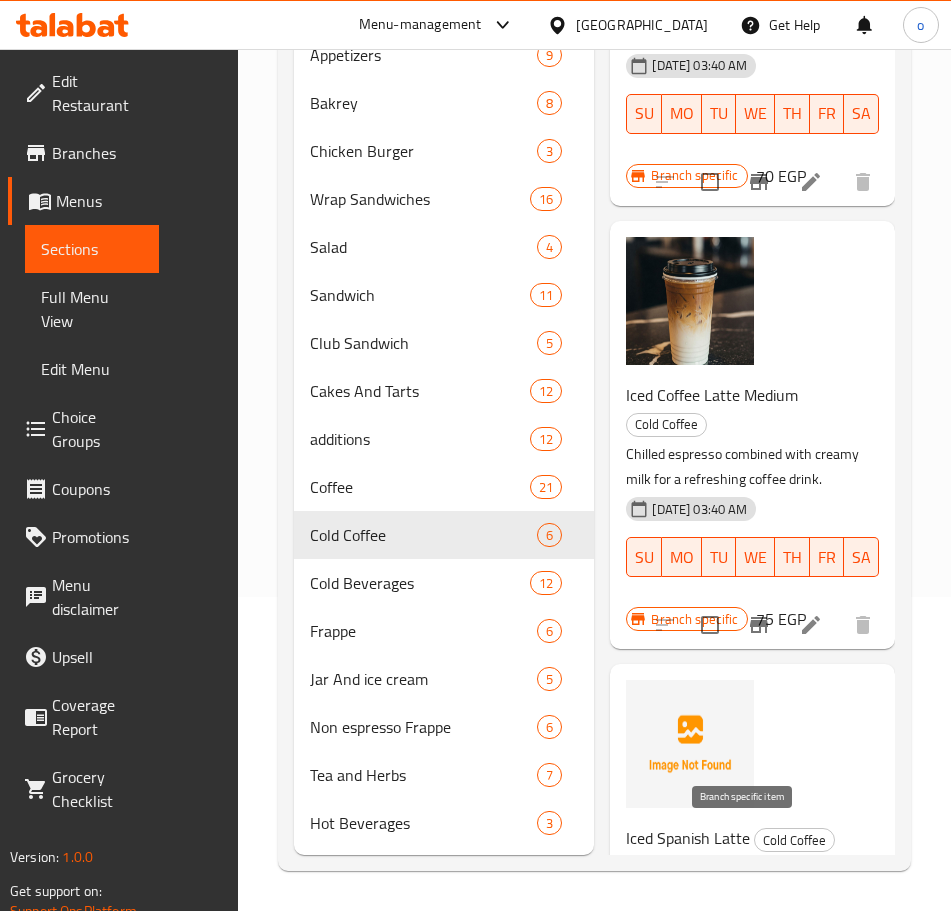 click 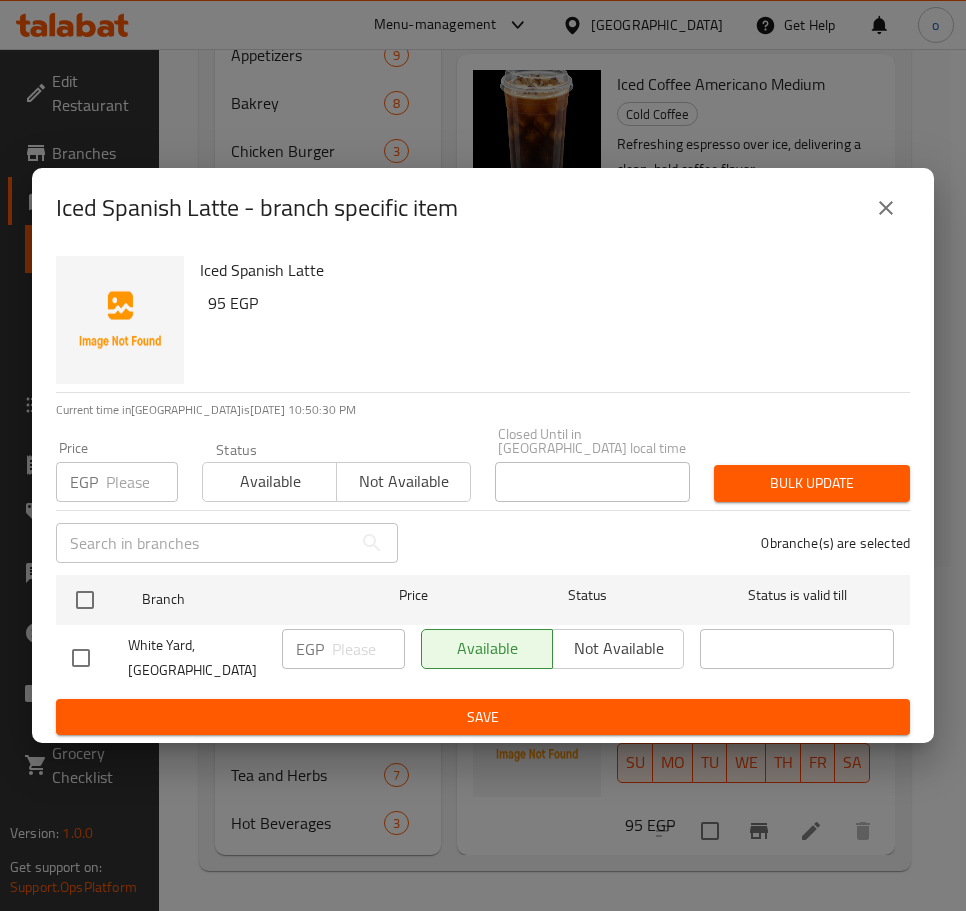 drag, startPoint x: 881, startPoint y: 222, endPoint x: 42, endPoint y: 440, distance: 866.85925 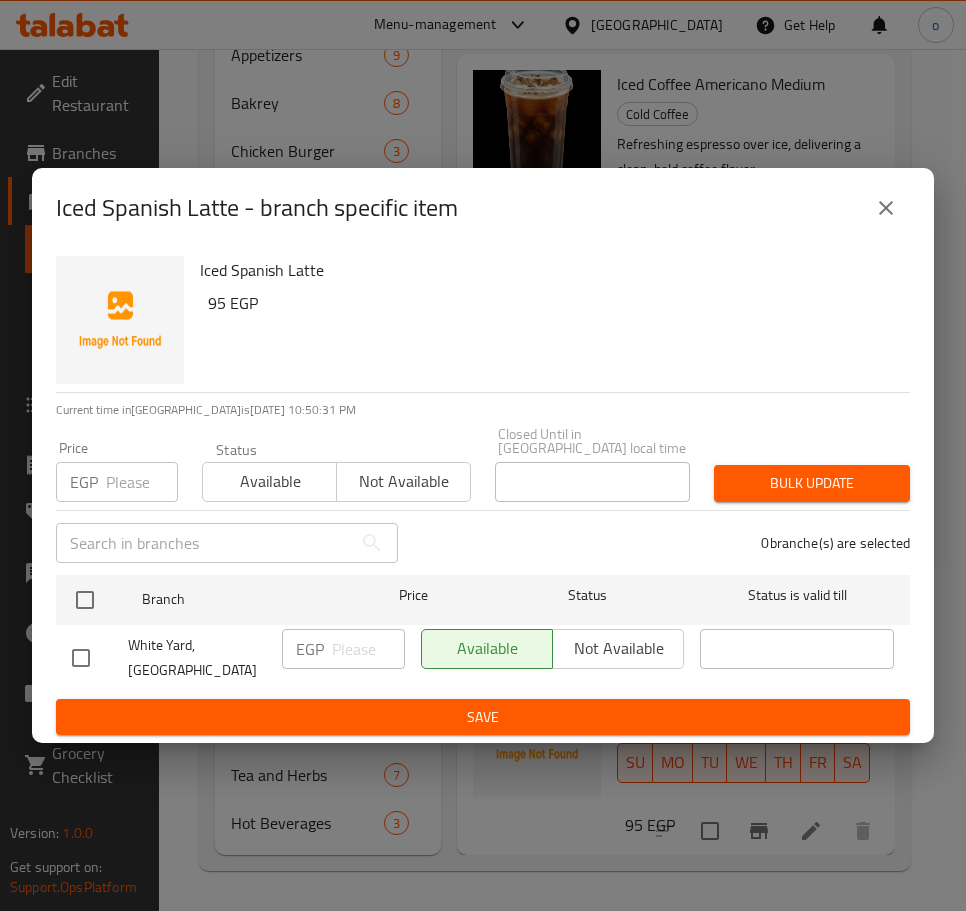 click on "EGP Price" at bounding box center [117, 482] 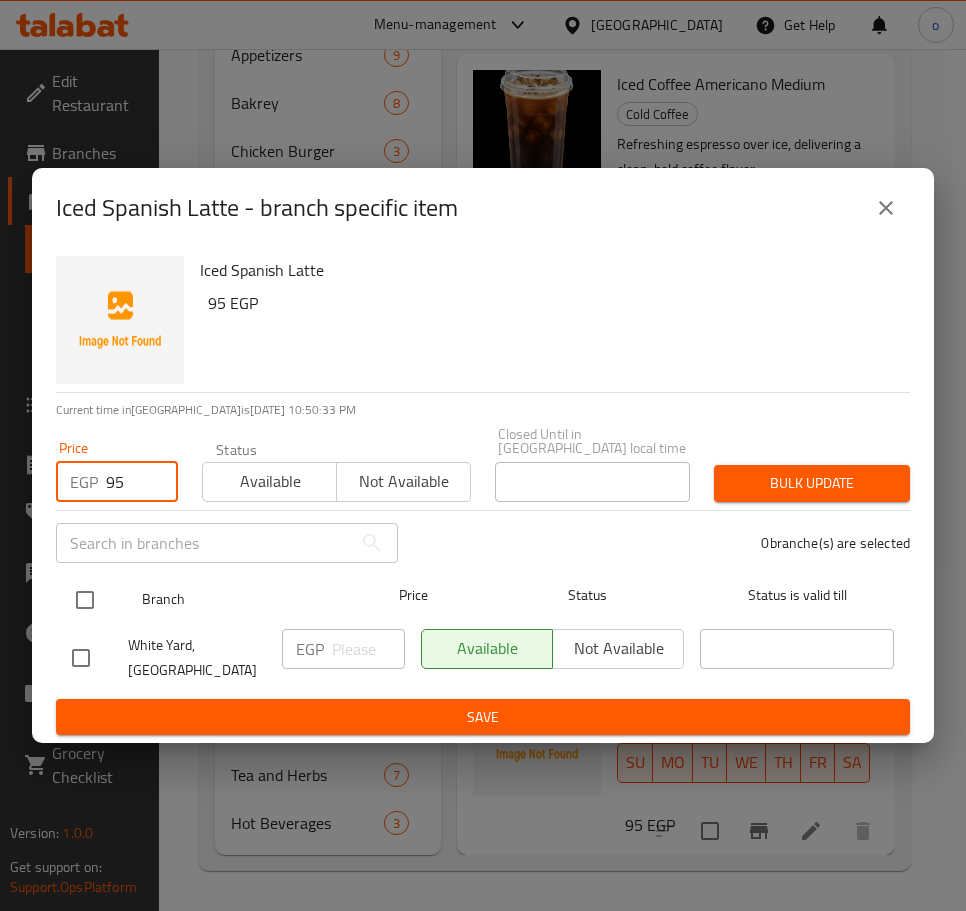 type on "95" 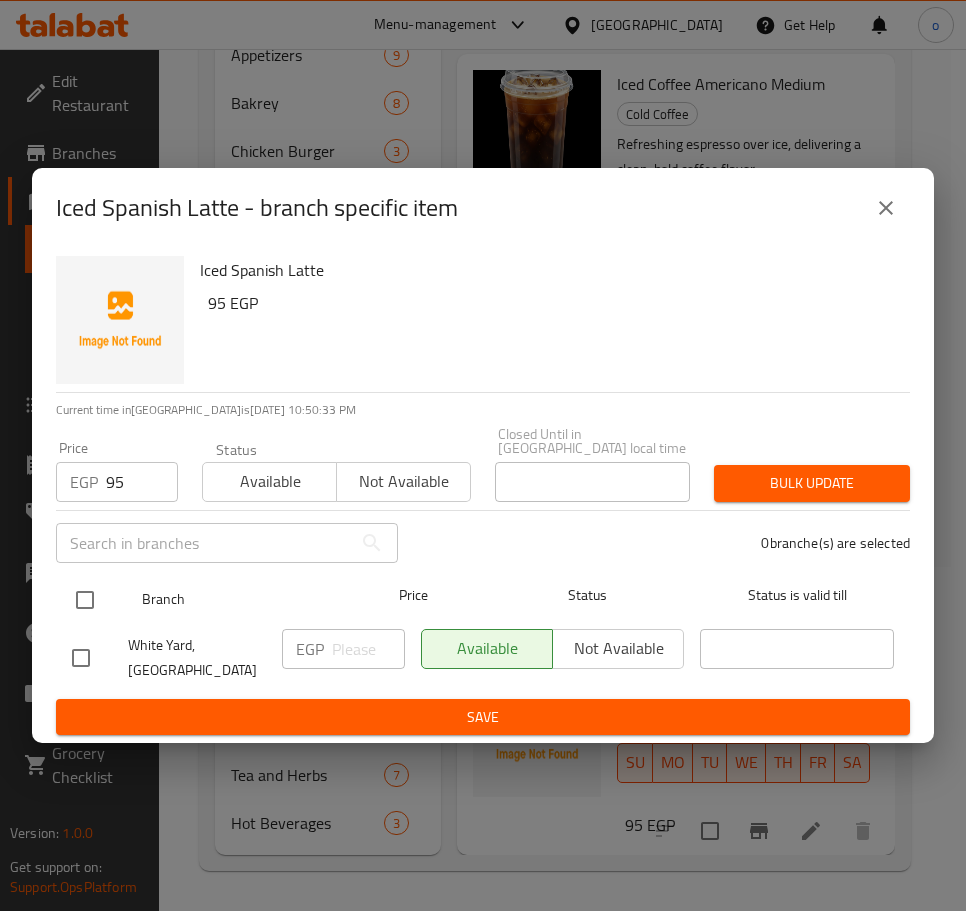 click at bounding box center [85, 600] 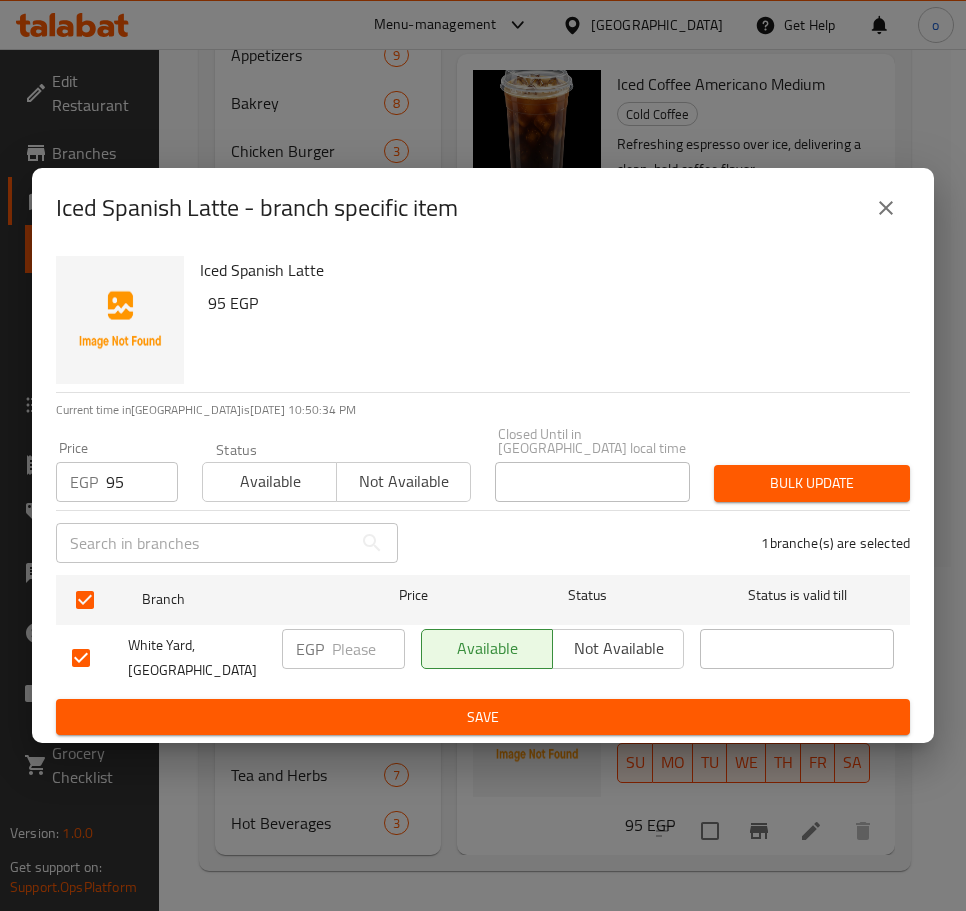 click on "Bulk update" at bounding box center [812, 483] 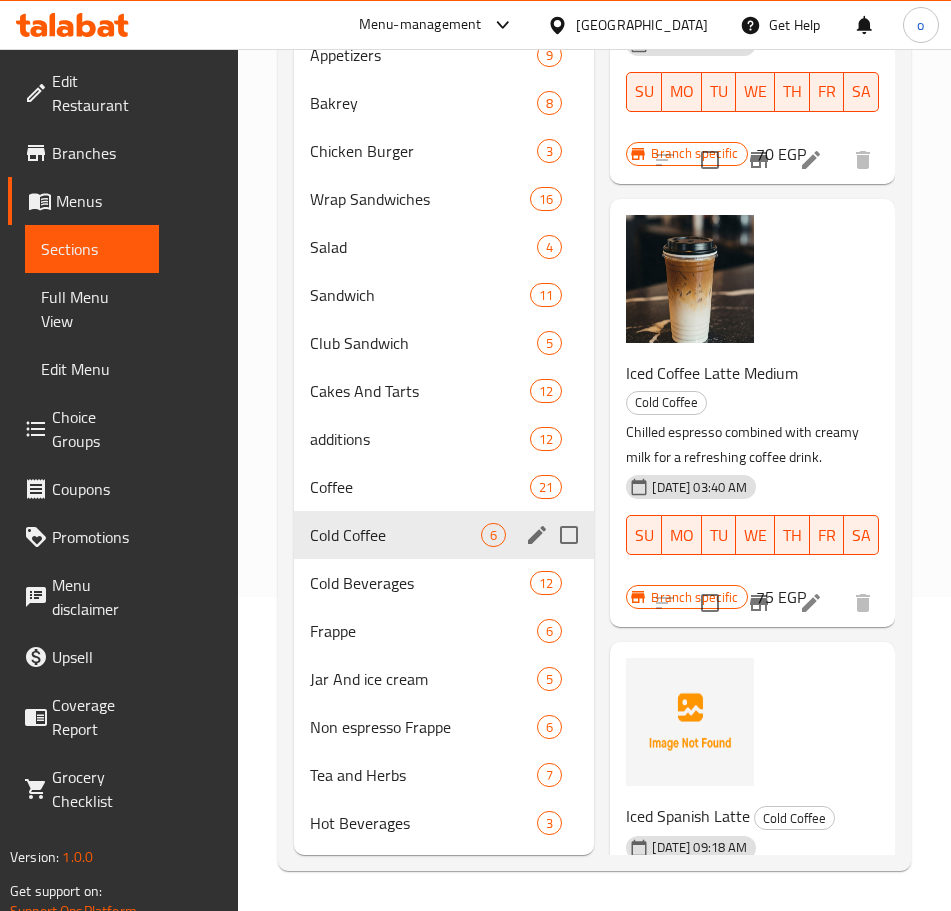 scroll, scrollTop: 1558, scrollLeft: 0, axis: vertical 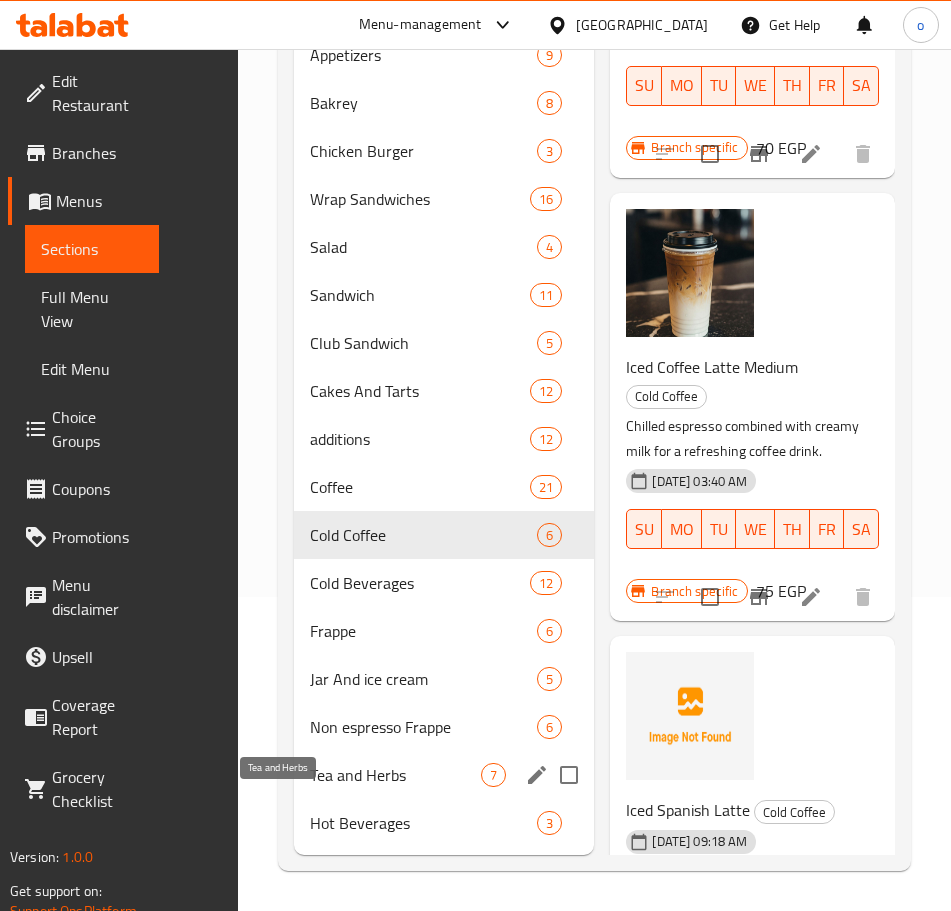 click on "Tea and Herbs" at bounding box center [395, 775] 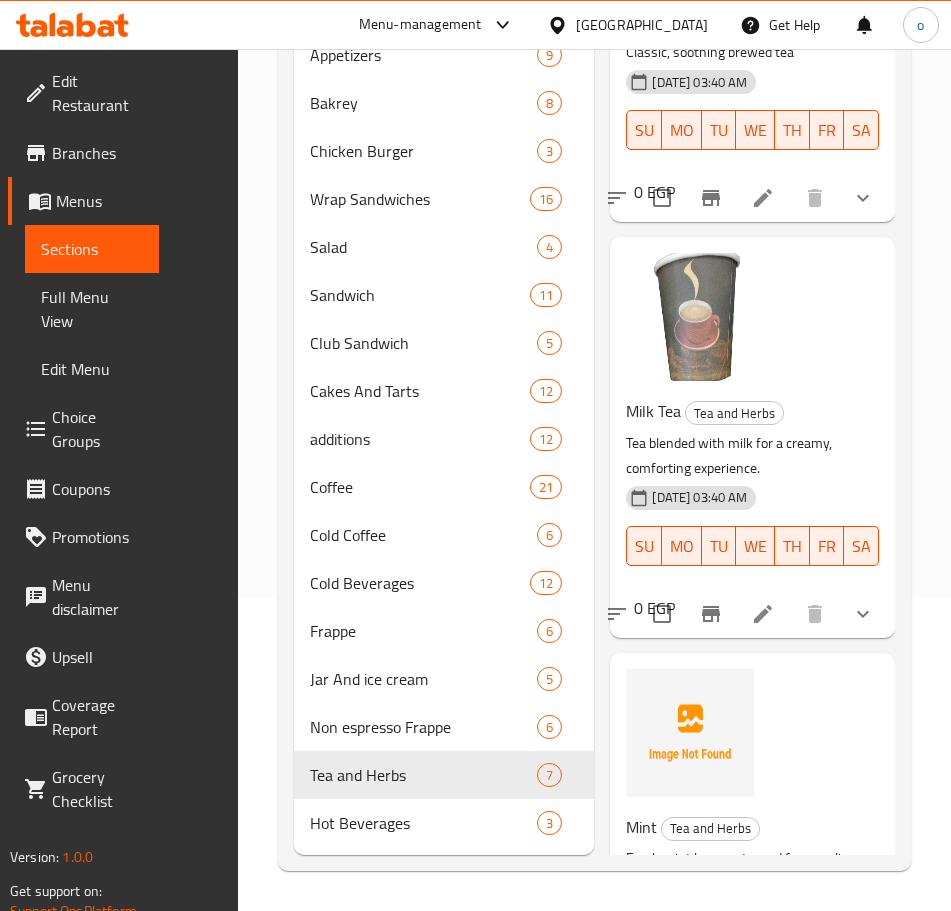 scroll, scrollTop: 0, scrollLeft: 0, axis: both 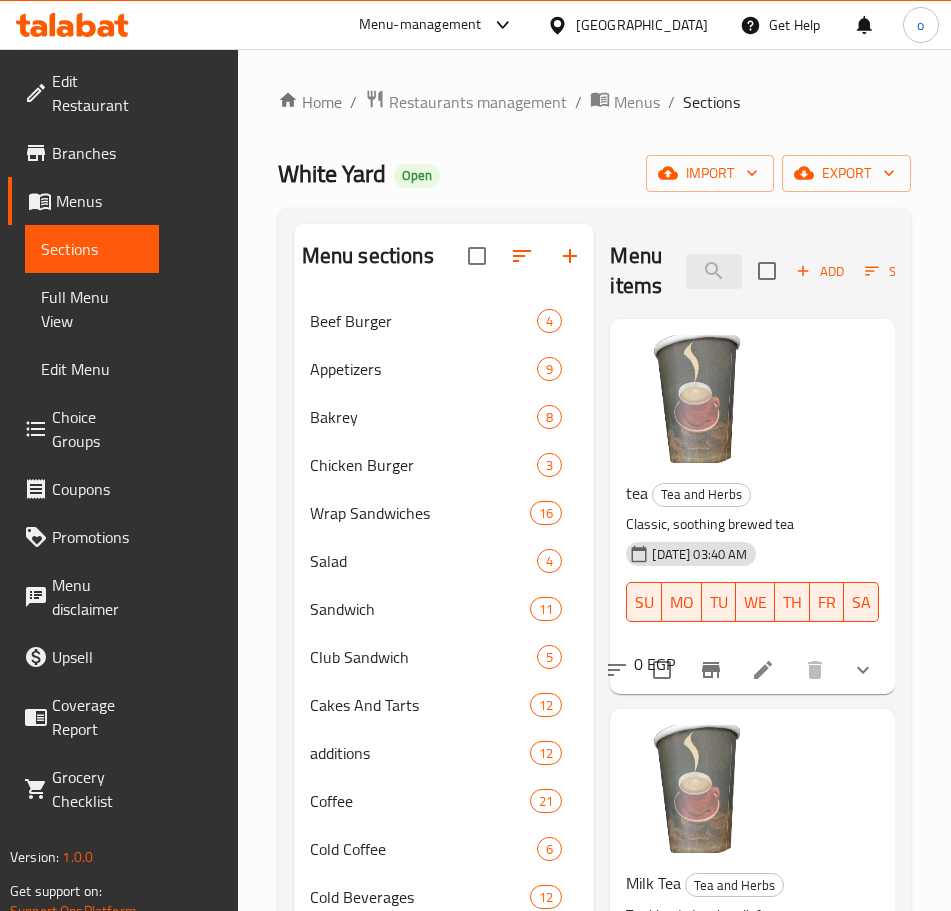 click 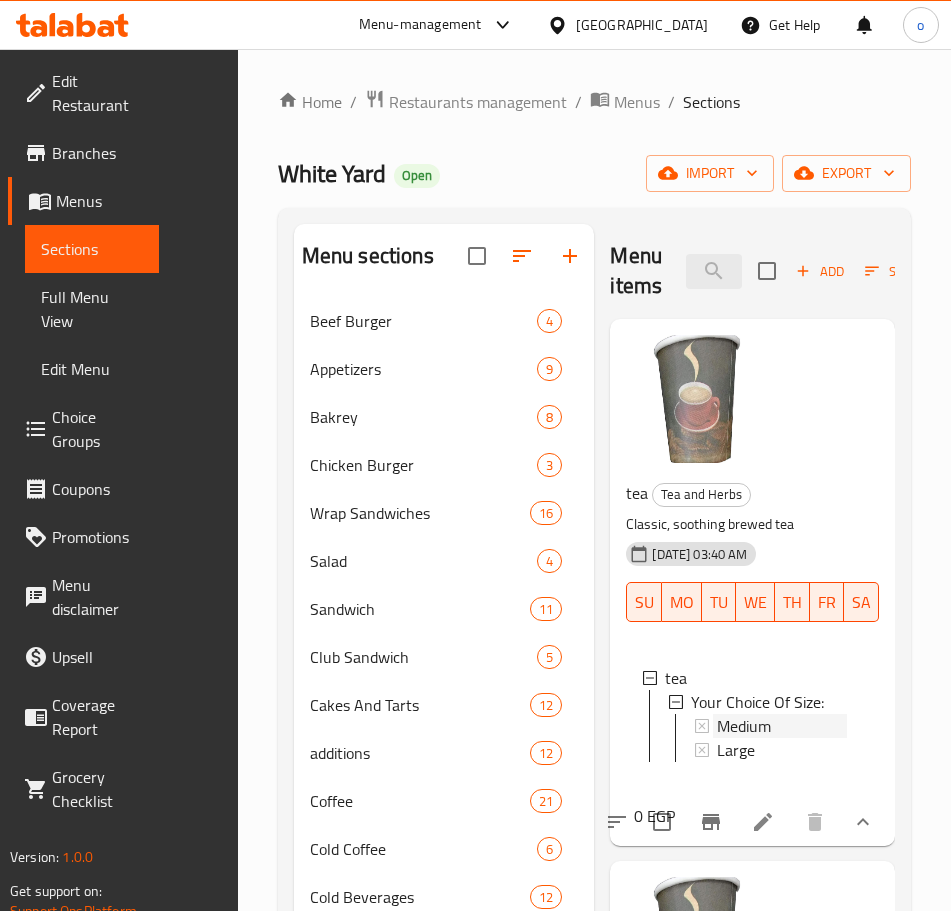 click on "Medium" at bounding box center [744, 726] 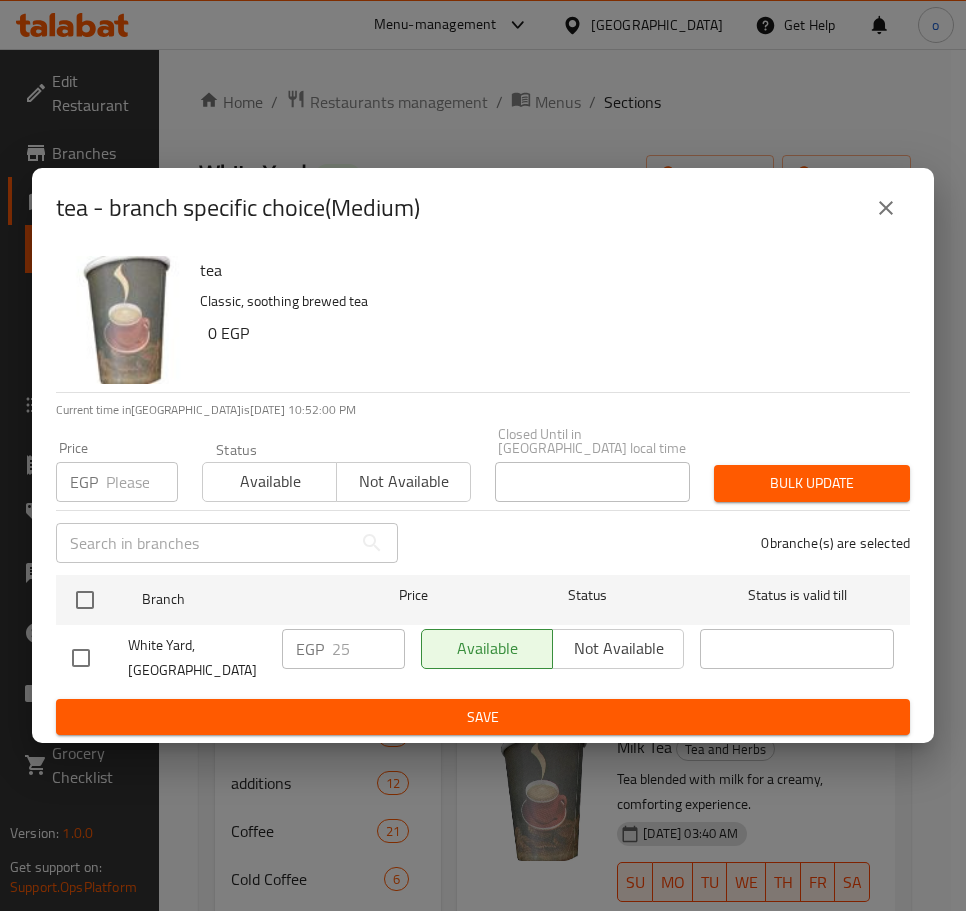 click at bounding box center (886, 208) 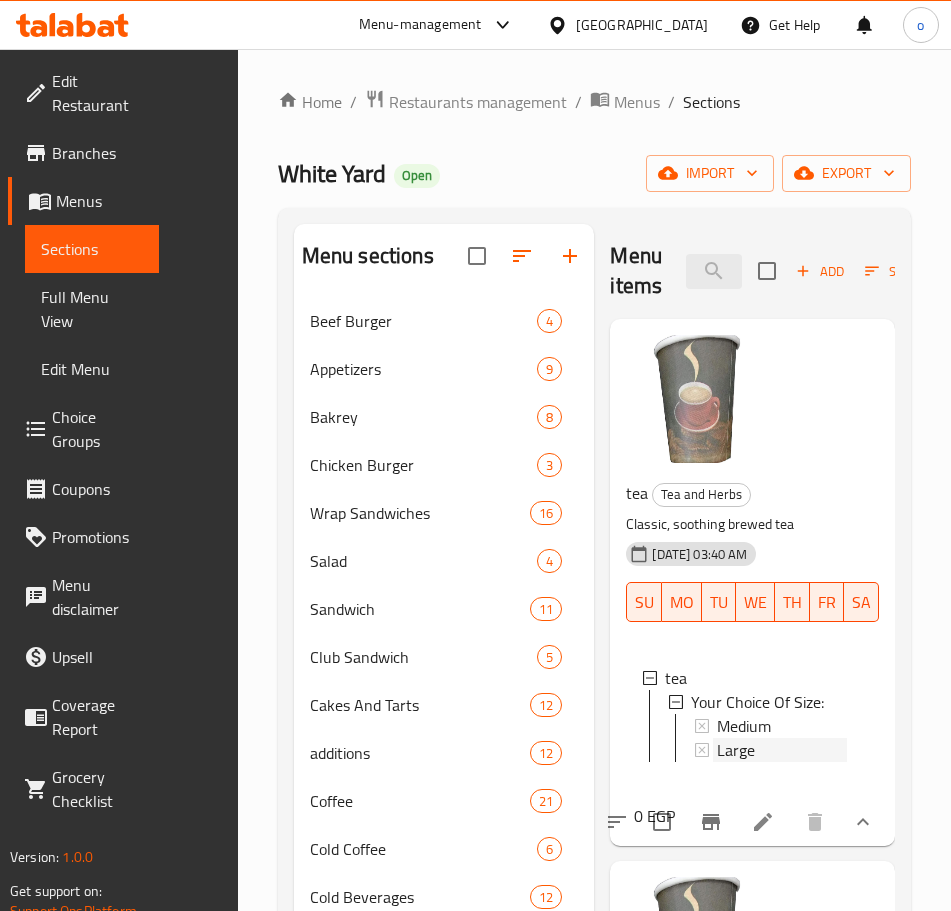 click on "Large" at bounding box center (782, 750) 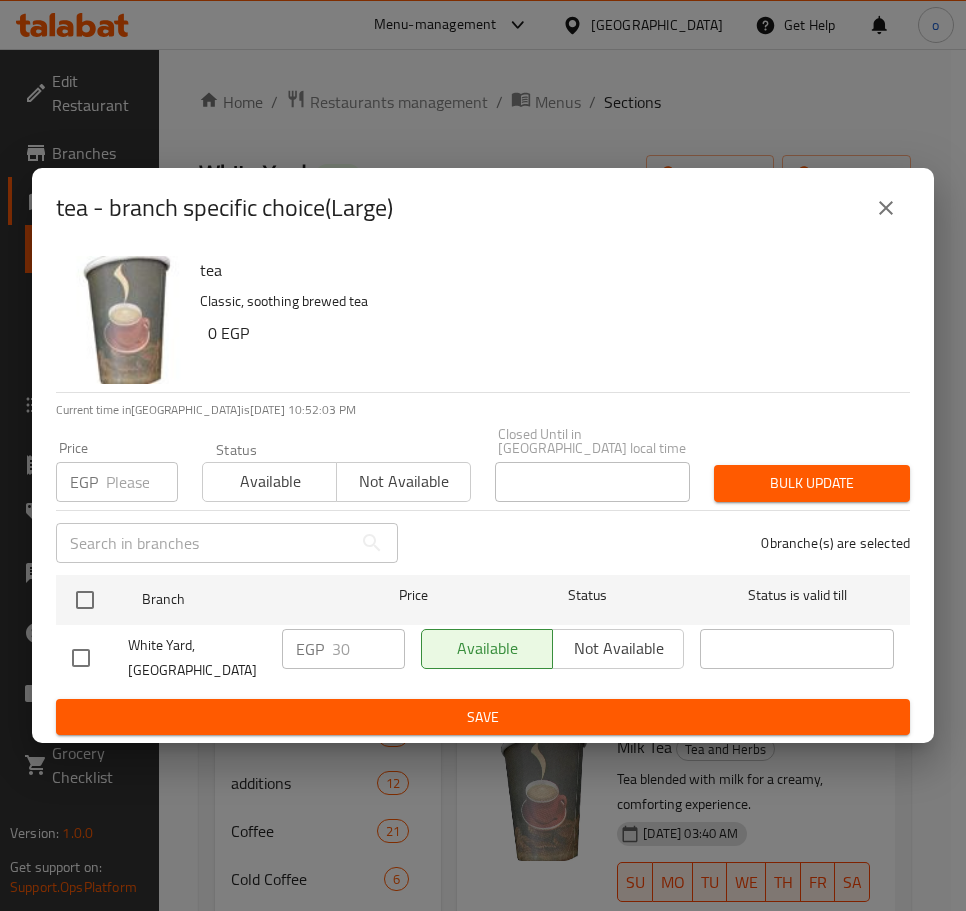 click at bounding box center [886, 208] 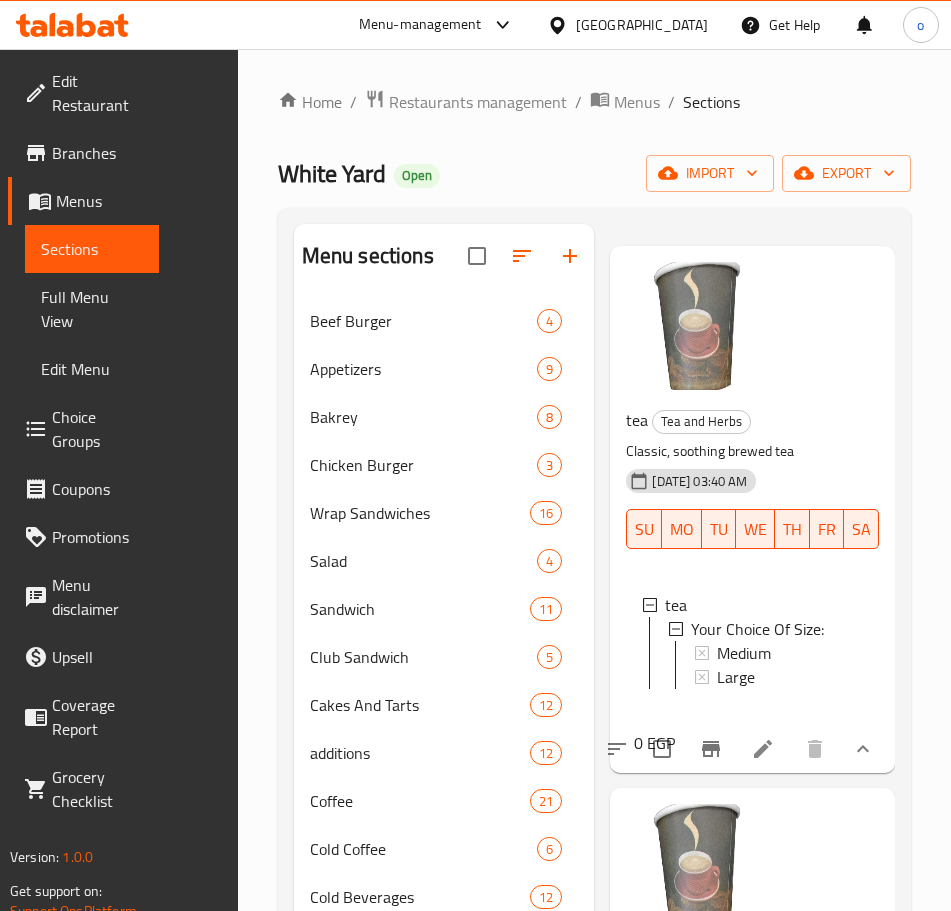 scroll, scrollTop: 100, scrollLeft: 0, axis: vertical 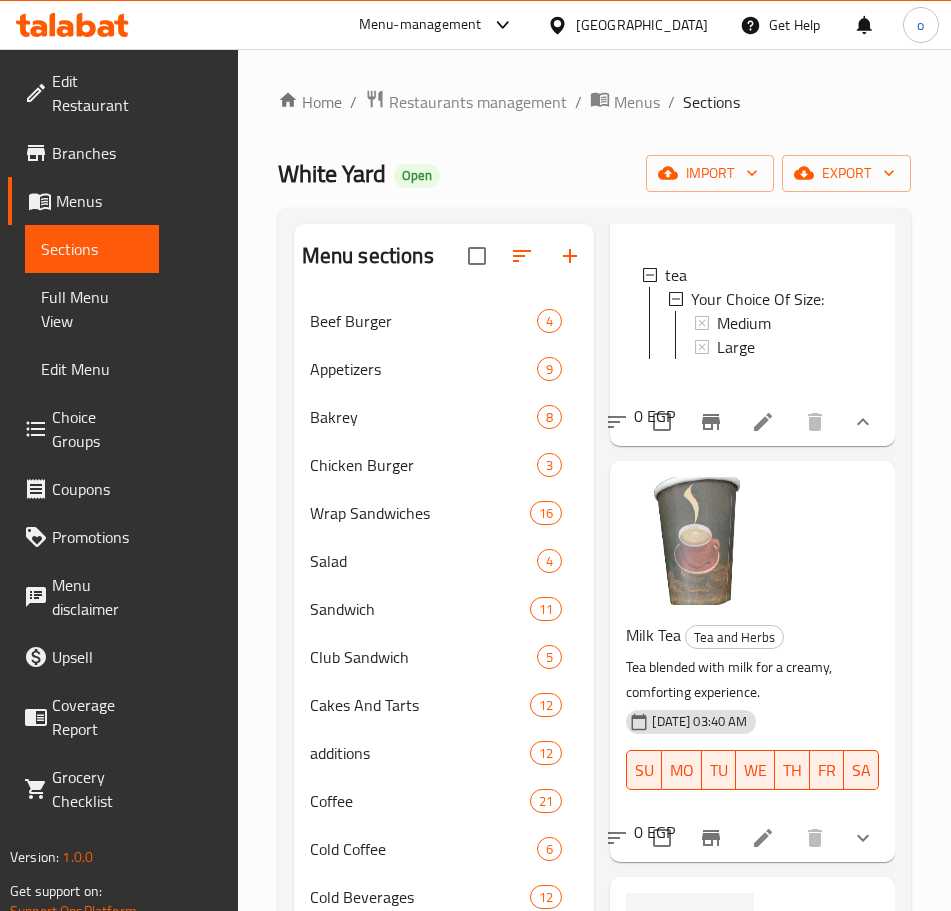 drag, startPoint x: 844, startPoint y: 794, endPoint x: 817, endPoint y: 788, distance: 27.658634 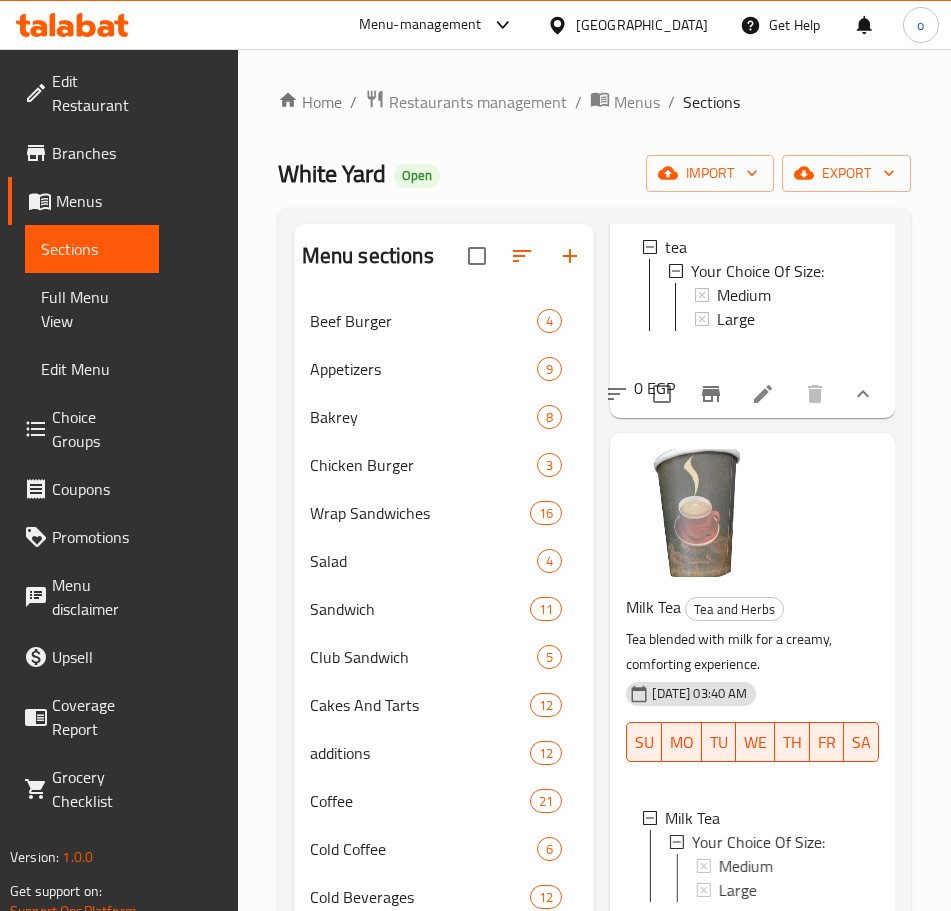 scroll, scrollTop: 500, scrollLeft: 0, axis: vertical 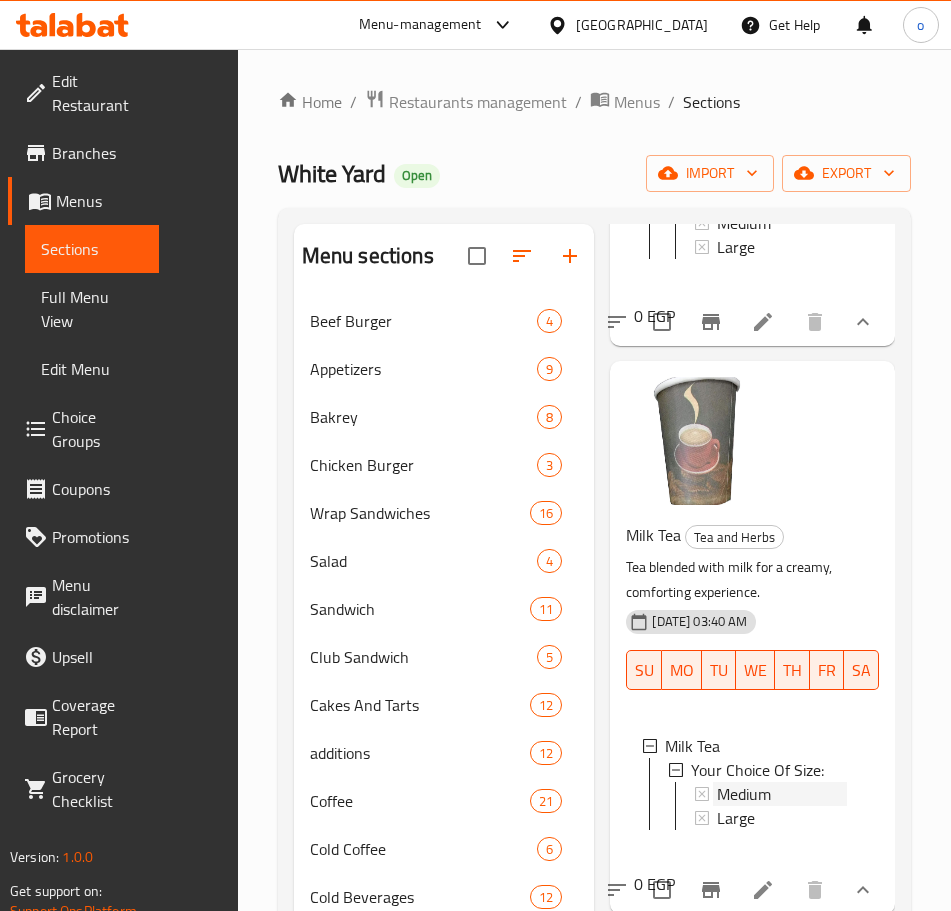 click on "Medium" at bounding box center [744, 794] 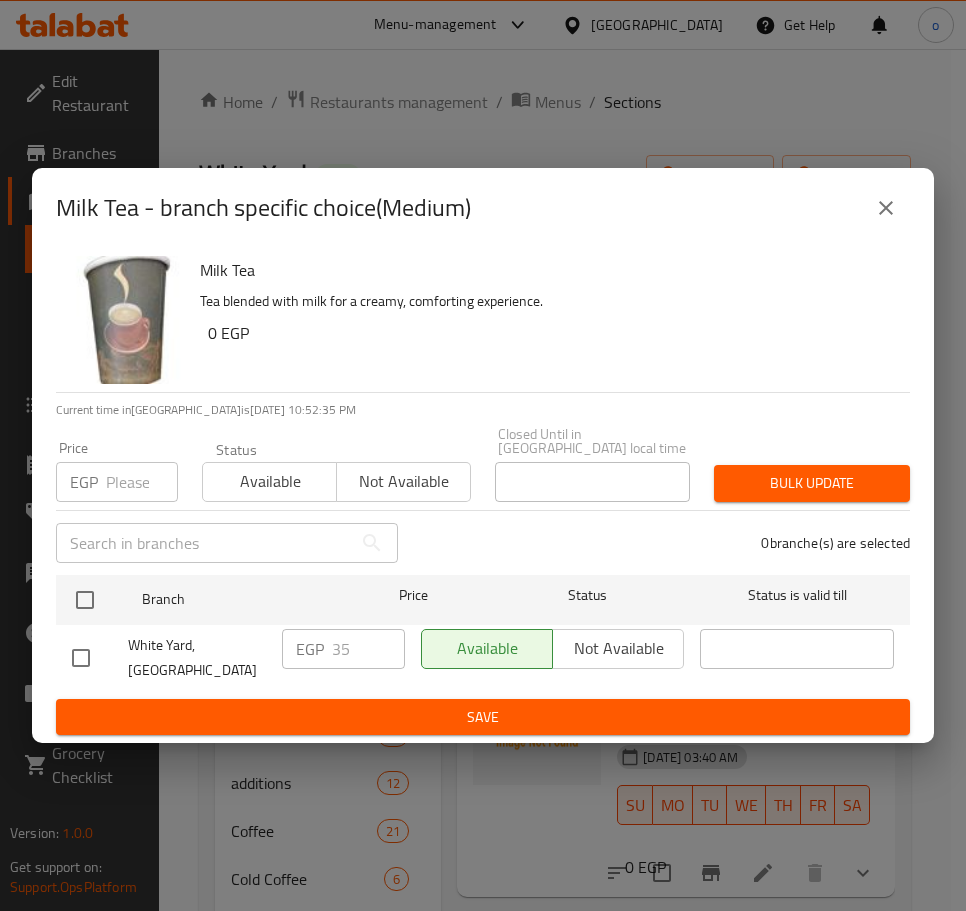 click on "Milk Tea - branch specific choice(Medium)" at bounding box center (483, 208) 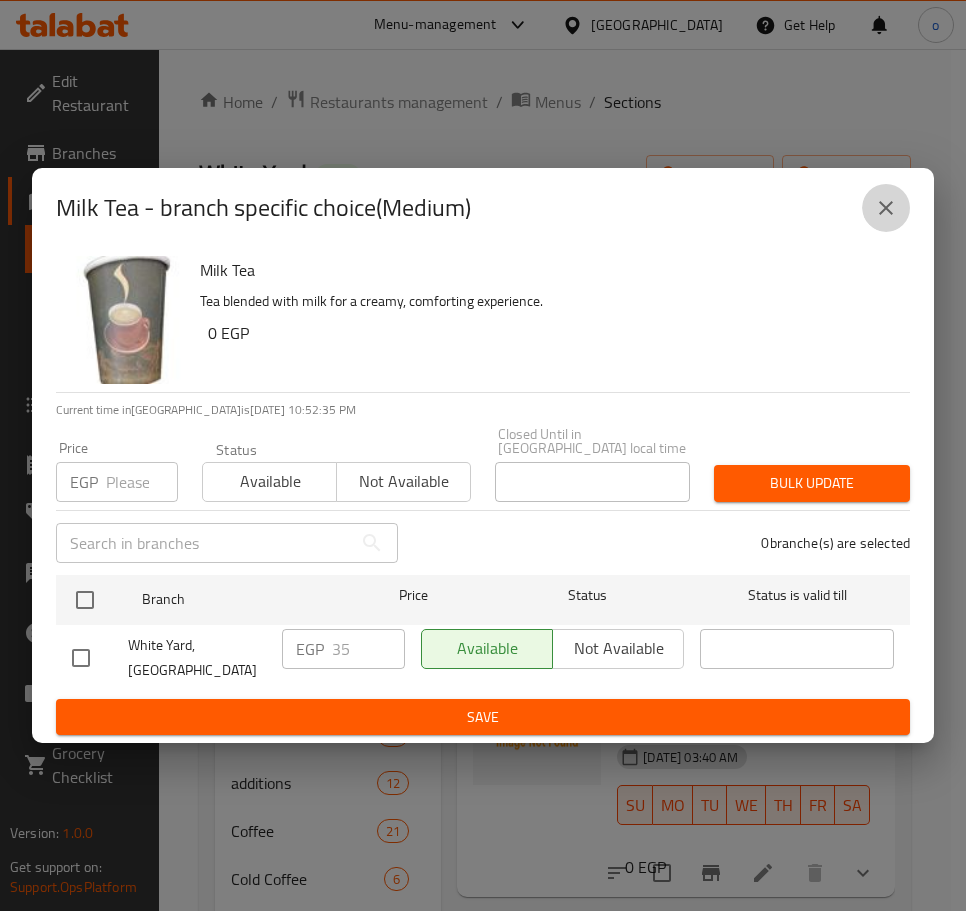 click 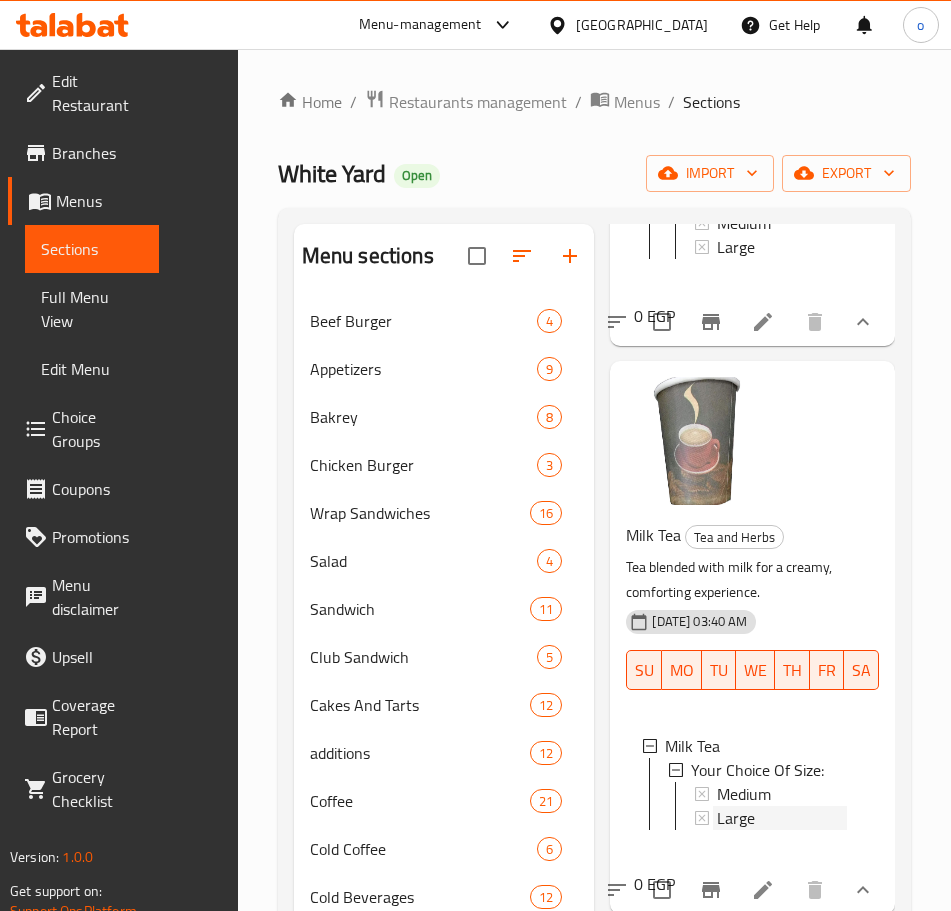 click on "Large" at bounding box center [782, 818] 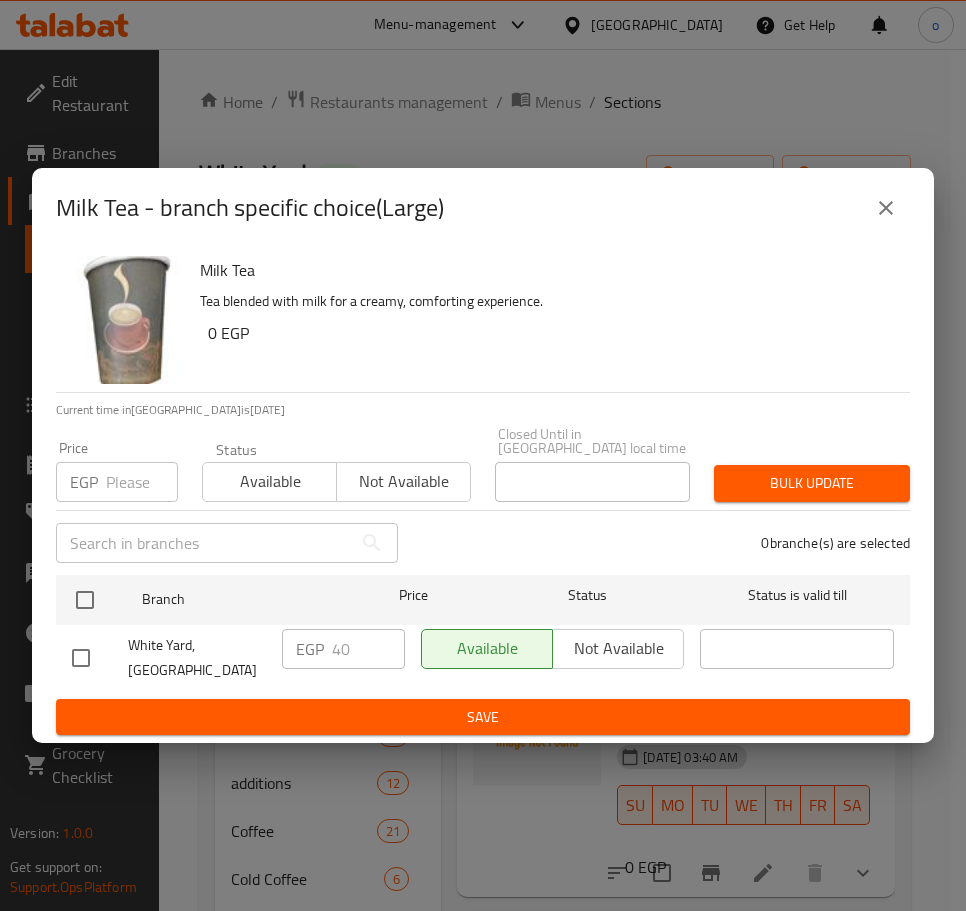click at bounding box center (886, 208) 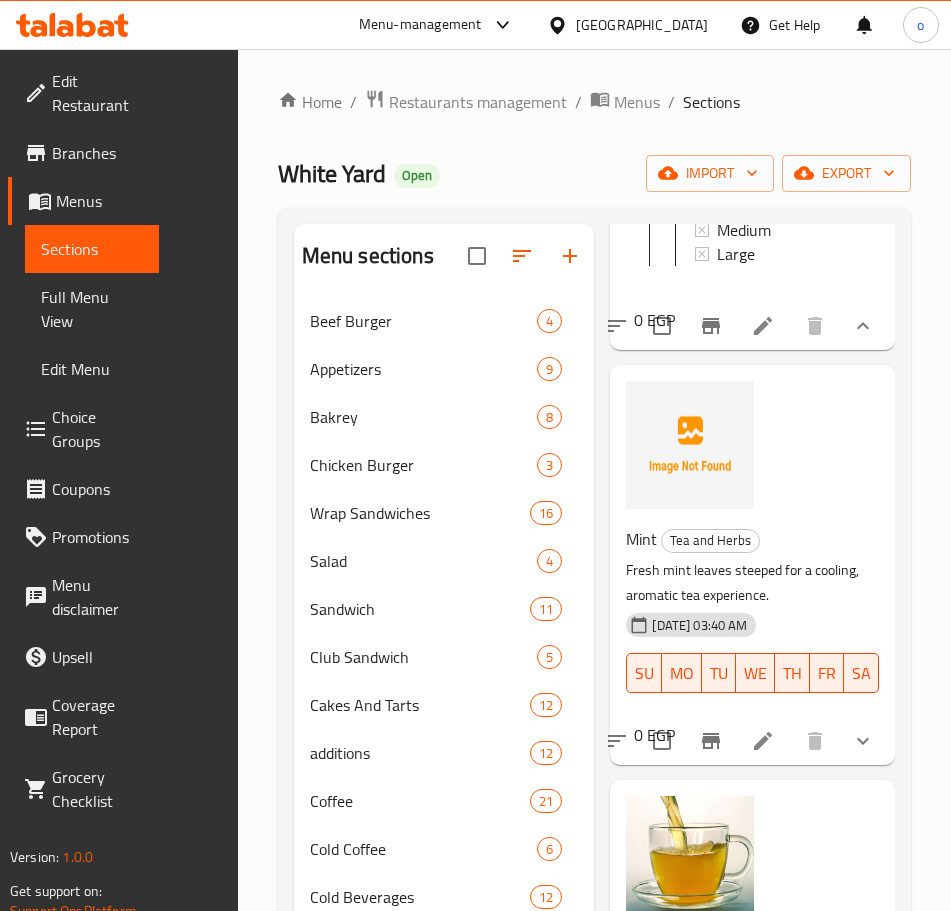 scroll, scrollTop: 1100, scrollLeft: 0, axis: vertical 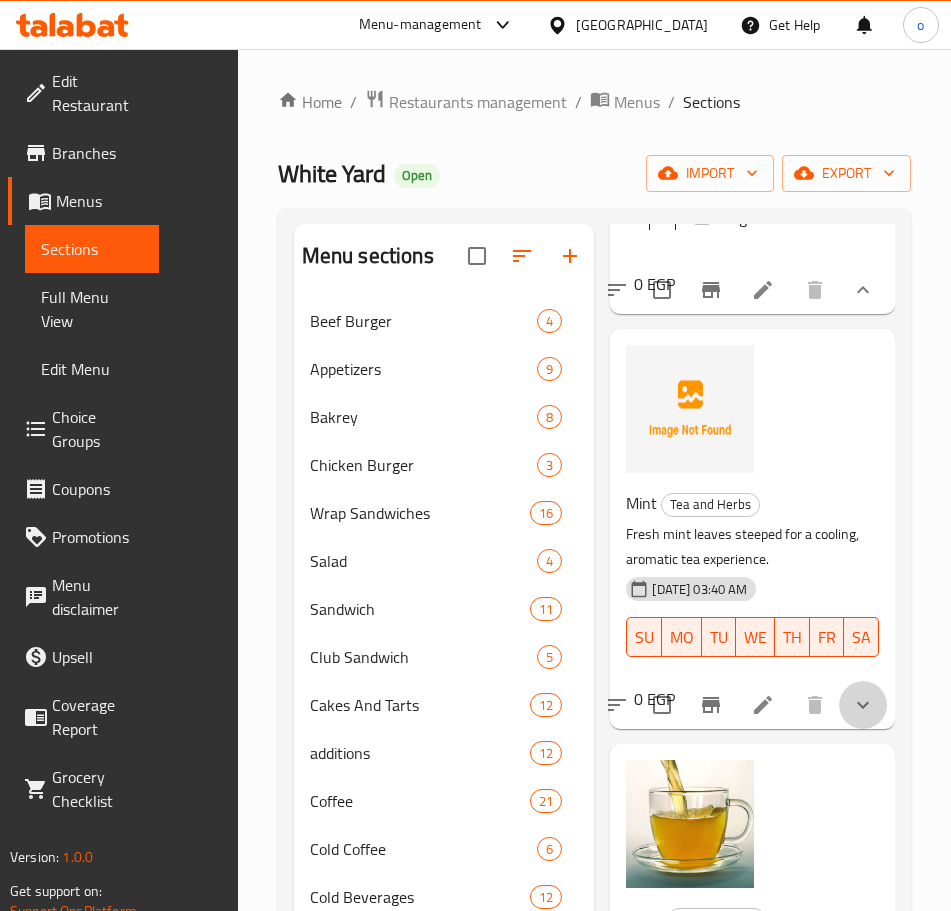 click at bounding box center (863, 705) 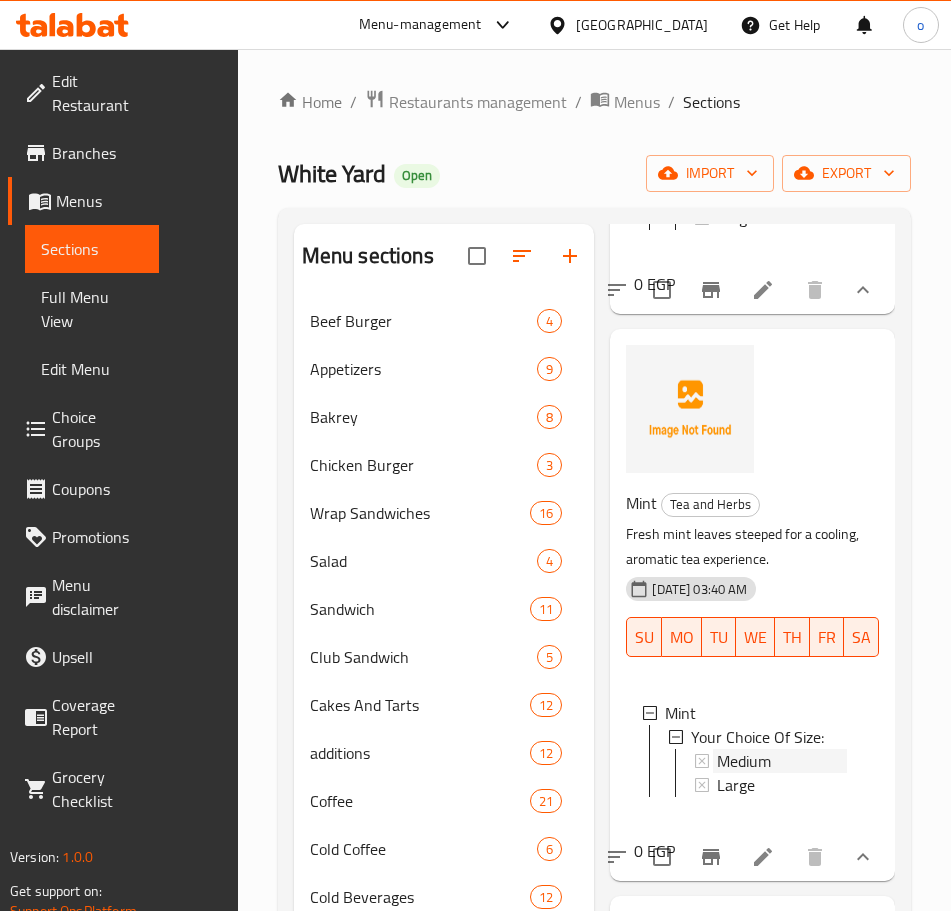 click on "Medium" at bounding box center [782, 761] 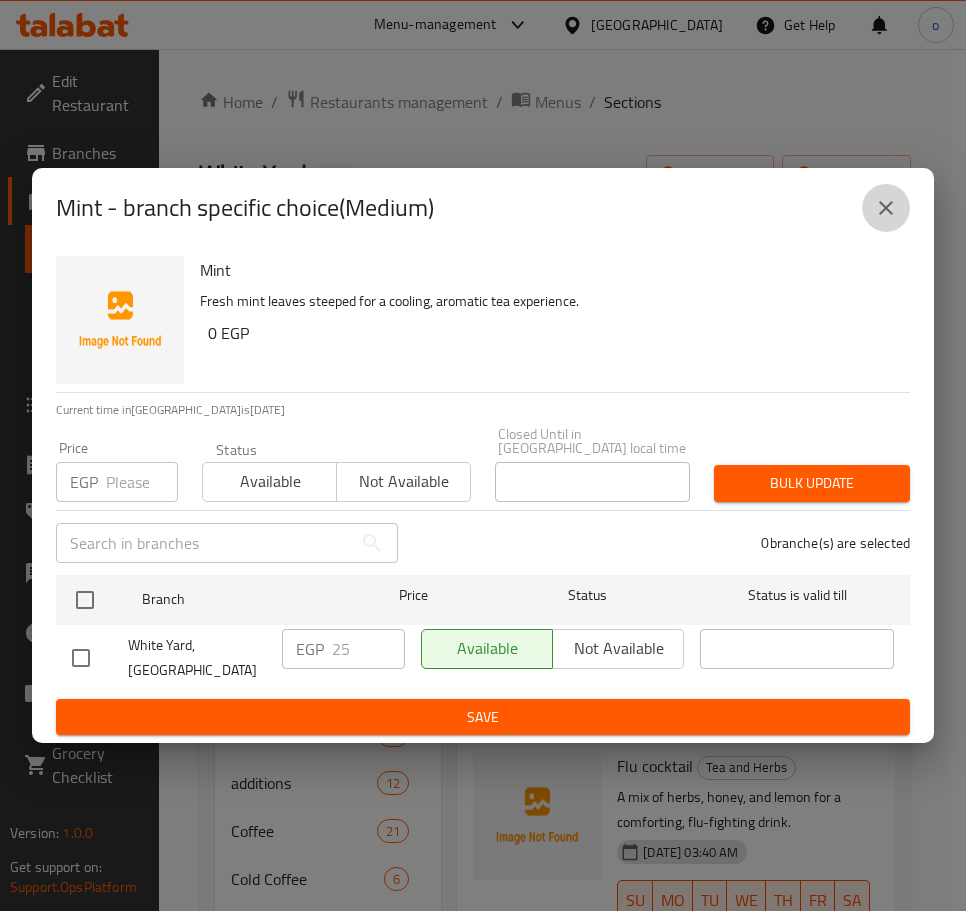 click 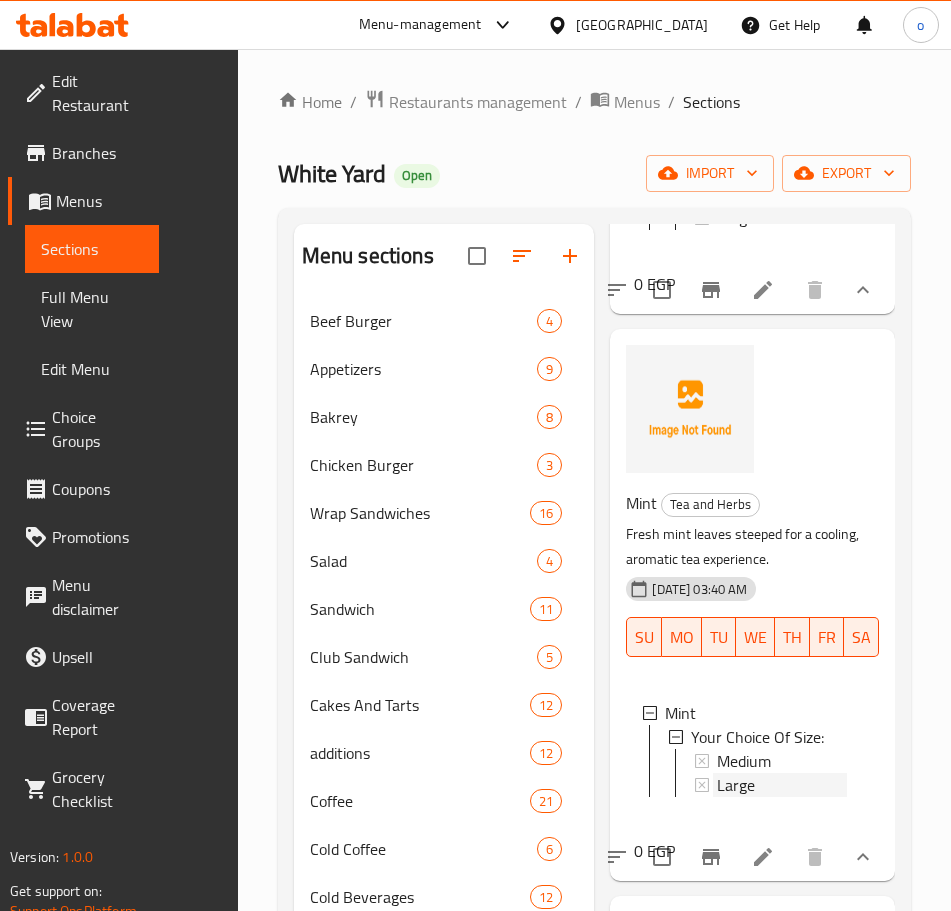 click on "Large" at bounding box center (782, 785) 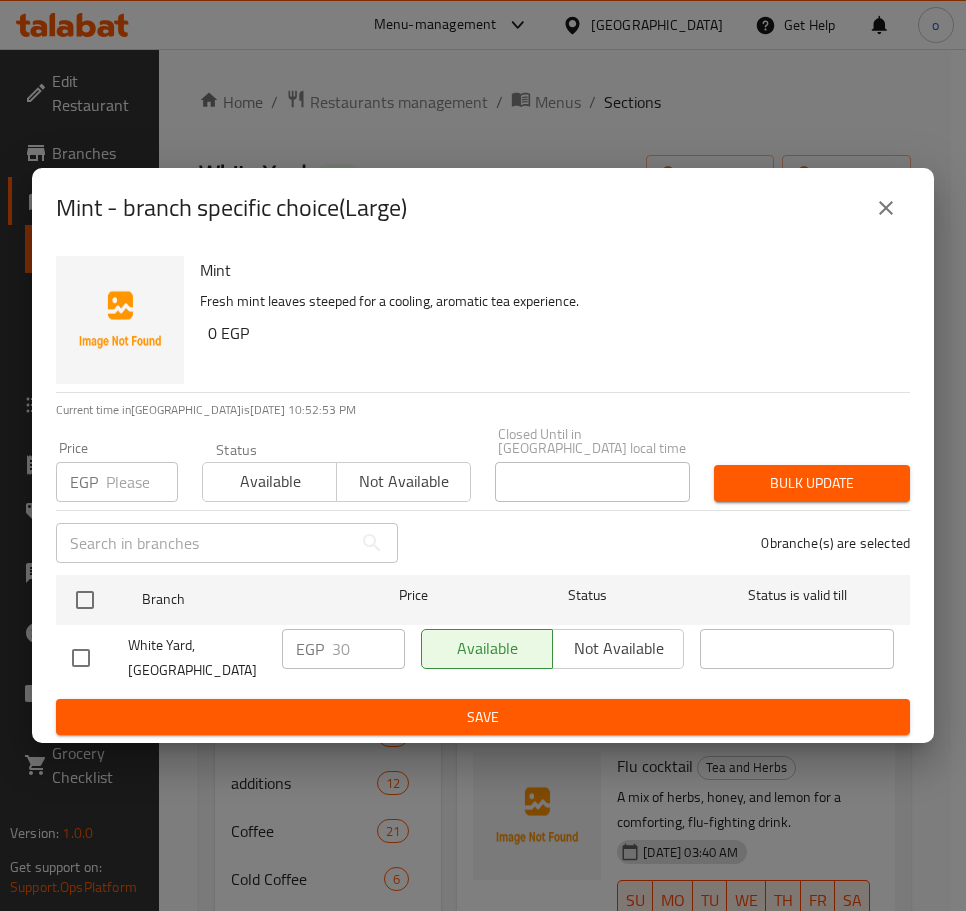 click on "Mint - branch specific choice(Large)" at bounding box center (483, 208) 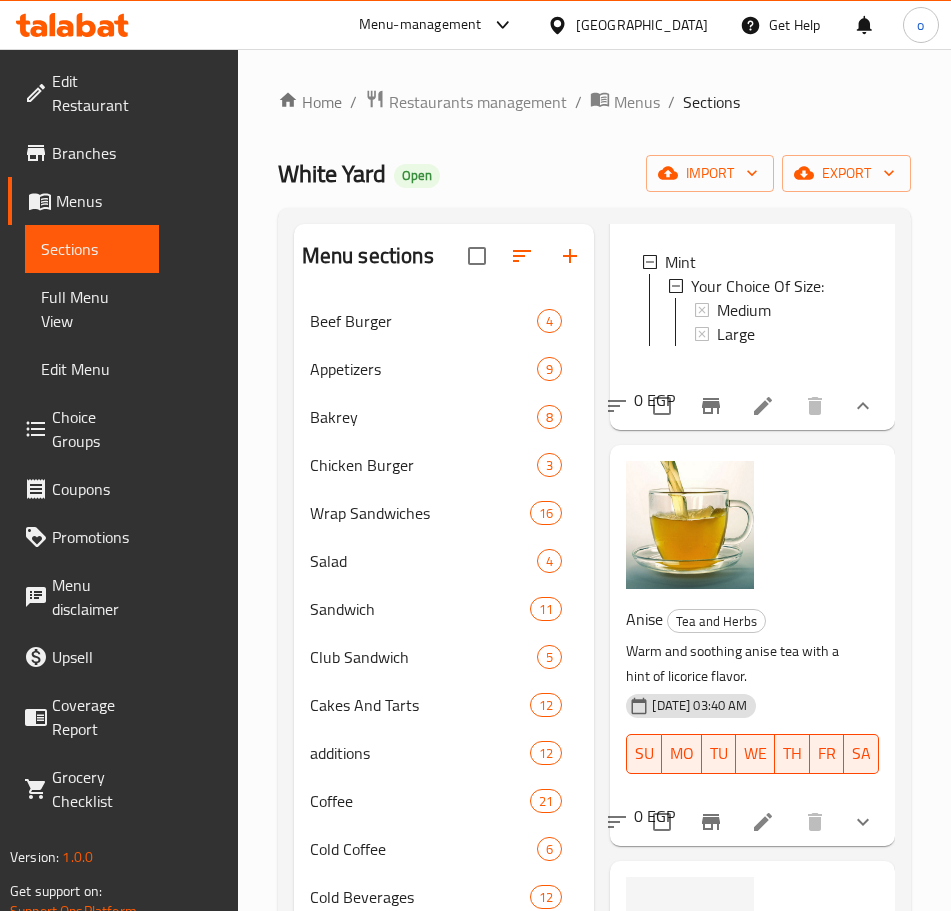 scroll, scrollTop: 1600, scrollLeft: 0, axis: vertical 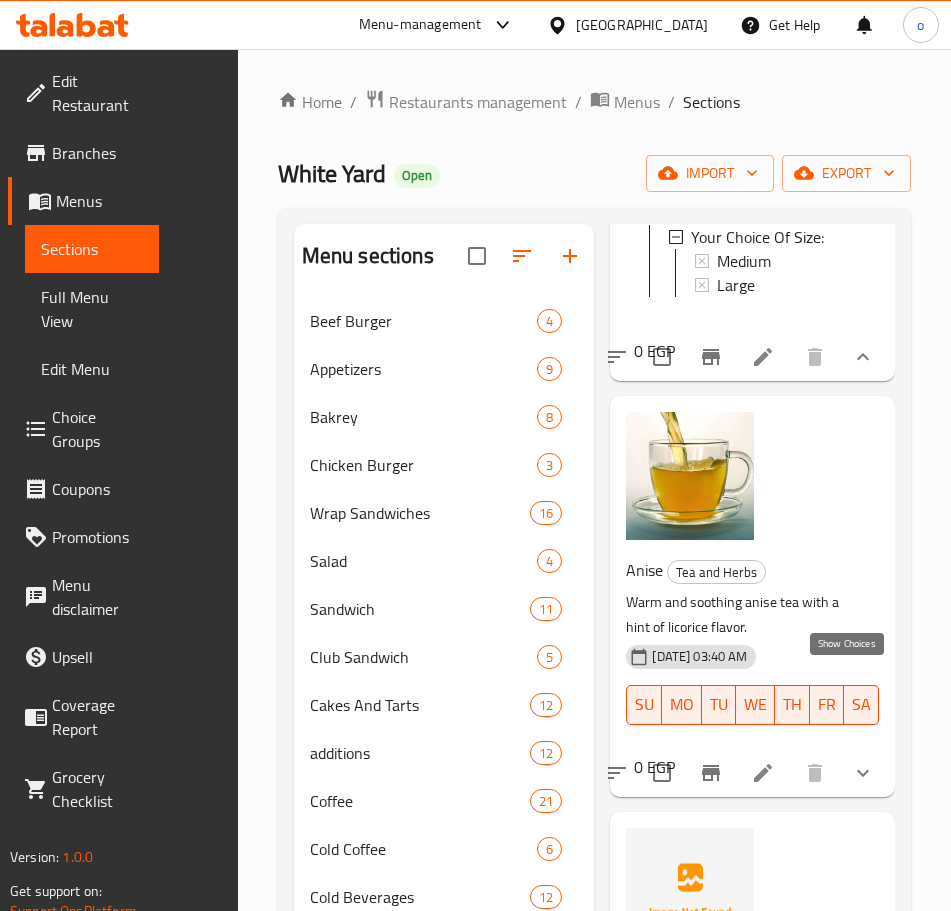 click 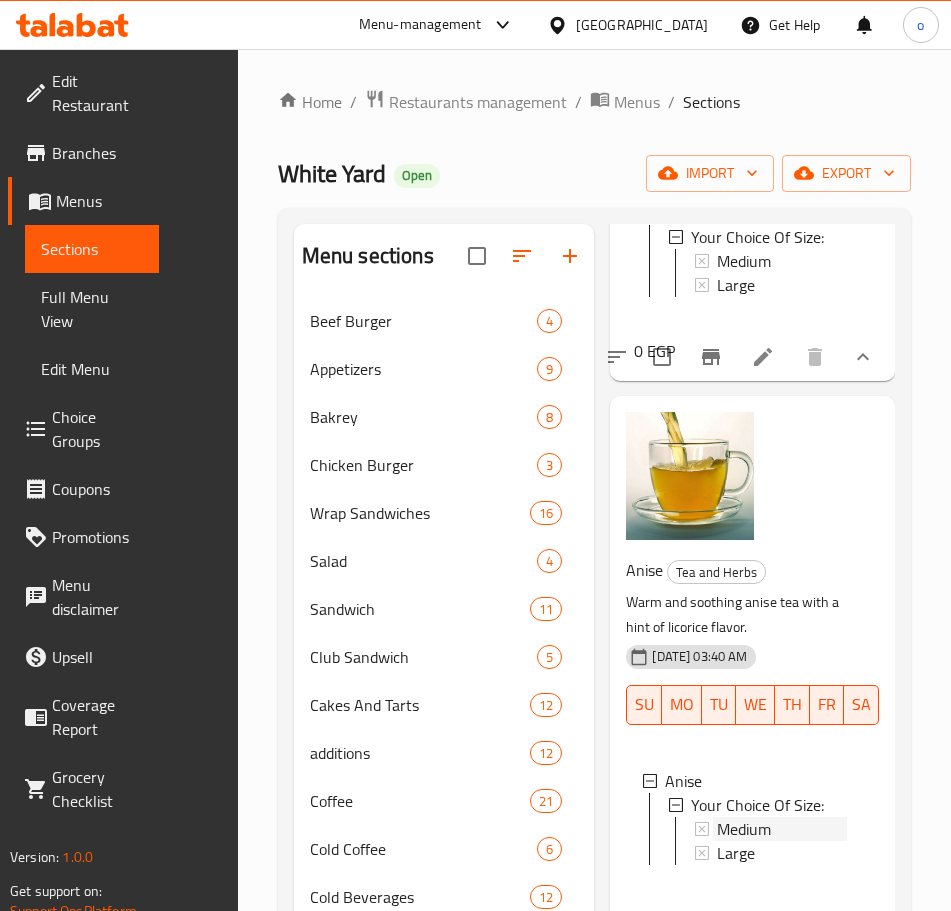 click on "Medium" at bounding box center [782, 829] 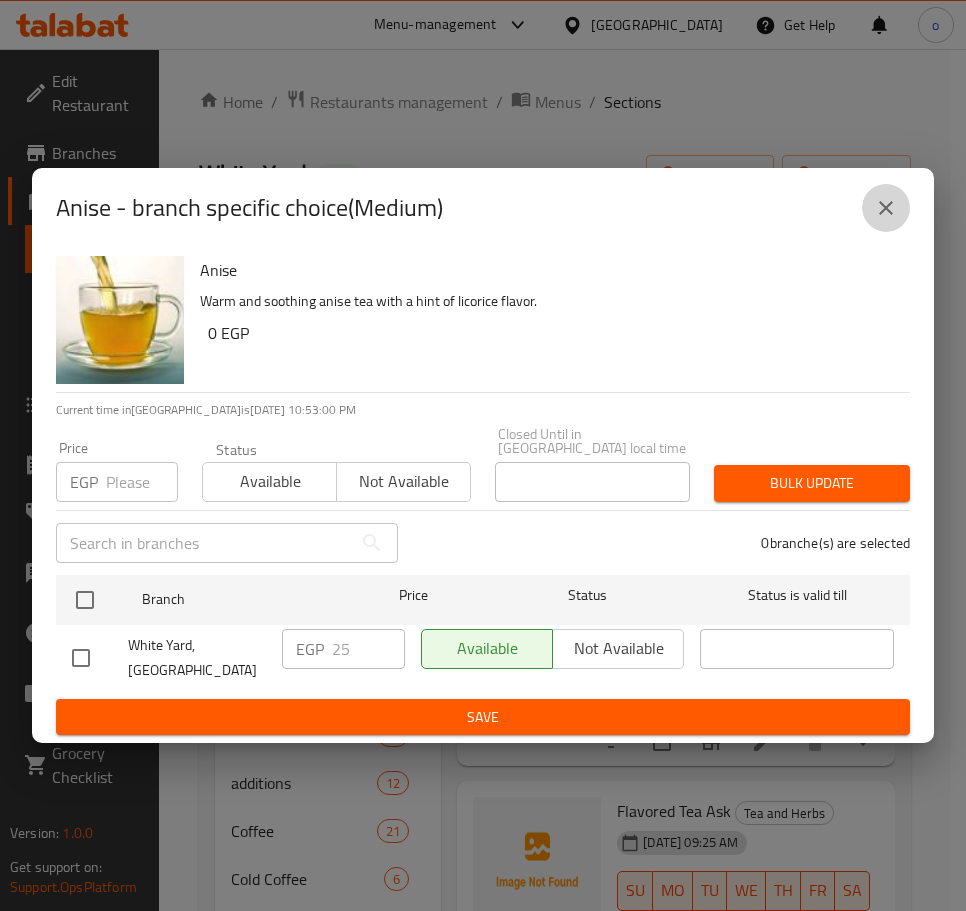 click 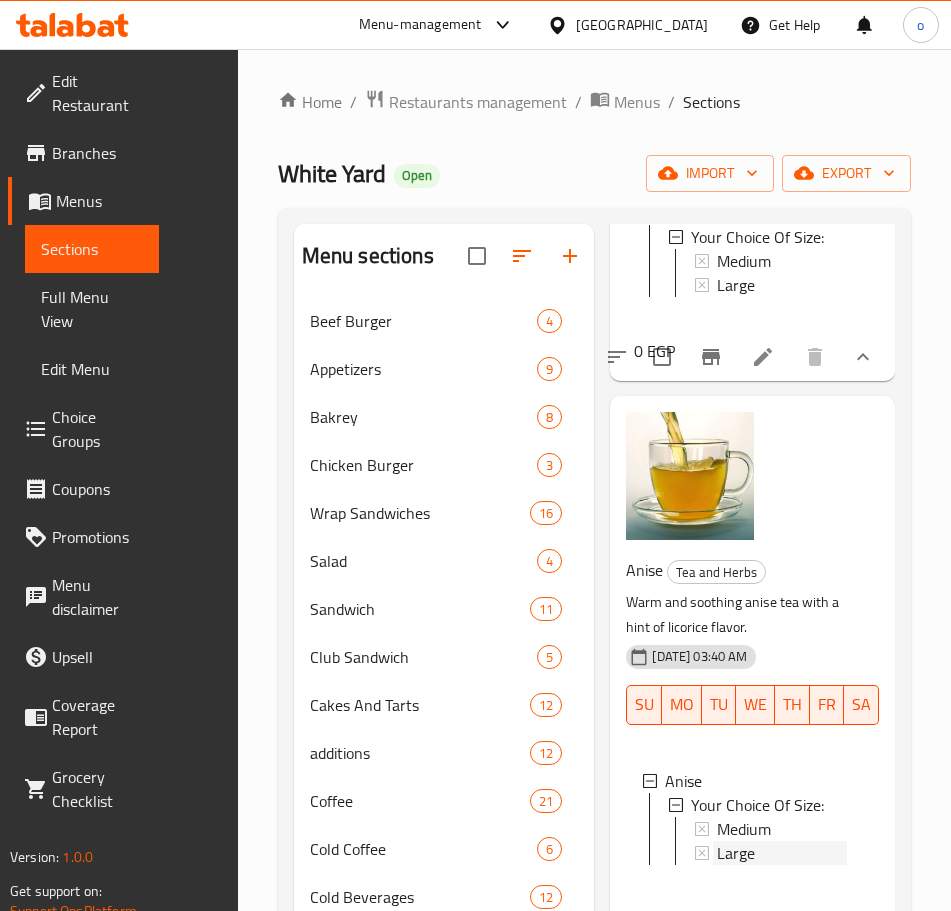 click on "Large" at bounding box center (782, 853) 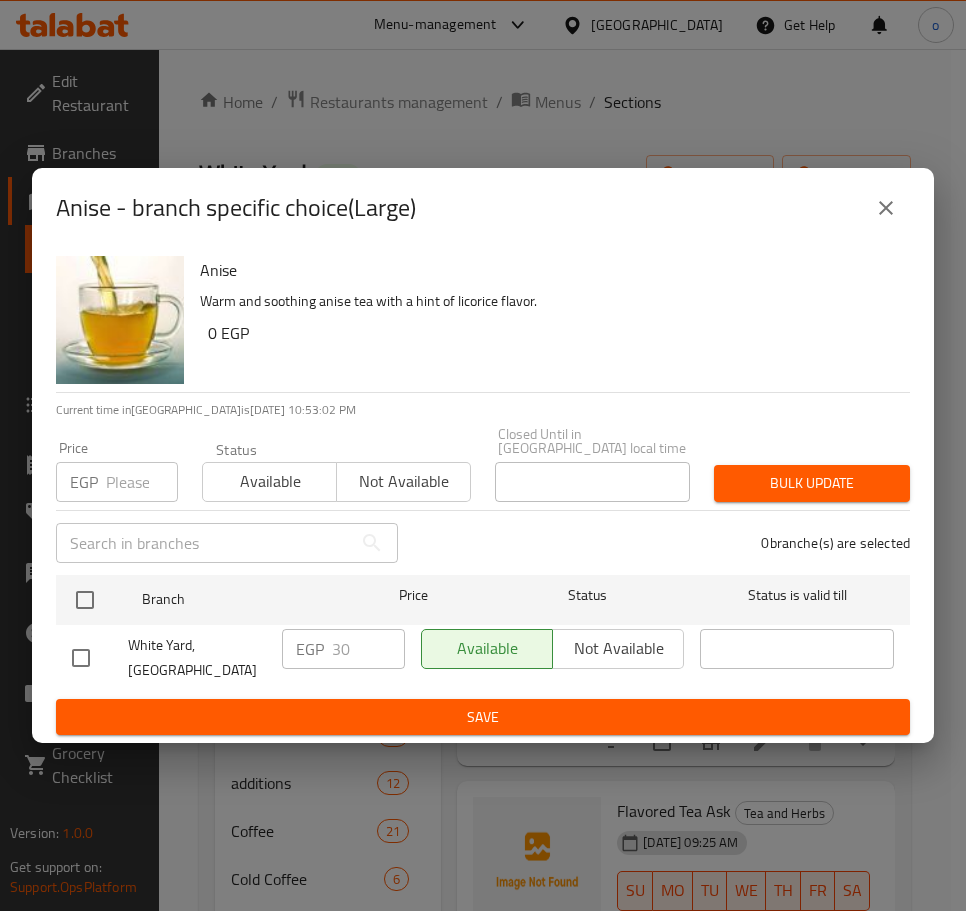 click 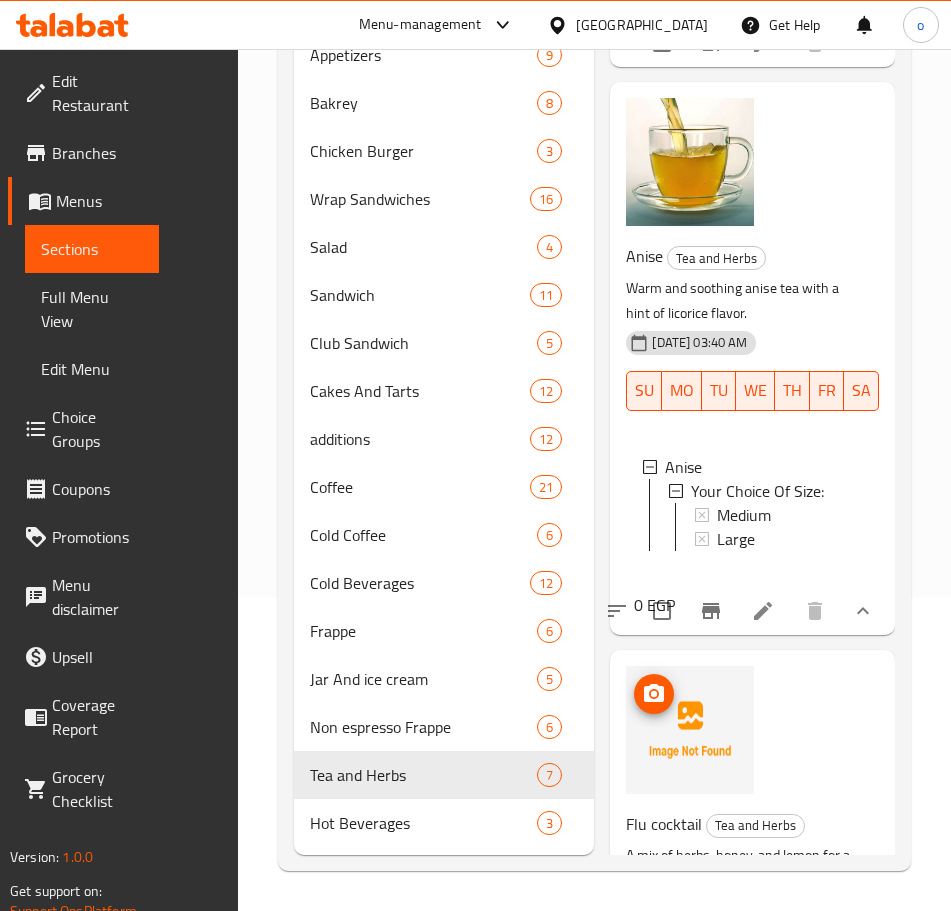 scroll, scrollTop: 344, scrollLeft: 0, axis: vertical 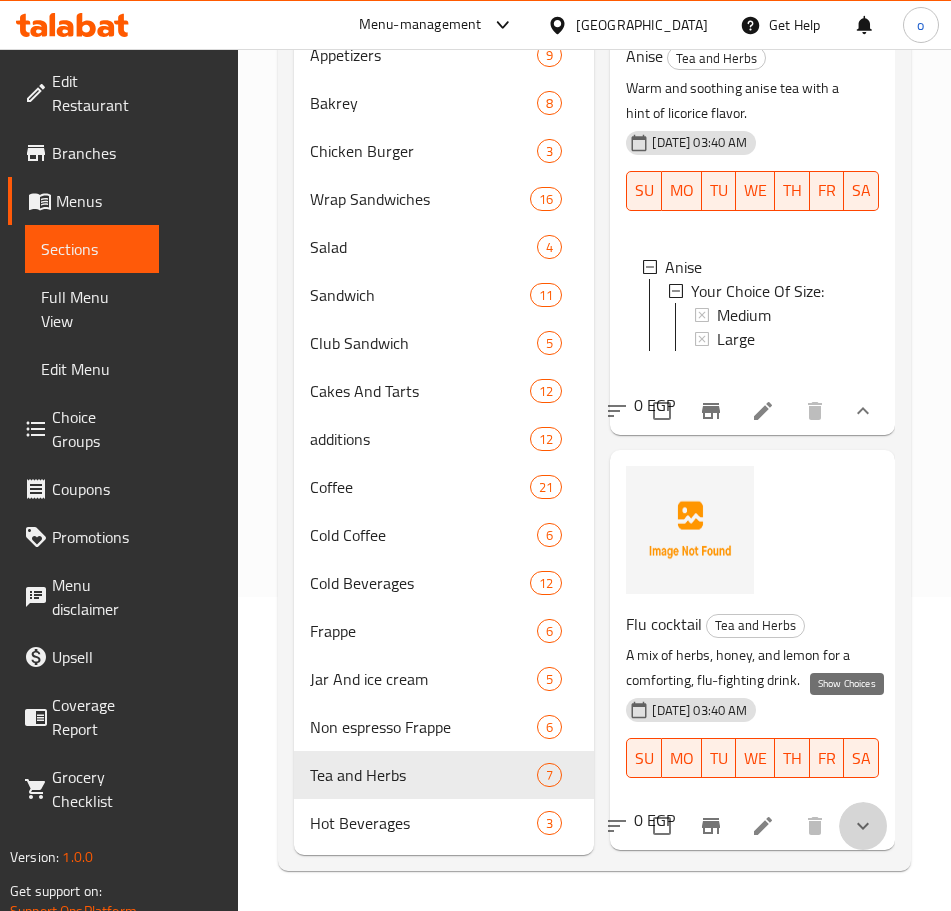 click 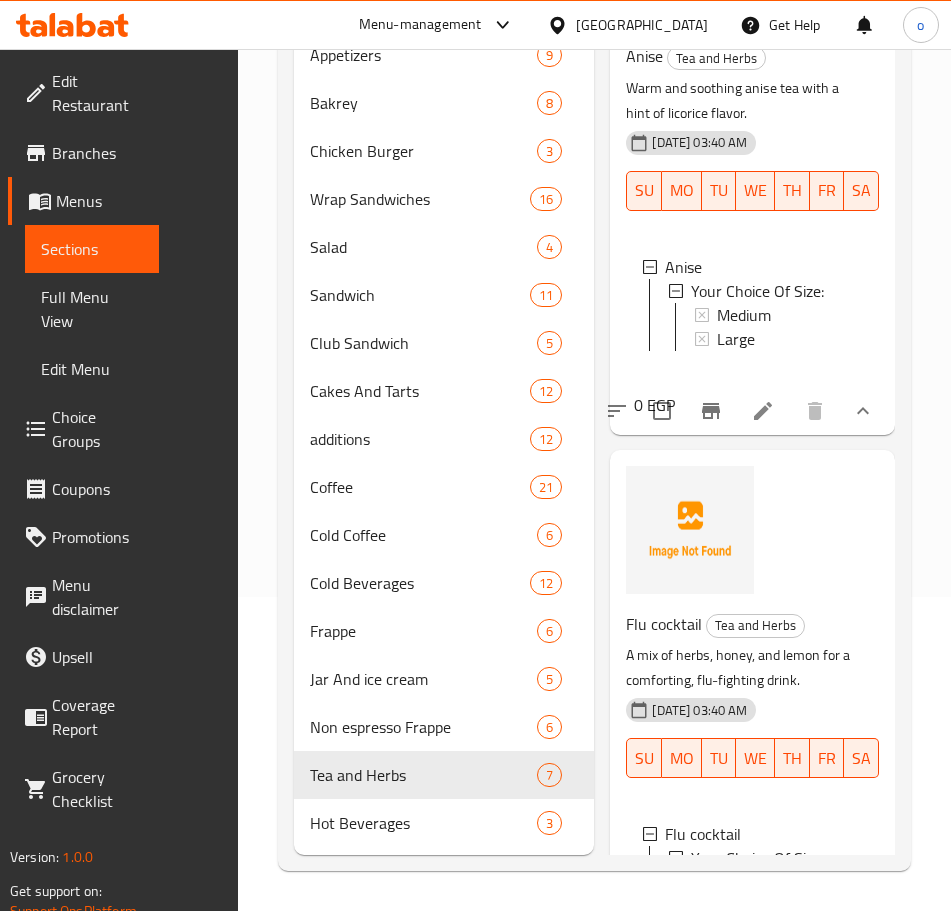 click on "Medium" at bounding box center (782, 882) 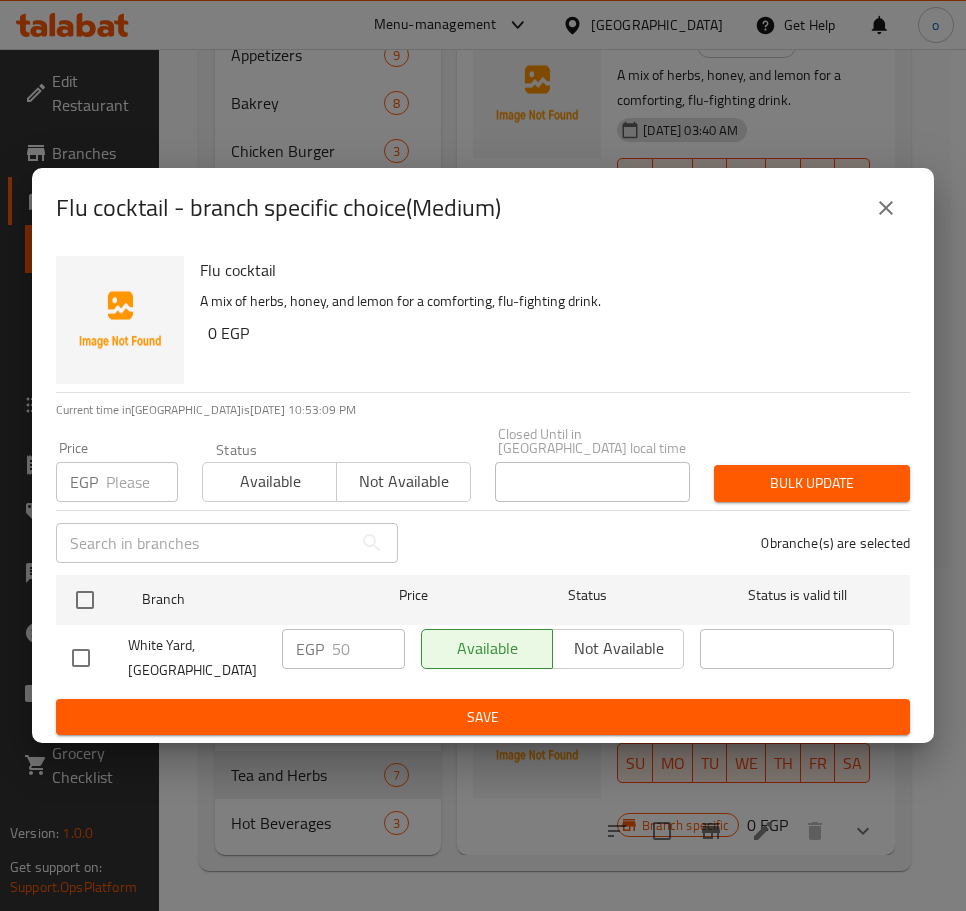 click 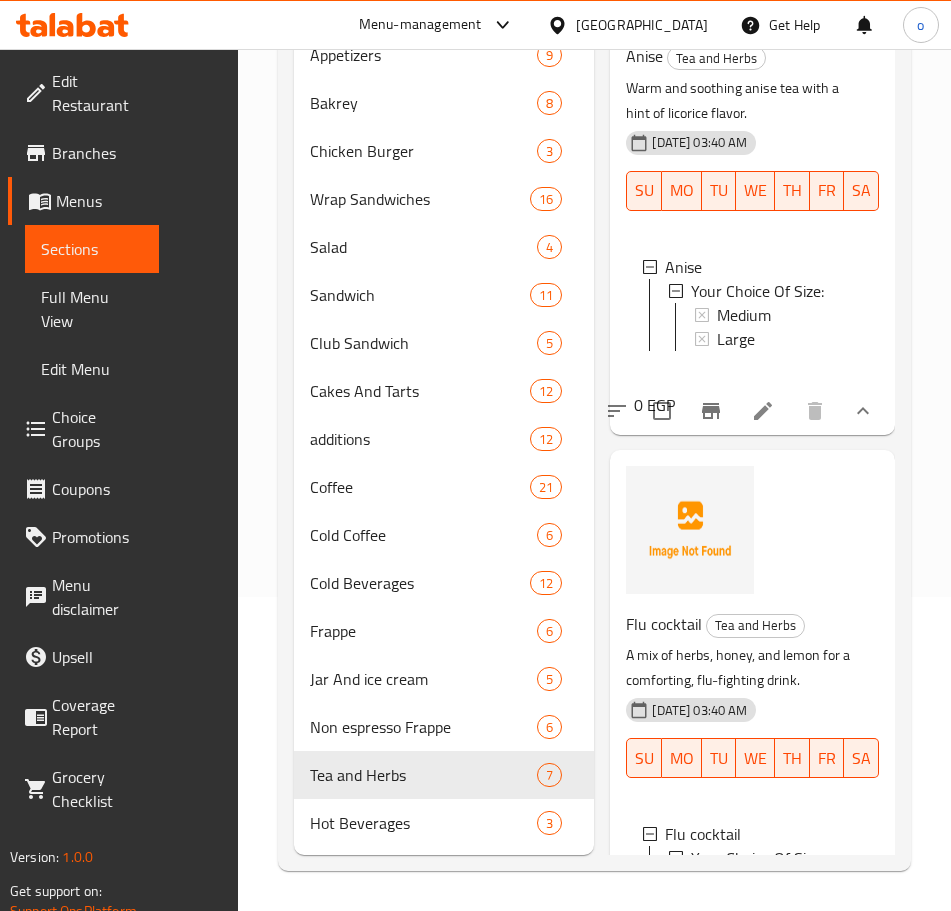 click on "Large" at bounding box center (782, 906) 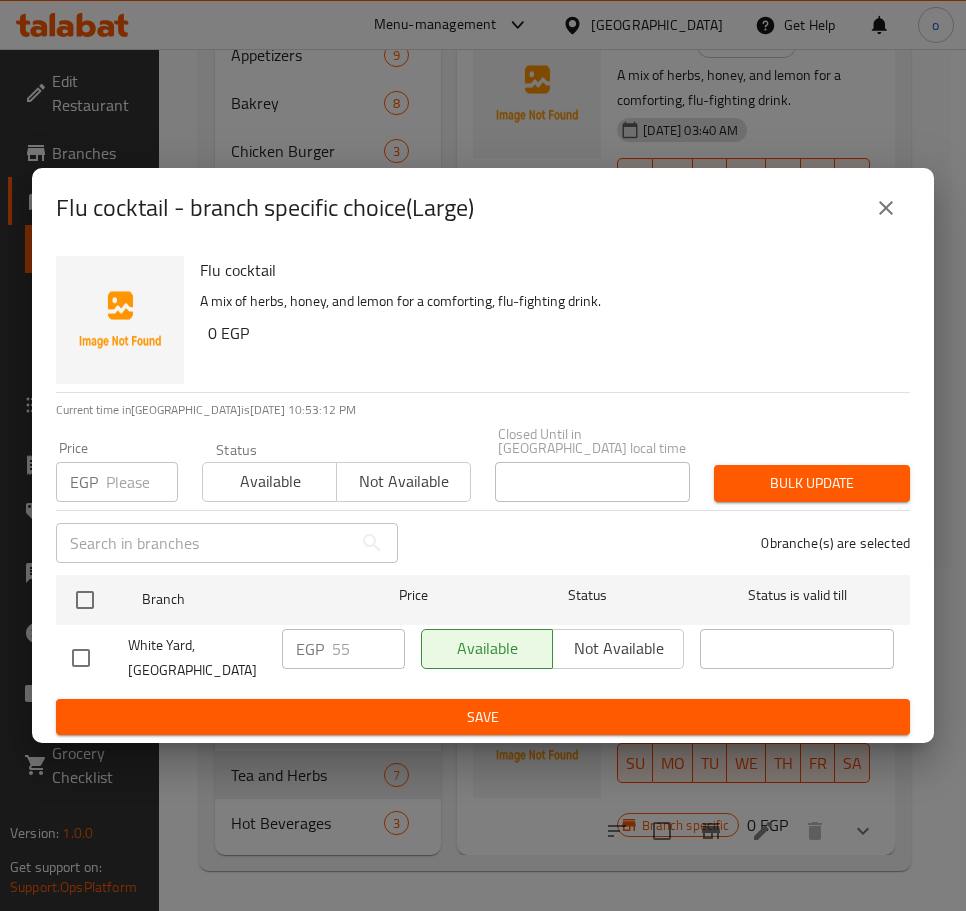 click on "Flu cocktail - branch specific choice(Large)" at bounding box center (483, 208) 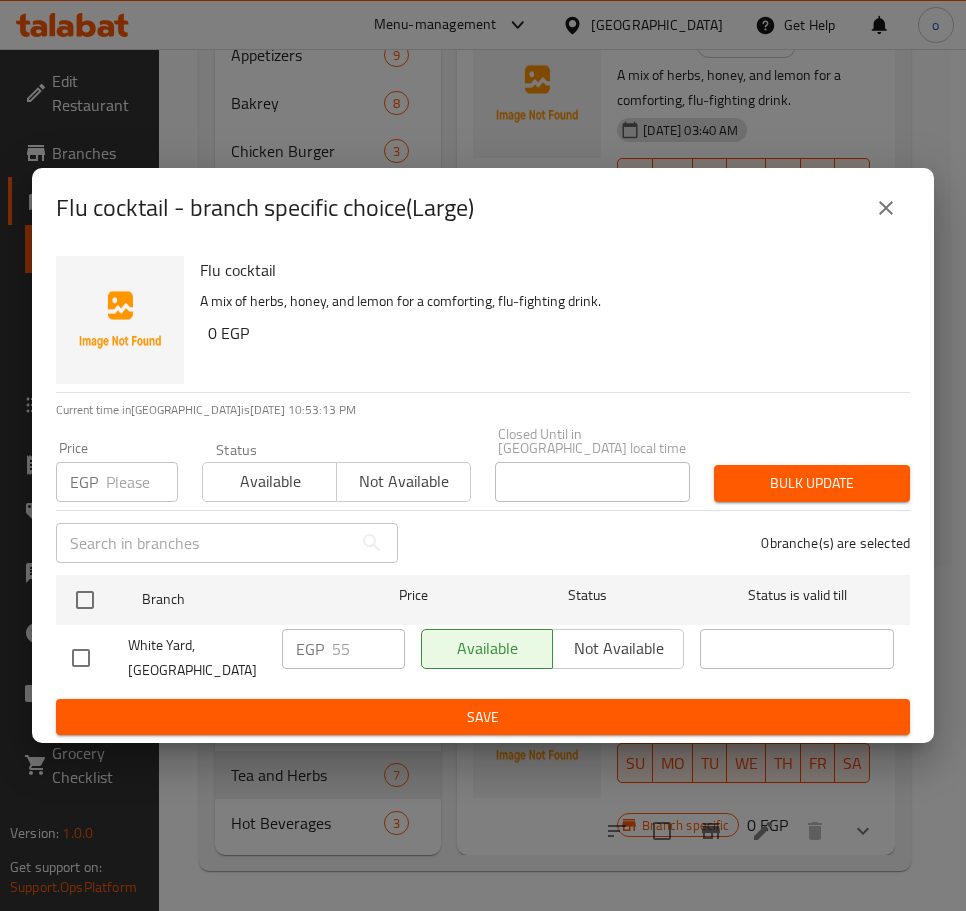 click 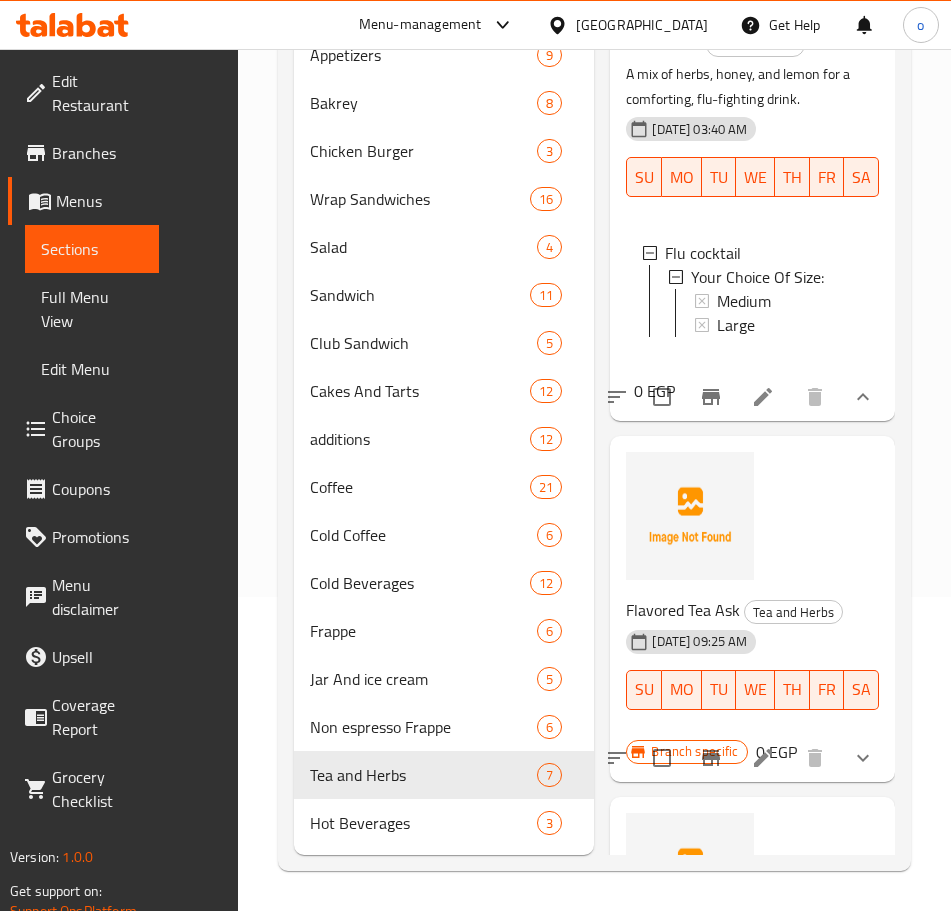 scroll, scrollTop: 2400, scrollLeft: 0, axis: vertical 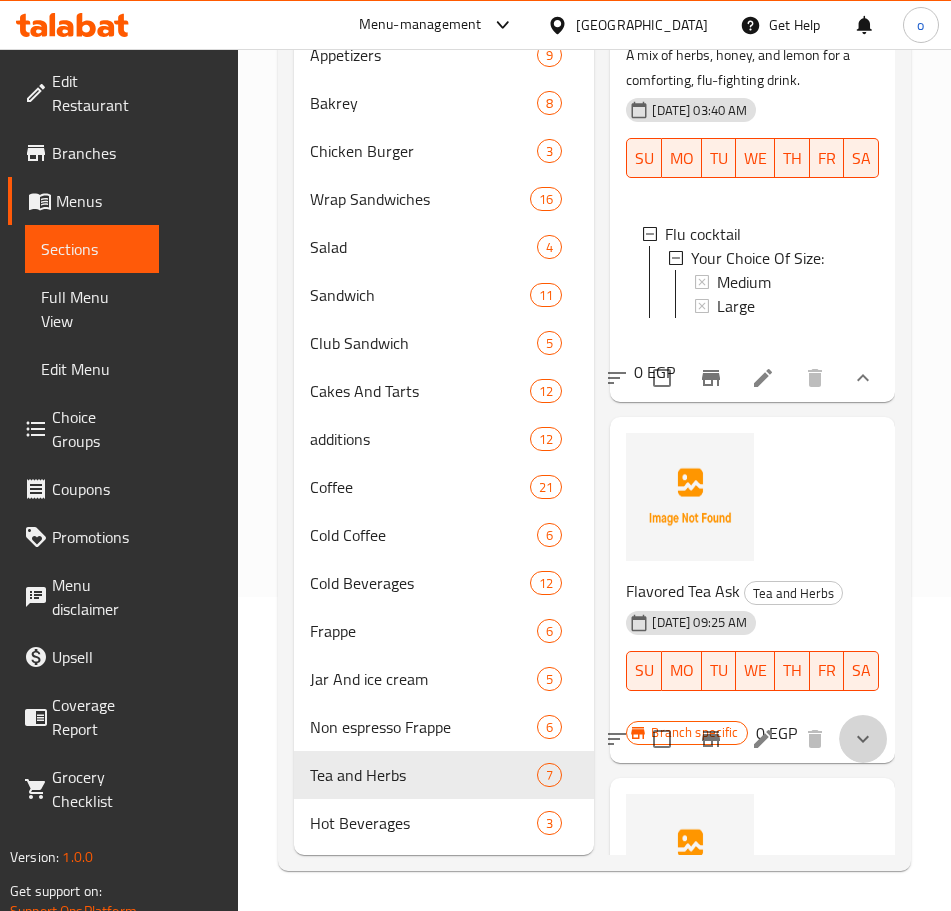 click at bounding box center [863, 739] 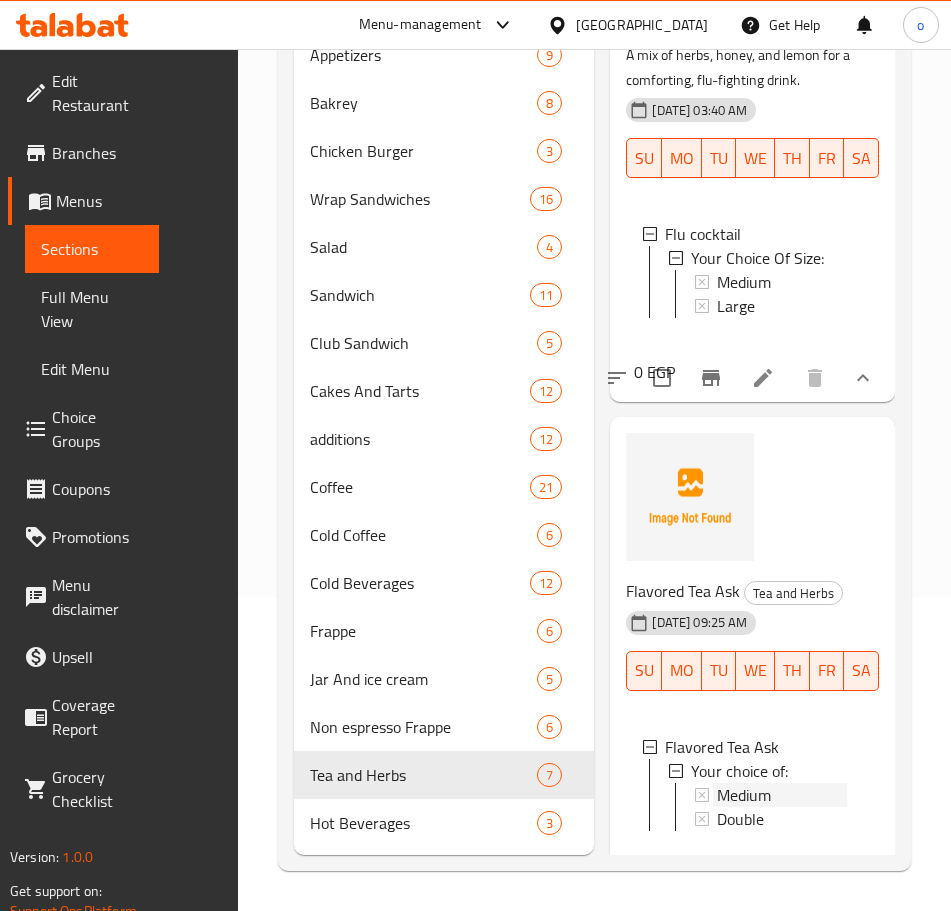 click on "Medium" at bounding box center (782, 795) 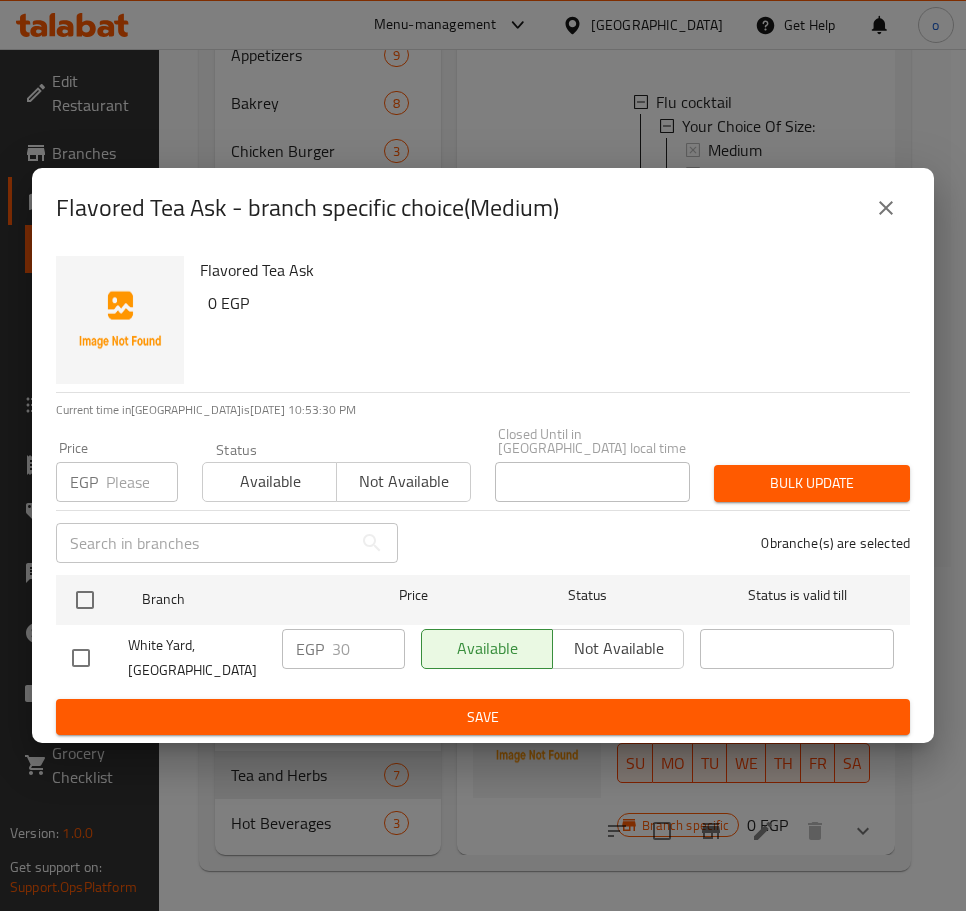 click 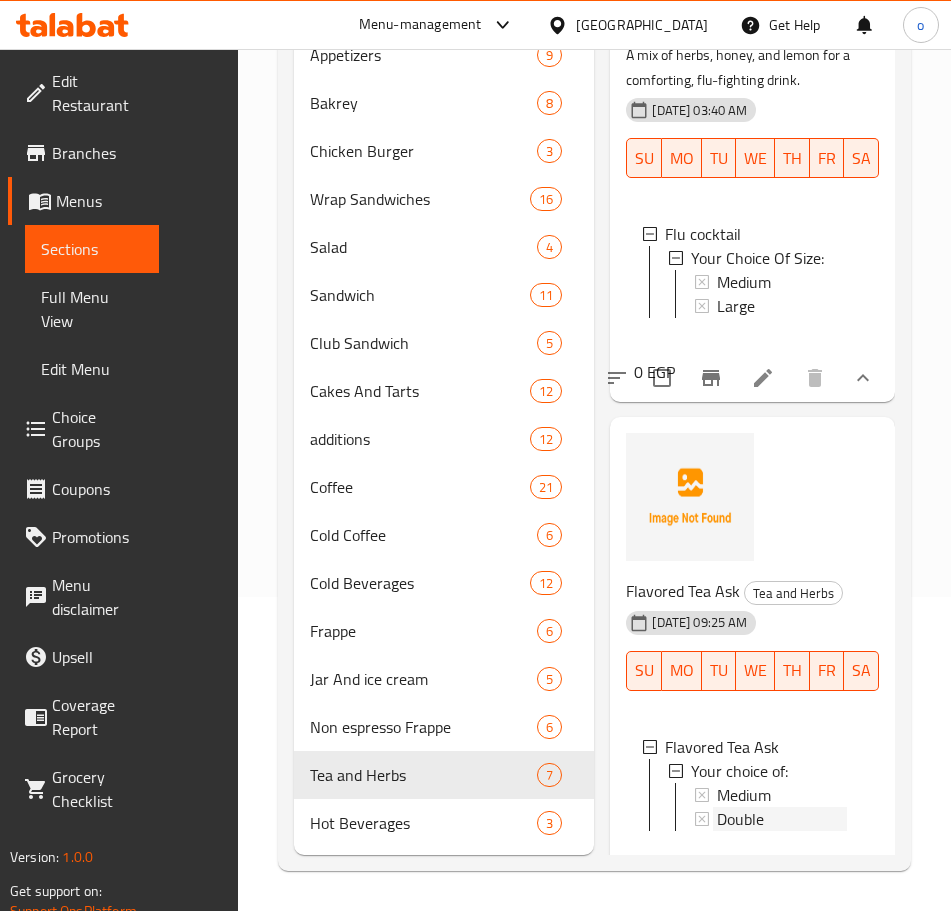 click on "Double" at bounding box center [782, 819] 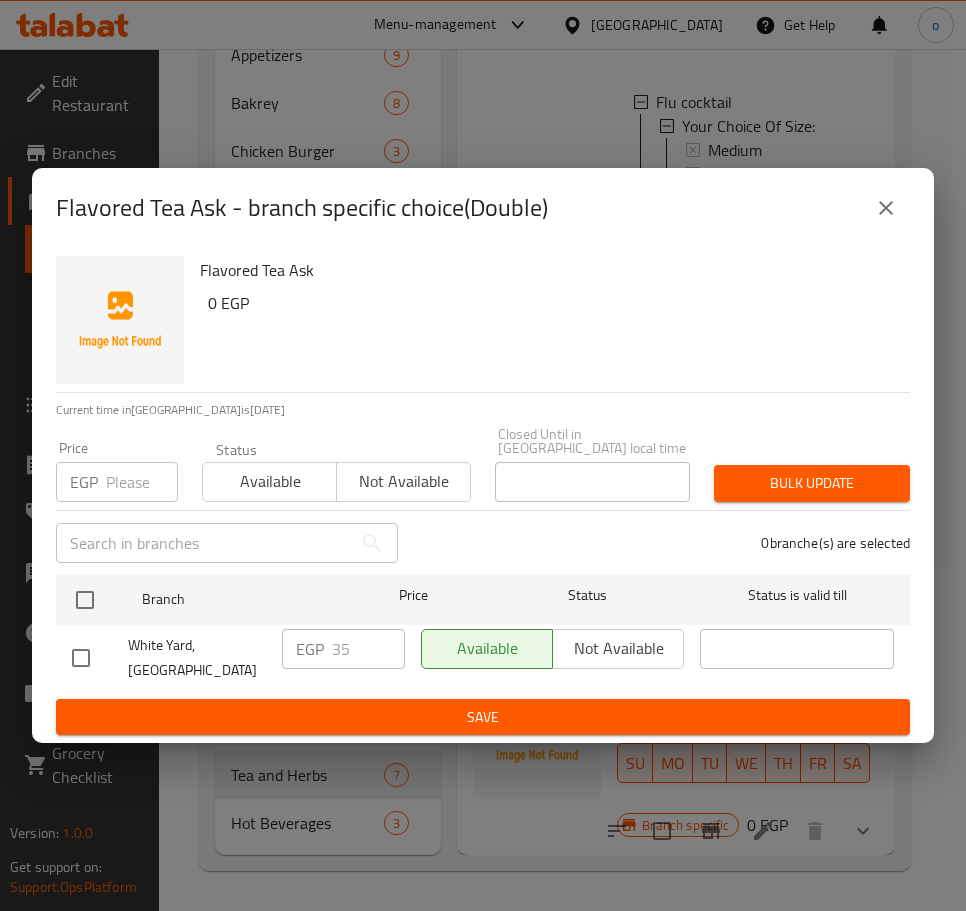 click 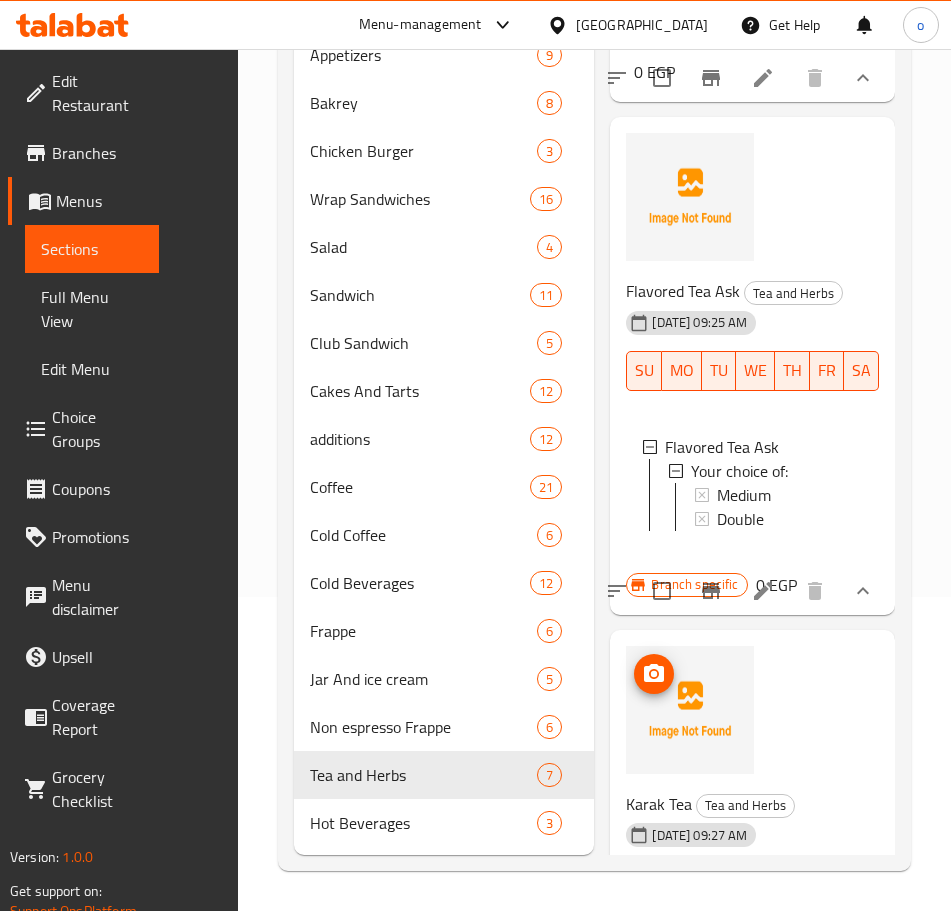 scroll, scrollTop: 2730, scrollLeft: 0, axis: vertical 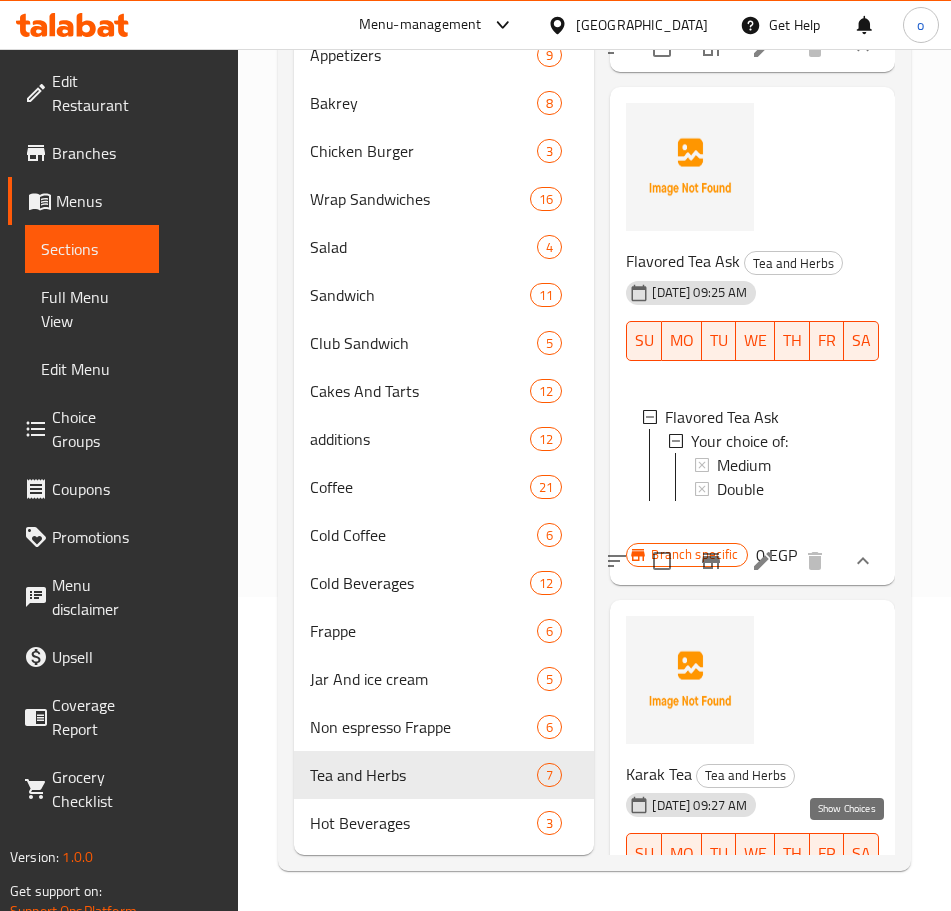 click 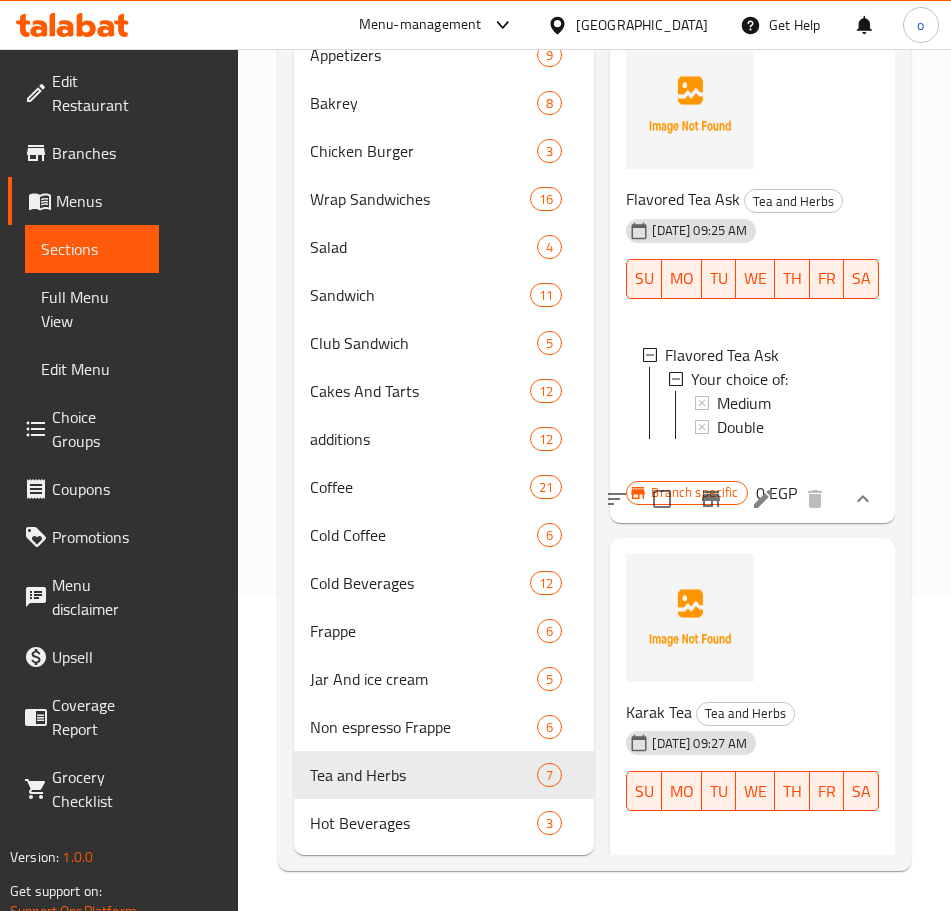 scroll, scrollTop: 2897, scrollLeft: 0, axis: vertical 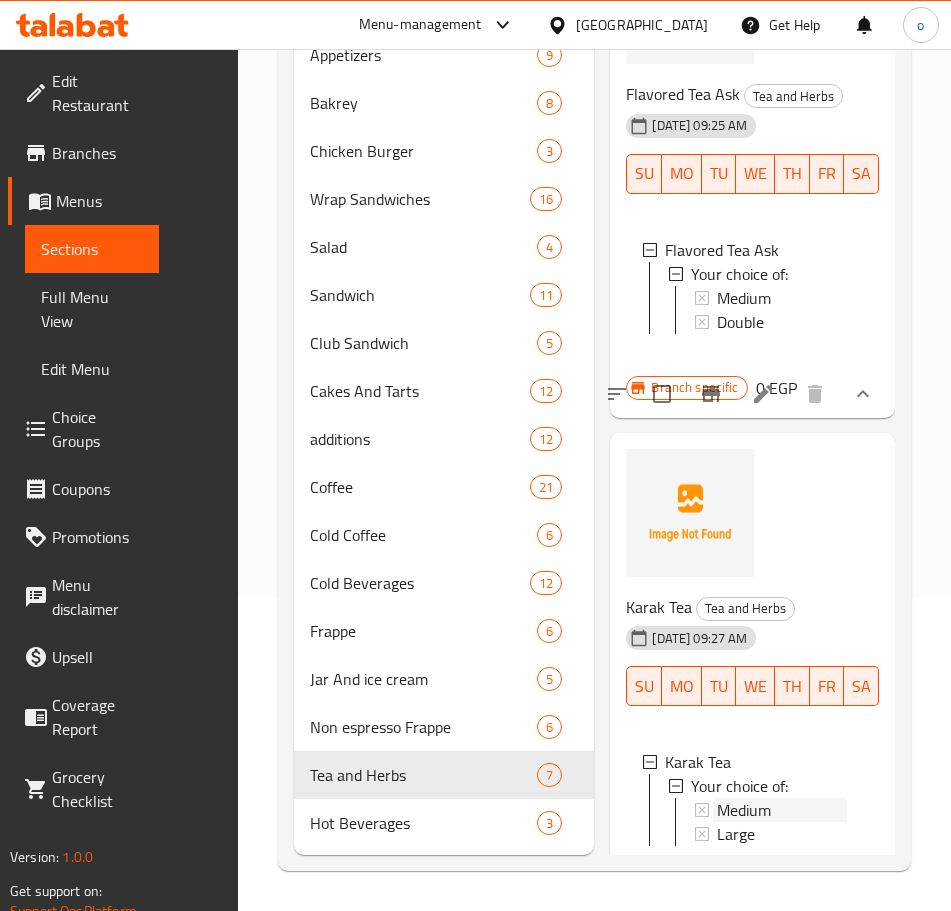 click on "Medium" at bounding box center (782, 810) 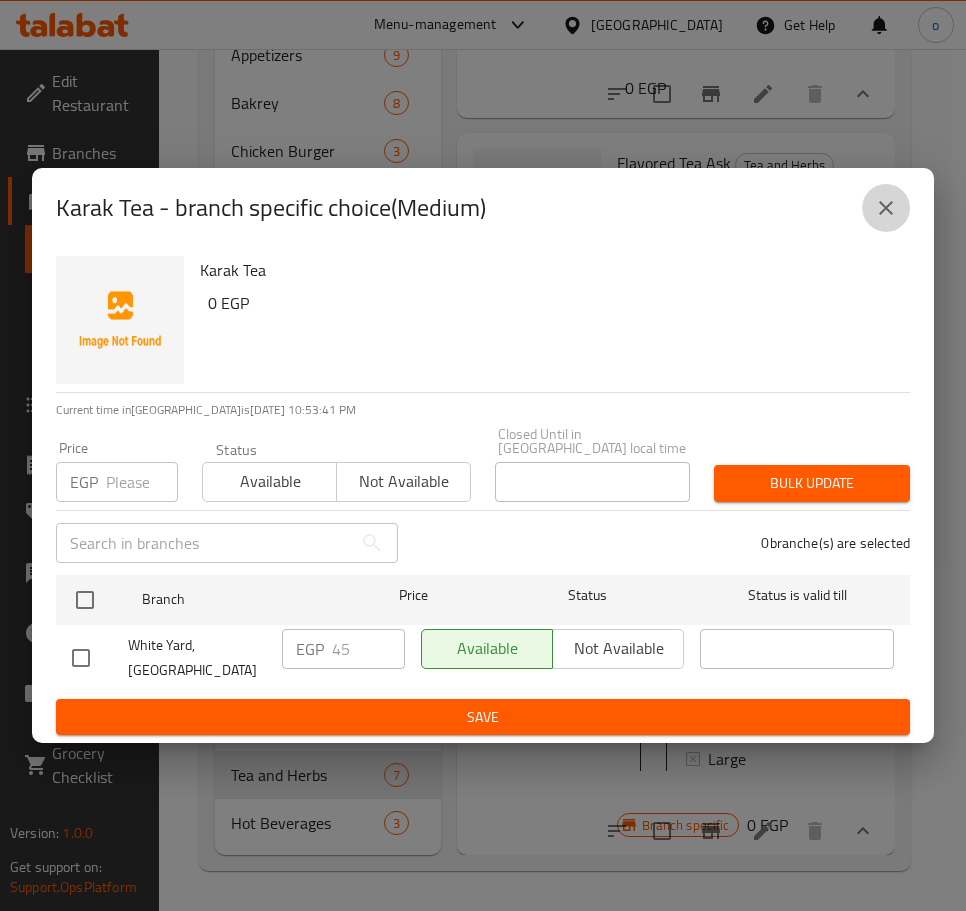 click at bounding box center [886, 208] 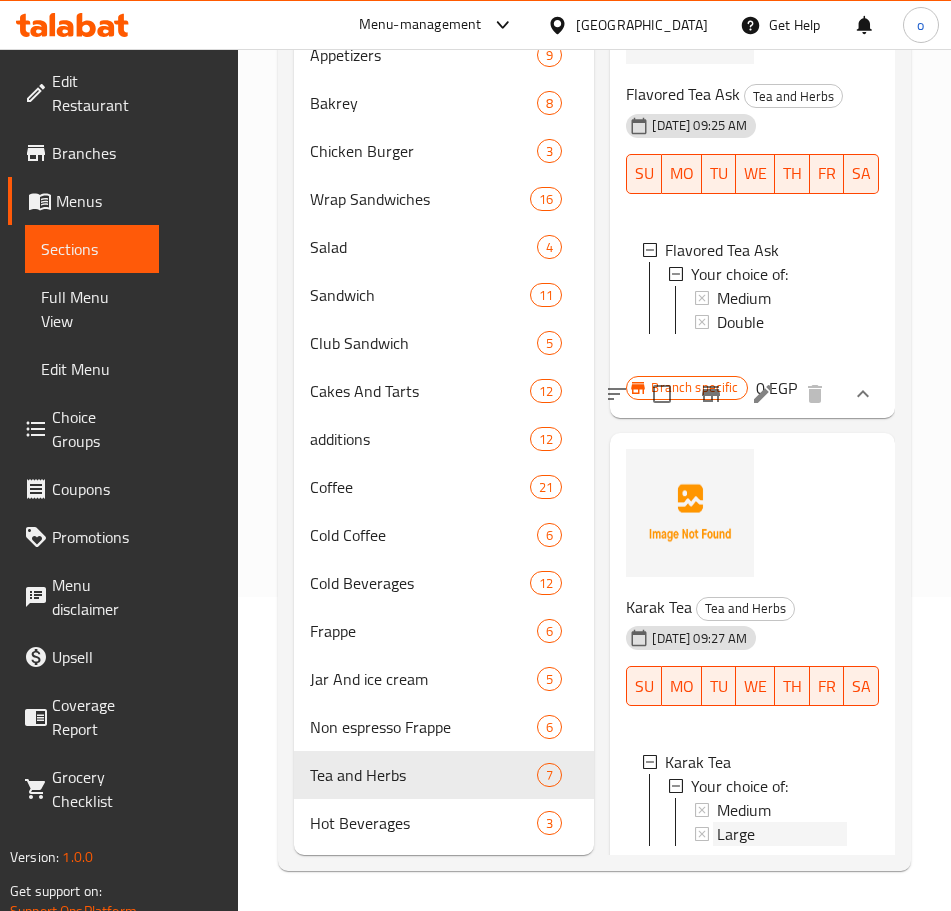 click on "Large" at bounding box center [782, 834] 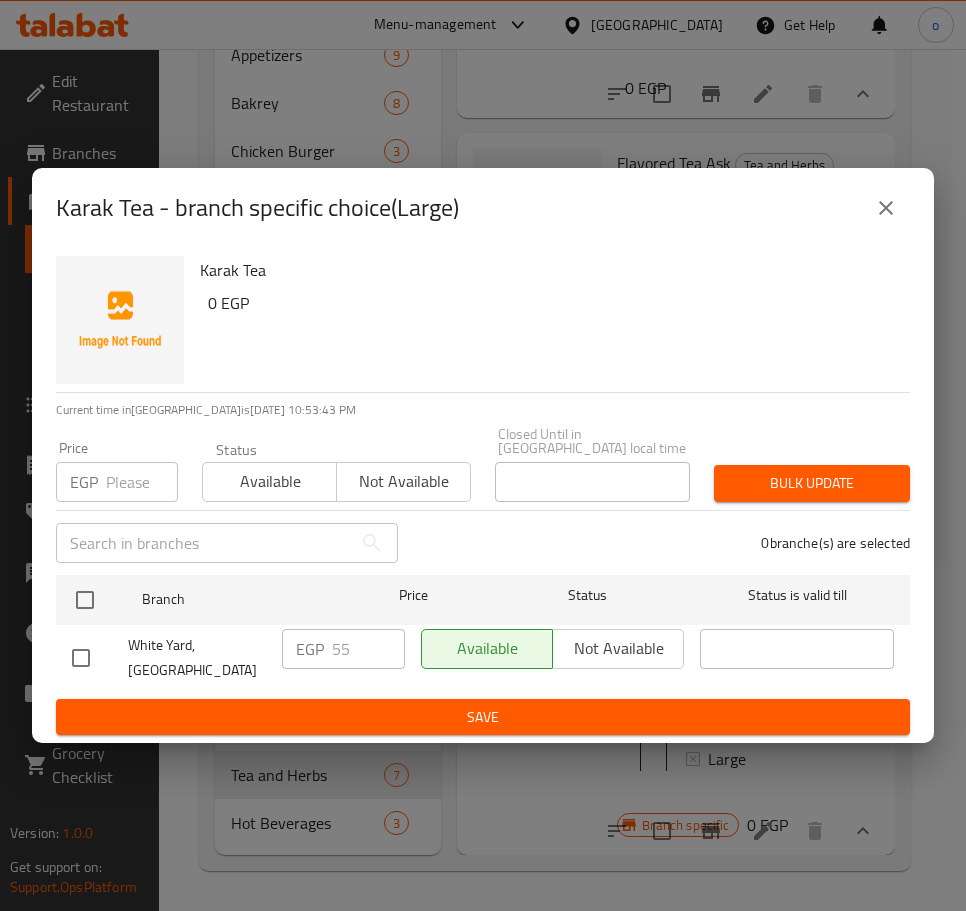 click at bounding box center (886, 208) 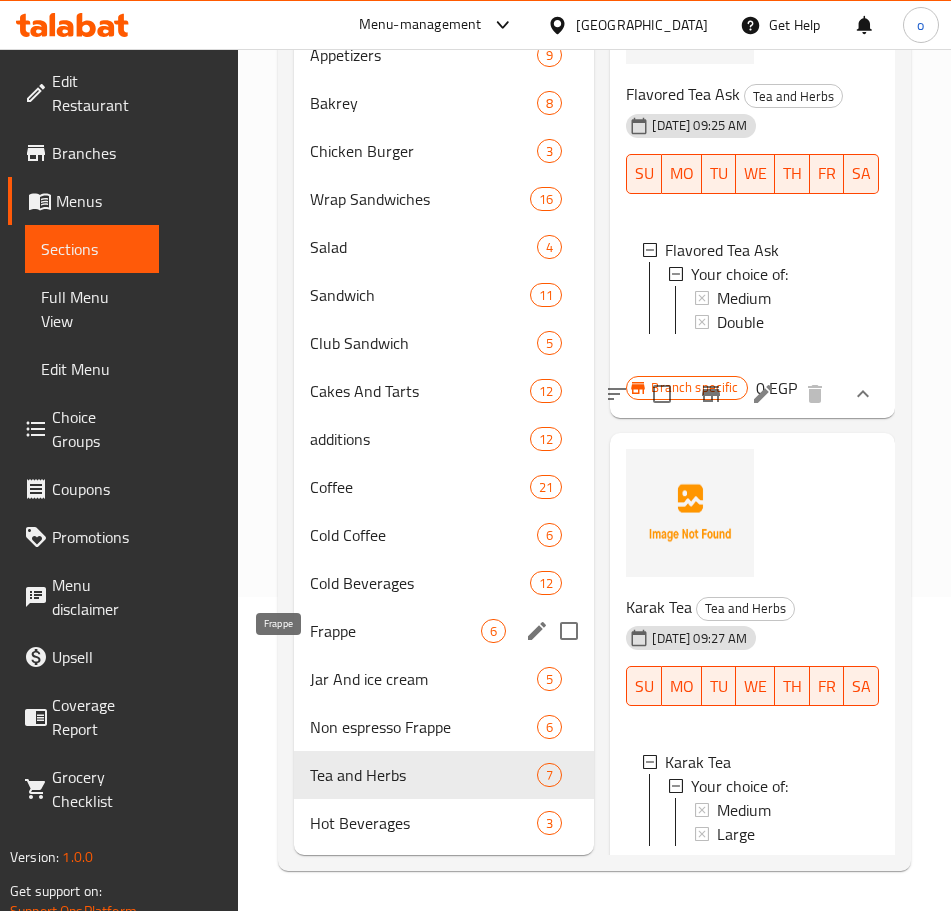 click on "Frappe" at bounding box center [395, 631] 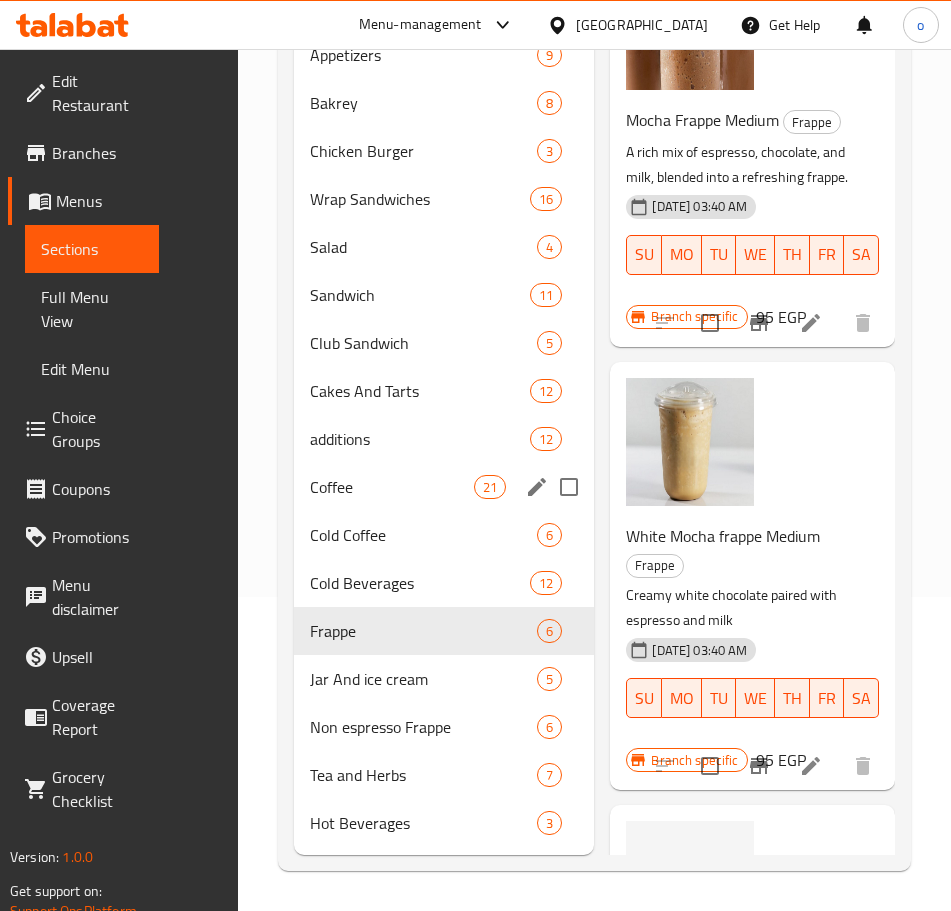 scroll, scrollTop: 1088, scrollLeft: 0, axis: vertical 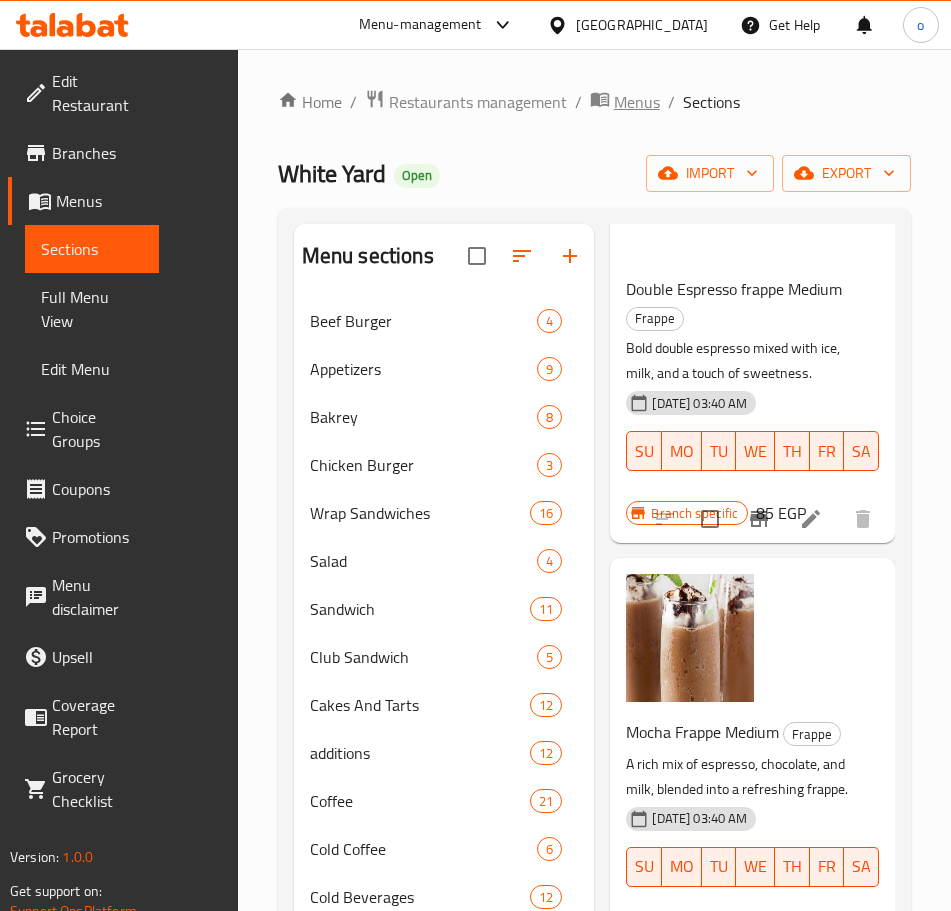 click on "Menus" at bounding box center (637, 102) 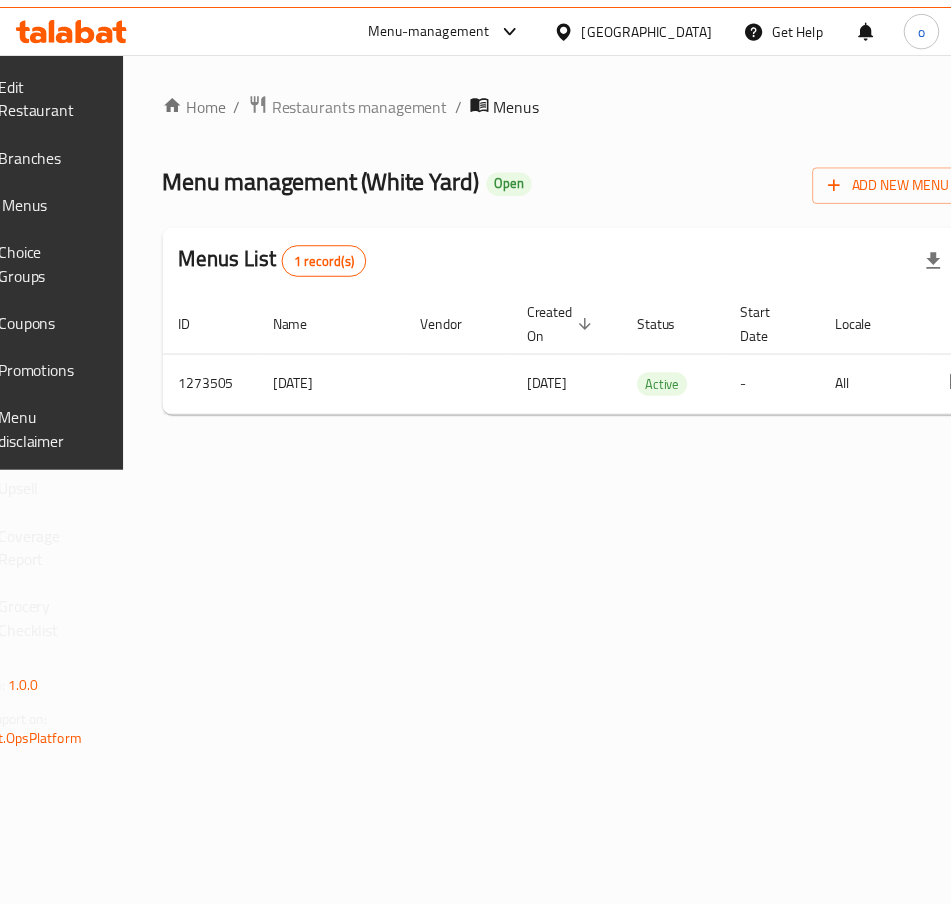scroll, scrollTop: 0, scrollLeft: 269, axis: horizontal 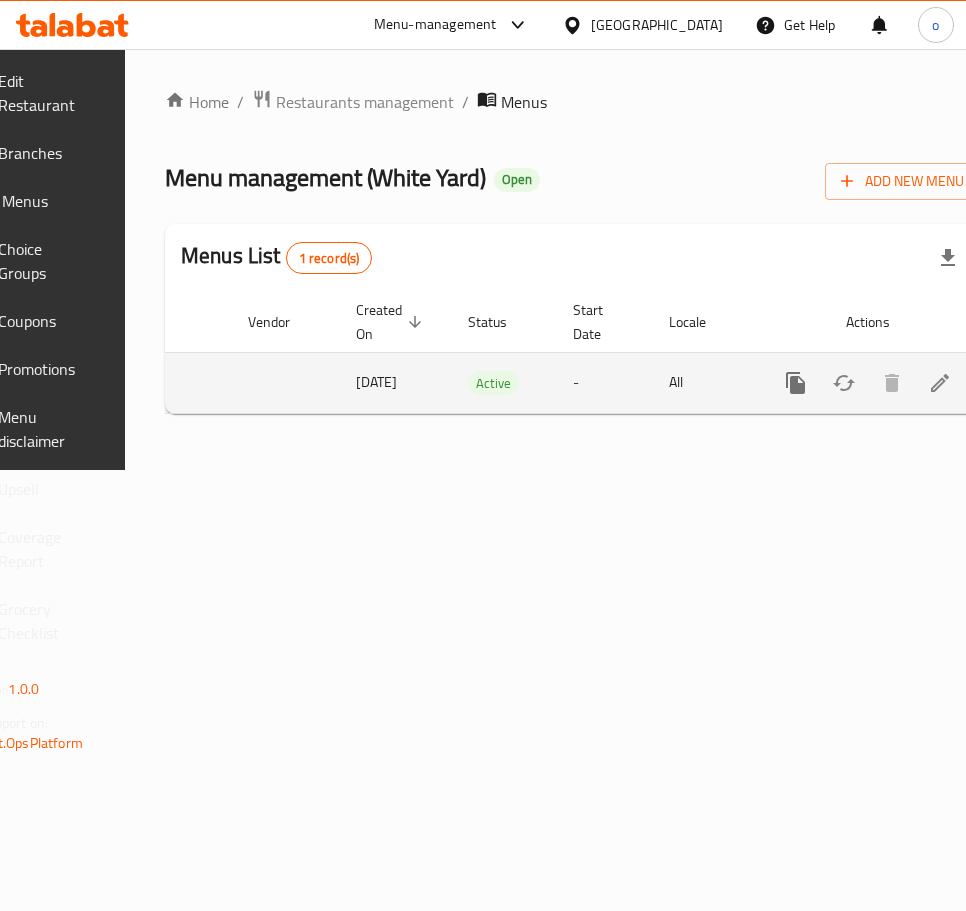 click 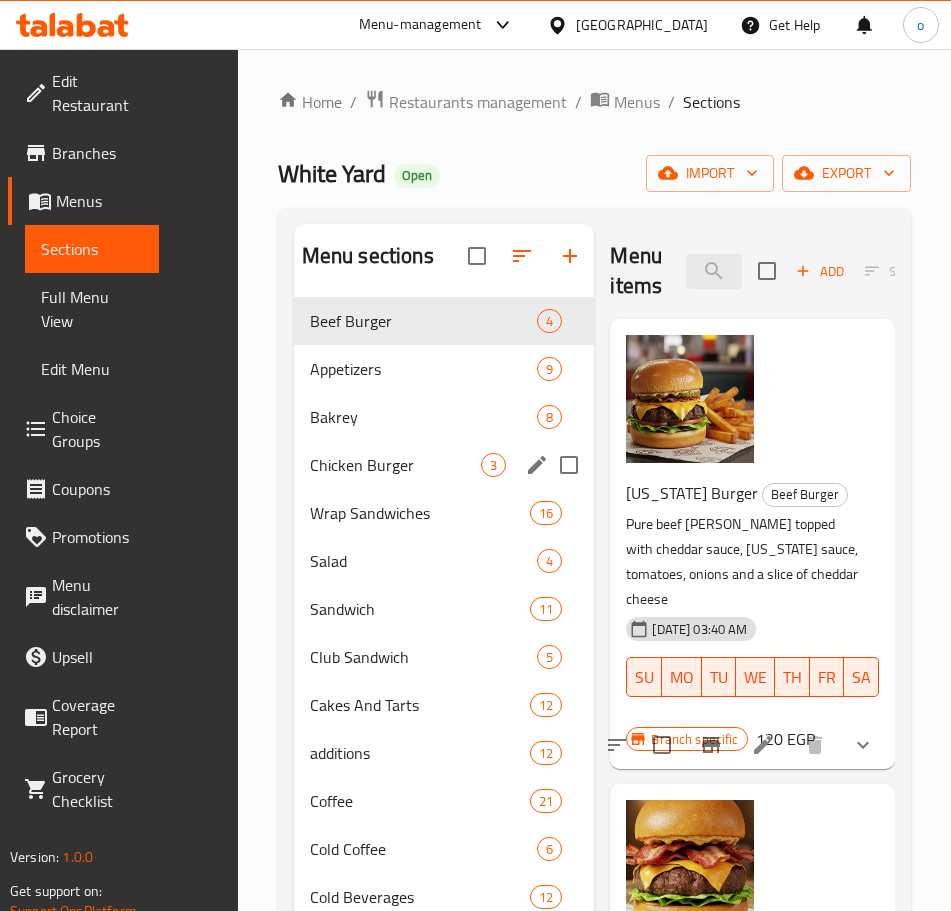 scroll, scrollTop: 500, scrollLeft: 0, axis: vertical 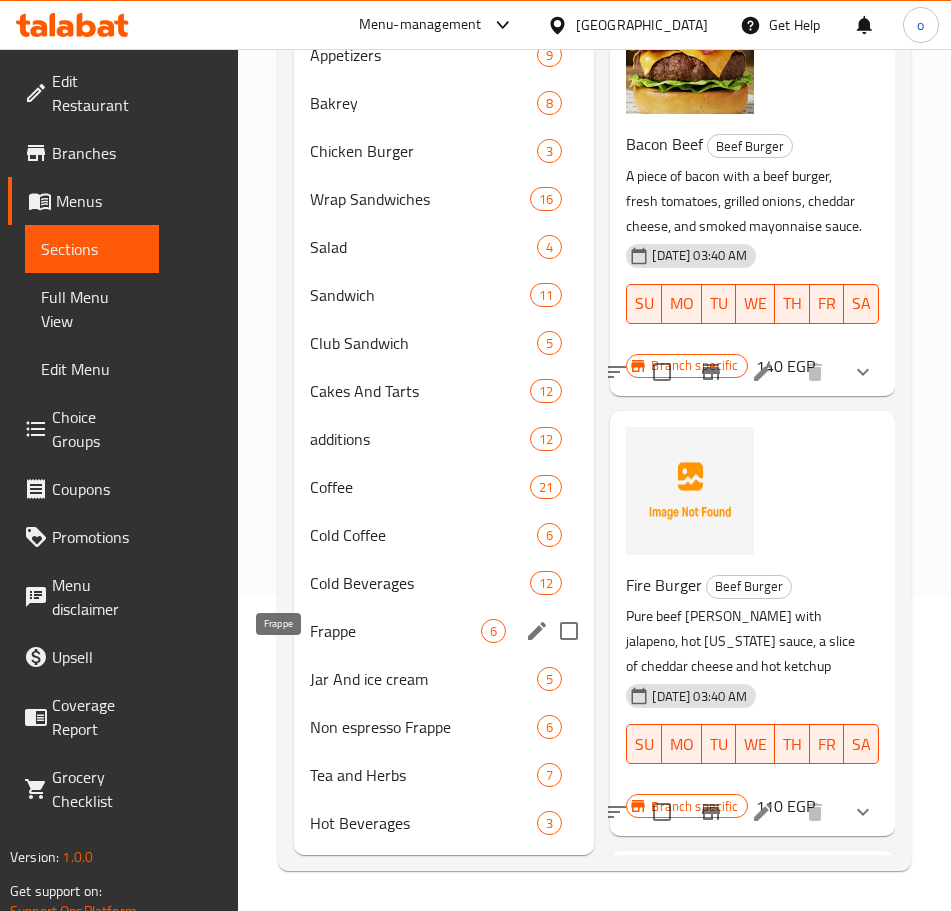 click on "Frappe" at bounding box center [395, 631] 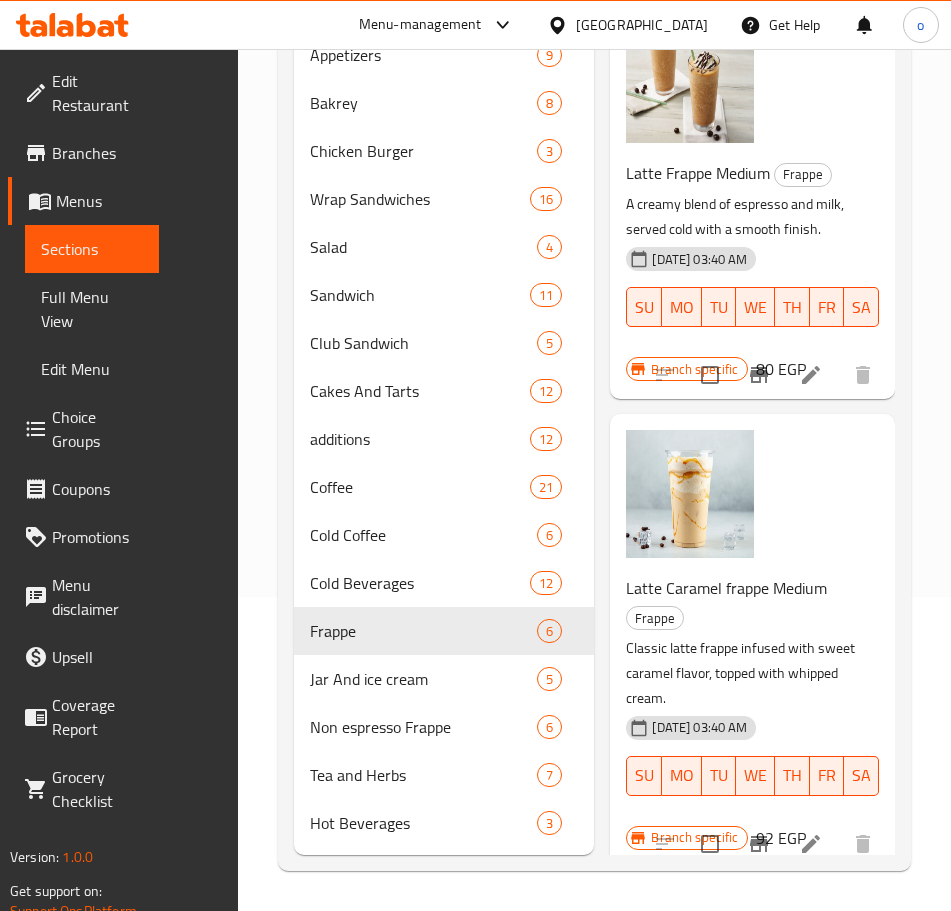 scroll, scrollTop: 0, scrollLeft: 0, axis: both 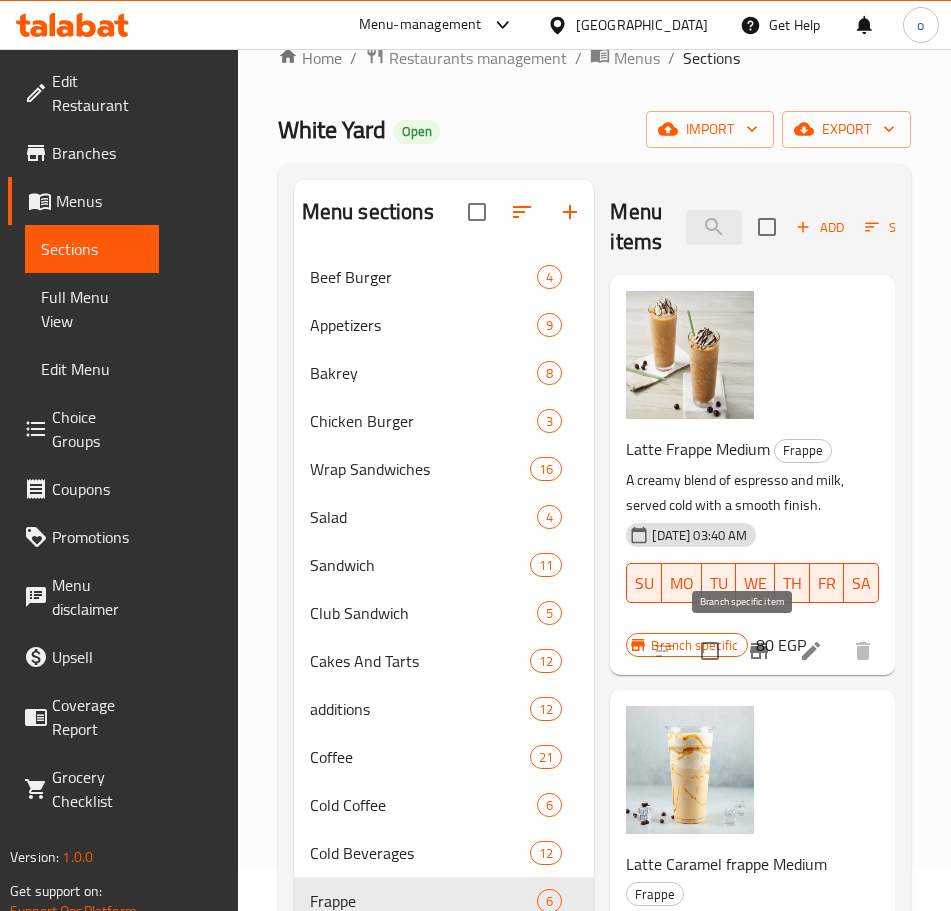 click 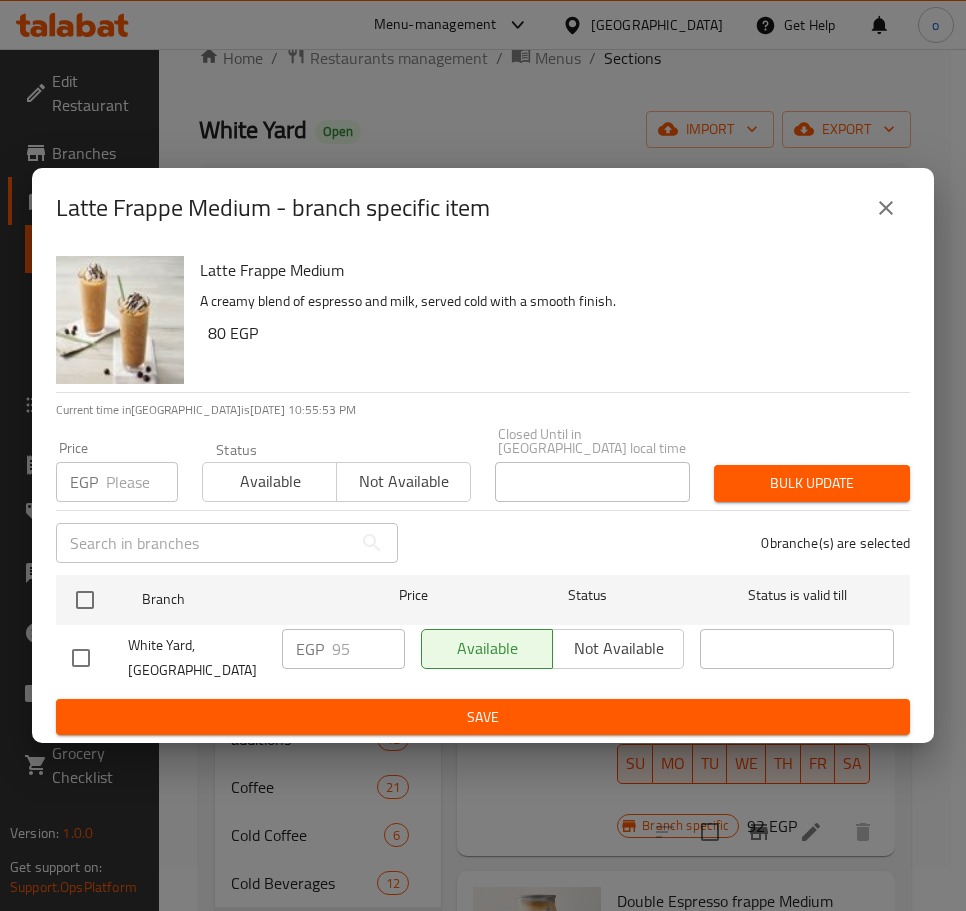 click 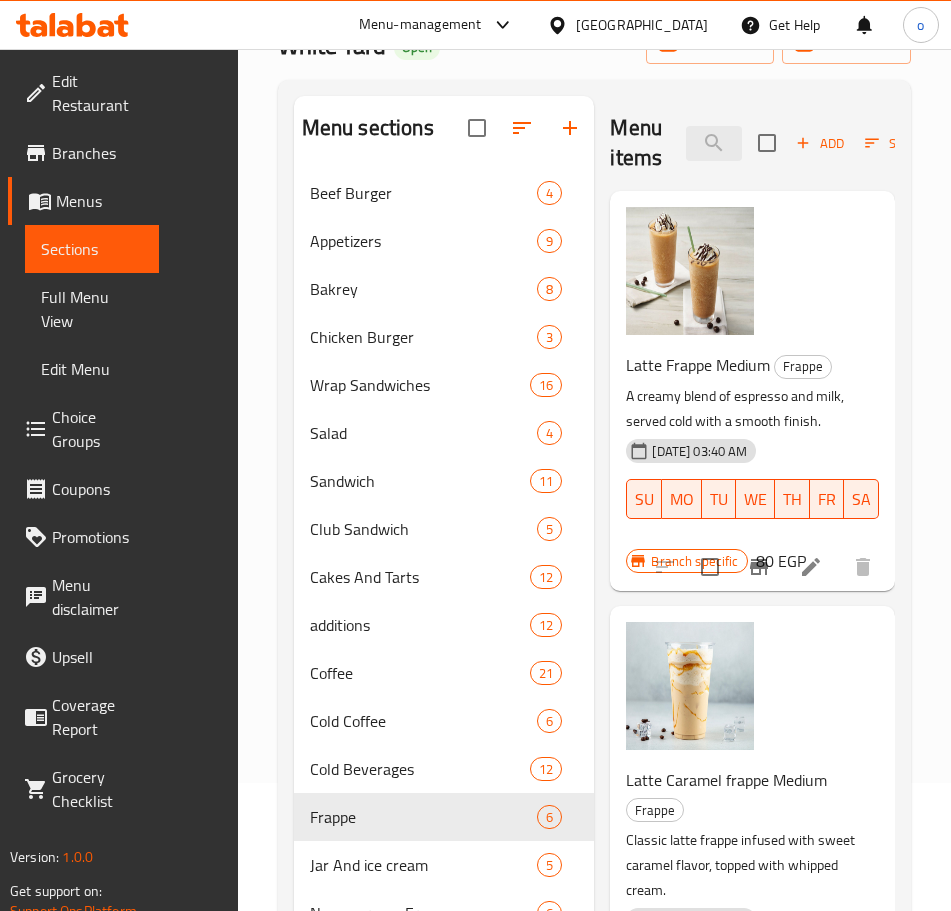 scroll, scrollTop: 244, scrollLeft: 0, axis: vertical 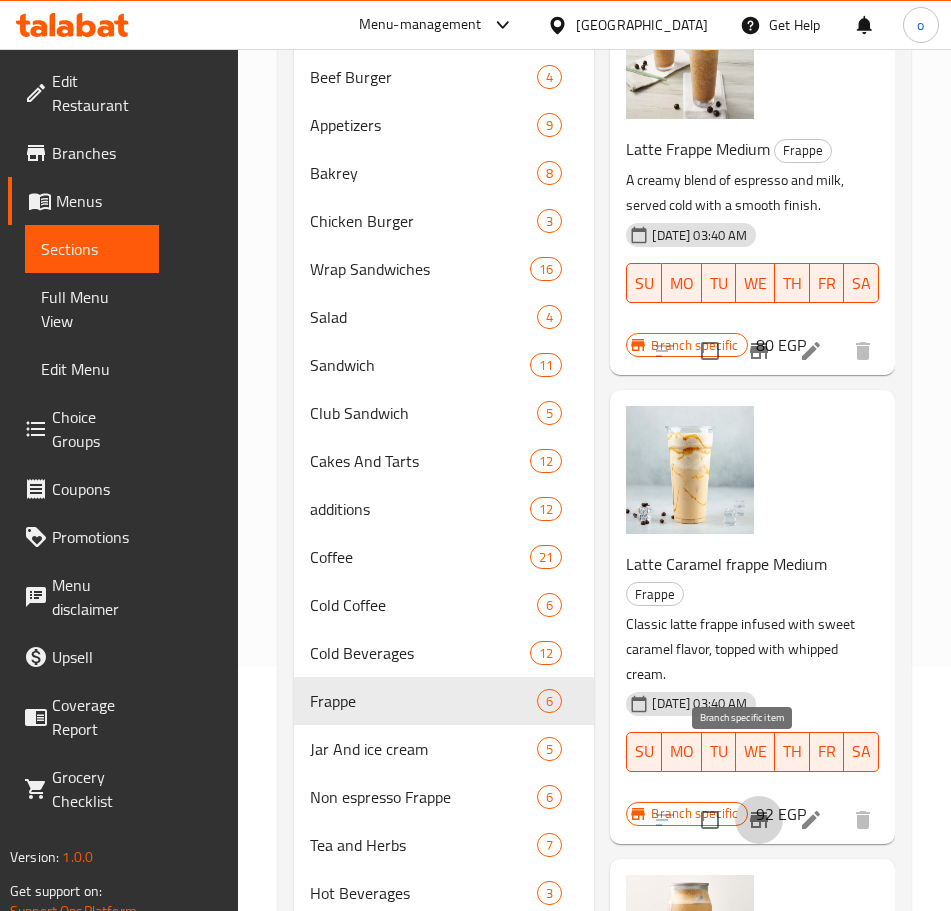 click 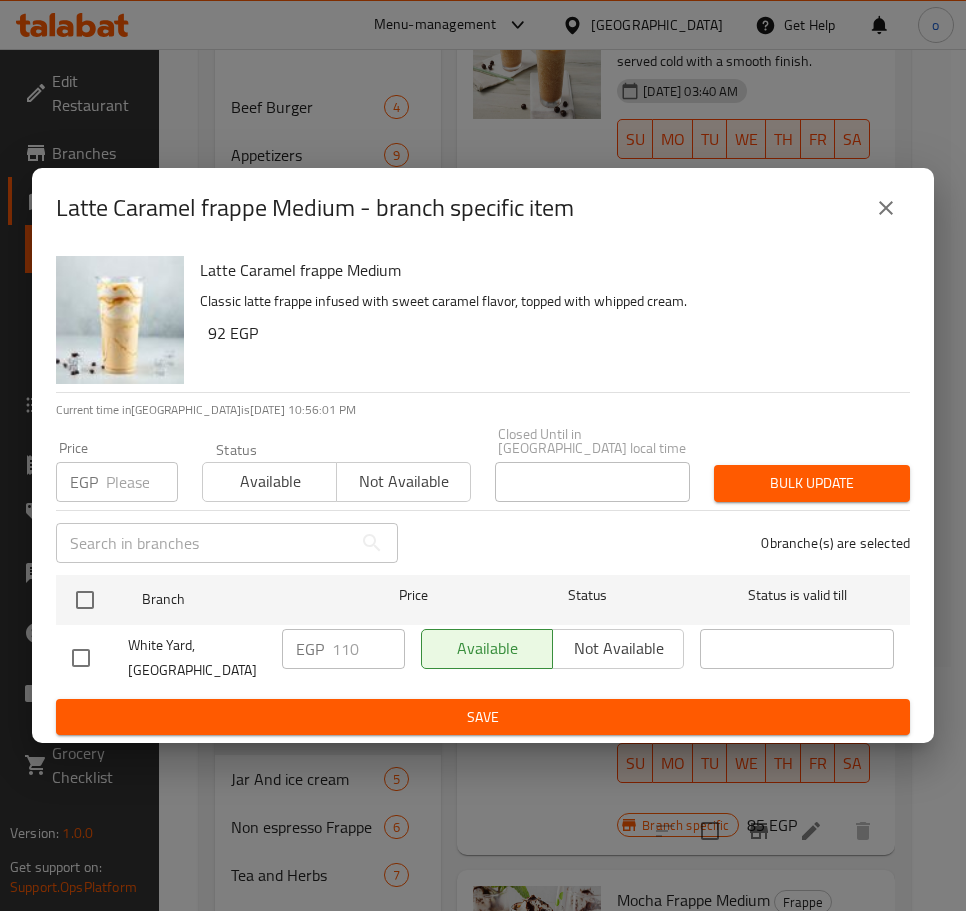 click 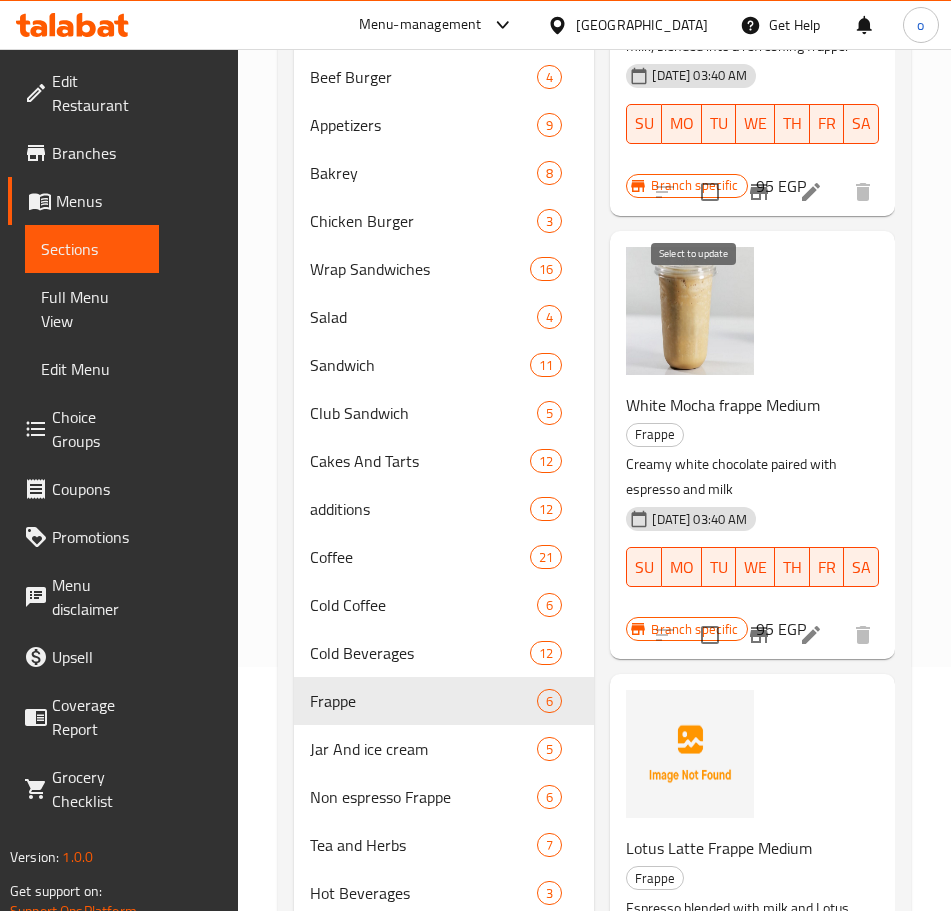 scroll, scrollTop: 1588, scrollLeft: 0, axis: vertical 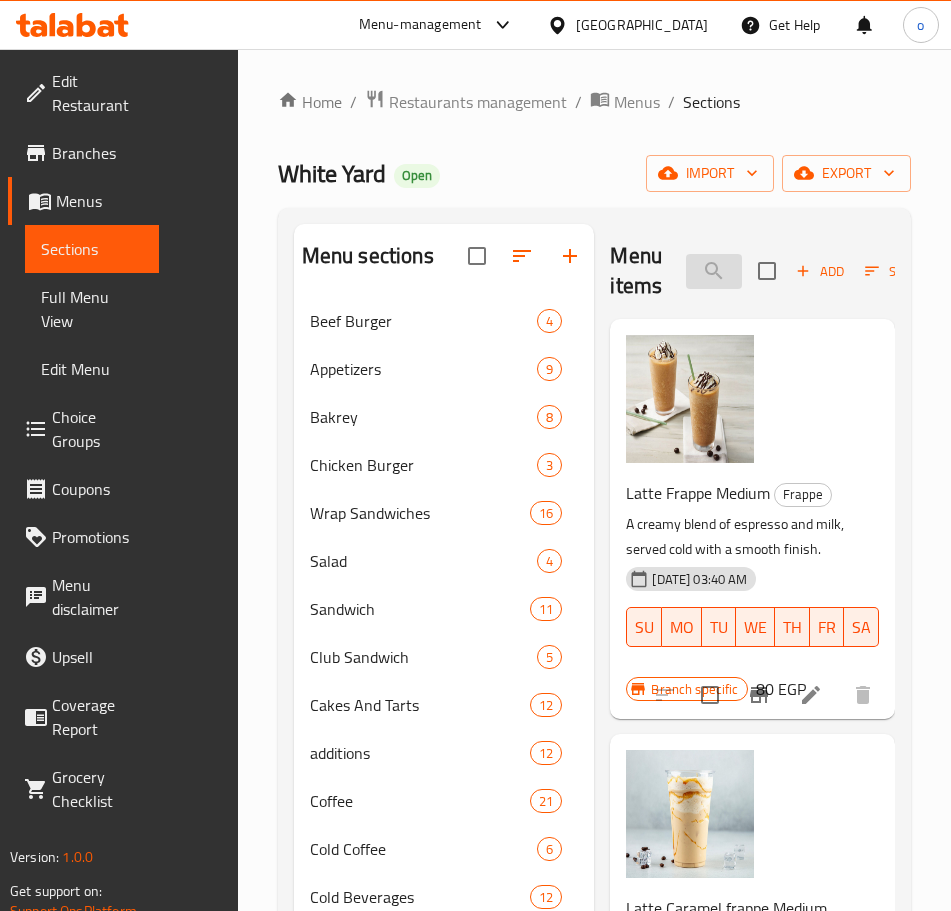 click at bounding box center [714, 271] 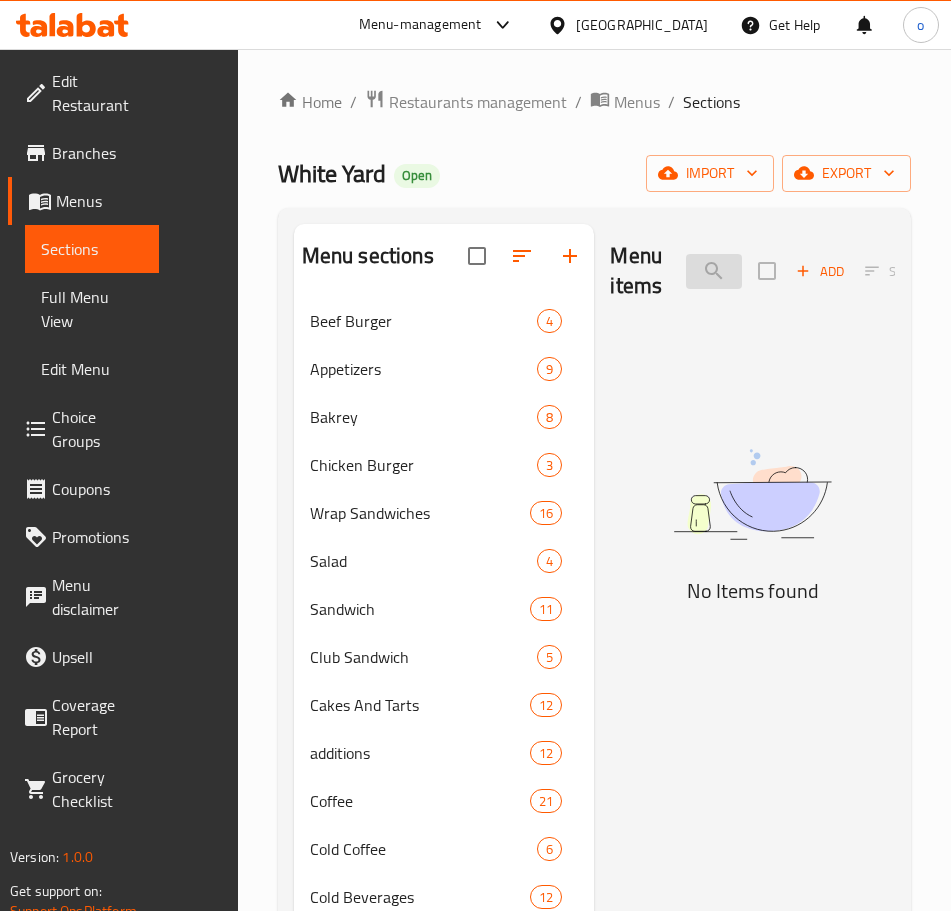 drag, startPoint x: 695, startPoint y: 276, endPoint x: 753, endPoint y: 273, distance: 58.077534 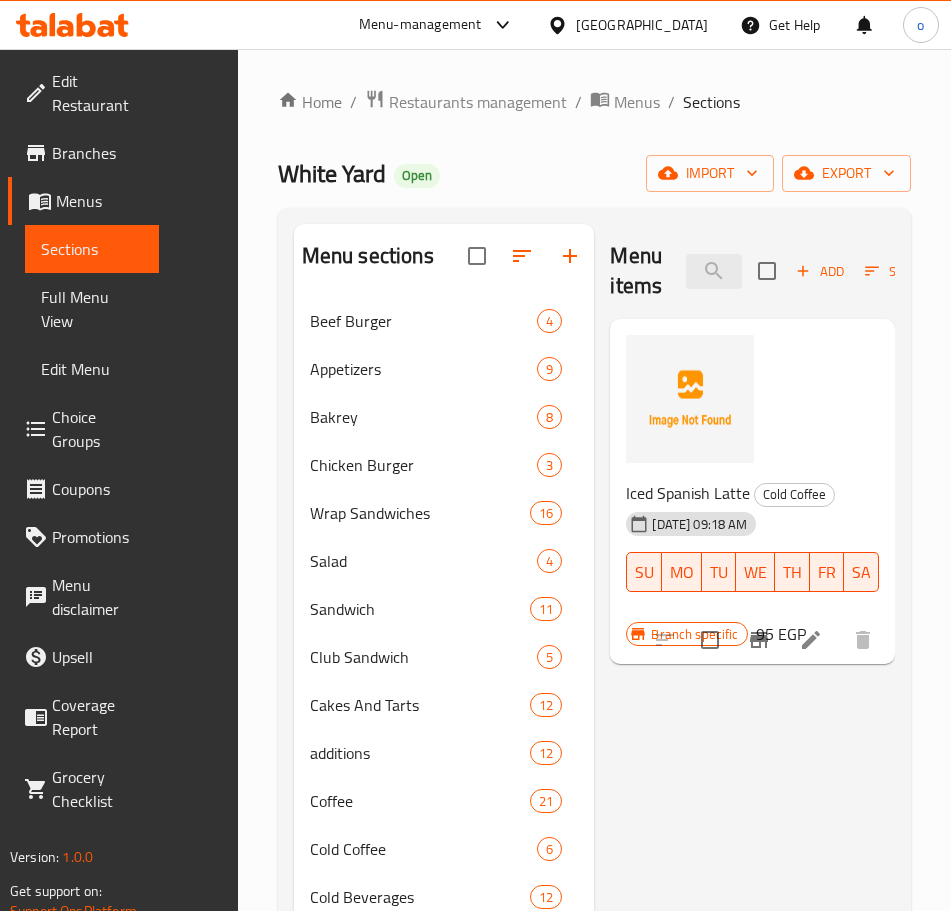 drag, startPoint x: 661, startPoint y: 270, endPoint x: 514, endPoint y: 269, distance: 147.0034 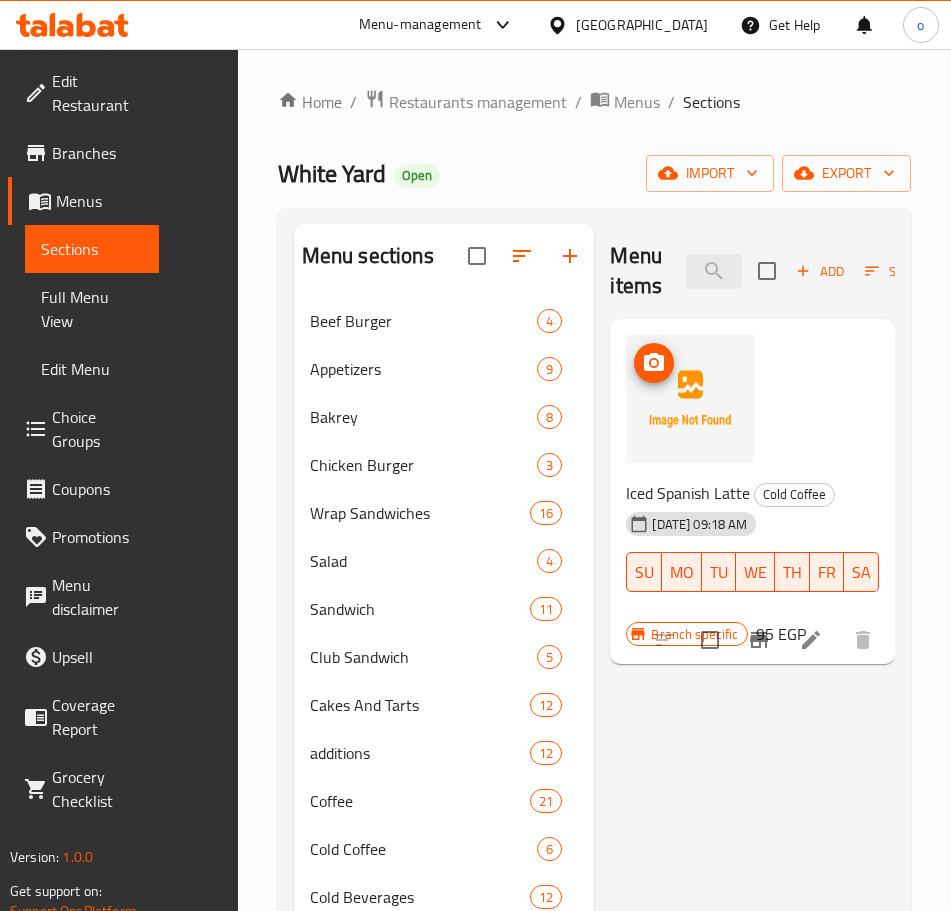 type 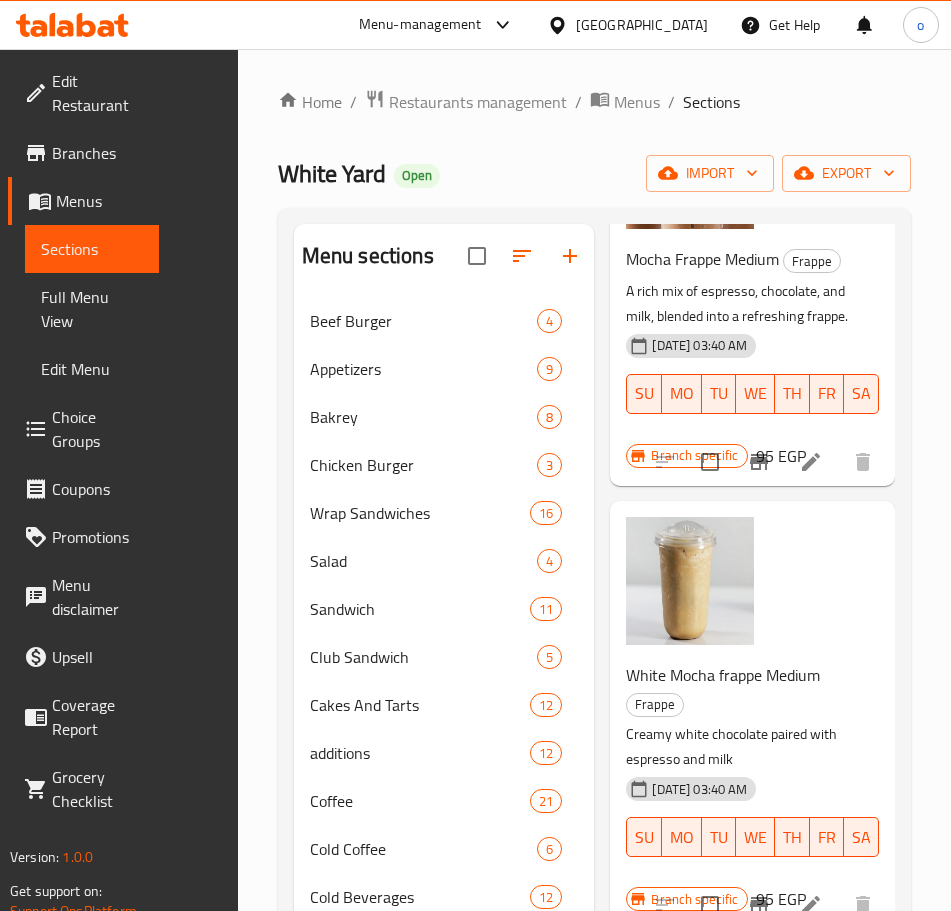 scroll, scrollTop: 1588, scrollLeft: 0, axis: vertical 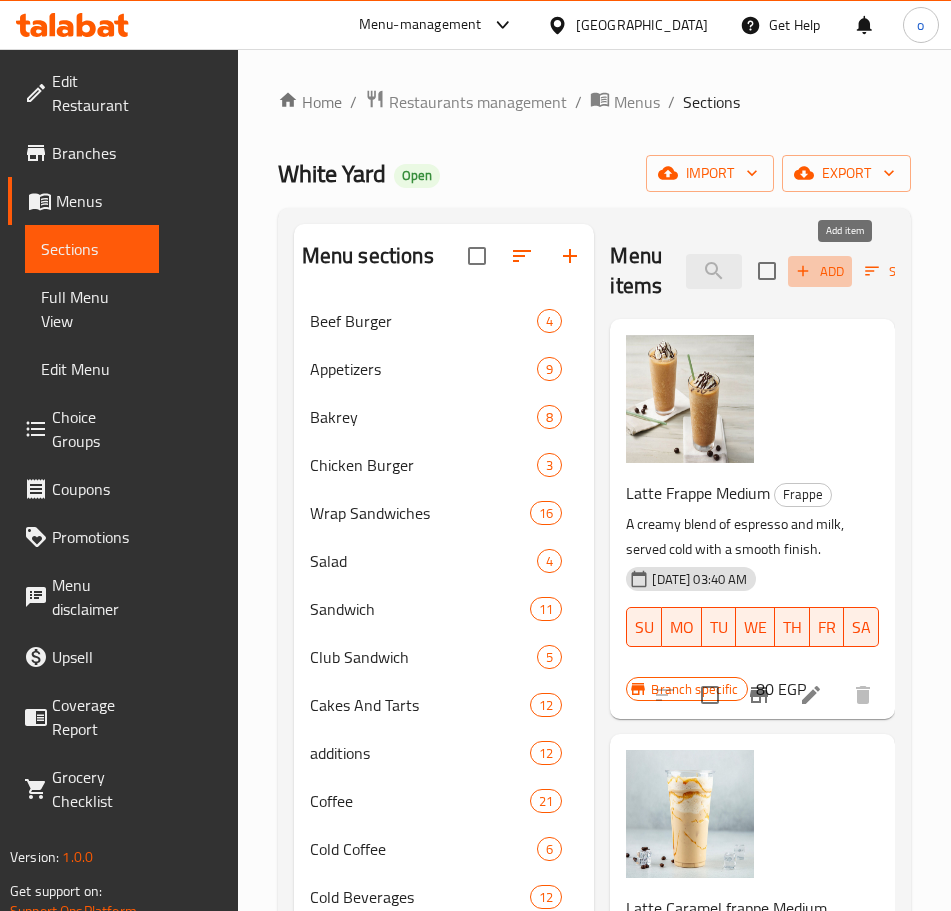 click on "Add" at bounding box center [820, 271] 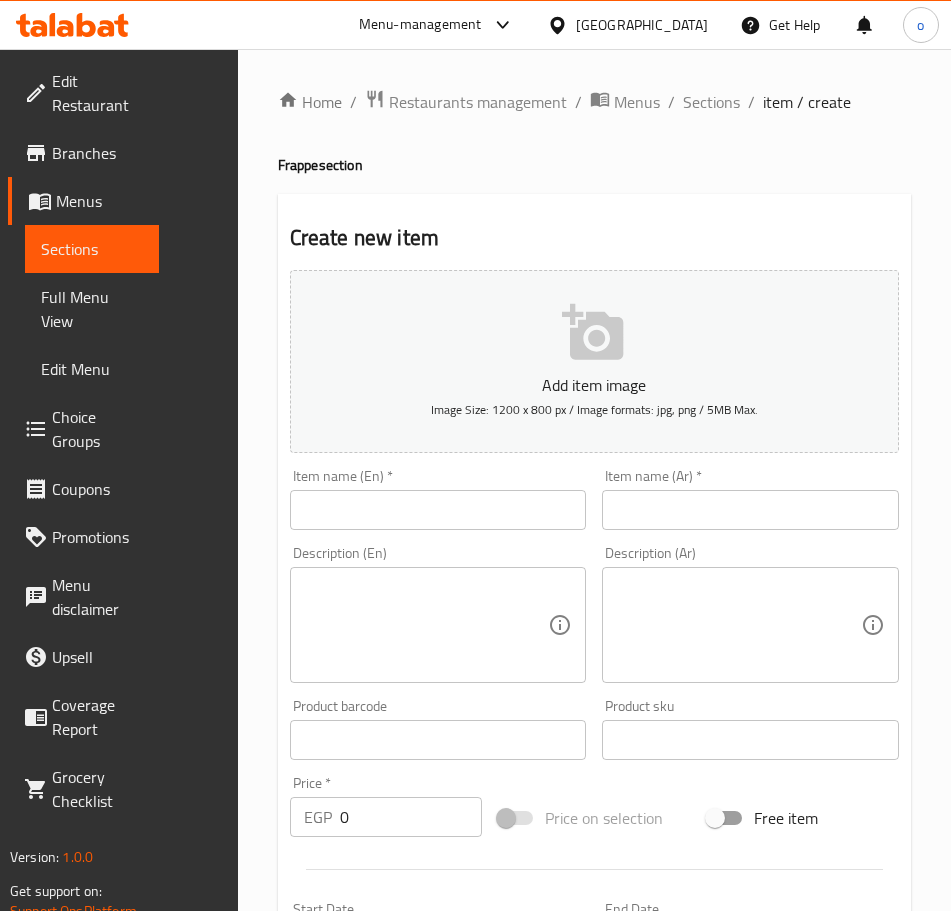click at bounding box center (438, 510) 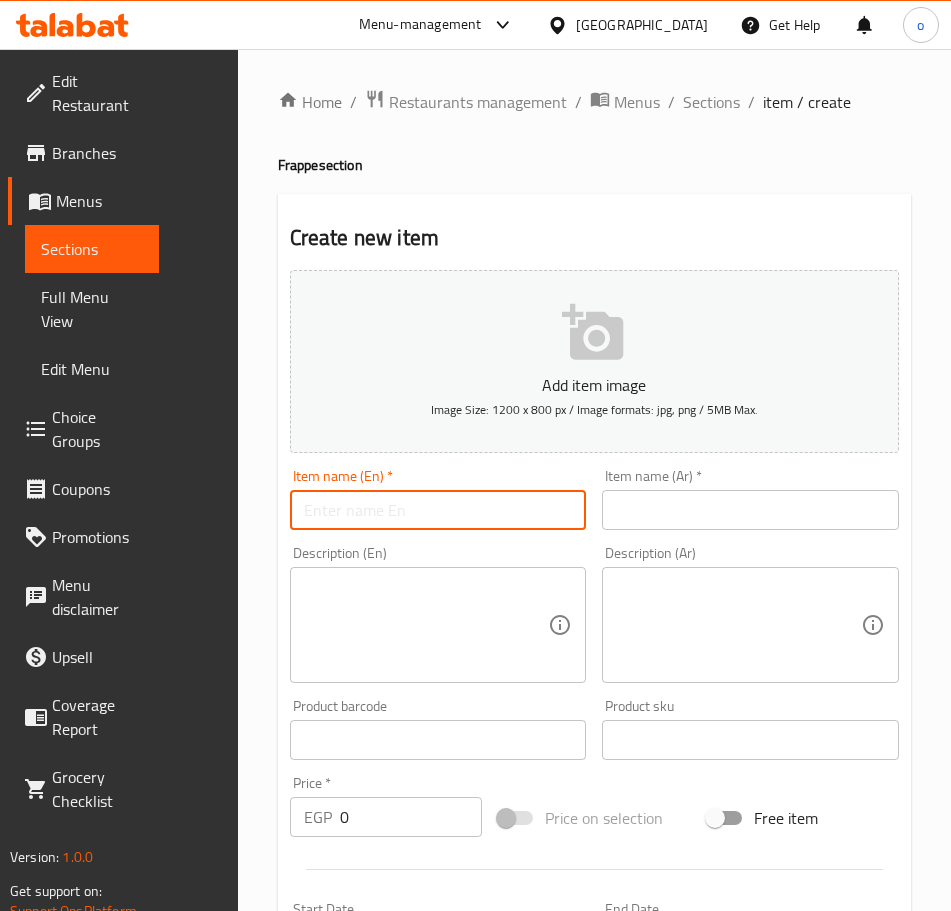 paste on "LATTE SPANISH FRAPPE" 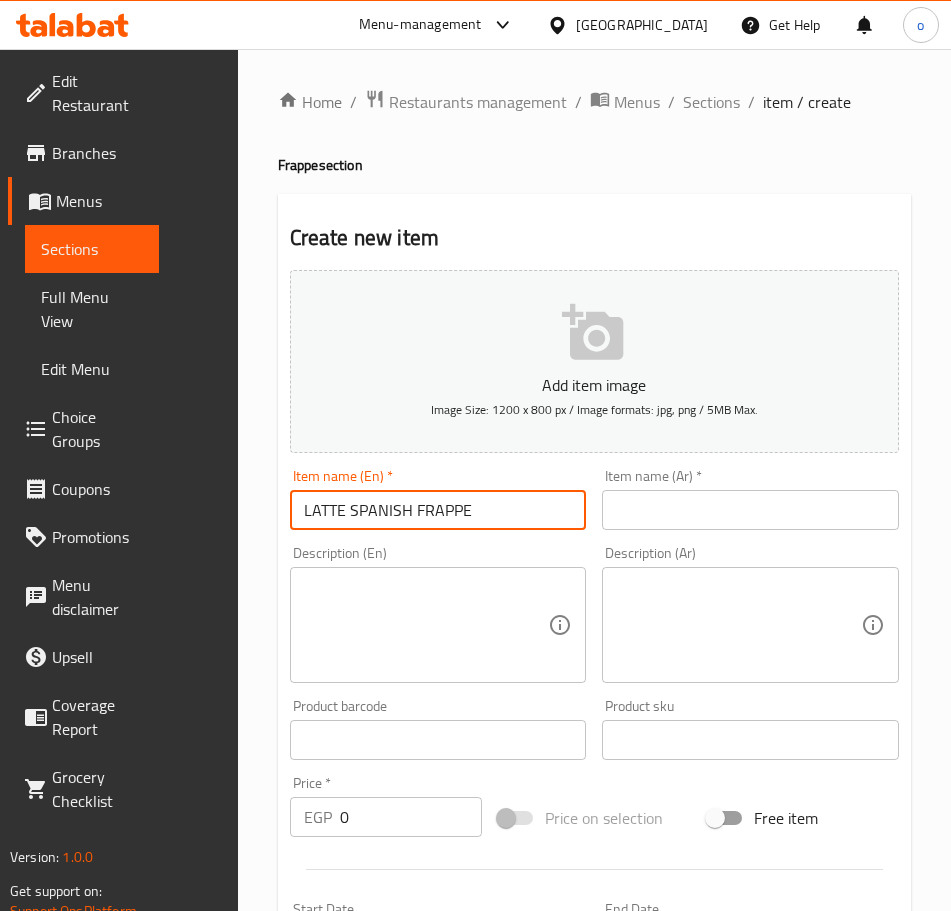 drag, startPoint x: 400, startPoint y: 501, endPoint x: 200, endPoint y: 503, distance: 200.01 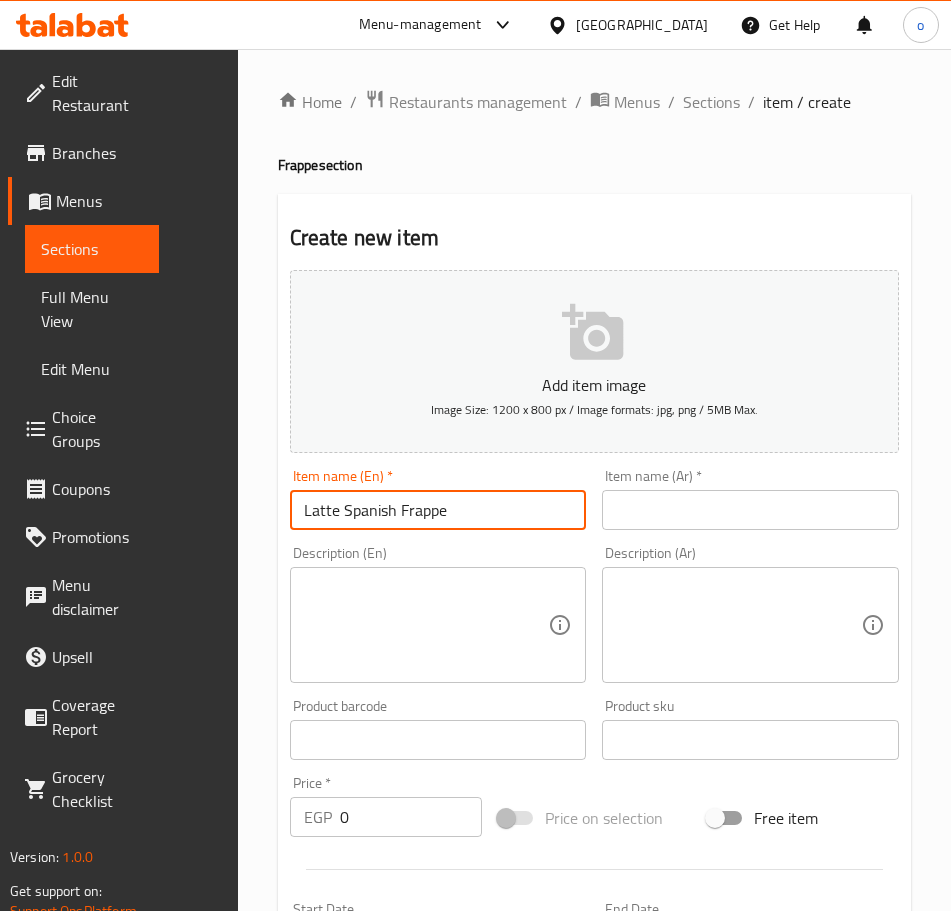 click on "Latte Spanish Frappe" at bounding box center [438, 510] 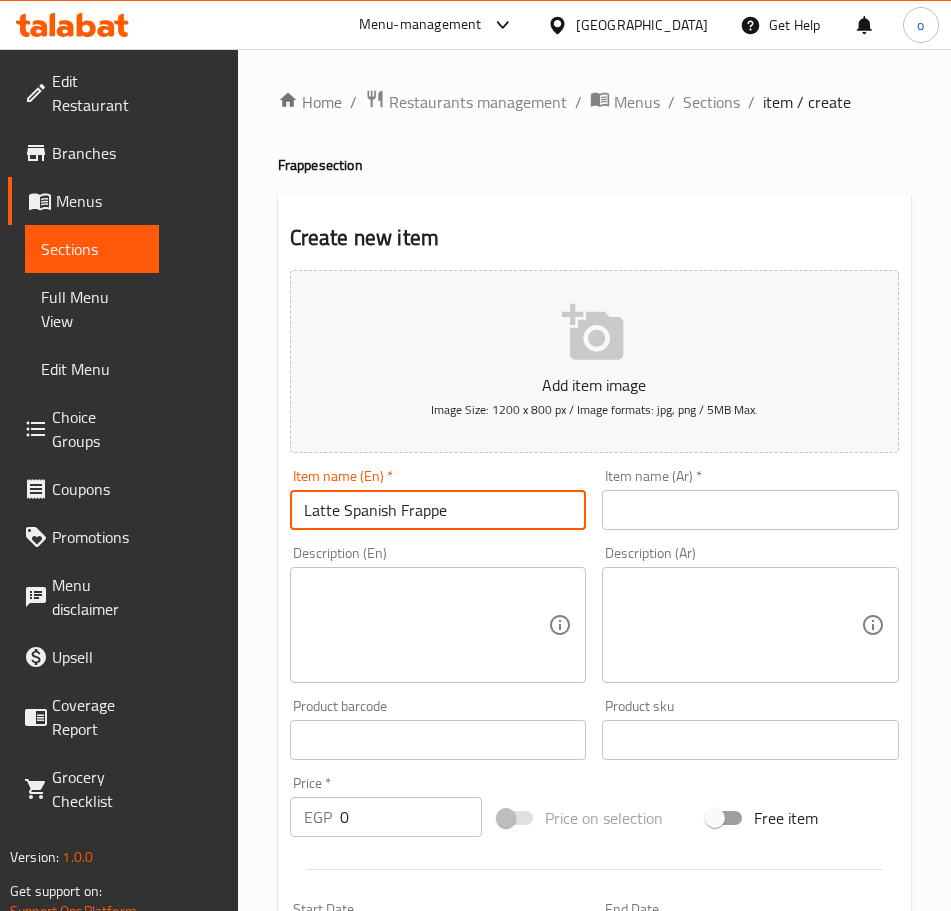 type on "Latte Spanish Frappe" 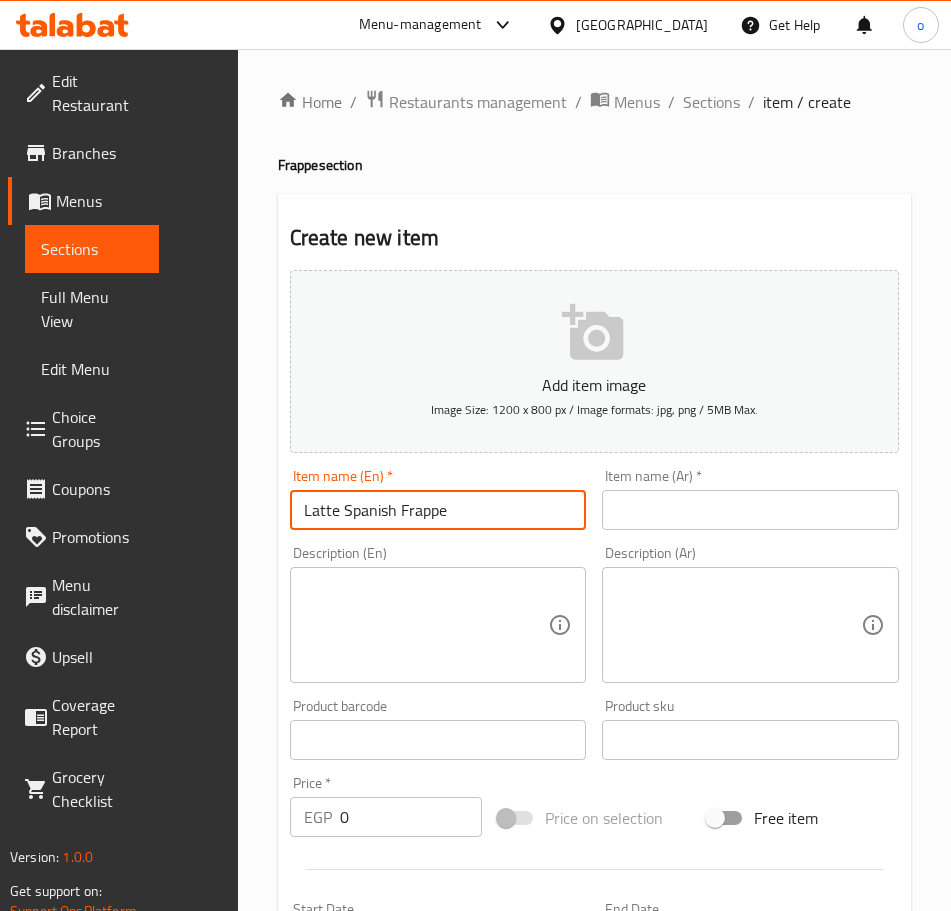 click at bounding box center [750, 510] 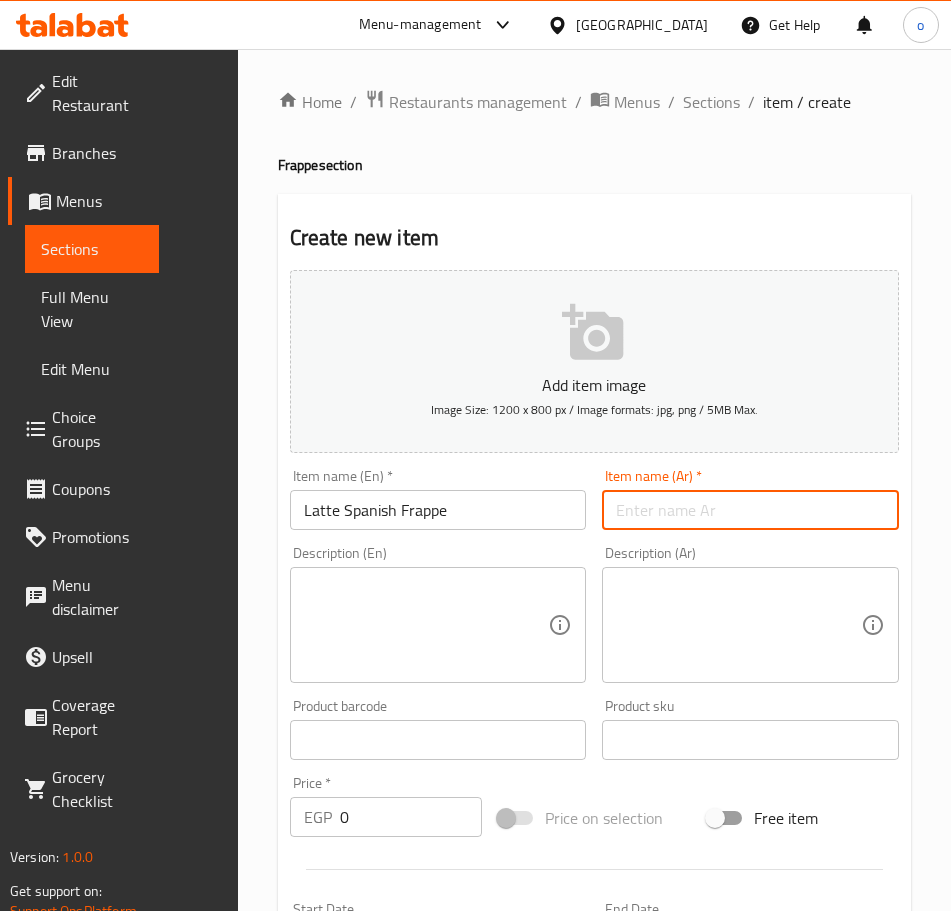 paste on "لاتيه فرابيه إسباني" 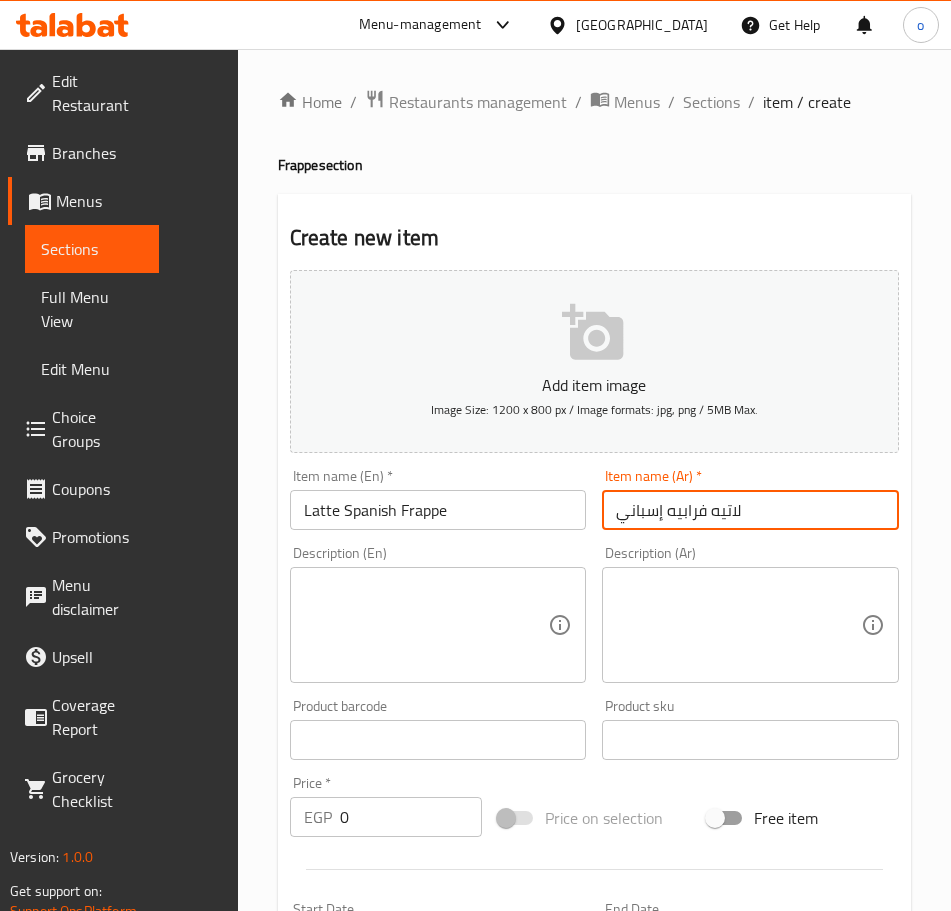 type on "لاتيه فرابيه إسباني" 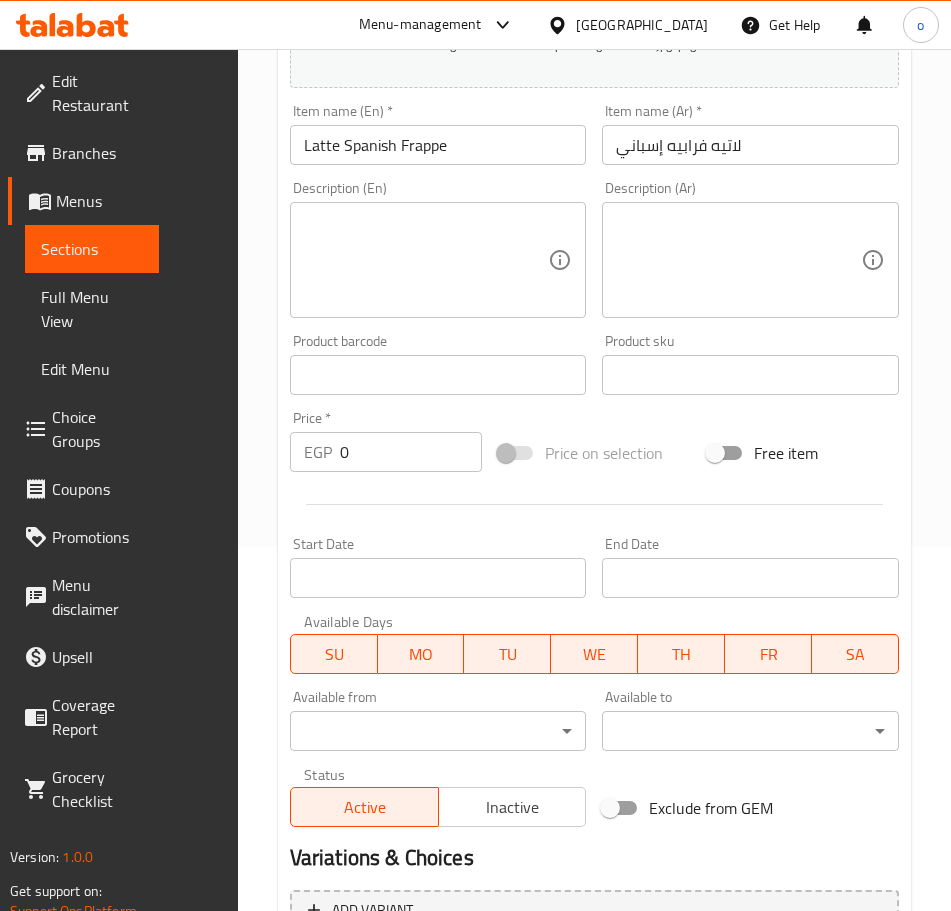 scroll, scrollTop: 400, scrollLeft: 0, axis: vertical 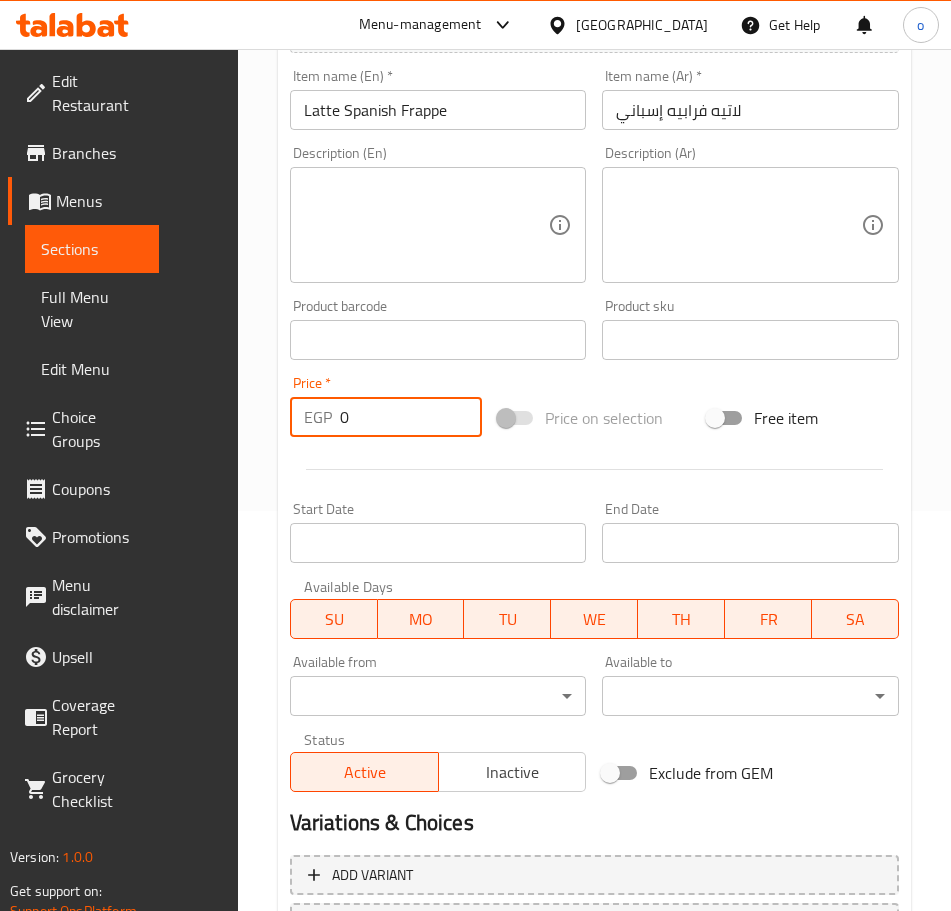 paste on "115" 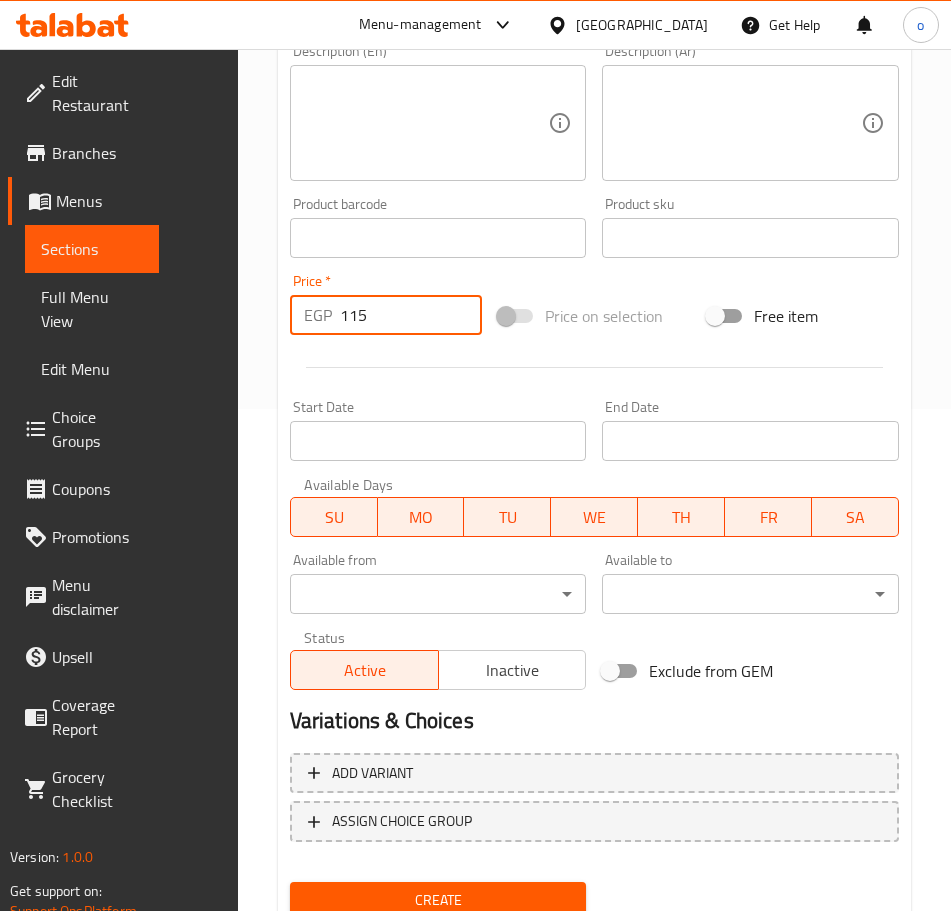 type on "115" 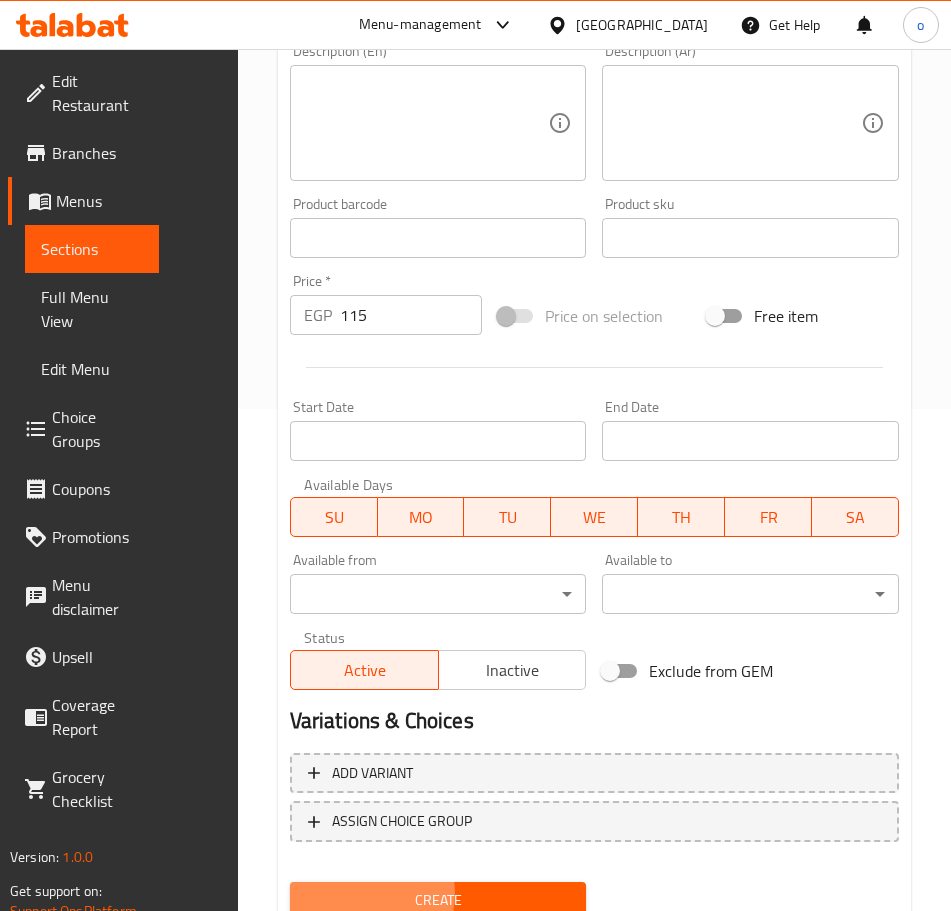 click on "Create" at bounding box center [438, 900] 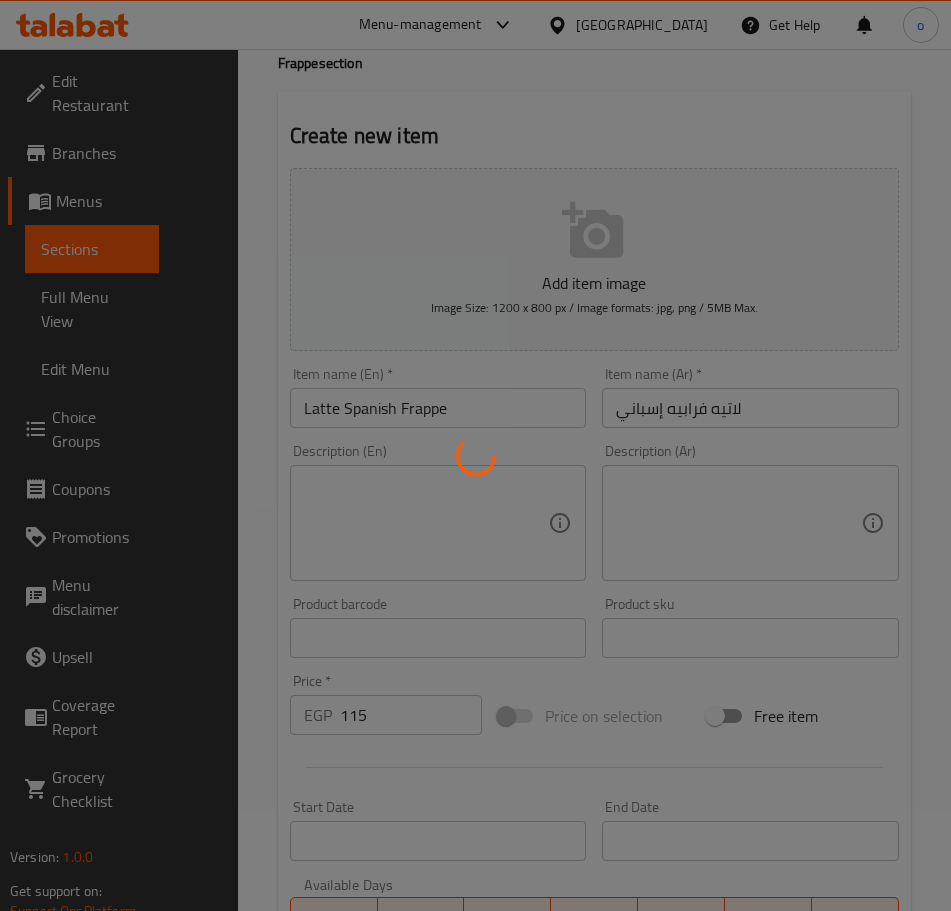 scroll, scrollTop: 49, scrollLeft: 0, axis: vertical 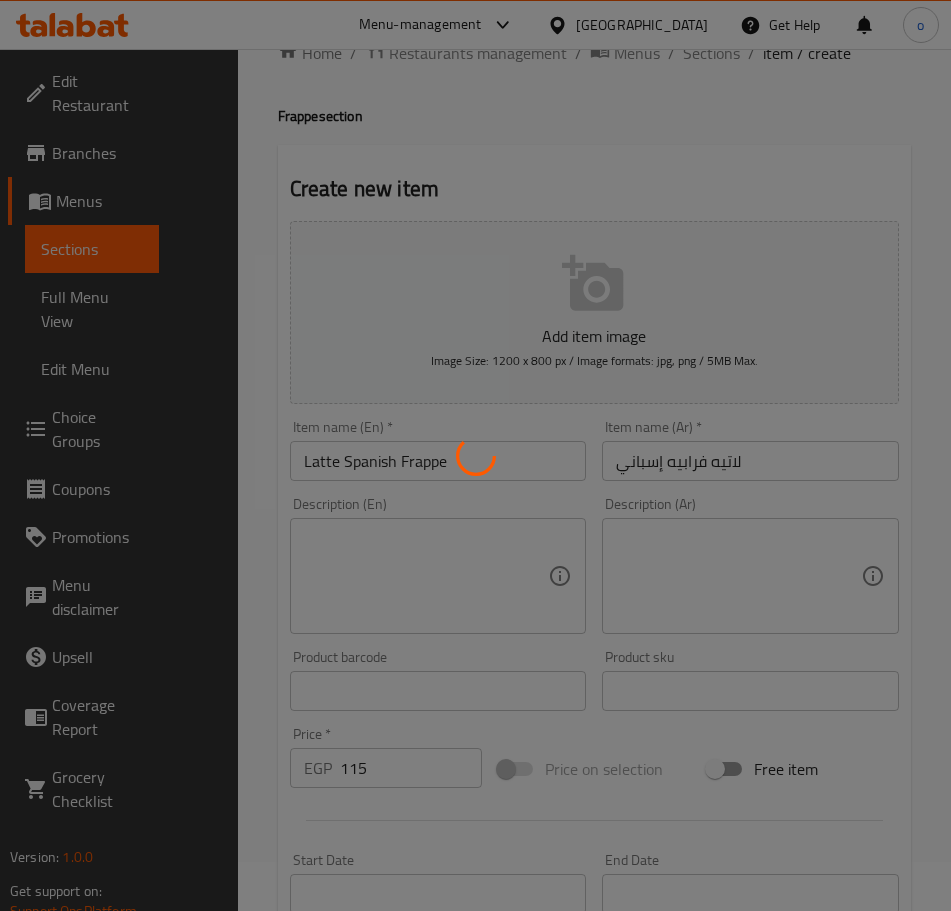 type 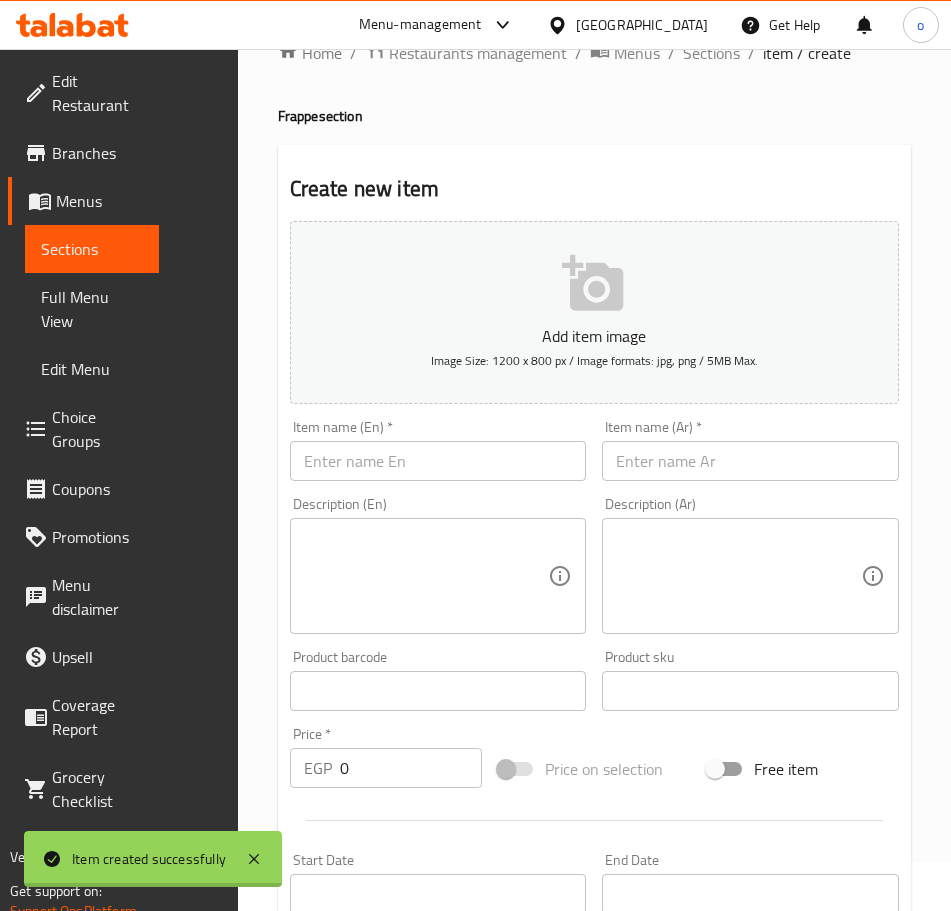 scroll, scrollTop: 0, scrollLeft: 0, axis: both 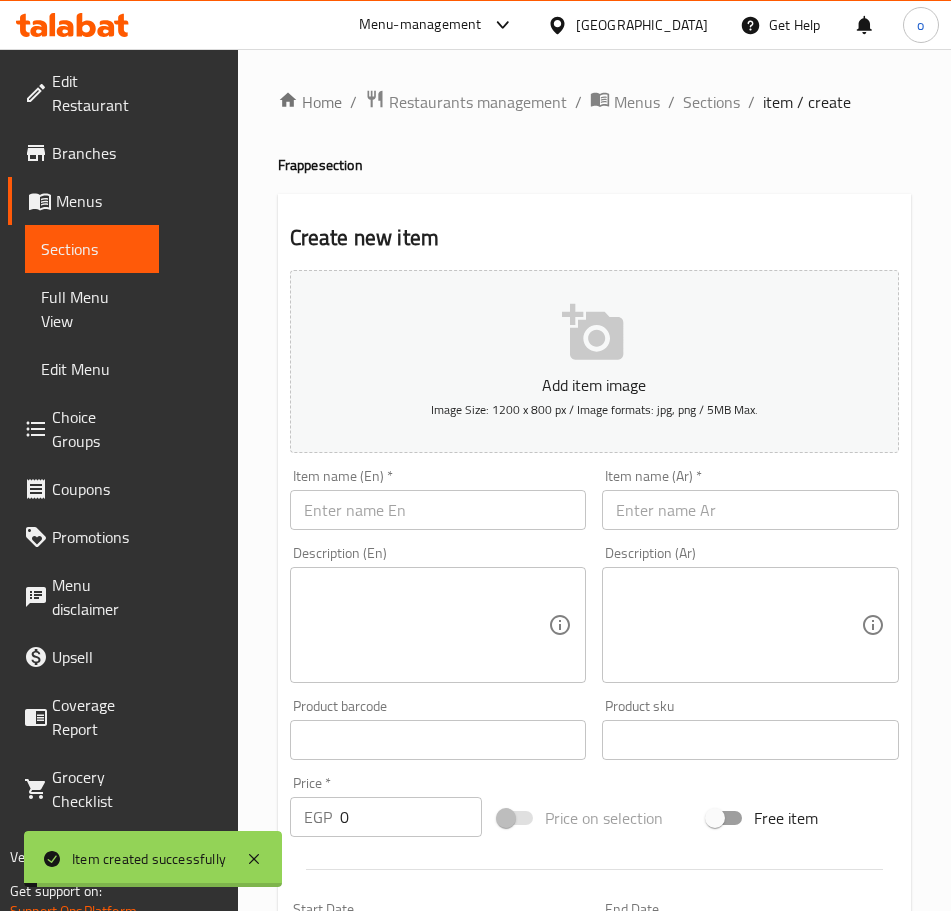 click on "Home / Restaurants management / Menus / Sections / item / create Frappe  section Create new item Add item image Image Size: 1200 x 800 px / Image formats: jpg, png / 5MB Max. Item name (En)   * Item name (En)  * Item name (Ar)   * Item name (Ar)  * Description (En) Description (En) Description (Ar) Description (Ar) Product barcode Product barcode Product sku Product sku Price   * EGP 0 Price  * Price on selection Free item Start Date Start Date End Date End Date Available Days SU MO TU WE TH FR SA Available from ​ ​ Available to ​ ​ Status Active Inactive Exclude from GEM Variations & Choices Add variant ASSIGN CHOICE GROUP Create" at bounding box center [594, 769] 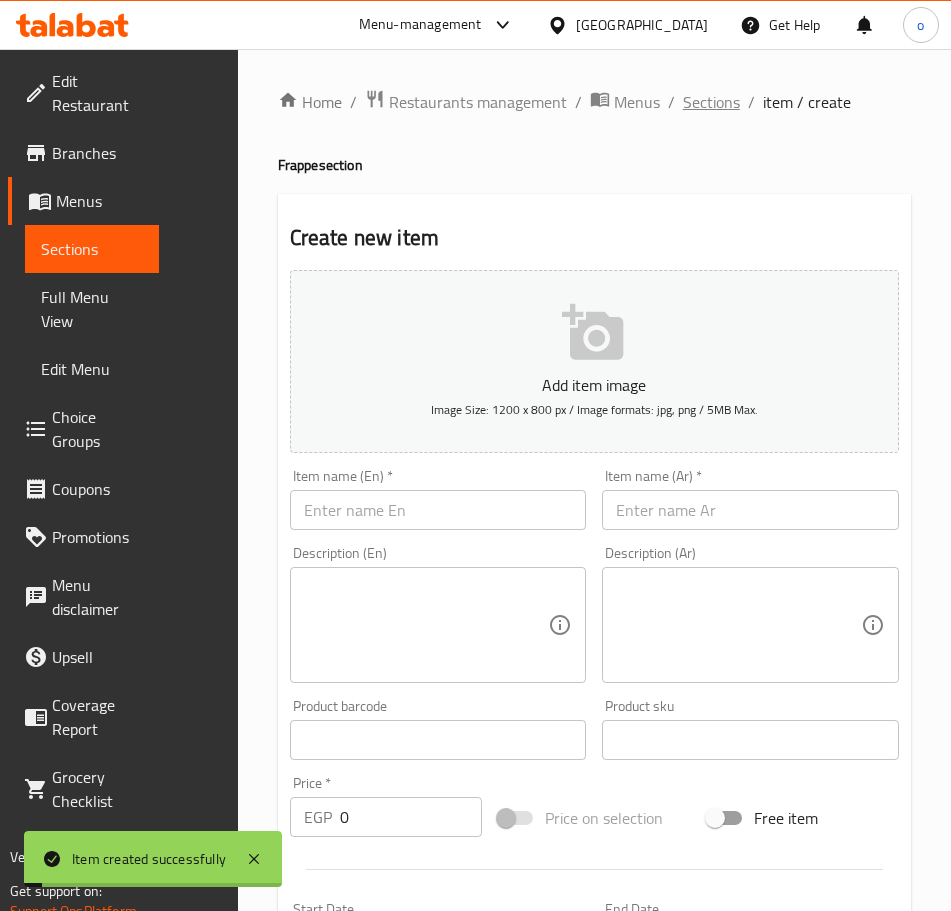 click on "Sections" at bounding box center (711, 102) 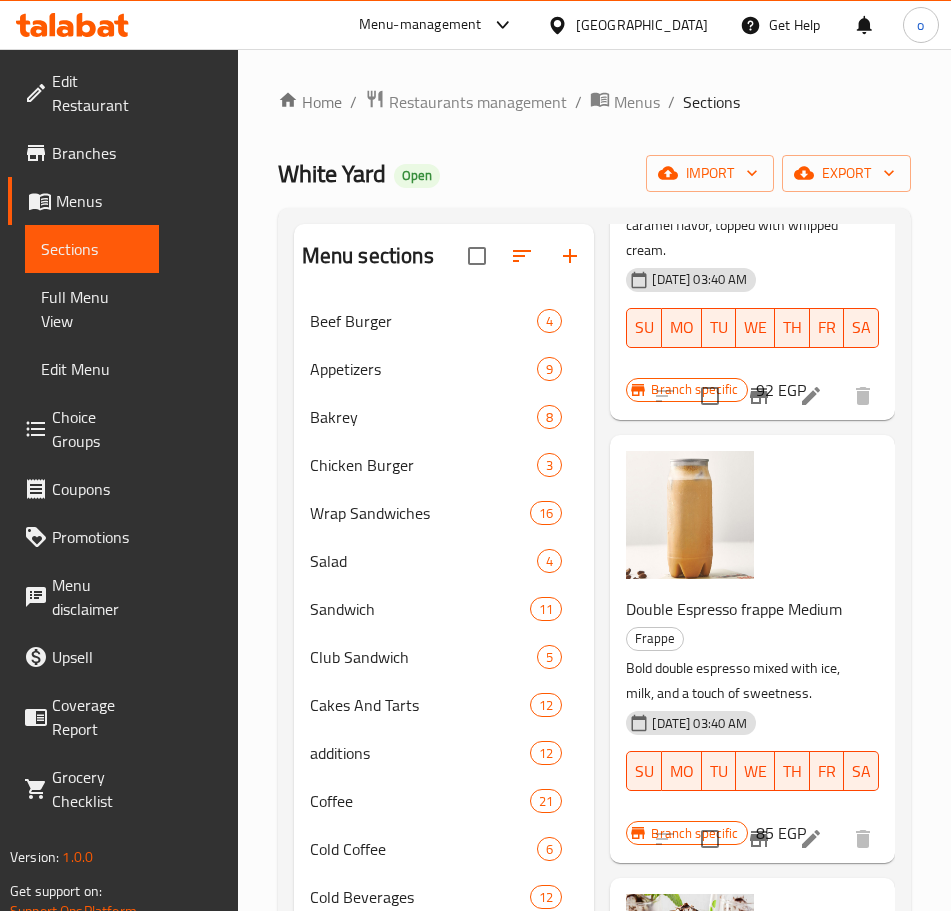 scroll, scrollTop: 800, scrollLeft: 0, axis: vertical 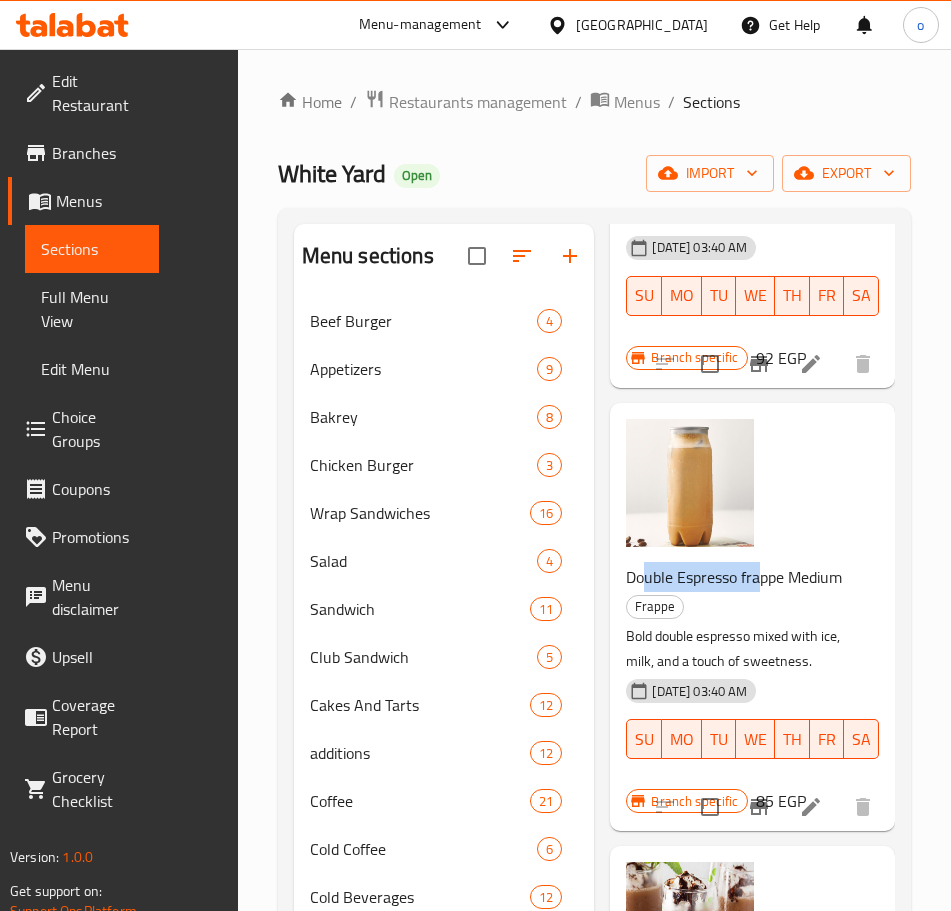 drag, startPoint x: 489, startPoint y: 520, endPoint x: 605, endPoint y: 522, distance: 116.01724 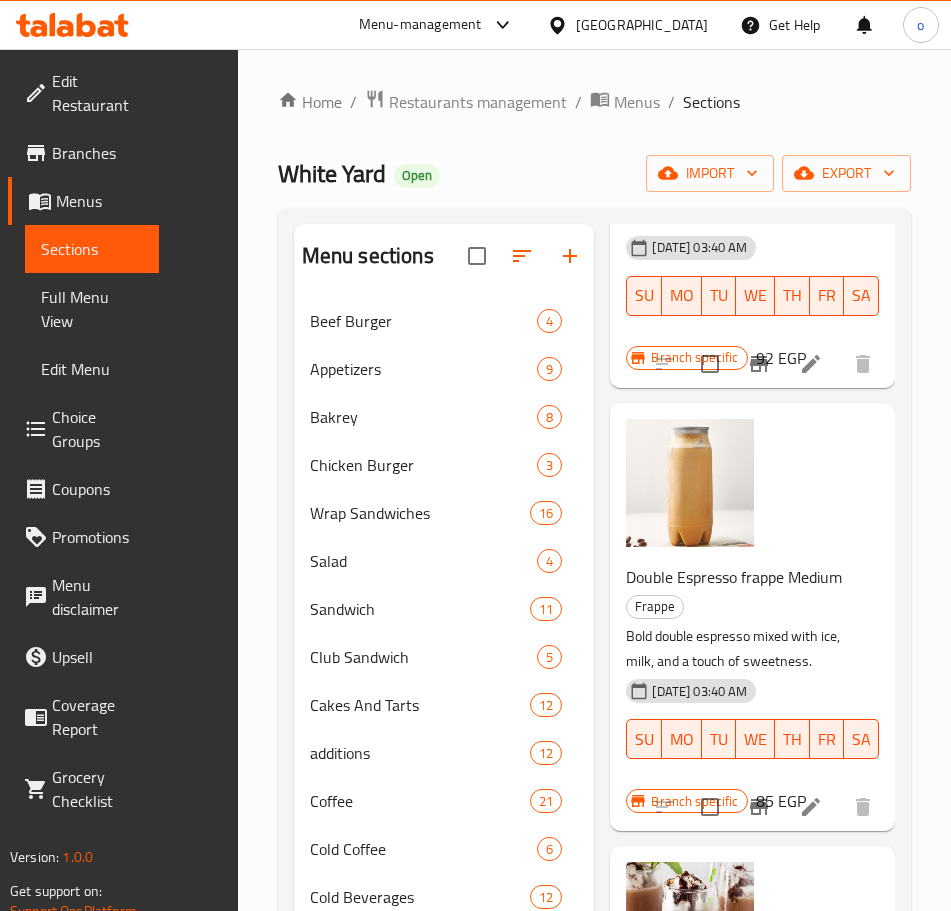 click on "Bold double espresso mixed with ice, milk, and a touch of sweetness." at bounding box center [744, 649] 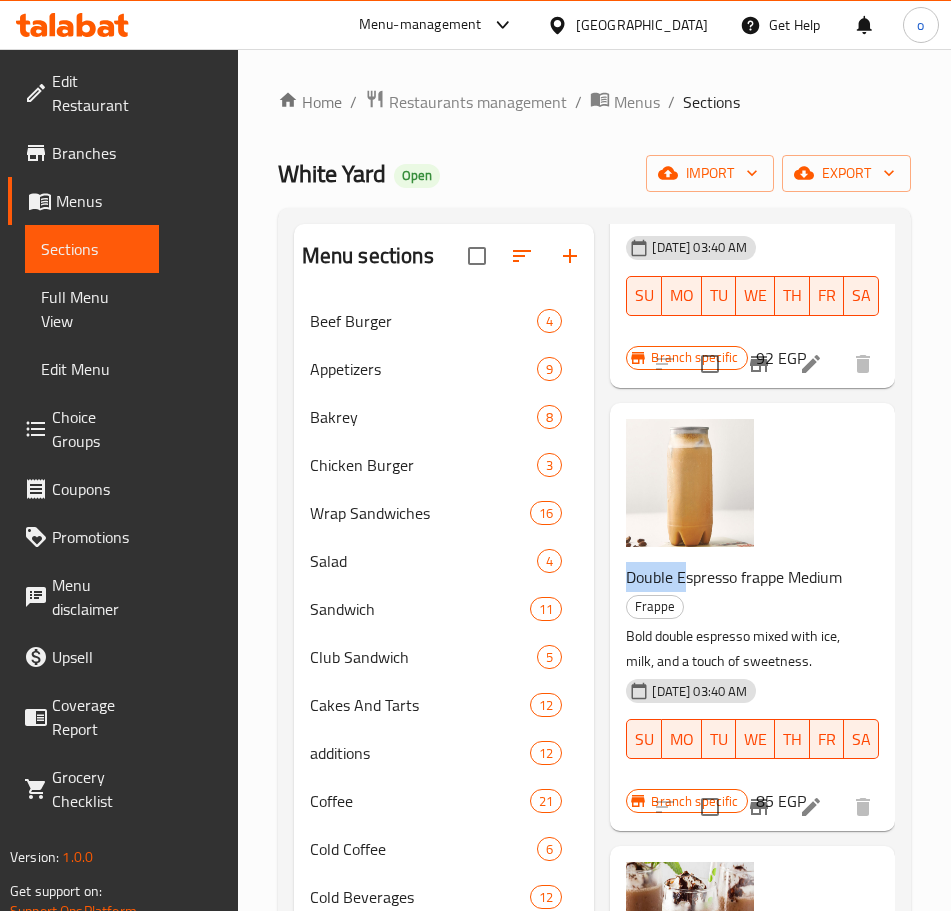 drag, startPoint x: 474, startPoint y: 521, endPoint x: 529, endPoint y: 515, distance: 55.326305 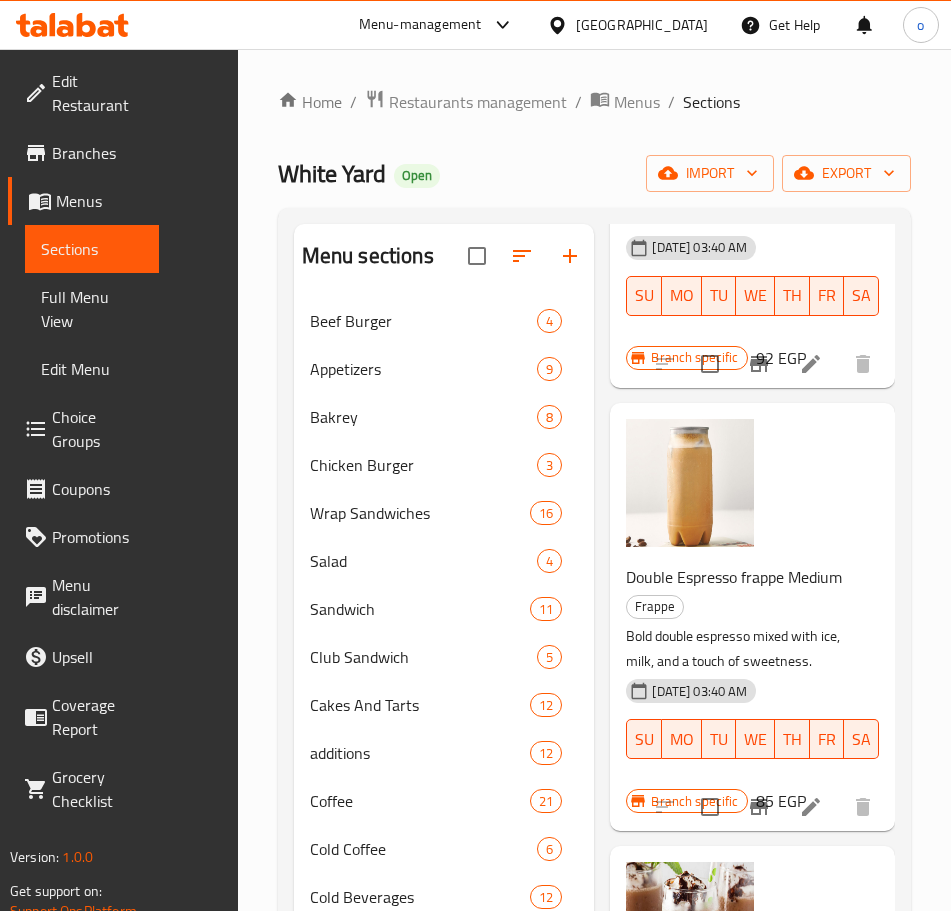 click 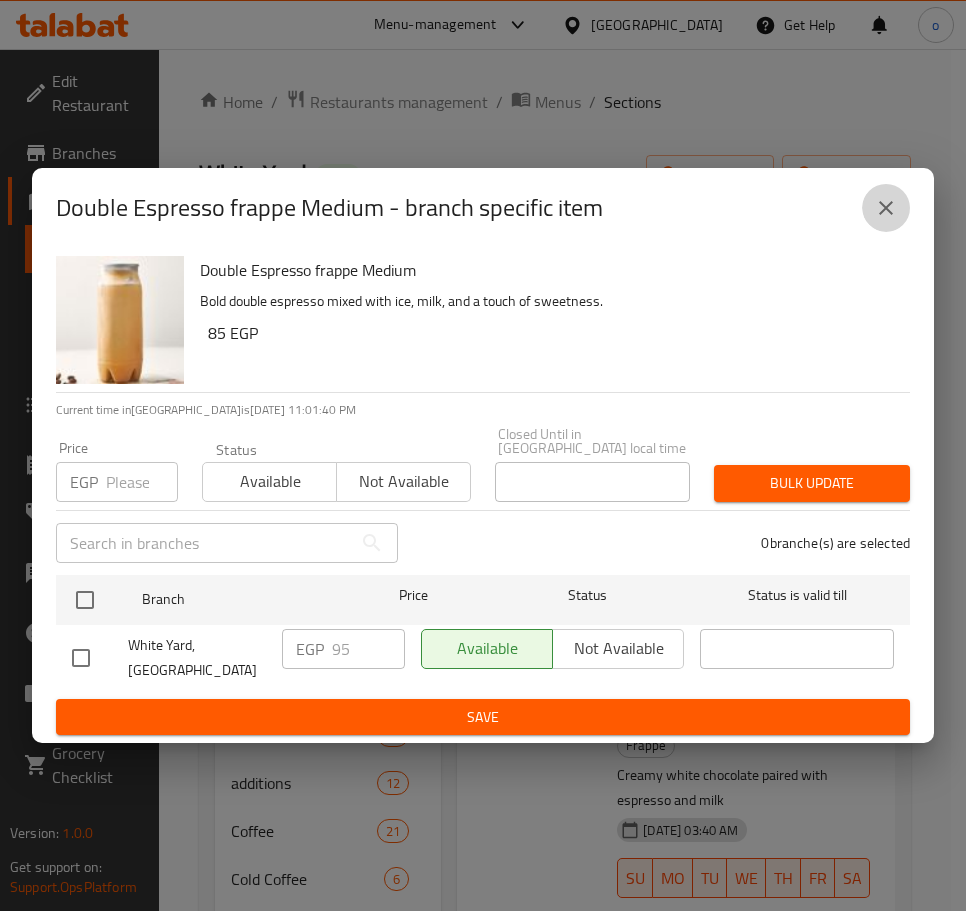 click 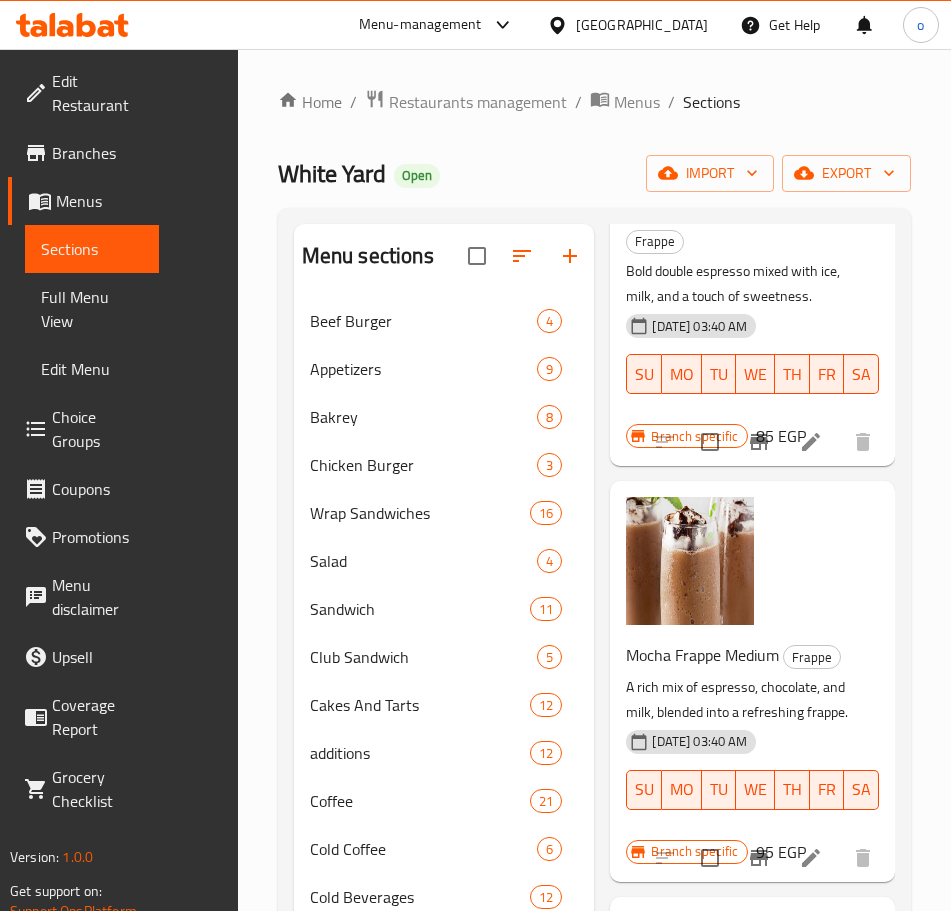 scroll, scrollTop: 1200, scrollLeft: 0, axis: vertical 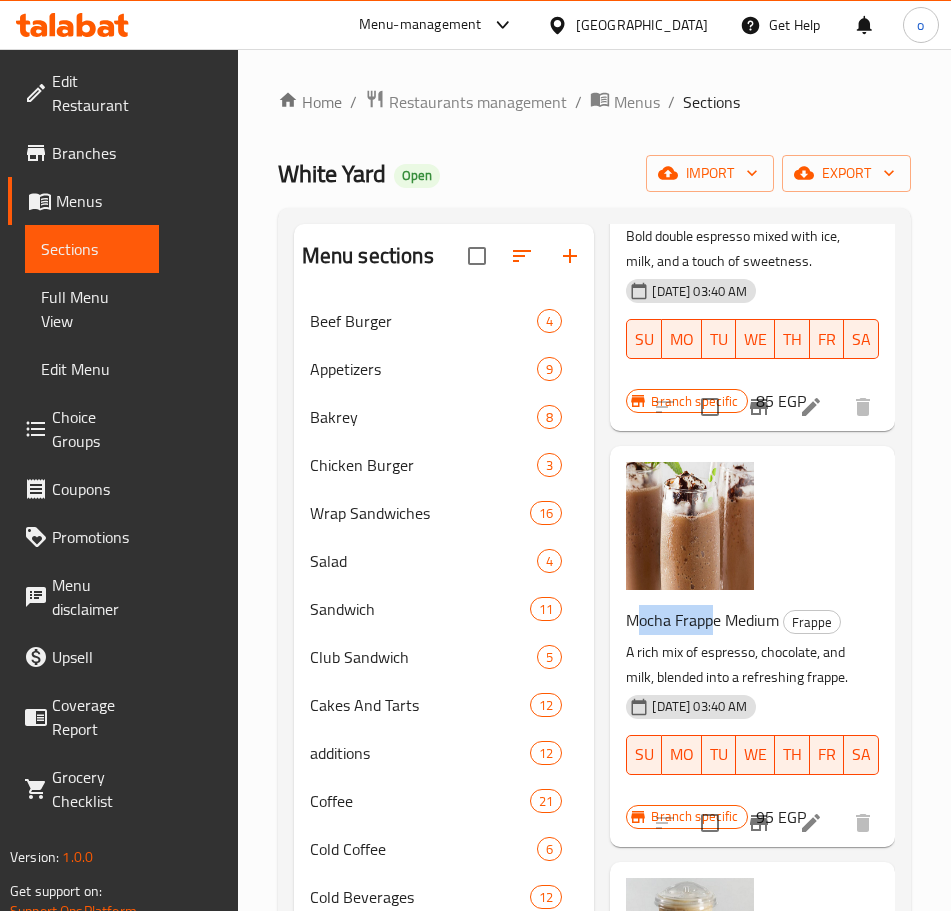 drag, startPoint x: 485, startPoint y: 540, endPoint x: 564, endPoint y: 542, distance: 79.025314 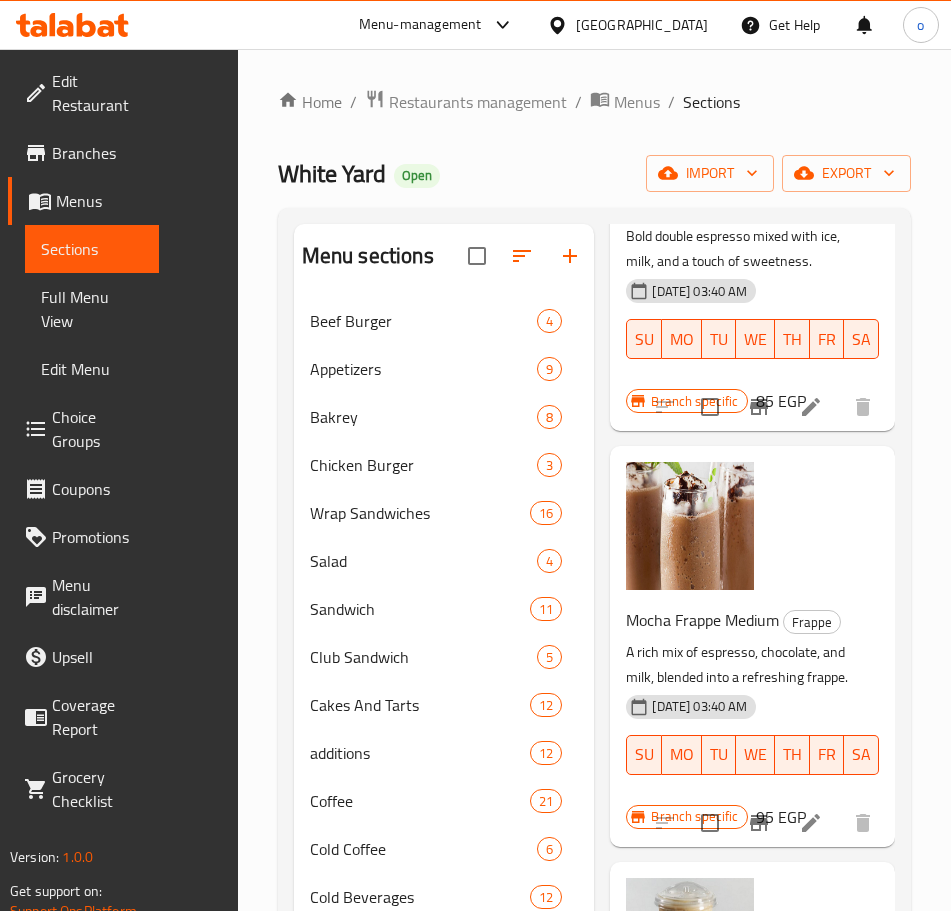 click on "Mocha Frappe Medium   Frappe A rich mix of espresso, chocolate, and milk, blended into a refreshing frappe. 28-01-2025 03:40 AM SU MO TU WE TH FR SA" at bounding box center [744, 704] 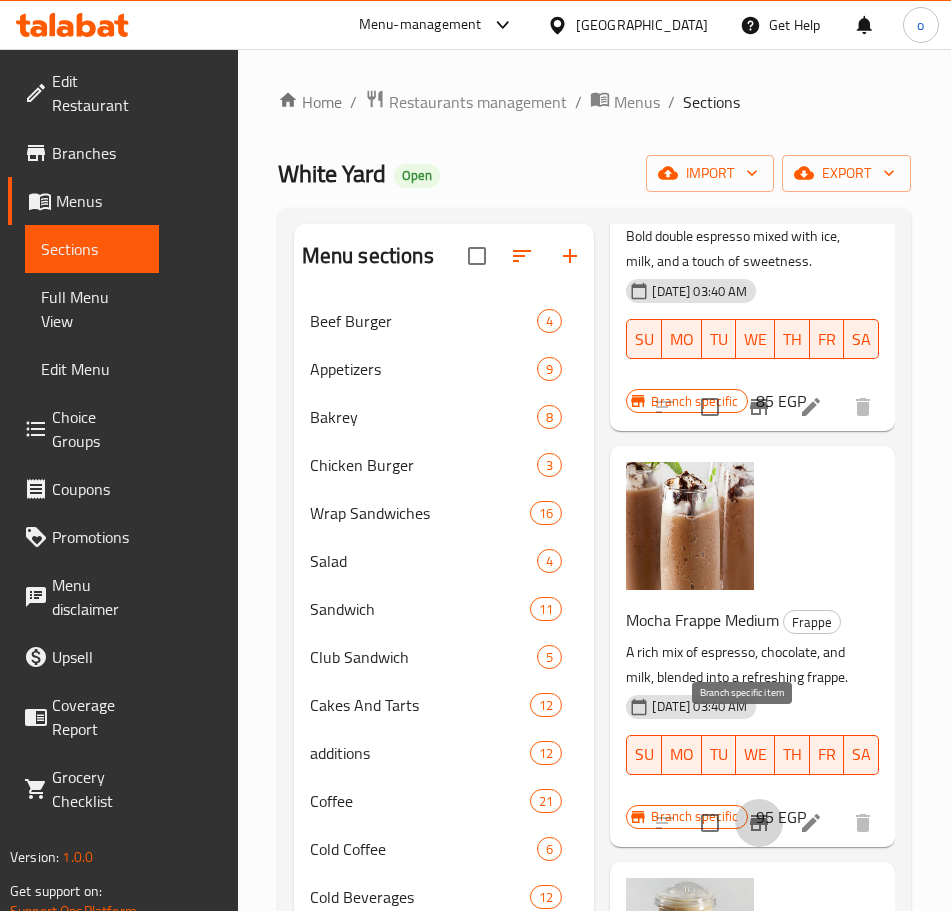 click 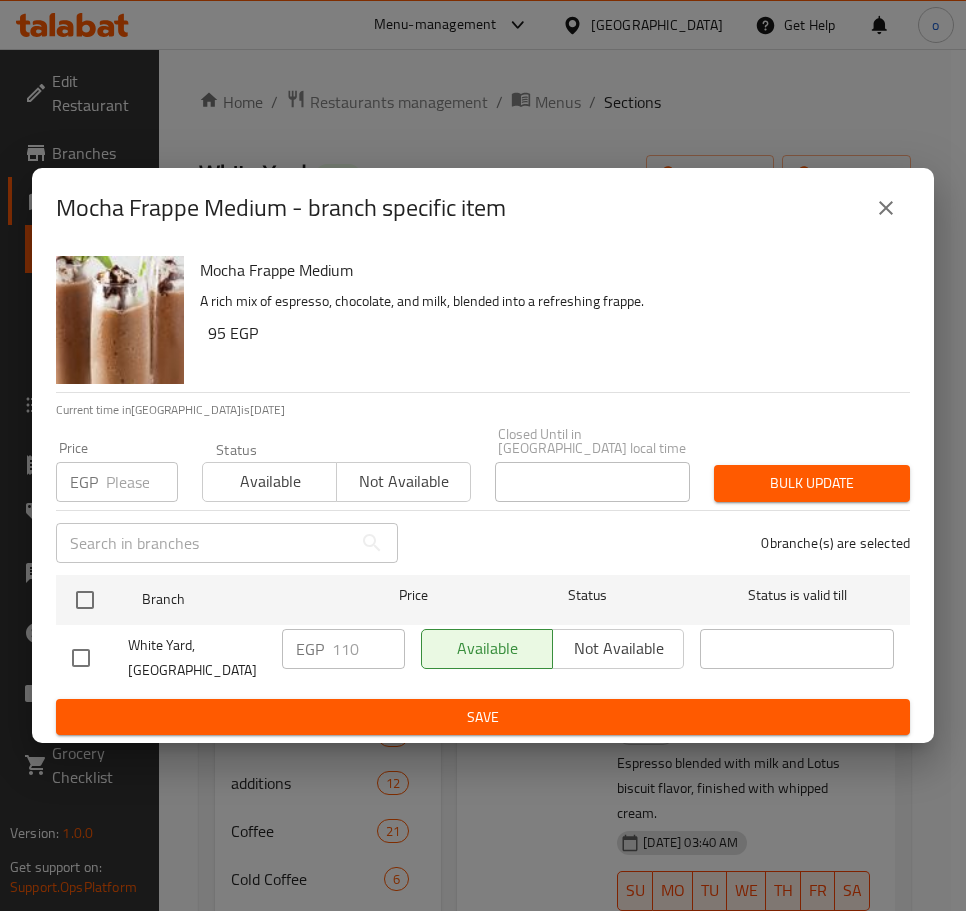 click at bounding box center [886, 208] 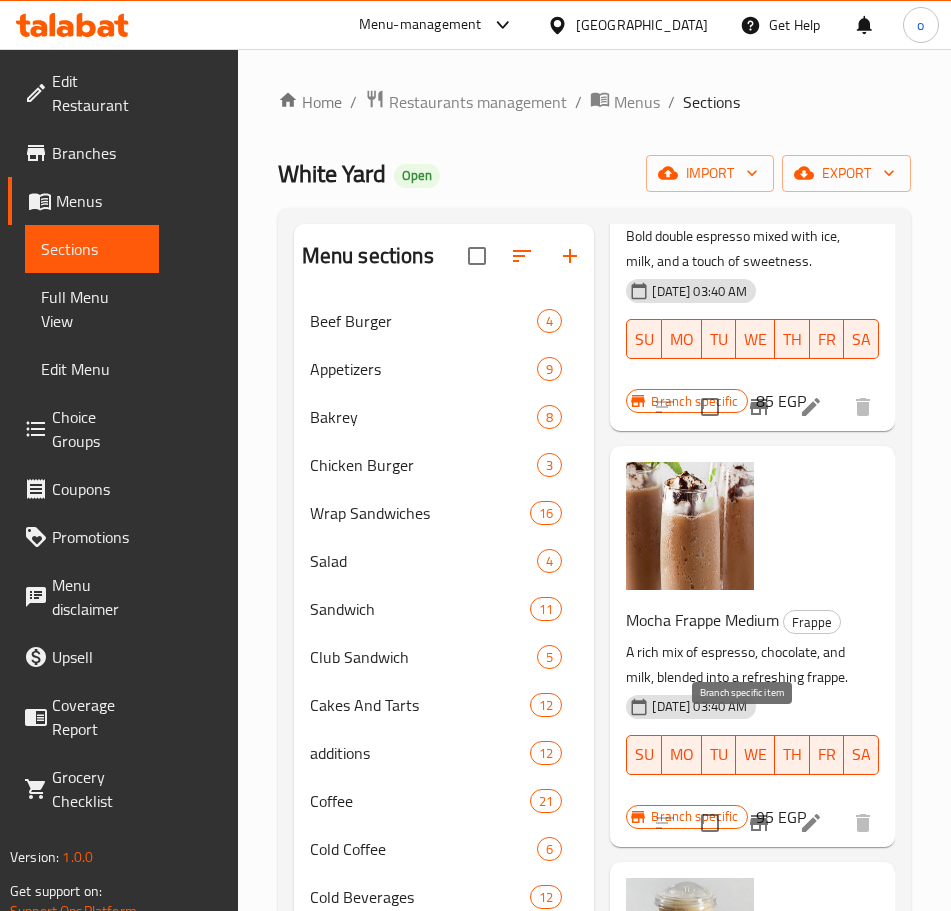 click at bounding box center (759, 823) 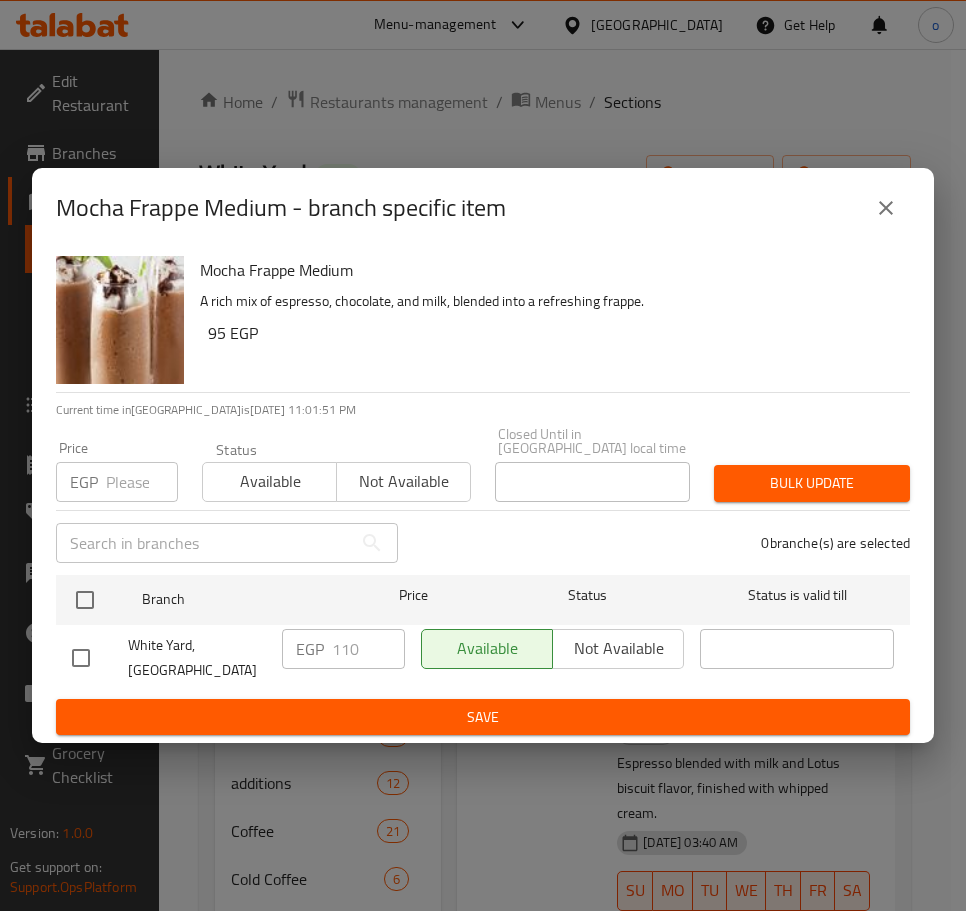 click 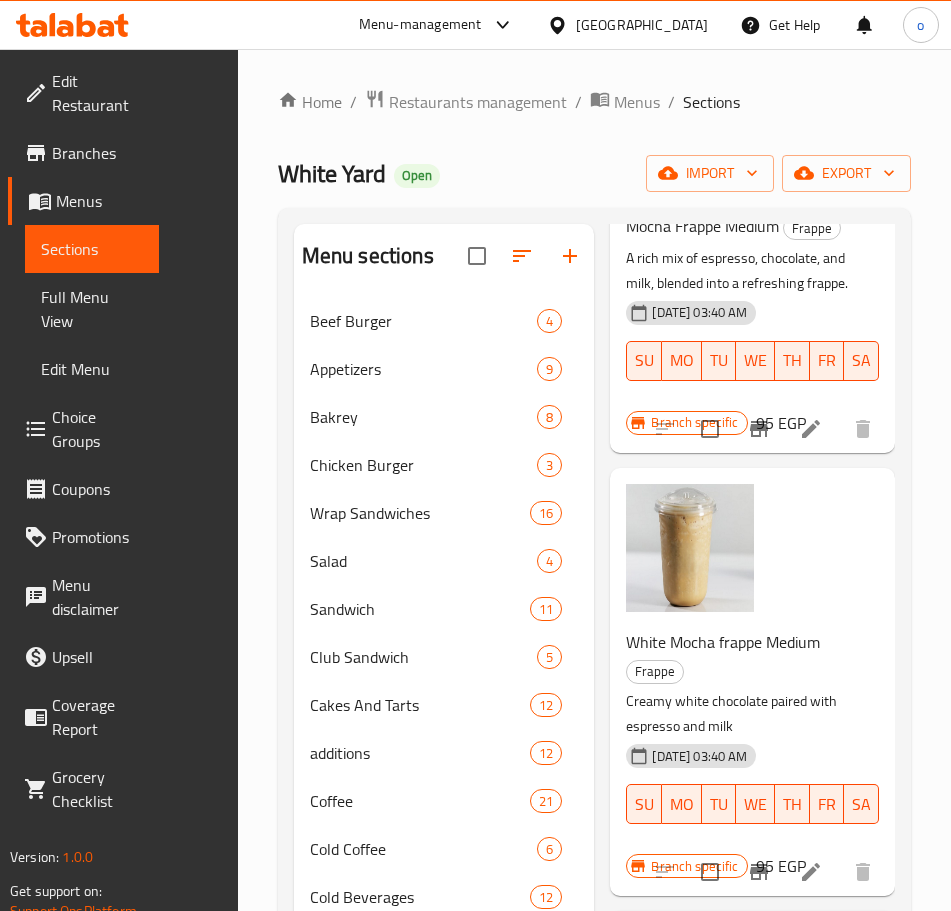 scroll, scrollTop: 1600, scrollLeft: 0, axis: vertical 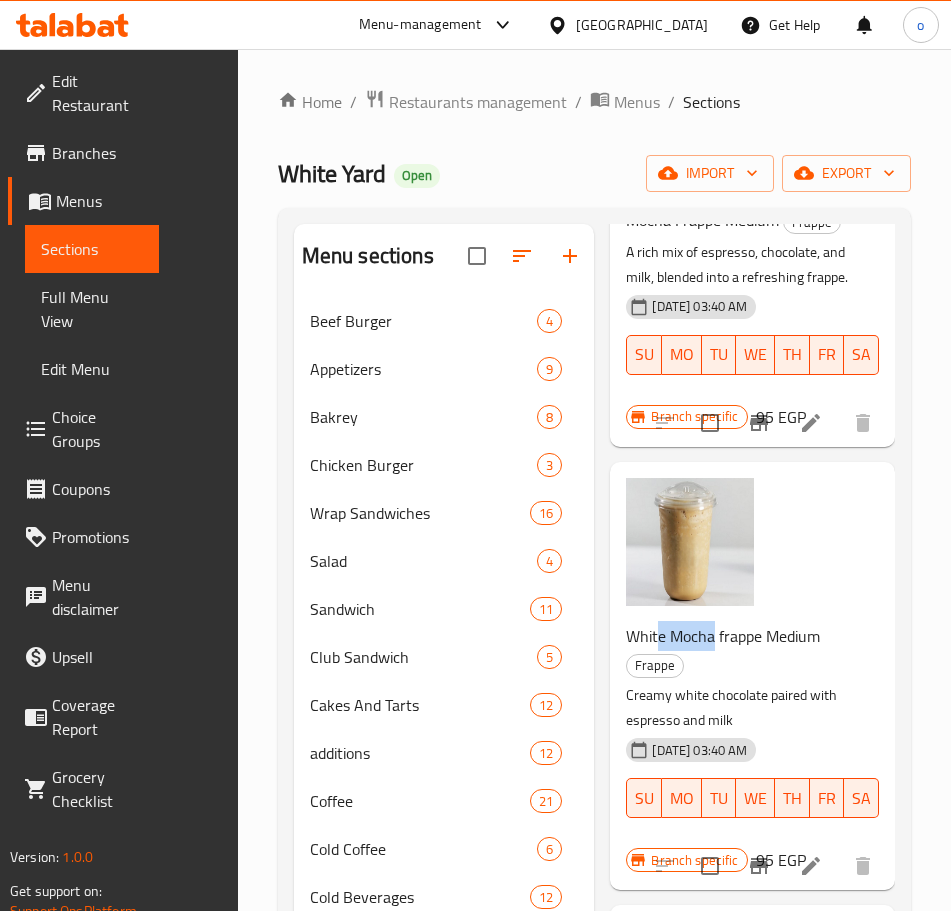 drag, startPoint x: 503, startPoint y: 565, endPoint x: 572, endPoint y: 581, distance: 70.83079 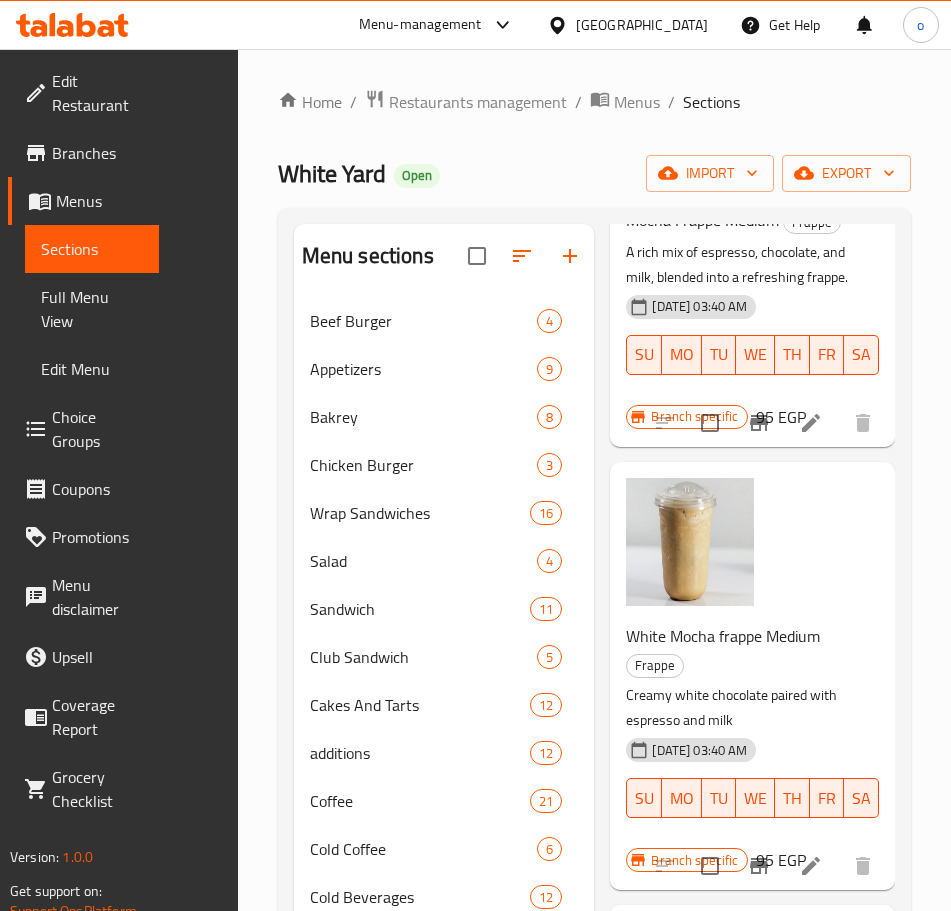 click on "Creamy white chocolate paired with espresso and milk" at bounding box center [744, 708] 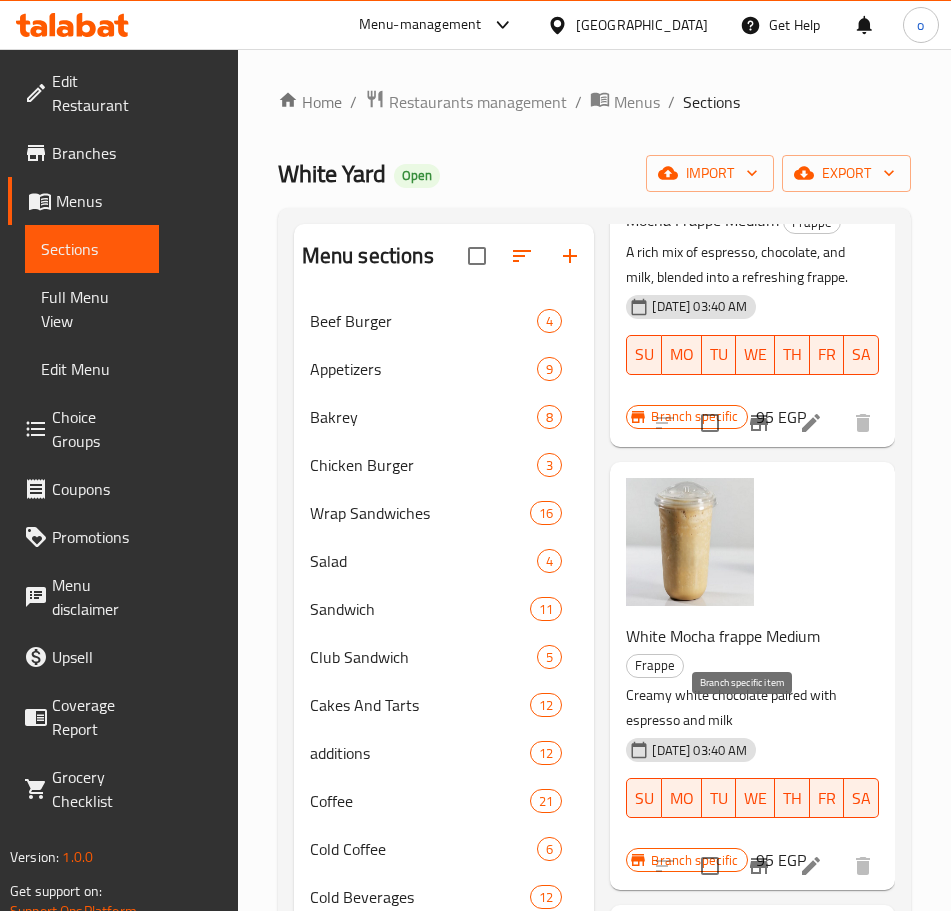 click 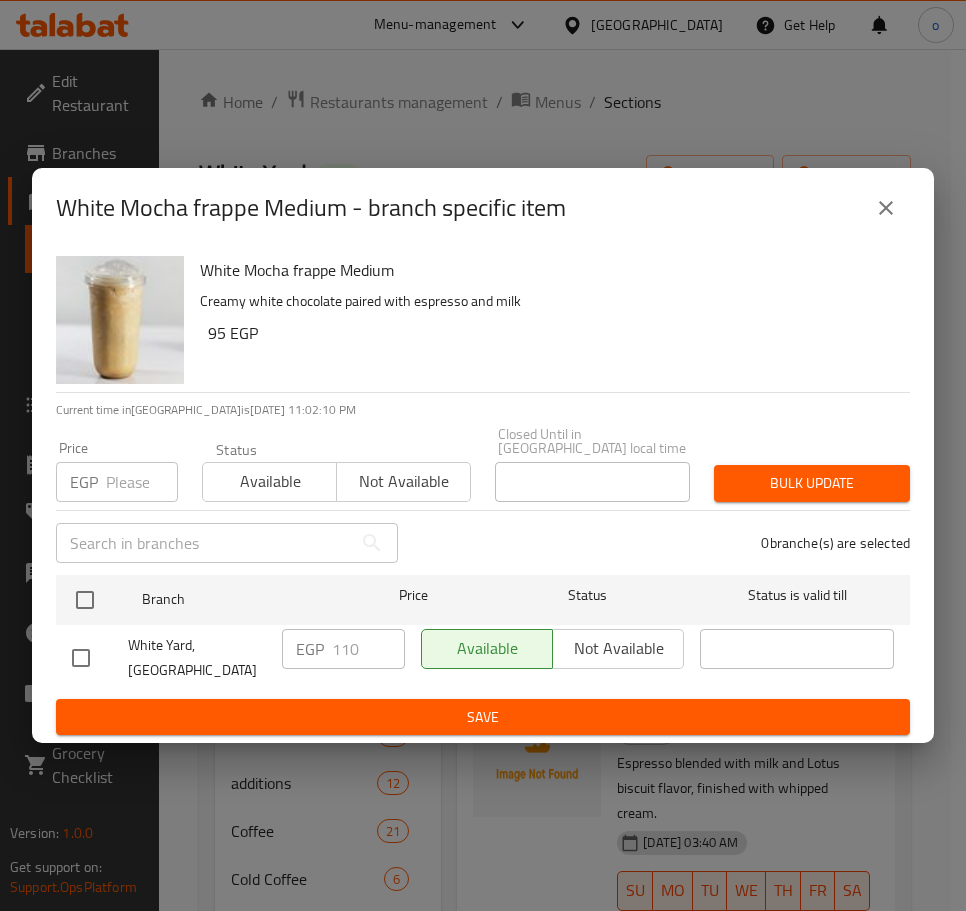 click 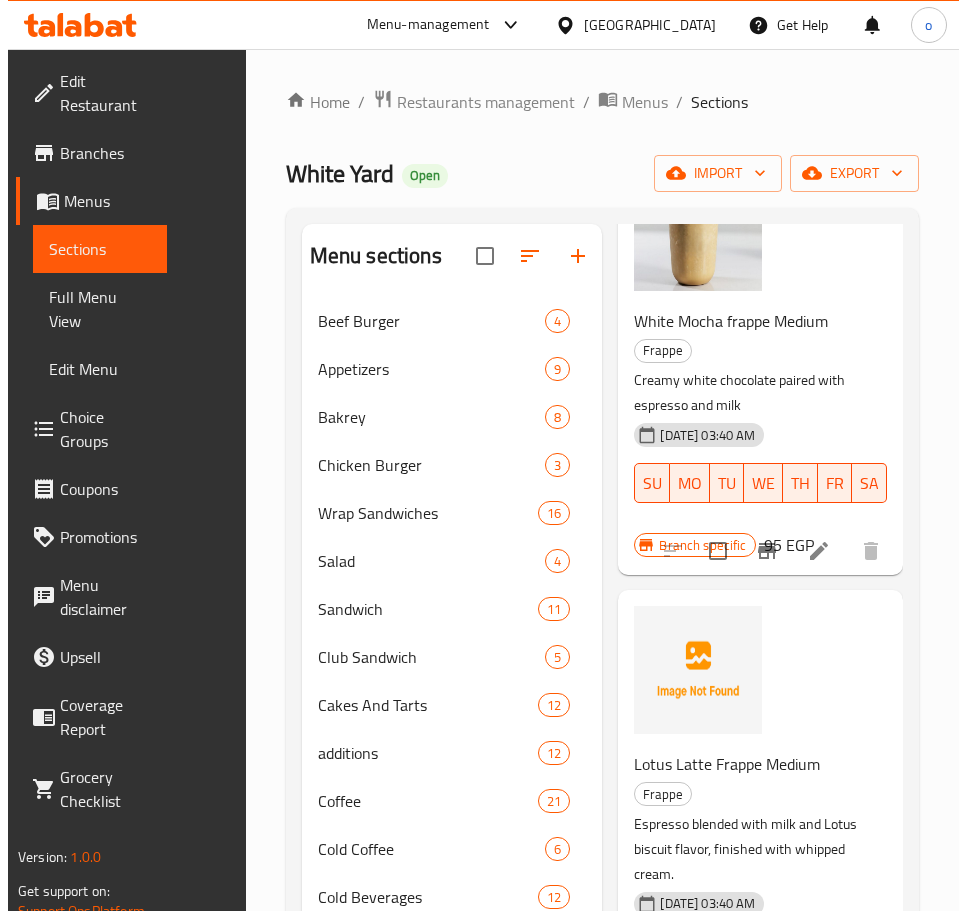 scroll, scrollTop: 1920, scrollLeft: 0, axis: vertical 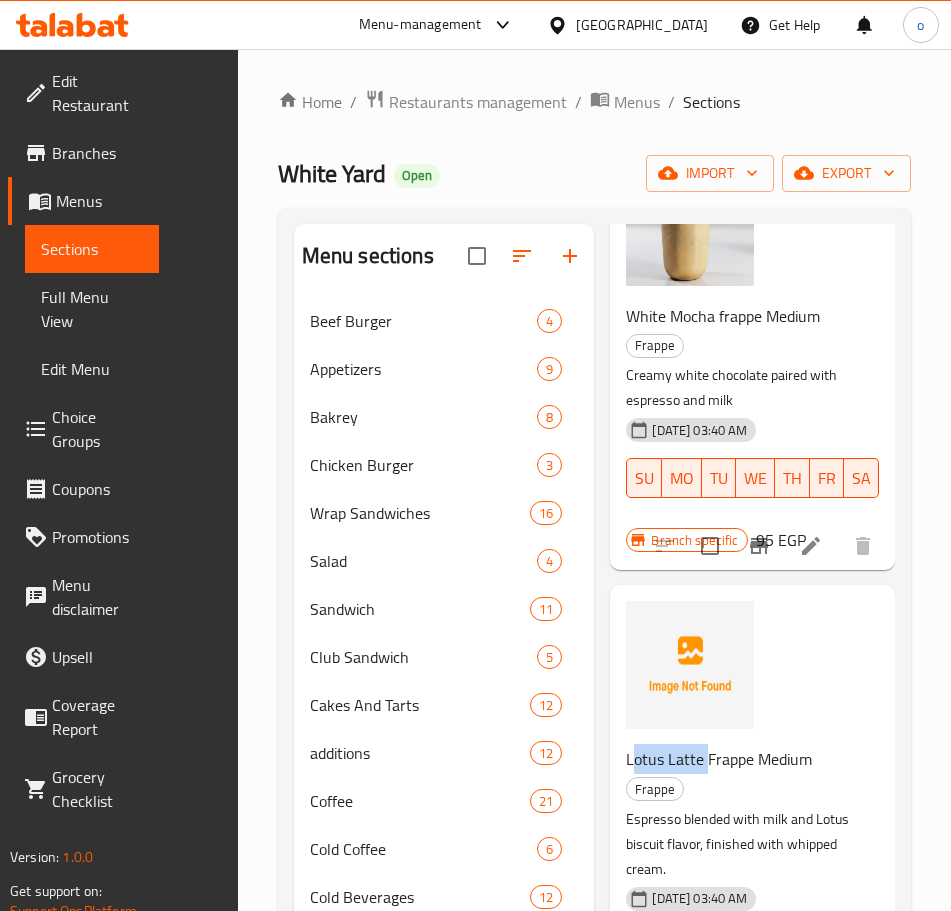 drag, startPoint x: 481, startPoint y: 619, endPoint x: 569, endPoint y: 646, distance: 92.0489 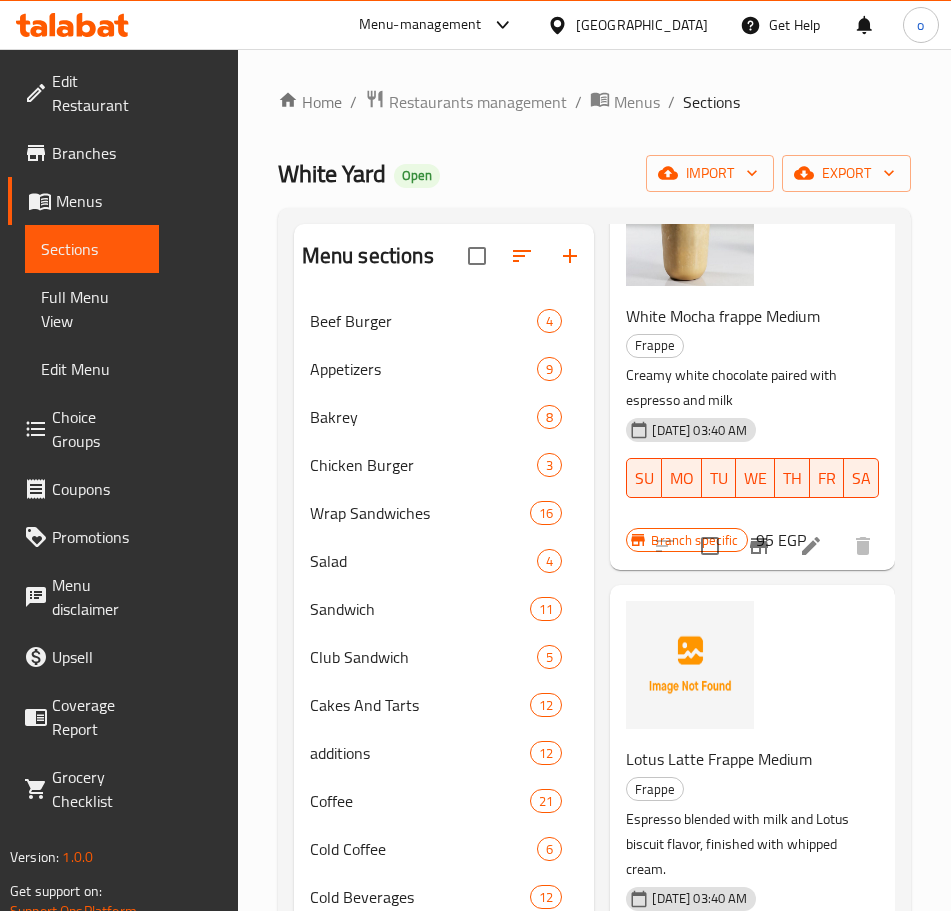click on "Espresso blended with milk and Lotus biscuit flavor, finished with whipped cream." at bounding box center [744, 844] 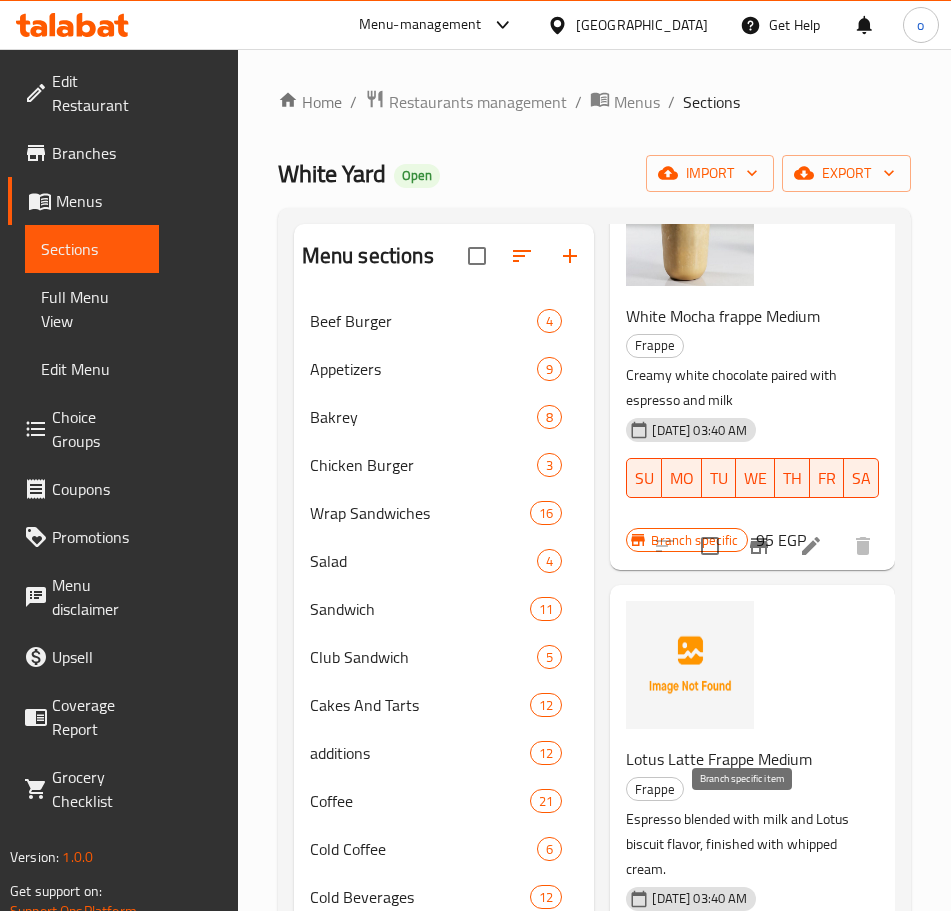 click 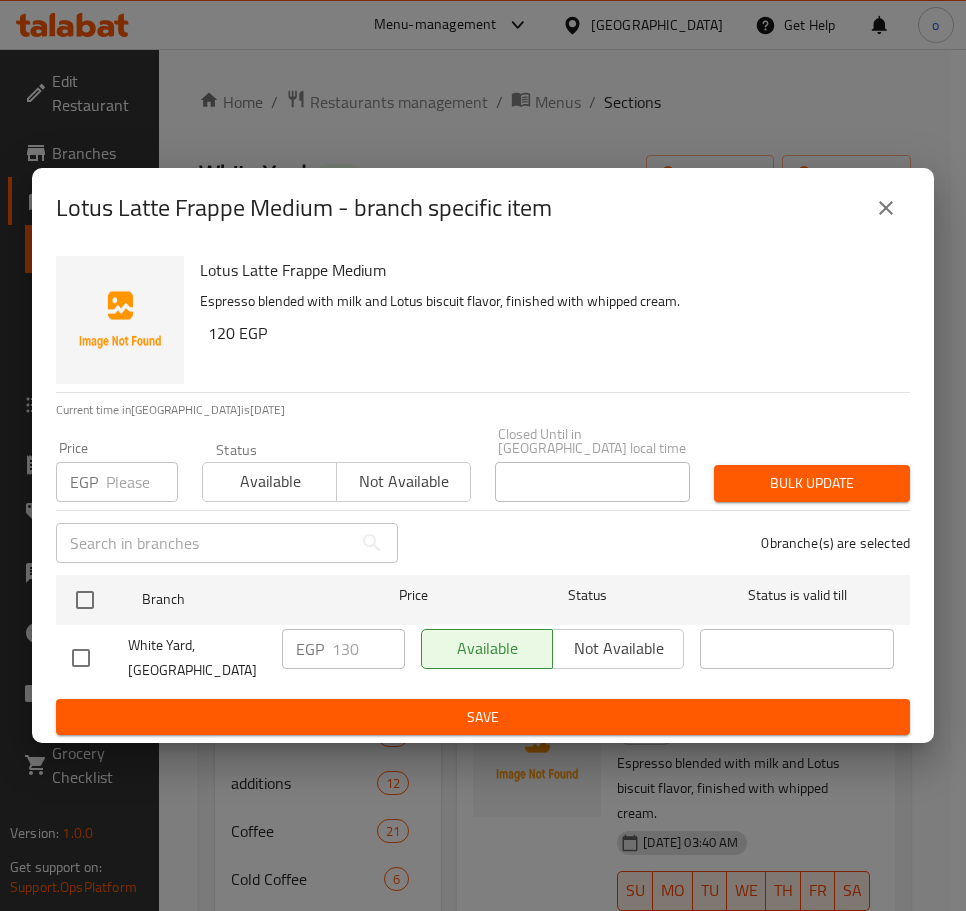 click 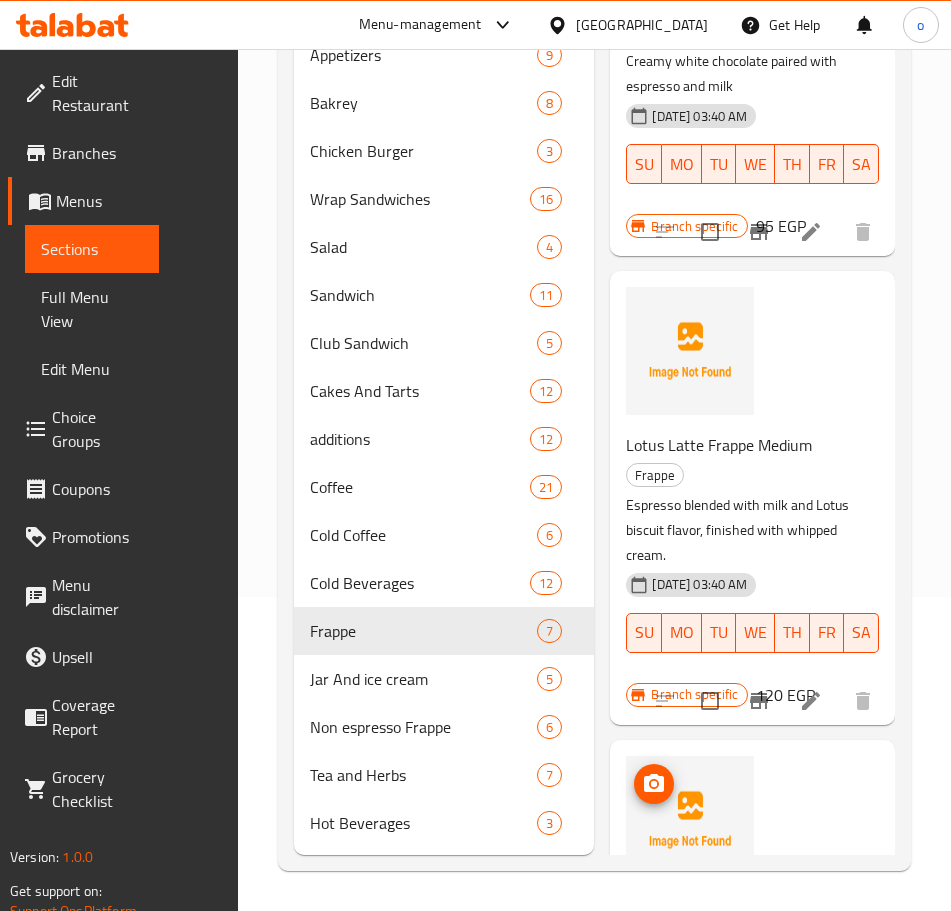 scroll, scrollTop: 344, scrollLeft: 0, axis: vertical 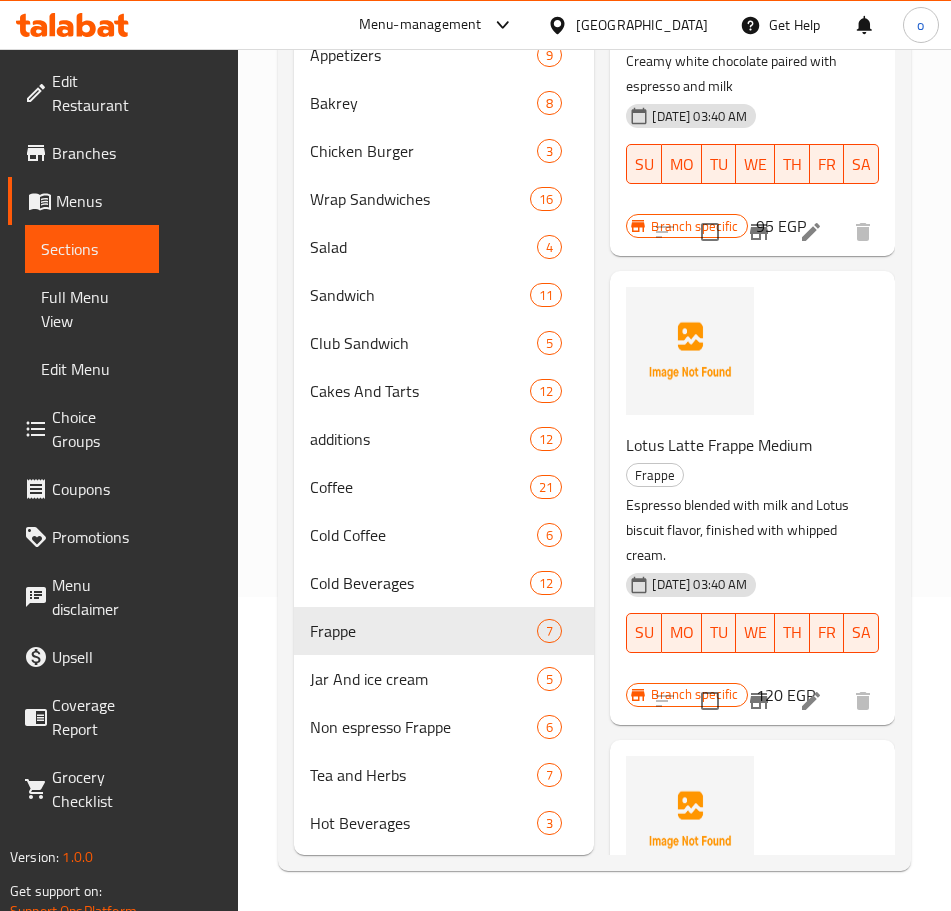 click 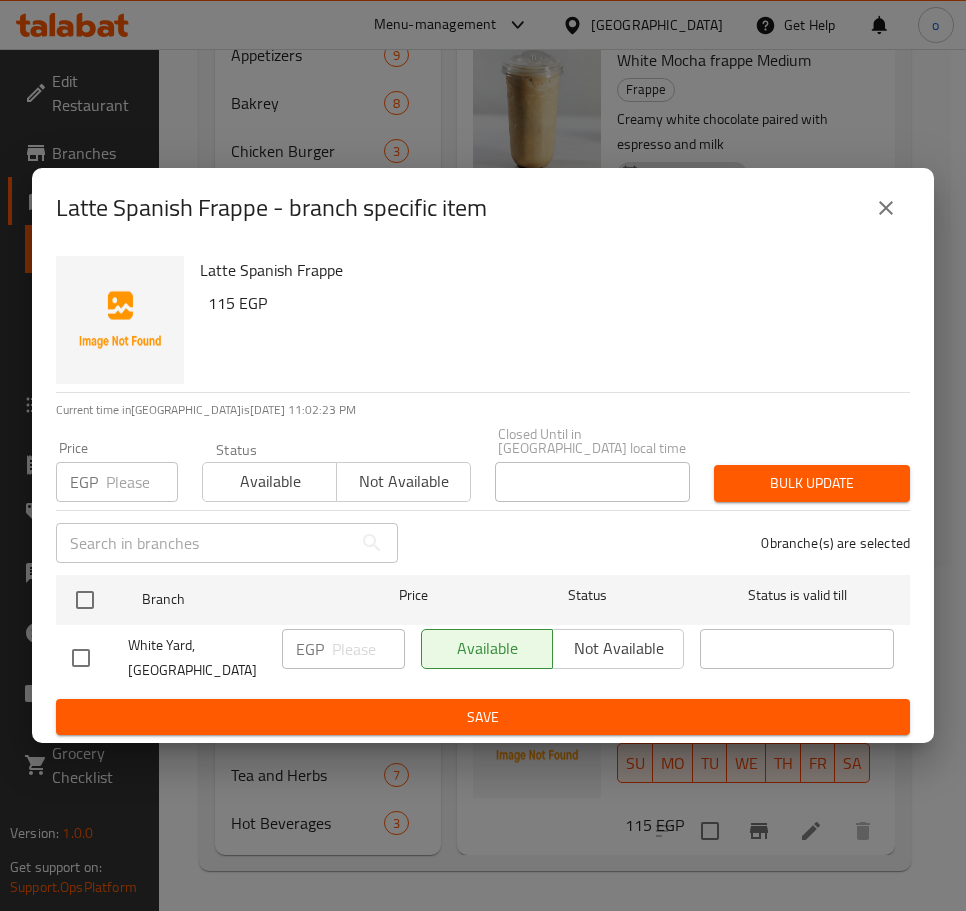 click at bounding box center (886, 208) 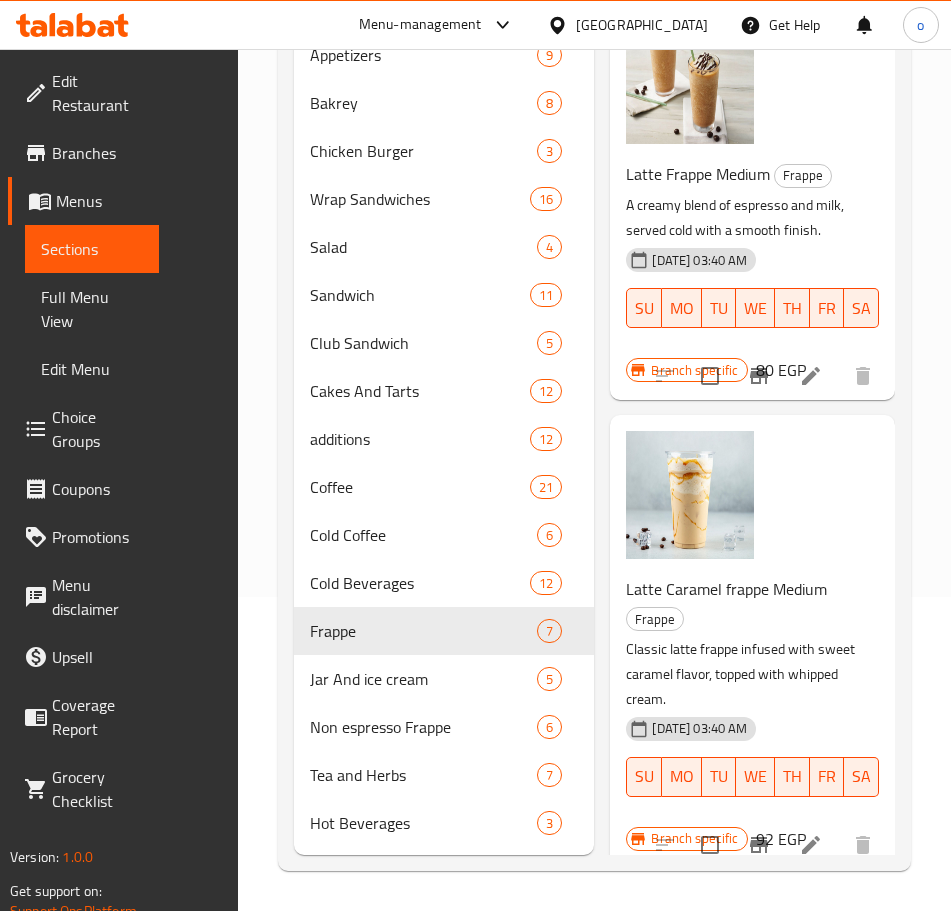 scroll, scrollTop: 0, scrollLeft: 0, axis: both 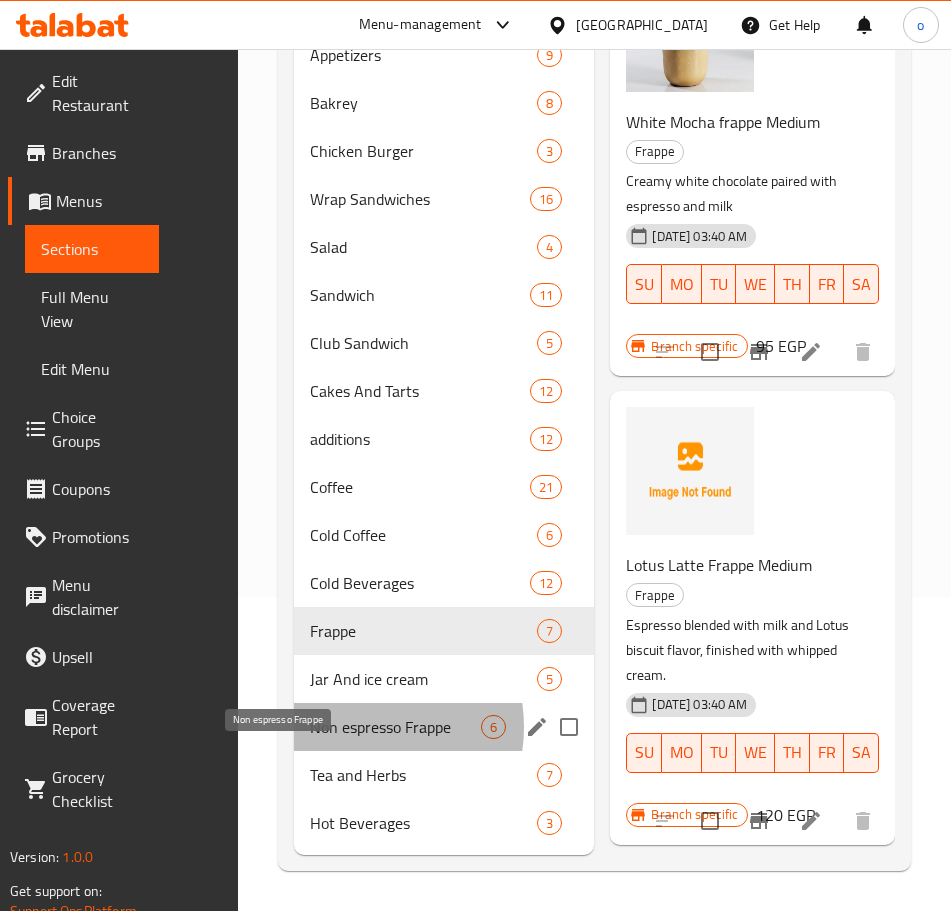 click on "Non espresso Frappe" at bounding box center (395, 727) 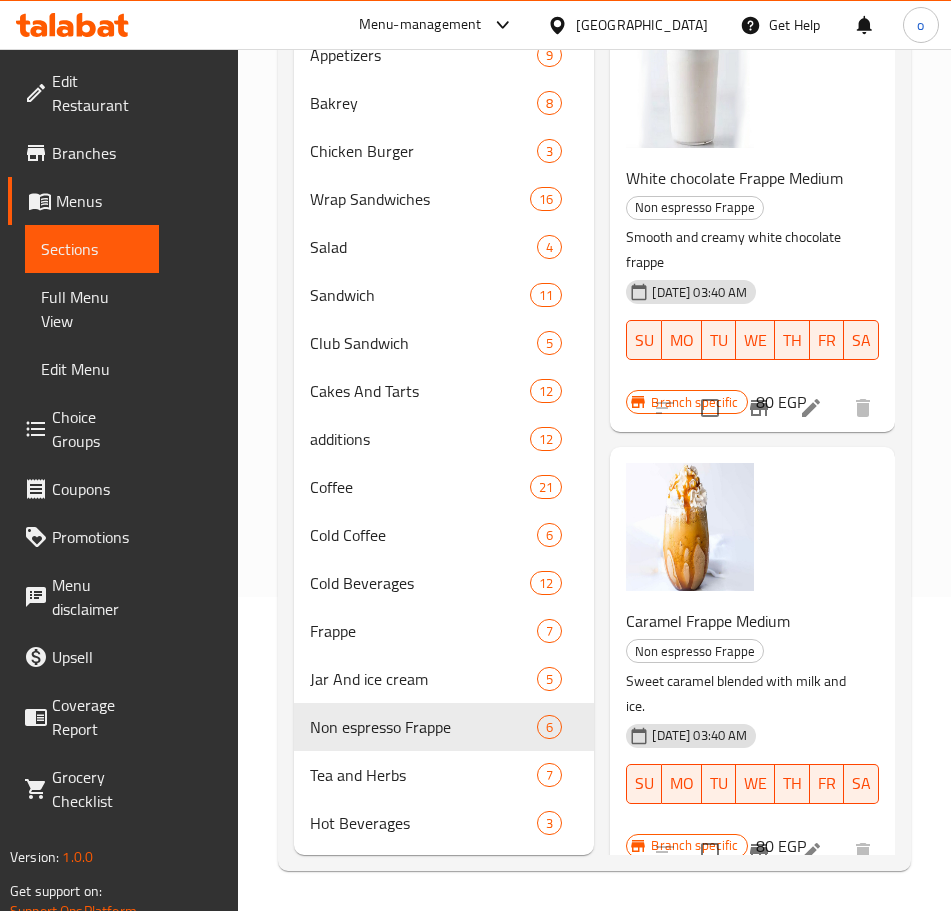 scroll, scrollTop: 0, scrollLeft: 0, axis: both 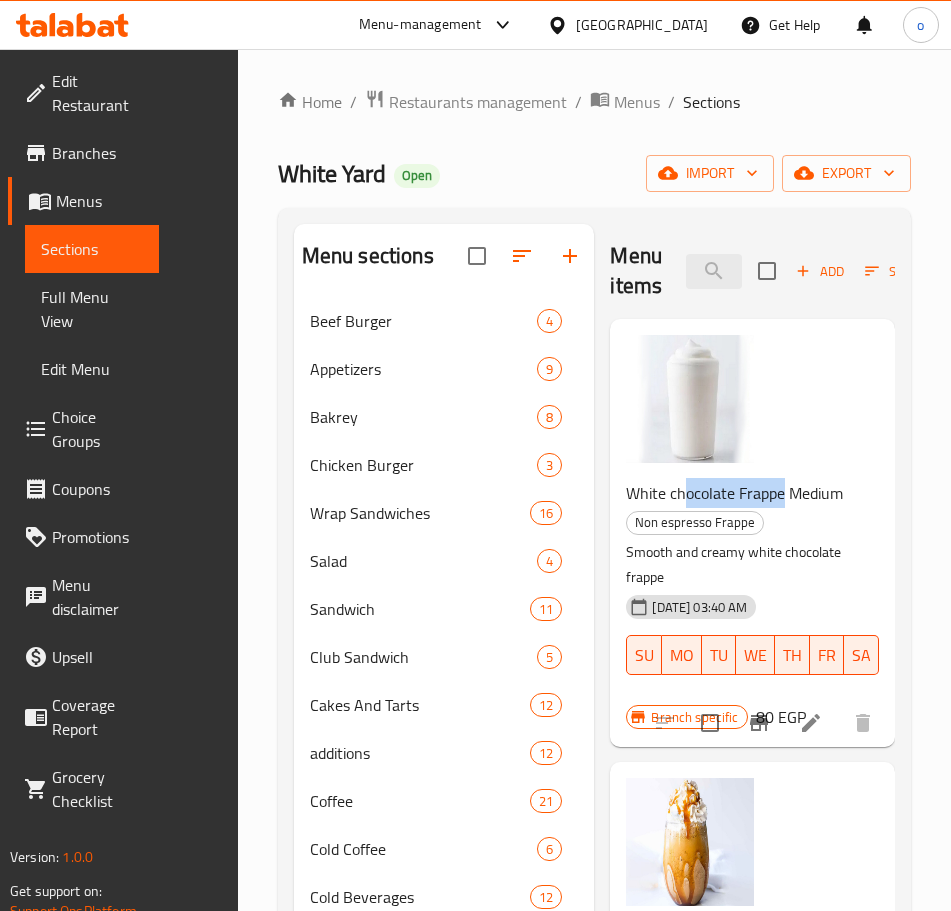 drag, startPoint x: 528, startPoint y: 499, endPoint x: 628, endPoint y: 496, distance: 100.04499 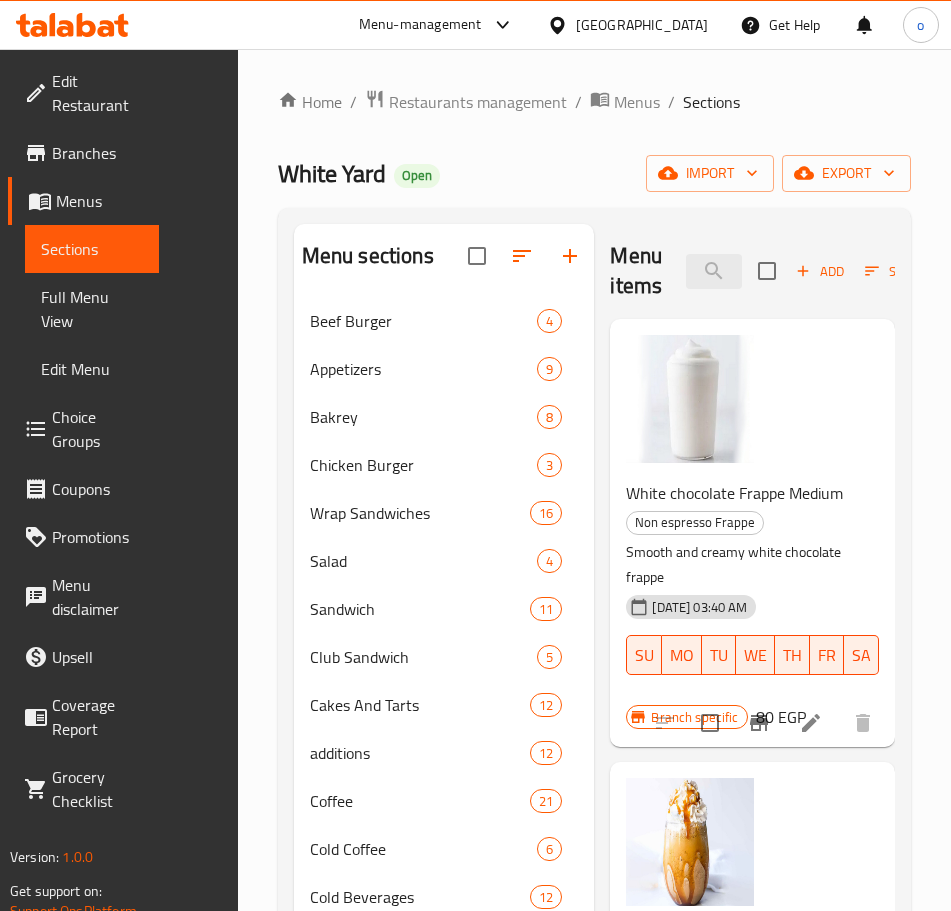 click on "White chocolate Frappe Medium   Non espresso Frappe Smooth and creamy white chocolate frappe 28-01-2025 03:40 AM SU MO TU WE TH FR SA Branch specific 80   EGP" at bounding box center [752, 533] 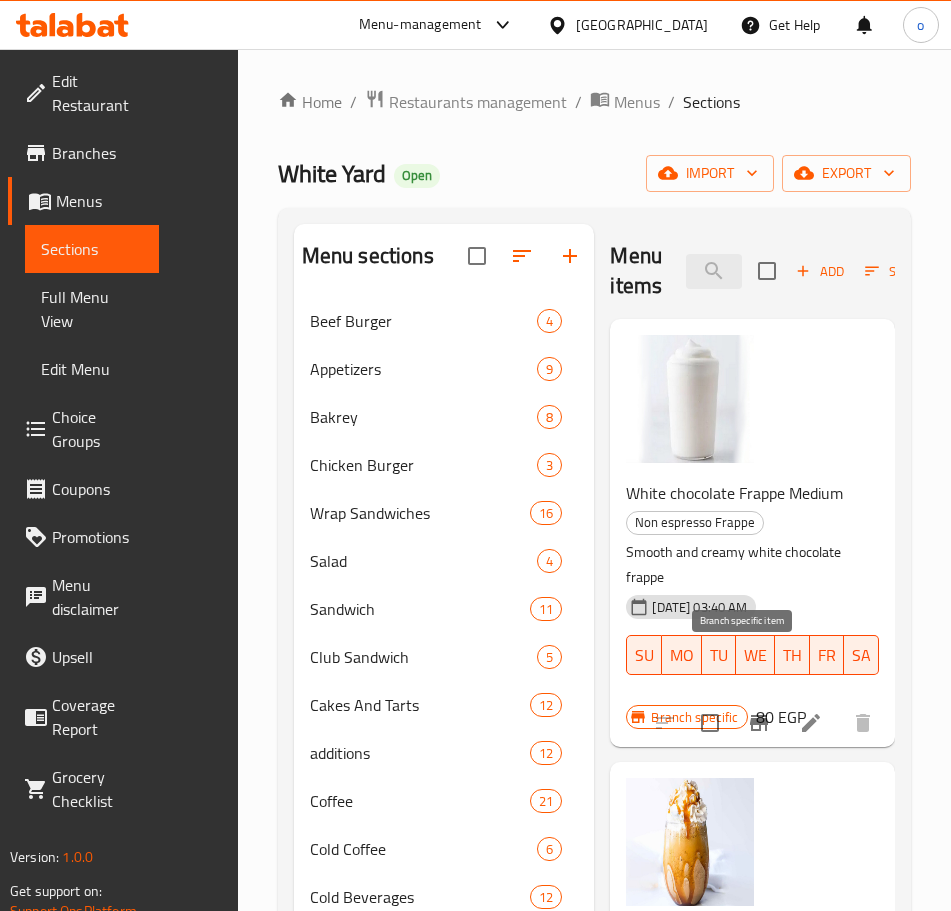 click 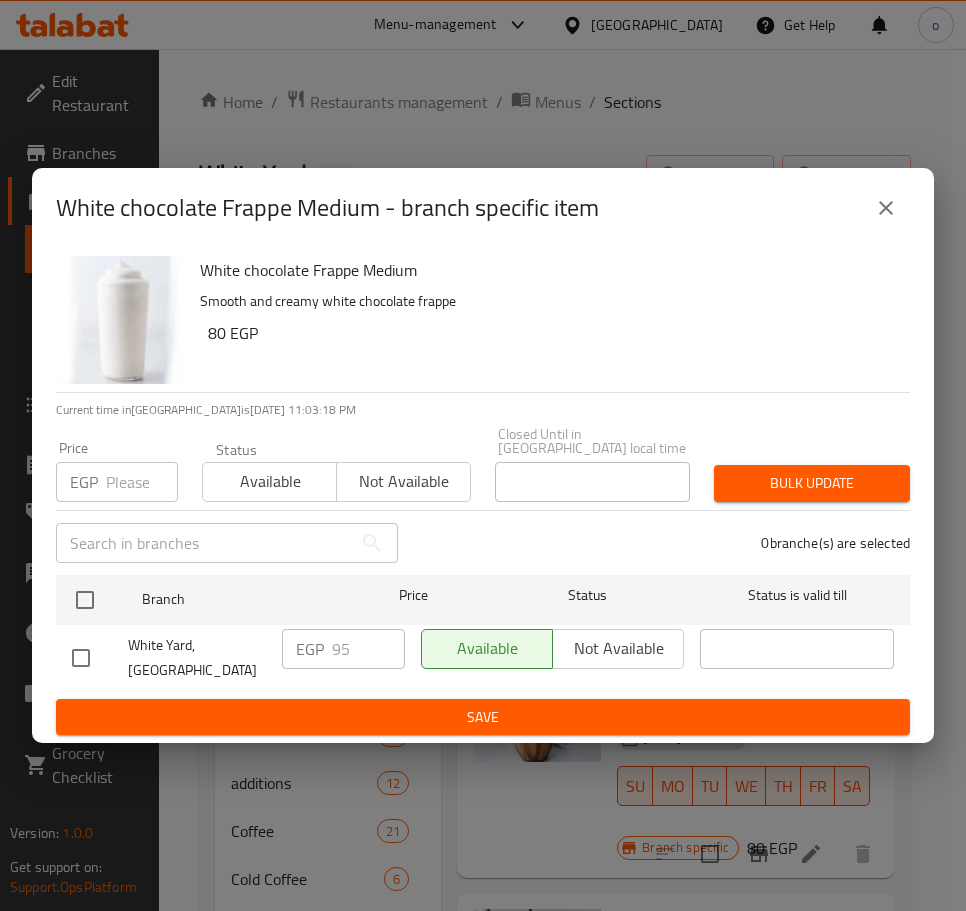 click 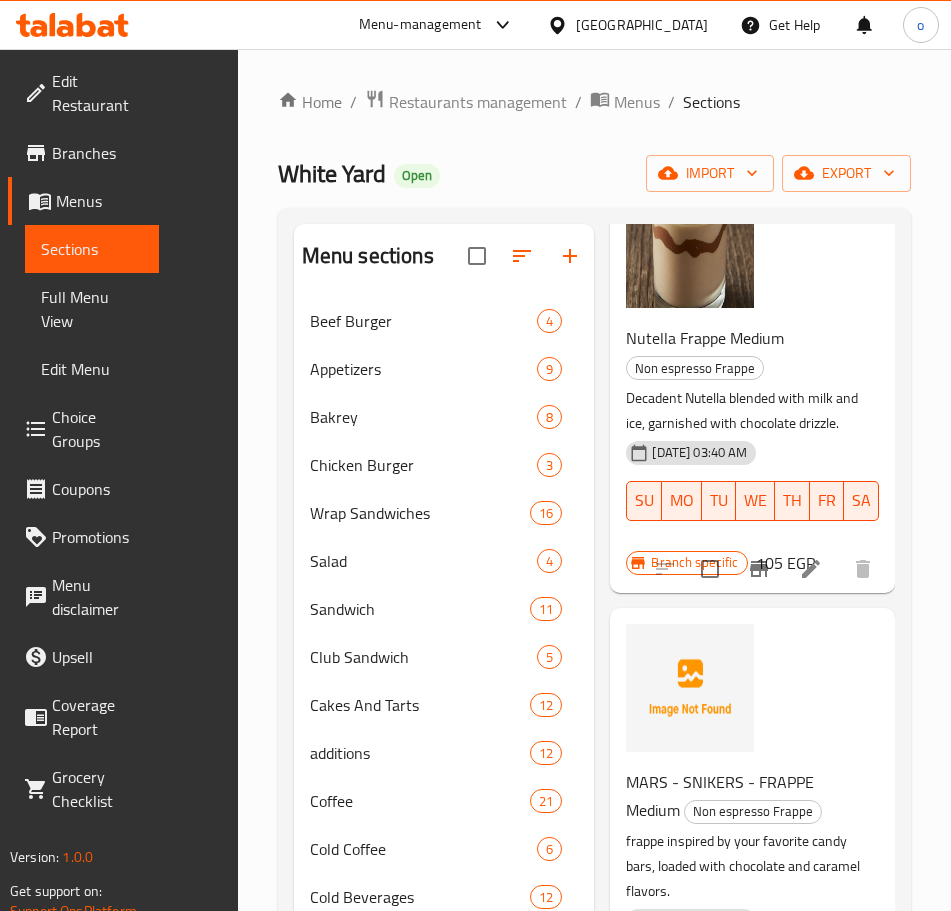 scroll, scrollTop: 1508, scrollLeft: 0, axis: vertical 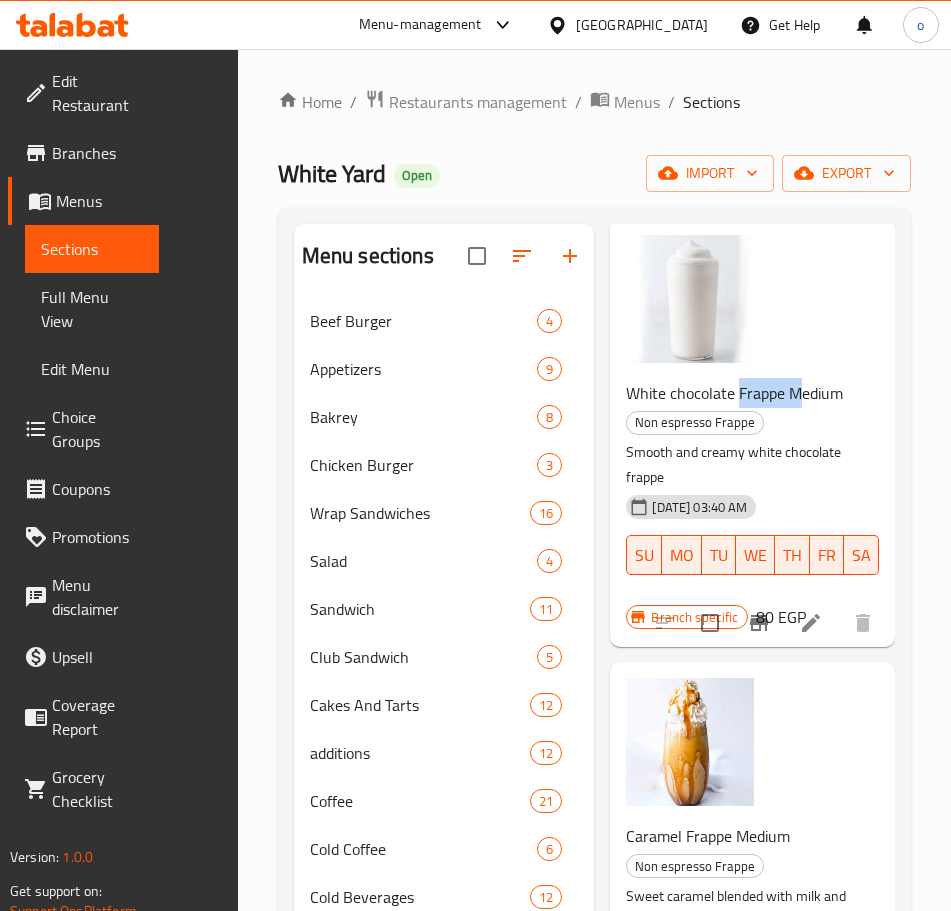 drag, startPoint x: 584, startPoint y: 390, endPoint x: 652, endPoint y: 390, distance: 68 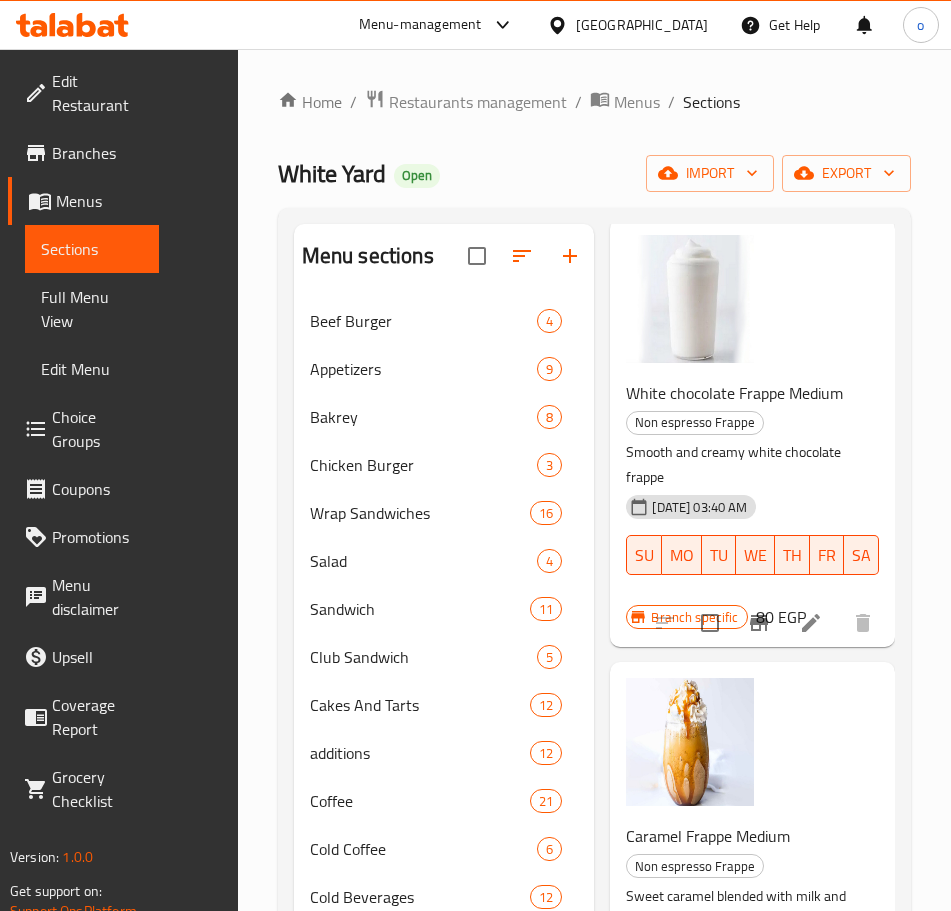 click on "Smooth and creamy white chocolate frappe" at bounding box center (744, 465) 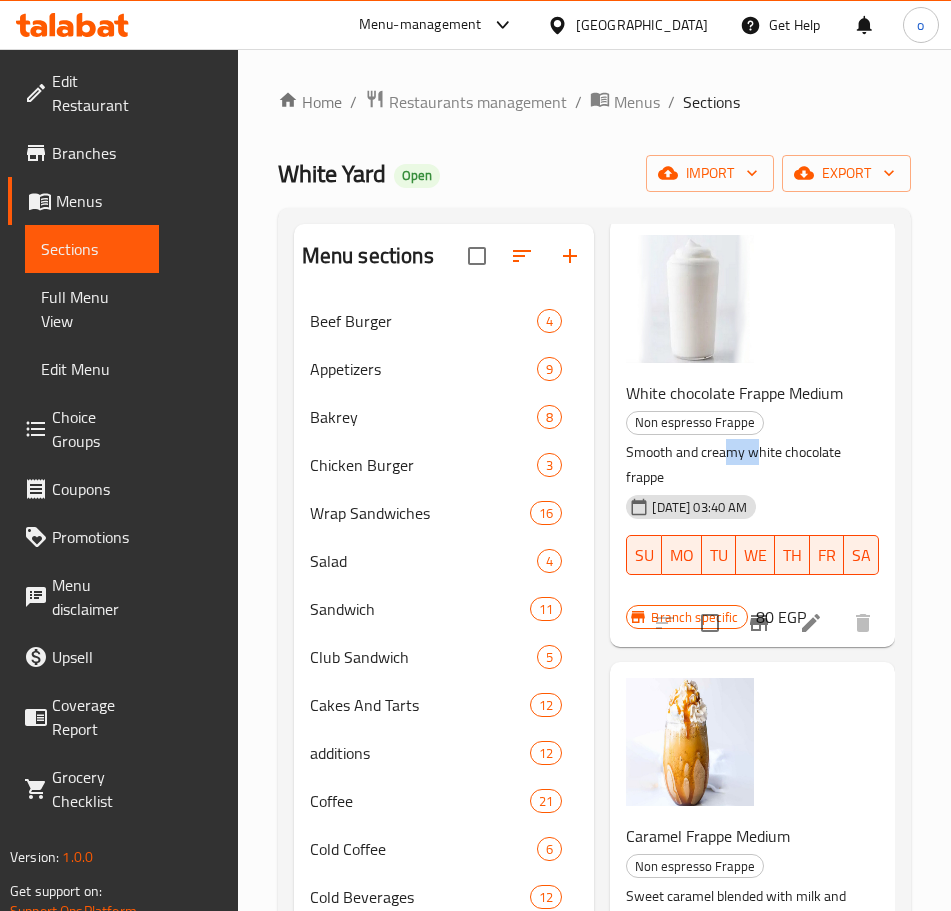 drag, startPoint x: 576, startPoint y: 422, endPoint x: 605, endPoint y: 423, distance: 29.017237 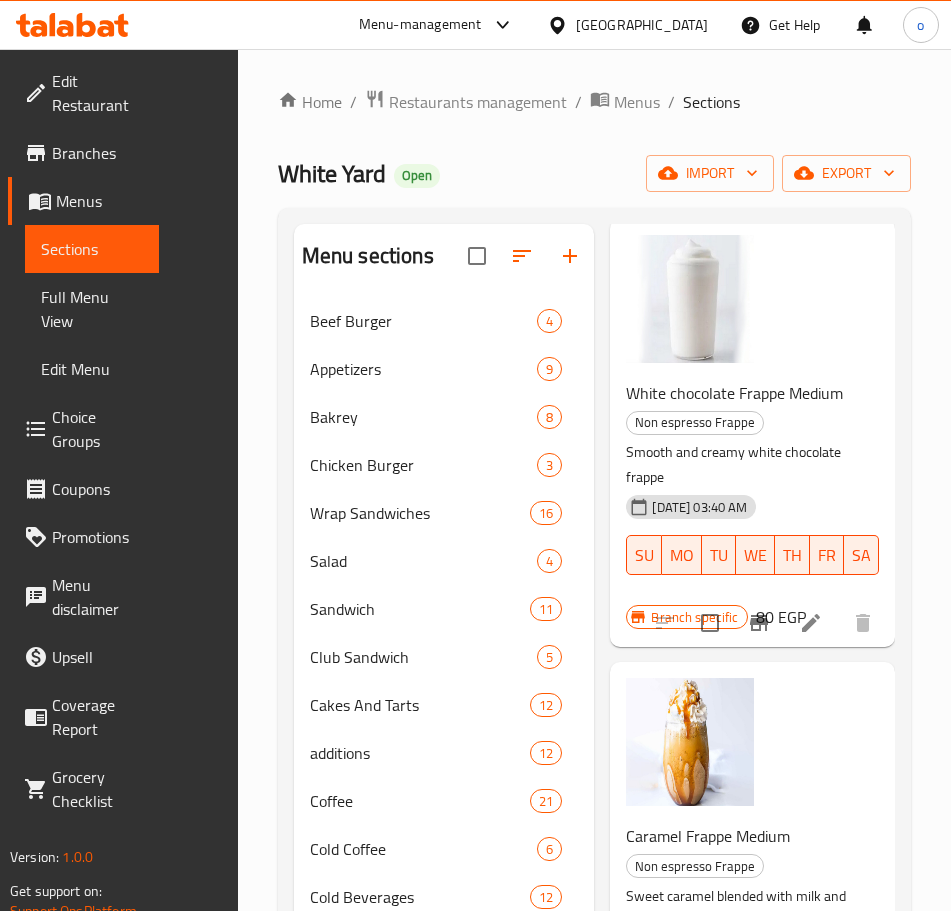 click on "Smooth and creamy white chocolate frappe" at bounding box center [744, 465] 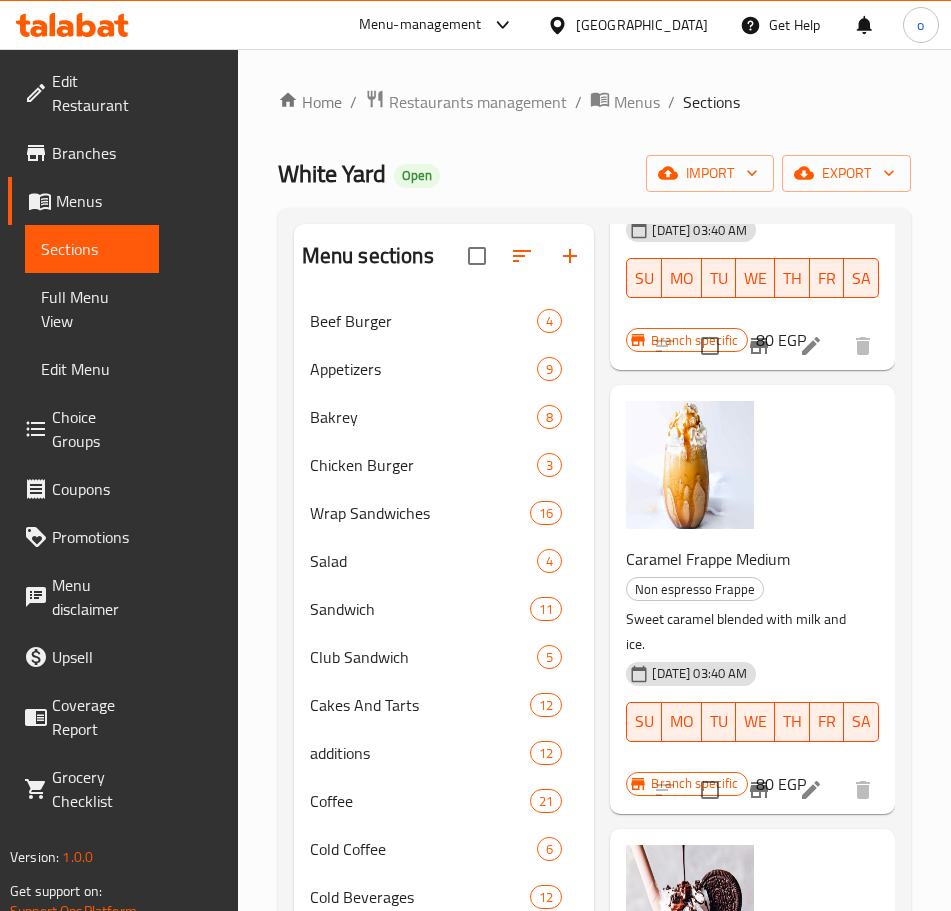 scroll, scrollTop: 400, scrollLeft: 0, axis: vertical 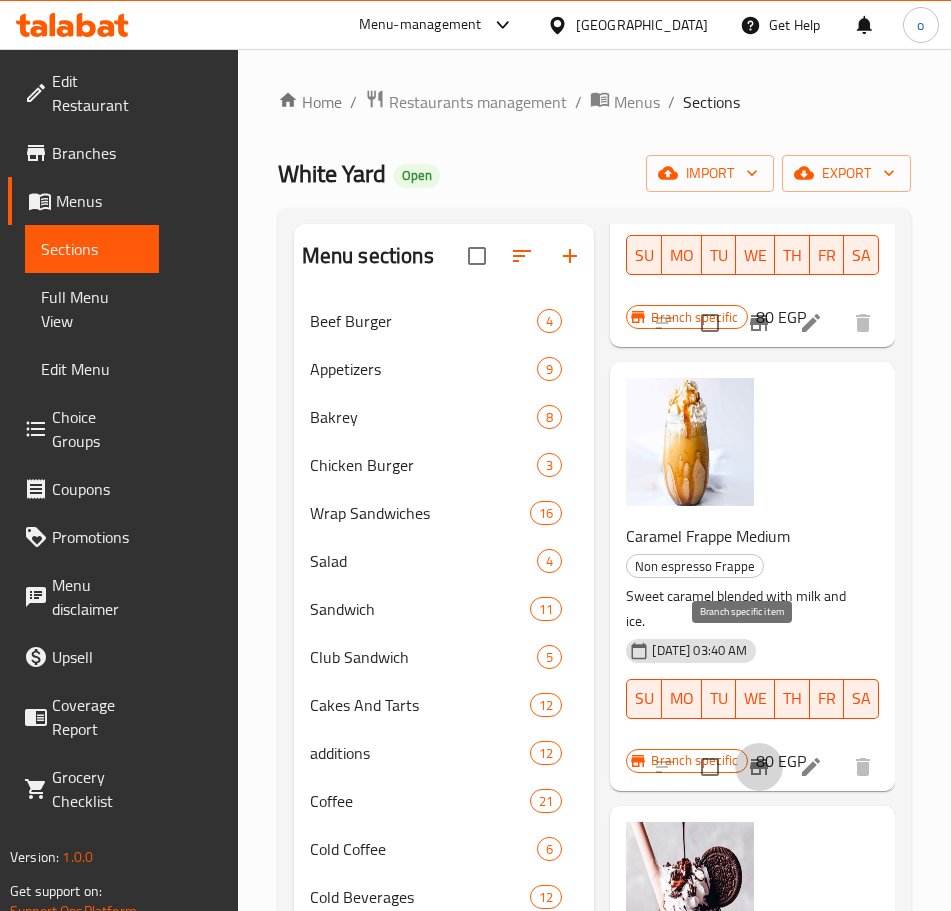 click 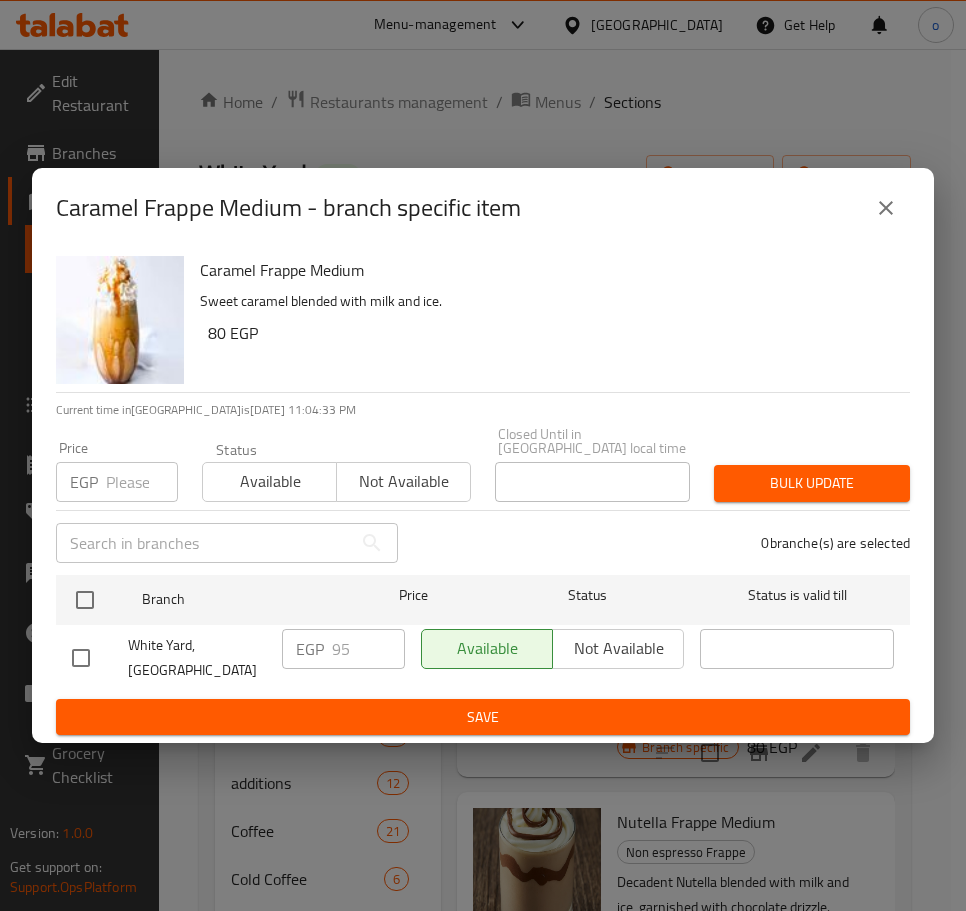 click 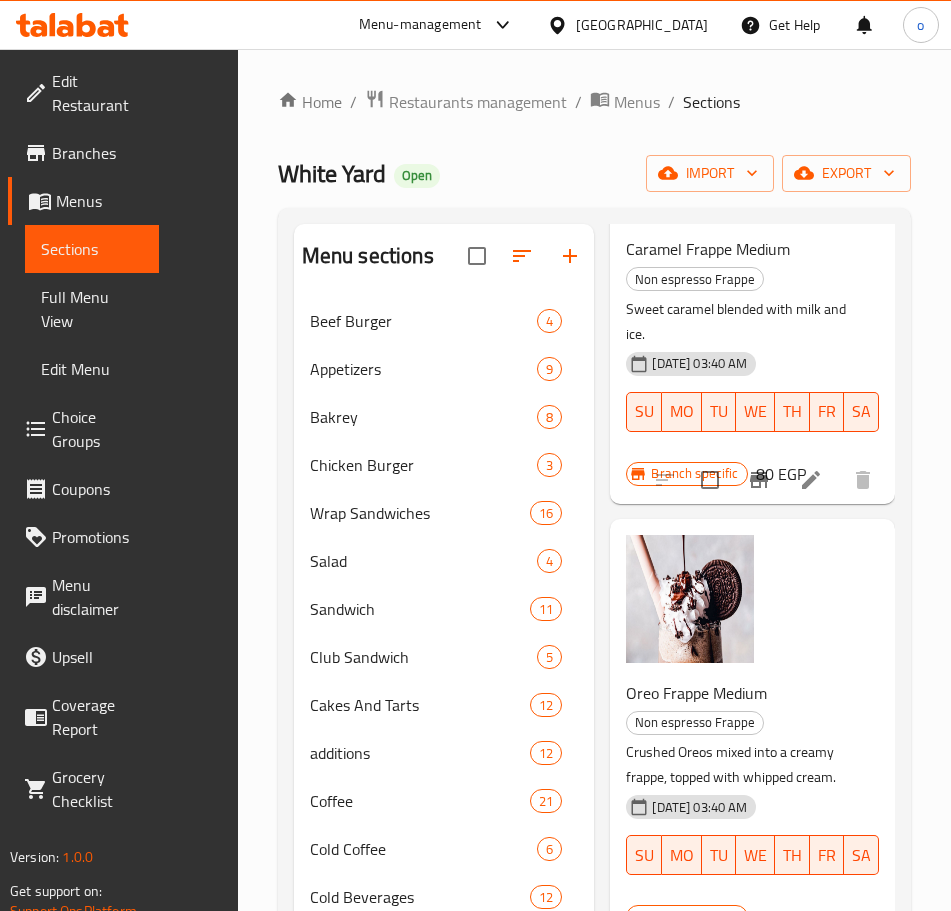 scroll, scrollTop: 700, scrollLeft: 0, axis: vertical 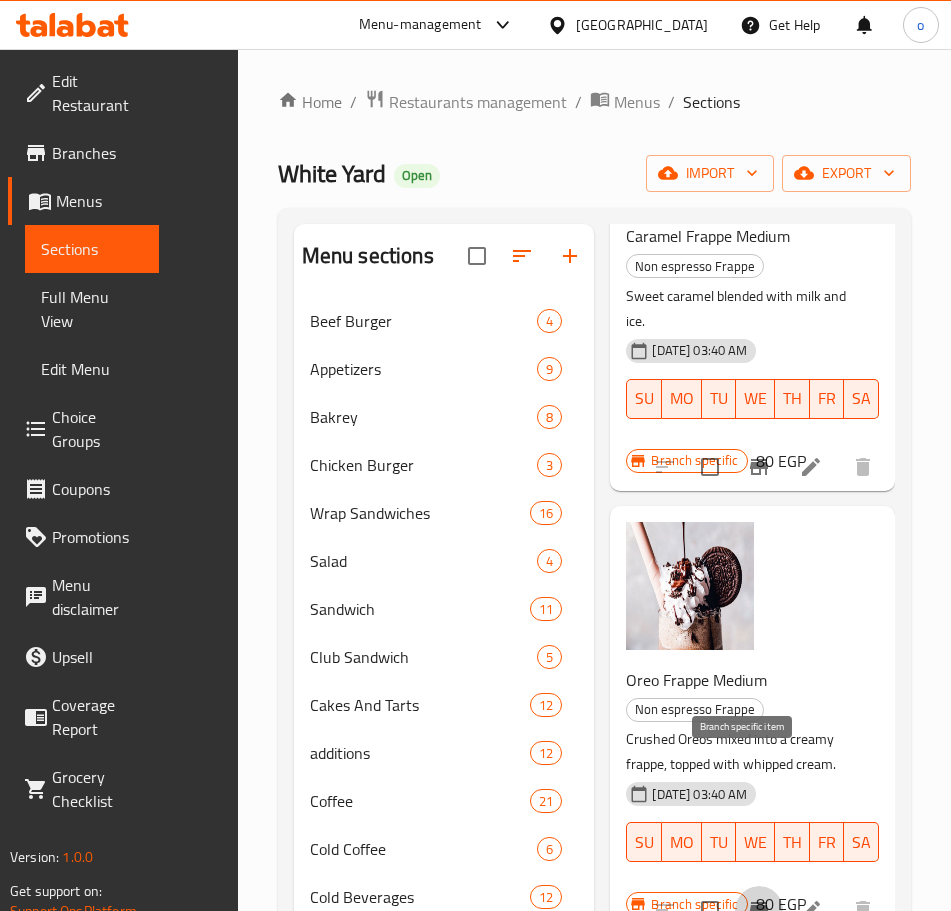click 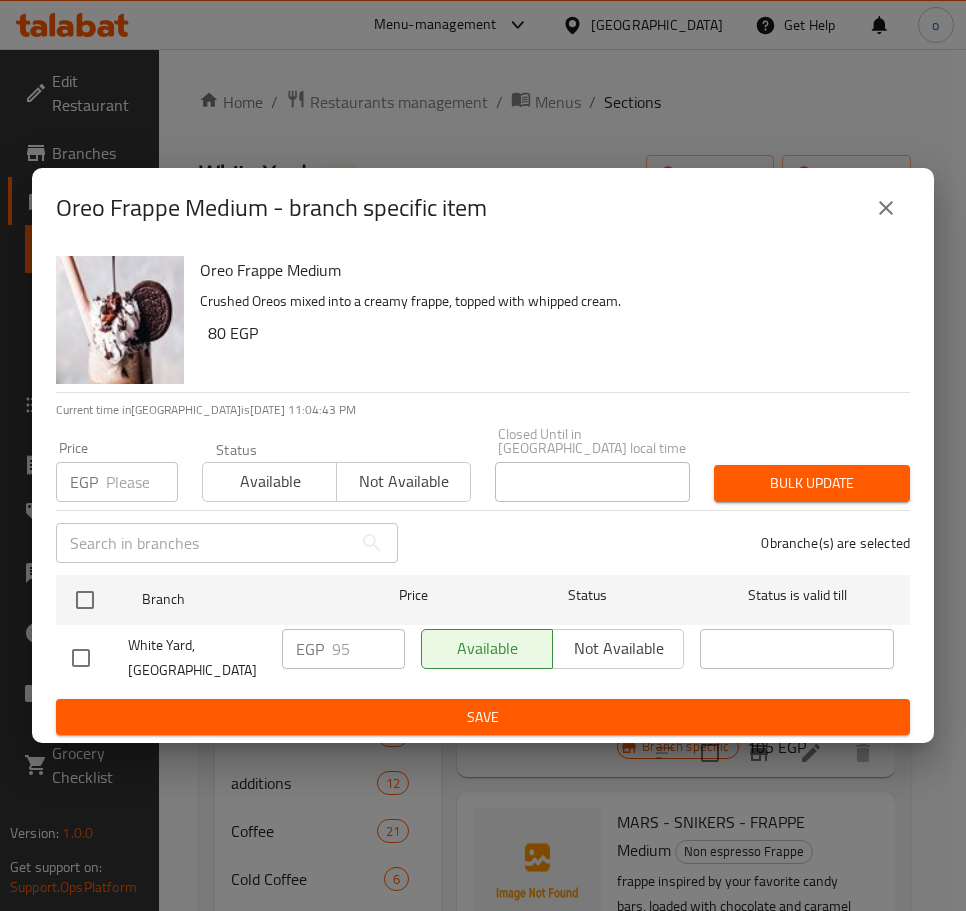 click 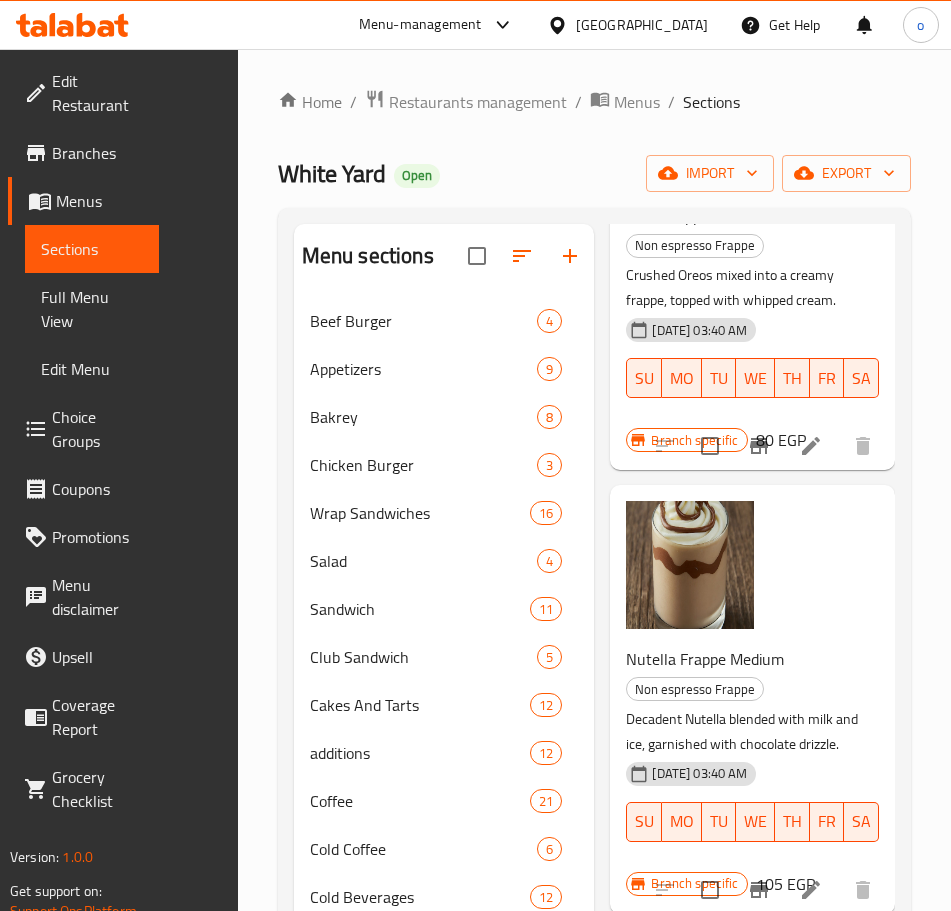 scroll, scrollTop: 1200, scrollLeft: 0, axis: vertical 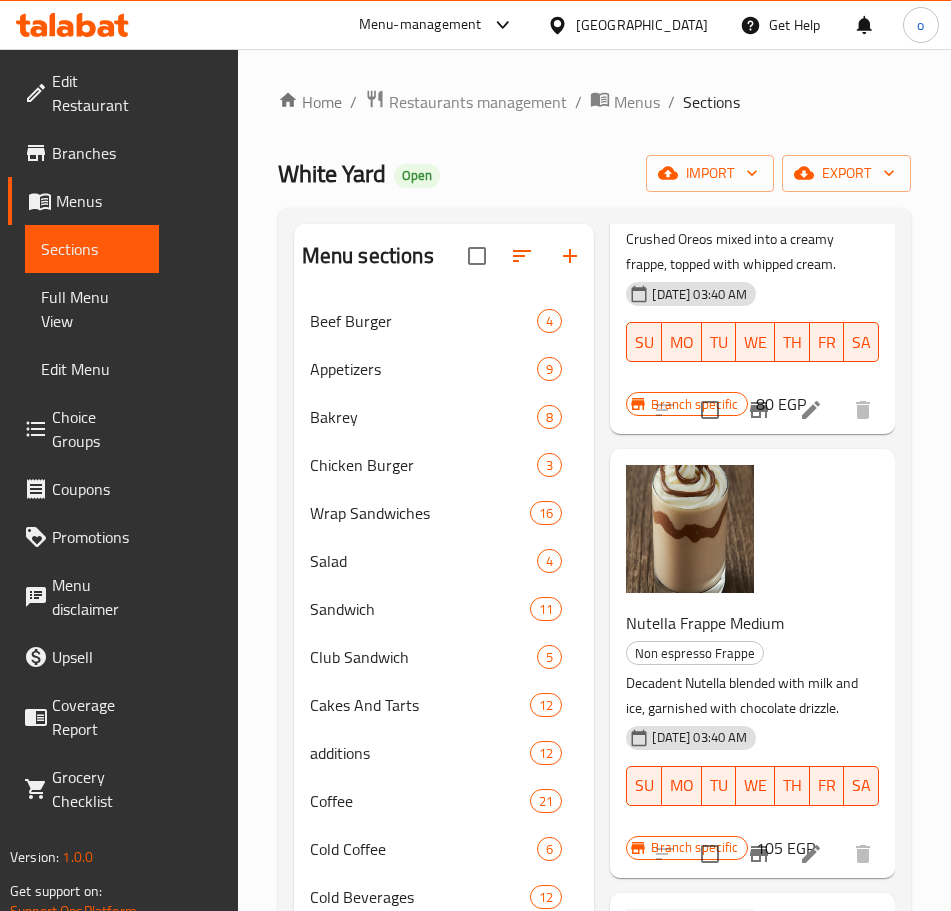 click 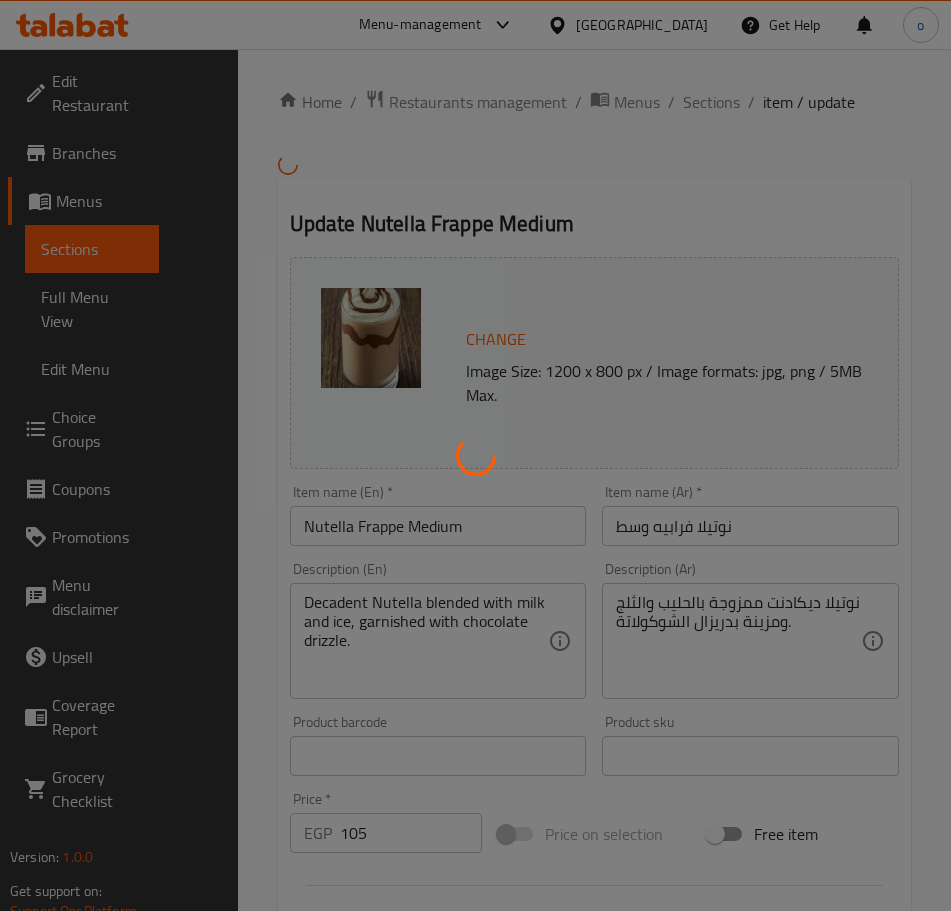 click at bounding box center [475, 455] 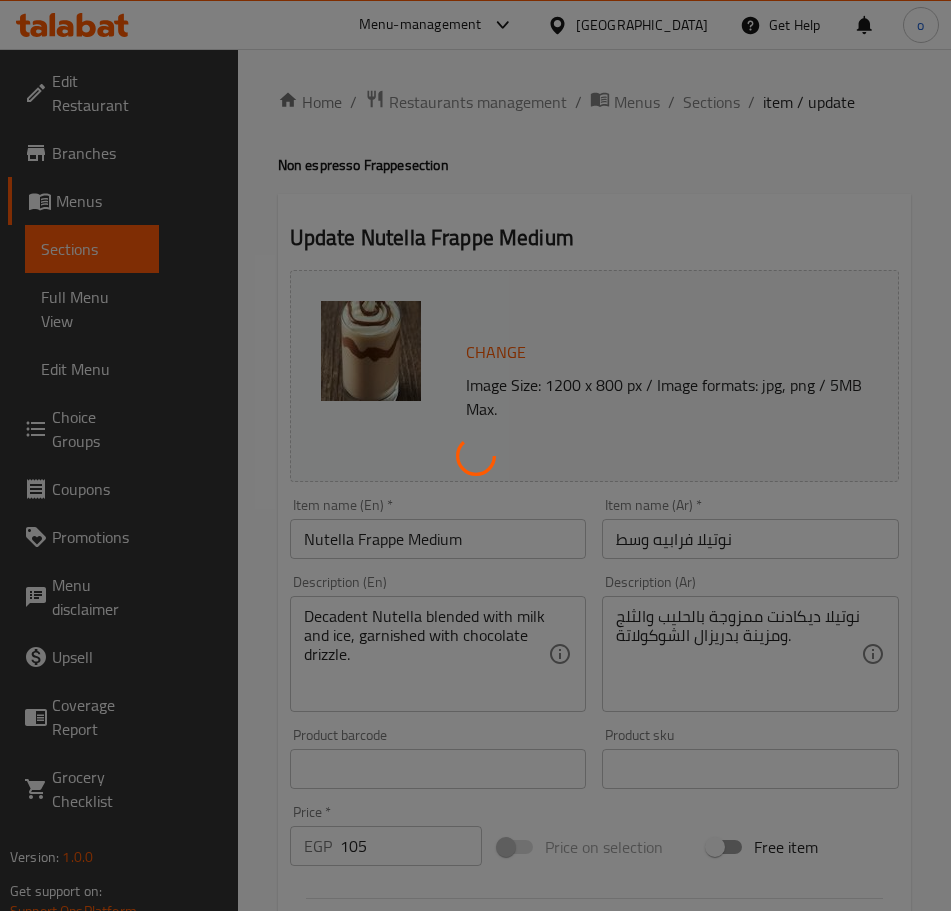 click at bounding box center (475, 455) 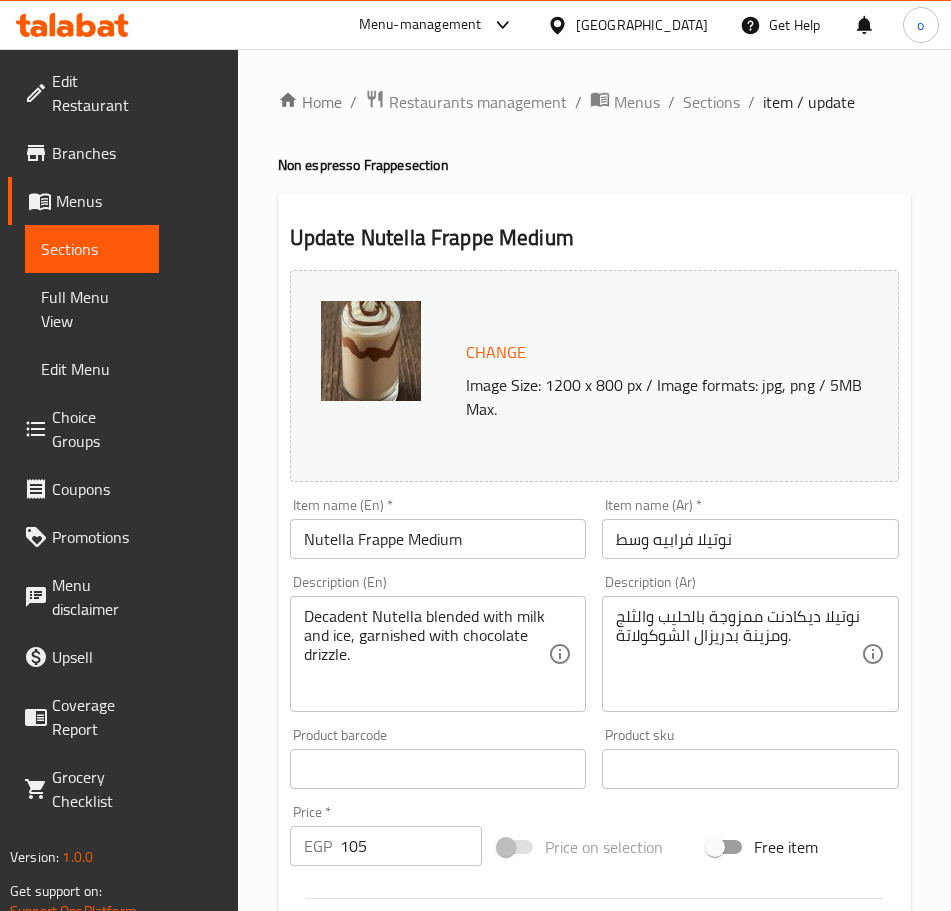 click on "Sections" at bounding box center (711, 102) 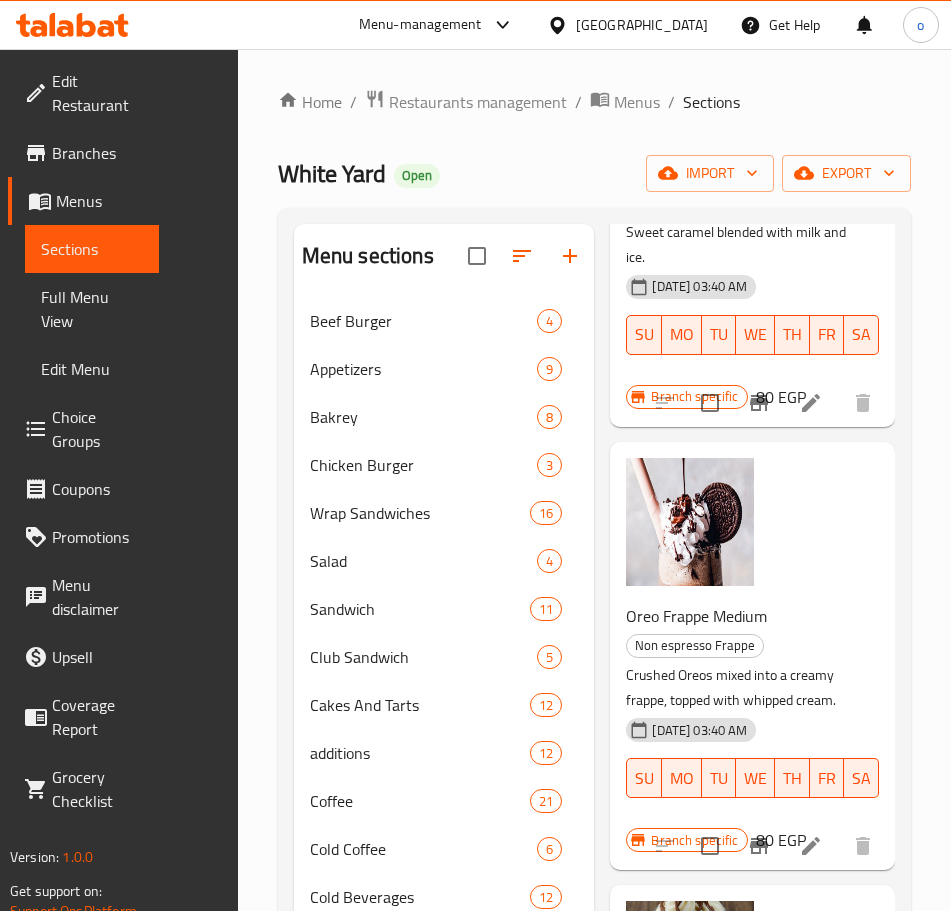 scroll, scrollTop: 800, scrollLeft: 0, axis: vertical 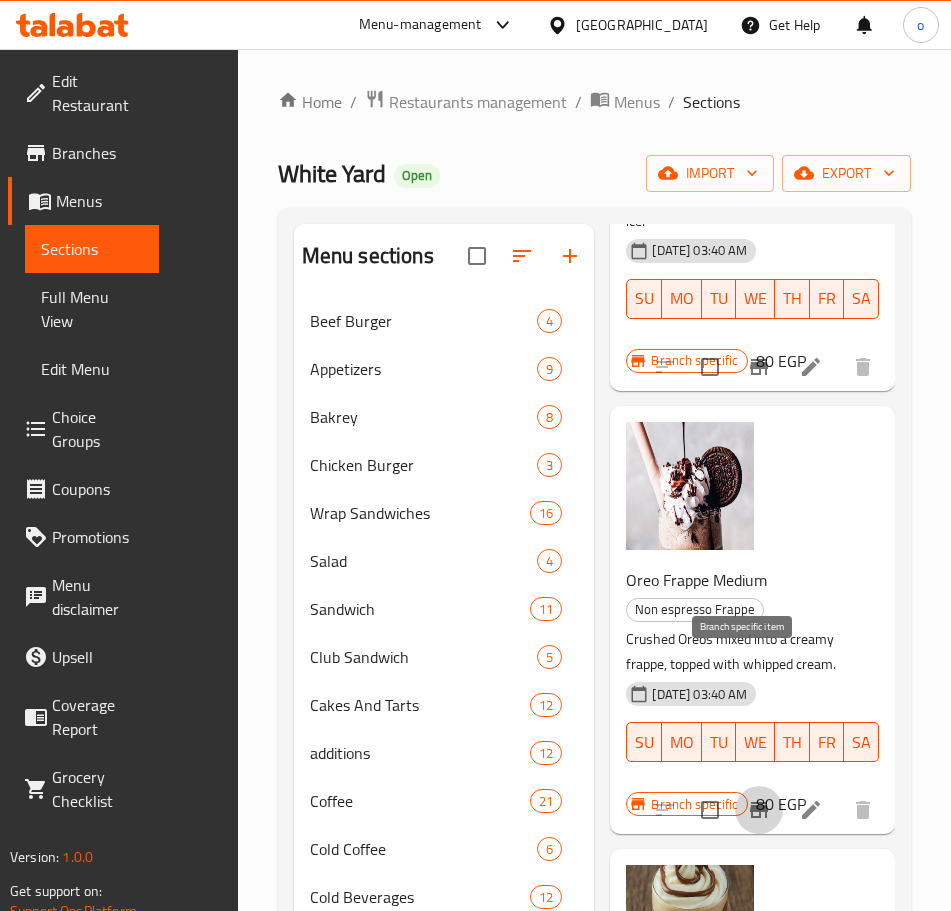 click 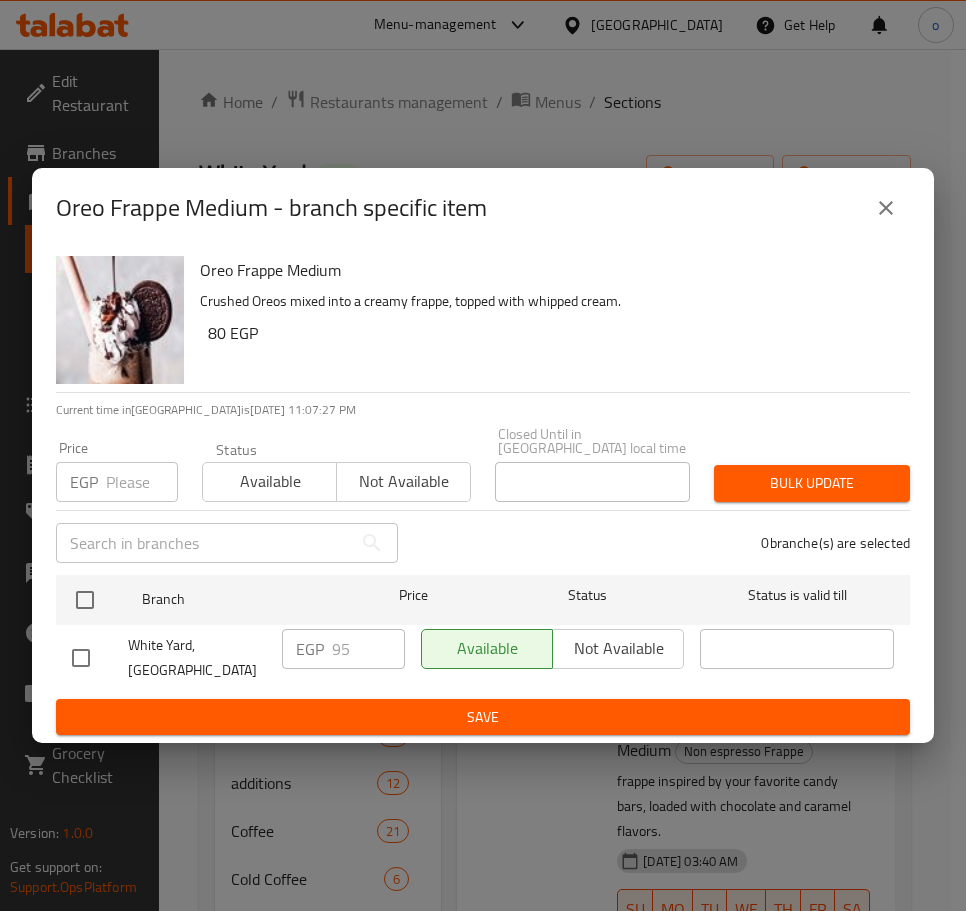 click on "Oreo Frappe Medium Crushed Oreos mixed into a creamy frappe, topped with whipped cream. 80   EGP" at bounding box center [547, 320] 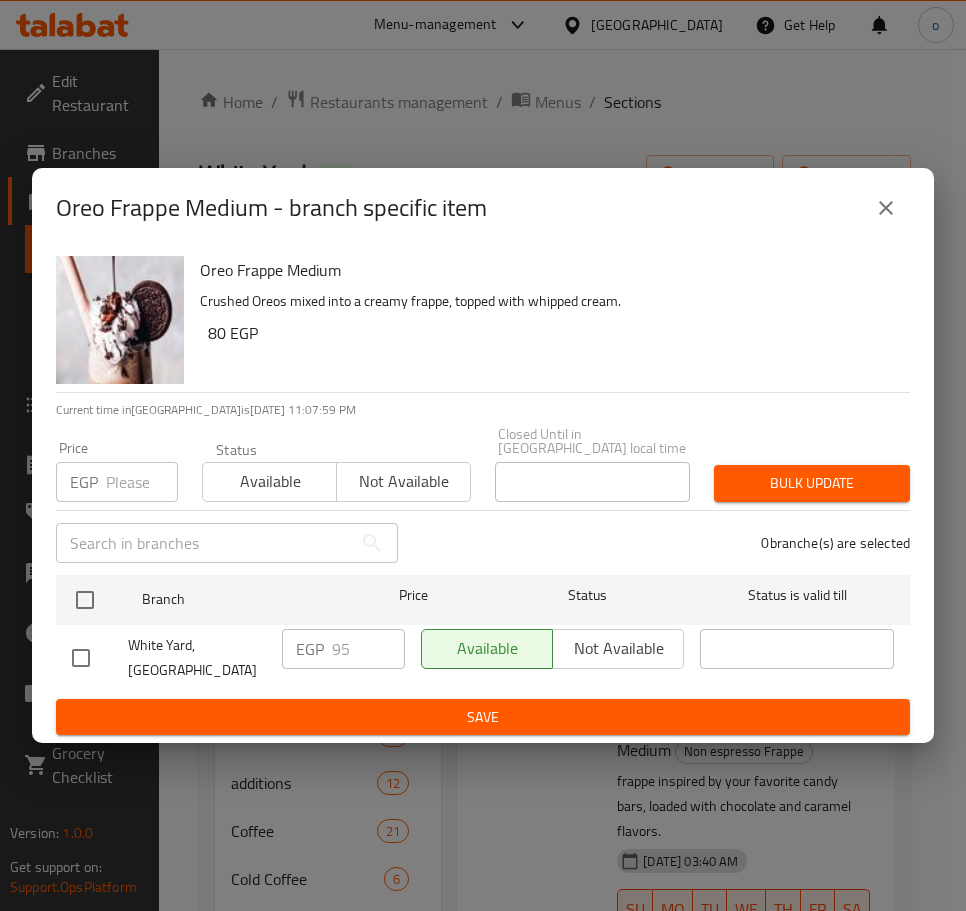 click on "Oreo Frappe Medium - branch specific item" at bounding box center [483, 208] 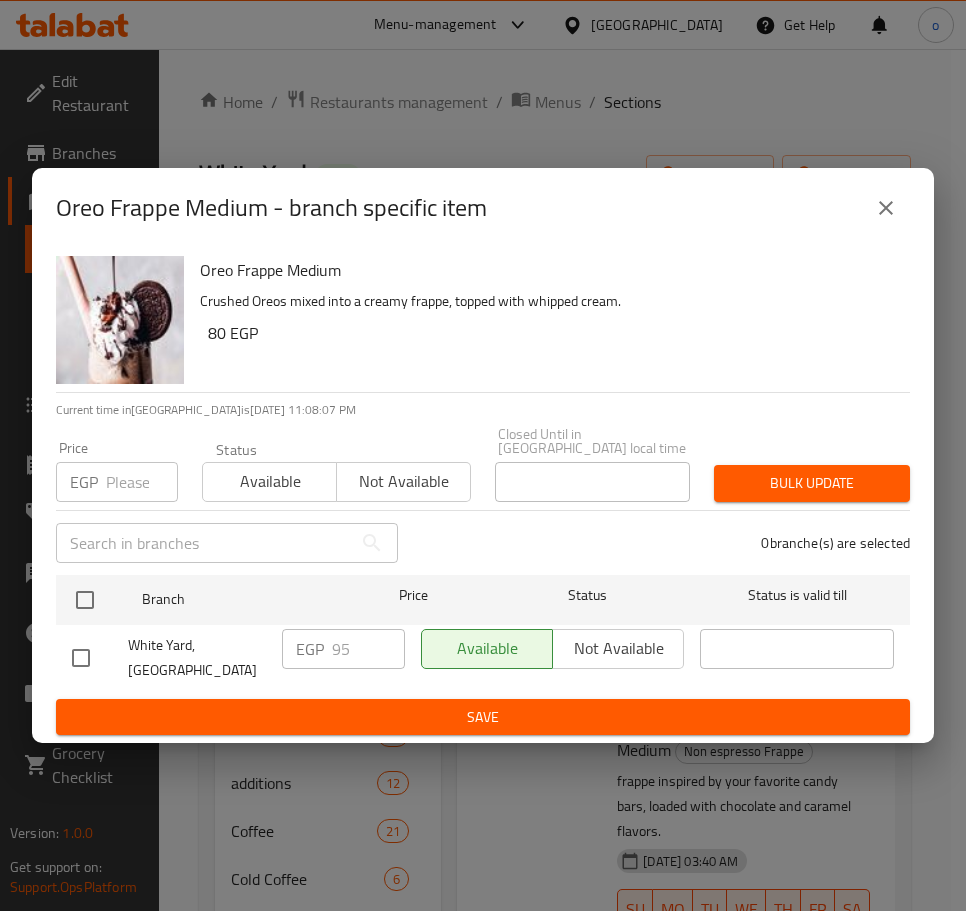click at bounding box center [886, 208] 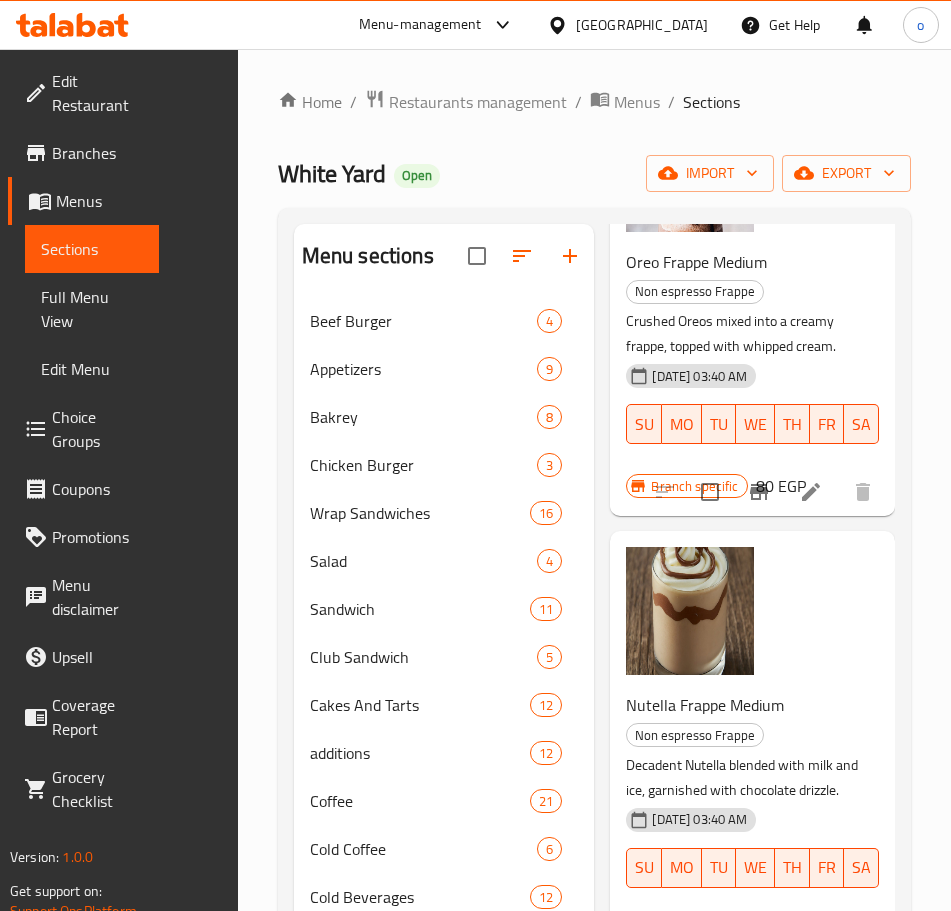 scroll, scrollTop: 1200, scrollLeft: 0, axis: vertical 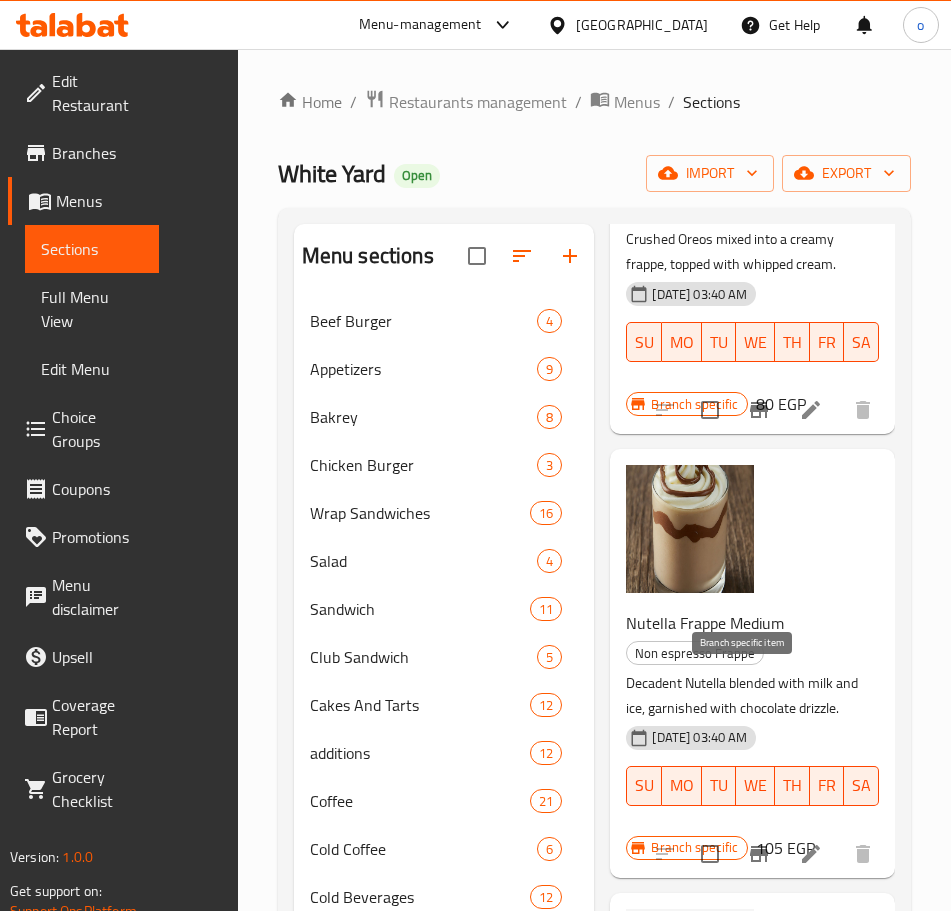 click 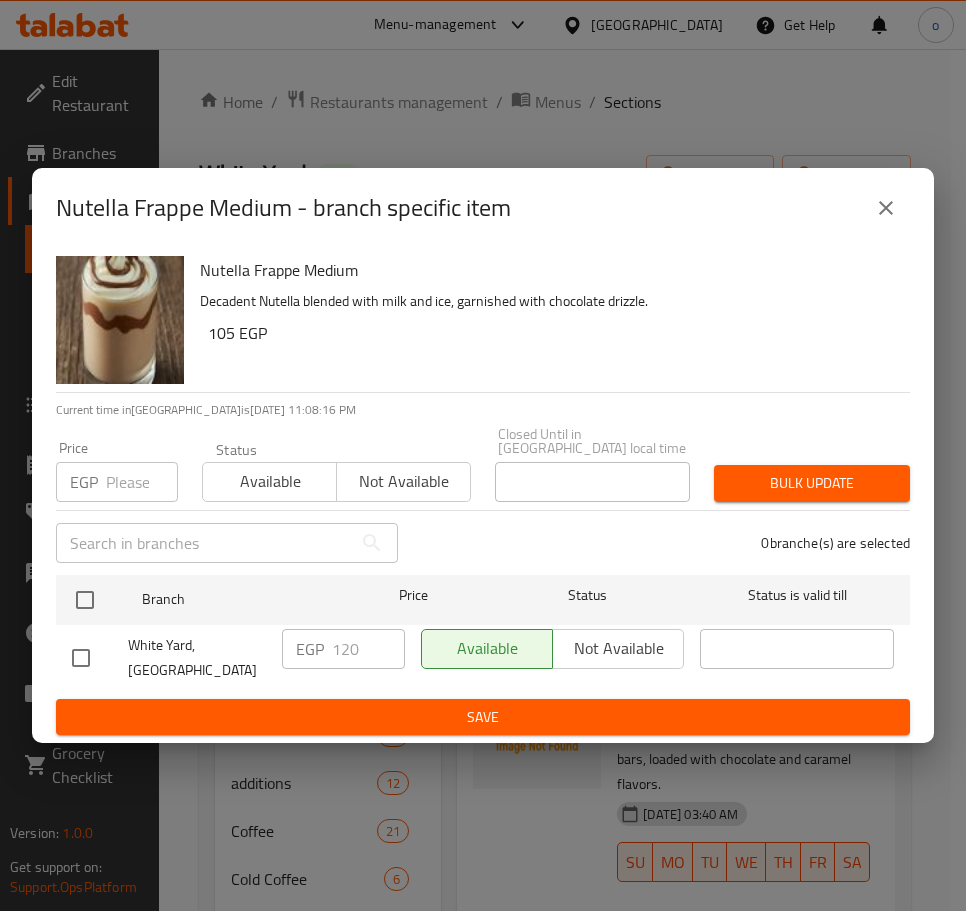 click at bounding box center [886, 208] 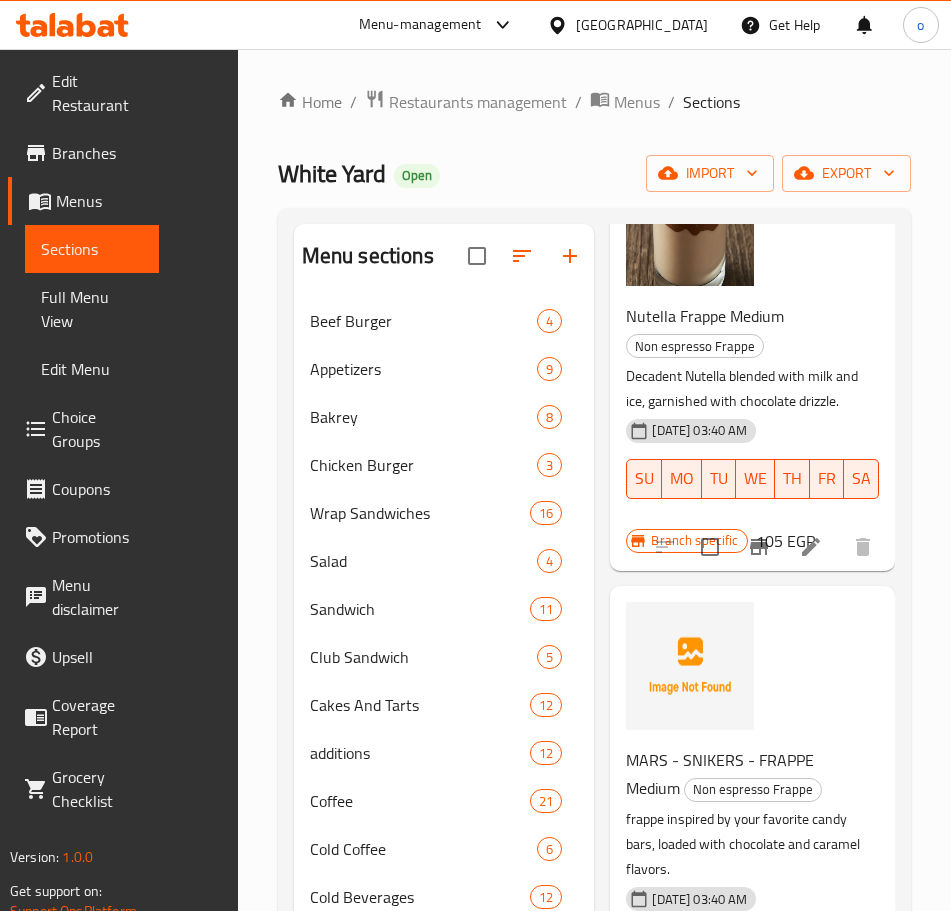 scroll, scrollTop: 1508, scrollLeft: 0, axis: vertical 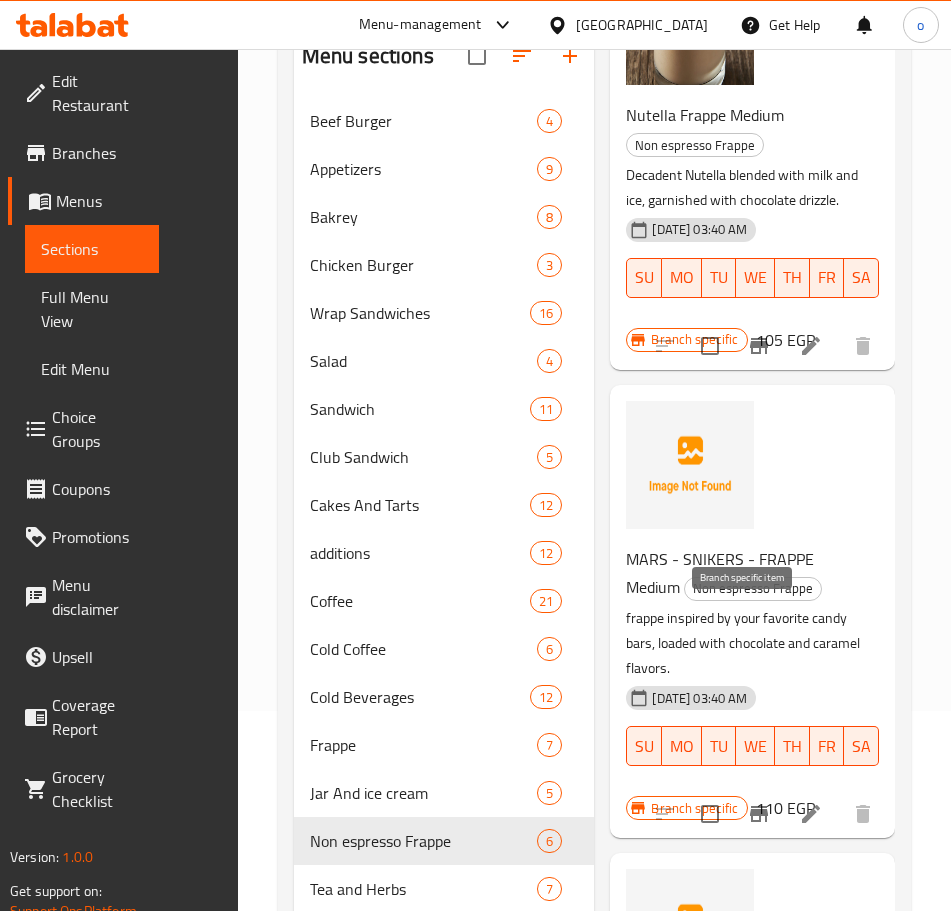 click 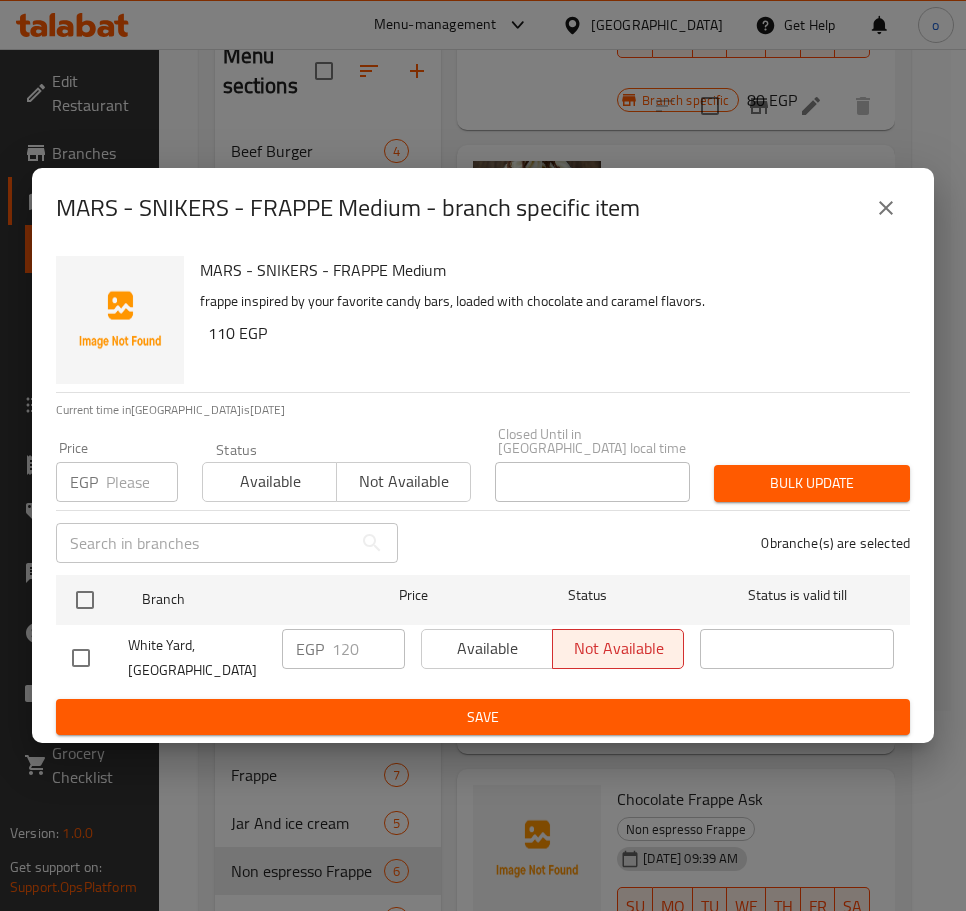 click at bounding box center (886, 208) 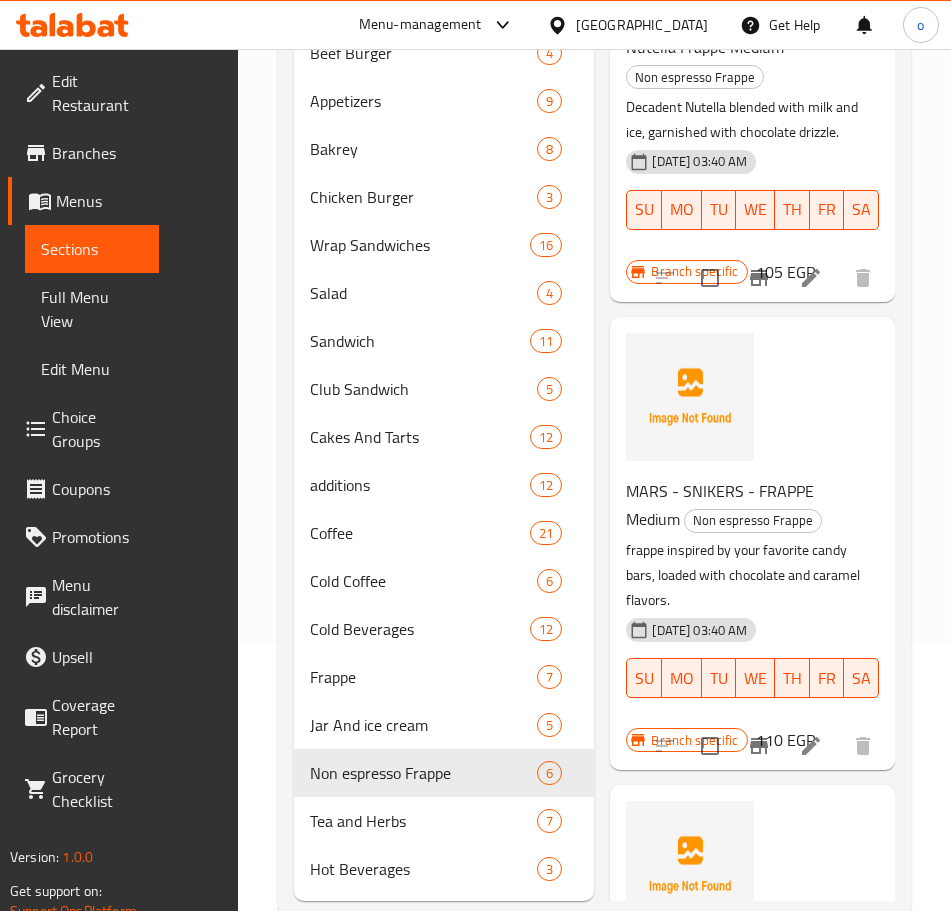 scroll, scrollTop: 344, scrollLeft: 0, axis: vertical 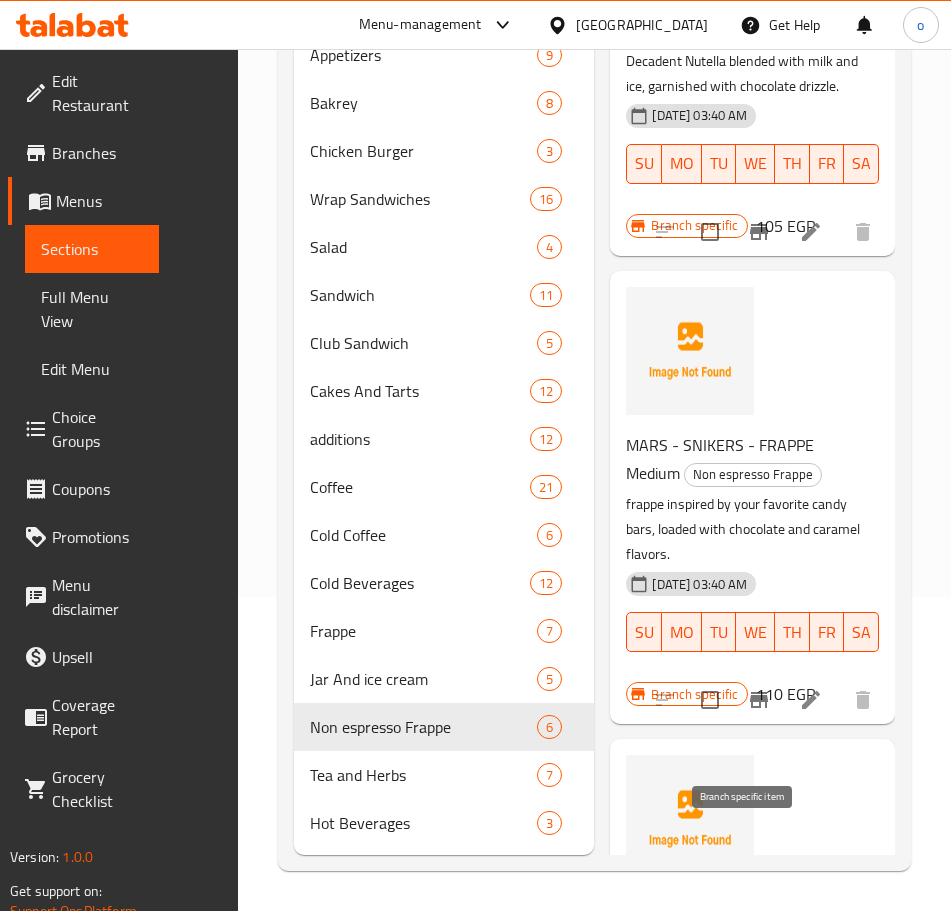 click at bounding box center (759, 1089) 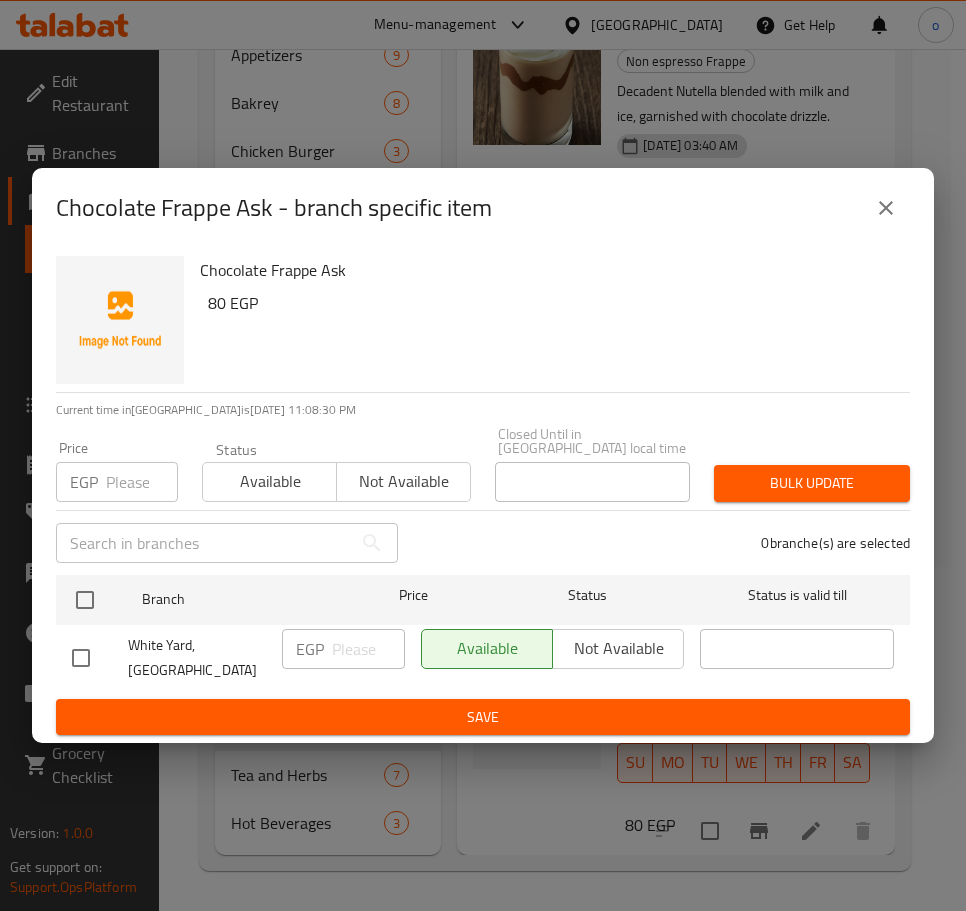 click 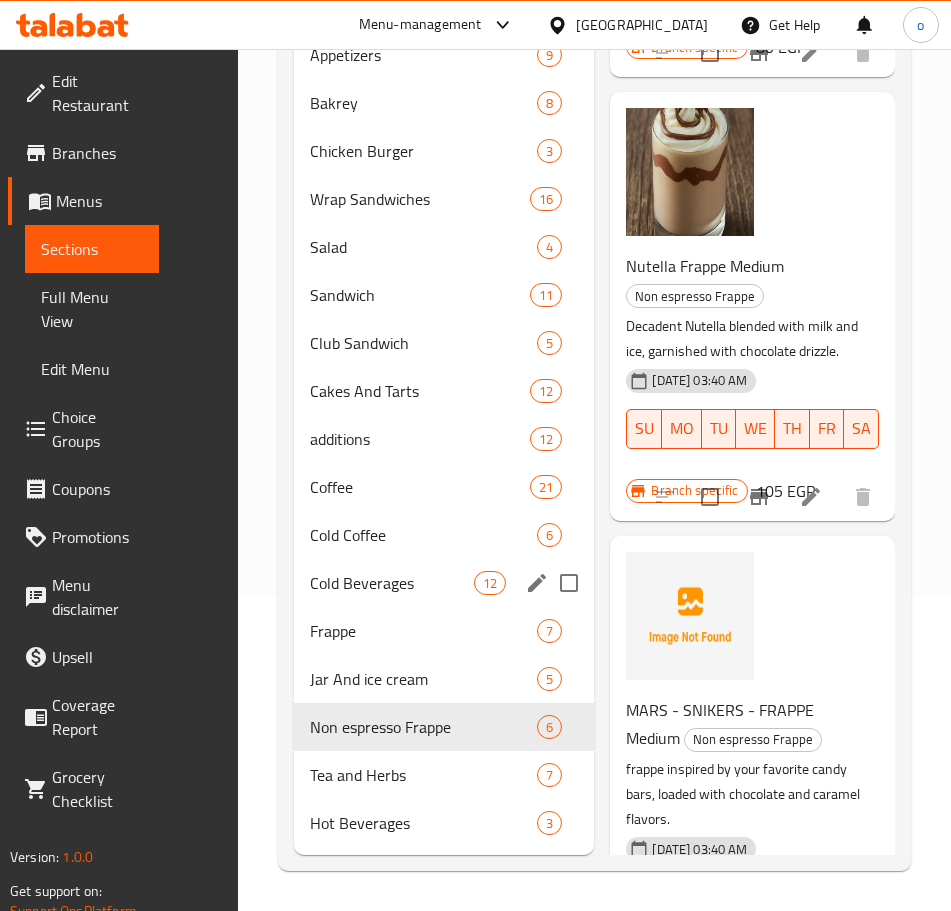 scroll, scrollTop: 1208, scrollLeft: 0, axis: vertical 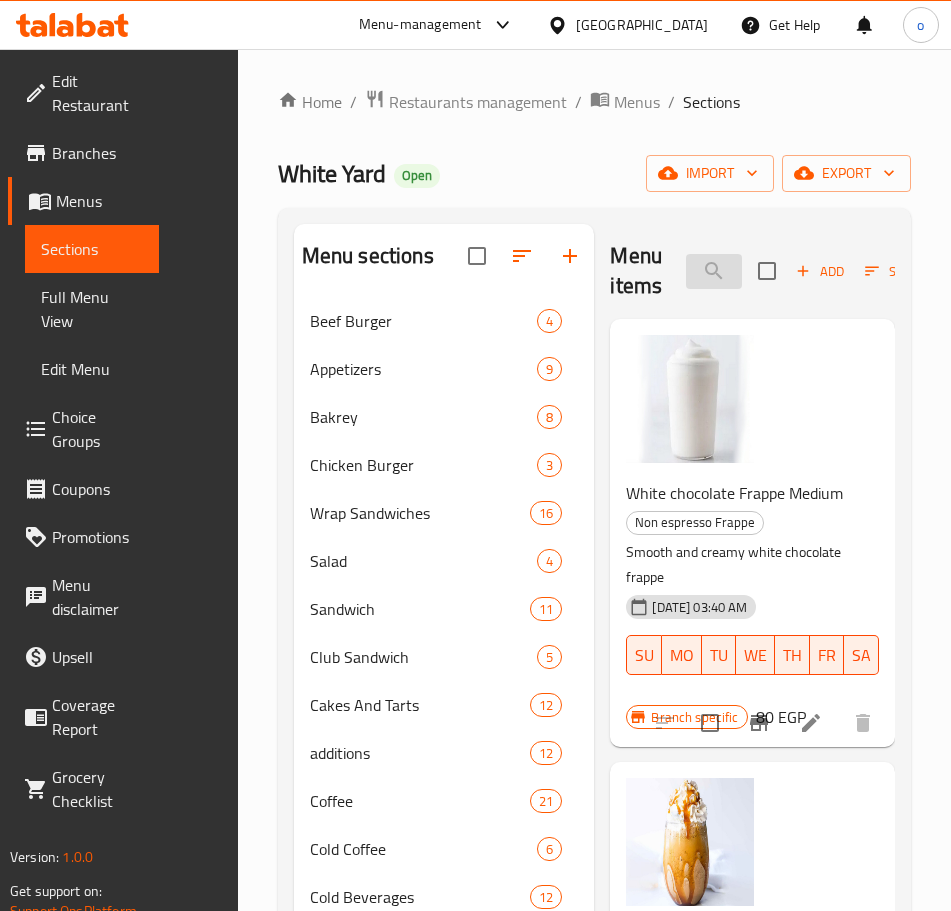 click at bounding box center [714, 271] 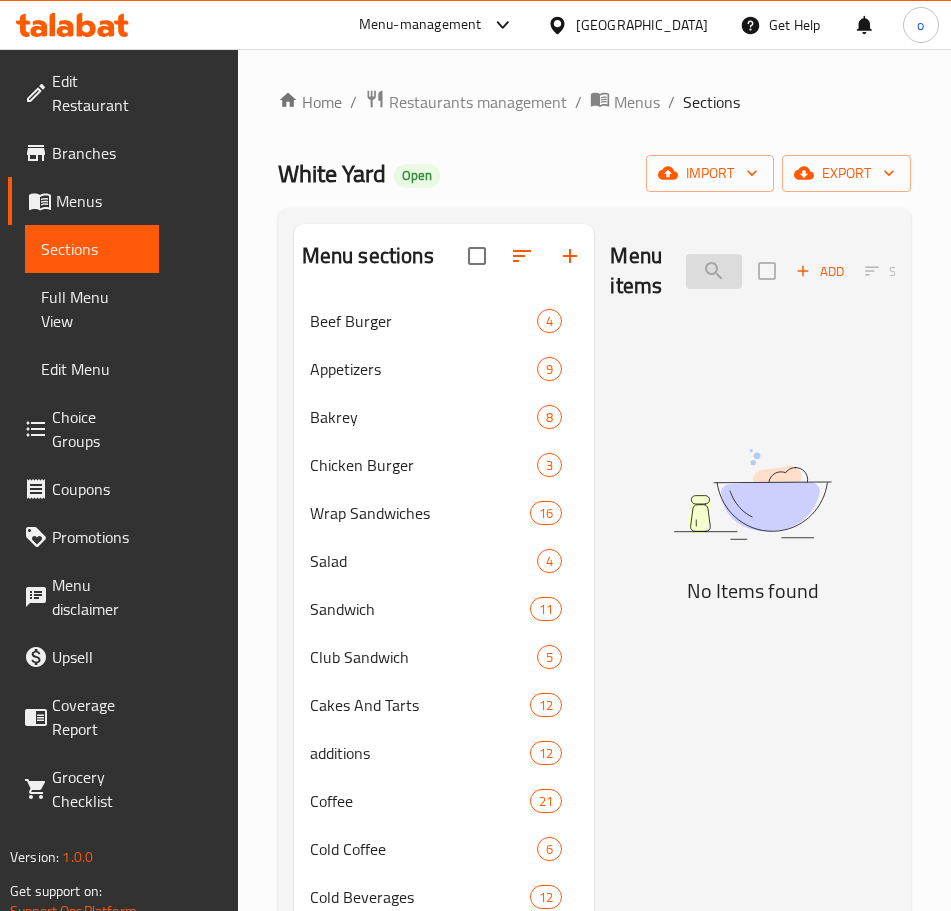 click on "HONEY MATCHA" at bounding box center [714, 271] 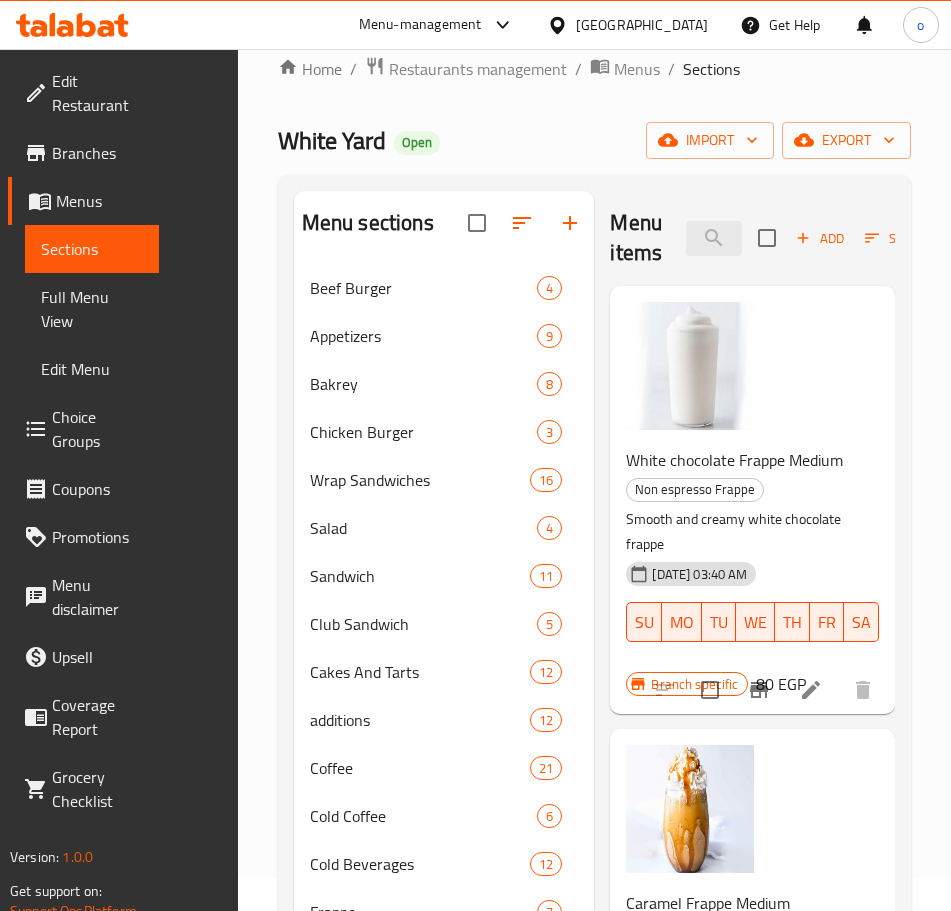 scroll, scrollTop: 0, scrollLeft: 0, axis: both 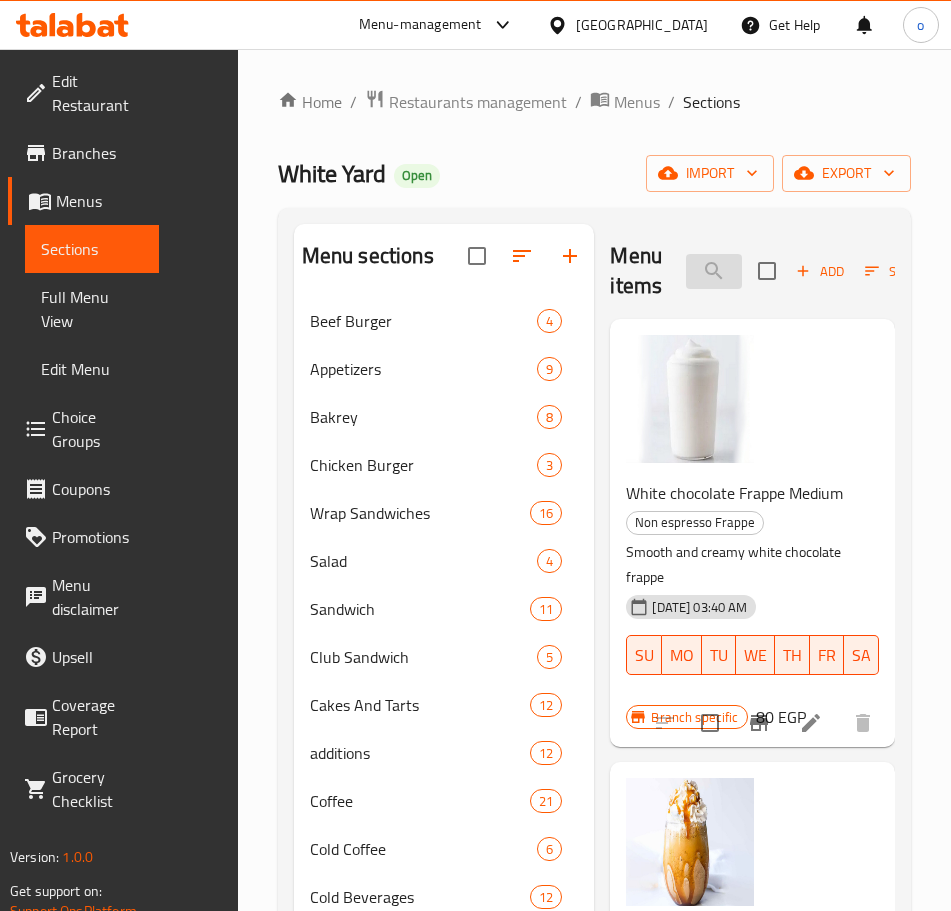 click at bounding box center [714, 271] 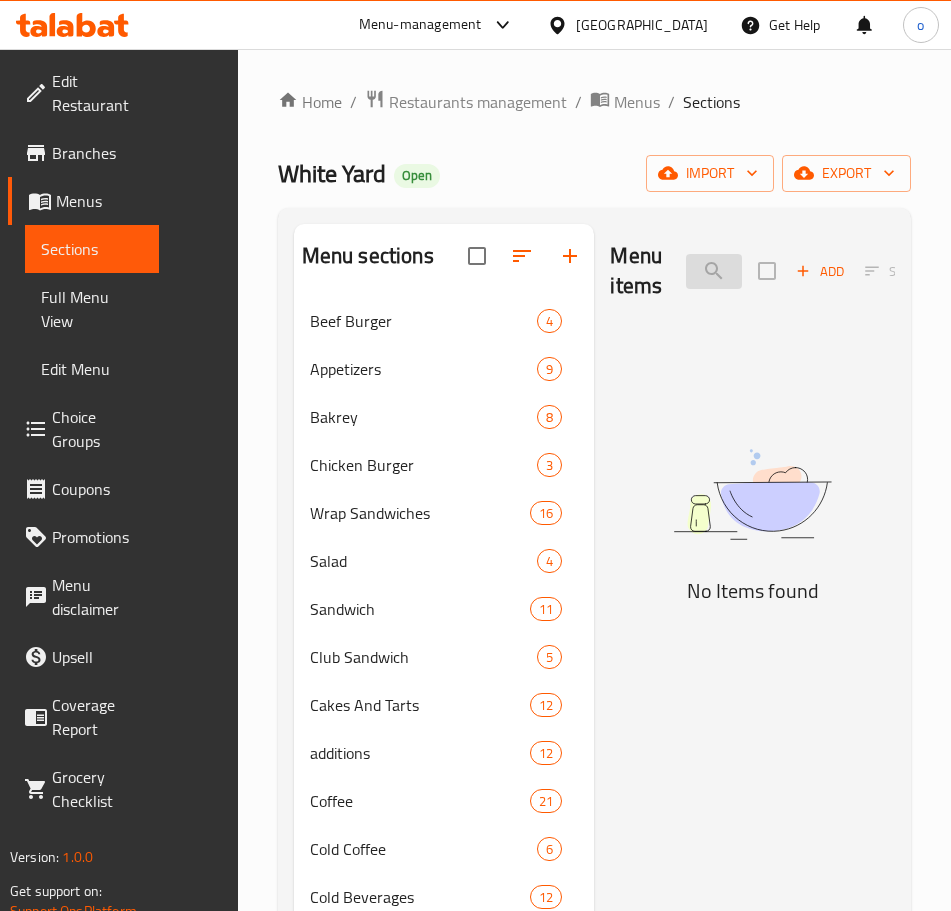 click on "VANILLA MATCHA" at bounding box center [714, 271] 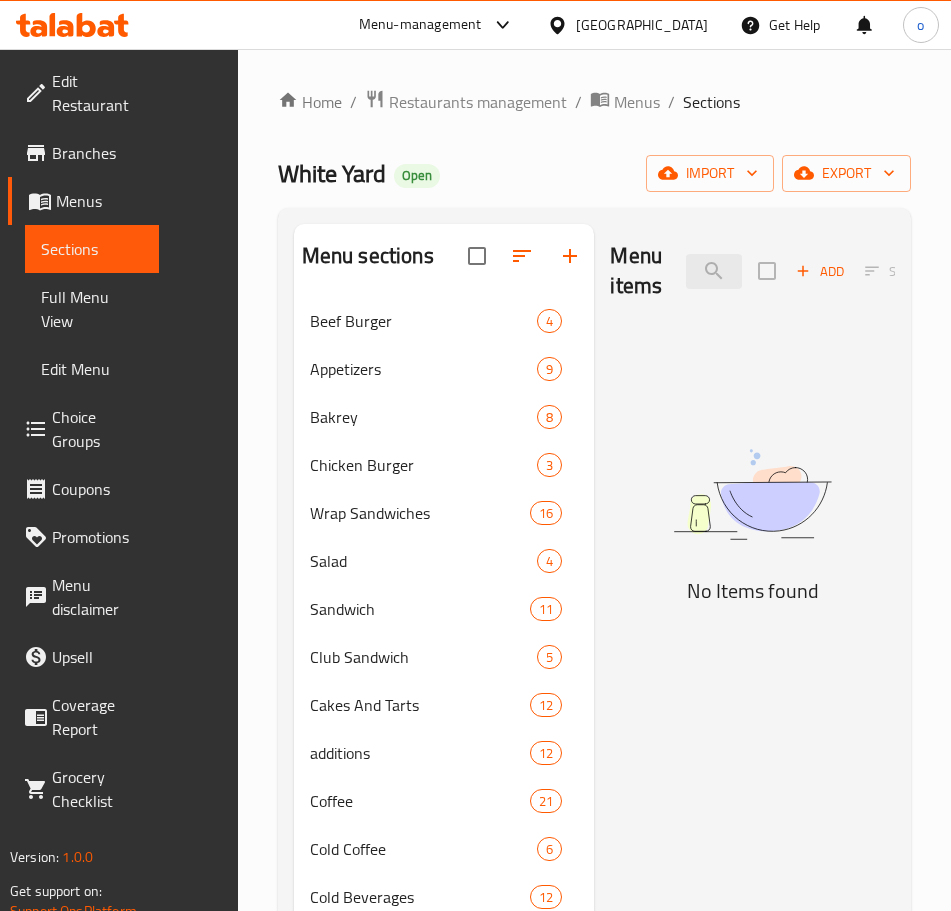 drag, startPoint x: 656, startPoint y: 273, endPoint x: 526, endPoint y: 273, distance: 130 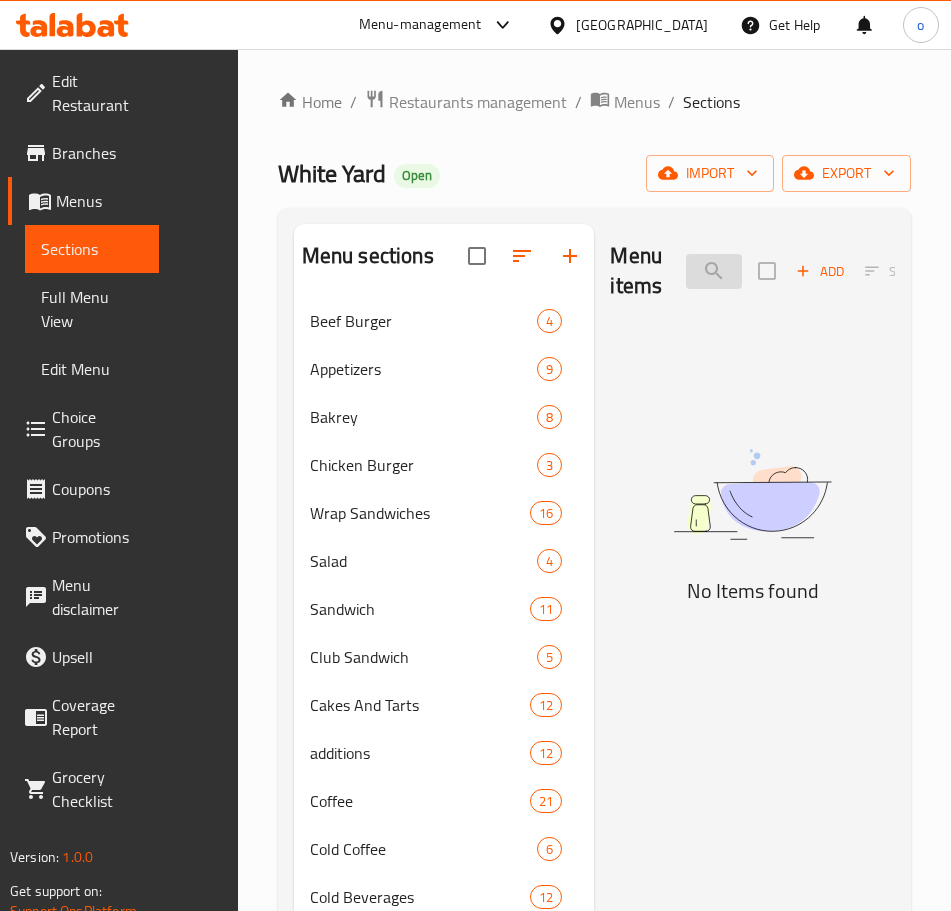 type 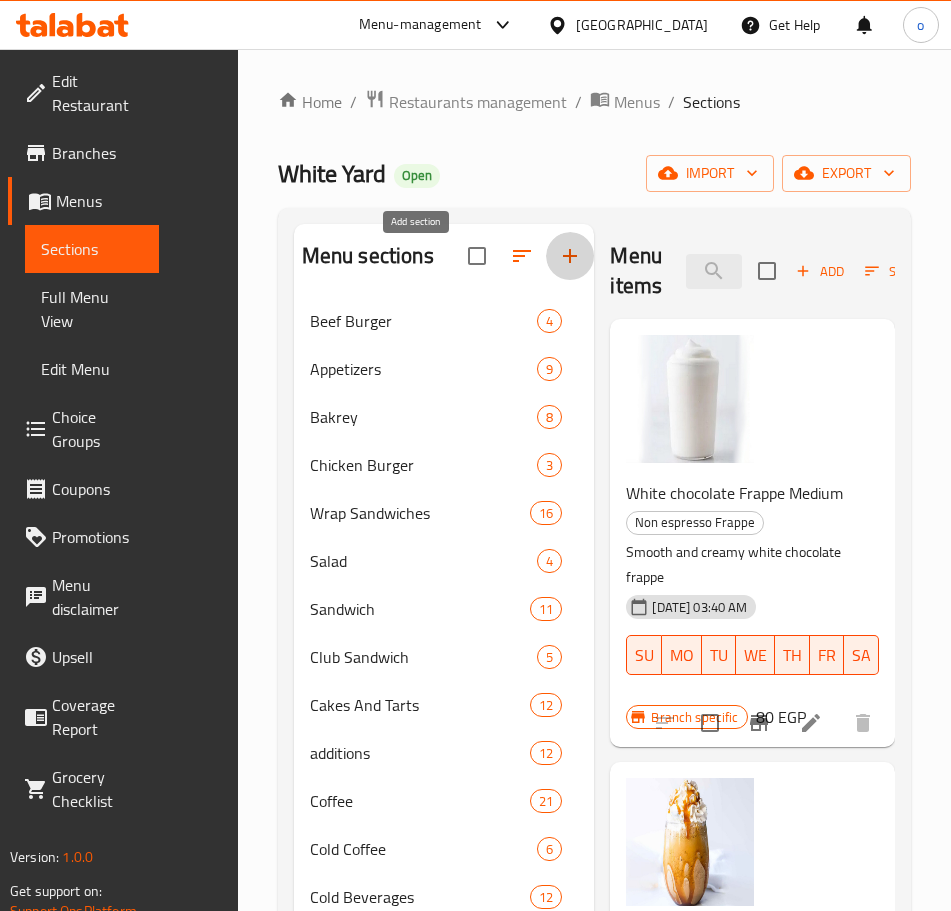 click at bounding box center [570, 256] 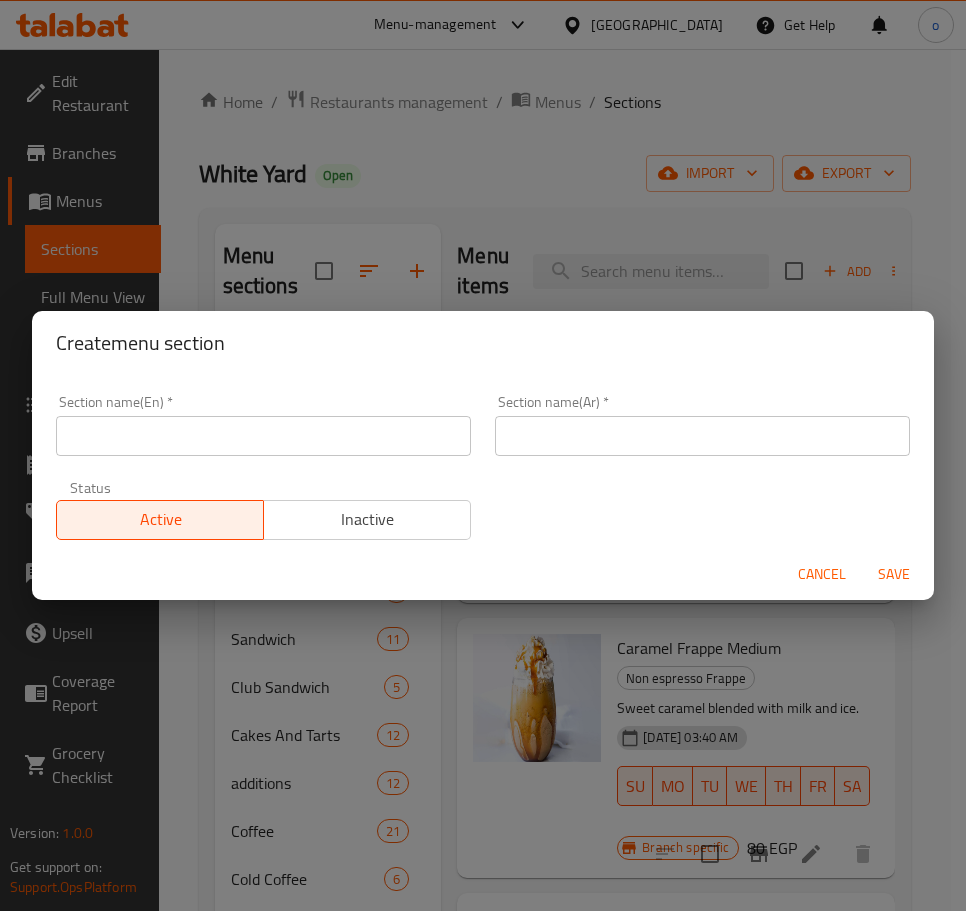 click at bounding box center (263, 436) 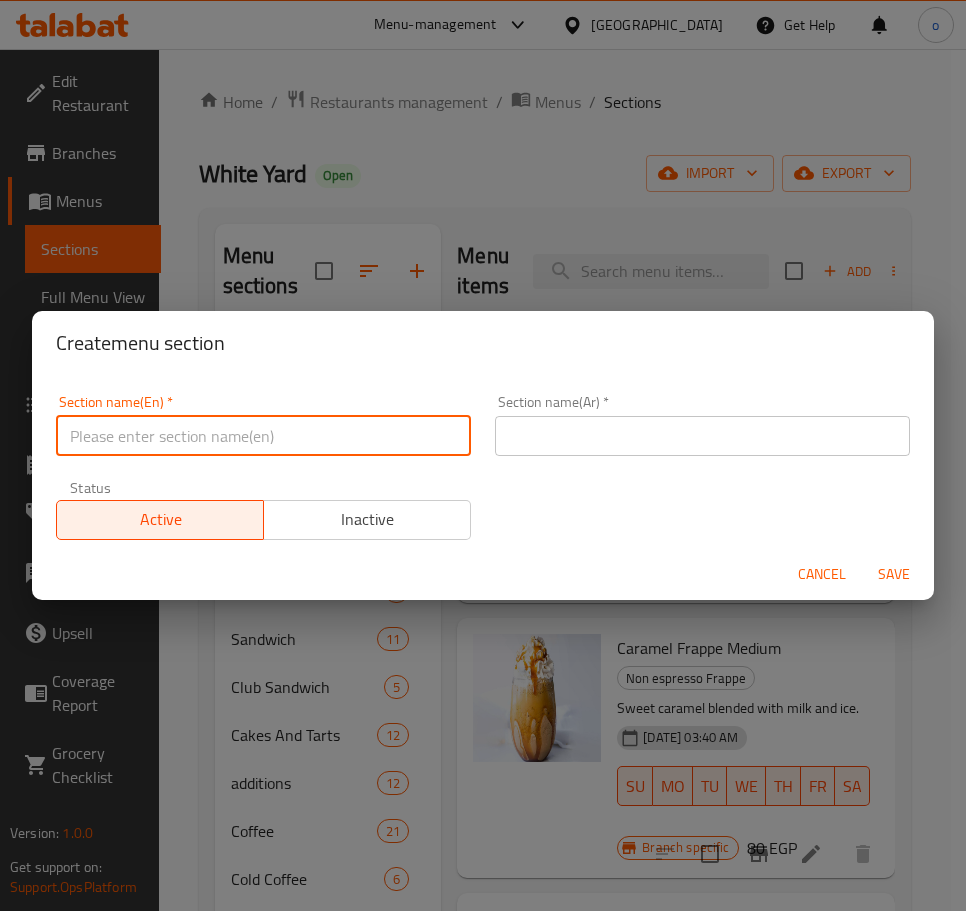 paste on "Matcha" 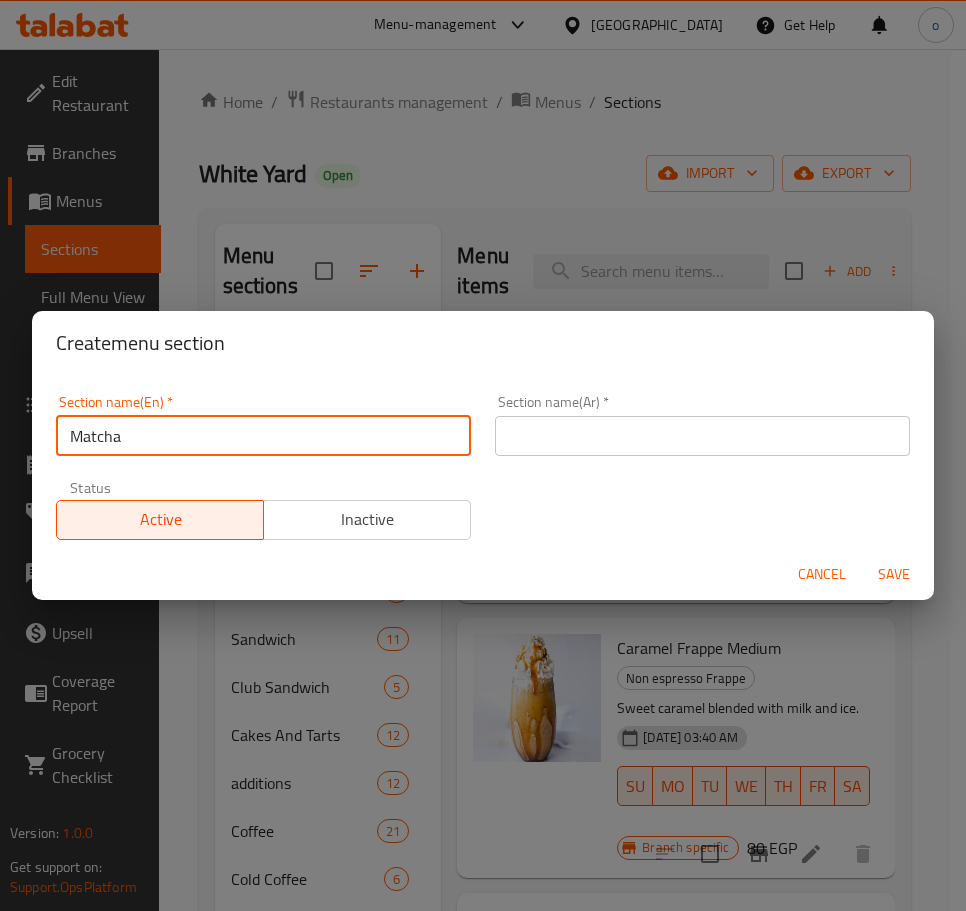 drag, startPoint x: 147, startPoint y: 435, endPoint x: 33, endPoint y: 438, distance: 114.03947 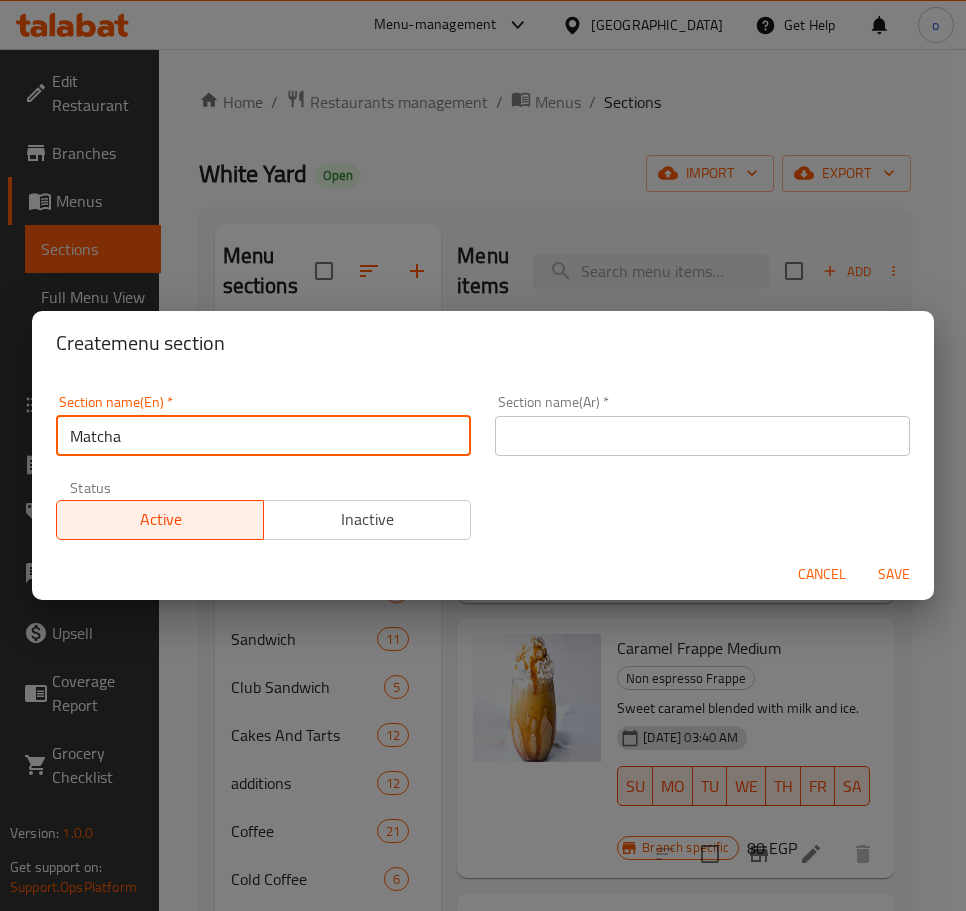 type on "Matcha" 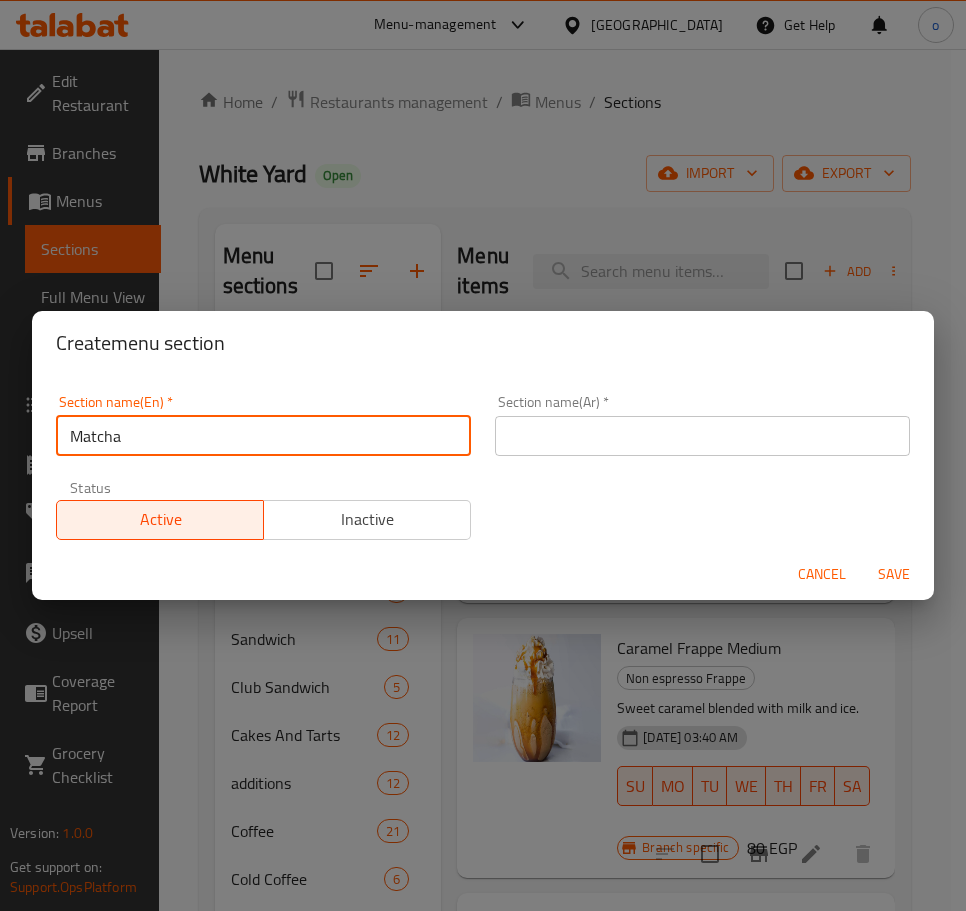 click at bounding box center [702, 436] 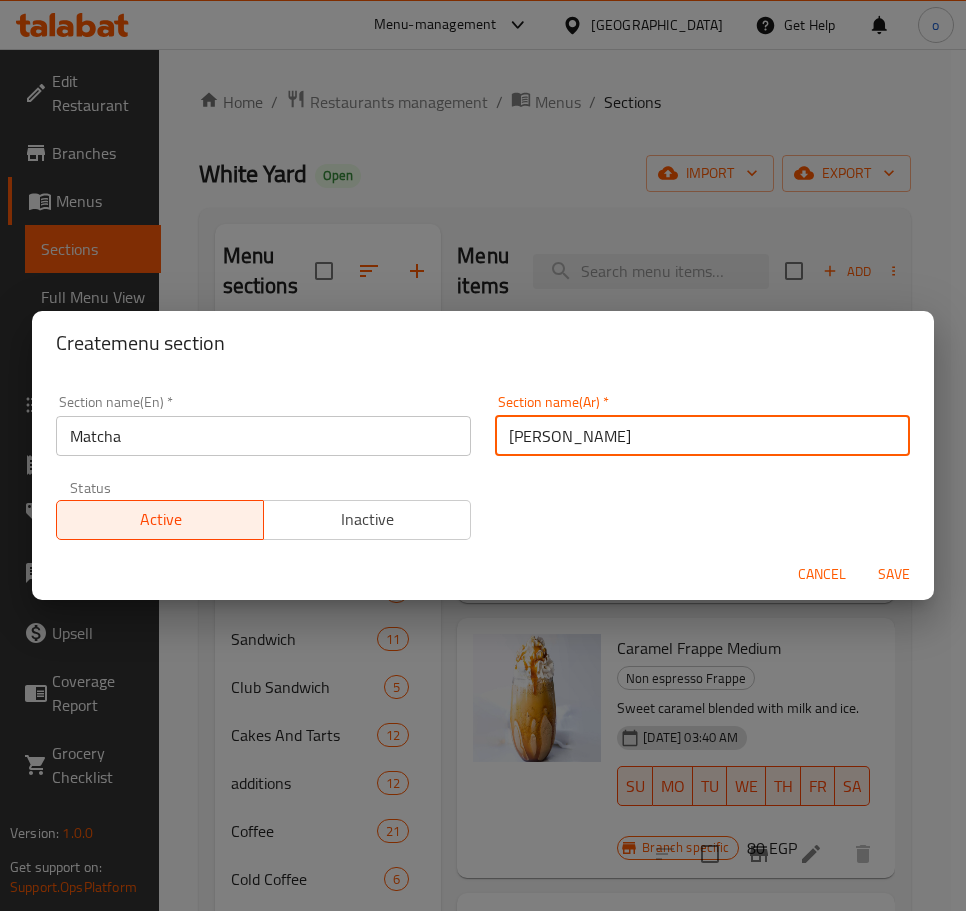 type on "ماتشا" 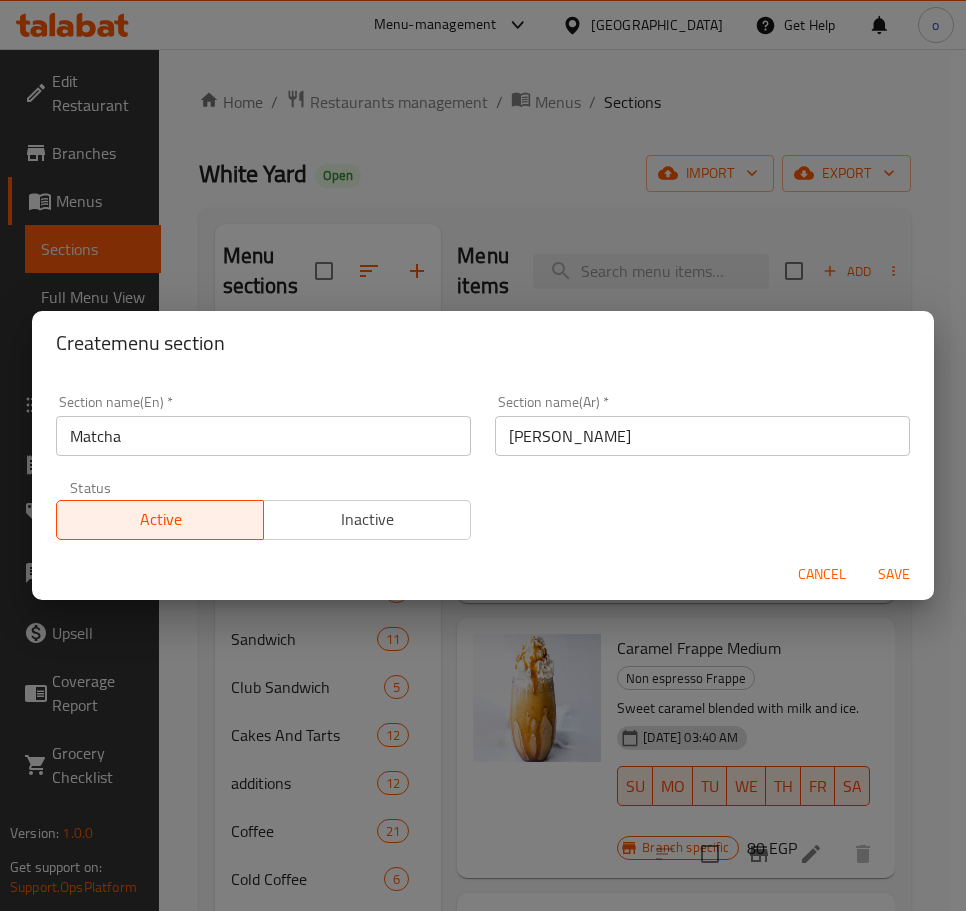 click on "Save" at bounding box center (894, 574) 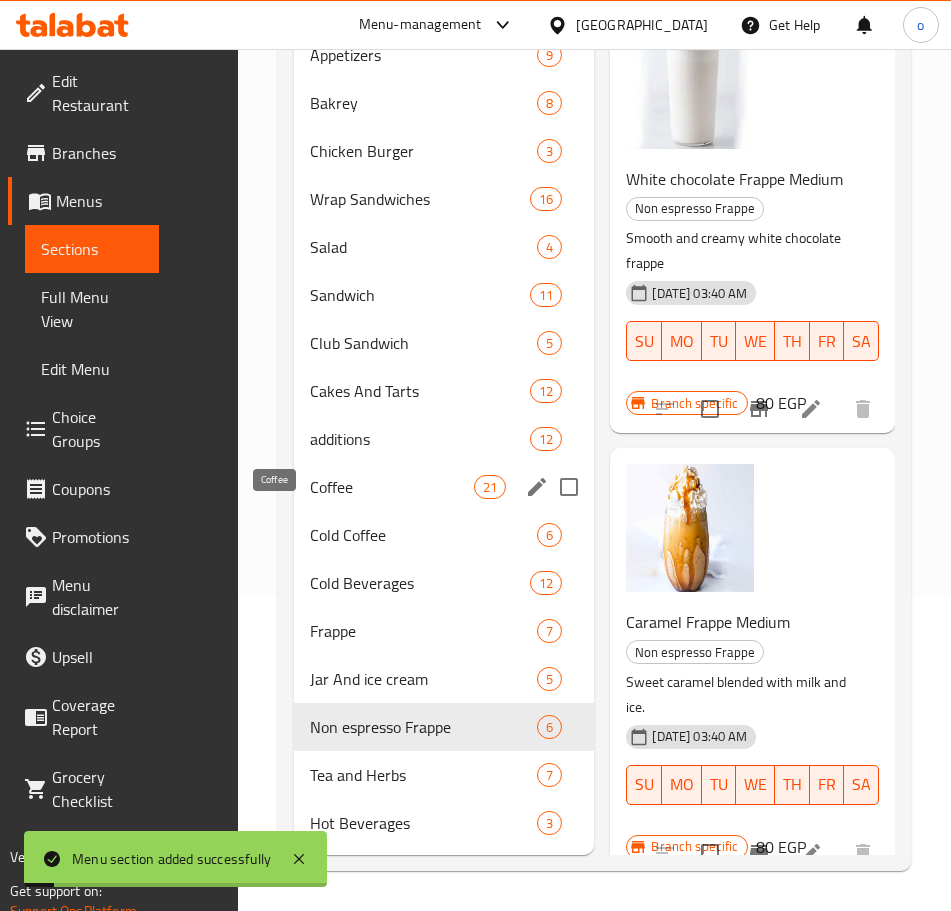scroll, scrollTop: 344, scrollLeft: 0, axis: vertical 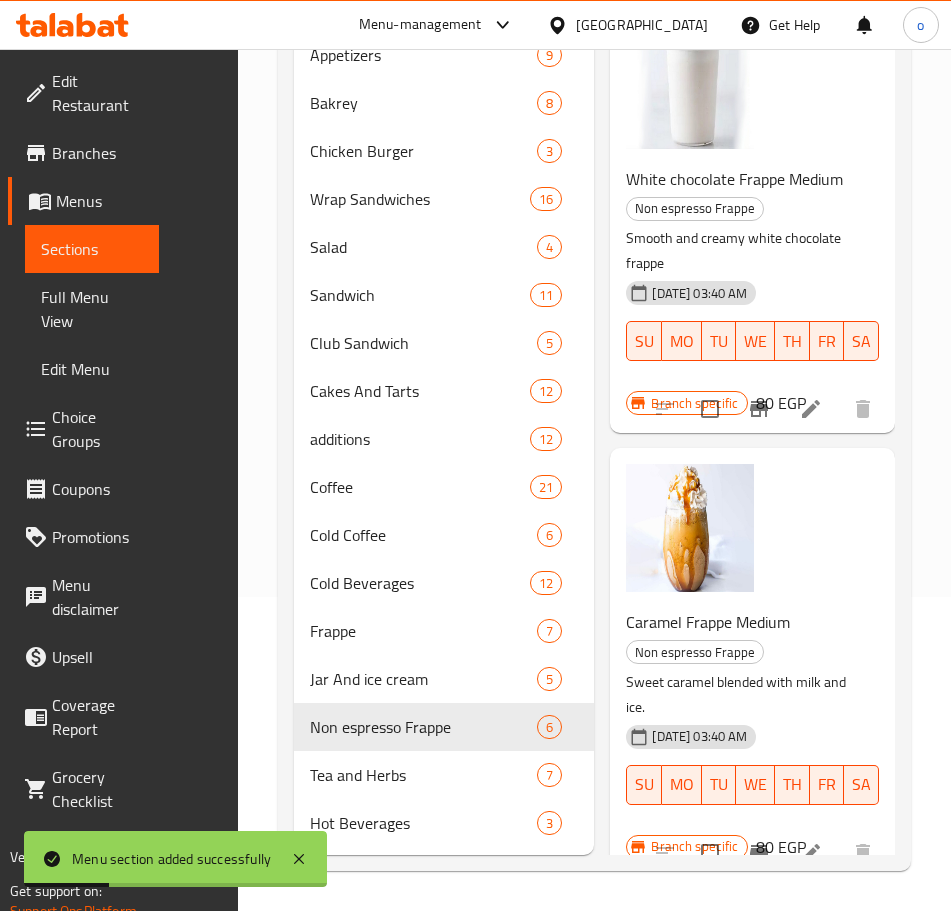 click on "Menu section added successfully" at bounding box center [175, 859] 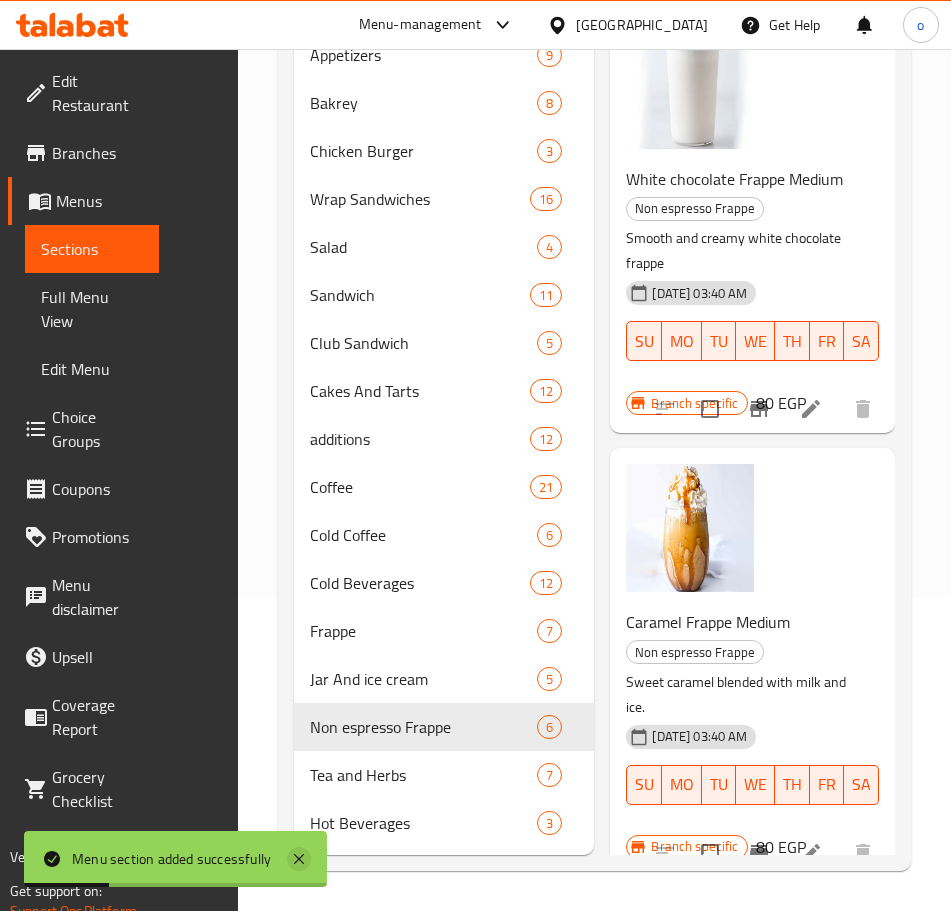 click 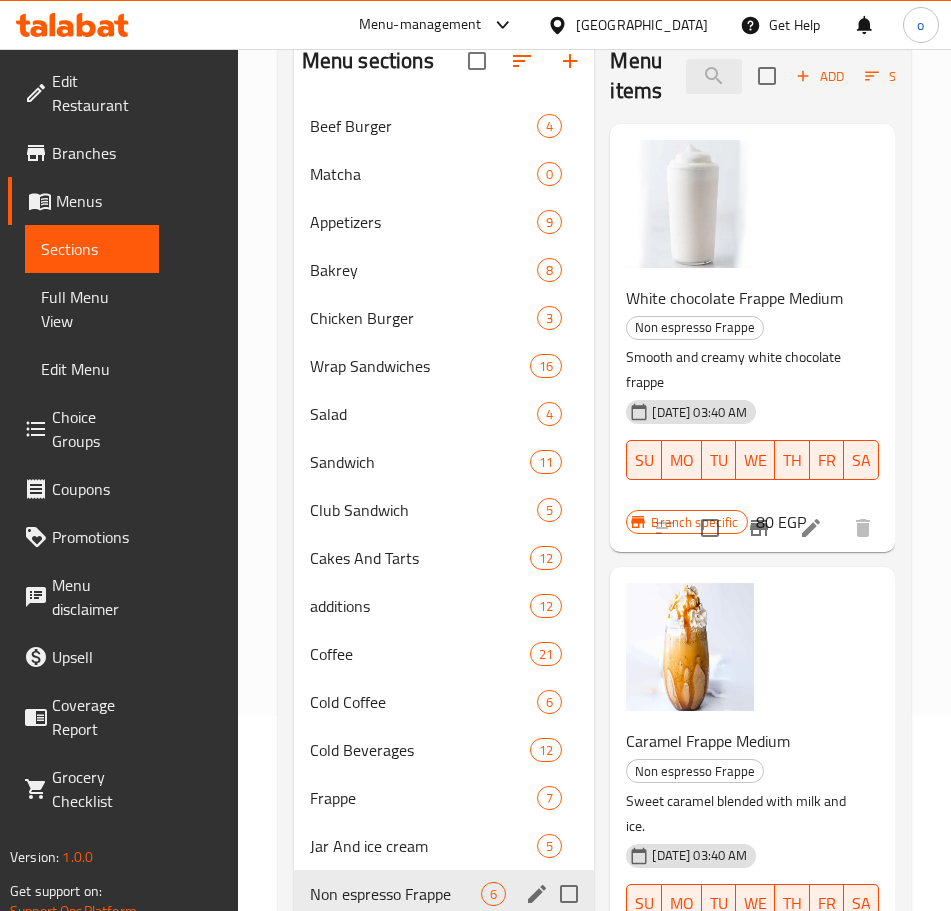 scroll, scrollTop: 0, scrollLeft: 0, axis: both 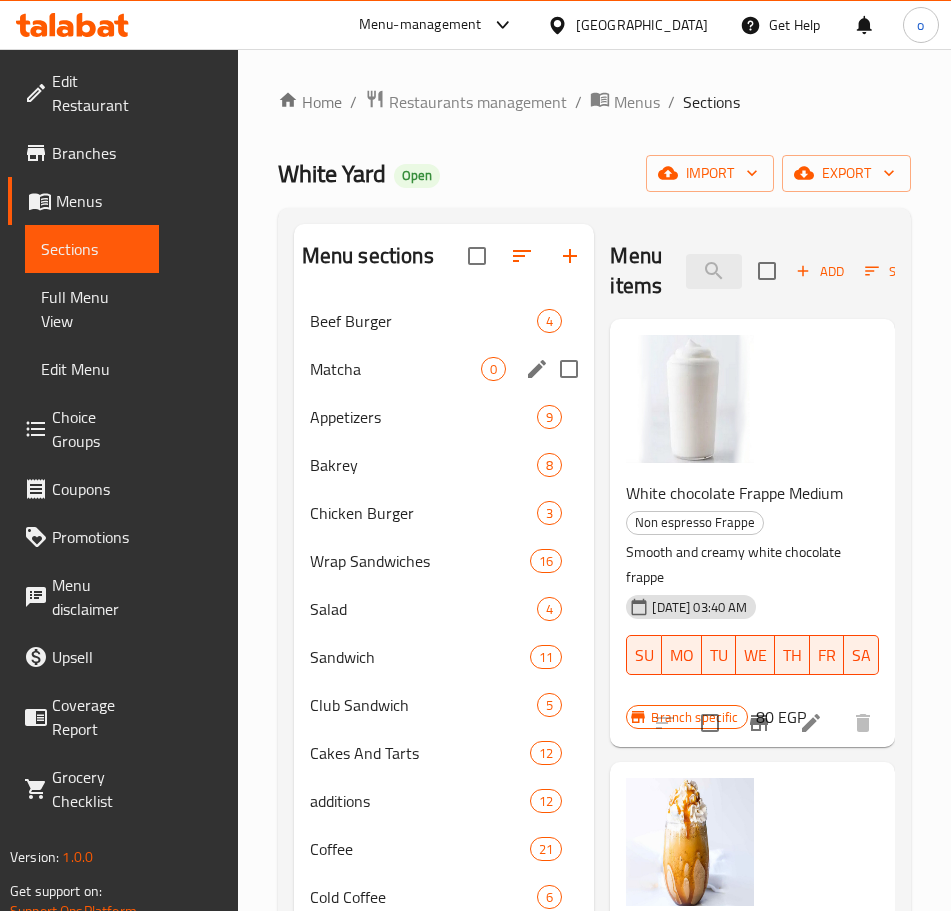 click on "Matcha" at bounding box center (395, 369) 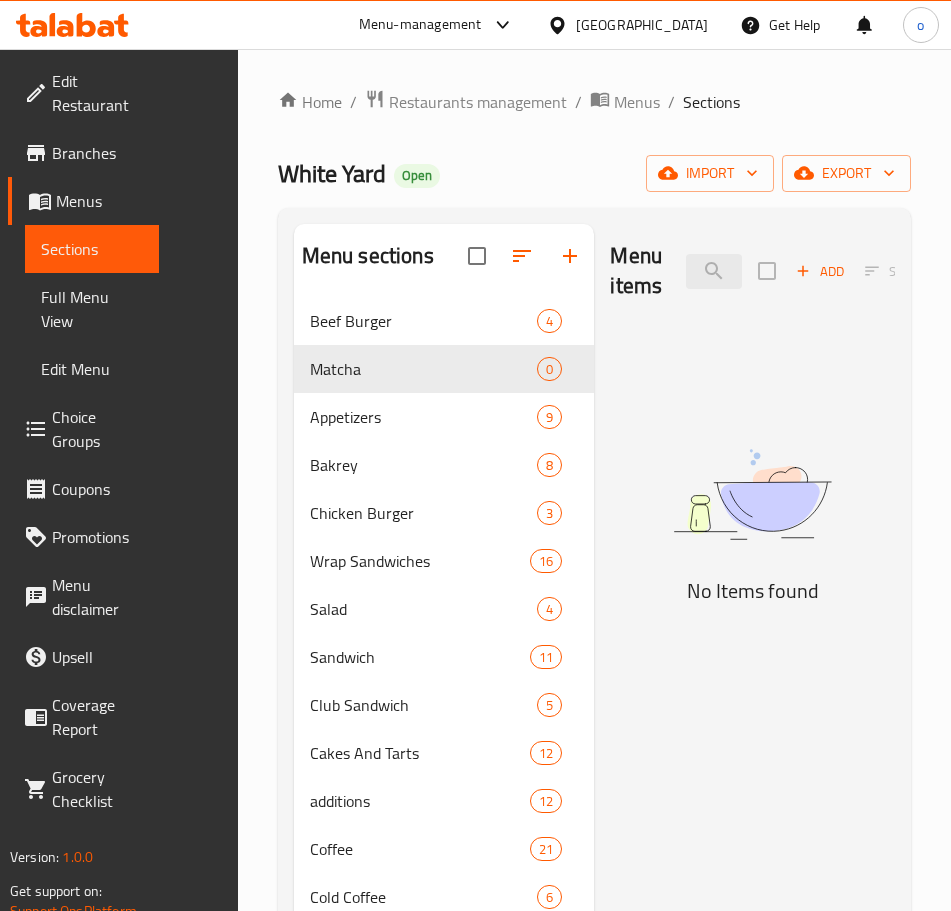 click on "Menu items Add Sort Manage items No Items found" at bounding box center (744, 720) 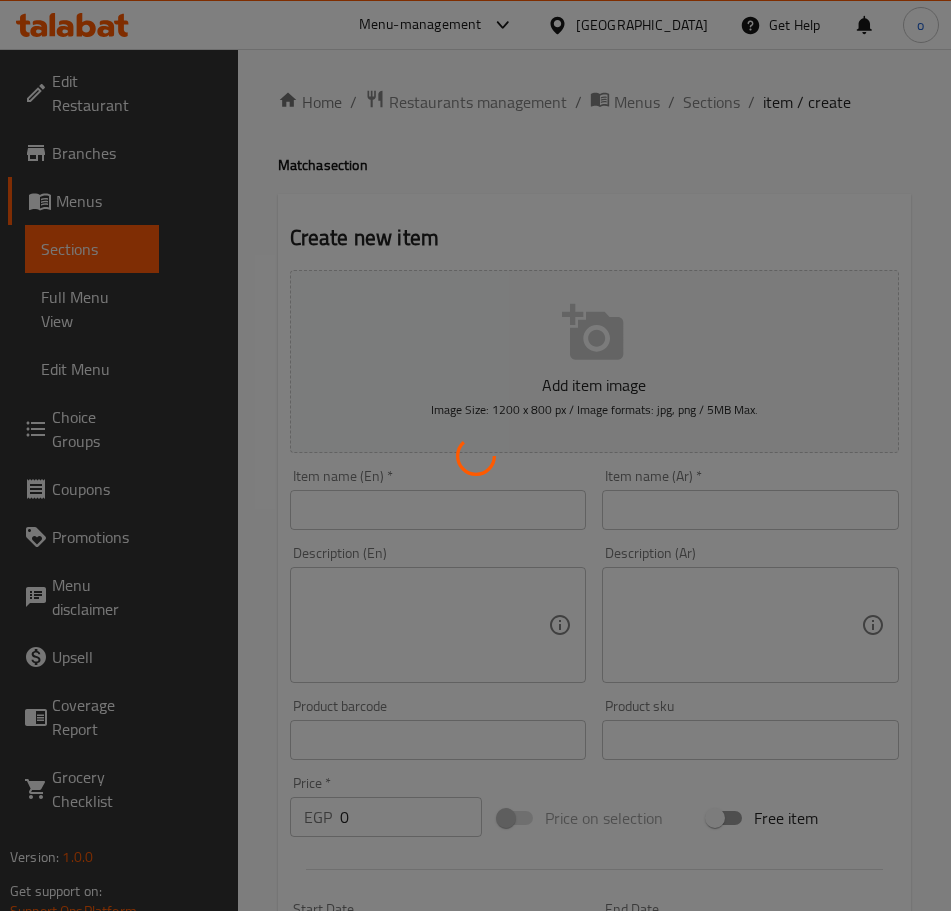 click at bounding box center [475, 455] 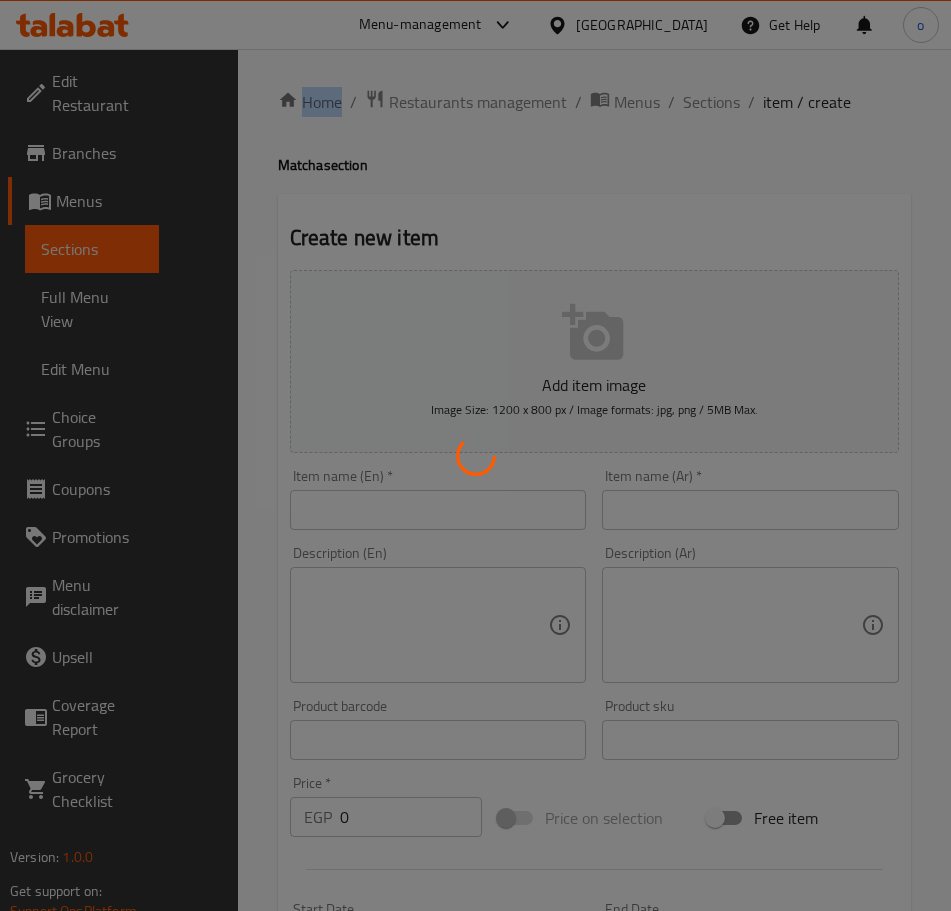 click at bounding box center [475, 455] 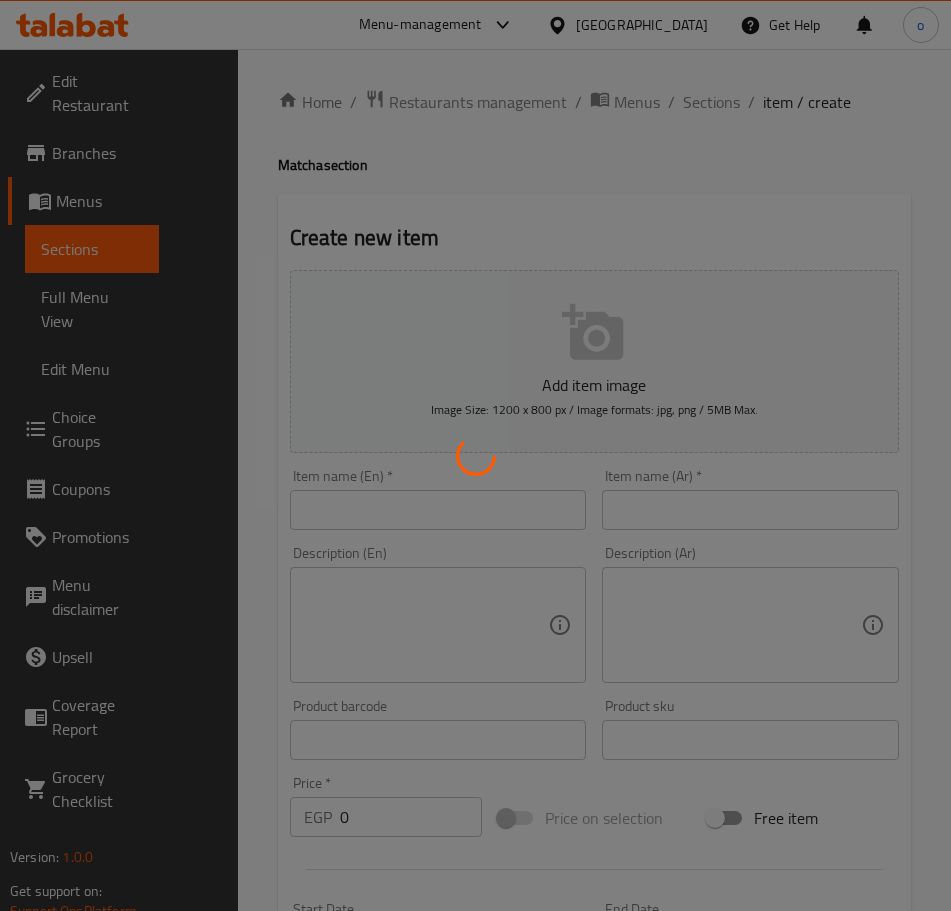 click at bounding box center [475, 455] 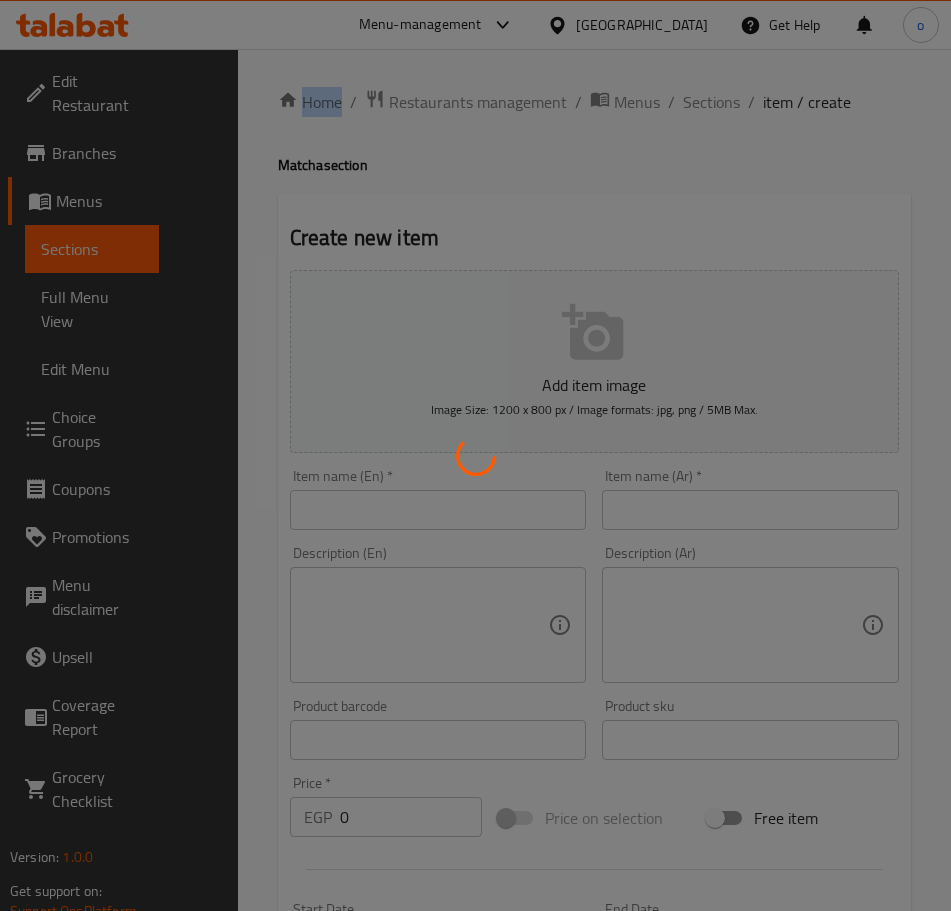 click at bounding box center (475, 455) 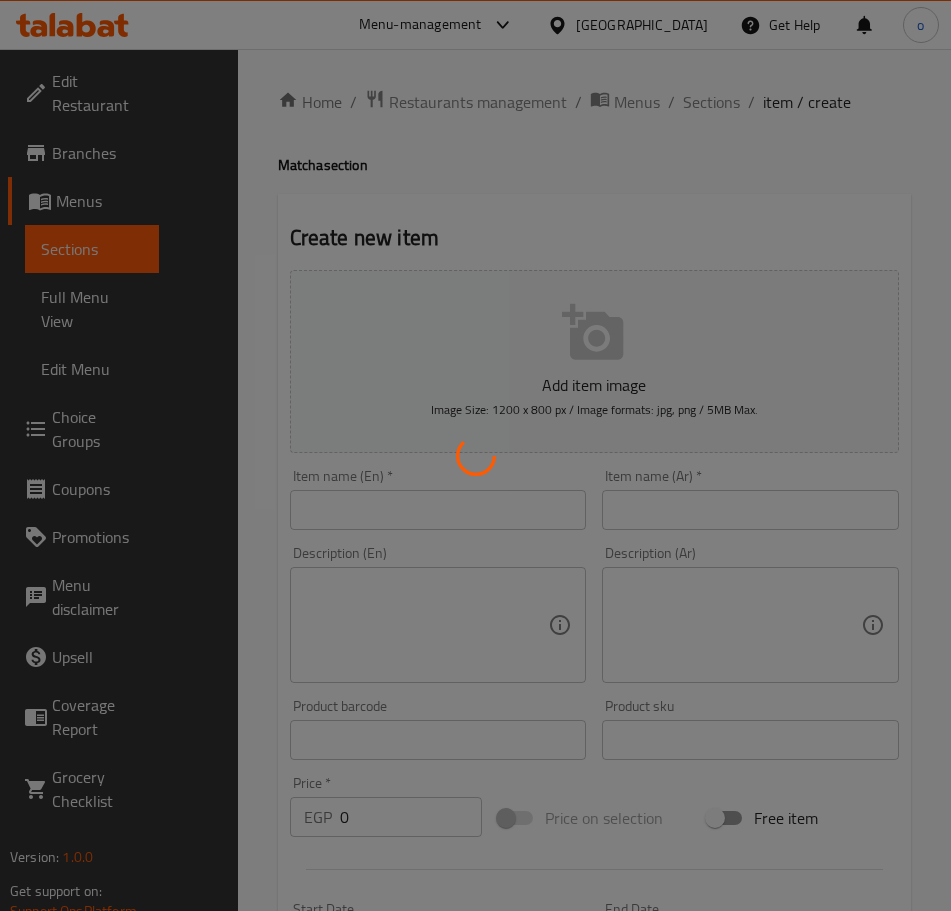 click at bounding box center [475, 455] 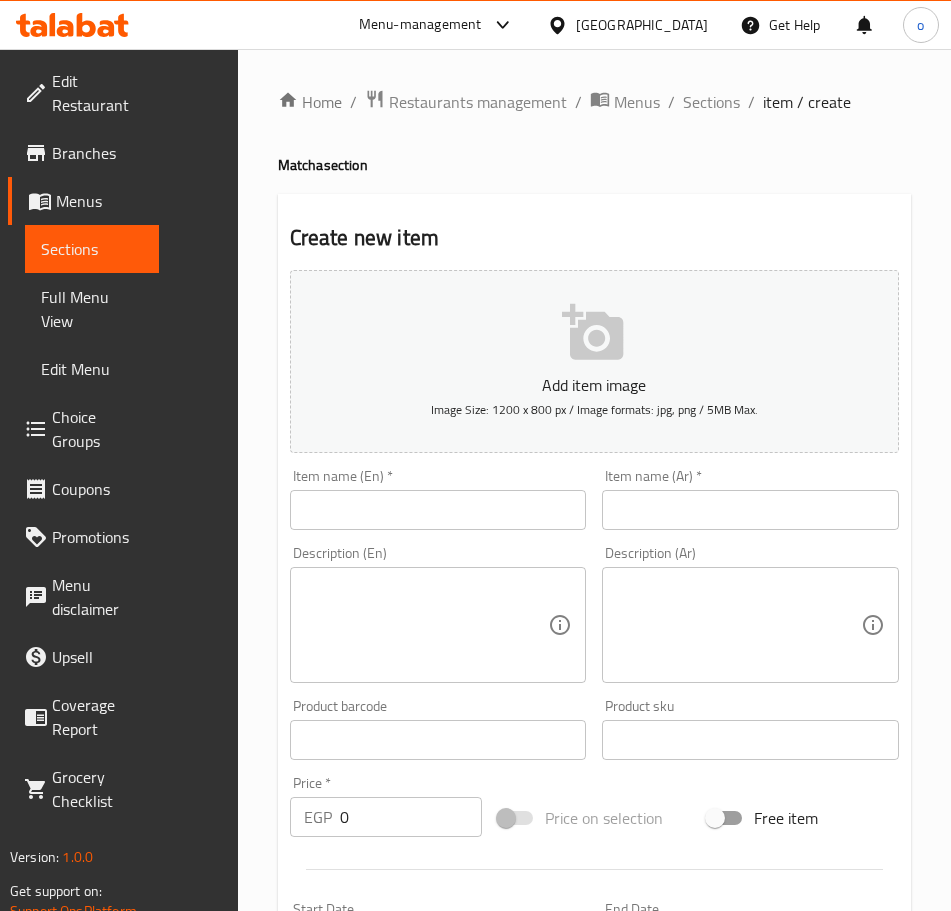 click at bounding box center (438, 510) 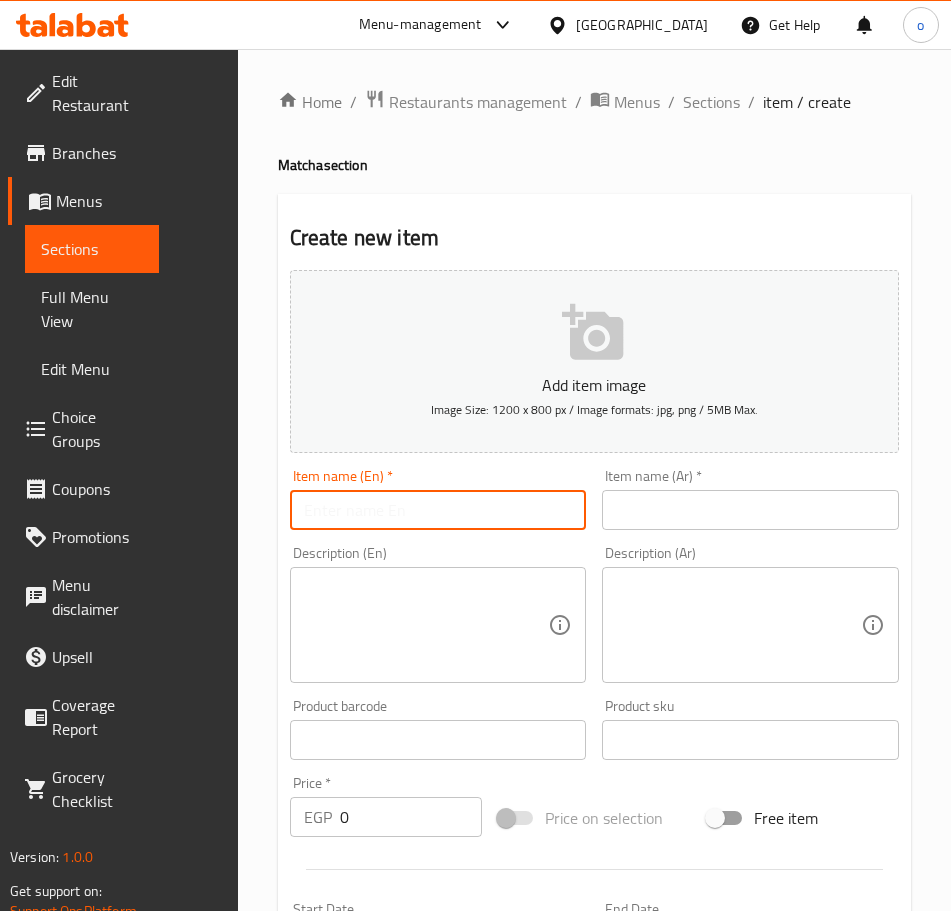 paste on "HONEY MATCHA" 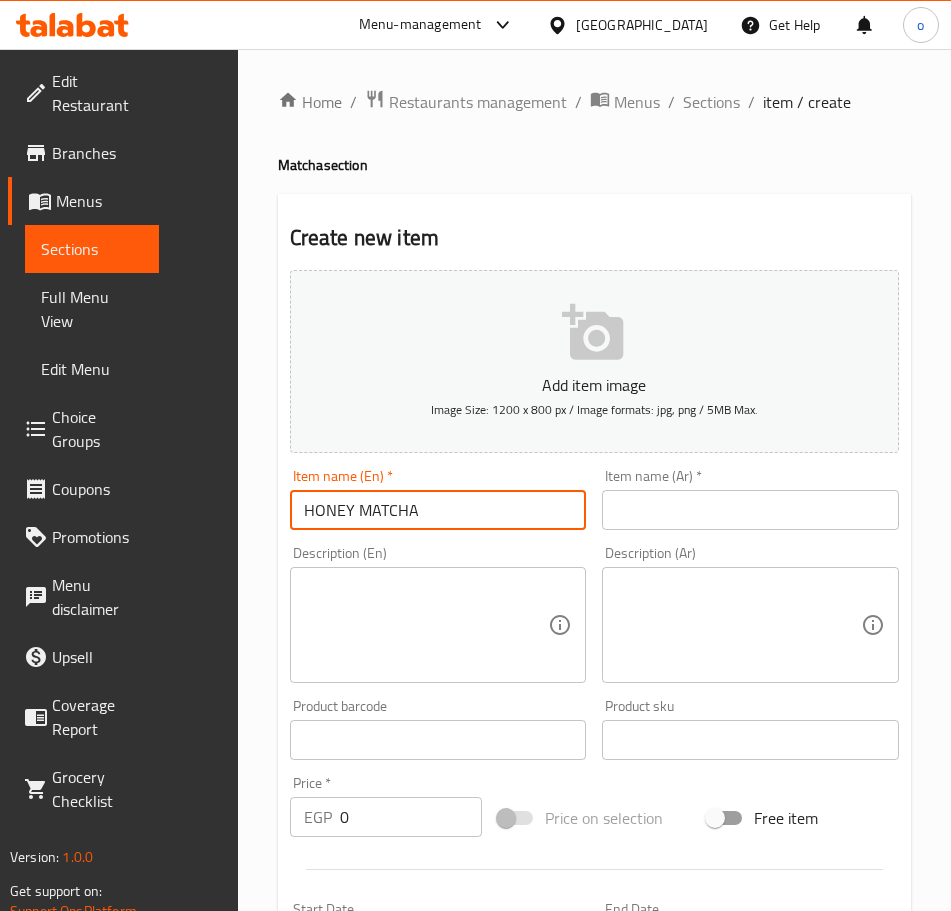 drag, startPoint x: 430, startPoint y: 505, endPoint x: 419, endPoint y: 508, distance: 11.401754 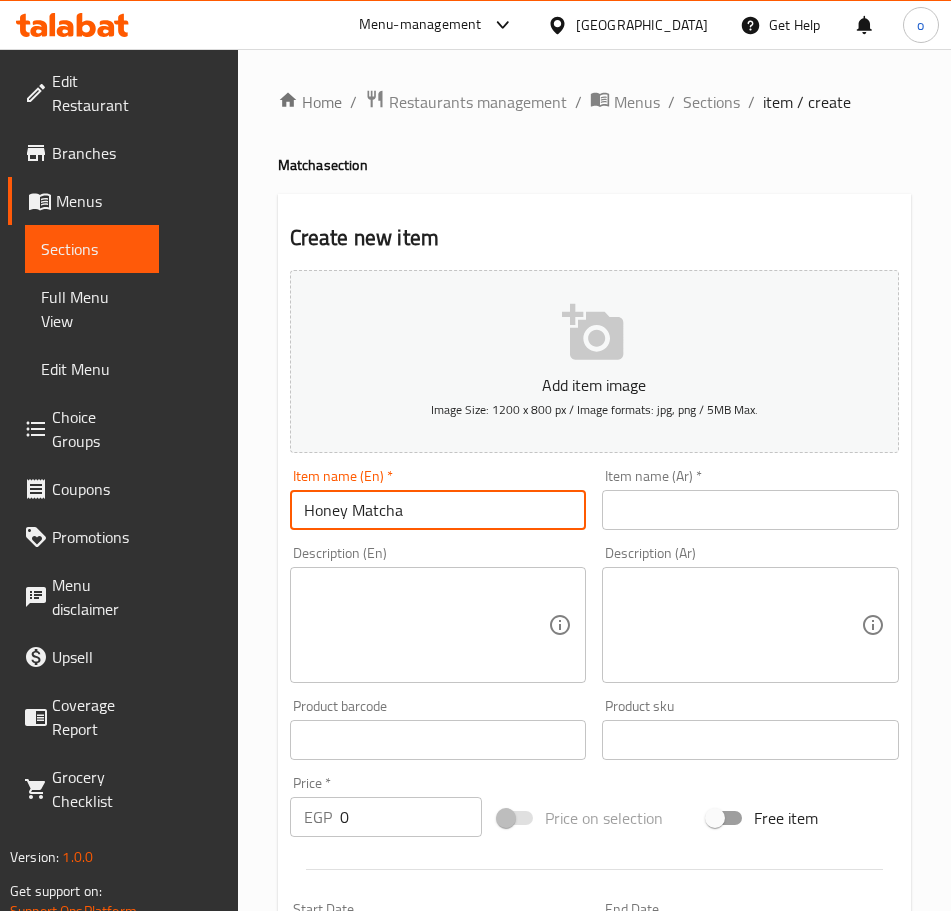 click on "Honey Matcha" at bounding box center (438, 510) 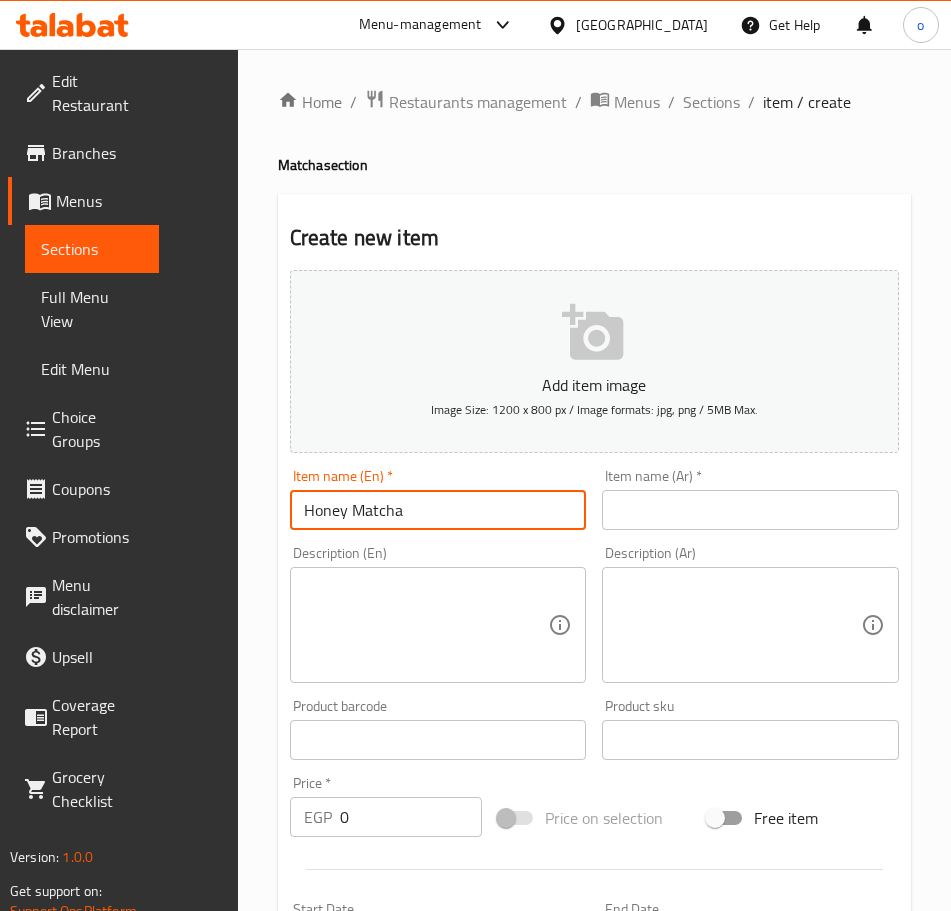 drag, startPoint x: 343, startPoint y: 512, endPoint x: 88, endPoint y: 507, distance: 255.04901 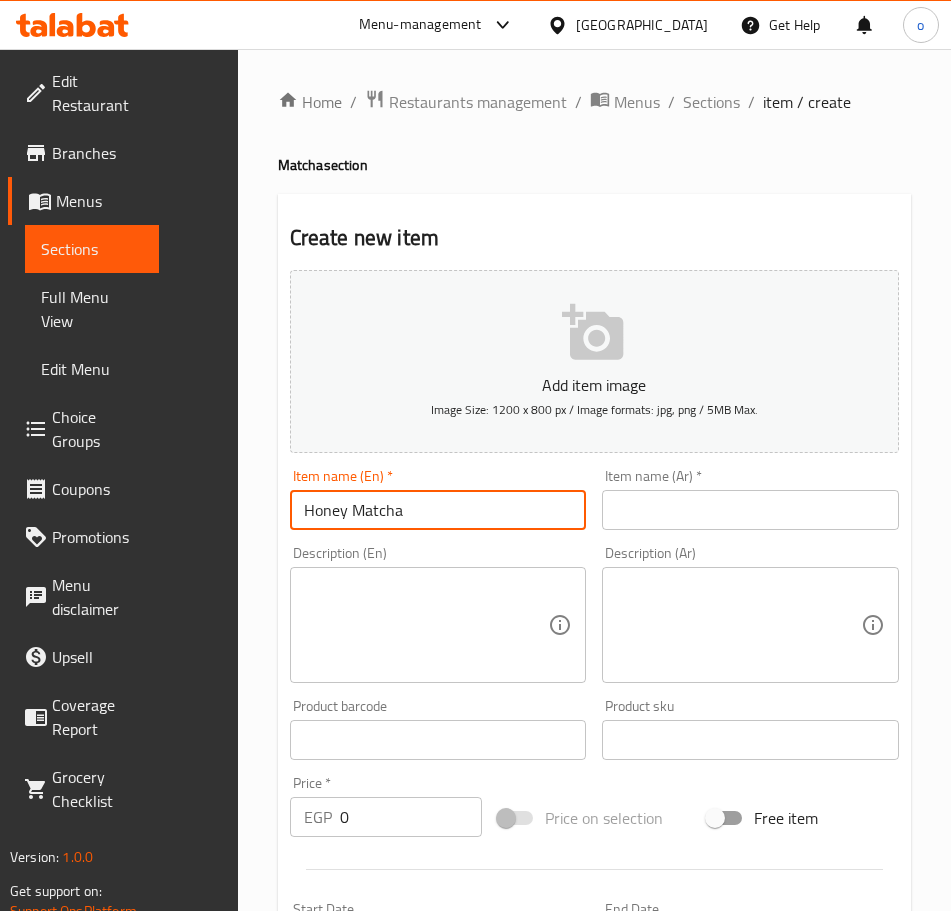 click on "Item name (Ar)   * Item name (Ar)  *" at bounding box center [750, 499] 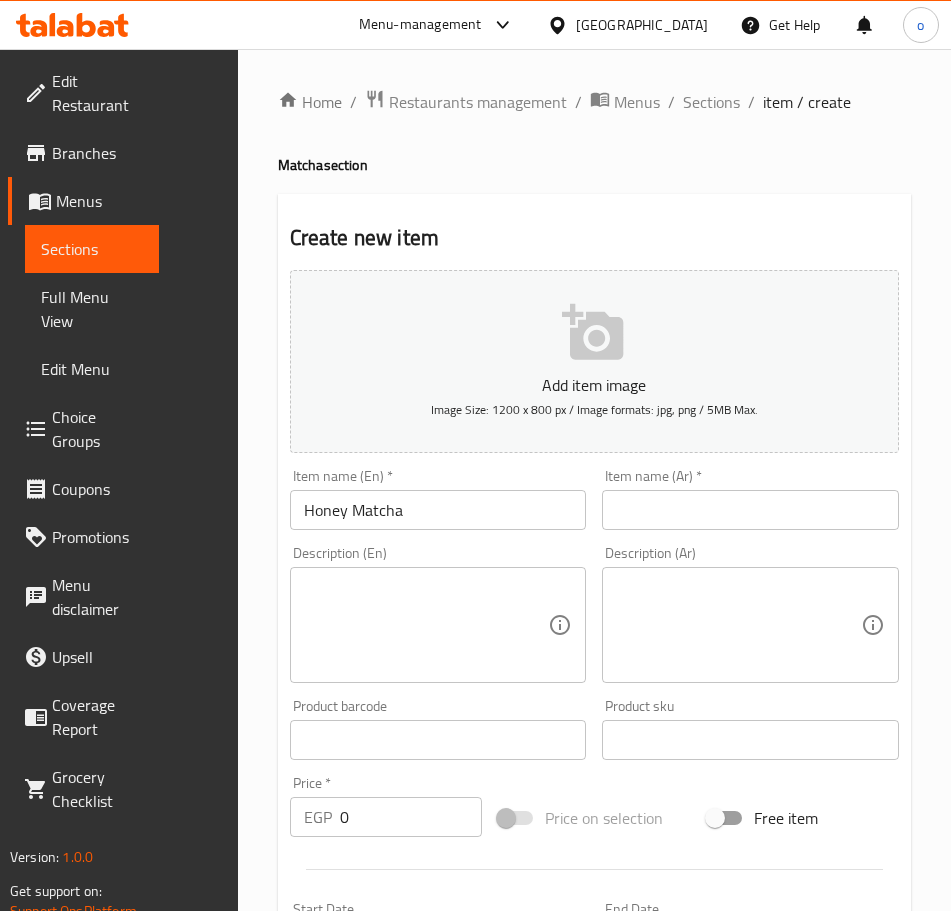 click at bounding box center (750, 510) 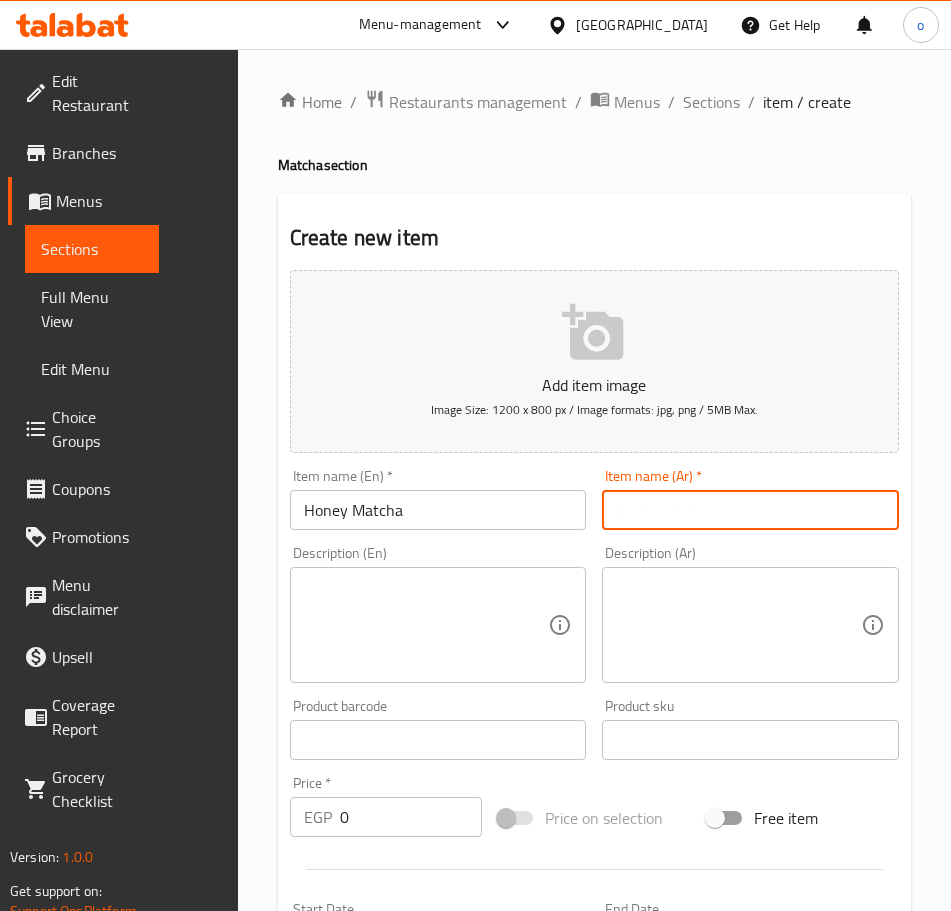 paste on "عسل الماتشا" 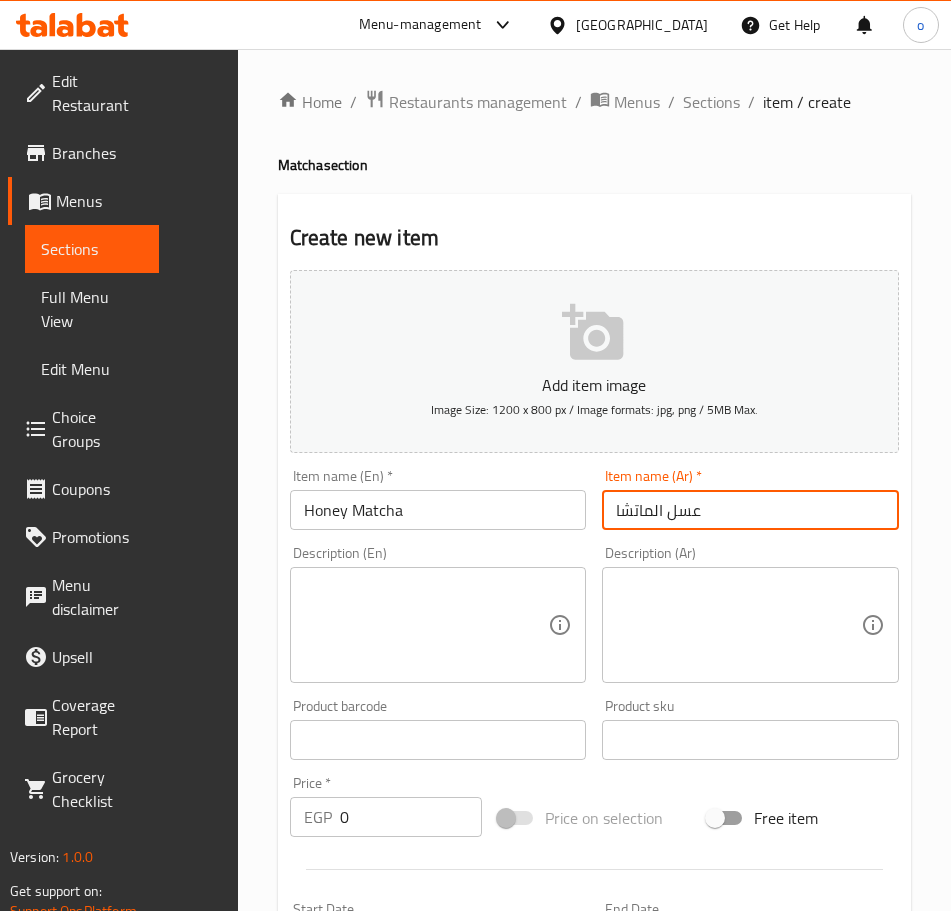 type on "عسل الماتشا" 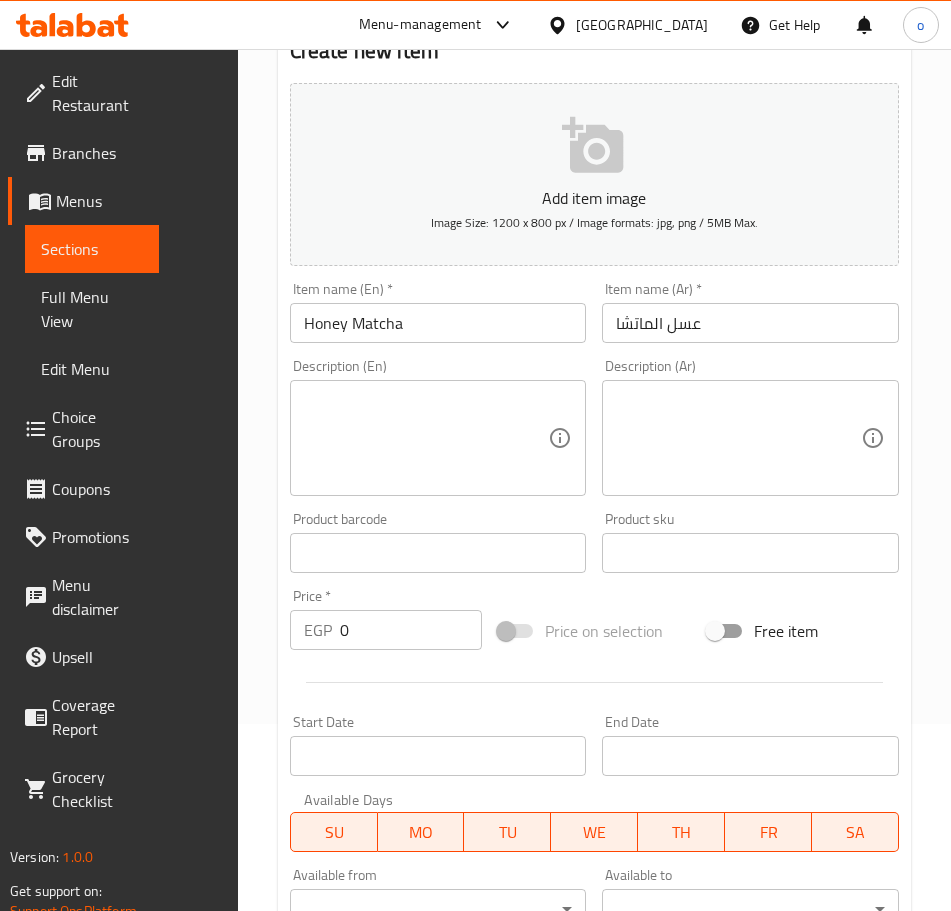 scroll, scrollTop: 200, scrollLeft: 0, axis: vertical 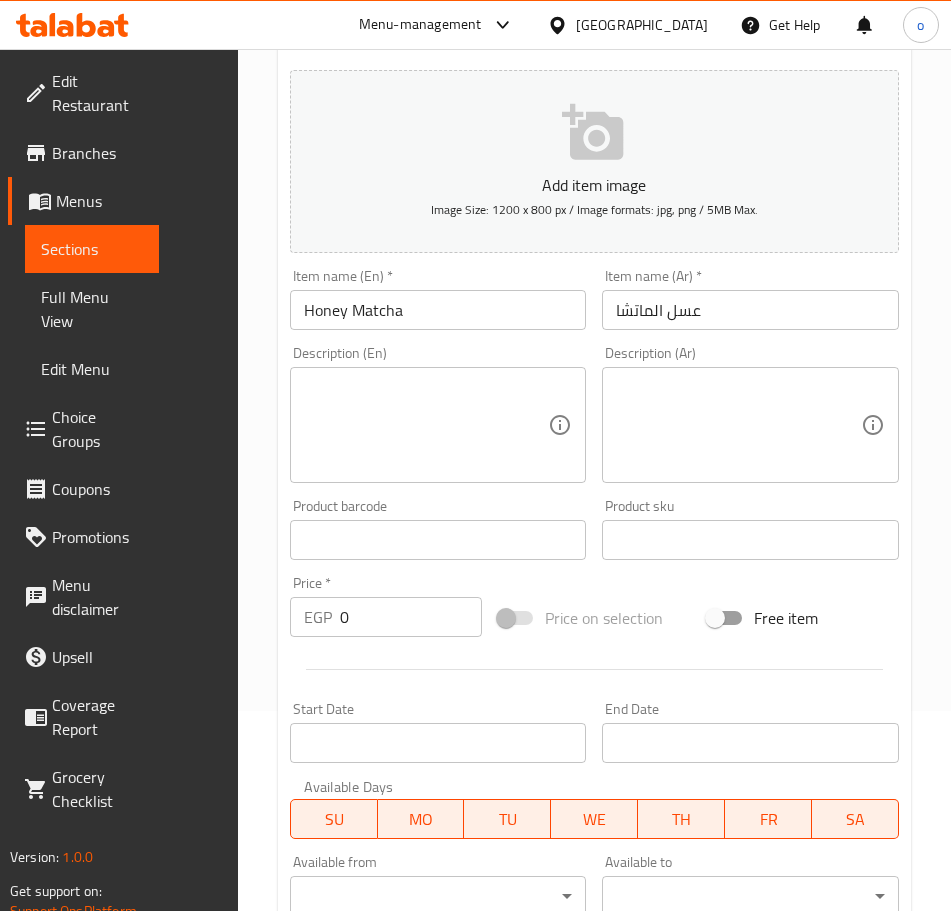 click on "Home / Restaurants management / Menus / Sections / item / create Matcha  section Create new item Add item image Image Size: 1200 x 800 px / Image formats: jpg, png / 5MB Max. Item name (En)   * Honey Matcha Item name (En)  * Item name (Ar)   * عسل الماتشا Item name (Ar)  * Description (En) Description (En) Description (Ar) Description (Ar) Product barcode Product barcode Product sku Product sku Price   * EGP 0 Price  * Price on selection Free item Start Date Start Date End Date End Date Available Days SU MO TU WE TH FR SA Available from ​ ​ Available to ​ ​ Status Active Inactive Exclude from GEM Variations & Choices Add variant ASSIGN CHOICE GROUP Create" at bounding box center (594, 569) 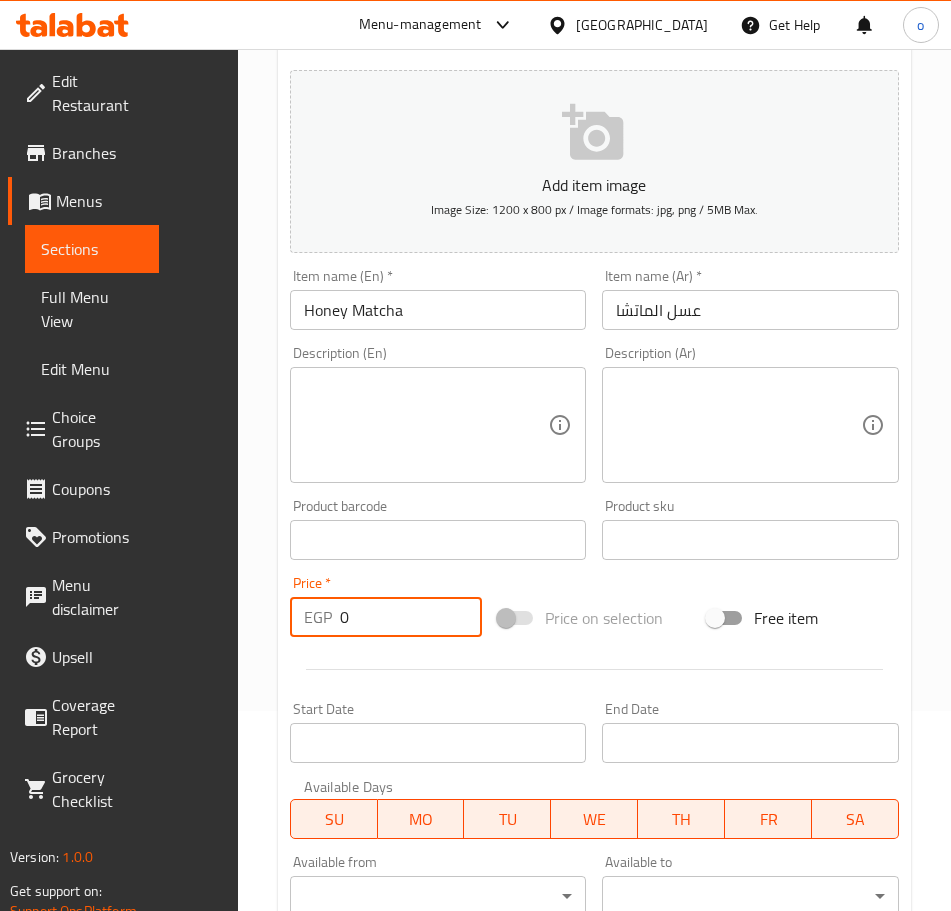 paste on "10" 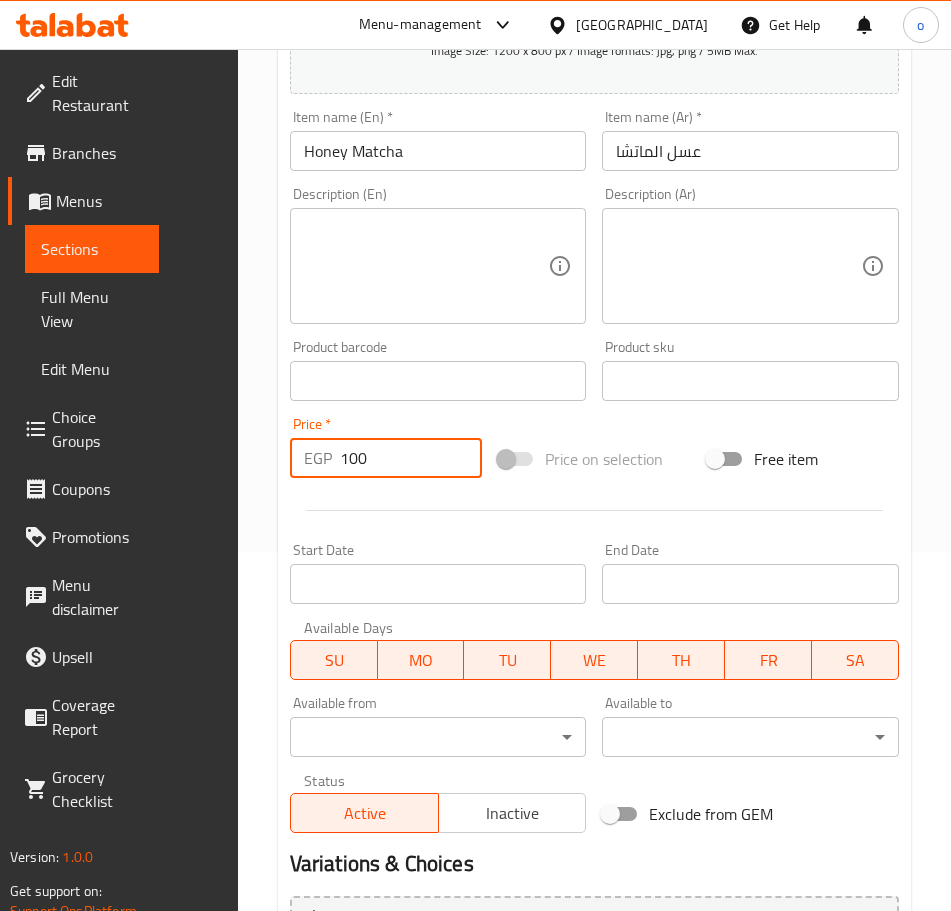 scroll, scrollTop: 502, scrollLeft: 0, axis: vertical 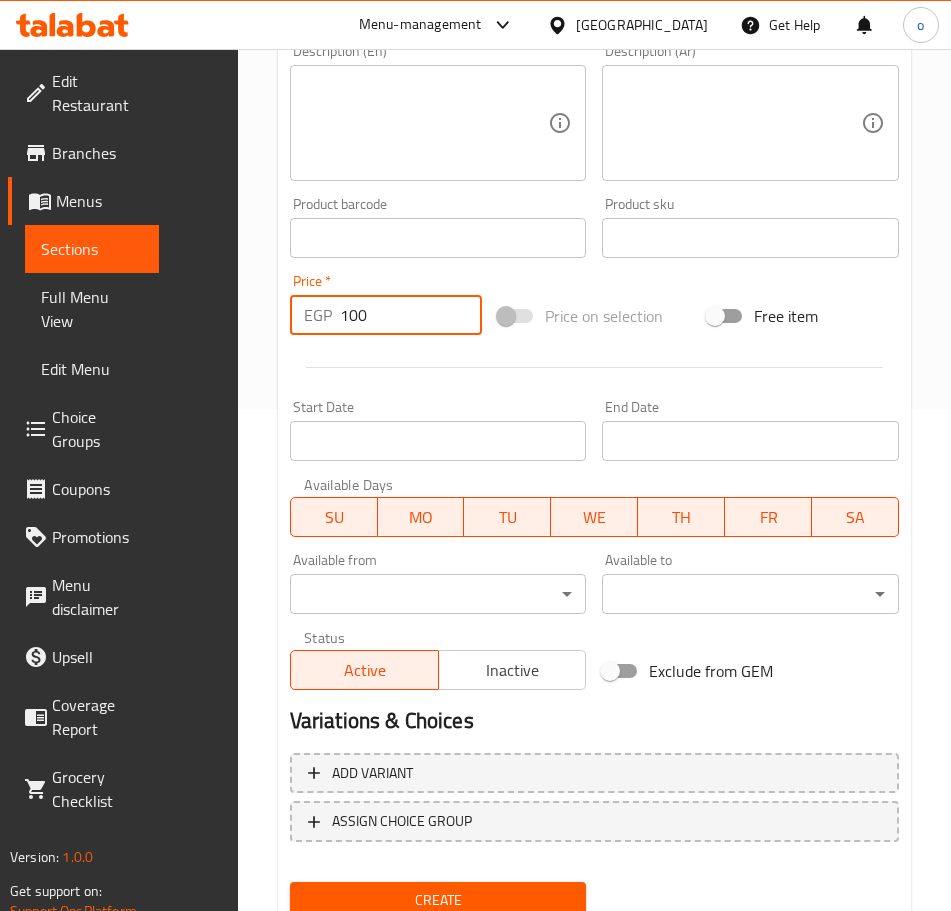 type on "100" 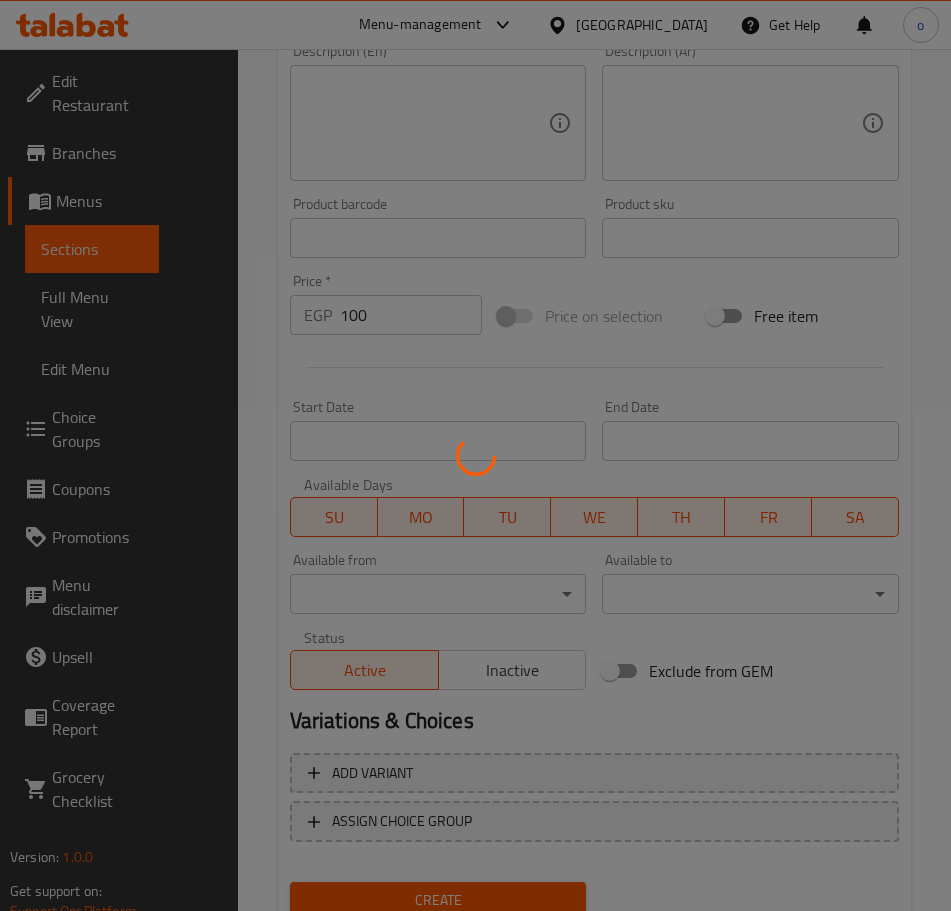click at bounding box center (475, 455) 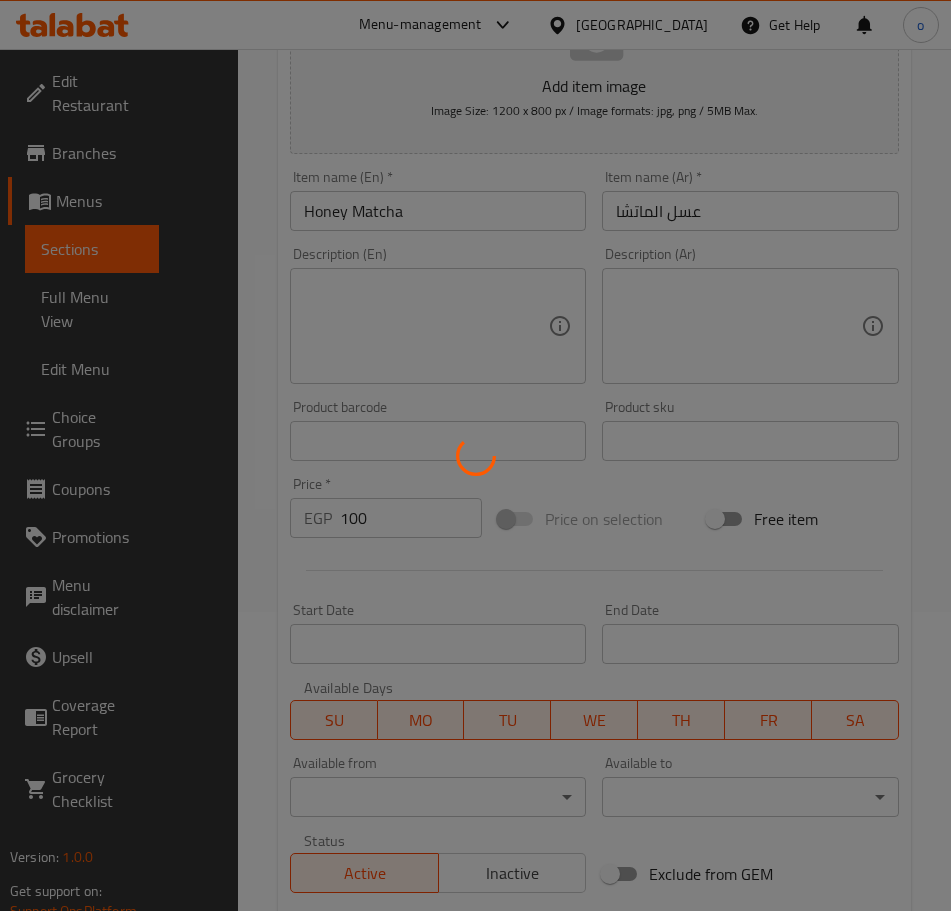 scroll, scrollTop: 2, scrollLeft: 0, axis: vertical 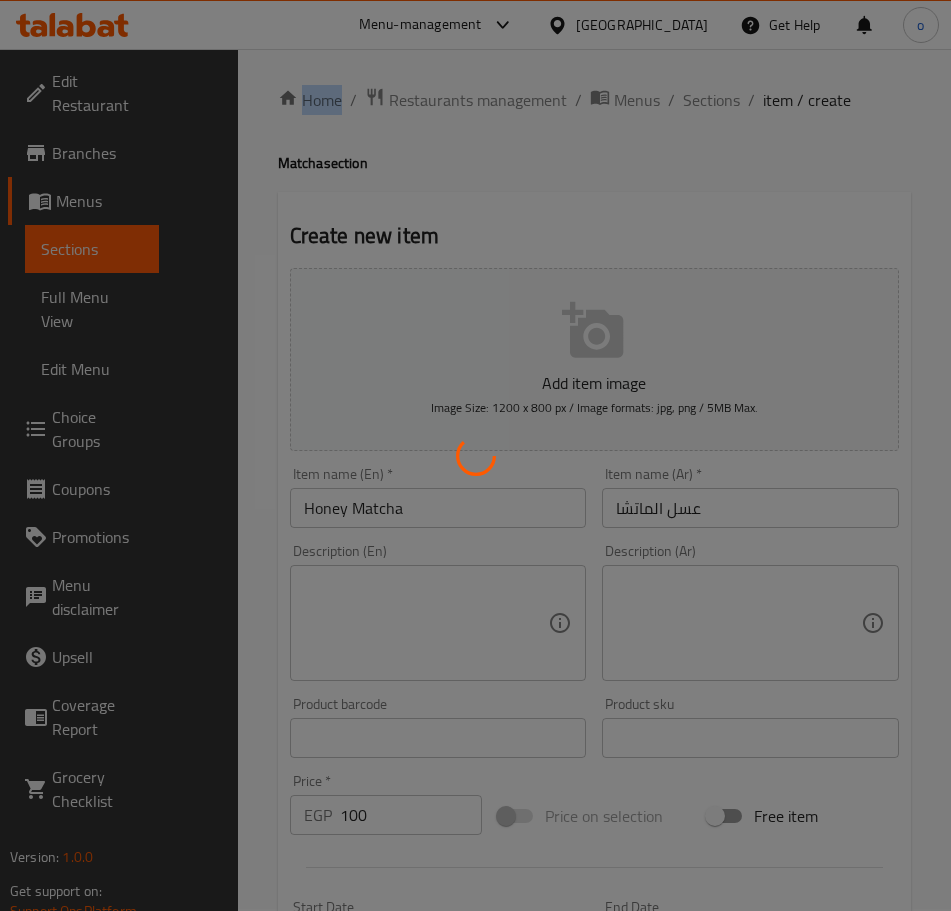 type 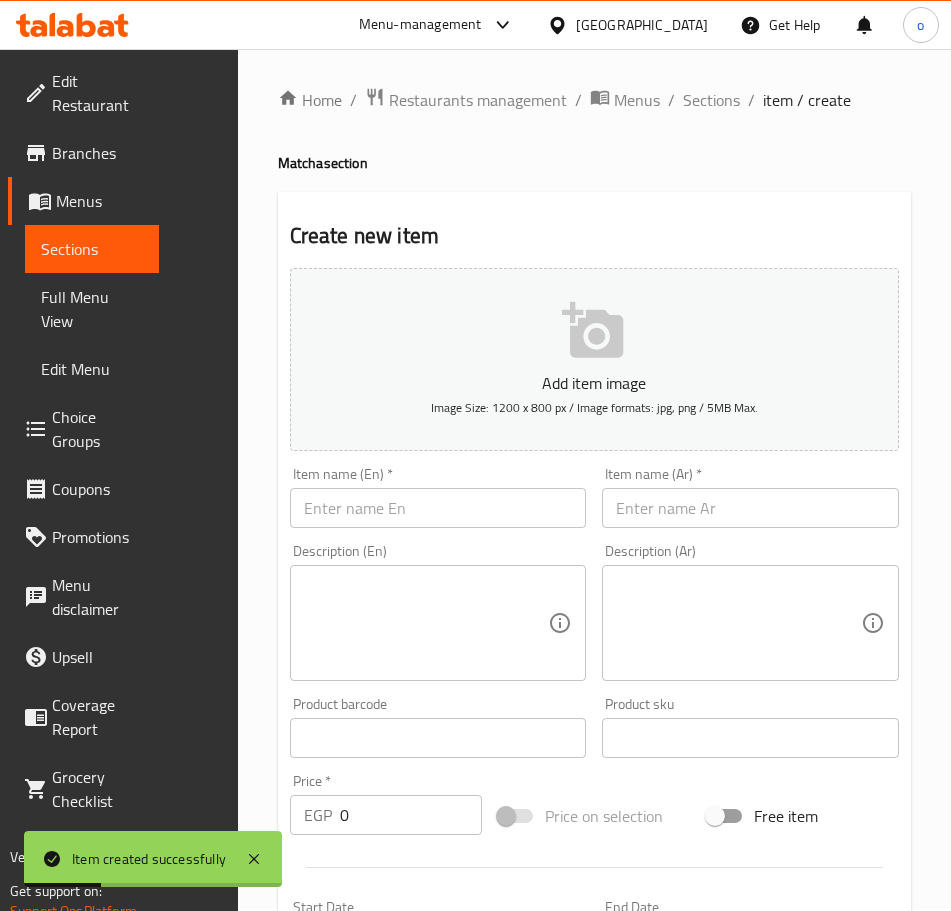 click at bounding box center (438, 508) 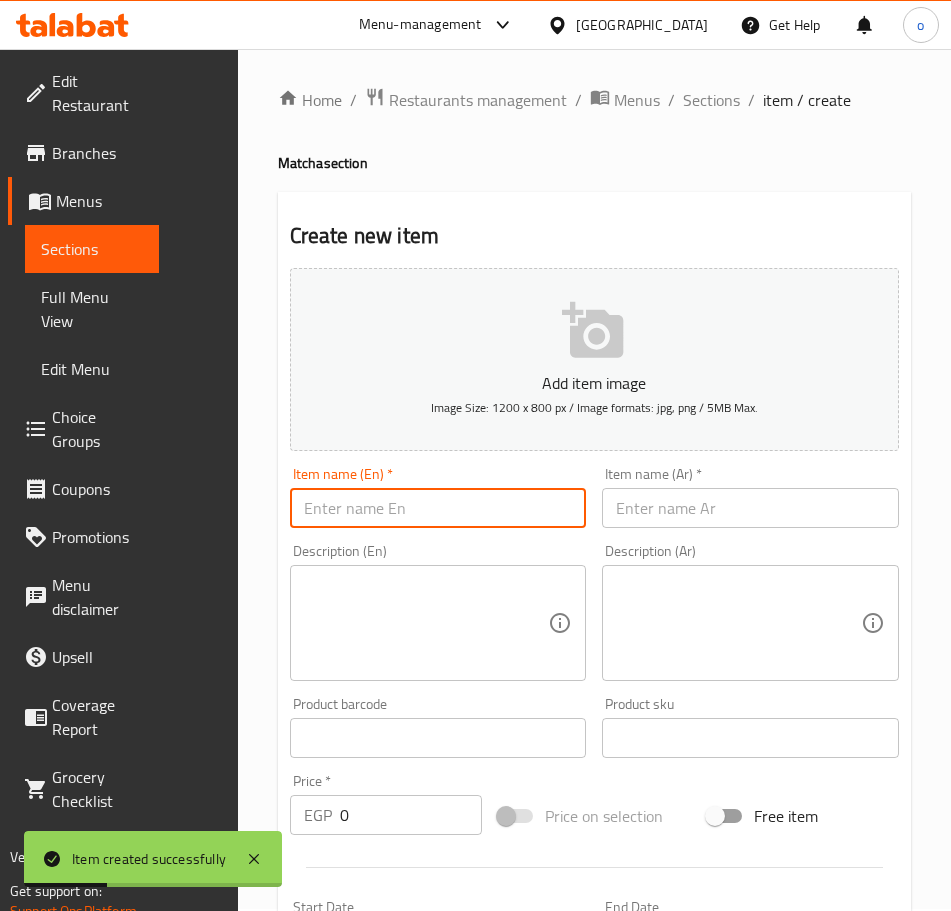 paste on "VANILLA MATCHA" 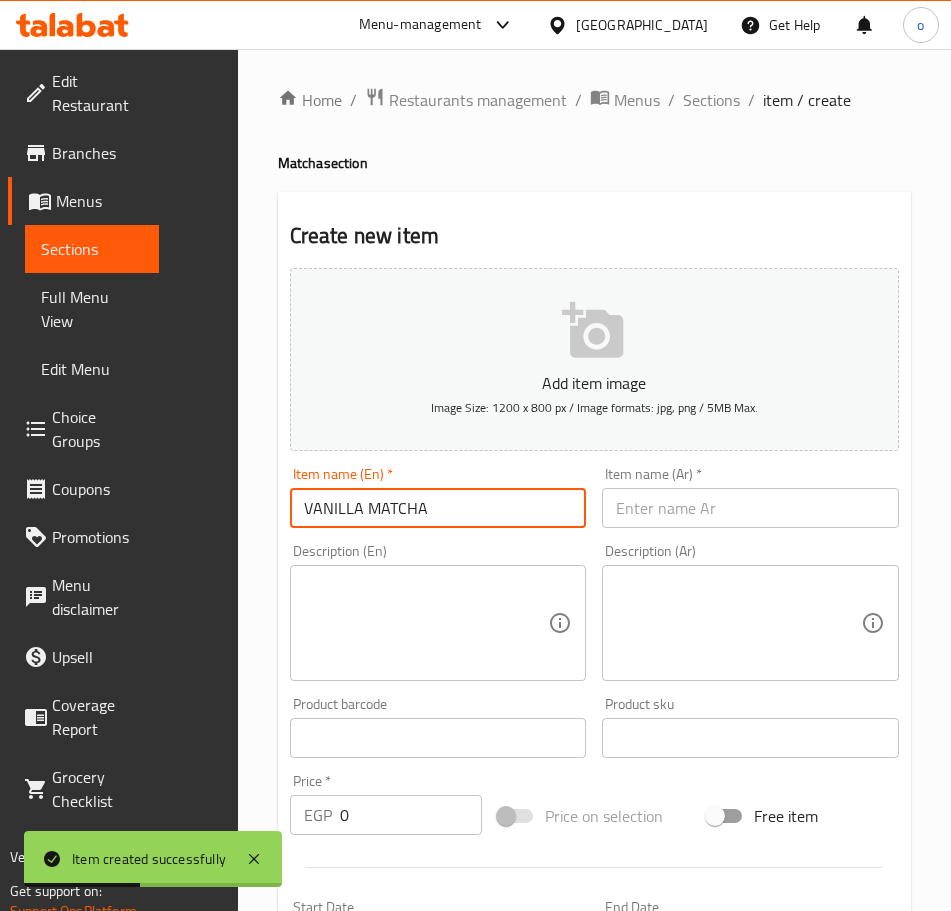 drag, startPoint x: 354, startPoint y: 502, endPoint x: 118, endPoint y: 497, distance: 236.05296 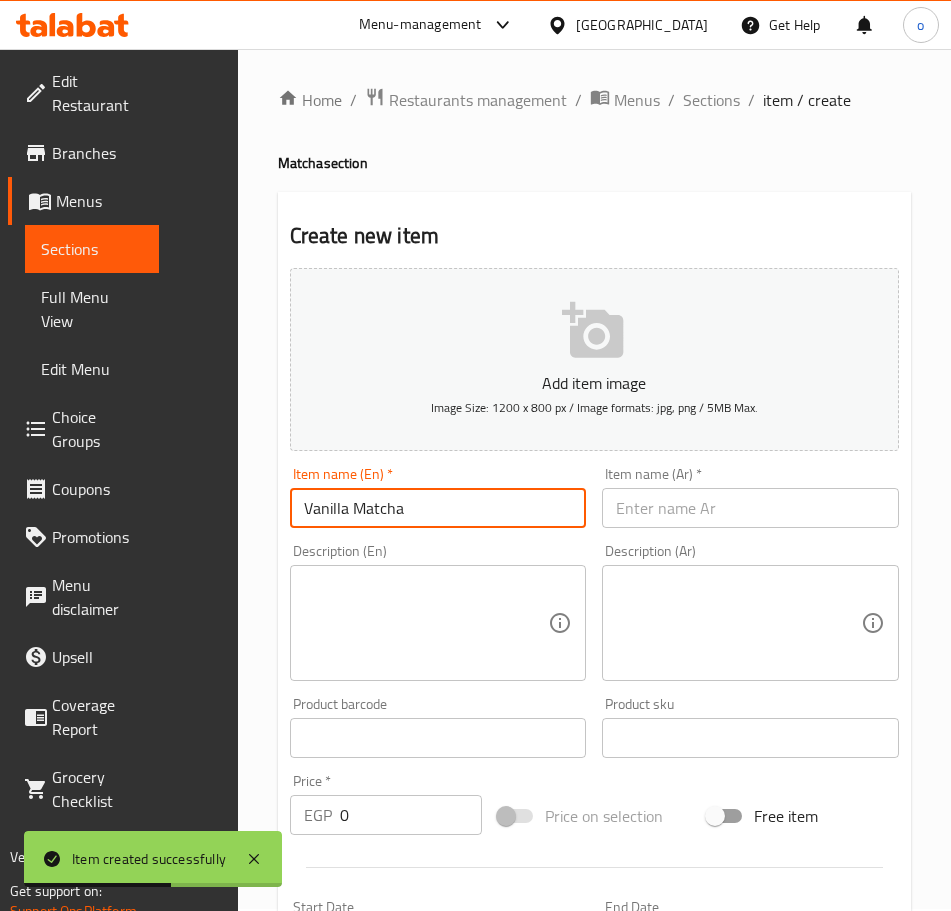 click on "Vanilla Matcha" at bounding box center [438, 508] 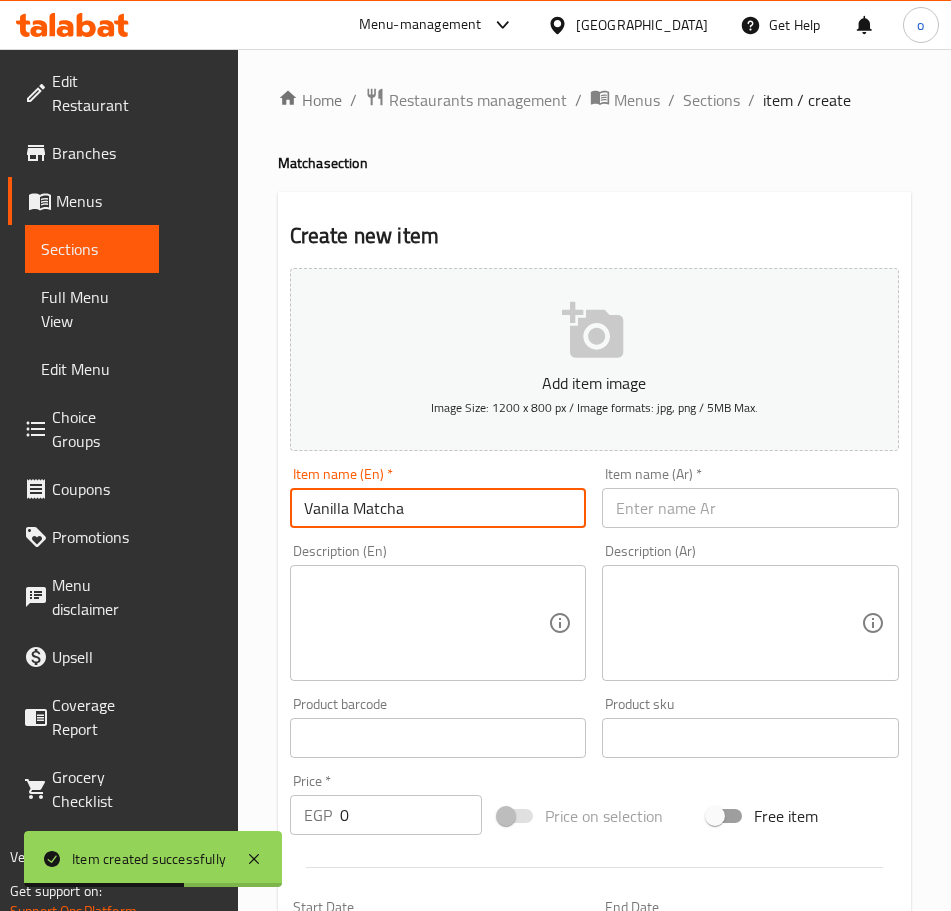 drag, startPoint x: 361, startPoint y: 502, endPoint x: 108, endPoint y: 504, distance: 253.0079 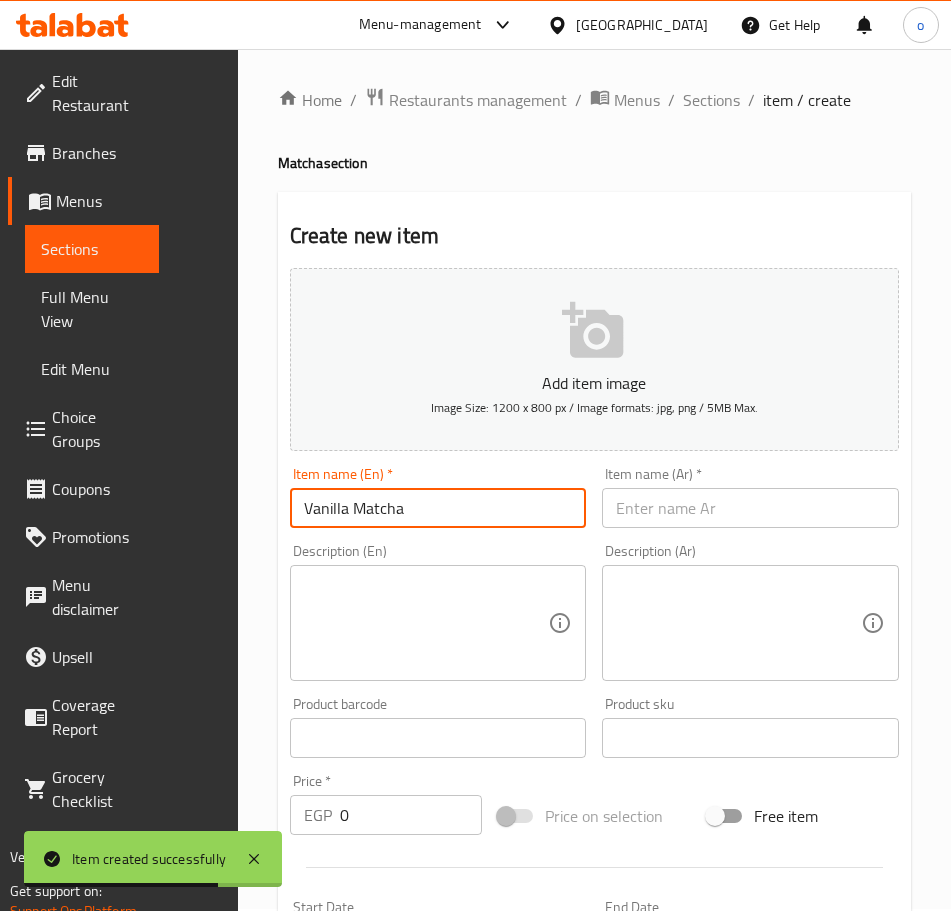 type on "Vanilla Matcha" 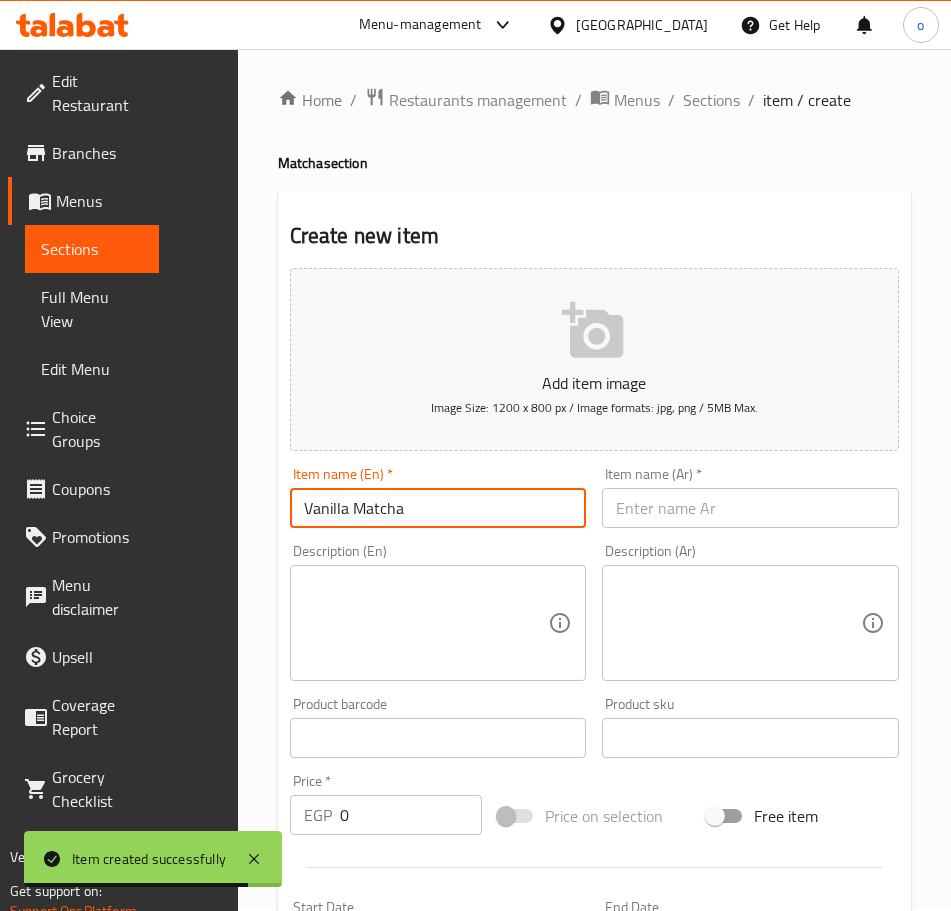 click at bounding box center (750, 508) 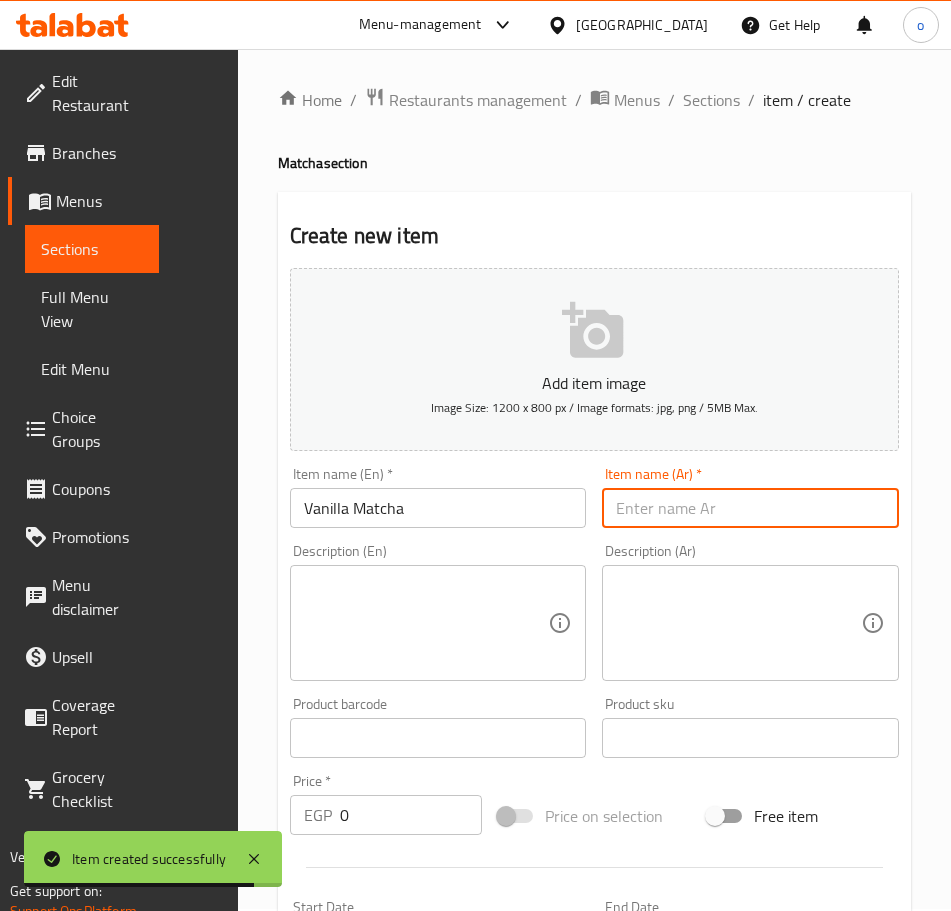 paste on "ماتشا الفانيليا" 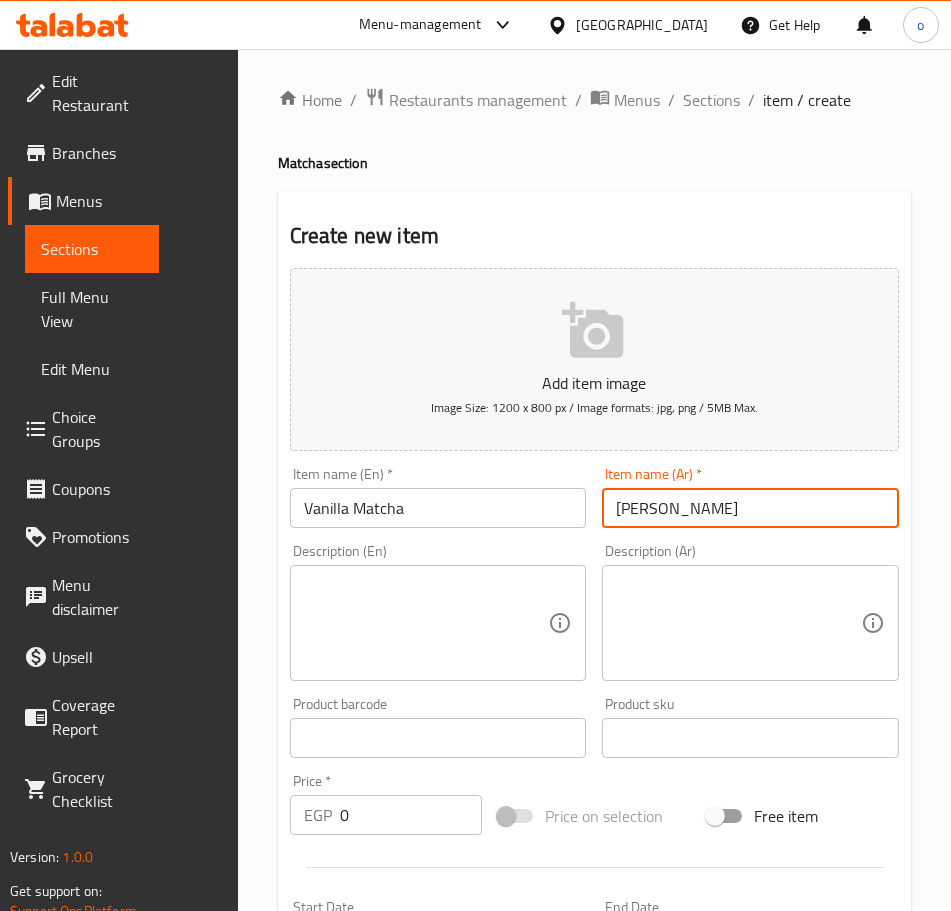 type on "ماتشا الفانيليا" 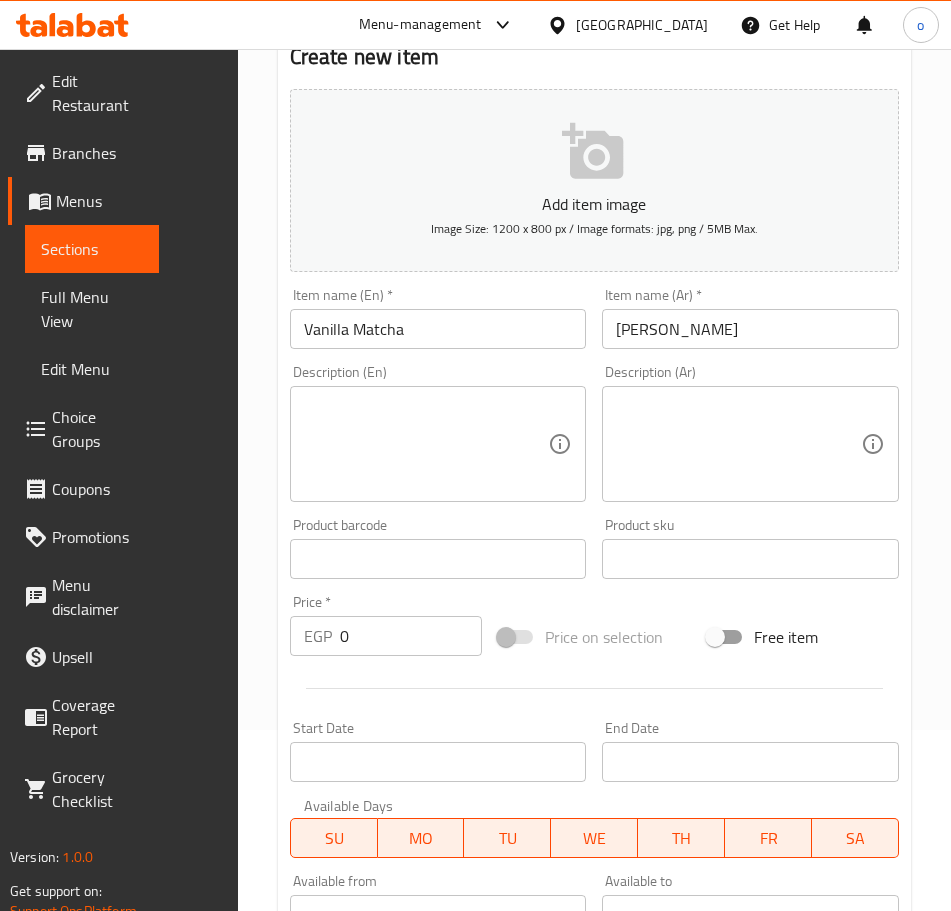 scroll, scrollTop: 202, scrollLeft: 0, axis: vertical 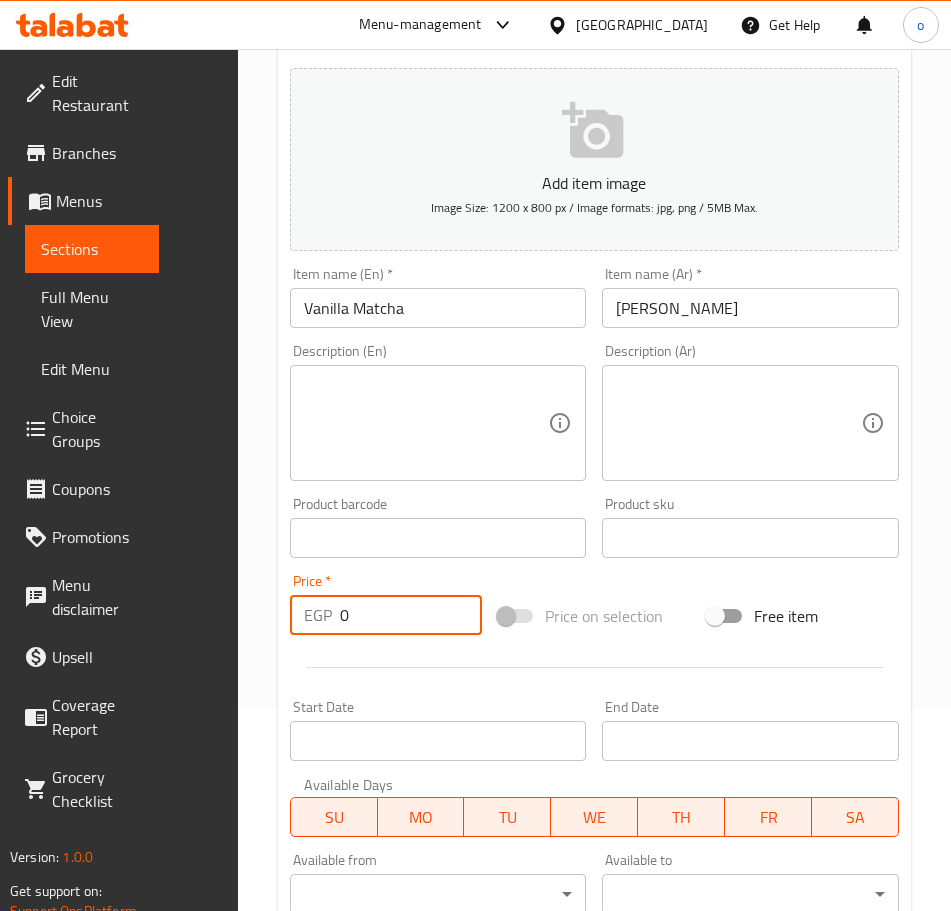 drag, startPoint x: 254, startPoint y: 607, endPoint x: 237, endPoint y: 616, distance: 19.235384 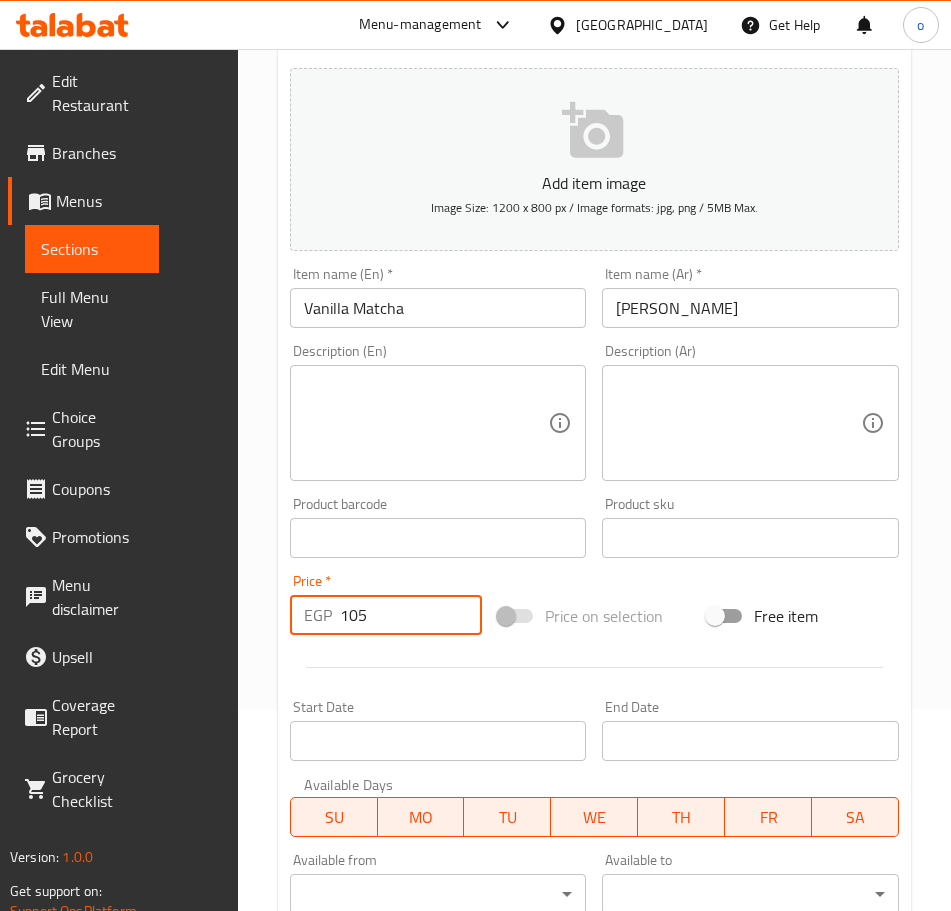 type on "105" 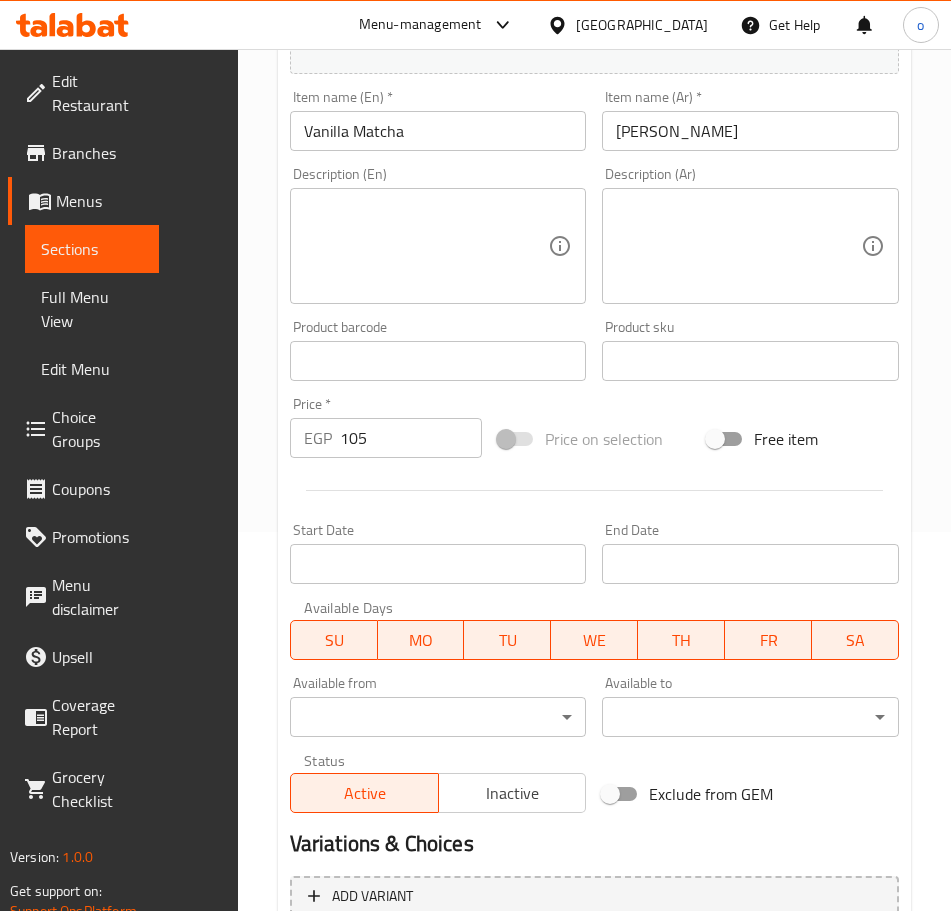 scroll, scrollTop: 502, scrollLeft: 0, axis: vertical 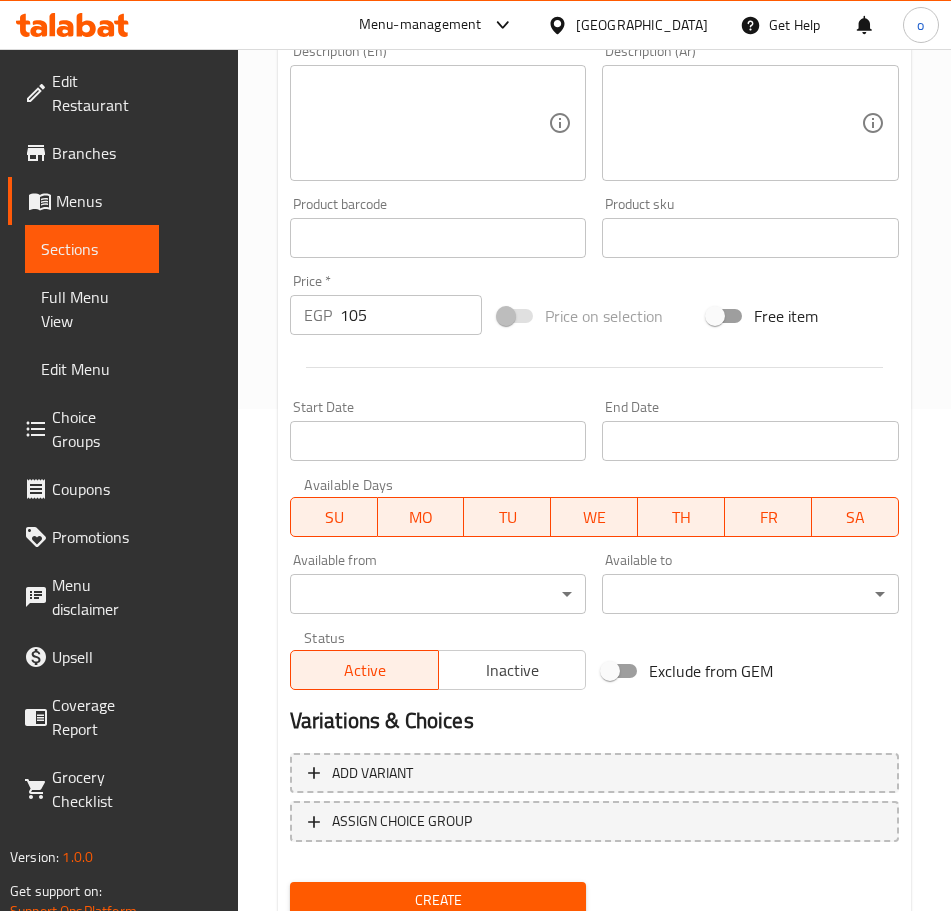 click on "Create" at bounding box center (438, 900) 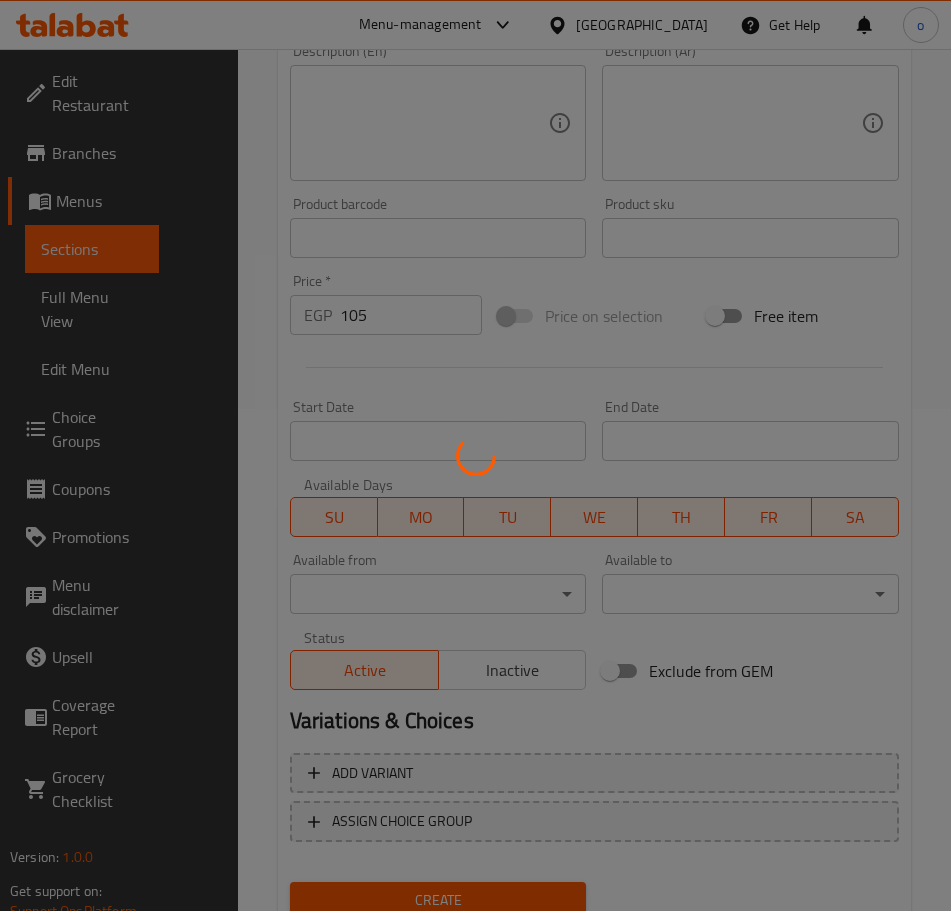 click at bounding box center [475, 455] 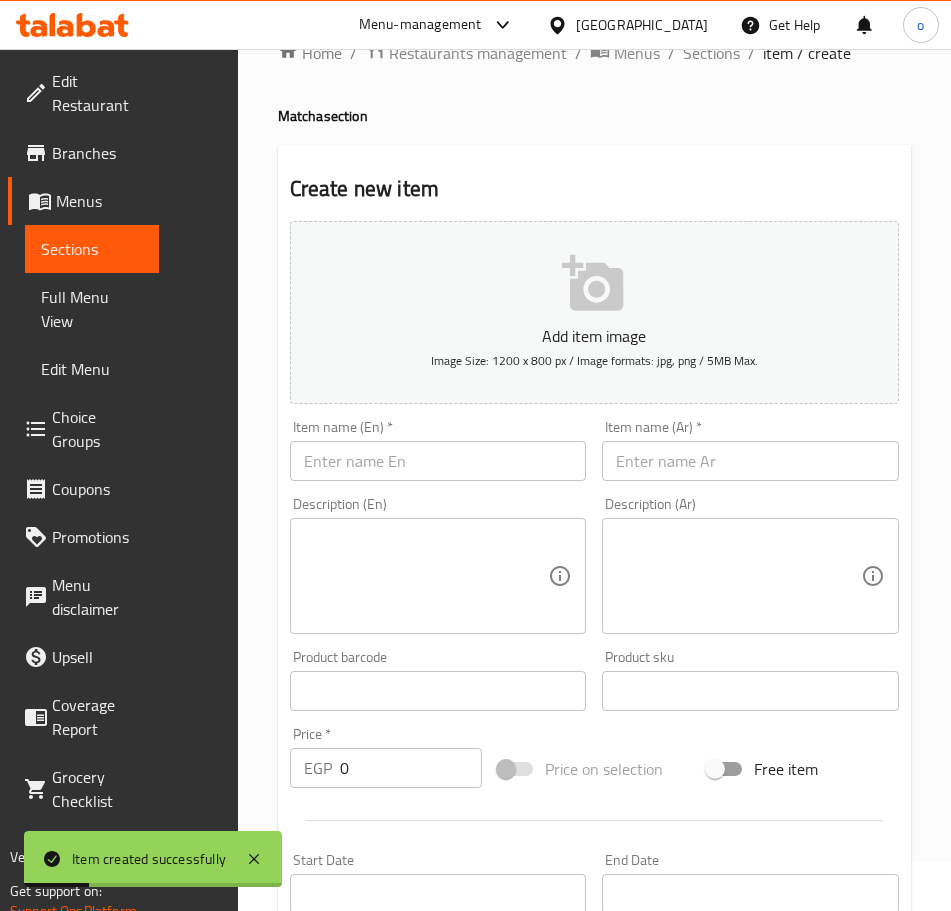 scroll, scrollTop: 0, scrollLeft: 0, axis: both 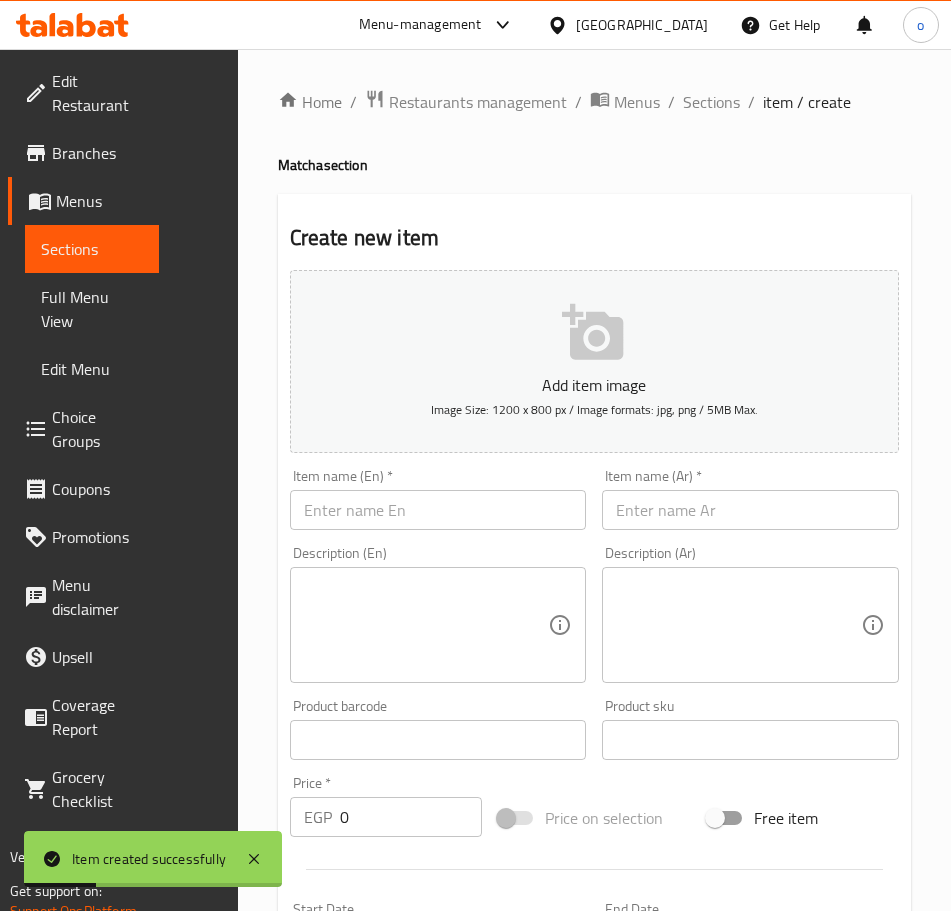 click at bounding box center [438, 510] 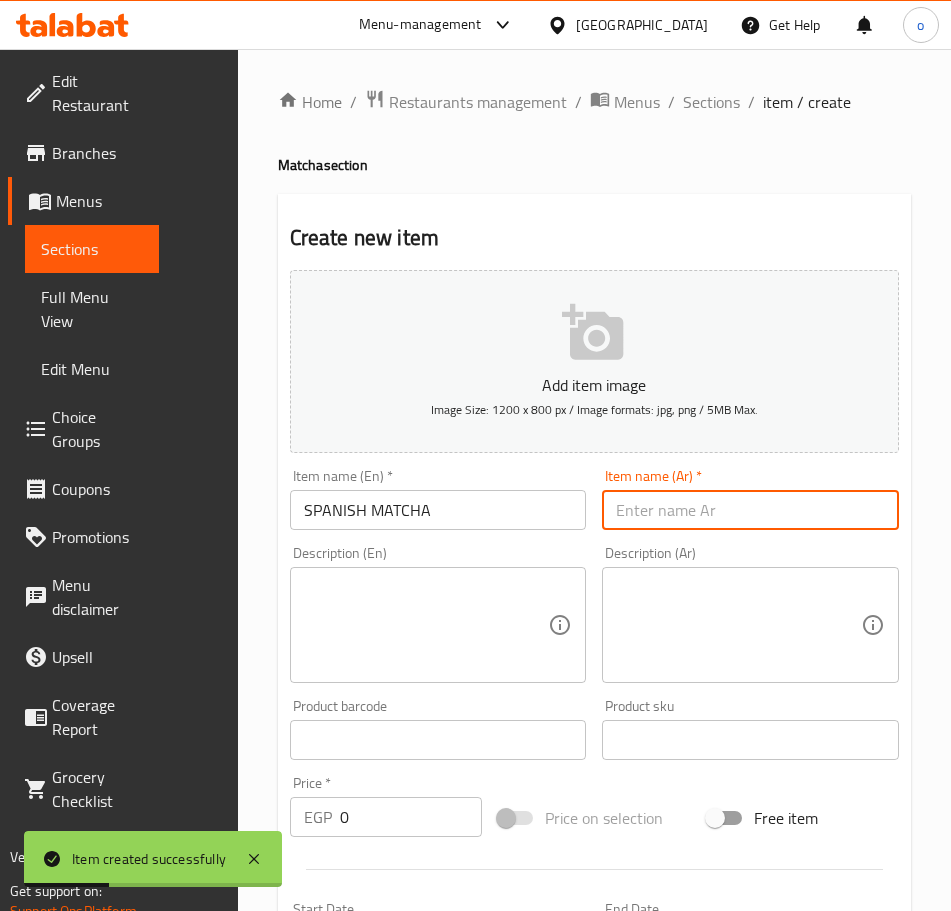 click at bounding box center [750, 510] 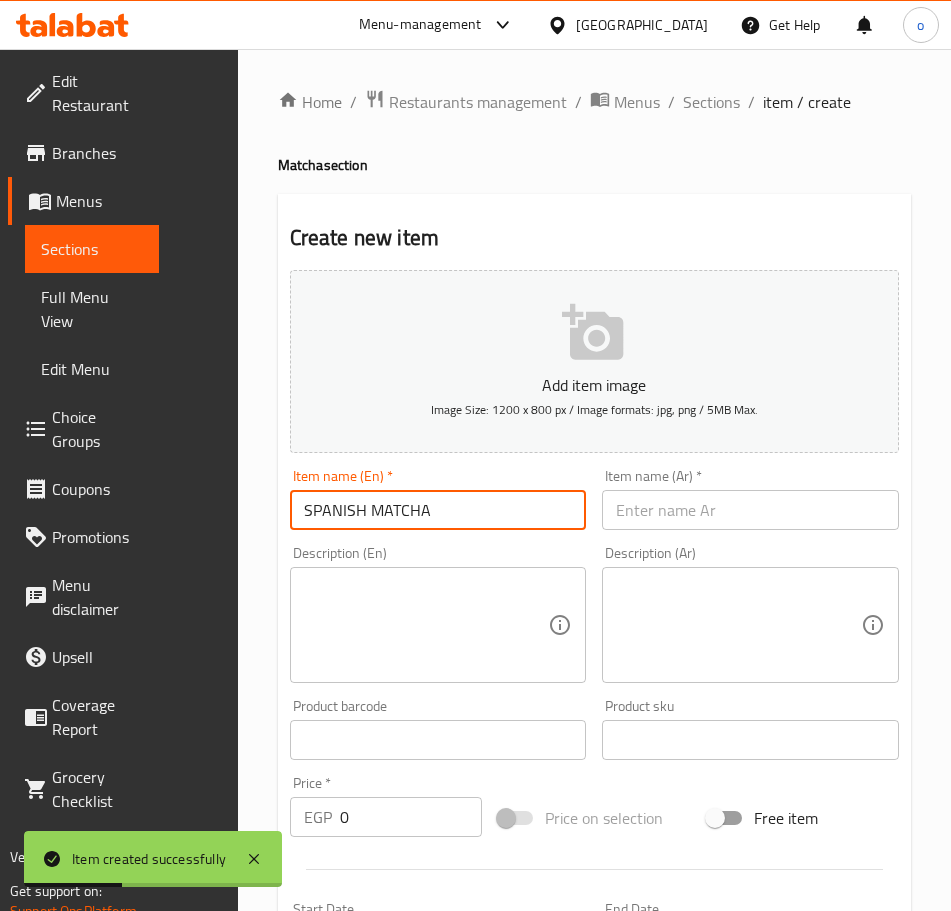 drag, startPoint x: 349, startPoint y: 509, endPoint x: 73, endPoint y: 480, distance: 277.51938 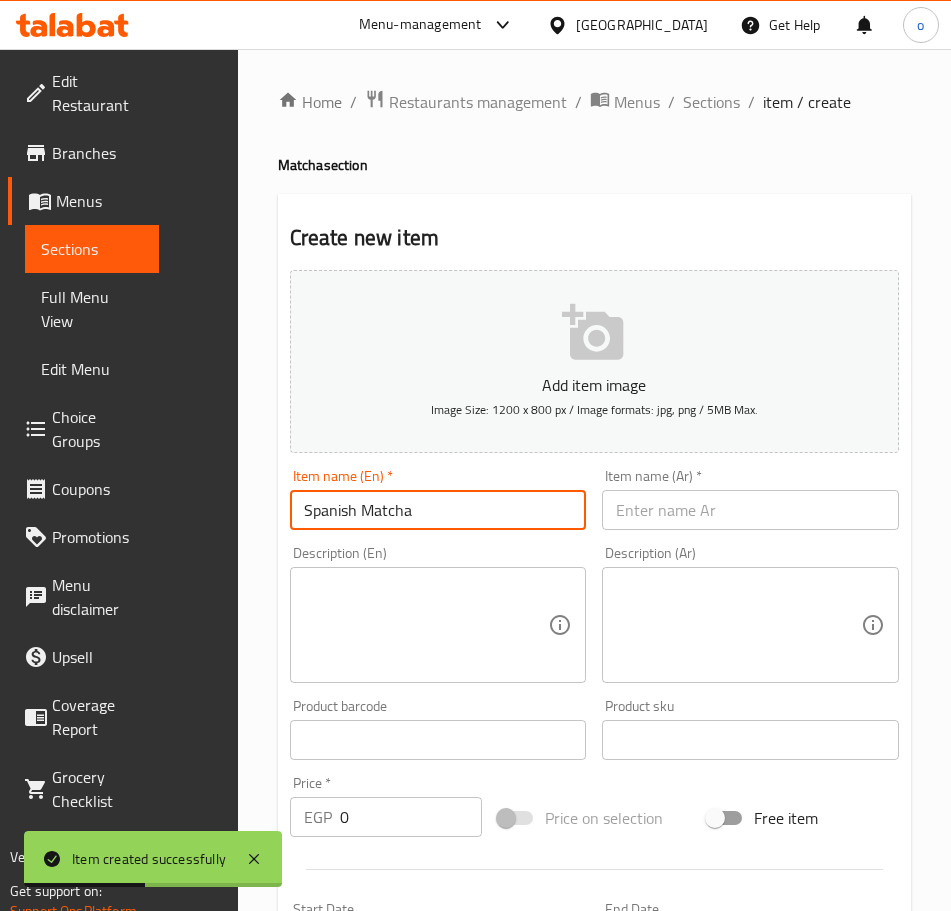 click on "Spanish Matcha" at bounding box center [438, 510] 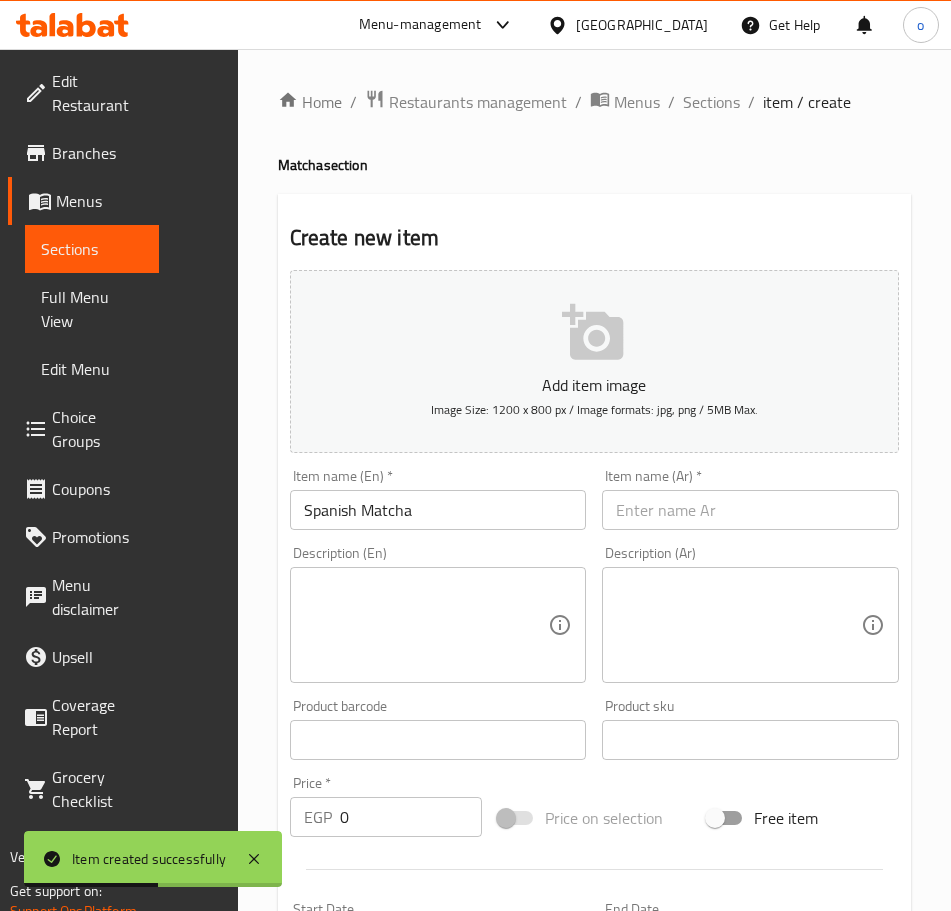 click on "Item name (En)   * Spanish Matcha Item name (En)  *" at bounding box center (438, 499) 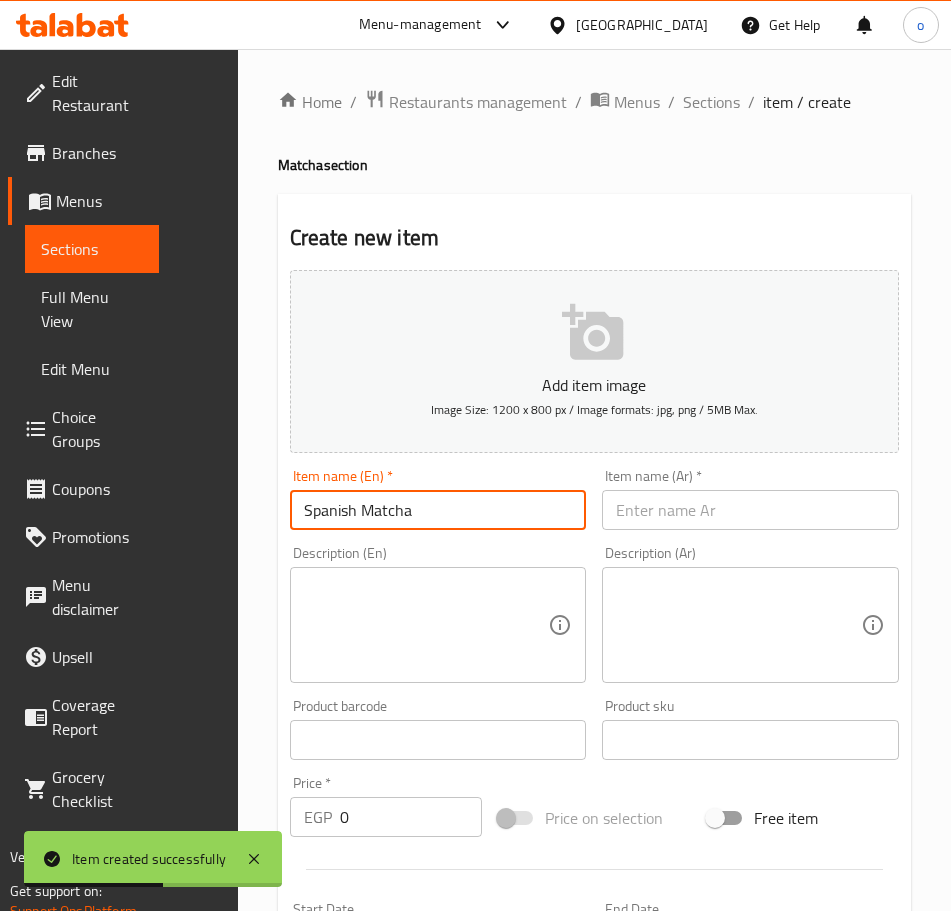 drag, startPoint x: 345, startPoint y: 507, endPoint x: 182, endPoint y: 507, distance: 163 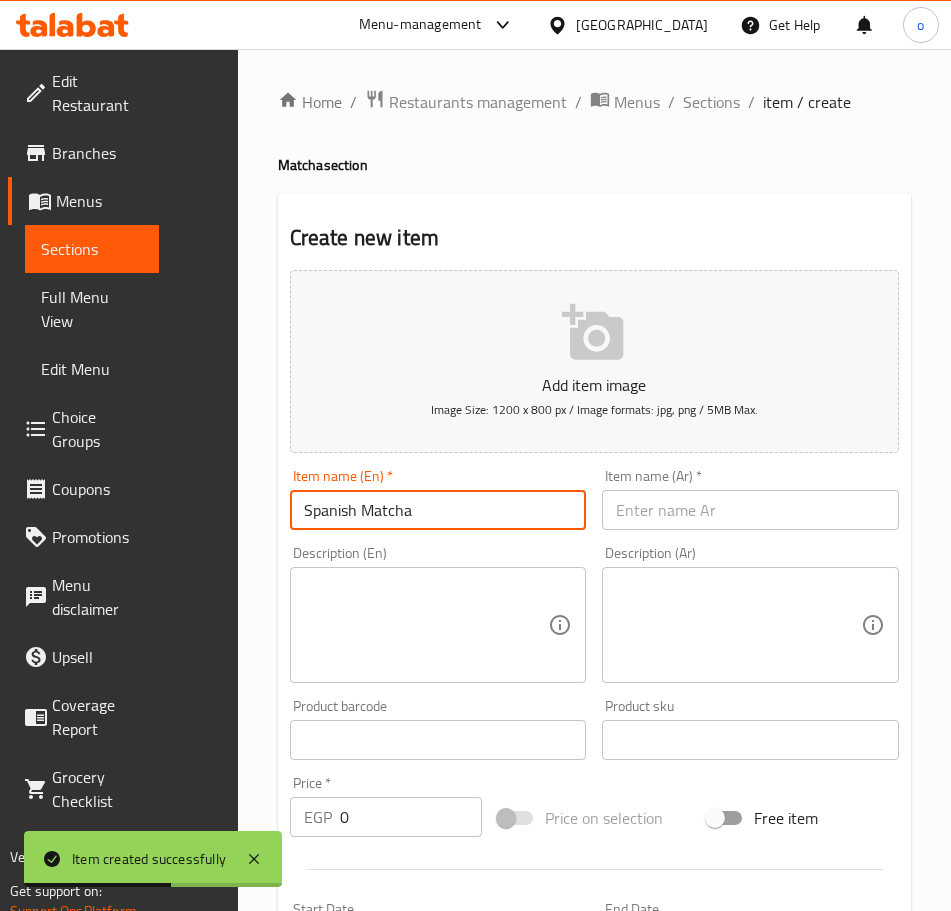 paste on "PANISH MATCHA" 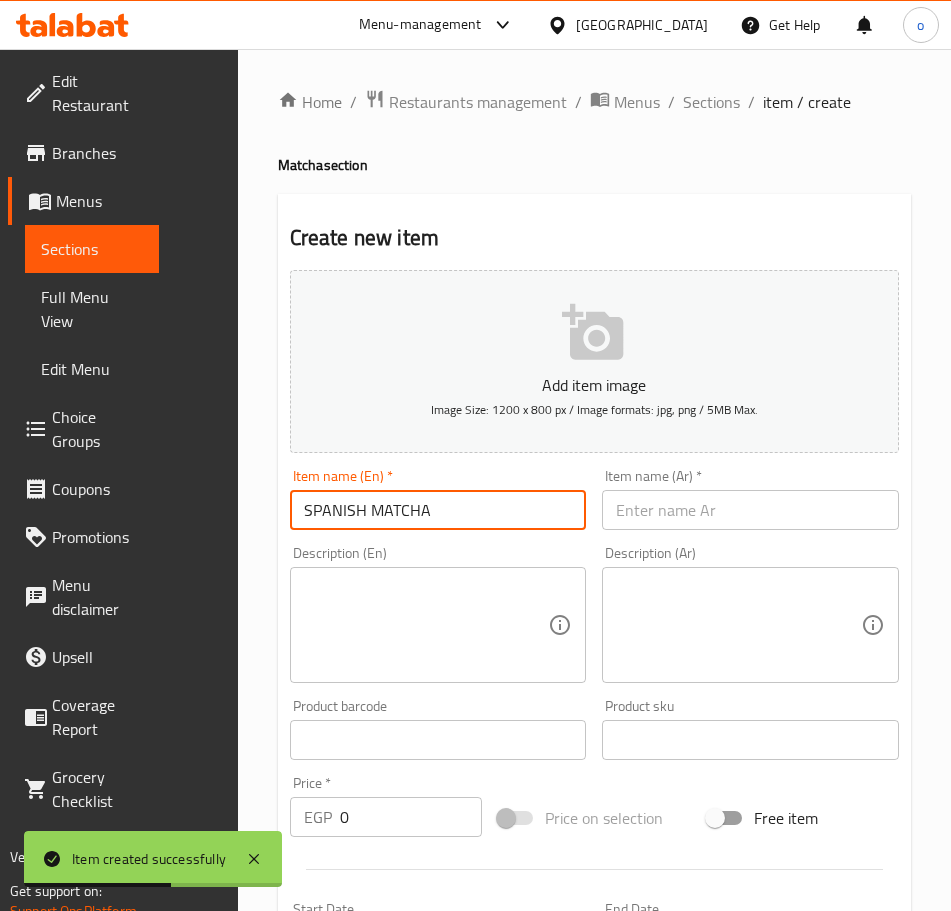 paste on "SPANISH MATCHA" 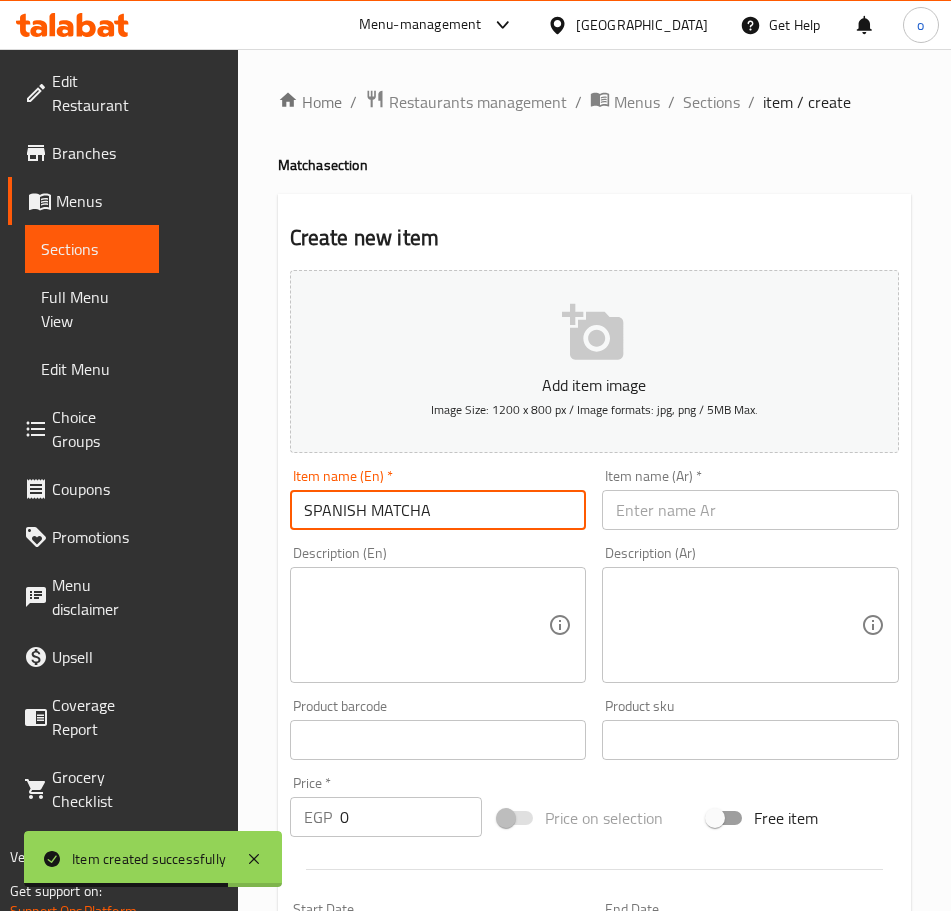 drag, startPoint x: 349, startPoint y: 512, endPoint x: 125, endPoint y: 505, distance: 224.10934 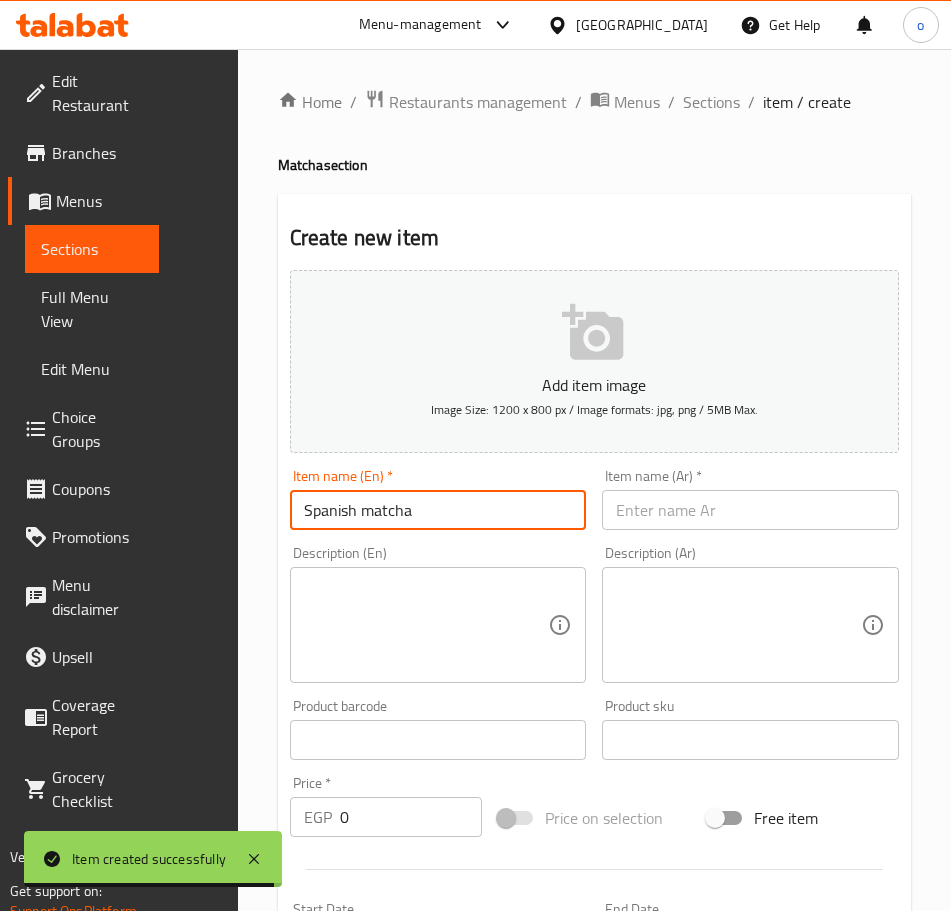 type on "Spanish Matcha" 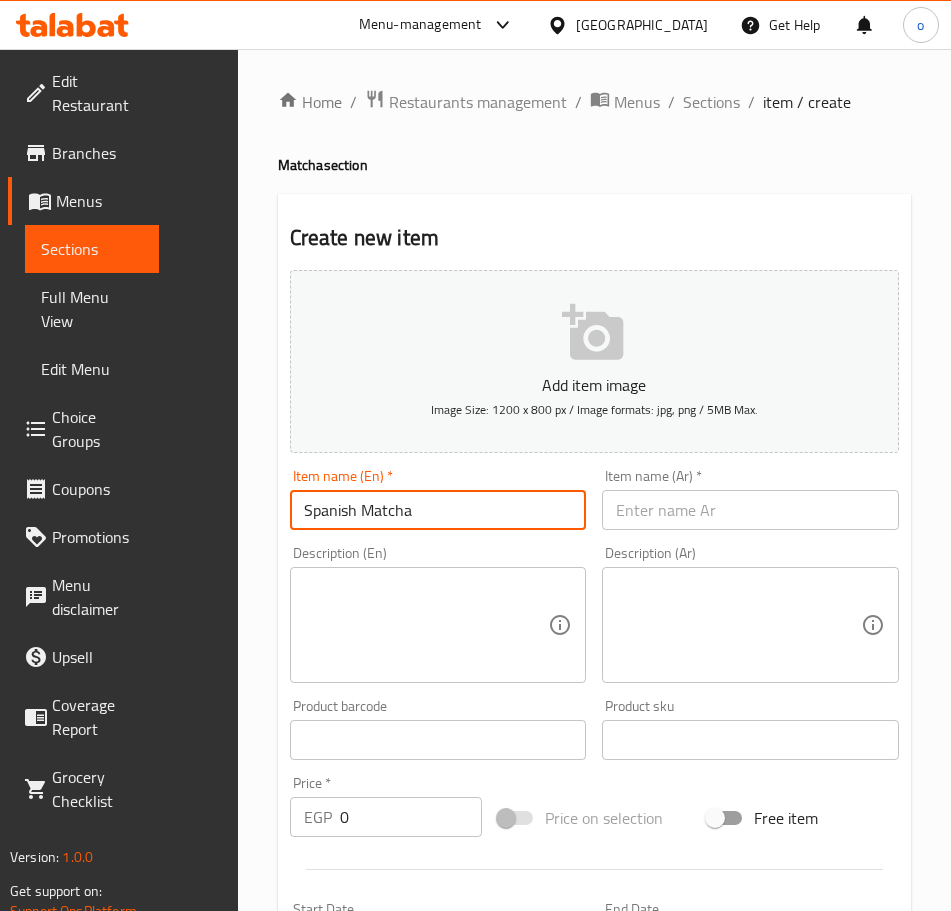 click on "Spanish Matcha" at bounding box center (438, 510) 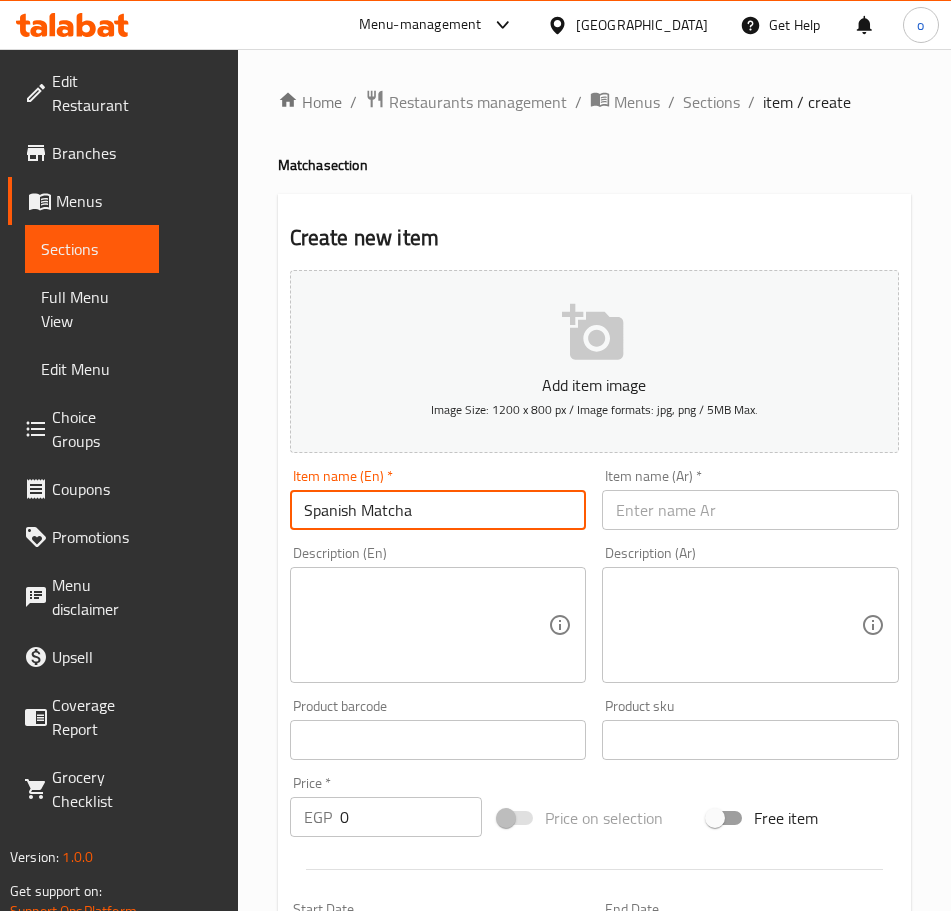 click at bounding box center (750, 510) 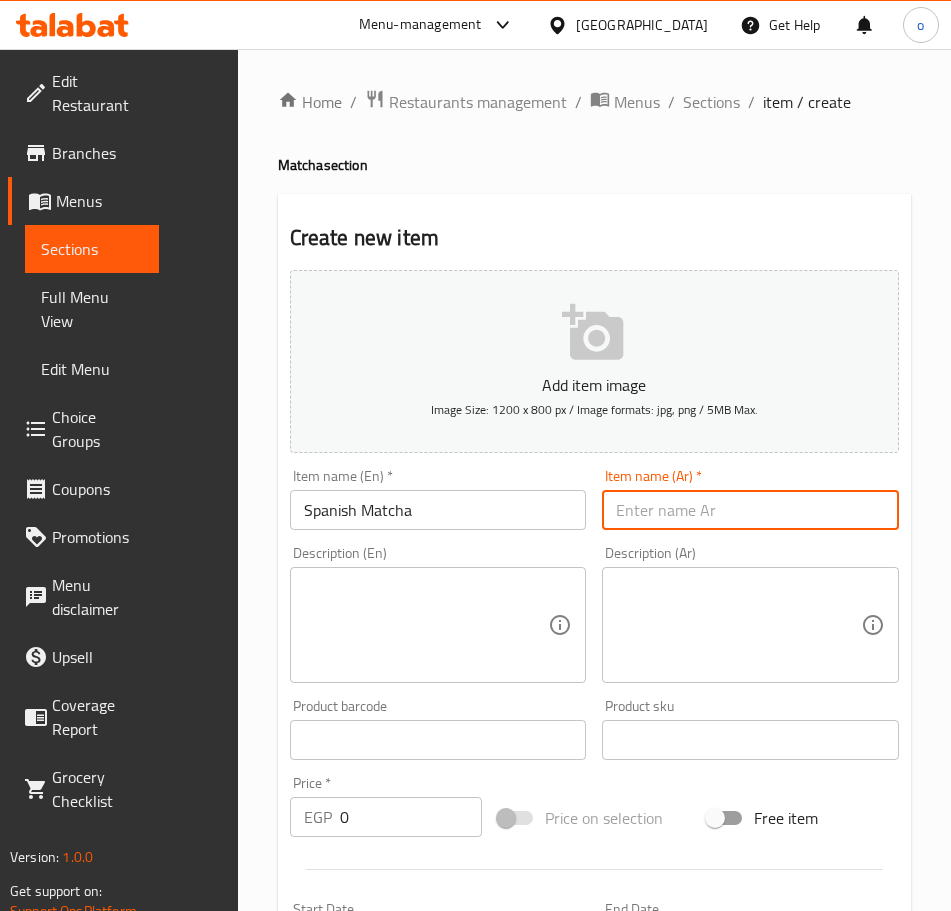 paste on "ماتشا اسباني" 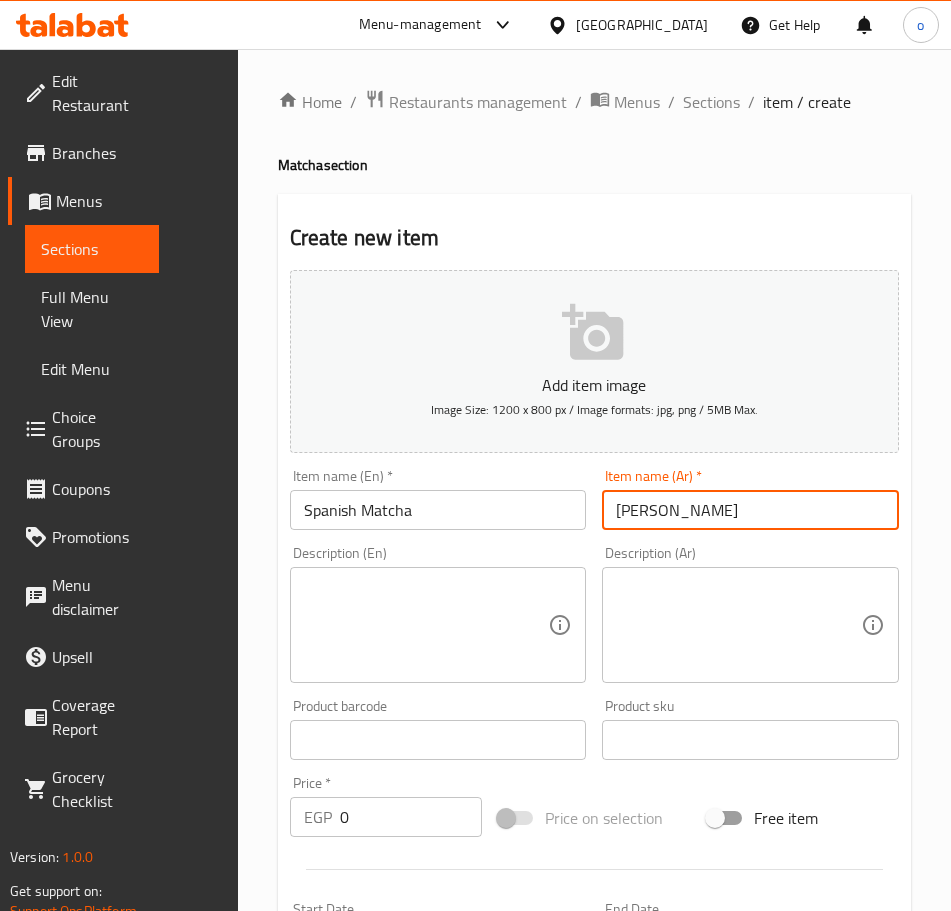 type on "ماتشا اسباني" 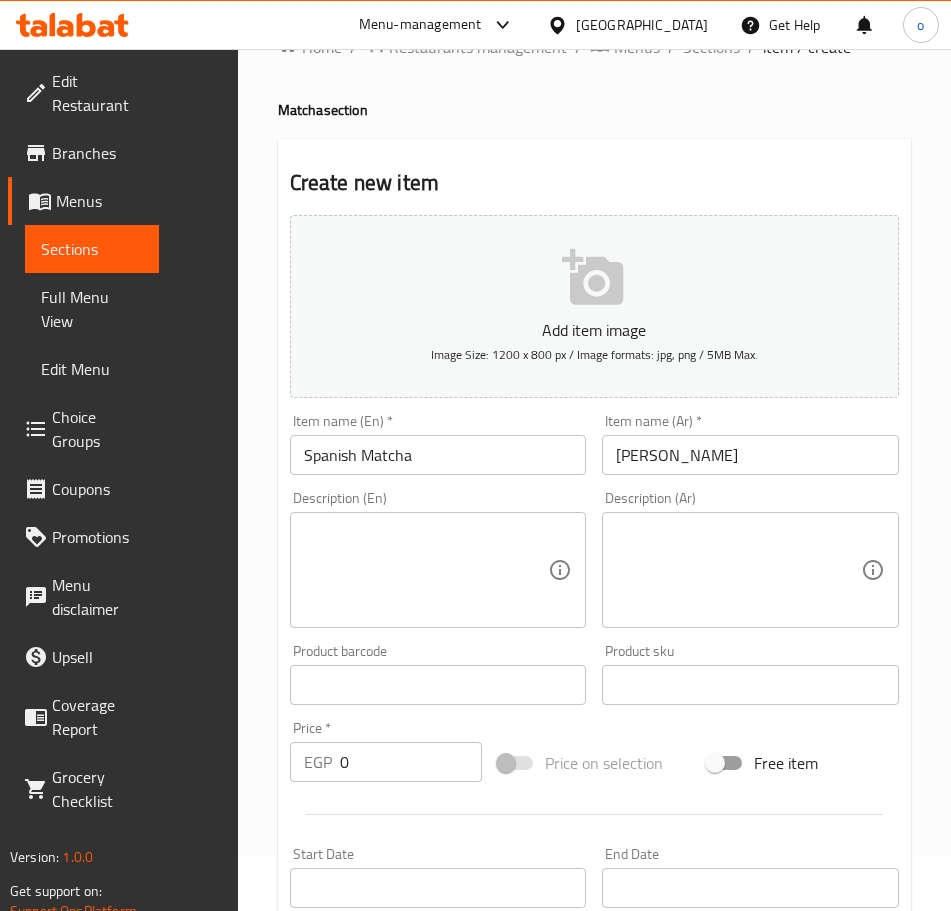 scroll, scrollTop: 100, scrollLeft: 0, axis: vertical 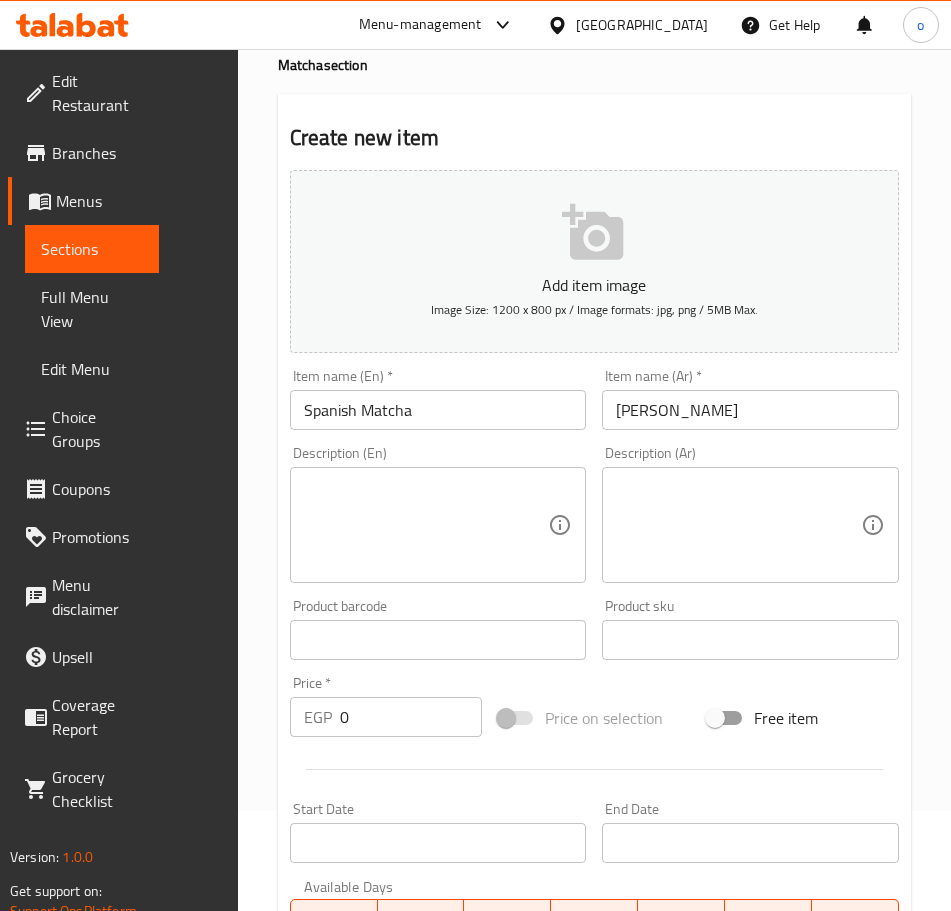 paste on "11" 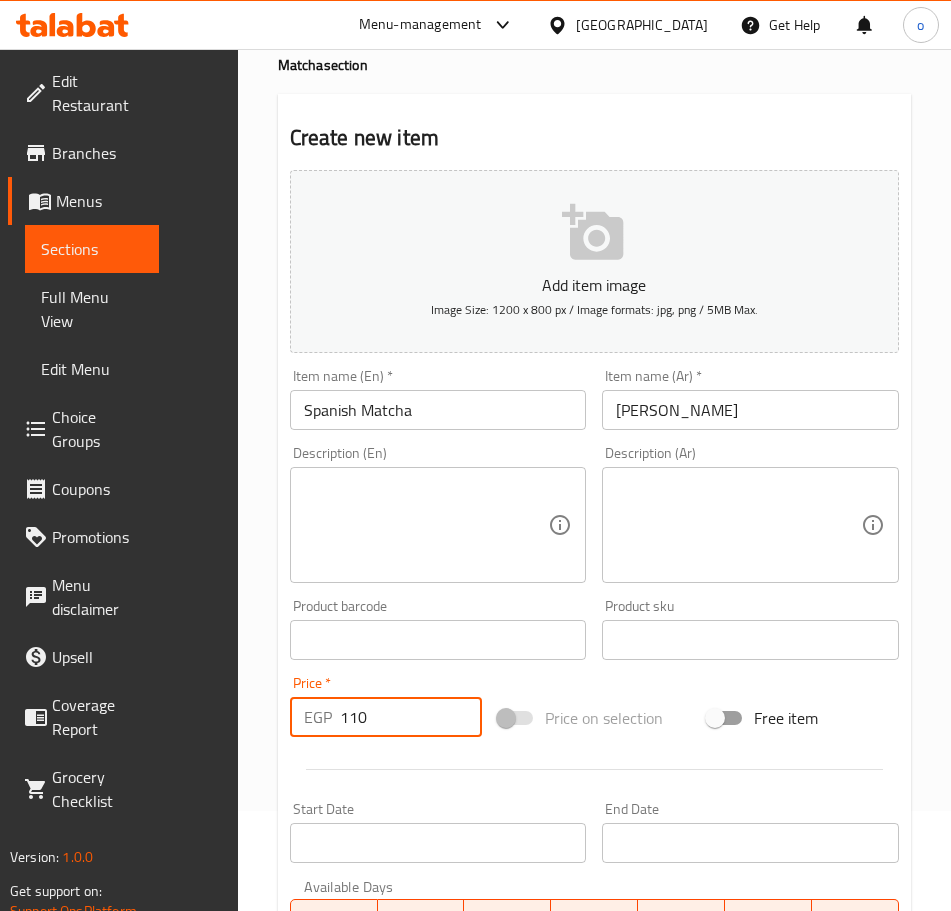 scroll, scrollTop: 502, scrollLeft: 0, axis: vertical 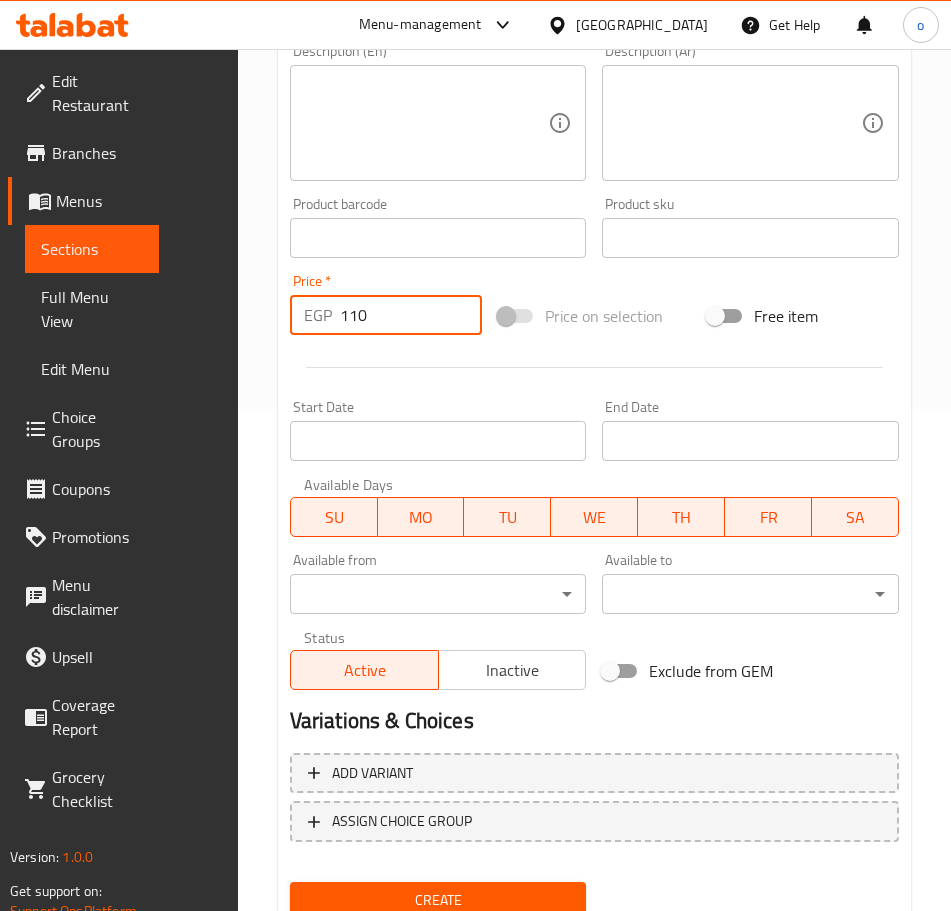 type on "110" 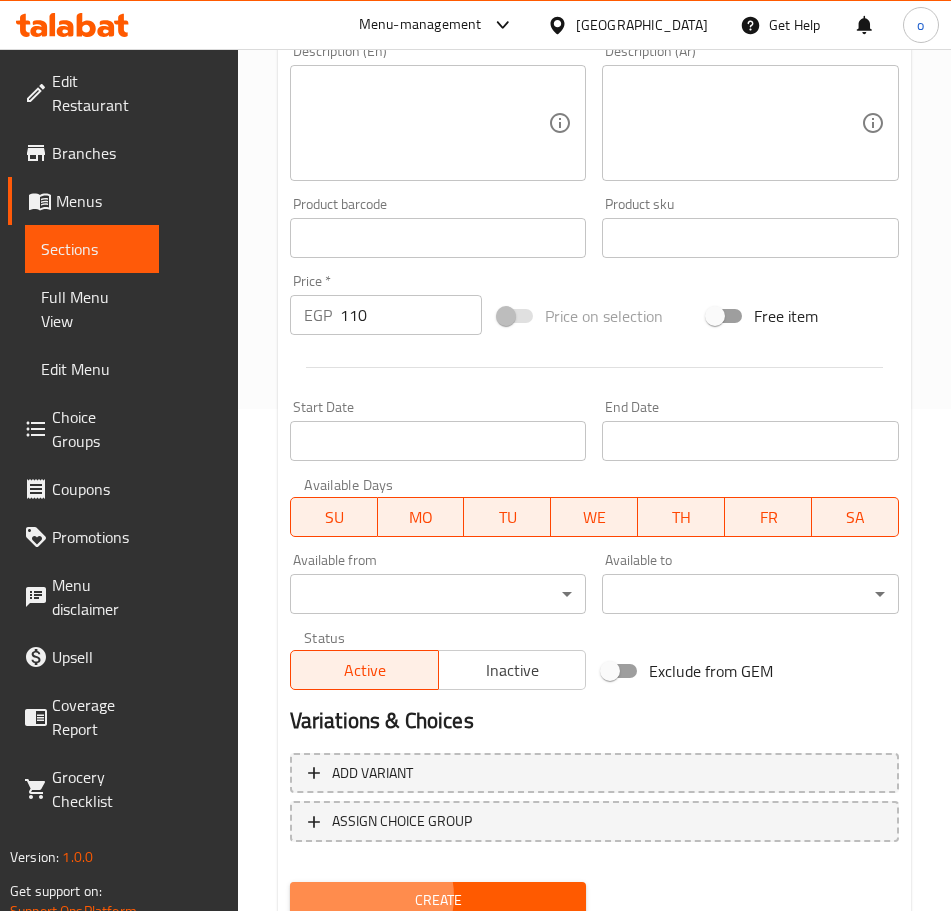 click on "Create" at bounding box center [438, 900] 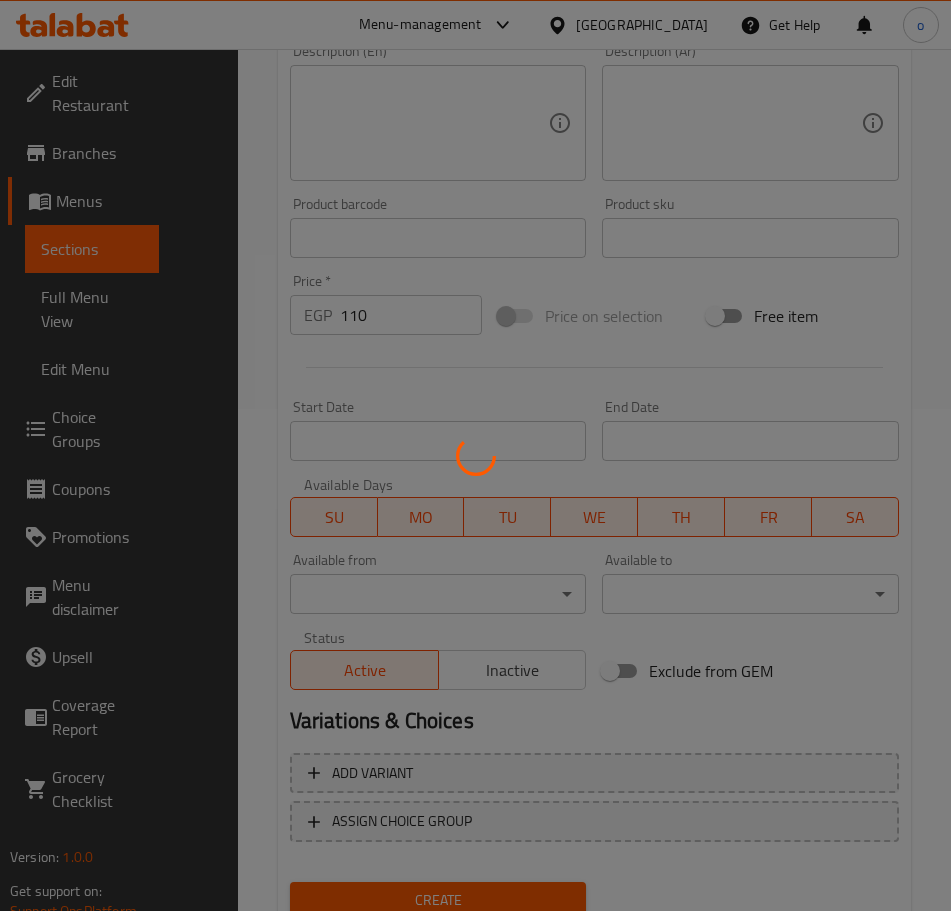type 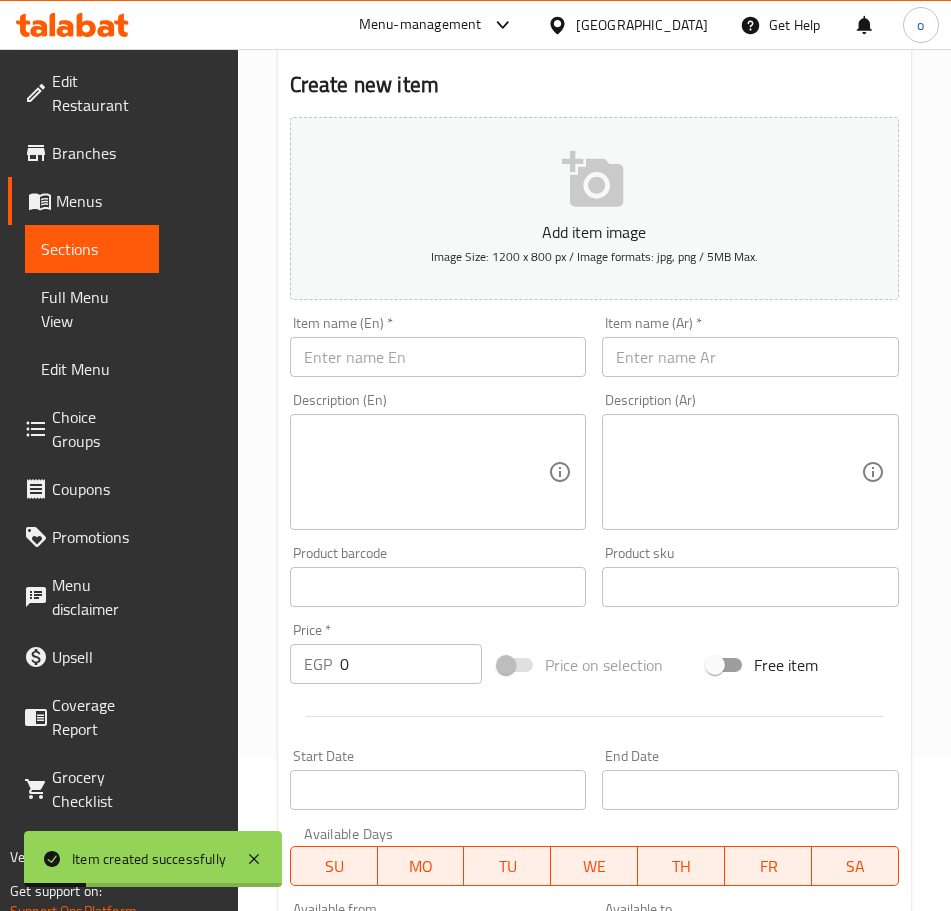 scroll, scrollTop: 2, scrollLeft: 0, axis: vertical 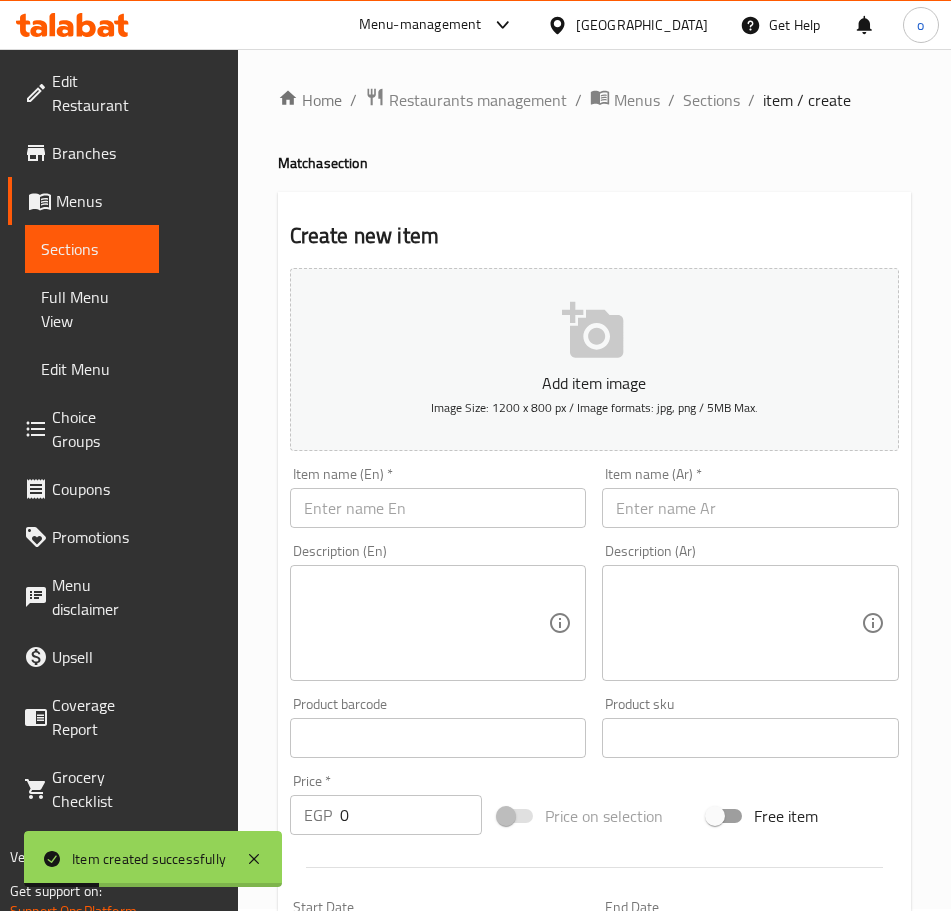 click at bounding box center [438, 508] 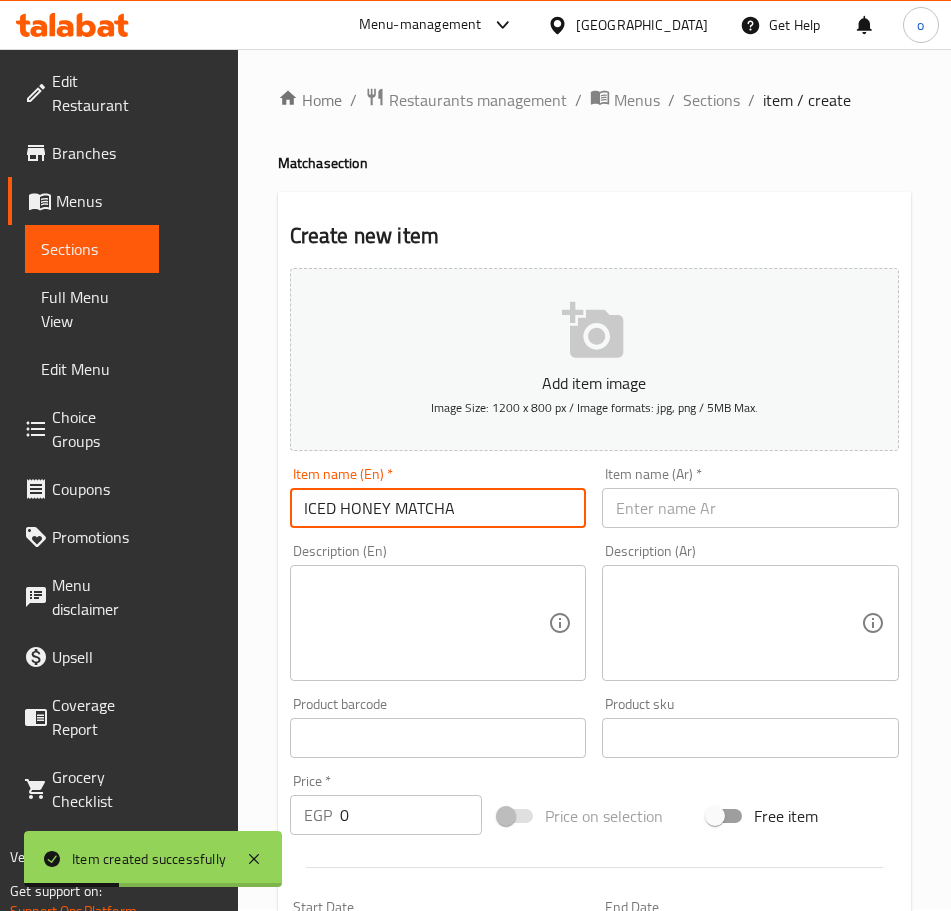 drag, startPoint x: 274, startPoint y: 509, endPoint x: 79, endPoint y: 512, distance: 195.02307 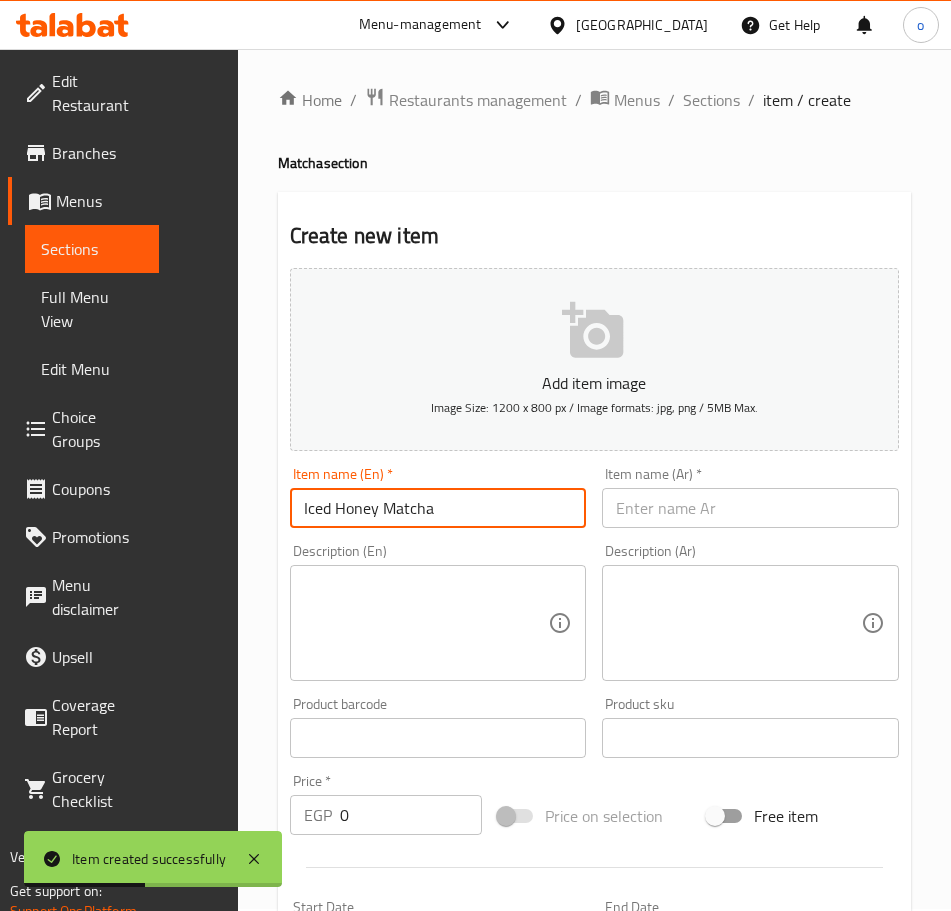 click on "Iced Honey Matcha" at bounding box center [438, 508] 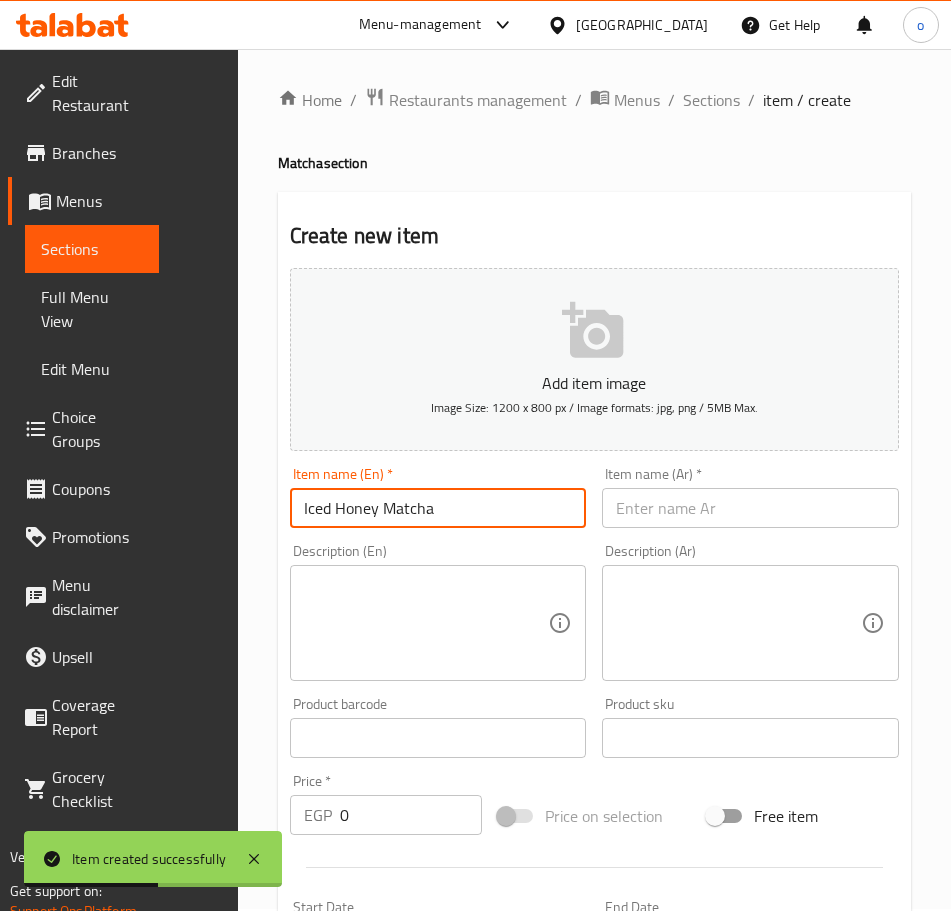 drag, startPoint x: 405, startPoint y: 494, endPoint x: 52, endPoint y: 480, distance: 353.2775 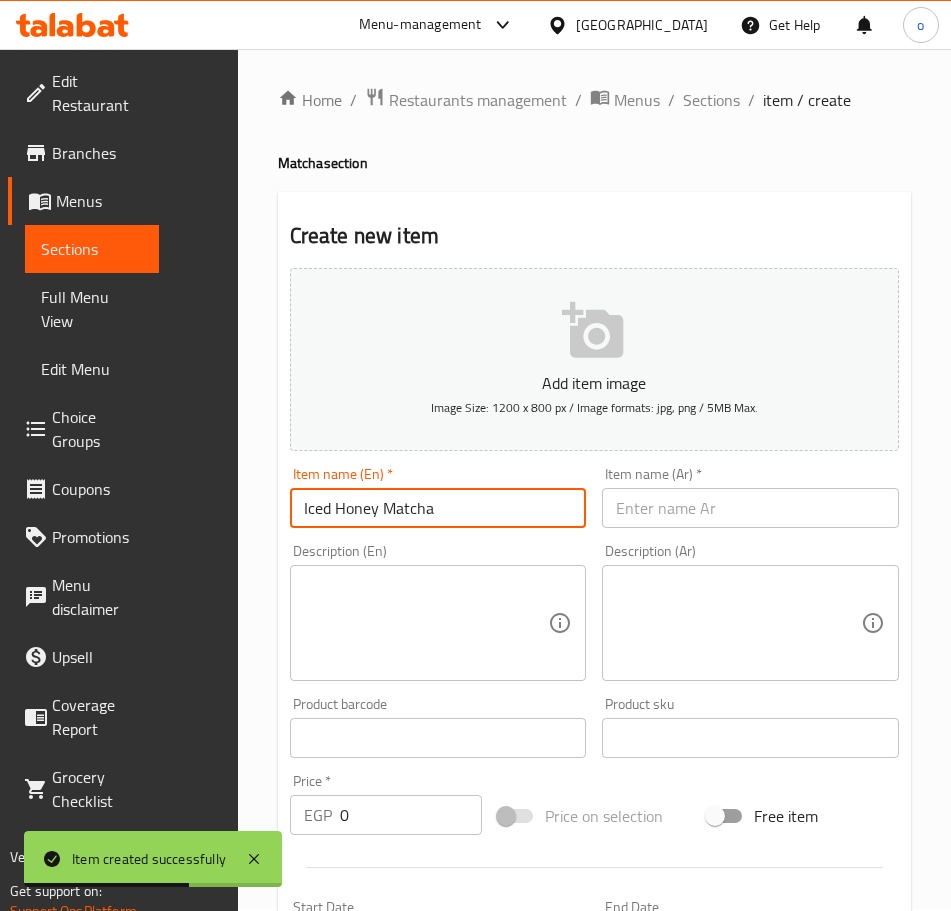 type on "Iced Honey Matcha" 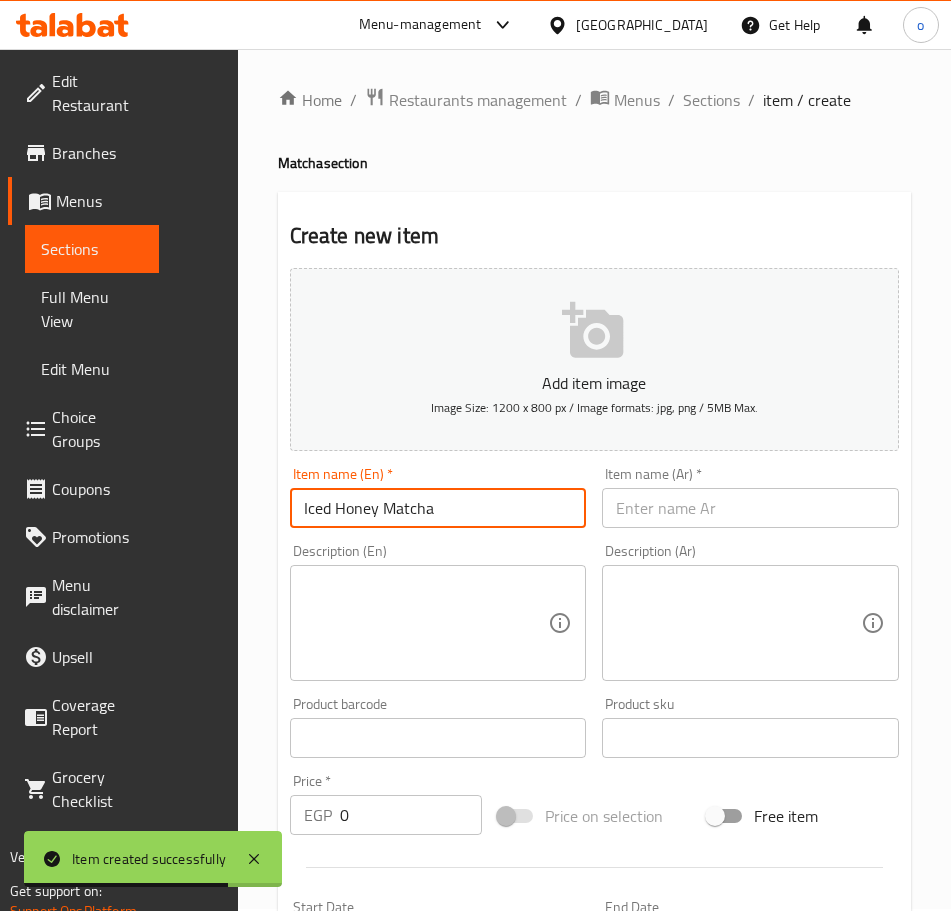 click at bounding box center (750, 508) 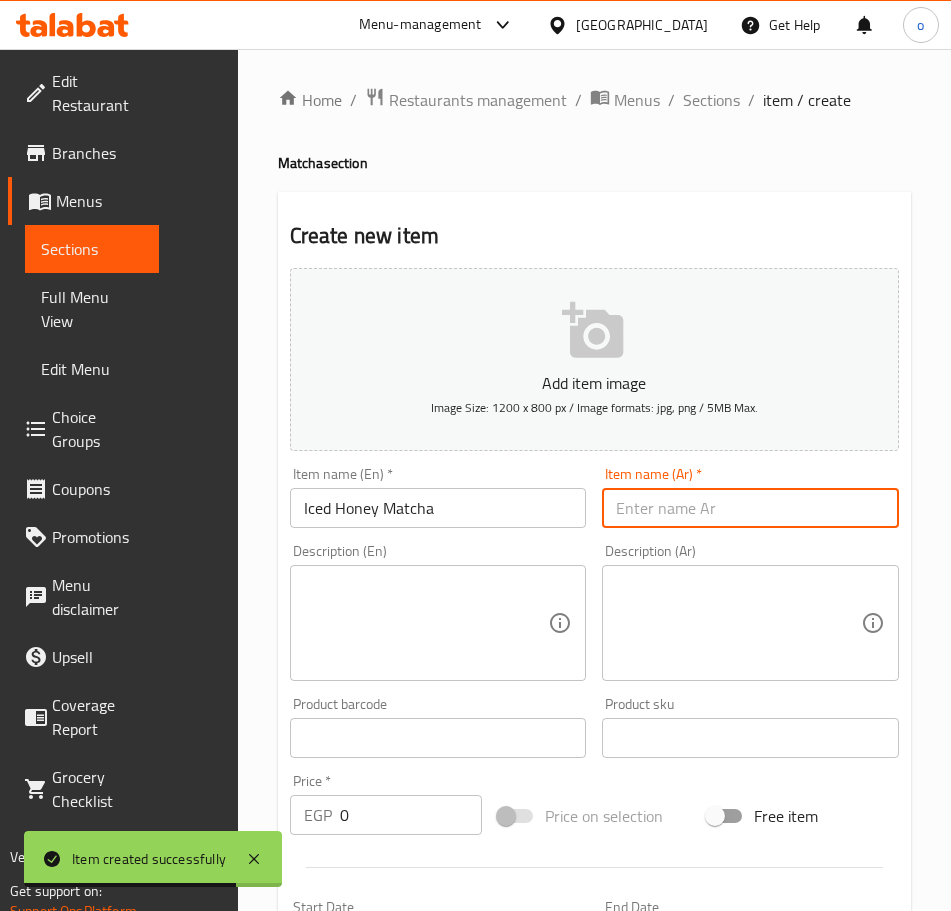 paste on "ماتشا العسل المثلج" 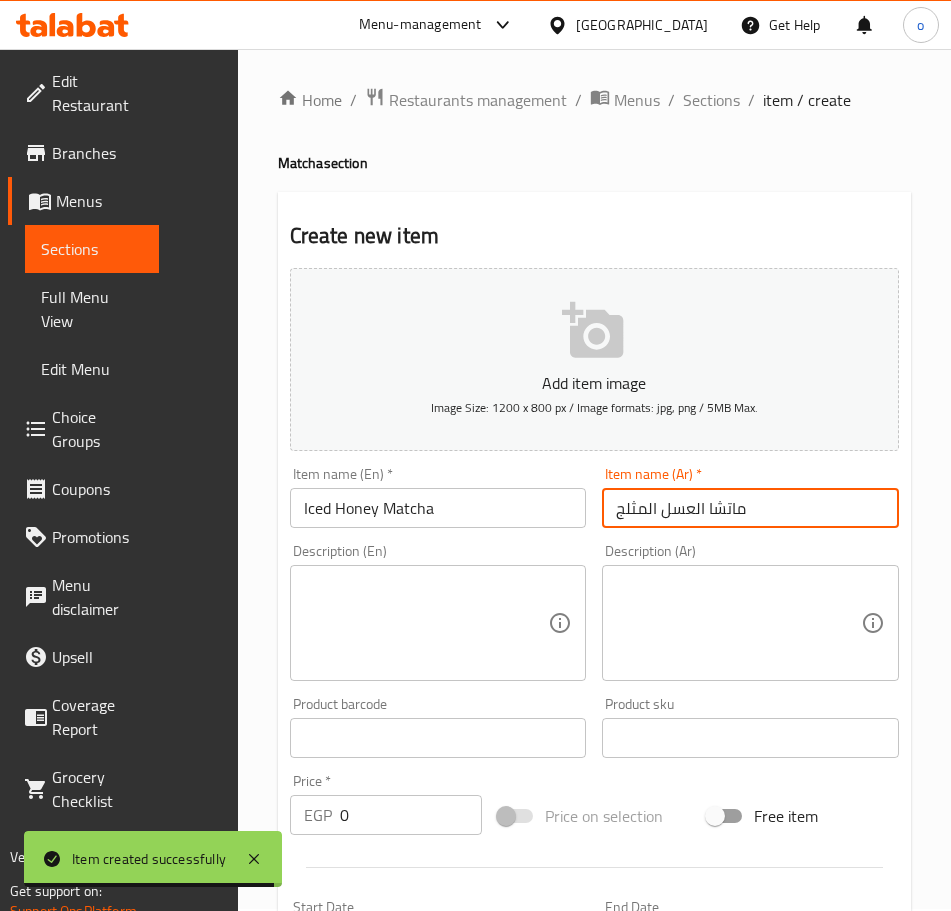 type on "ماتشا العسل المثلج" 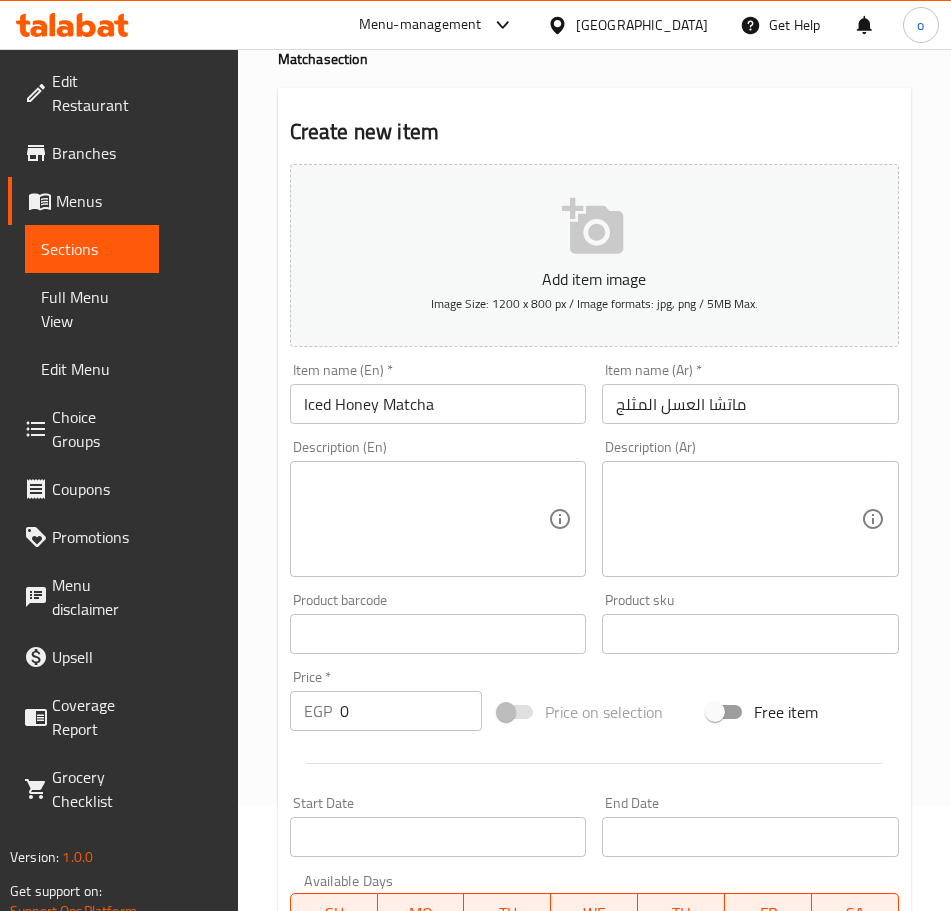 scroll, scrollTop: 202, scrollLeft: 0, axis: vertical 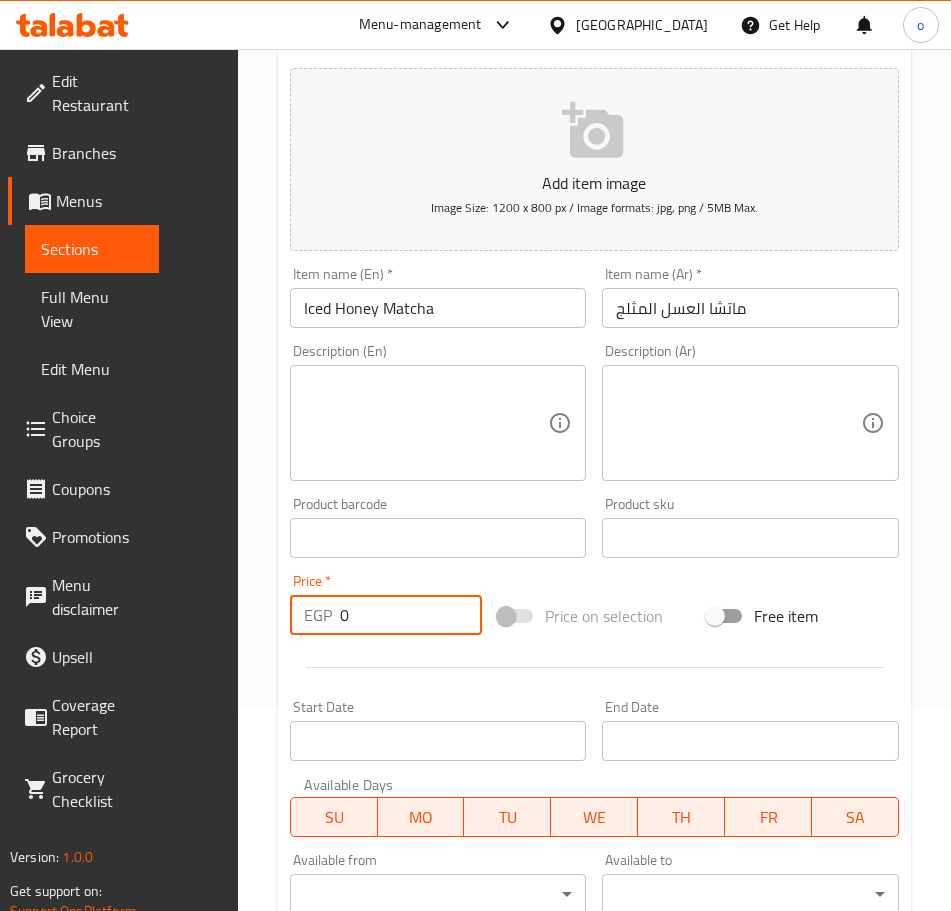paste on "10" 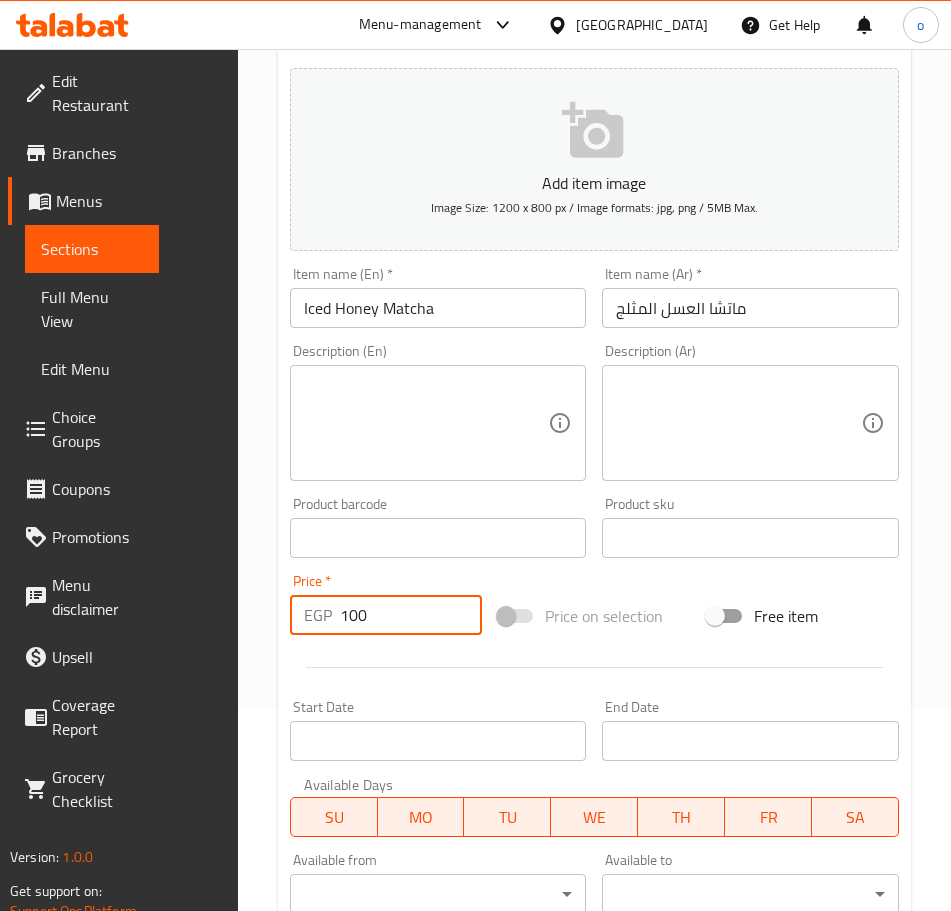 drag, startPoint x: 285, startPoint y: 620, endPoint x: 212, endPoint y: 620, distance: 73 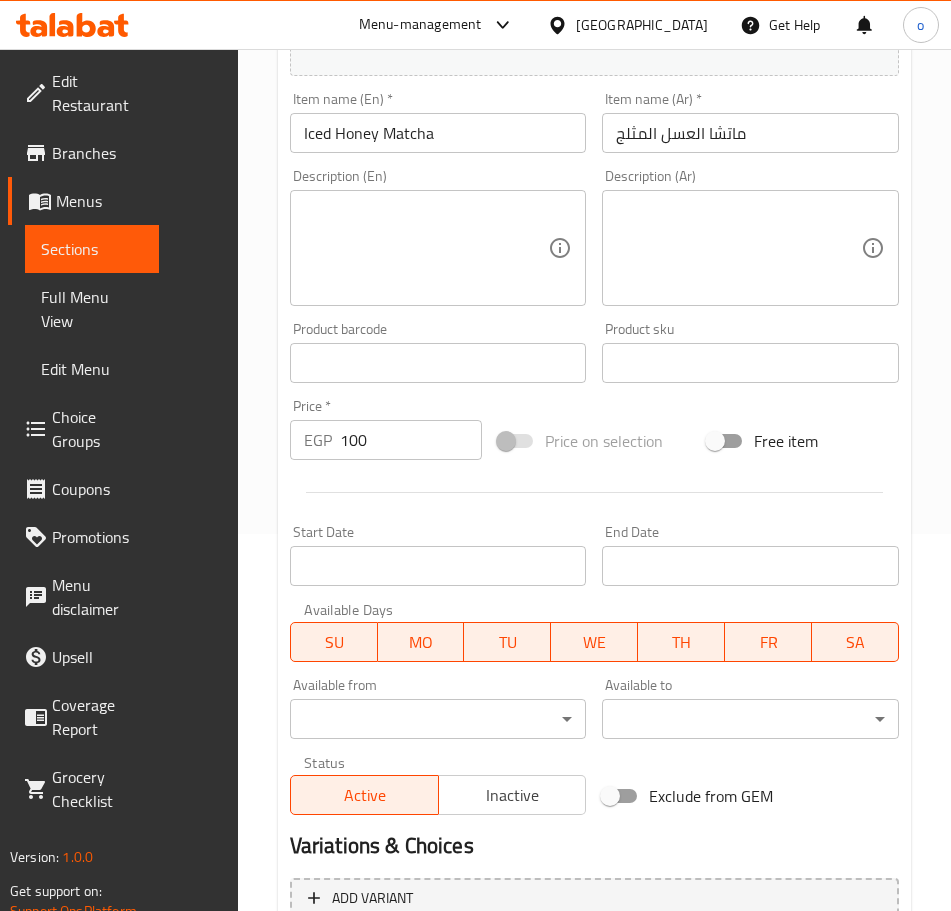 scroll, scrollTop: 502, scrollLeft: 0, axis: vertical 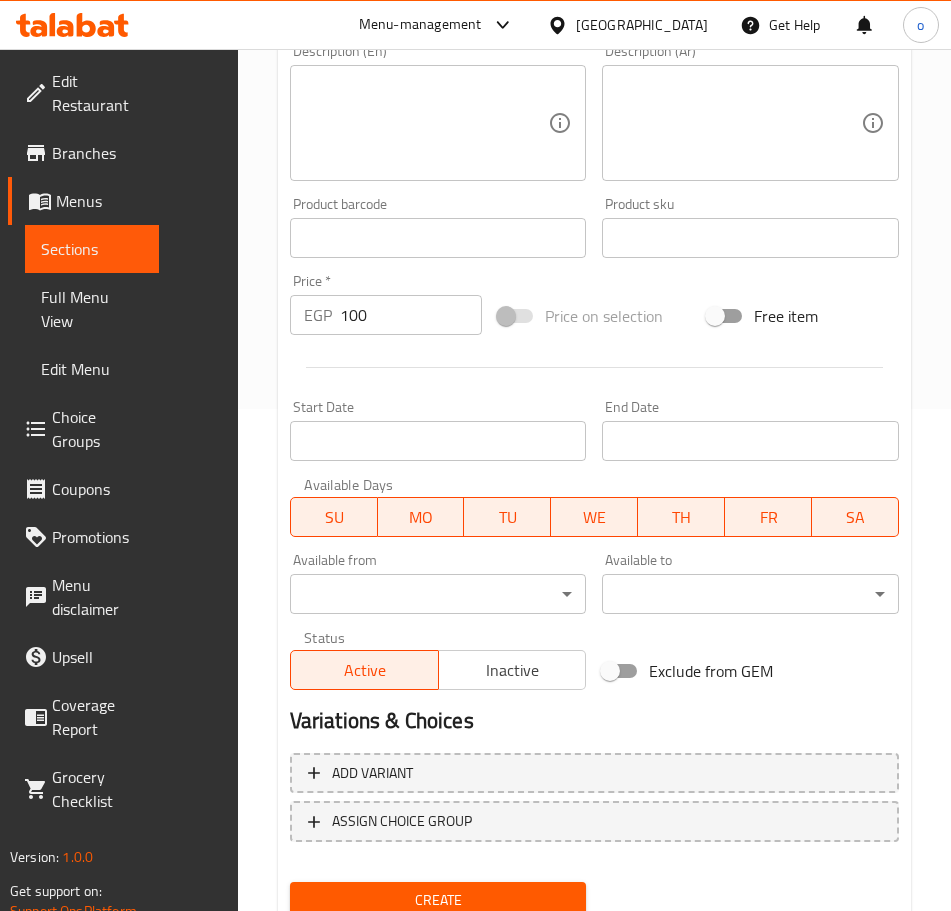 click on "Create" at bounding box center [438, 900] 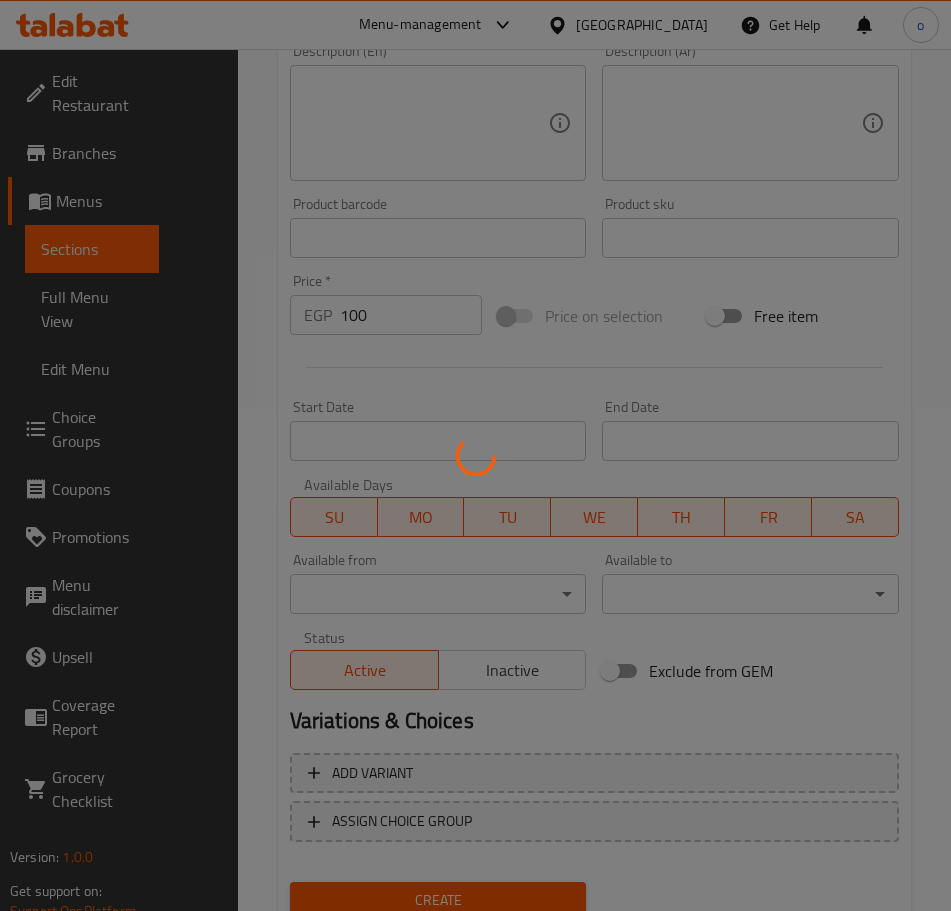 type 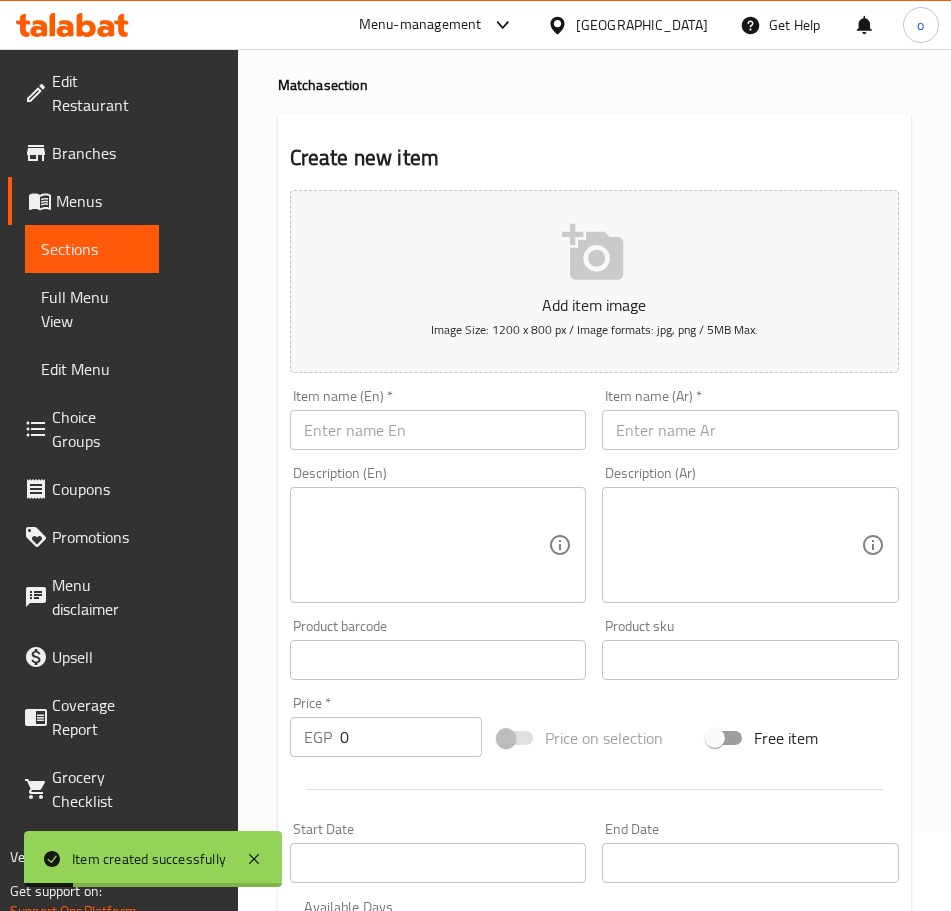 scroll, scrollTop: 2, scrollLeft: 0, axis: vertical 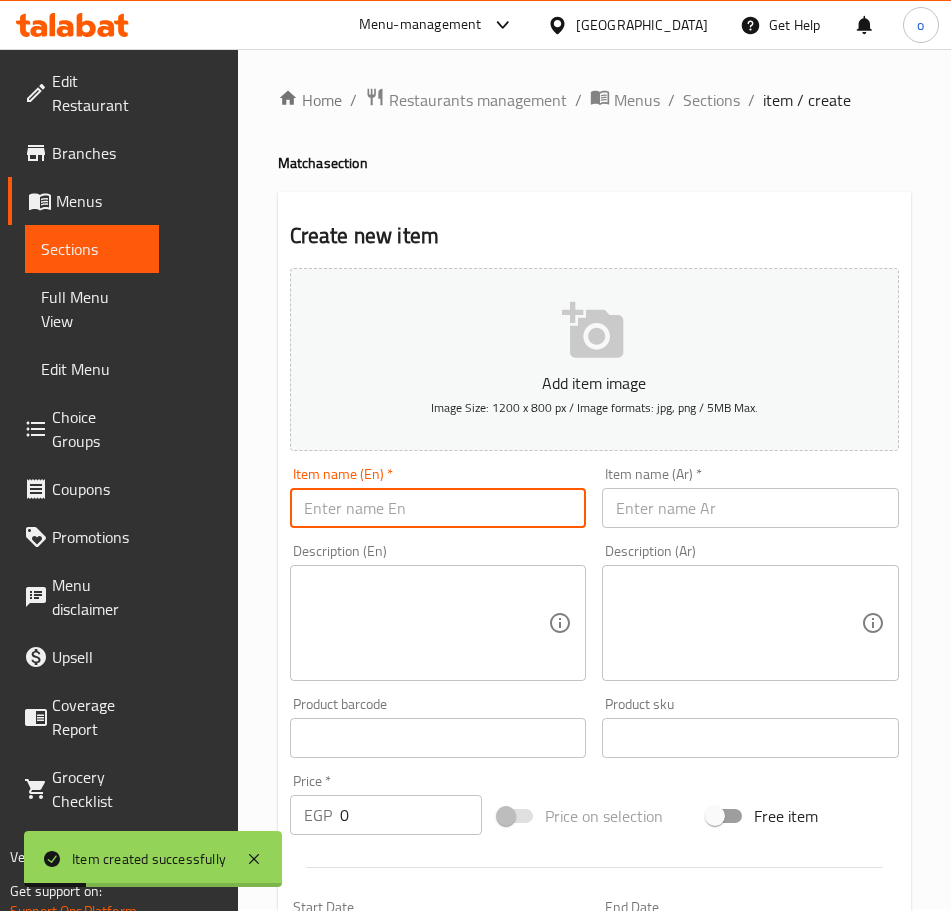 drag, startPoint x: 350, startPoint y: 510, endPoint x: 362, endPoint y: 515, distance: 13 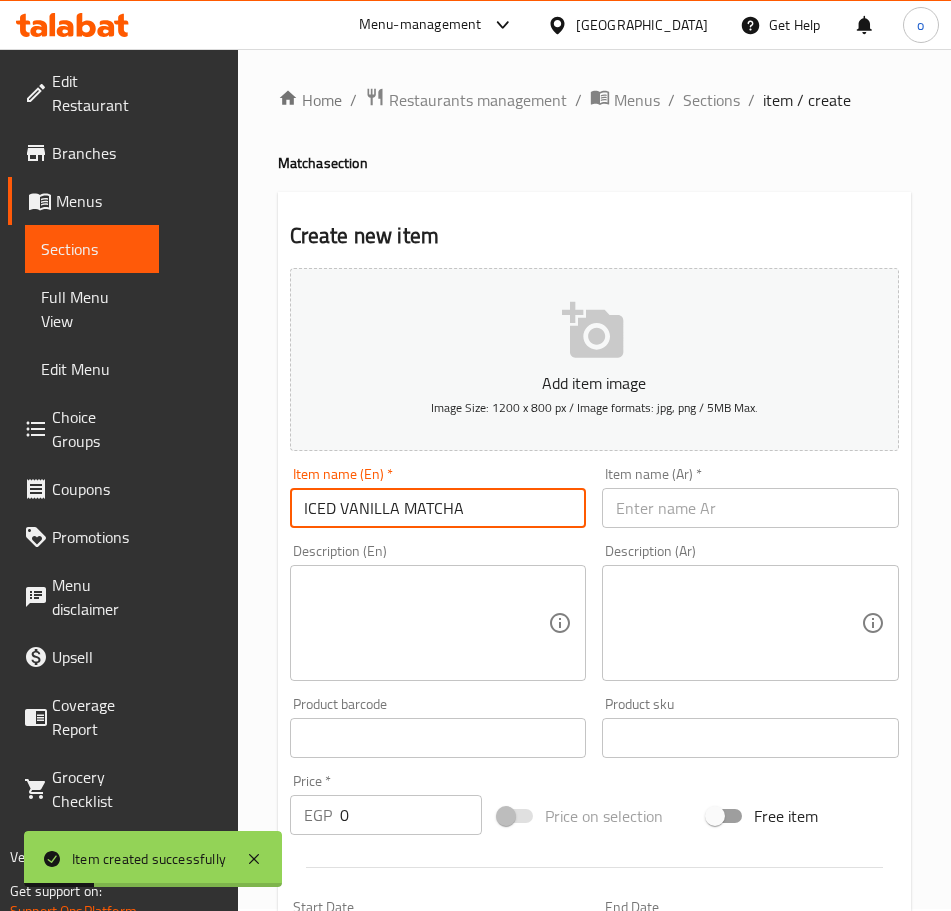 click at bounding box center (750, 508) 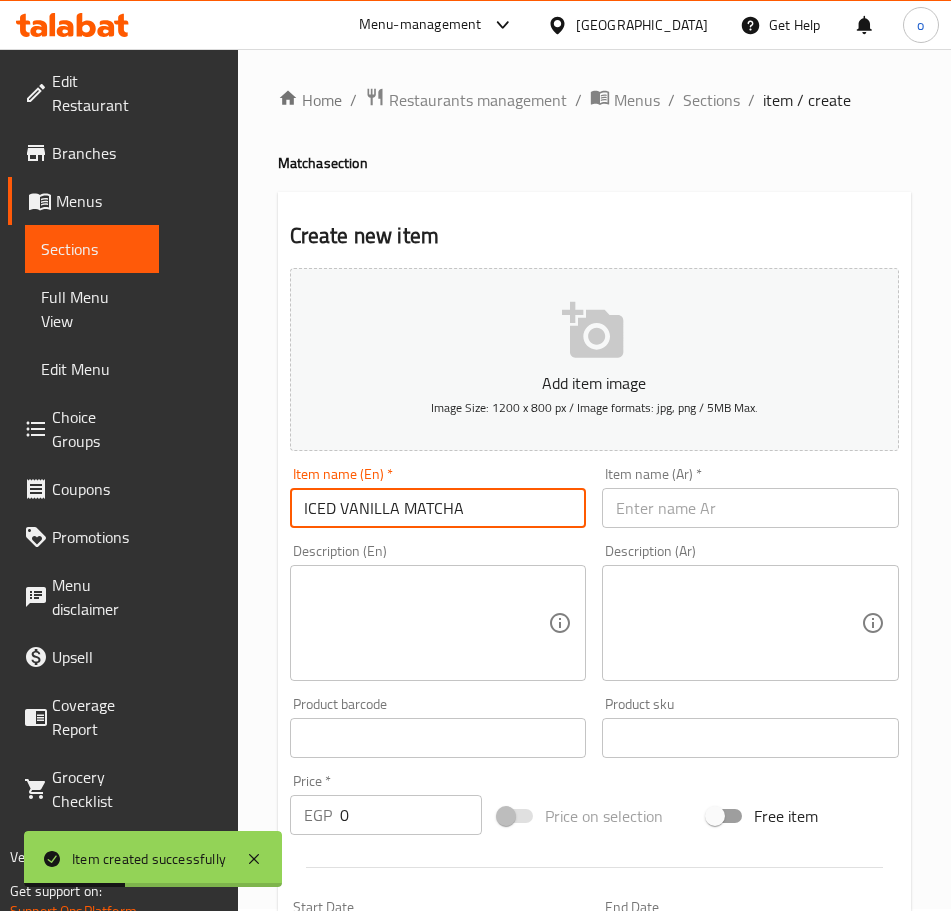 drag, startPoint x: 392, startPoint y: 503, endPoint x: 158, endPoint y: 507, distance: 234.03418 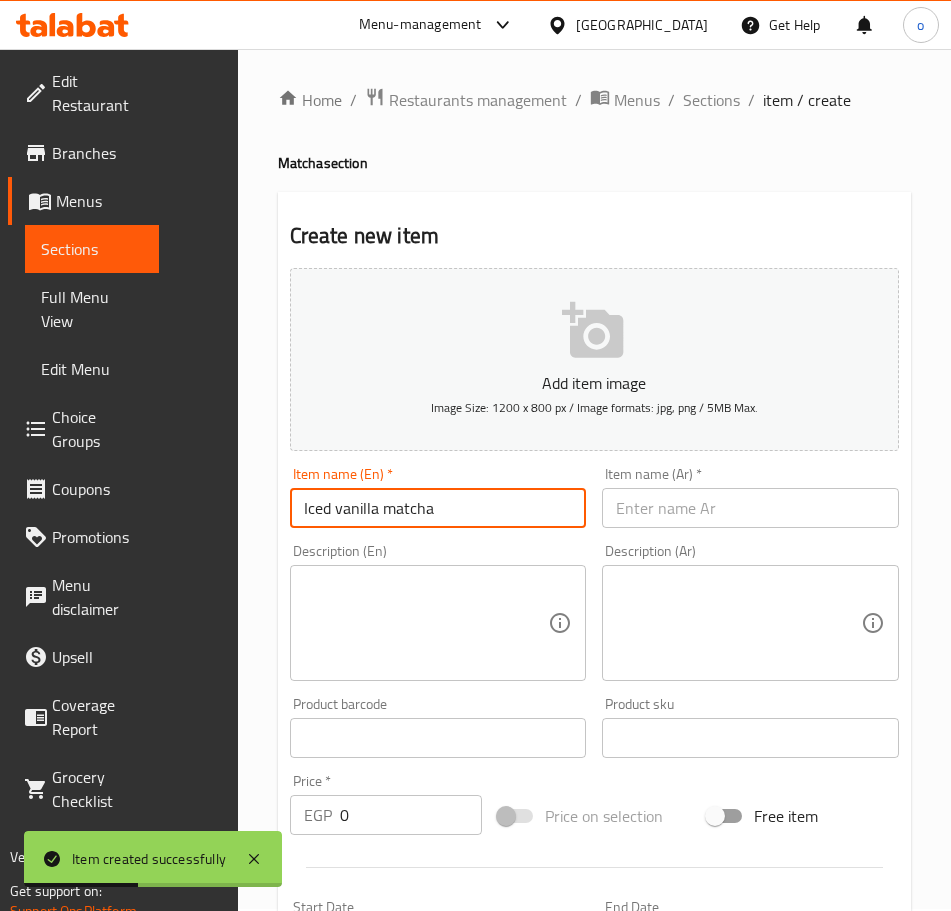 type on "Iced Vanilla Matcha" 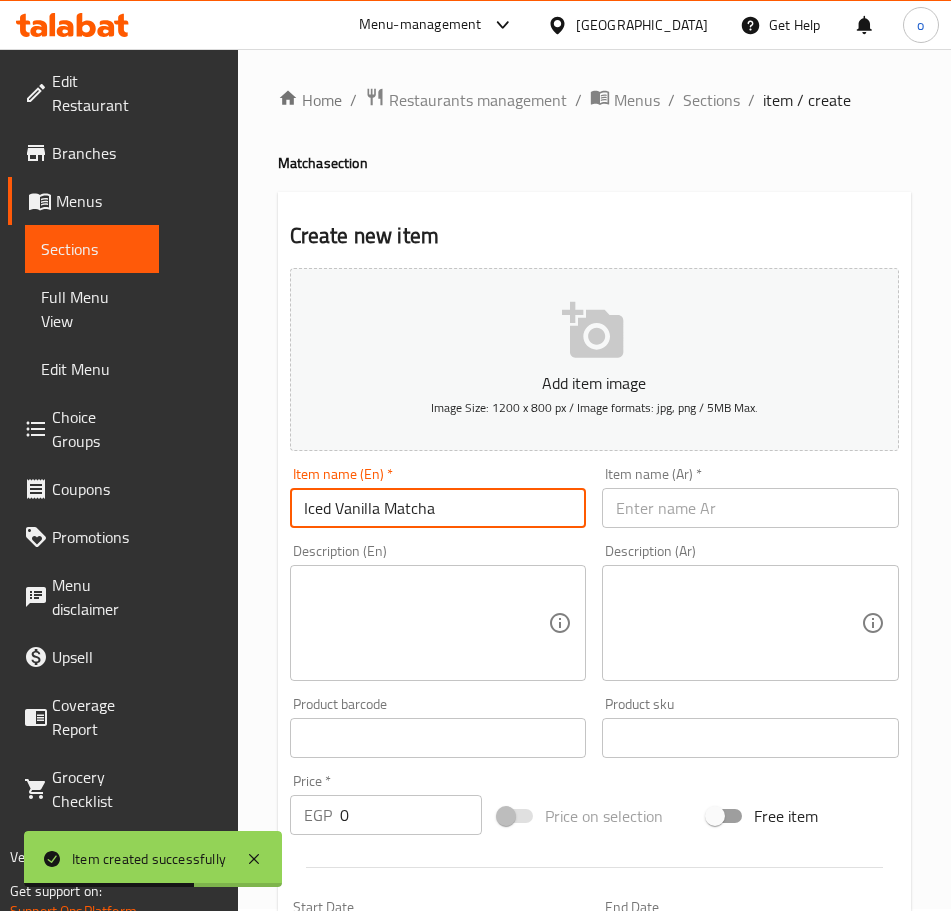 click at bounding box center [750, 508] 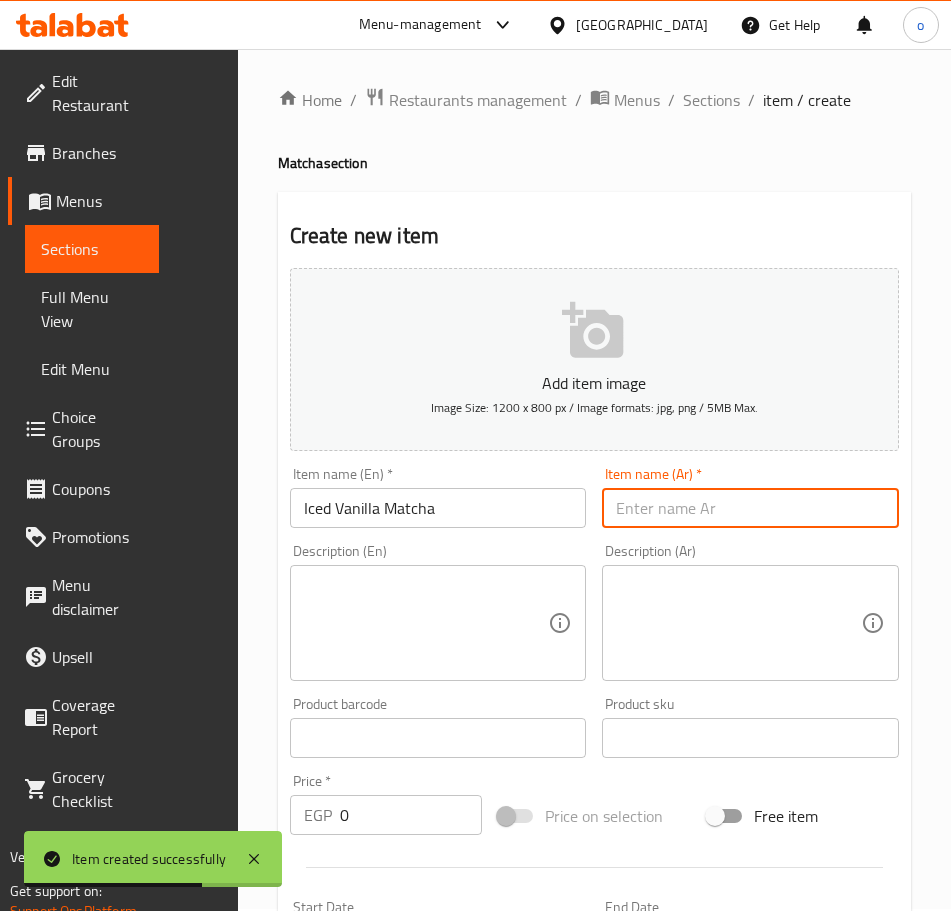 paste on "ماتشا الفانيليا المثلج" 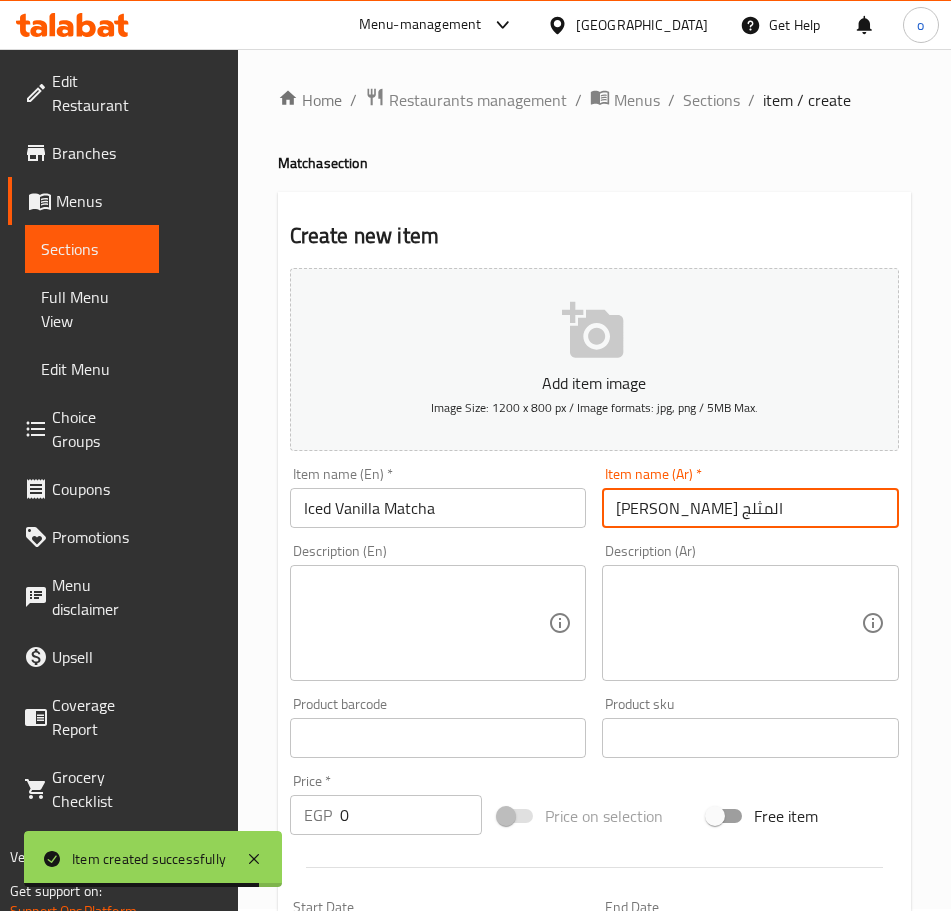 type on "ماتشا الفانيليا المثلج" 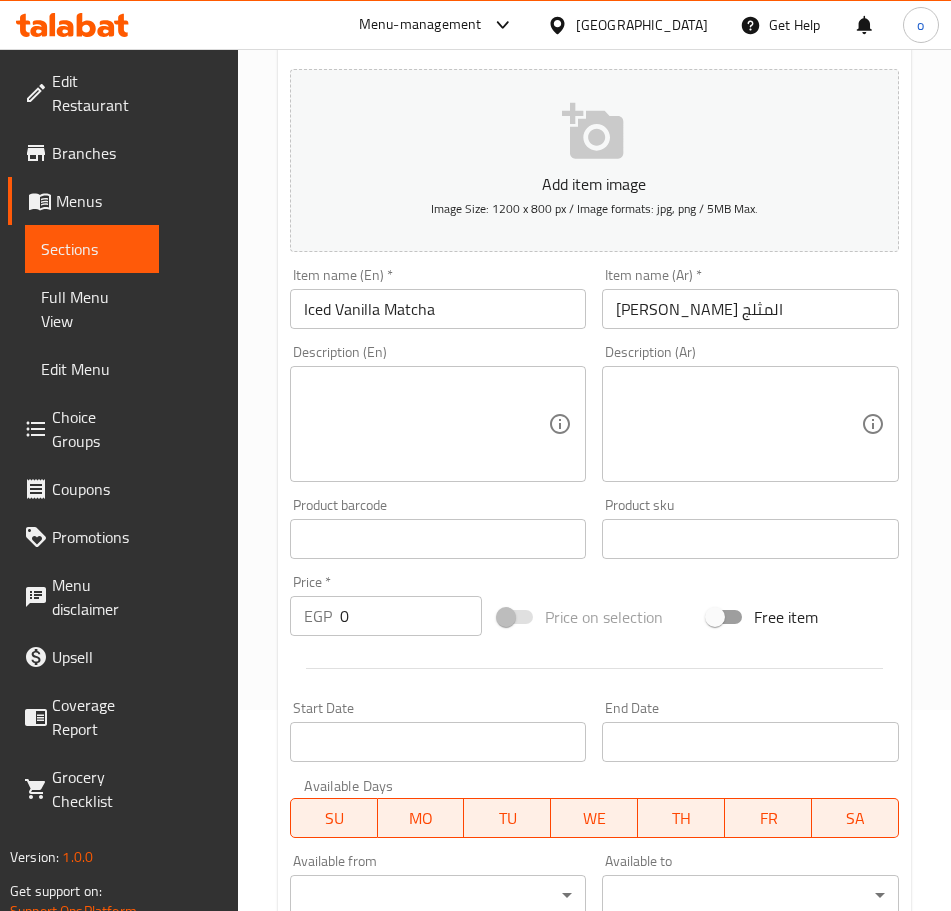 scroll, scrollTop: 202, scrollLeft: 0, axis: vertical 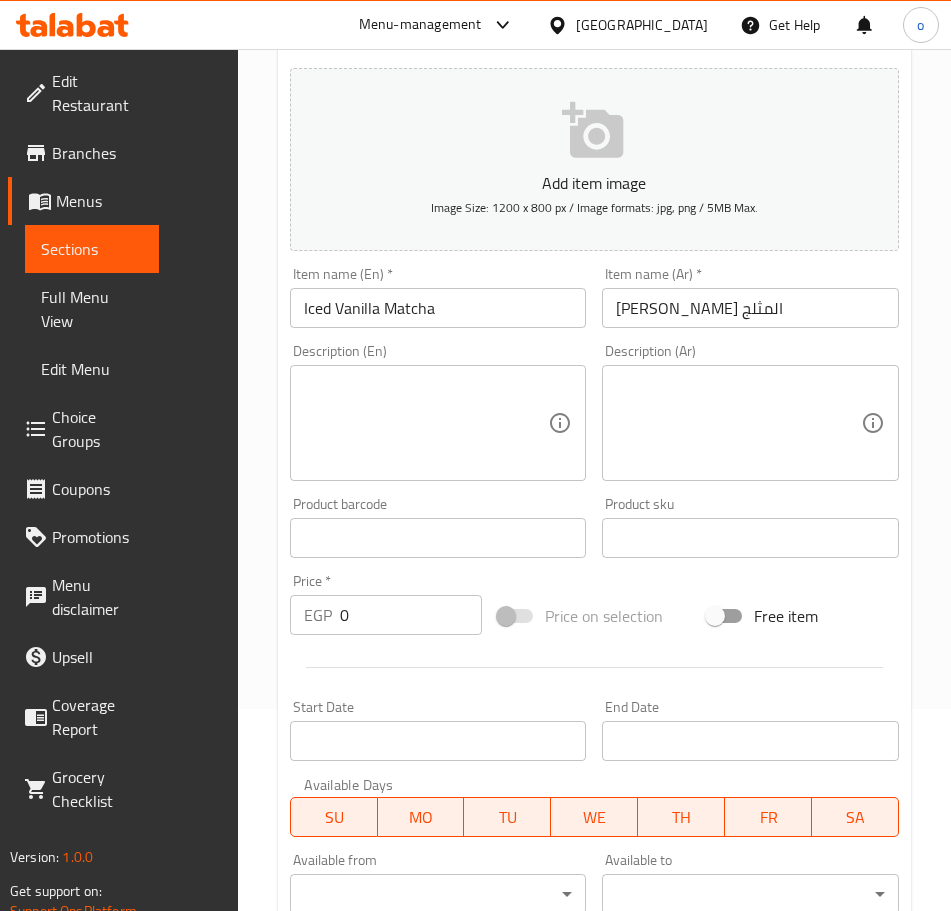 drag, startPoint x: 296, startPoint y: 592, endPoint x: 240, endPoint y: 605, distance: 57.48913 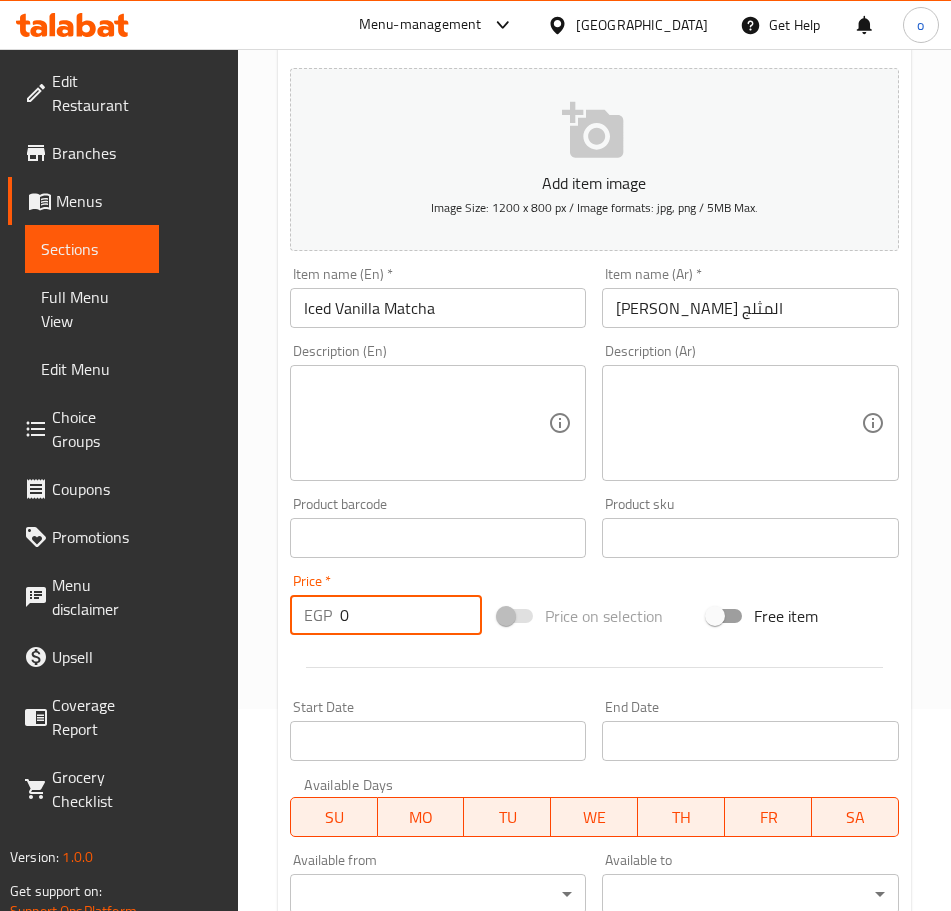 paste on "105" 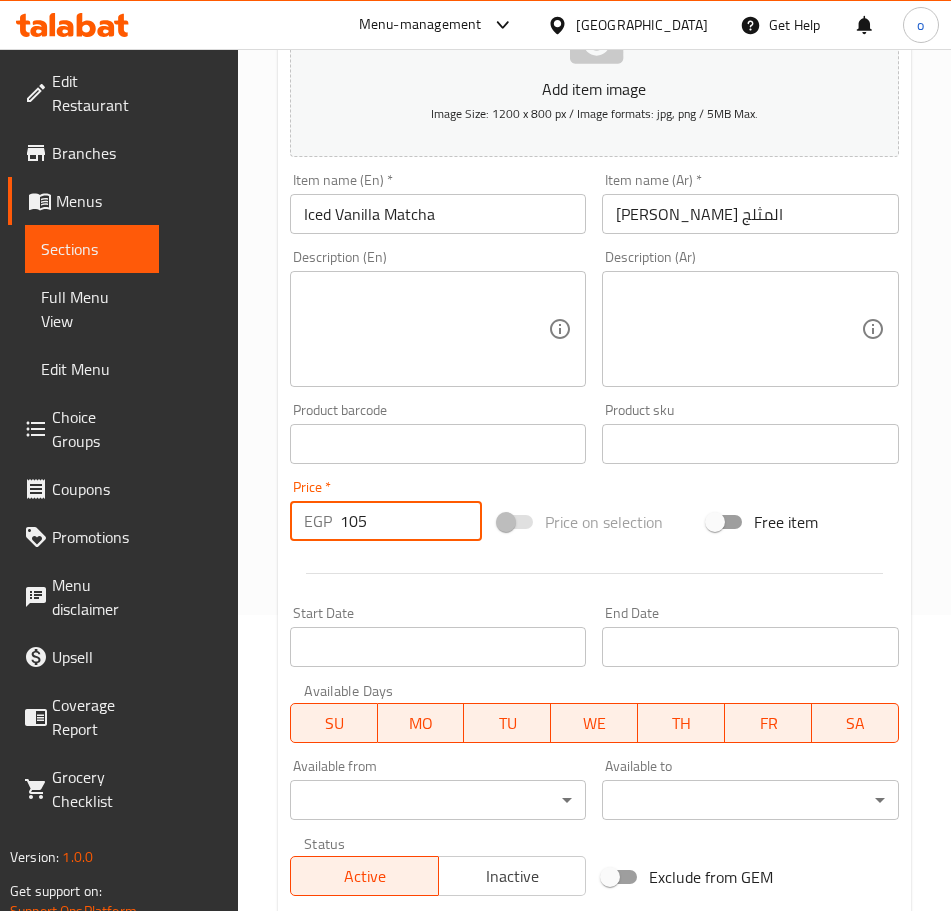 scroll, scrollTop: 502, scrollLeft: 0, axis: vertical 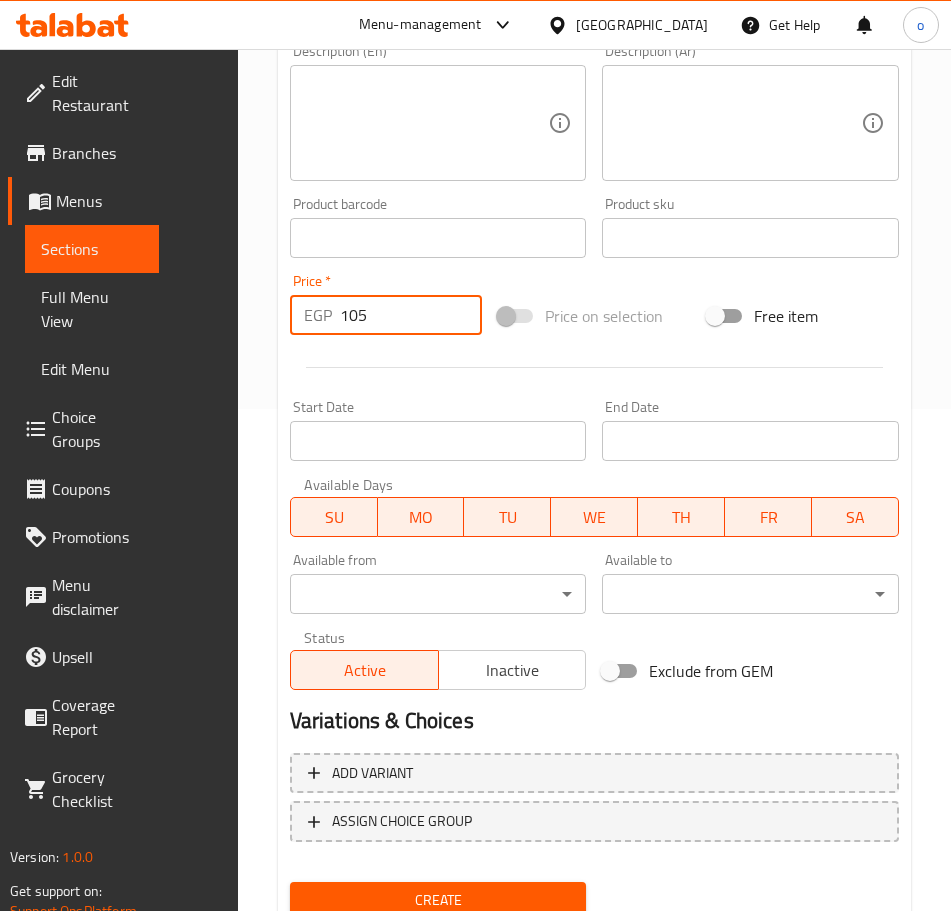 type on "105" 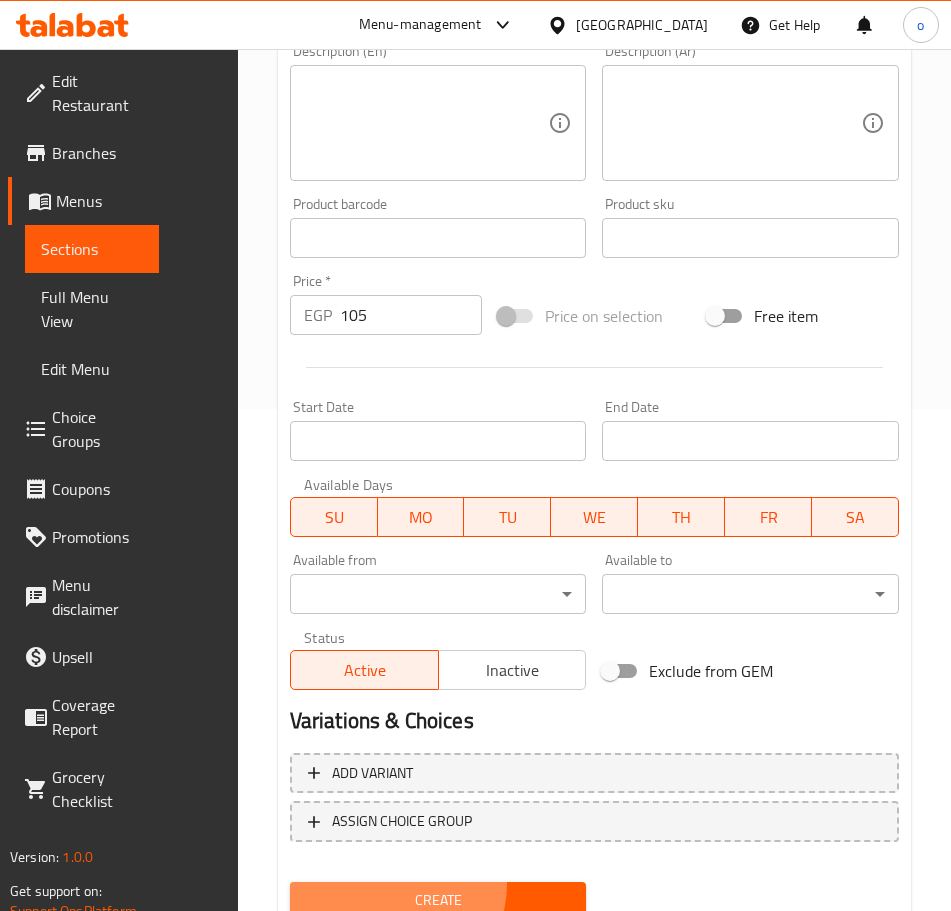 click on "Create" at bounding box center (438, 900) 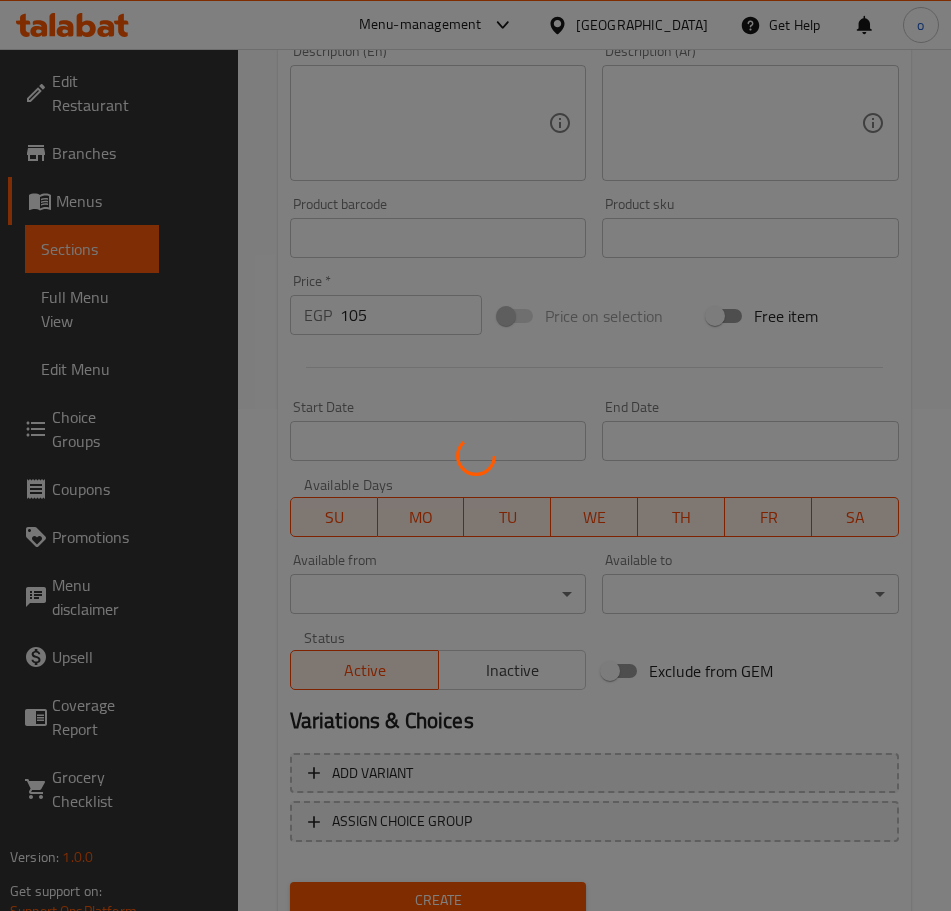 scroll, scrollTop: 2, scrollLeft: 0, axis: vertical 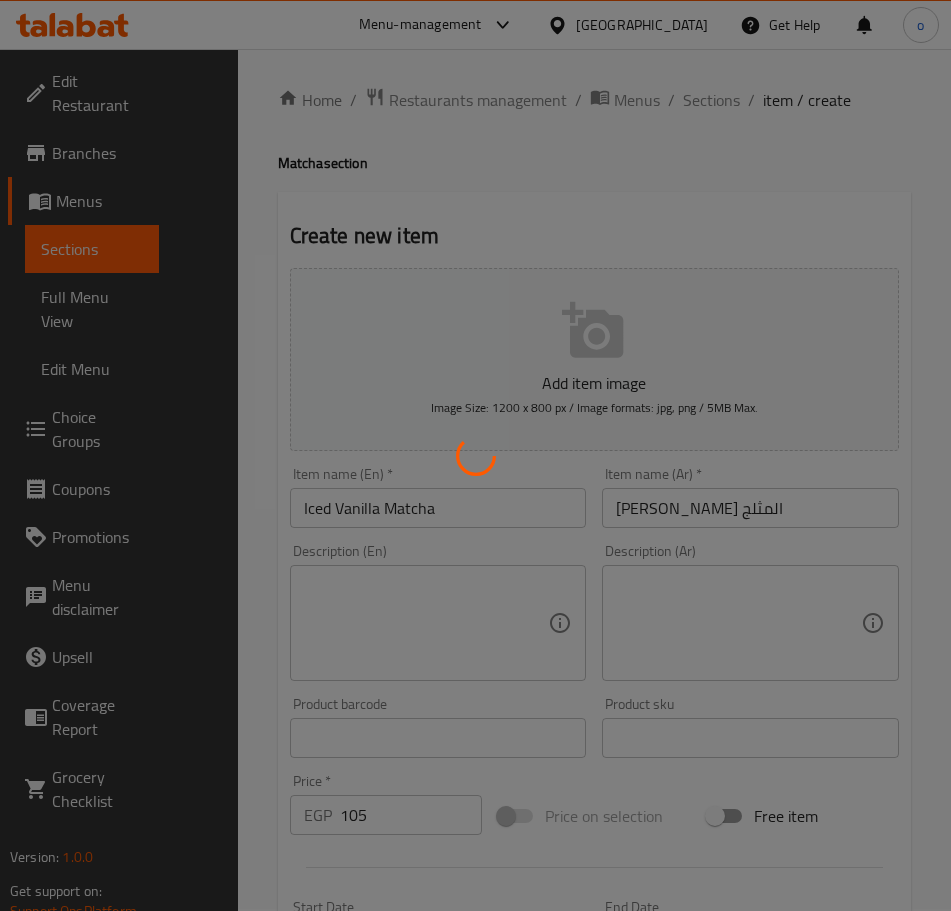 type 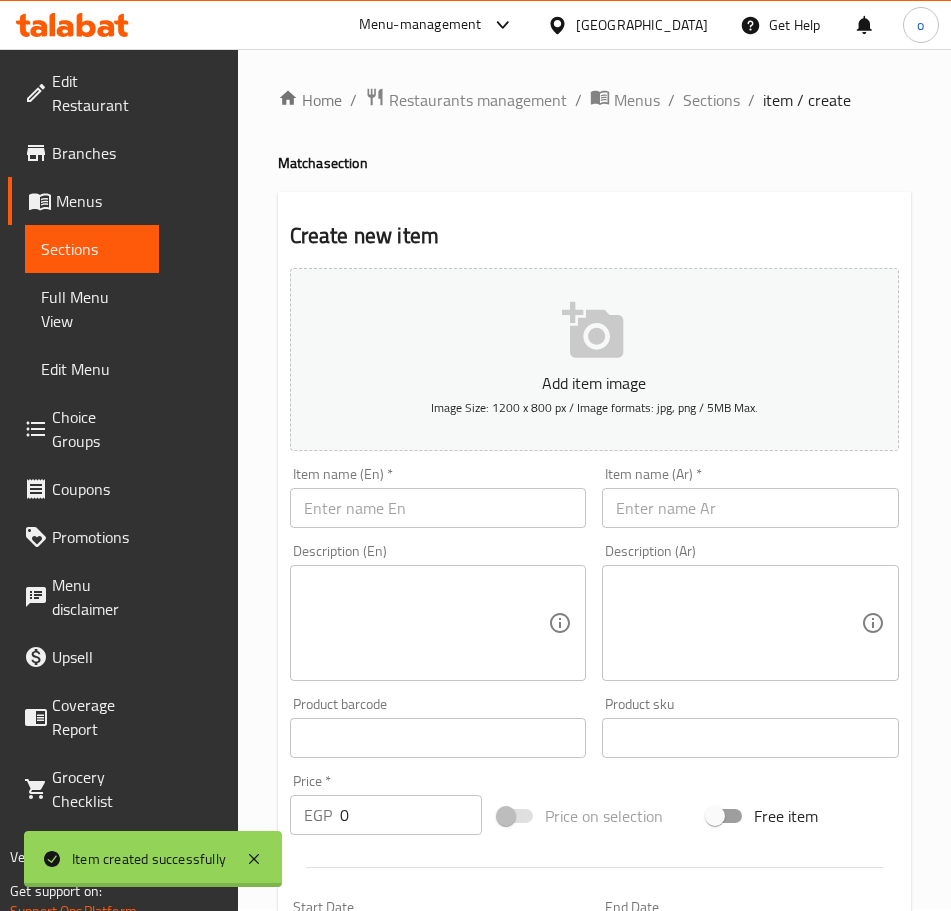 scroll, scrollTop: 0, scrollLeft: 0, axis: both 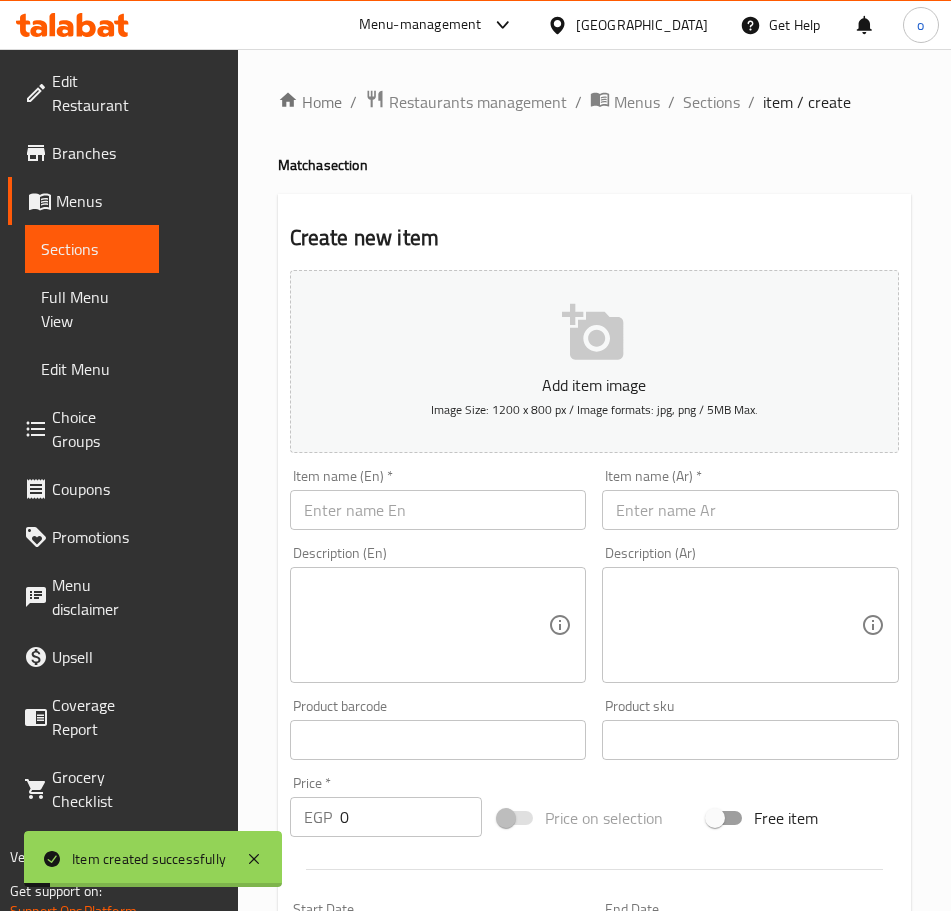 click on "Home / Restaurants management / Menus / Sections / item / create Matcha  section Create new item Add item image Image Size: 1200 x 800 px / Image formats: jpg, png / 5MB Max. Item name (En)   * Item name (En)  * Item name (Ar)   * Item name (Ar)  * Description (En) Description (En) Description (Ar) Description (Ar) Product barcode Product barcode Product sku Product sku Price   * EGP 0 Price  * Price on selection Free item Start Date Start Date End Date End Date Available Days SU MO TU WE TH FR SA Available from ​ ​ Available to ​ ​ Status Active Inactive Exclude from GEM Variations & Choices Add variant ASSIGN CHOICE GROUP Create" at bounding box center [594, 769] 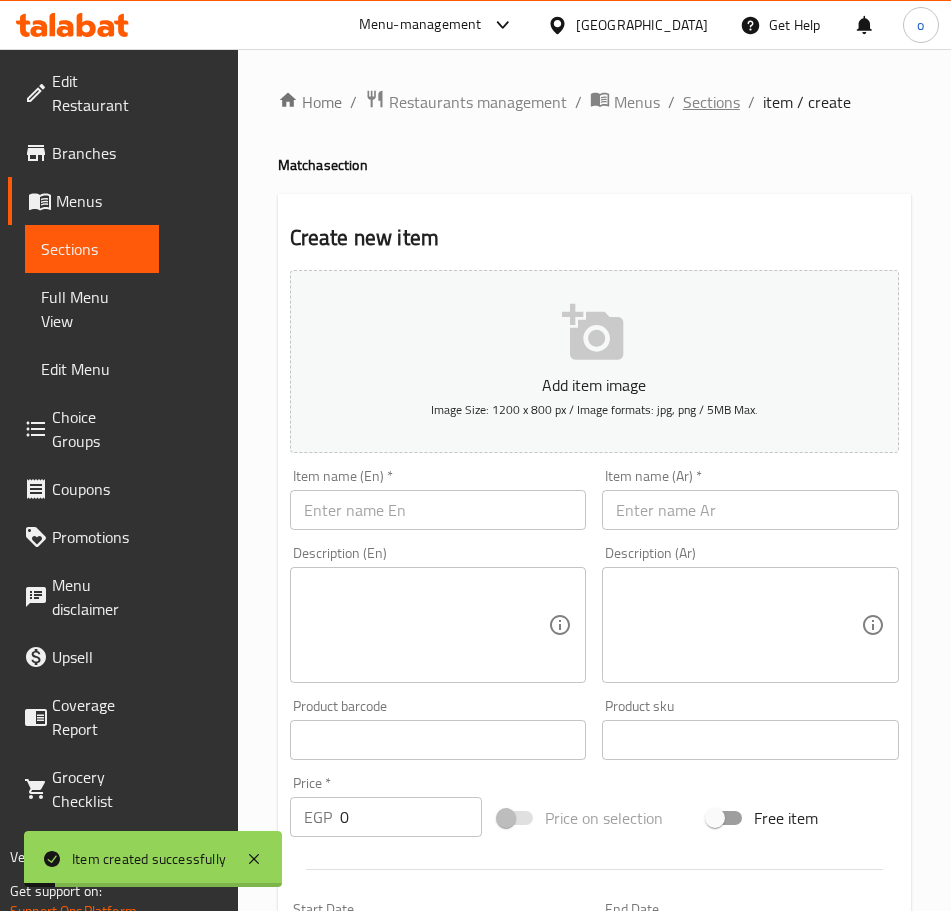 click on "Sections" at bounding box center (711, 102) 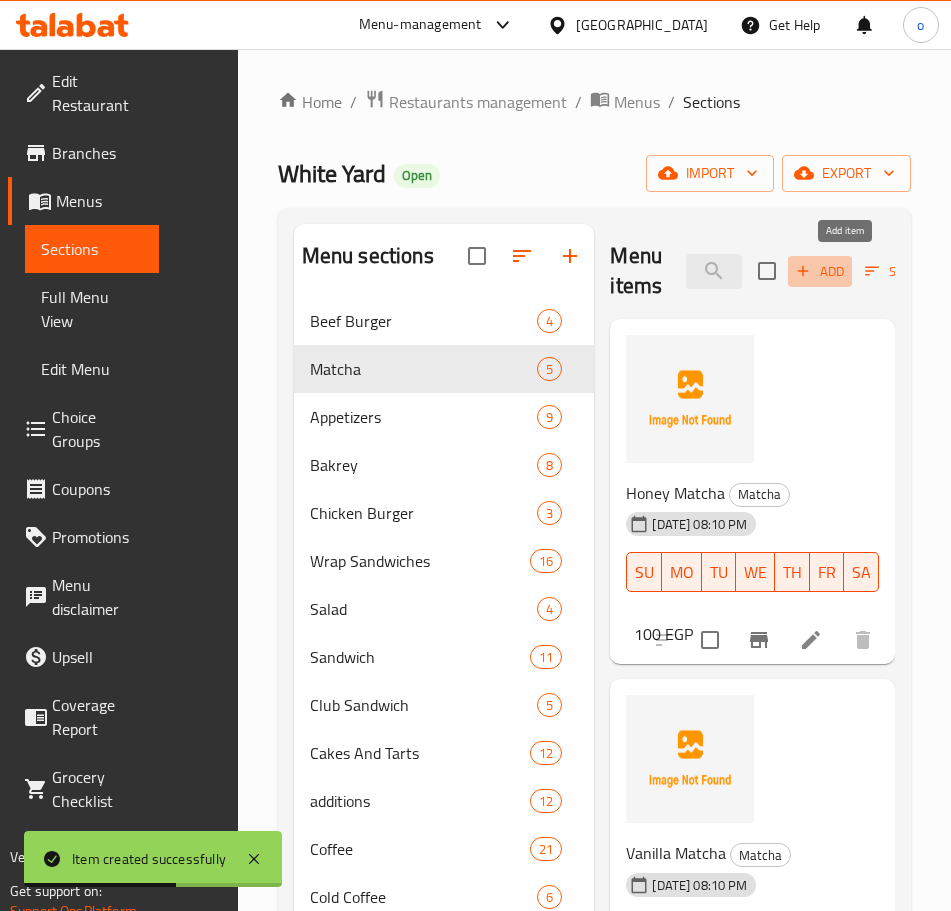 click 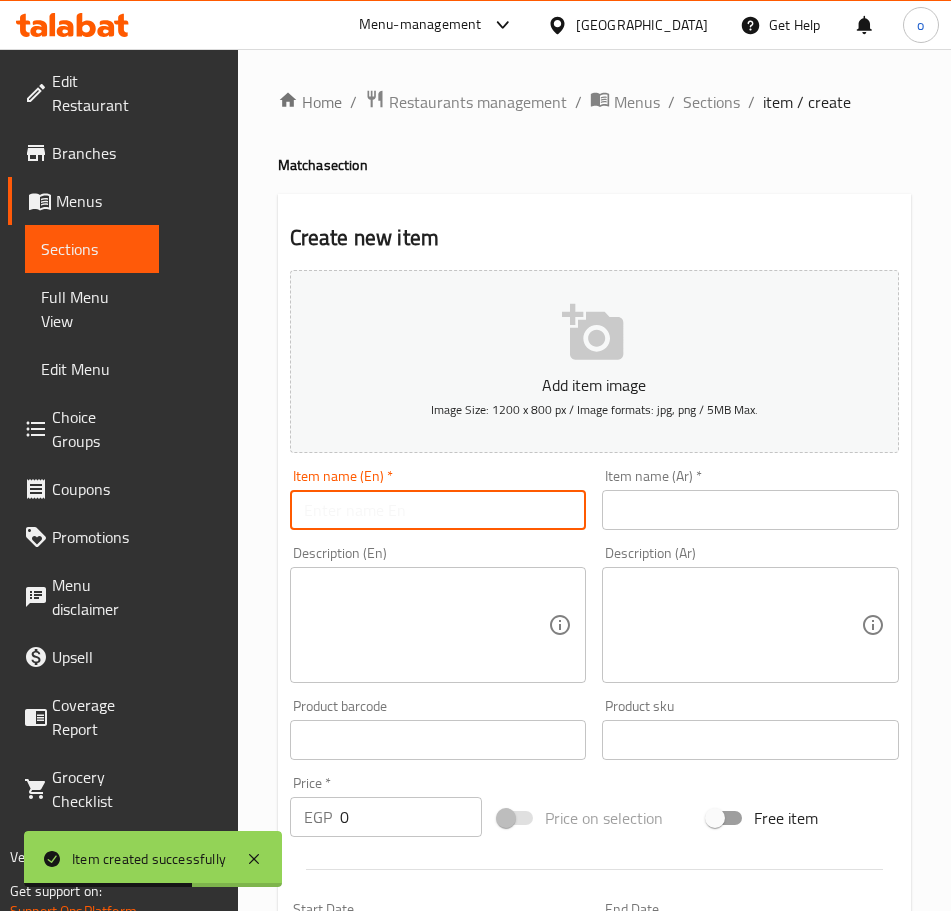 click at bounding box center (438, 510) 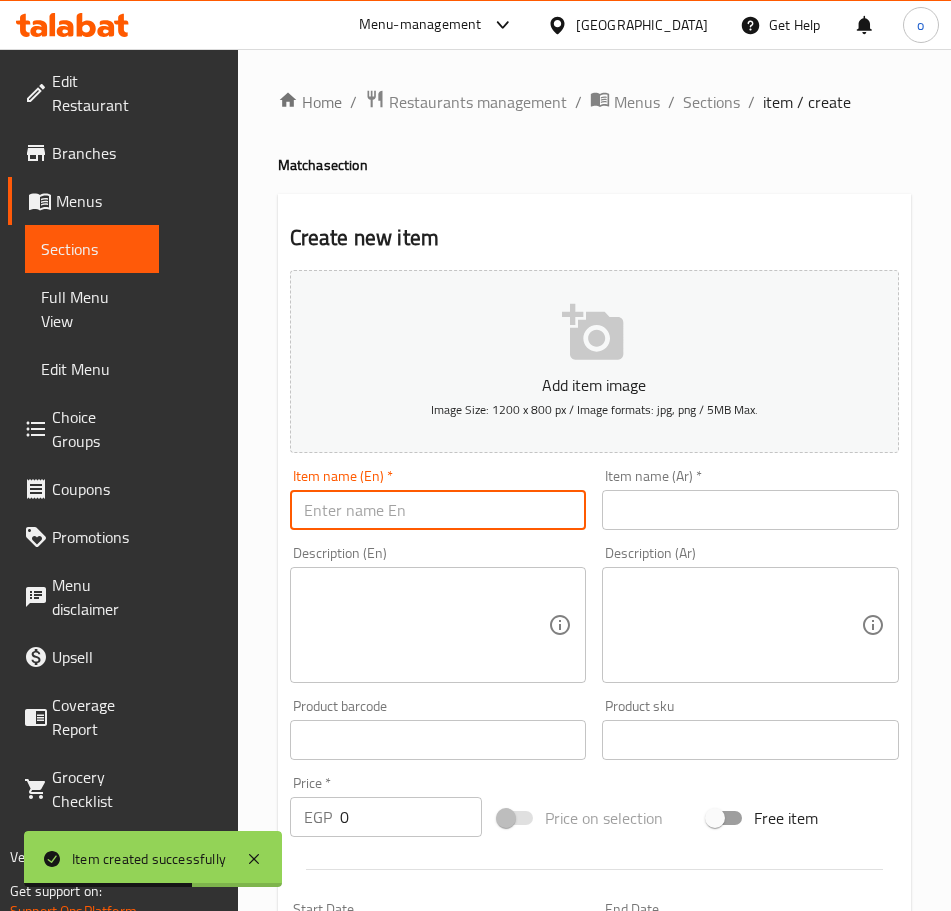 paste on "ICED SPANISH MATCHA" 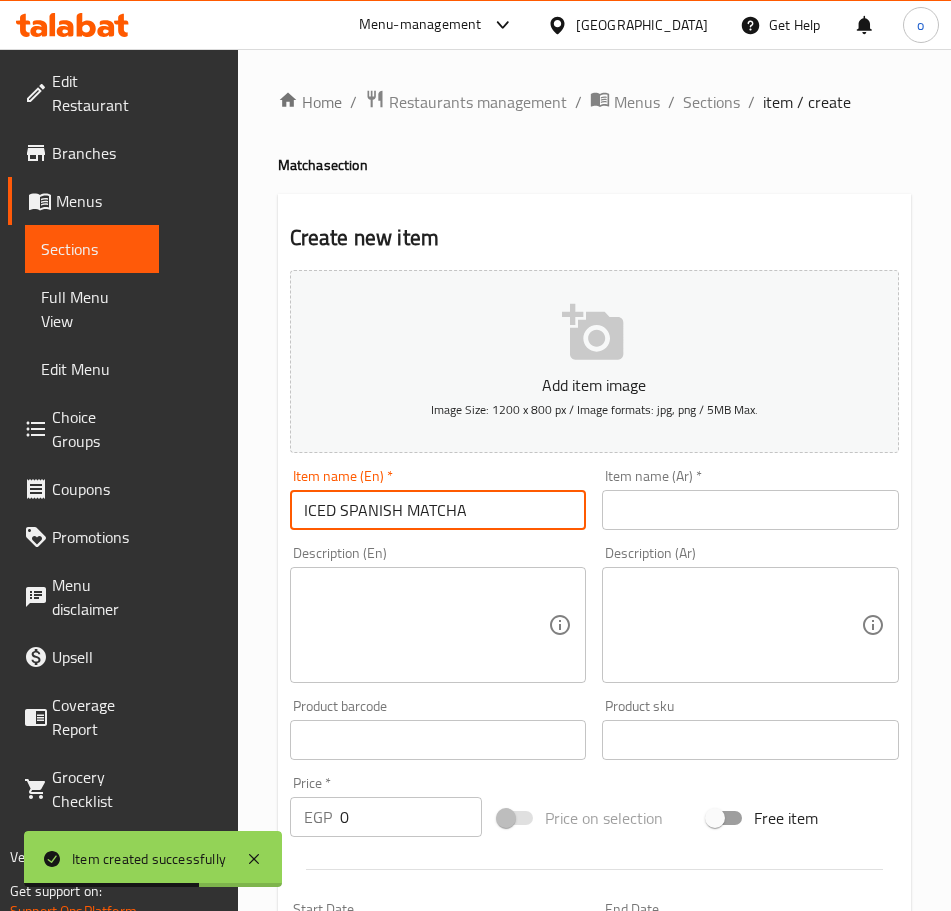 click at bounding box center [750, 510] 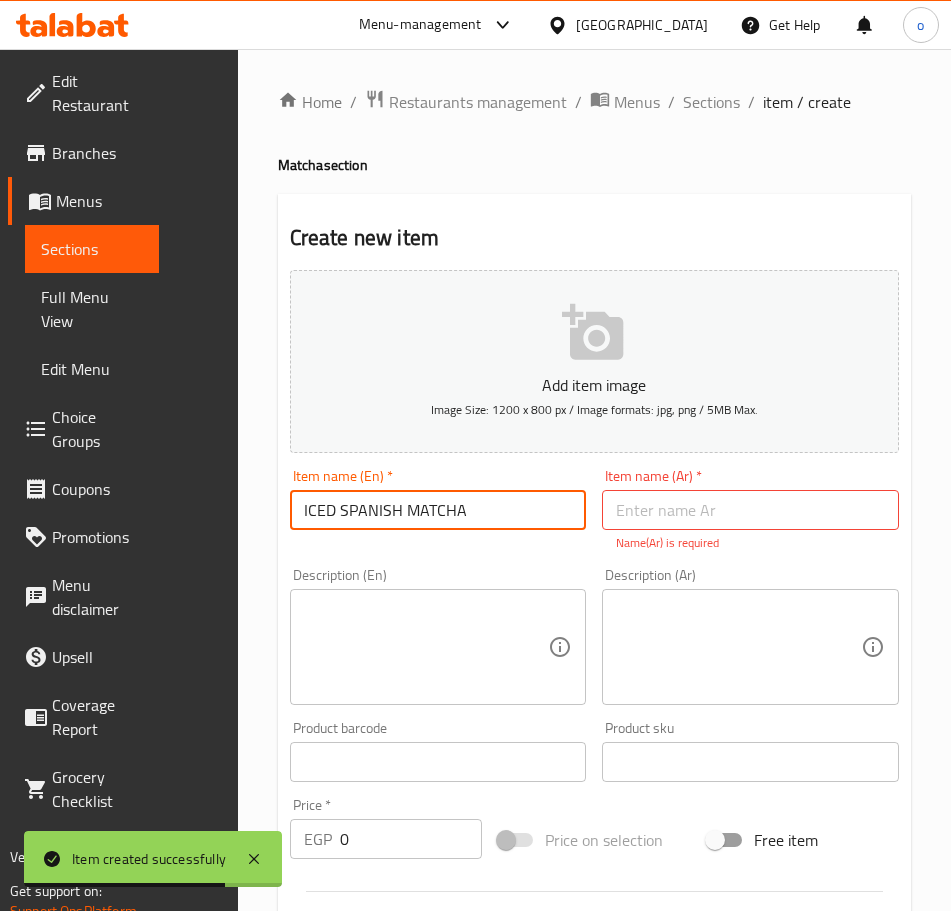drag, startPoint x: 114, startPoint y: 505, endPoint x: 48, endPoint y: 504, distance: 66.007576 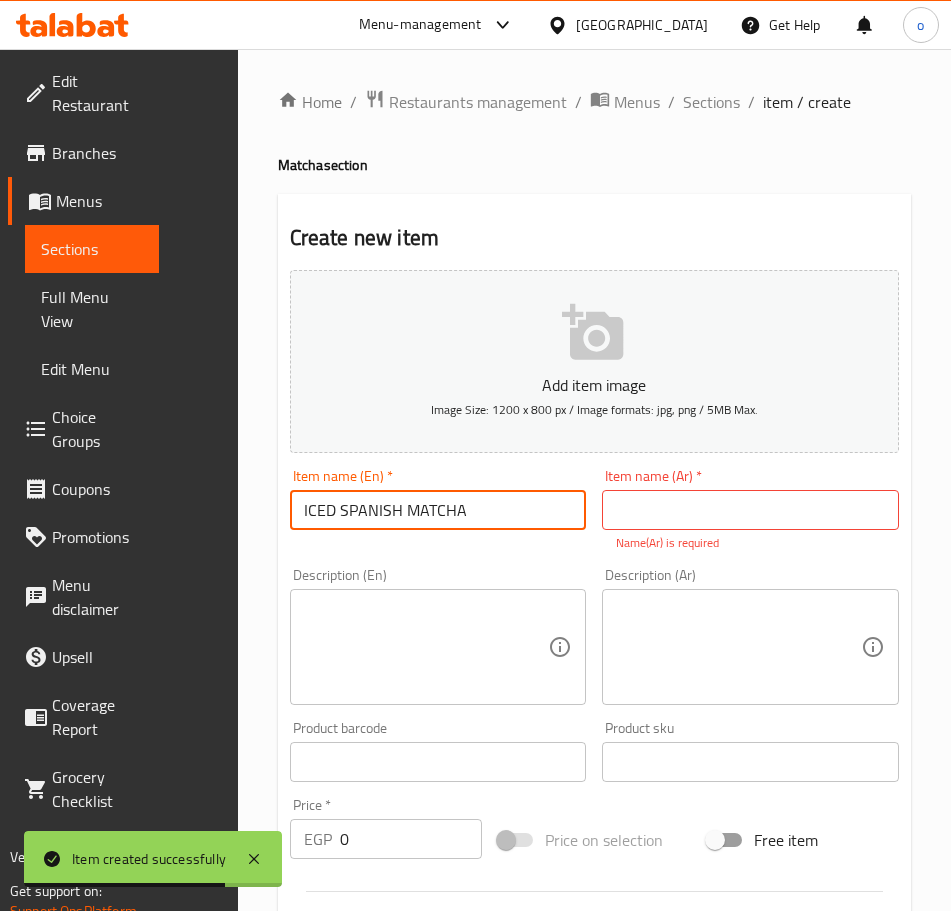 click on "Edit Restaurant   Branches   Menus   Sections   Full Menu View   Edit Menu   Choice Groups   Coupons   Promotions   Menu disclaimer   Upsell   Coverage Report   Grocery Checklist  Version:    1.0.0  Get support on:    Support.OpsPlatform Home / Restaurants management / Menus / Sections / item / create Matcha  section Create new item Add item image Image Size: 1200 x 800 px / Image formats: jpg, png / 5MB Max. Item name (En)   * ICED SPANISH MATCHA Item name (En)  * Item name (Ar)   * Item name (Ar)  * Name(Ar) is required Description (En) Description (En) Description (Ar) Description (Ar) Product barcode Product barcode Product sku Product sku Price   * EGP 0 Price  * Price on selection Free item Start Date Start Date End Date End Date Available Days SU MO TU WE TH FR SA Available from ​ ​ Available to ​ ​ Status Active Inactive Exclude from GEM Variations & Choices Add variant ASSIGN CHOICE GROUP Create" at bounding box center (475, 780) 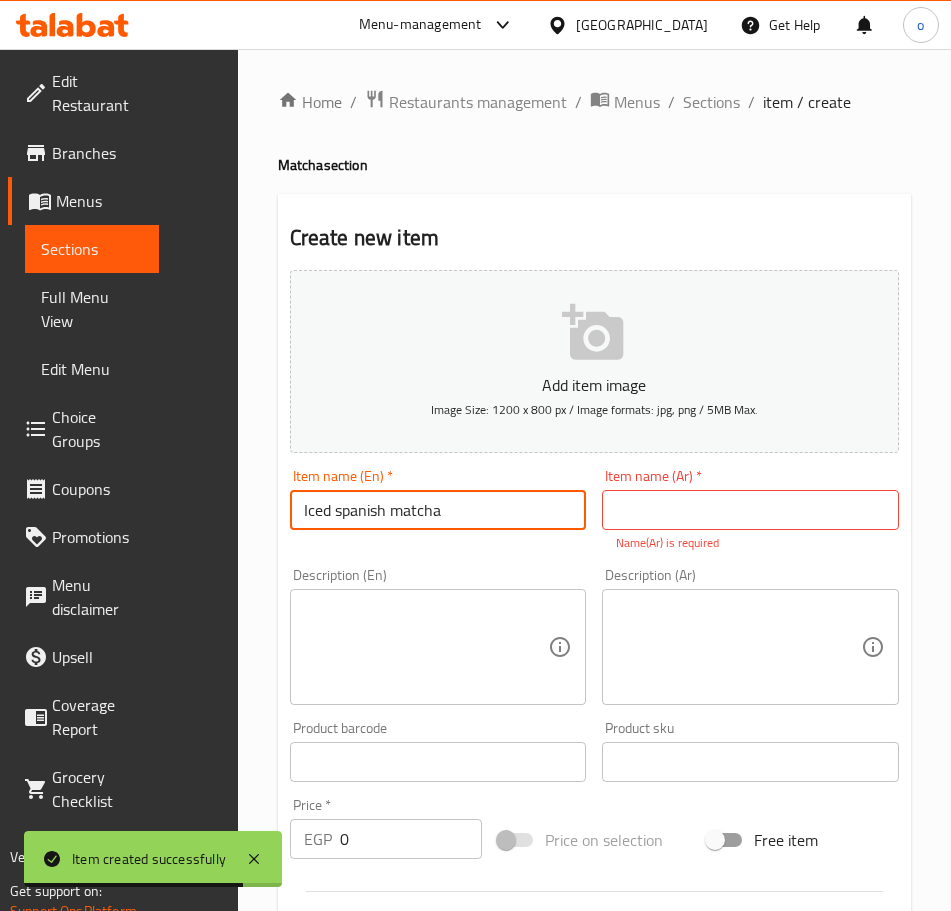 type on "Iced Spanish Matcha" 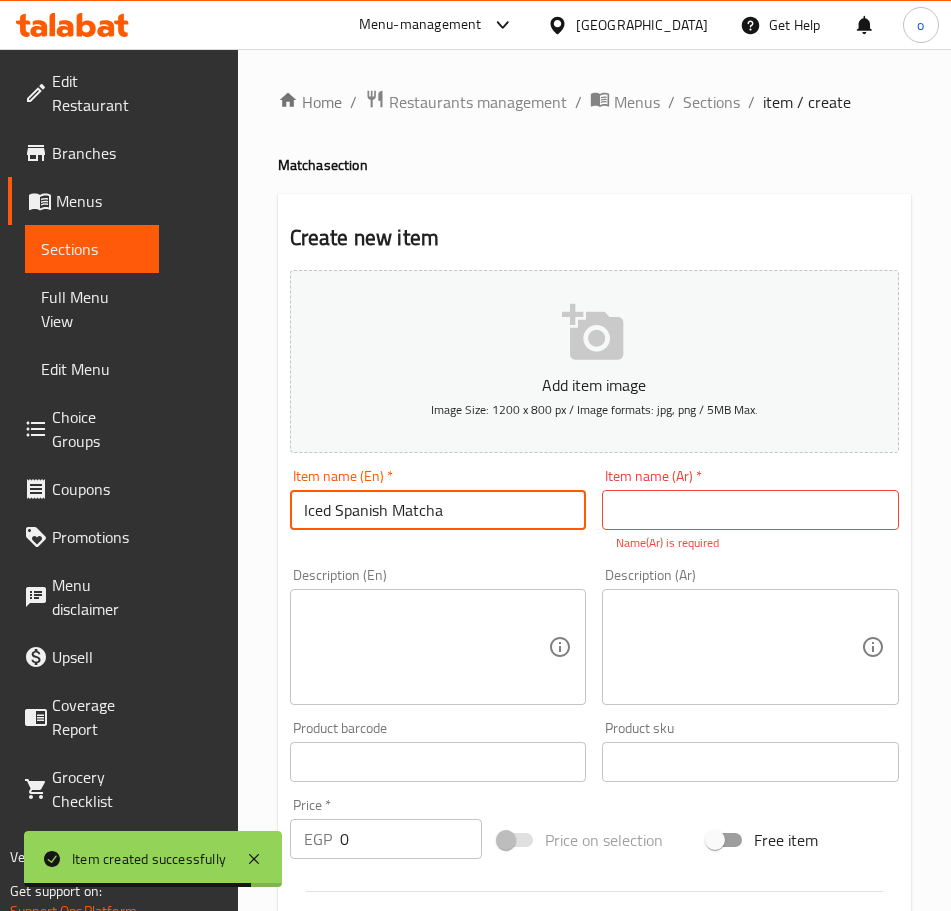 click on "Iced Spanish Matcha" at bounding box center [438, 510] 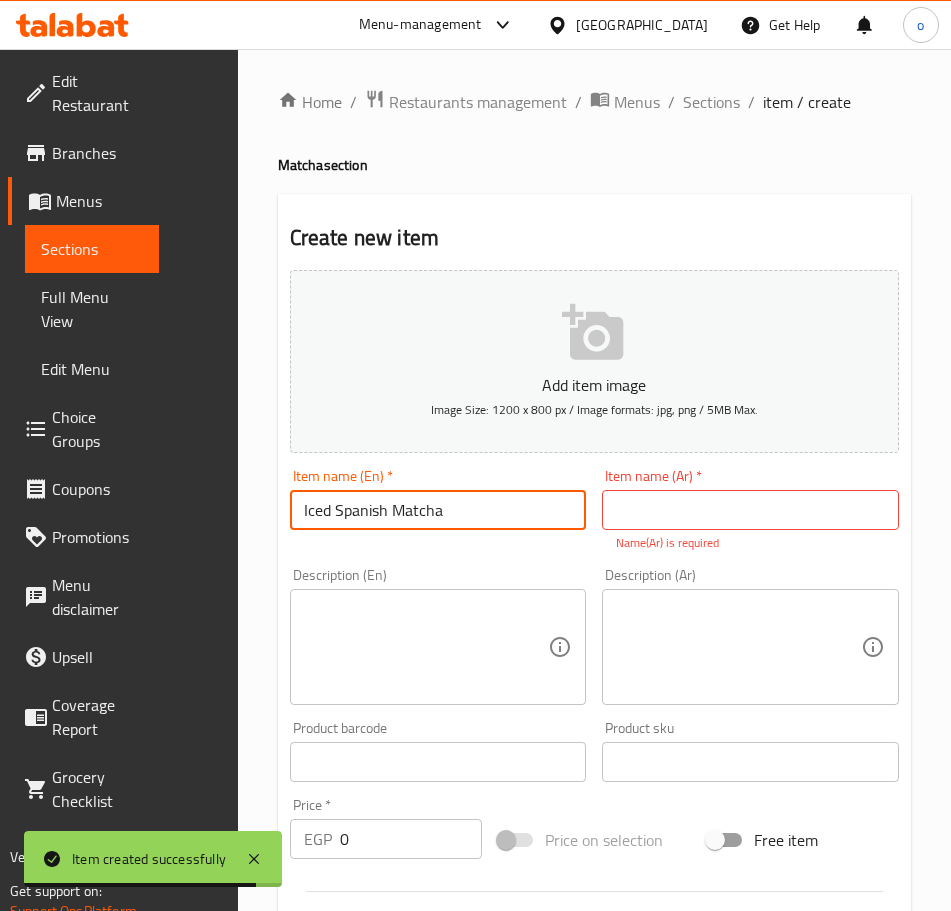click at bounding box center [750, 510] 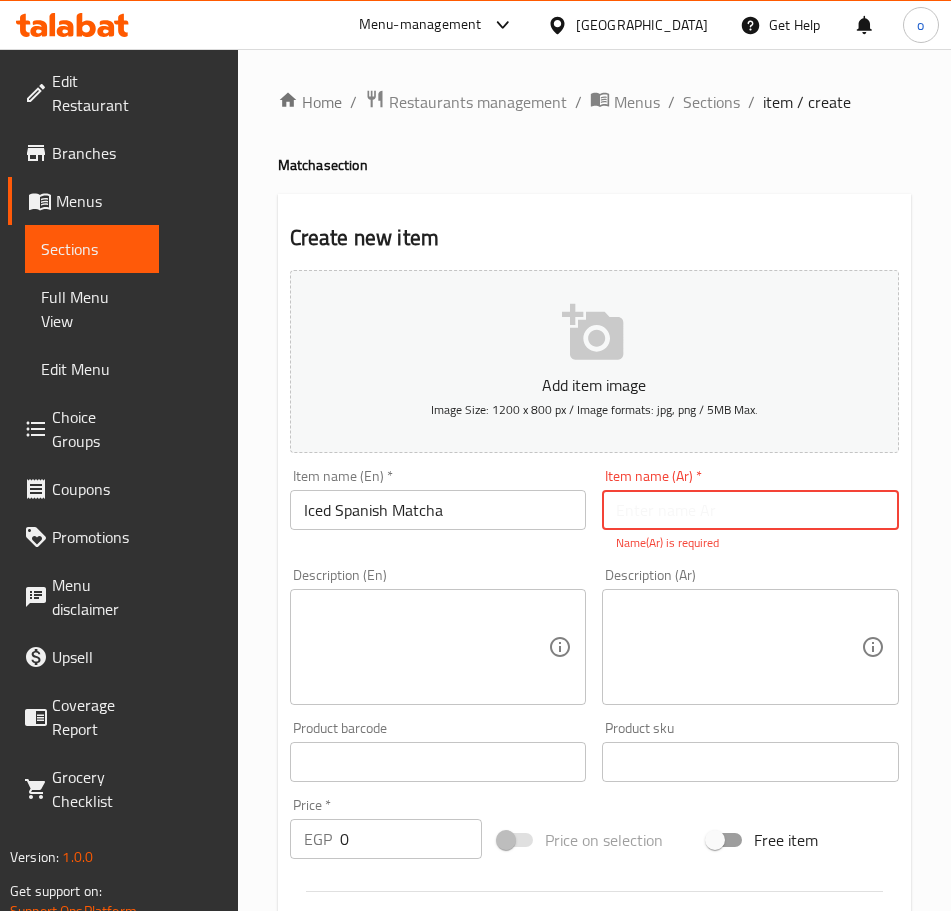 click at bounding box center (750, 510) 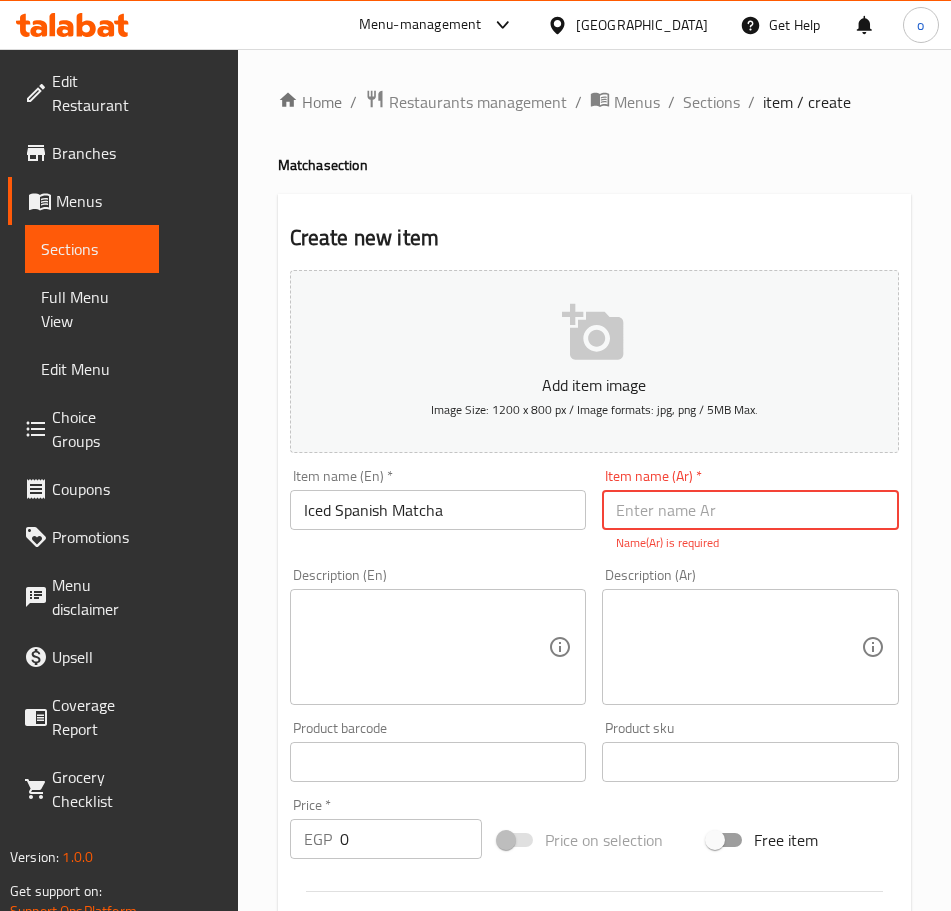 click at bounding box center [750, 510] 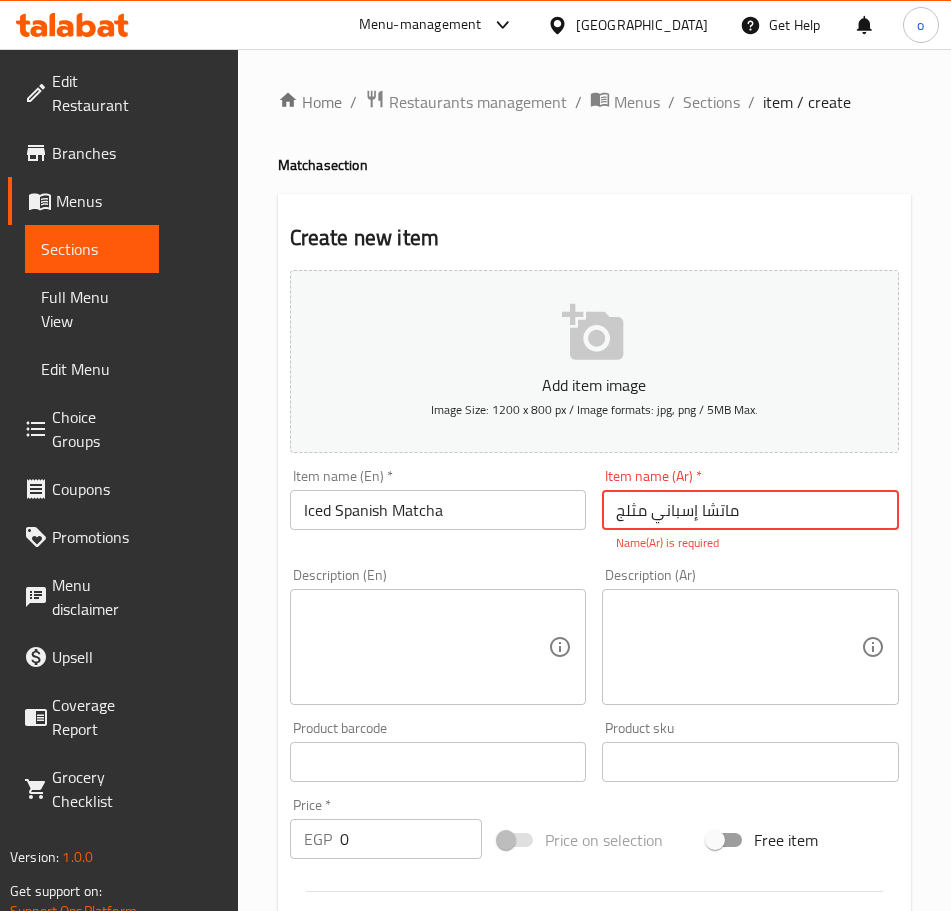 click on "ماتشا إسباني مثلج" at bounding box center [750, 510] 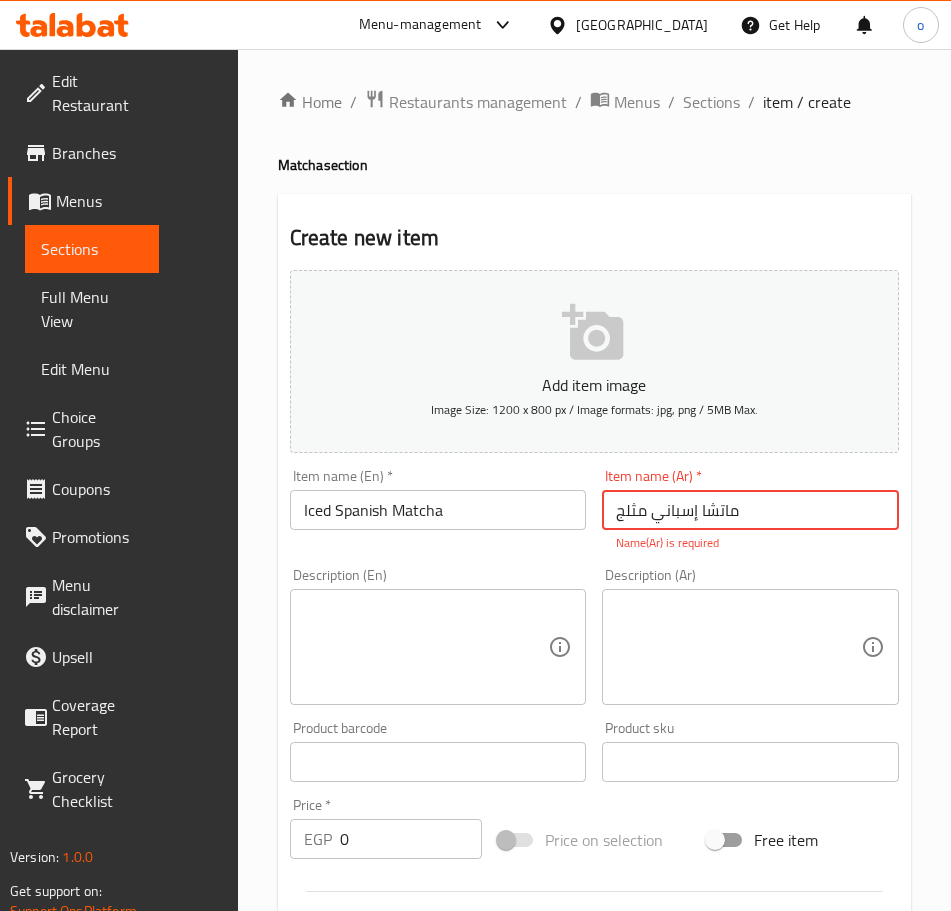 type on "ماتشا إسباني مثلج" 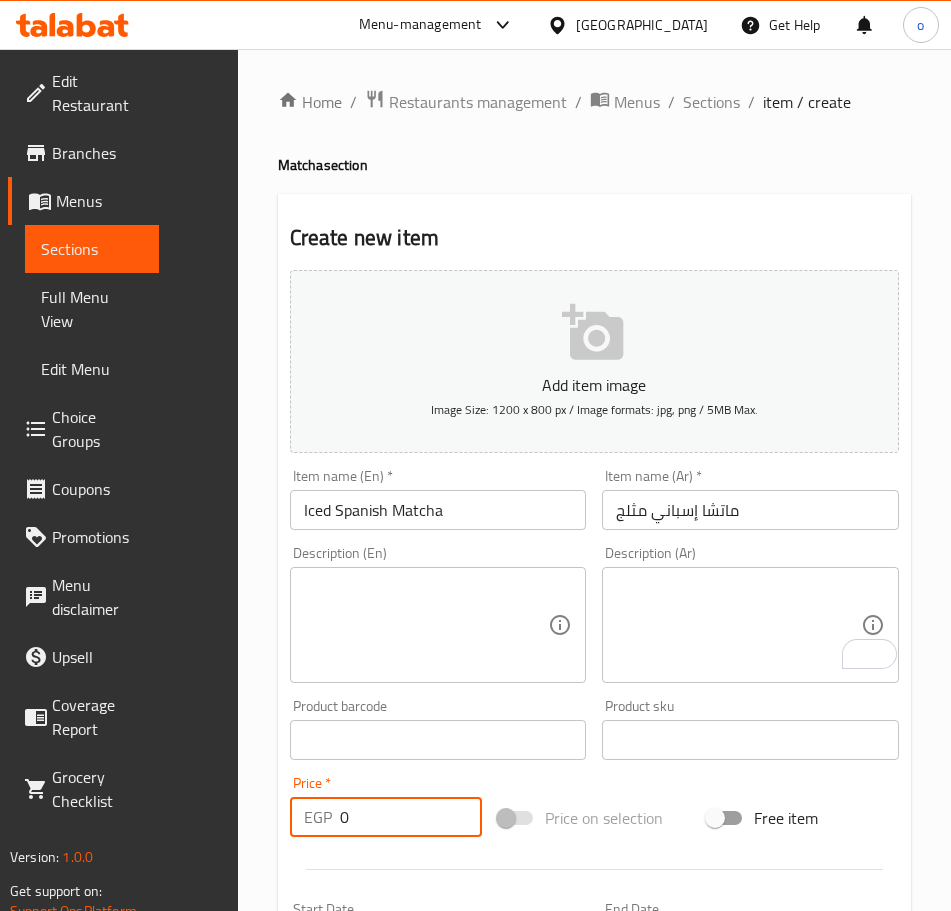 drag, startPoint x: 219, startPoint y: 827, endPoint x: 273, endPoint y: 823, distance: 54.147945 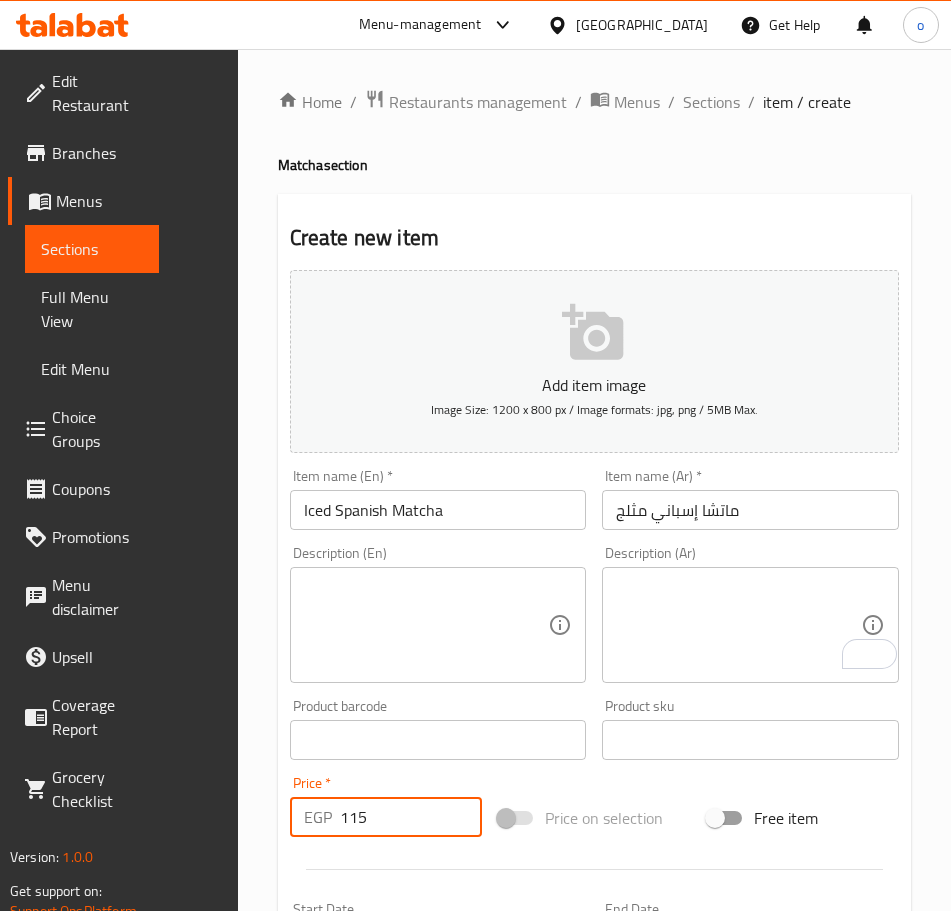 type on "115" 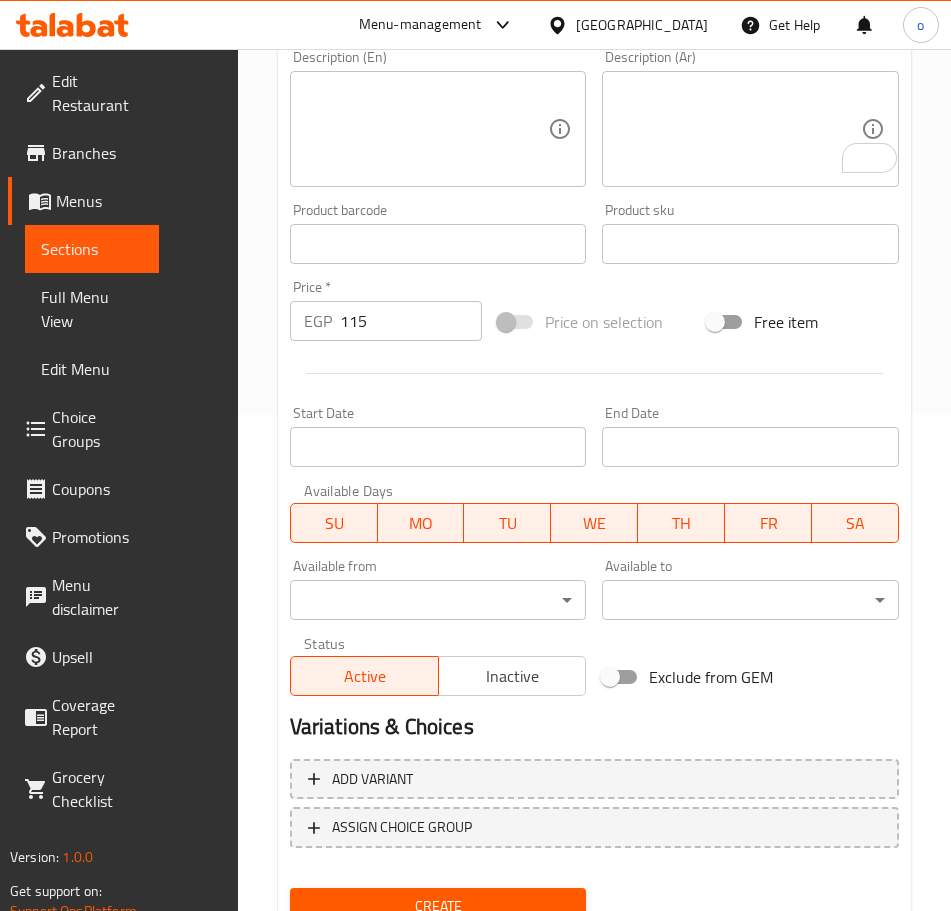 scroll, scrollTop: 500, scrollLeft: 0, axis: vertical 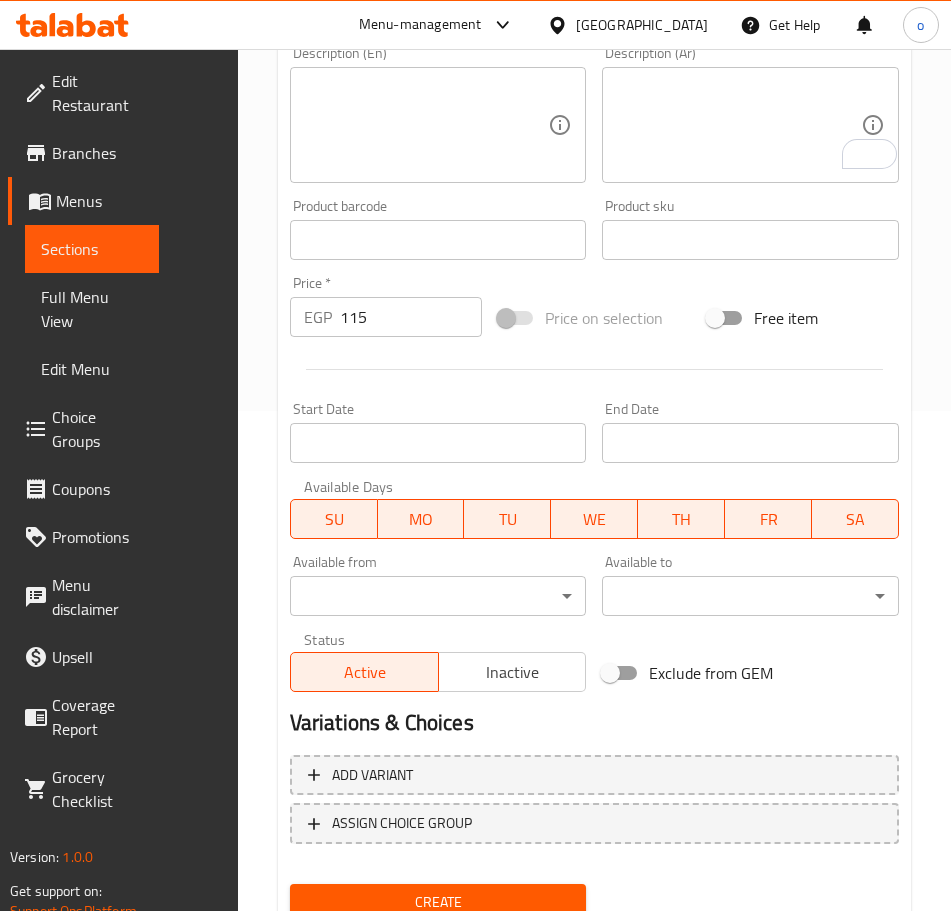 click on "Create" at bounding box center (438, 902) 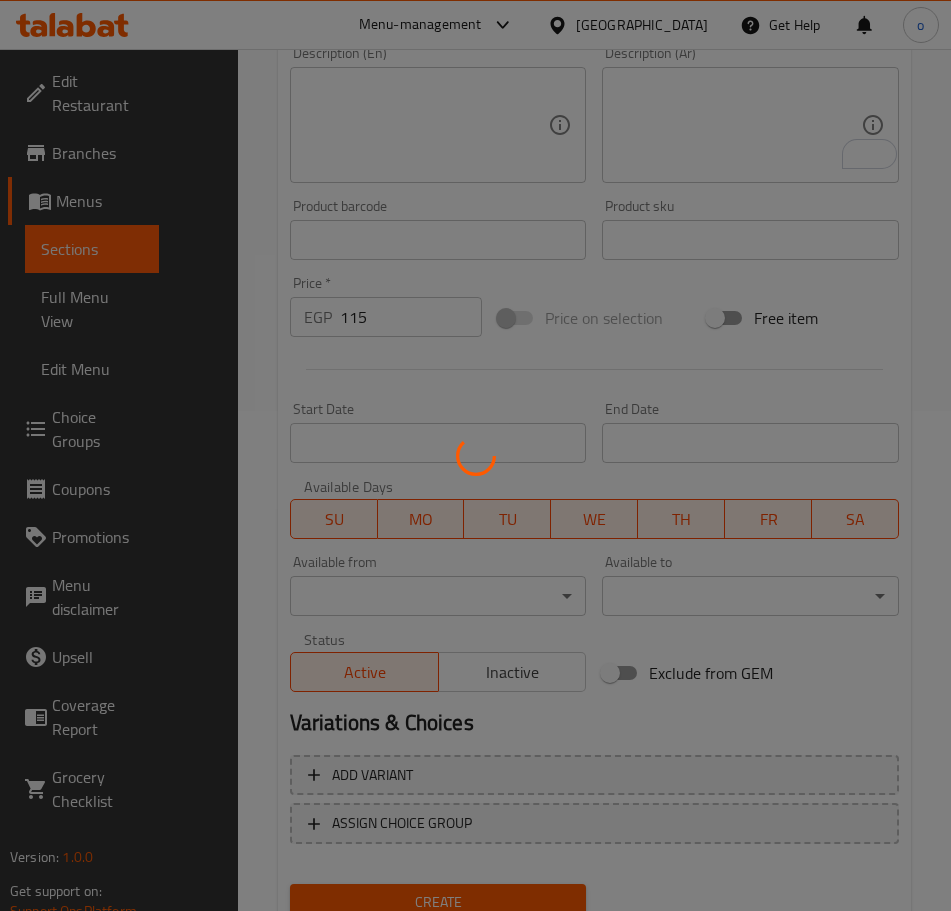 type 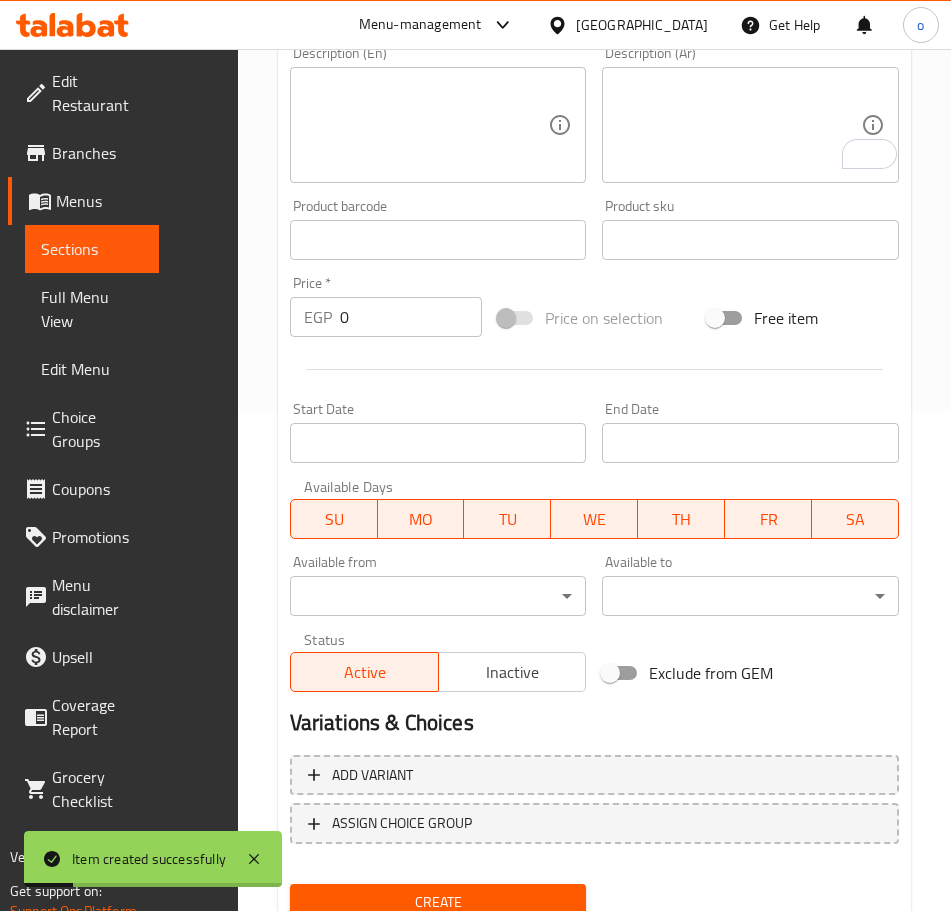 scroll, scrollTop: 300, scrollLeft: 0, axis: vertical 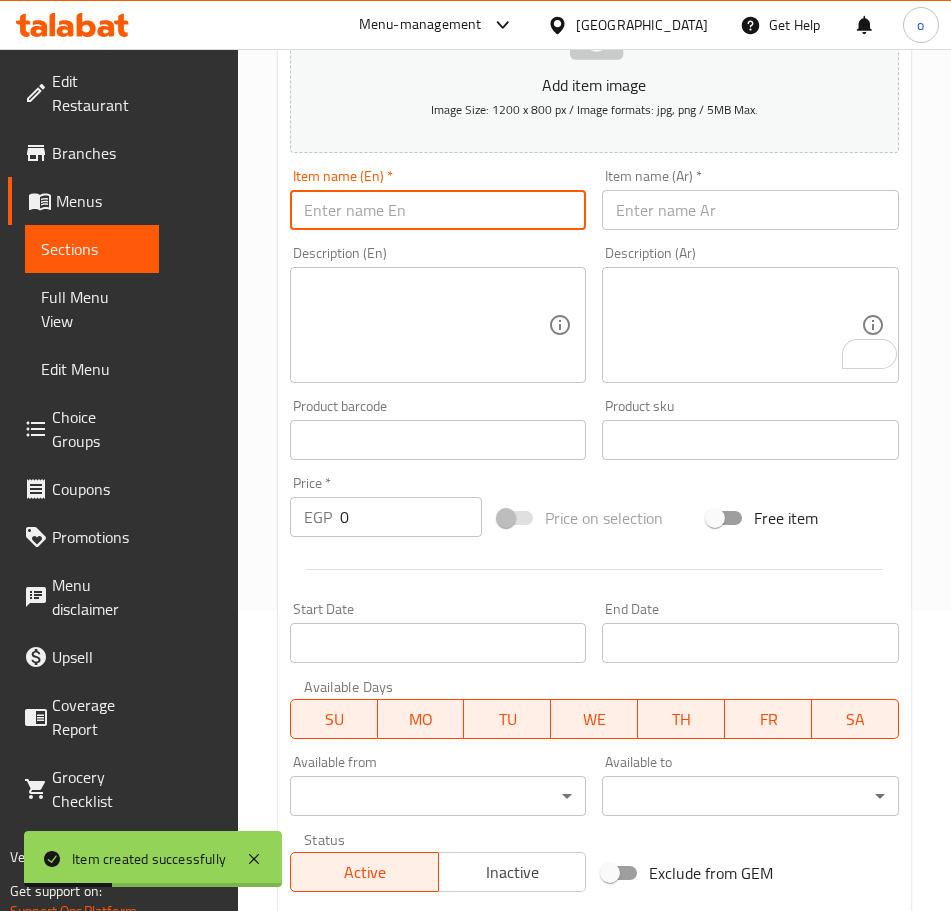 click at bounding box center (438, 210) 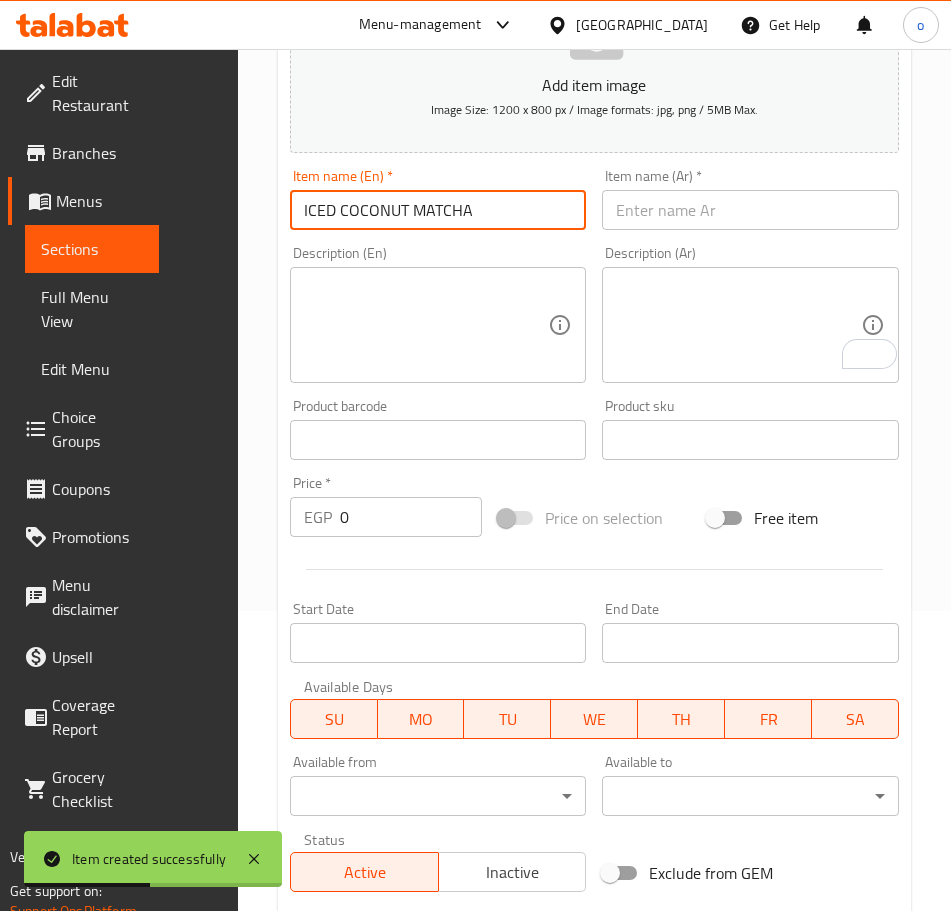 drag, startPoint x: 421, startPoint y: 218, endPoint x: 145, endPoint y: 203, distance: 276.40732 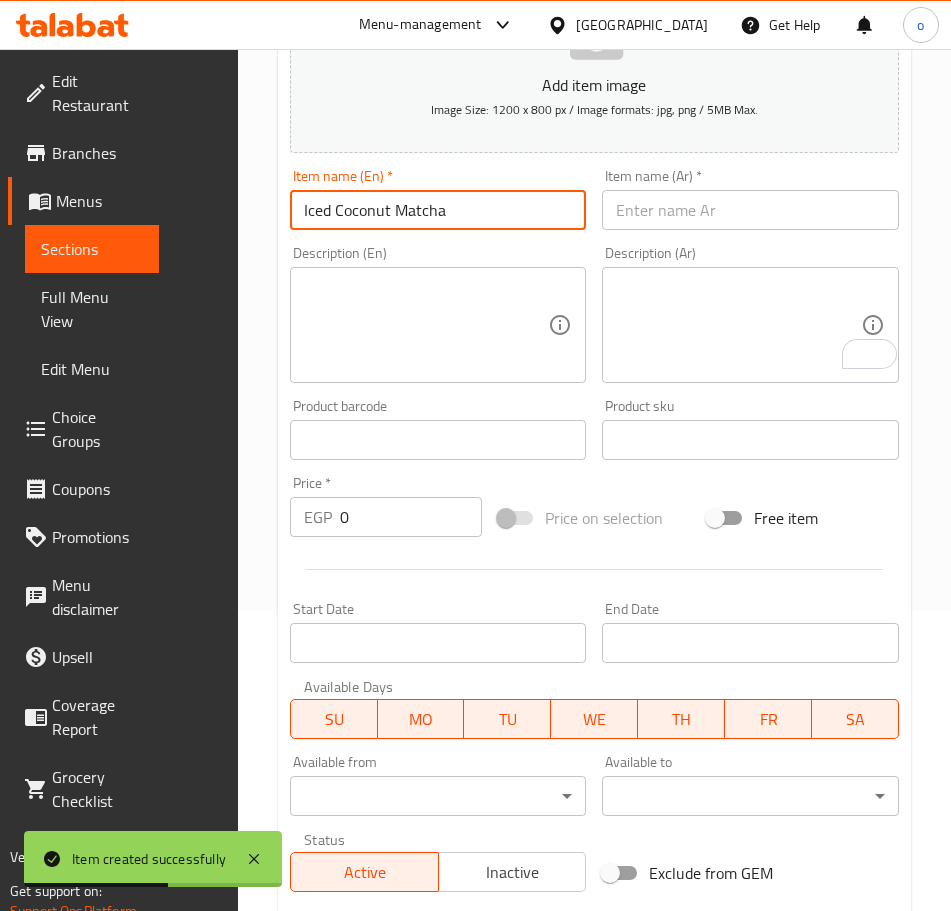 type on "Iced Coconut Matcha" 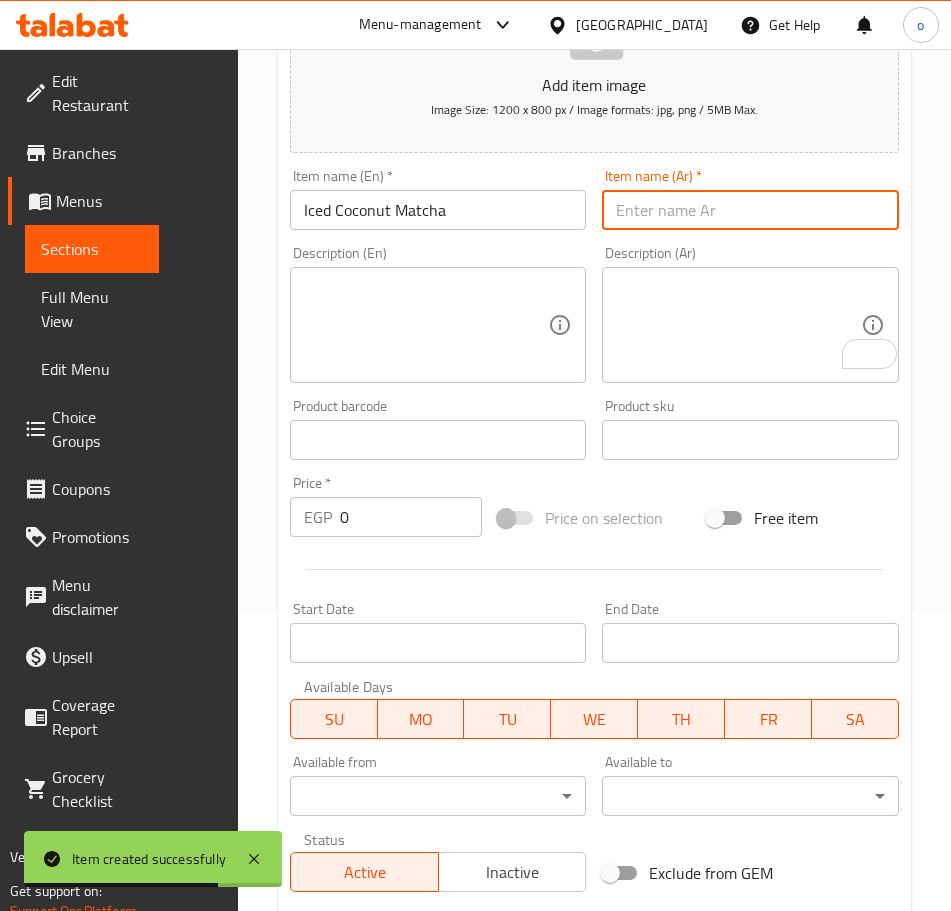 click at bounding box center [750, 210] 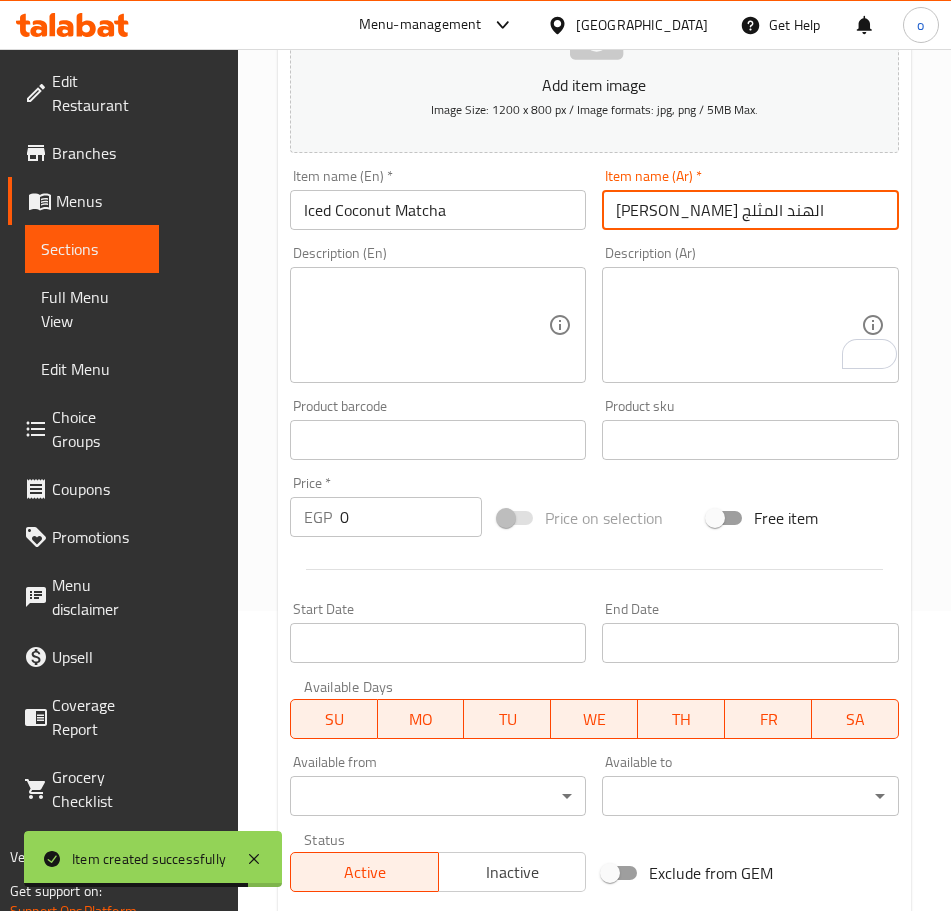 type on "ماتشا جوز الهند المثلج" 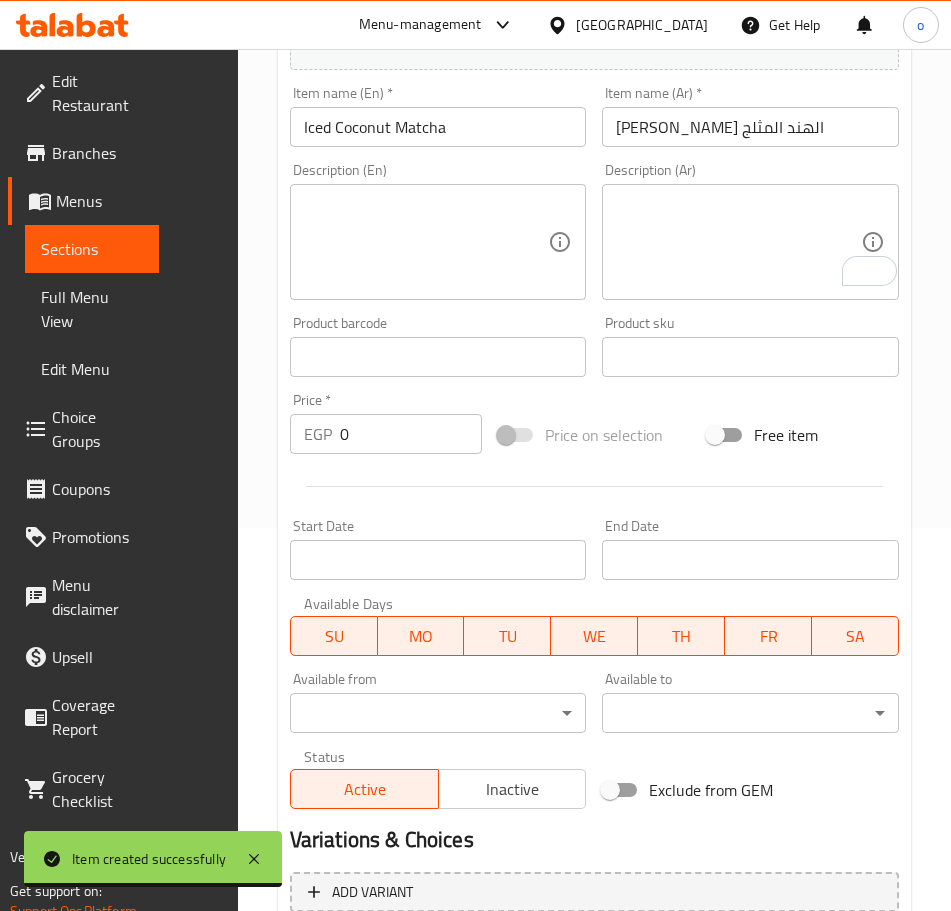 scroll, scrollTop: 400, scrollLeft: 0, axis: vertical 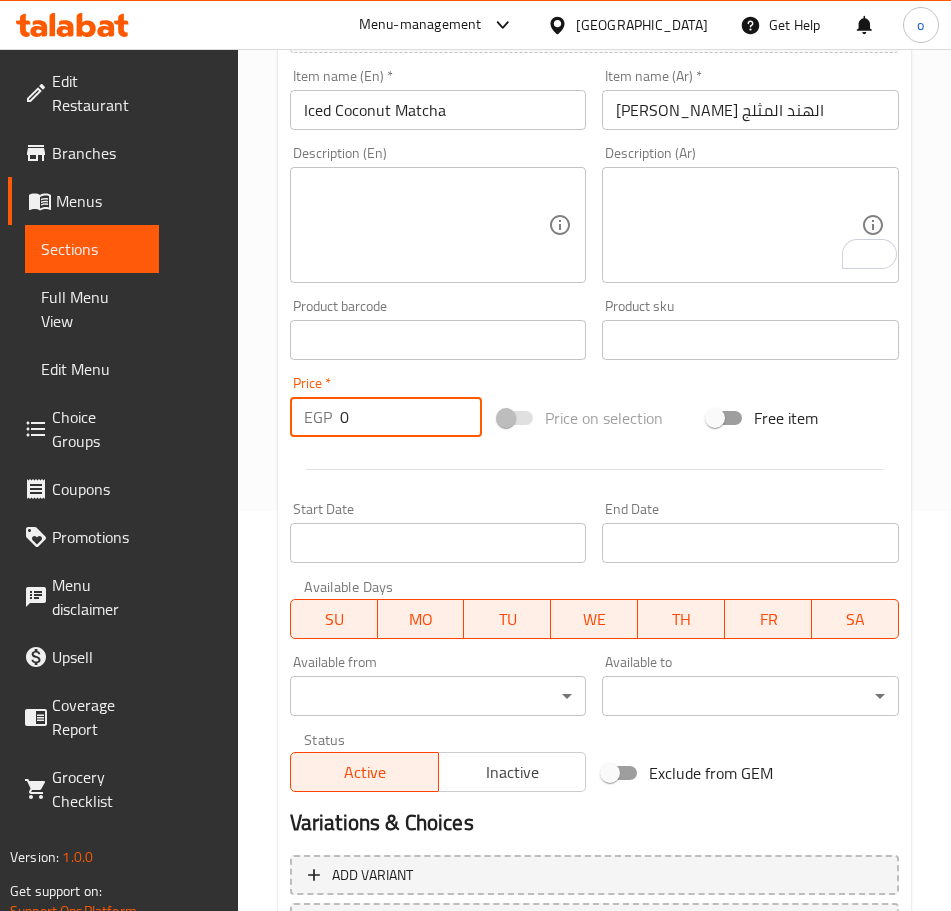 paste on "105" 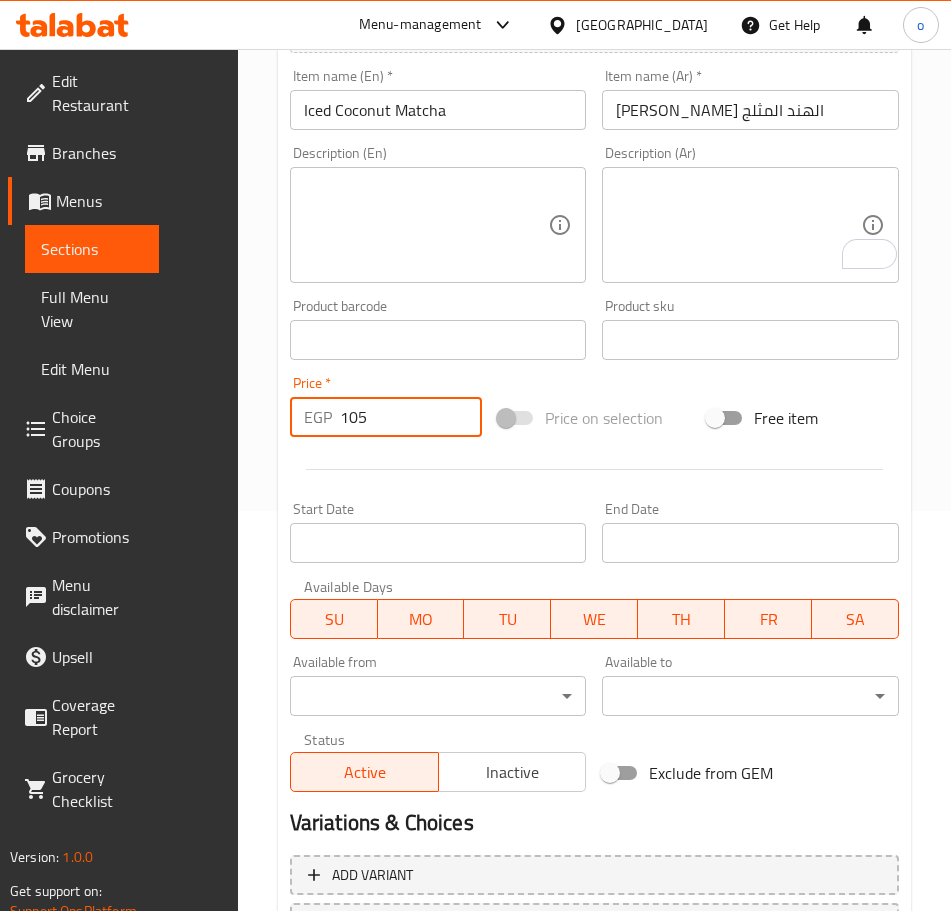 type on "105" 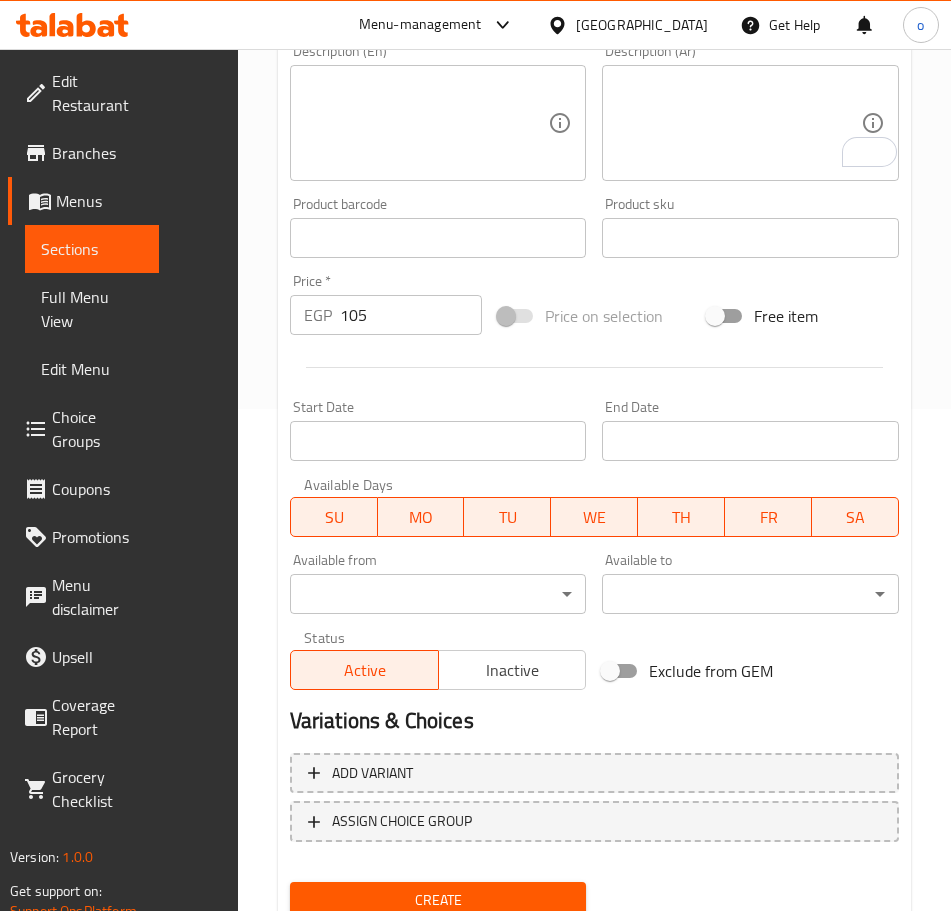 click on "Create" at bounding box center (438, 900) 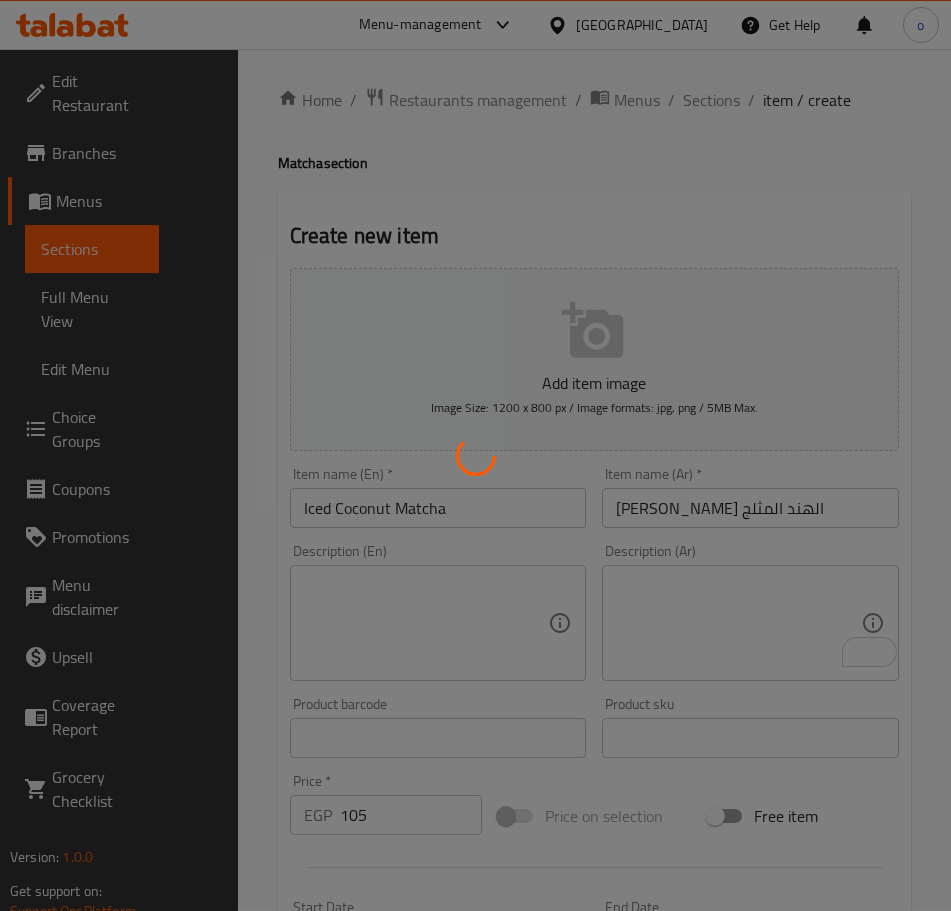 scroll, scrollTop: 0, scrollLeft: 0, axis: both 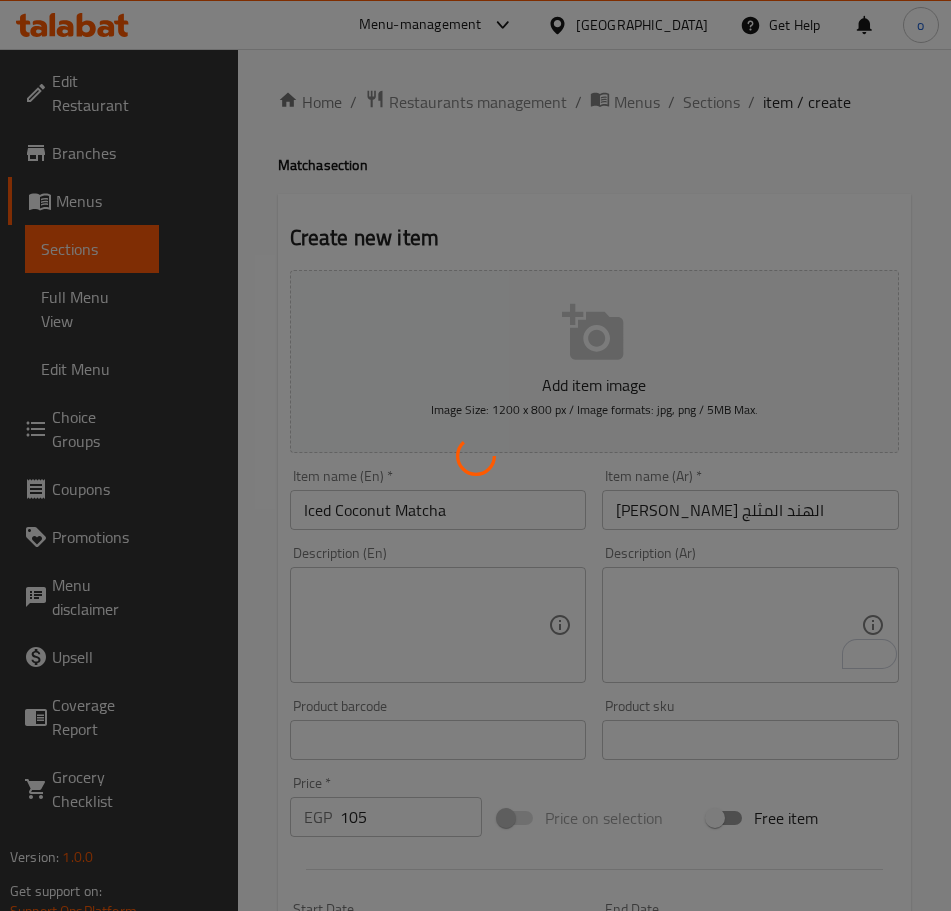 type 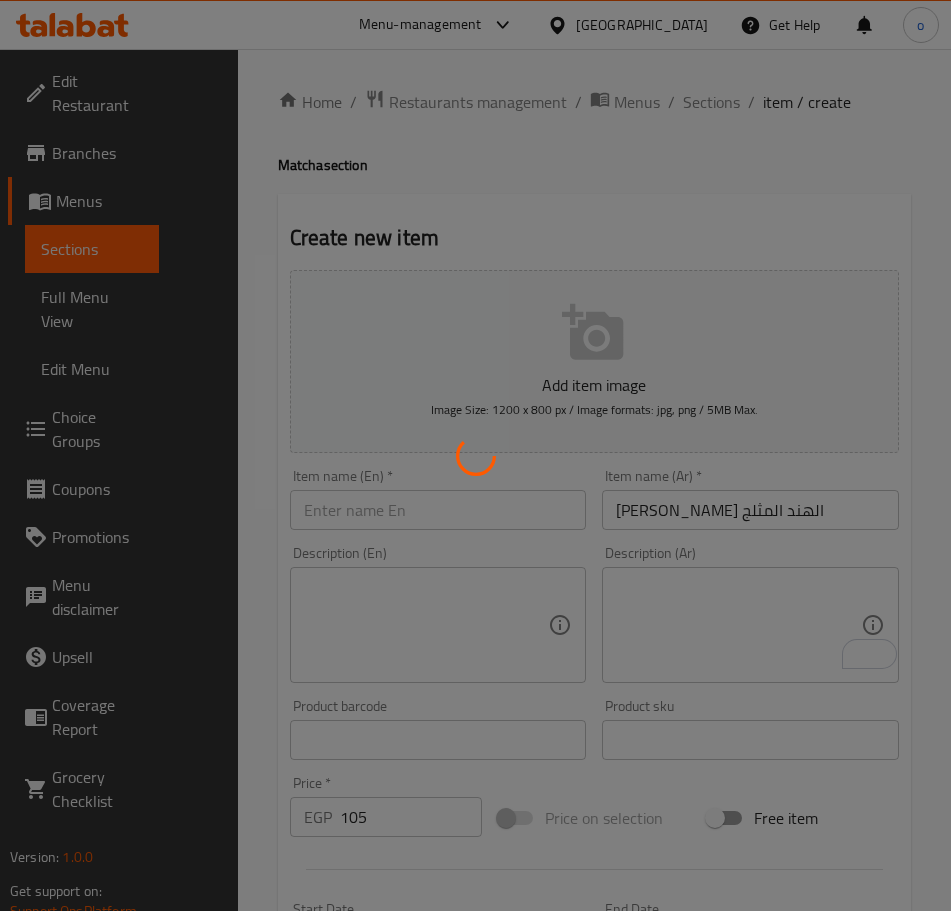 type 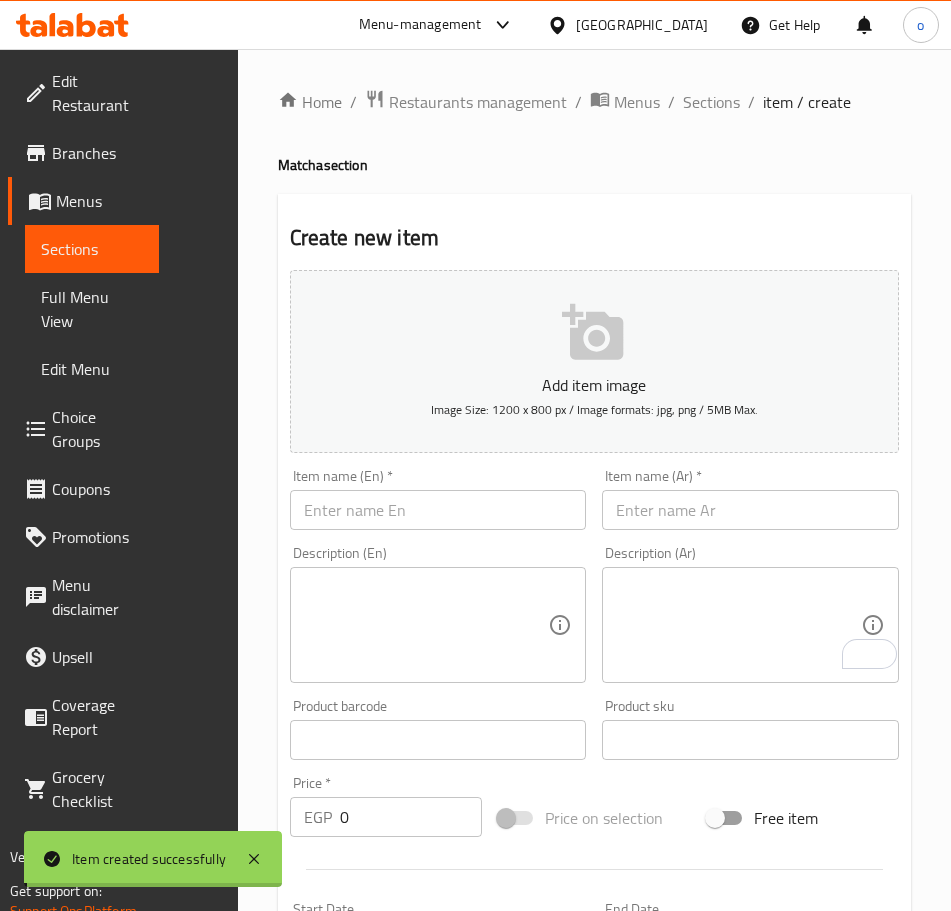 click on "Home / Restaurants management / Menus / Sections / item / create Matcha  section Create new item Add item image Image Size: 1200 x 800 px / Image formats: jpg, png / 5MB Max. Item name (En)   * Item name (En)  * Item name (Ar)   * Item name (Ar)  * Description (En) Description (En) Description (Ar) Description (Ar) Product barcode Product barcode Product sku Product sku Price   * EGP 0 Price  * Price on selection Free item Start Date Start Date End Date End Date Available Days SU MO TU WE TH FR SA Available from ​ ​ Available to ​ ​ Status Active Inactive Exclude from GEM Variations & Choices Add variant ASSIGN CHOICE GROUP Create" at bounding box center [594, 769] 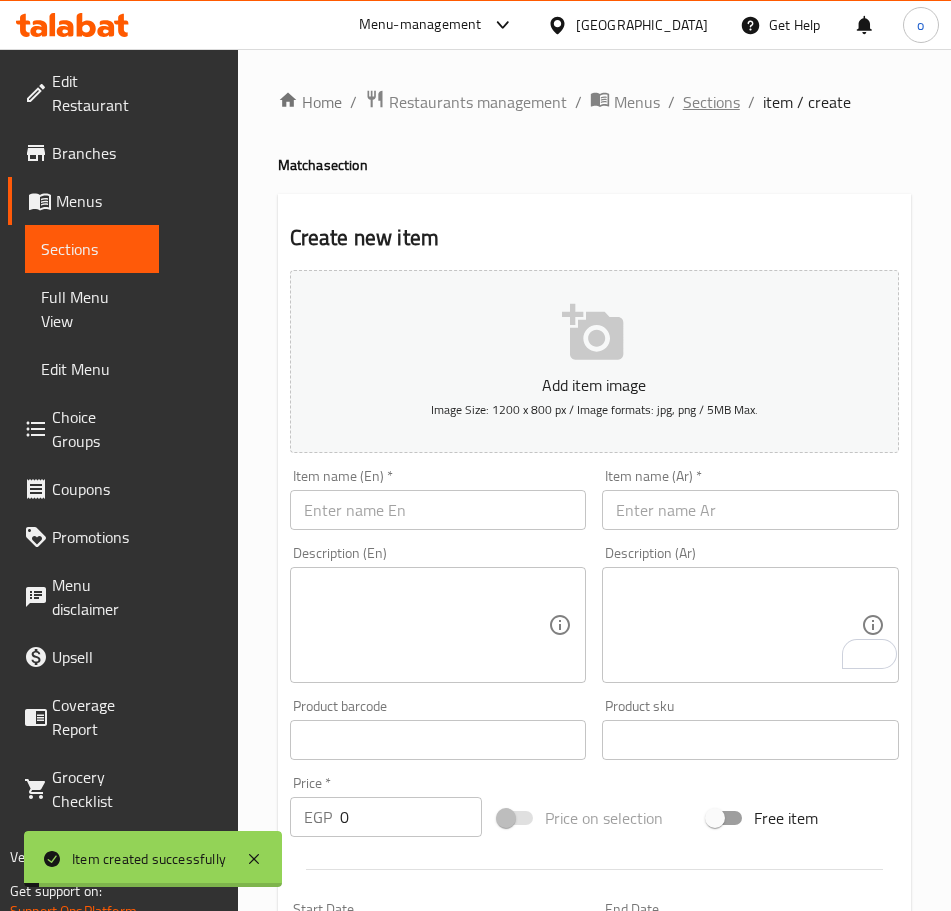 click on "Sections" at bounding box center (711, 102) 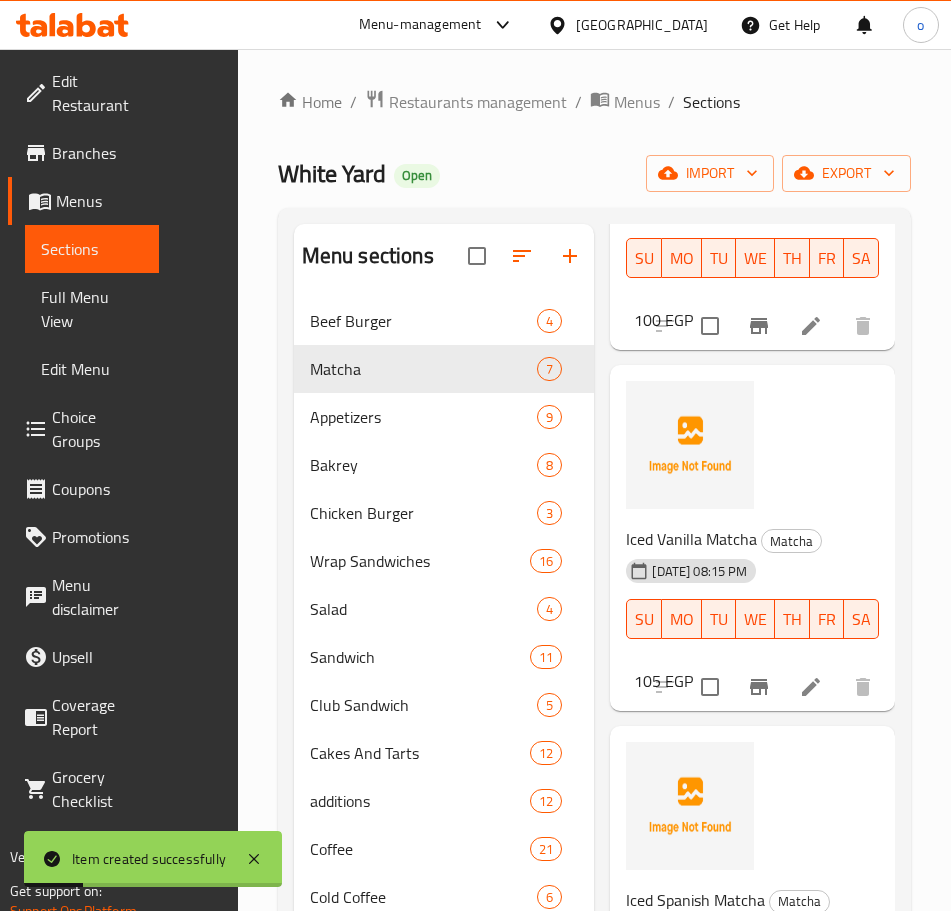 scroll, scrollTop: 1400, scrollLeft: 0, axis: vertical 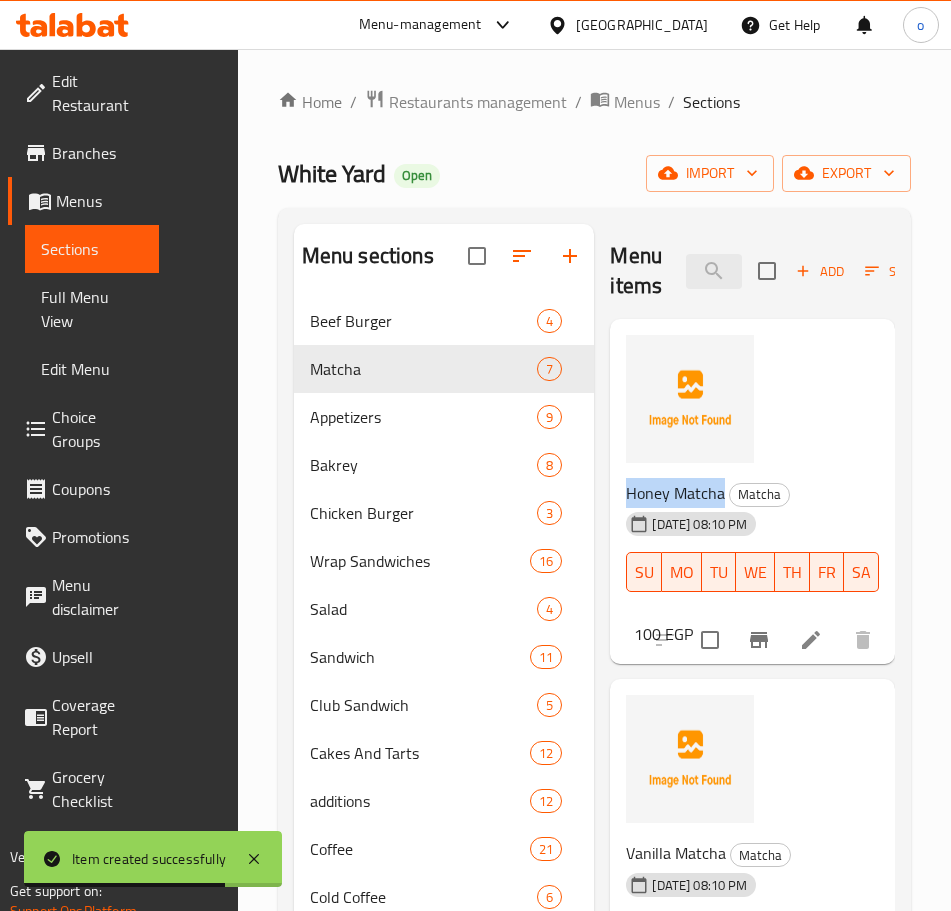 drag, startPoint x: 570, startPoint y: 496, endPoint x: 469, endPoint y: 489, distance: 101.24229 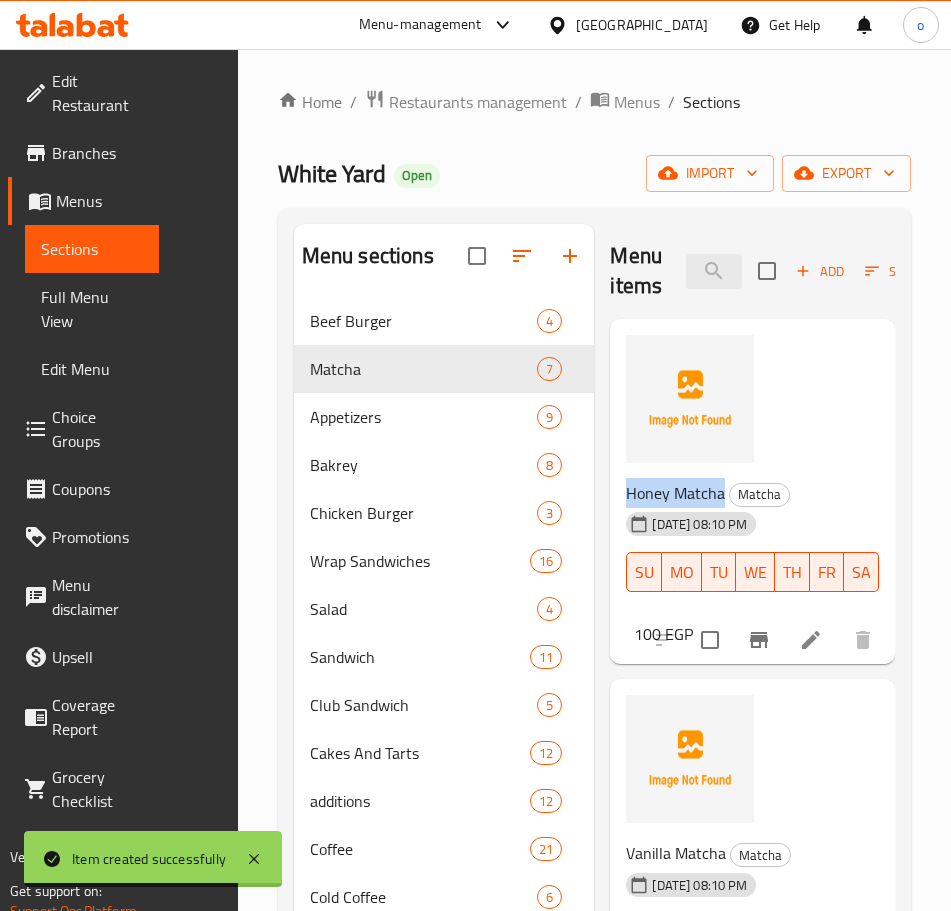 copy on "Honey Matcha" 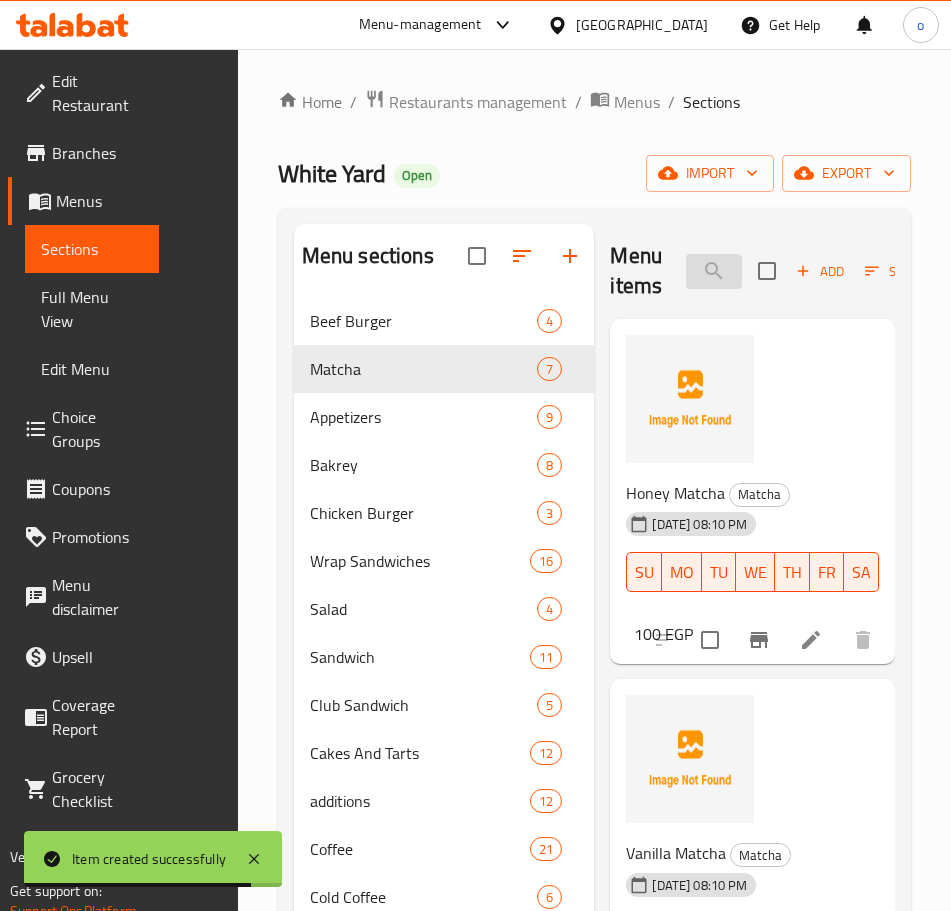 click at bounding box center (714, 271) 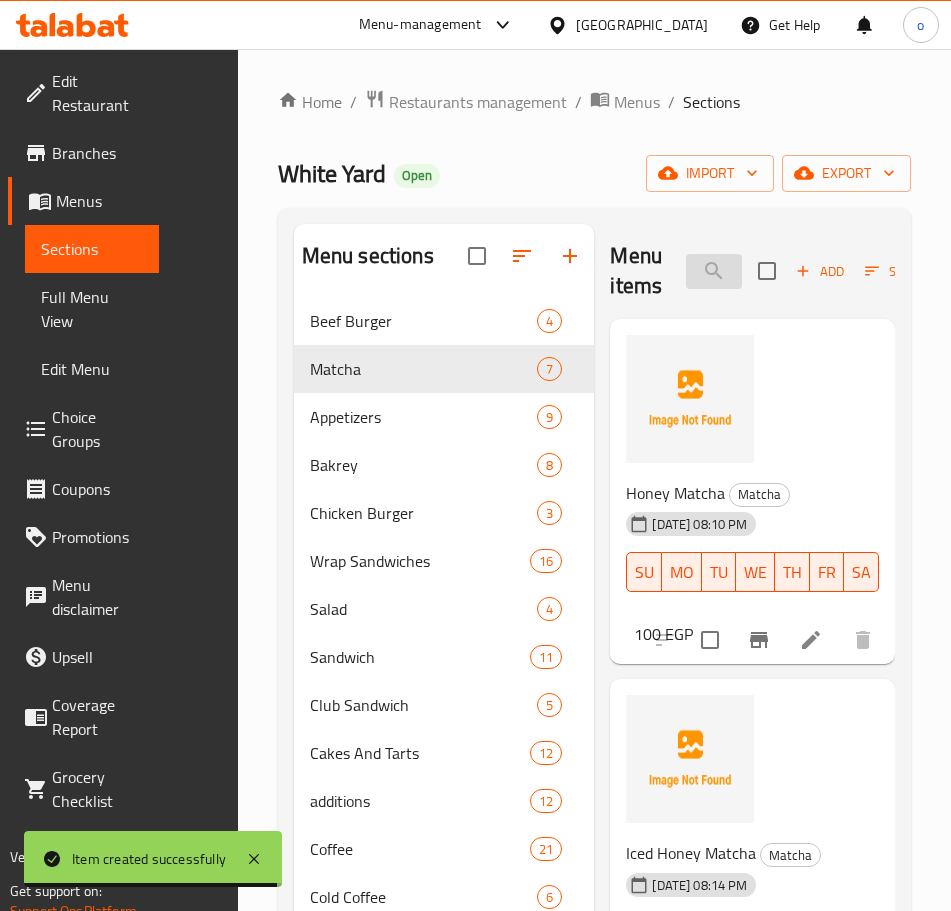 click on "Honey Matcha" at bounding box center [714, 271] 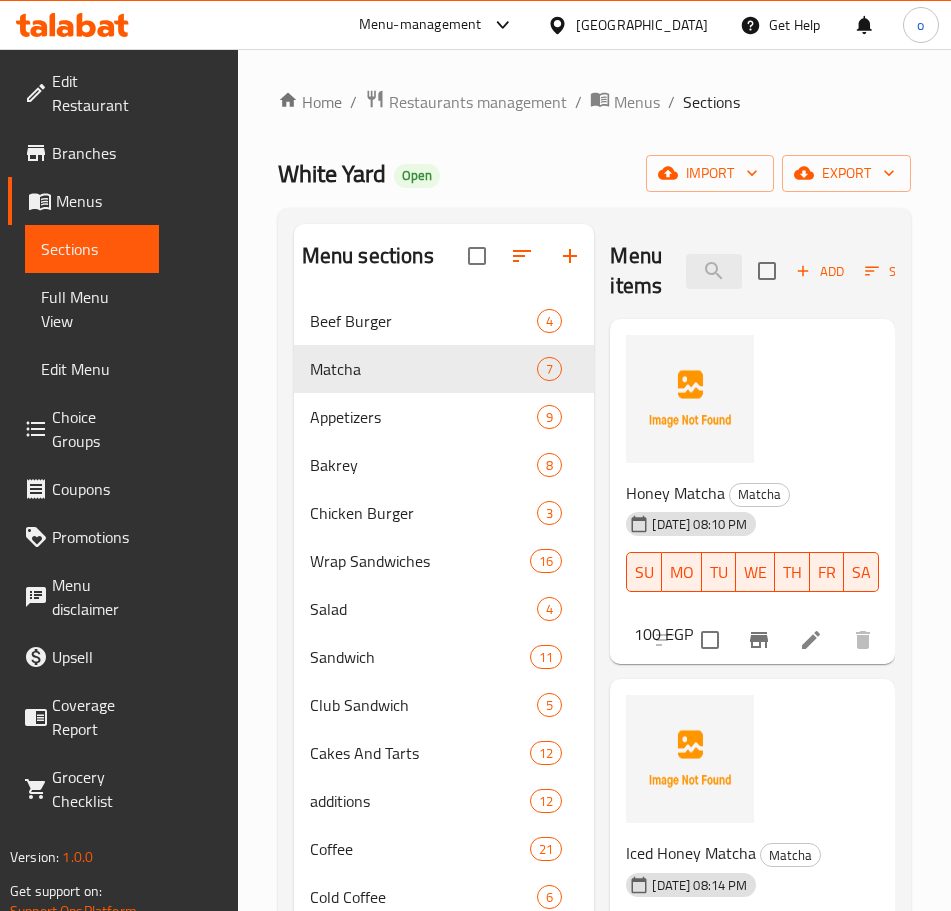 drag, startPoint x: 630, startPoint y: 284, endPoint x: 517, endPoint y: 291, distance: 113.216606 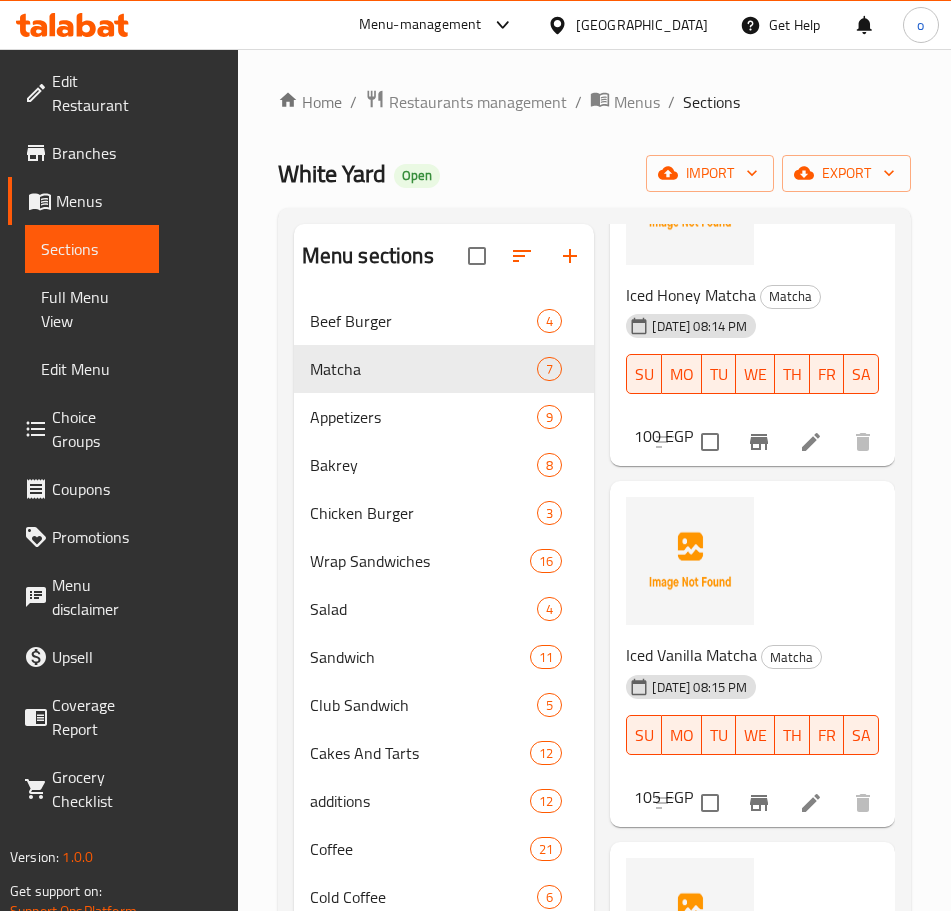 scroll, scrollTop: 1400, scrollLeft: 0, axis: vertical 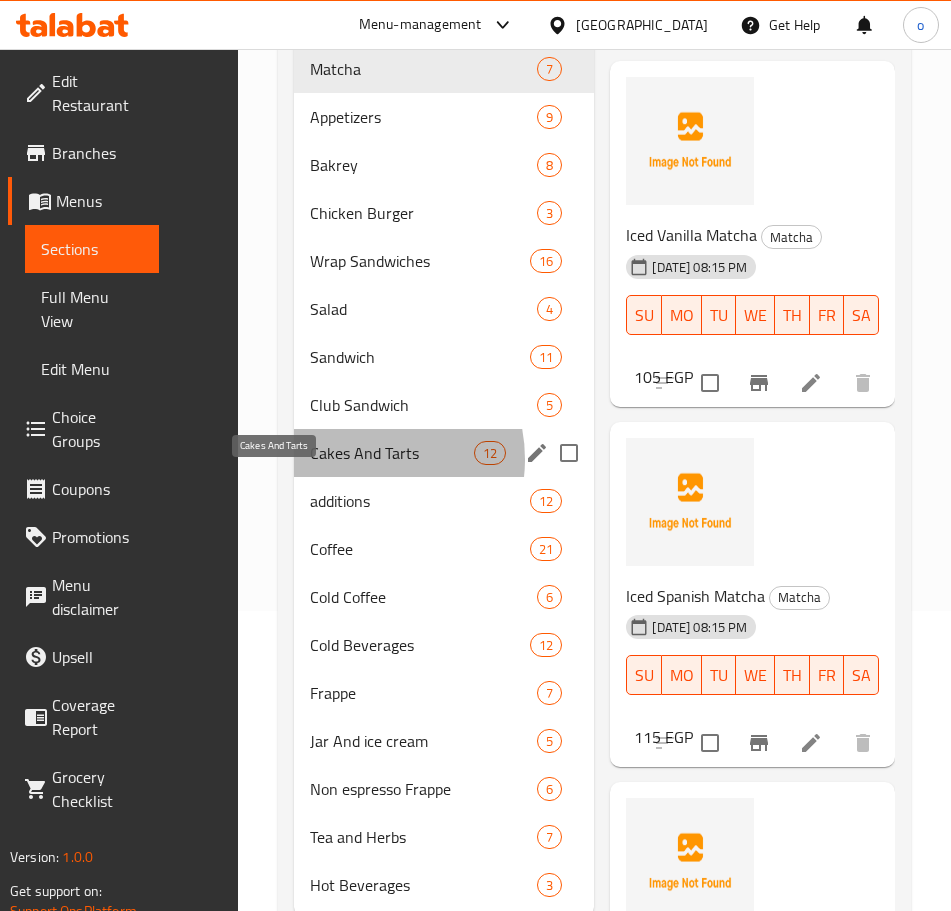 click on "Cakes And Tarts" at bounding box center (392, 453) 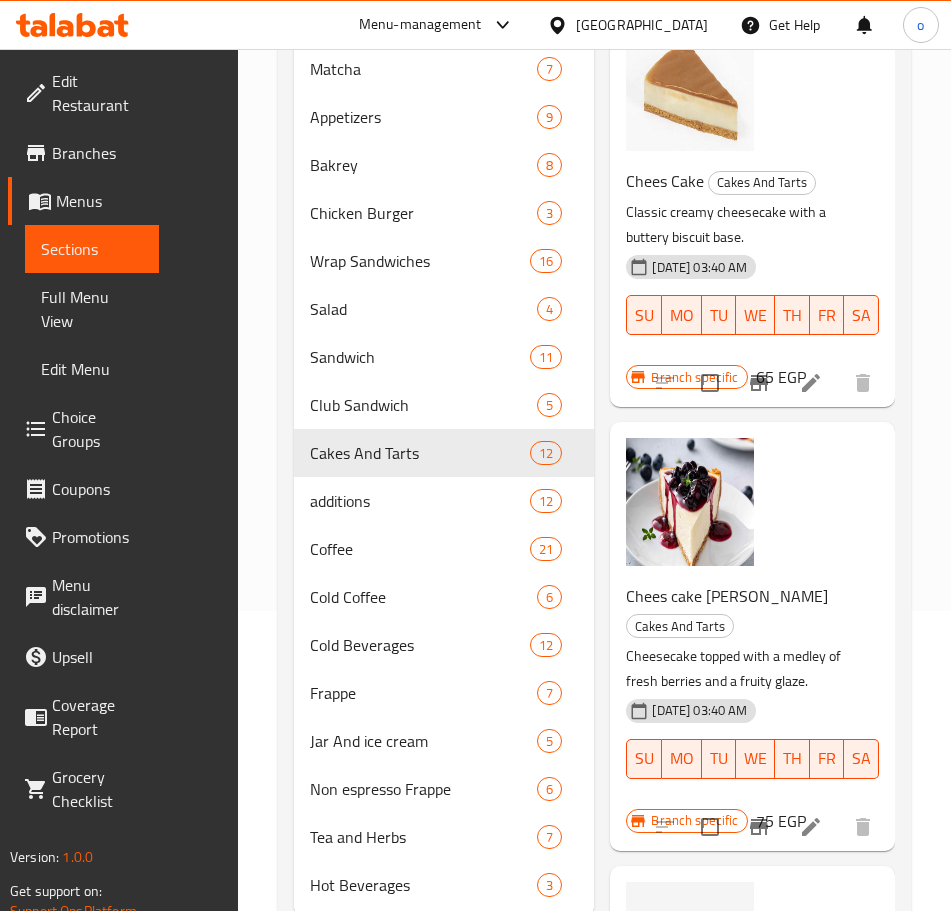 scroll, scrollTop: 0, scrollLeft: 0, axis: both 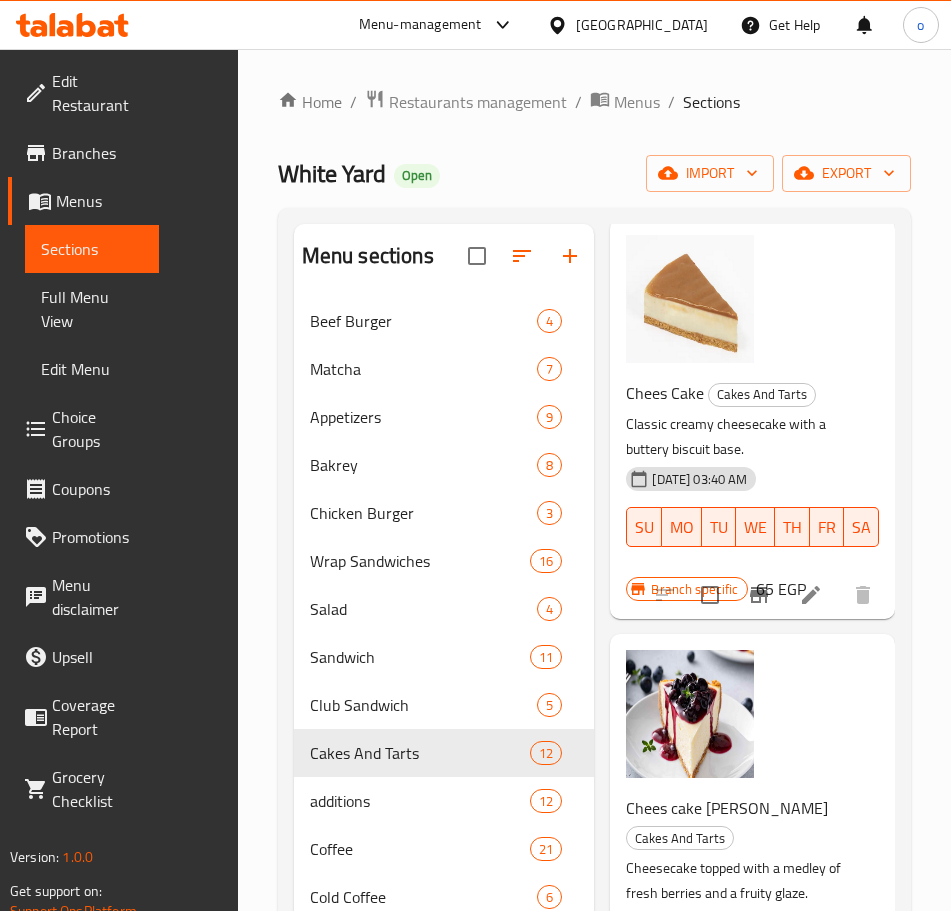 click 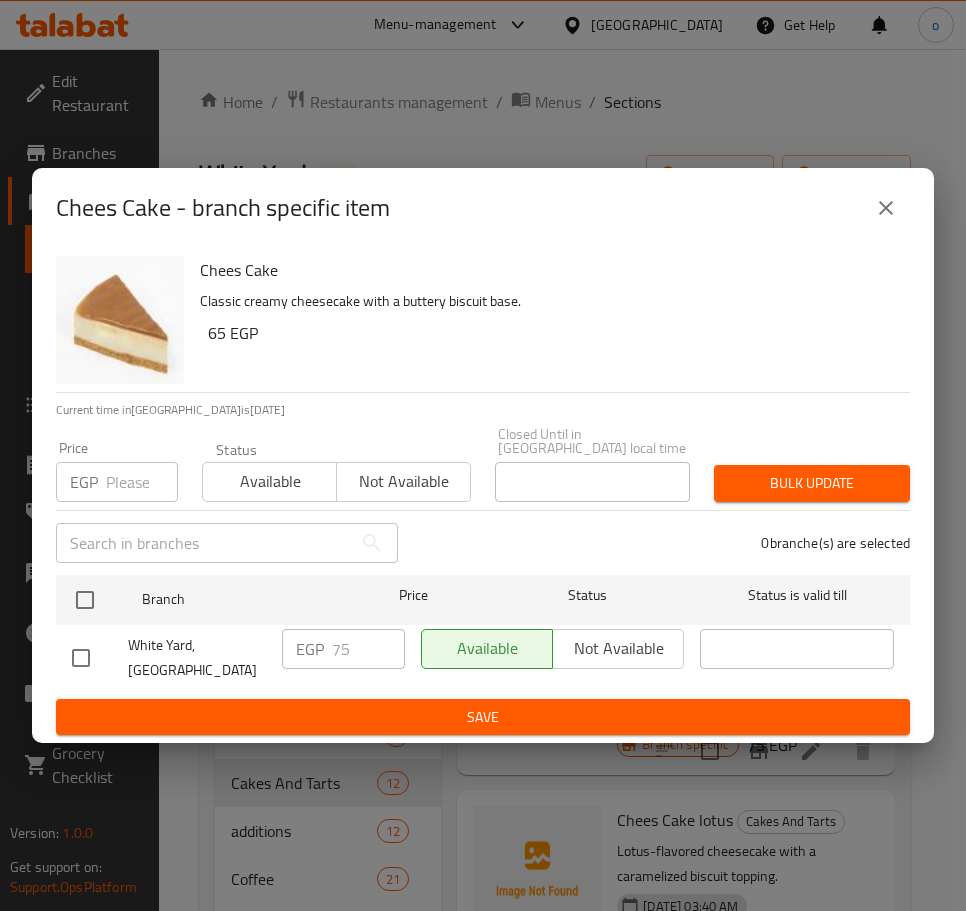 click 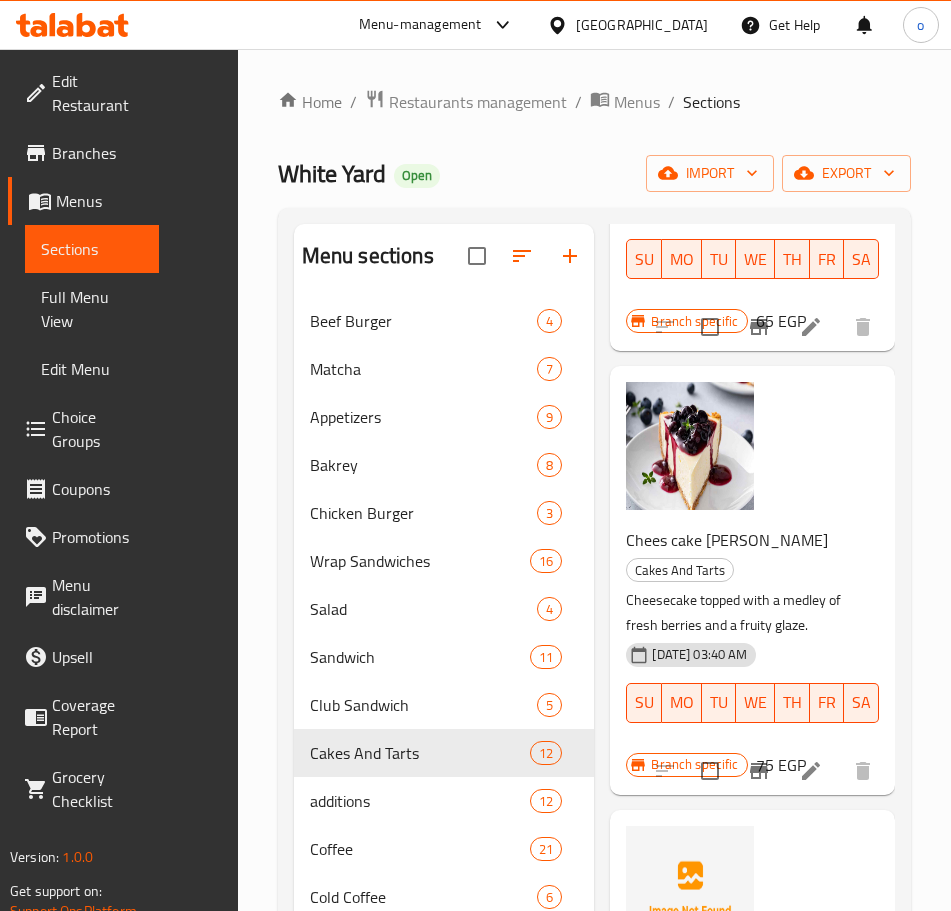 scroll, scrollTop: 400, scrollLeft: 0, axis: vertical 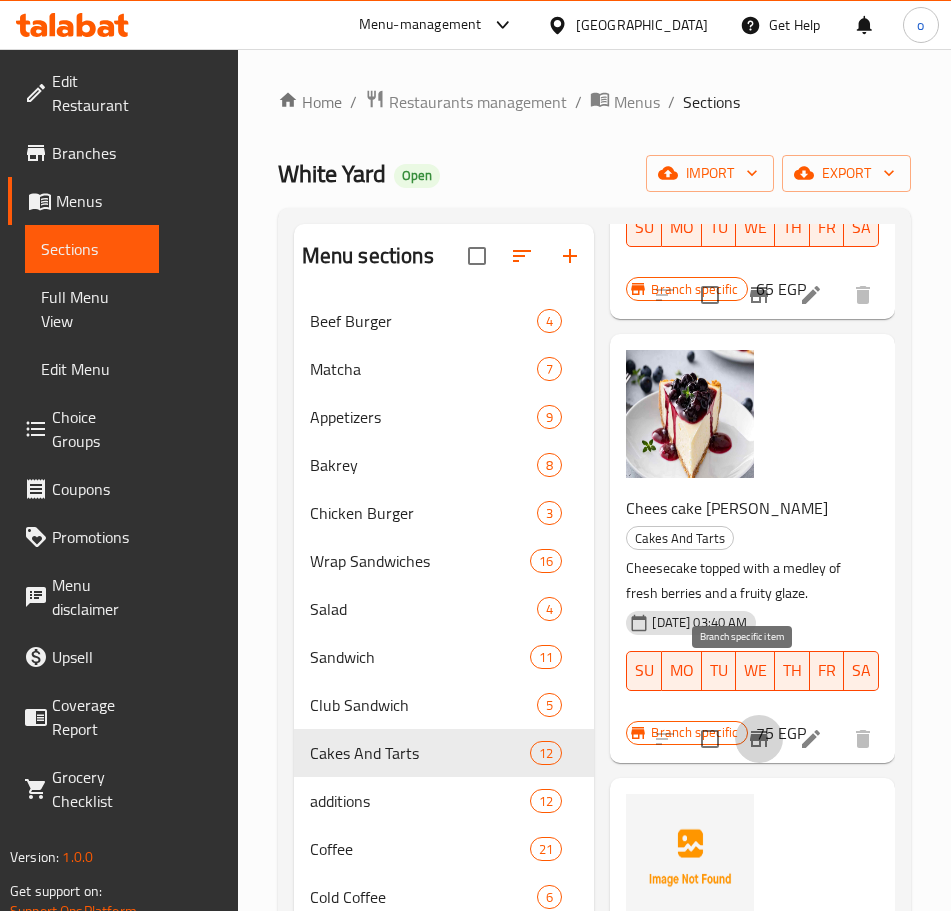 click 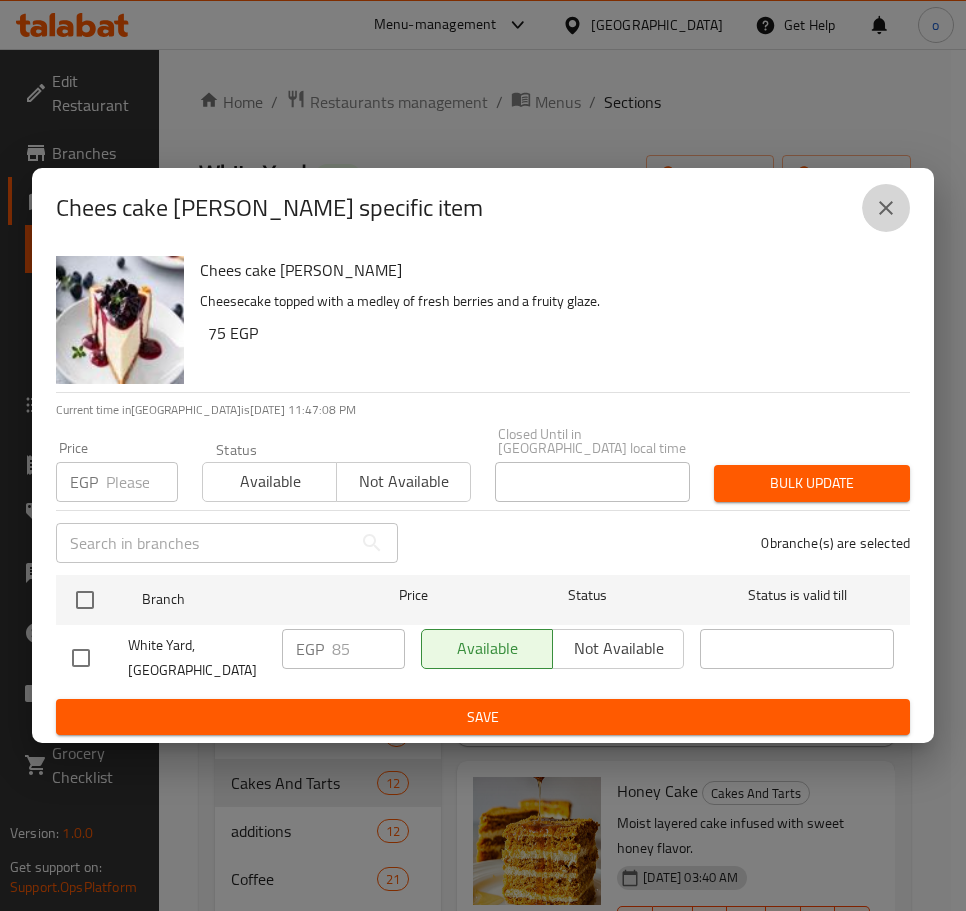 click 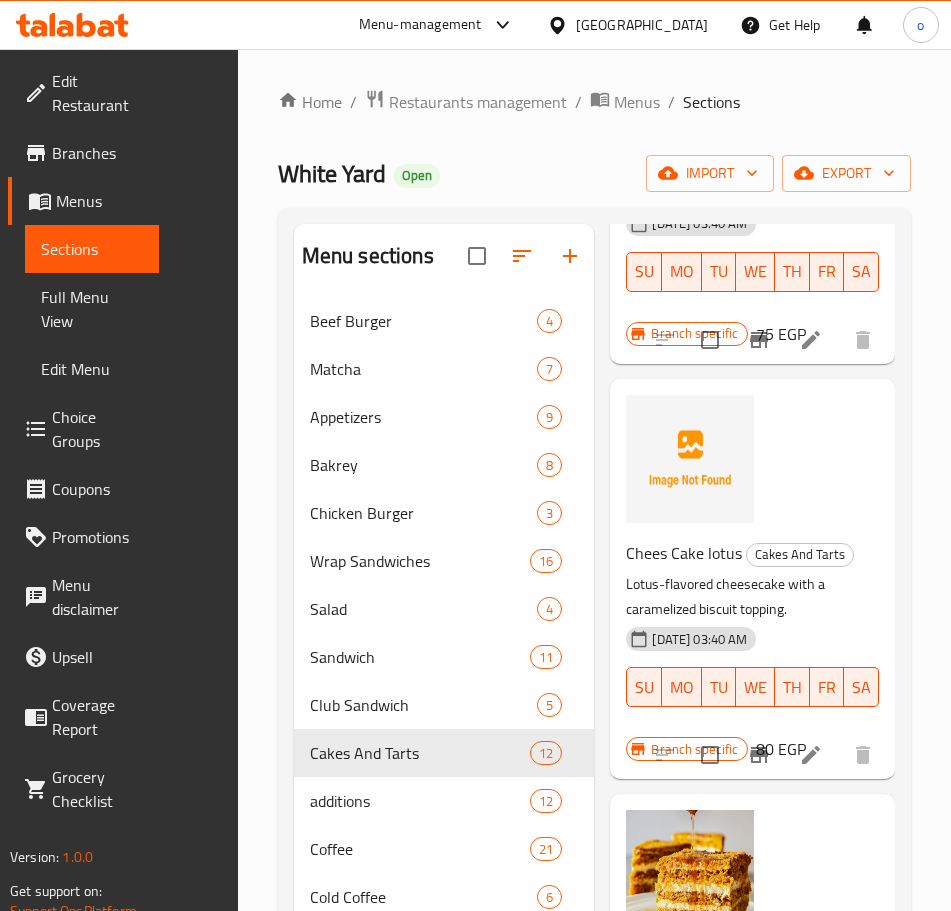 scroll, scrollTop: 800, scrollLeft: 0, axis: vertical 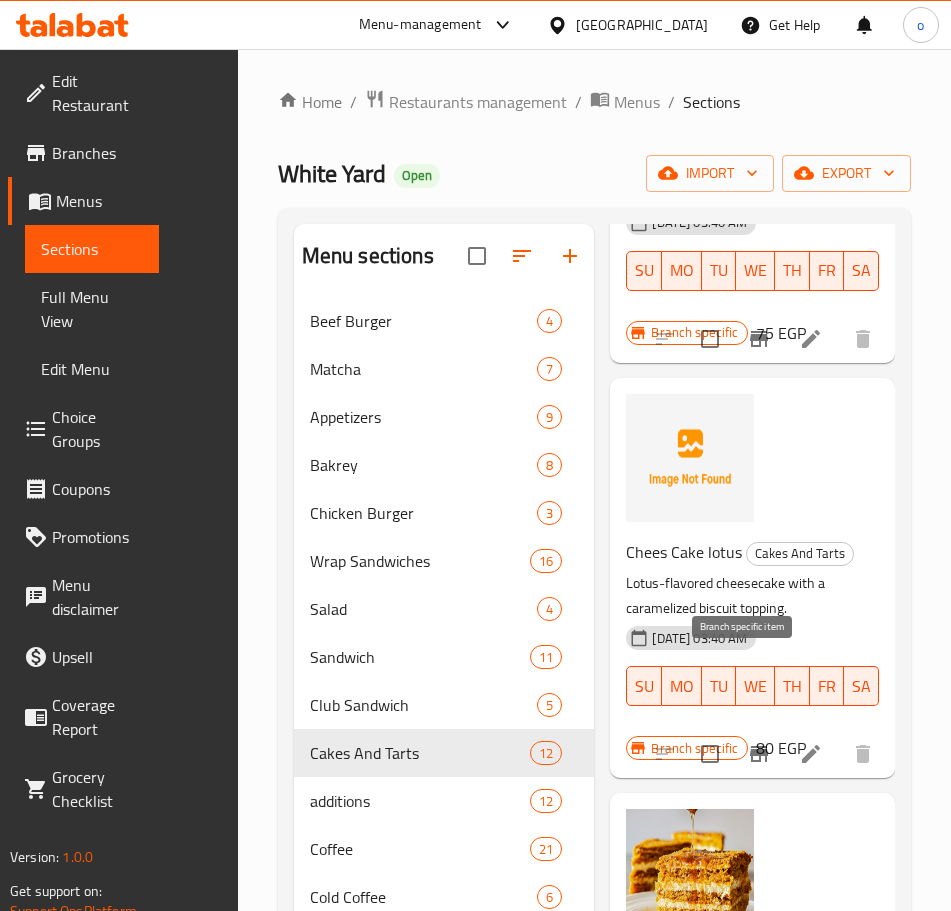 click at bounding box center [759, 754] 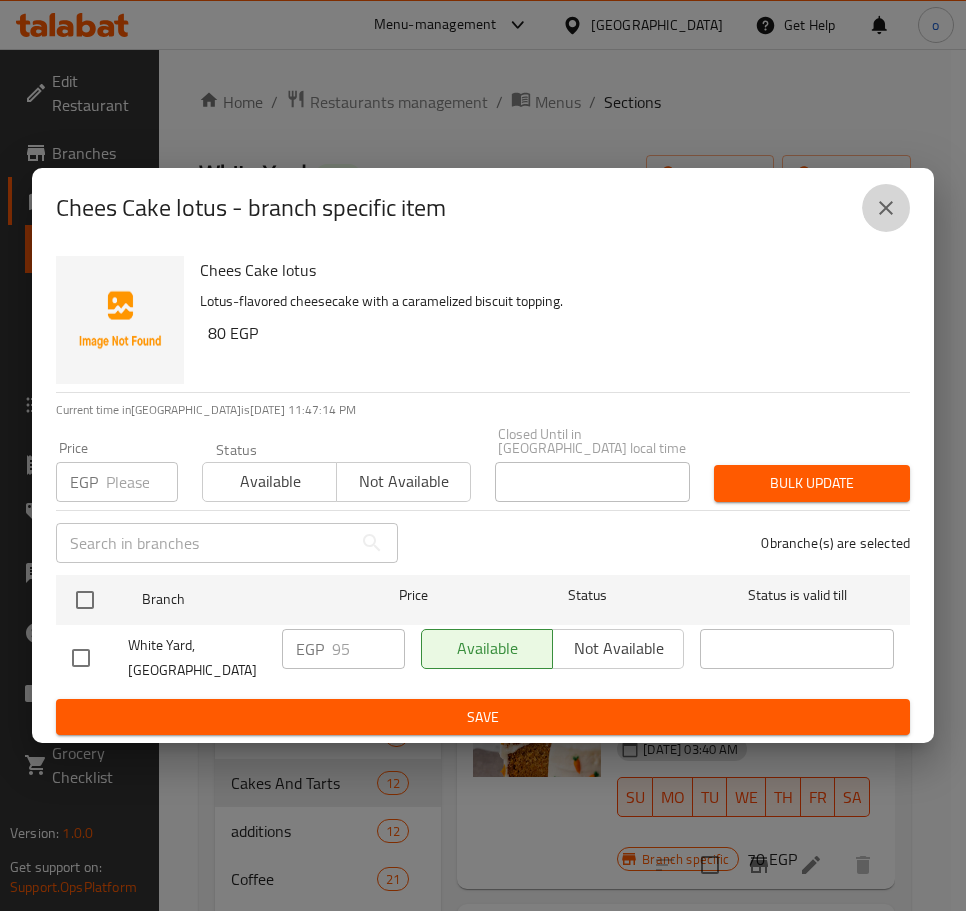 click 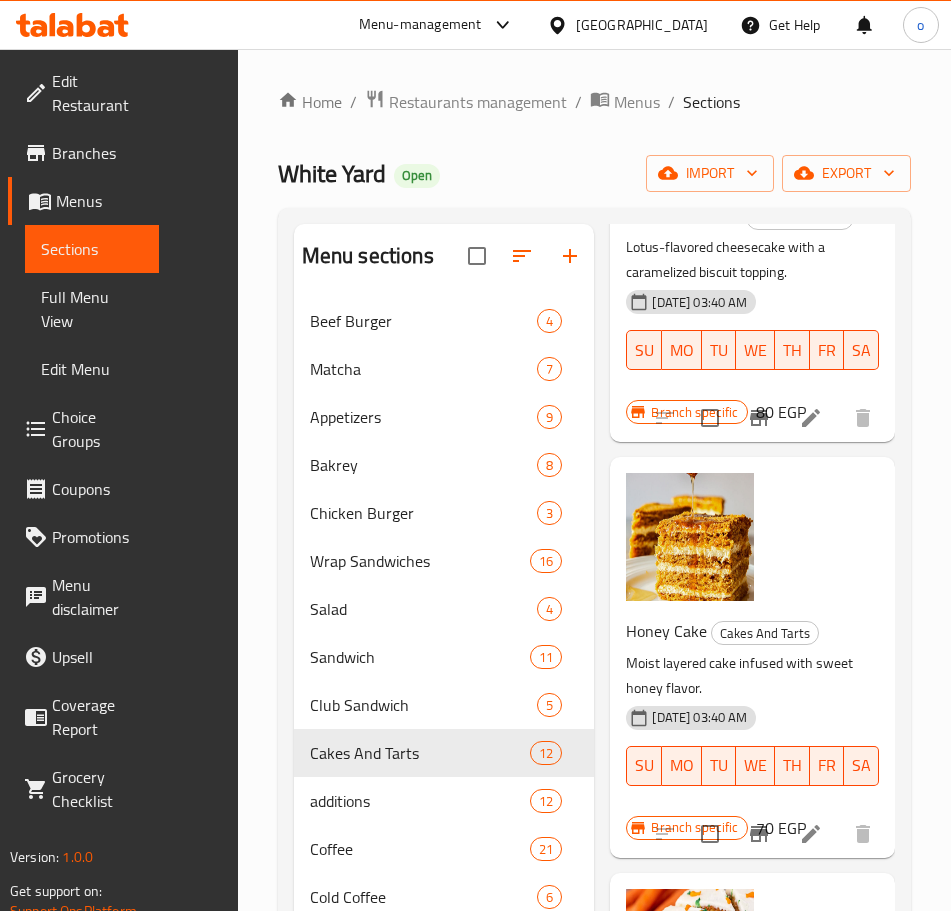 scroll, scrollTop: 1200, scrollLeft: 0, axis: vertical 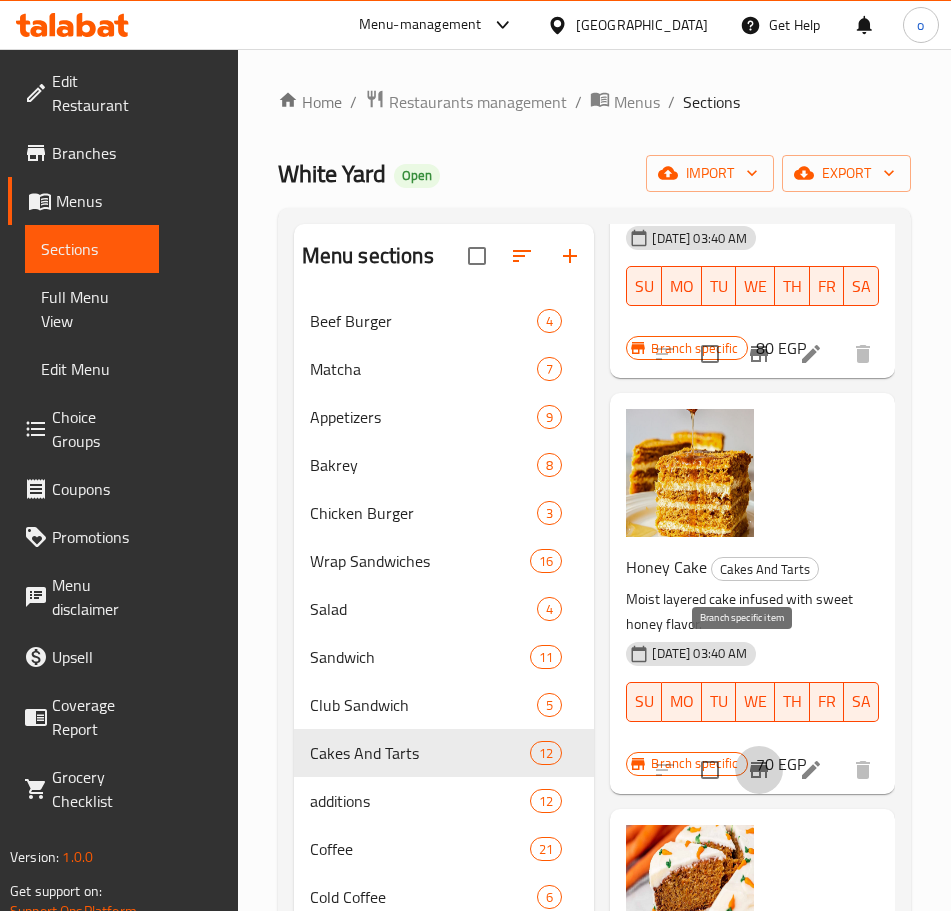 click 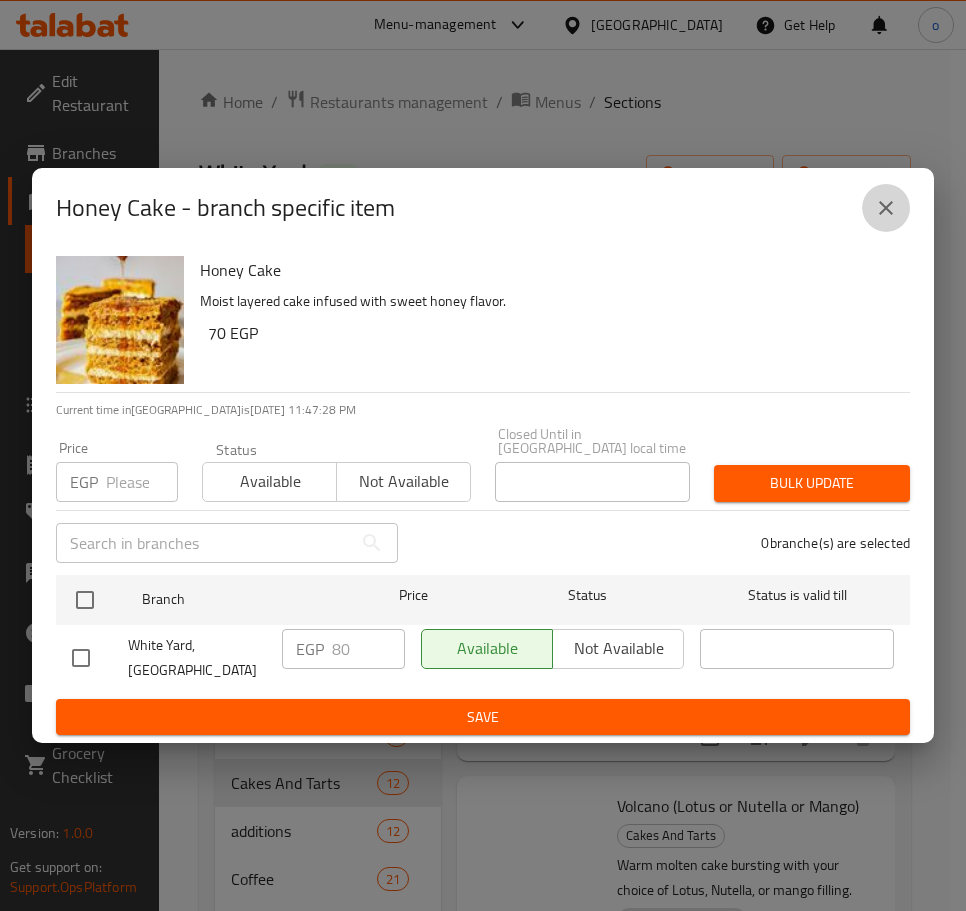 click at bounding box center [886, 208] 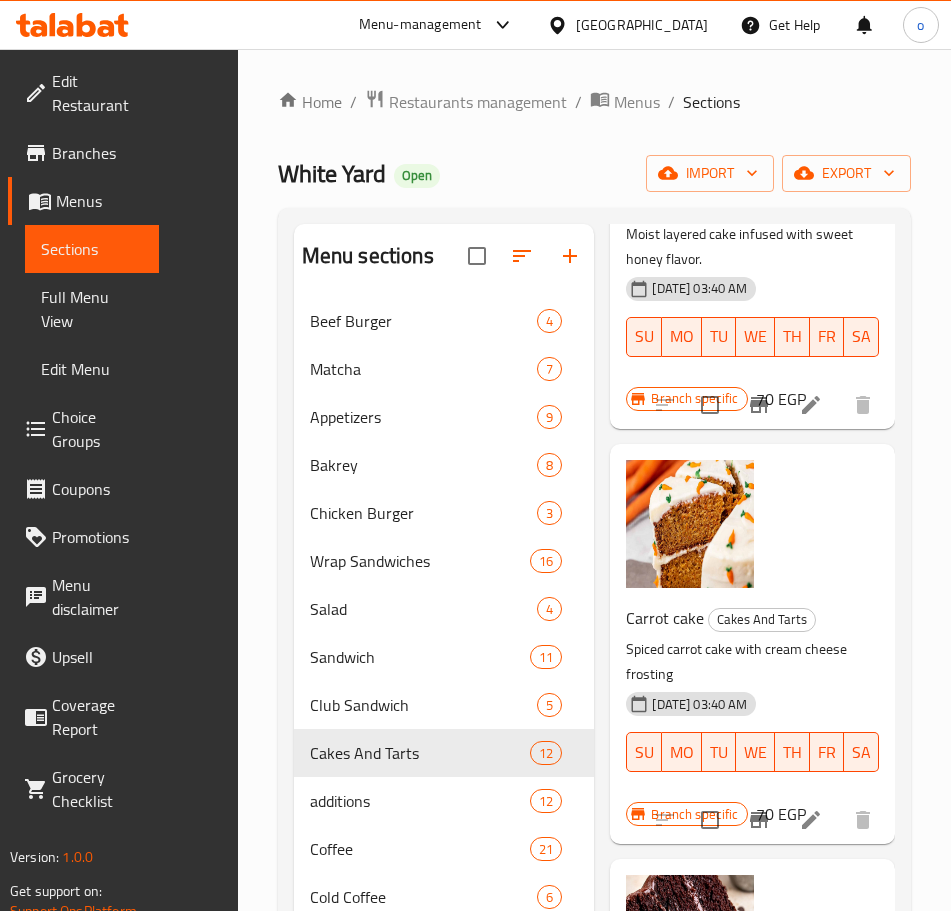 scroll, scrollTop: 1600, scrollLeft: 0, axis: vertical 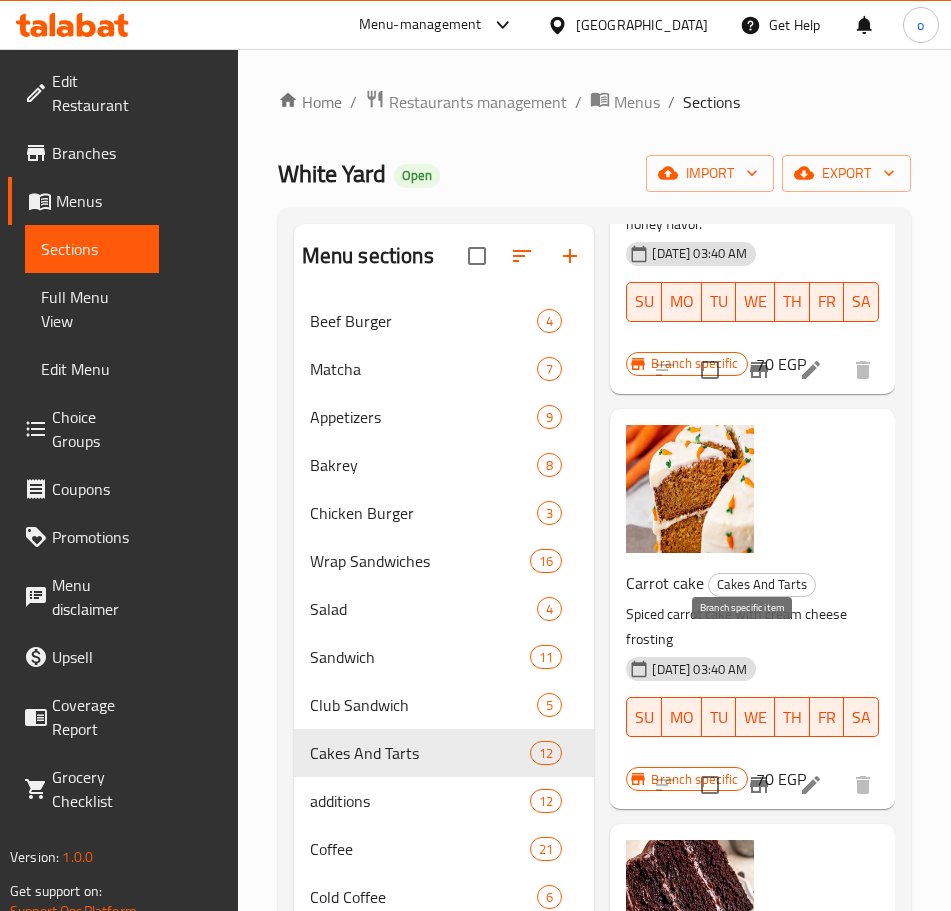 click 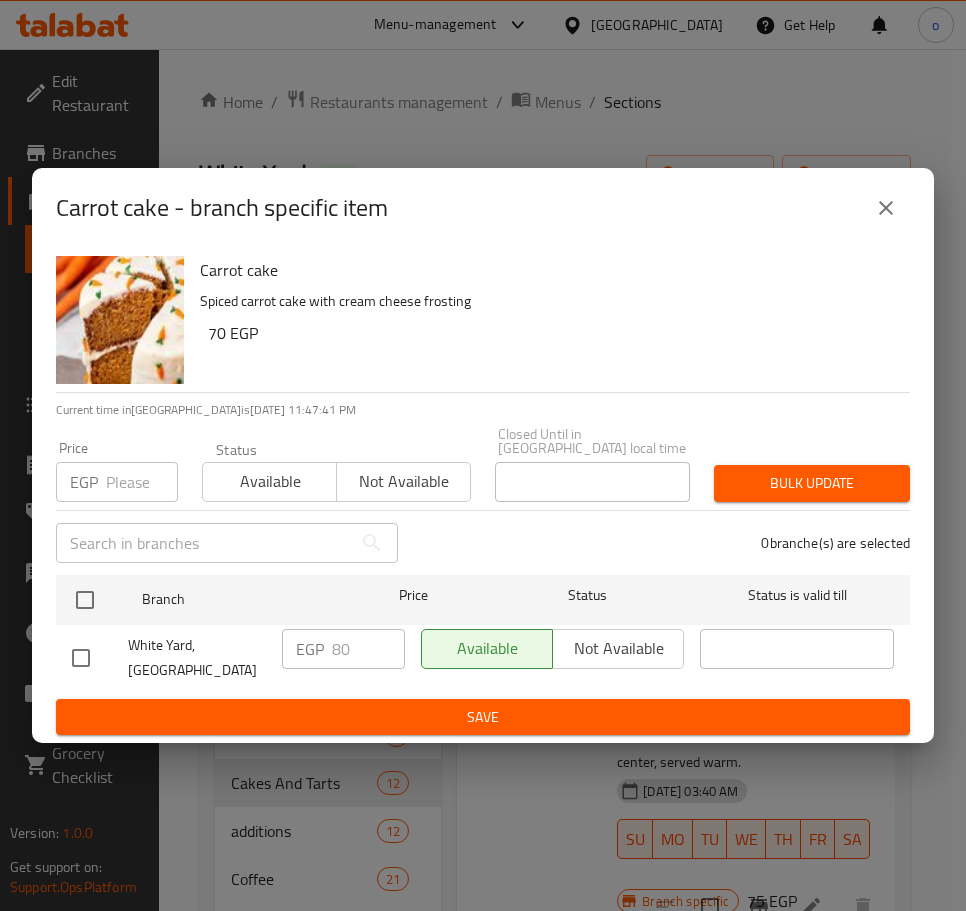 click at bounding box center (886, 208) 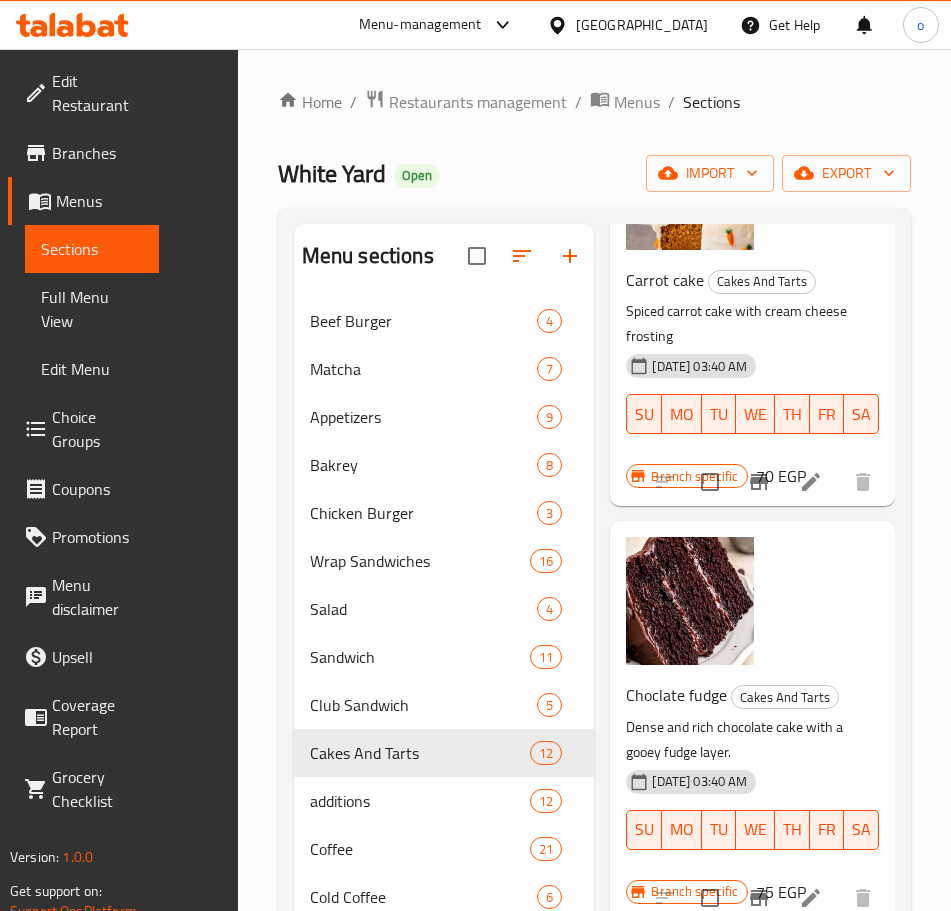 scroll, scrollTop: 2000, scrollLeft: 0, axis: vertical 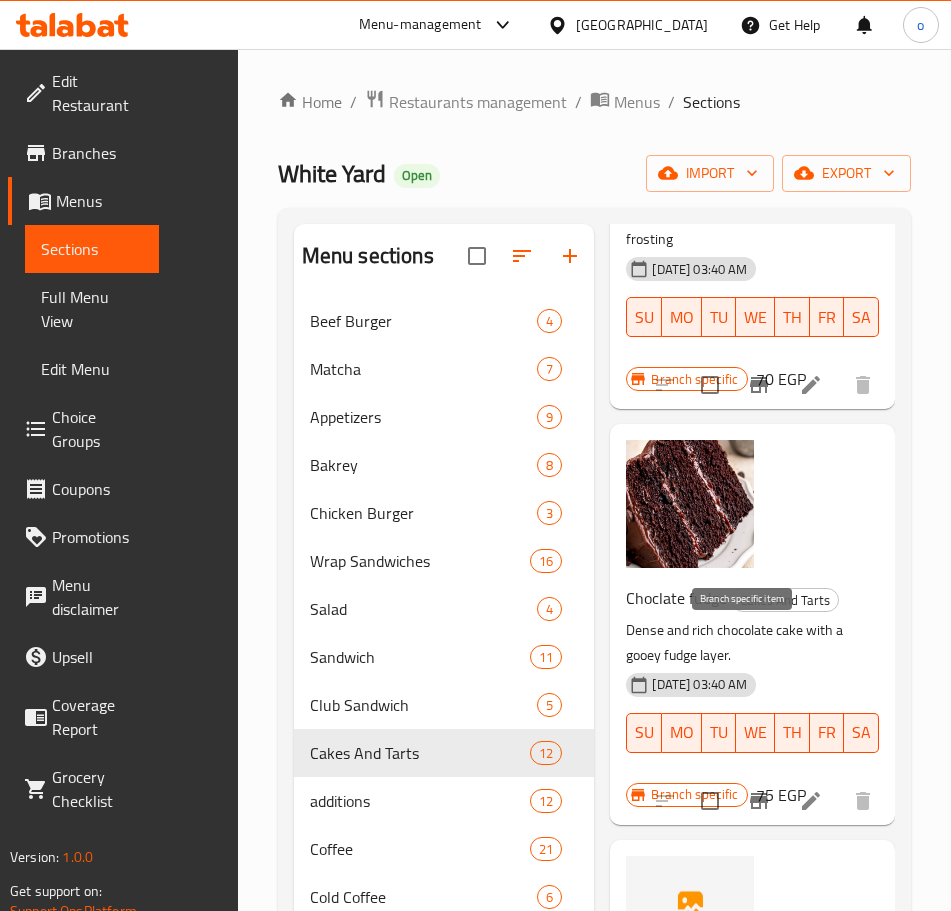 click 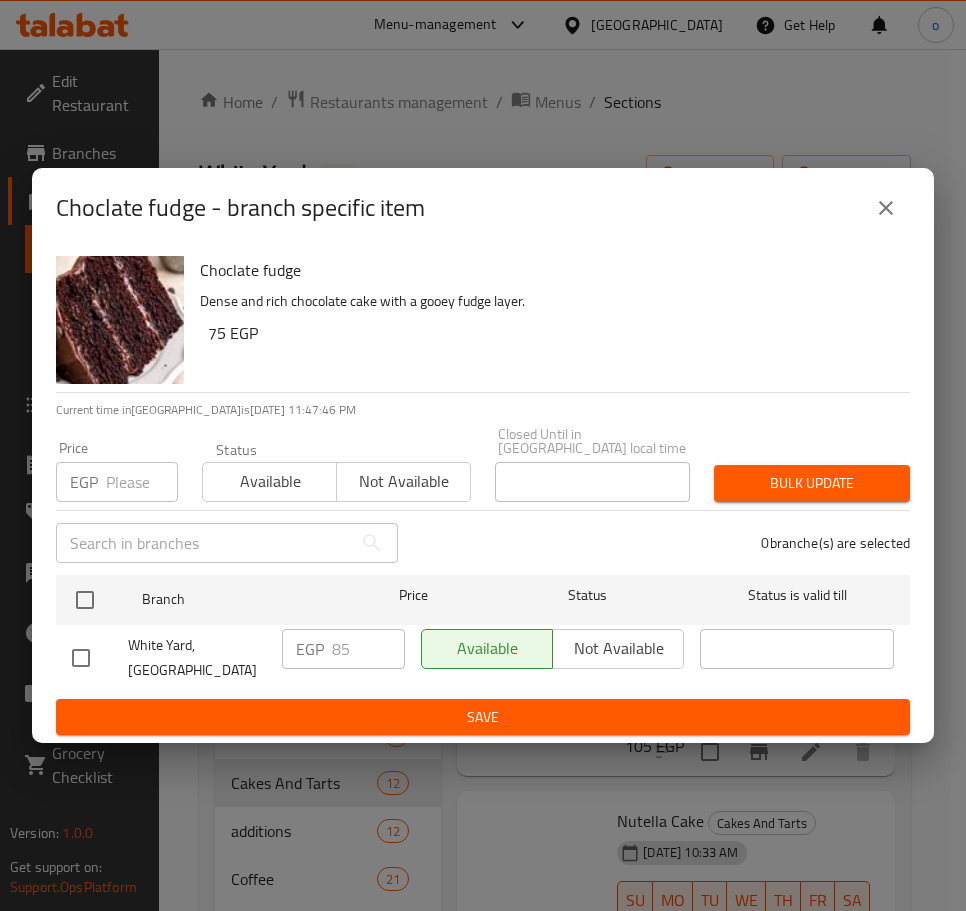 click 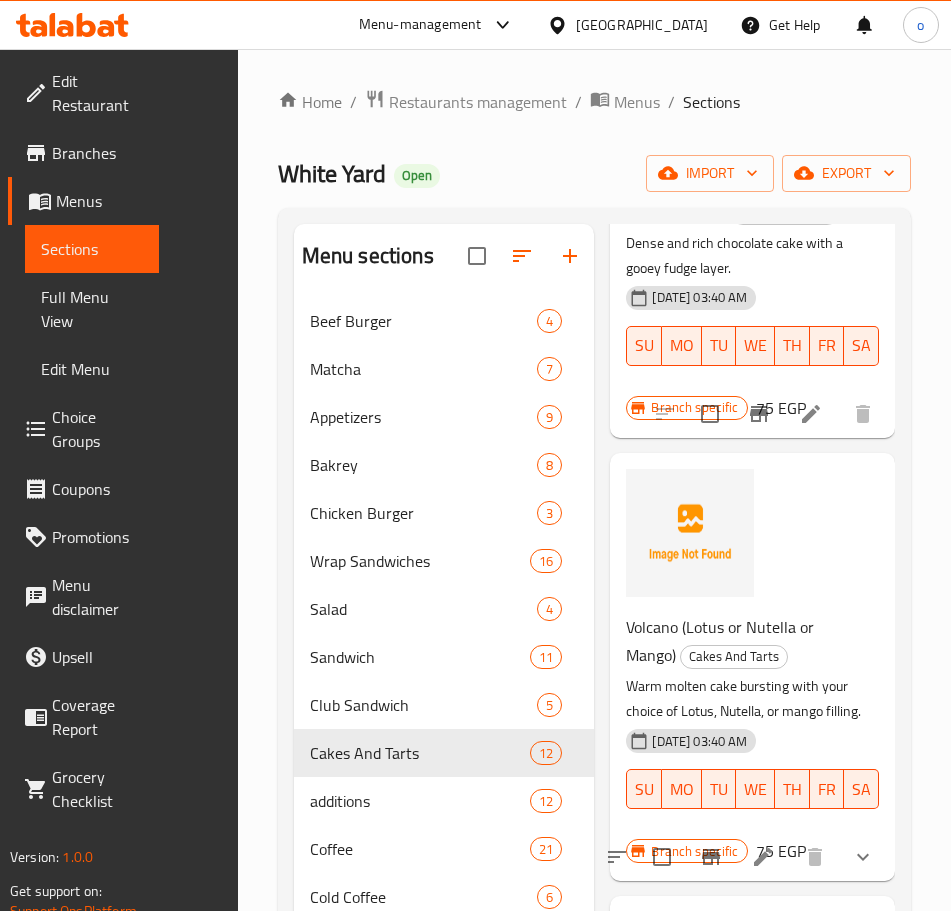 scroll, scrollTop: 2400, scrollLeft: 0, axis: vertical 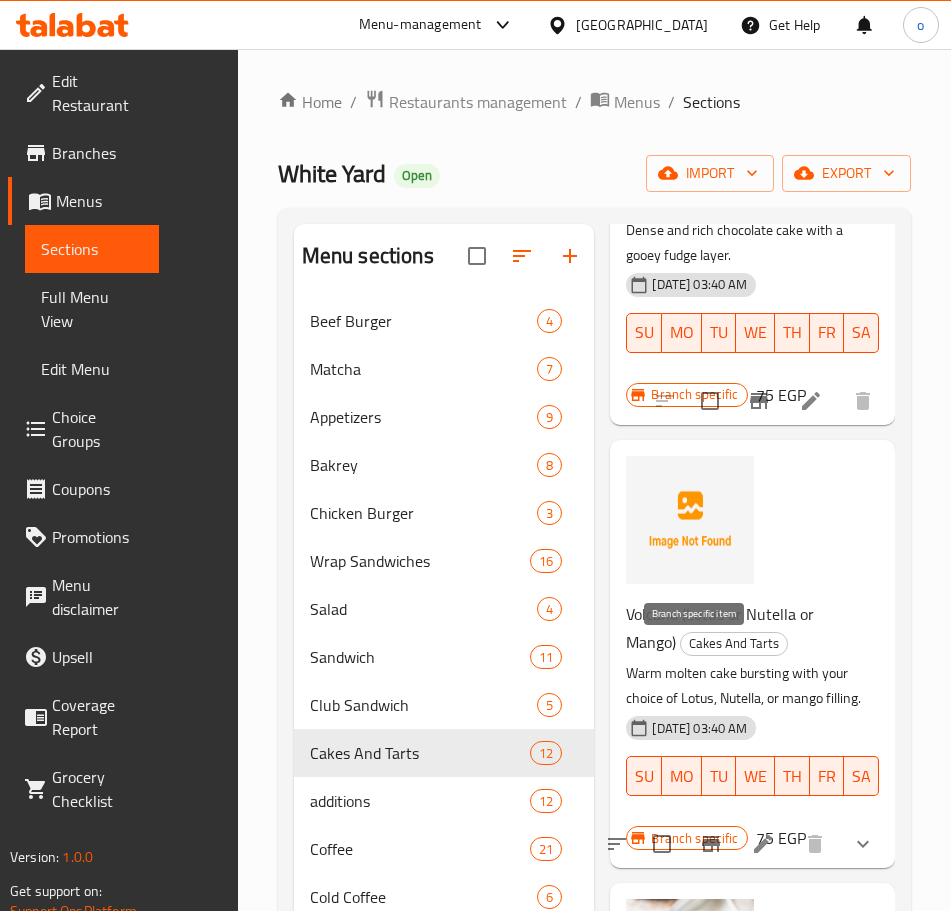 click 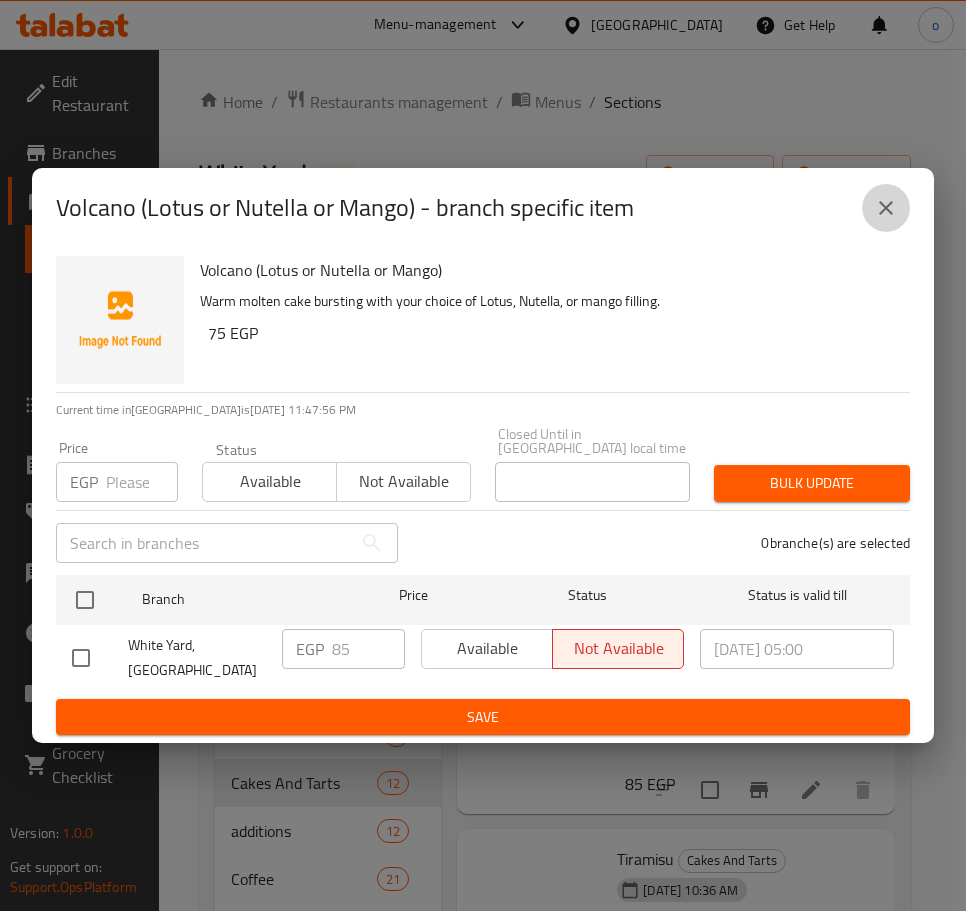 click 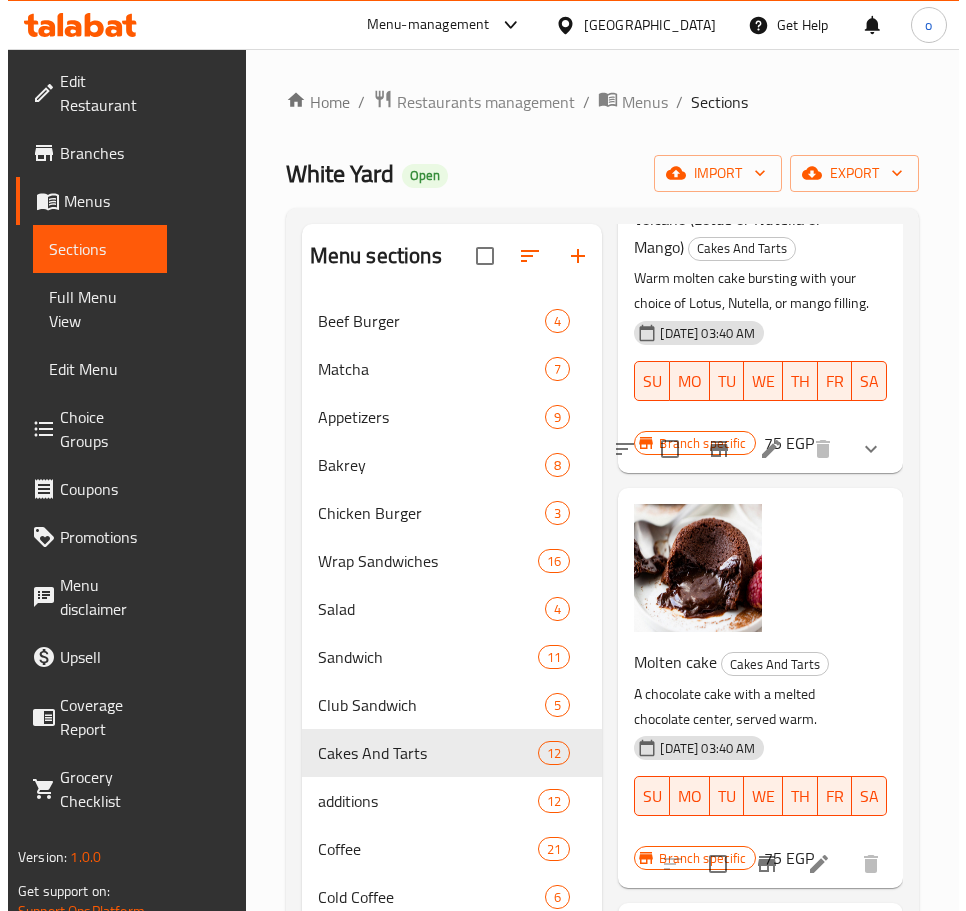 scroll, scrollTop: 2800, scrollLeft: 0, axis: vertical 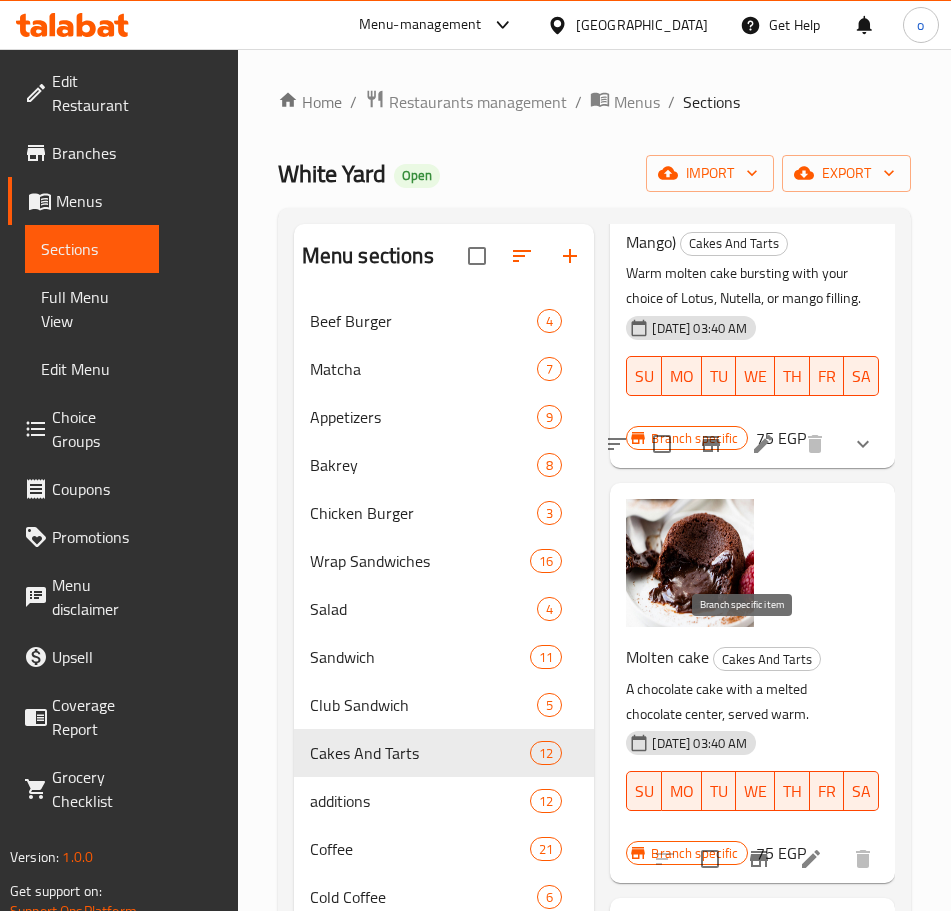 click 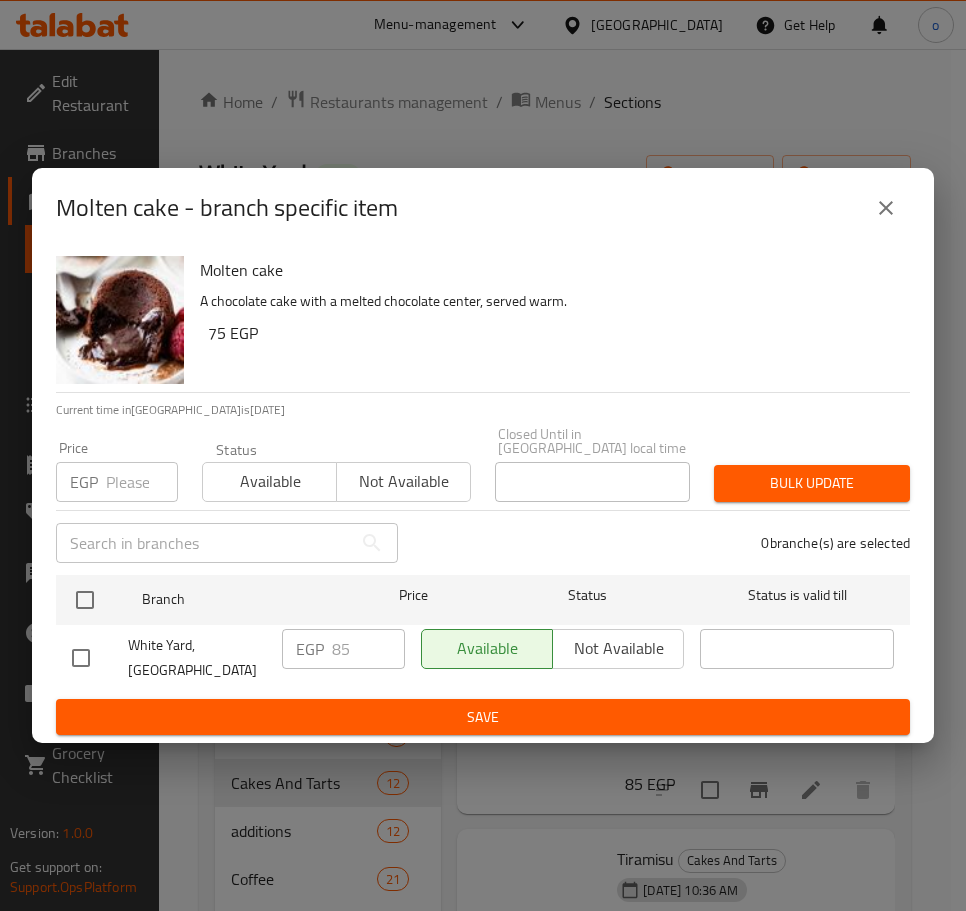 click 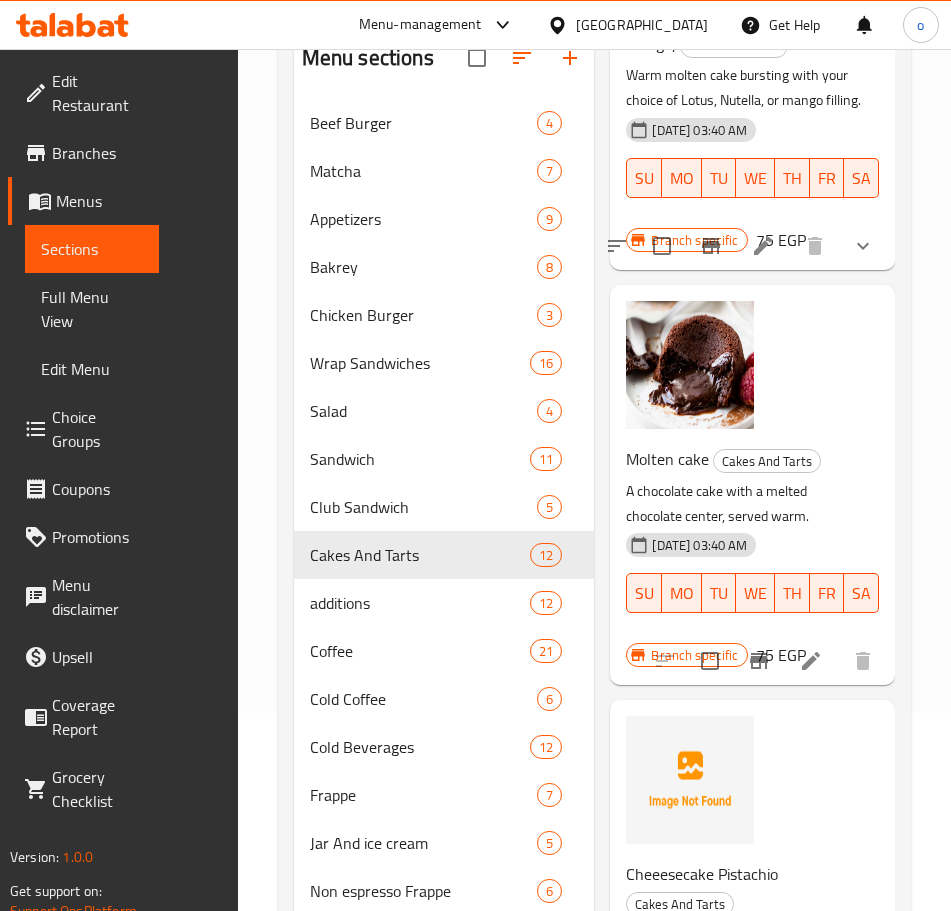 scroll, scrollTop: 200, scrollLeft: 0, axis: vertical 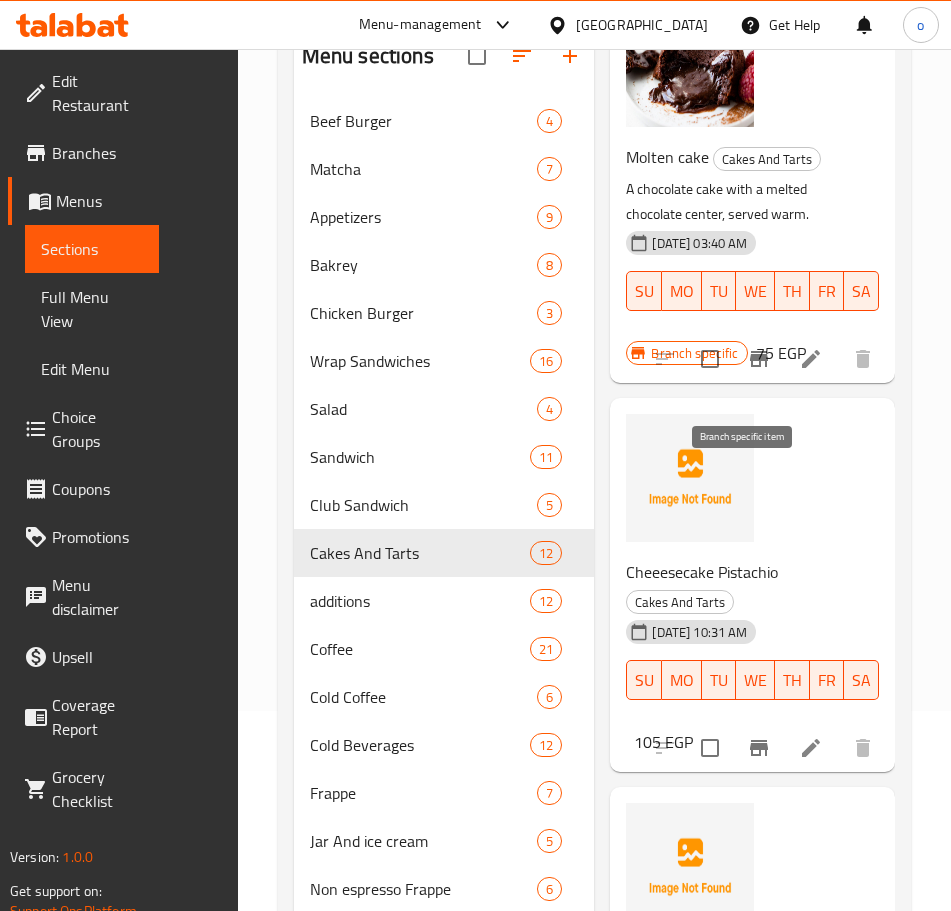 click 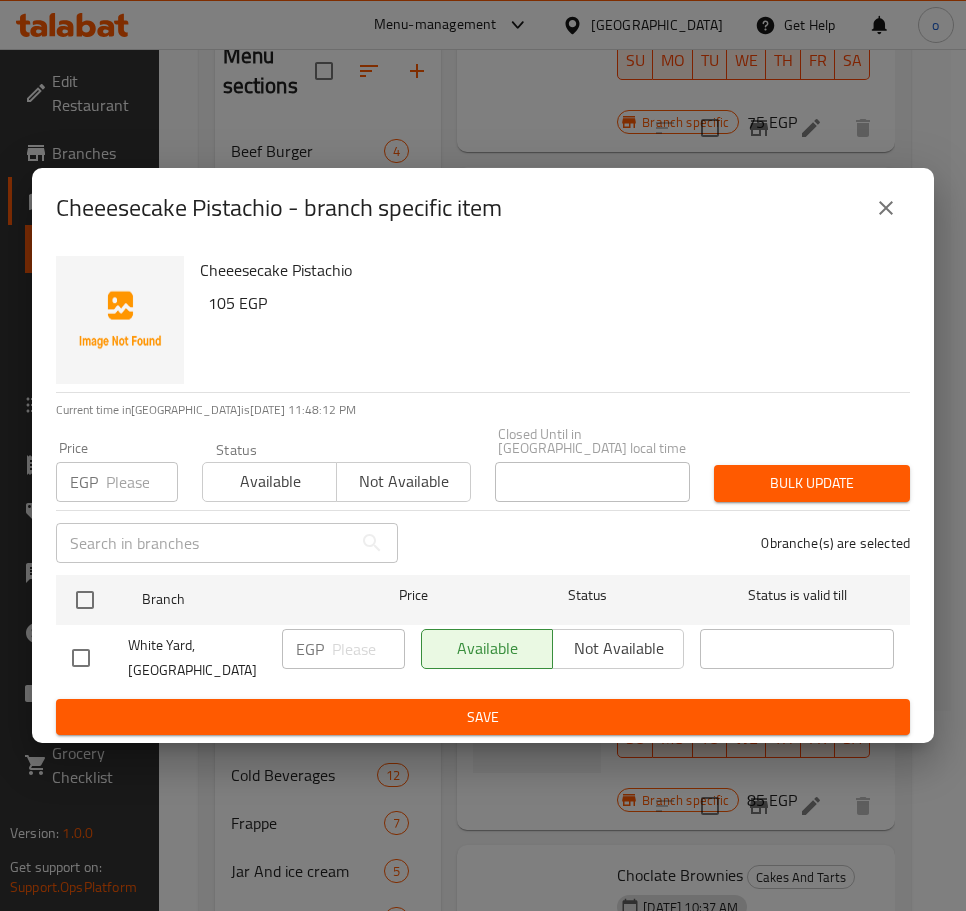 click at bounding box center (886, 208) 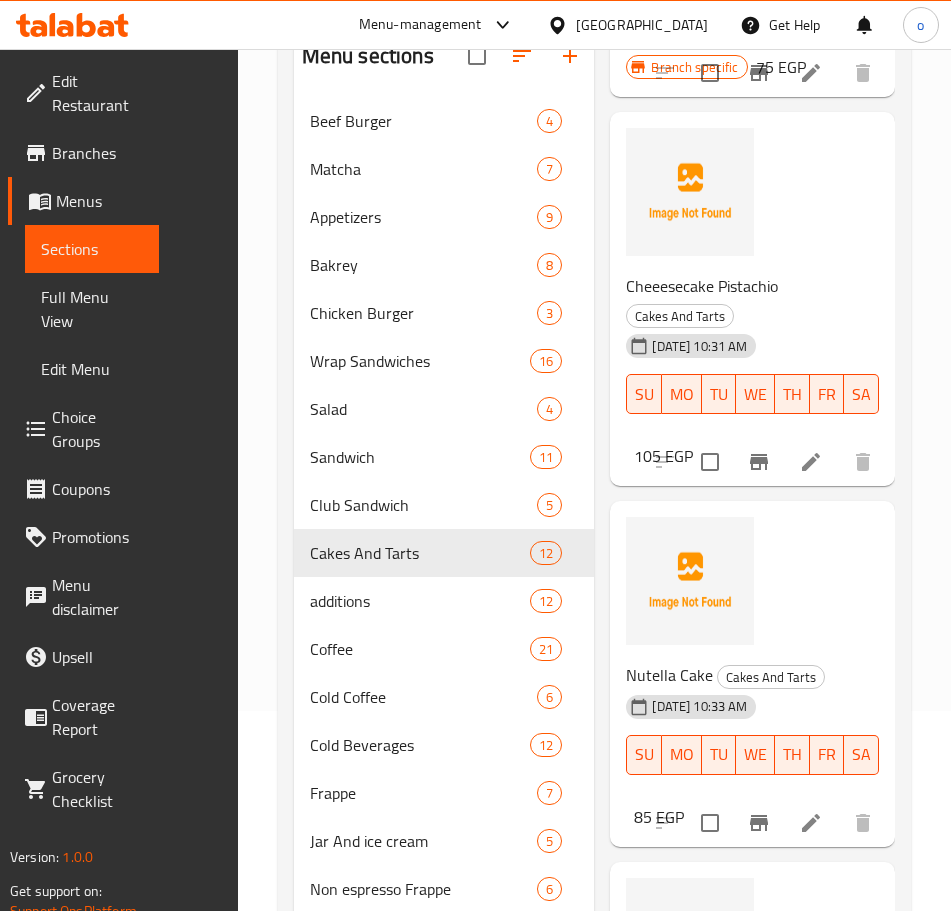 scroll, scrollTop: 3500, scrollLeft: 0, axis: vertical 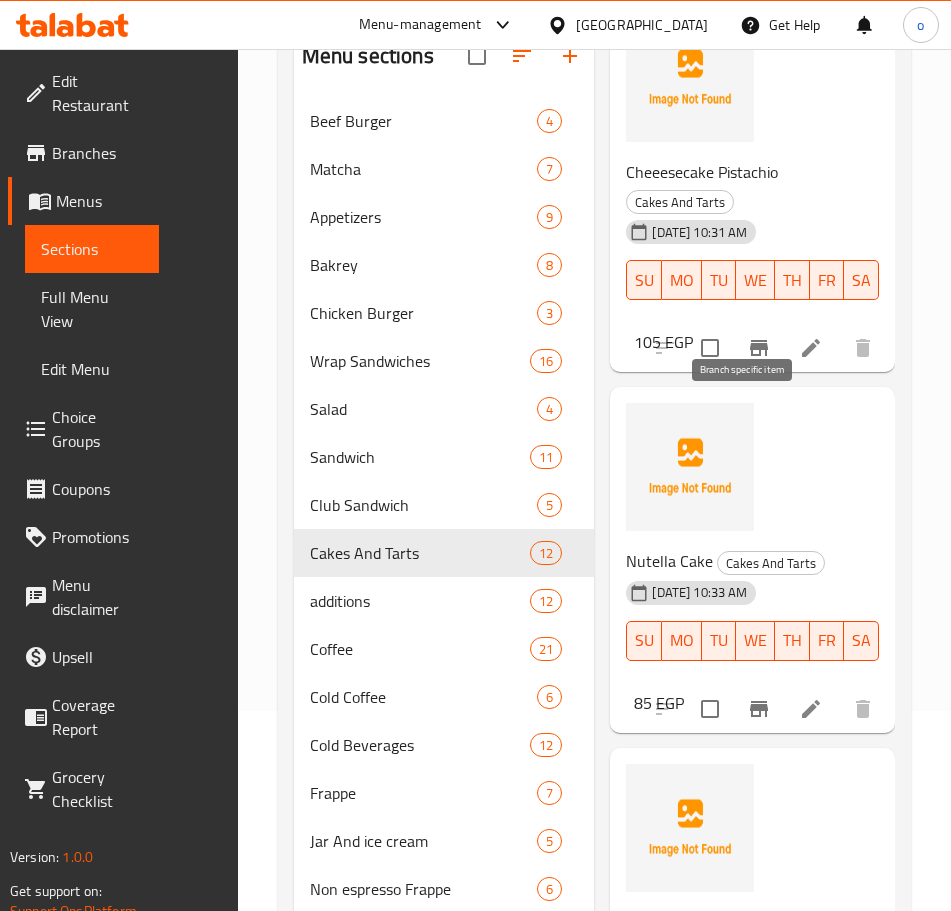click 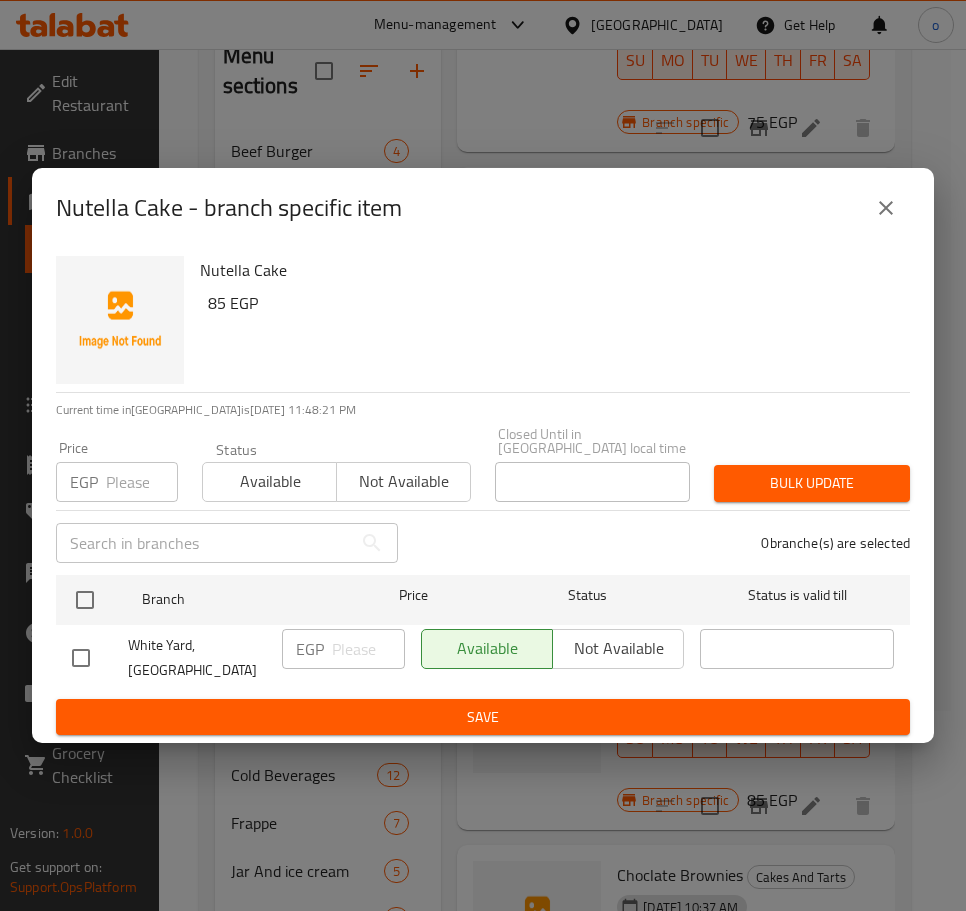 click 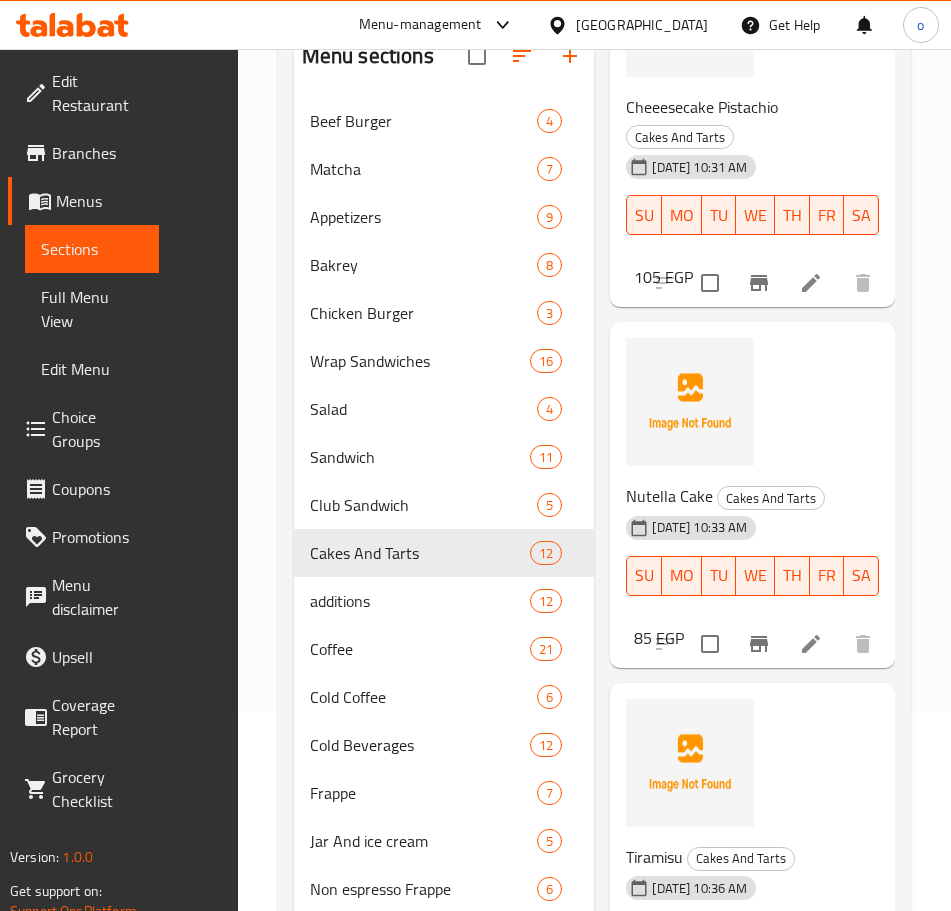 scroll, scrollTop: 3632, scrollLeft: 0, axis: vertical 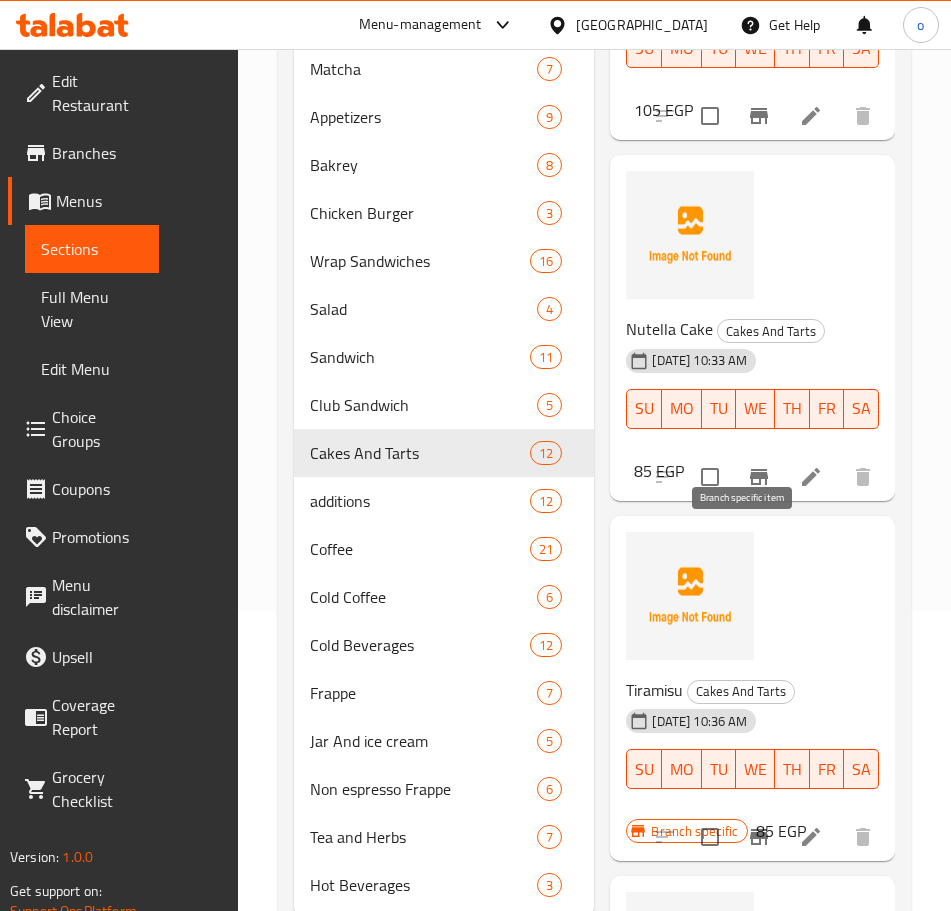 click 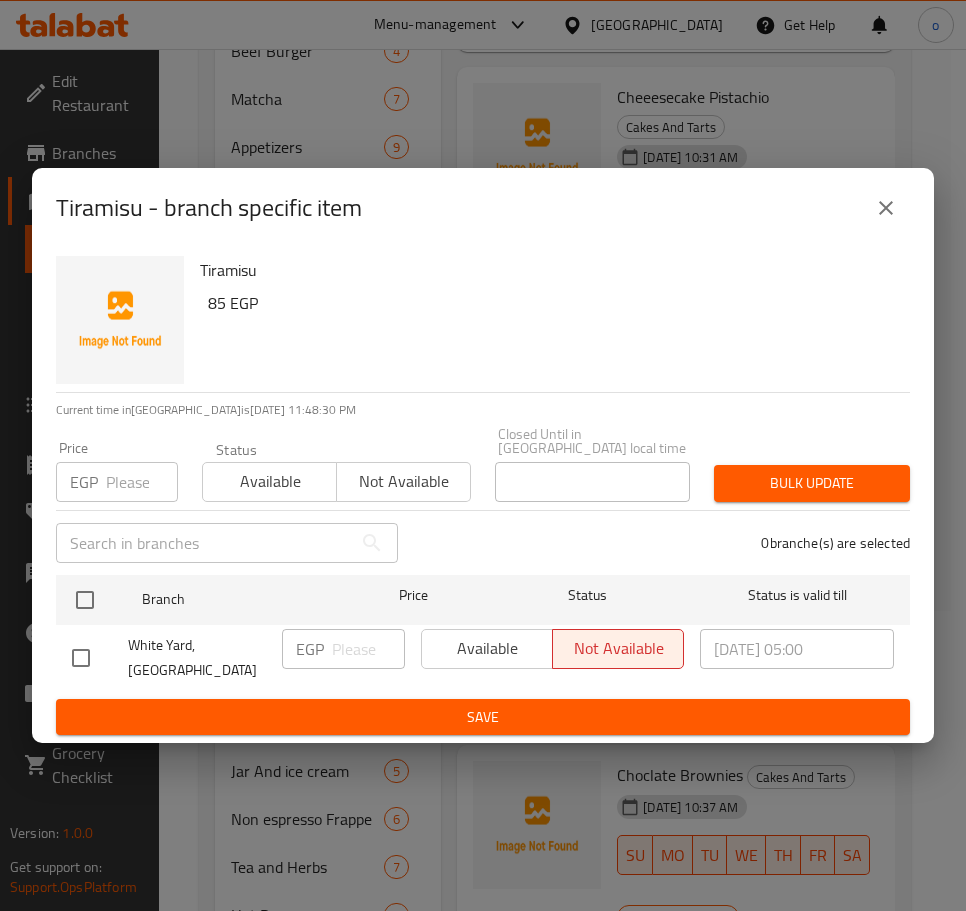 drag, startPoint x: 914, startPoint y: 183, endPoint x: 886, endPoint y: 216, distance: 43.27817 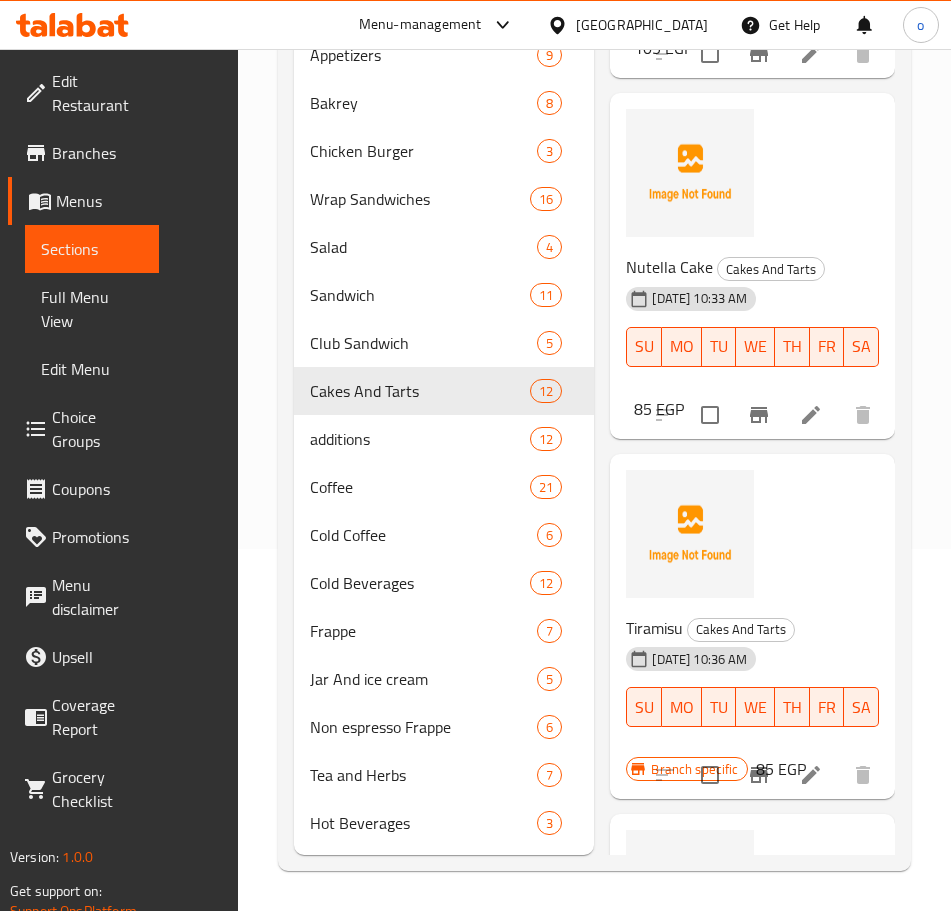 scroll, scrollTop: 392, scrollLeft: 0, axis: vertical 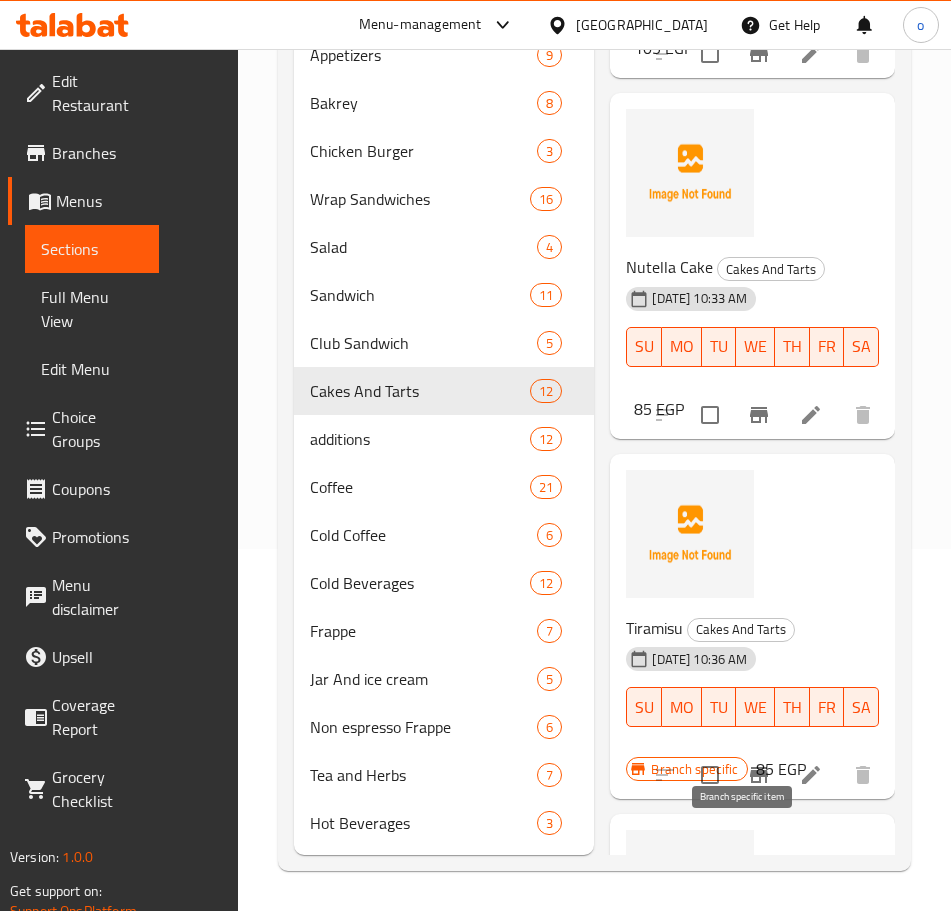 click 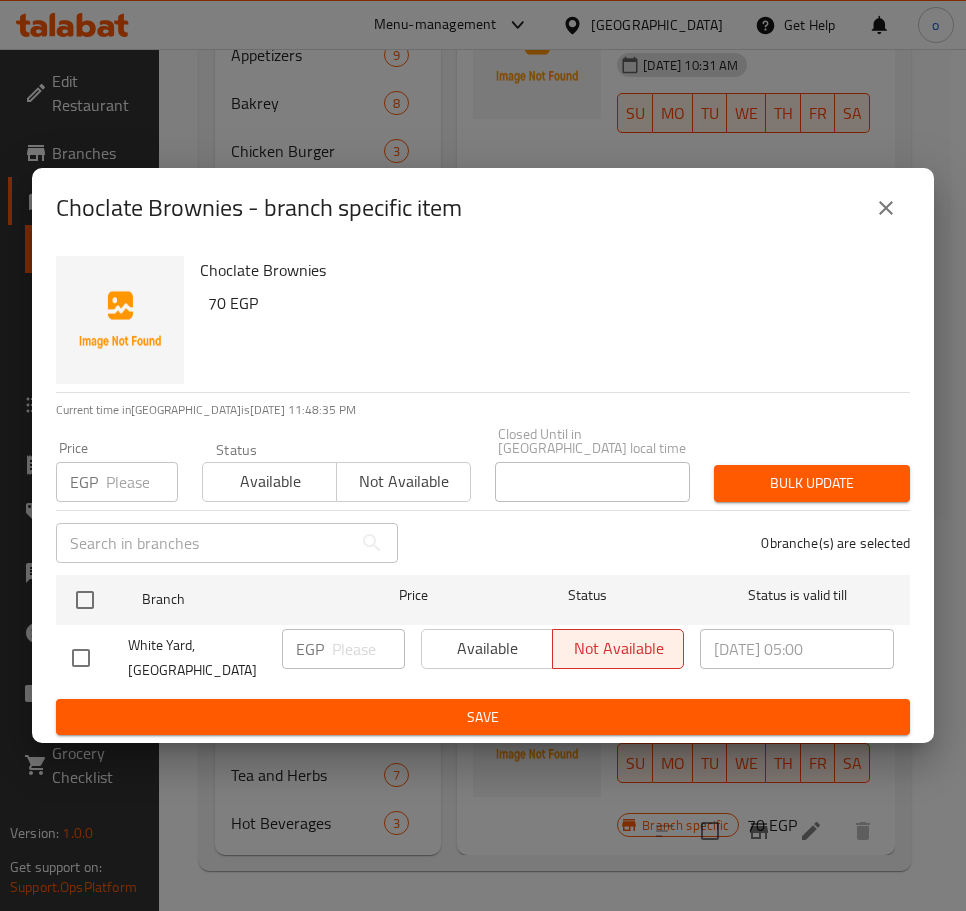 click 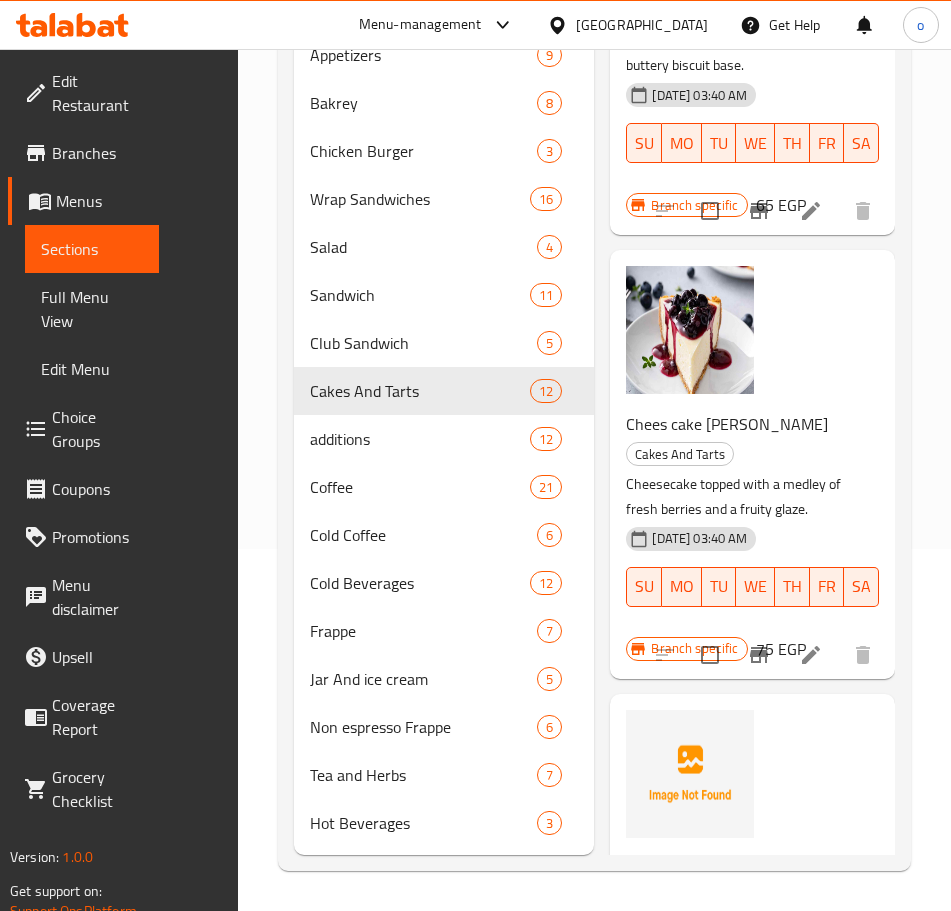 scroll, scrollTop: 0, scrollLeft: 0, axis: both 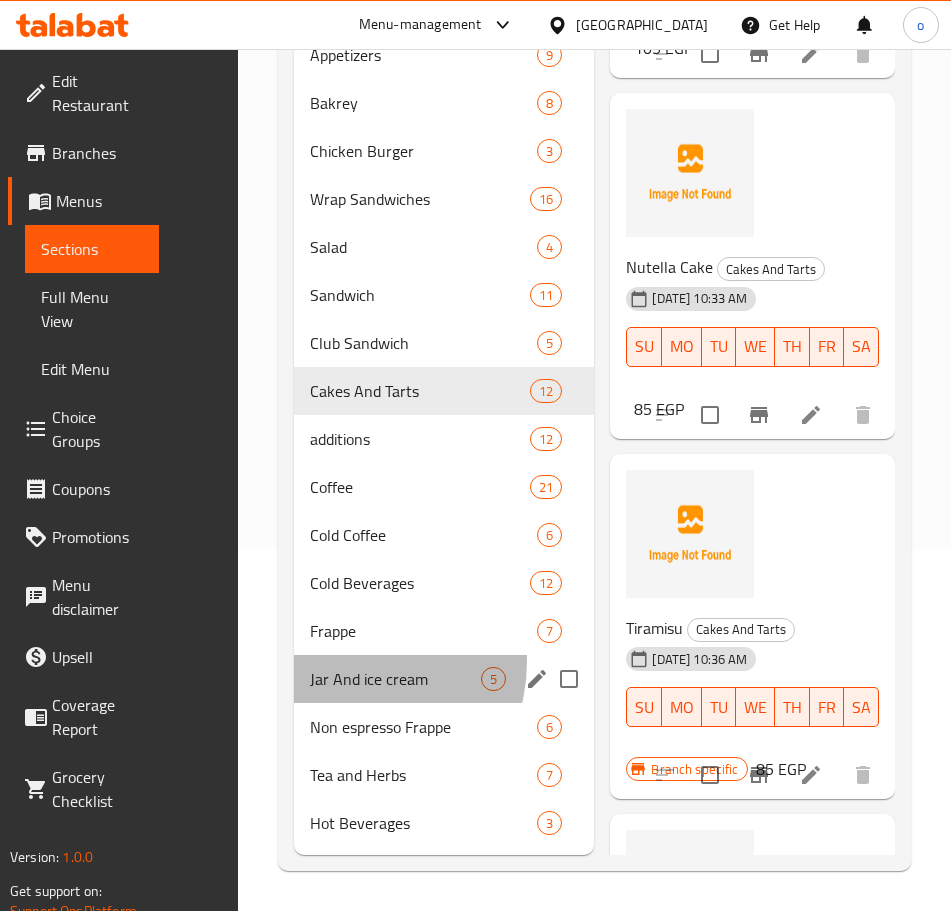 click on "Jar And ice cream 5" at bounding box center [444, 679] 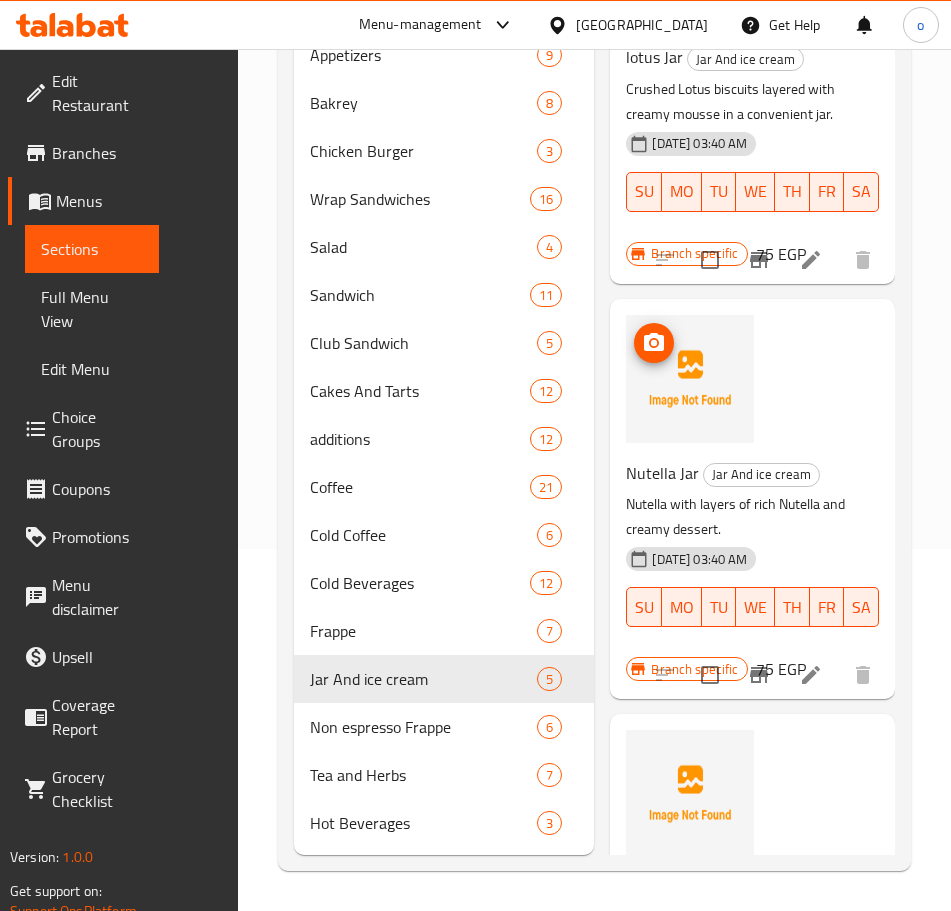 scroll, scrollTop: 0, scrollLeft: 0, axis: both 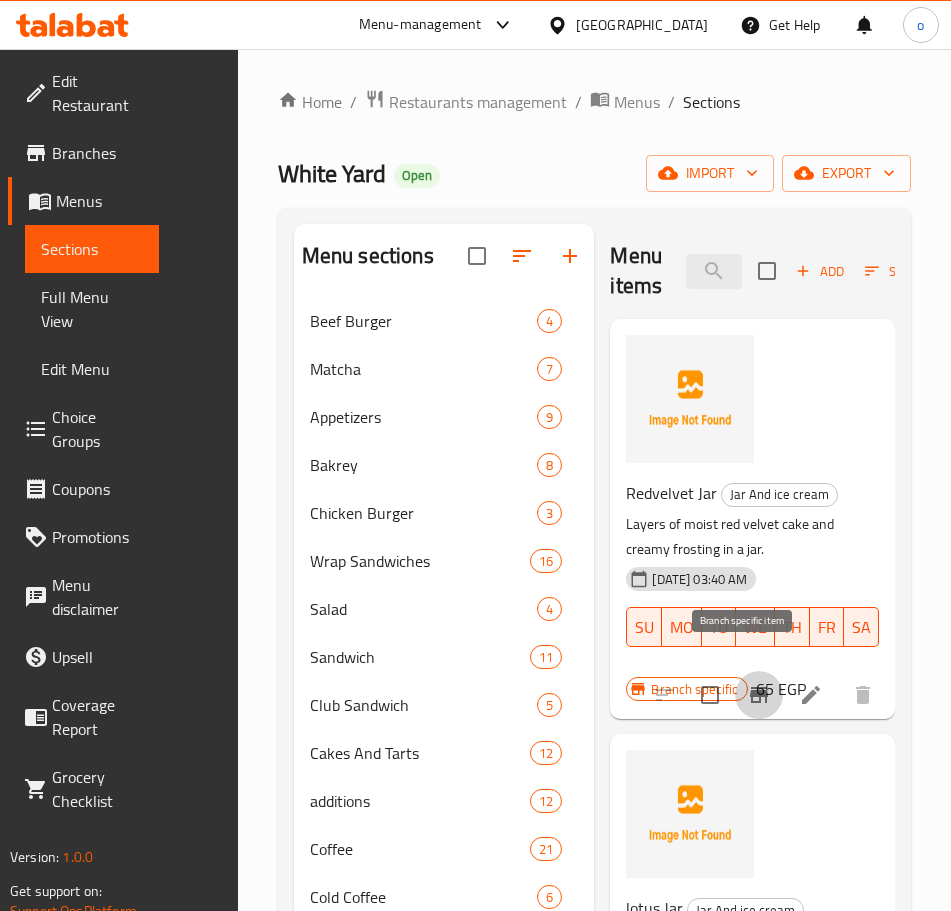click at bounding box center (759, 695) 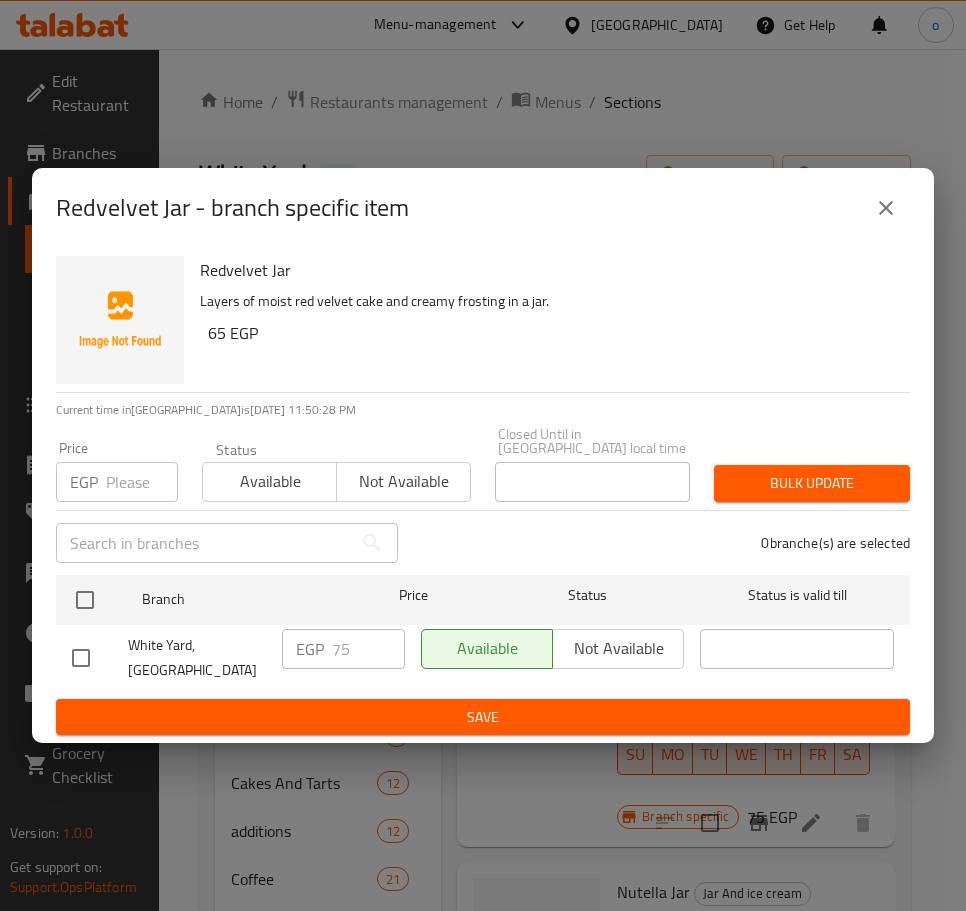 click at bounding box center (886, 208) 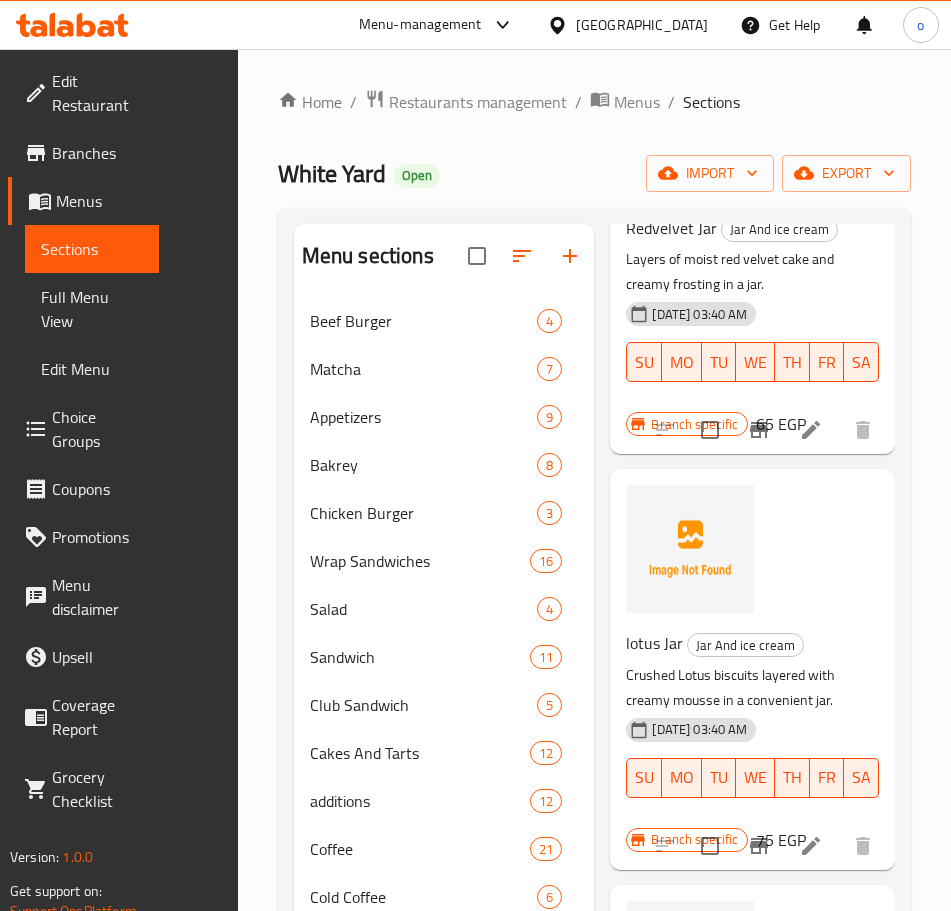 scroll, scrollTop: 300, scrollLeft: 0, axis: vertical 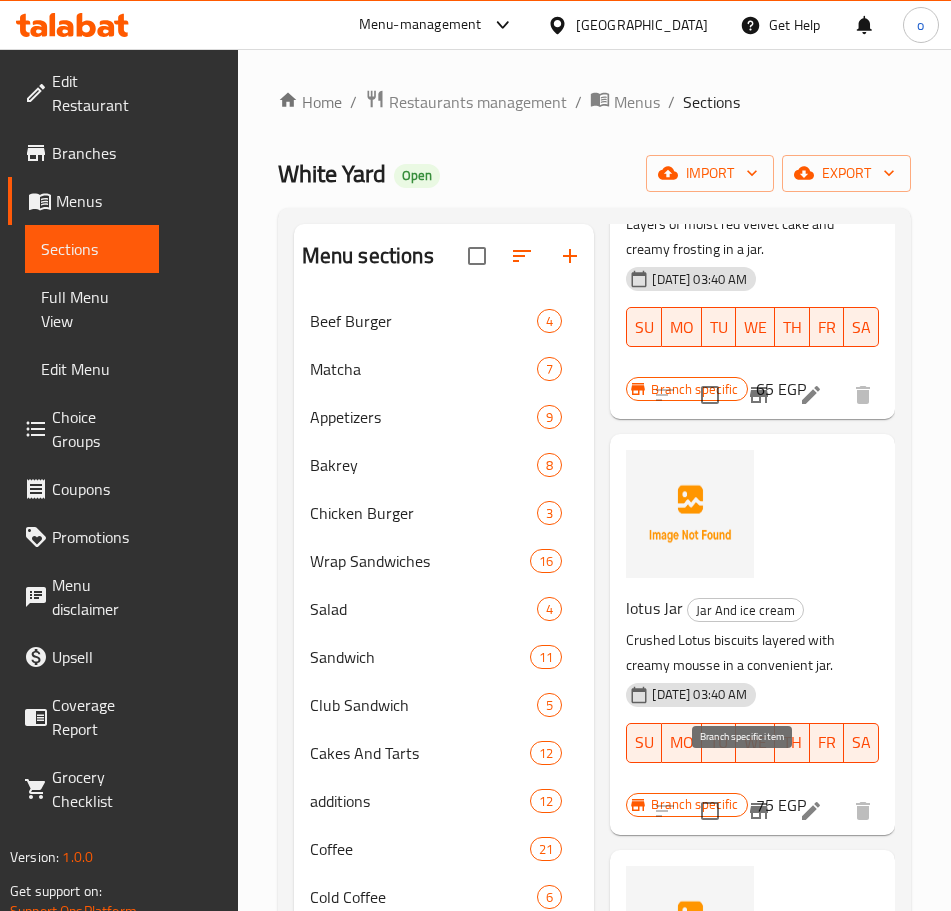 click 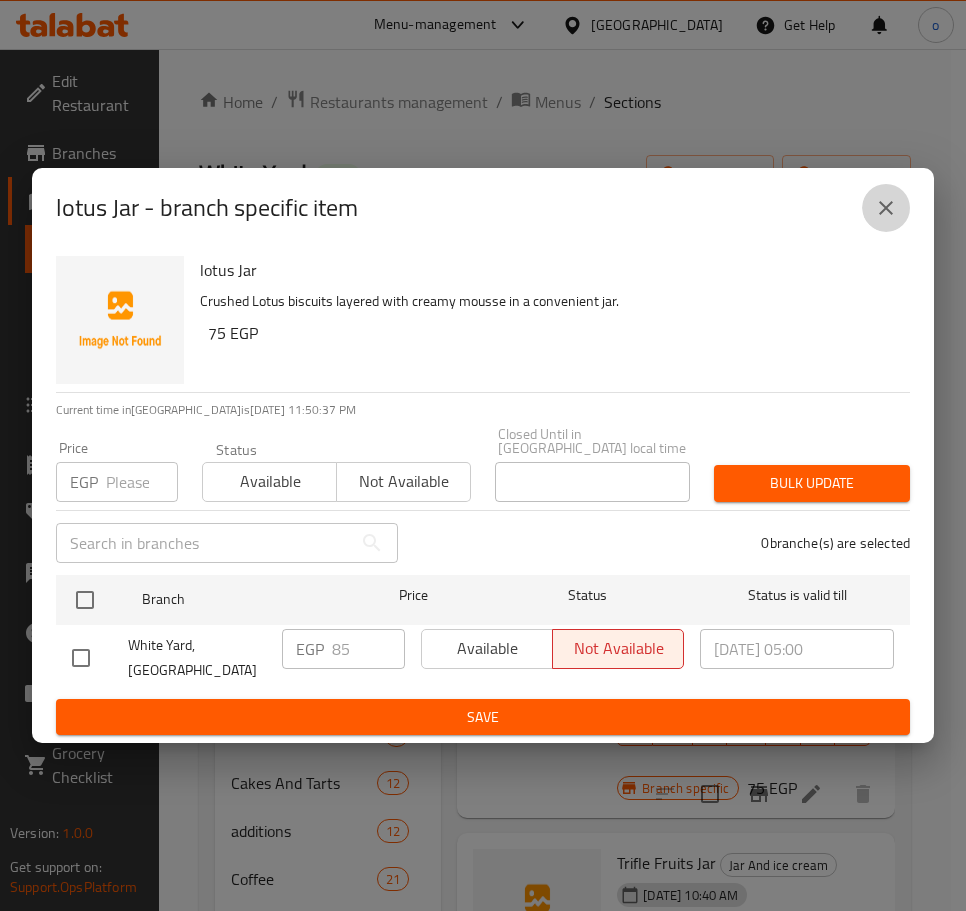 click 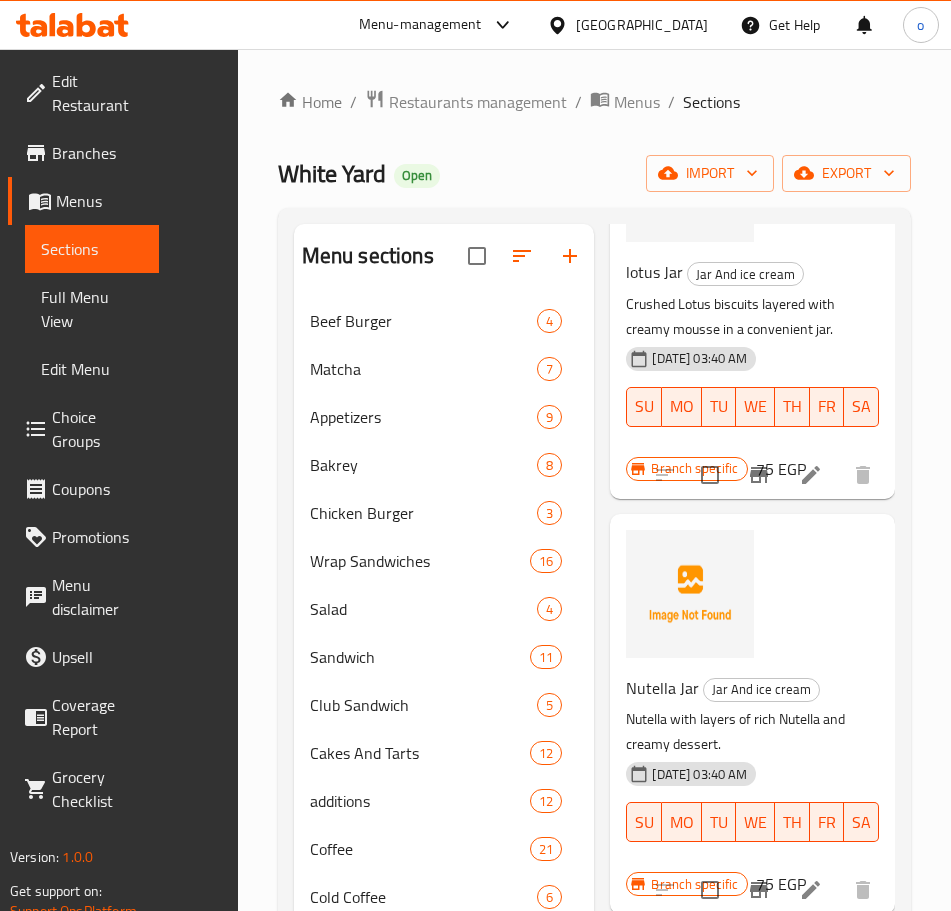 scroll, scrollTop: 700, scrollLeft: 0, axis: vertical 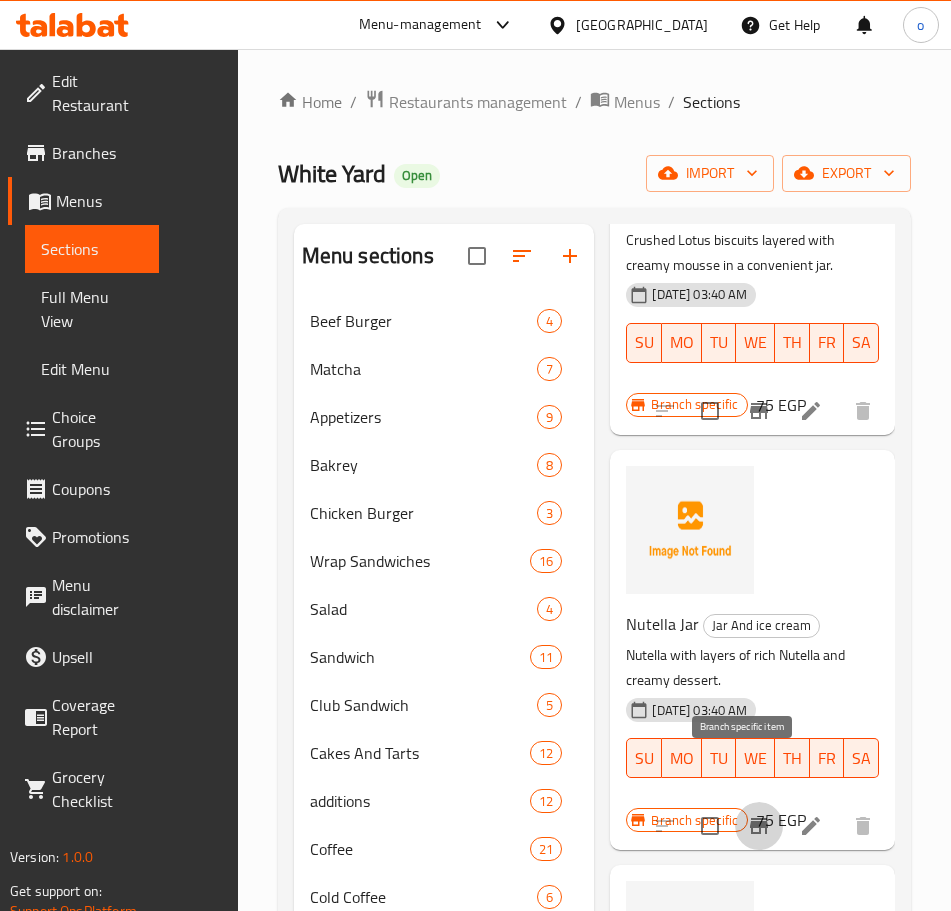 click 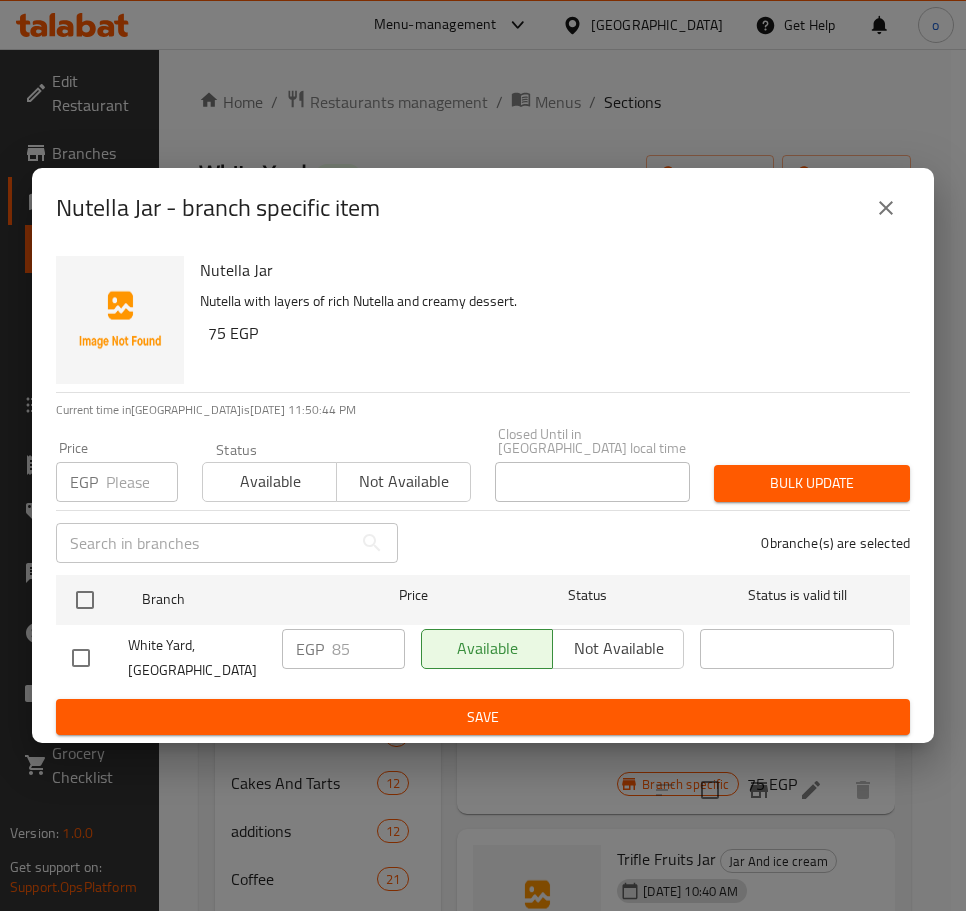 click at bounding box center (886, 208) 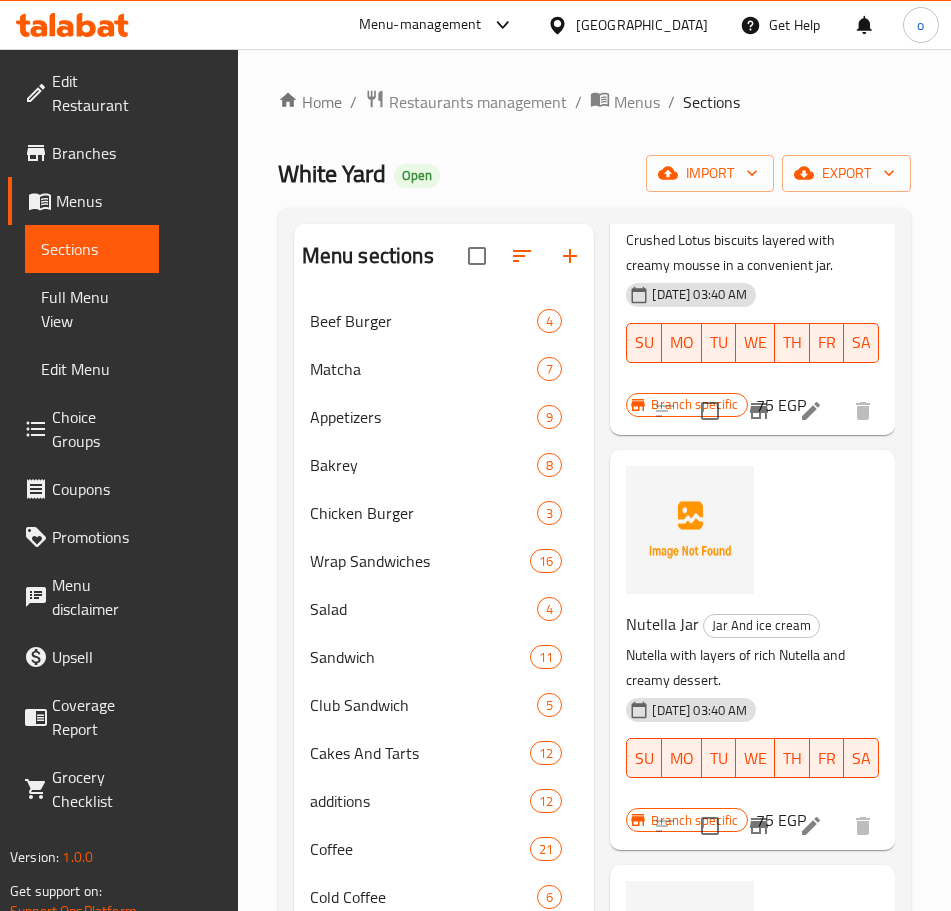 scroll, scrollTop: 989, scrollLeft: 0, axis: vertical 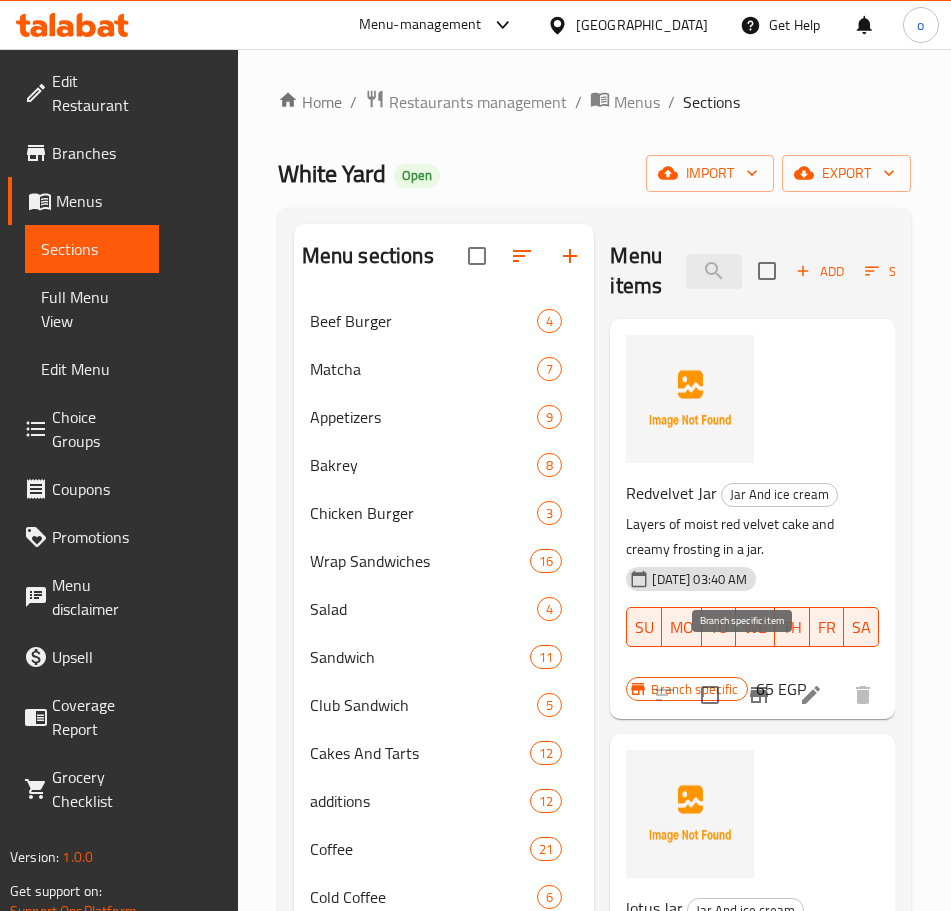 click at bounding box center (759, 695) 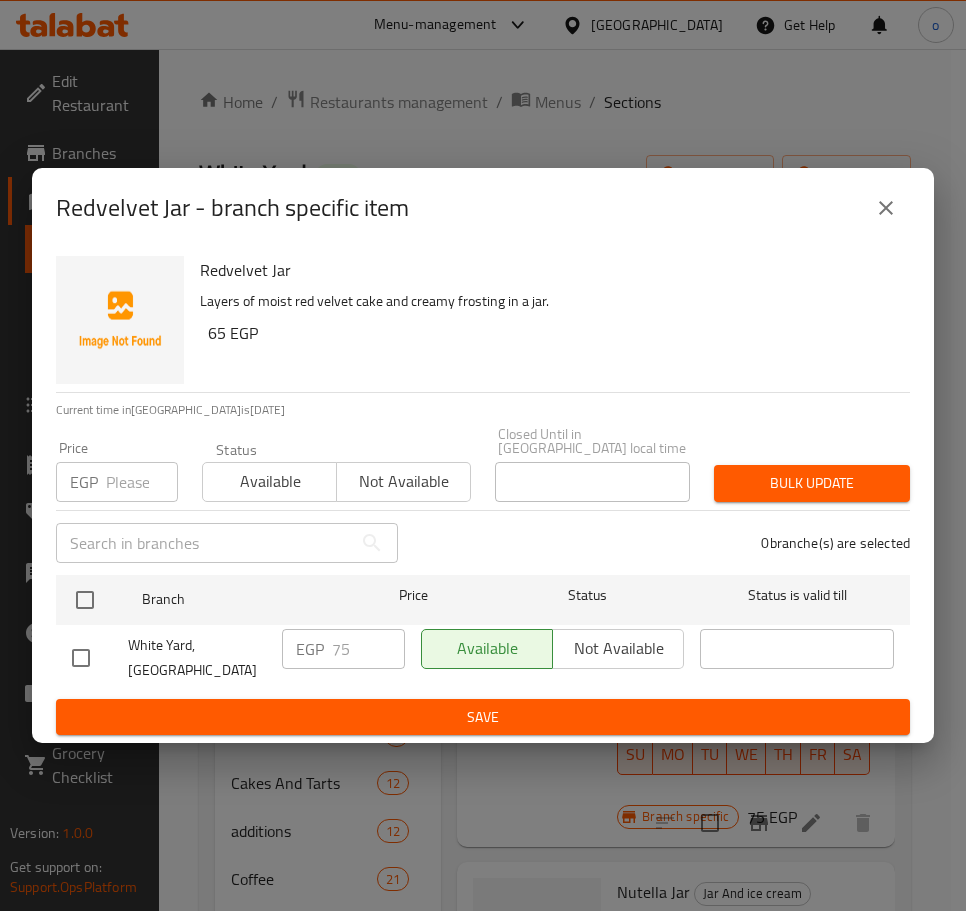 click 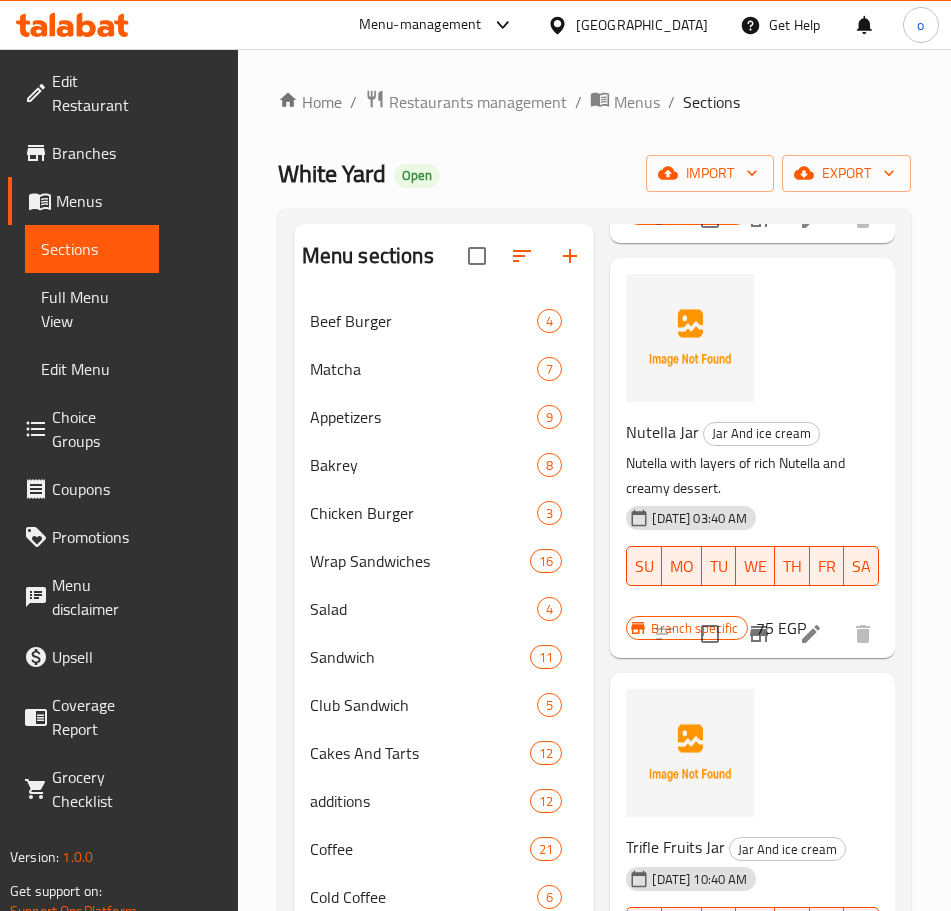 scroll, scrollTop: 989, scrollLeft: 0, axis: vertical 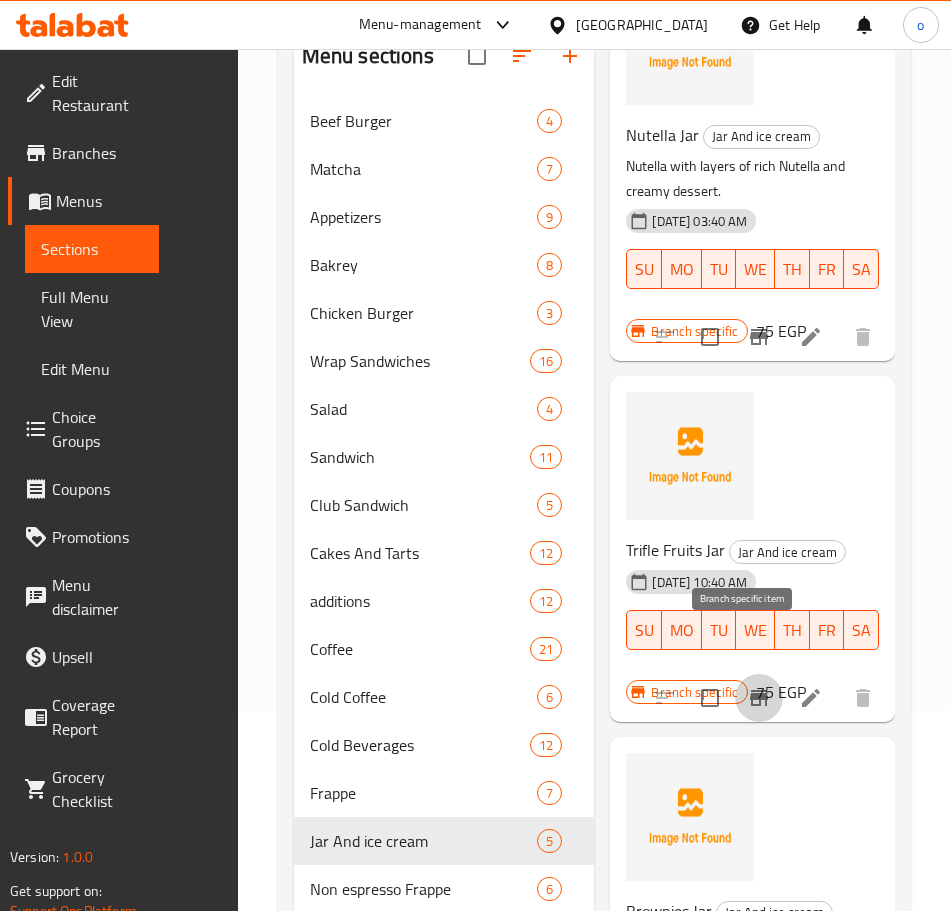 click 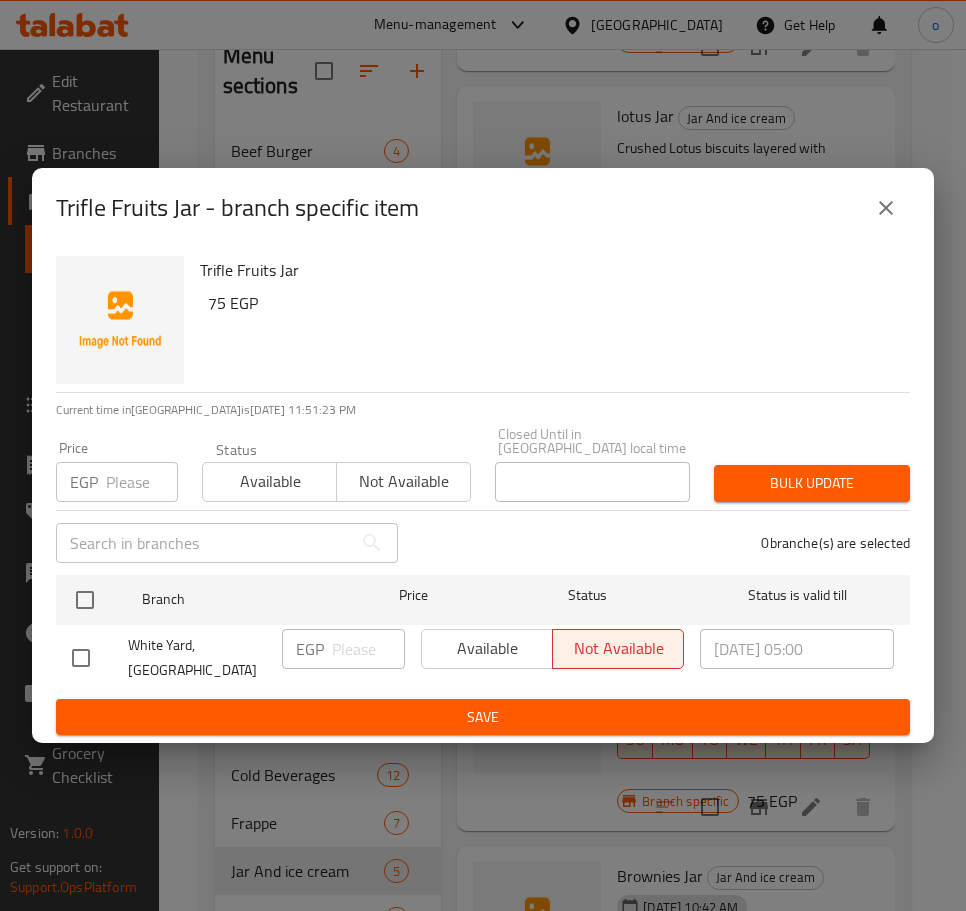 click on "EGP Price" at bounding box center [117, 482] 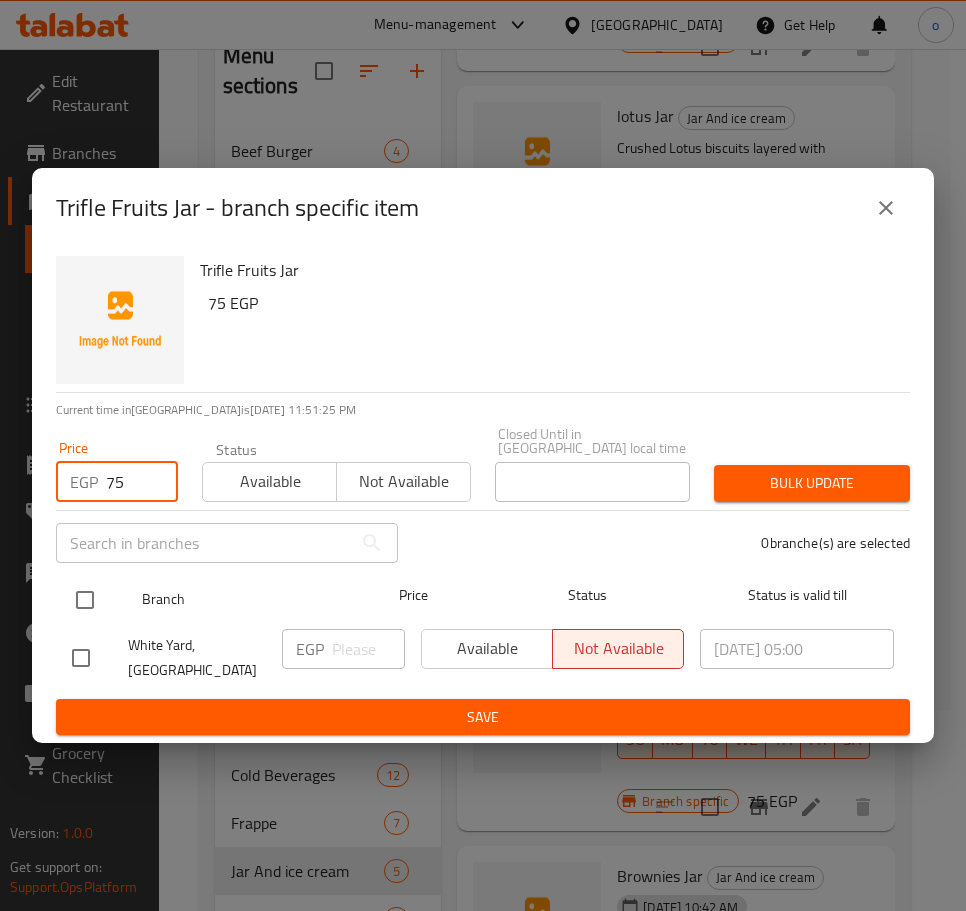 type on "75" 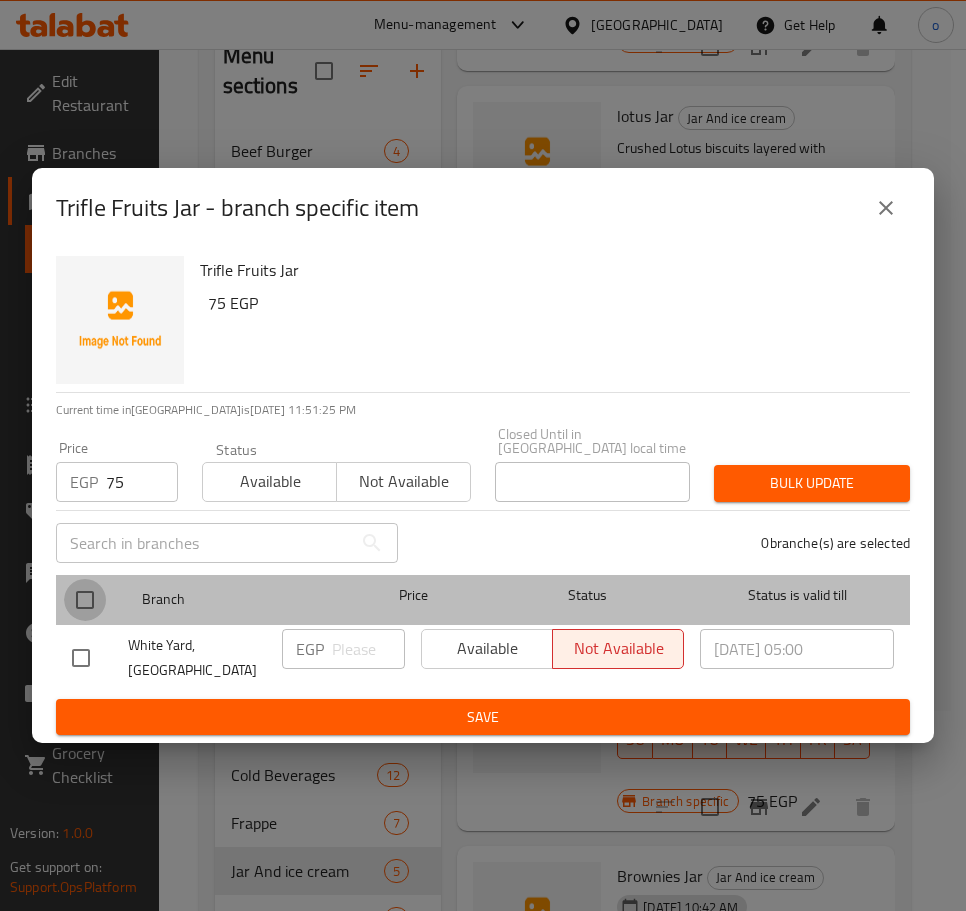 click at bounding box center [85, 600] 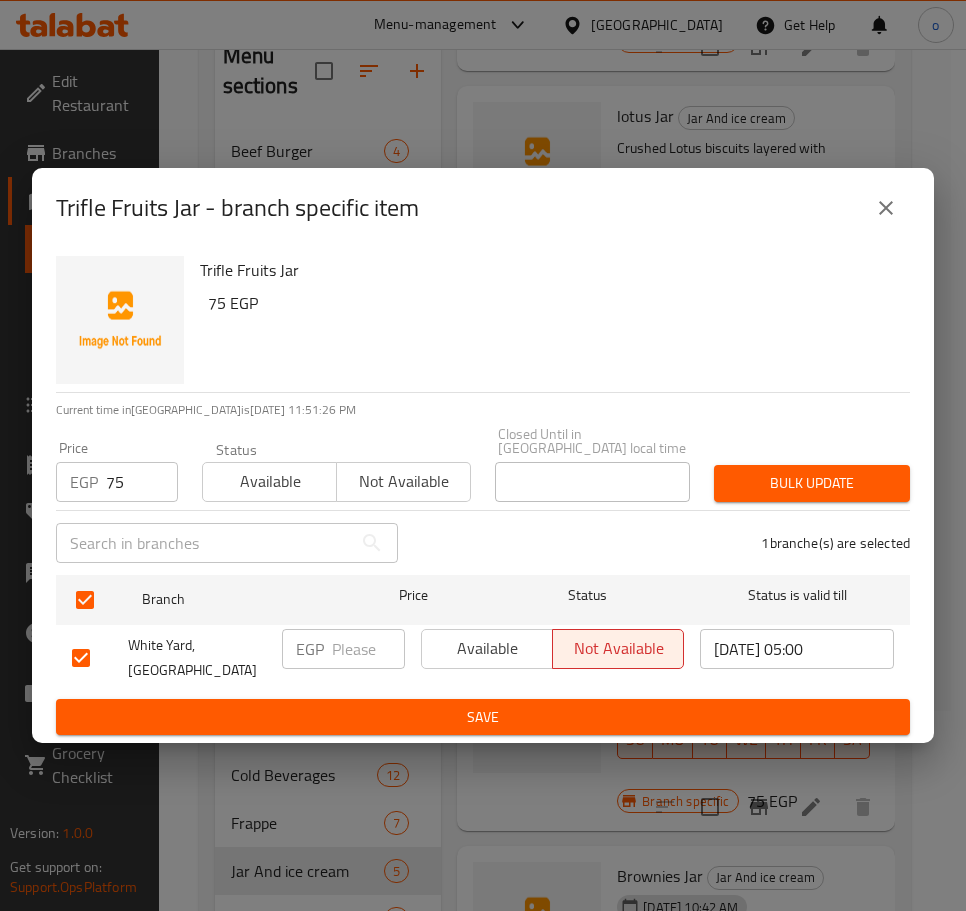 click on "Bulk update" at bounding box center [812, 483] 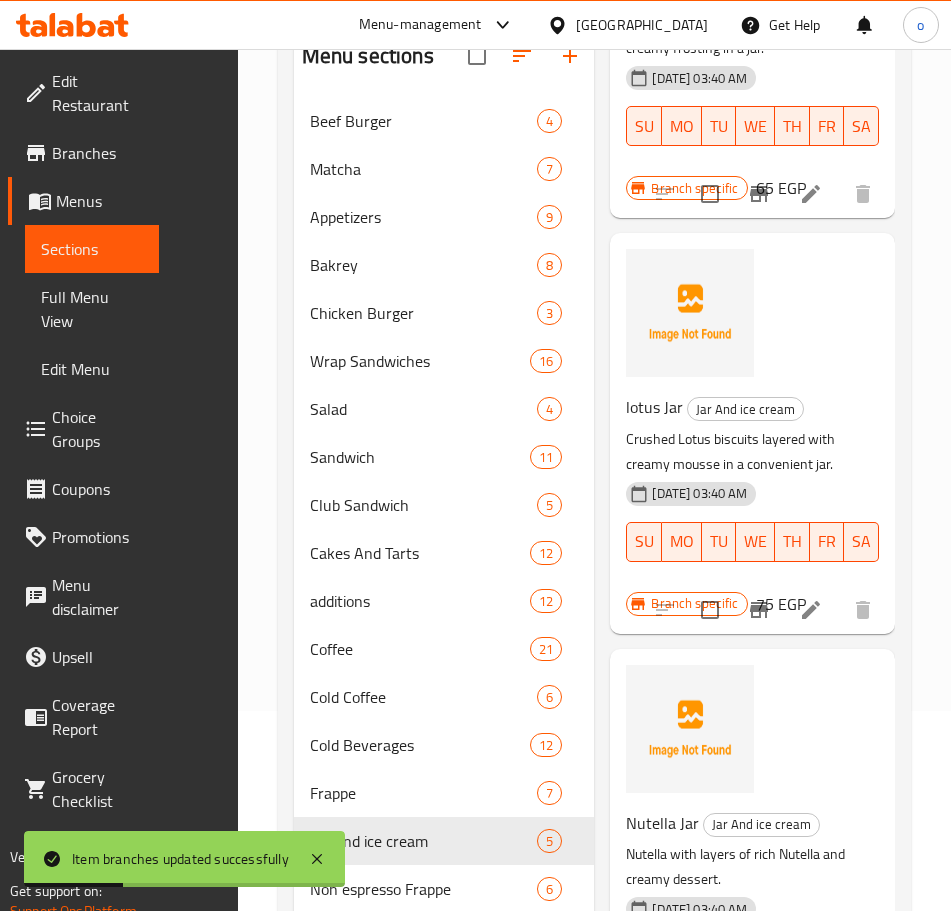 scroll, scrollTop: 289, scrollLeft: 0, axis: vertical 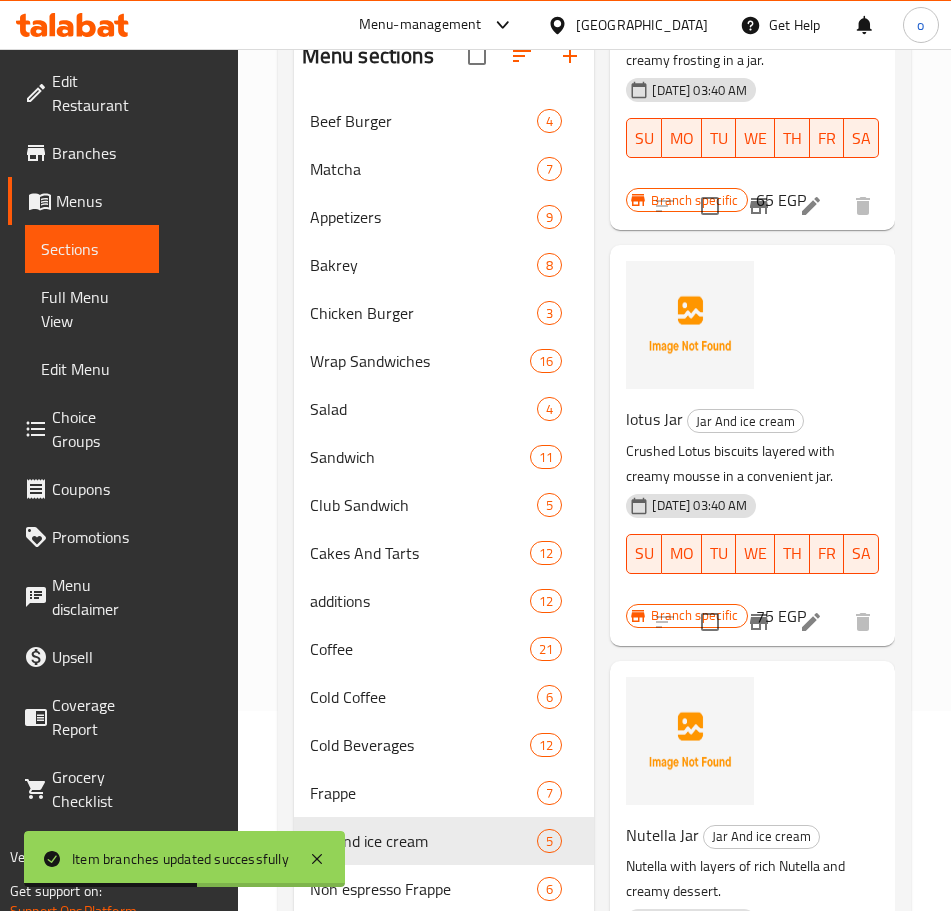 click at bounding box center [759, 622] 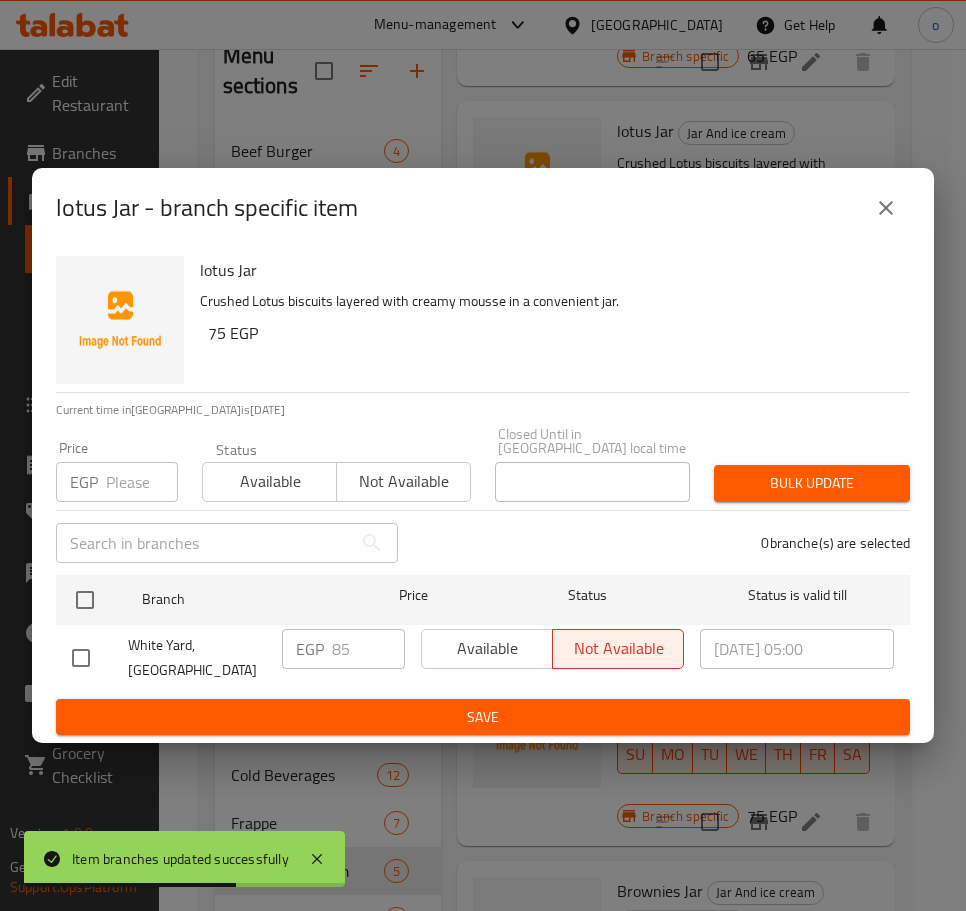 click 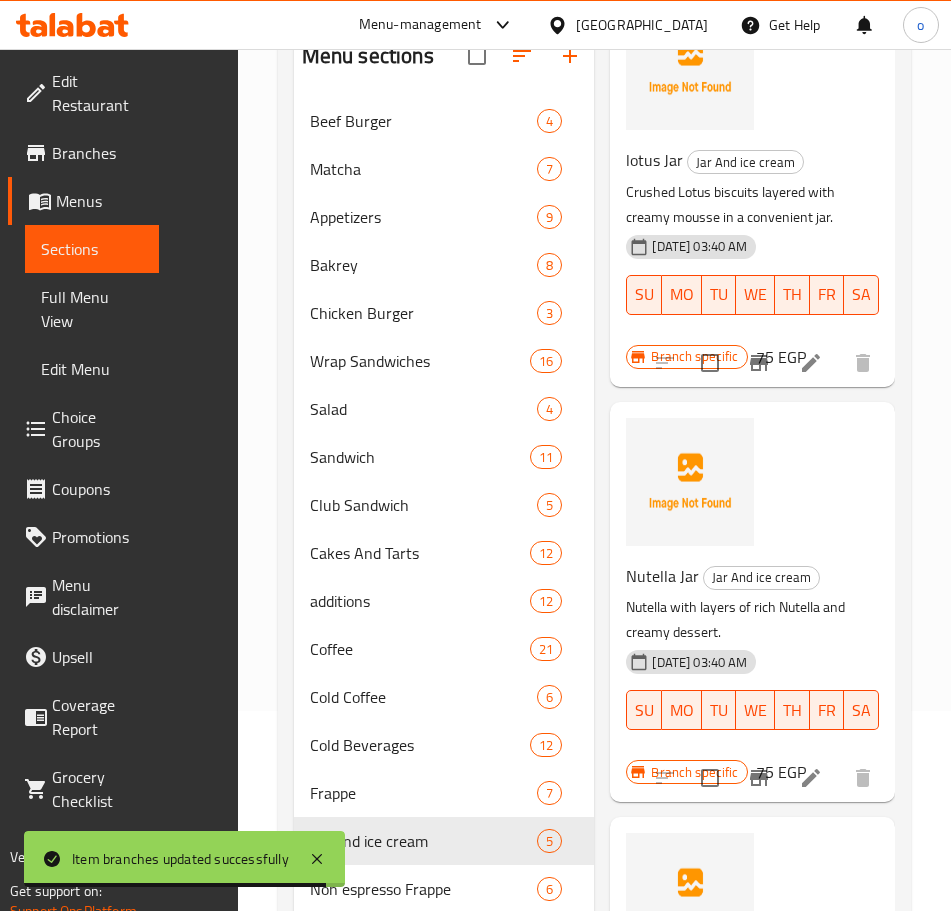 scroll, scrollTop: 700, scrollLeft: 0, axis: vertical 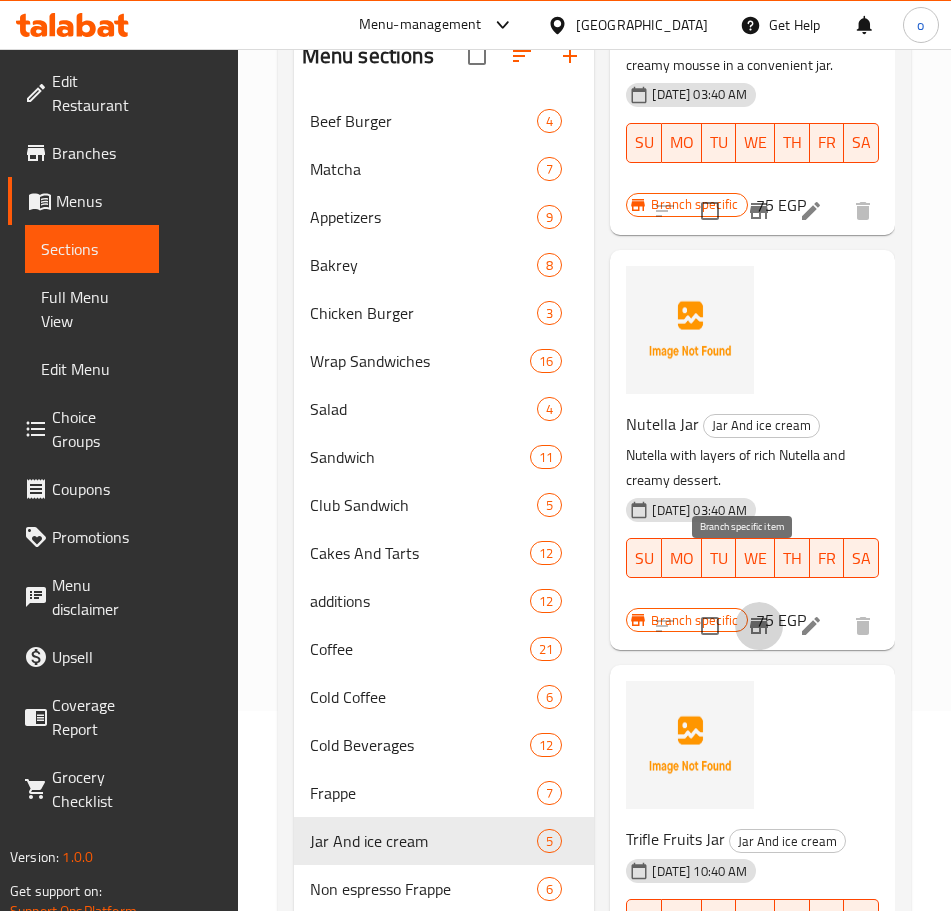 click 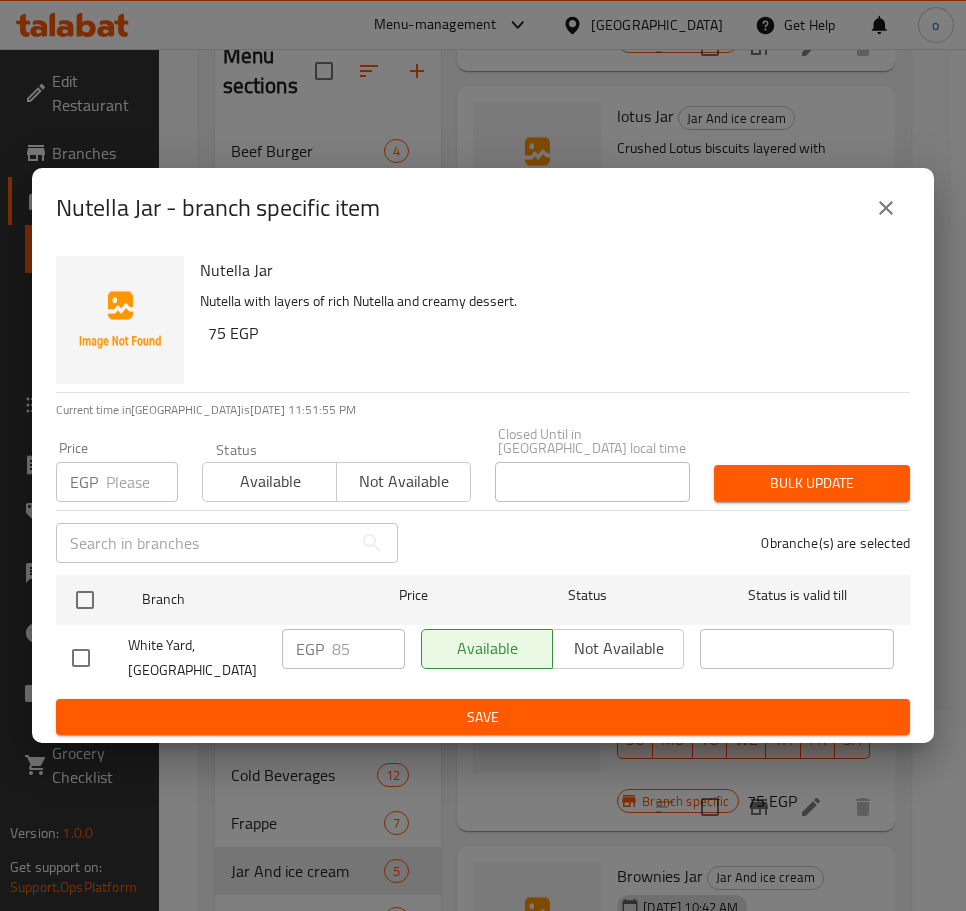 click at bounding box center (886, 208) 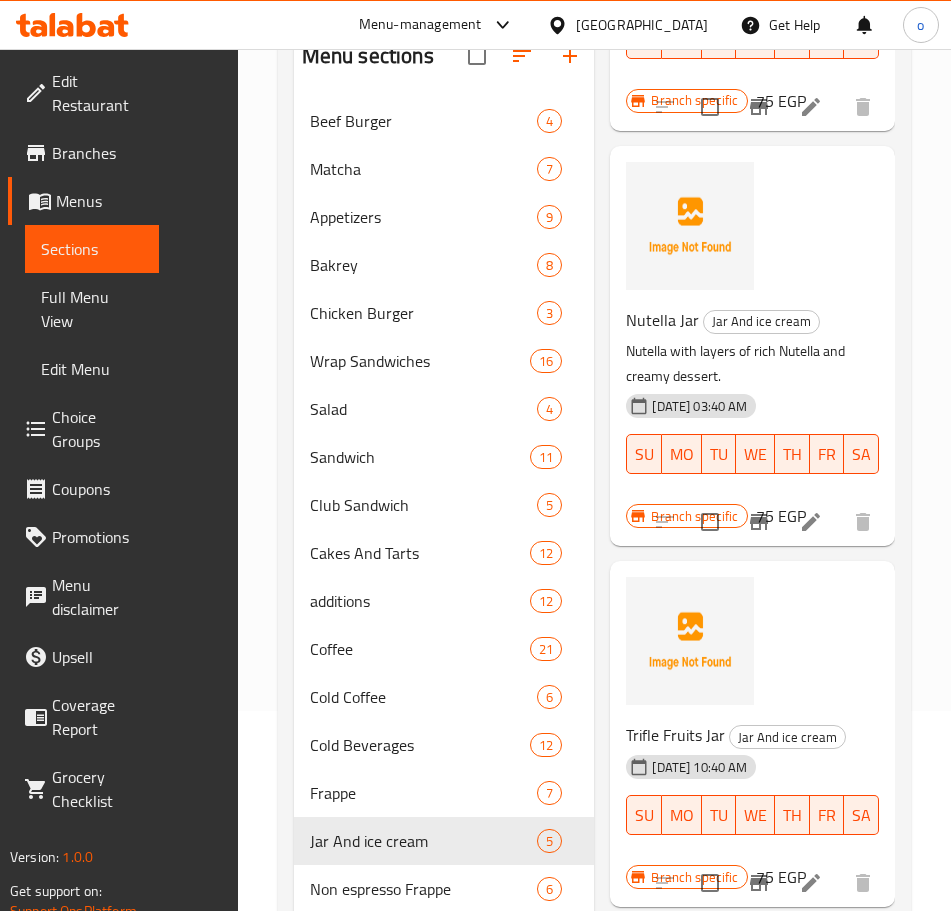 scroll, scrollTop: 900, scrollLeft: 0, axis: vertical 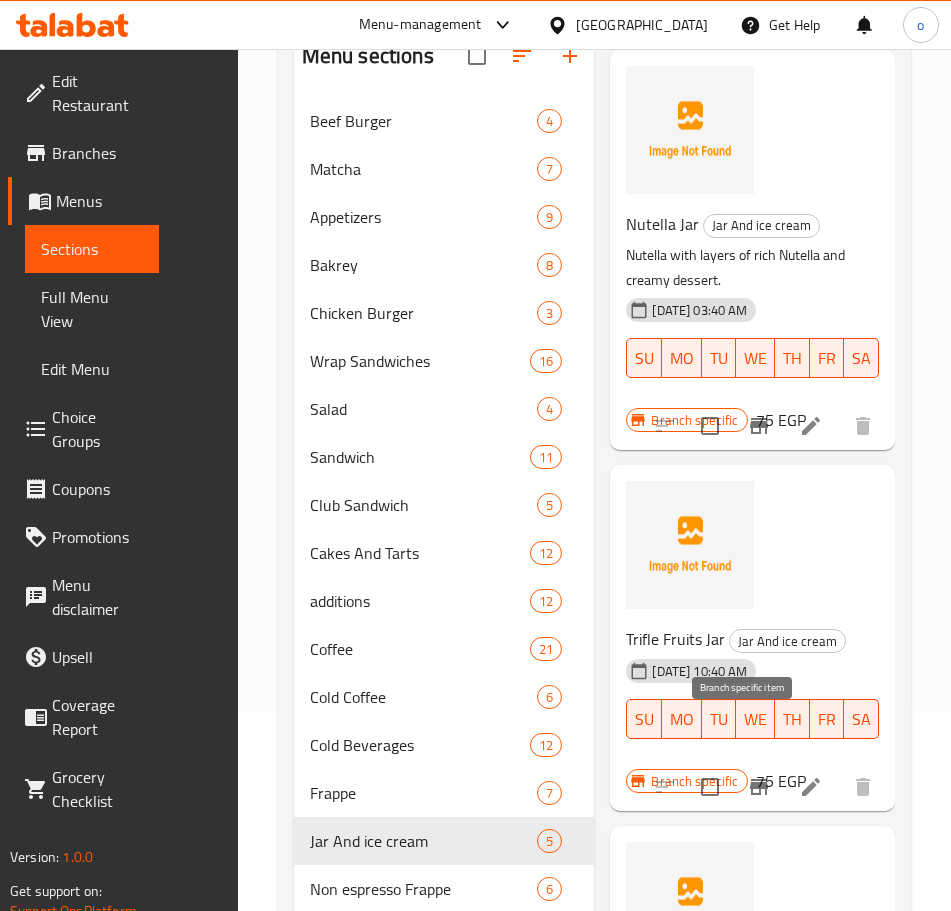 click 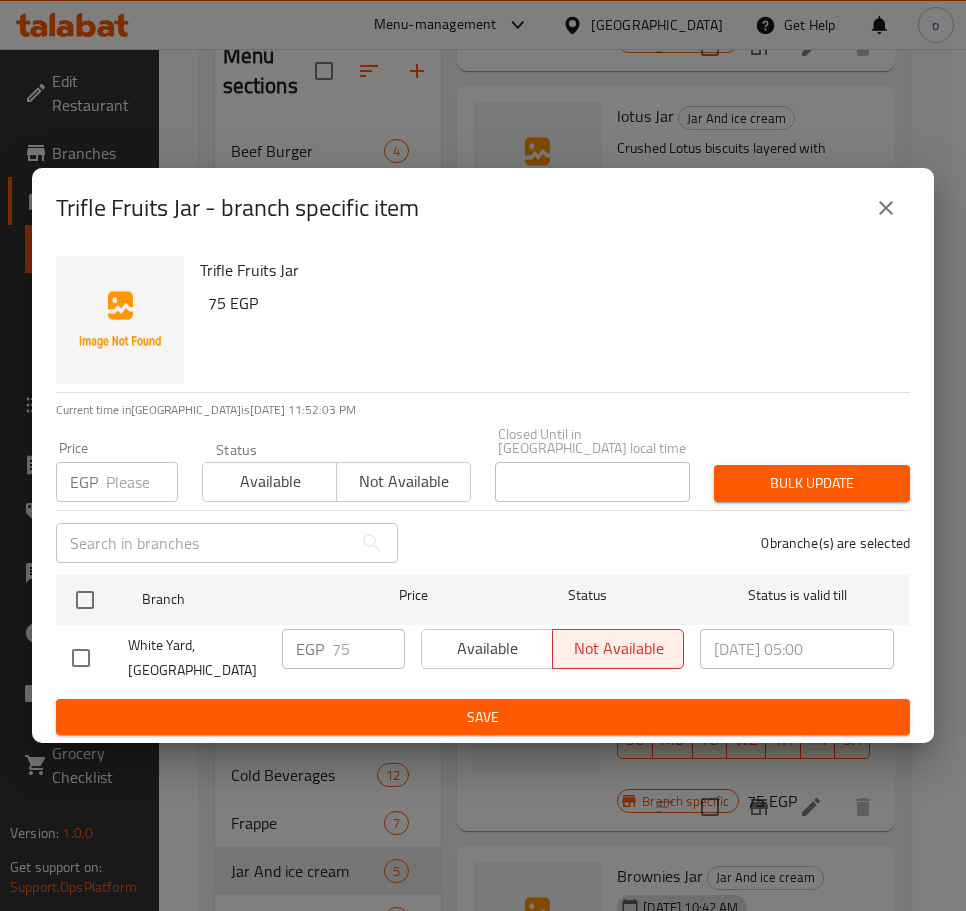 click on "Trifle Fruits Jar - branch specific item" at bounding box center [483, 208] 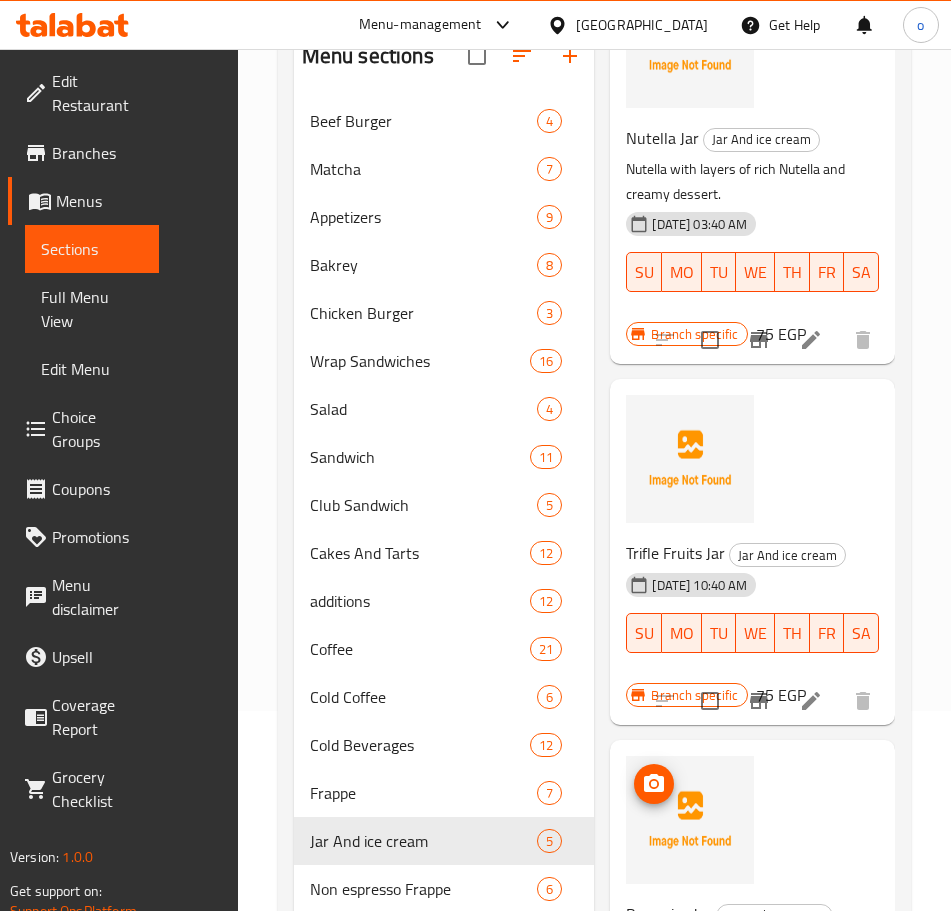 scroll, scrollTop: 989, scrollLeft: 0, axis: vertical 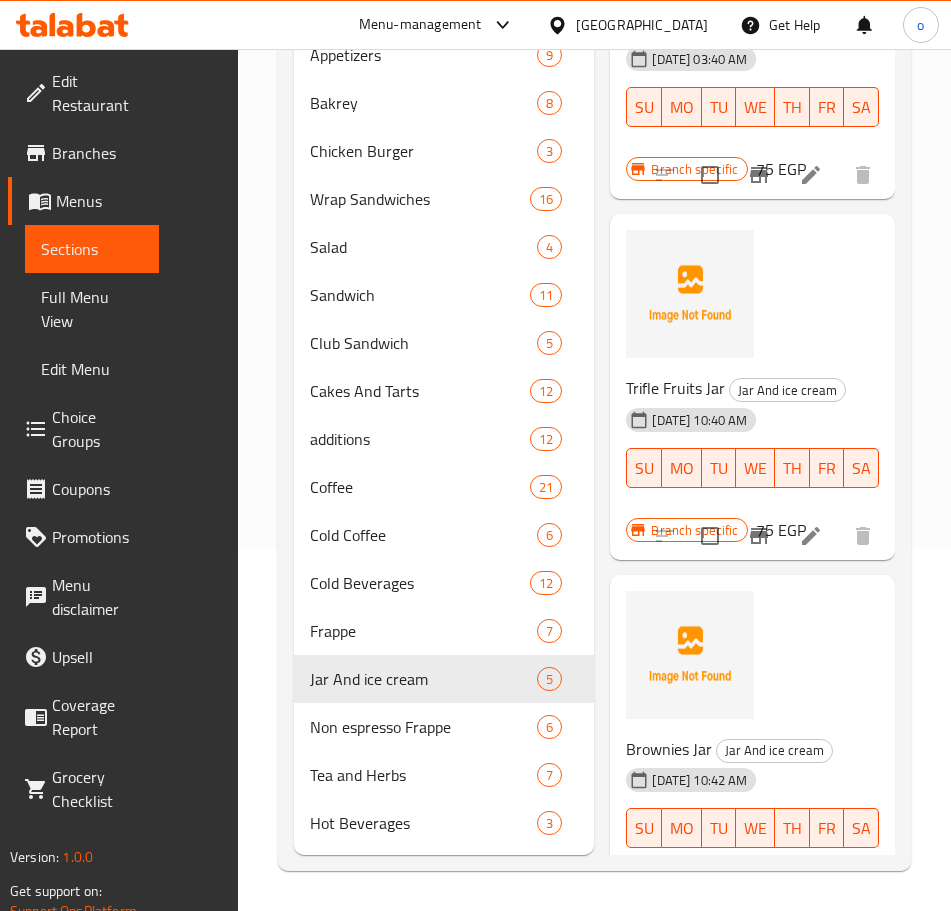 click 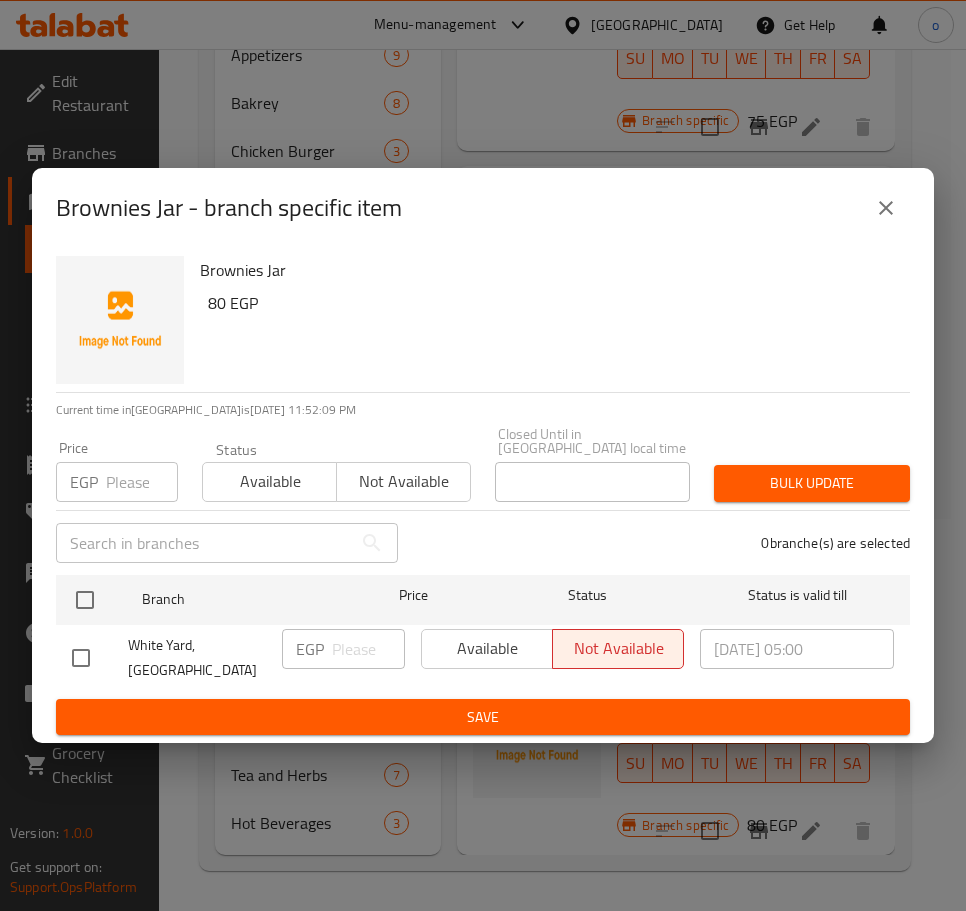 click at bounding box center [142, 482] 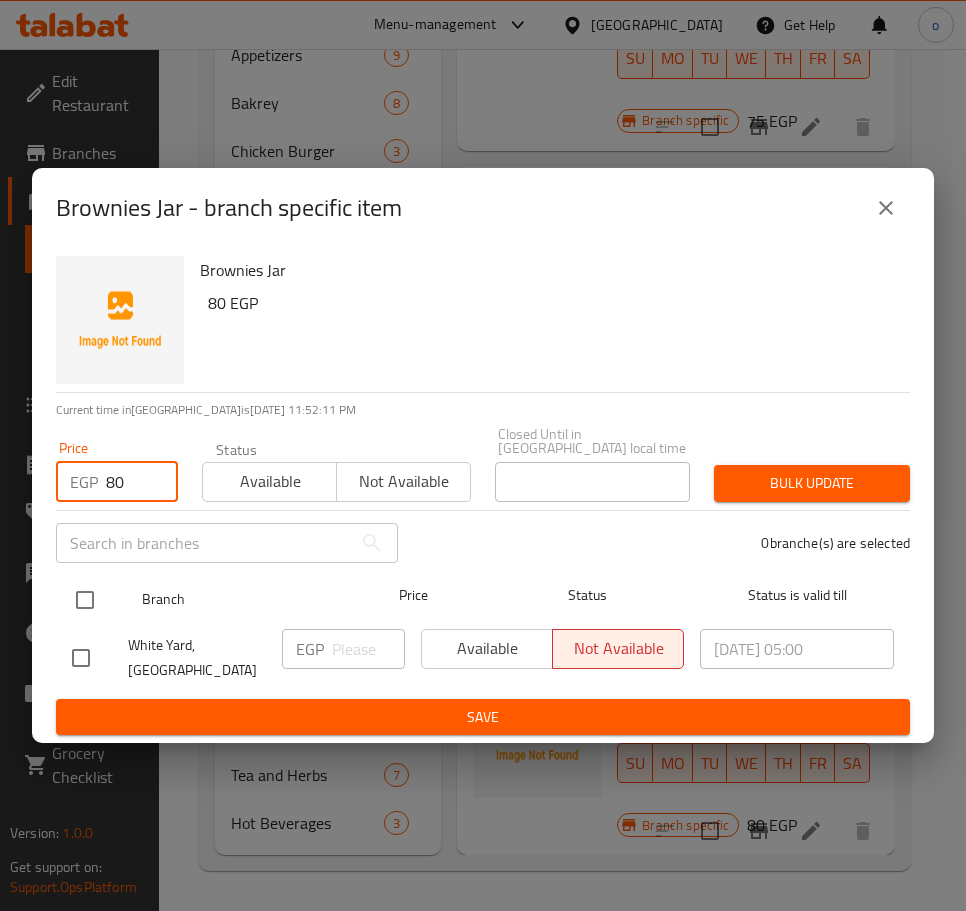 type on "80" 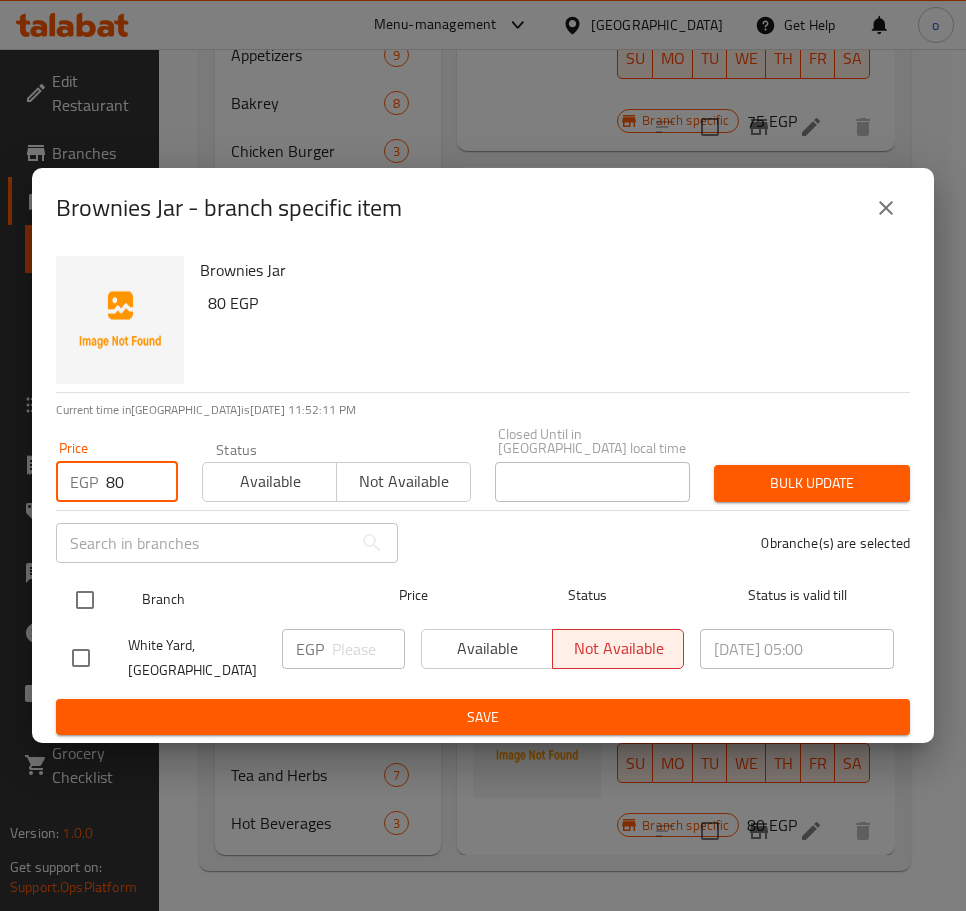 click at bounding box center (85, 600) 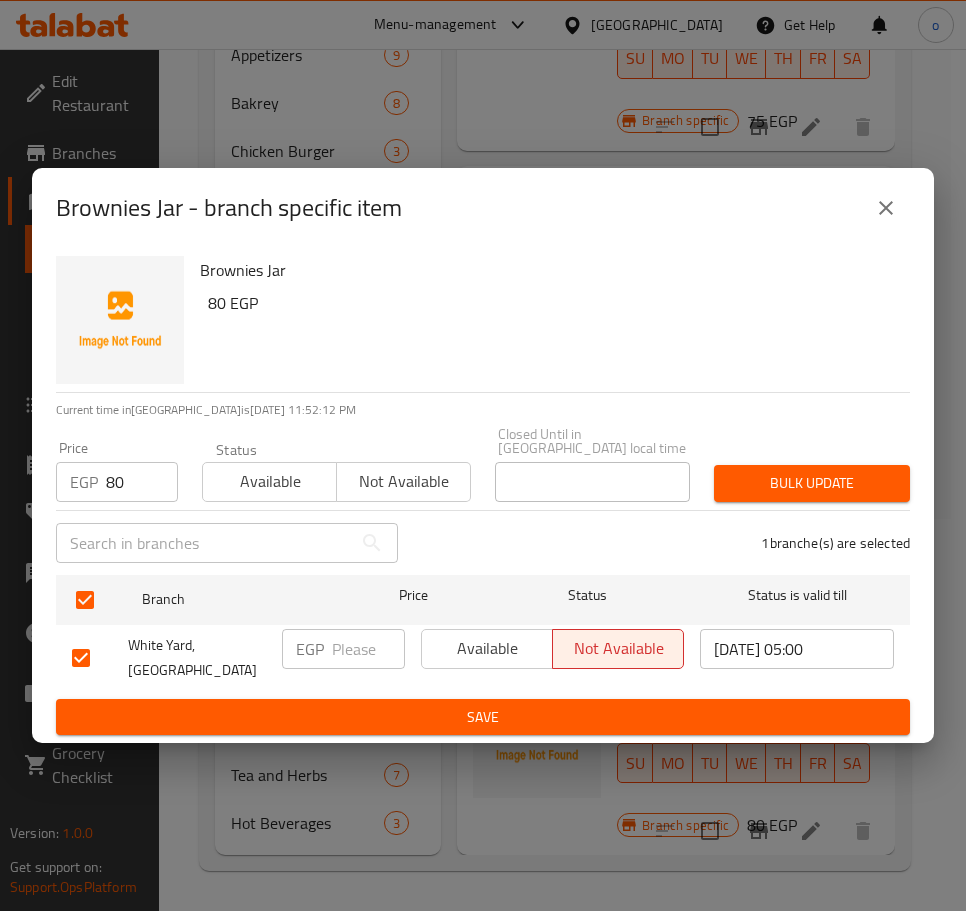 click on "Bulk update" at bounding box center [812, 483] 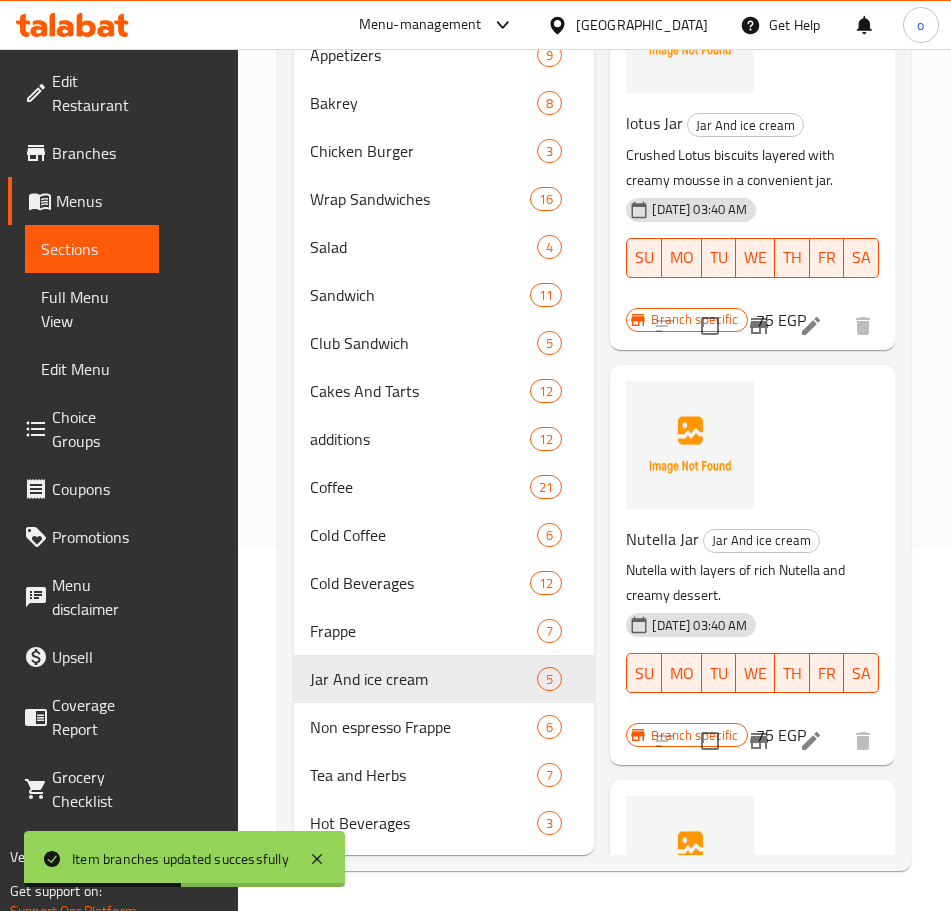 scroll, scrollTop: 89, scrollLeft: 0, axis: vertical 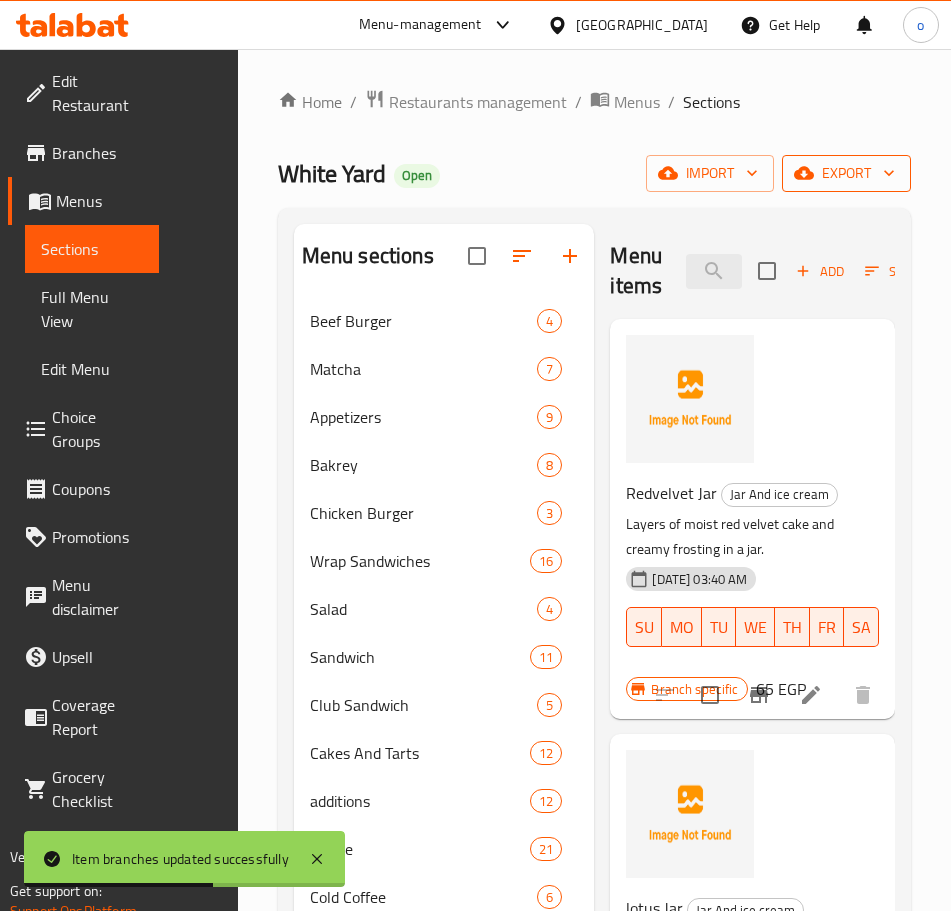 click on "export" at bounding box center [846, 173] 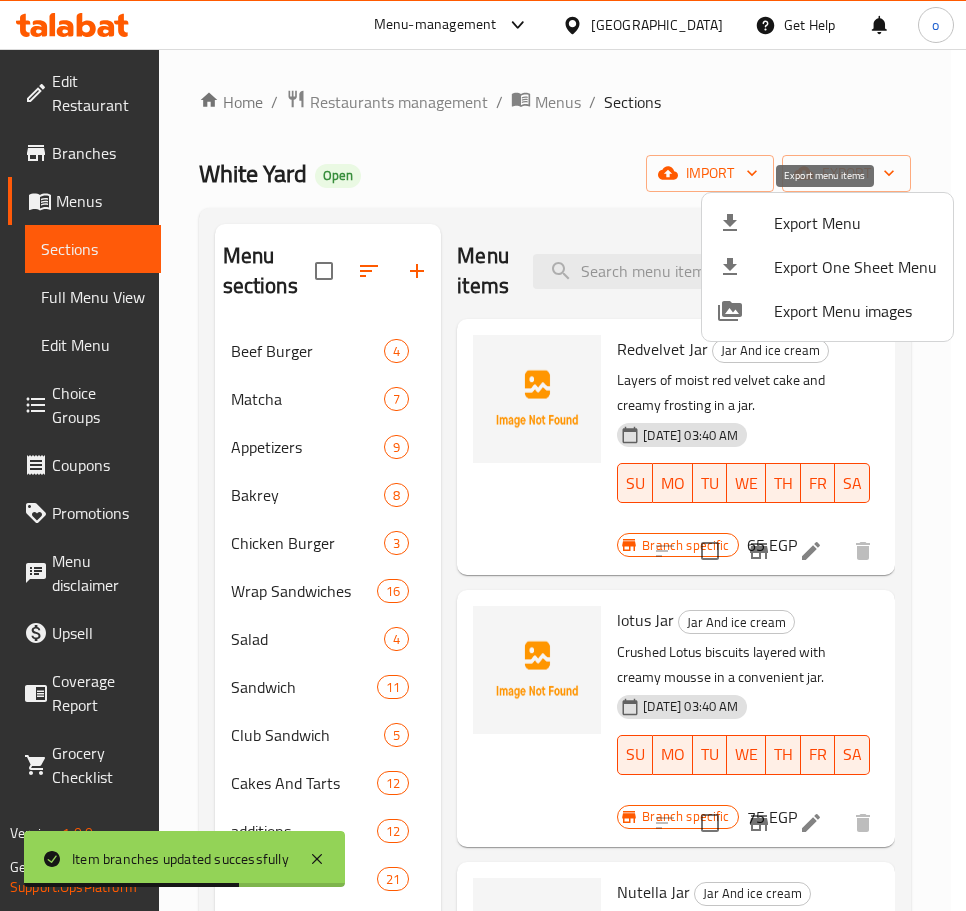 click 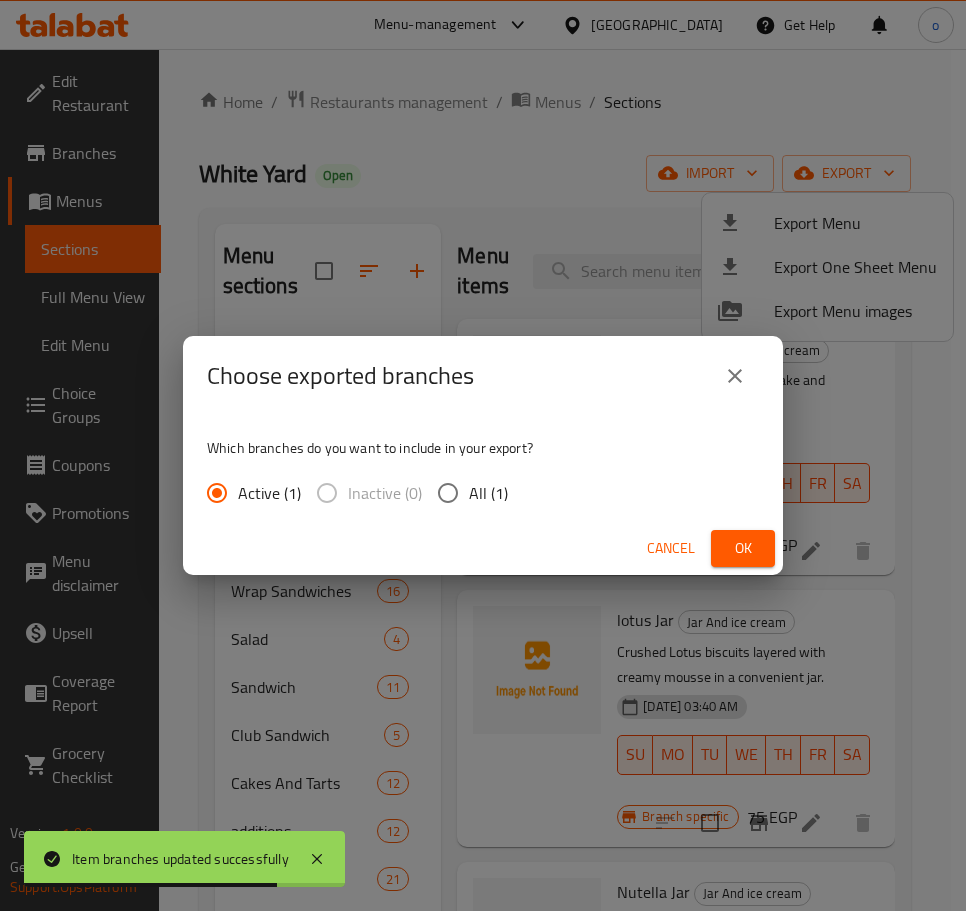 drag, startPoint x: 477, startPoint y: 488, endPoint x: 697, endPoint y: 495, distance: 220.11133 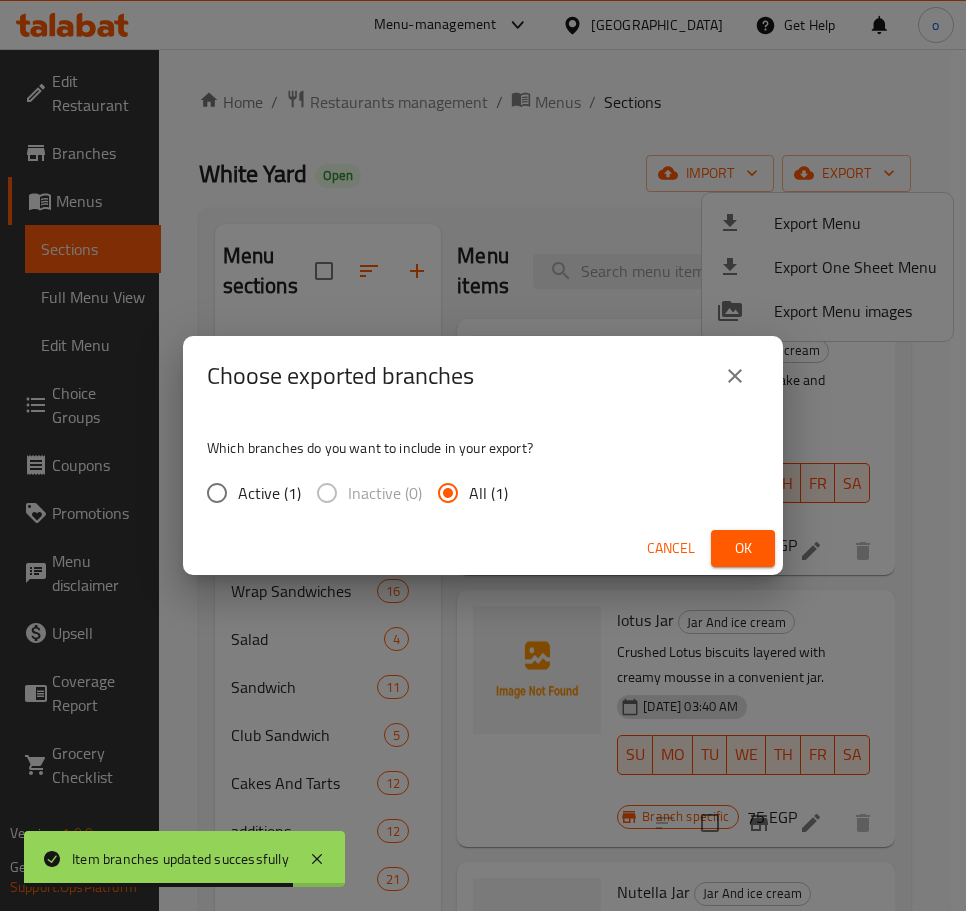 click on "Ok" at bounding box center (743, 548) 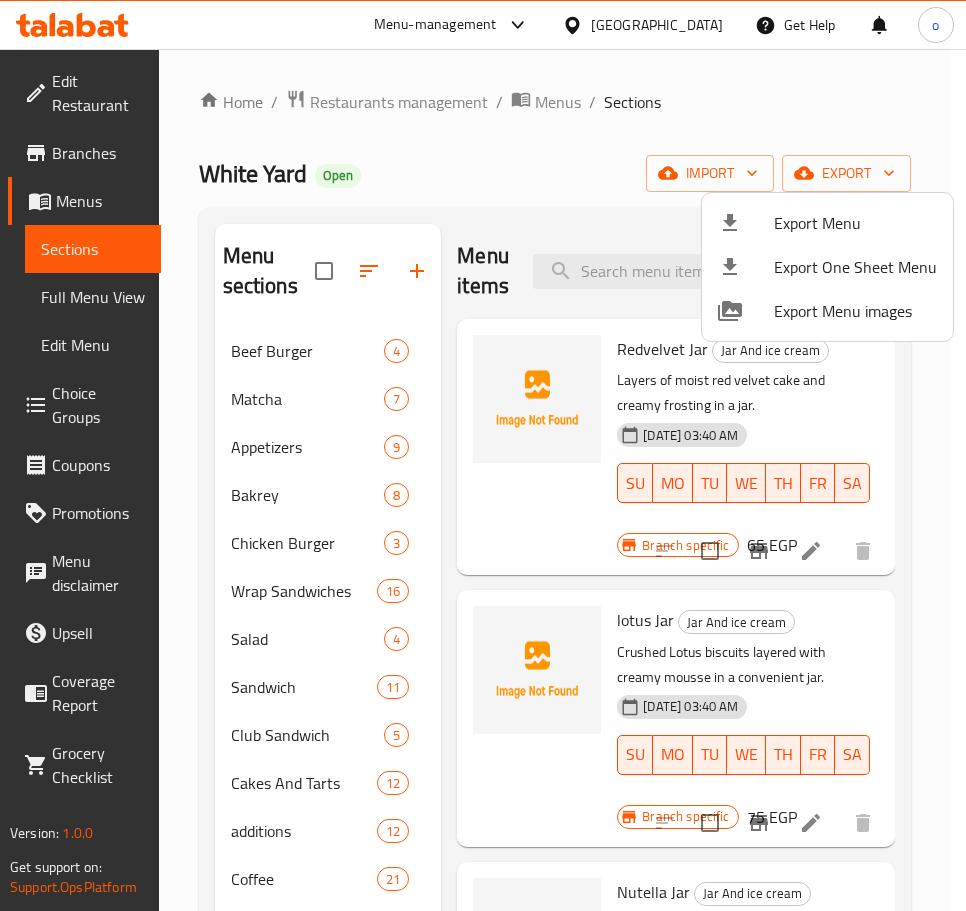 click at bounding box center [483, 455] 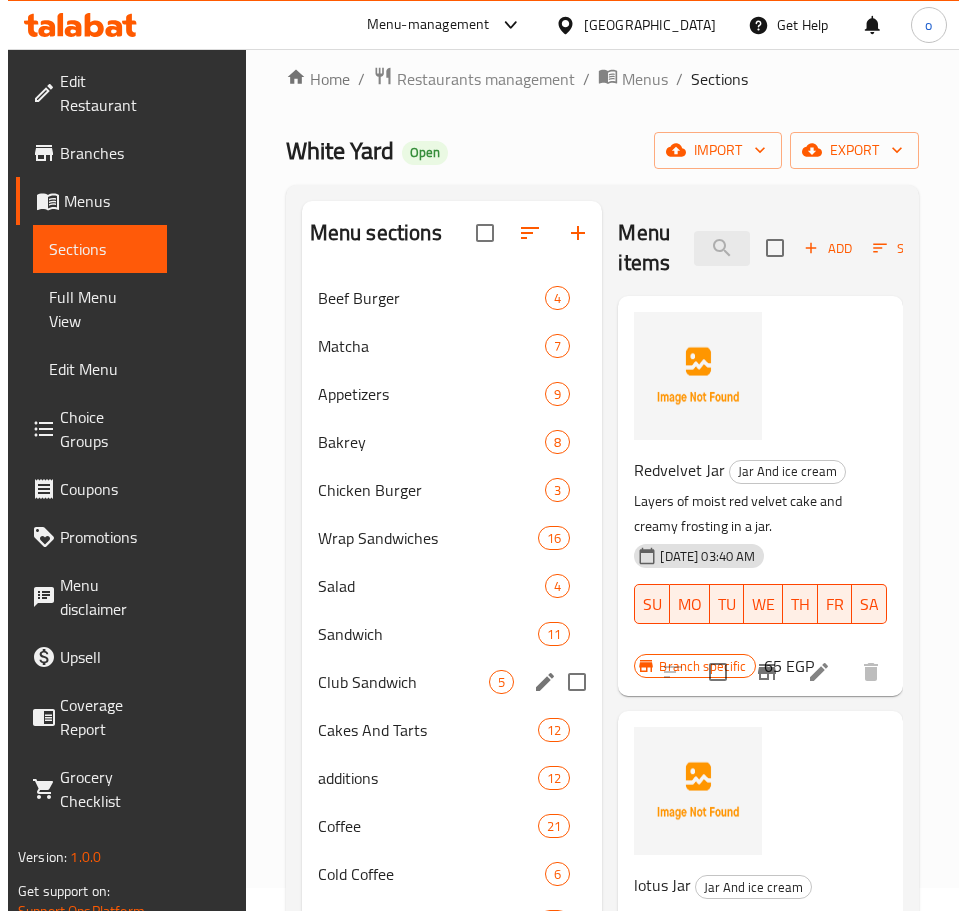 scroll, scrollTop: 0, scrollLeft: 0, axis: both 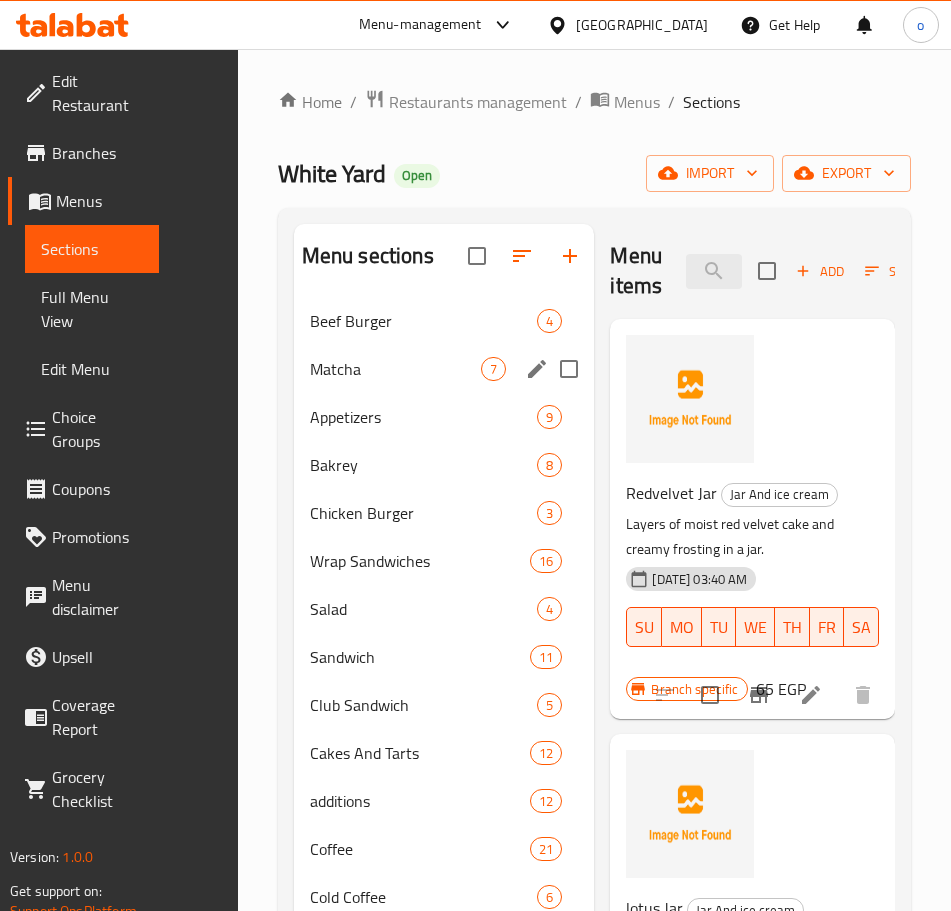 click on "7" at bounding box center (493, 369) 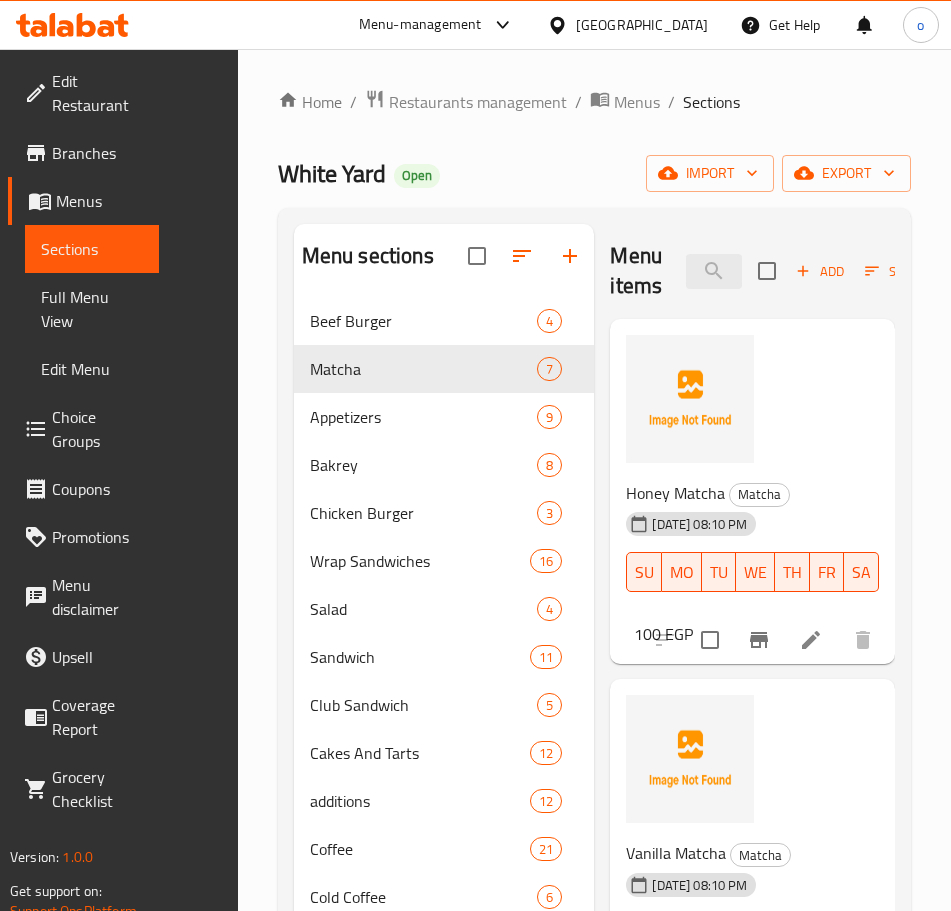 click on "Home / Restaurants management / Menus / Sections White Yard Open import export Menu sections Beef Burger 4 Matcha 7 Appetizers 9 Bakrey 8 Chicken Burger 3 Wrap Sandwiches 16 Salad  4 Sandwich 11 Club Sandwich  5 Cakes And Tarts 12 additions 12 Coffee 21 Cold Coffee 6 Cold Beverages 12 Frappe 7 Jar And ice cream 5 Non espresso Frappe 6 Tea and Herbs 7 Hot Beverages 3 Menu items Add Sort Manage items Honey Matcha   Matcha 10-07-2025 08:10 PM SU MO TU WE TH FR SA 100   EGP Vanilla Matcha   Matcha 10-07-2025 08:10 PM SU MO TU WE TH FR SA 105   EGP Spanish Matcha   Matcha 10-07-2025 08:14 PM SU MO TU WE TH FR SA 110   EGP Iced Honey Matcha   Matcha 10-07-2025 08:14 PM SU MO TU WE TH FR SA 100   EGP Iced Vanilla Matcha   Matcha 10-07-2025 08:15 PM SU MO TU WE TH FR SA 105   EGP Iced Spanish Matcha   Matcha 10-07-2025 08:15 PM SU MO TU WE TH FR SA 115   EGP Iced Coconut Matcha   Matcha 10-07-2025 08:15 PM SU MO TU WE TH FR SA 105   EGP" at bounding box center (594, 661) 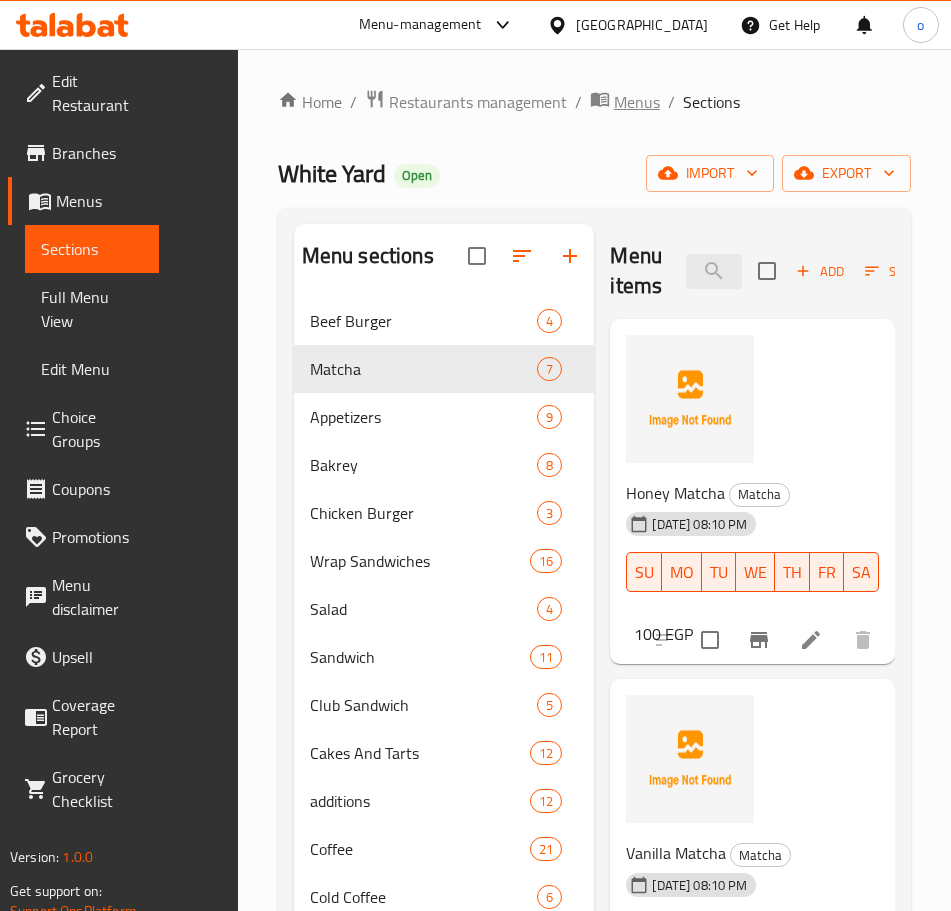 click on "Menus" at bounding box center (637, 102) 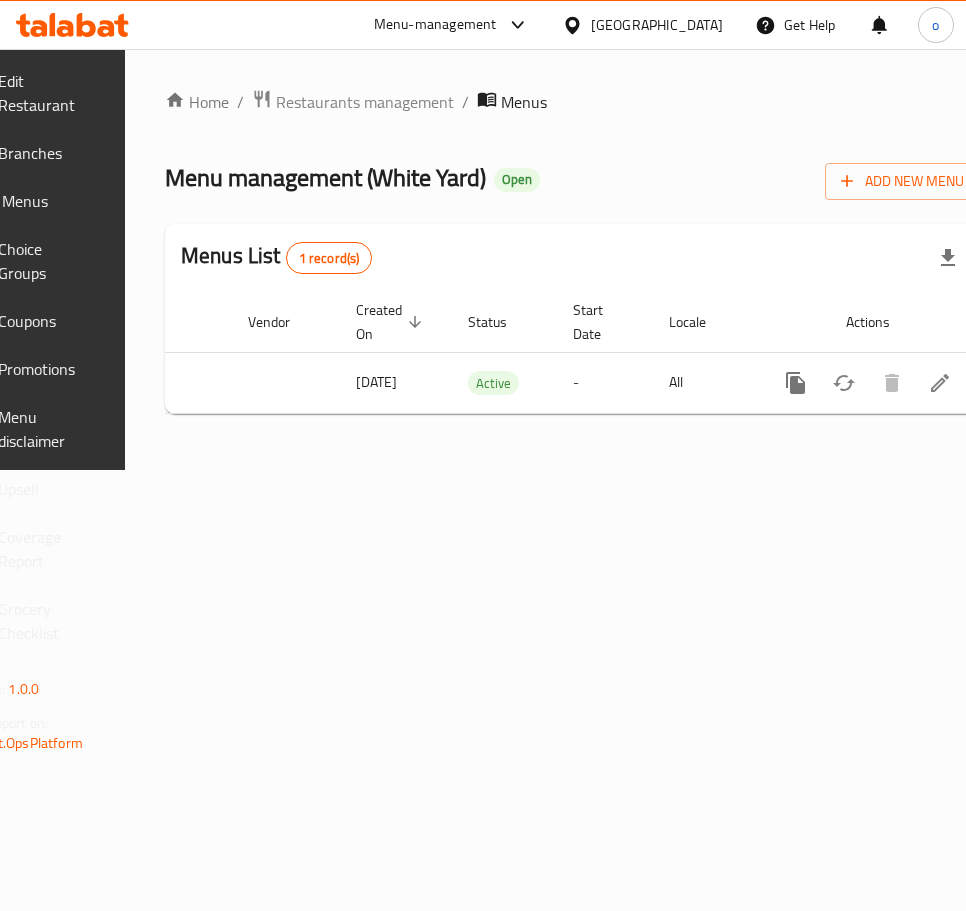 scroll, scrollTop: 0, scrollLeft: 269, axis: horizontal 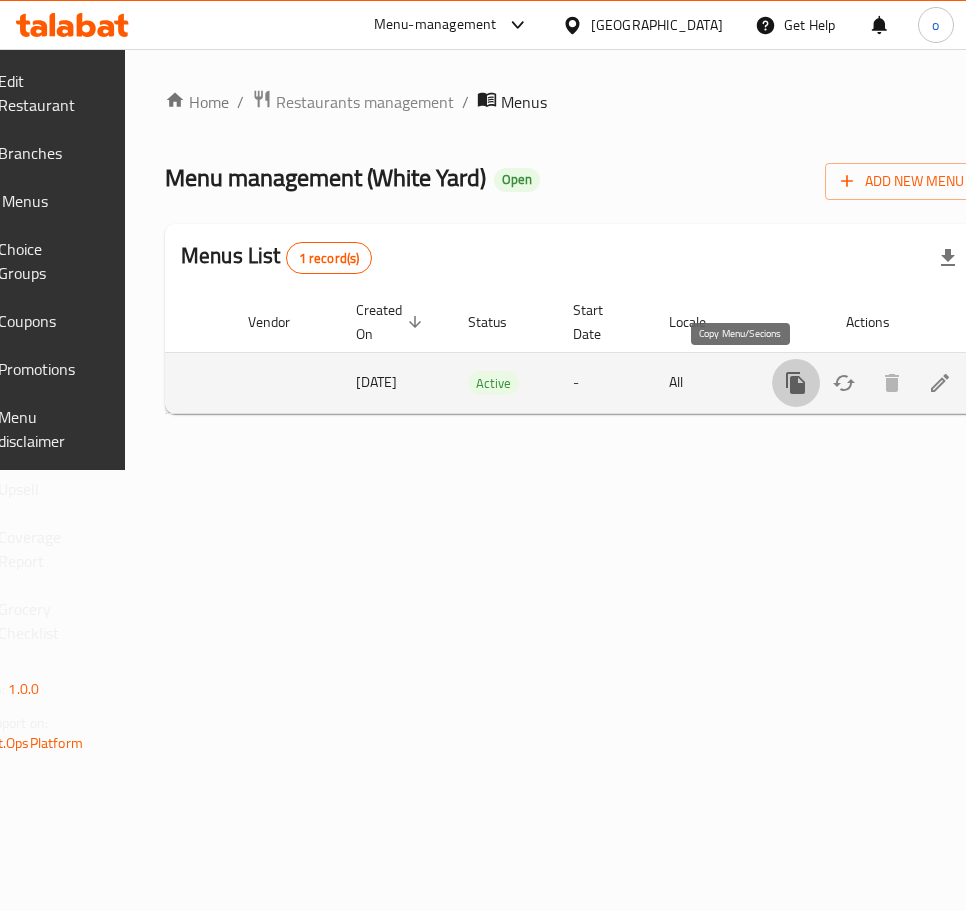 click 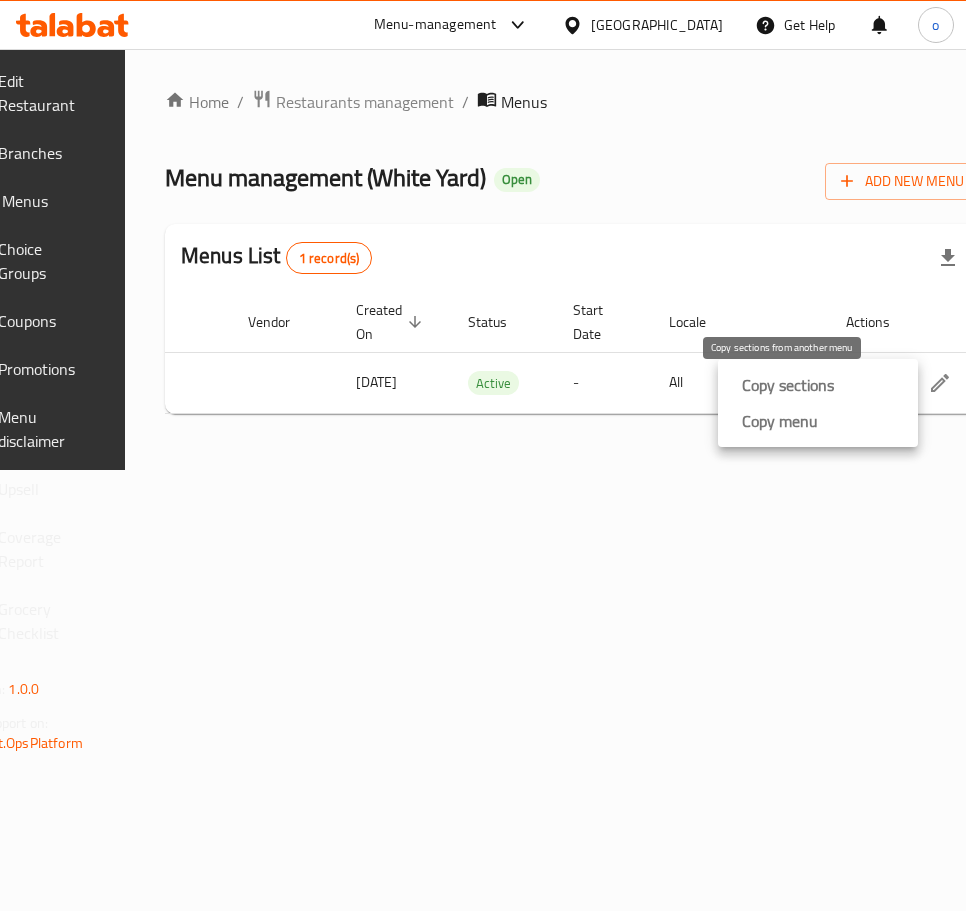 click on "Copy sections" at bounding box center [788, 385] 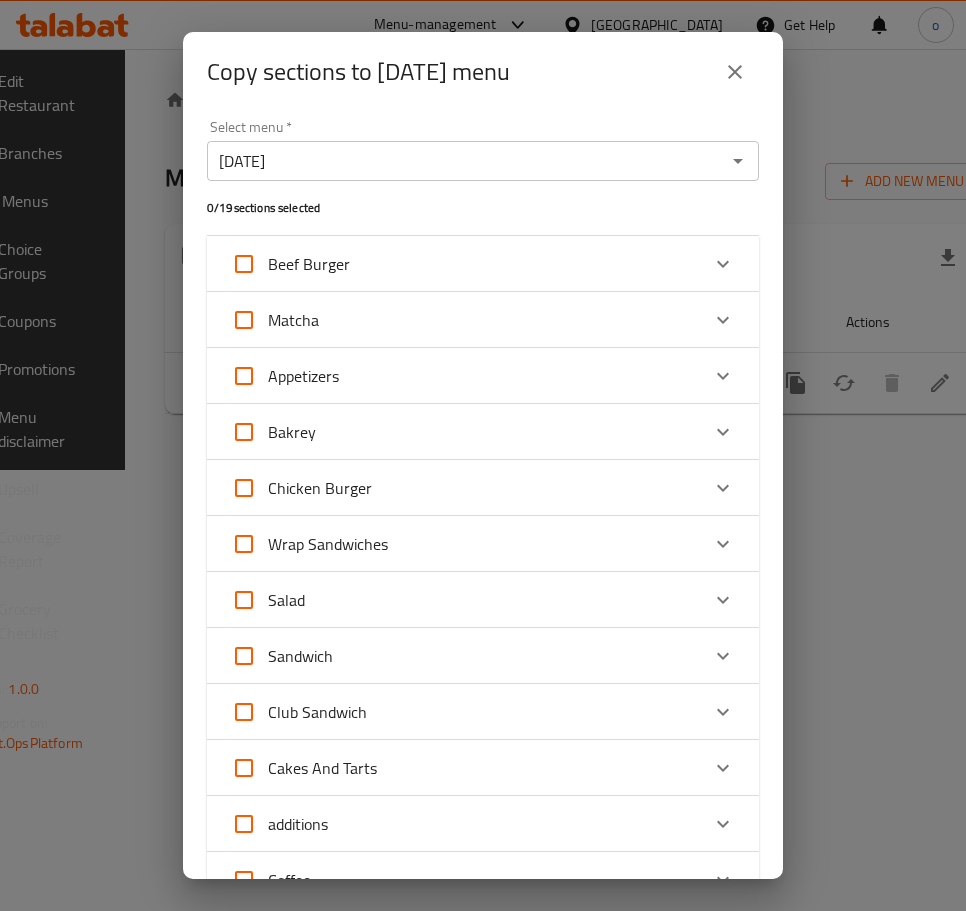 click on "Matcha" at bounding box center (244, 320) 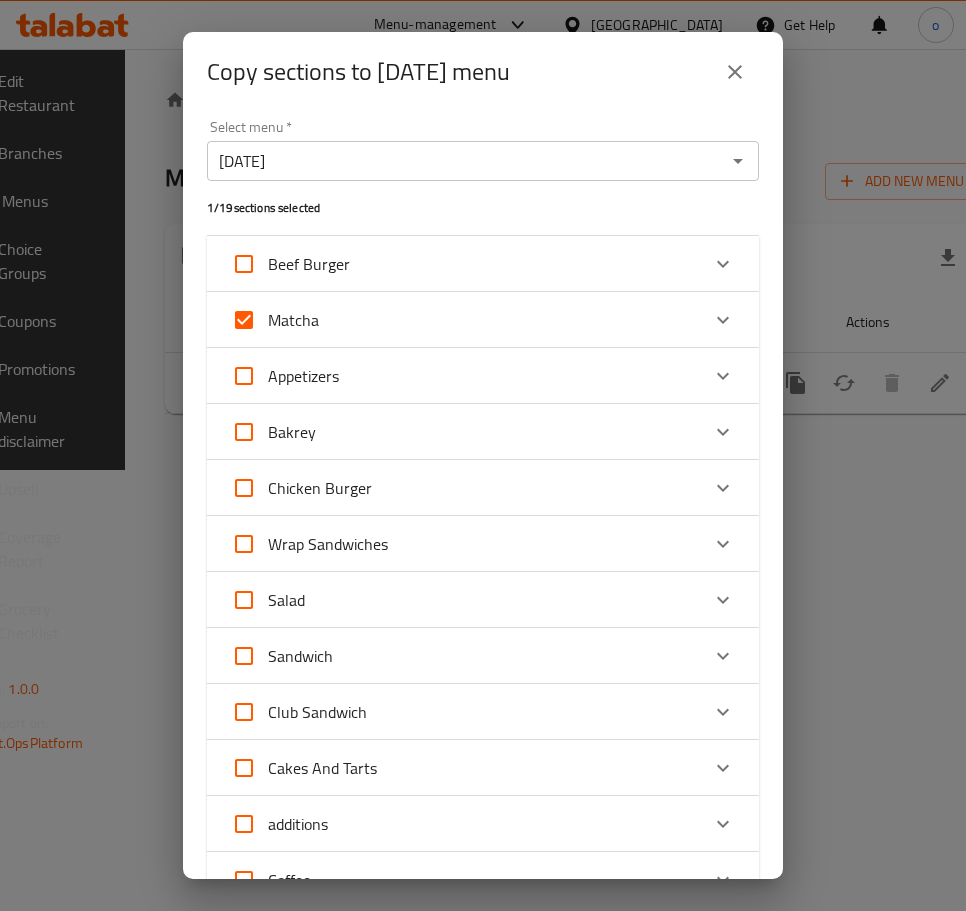 click on "[DATE] Select menu  *" at bounding box center [483, 161] 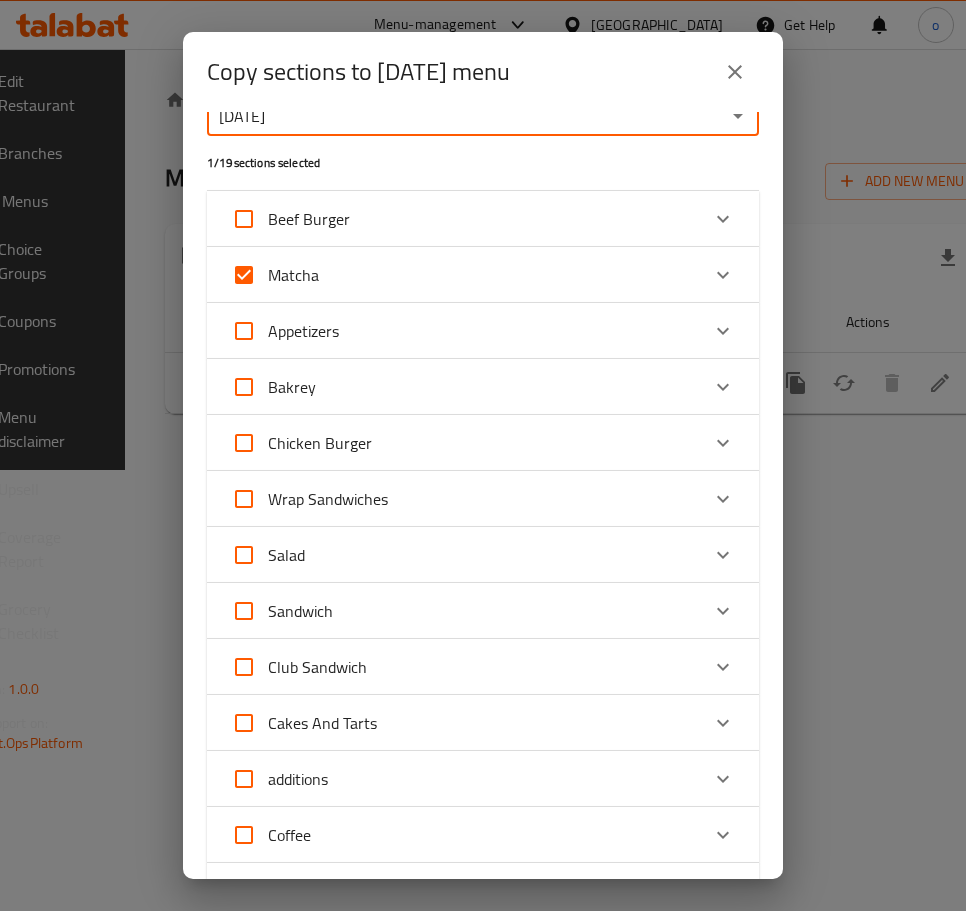 scroll, scrollTop: 0, scrollLeft: 0, axis: both 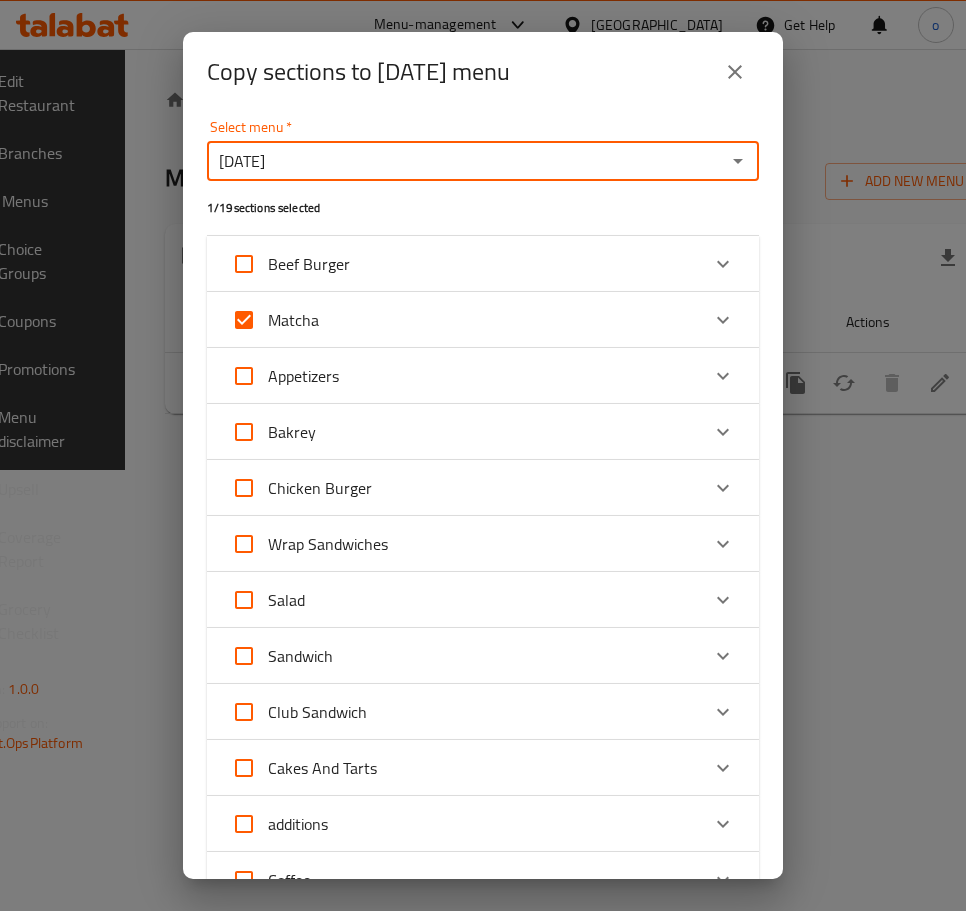 click on "Copy sections to 27/1/2025 menu Select menu   * 27/1/2025 Select menu  * 1  /  19  sections selected Beef Burger New York Burger 120 EGP make it combo: (Soda + Fries)  65 EGP Bacon Beef   140 EGP make it combo: (Soda + Fries)  65 EGP Fire Burger 110 EGP make it combo: (Soda + Fries)  65 EGP Chesse Burger 115 EGP make it combo: (Soda + Fries)  65 EGP Matcha Honey Matcha 100 EGP Vanilla Matcha 105 EGP Spanish Matcha 110 EGP Iced Honey Matcha 100 EGP Iced Vanilla Matcha 105 EGP Iced Spanish Matcha 115 EGP Iced Coconut Matcha 105 EGP Appetizers Extra Sauce 25 EGP Fries 45 EGP Chicken Wings 70 EGP Hash Potato 70 EGP Onion Ringes 70 EGP Mix Fries 115 EGP Wedges Potato 70 EGP Chicken Balls 70 EGP Nuggets 70 EGP Bakrey Muffin (Van Or Berry Or Org Or Cho) 45 EGP Your Choice Of: Vanilia 0 EGP Berry 0 EGP orang 0 EGP chocolate 0 EGP Muffin Tart 0 EGP Your choice of: Lotus 65 EGP Nutella   65 EGP Berry 65 EGP English Cake 45 EGP Cookies 50 EGP Your Choice Of:     OAT  0 EGP BBL.CHOCO 0 EGP Choco Chips 0 EGP 0 EGP Wrap" at bounding box center [483, 455] 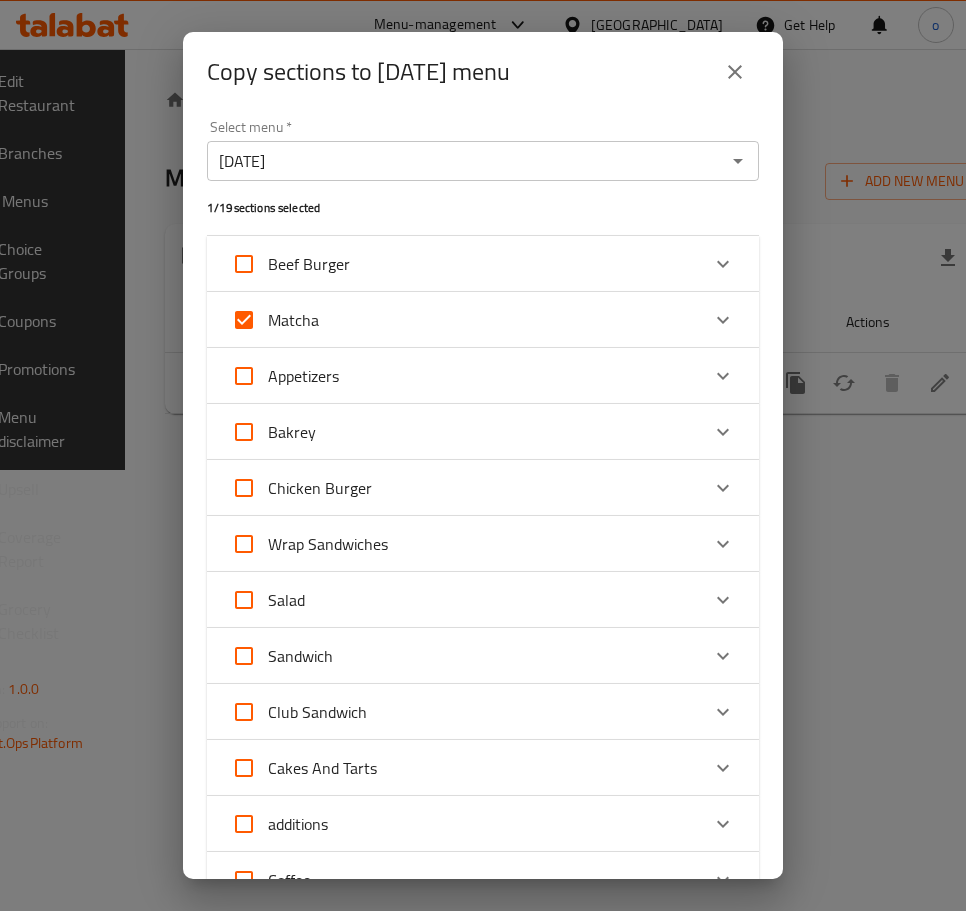 click on "Copy sections to 27/1/2025 menu Select menu   * 27/1/2025 Select menu  * 1  /  19  sections selected Beef Burger New York Burger 120 EGP make it combo: (Soda + Fries)  65 EGP Bacon Beef   140 EGP make it combo: (Soda + Fries)  65 EGP Fire Burger 110 EGP make it combo: (Soda + Fries)  65 EGP Chesse Burger 115 EGP make it combo: (Soda + Fries)  65 EGP Matcha Honey Matcha 100 EGP Vanilla Matcha 105 EGP Spanish Matcha 110 EGP Iced Honey Matcha 100 EGP Iced Vanilla Matcha 105 EGP Iced Spanish Matcha 115 EGP Iced Coconut Matcha 105 EGP Appetizers Extra Sauce 25 EGP Fries 45 EGP Chicken Wings 70 EGP Hash Potato 70 EGP Onion Ringes 70 EGP Mix Fries 115 EGP Wedges Potato 70 EGP Chicken Balls 70 EGP Nuggets 70 EGP Bakrey Muffin (Van Or Berry Or Org Or Cho) 45 EGP Your Choice Of: Vanilia 0 EGP Berry 0 EGP orang 0 EGP chocolate 0 EGP Muffin Tart 0 EGP Your choice of: Lotus 65 EGP Nutella   65 EGP Berry 65 EGP English Cake 45 EGP Cookies 50 EGP Your Choice Of:     OAT  0 EGP BBL.CHOCO 0 EGP Choco Chips 0 EGP 0 EGP Wrap" at bounding box center [483, 455] 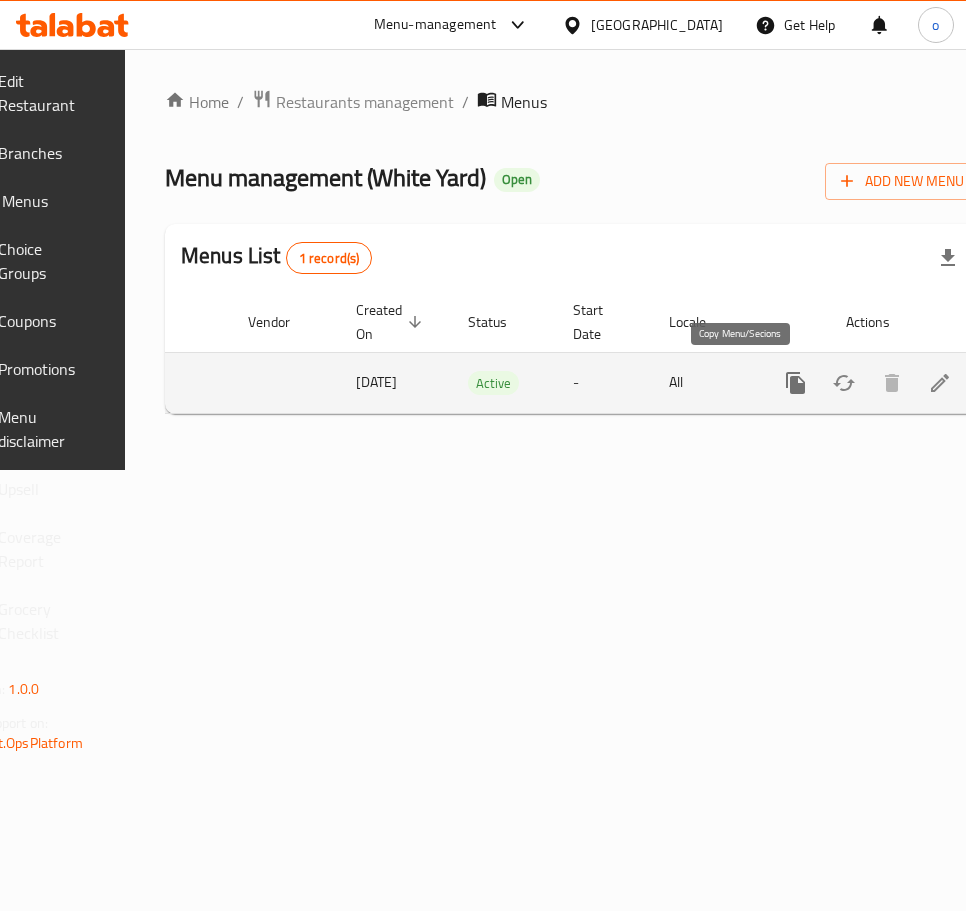 click 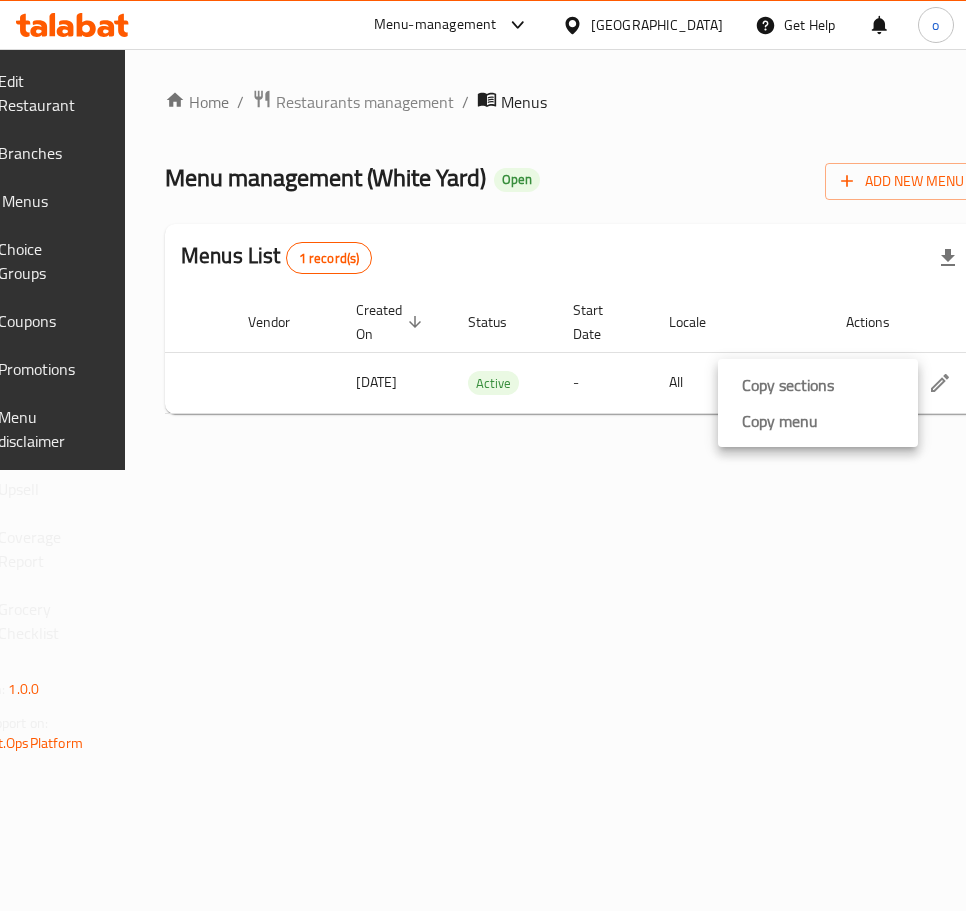 click on "Copy menu" at bounding box center (780, 421) 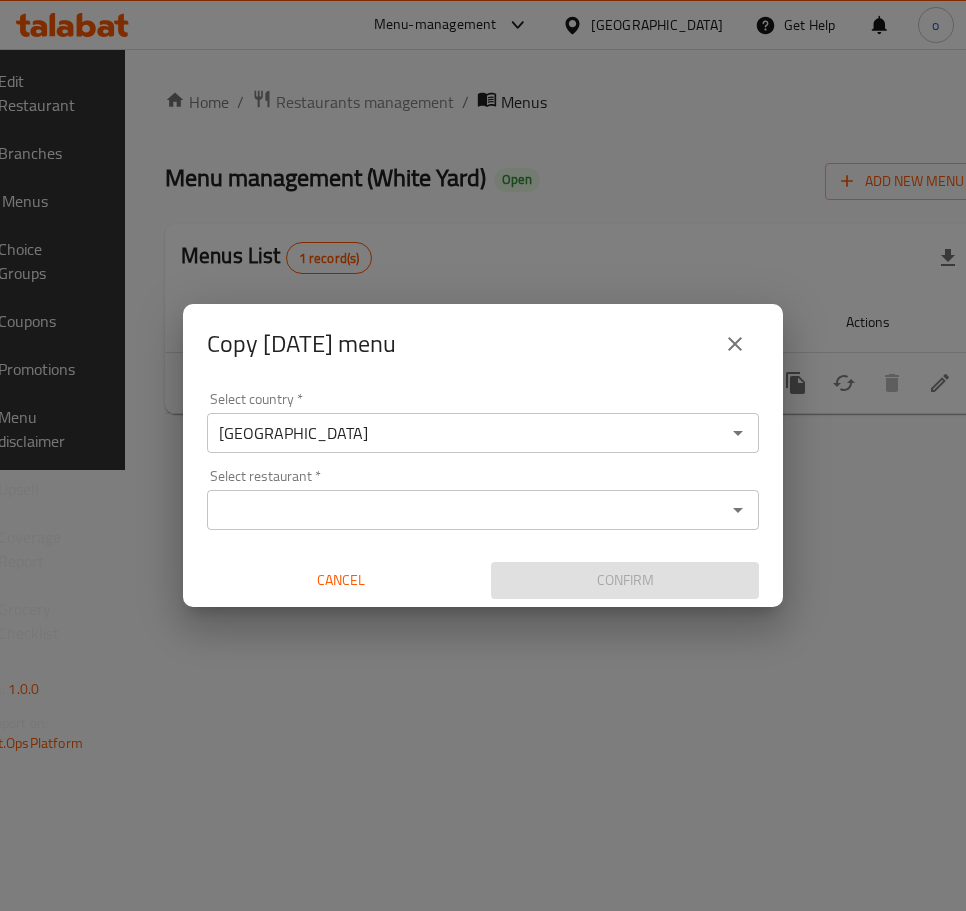 click on "Select restaurant   *" at bounding box center [466, 510] 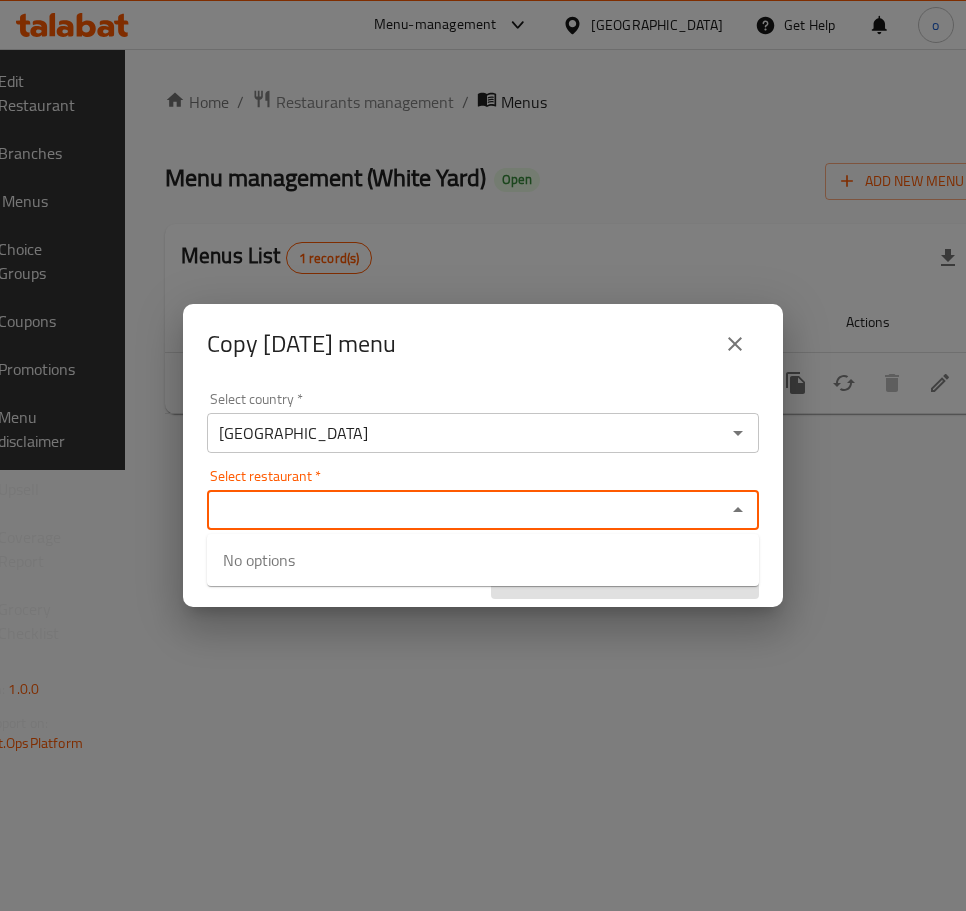 click 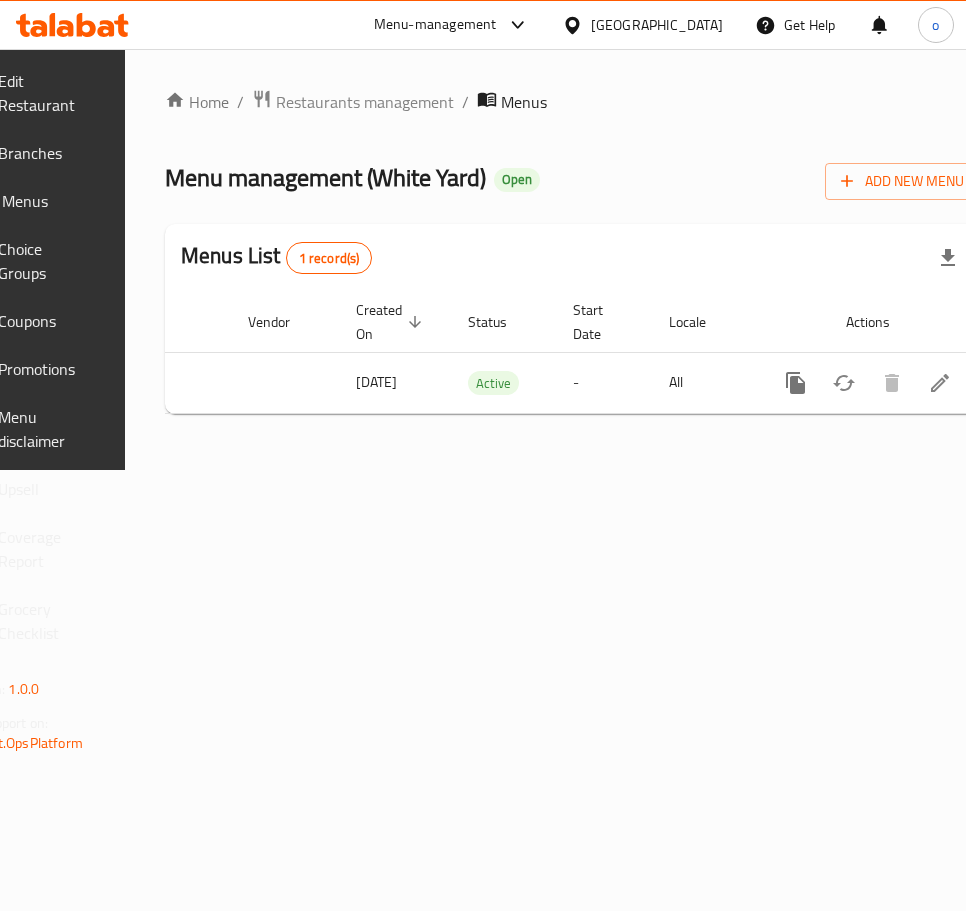scroll, scrollTop: 0, scrollLeft: 0, axis: both 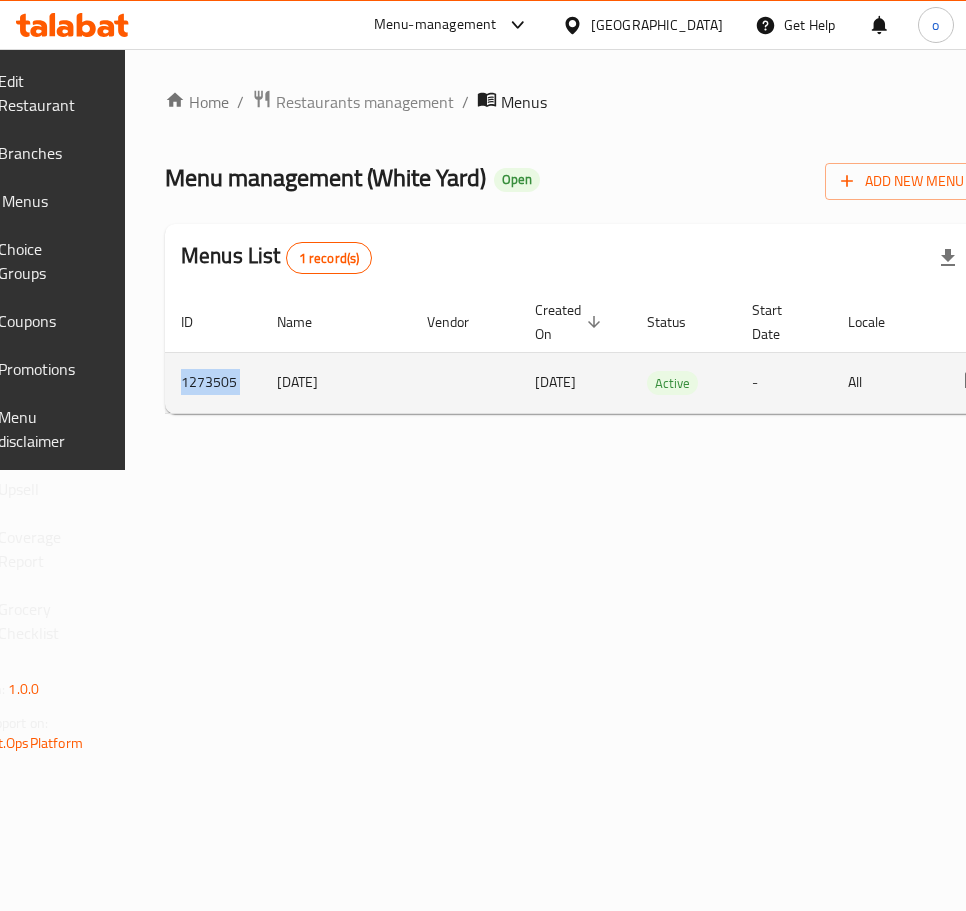 drag, startPoint x: 304, startPoint y: 385, endPoint x: 218, endPoint y: 381, distance: 86.09297 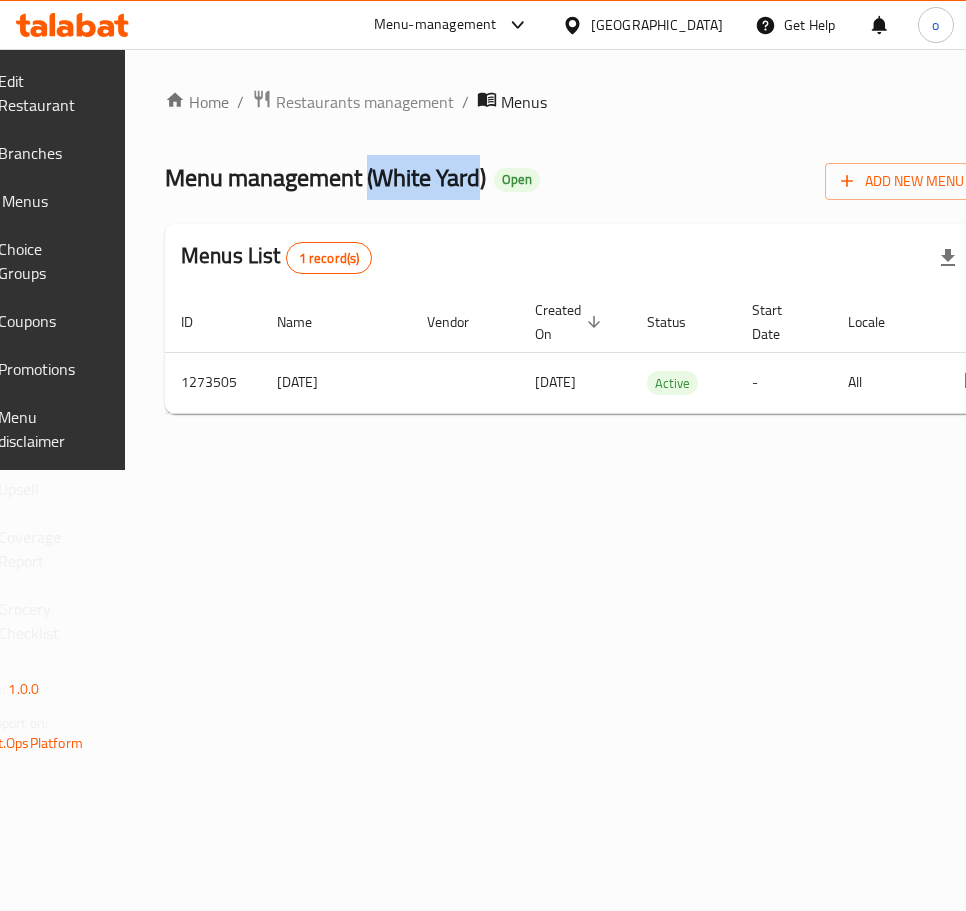 drag, startPoint x: 516, startPoint y: 184, endPoint x: 406, endPoint y: 191, distance: 110.2225 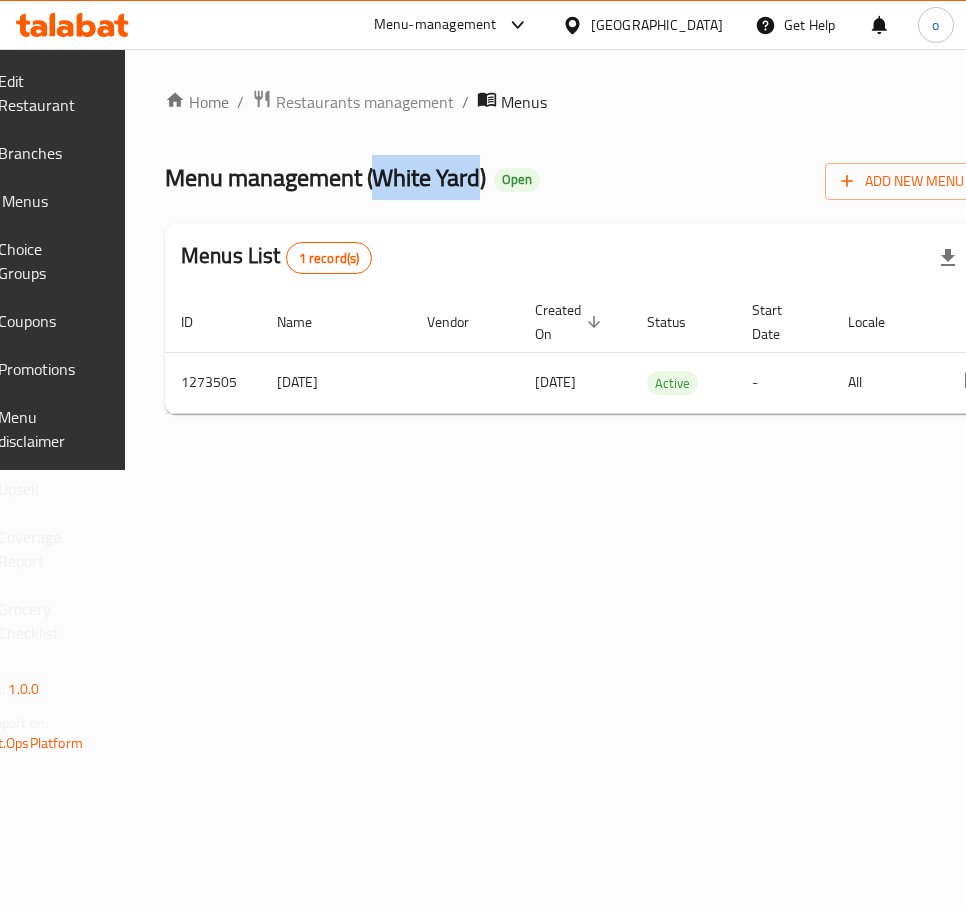 drag, startPoint x: 519, startPoint y: 180, endPoint x: 417, endPoint y: 186, distance: 102.176315 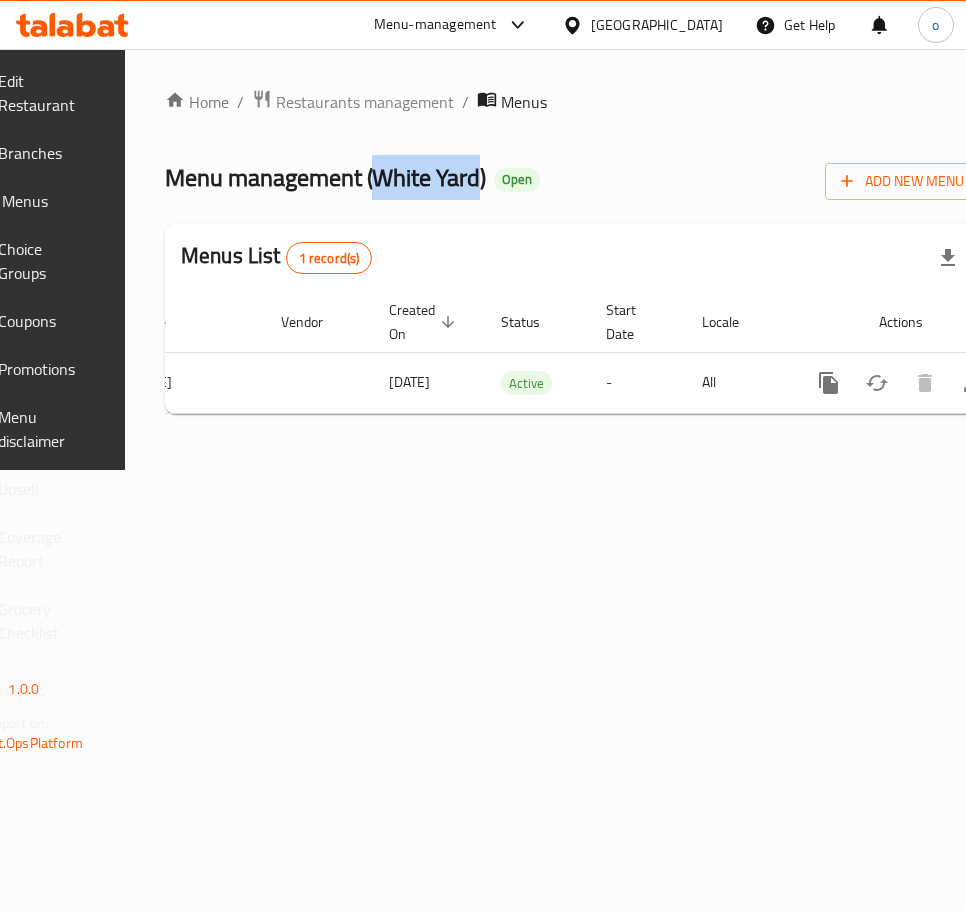 scroll, scrollTop: 0, scrollLeft: 269, axis: horizontal 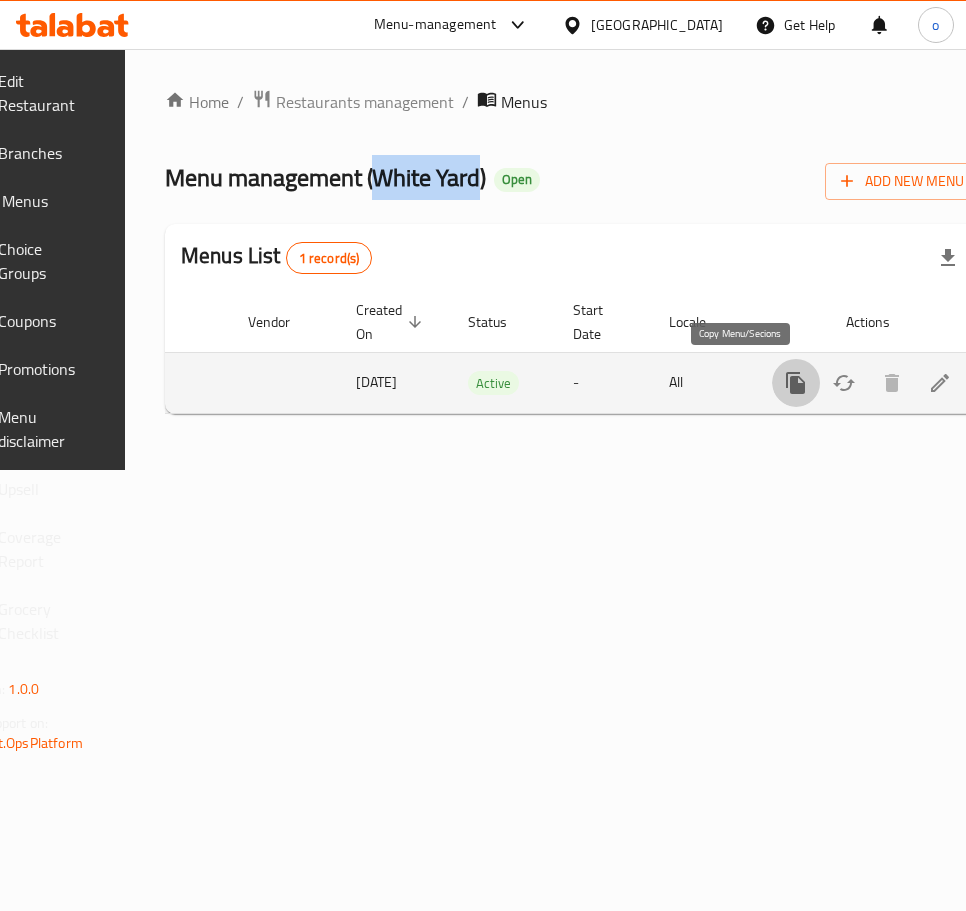 click at bounding box center [796, 383] 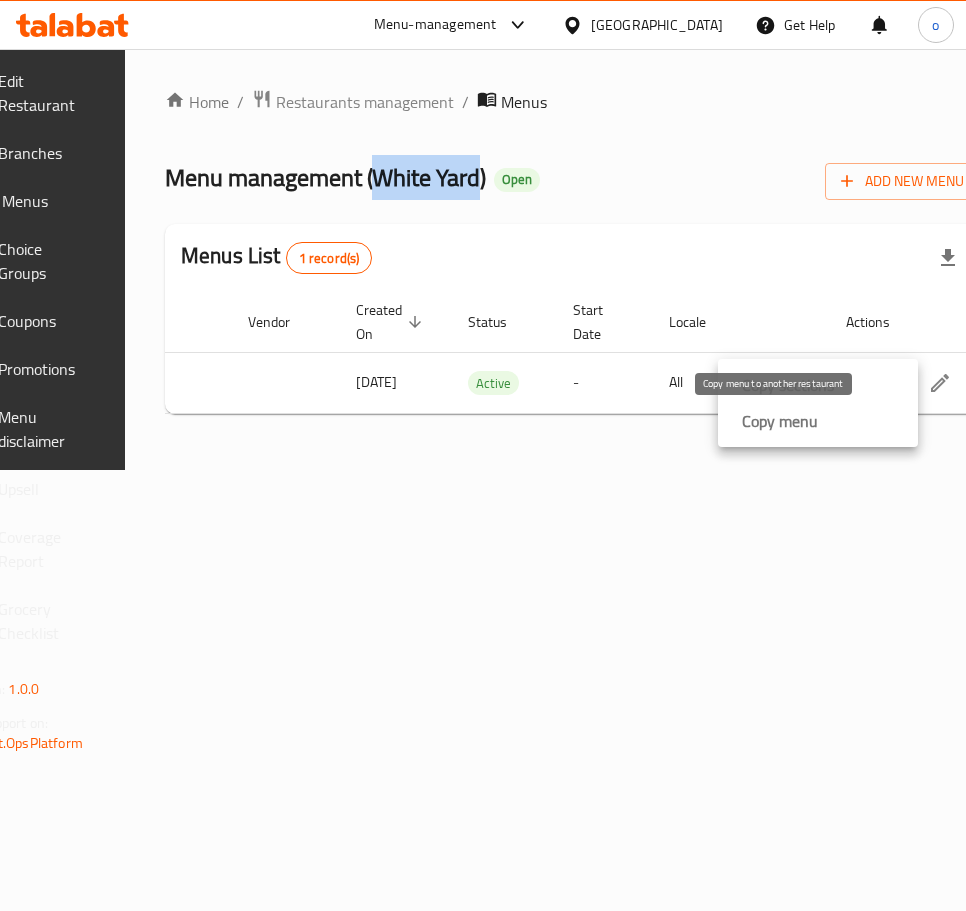 click on "Copy menu" at bounding box center [780, 421] 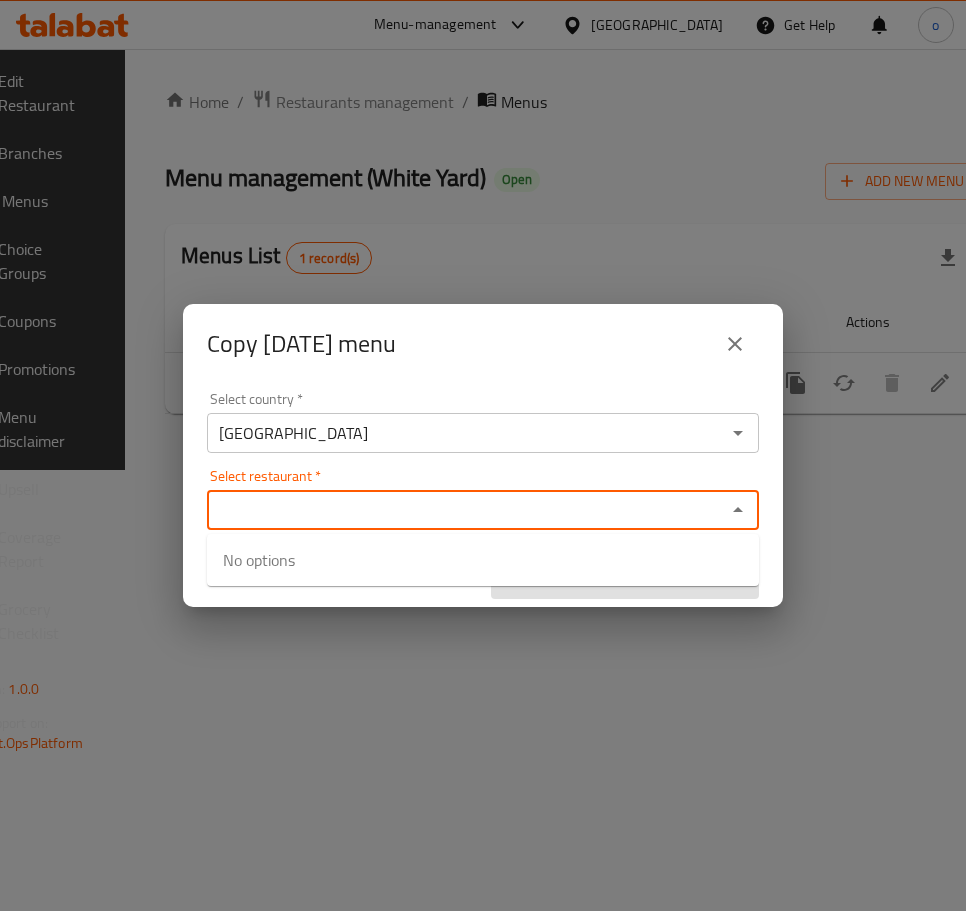 click on "Select restaurant   *" at bounding box center (466, 510) 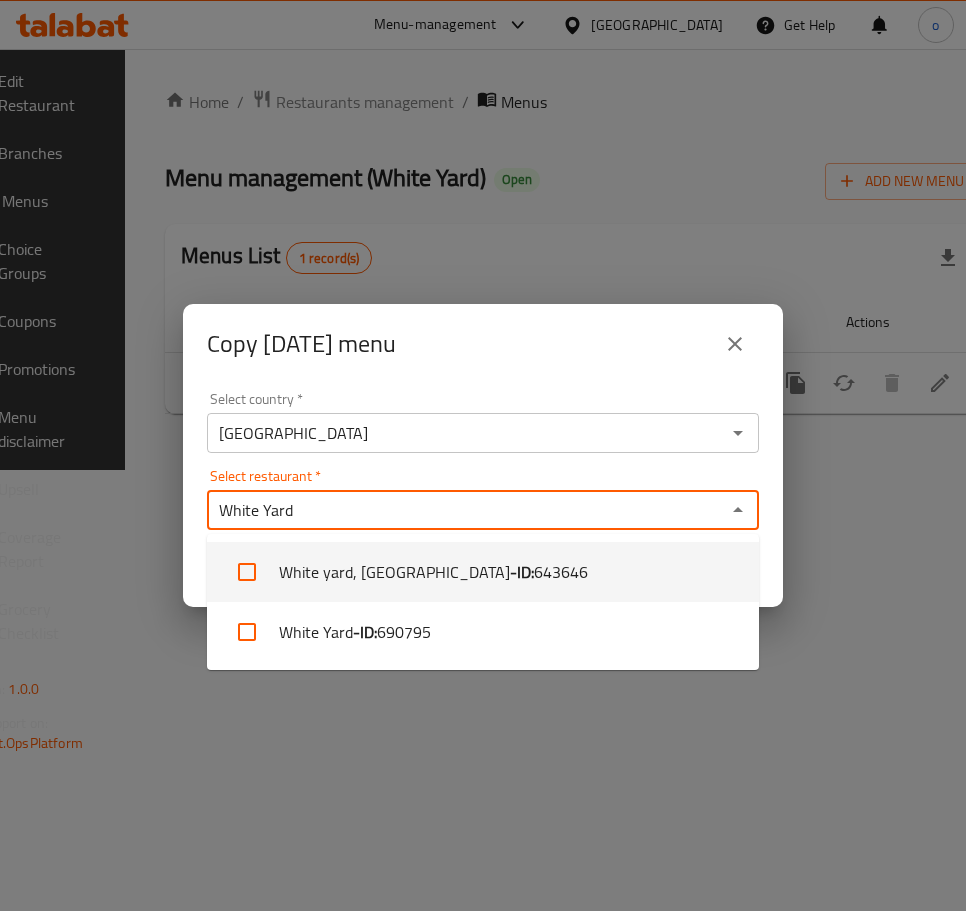 click at bounding box center [247, 572] 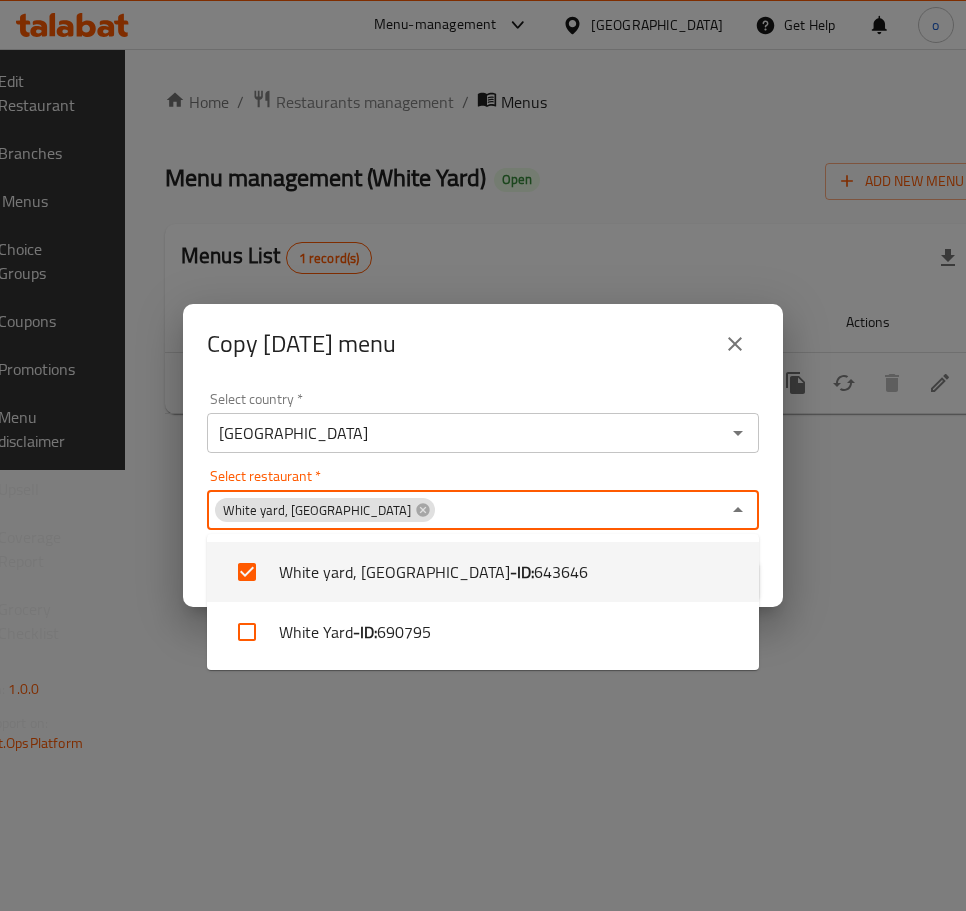click at bounding box center (247, 572) 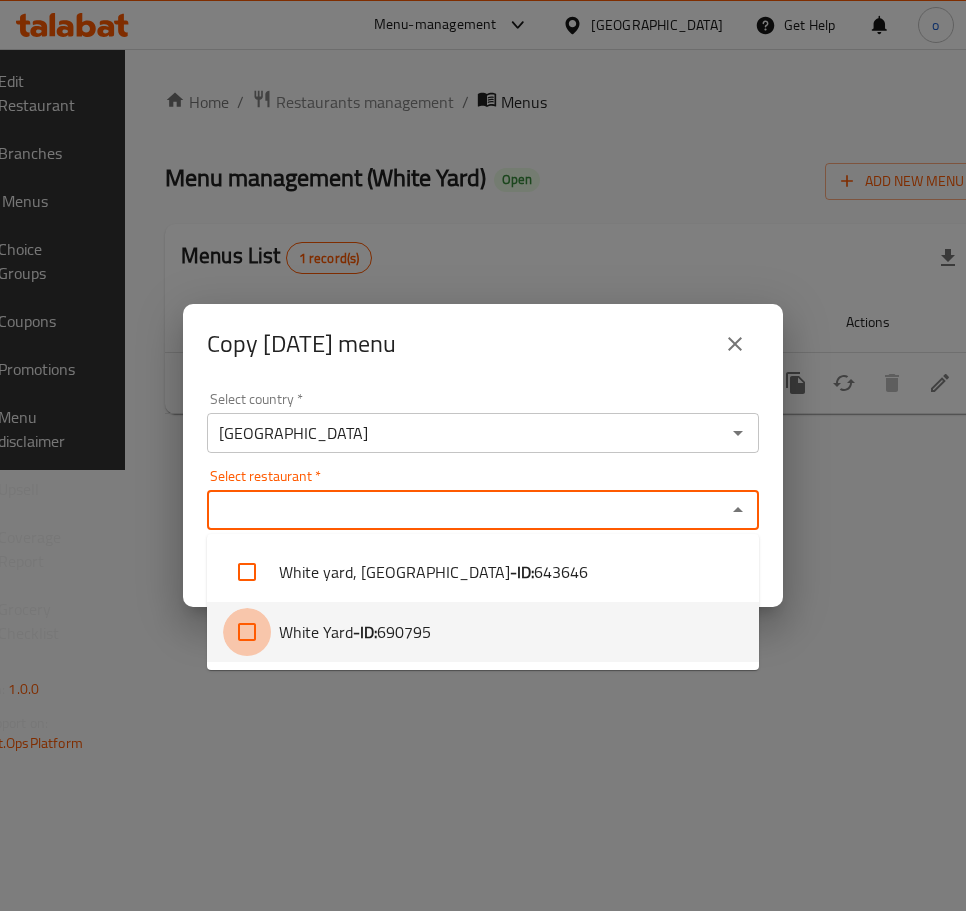 click at bounding box center (247, 632) 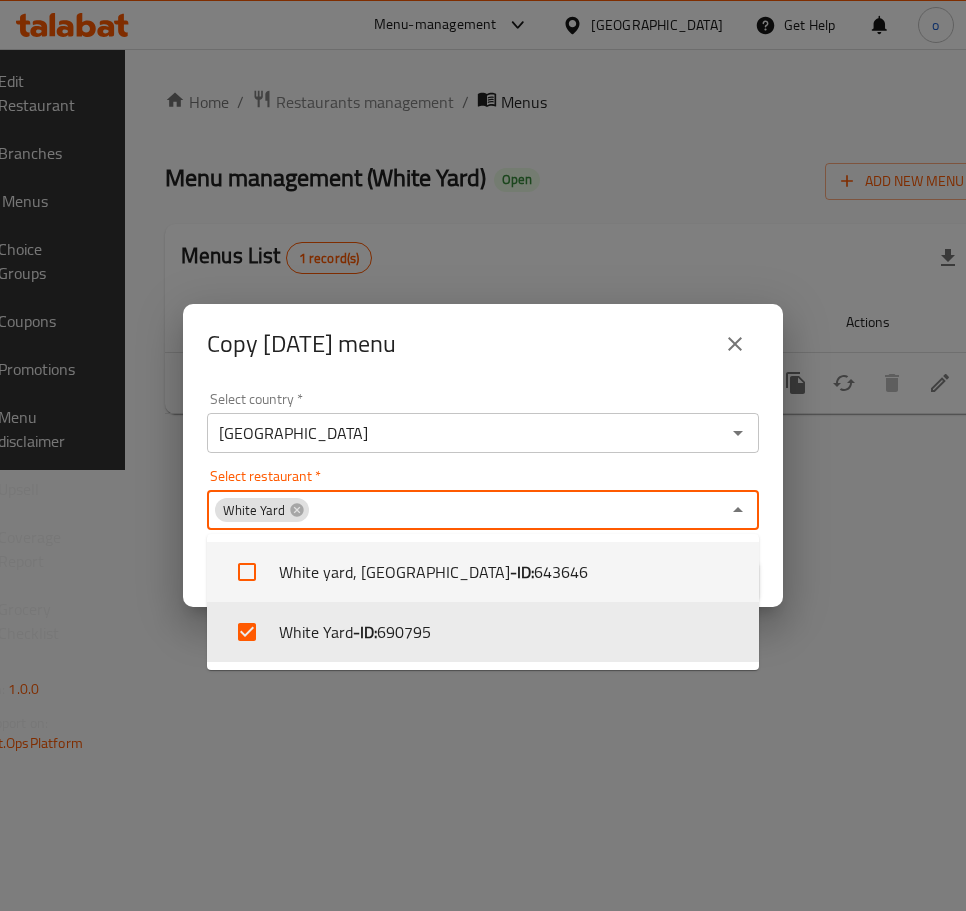 click on "White yard, zagazig university    -   ID: 643646" at bounding box center (483, 572) 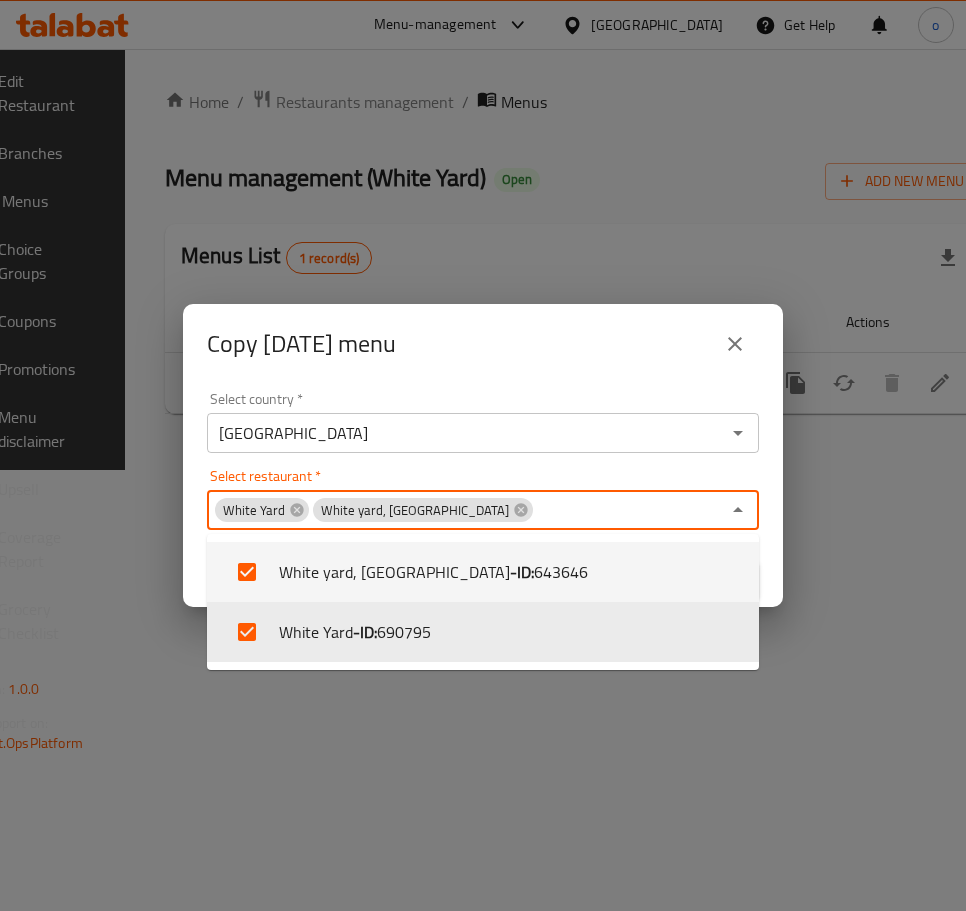 click at bounding box center (247, 572) 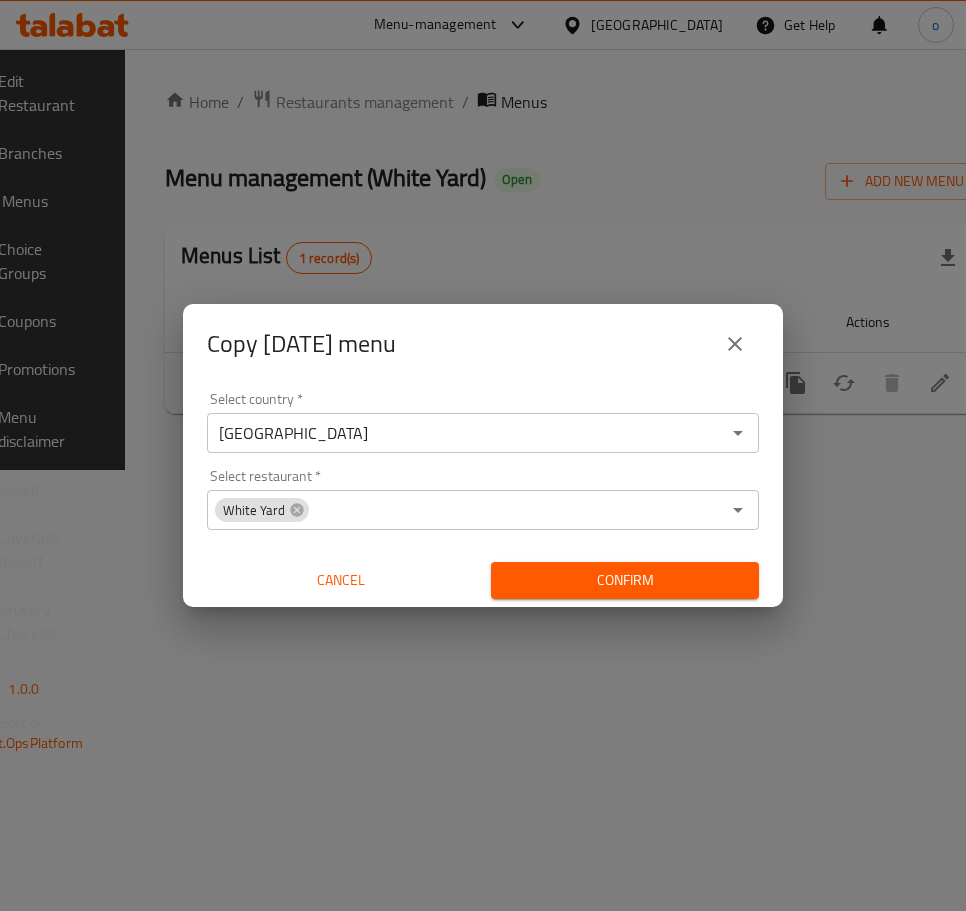 click on "Select country   * Egypt Select country  * Select restaurant   * White Yard Select restaurant  * Cancel Confirm" at bounding box center [483, 495] 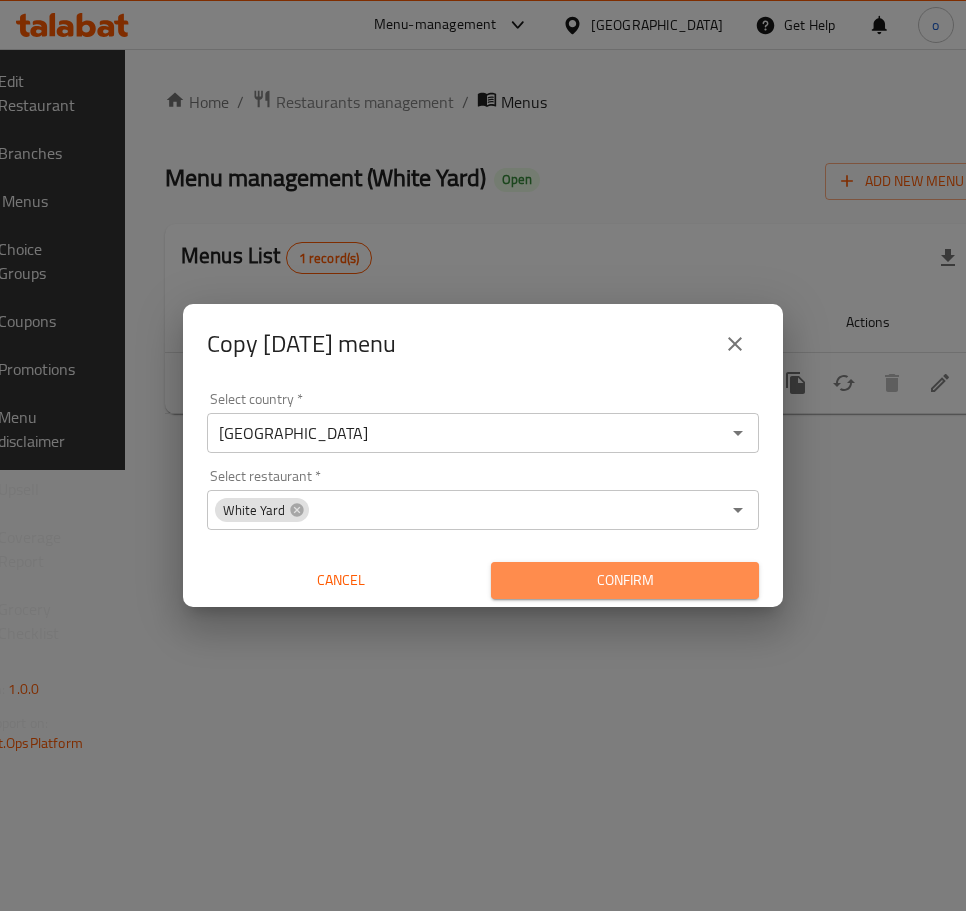 click on "Confirm" at bounding box center [625, 580] 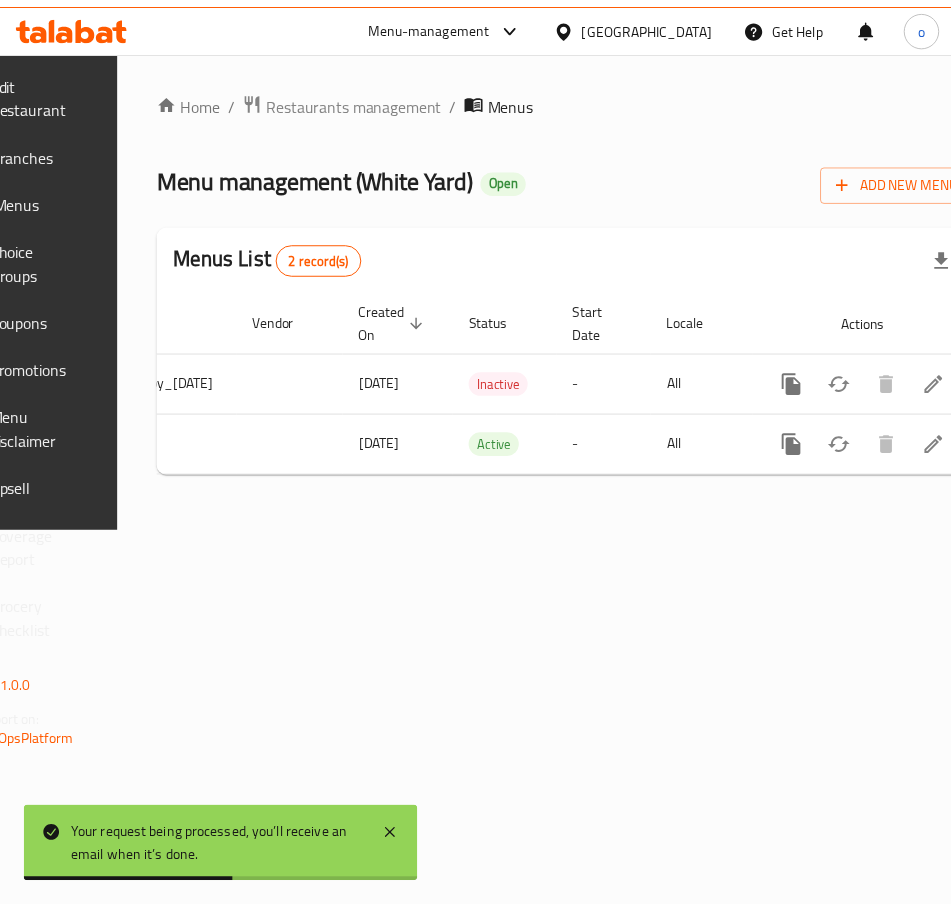 scroll, scrollTop: 0, scrollLeft: 345, axis: horizontal 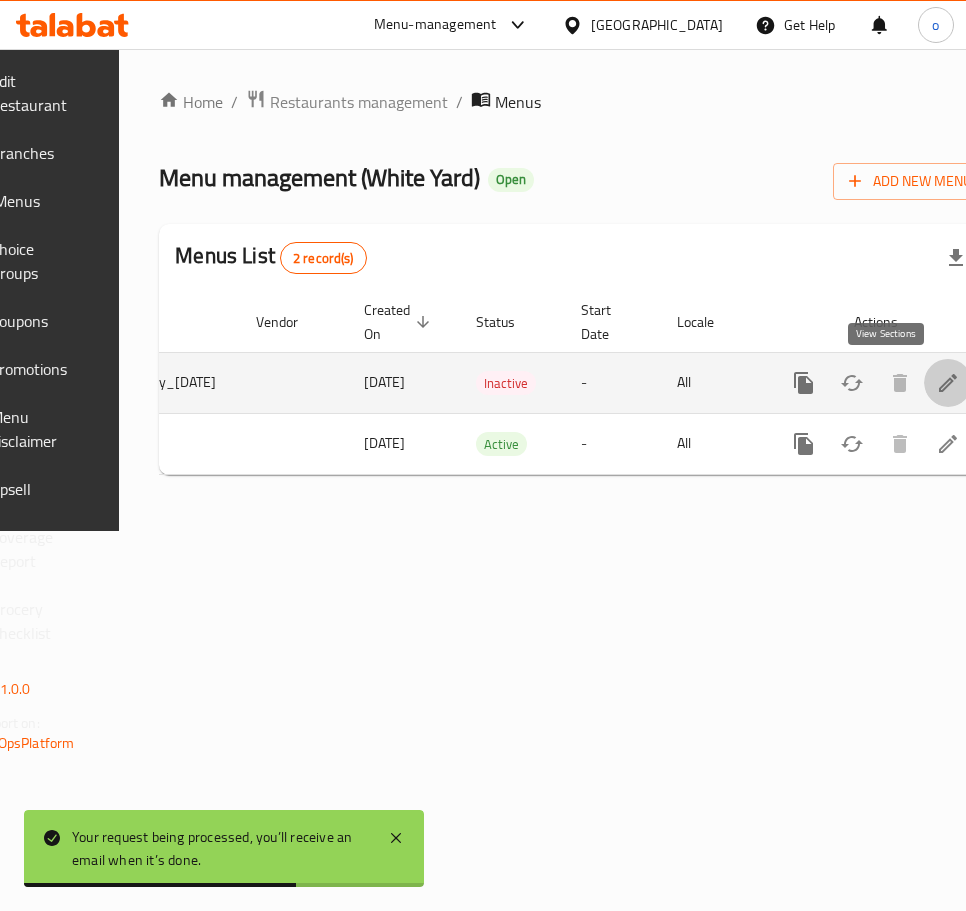 click at bounding box center (948, 383) 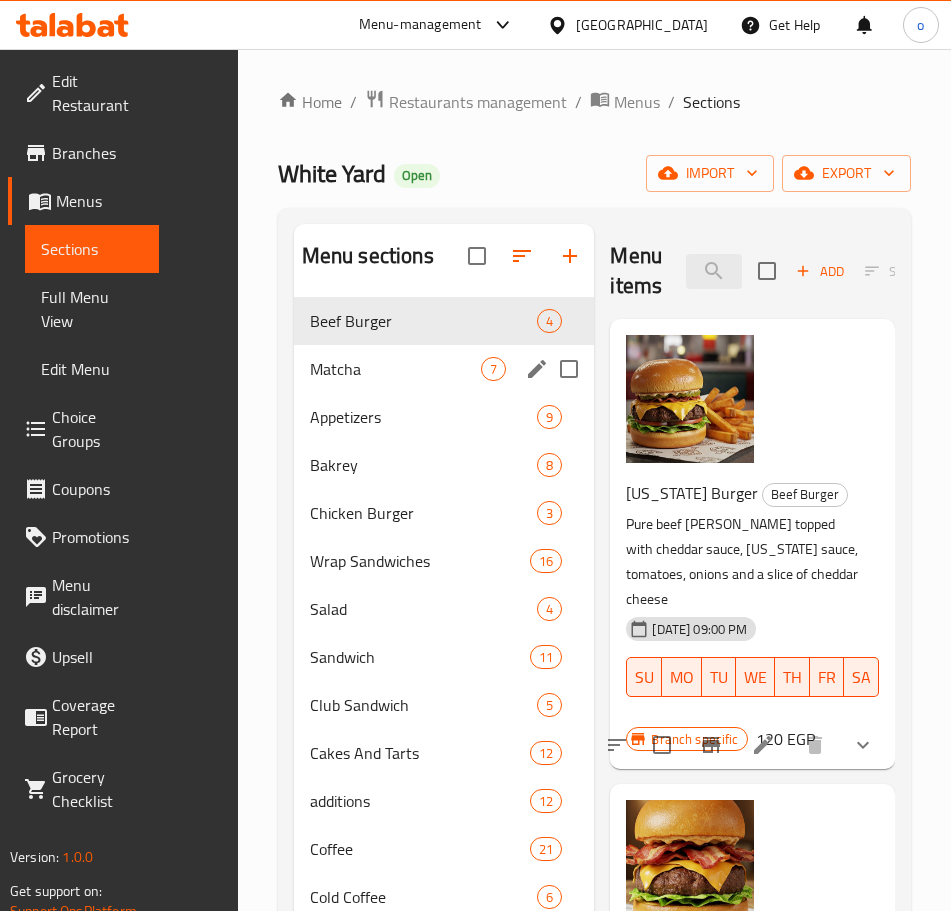 click on "Matcha 7" at bounding box center [444, 369] 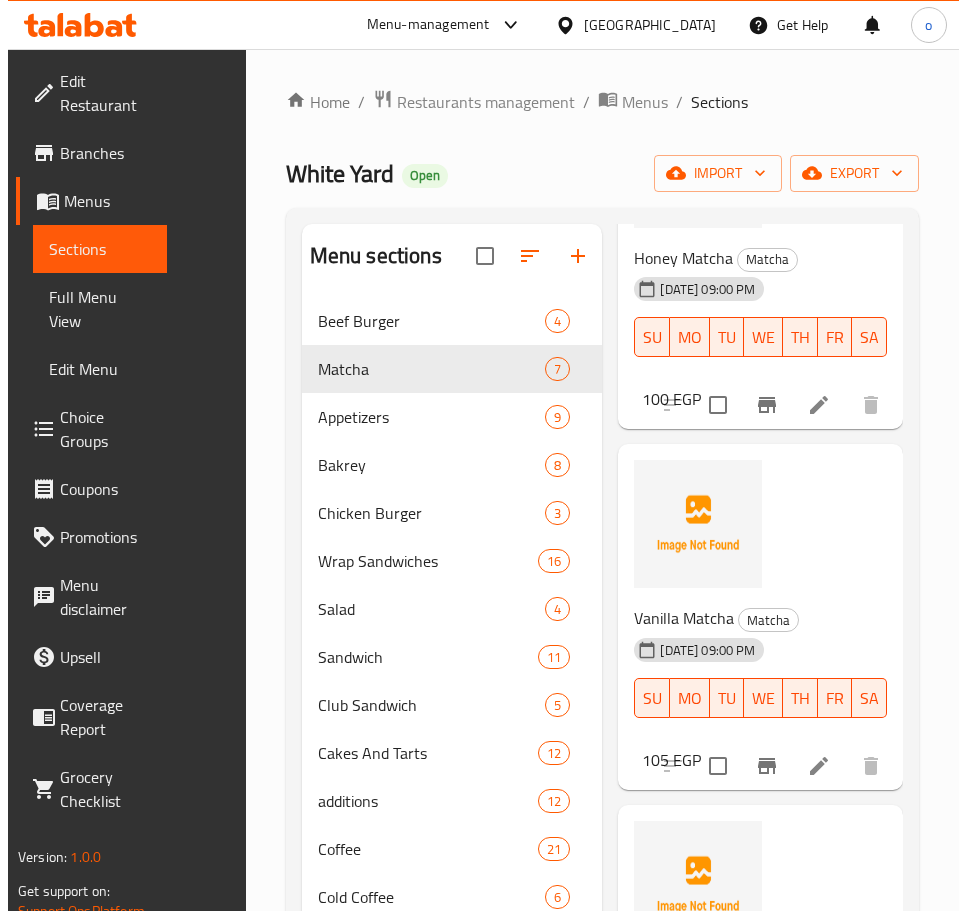 scroll, scrollTop: 0, scrollLeft: 0, axis: both 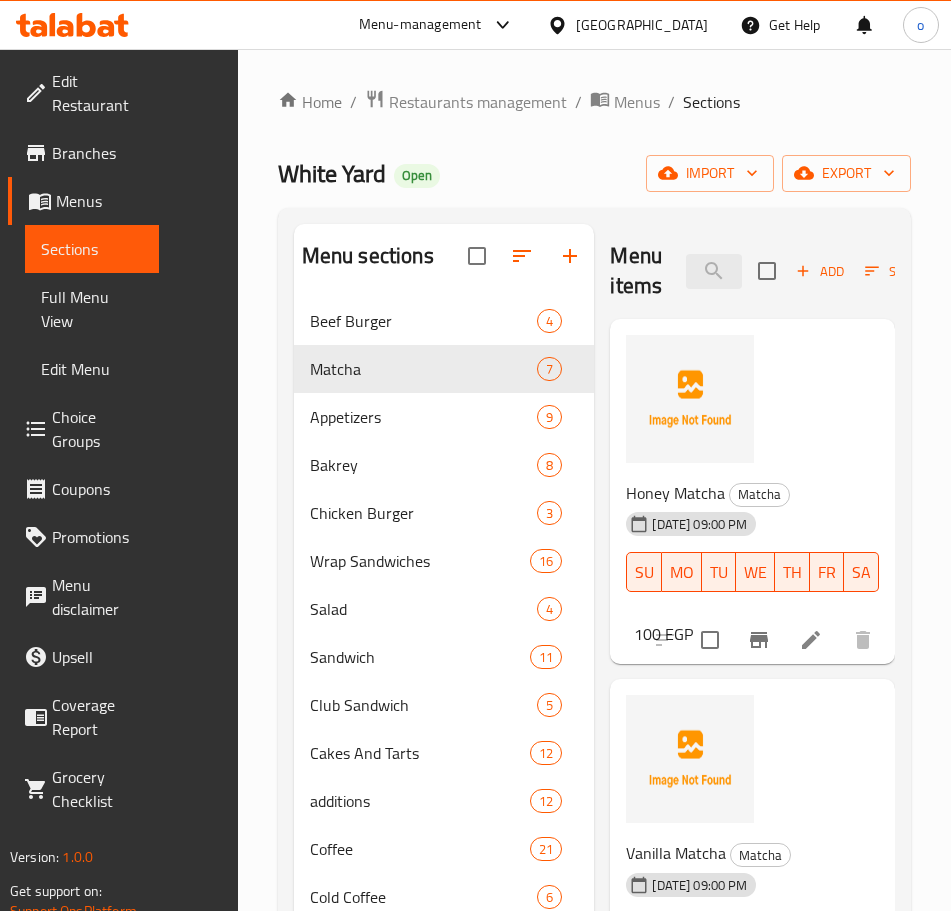 click on "Home / Restaurants management / Menus / Sections White Yard Open import export Menu sections Beef Burger 4 Matcha 7 Appetizers 9 Bakrey 8 Chicken Burger 3 Wrap Sandwiches 16 Salad  4 Sandwich 11 Club Sandwich  5 Cakes And Tarts 12 additions 12 Coffee 21 Cold Coffee 6 Cold Beverages 12 Frappe 7 Jar And ice cream 5 Non espresso Frappe 6 Tea and Herbs 7 Hot Beverages 3 Menu items Add Sort Manage items Honey Matcha   Matcha [DATE] 09:00 PM SU MO TU WE TH FR SA 100   EGP Vanilla Matcha   Matcha [DATE] 09:00 PM SU MO TU WE TH FR SA 105   EGP Spanish Matcha   Matcha [DATE] 09:00 PM SU MO TU WE TH FR SA 110   EGP Iced Honey Matcha   Matcha [DATE] 09:00 PM SU MO TU WE TH FR SA 100   EGP Iced Vanilla Matcha   Matcha [DATE] 09:00 PM SU MO TU WE TH FR SA 105   EGP Iced Spanish Matcha   Matcha [DATE] 09:00 PM SU MO TU WE TH FR SA 115   EGP Iced Coconut Matcha   Matcha [DATE] 09:00 PM SU MO TU WE TH FR SA 105   EGP" at bounding box center (594, 661) 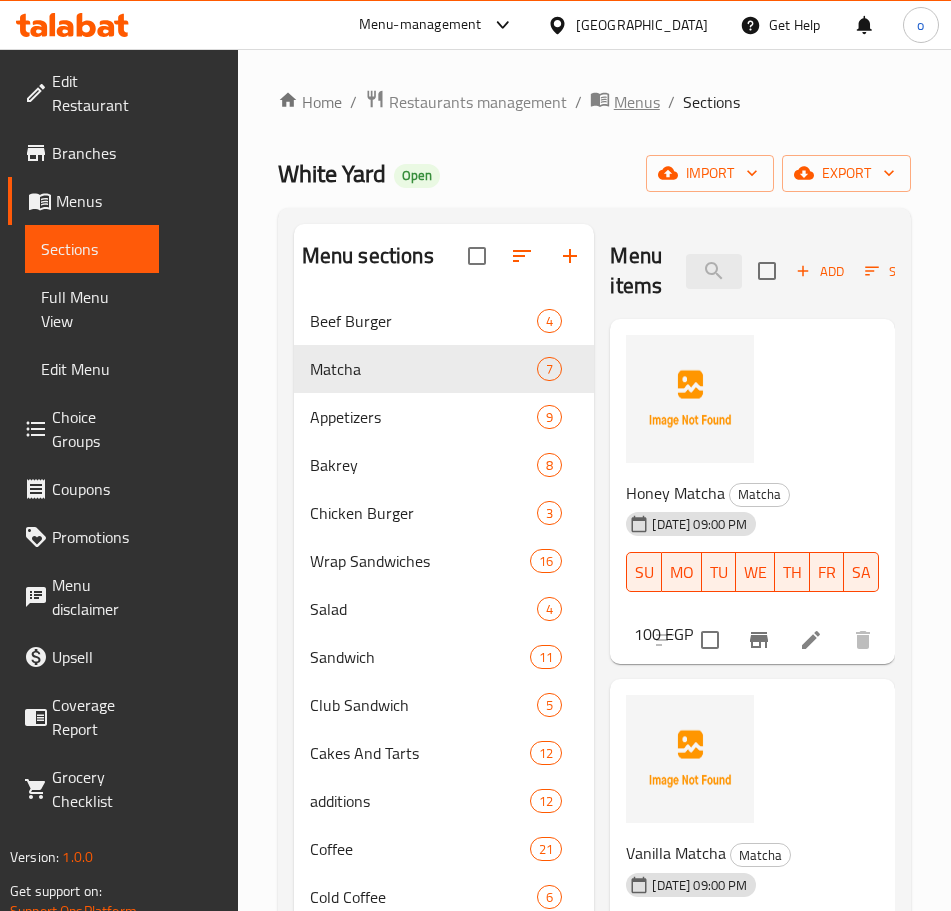 click on "Menus" at bounding box center [637, 102] 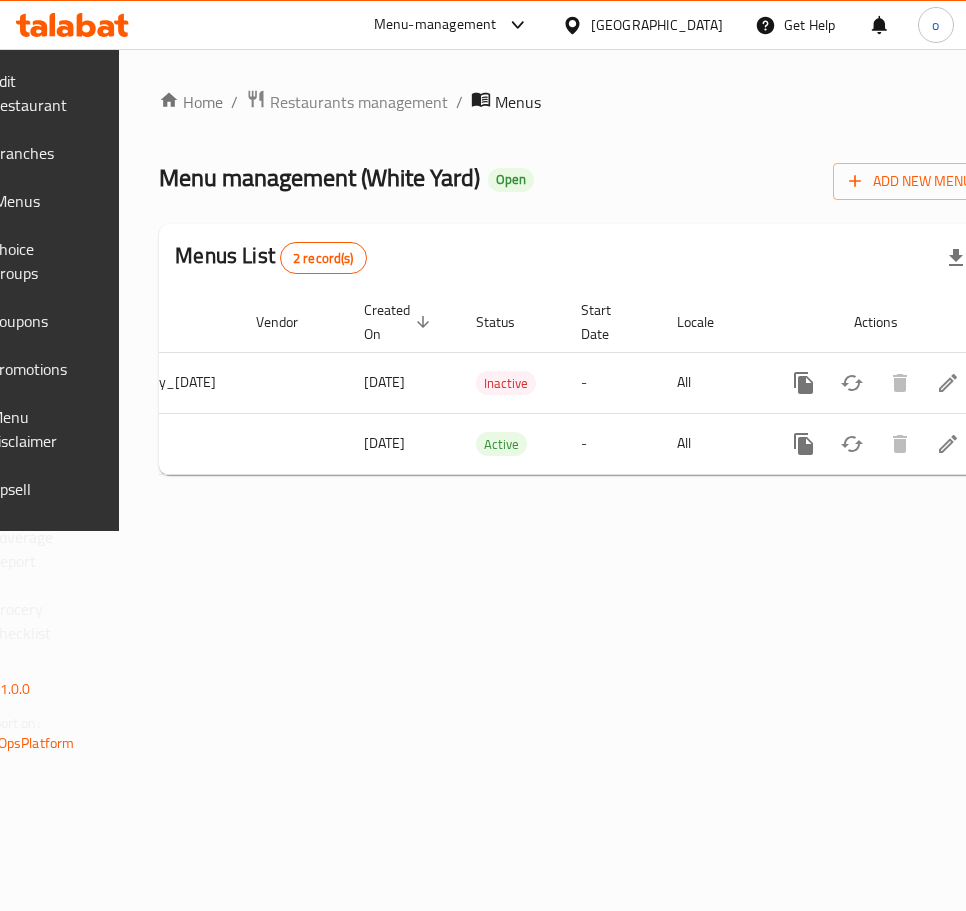 scroll, scrollTop: 0, scrollLeft: 345, axis: horizontal 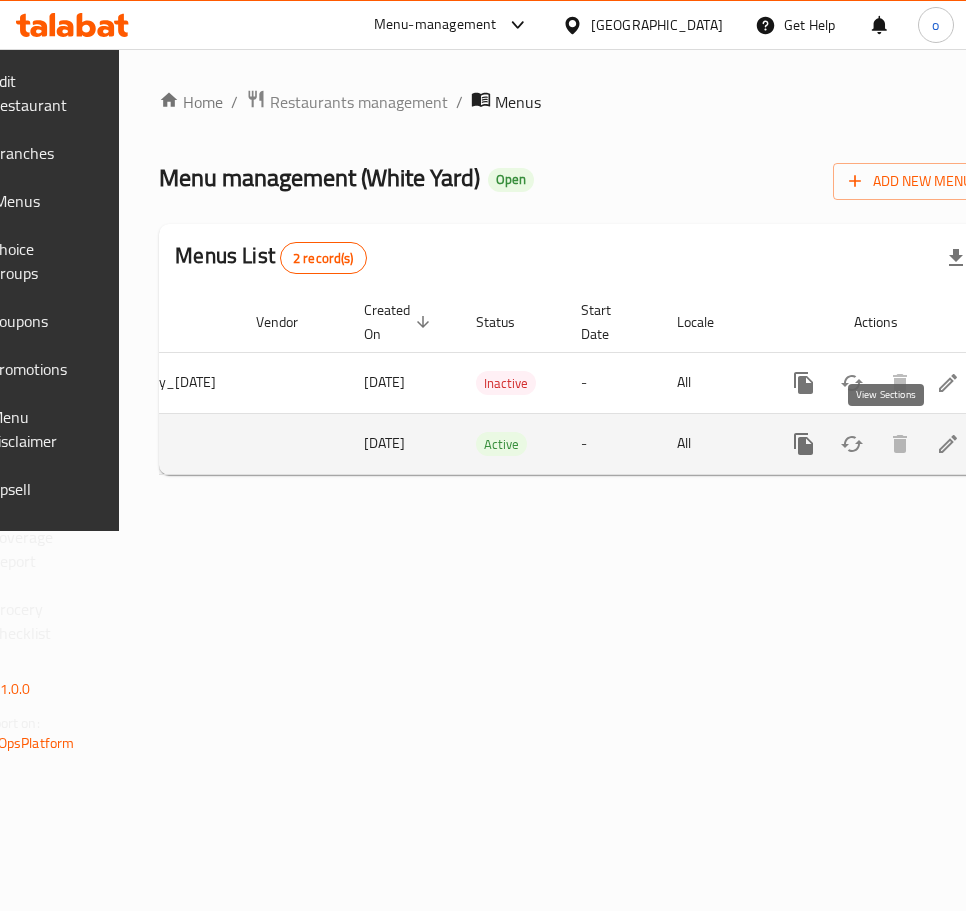 click 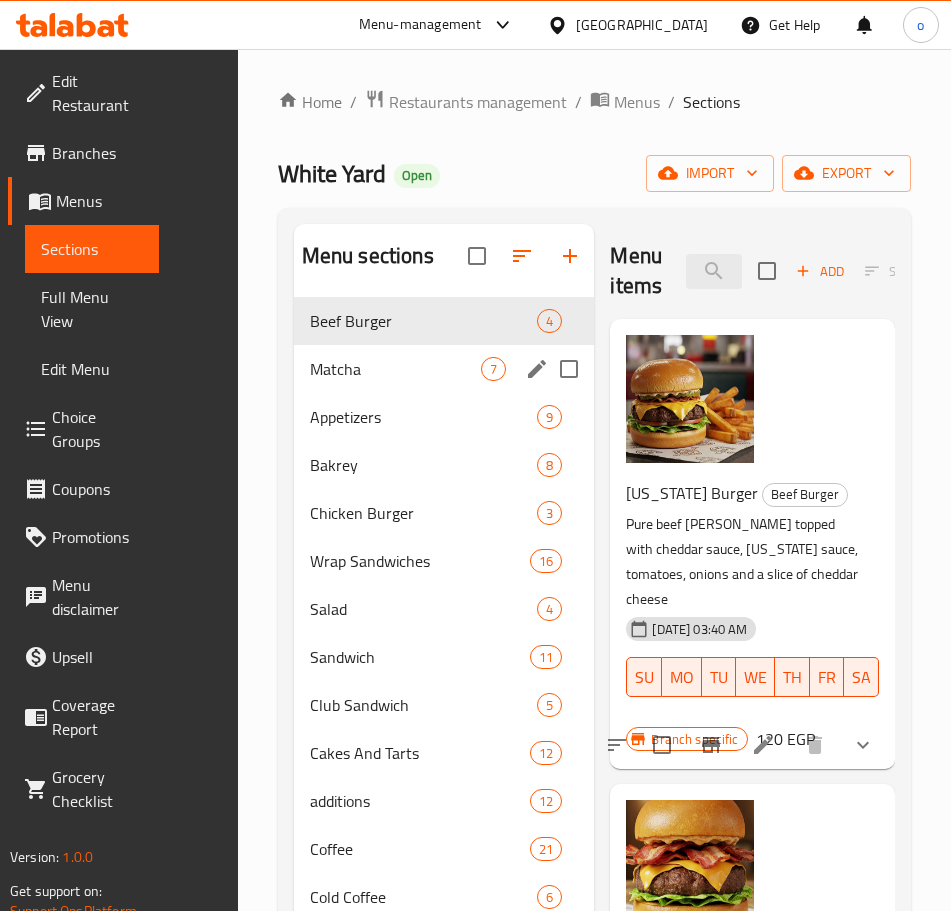 click on "Matcha 7" at bounding box center (444, 369) 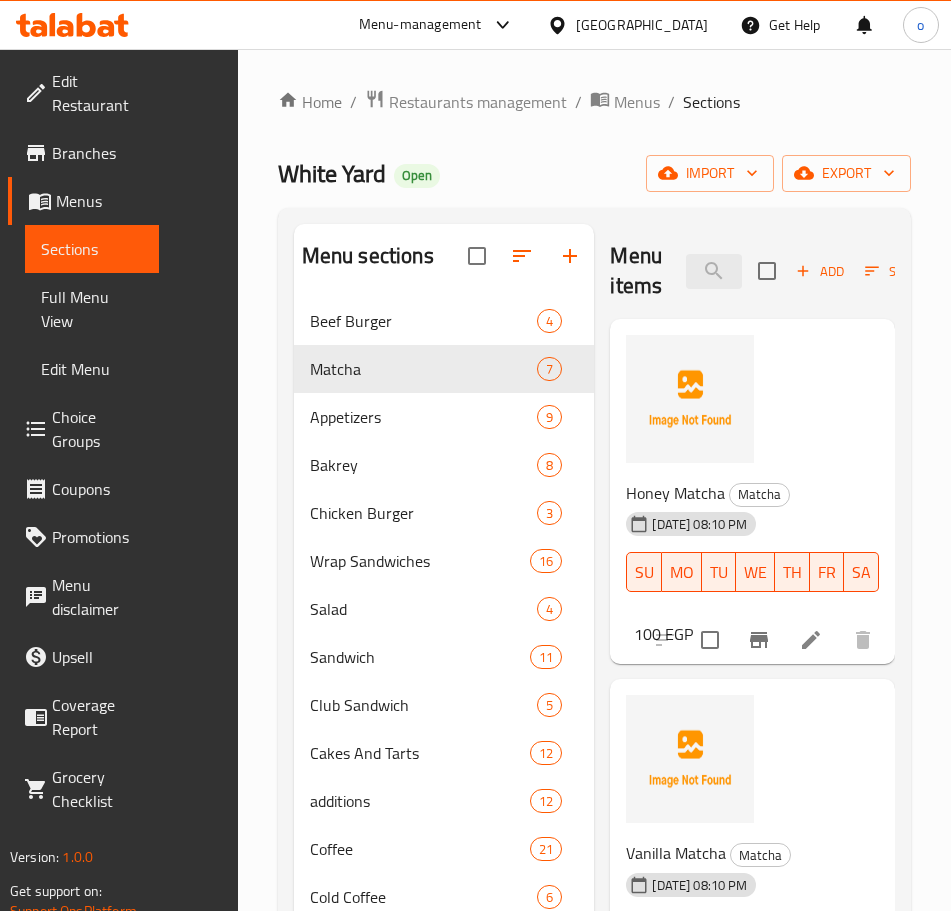 click on "Home / Restaurants management / Menus / Sections White Yard Open import export Menu sections Beef Burger 4 Matcha 7 Appetizers 9 Bakrey 8 Chicken Burger 3 Wrap Sandwiches 16 Salad  4 Sandwich 11 Club Sandwich  5 Cakes And Tarts 12 additions 12 Coffee 21 Cold Coffee 6 Cold Beverages 12 Frappe 7 Jar And ice cream 5 Non espresso Frappe 6 Tea and Herbs 7 Hot Beverages 3 Menu items Add Sort Manage items Honey Matcha   Matcha 10-07-2025 08:10 PM SU MO TU WE TH FR SA 100   EGP Vanilla Matcha   Matcha 10-07-2025 08:10 PM SU MO TU WE TH FR SA 105   EGP Spanish Matcha   Matcha 10-07-2025 08:14 PM SU MO TU WE TH FR SA 110   EGP Iced Honey Matcha   Matcha 10-07-2025 08:14 PM SU MO TU WE TH FR SA 100   EGP Iced Vanilla Matcha   Matcha 10-07-2025 08:15 PM SU MO TU WE TH FR SA 105   EGP Iced Spanish Matcha   Matcha 10-07-2025 08:15 PM SU MO TU WE TH FR SA 115   EGP Iced Coconut Matcha   Matcha 10-07-2025 08:15 PM SU MO TU WE TH FR SA 105   EGP" at bounding box center (594, 661) 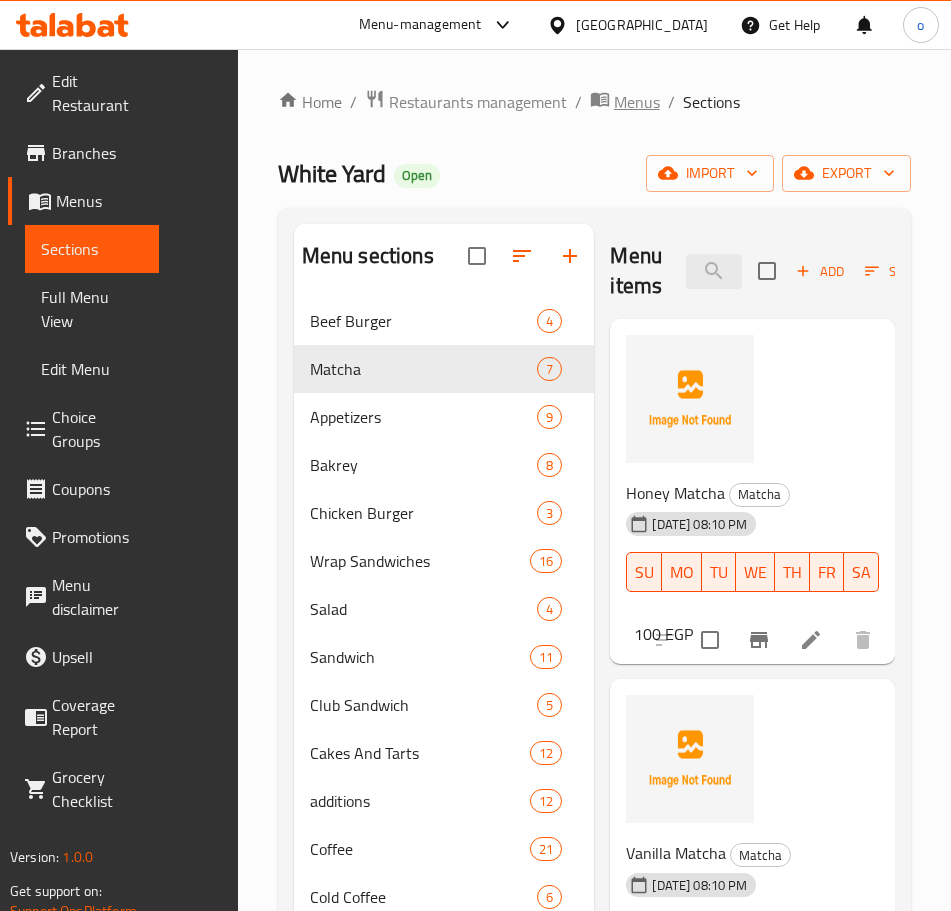 click on "Menus" at bounding box center [637, 102] 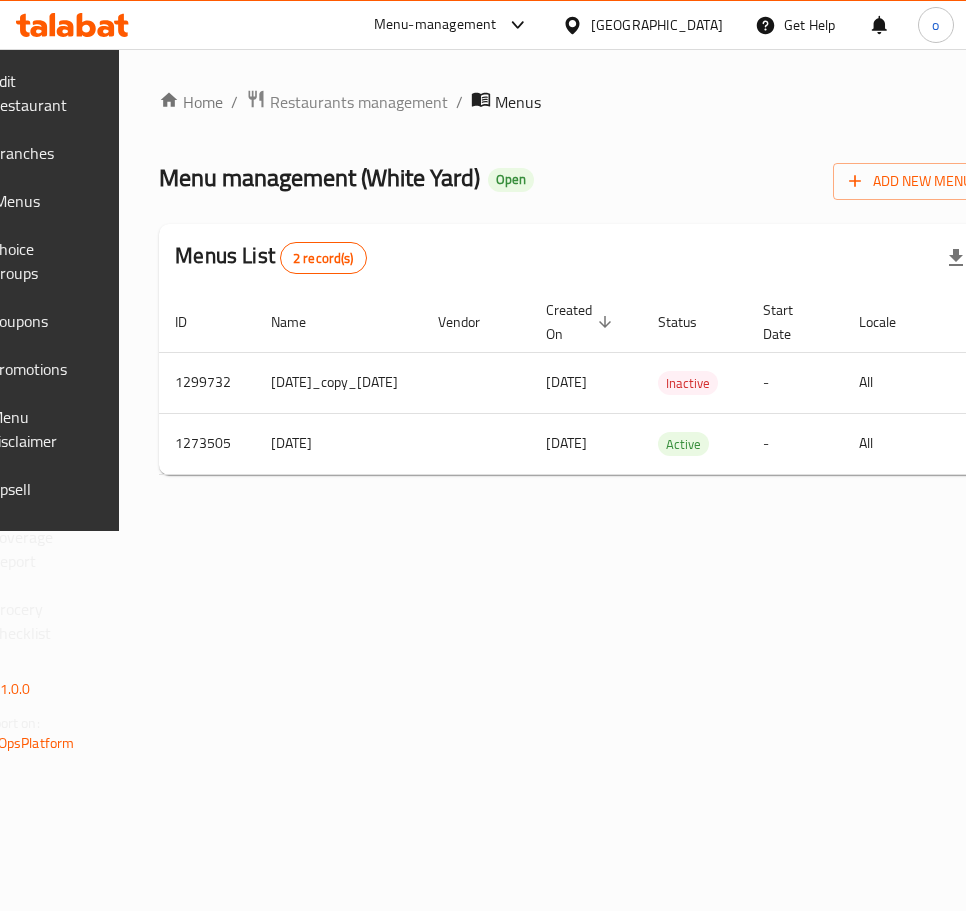 scroll, scrollTop: 0, scrollLeft: 345, axis: horizontal 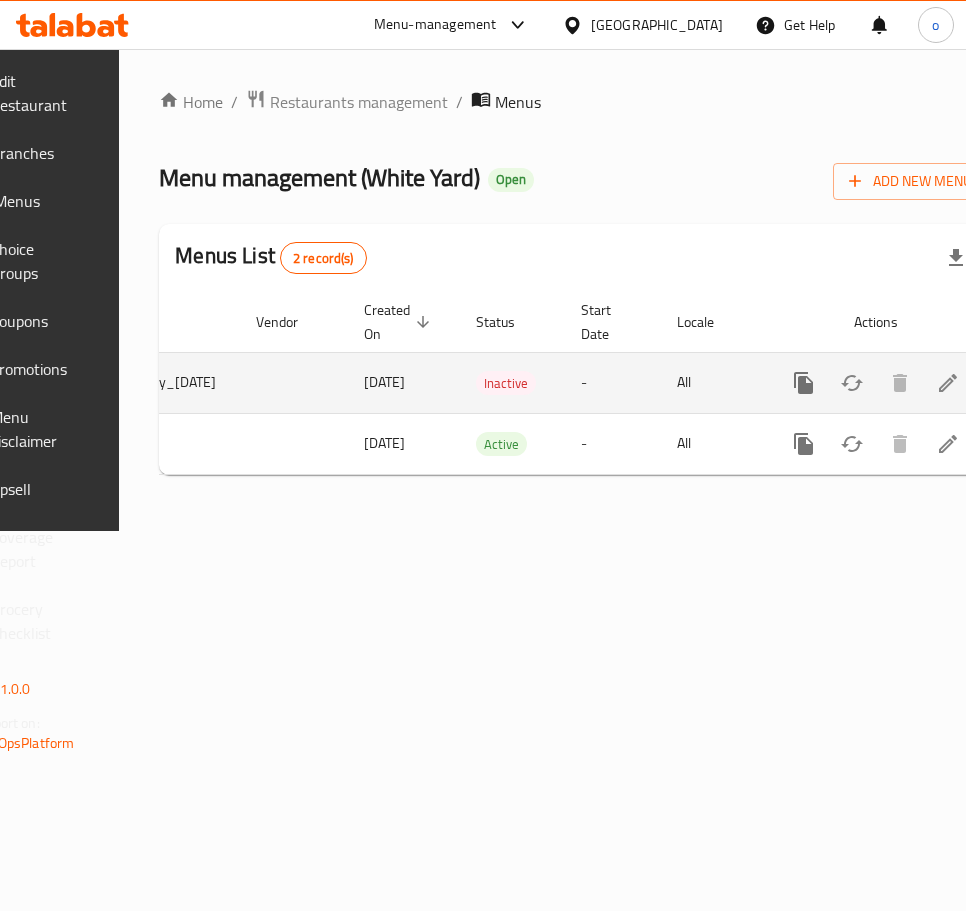 click 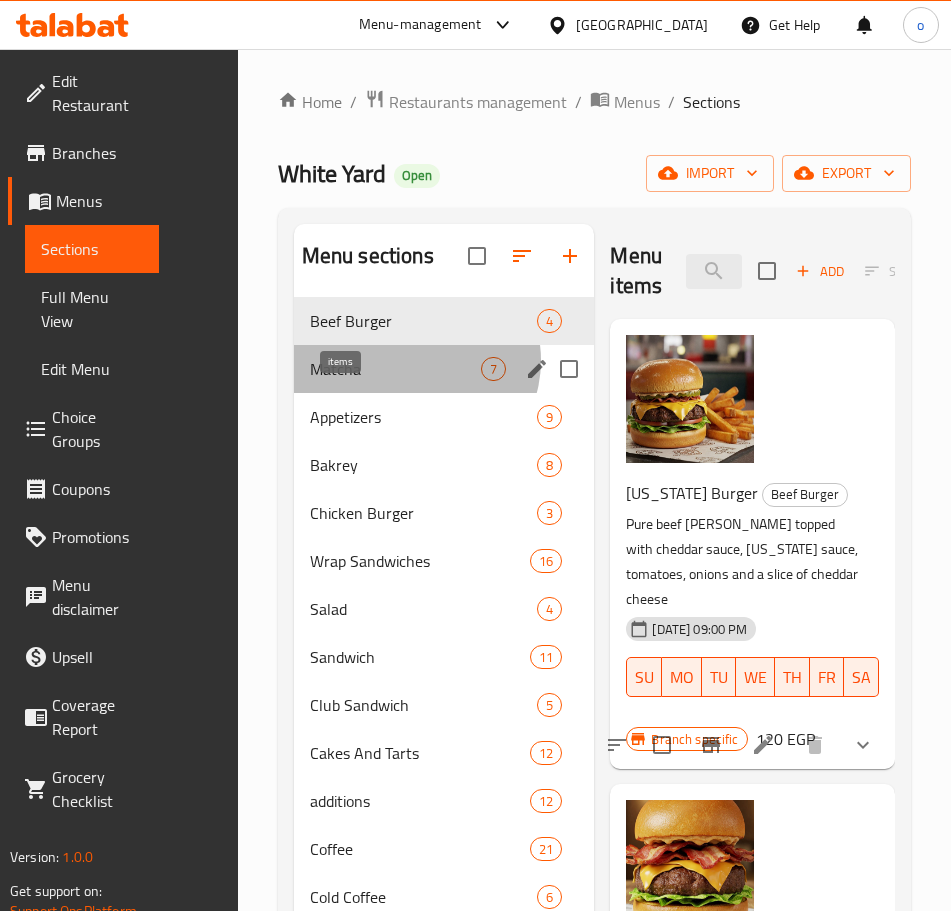 click on "7" at bounding box center [493, 369] 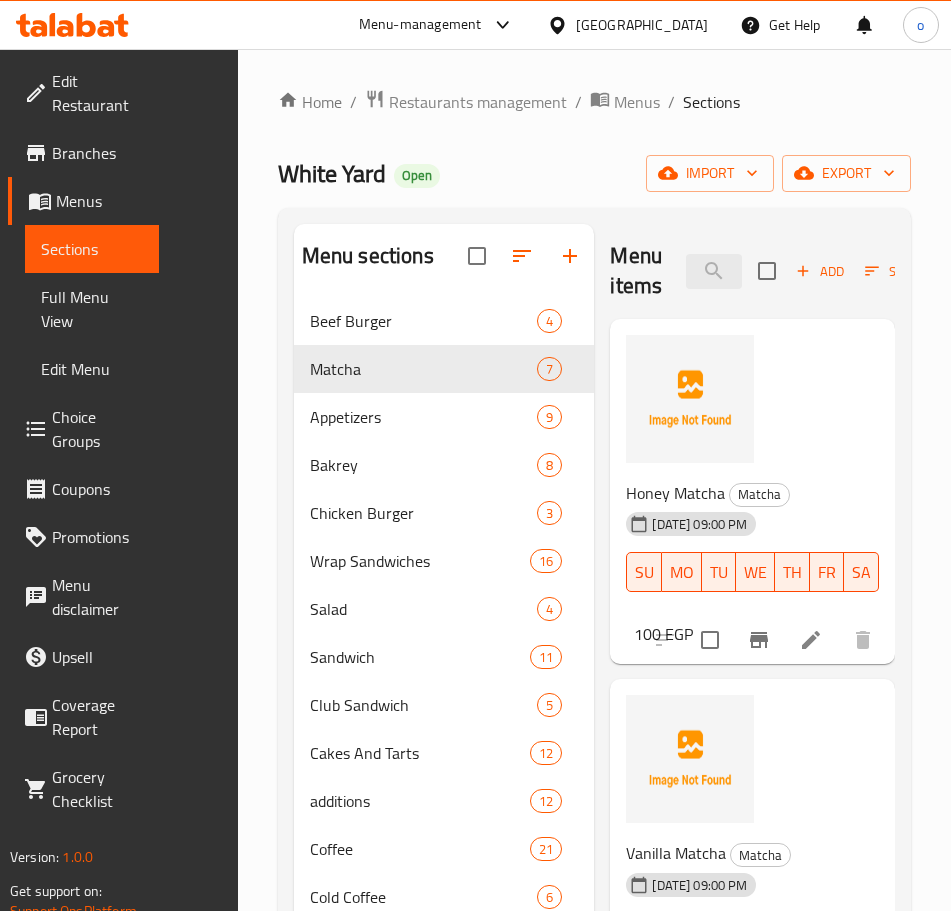 click on "Home / Restaurants management / Menus / Sections White Yard Open import export Menu sections Beef Burger 4 Matcha 7 Appetizers 9 Bakrey 8 Chicken Burger 3 Wrap Sandwiches 16 Salad  4 Sandwich 11 Club Sandwich  5 Cakes And Tarts 12 additions 12 Coffee 21 Cold Coffee 6 Cold Beverages 12 Frappe 7 Jar And ice cream 5 Non espresso Frappe 6 Tea and Herbs 7 Hot Beverages 3 Menu items Add Sort Manage items Honey Matcha   Matcha [DATE] 09:00 PM SU MO TU WE TH FR SA 100   EGP Vanilla Matcha   Matcha [DATE] 09:00 PM SU MO TU WE TH FR SA 105   EGP Spanish Matcha   Matcha [DATE] 09:00 PM SU MO TU WE TH FR SA 110   EGP Iced Honey Matcha   Matcha [DATE] 09:00 PM SU MO TU WE TH FR SA 100   EGP Iced Vanilla Matcha   Matcha [DATE] 09:00 PM SU MO TU WE TH FR SA 105   EGP Iced Spanish Matcha   Matcha [DATE] 09:00 PM SU MO TU WE TH FR SA 115   EGP Iced Coconut Matcha   Matcha [DATE] 09:00 PM SU MO TU WE TH FR SA 105   EGP" at bounding box center [594, 661] 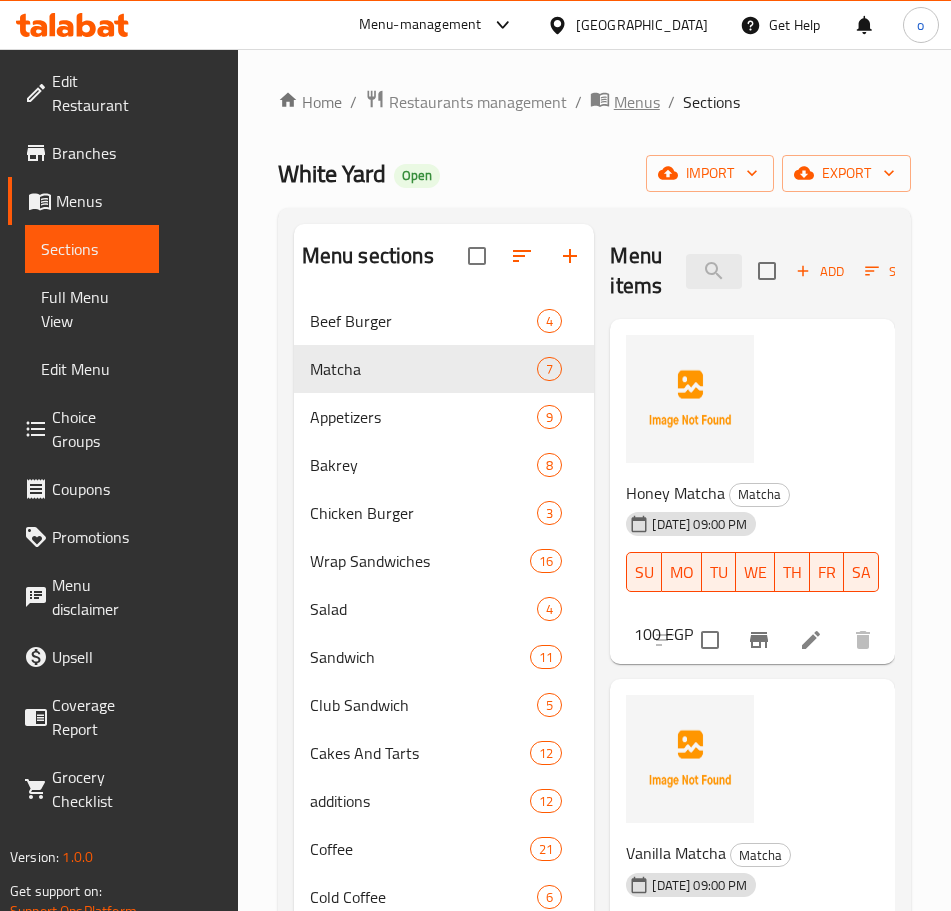click on "Menus" at bounding box center (637, 102) 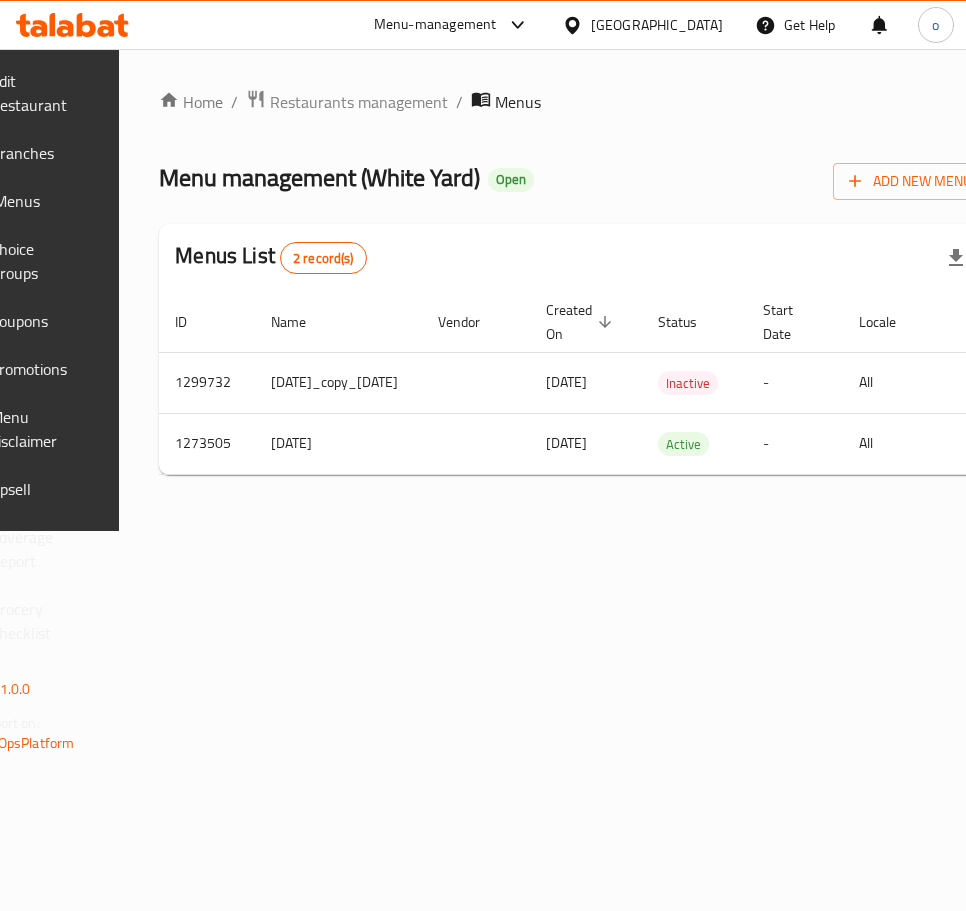 scroll, scrollTop: 0, scrollLeft: 345, axis: horizontal 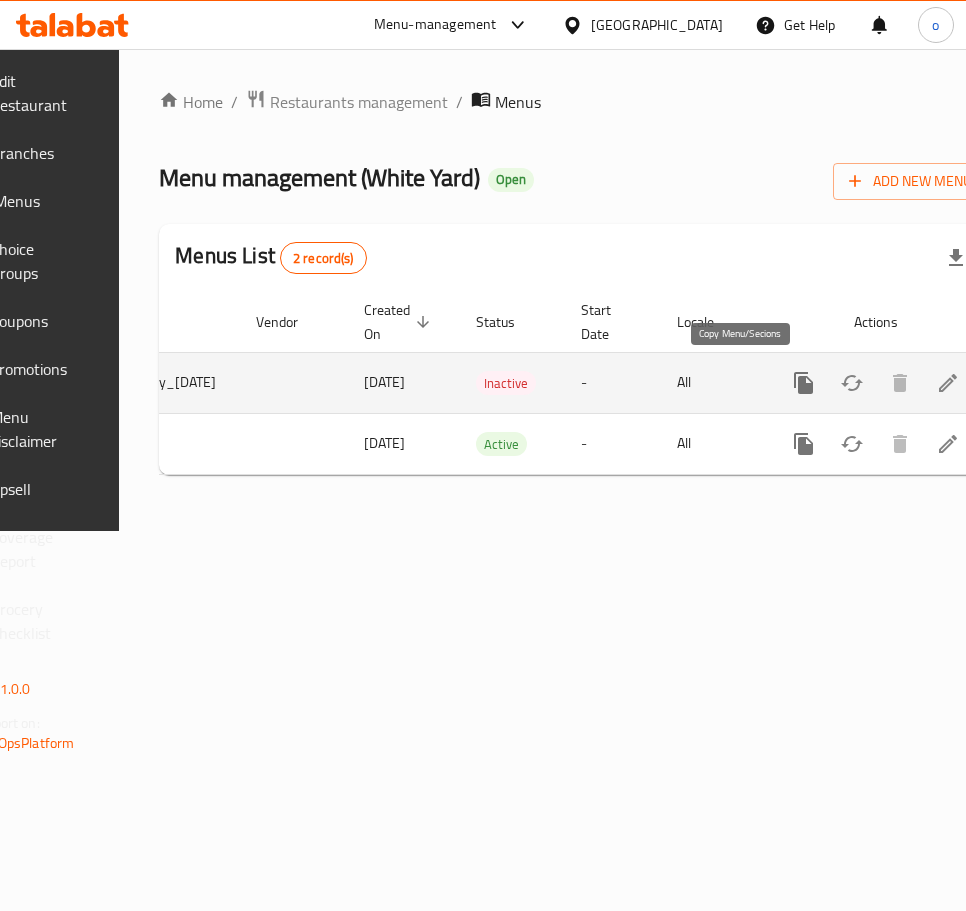 click at bounding box center [804, 383] 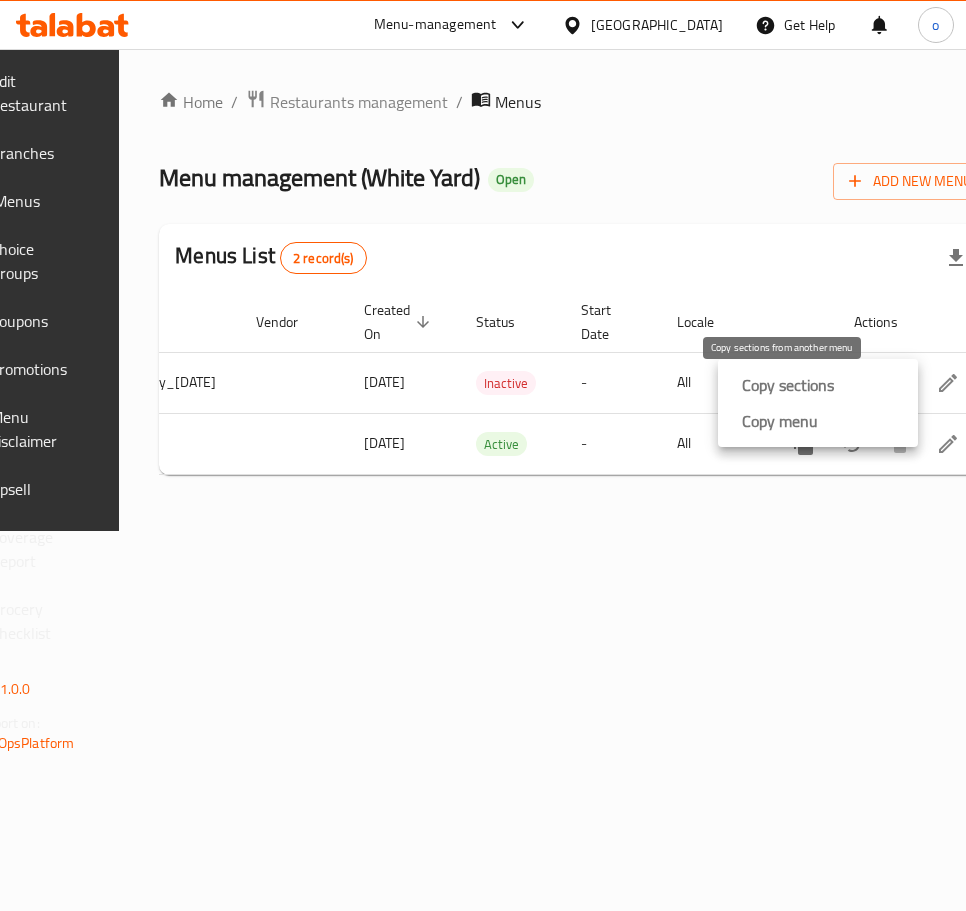 click on "Copy sections" at bounding box center (788, 385) 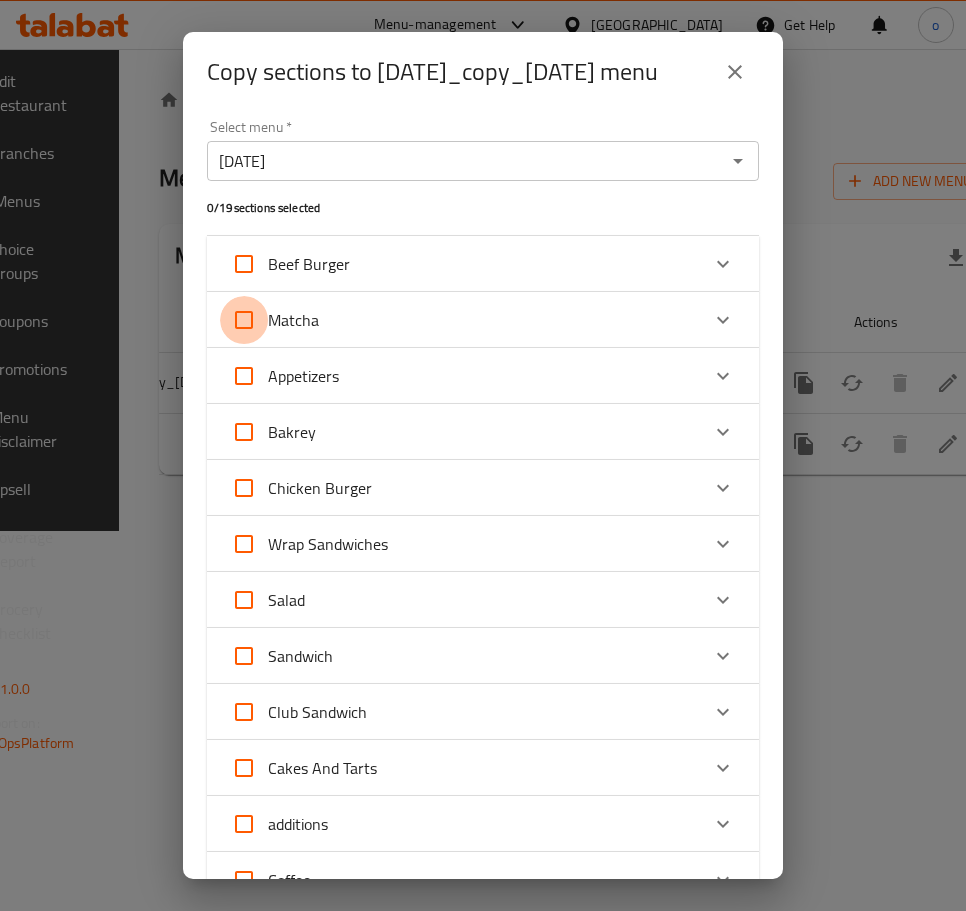 click on "Matcha" at bounding box center (244, 320) 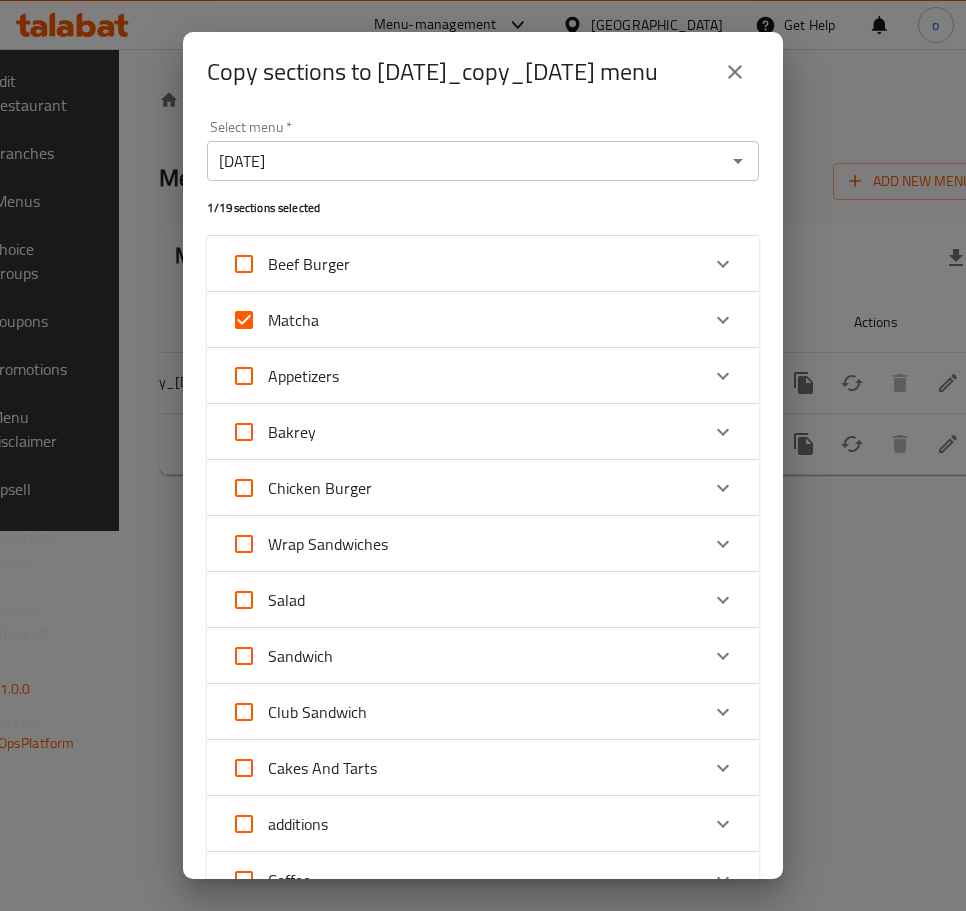 click on "[DATE]" at bounding box center [466, 161] 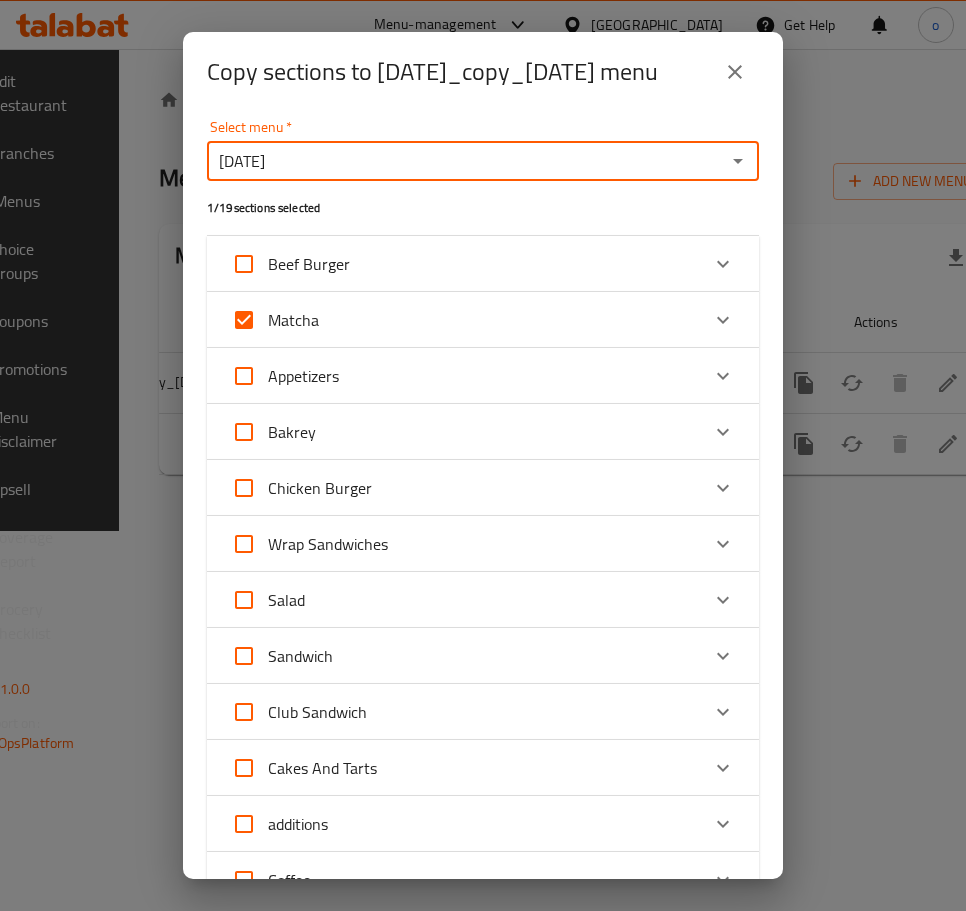 click on "[DATE]" at bounding box center (466, 161) 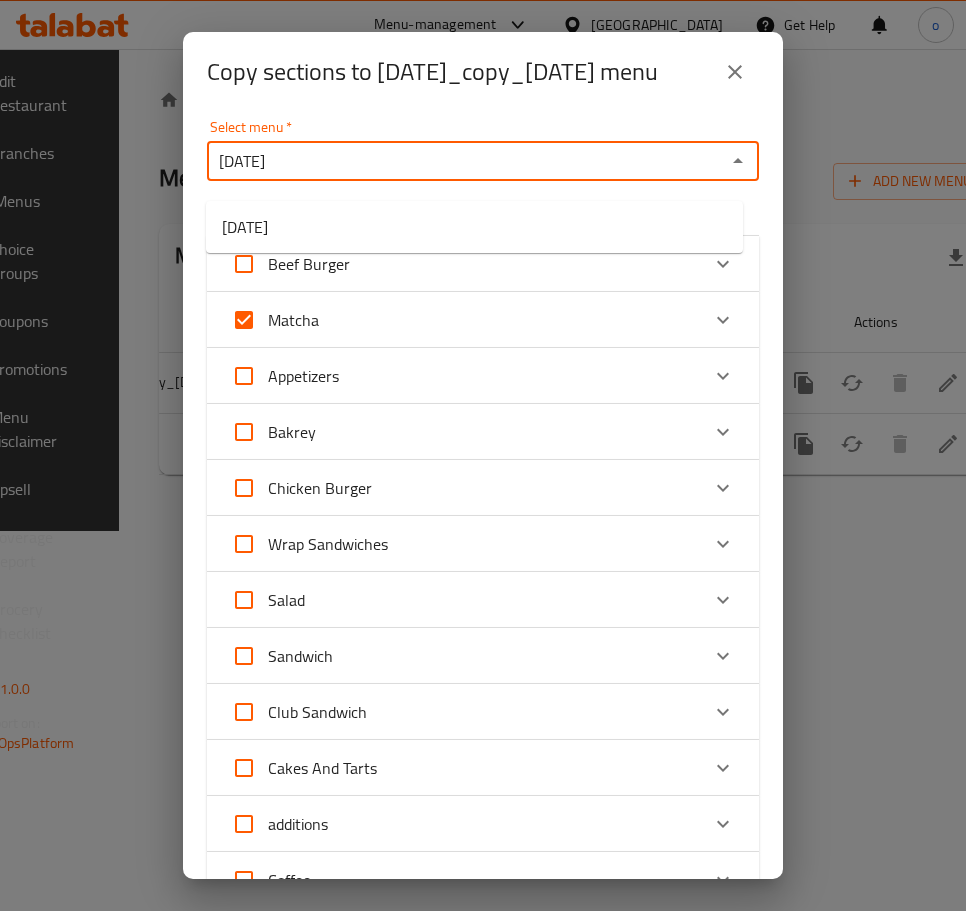 click 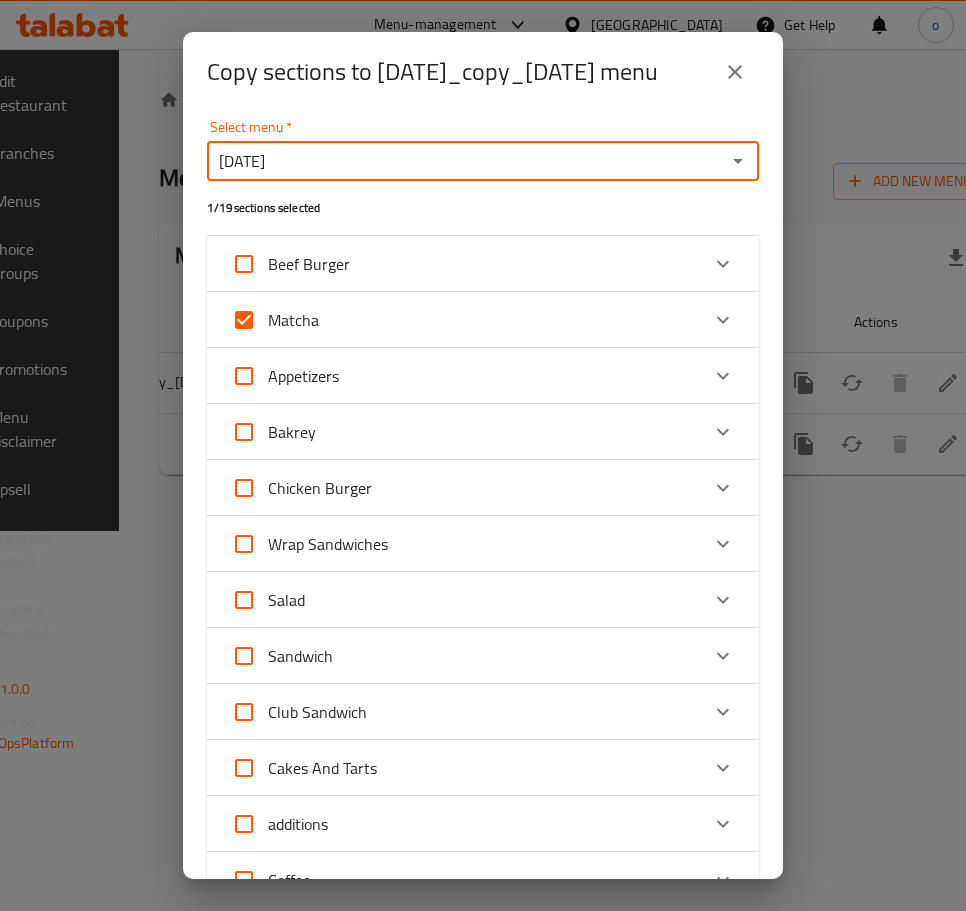 click 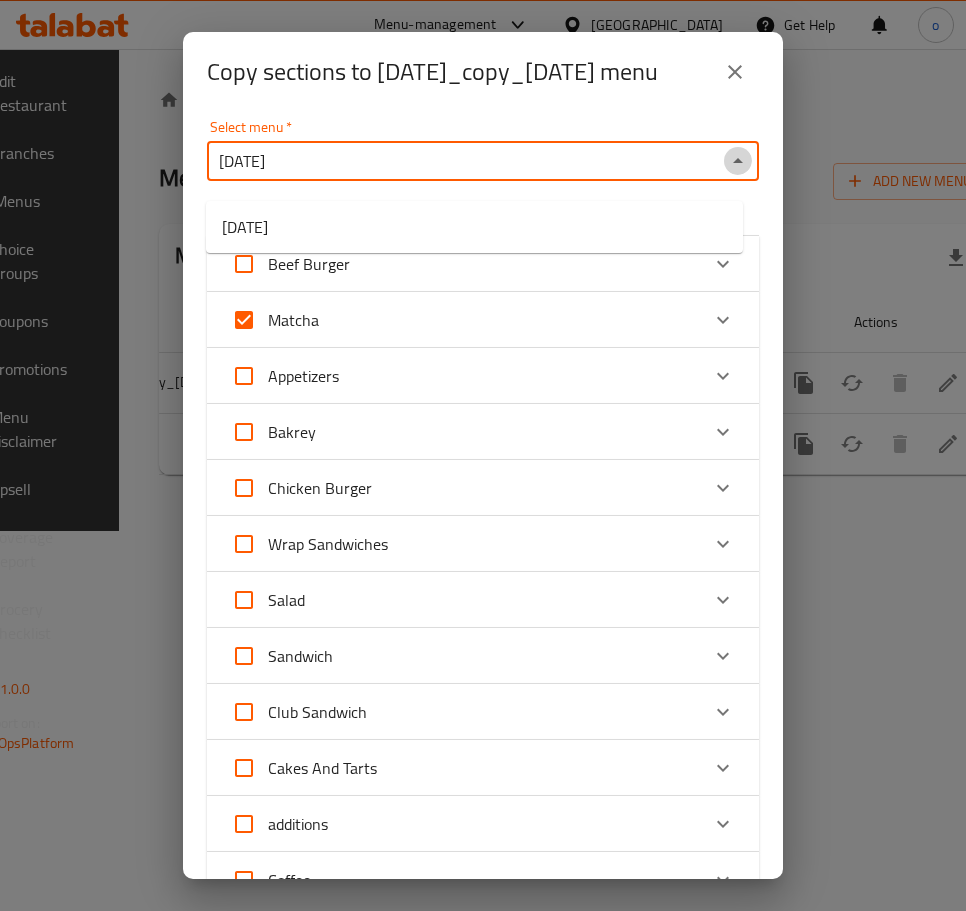 click 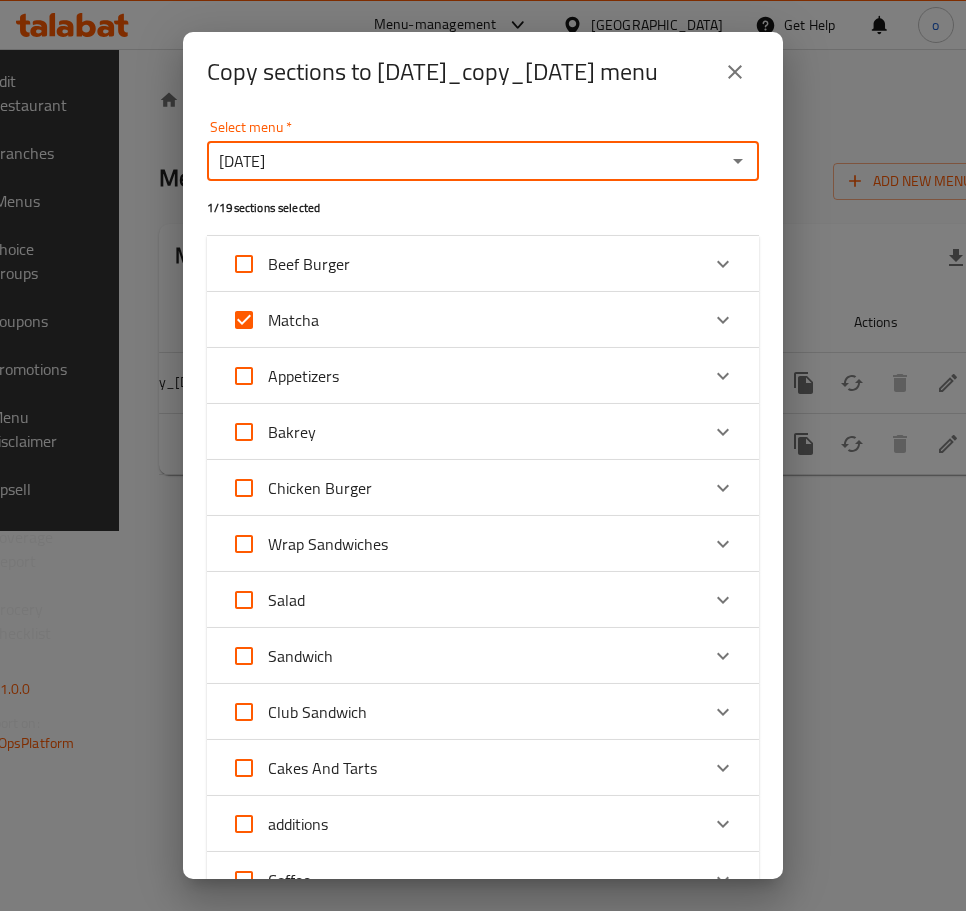click 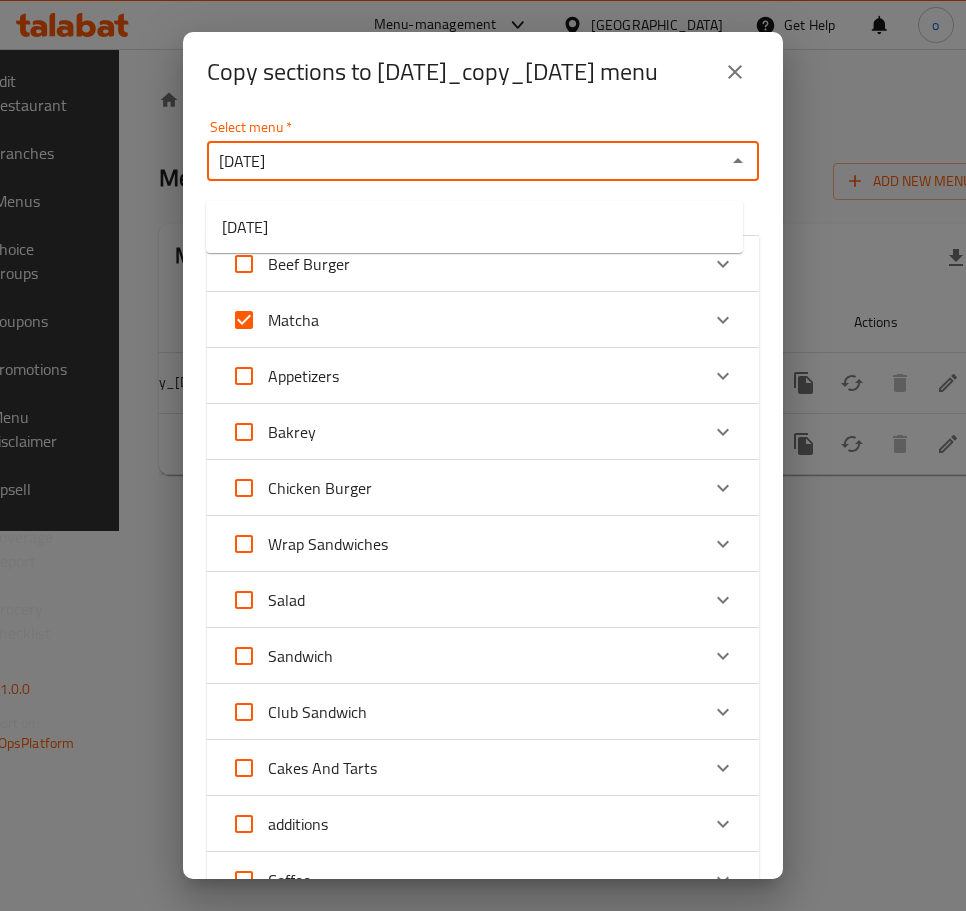 click 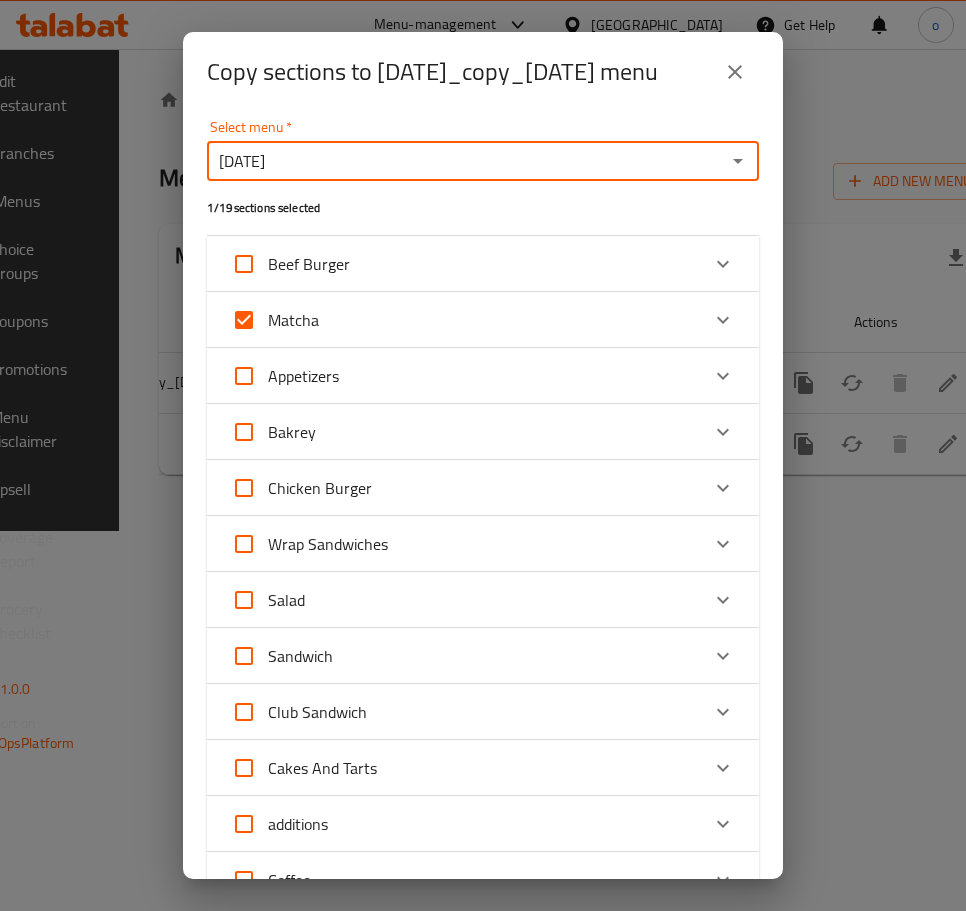 click 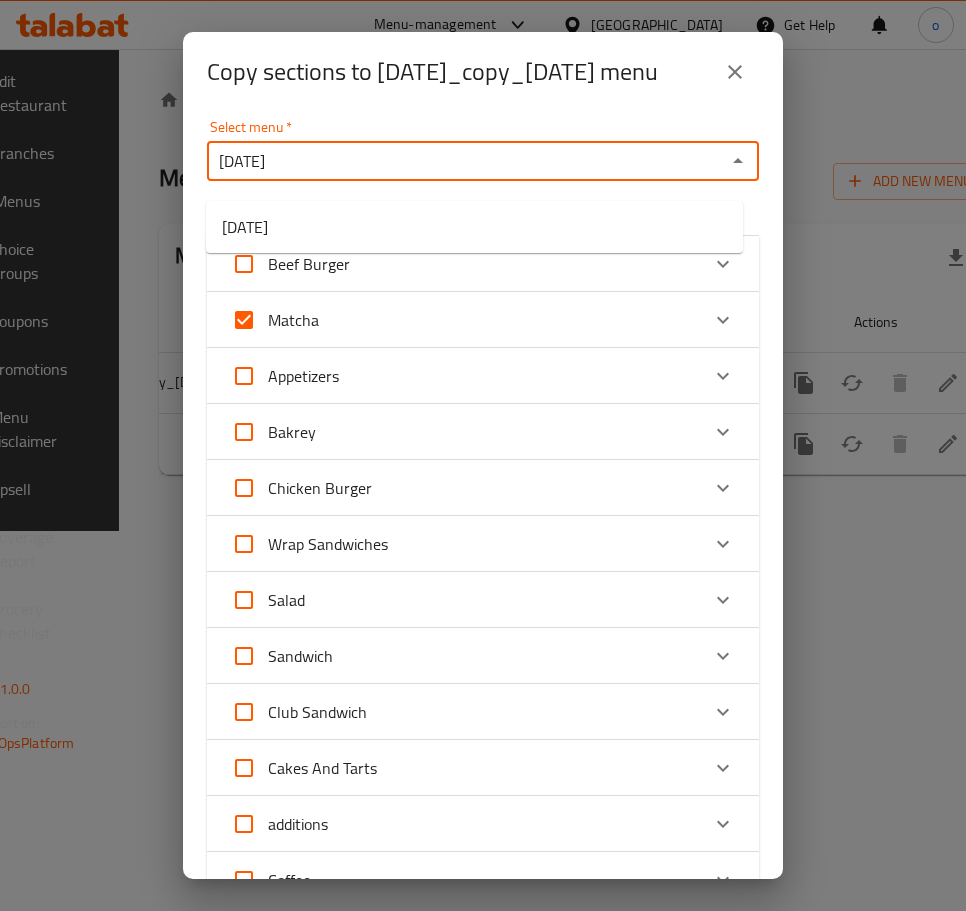 click 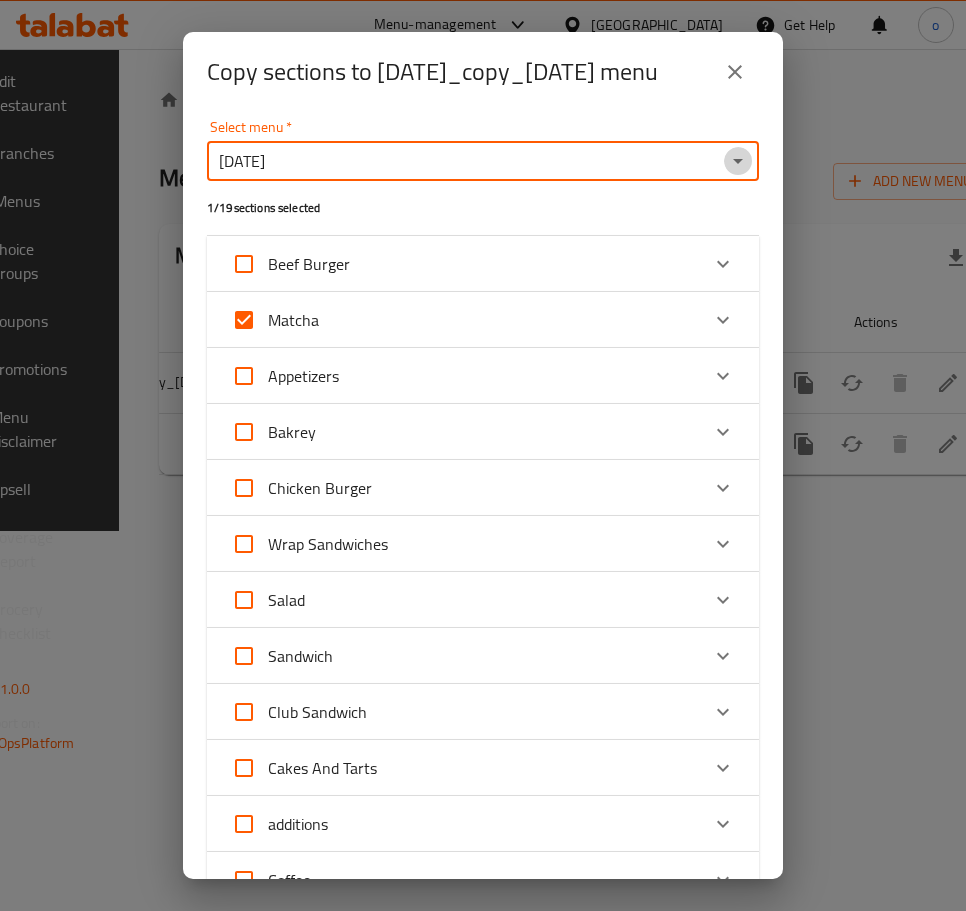 click 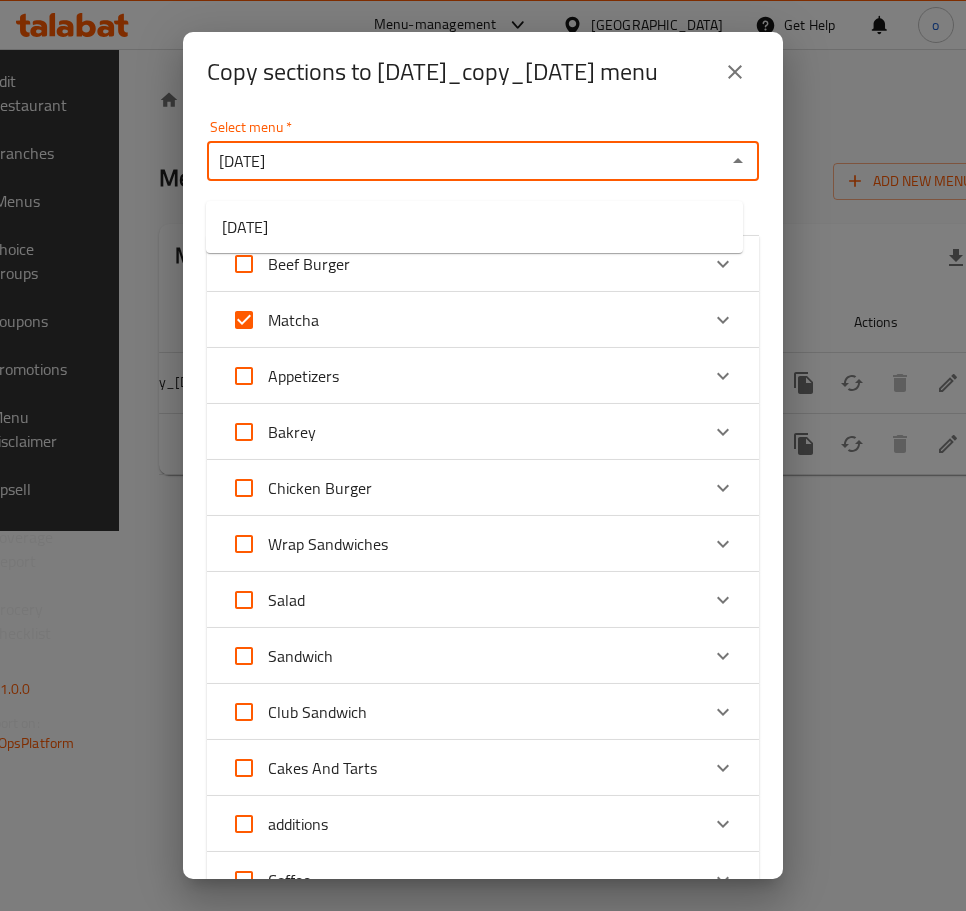 click on "[DATE]" at bounding box center (474, 227) 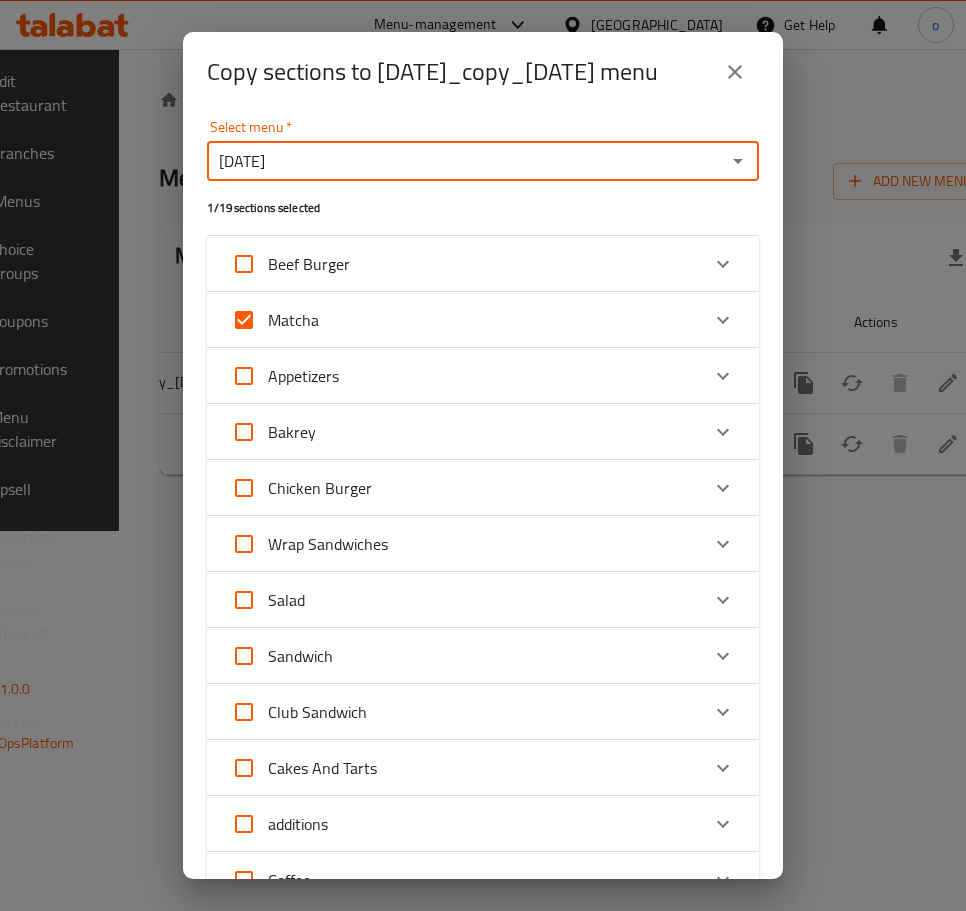 click on "1  /  19  sections selected" at bounding box center (483, 208) 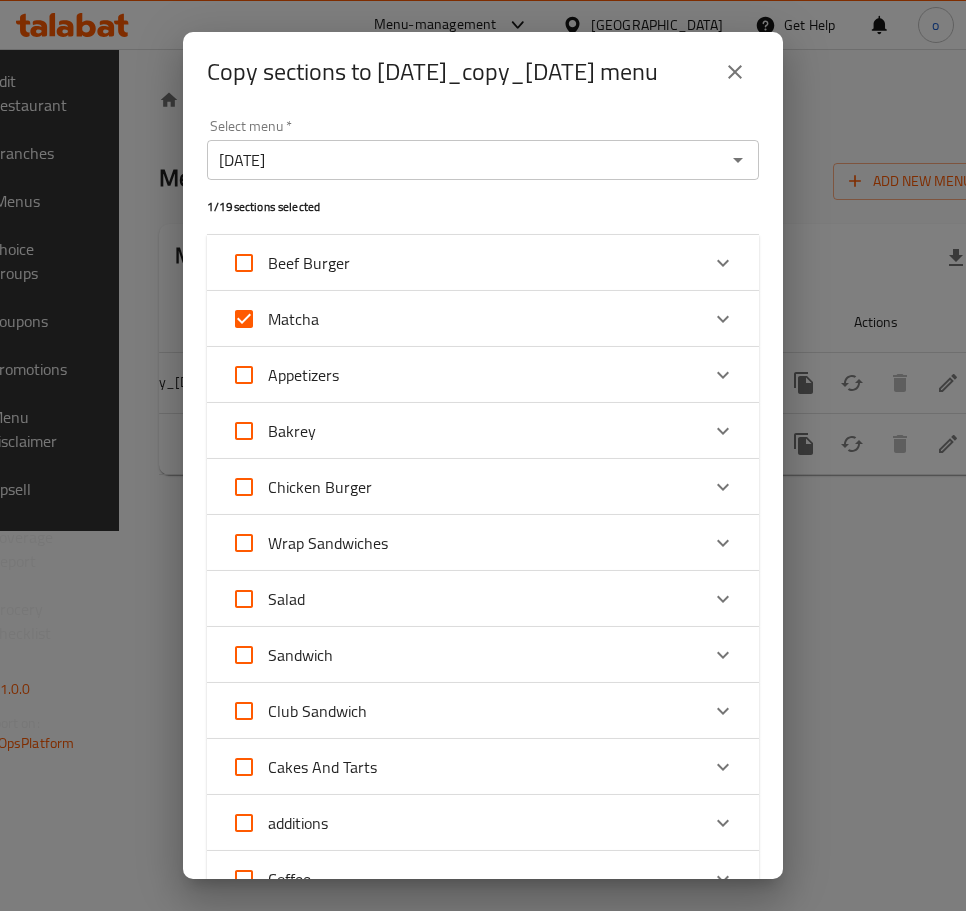 scroll, scrollTop: 0, scrollLeft: 0, axis: both 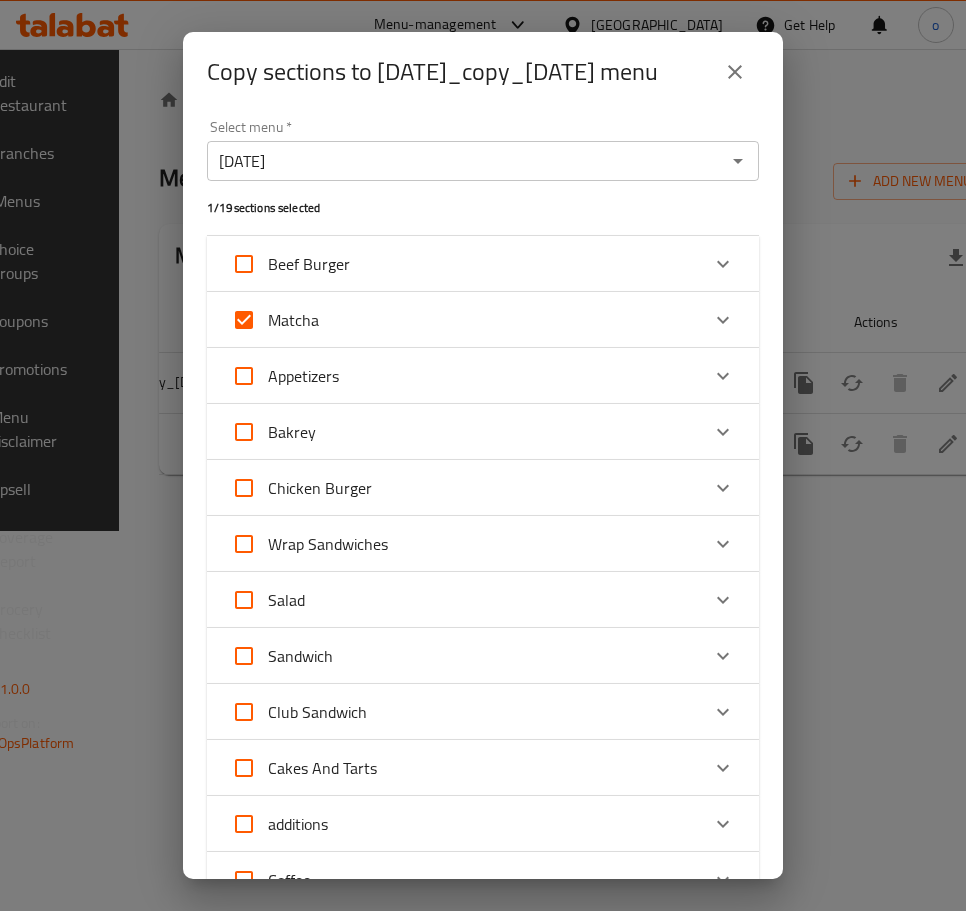 click 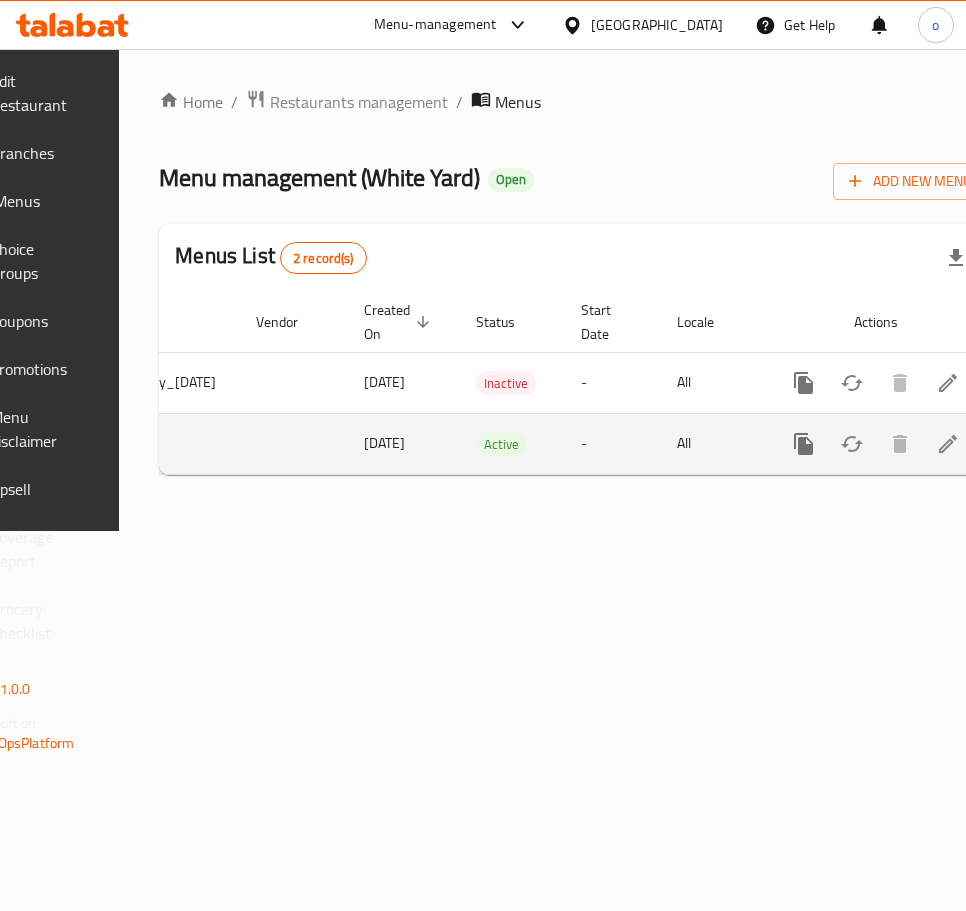 click 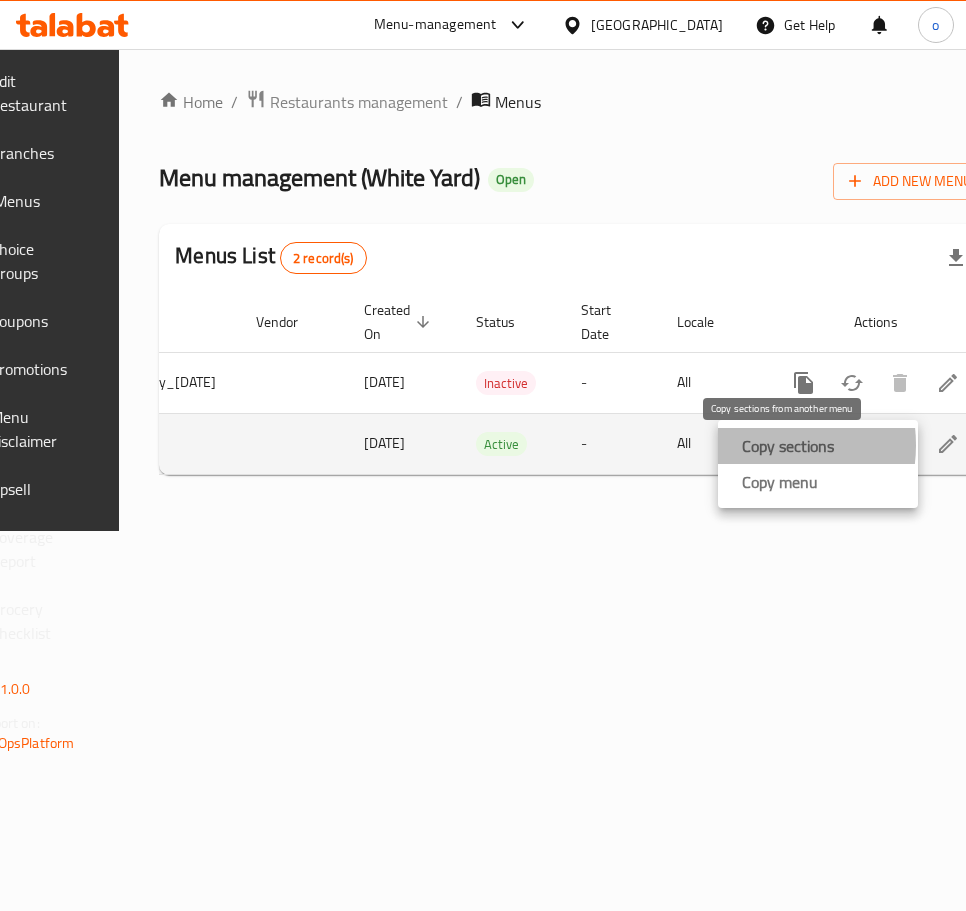 click on "Copy sections" at bounding box center [788, 446] 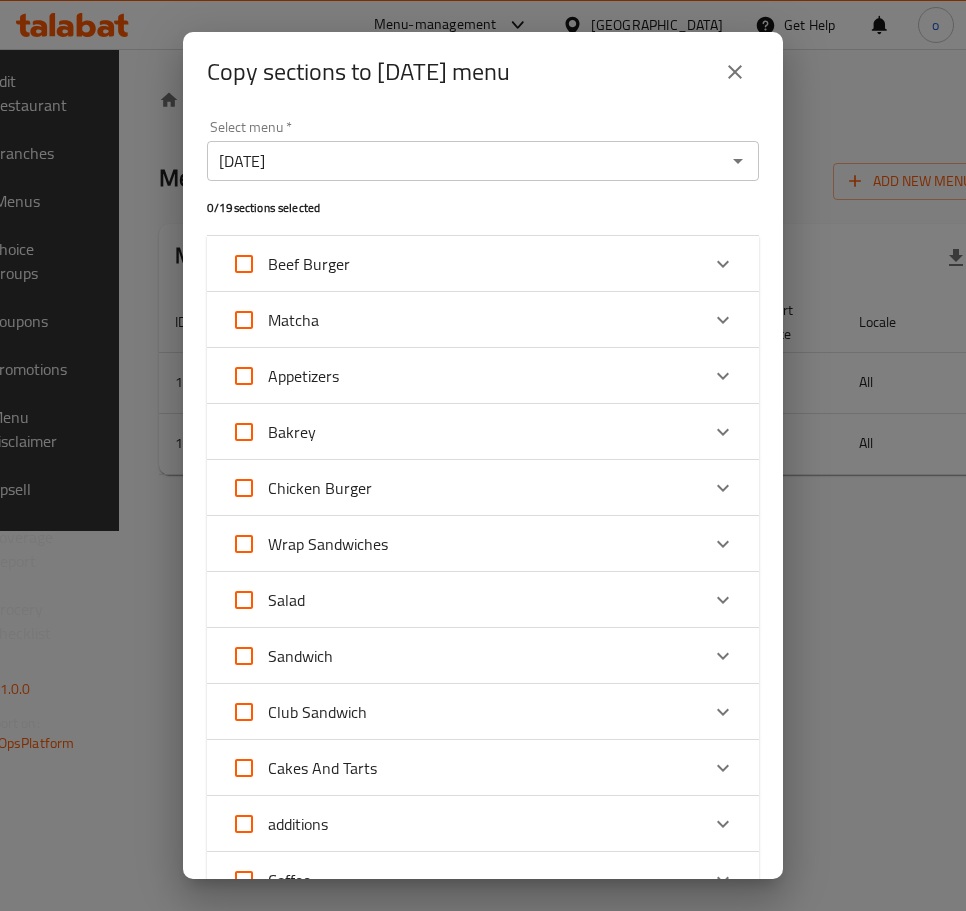 scroll, scrollTop: 0, scrollLeft: 0, axis: both 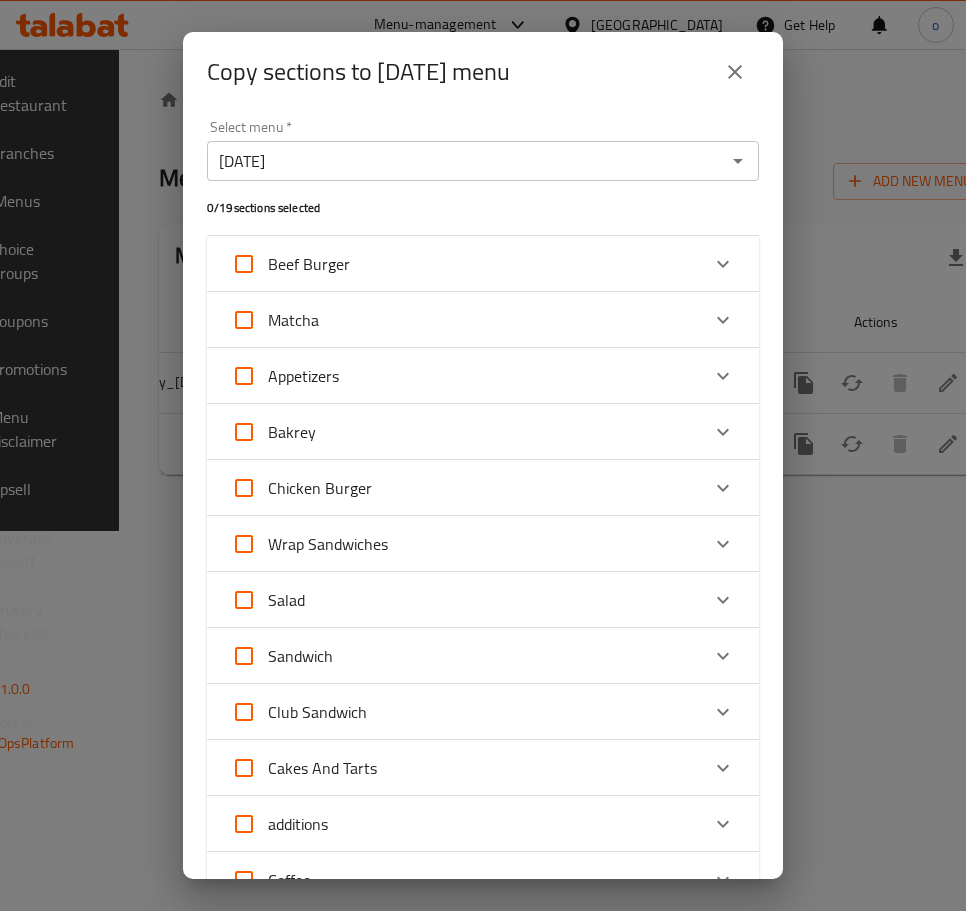 click on "Matcha" at bounding box center (244, 320) 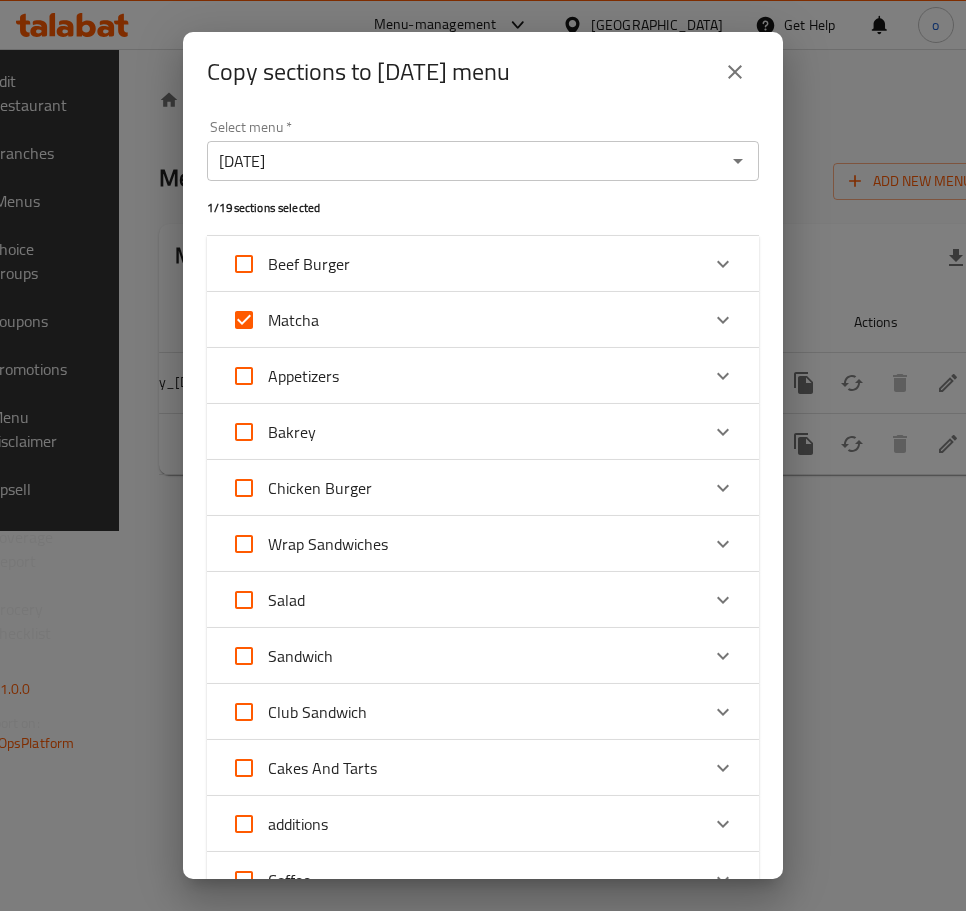 click on "27/1/2025" at bounding box center (466, 161) 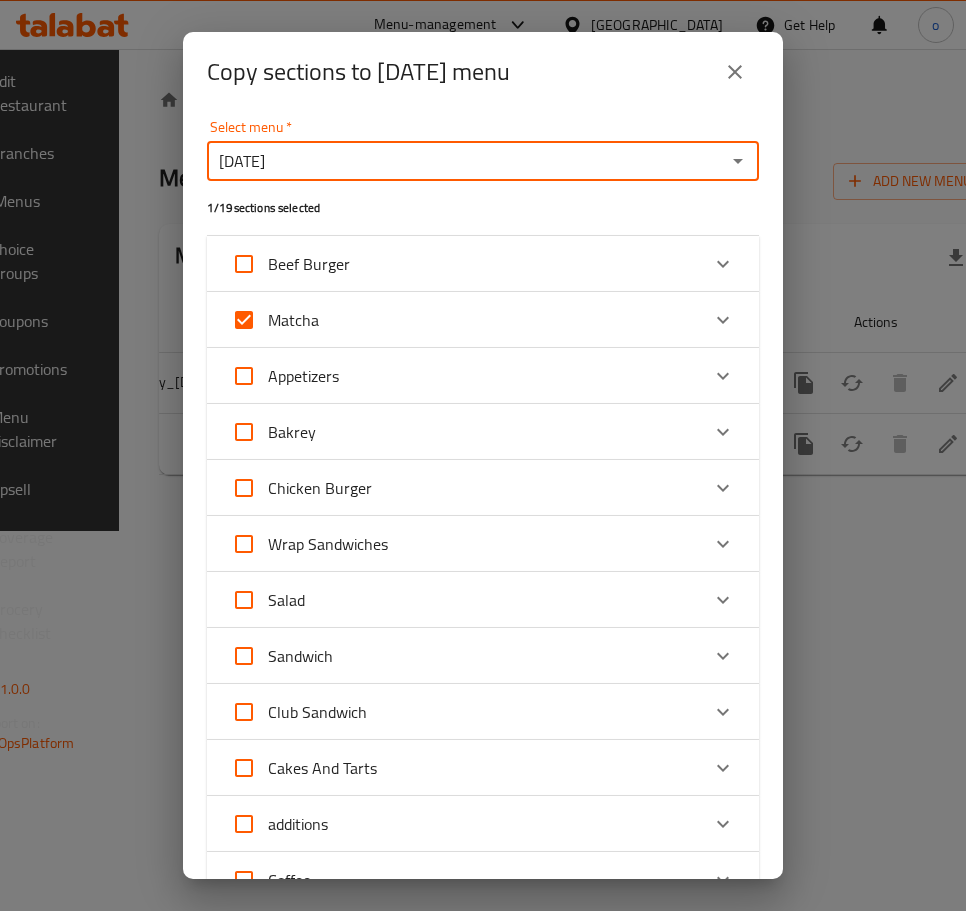 click on "Select menu   * 27/1/2025 Select menu  *" at bounding box center (483, 150) 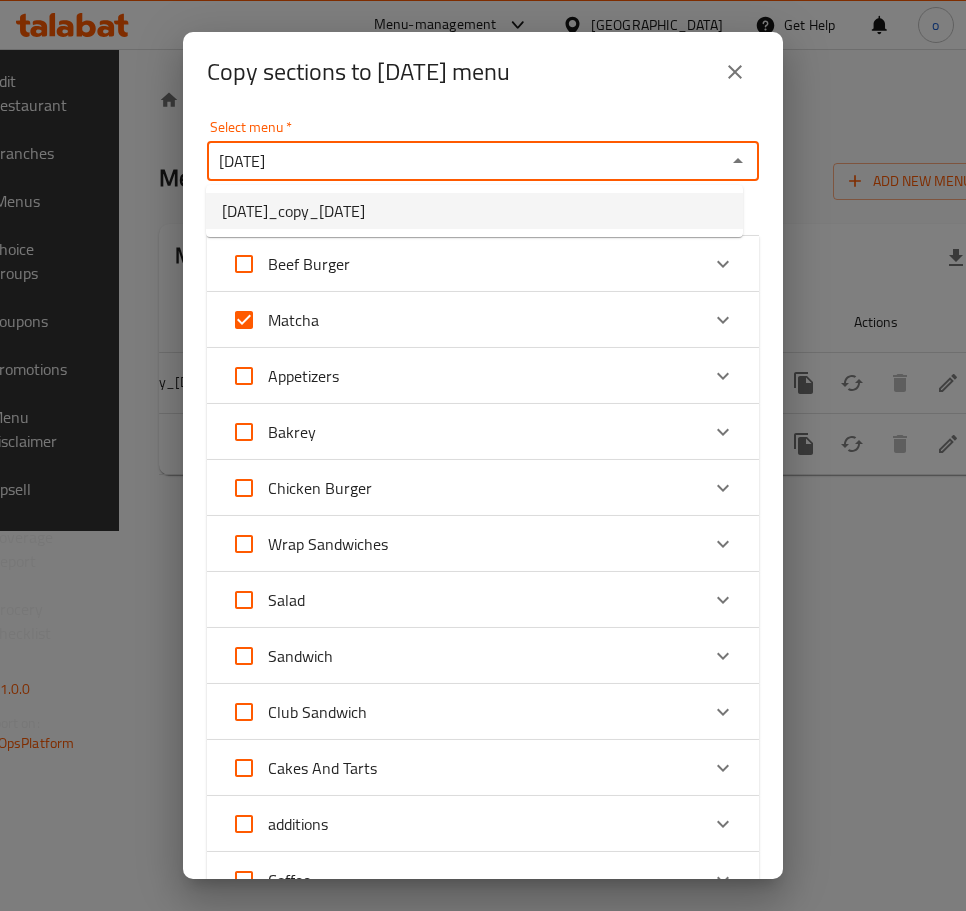 click on "Copy sections to [DATE] menu" at bounding box center (483, 72) 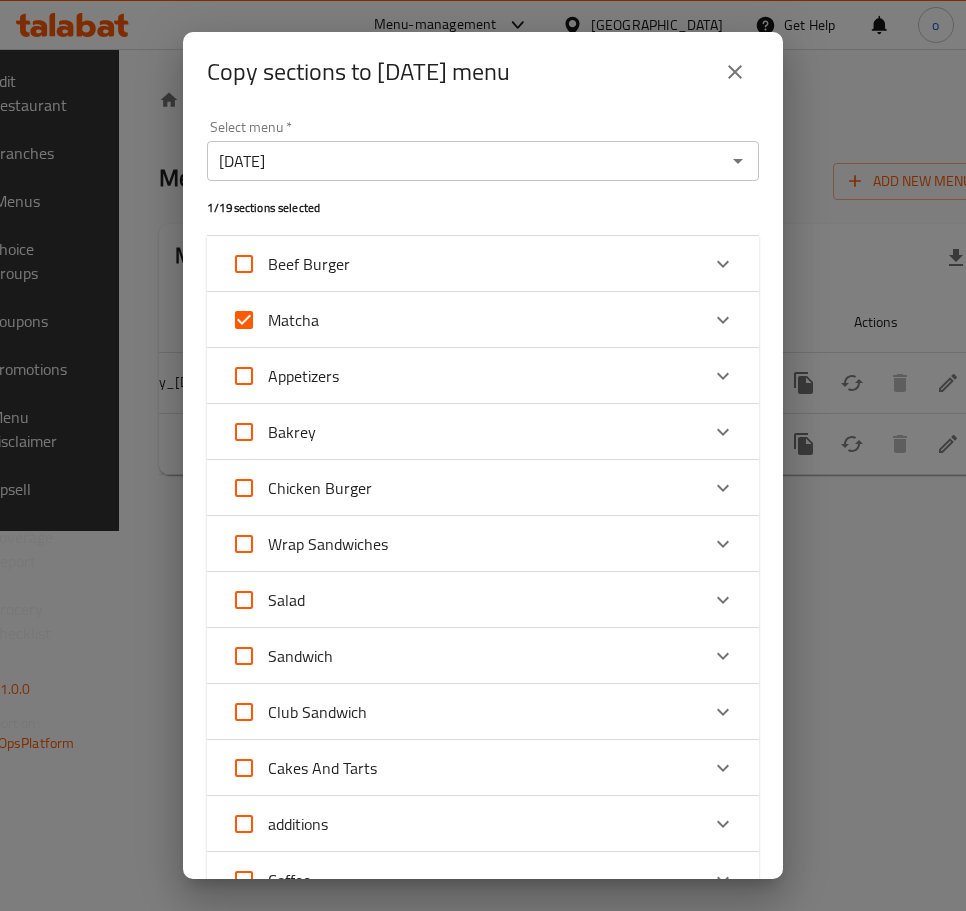 click 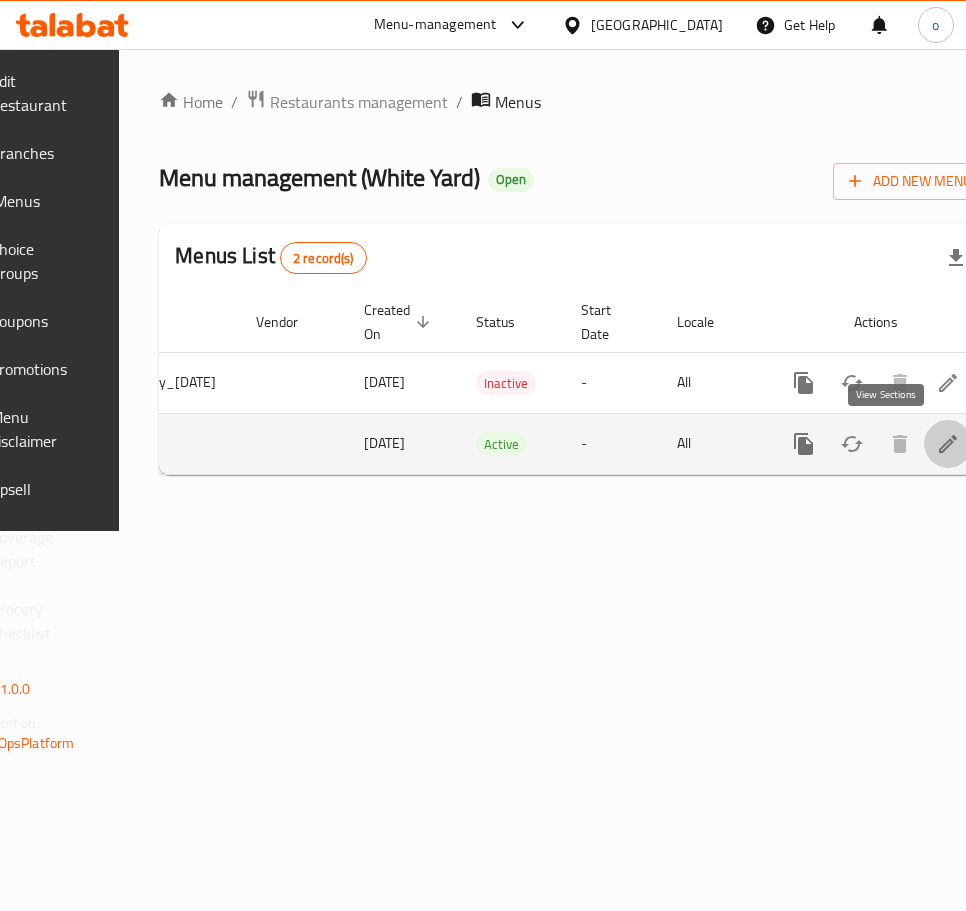 click at bounding box center [948, 444] 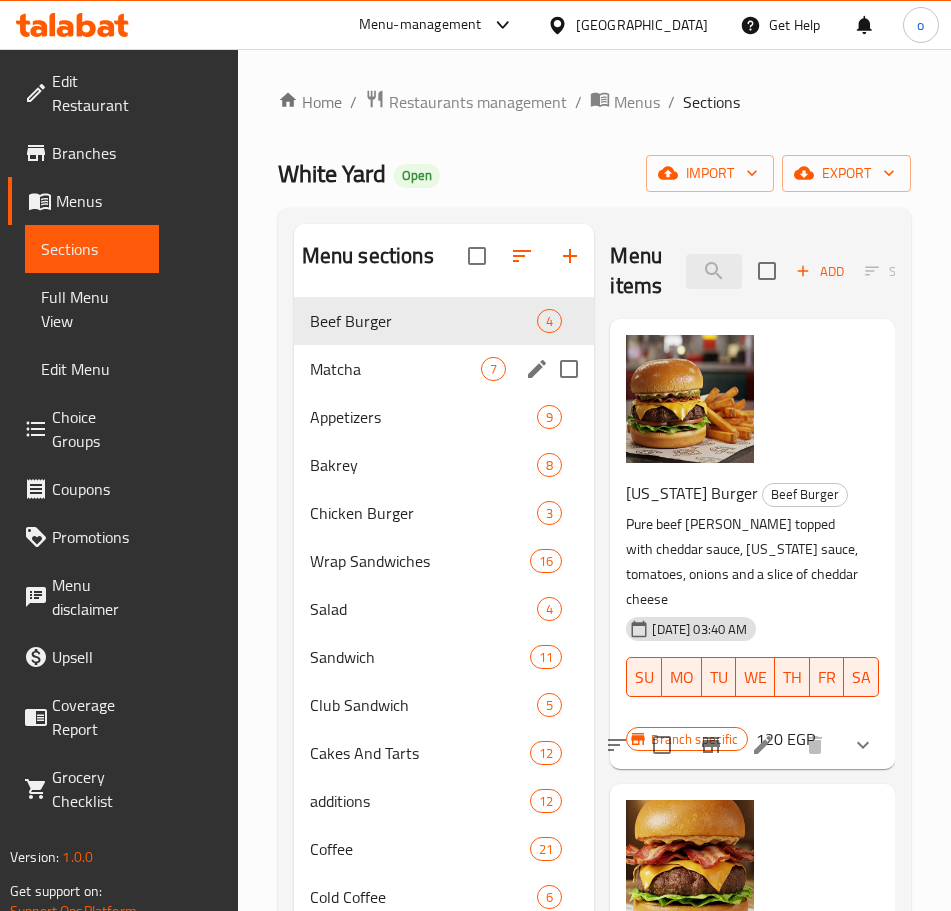 click on "Matcha 7" at bounding box center [444, 369] 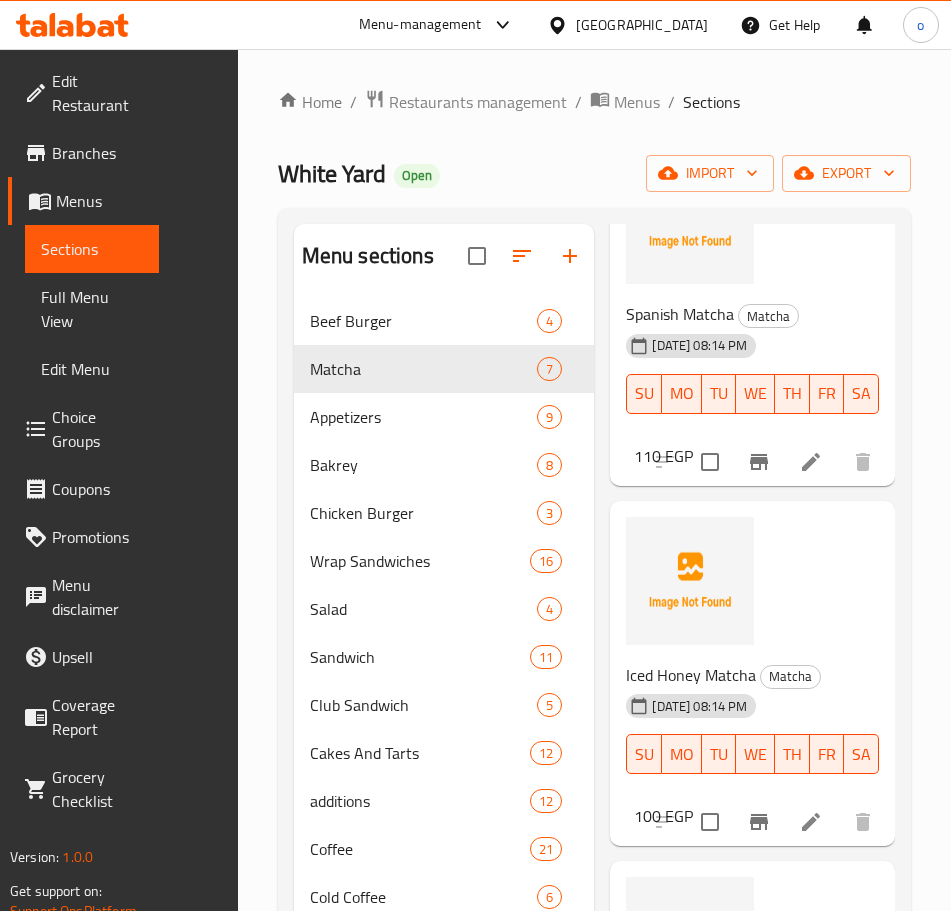 scroll, scrollTop: 1300, scrollLeft: 0, axis: vertical 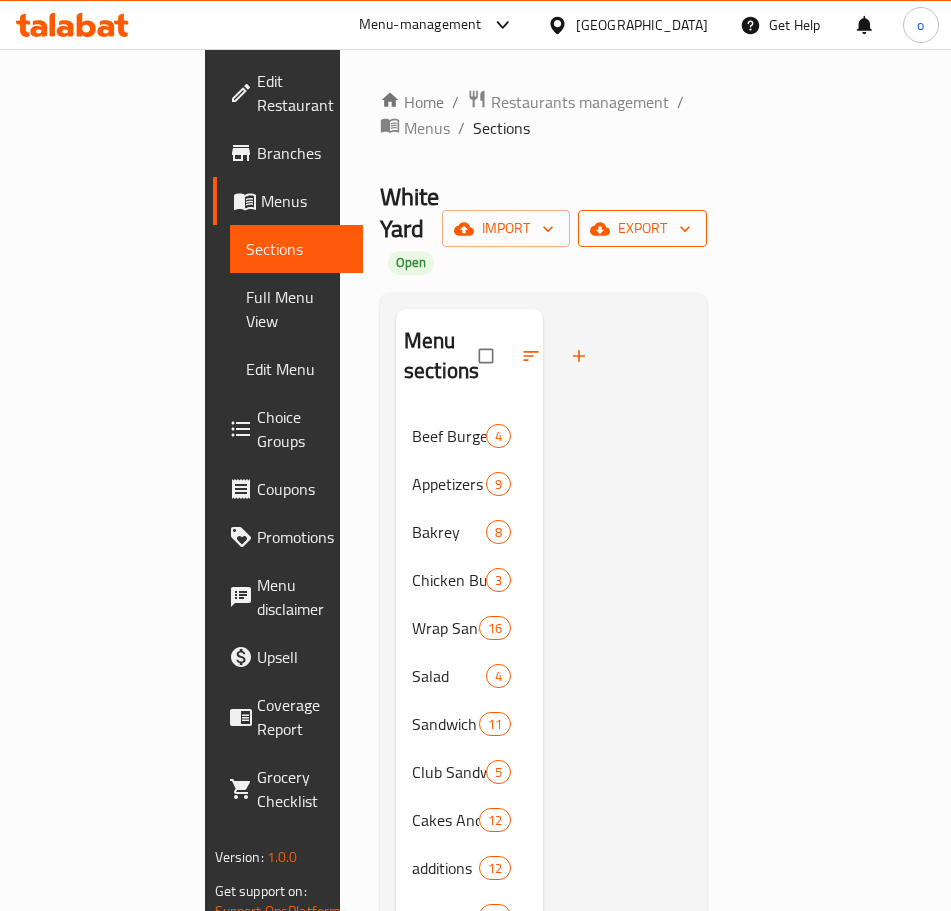 click on "export" at bounding box center [642, 228] 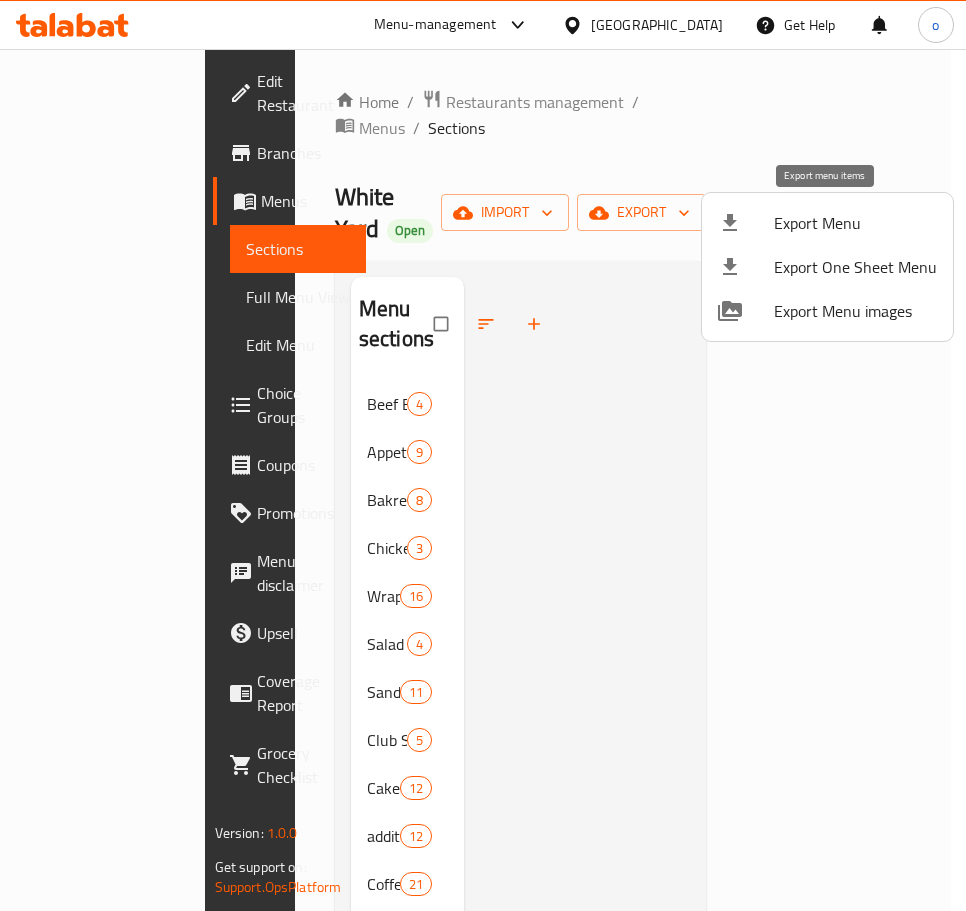 click on "Export Menu" at bounding box center (855, 223) 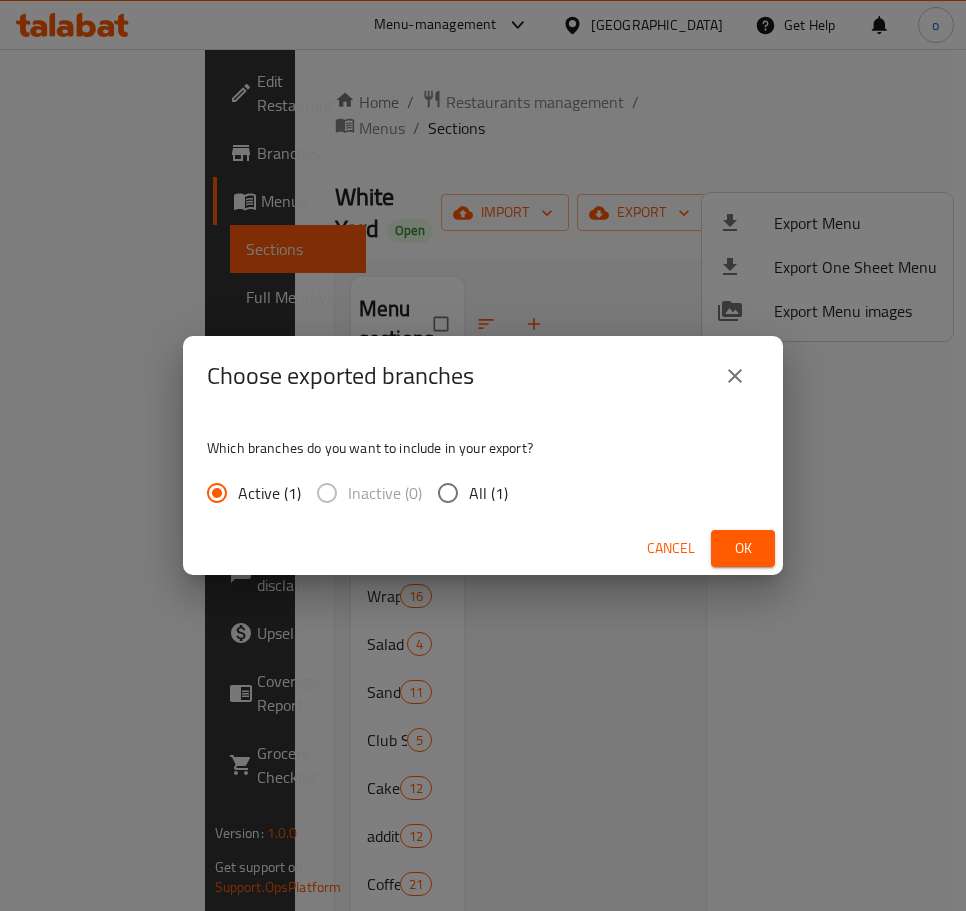click on "All (1)" at bounding box center (448, 493) 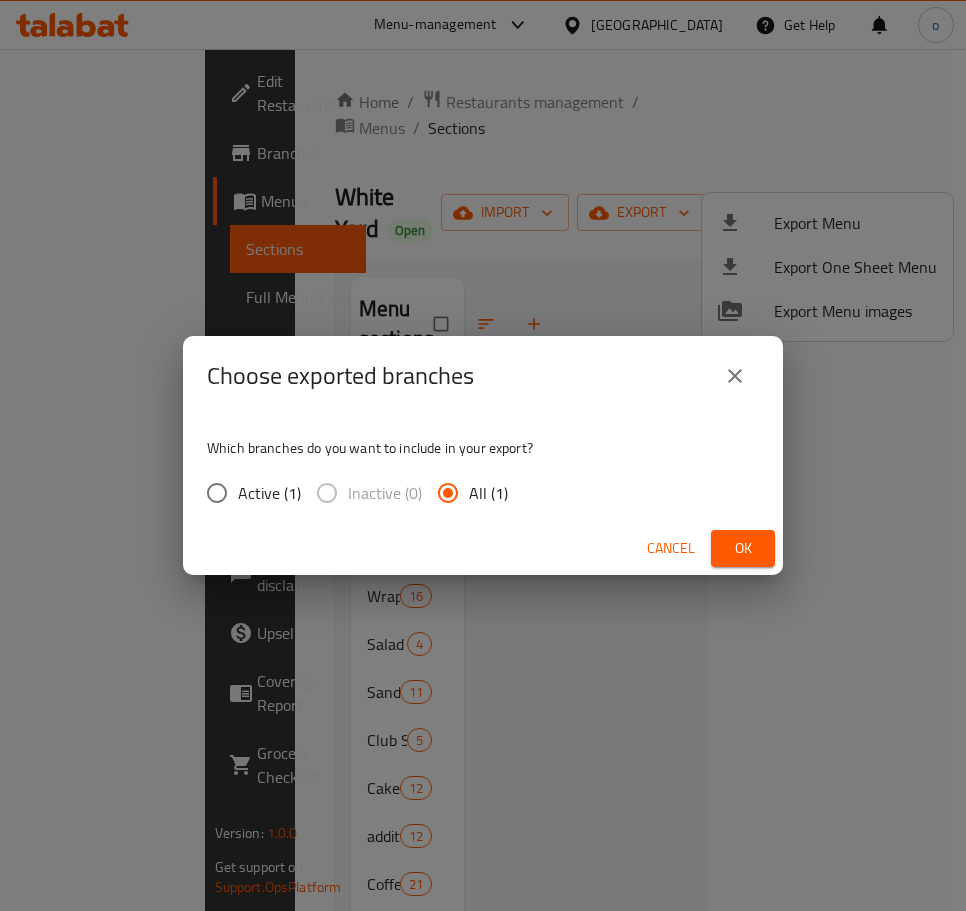 click on "Ok" at bounding box center [743, 548] 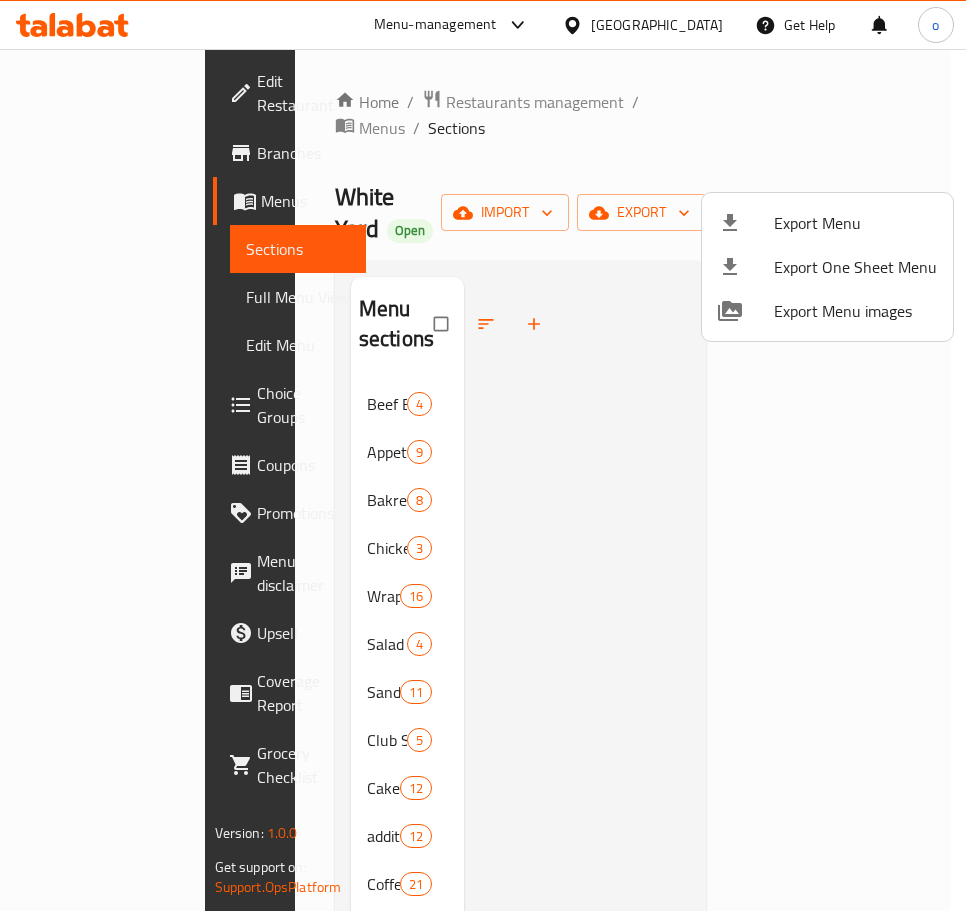 click at bounding box center [483, 455] 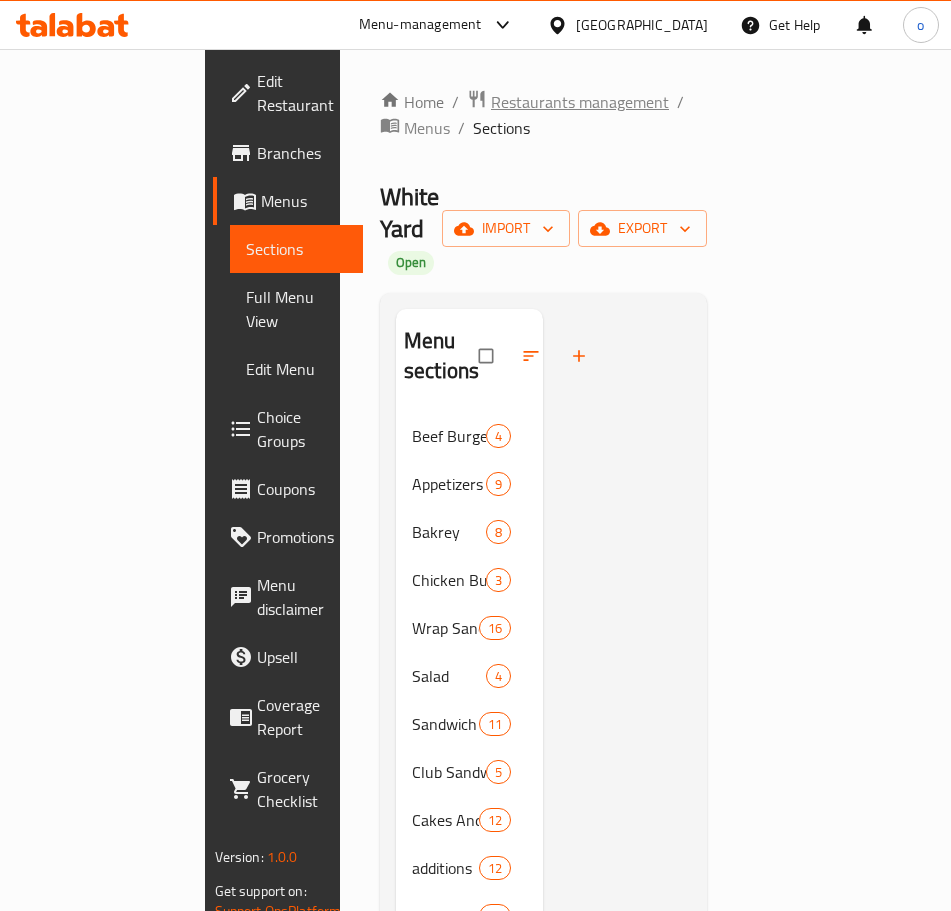 click on "Restaurants management" at bounding box center (580, 102) 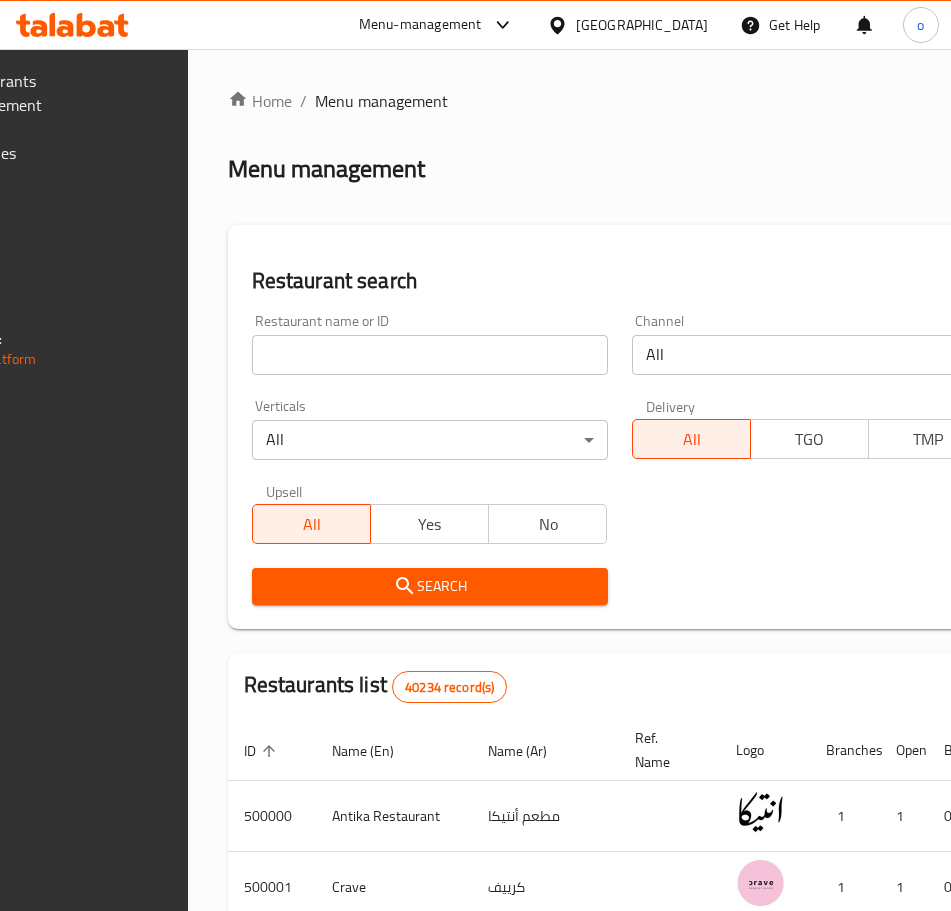 click at bounding box center [430, 355] 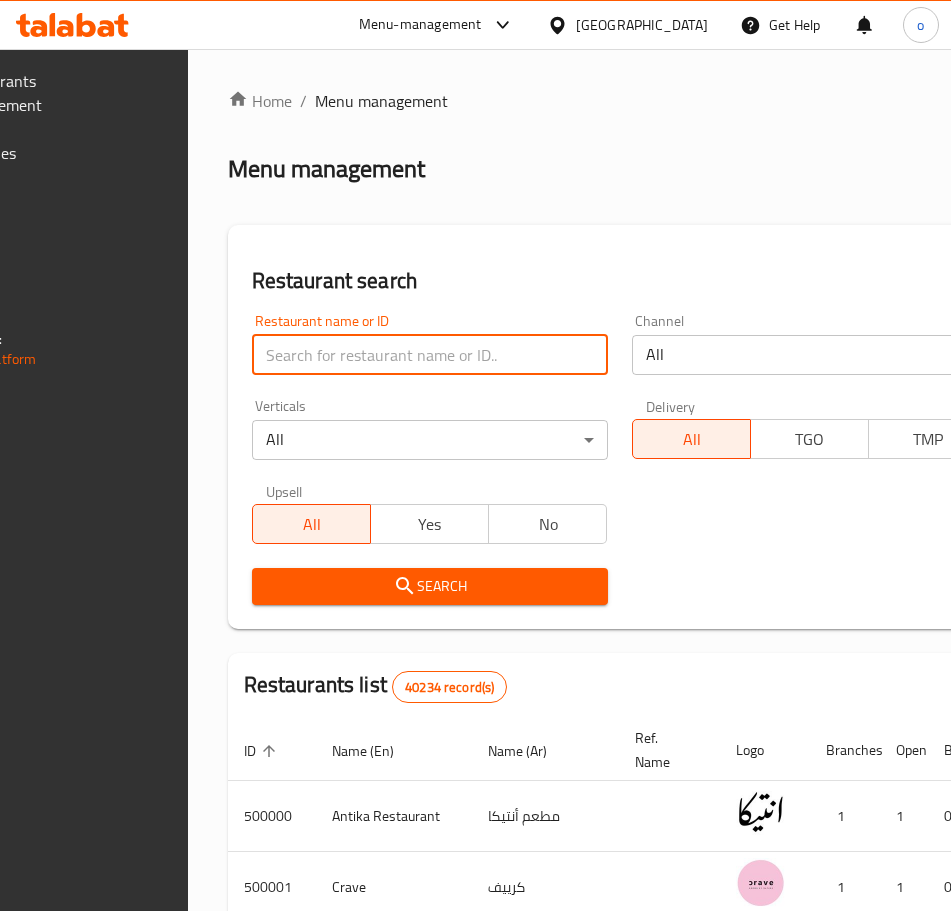 paste on "752760" 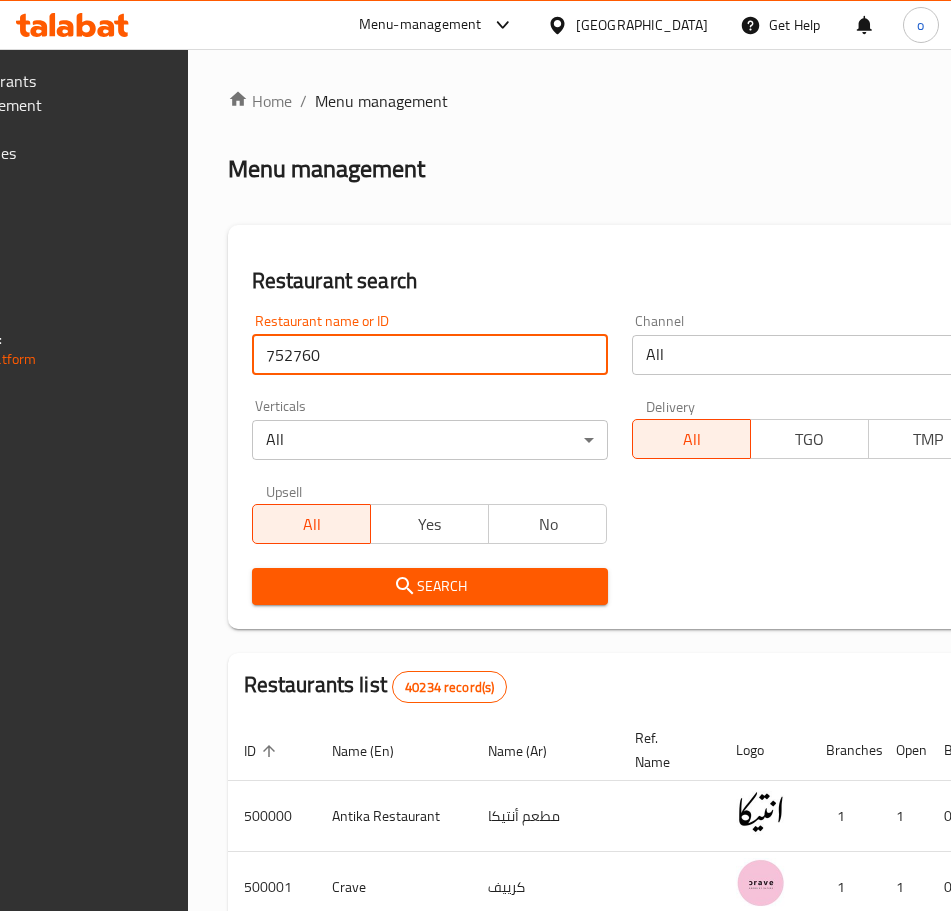 type on "752760" 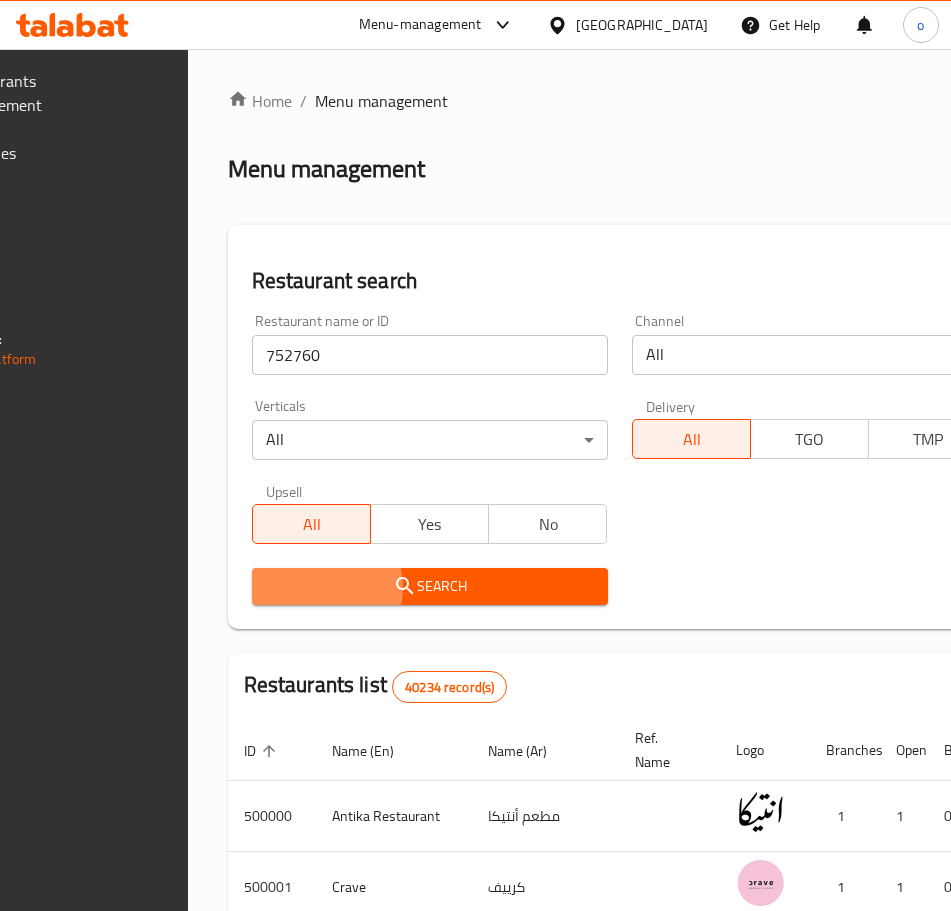 click on "Search" at bounding box center (430, 586) 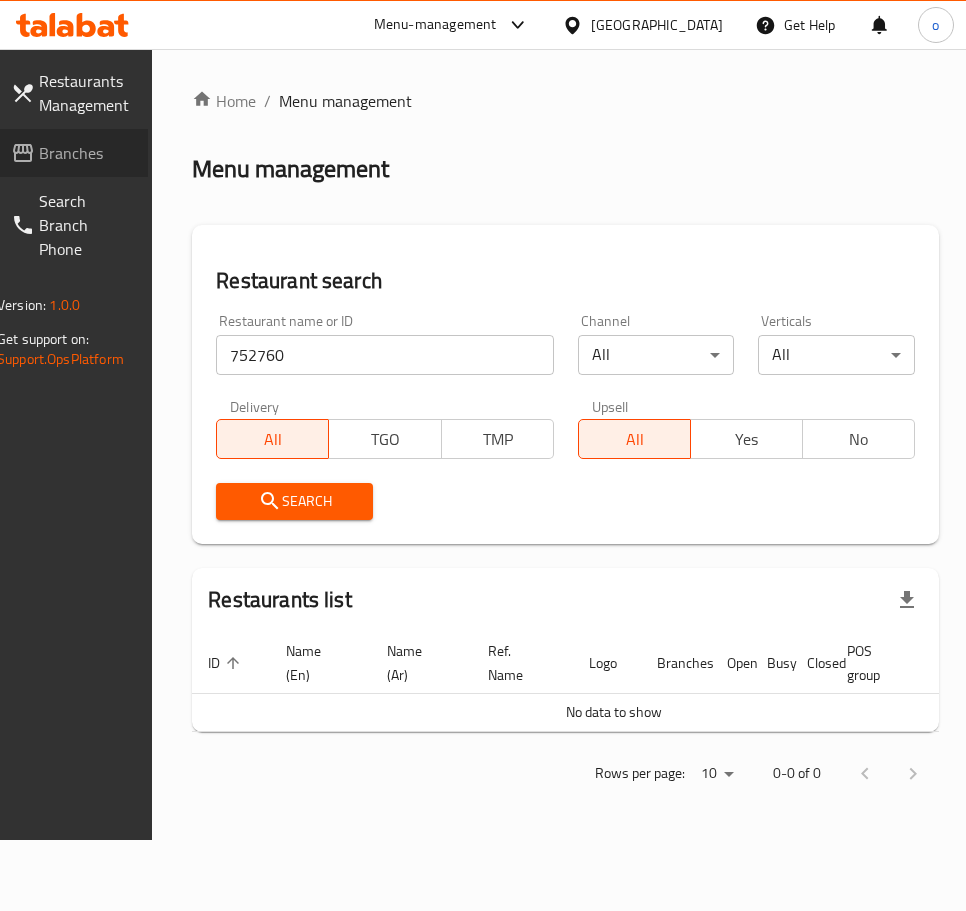 click on "Branches" at bounding box center (85, 153) 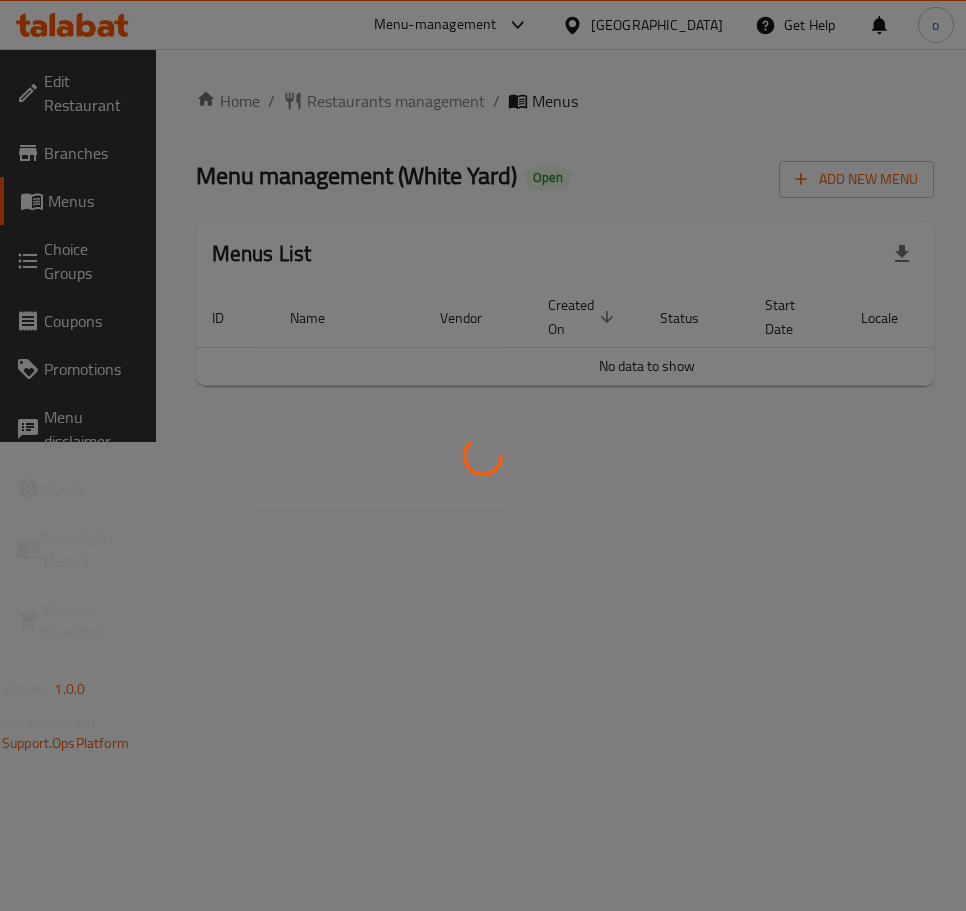 scroll, scrollTop: 0, scrollLeft: 0, axis: both 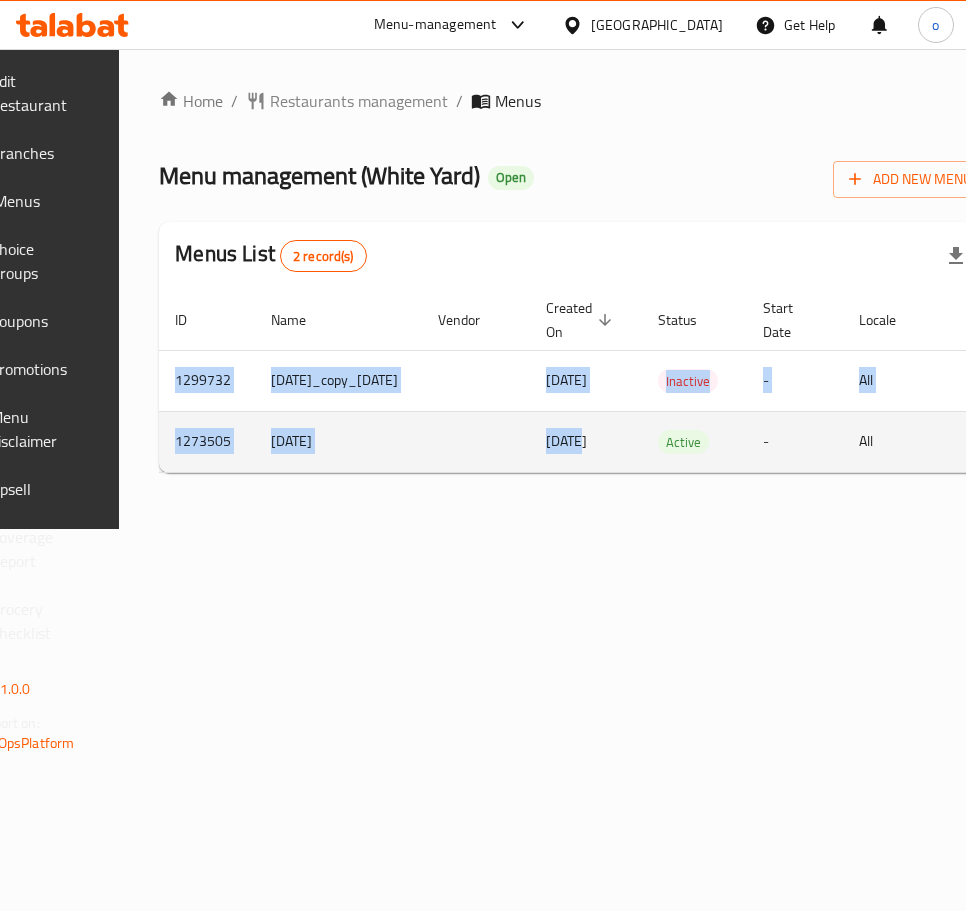 drag, startPoint x: 486, startPoint y: 488, endPoint x: 681, endPoint y: 454, distance: 197.94191 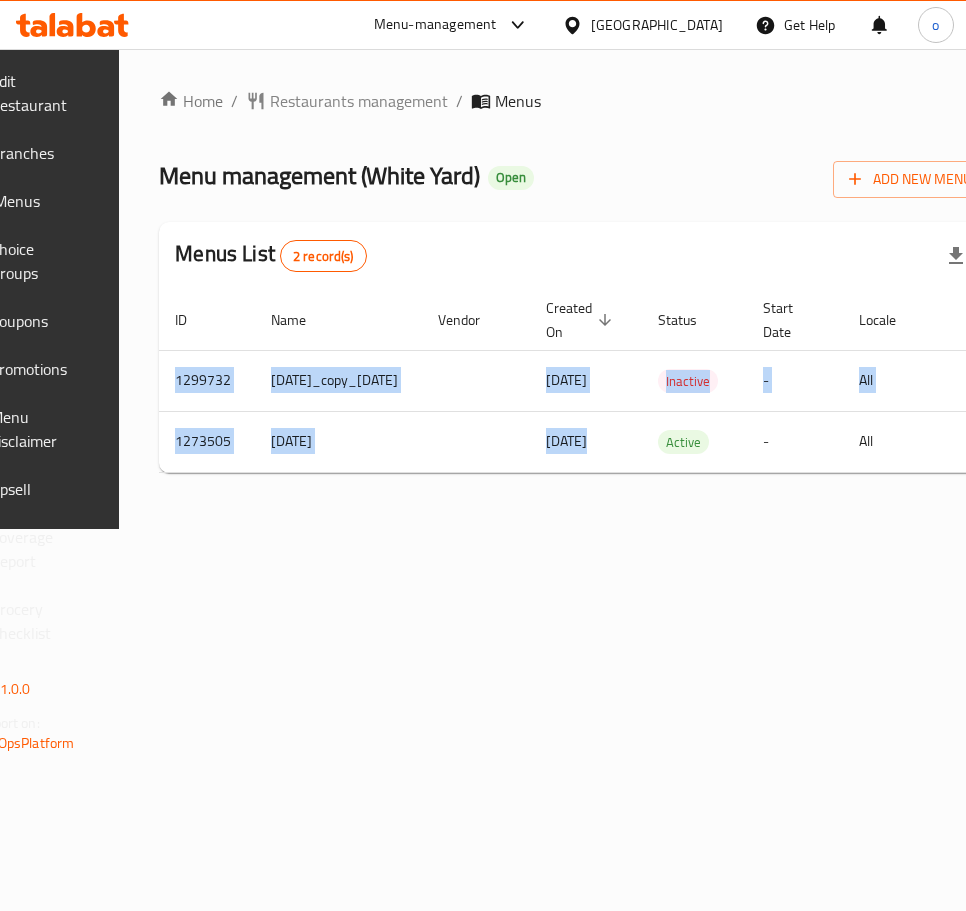 scroll, scrollTop: 0, scrollLeft: 345, axis: horizontal 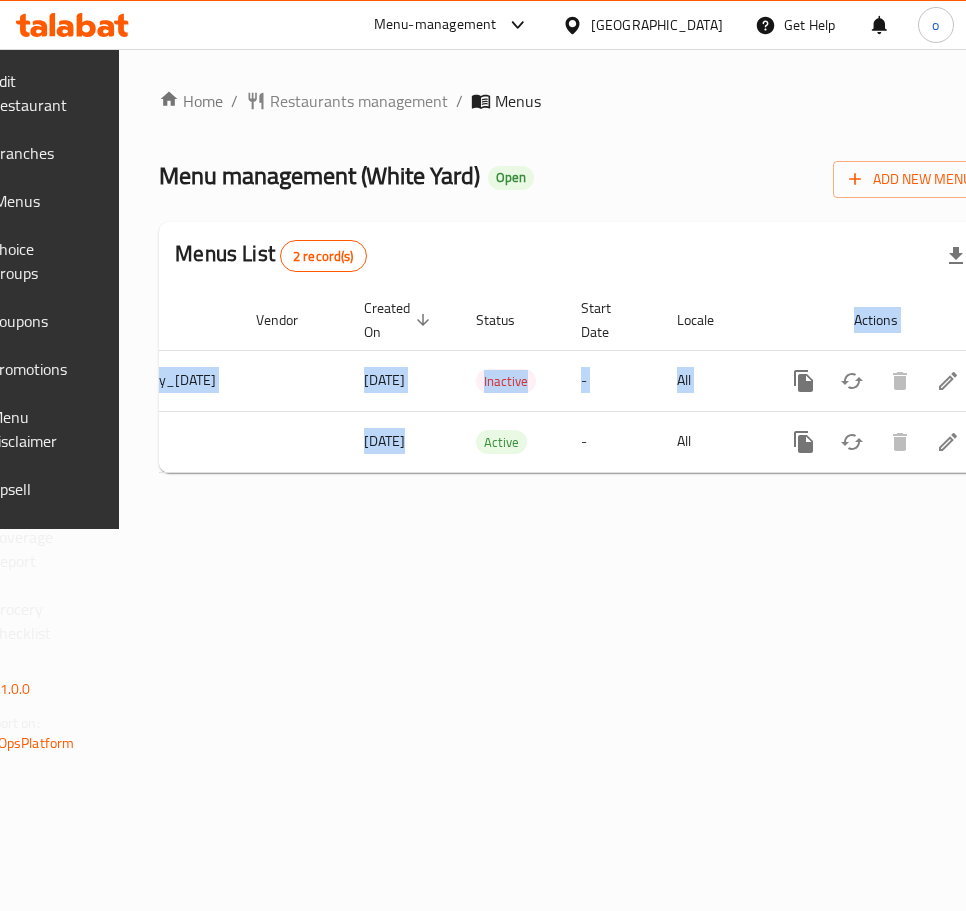 drag, startPoint x: 738, startPoint y: 552, endPoint x: 738, endPoint y: 524, distance: 28 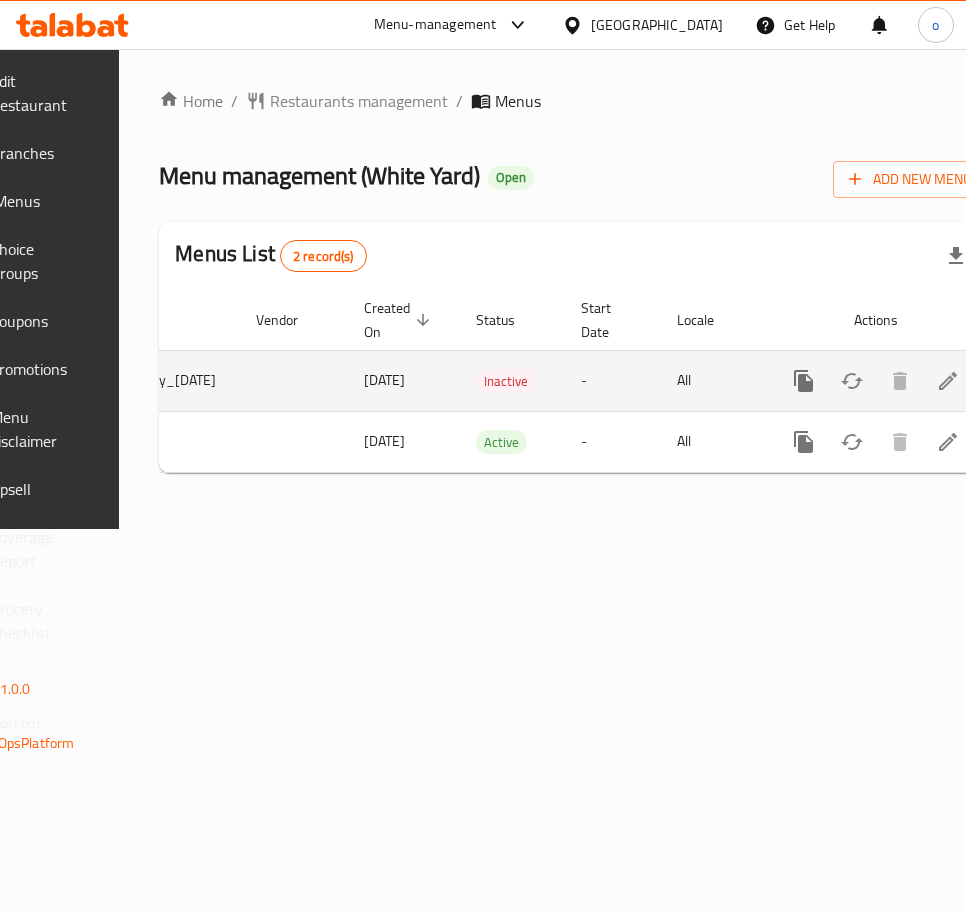 click 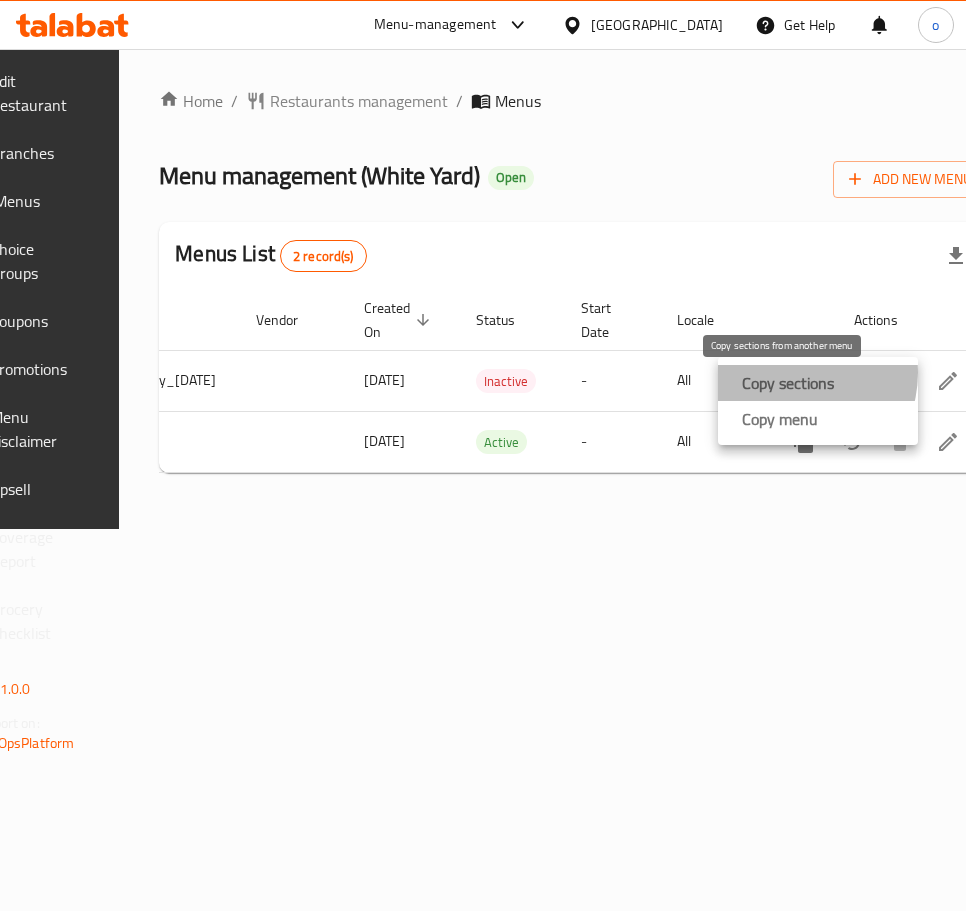click on "Copy sections" at bounding box center [788, 383] 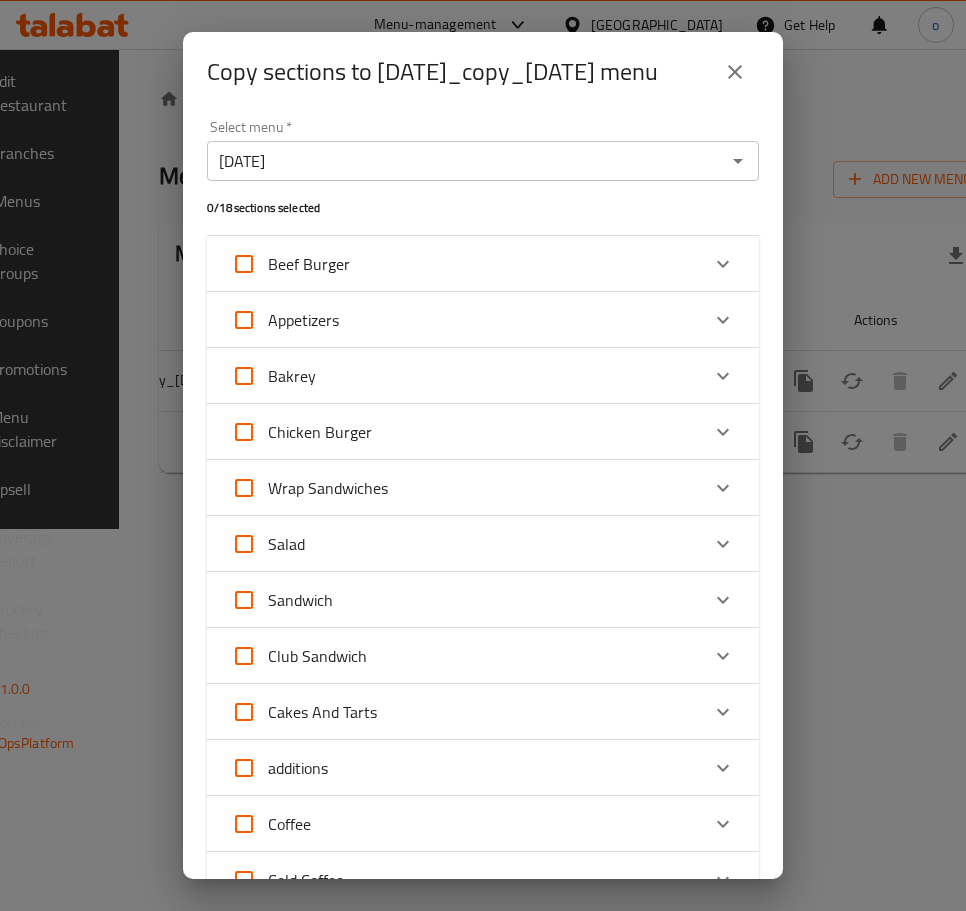 click 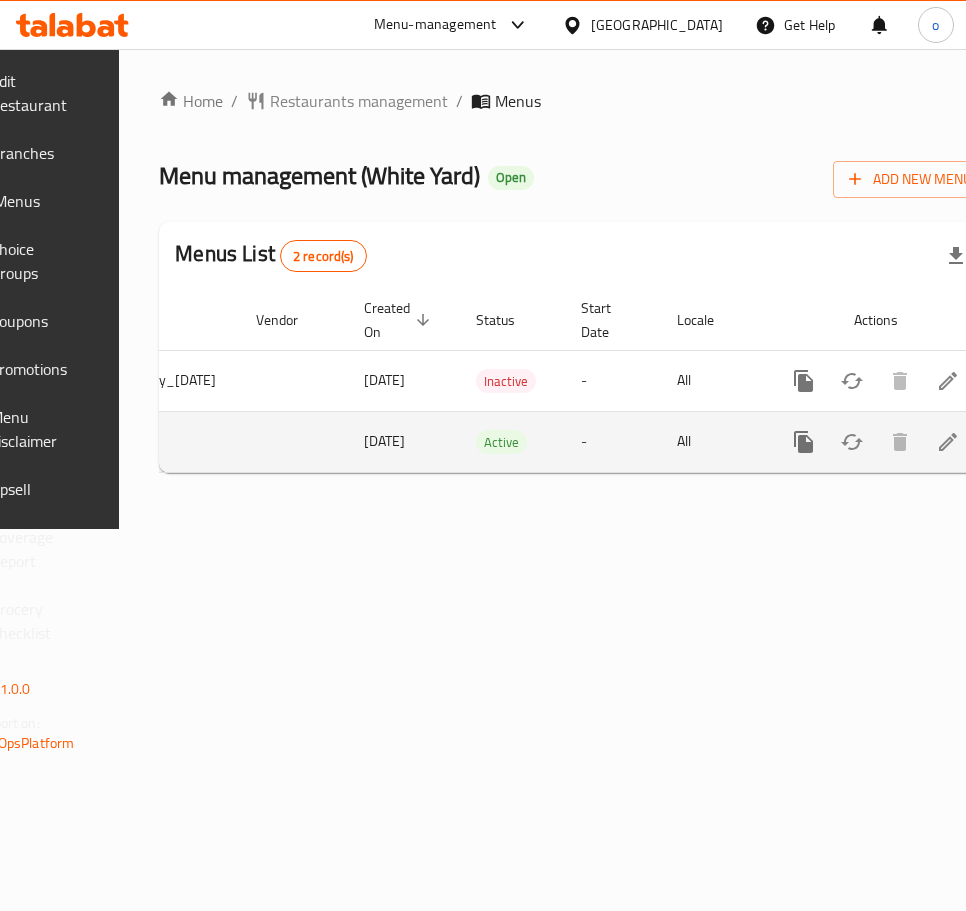 click 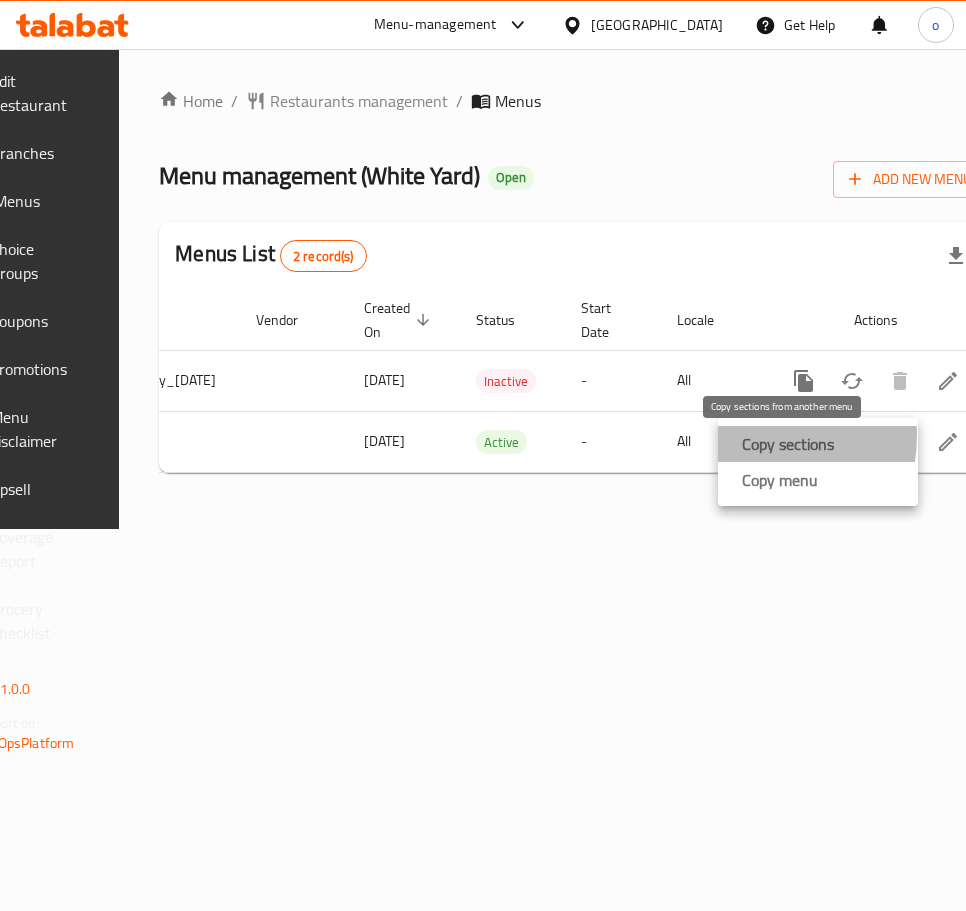 click on "Copy sections" at bounding box center (784, 444) 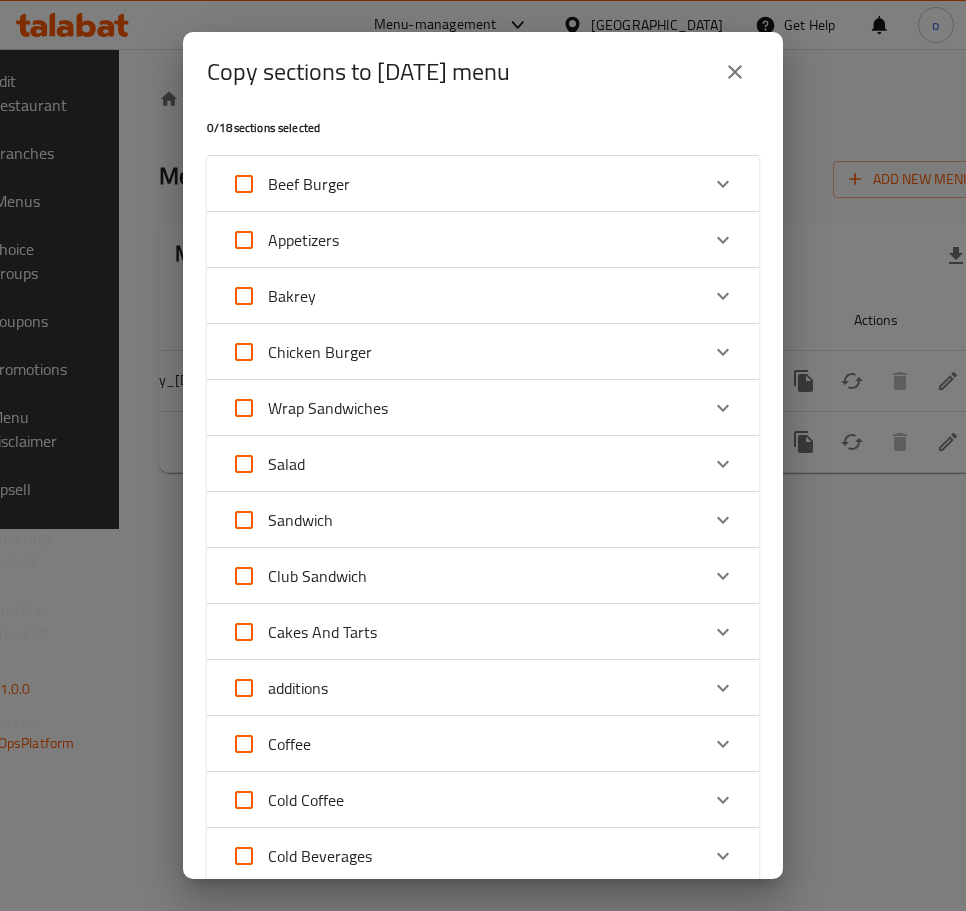 scroll, scrollTop: 0, scrollLeft: 0, axis: both 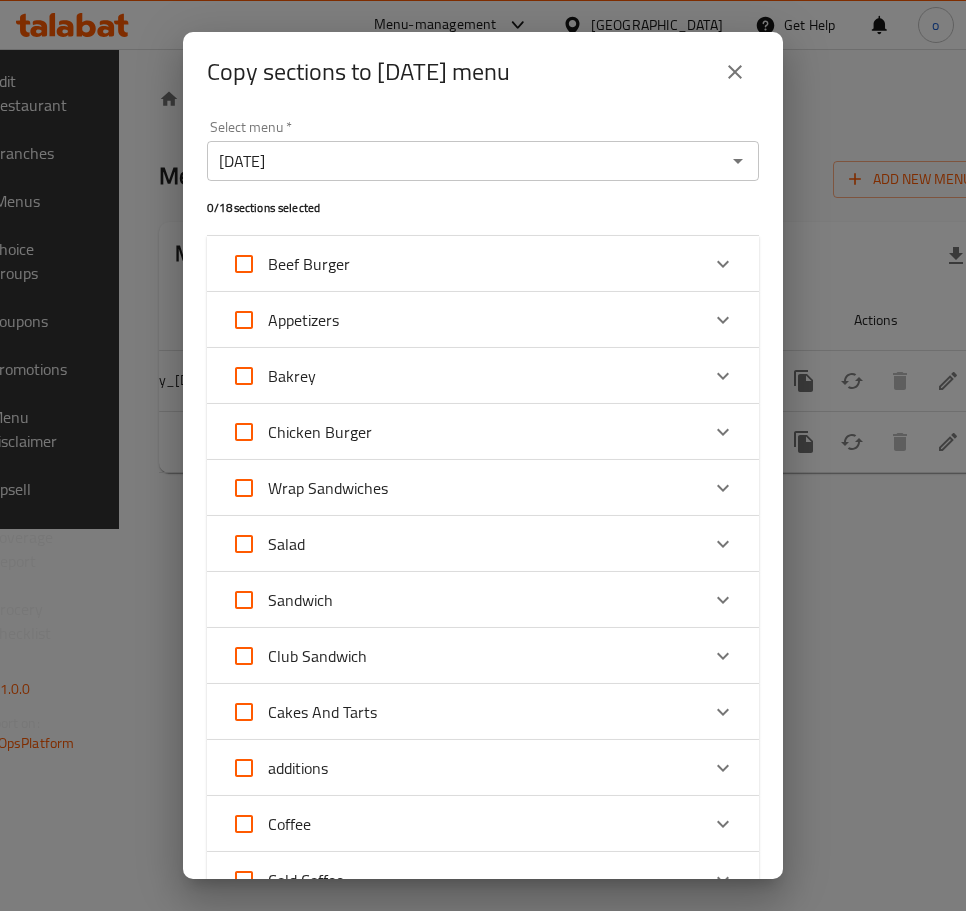 click 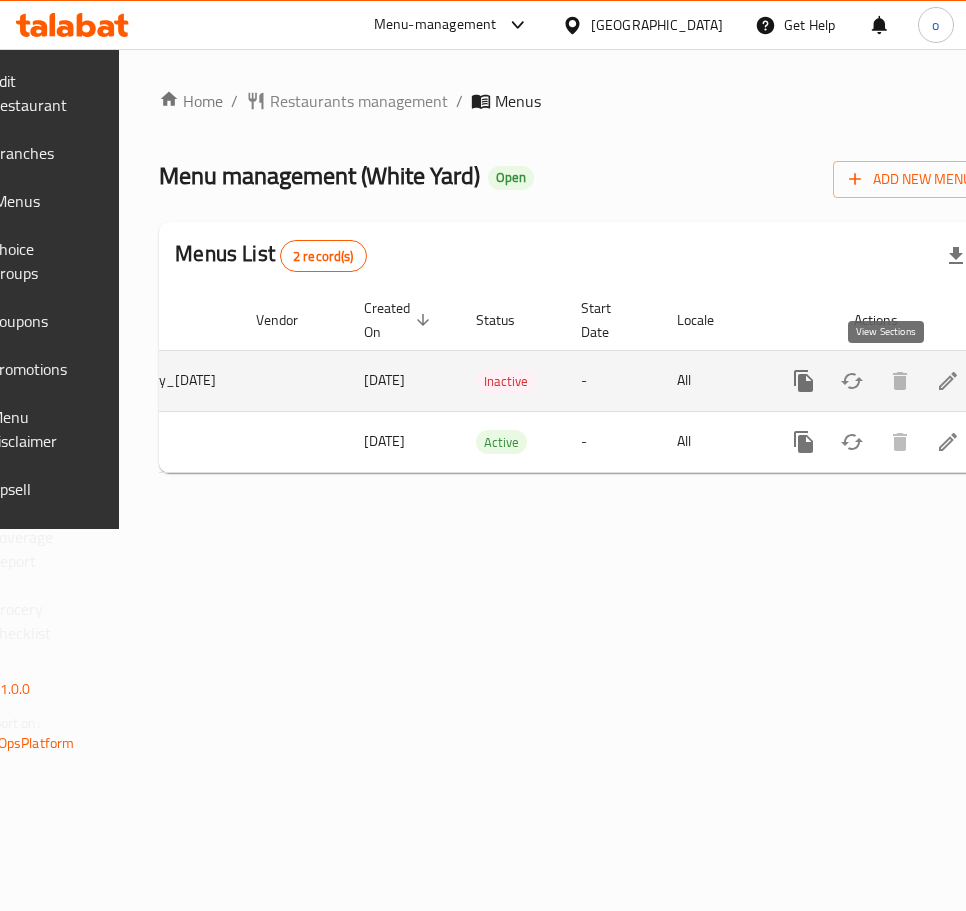 click at bounding box center (948, 381) 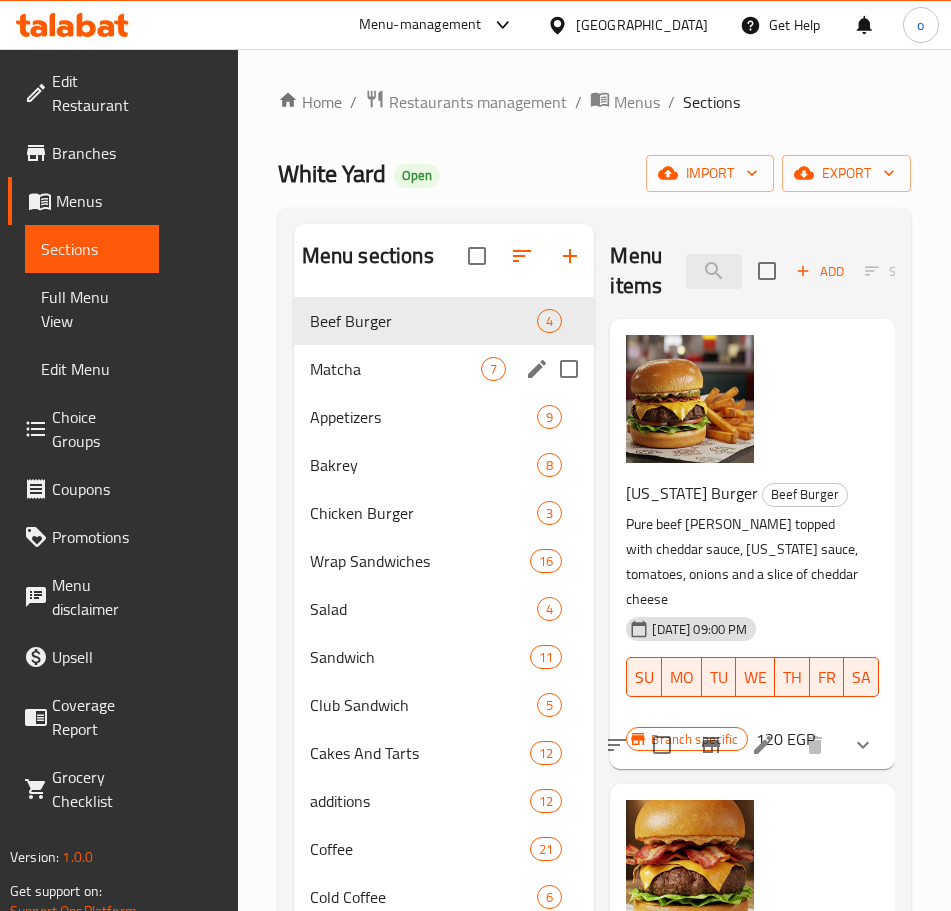 click on "Matcha 7" at bounding box center (444, 369) 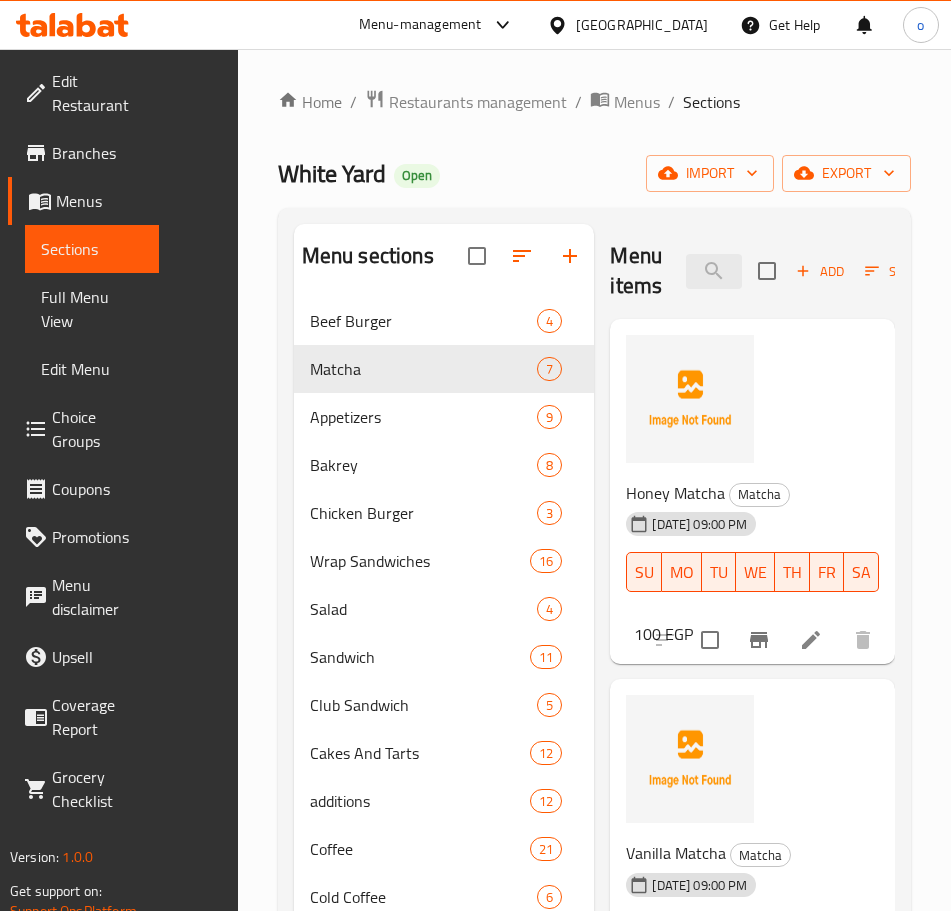 click on "Home / Restaurants management / Menus / Sections White Yard Open import export Menu sections Beef Burger 4 Matcha 7 Appetizers 9 Bakrey 8 Chicken Burger 3 Wrap Sandwiches 16 Salad  4 Sandwich 11 Club Sandwich  5 Cakes And Tarts 12 additions 12 Coffee 21 Cold Coffee 6 Cold Beverages 12 Frappe 7 Jar And ice cream 5 Non espresso Frappe 6 Tea and Herbs 7 Hot Beverages 3 Menu items Add Sort Manage items Honey Matcha   Matcha [DATE] 09:00 PM SU MO TU WE TH FR SA 100   EGP Vanilla Matcha   Matcha [DATE] 09:00 PM SU MO TU WE TH FR SA 105   EGP Spanish Matcha   Matcha [DATE] 09:00 PM SU MO TU WE TH FR SA 110   EGP Iced Honey Matcha   Matcha [DATE] 09:00 PM SU MO TU WE TH FR SA 100   EGP Iced Vanilla Matcha   Matcha [DATE] 09:00 PM SU MO TU WE TH FR SA 105   EGP Iced Spanish Matcha   Matcha [DATE] 09:00 PM SU MO TU WE TH FR SA 115   EGP Iced Coconut Matcha   Matcha [DATE] 09:00 PM SU MO TU WE TH FR SA 105   EGP" at bounding box center (594, 661) 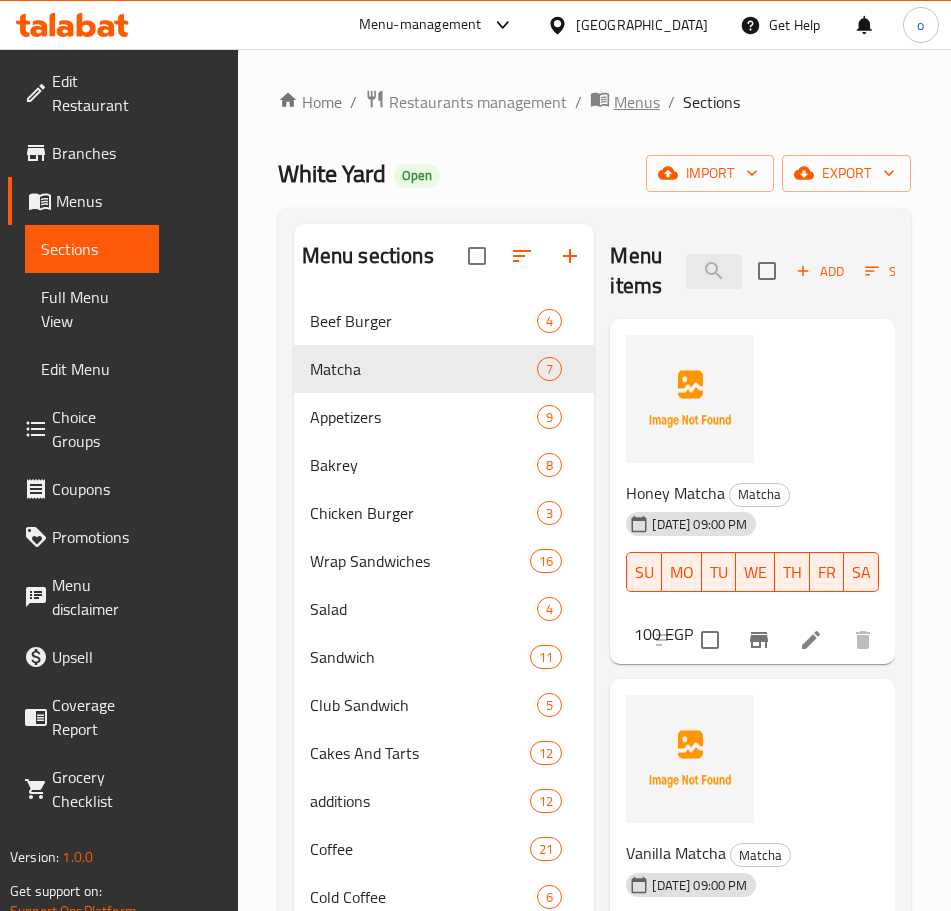 click on "Menus" at bounding box center [637, 102] 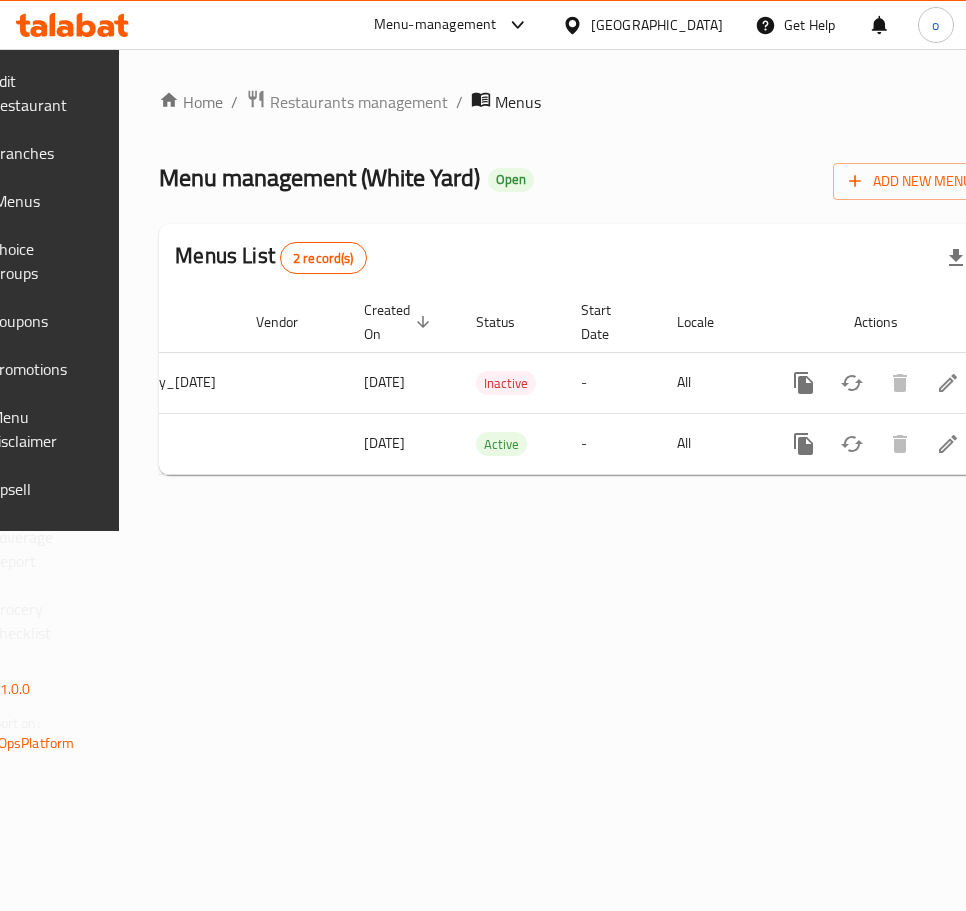 scroll, scrollTop: 0, scrollLeft: 345, axis: horizontal 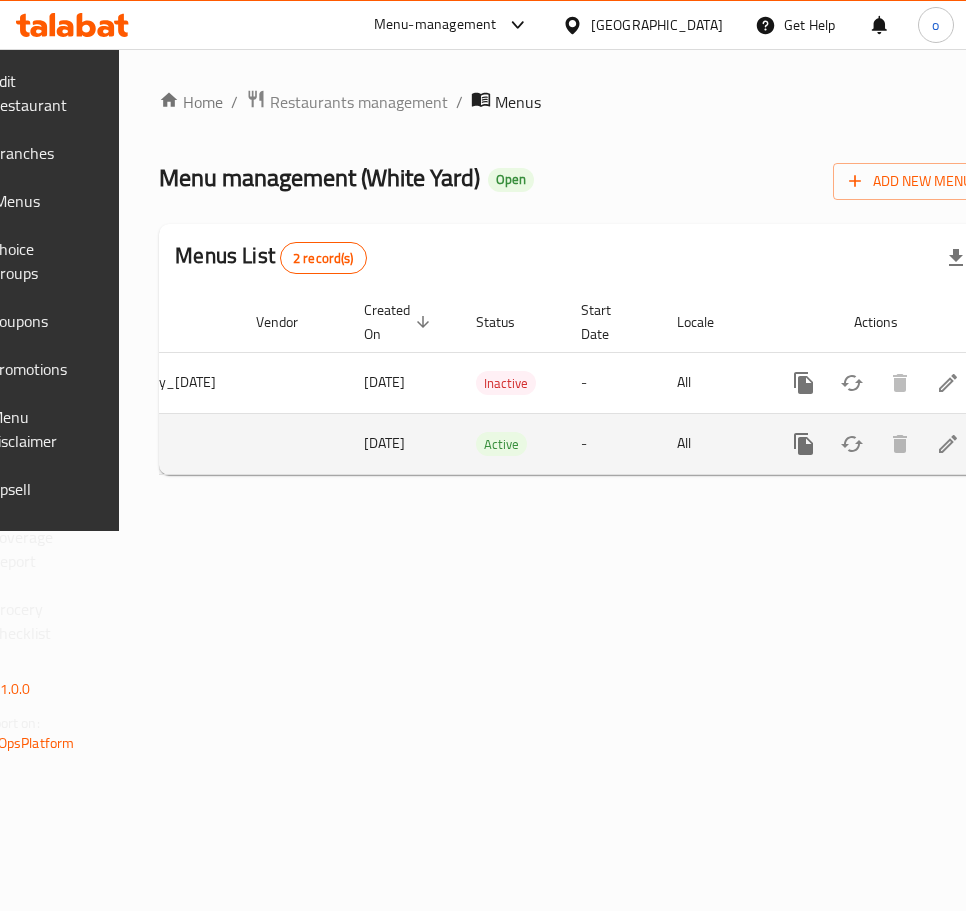 click 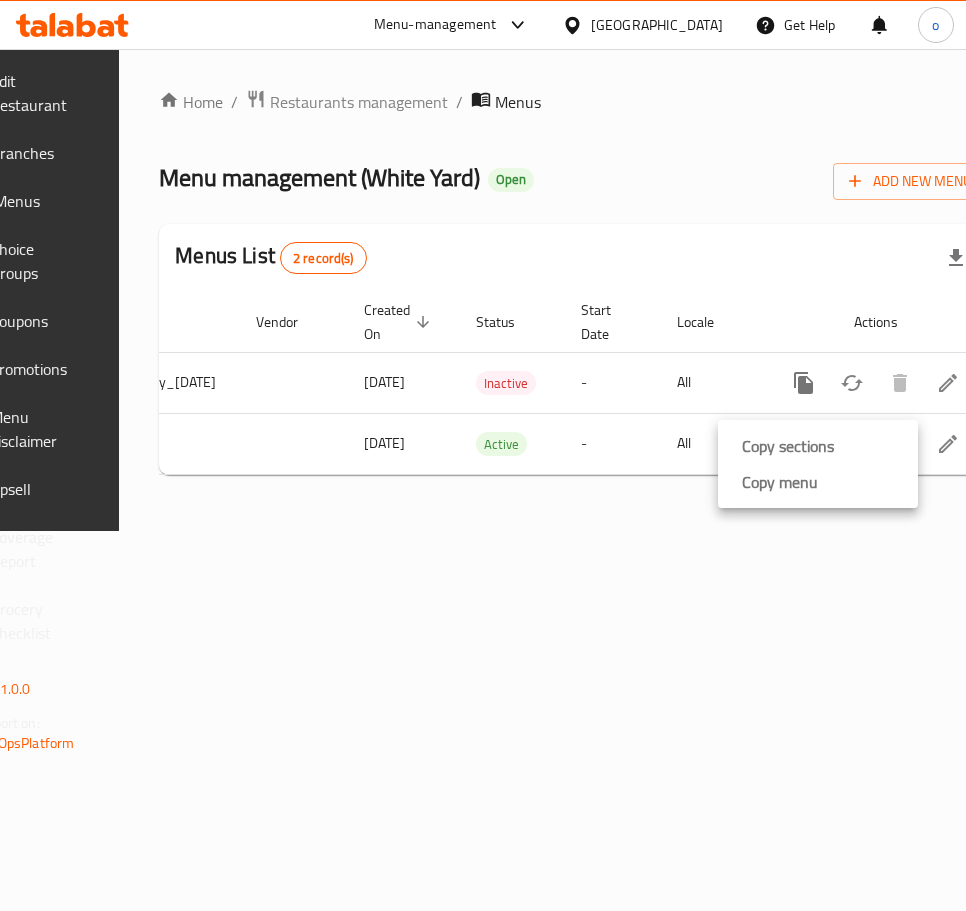 click on "Copy sections" at bounding box center (788, 446) 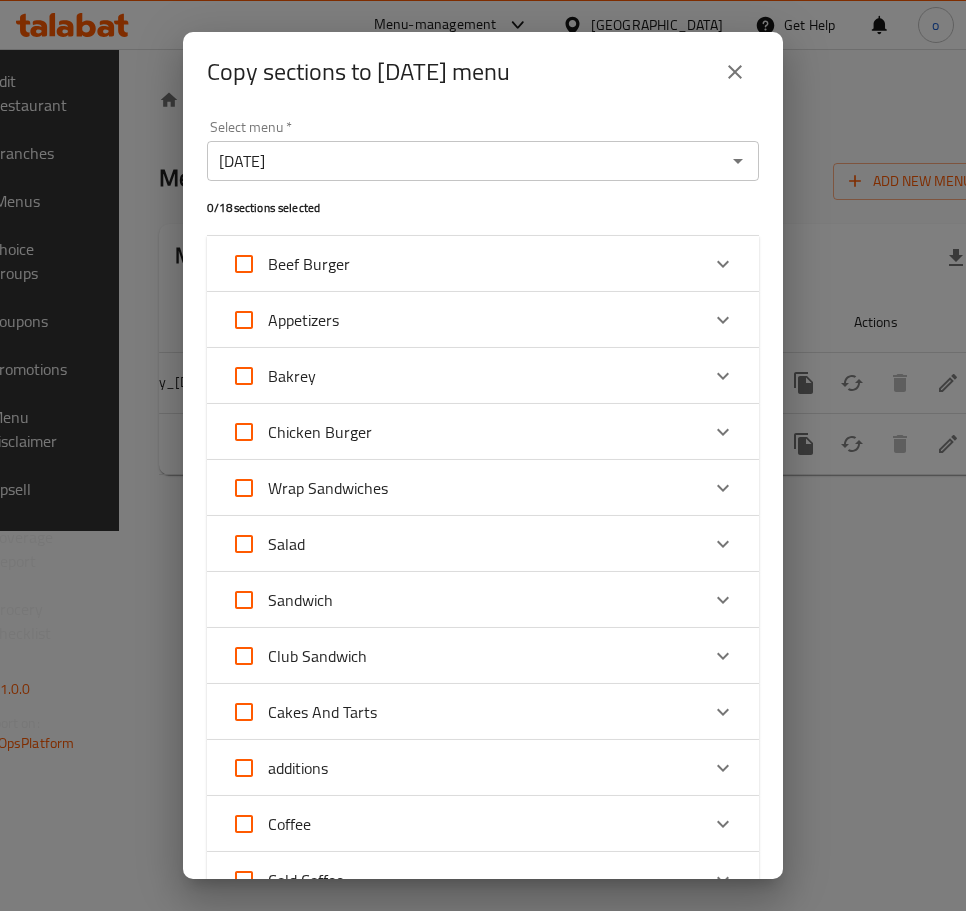 click on "[DATE]" at bounding box center (466, 161) 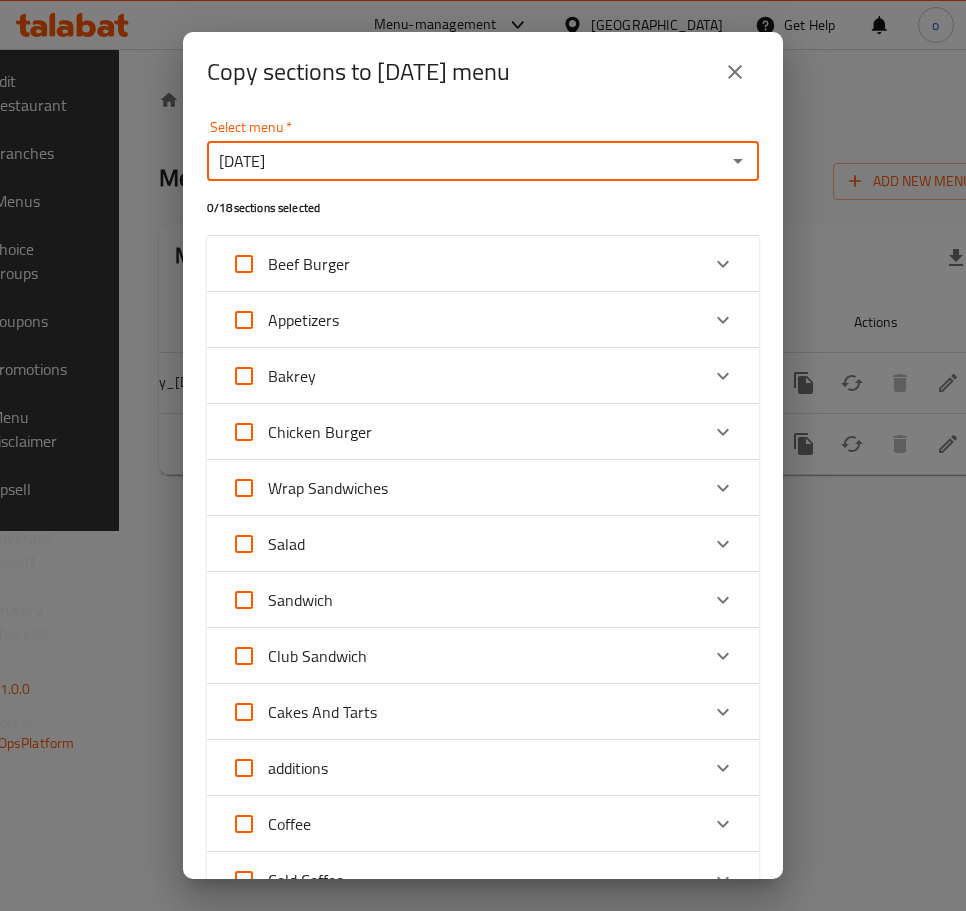 click on "[DATE]" at bounding box center [466, 161] 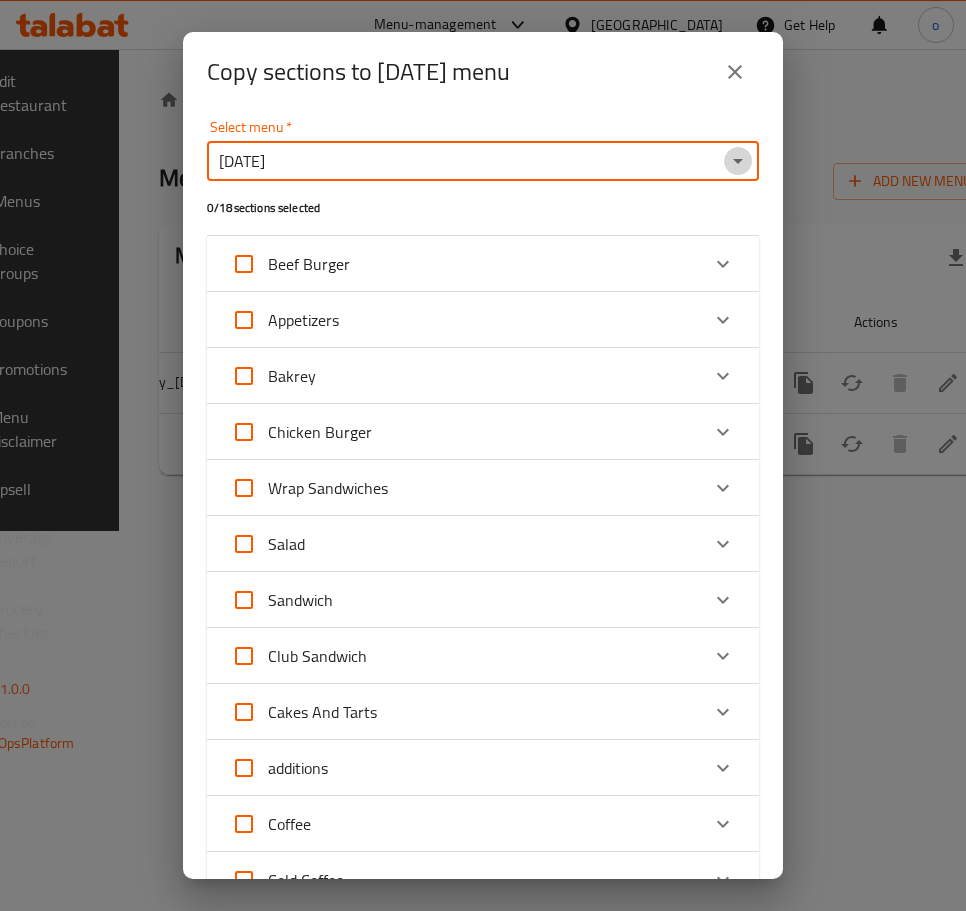 click 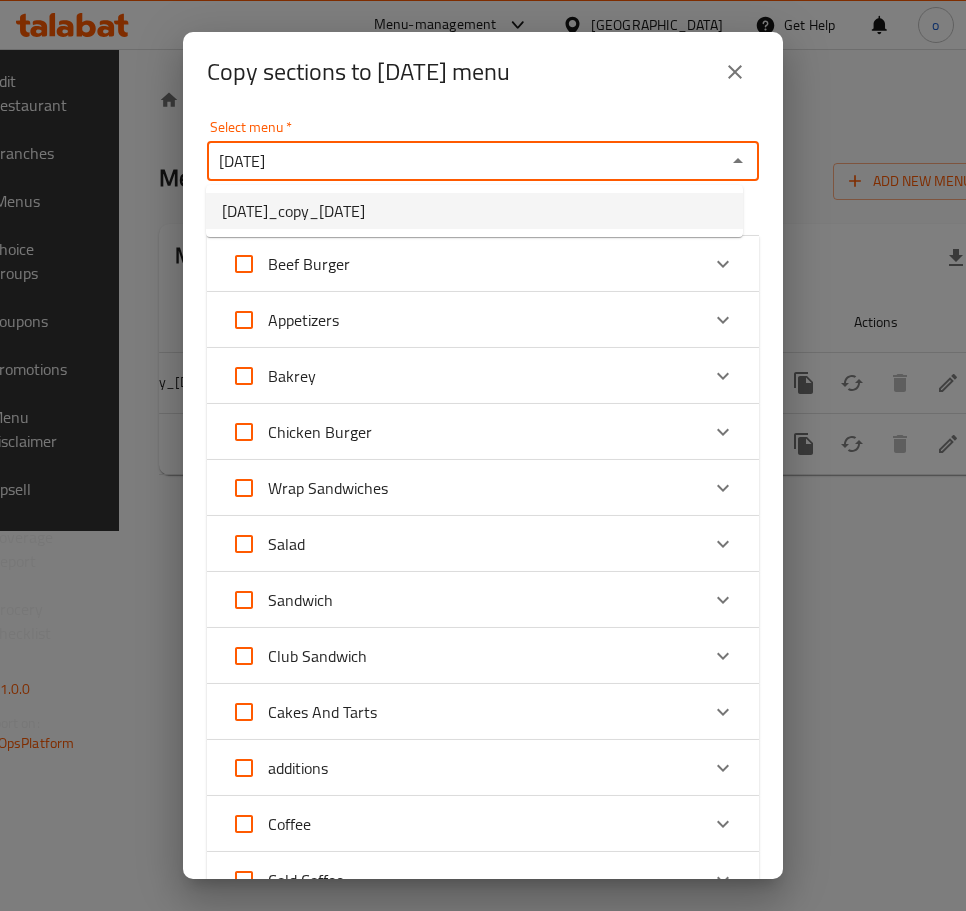 click on "[DATE]_copy_[DATE]" at bounding box center [474, 211] 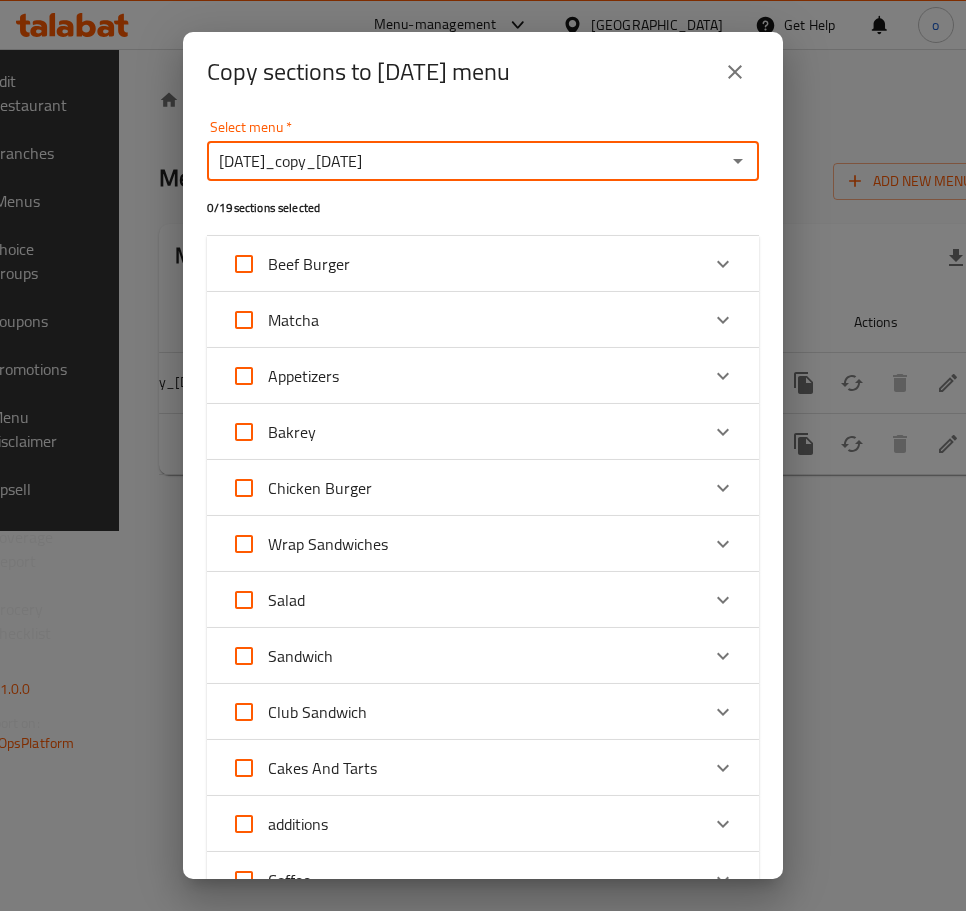 click on "Matcha" at bounding box center (244, 320) 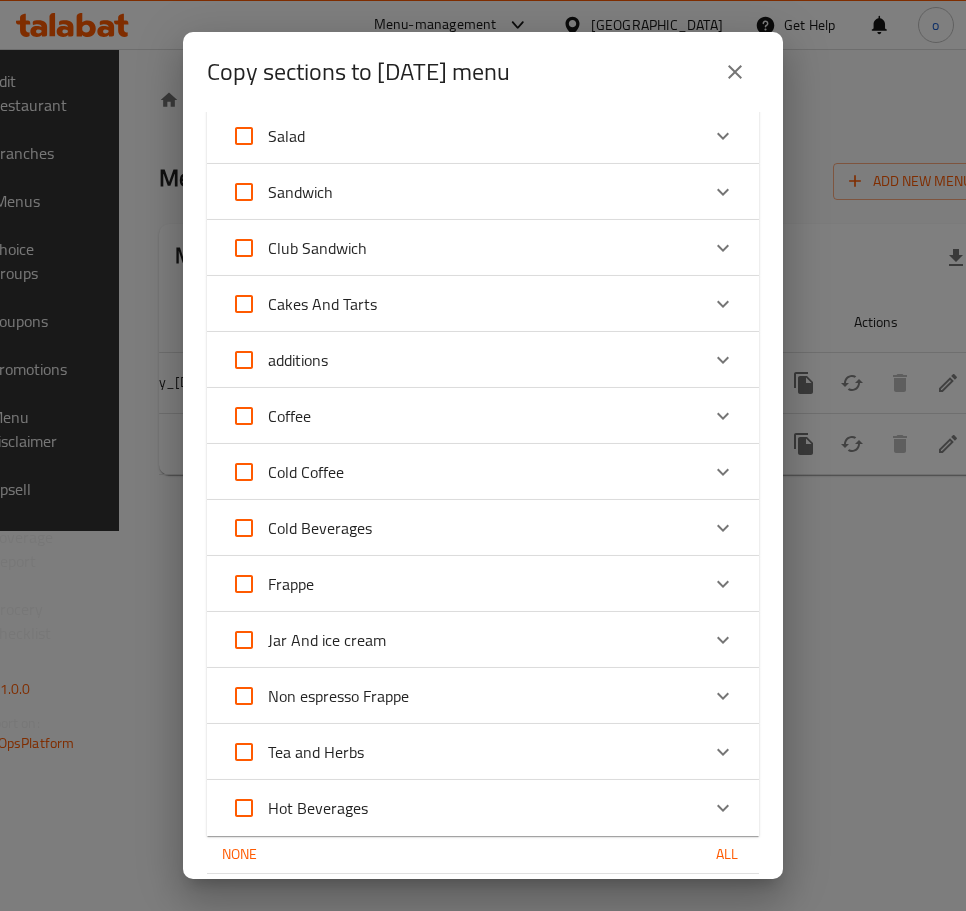 scroll, scrollTop: 536, scrollLeft: 0, axis: vertical 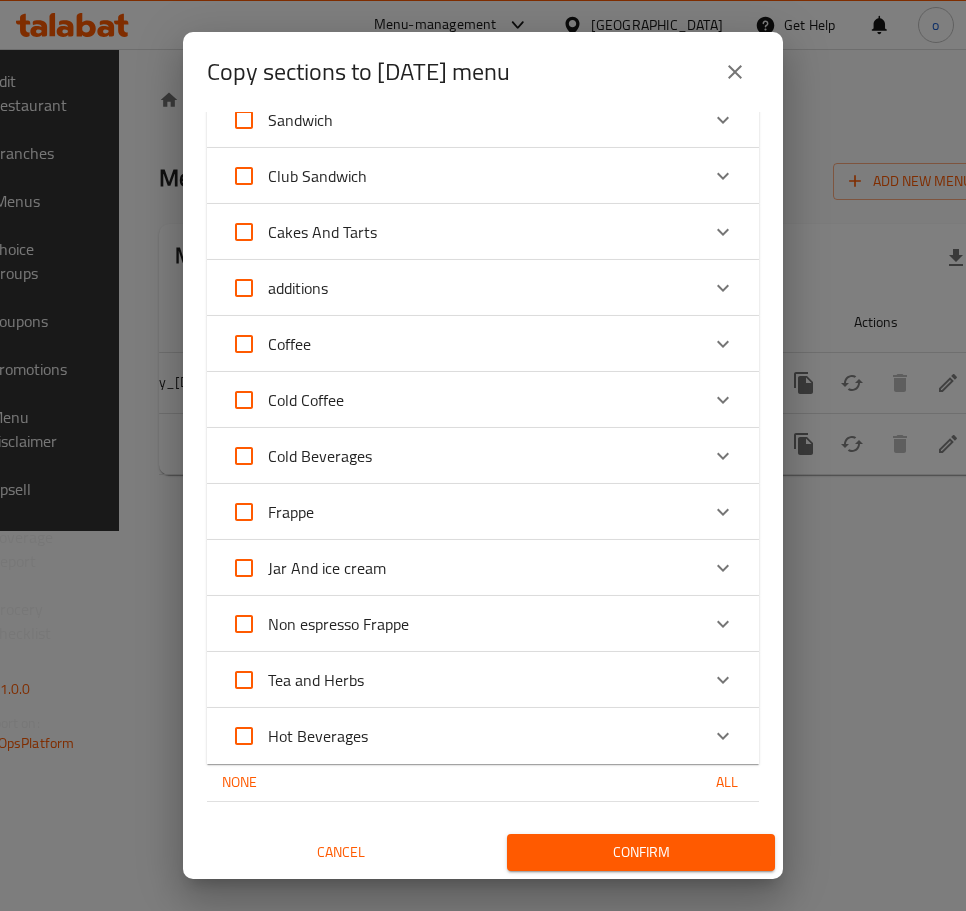 click on "Confirm" at bounding box center [641, 852] 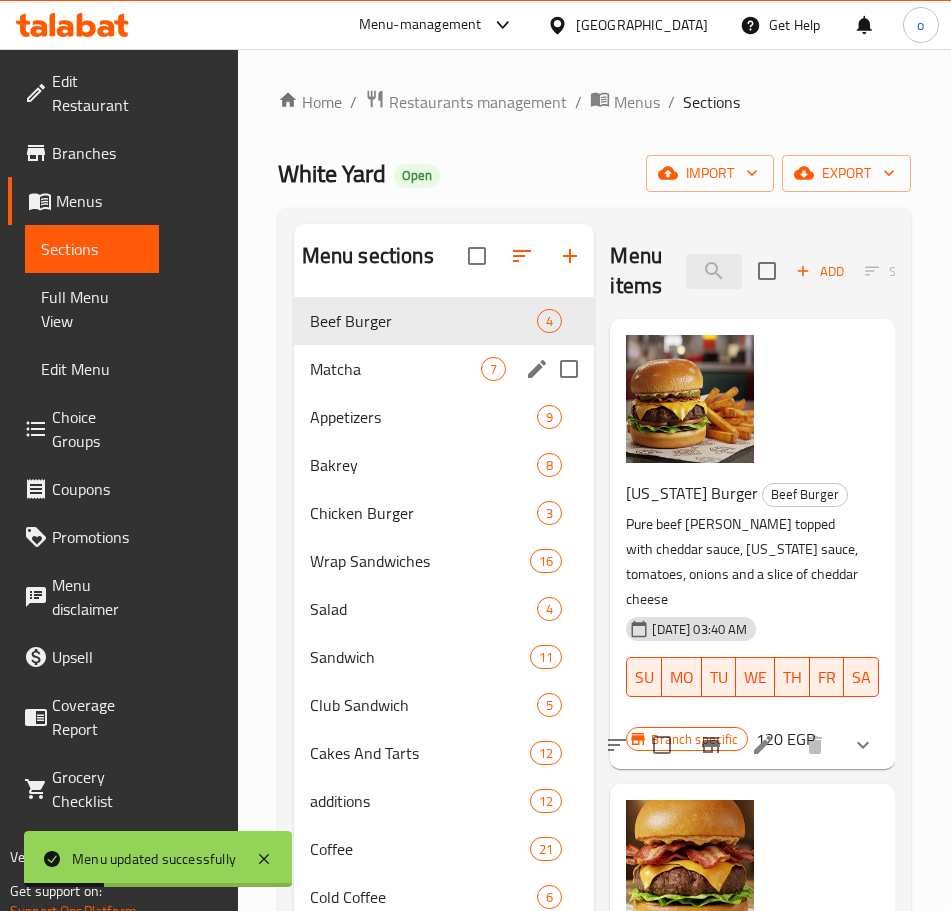 click on "Matcha 7" at bounding box center (444, 369) 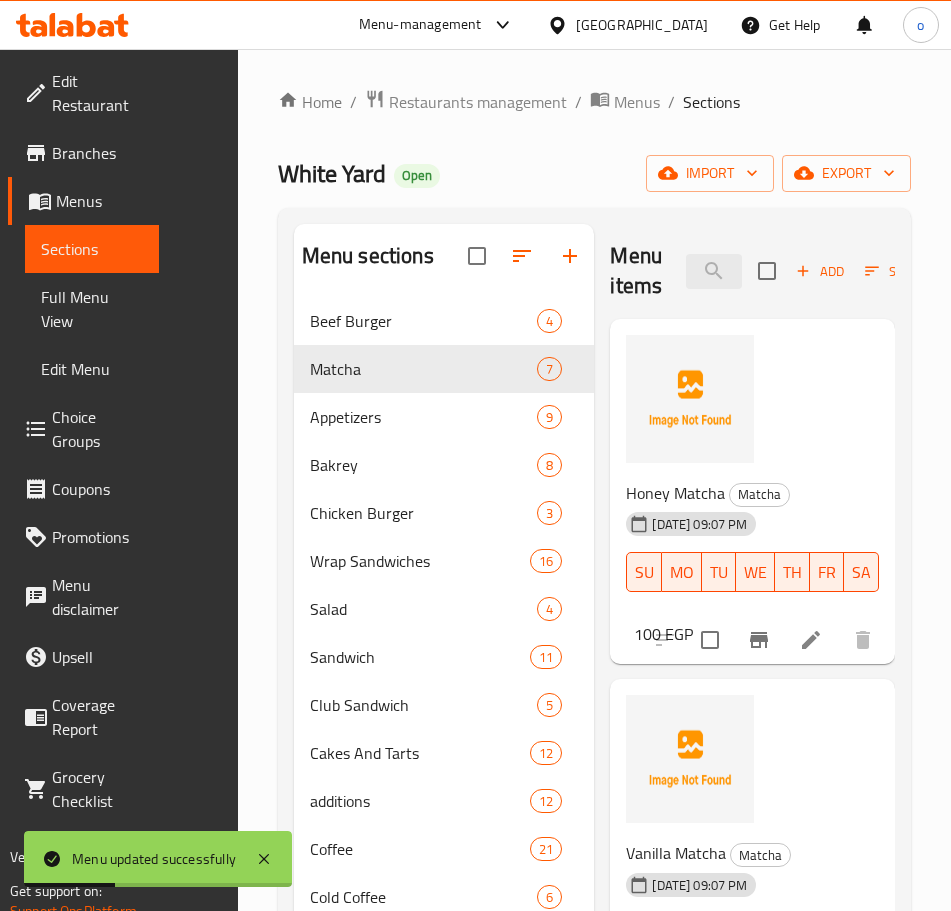 click on "White Yard Open import export" at bounding box center [594, 173] 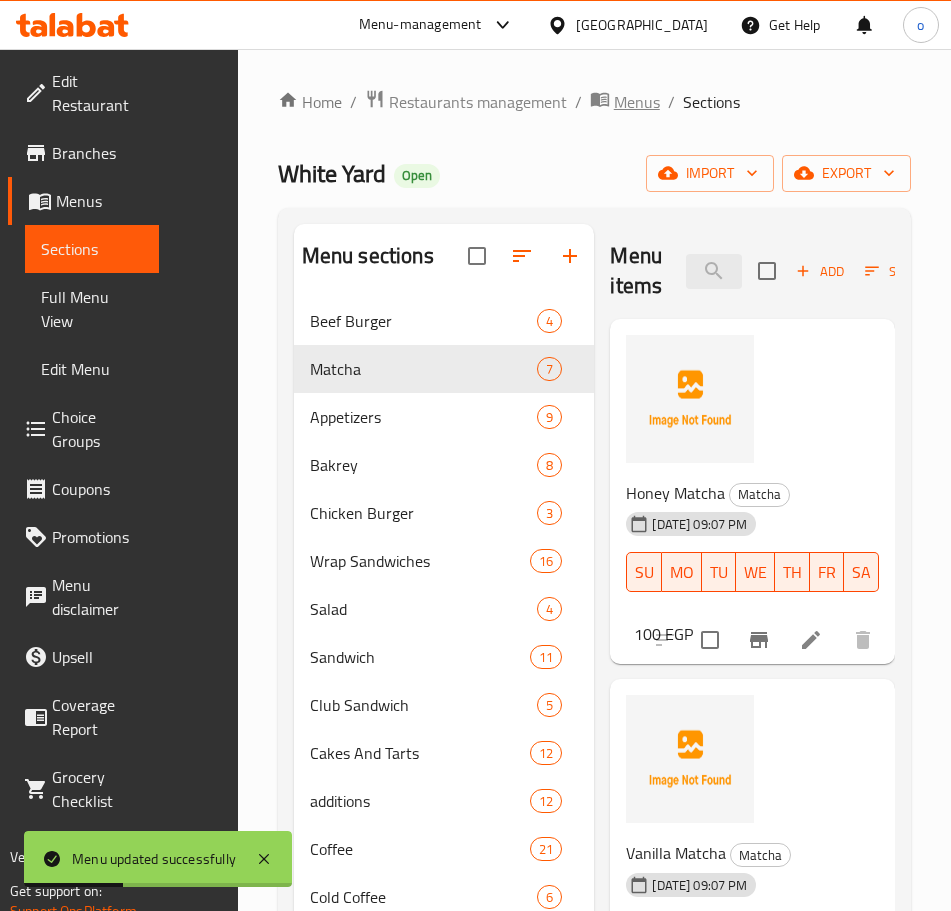 click on "Menus" at bounding box center (637, 102) 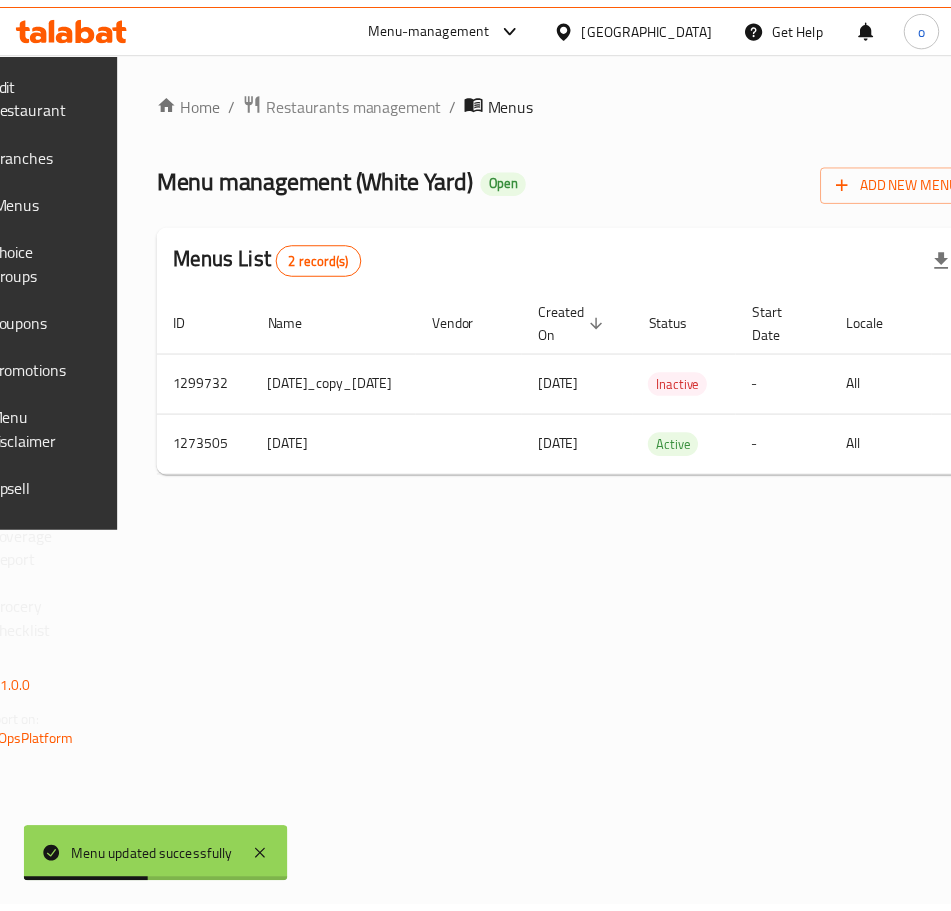 scroll, scrollTop: 0, scrollLeft: 345, axis: horizontal 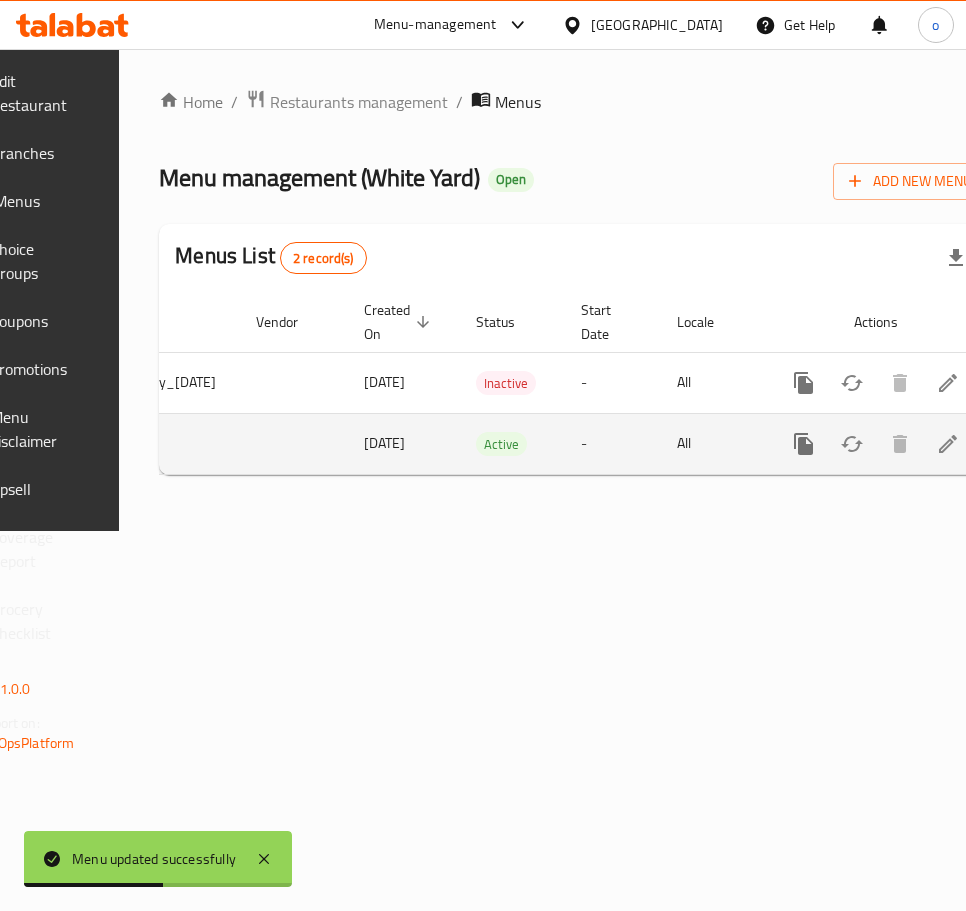 click 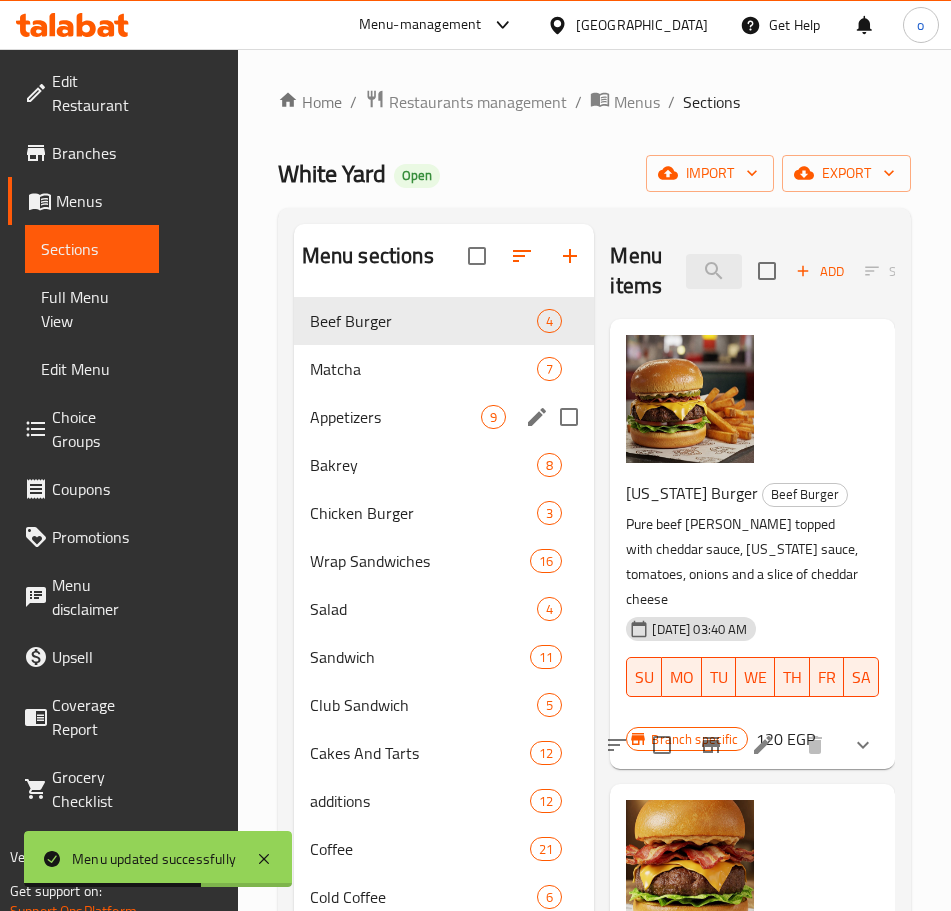 click on "7" at bounding box center (549, 369) 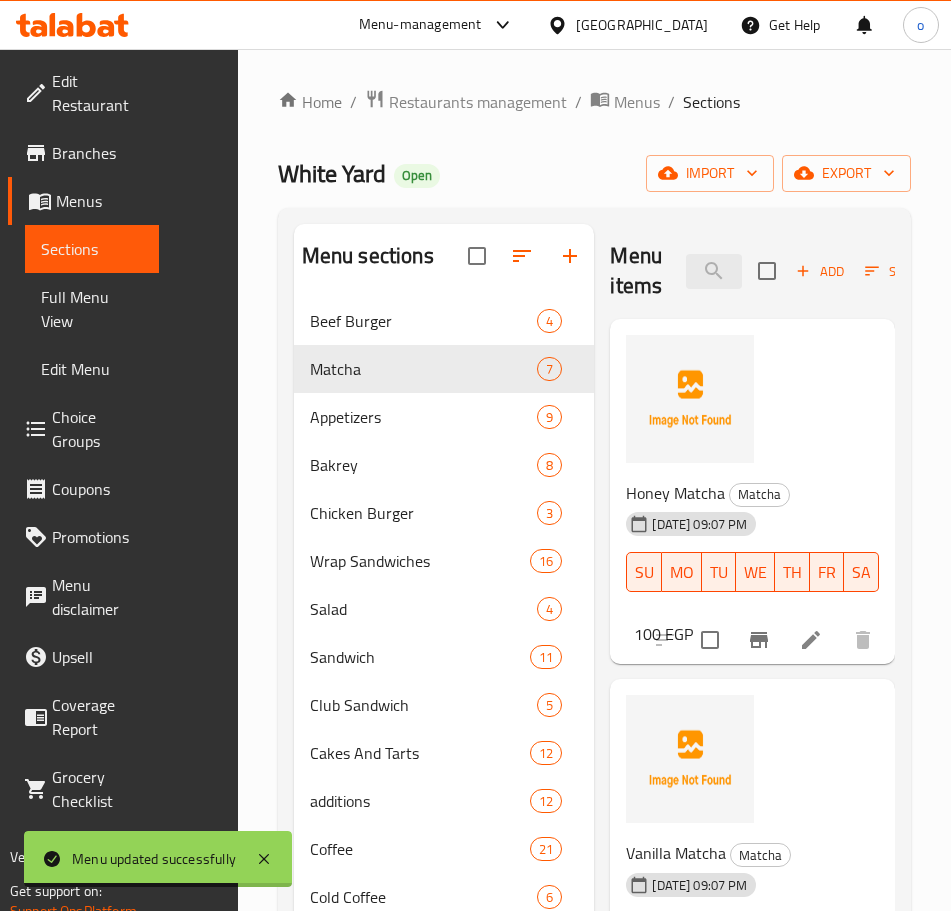 scroll, scrollTop: 100, scrollLeft: 0, axis: vertical 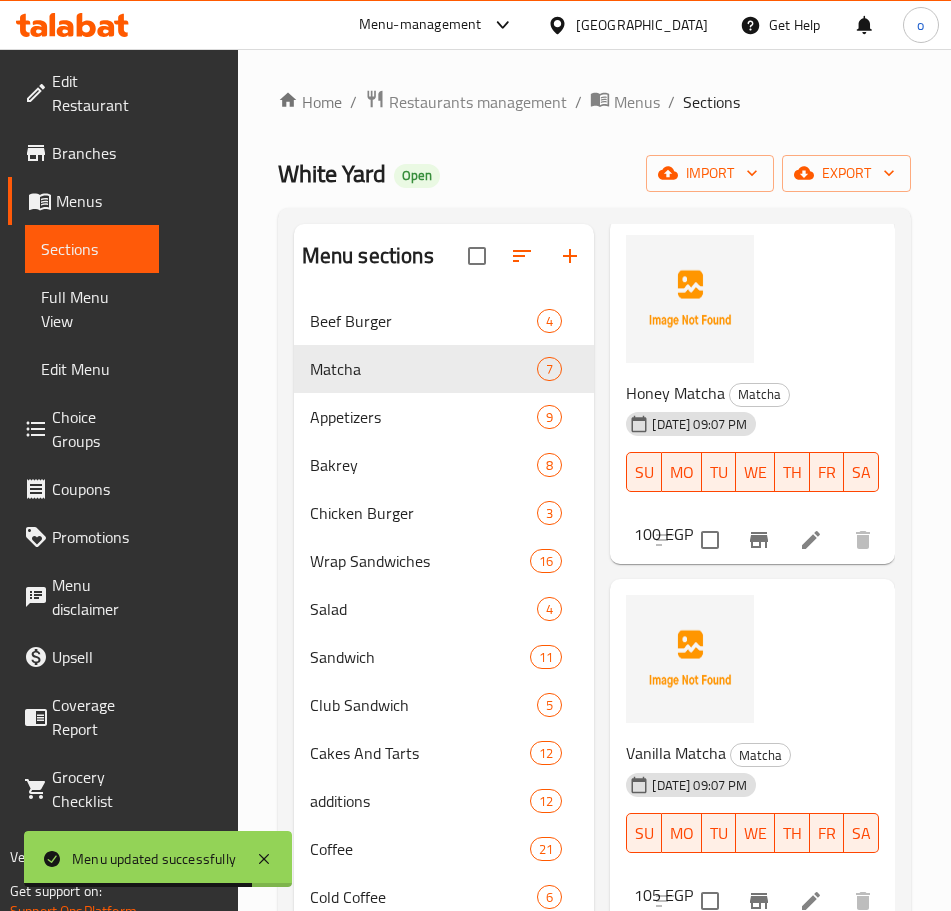 click 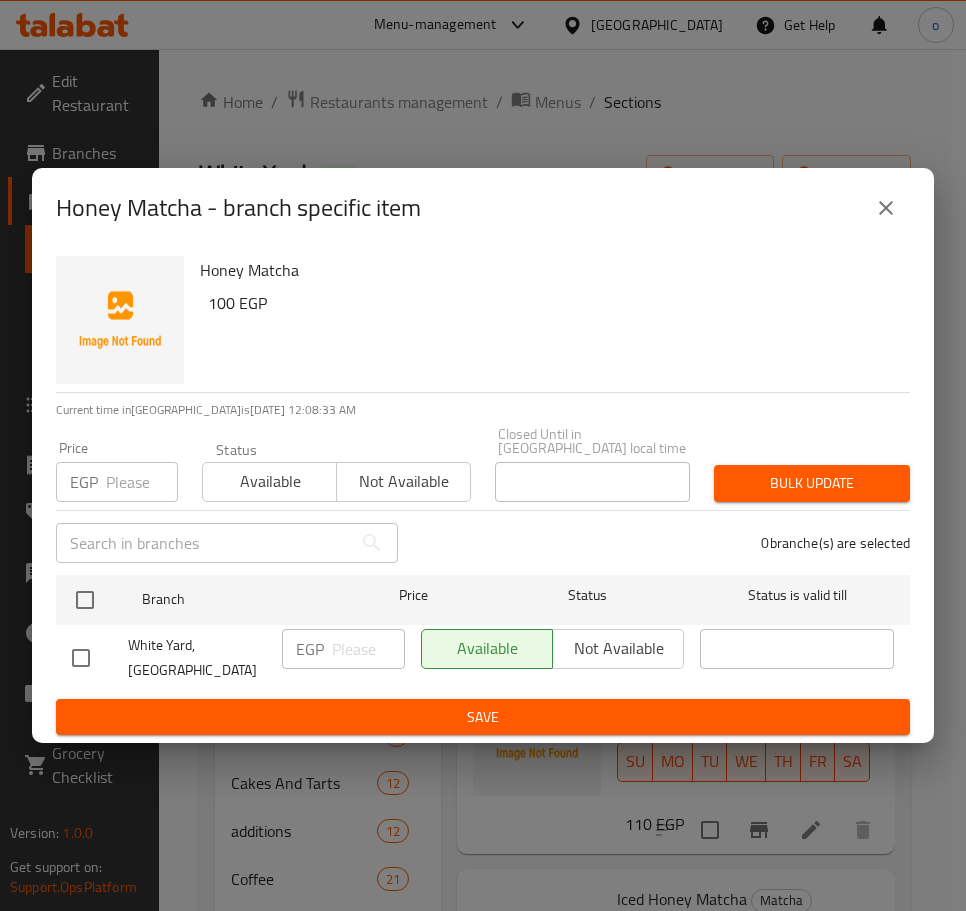 click 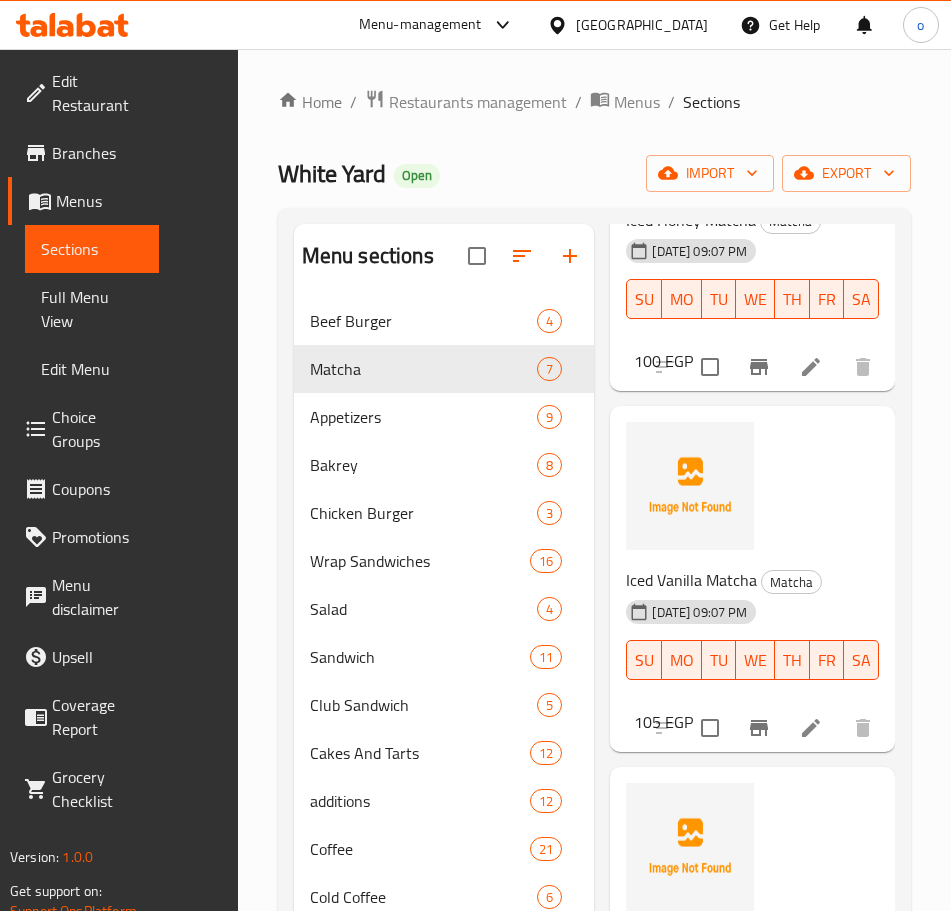 scroll, scrollTop: 1400, scrollLeft: 0, axis: vertical 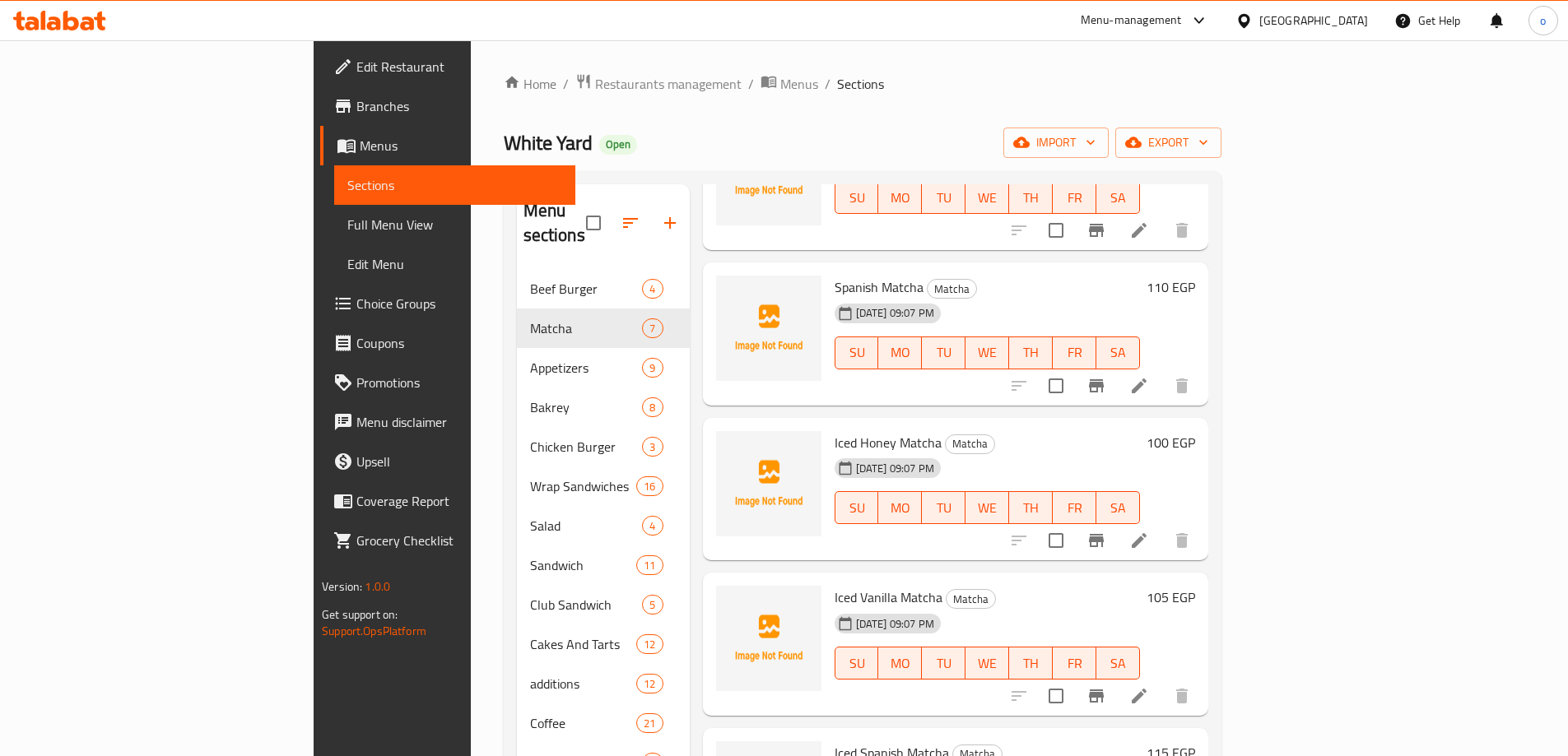click on "Menus" at bounding box center [448, 146] 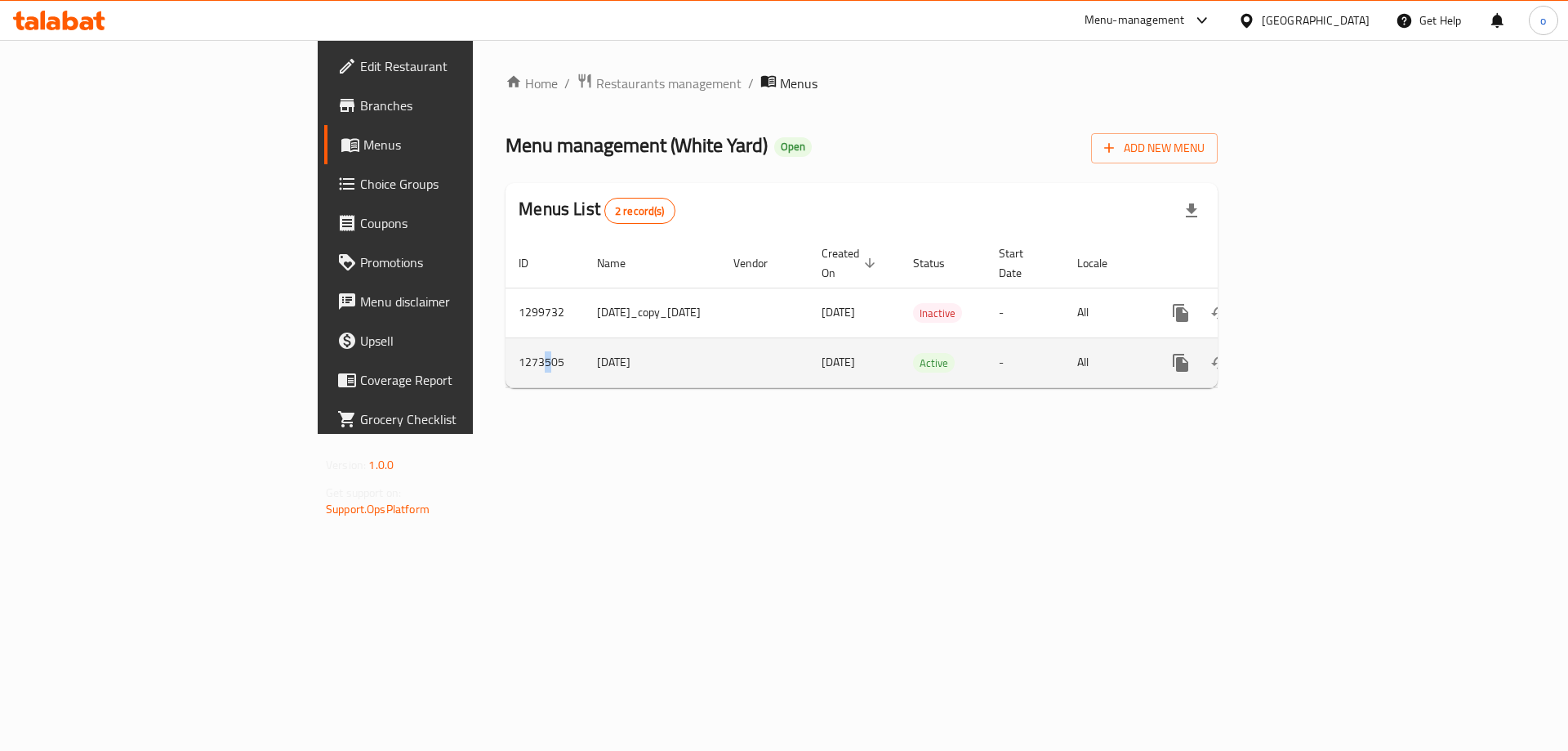 click on "1273505" at bounding box center [545, 362] 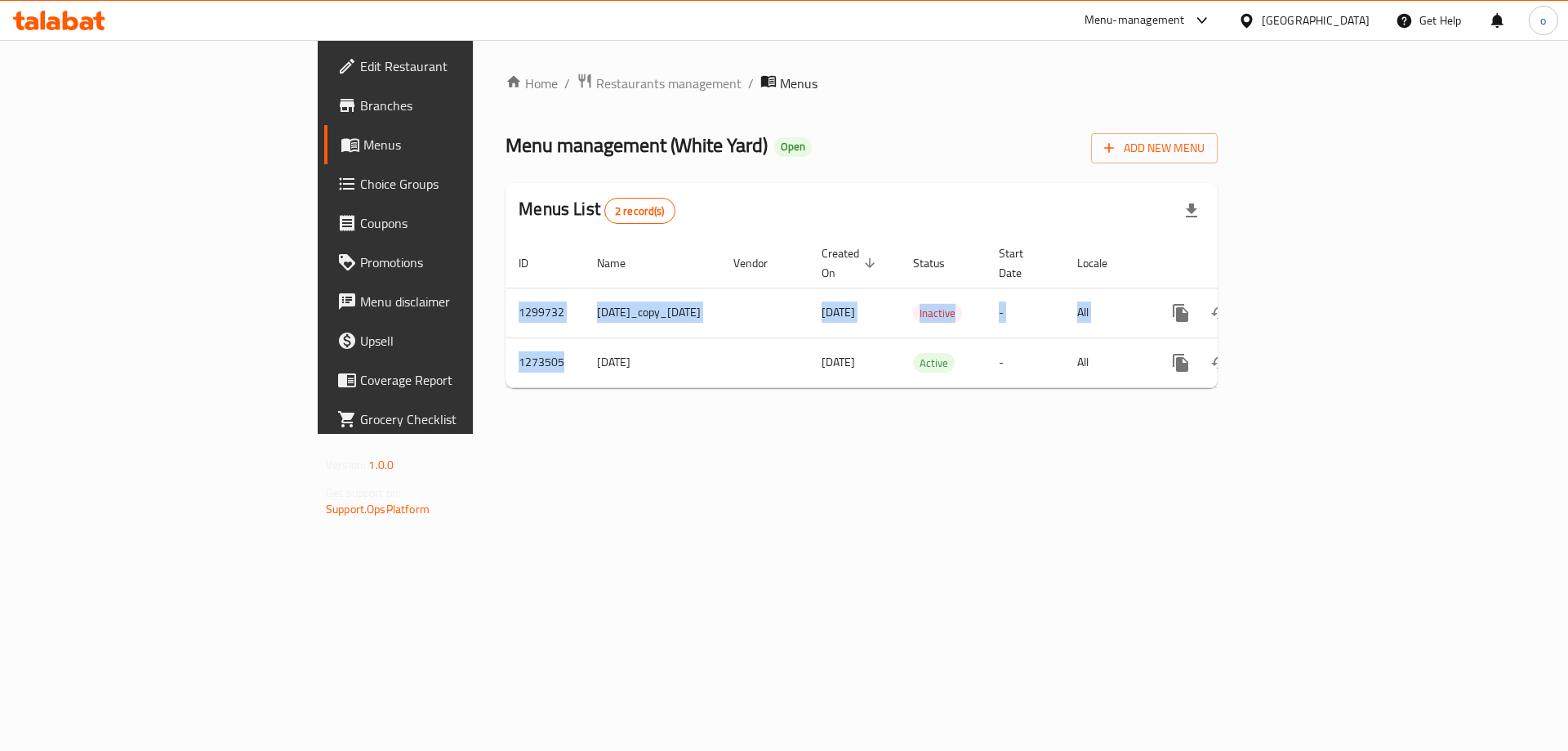 drag, startPoint x: 354, startPoint y: 346, endPoint x: 286, endPoint y: 346, distance: 68 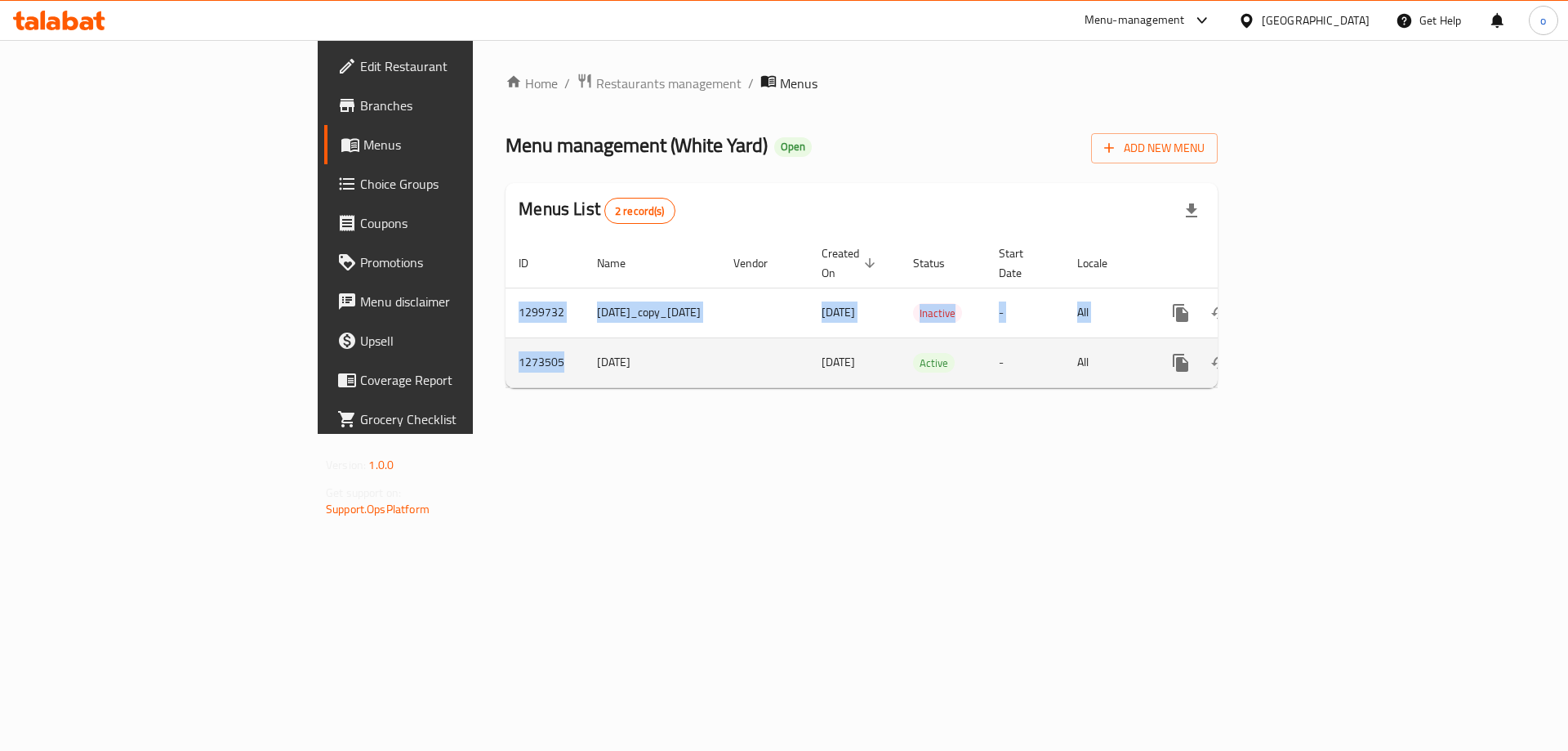click on "1273505" at bounding box center (545, 362) 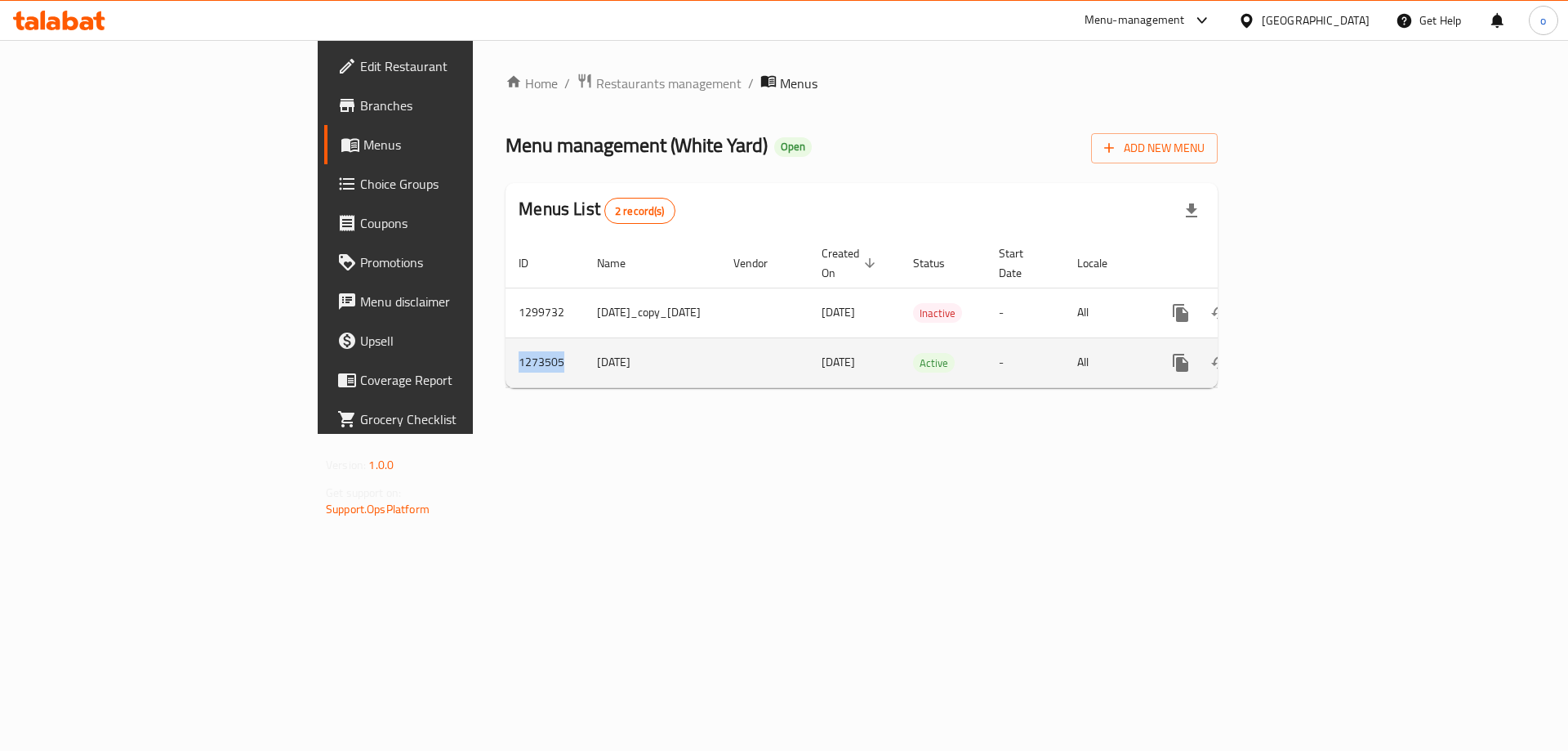 drag, startPoint x: 356, startPoint y: 342, endPoint x: 306, endPoint y: 343, distance: 50.01 